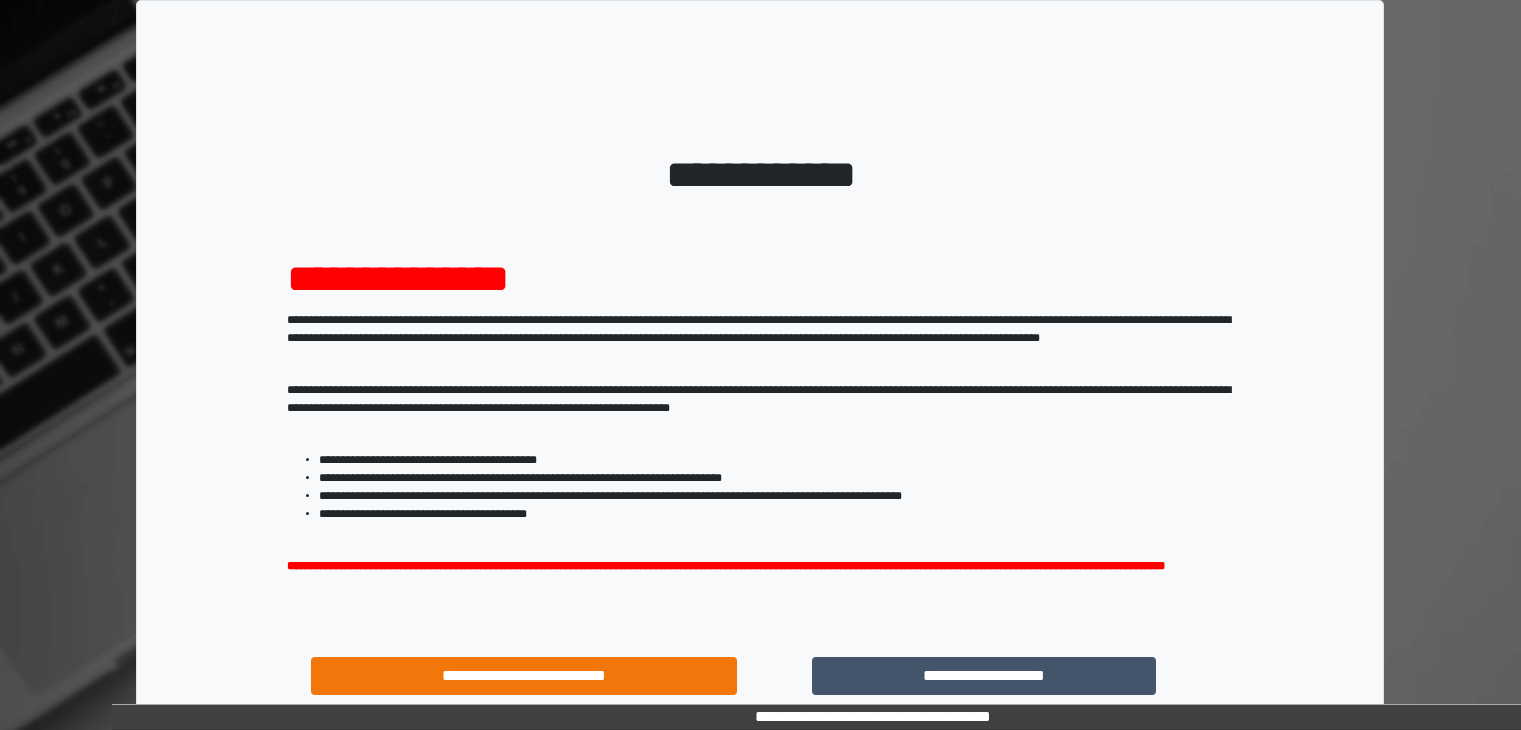 scroll, scrollTop: 0, scrollLeft: 0, axis: both 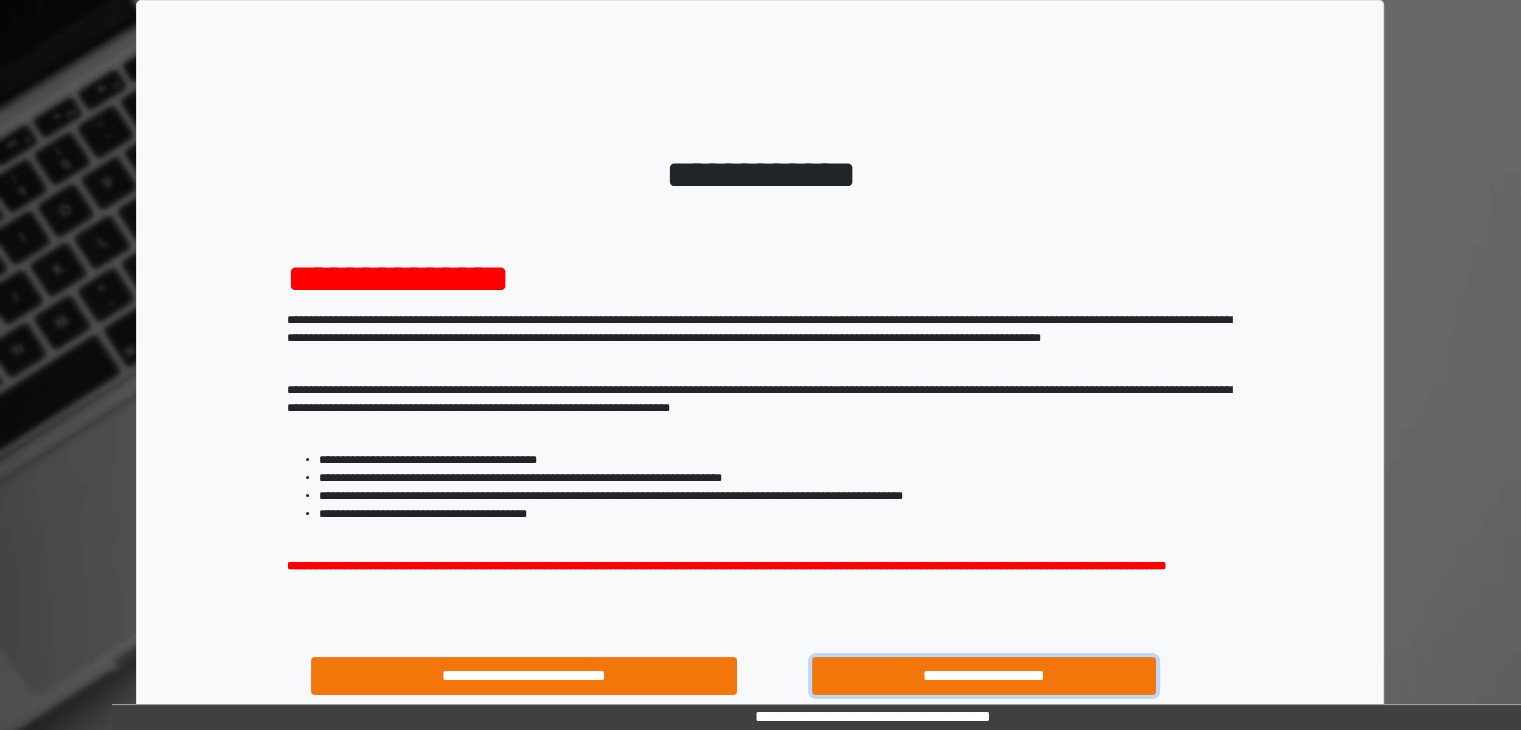 click on "**********" at bounding box center (984, 676) 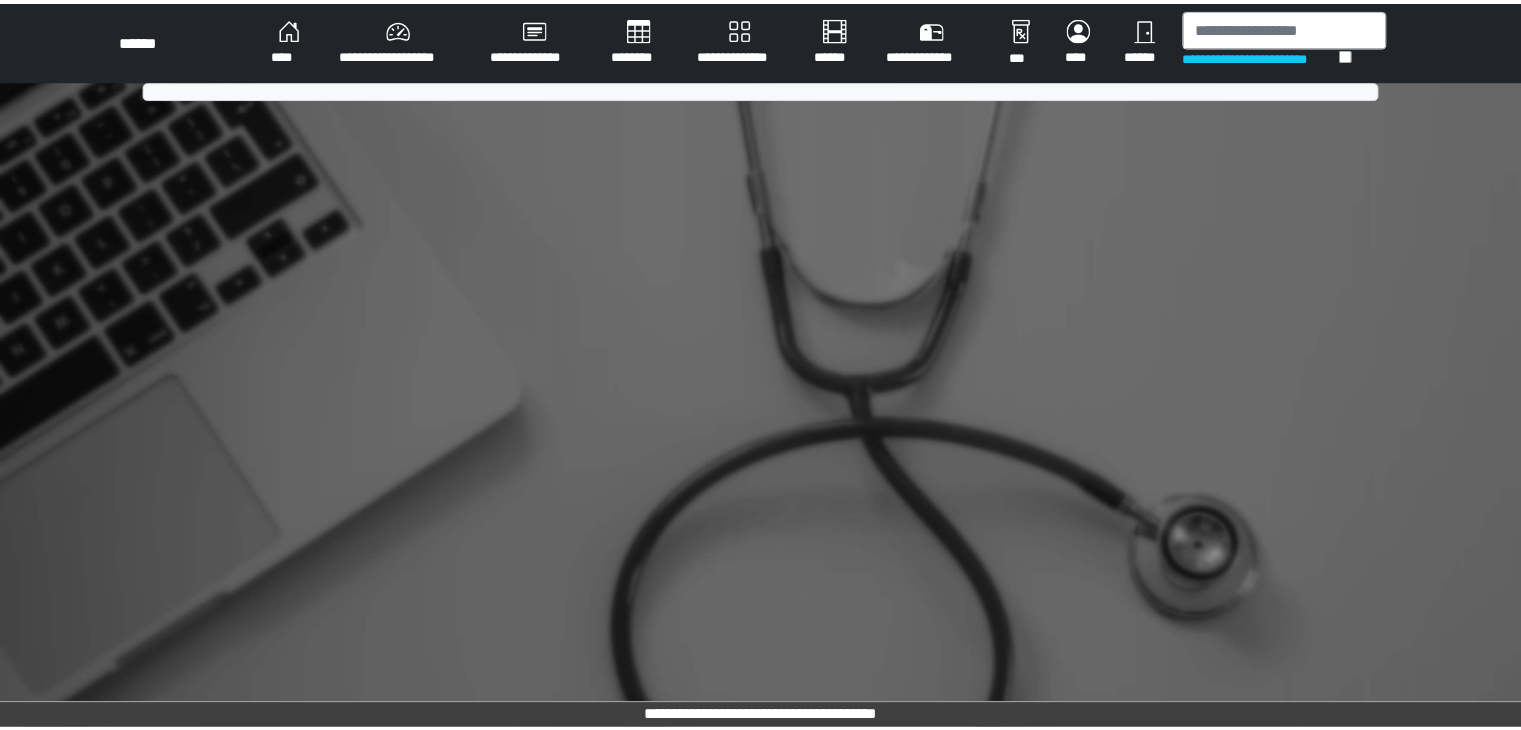 scroll, scrollTop: 0, scrollLeft: 0, axis: both 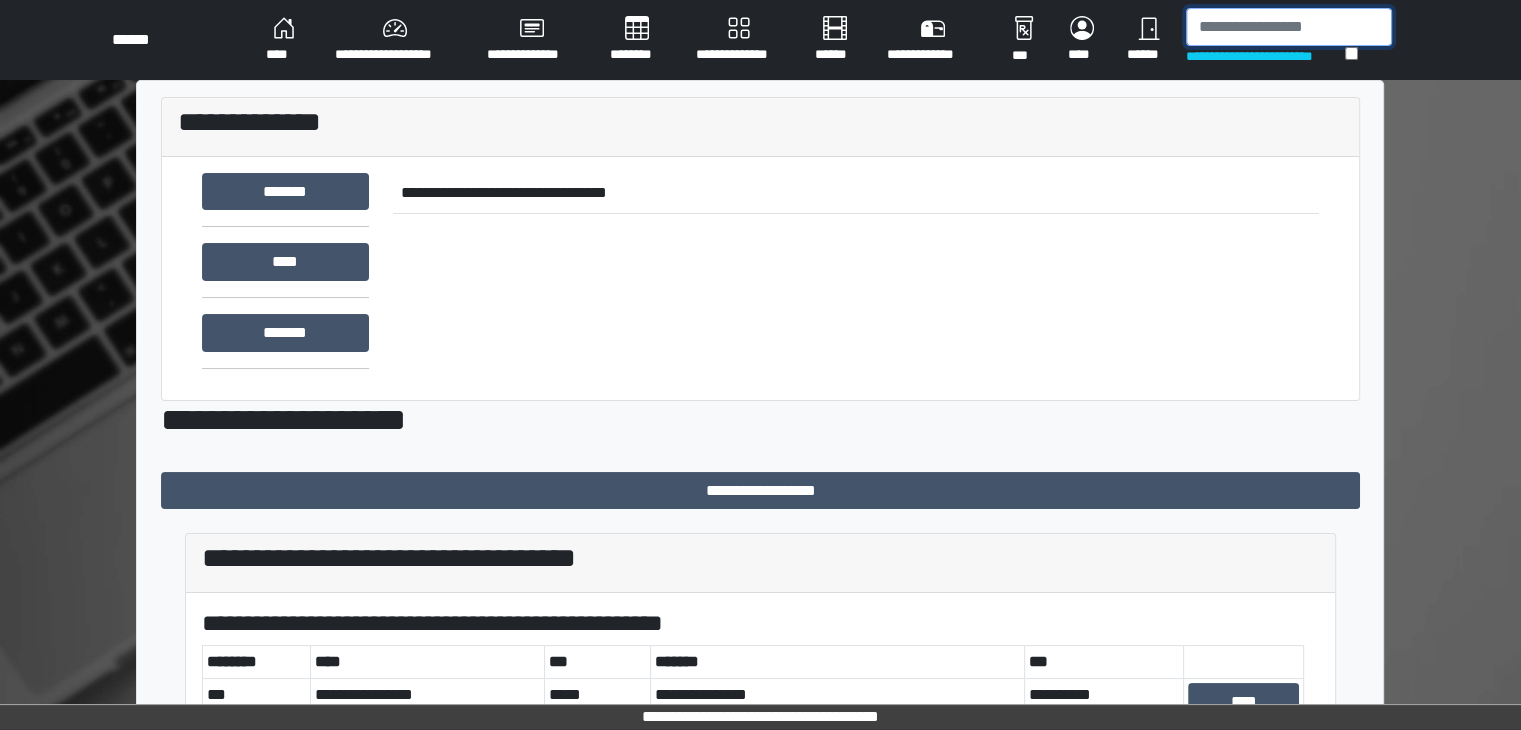 drag, startPoint x: 1282, startPoint y: 15, endPoint x: 1280, endPoint y: -35, distance: 50.039986 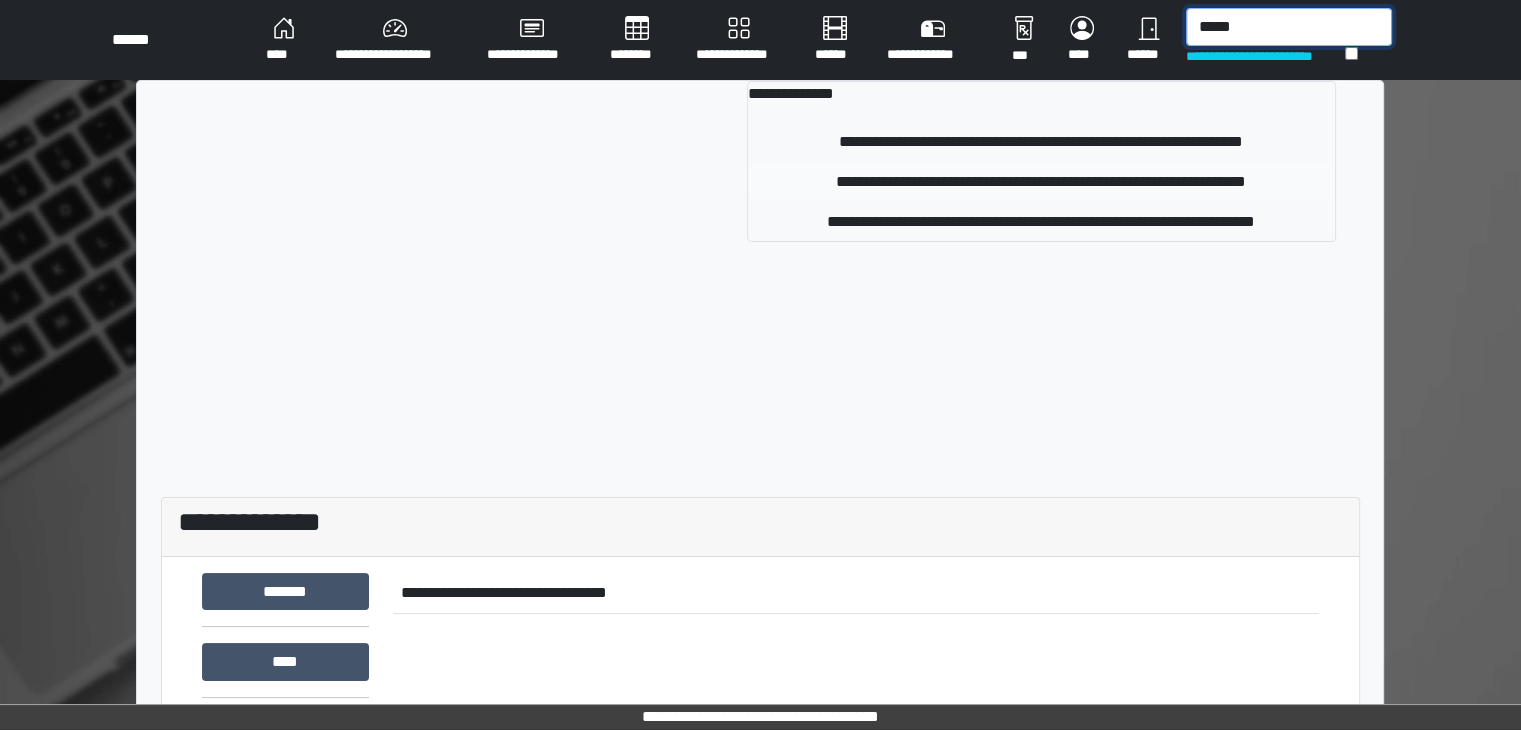 type on "*****" 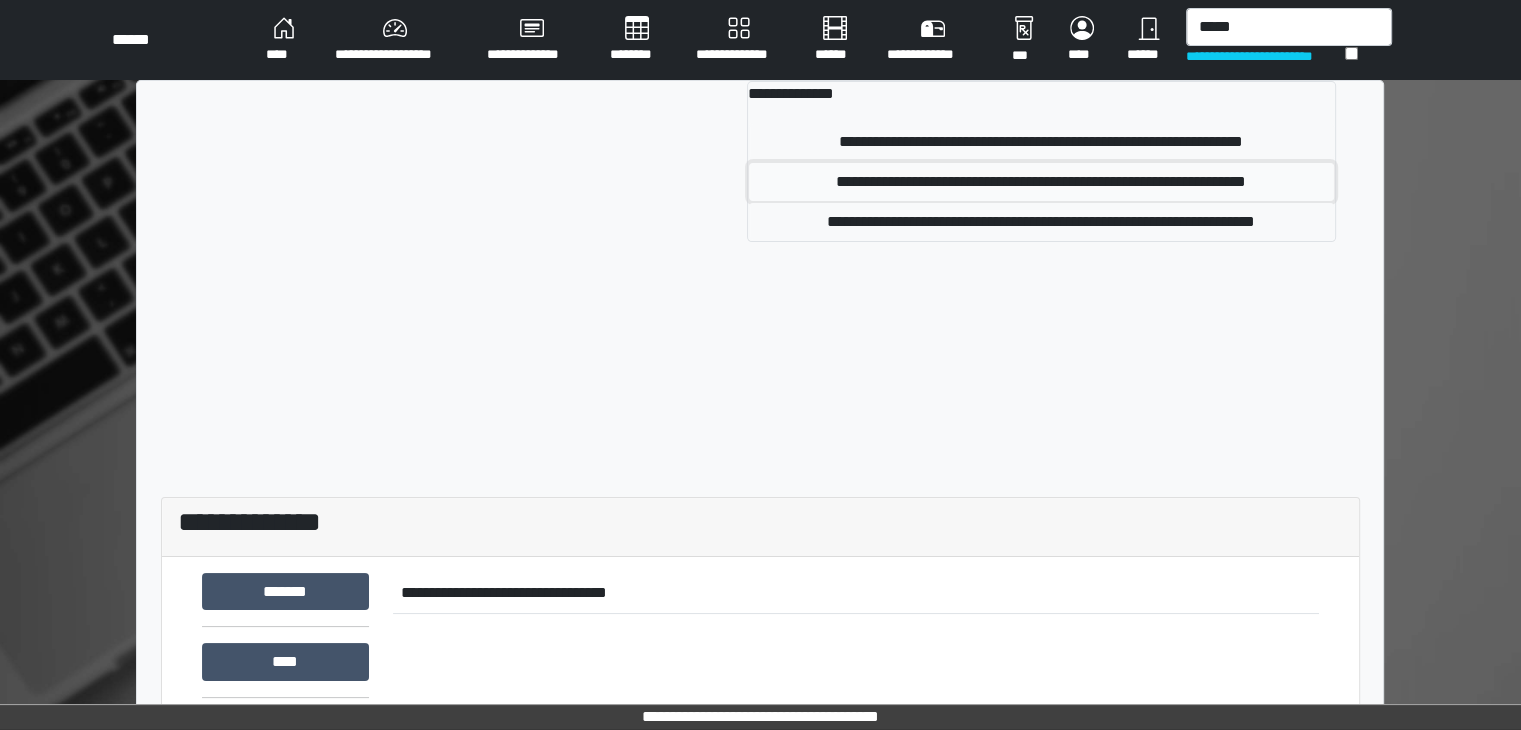 click on "**********" at bounding box center (1041, 182) 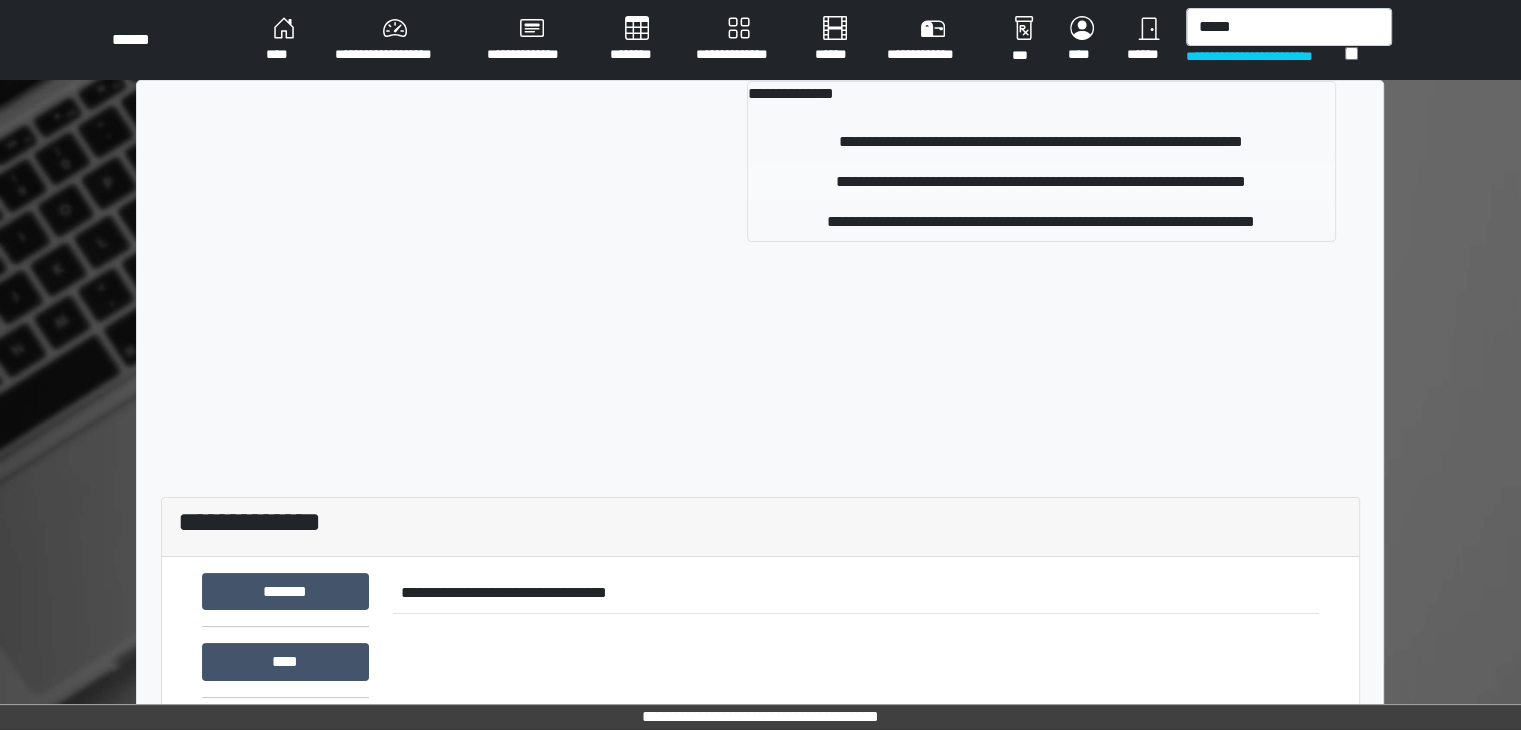 type 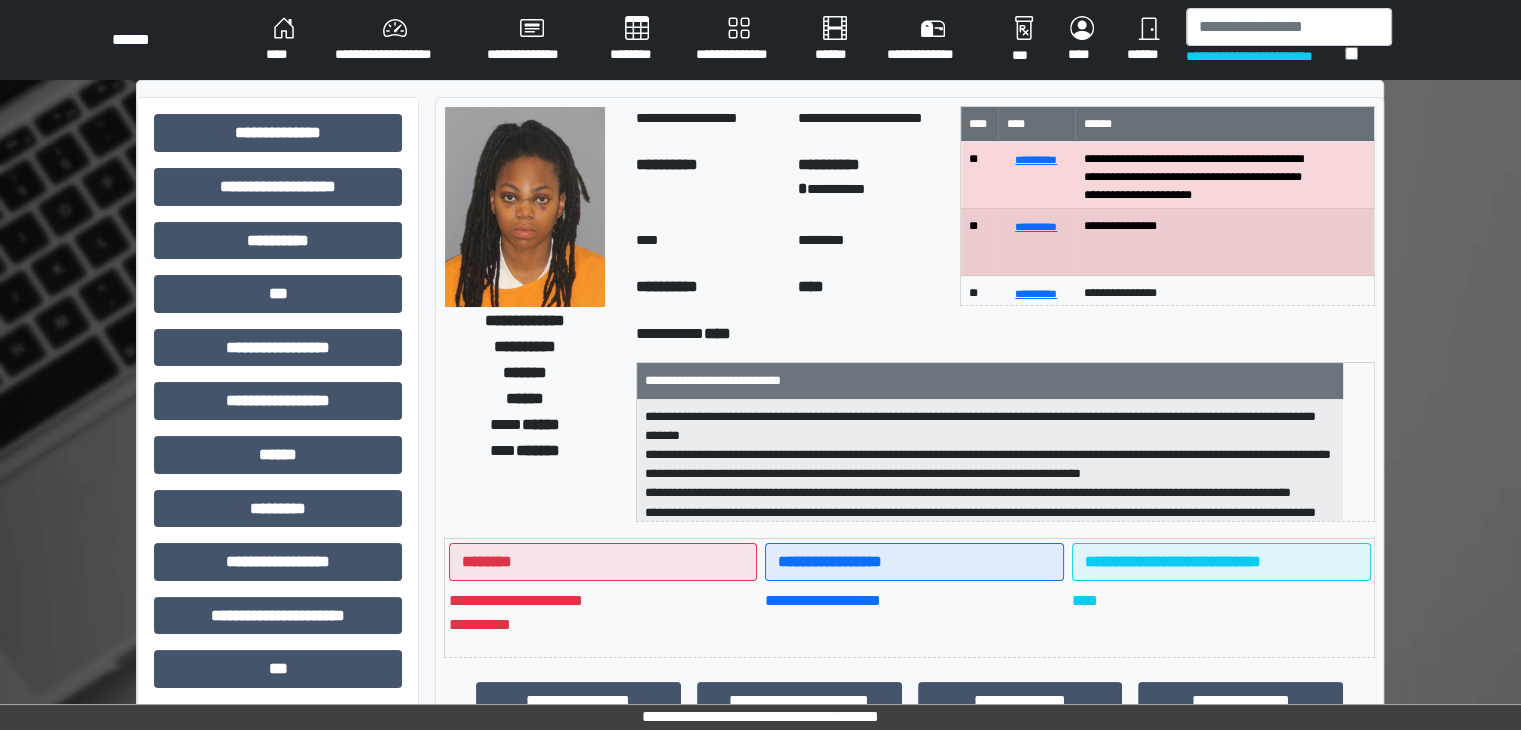 scroll, scrollTop: 83, scrollLeft: 0, axis: vertical 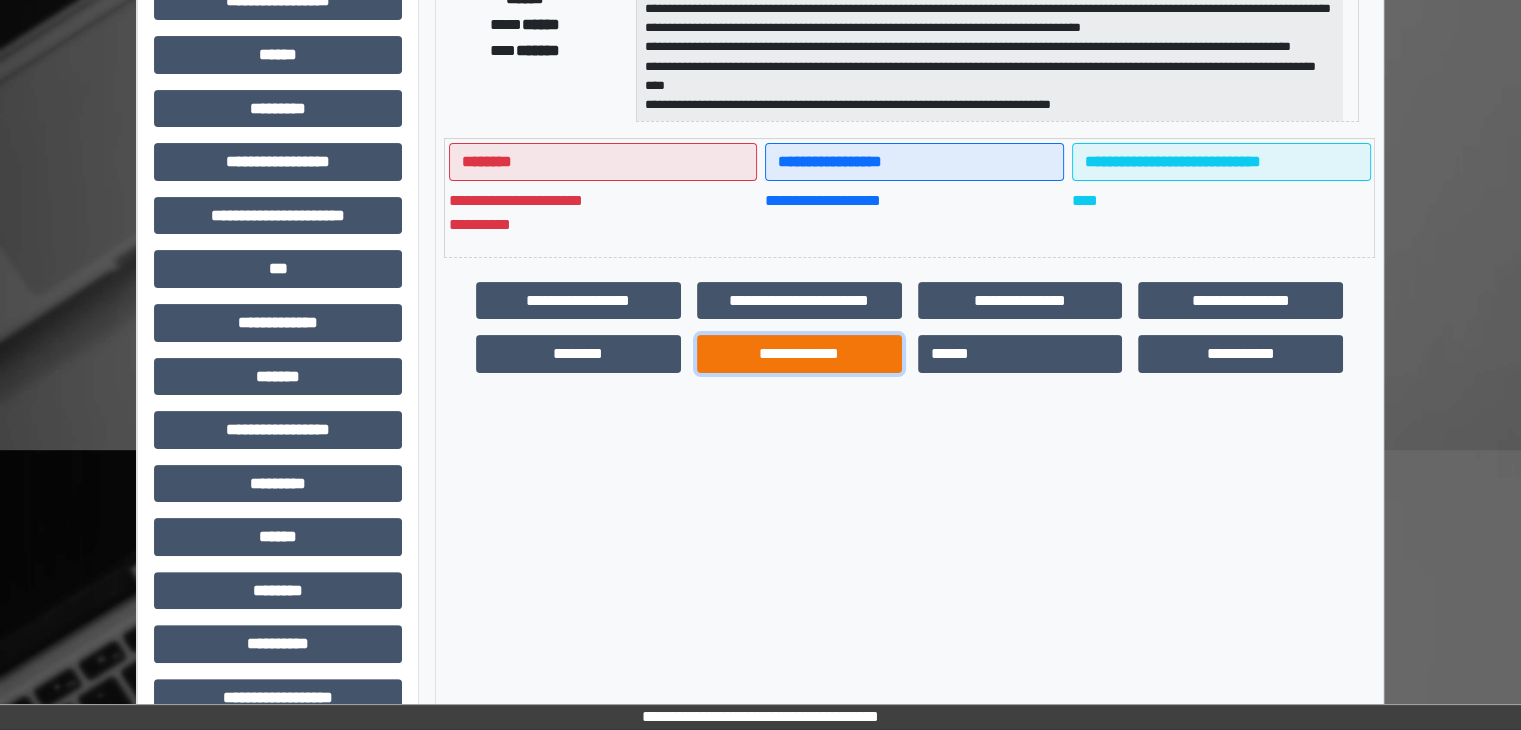 click on "**********" at bounding box center (799, 354) 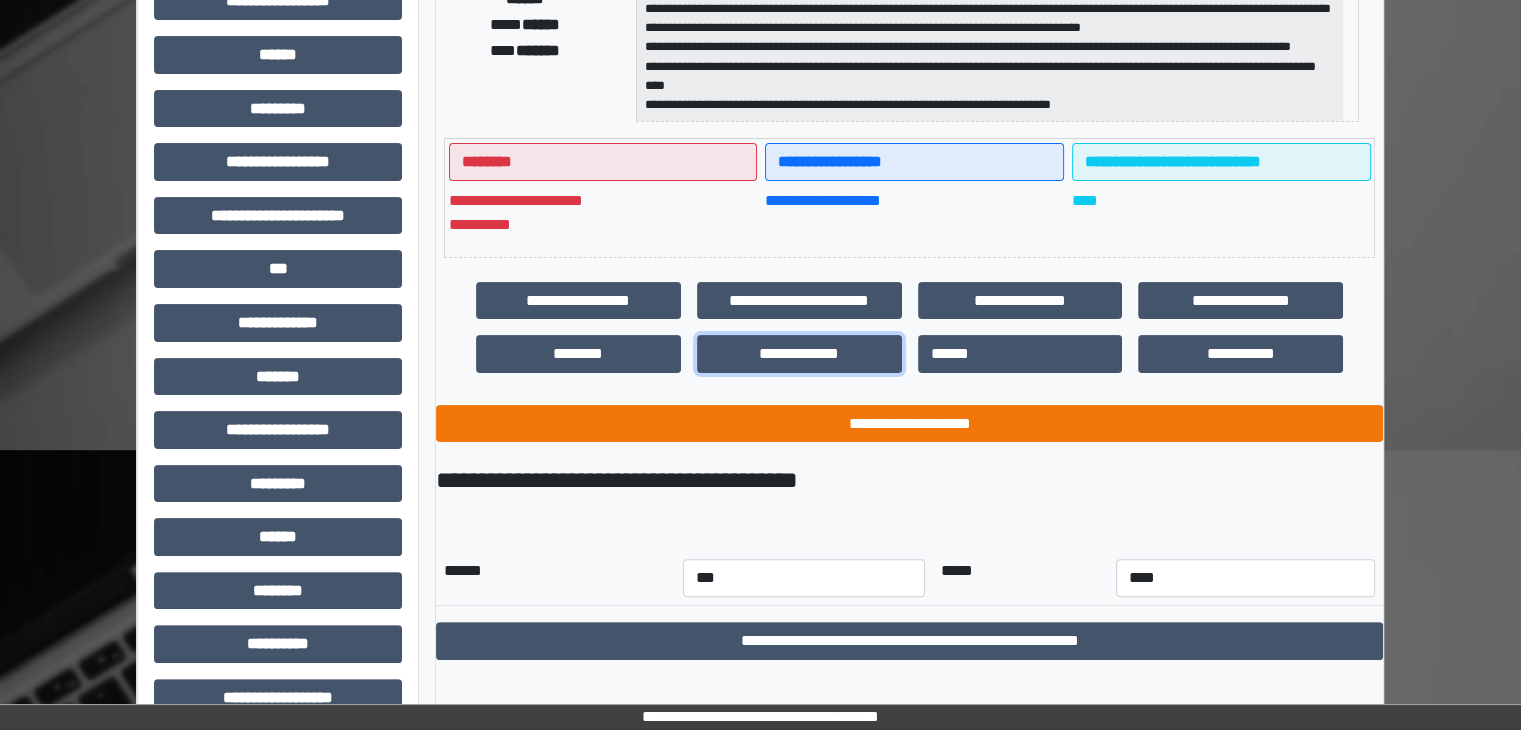 scroll, scrollTop: 436, scrollLeft: 0, axis: vertical 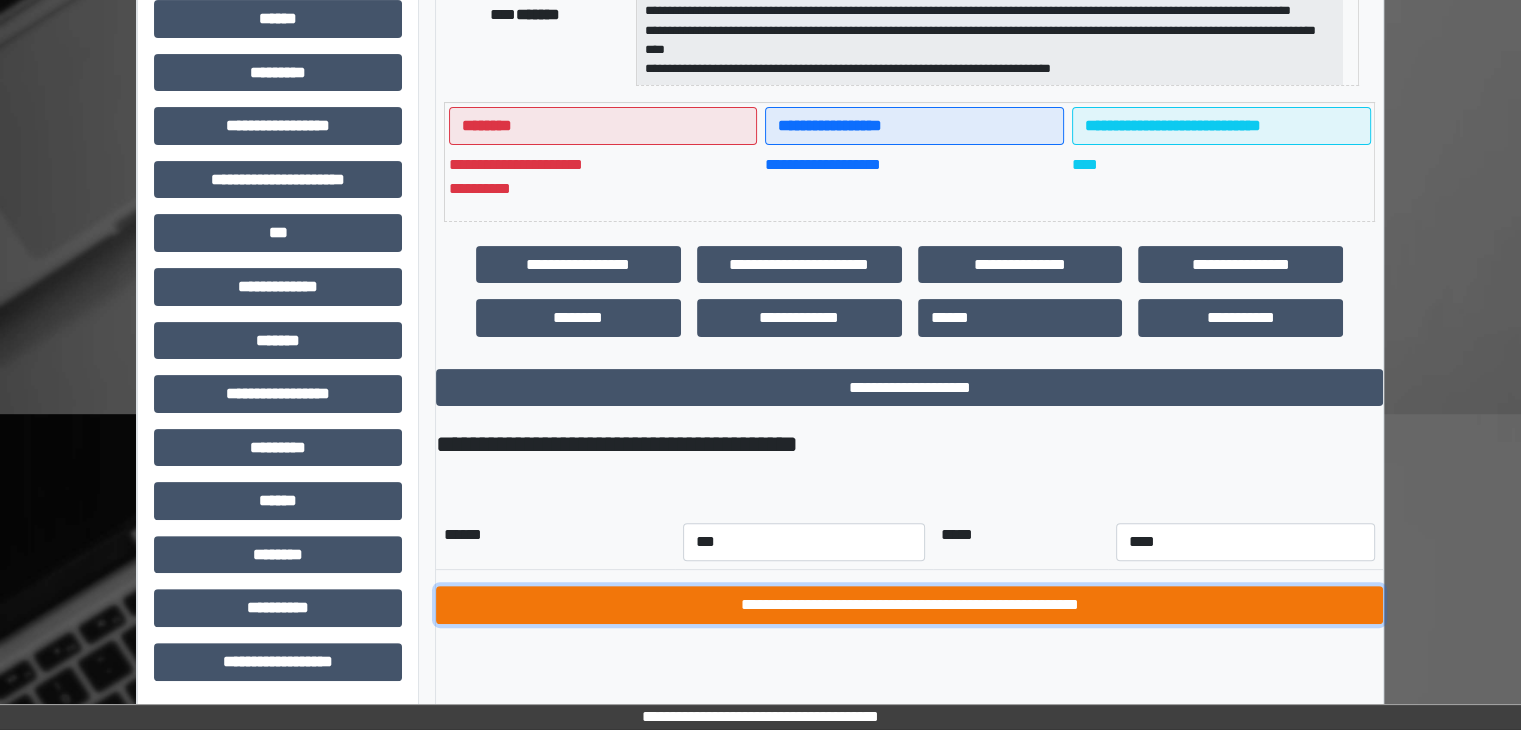 click on "**********" at bounding box center [909, 605] 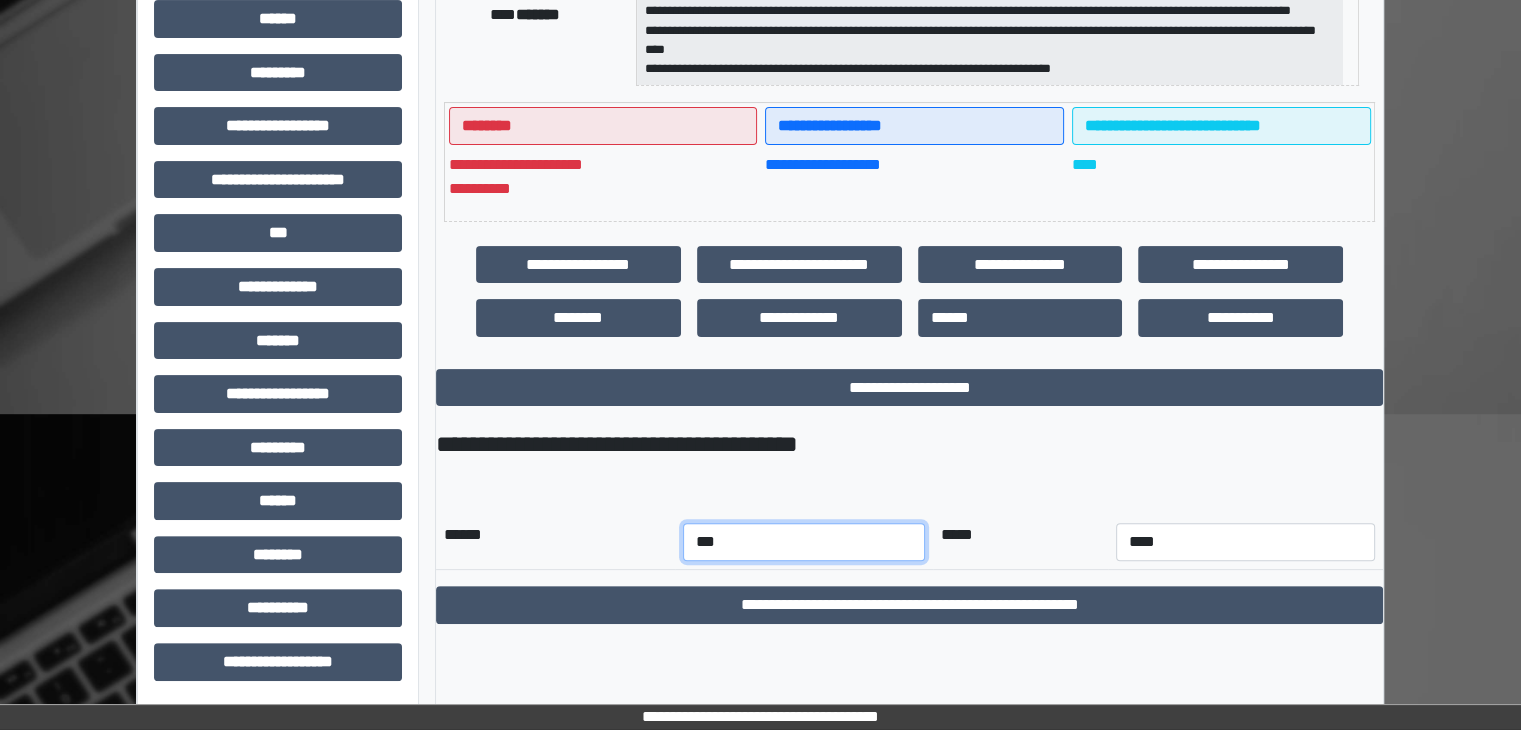 click on "***
***
***
***
***
***
***
***
***
***
***
***" at bounding box center [804, 542] 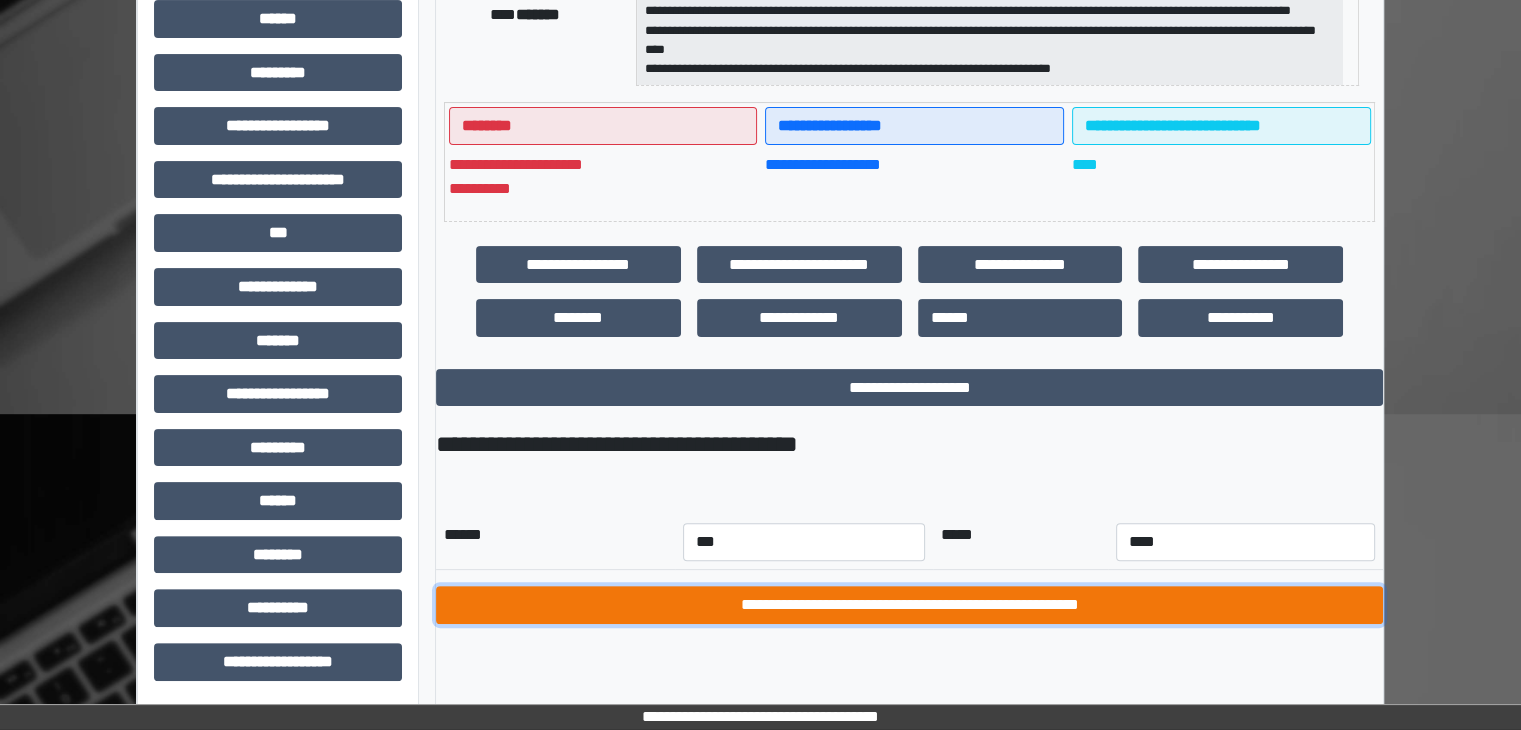 click on "**********" at bounding box center (909, 605) 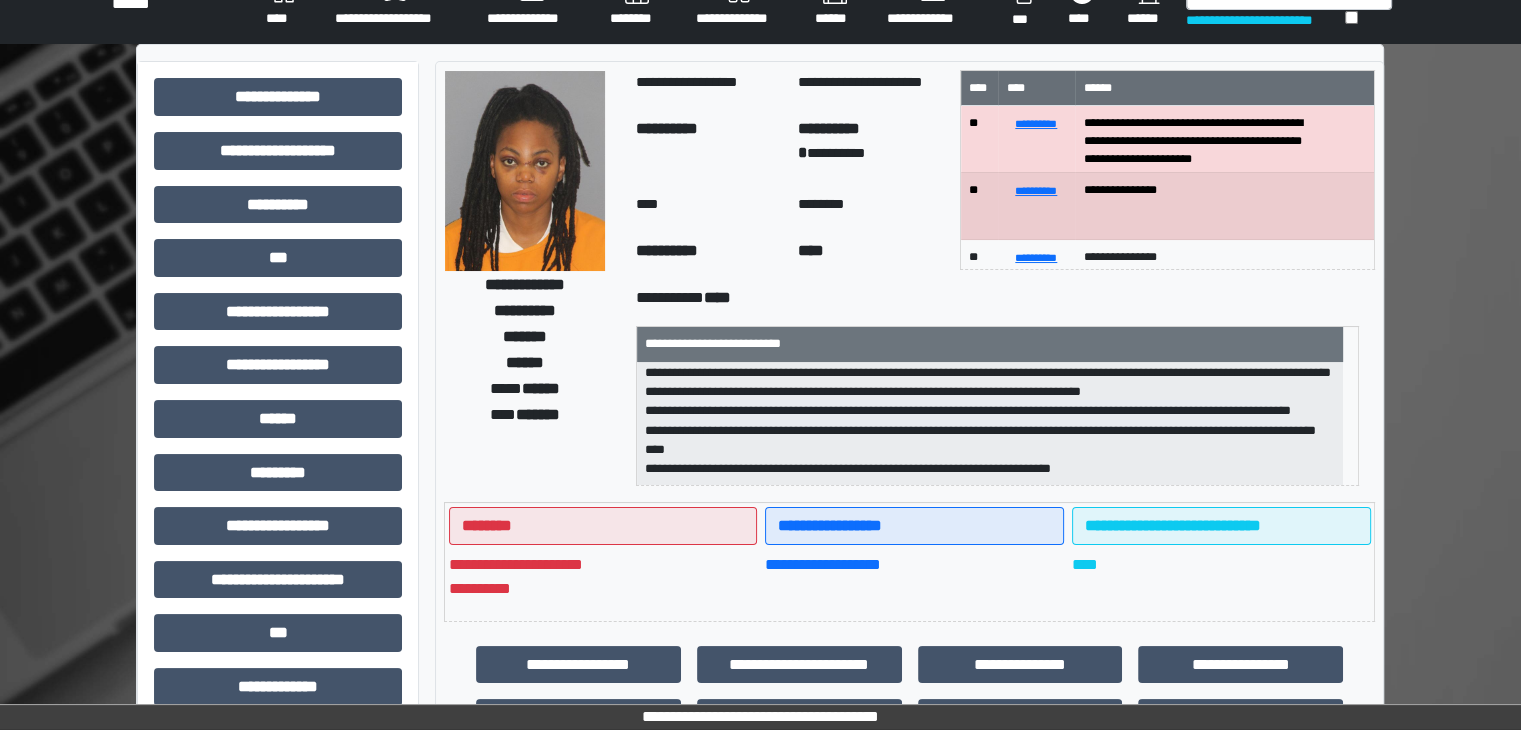 scroll, scrollTop: 0, scrollLeft: 0, axis: both 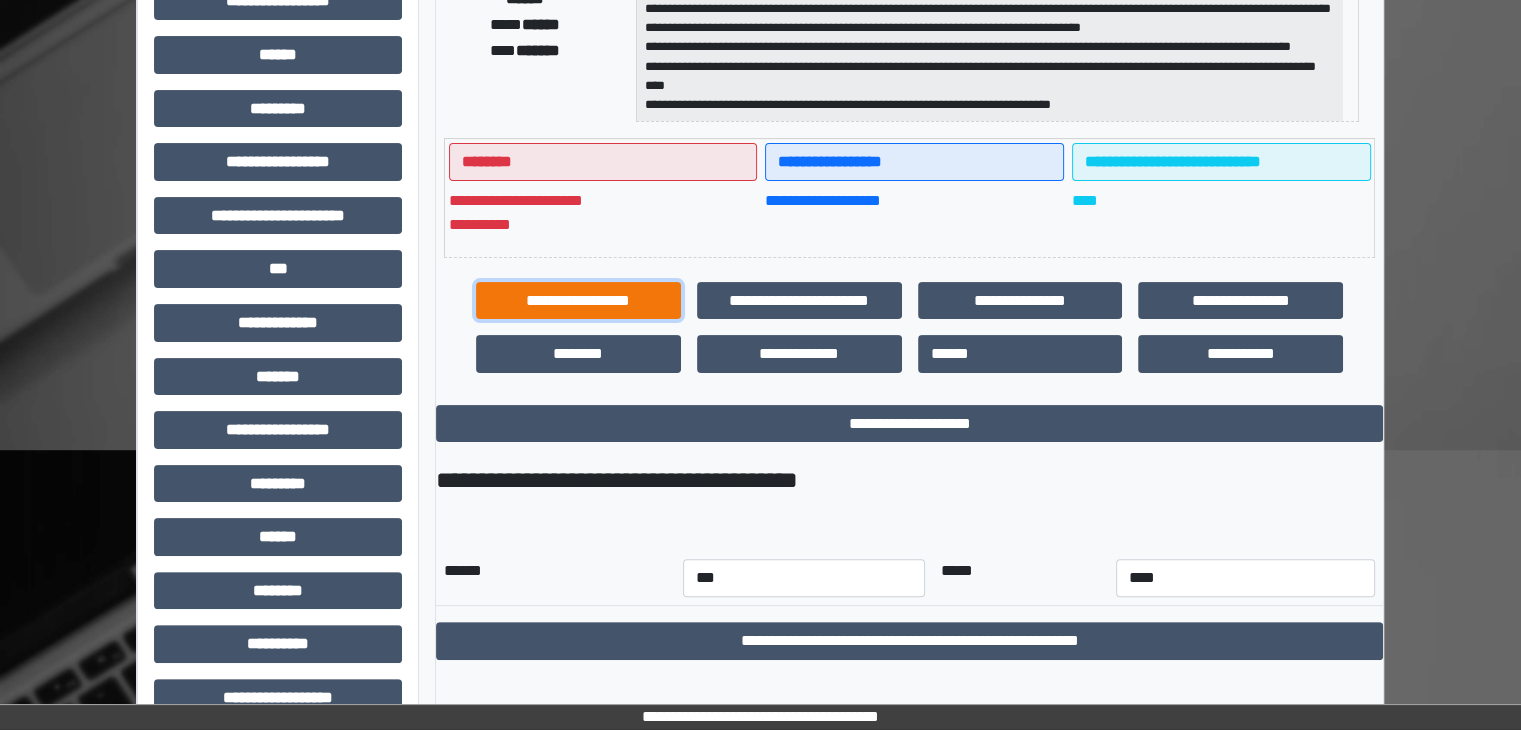 click on "**********" at bounding box center [578, 301] 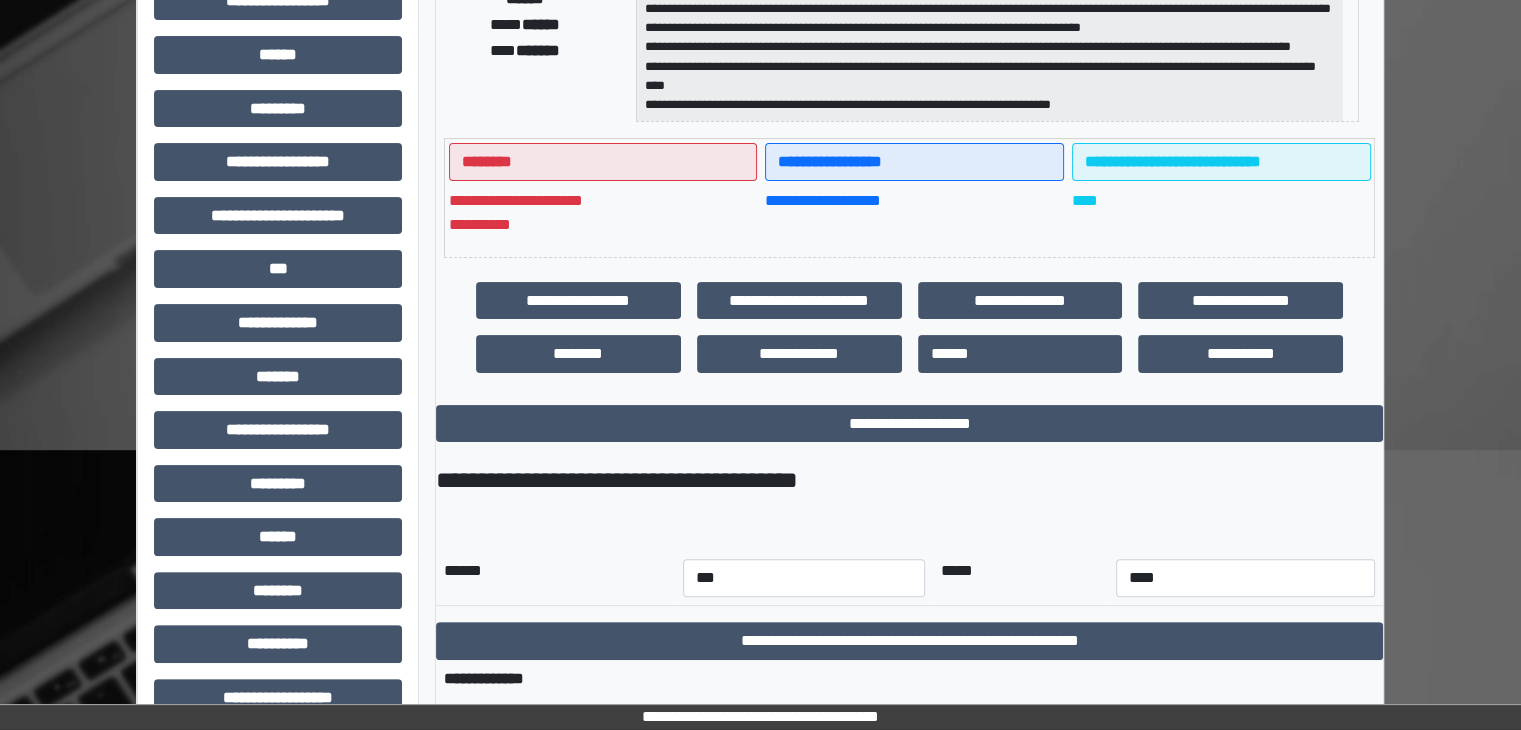 click on "**********" at bounding box center (909, 480) 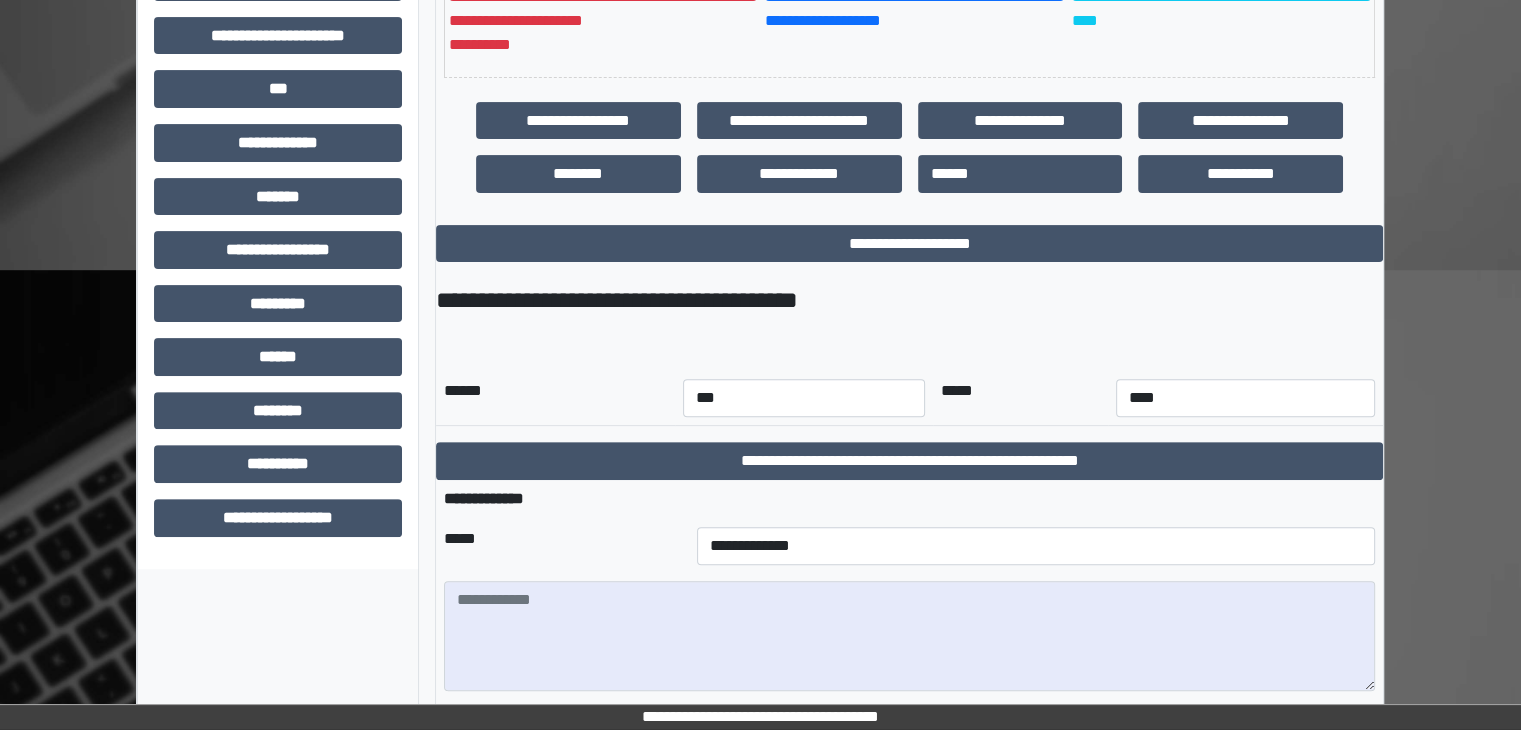 scroll, scrollTop: 600, scrollLeft: 0, axis: vertical 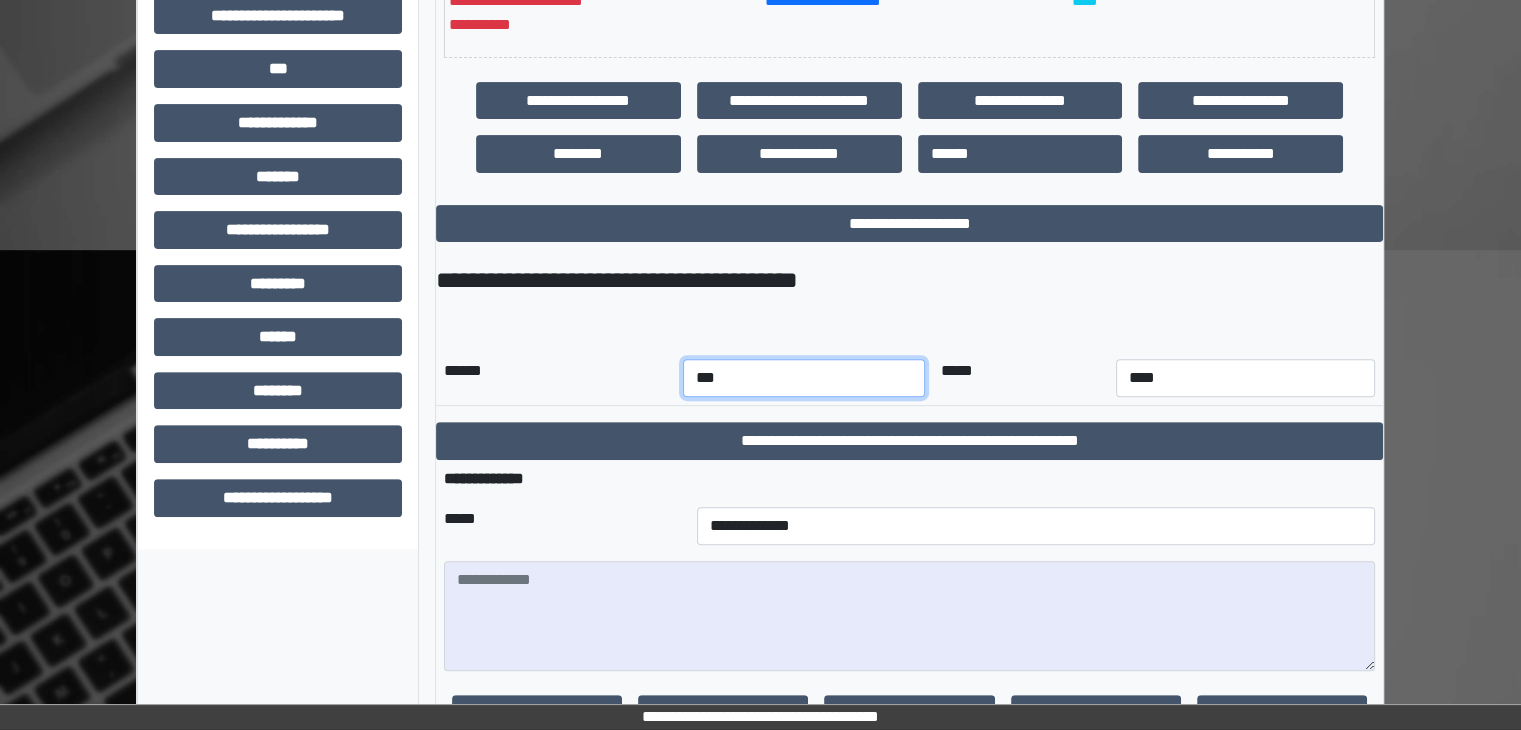 click on "***
***
***
***
***
***
***
***
***
***
***
***" at bounding box center (804, 378) 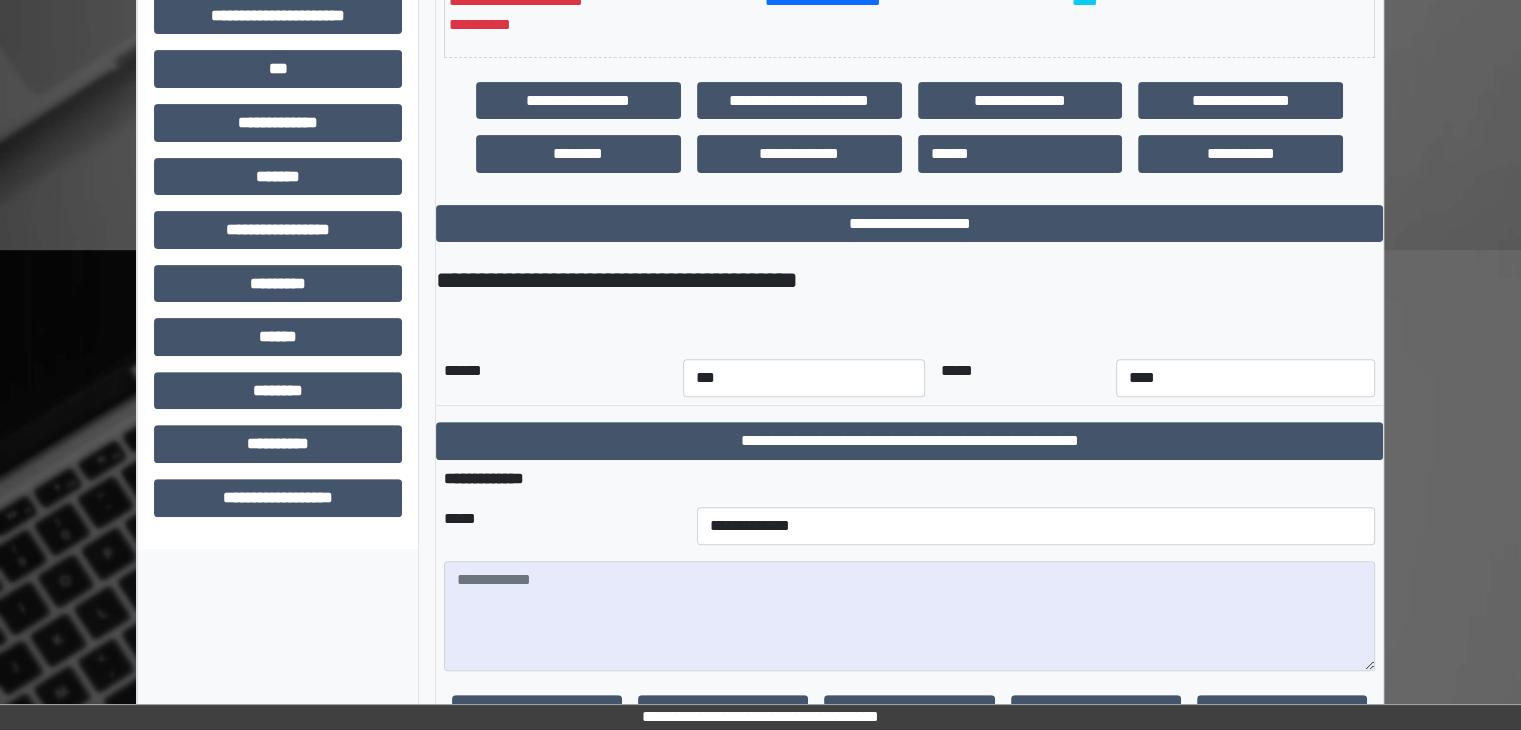 click on "**********" at bounding box center (909, 280) 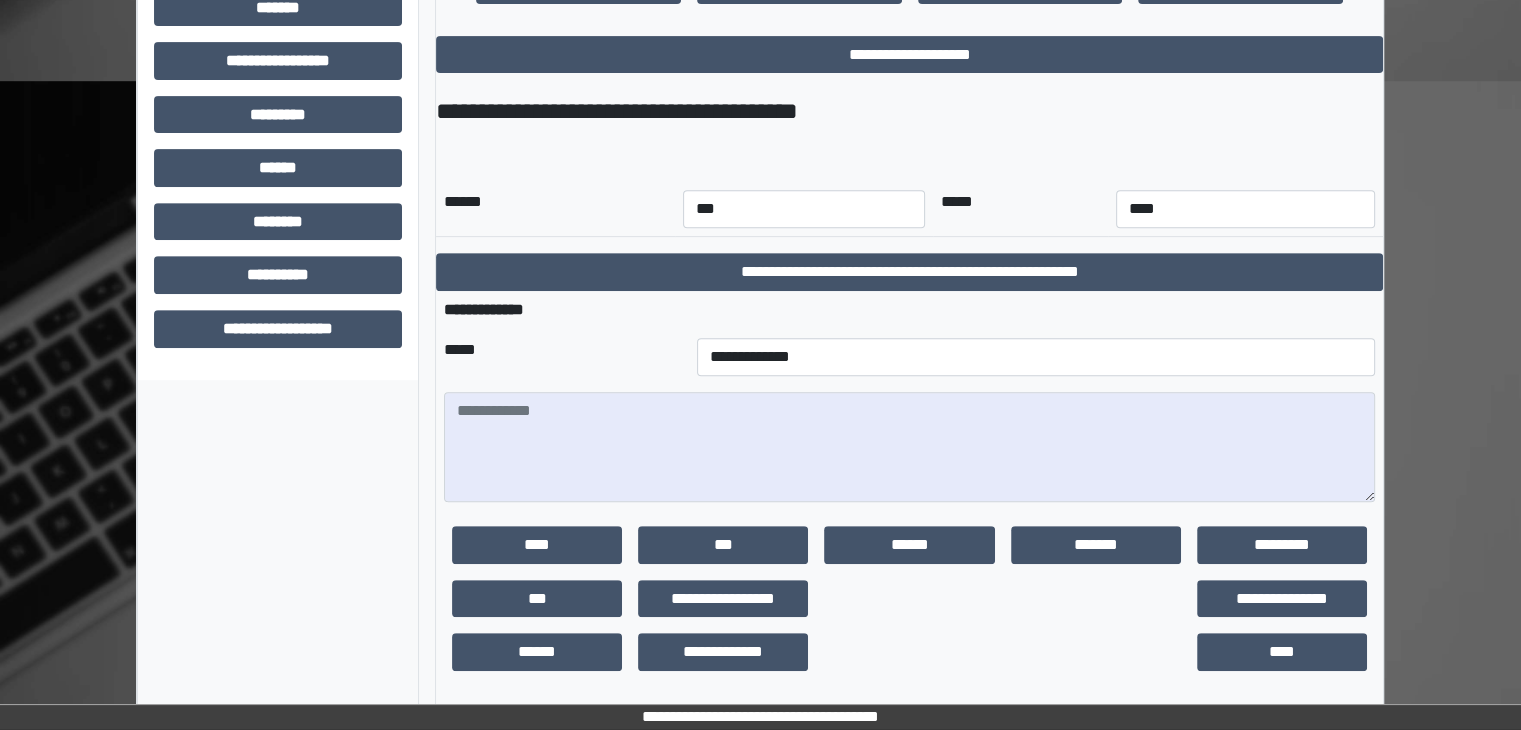 scroll, scrollTop: 775, scrollLeft: 0, axis: vertical 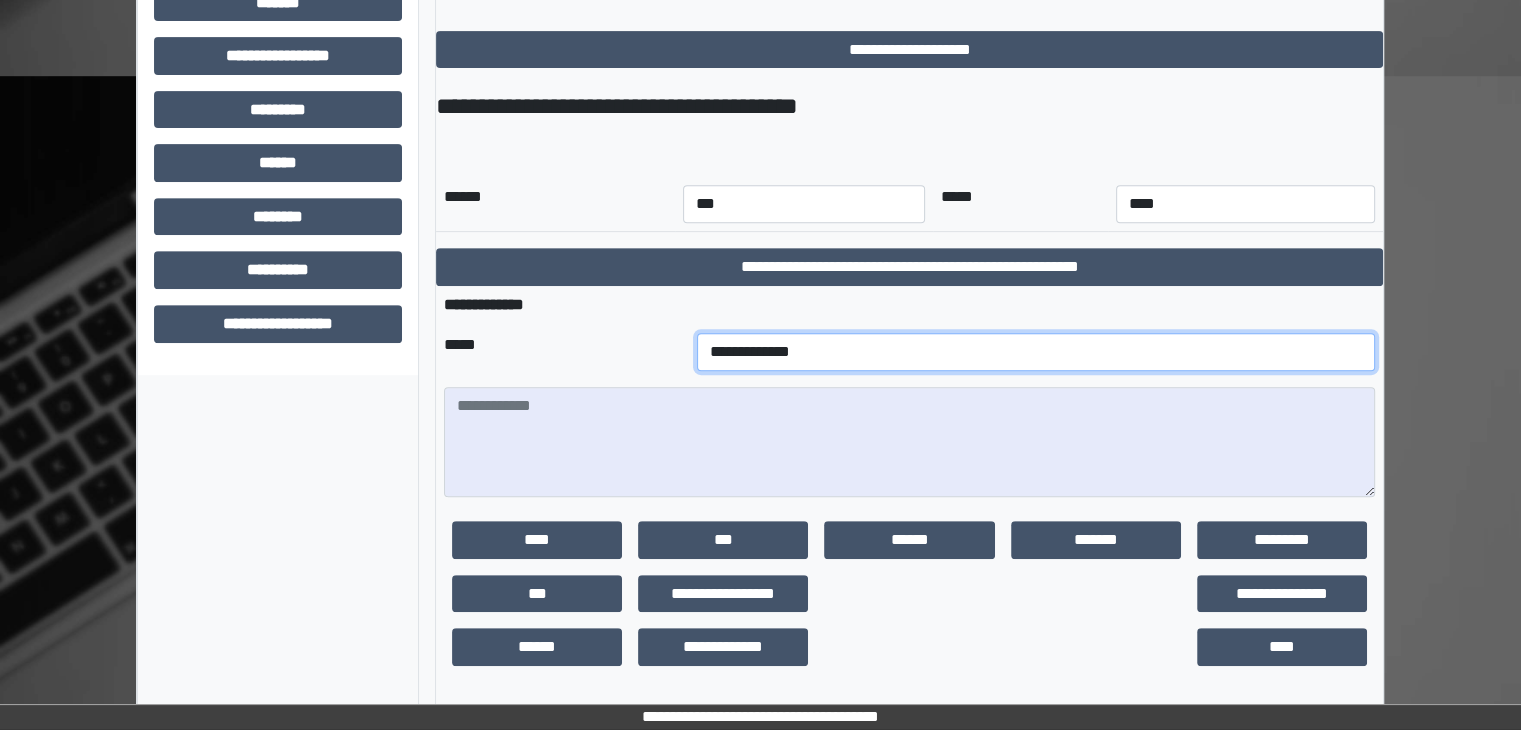 click on "**********" at bounding box center (1036, 352) 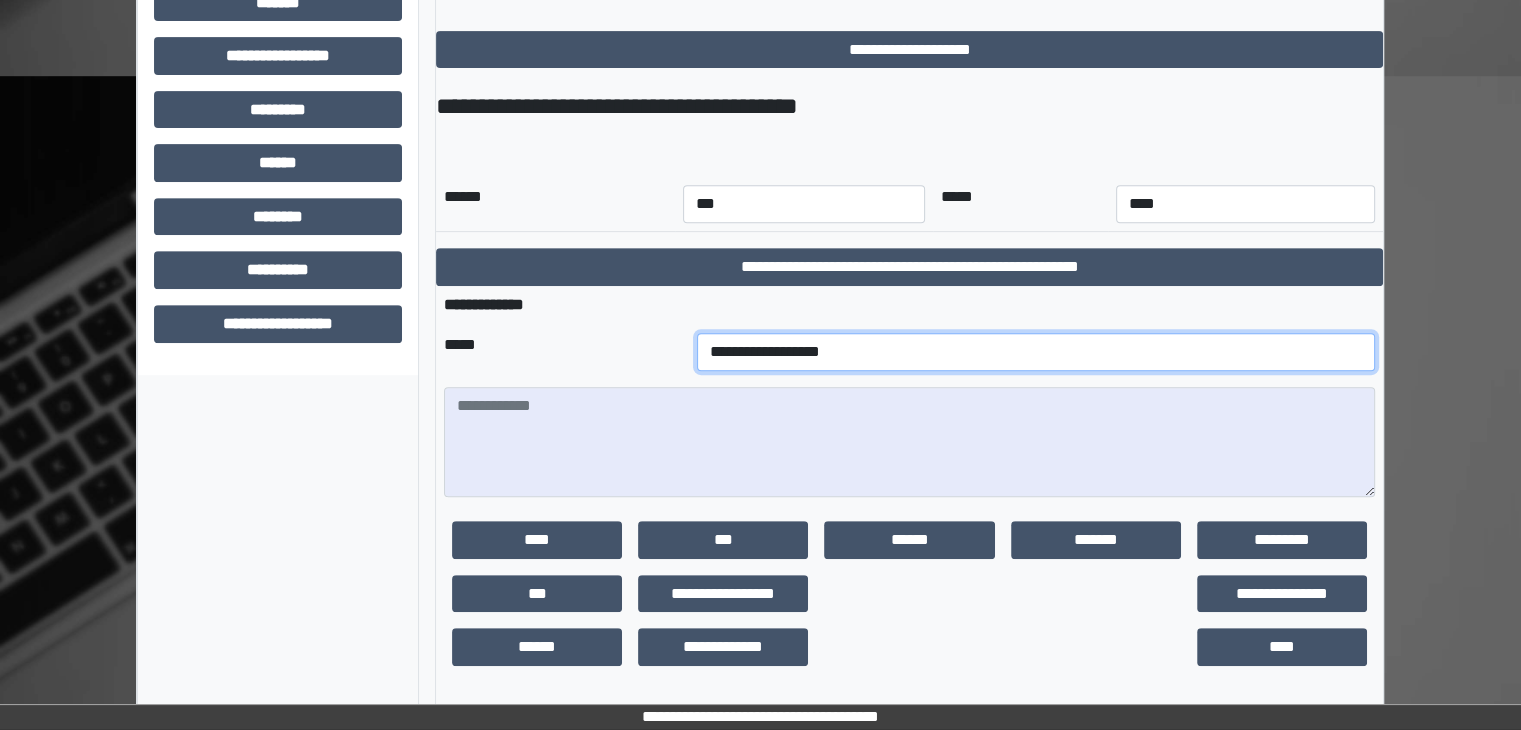 click on "**********" at bounding box center [1036, 352] 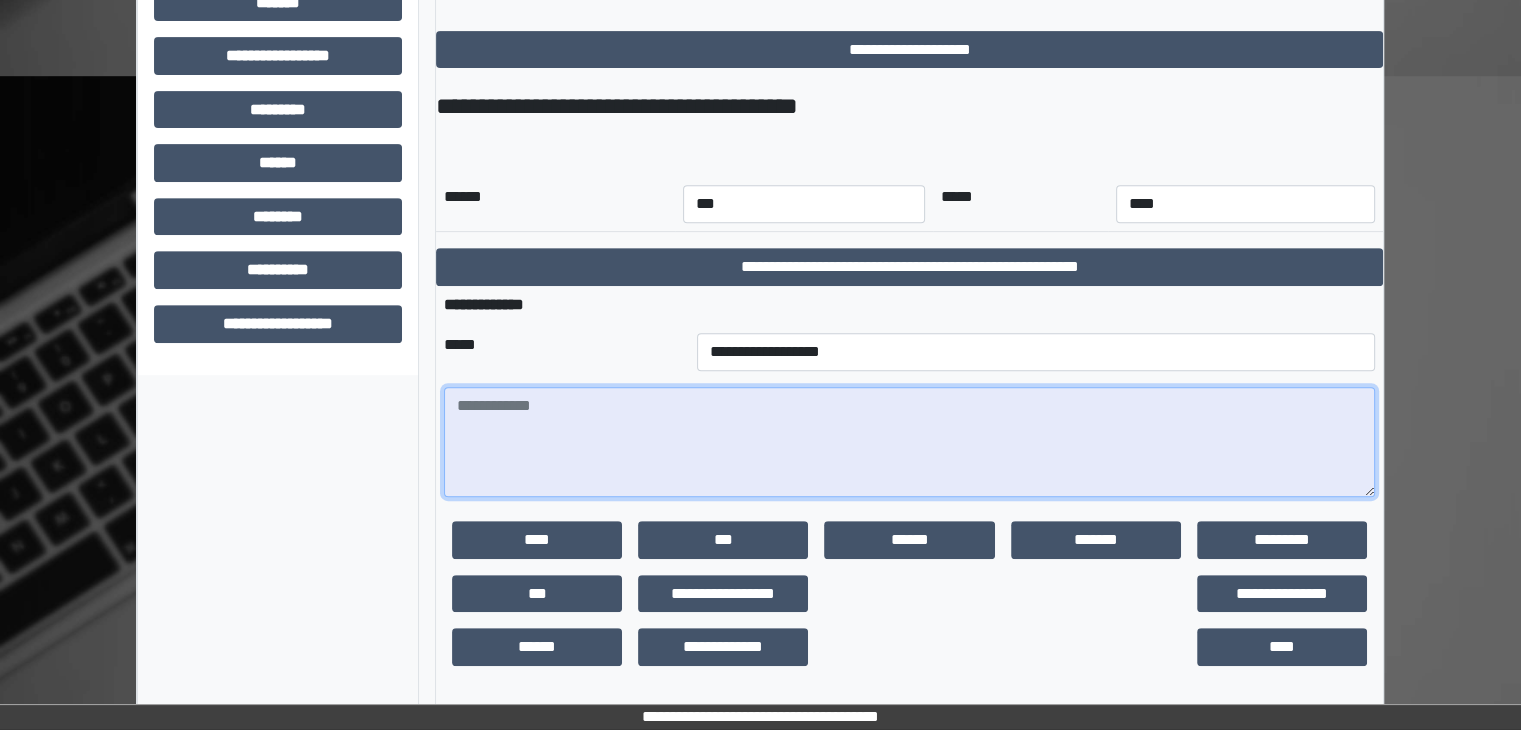 drag, startPoint x: 590, startPoint y: 438, endPoint x: 595, endPoint y: 429, distance: 10.29563 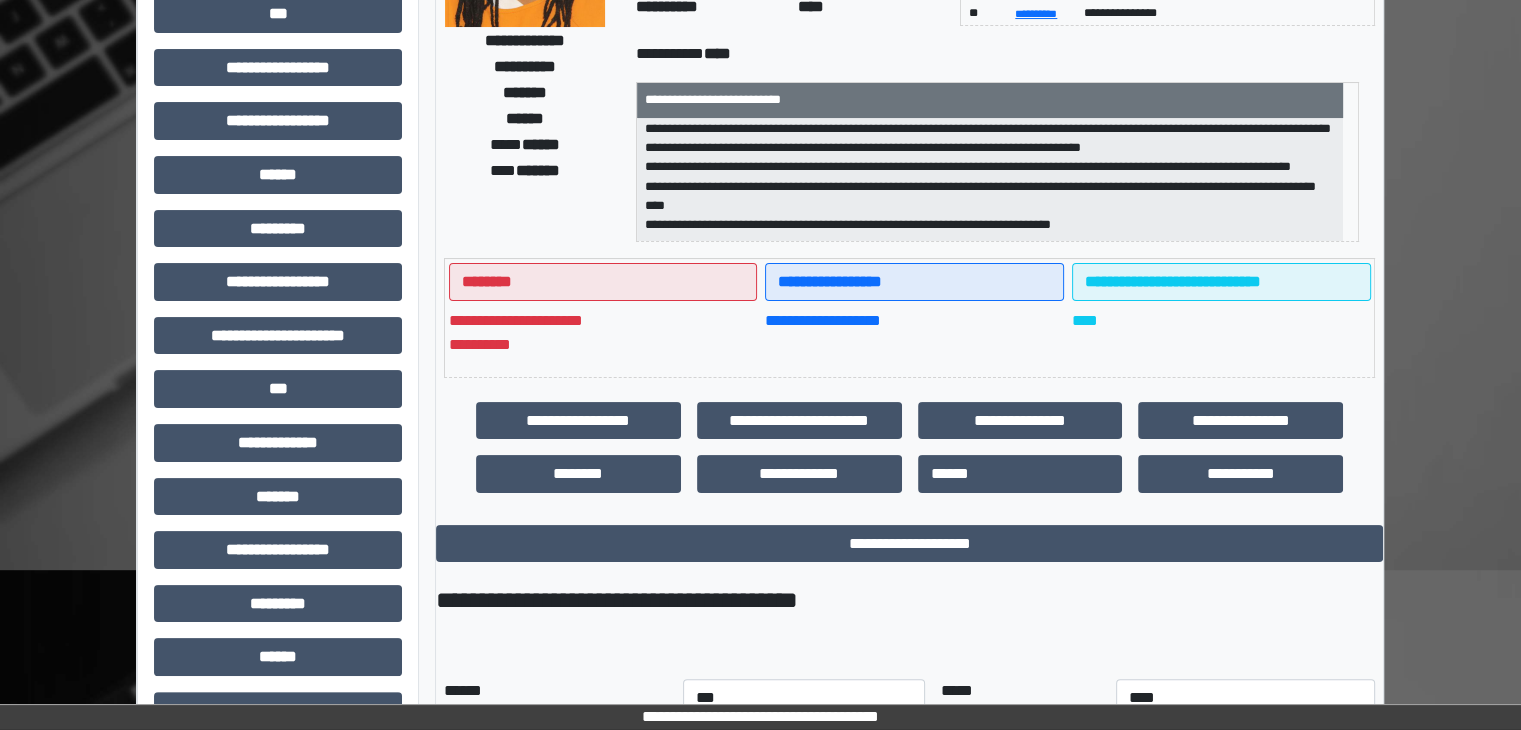 scroll, scrollTop: 275, scrollLeft: 0, axis: vertical 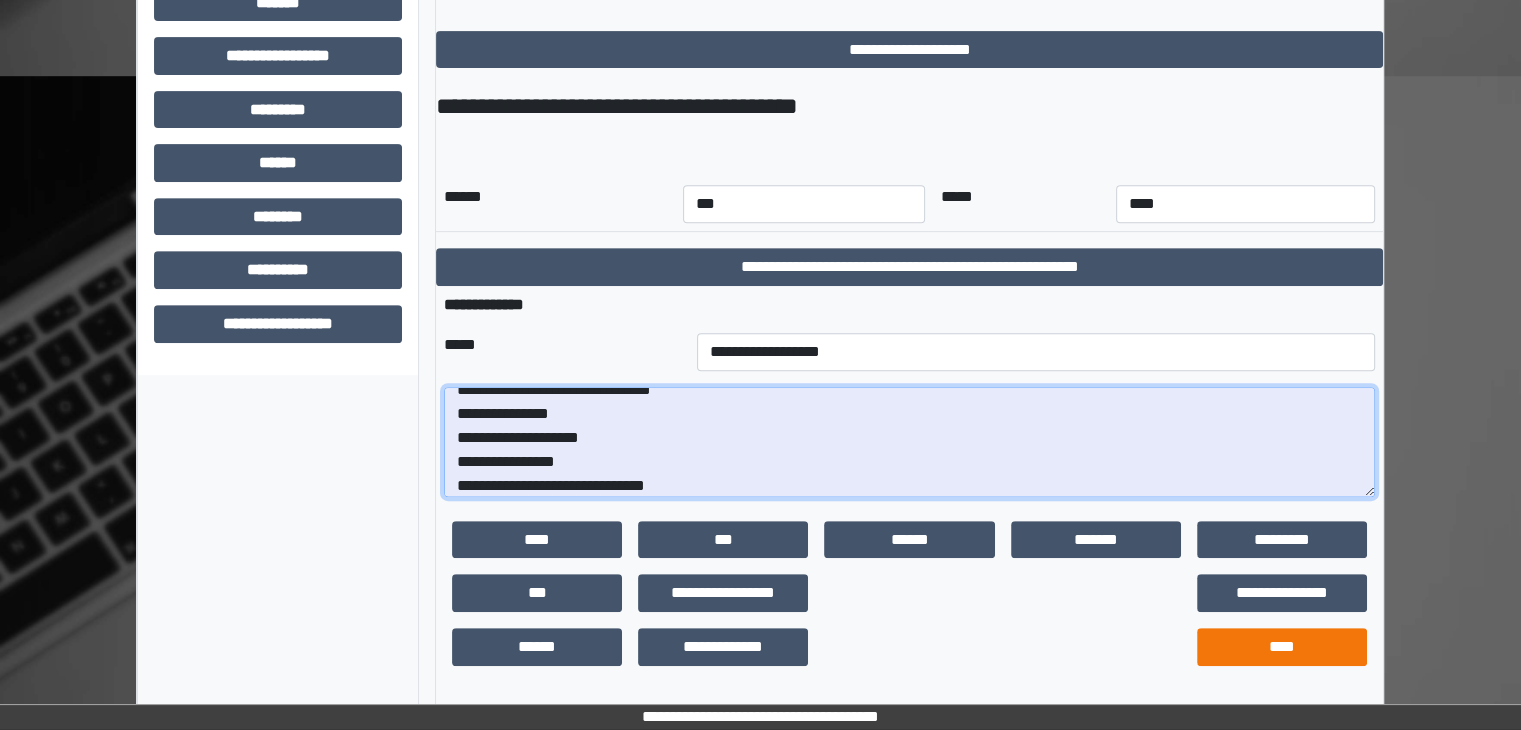 type on "**********" 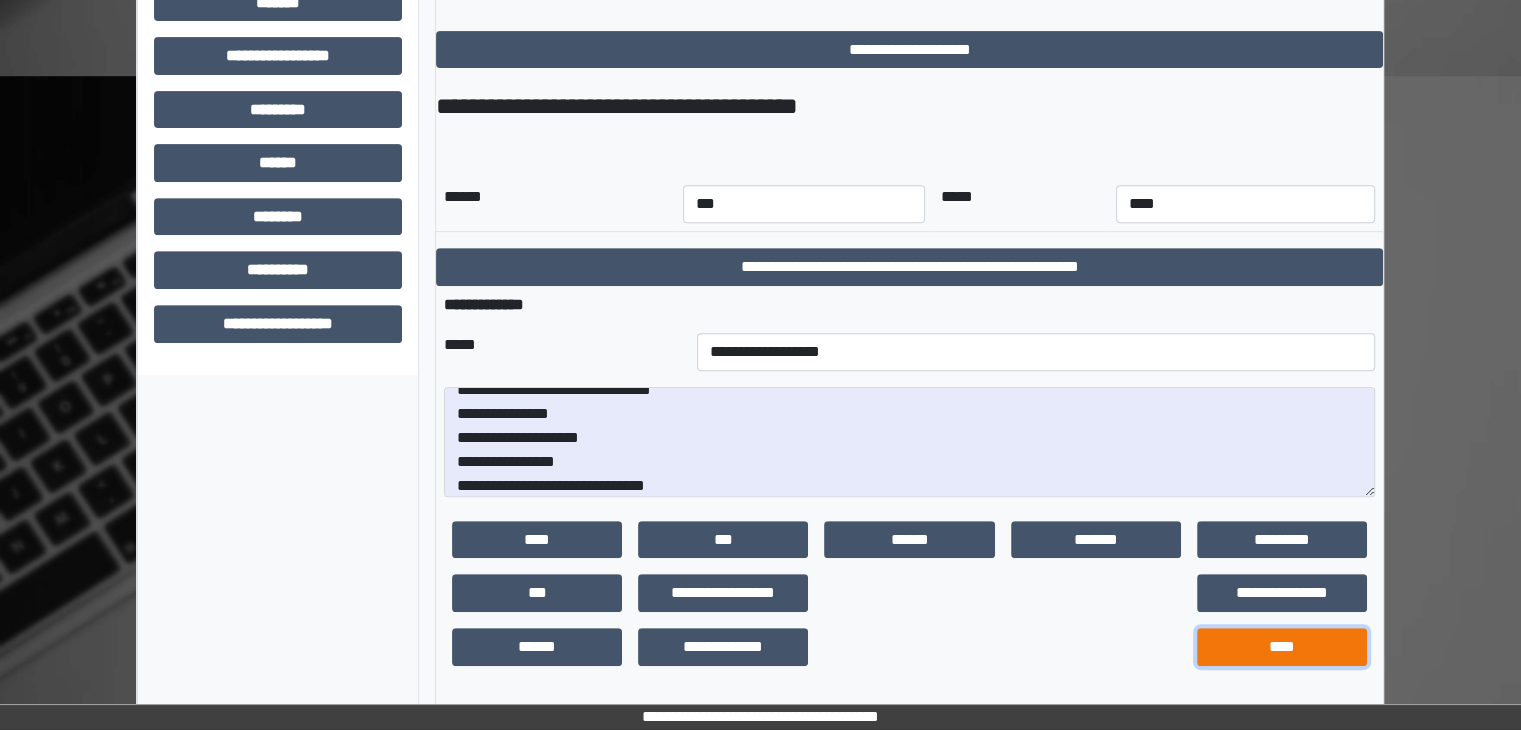 click on "****" at bounding box center [1282, 647] 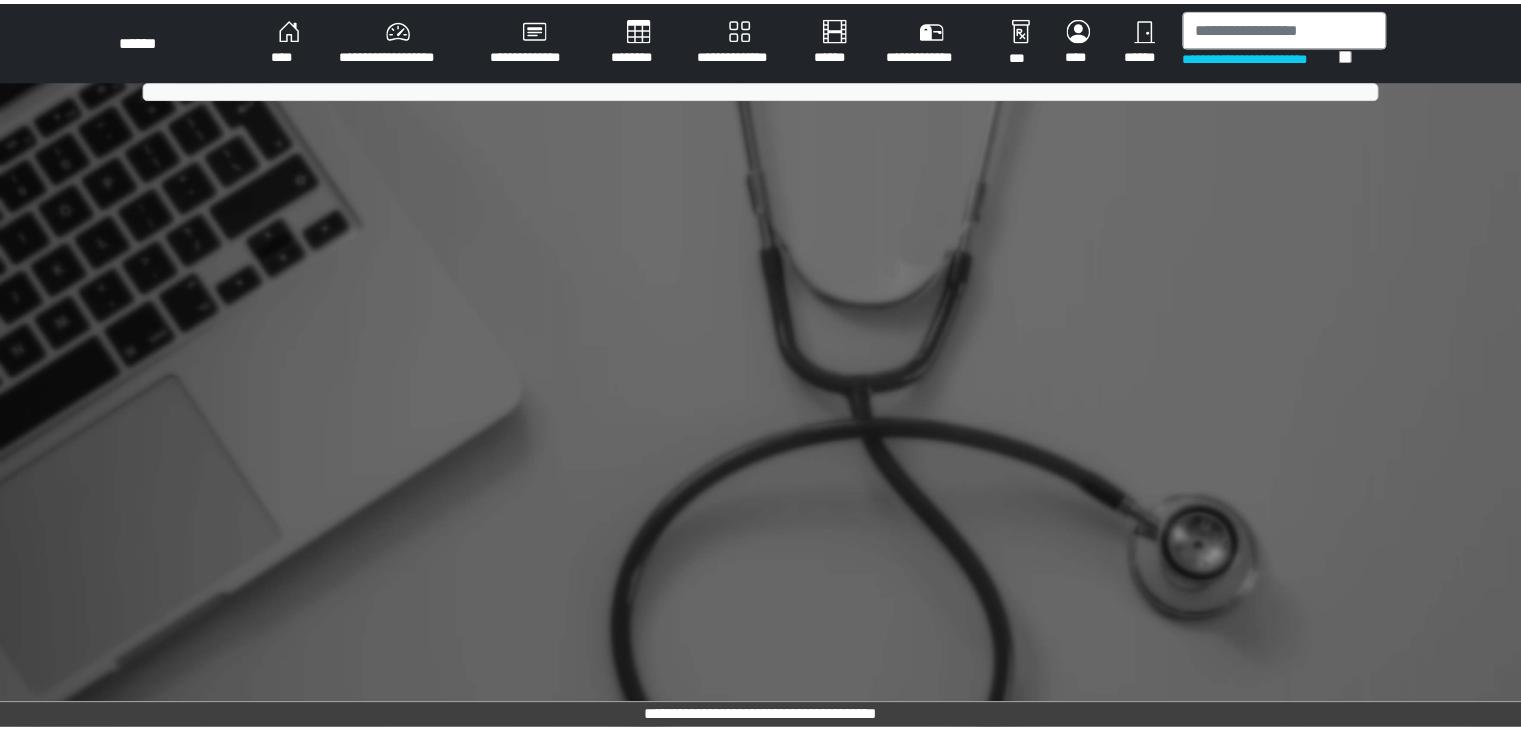 scroll, scrollTop: 0, scrollLeft: 0, axis: both 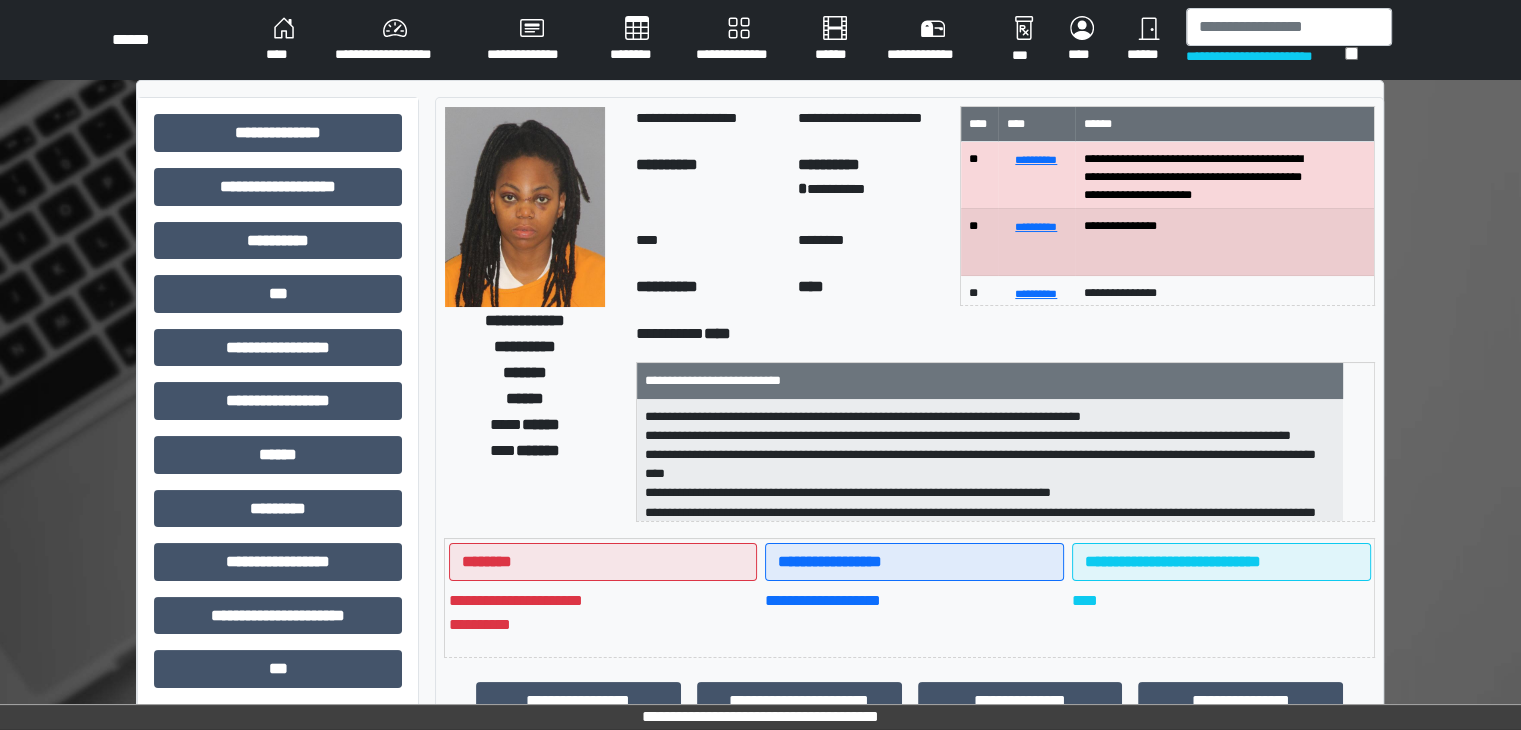 click on "**********" at bounding box center (395, 40) 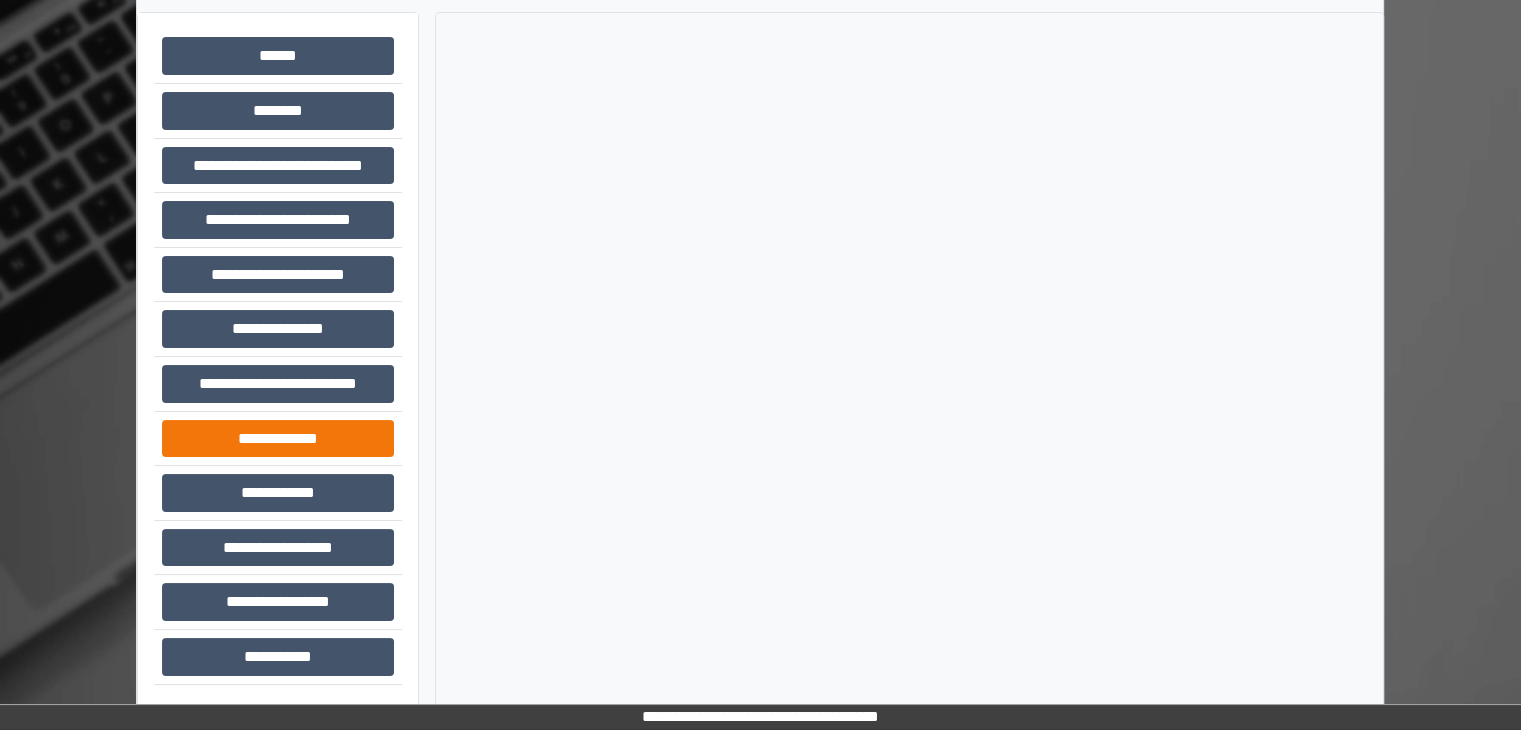 scroll, scrollTop: 87, scrollLeft: 0, axis: vertical 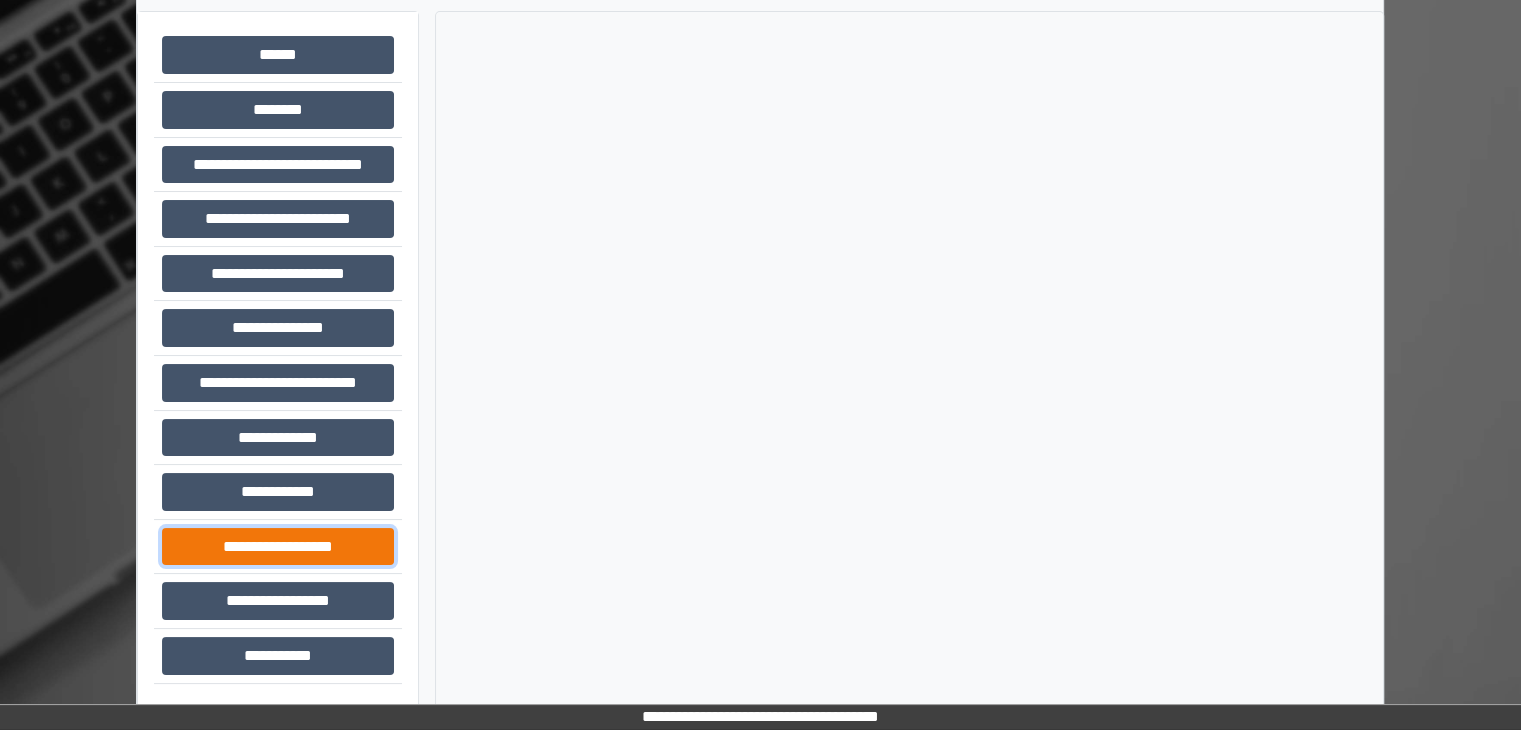 click on "**********" at bounding box center [278, 547] 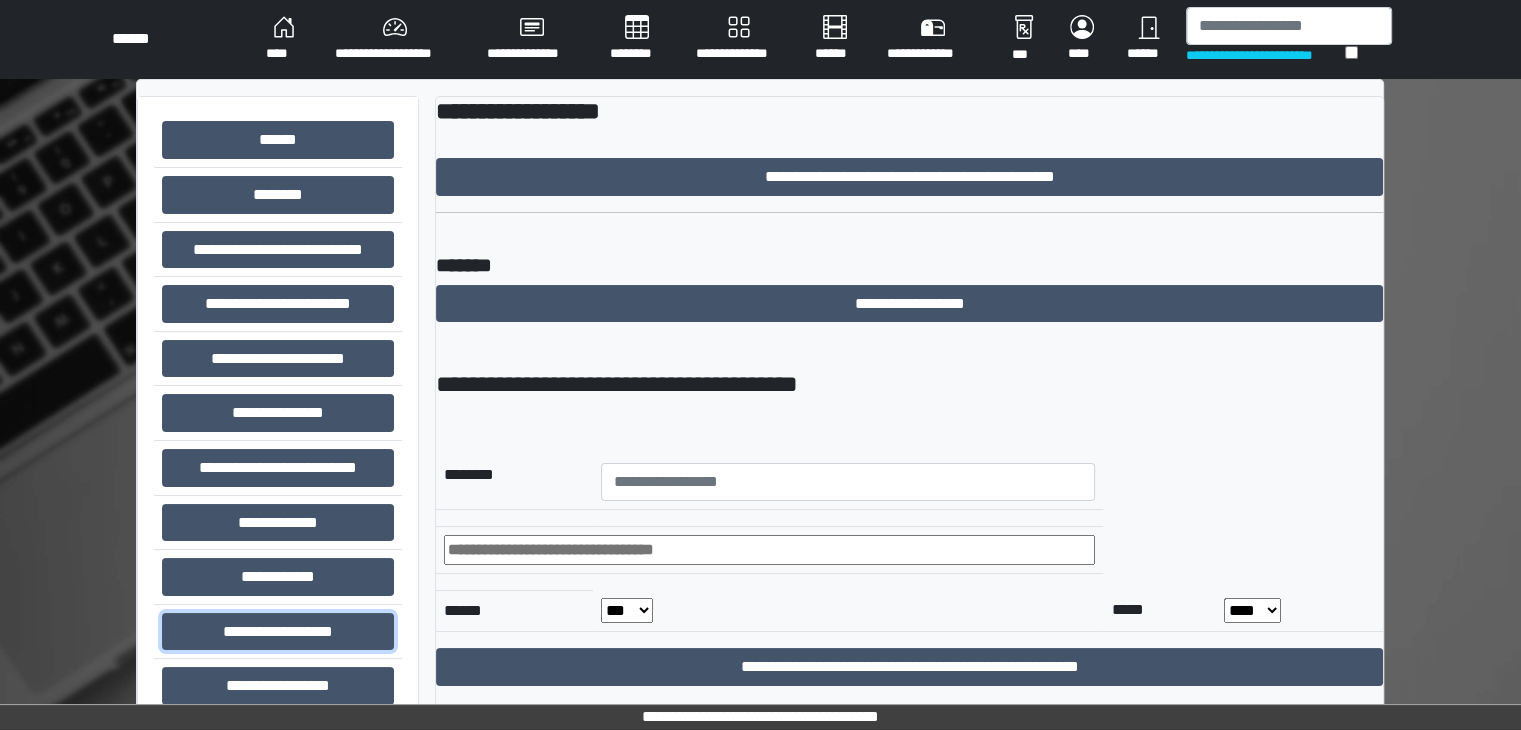 scroll, scrollTop: 0, scrollLeft: 0, axis: both 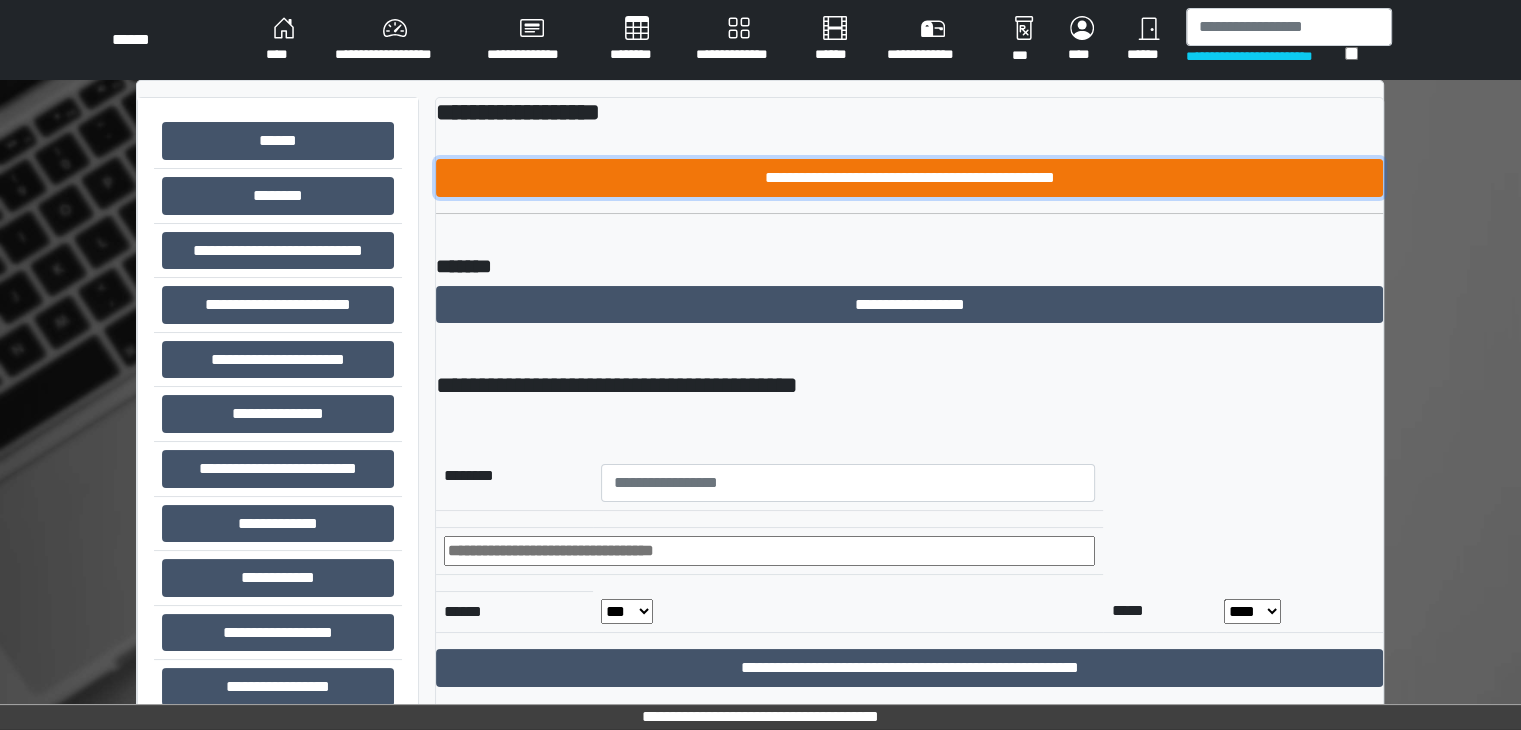 click on "**********" at bounding box center [909, 178] 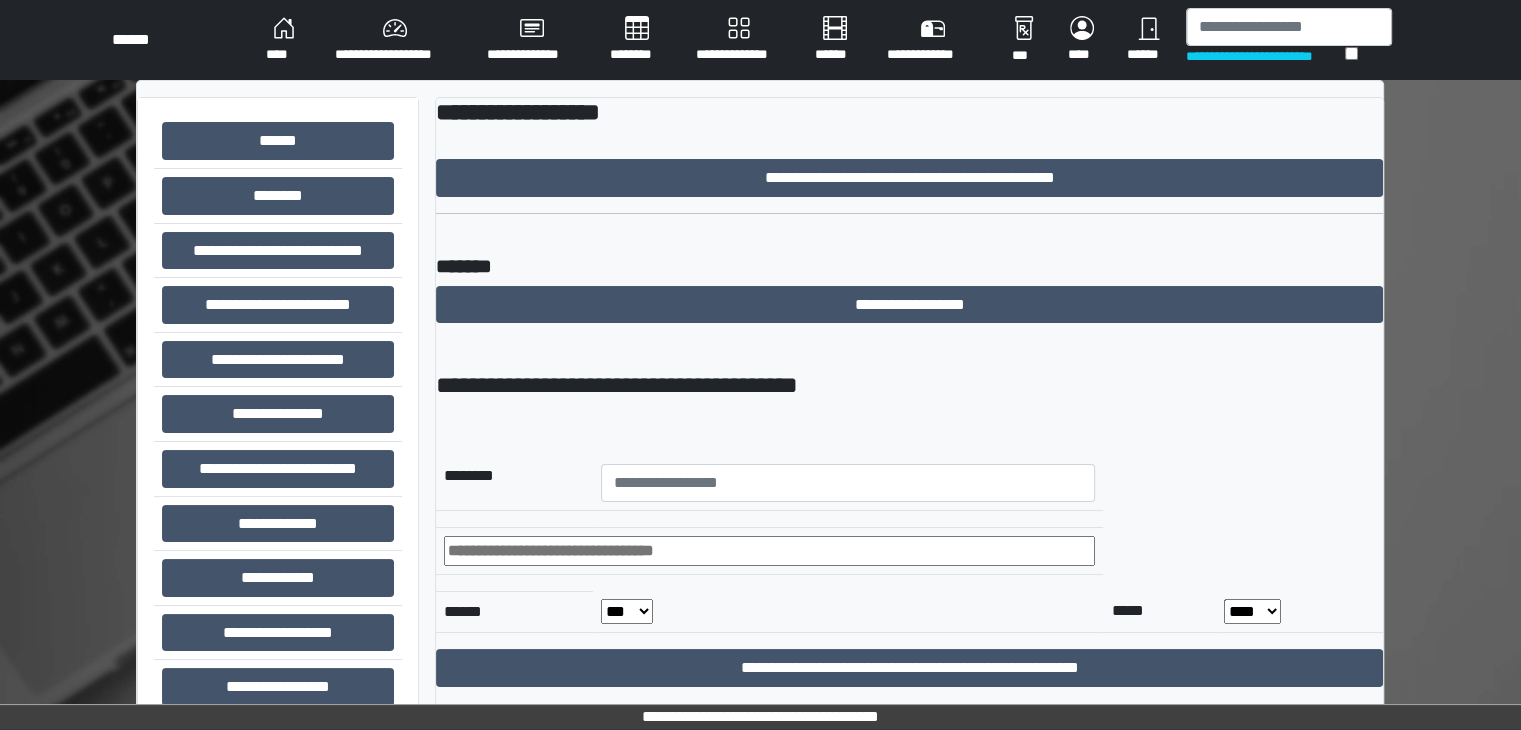 click on "****" at bounding box center [284, 40] 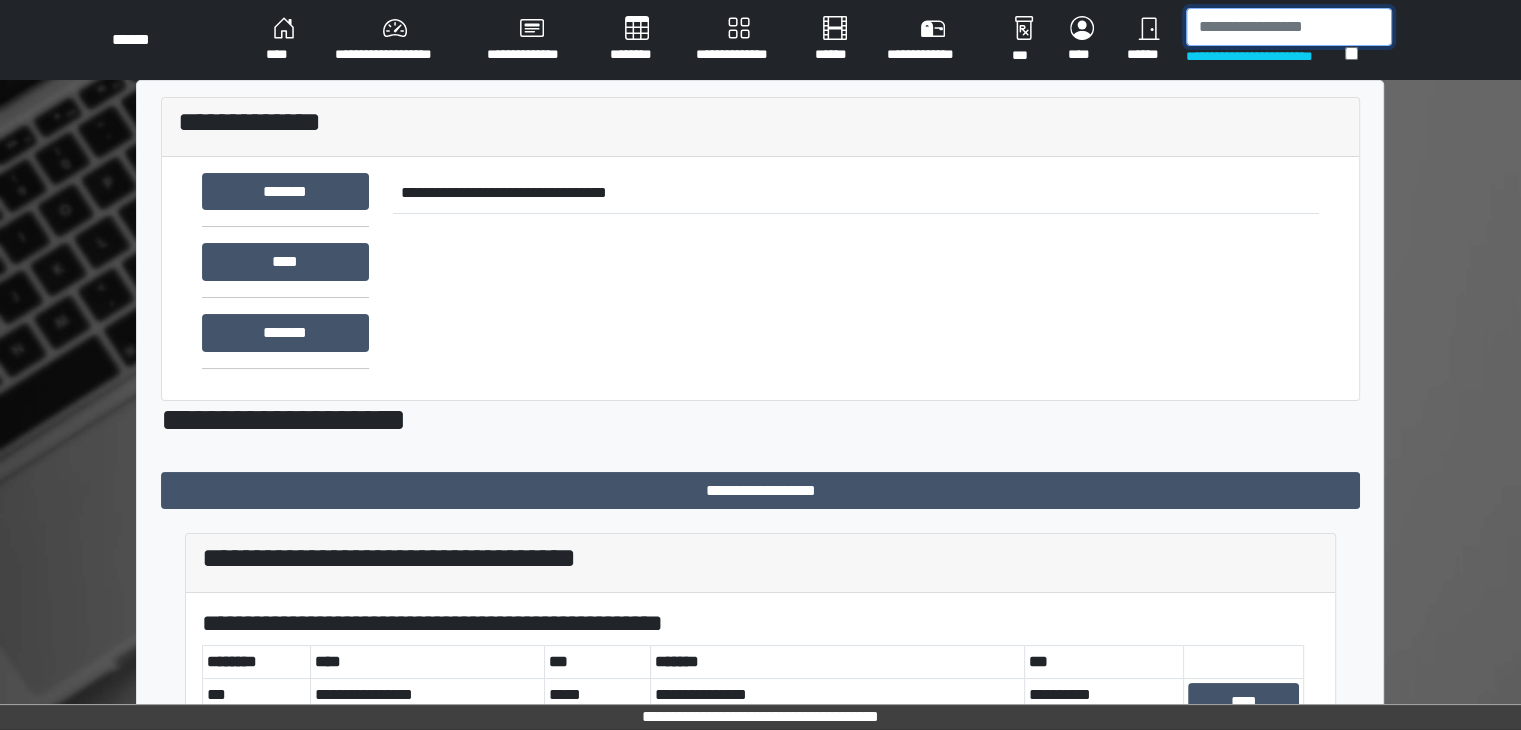 click at bounding box center [1289, 27] 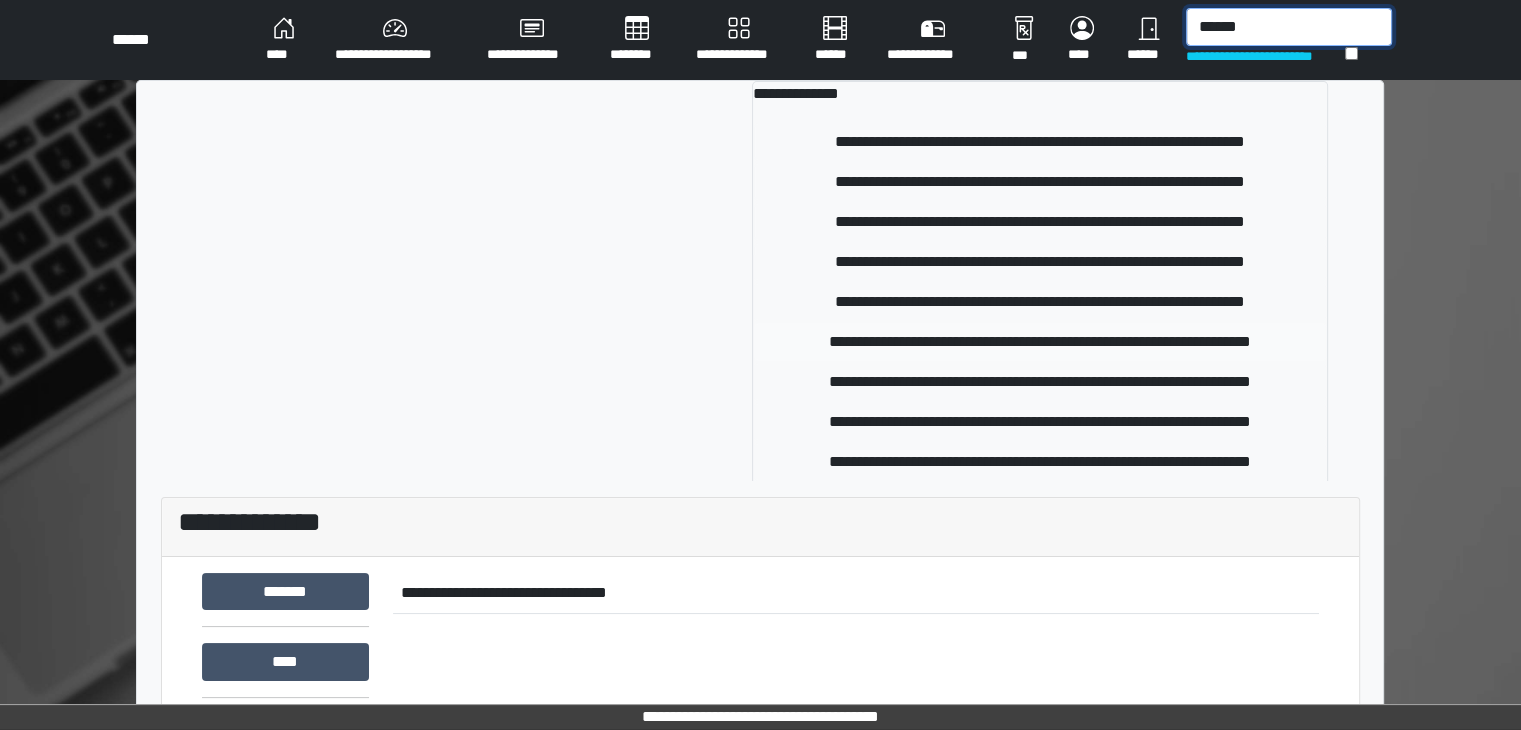 type on "******" 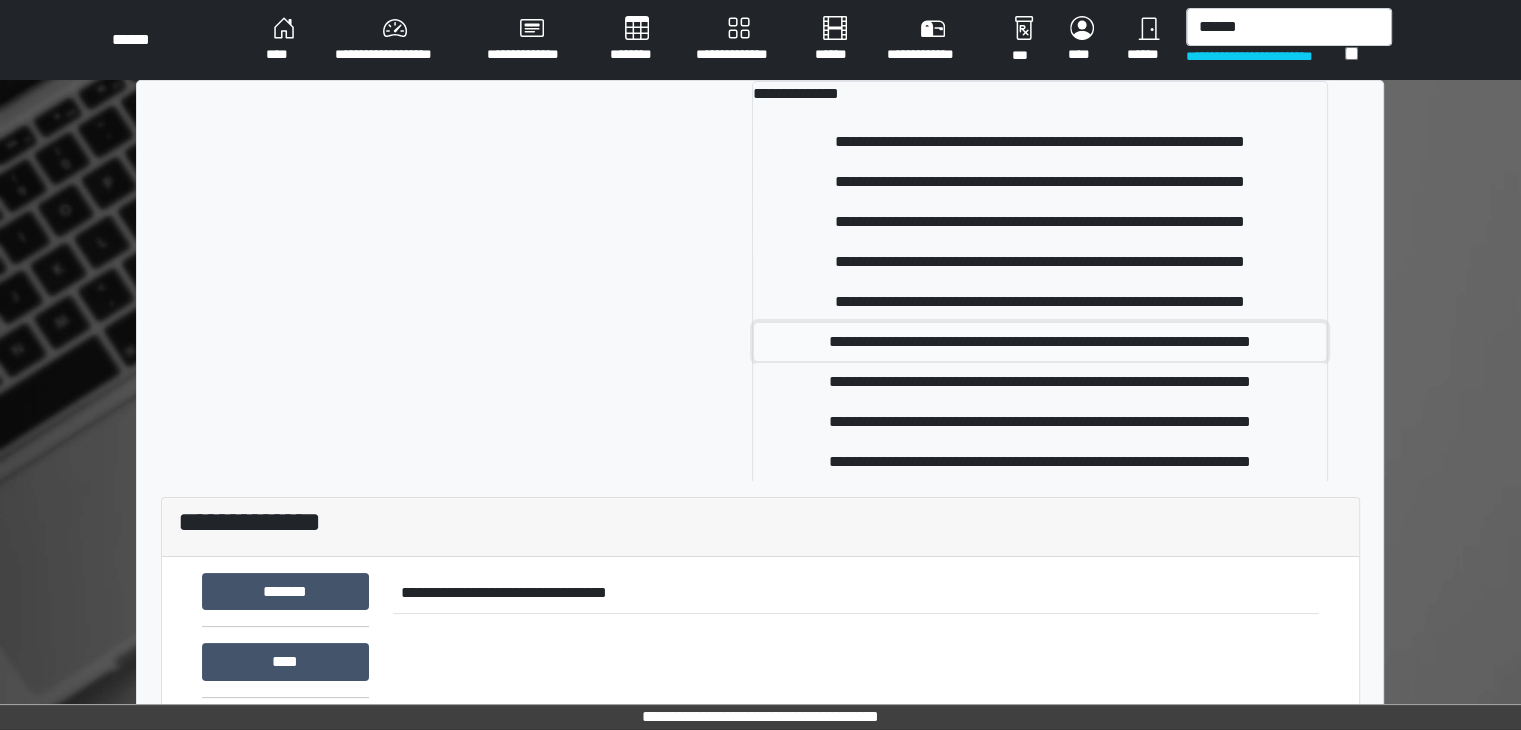 click on "**********" at bounding box center (1040, 342) 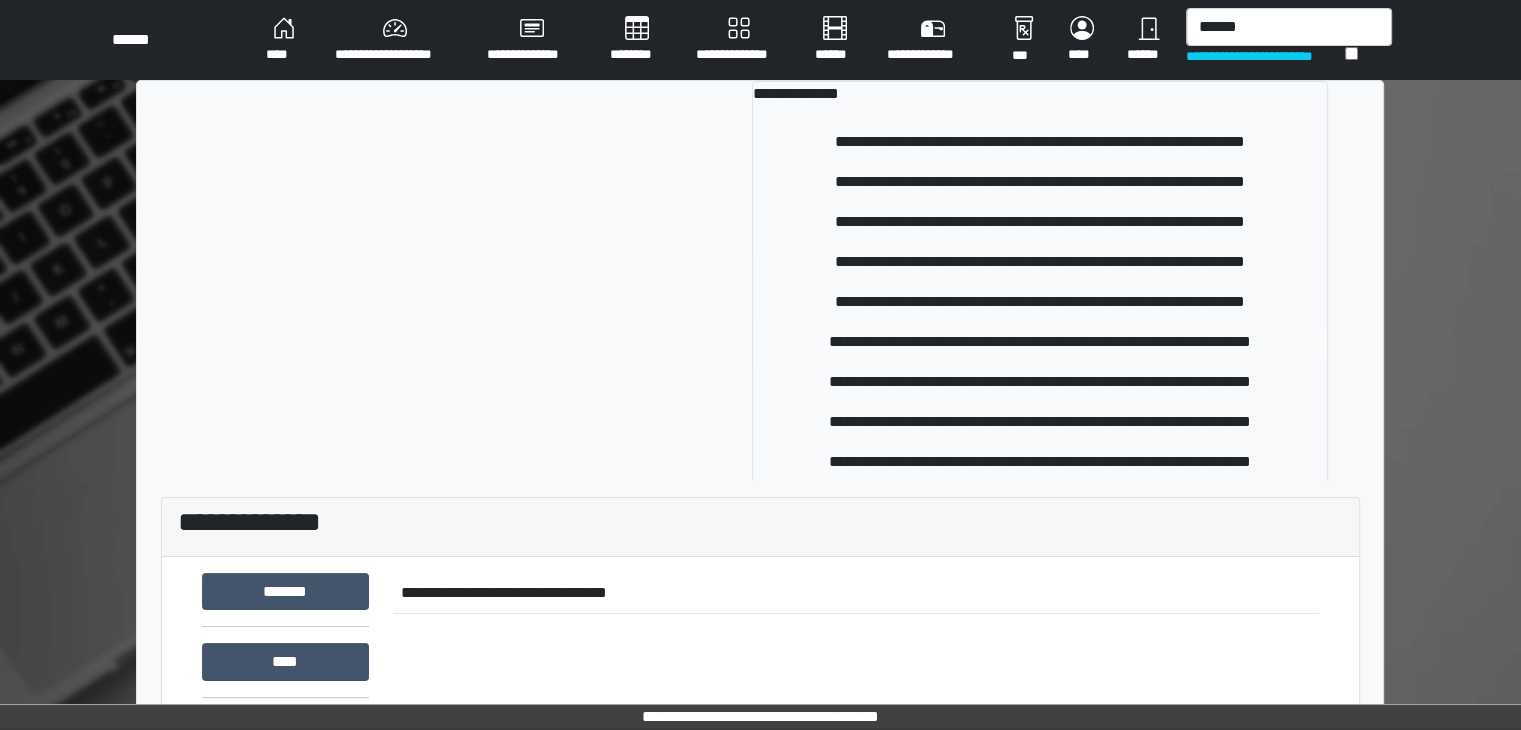 type 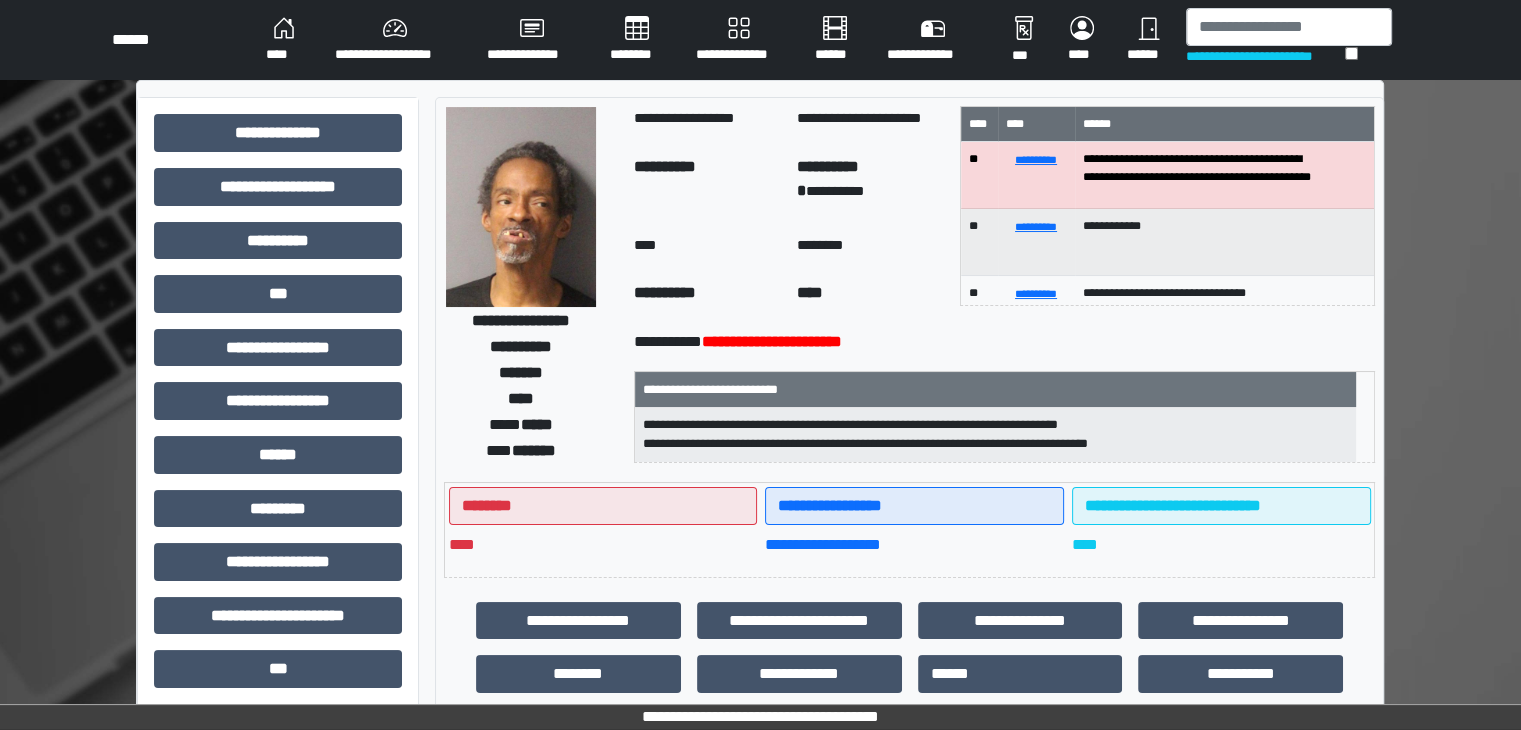 click at bounding box center (521, 207) 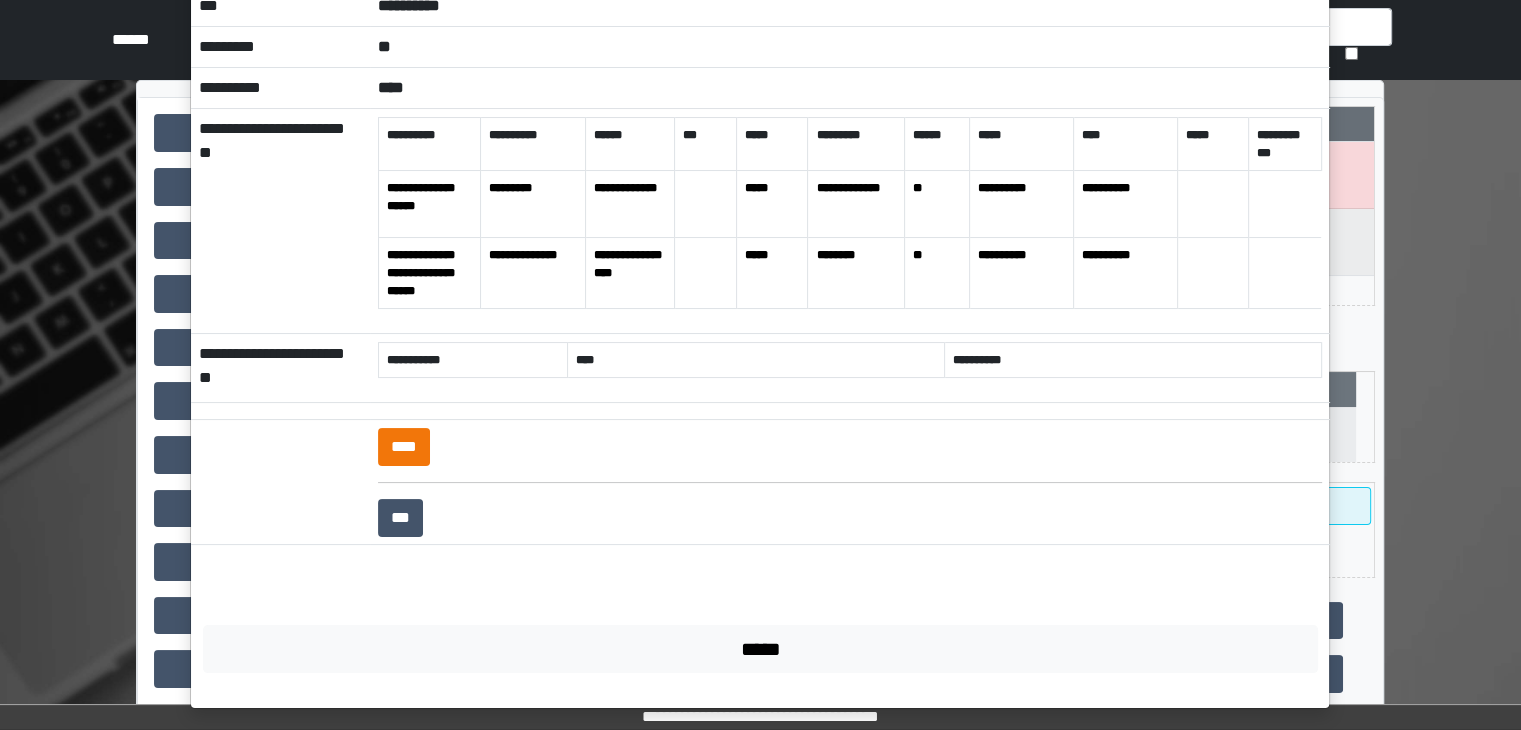 scroll, scrollTop: 159, scrollLeft: 0, axis: vertical 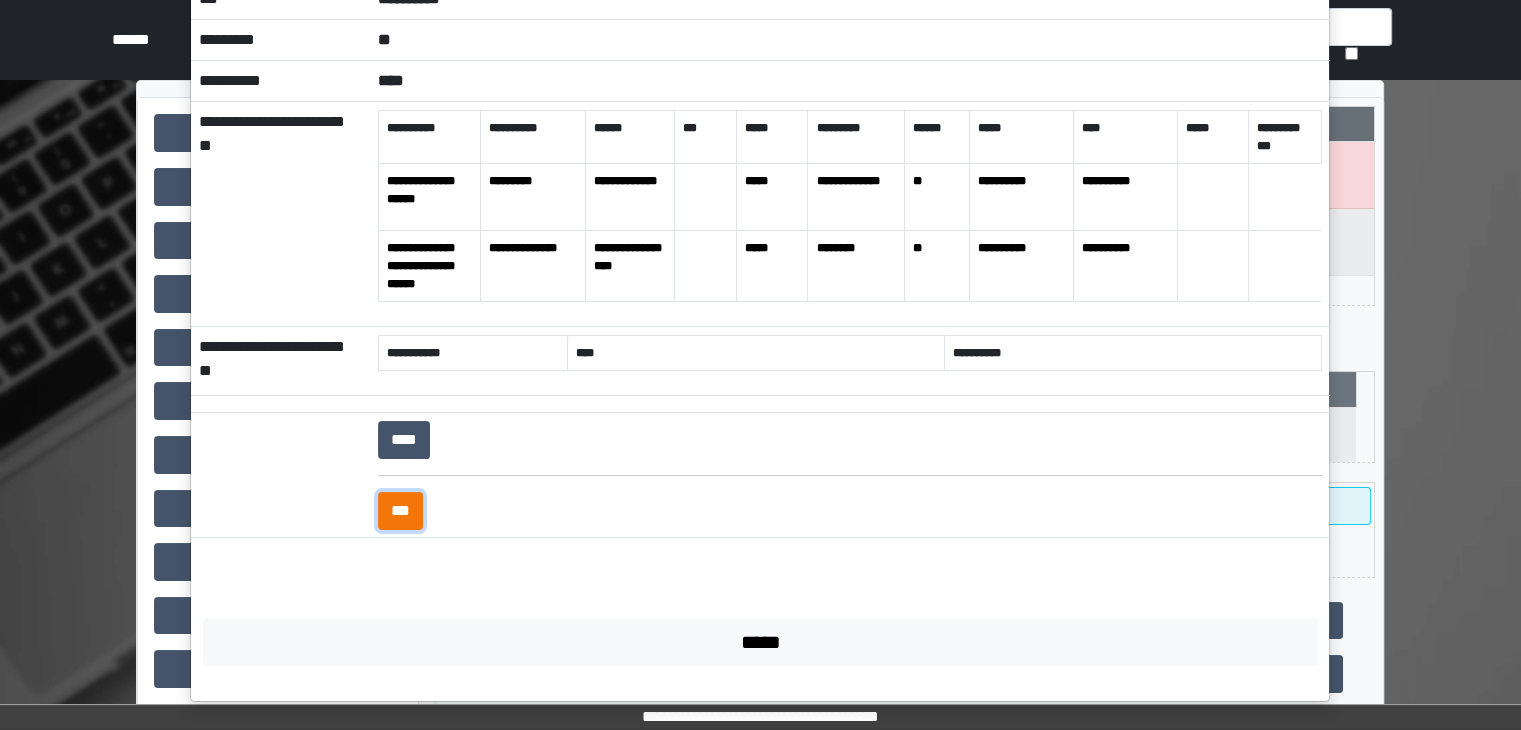 click on "***" at bounding box center (400, 511) 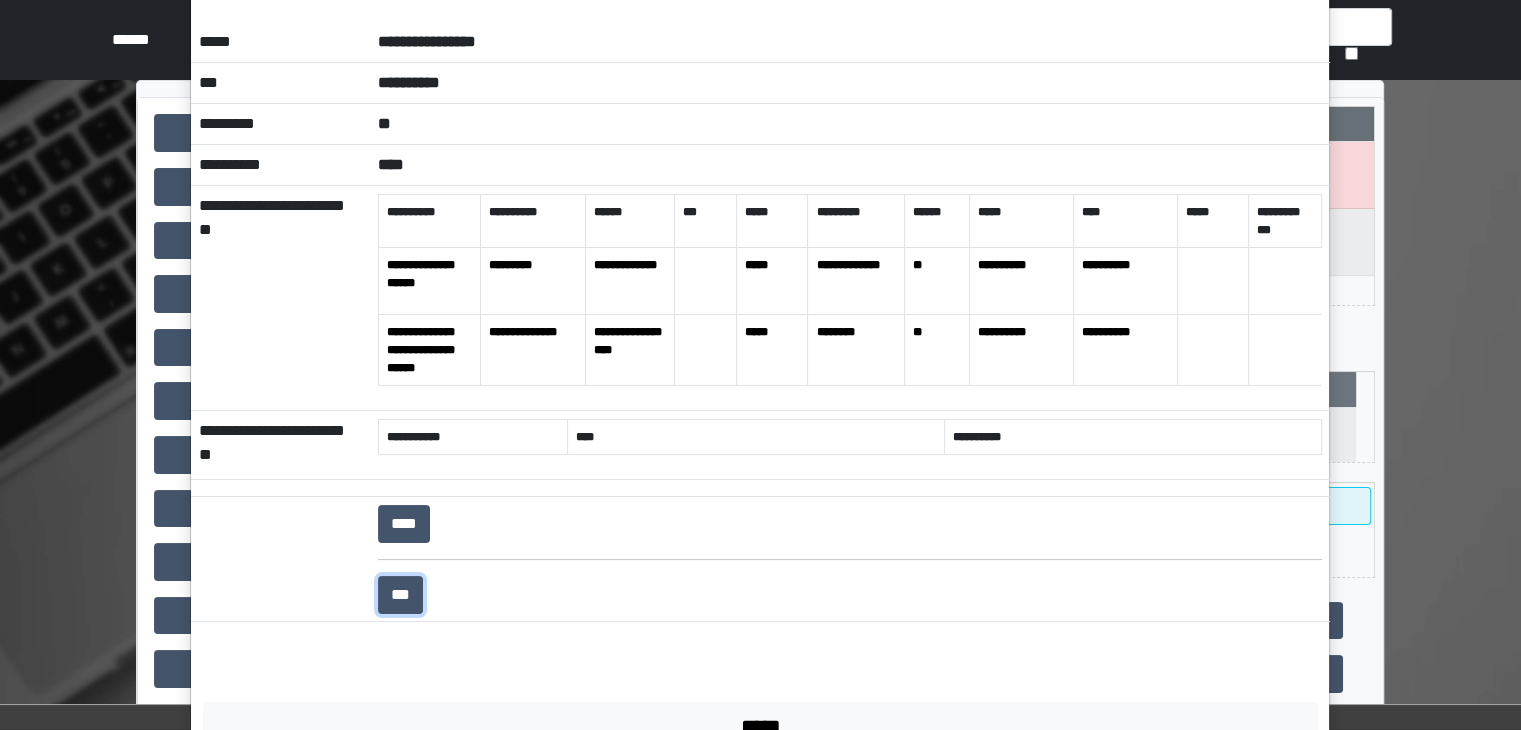 scroll, scrollTop: 159, scrollLeft: 0, axis: vertical 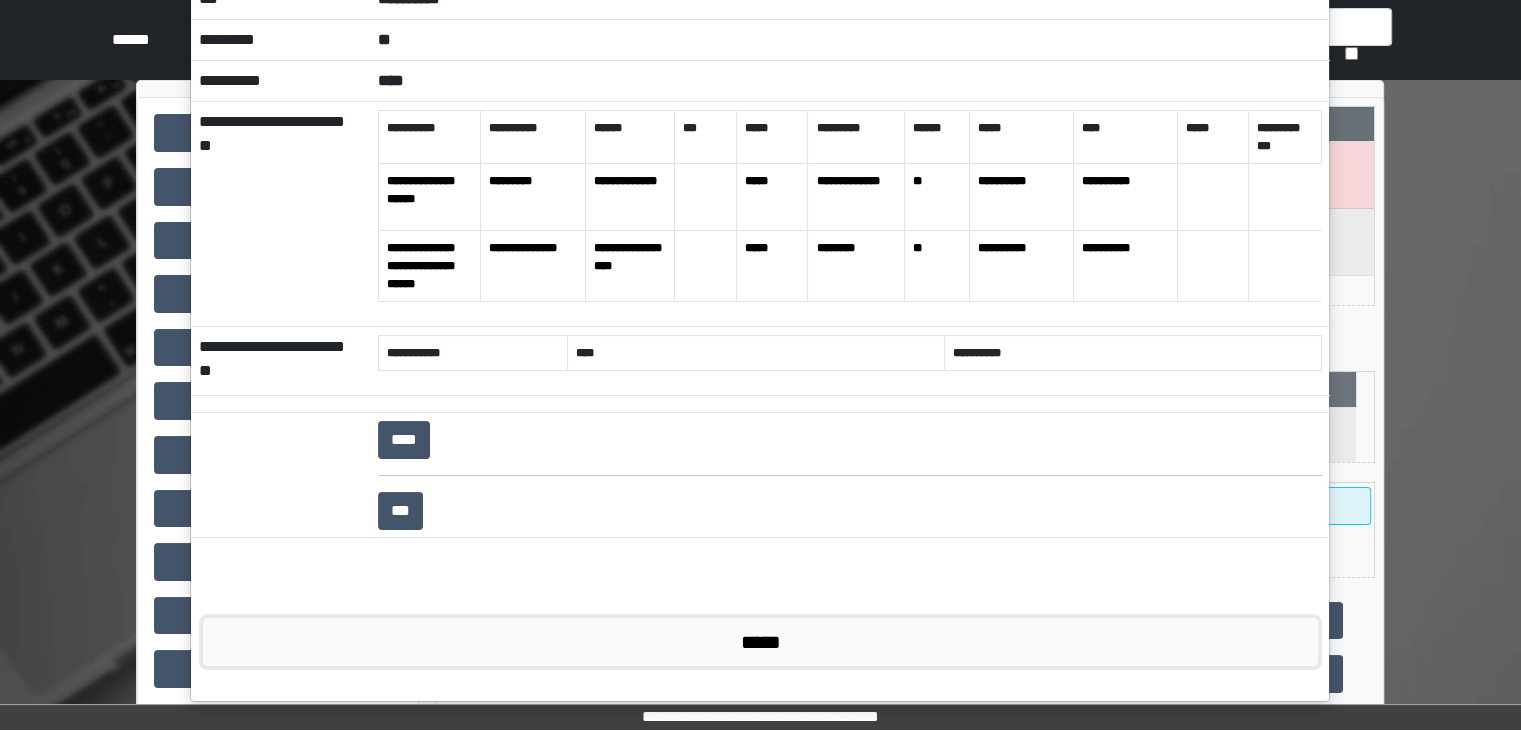 click on "*****" at bounding box center [760, 642] 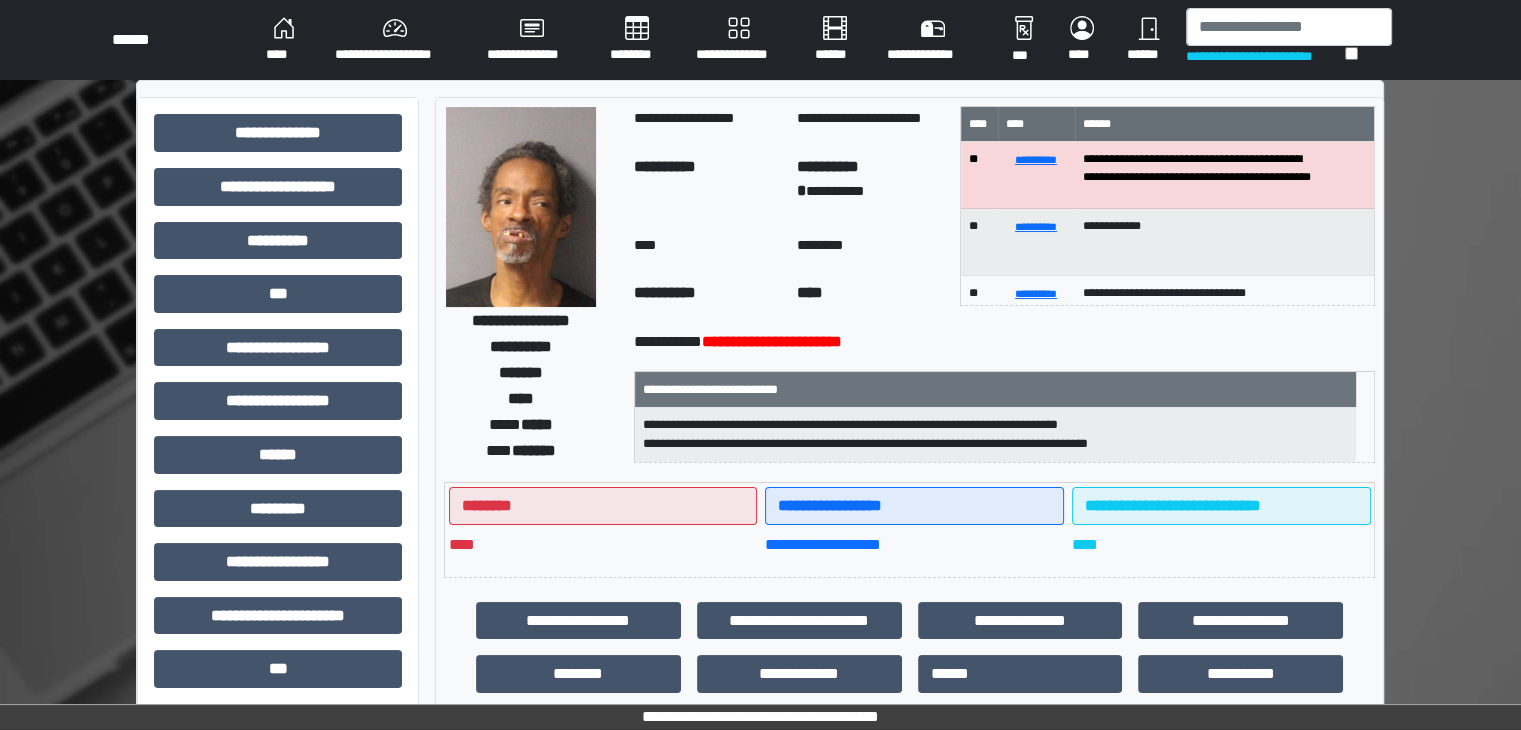 click on "**********" at bounding box center [531, 286] 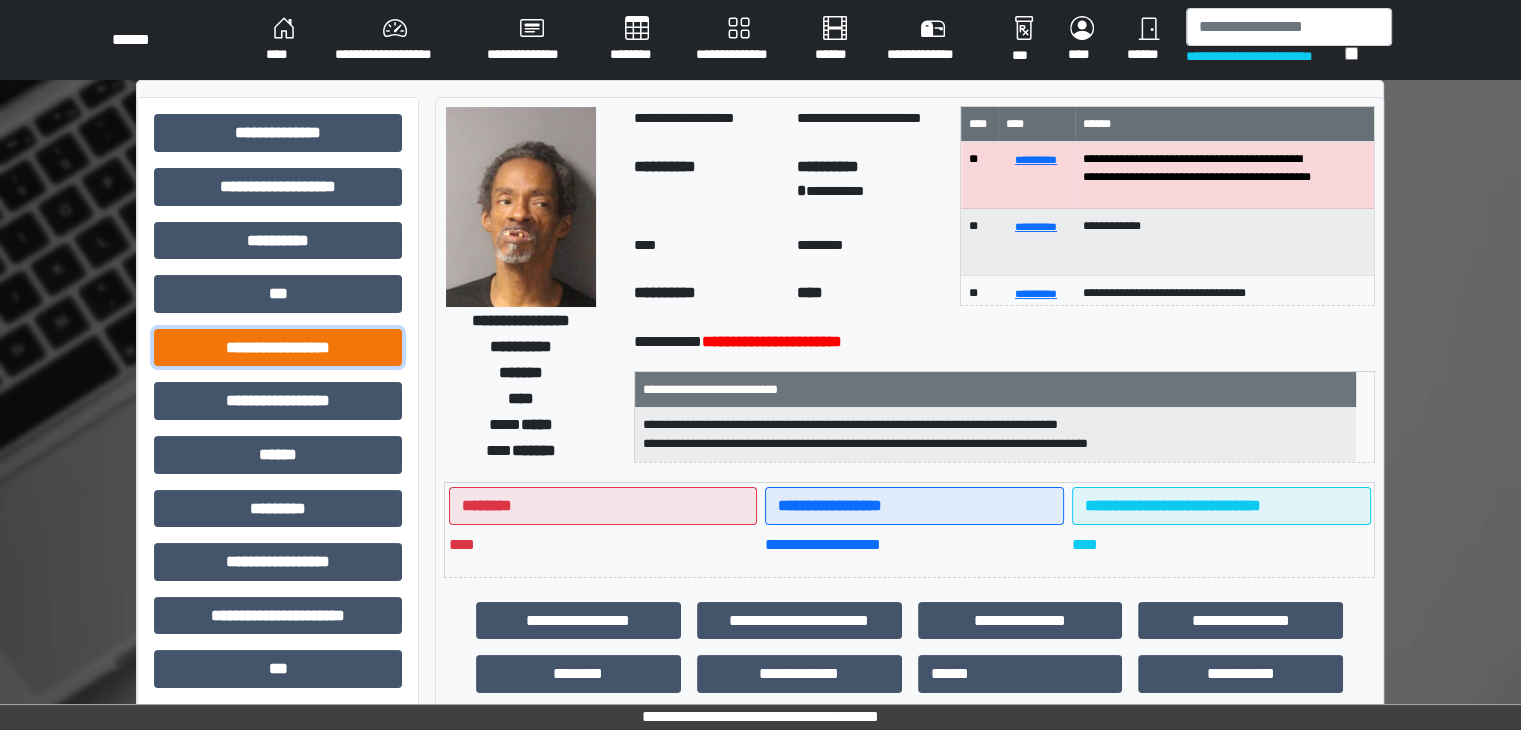 click on "**********" at bounding box center [278, 348] 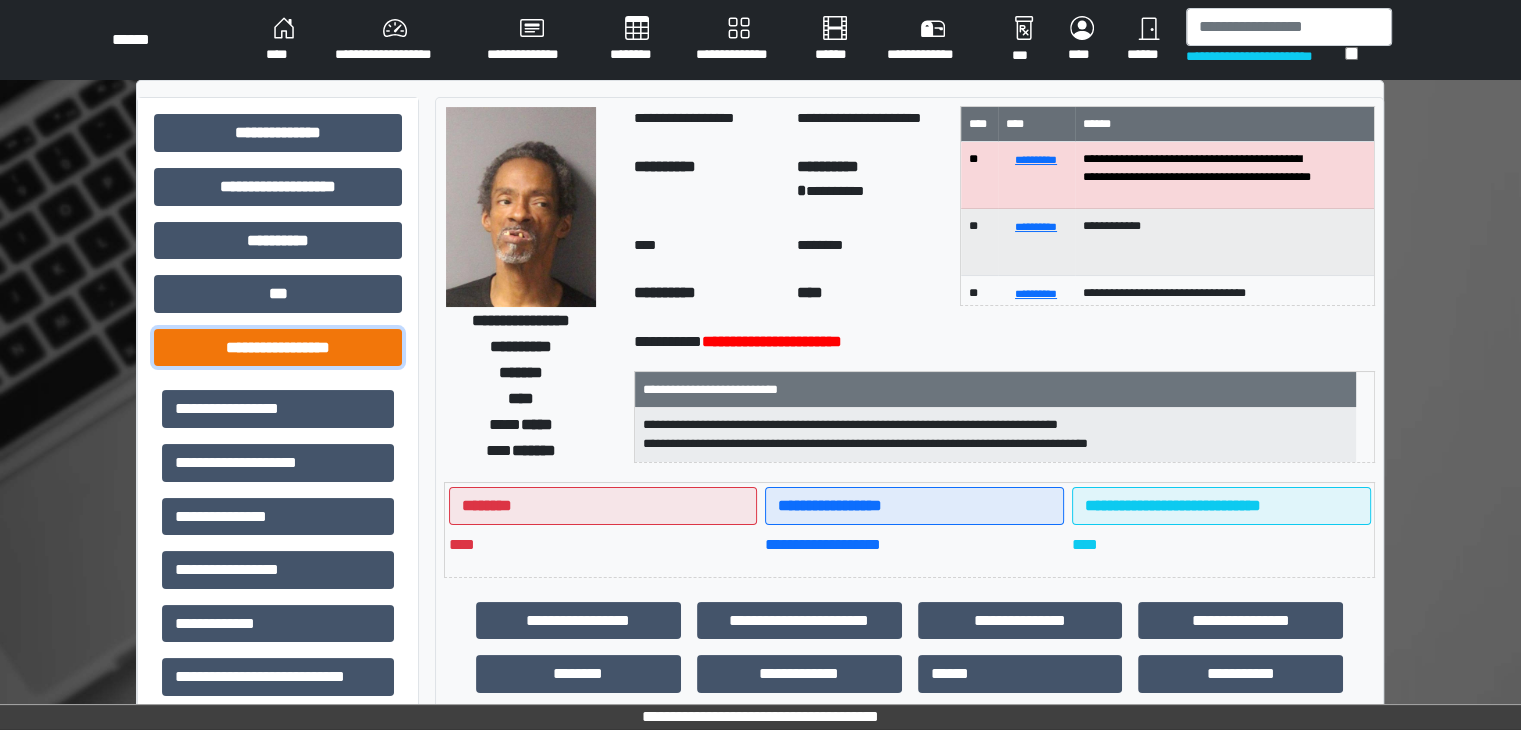click on "**********" at bounding box center (278, 348) 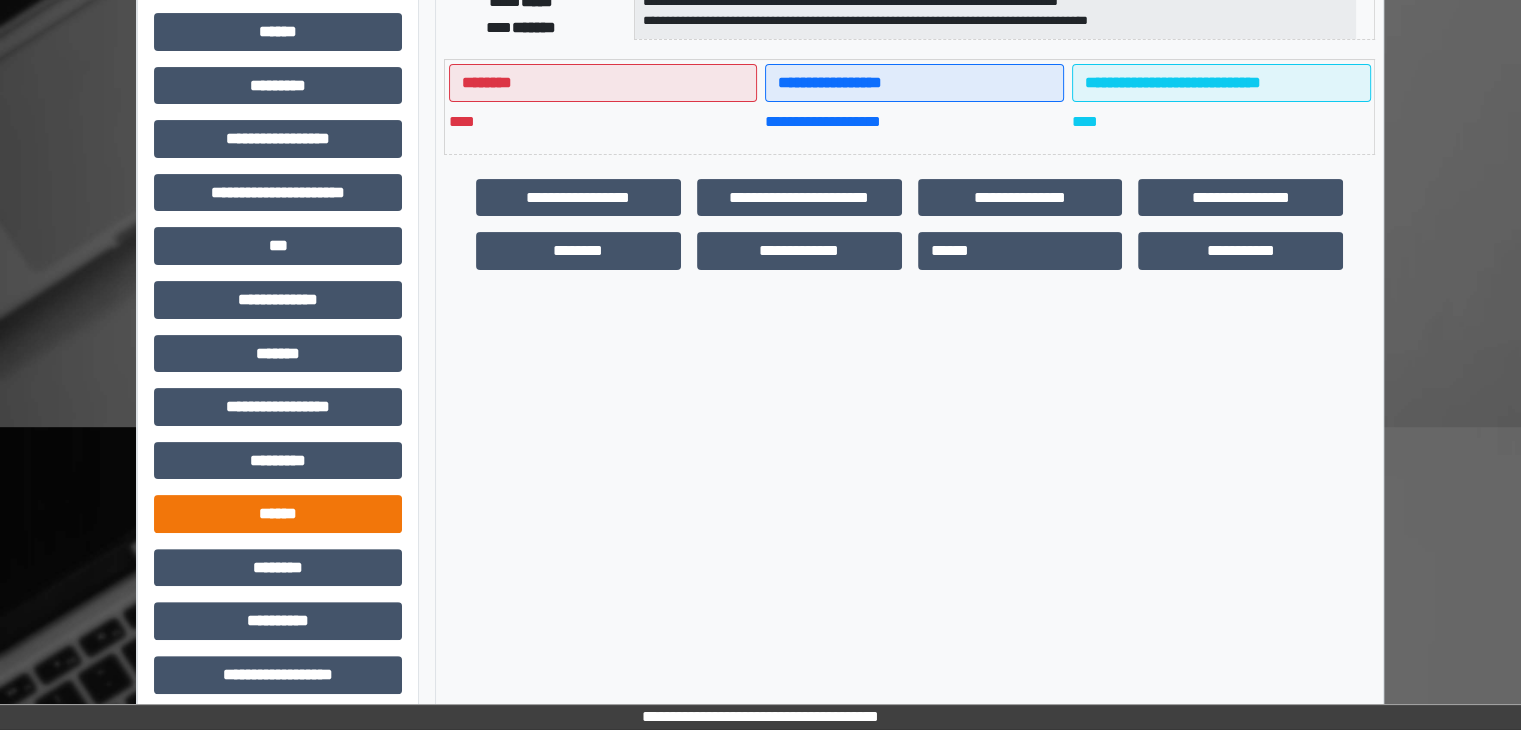 scroll, scrollTop: 436, scrollLeft: 0, axis: vertical 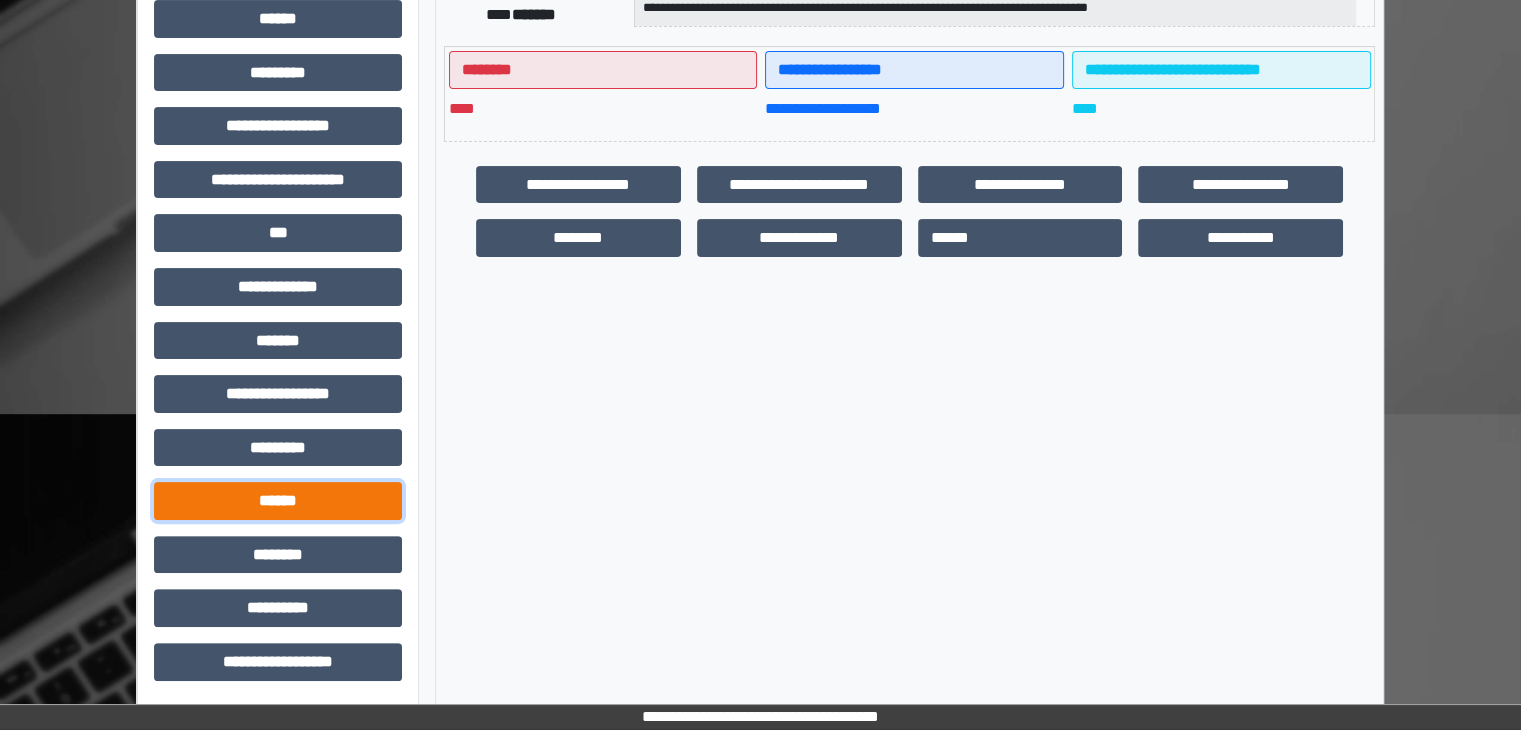 click on "******" at bounding box center (278, 501) 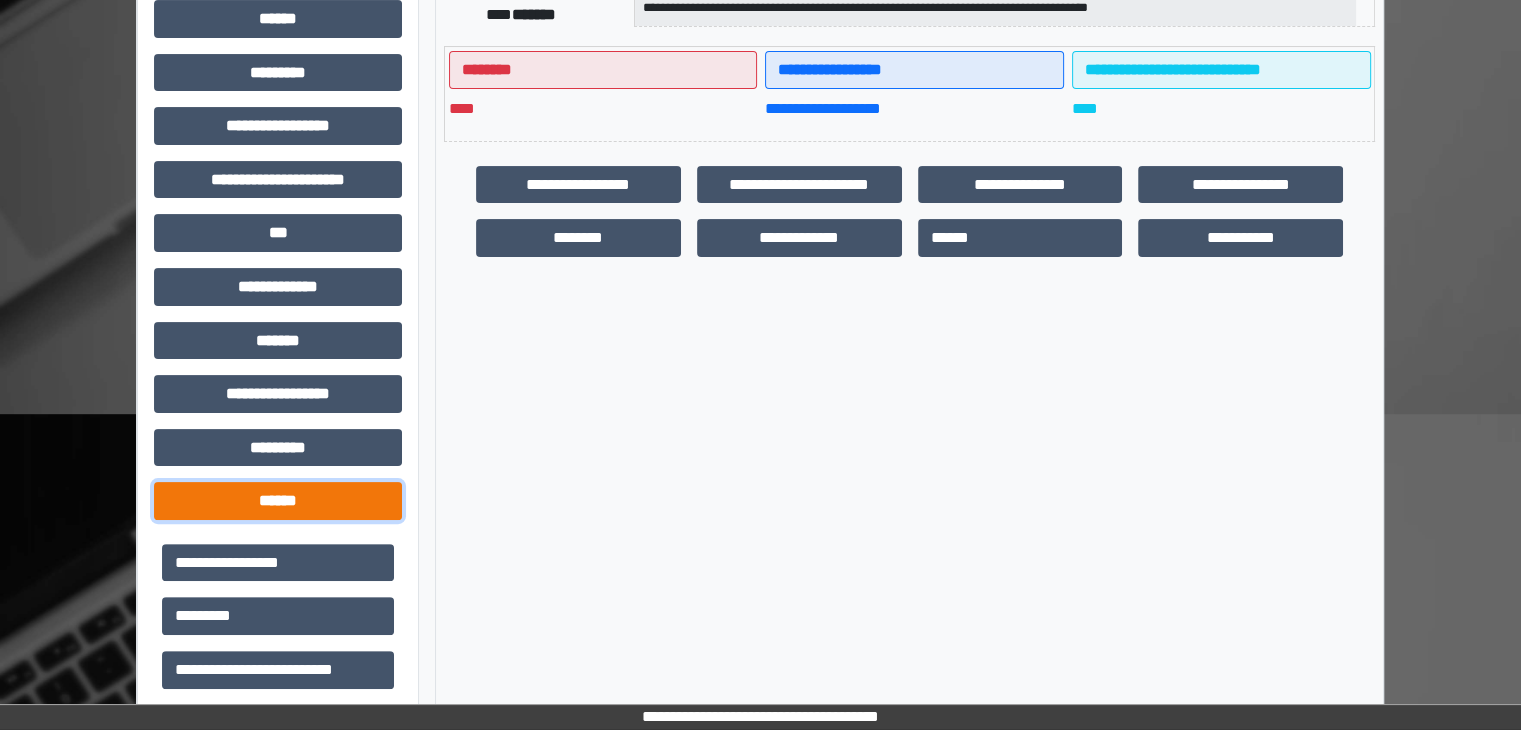 click on "******" at bounding box center [278, 501] 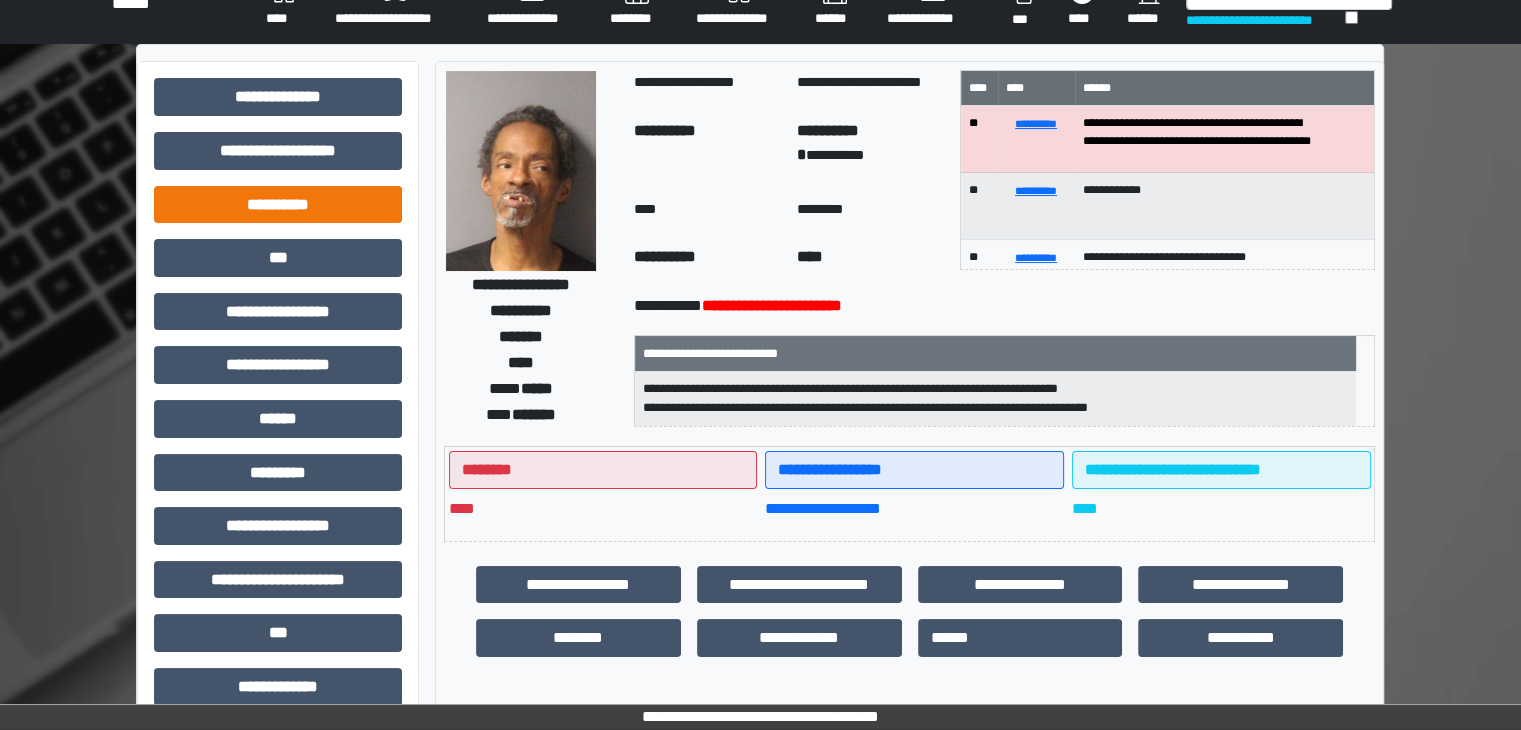scroll, scrollTop: 0, scrollLeft: 0, axis: both 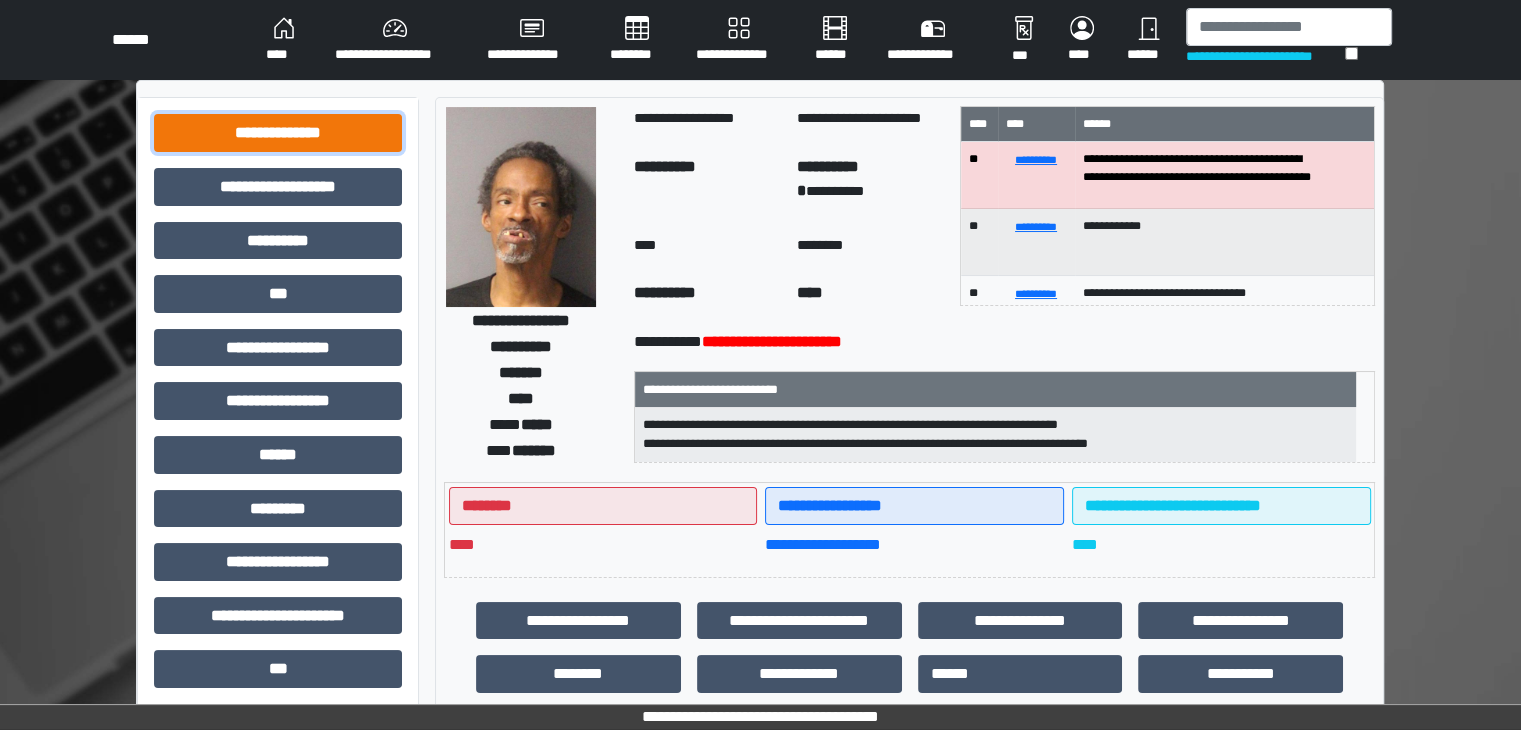 click on "**********" at bounding box center [278, 133] 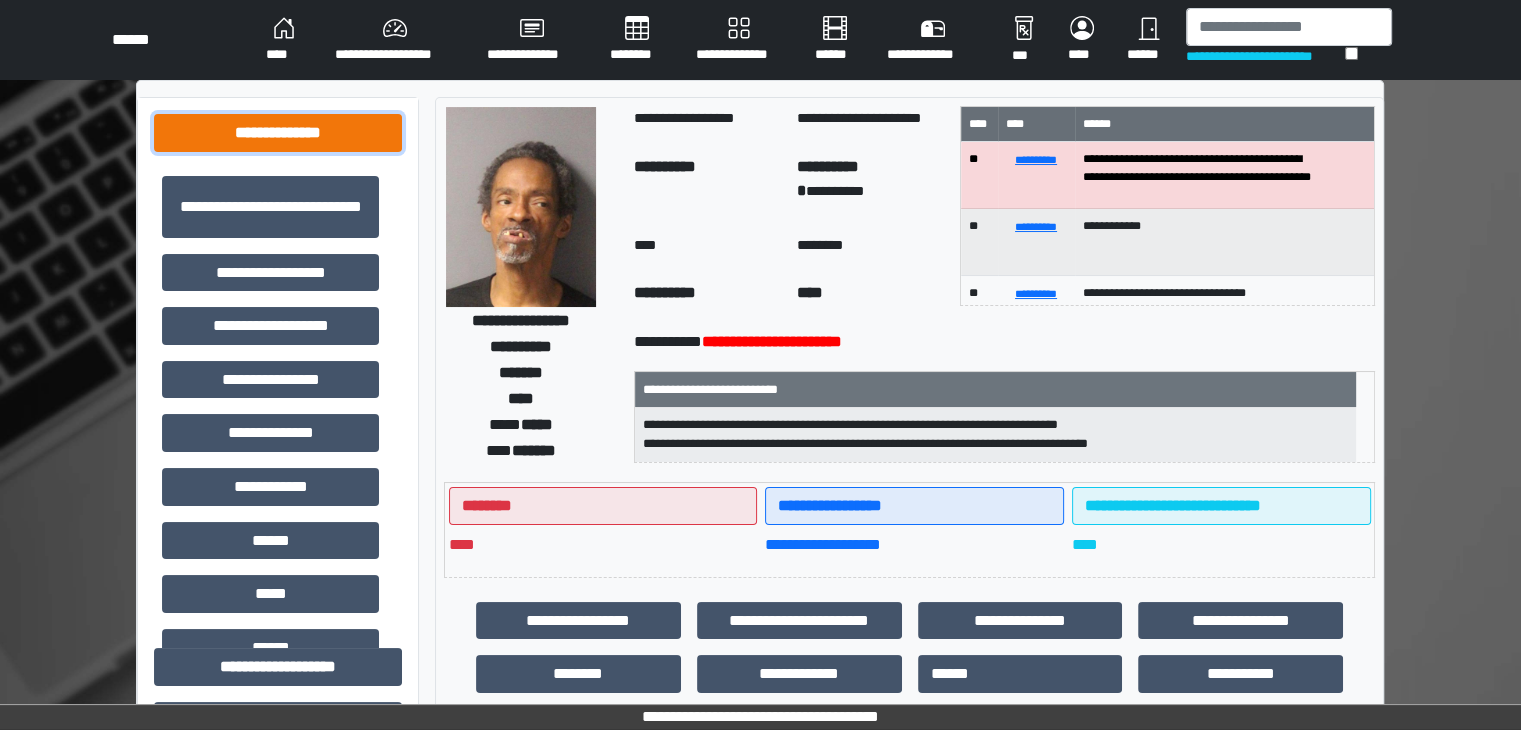 click on "**********" at bounding box center (278, 133) 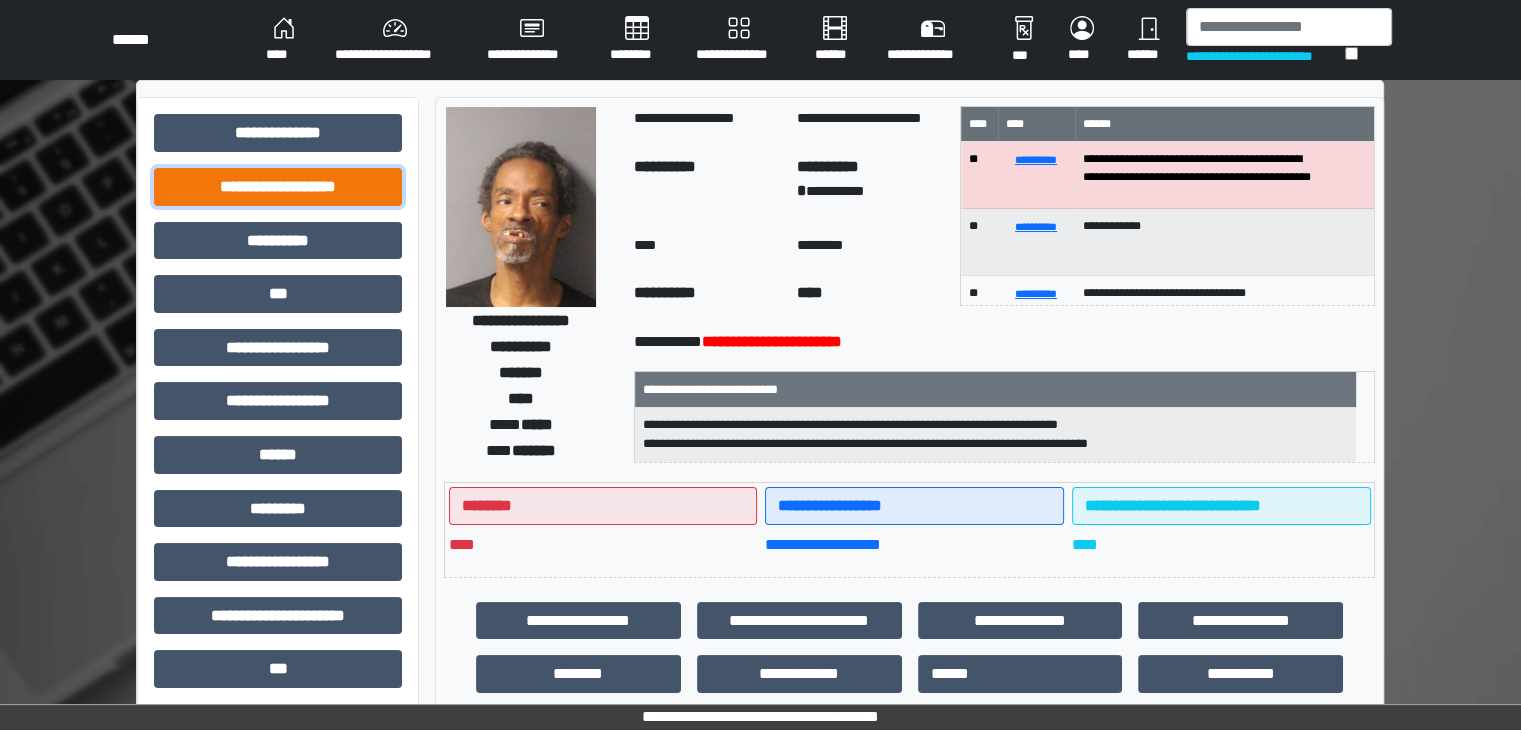 click on "**********" at bounding box center [278, 187] 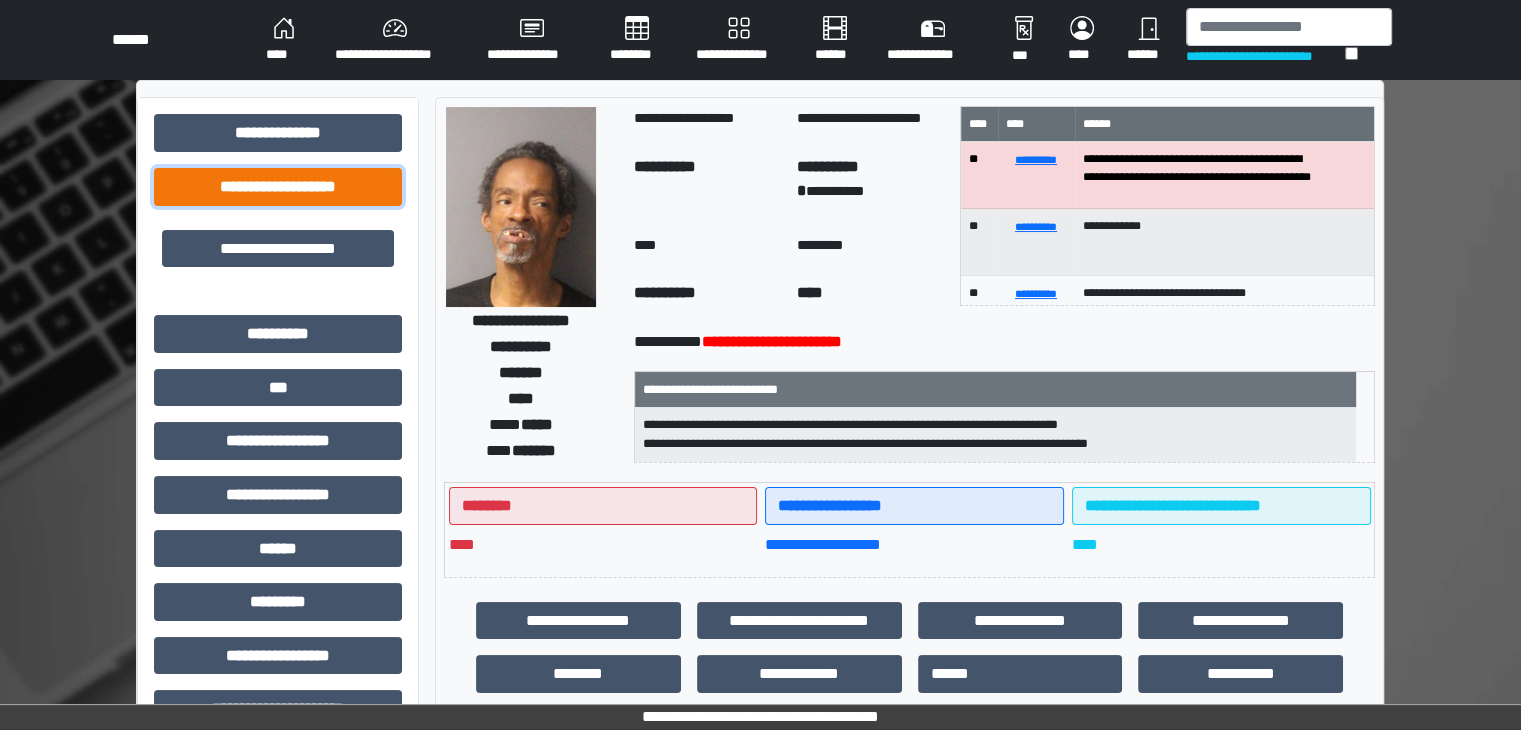 click on "**********" at bounding box center (278, 187) 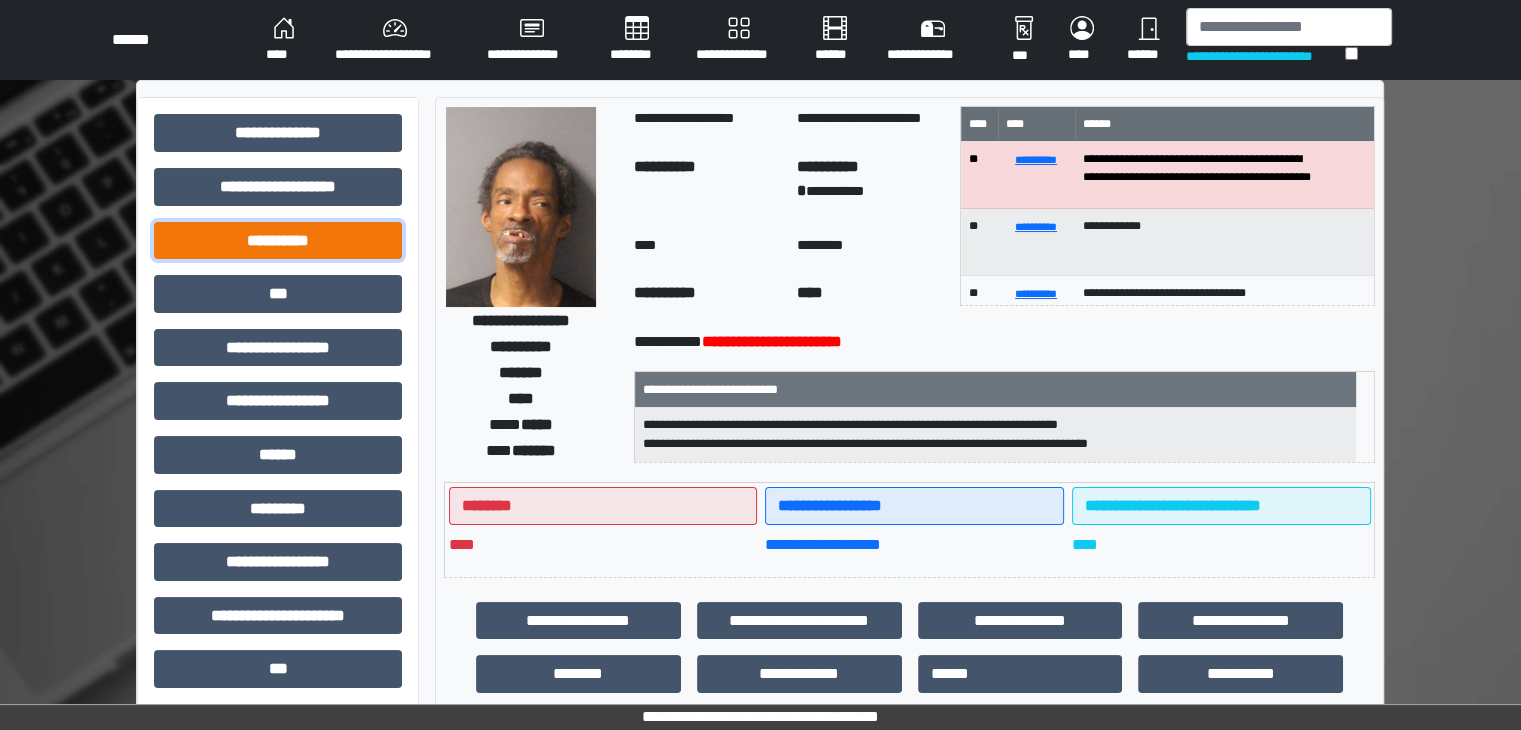 click on "**********" at bounding box center (278, 241) 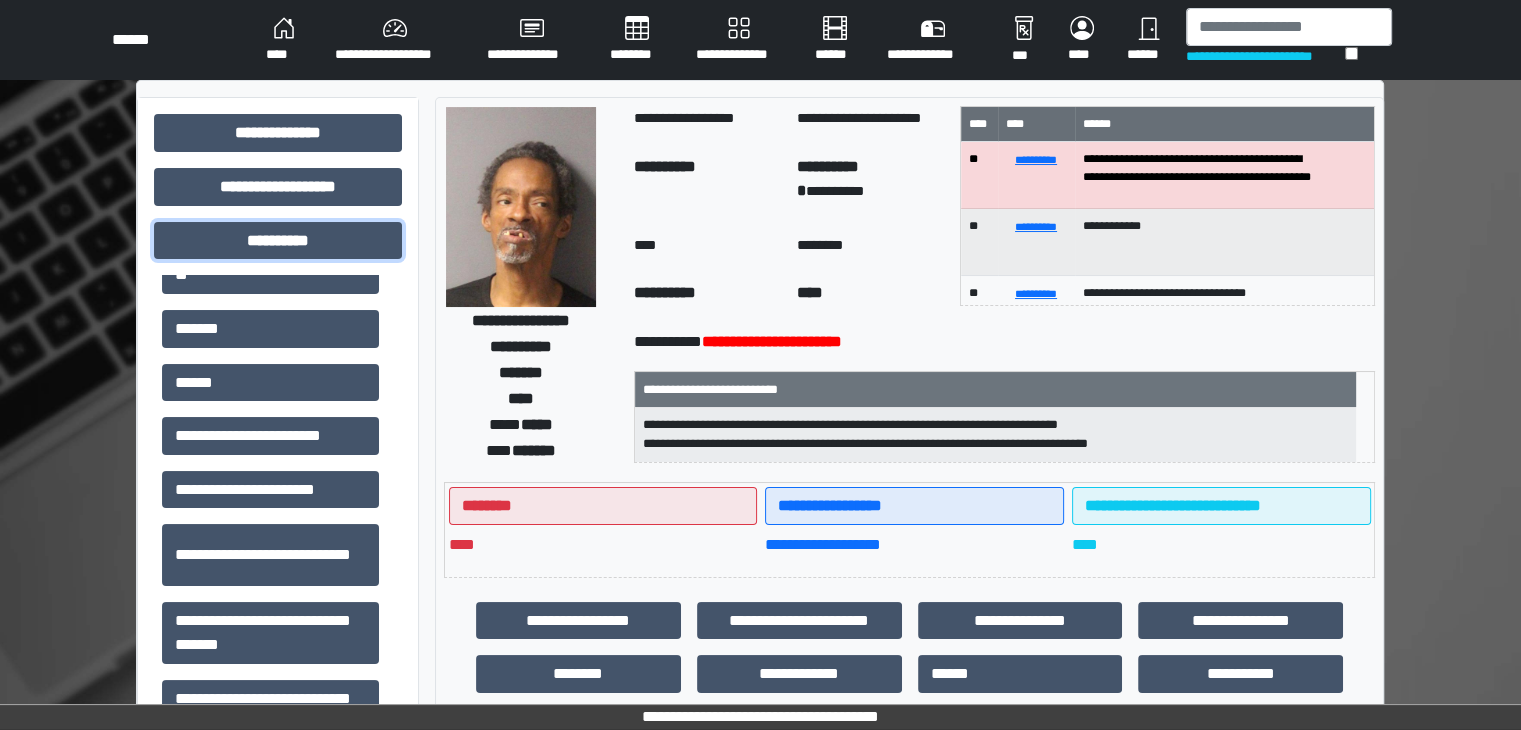 scroll, scrollTop: 197, scrollLeft: 0, axis: vertical 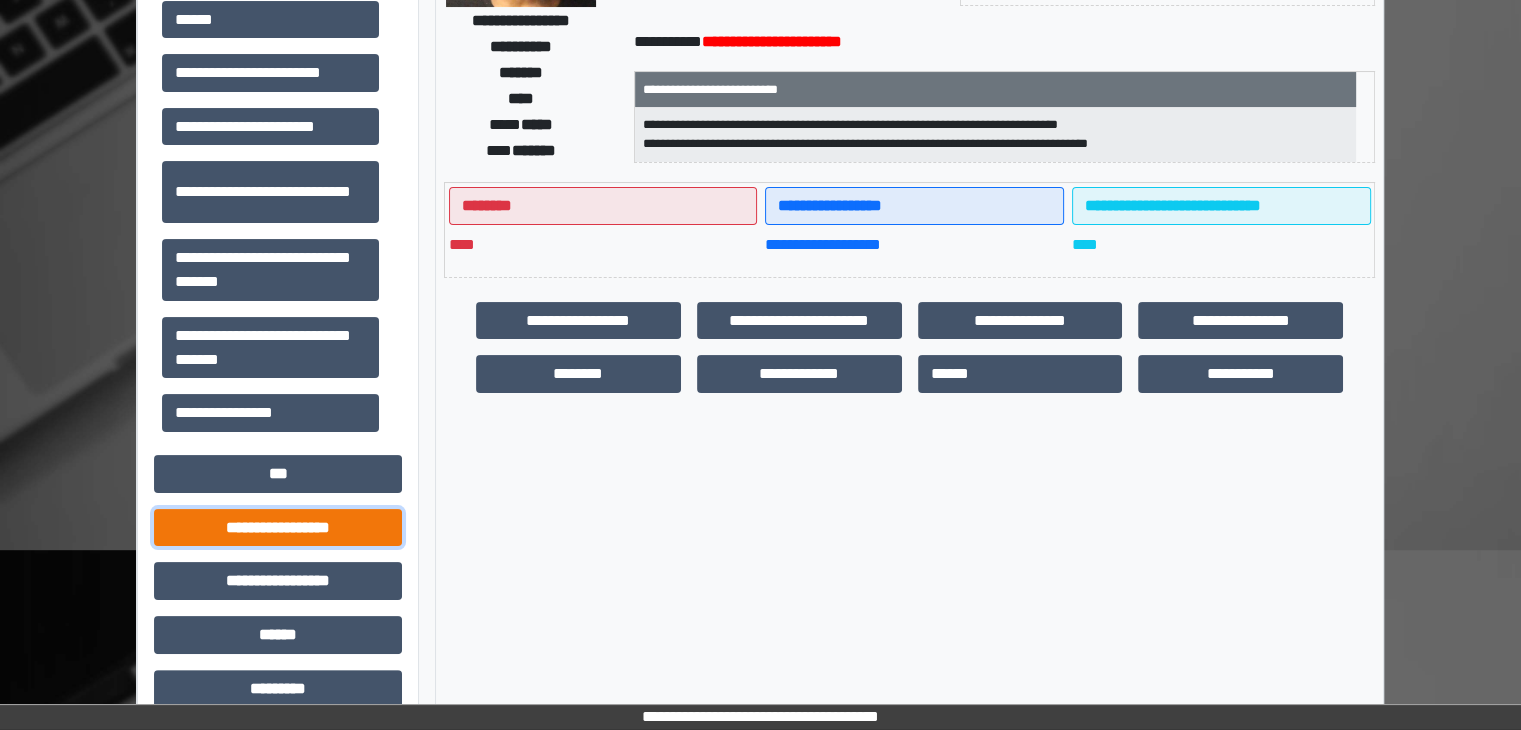 click on "**********" at bounding box center (278, 528) 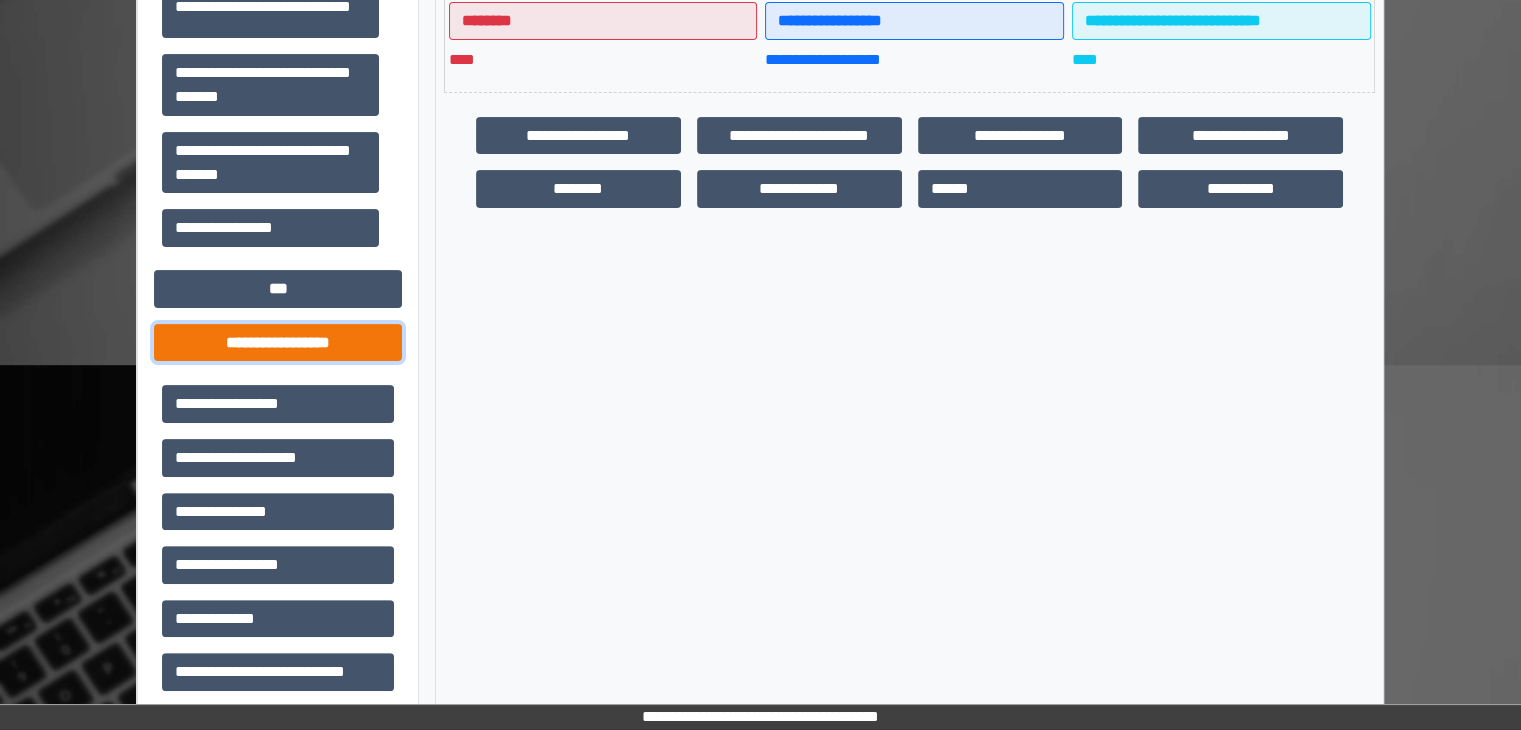 scroll, scrollTop: 500, scrollLeft: 0, axis: vertical 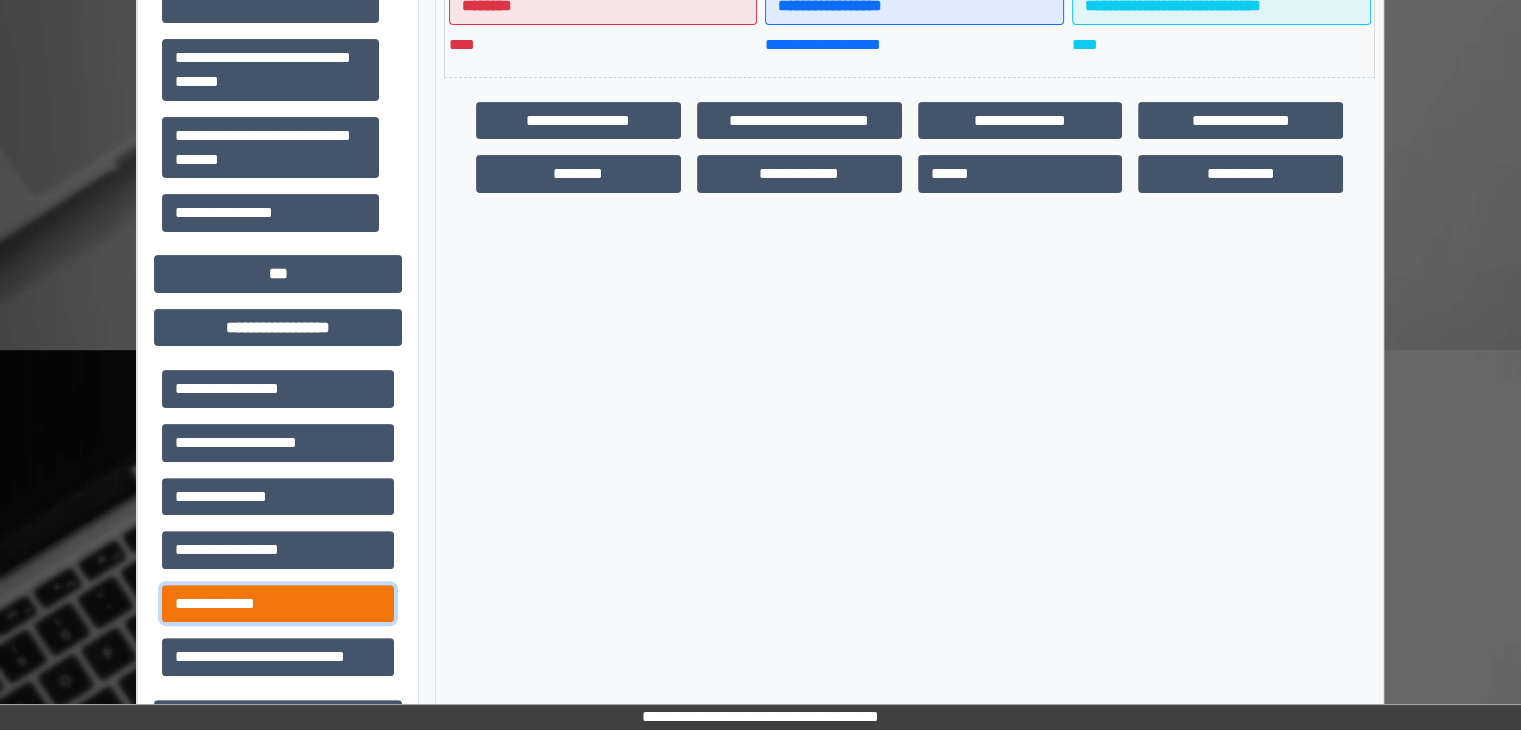 click on "**********" at bounding box center (278, 604) 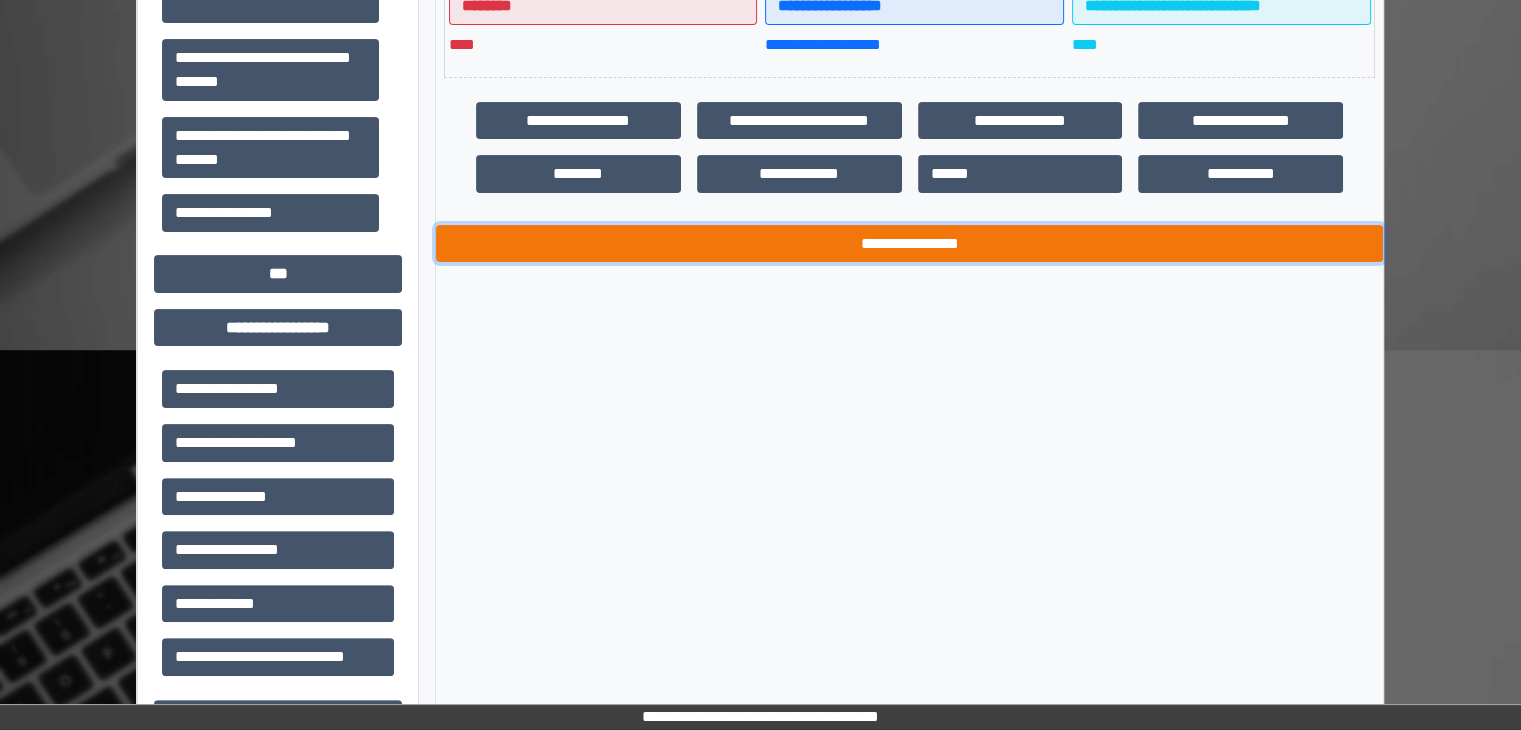 click on "**********" at bounding box center [909, 244] 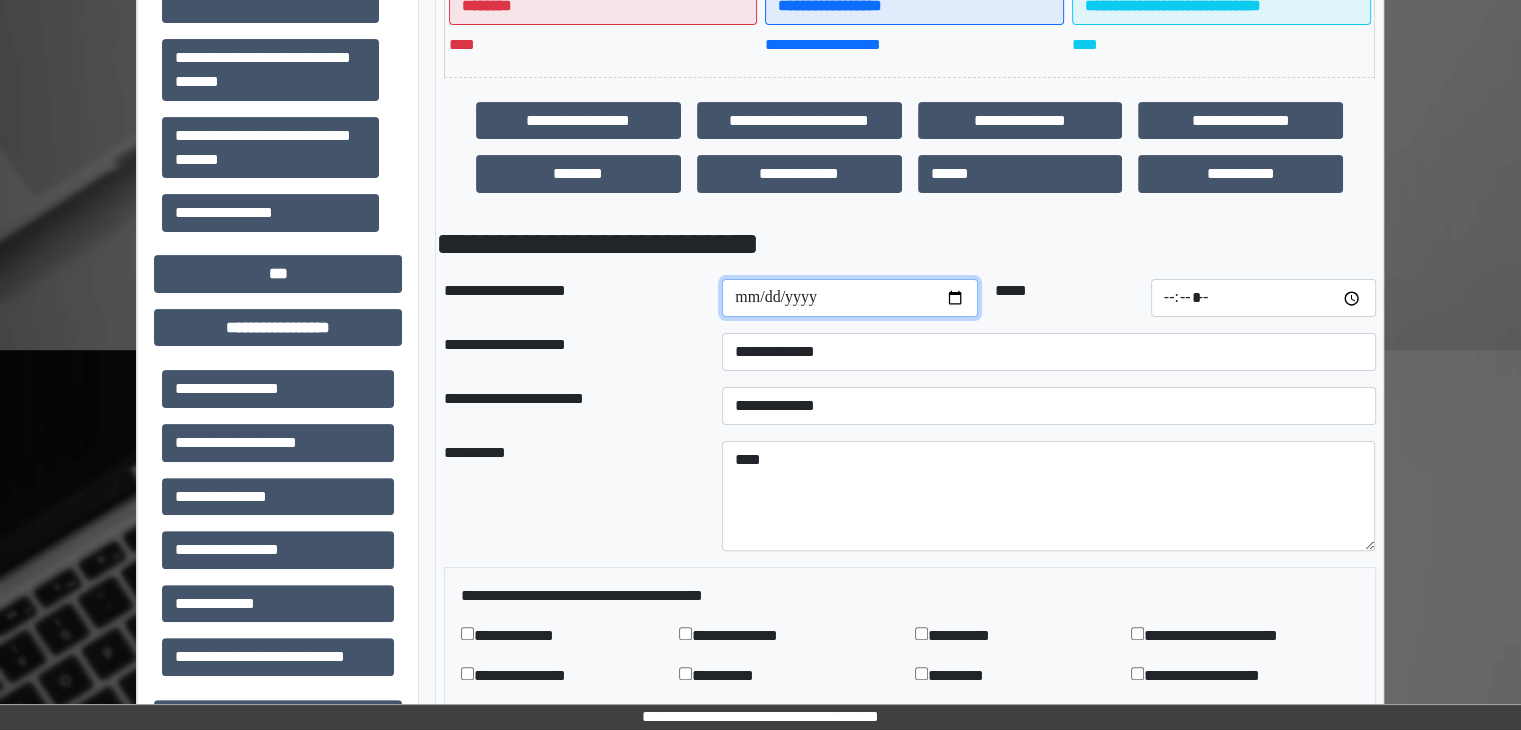 click at bounding box center (850, 298) 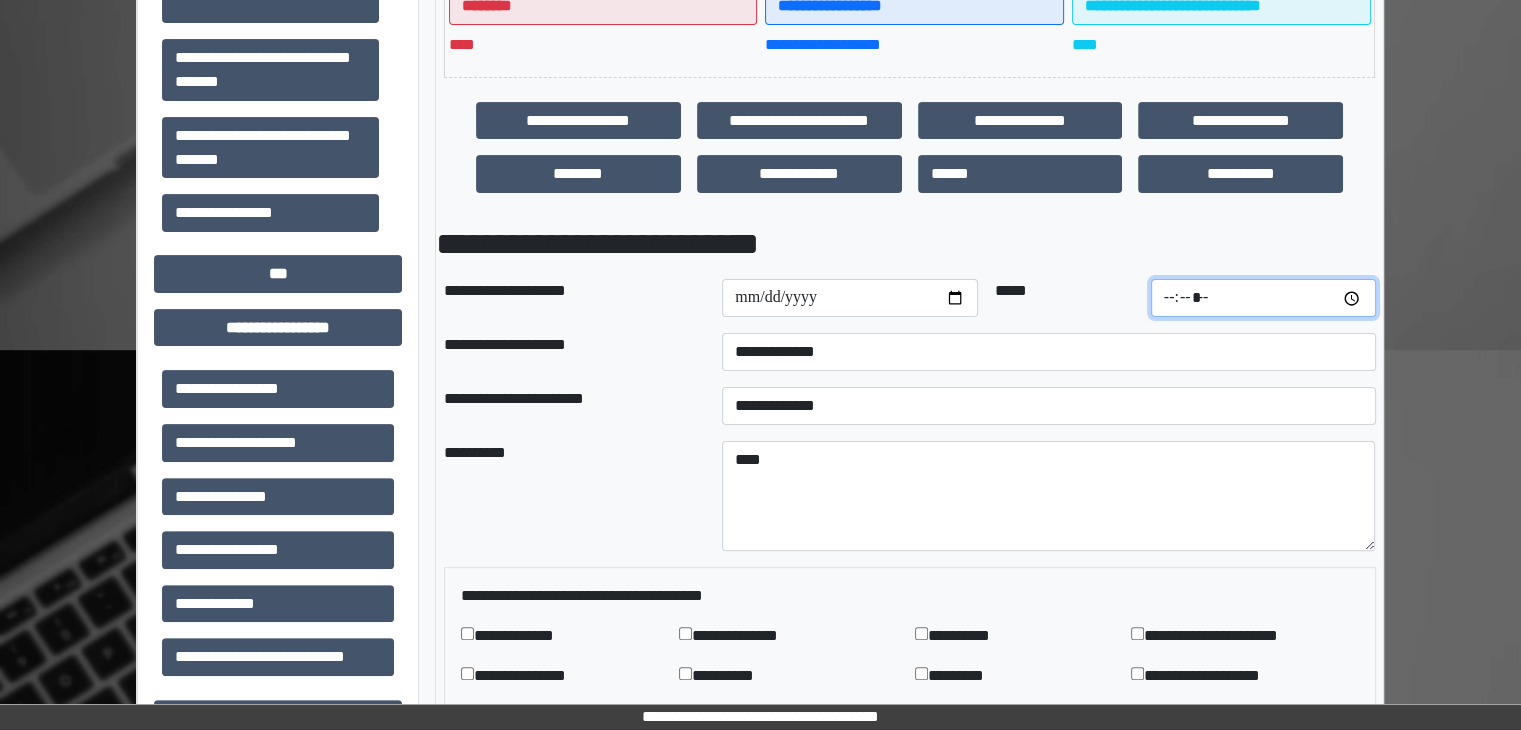 click at bounding box center (1263, 298) 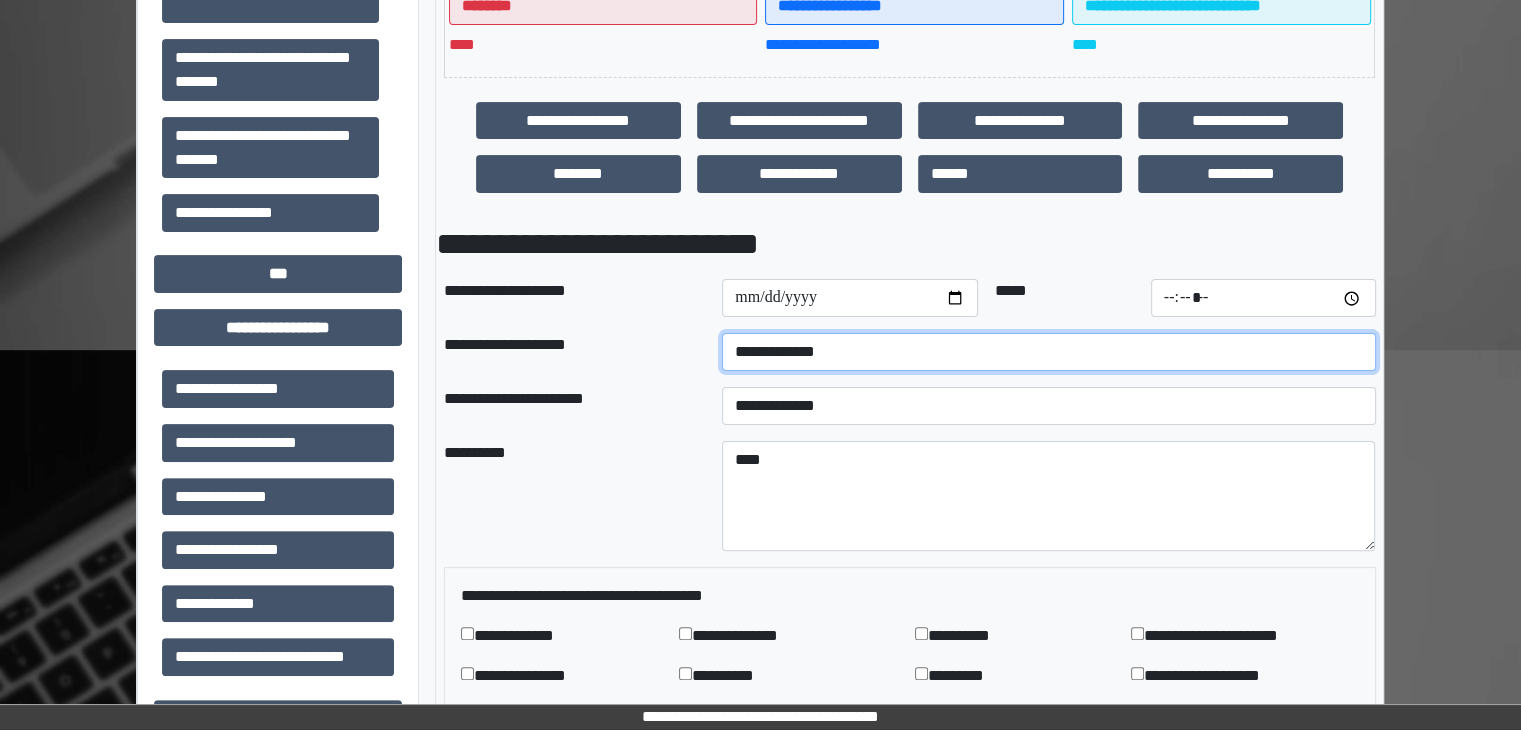 type on "*****" 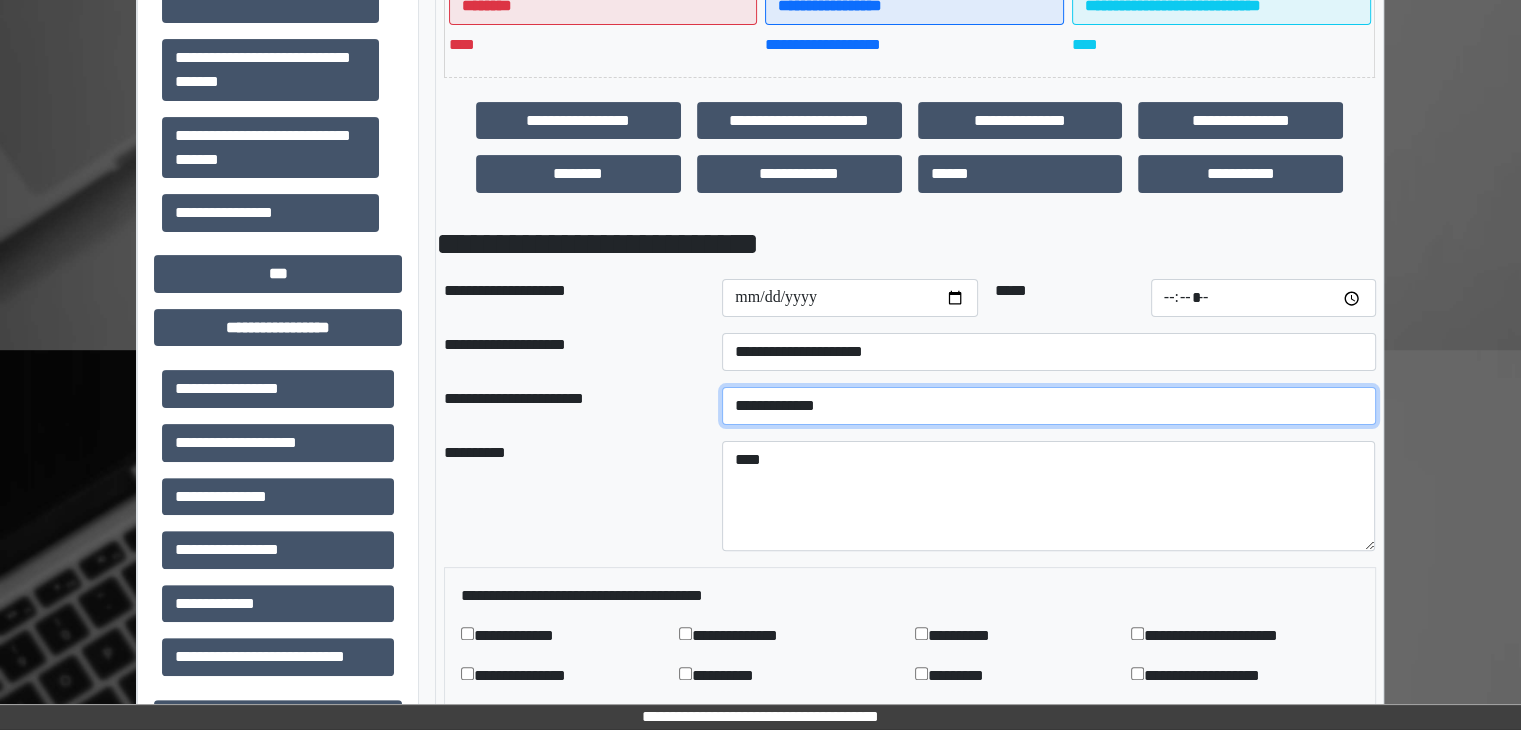 click on "**********" at bounding box center [1048, 406] 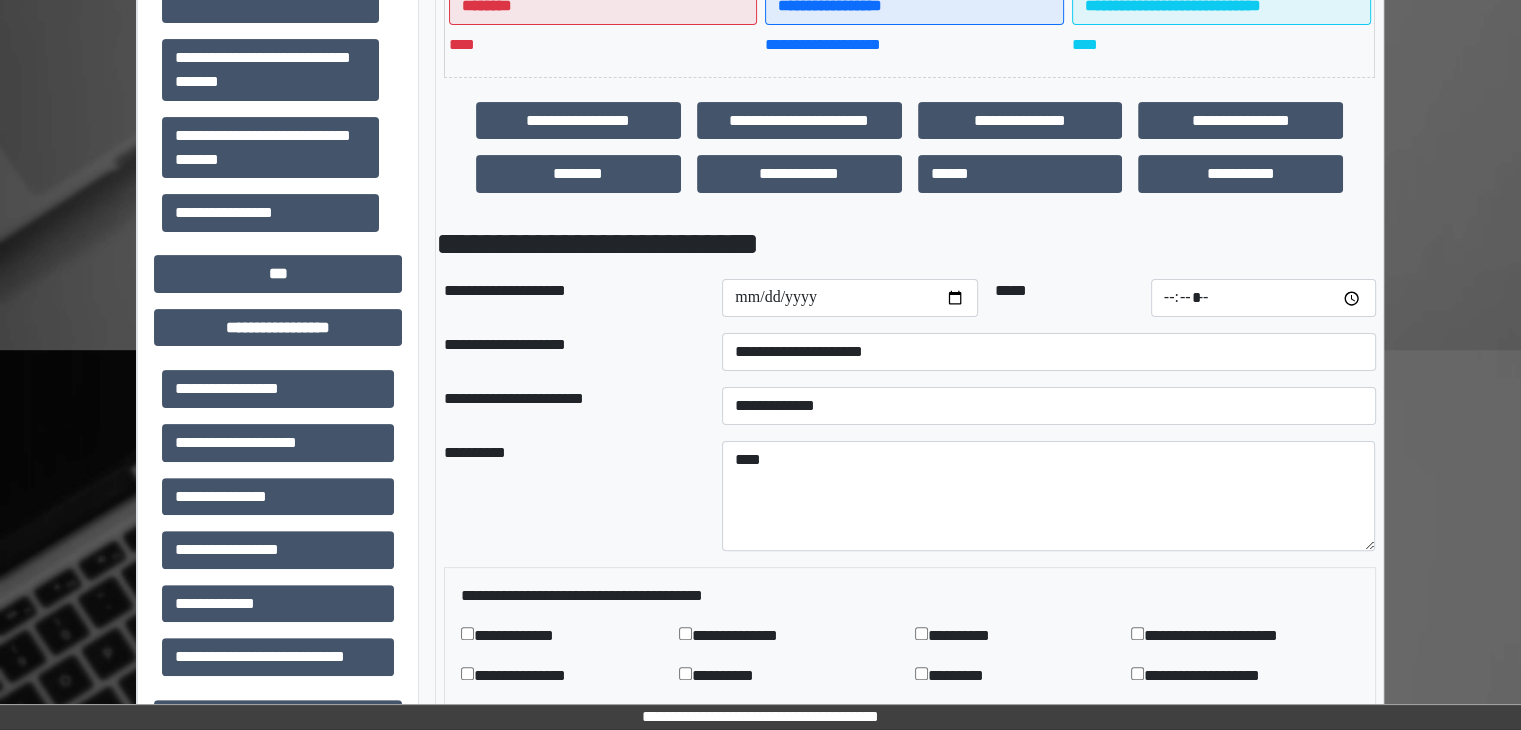 click on "**********" at bounding box center (575, 496) 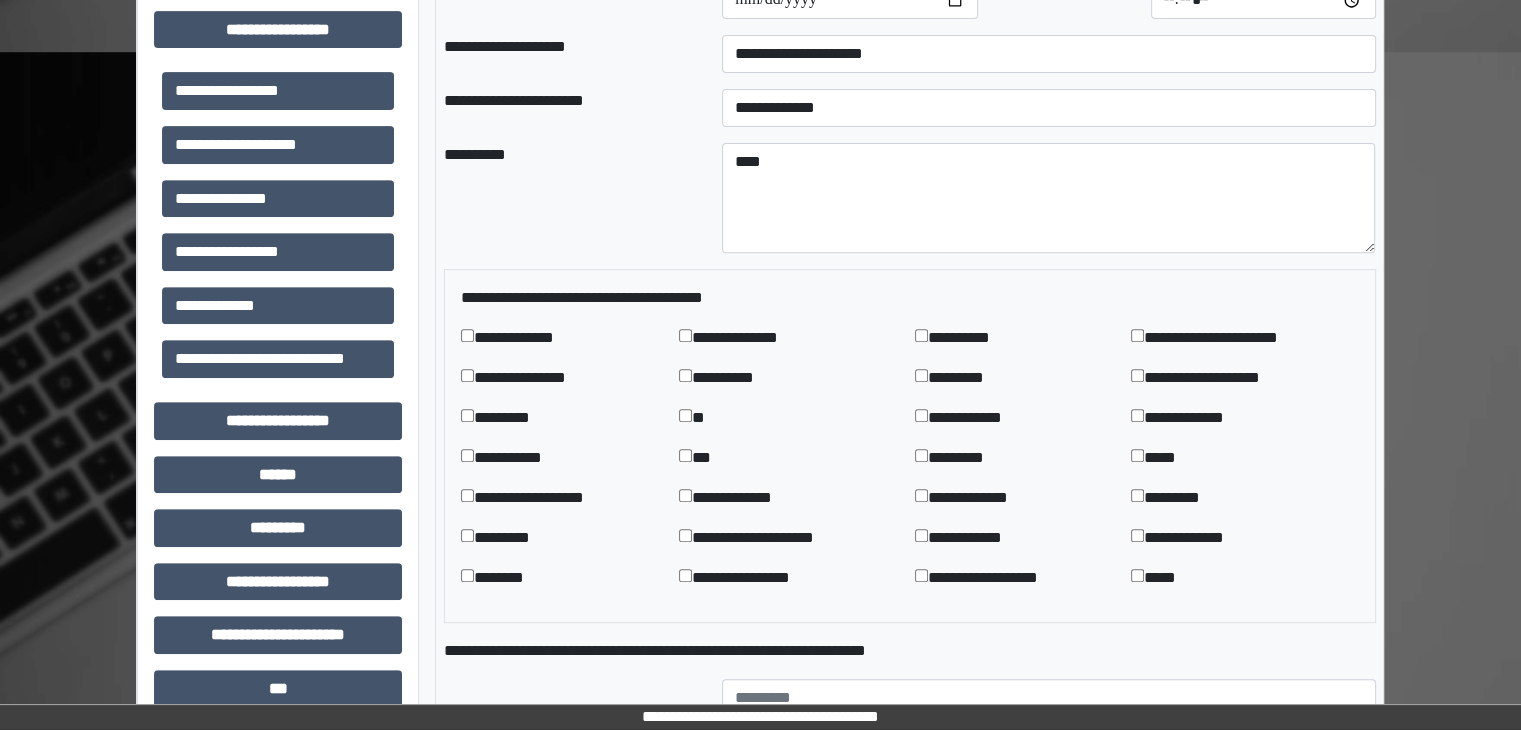 scroll, scrollTop: 800, scrollLeft: 0, axis: vertical 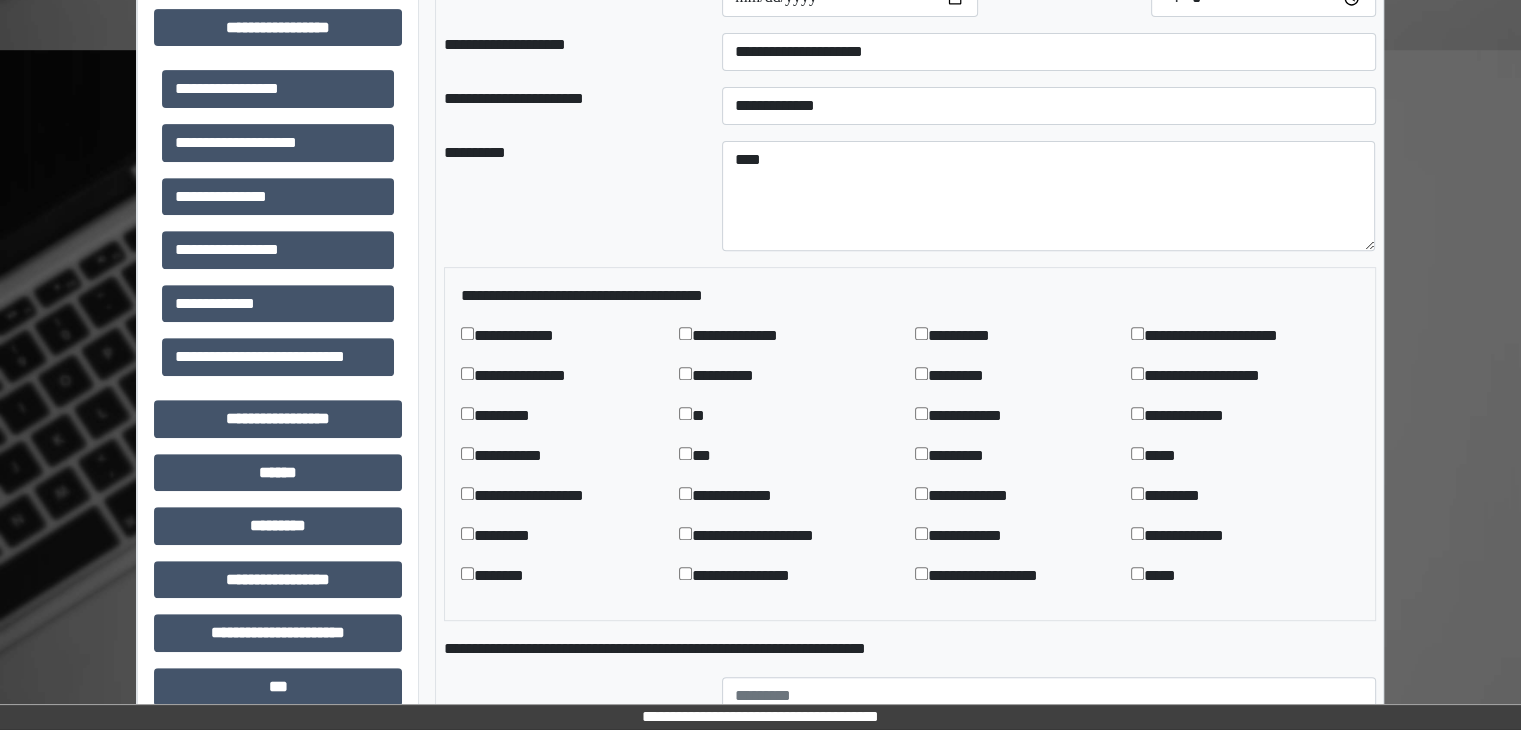 click on "**********" at bounding box center [530, 336] 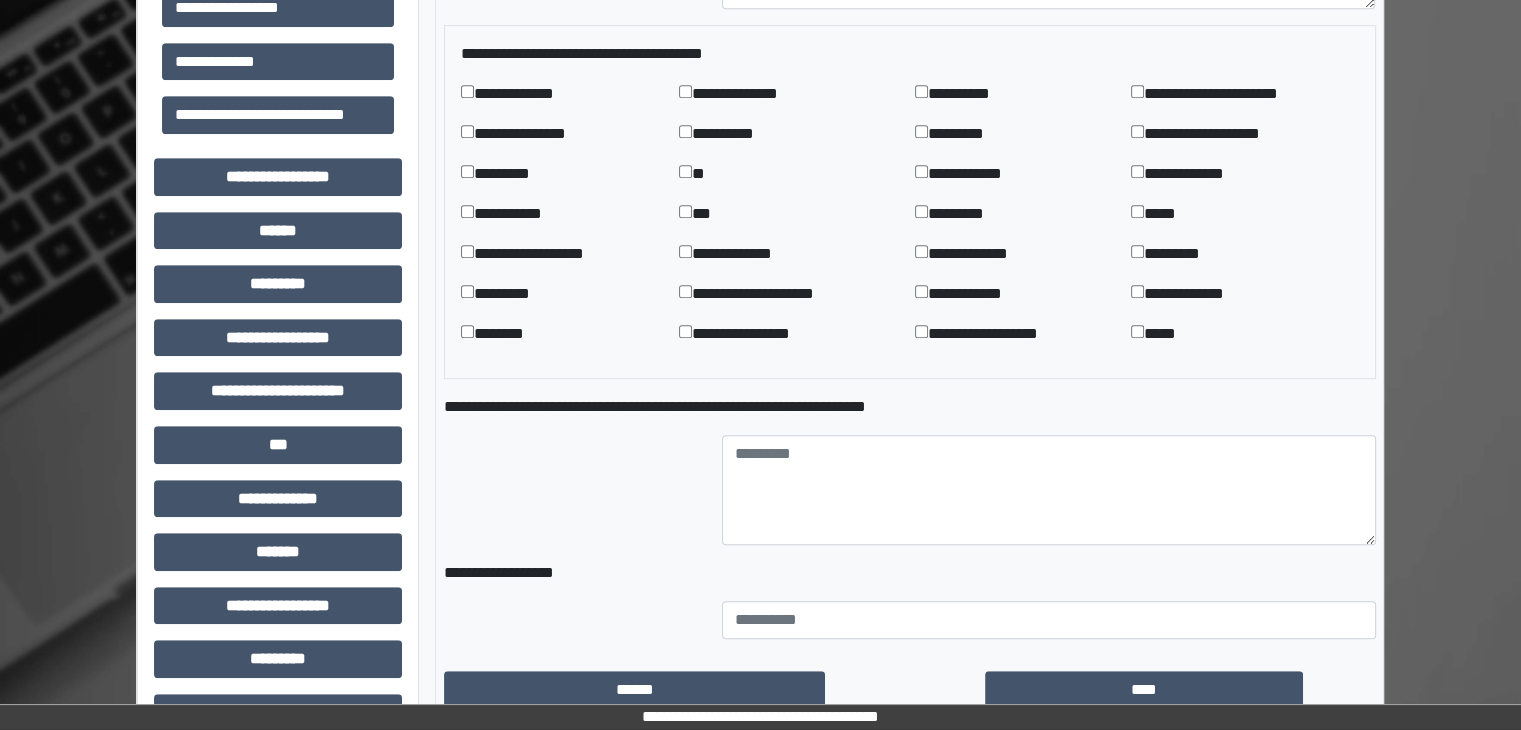 scroll, scrollTop: 1100, scrollLeft: 0, axis: vertical 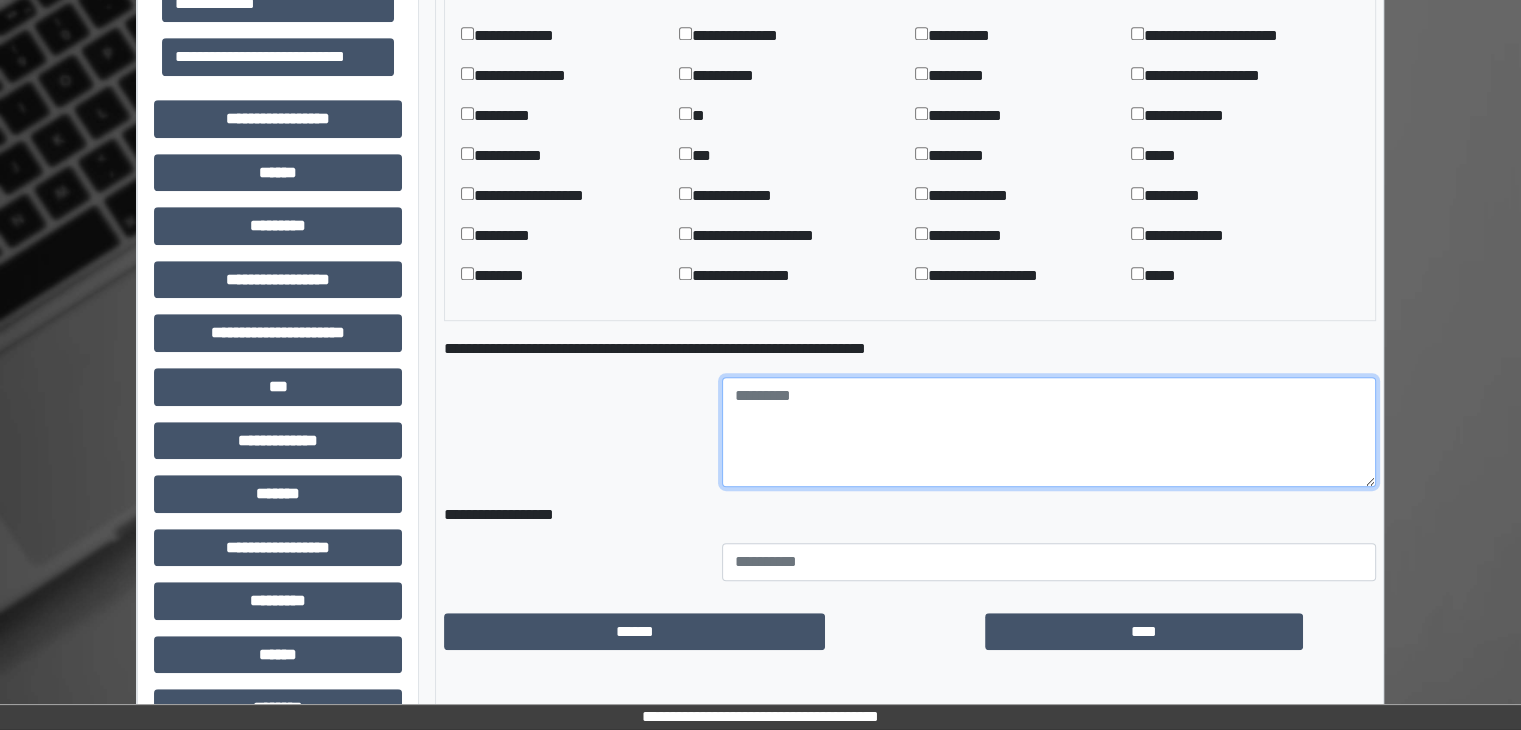 click at bounding box center (1048, 432) 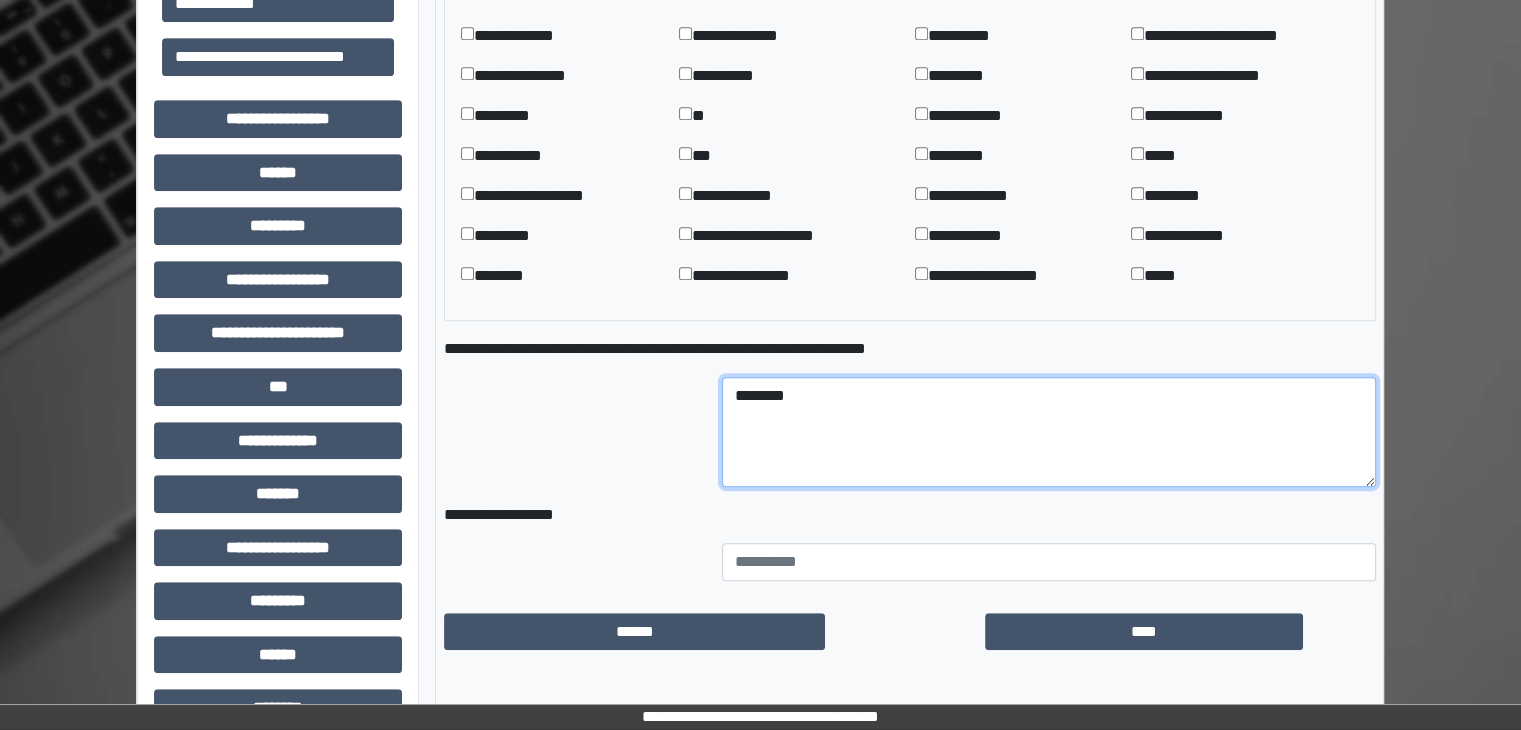 type on "********" 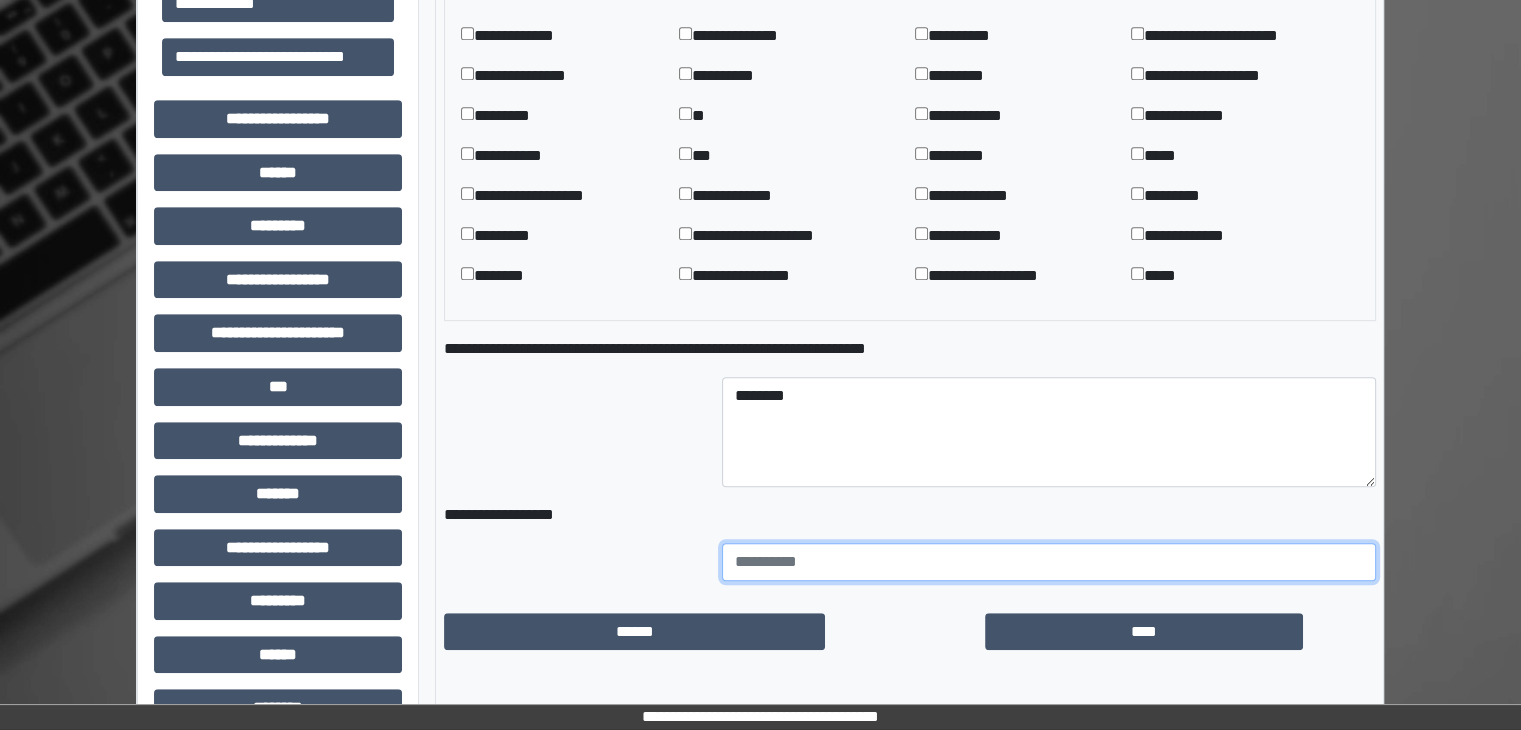 click at bounding box center (1048, 562) 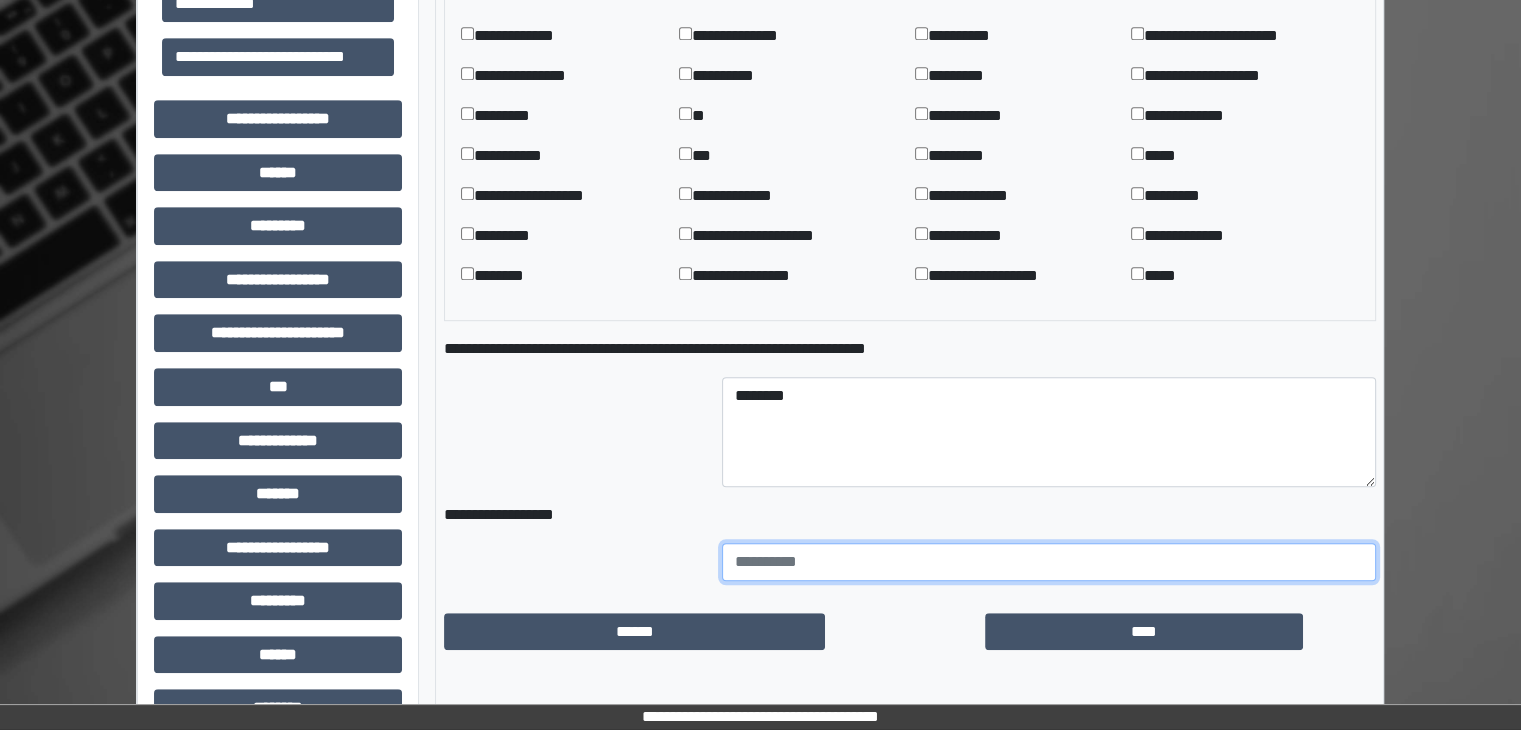 type on "**********" 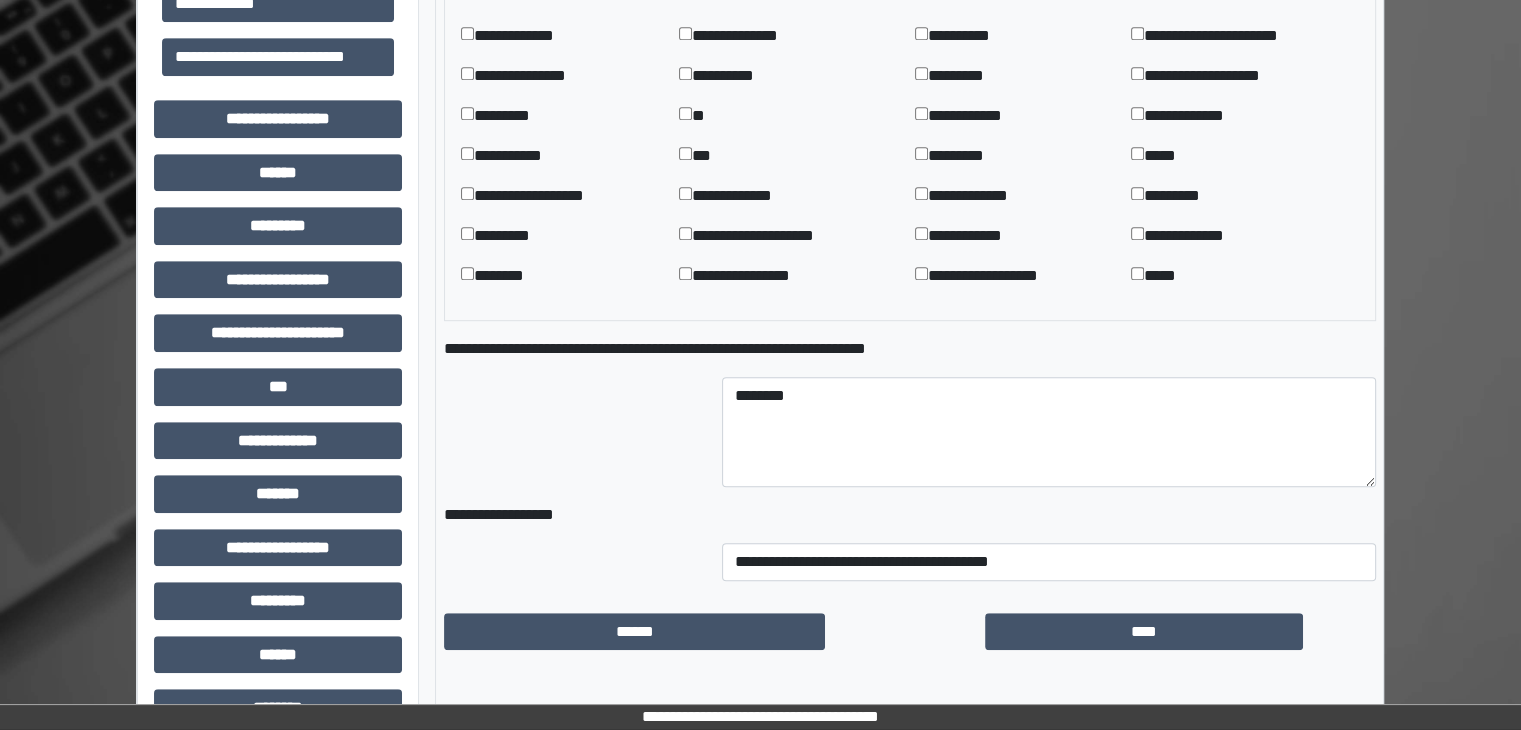 click at bounding box center [575, 432] 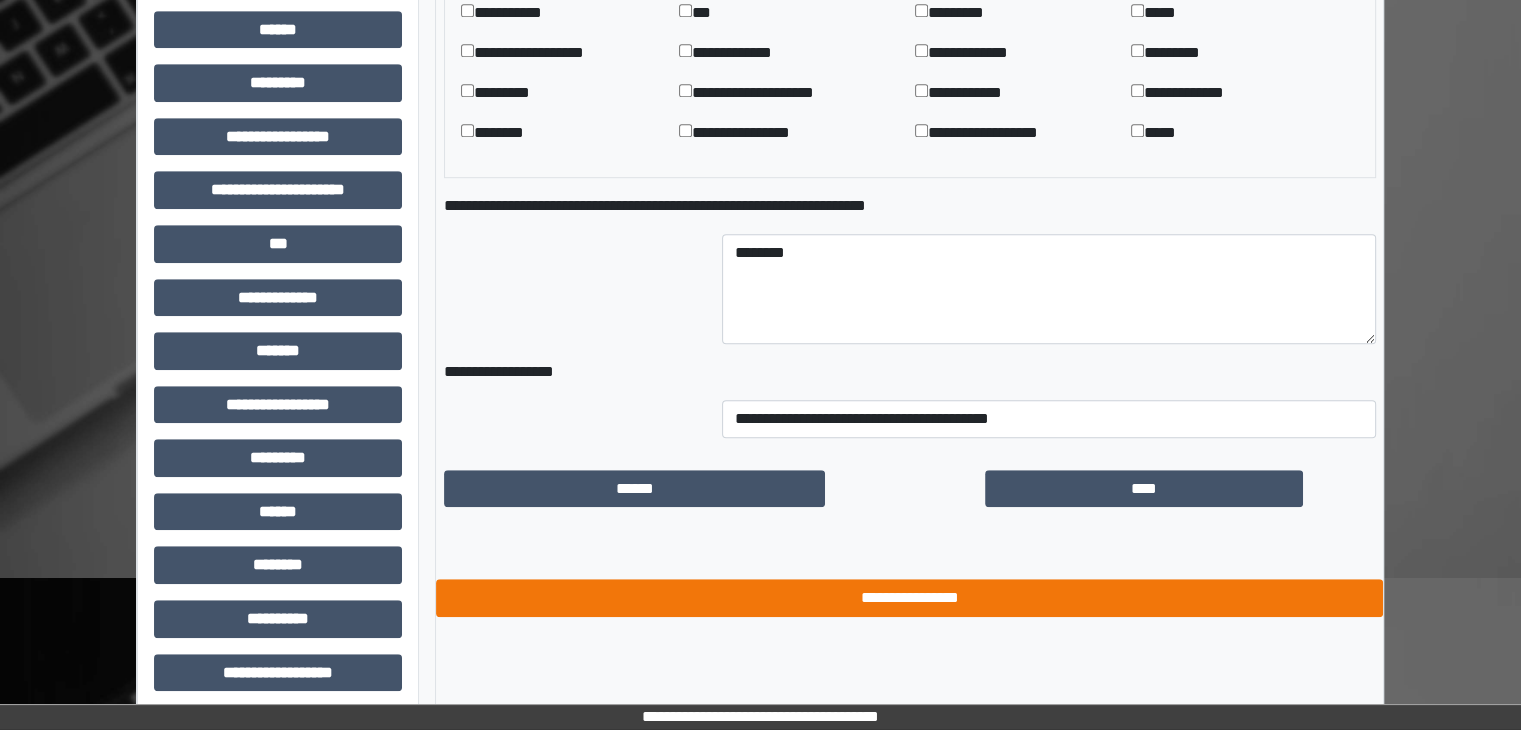 scroll, scrollTop: 1254, scrollLeft: 0, axis: vertical 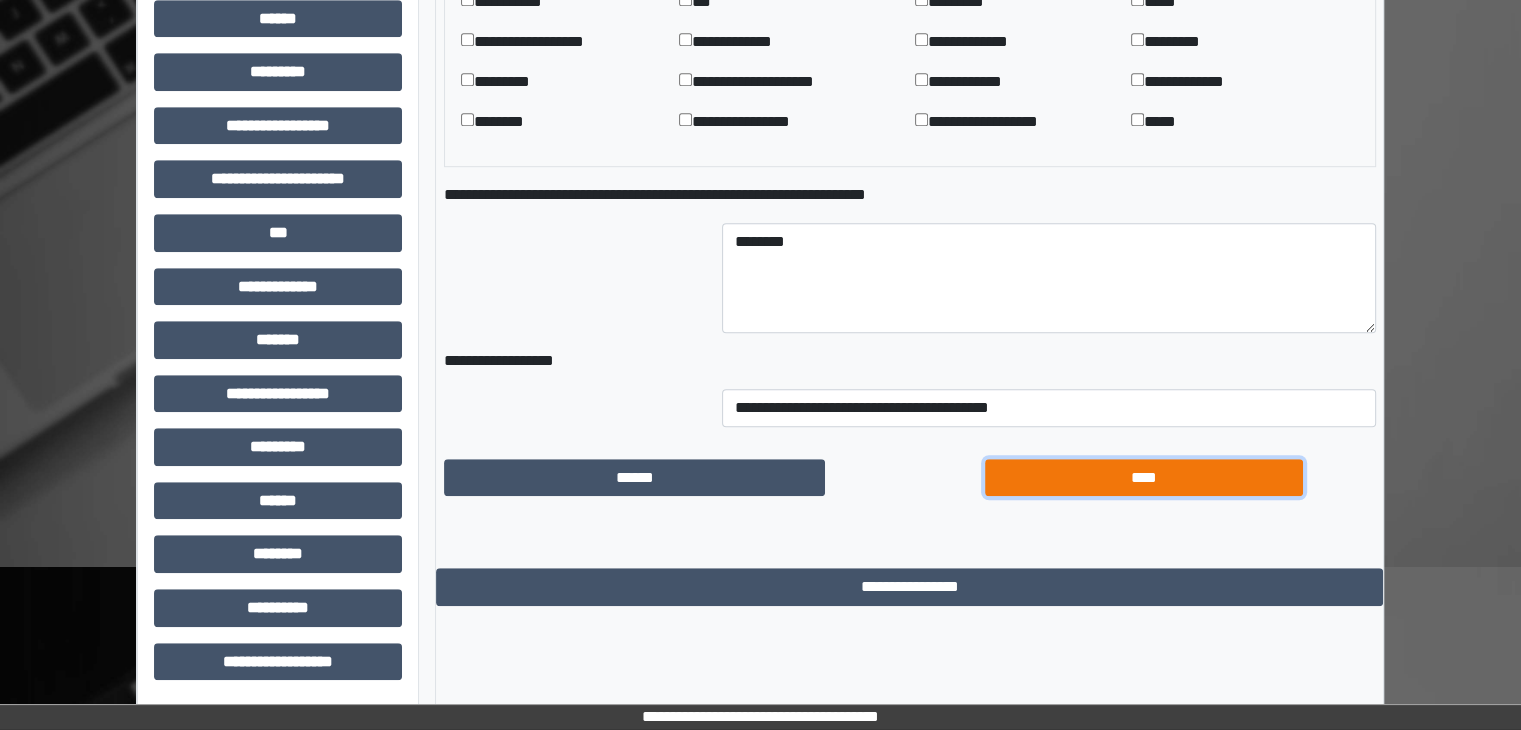 click on "****" at bounding box center (1144, 478) 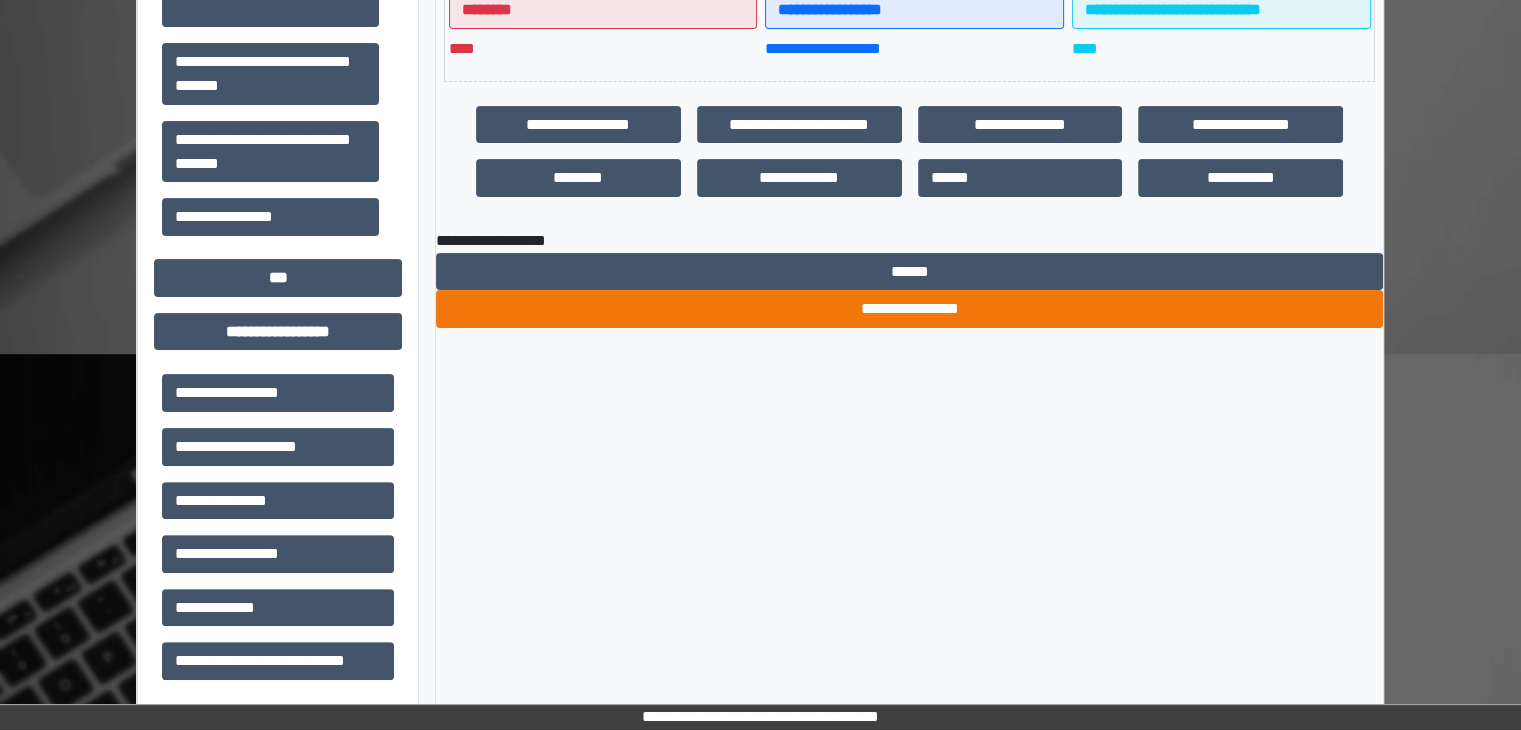 scroll, scrollTop: 354, scrollLeft: 0, axis: vertical 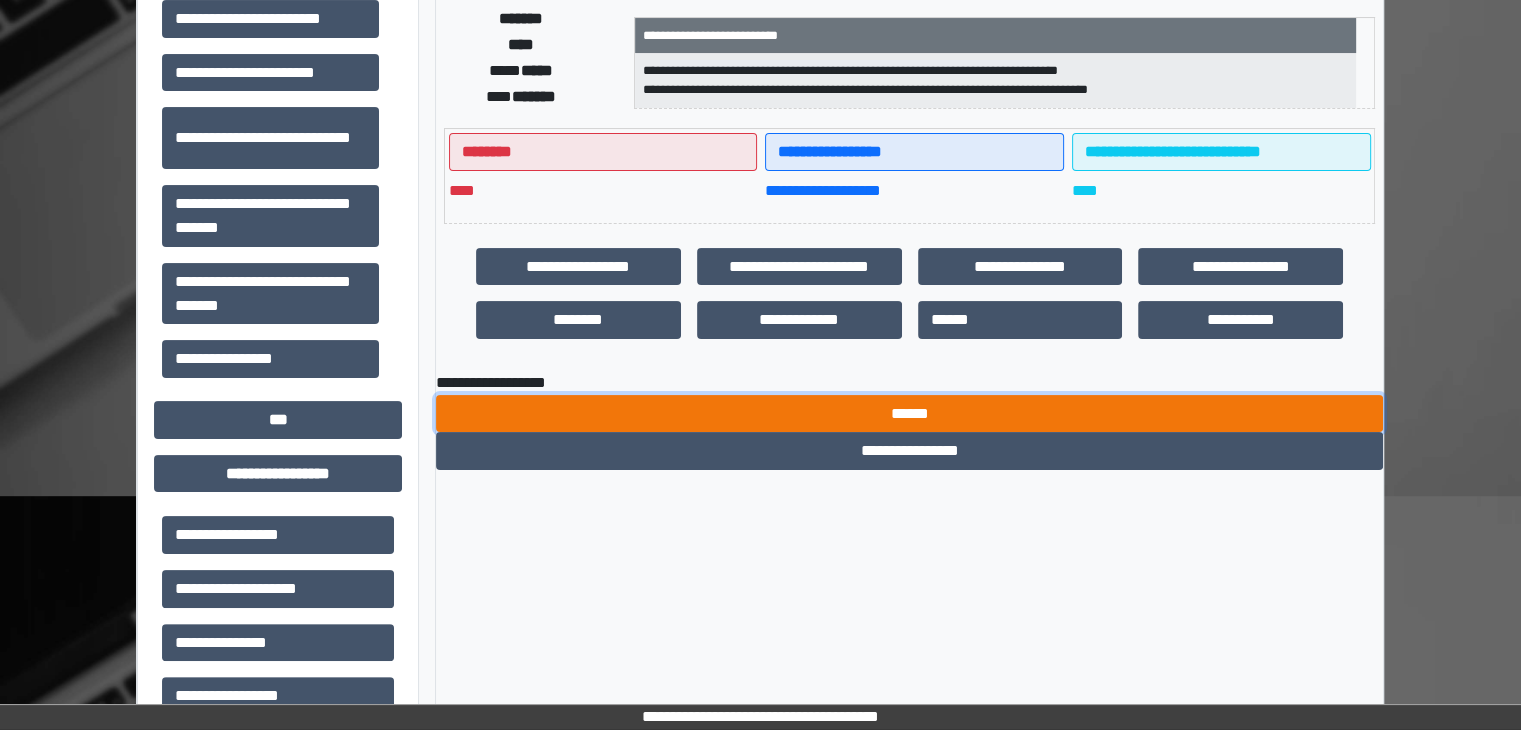 click on "******" at bounding box center (909, 414) 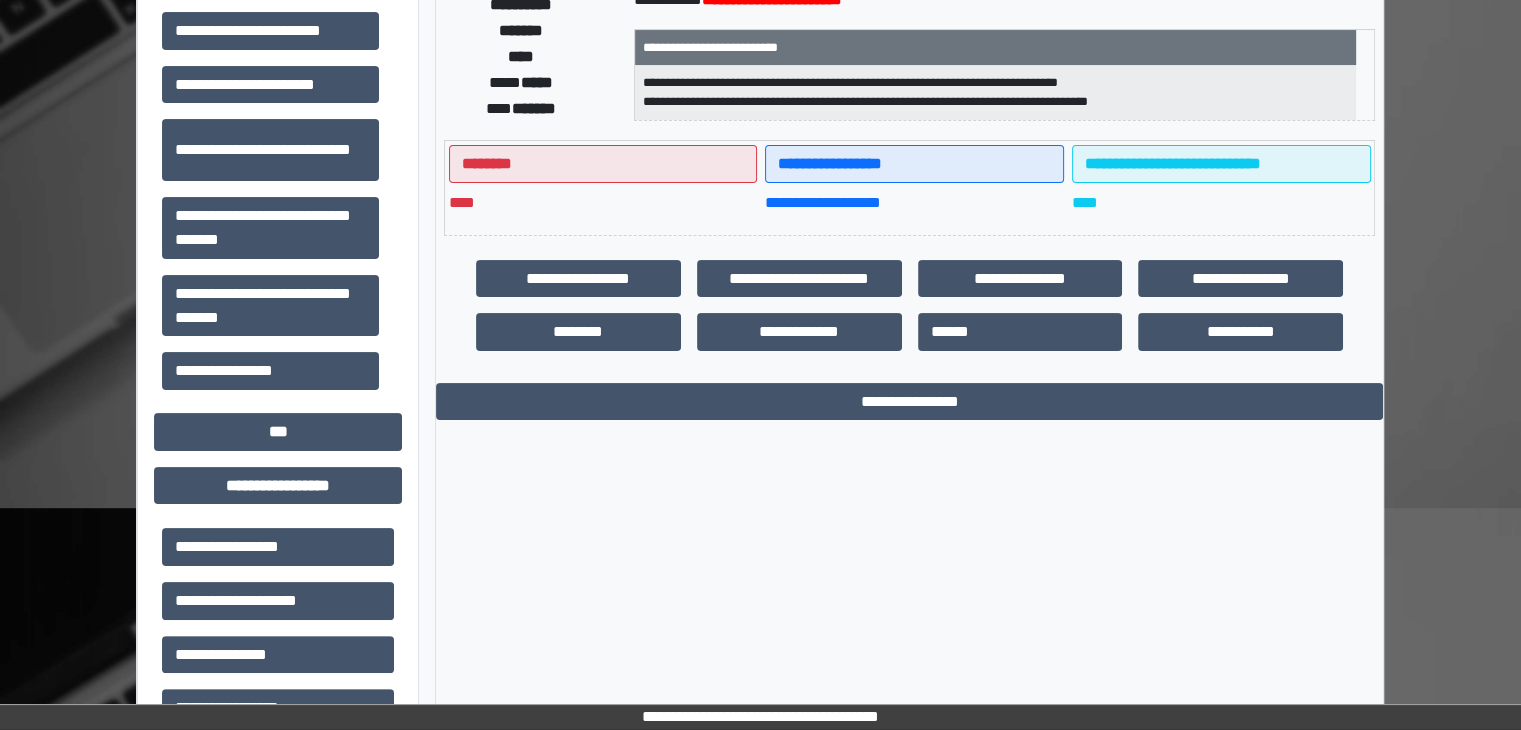 scroll, scrollTop: 0, scrollLeft: 0, axis: both 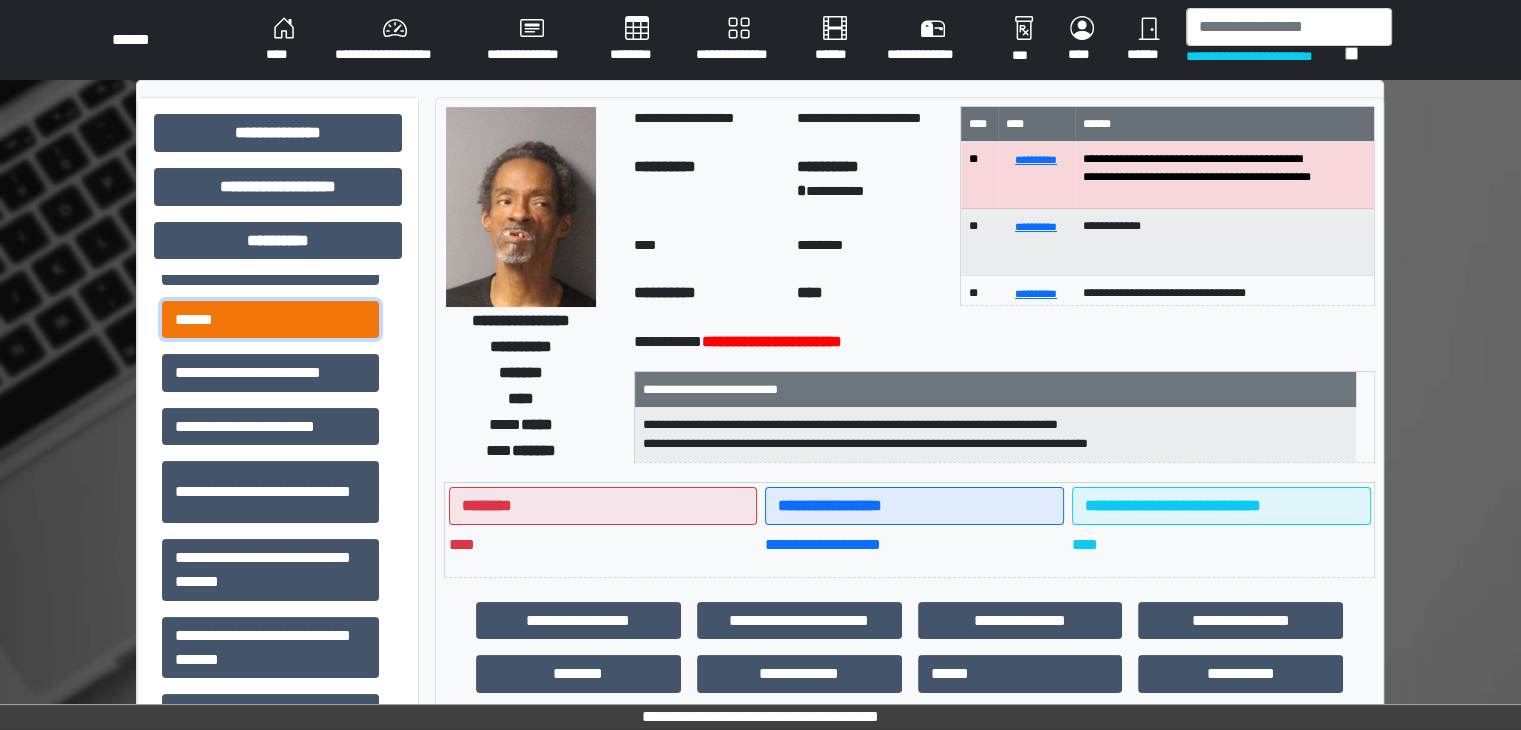 click on "******" at bounding box center [270, 320] 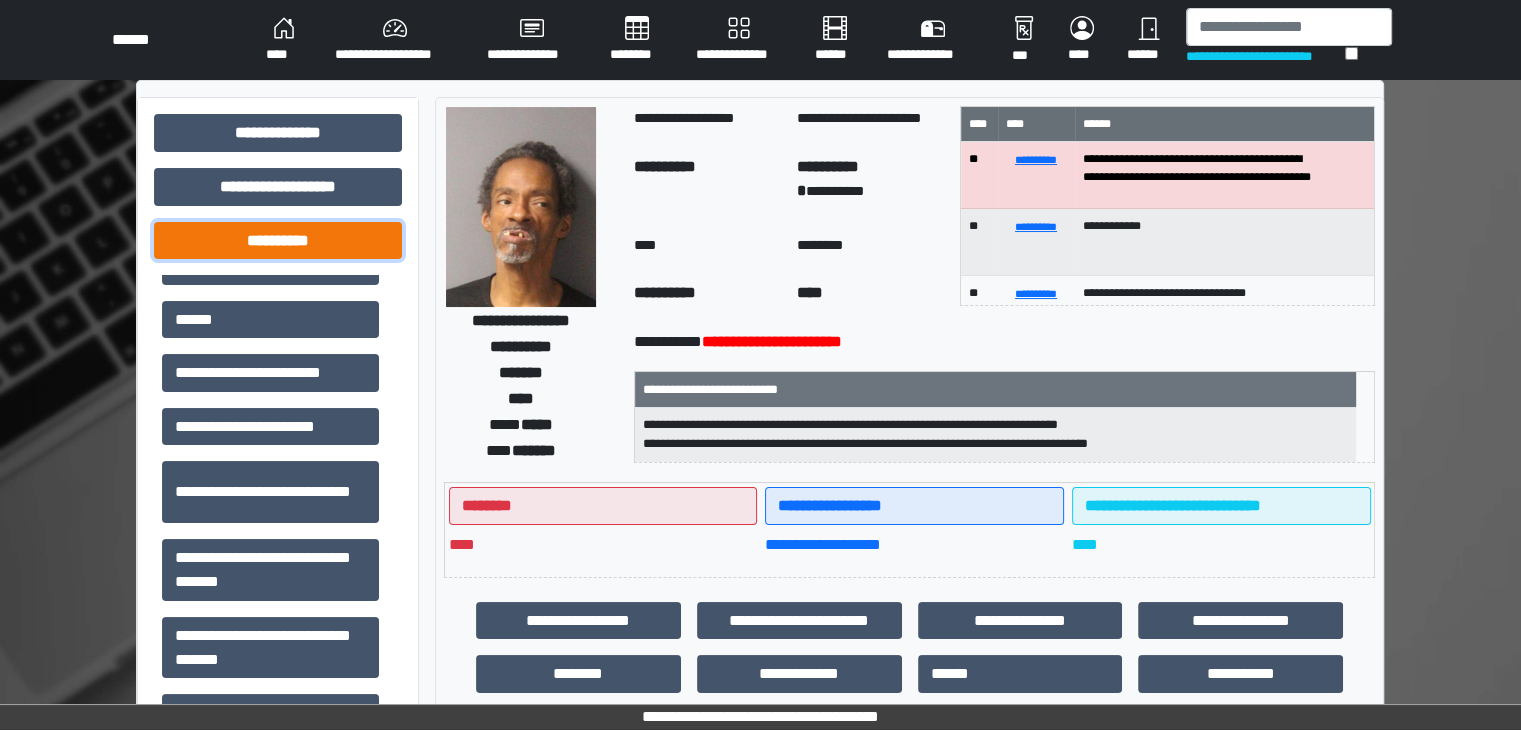 click on "**********" at bounding box center (278, 241) 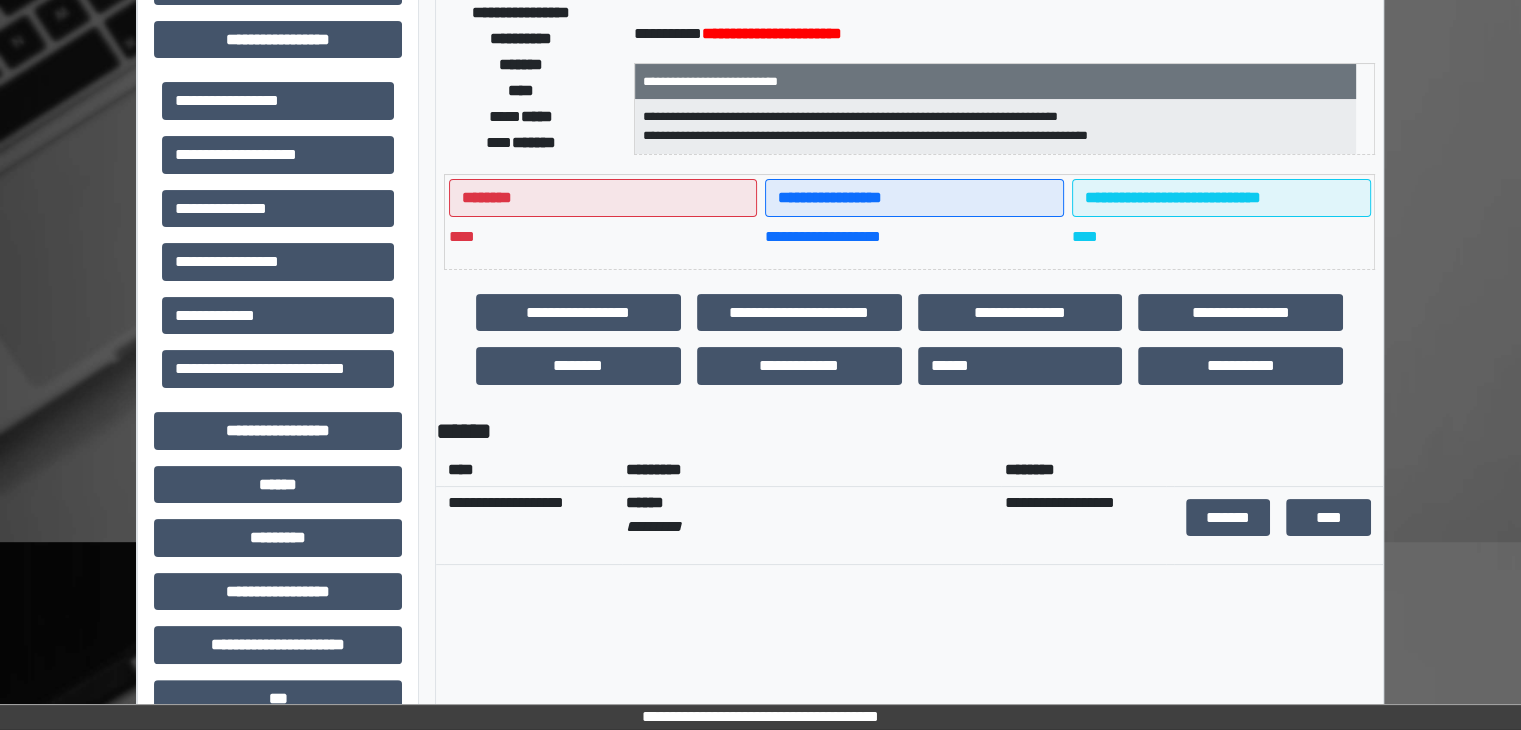scroll, scrollTop: 300, scrollLeft: 0, axis: vertical 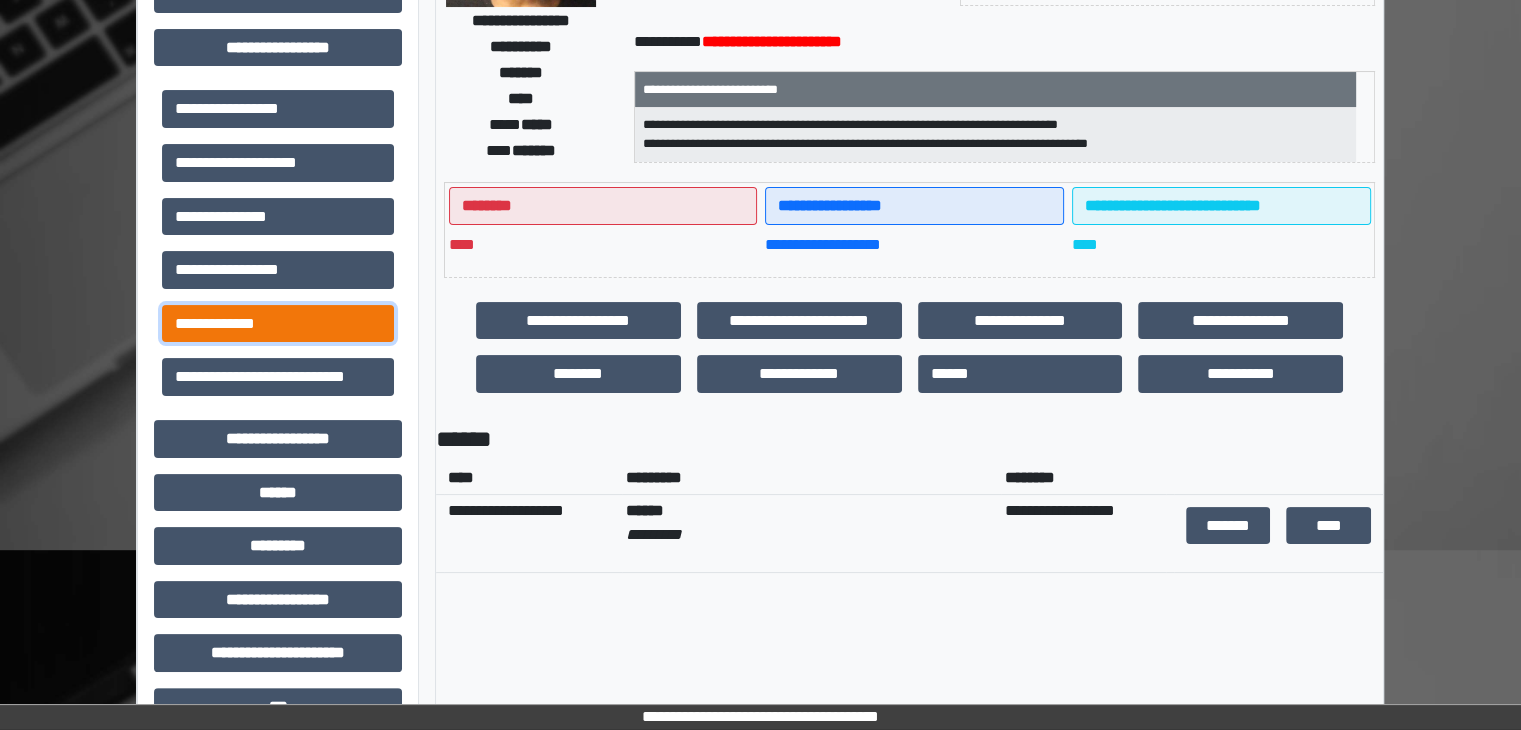 click on "**********" at bounding box center (278, 324) 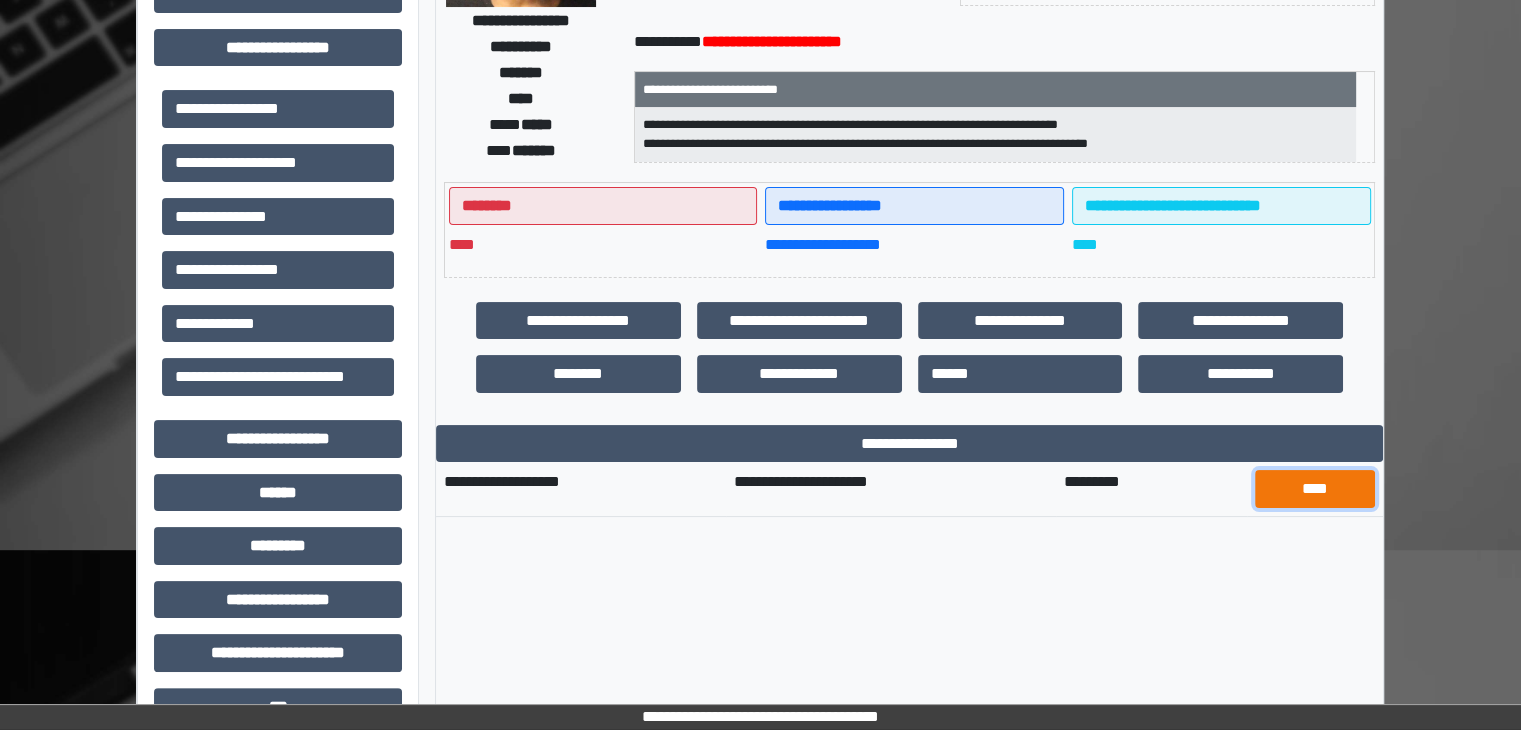 click on "****" at bounding box center (1315, 489) 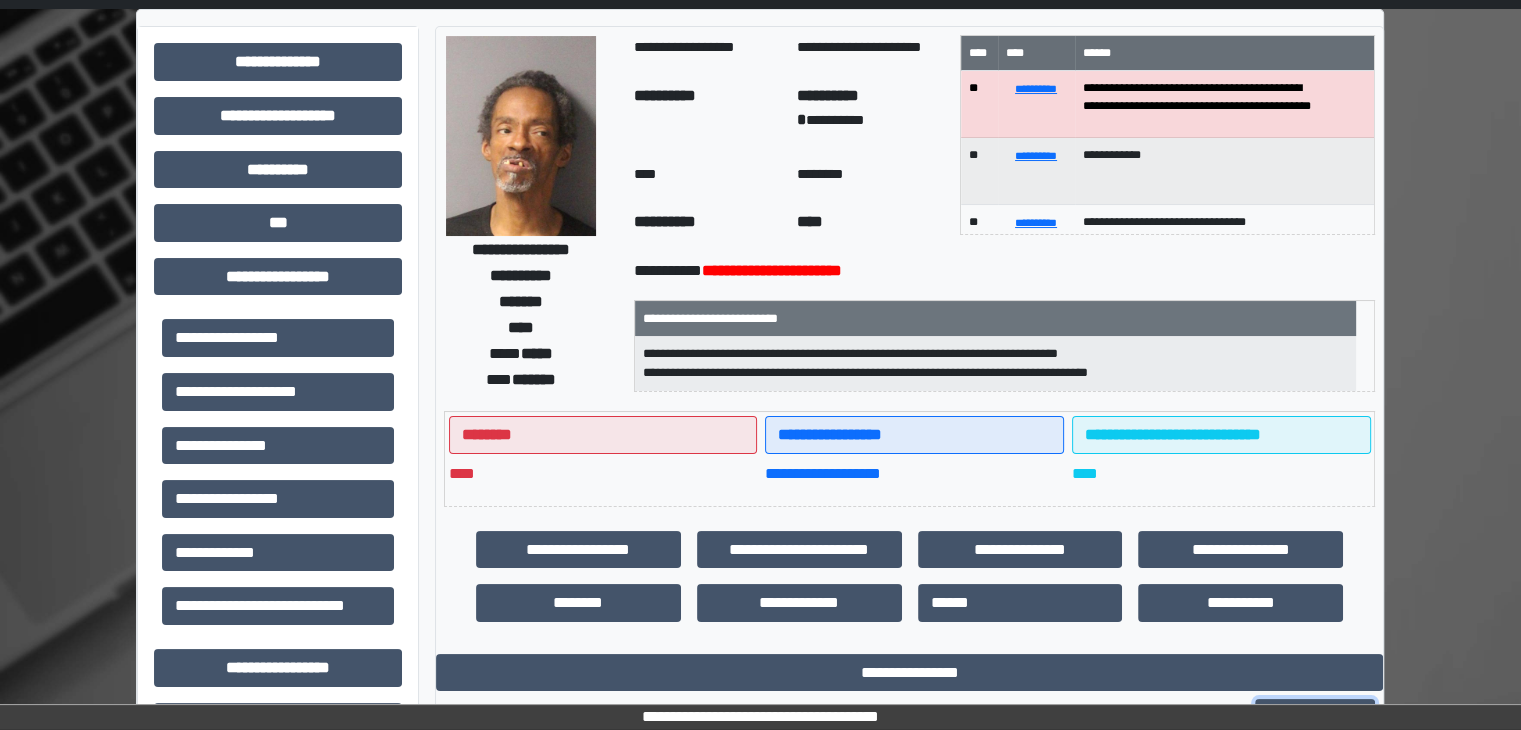 scroll, scrollTop: 0, scrollLeft: 0, axis: both 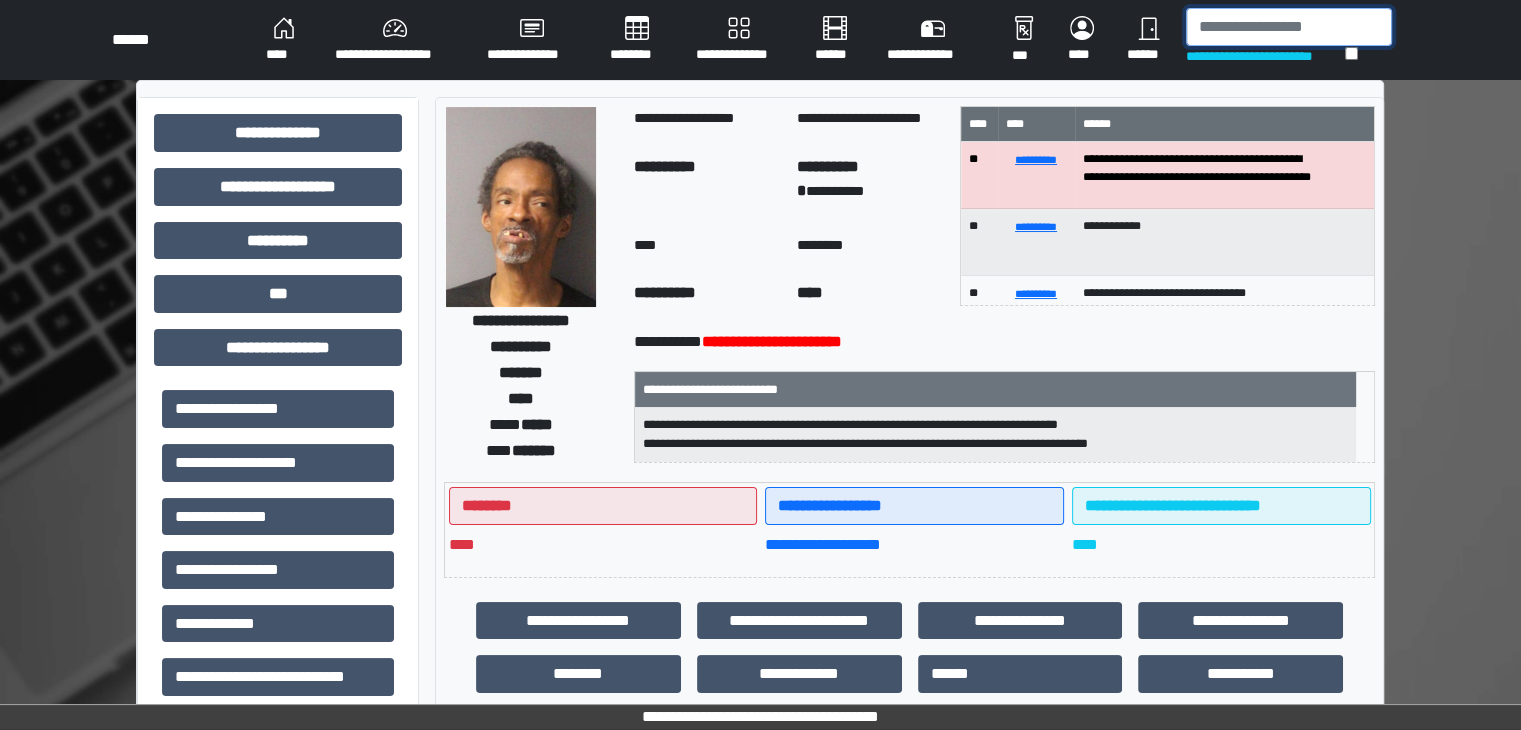 click at bounding box center [1289, 27] 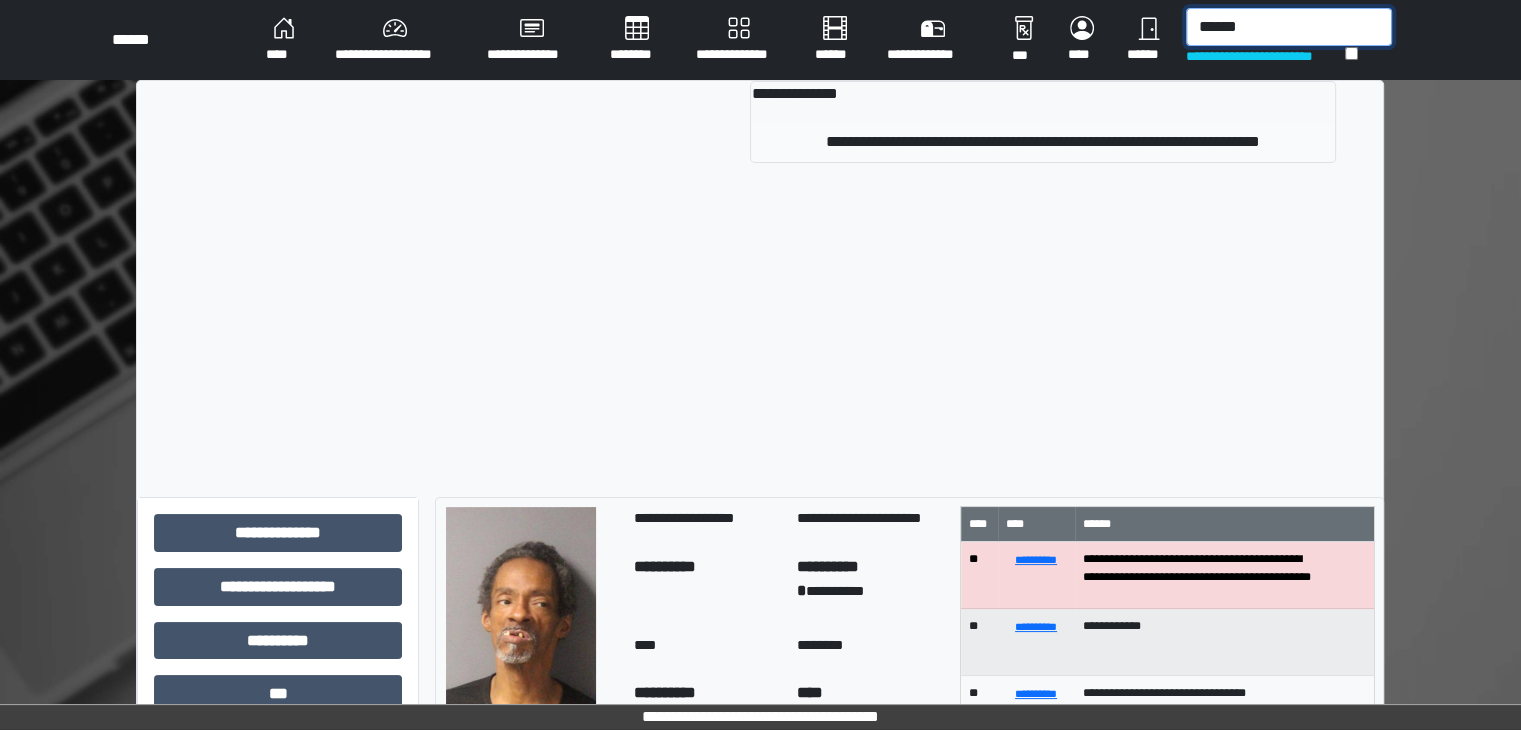 type on "******" 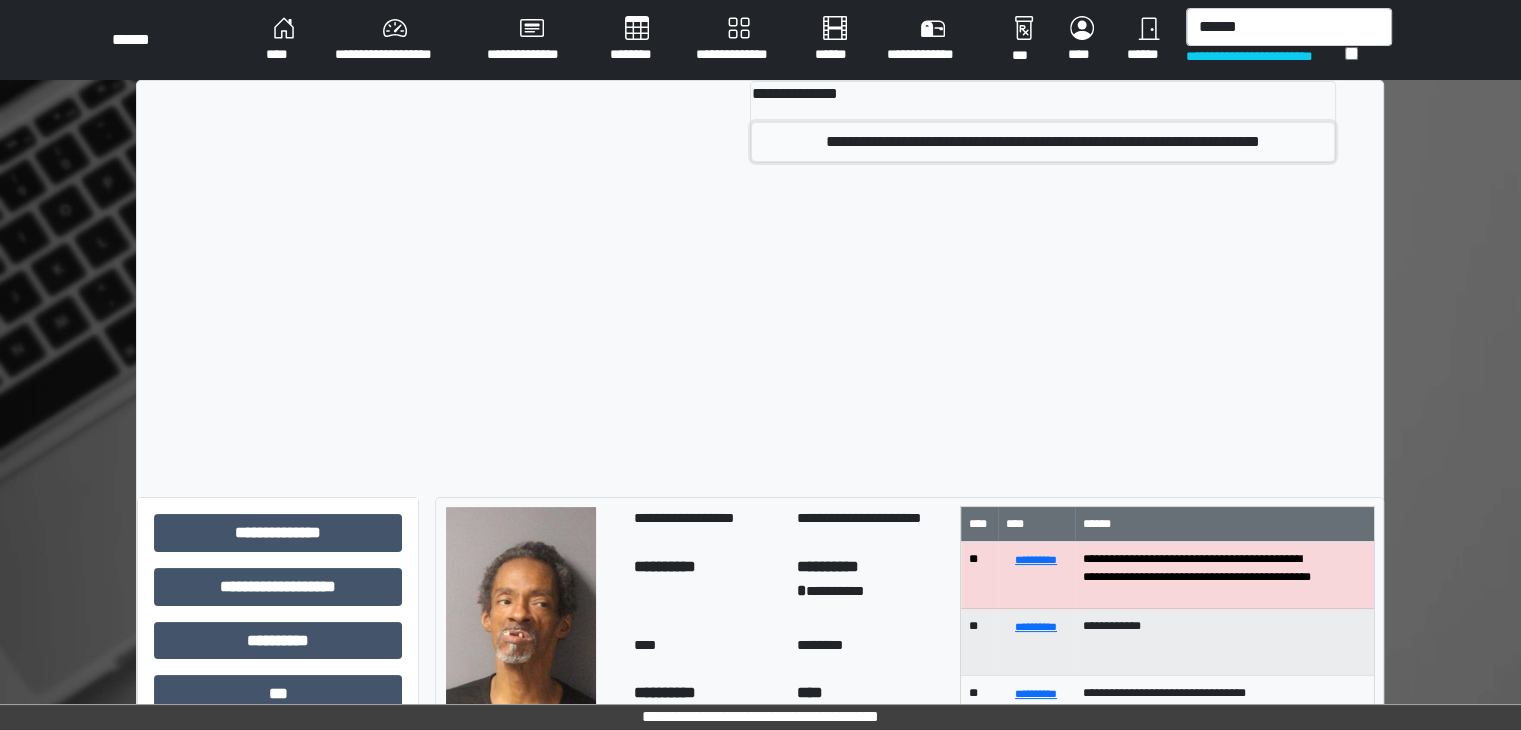 click on "**********" at bounding box center (1042, 142) 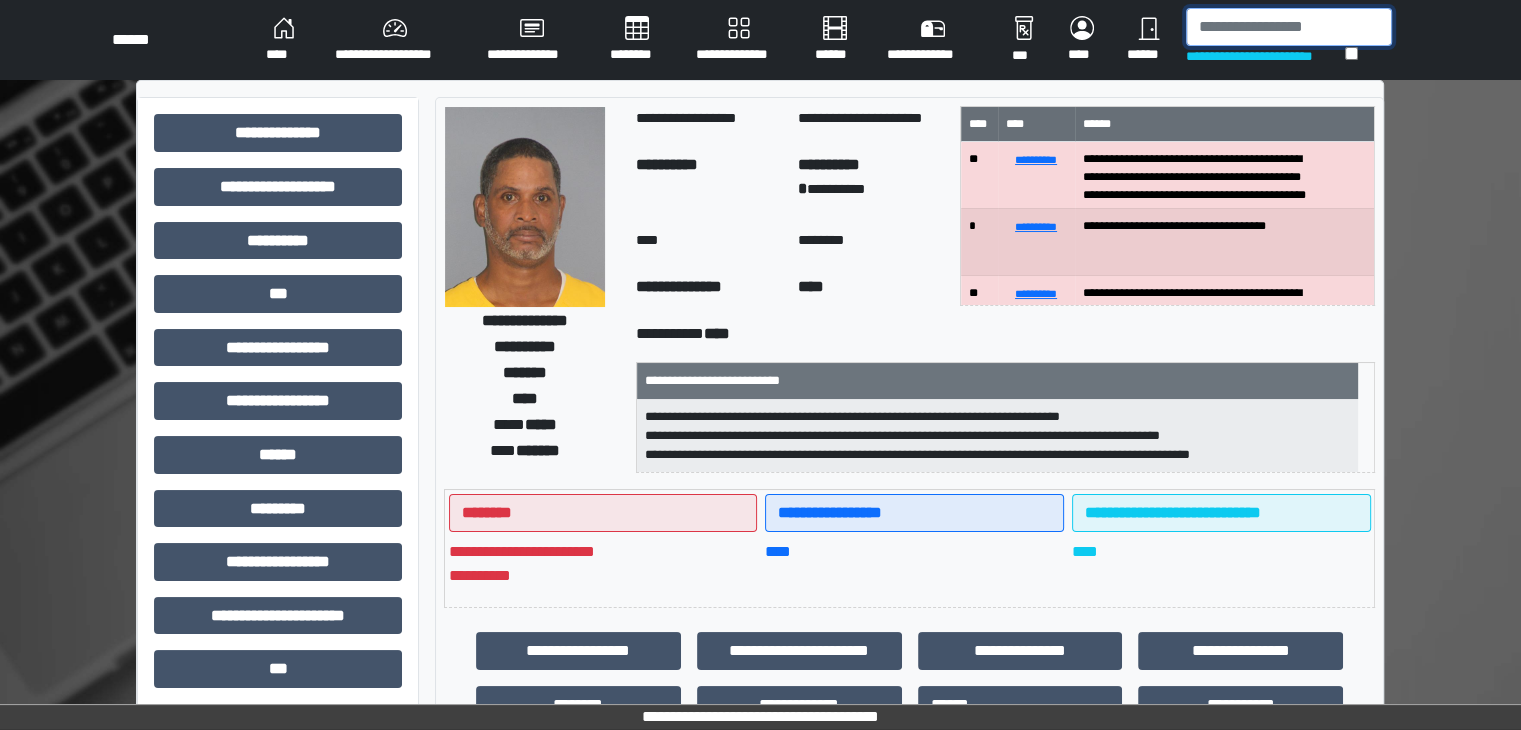 click at bounding box center [1289, 27] 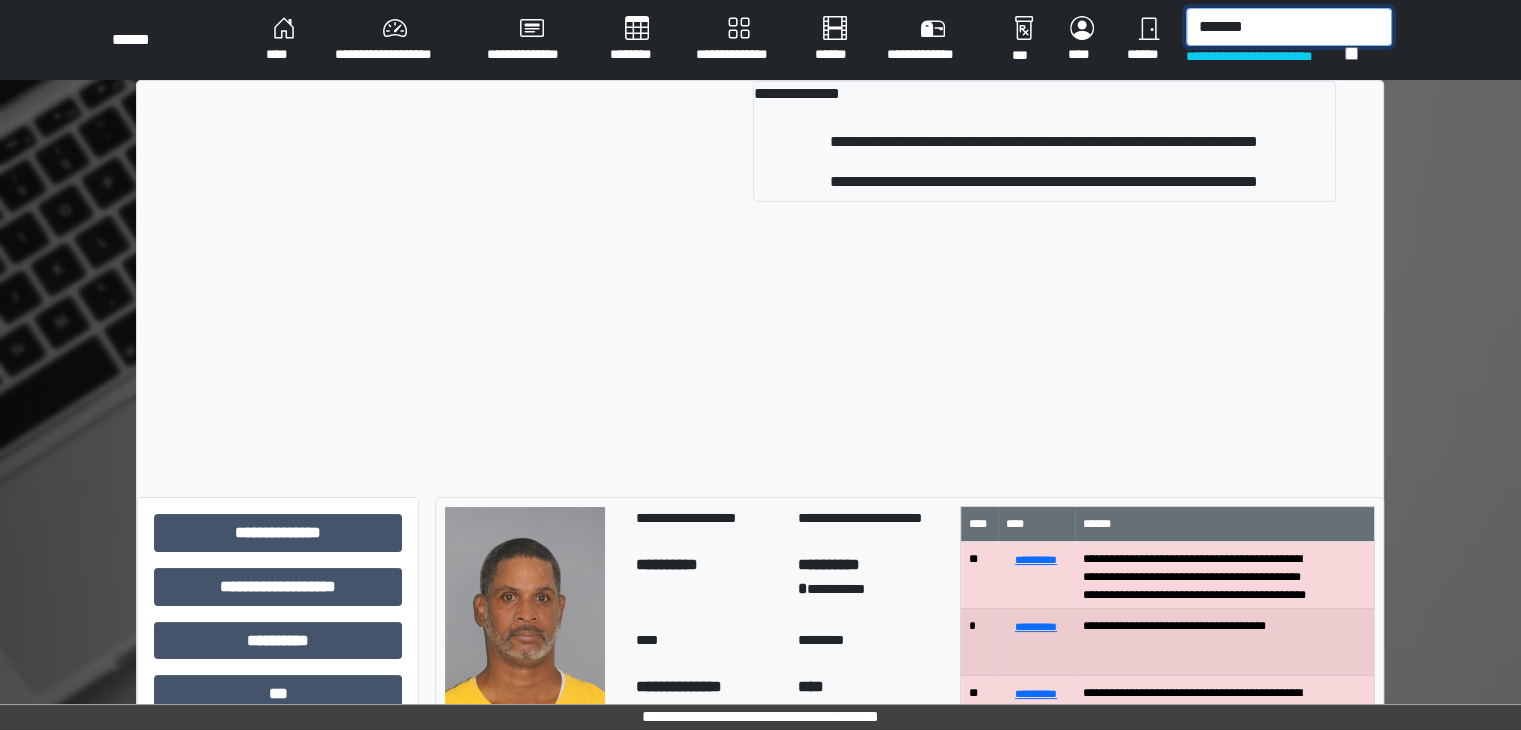 type on "*******" 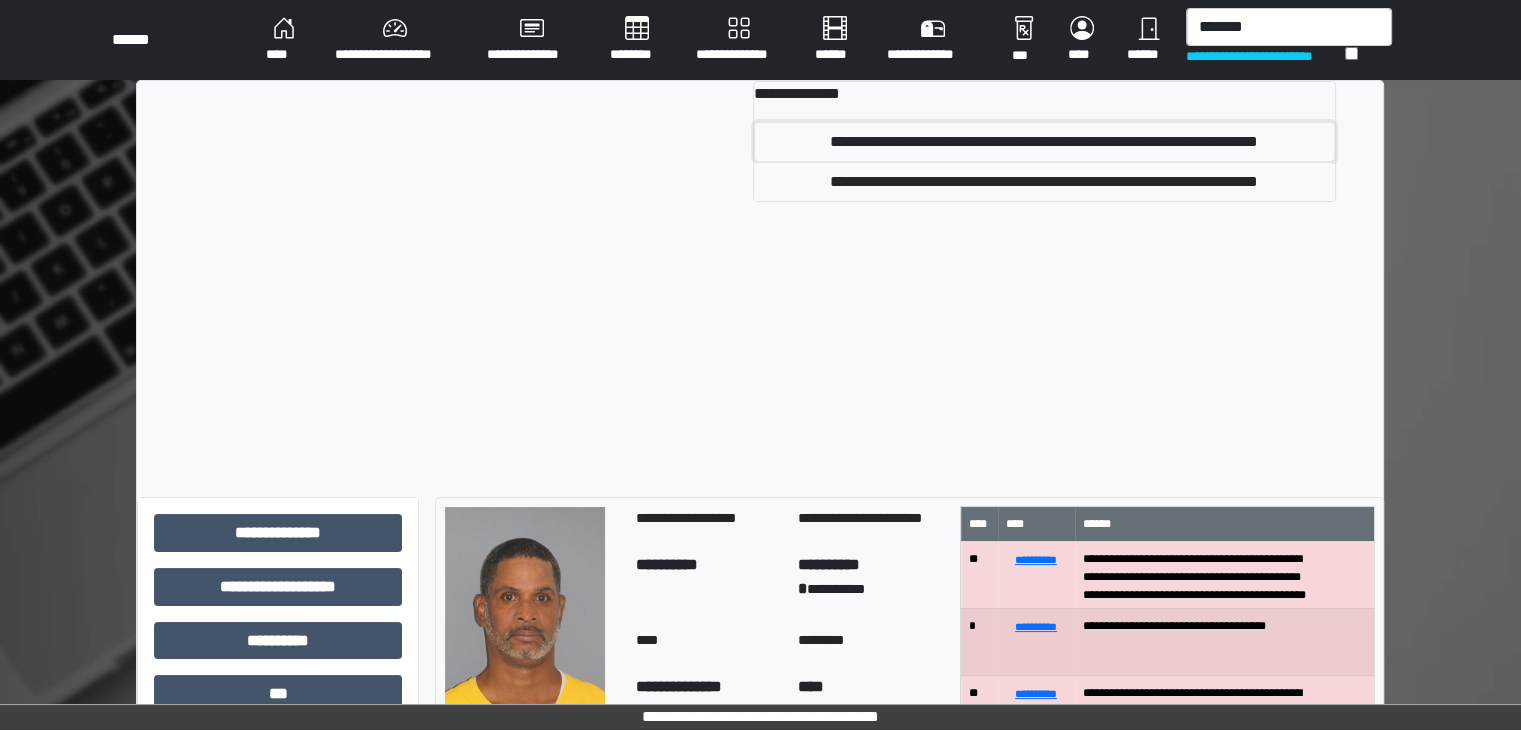 click on "**********" at bounding box center [1044, 142] 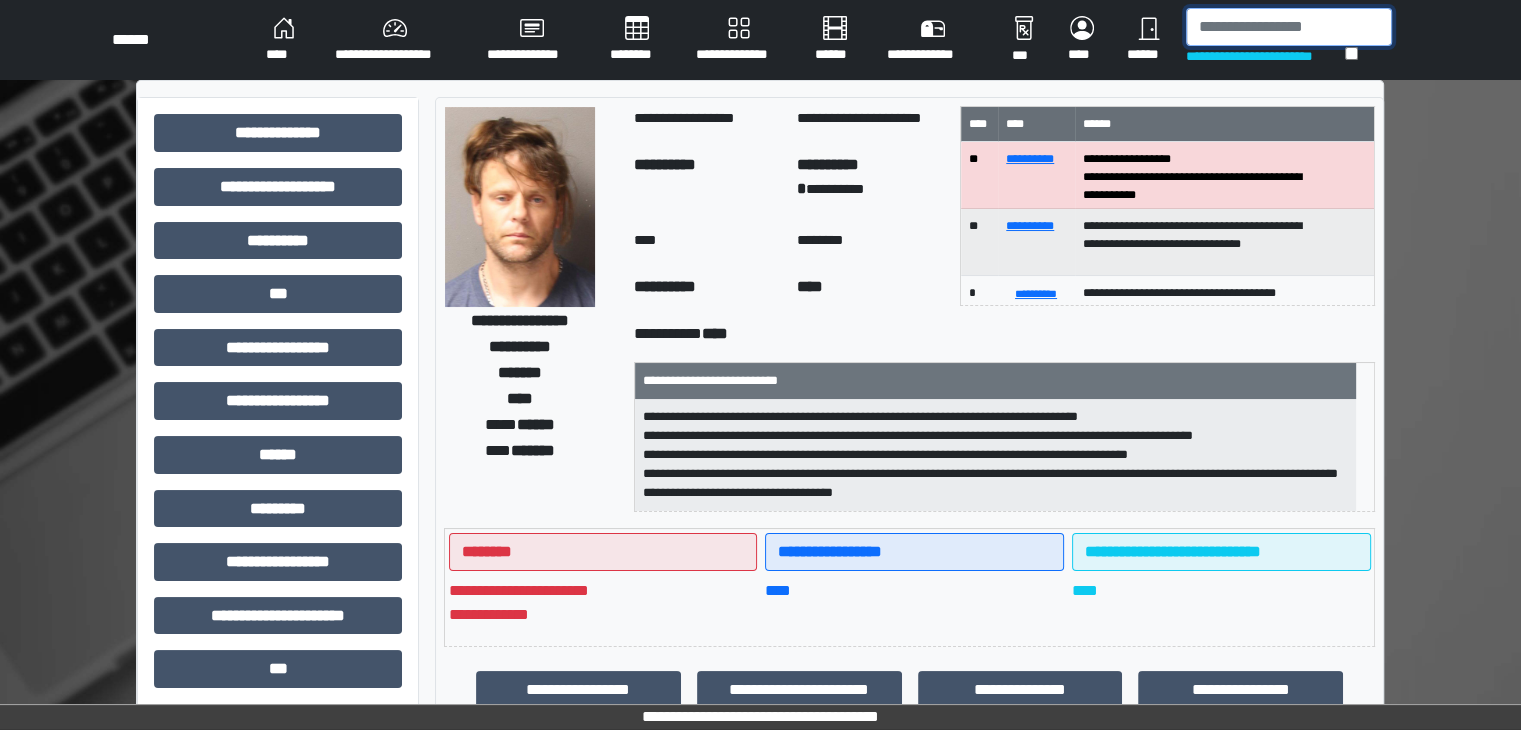 click at bounding box center (1289, 27) 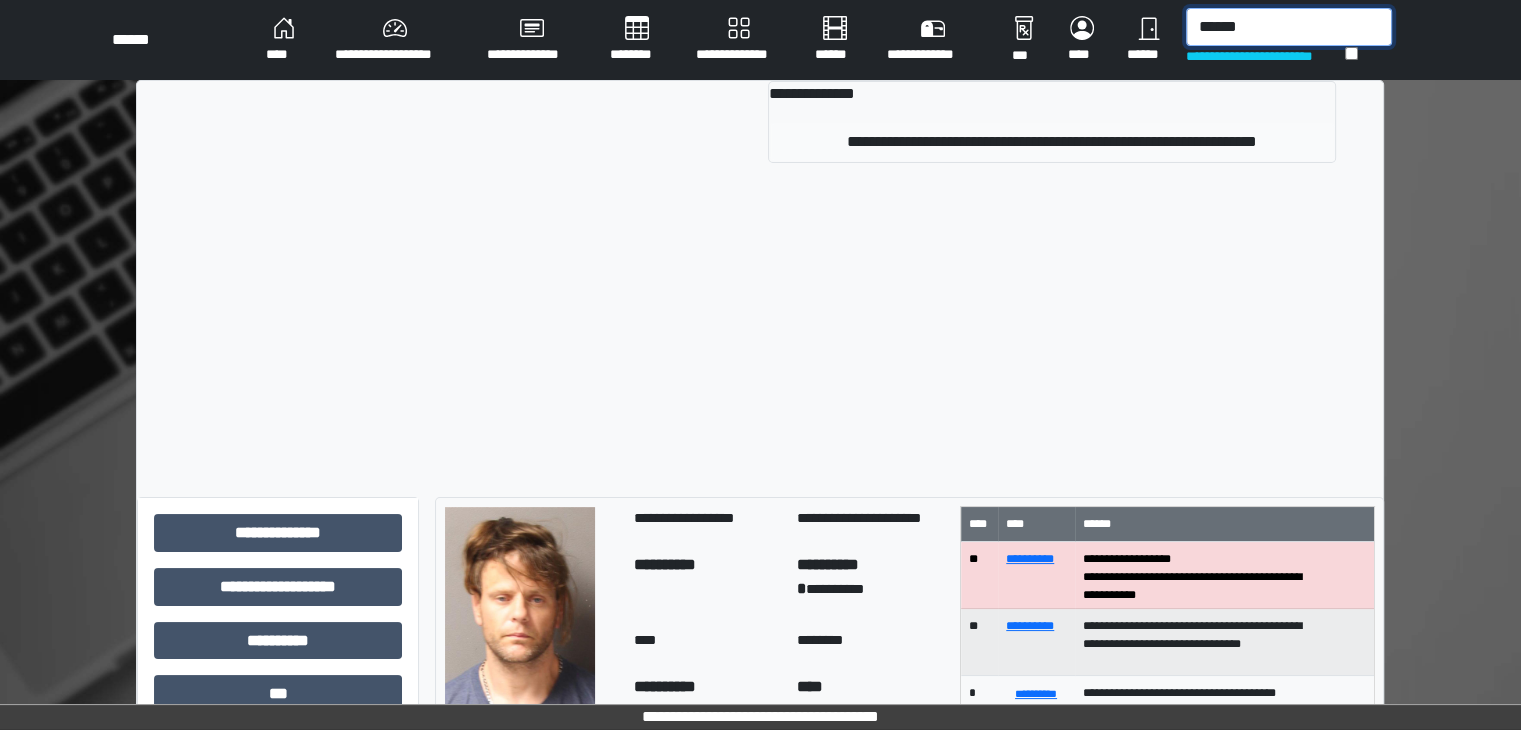 type on "******" 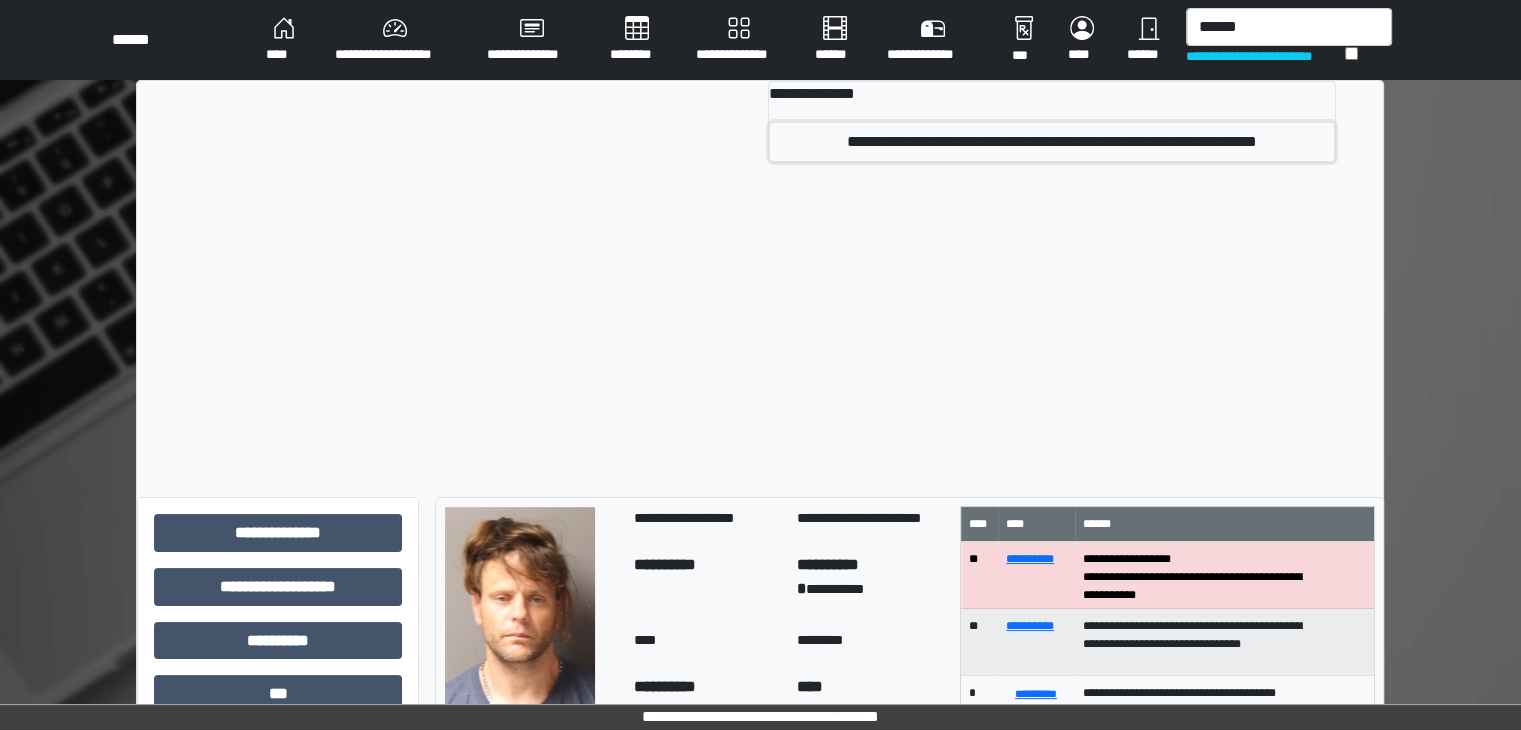 click on "**********" at bounding box center (1052, 142) 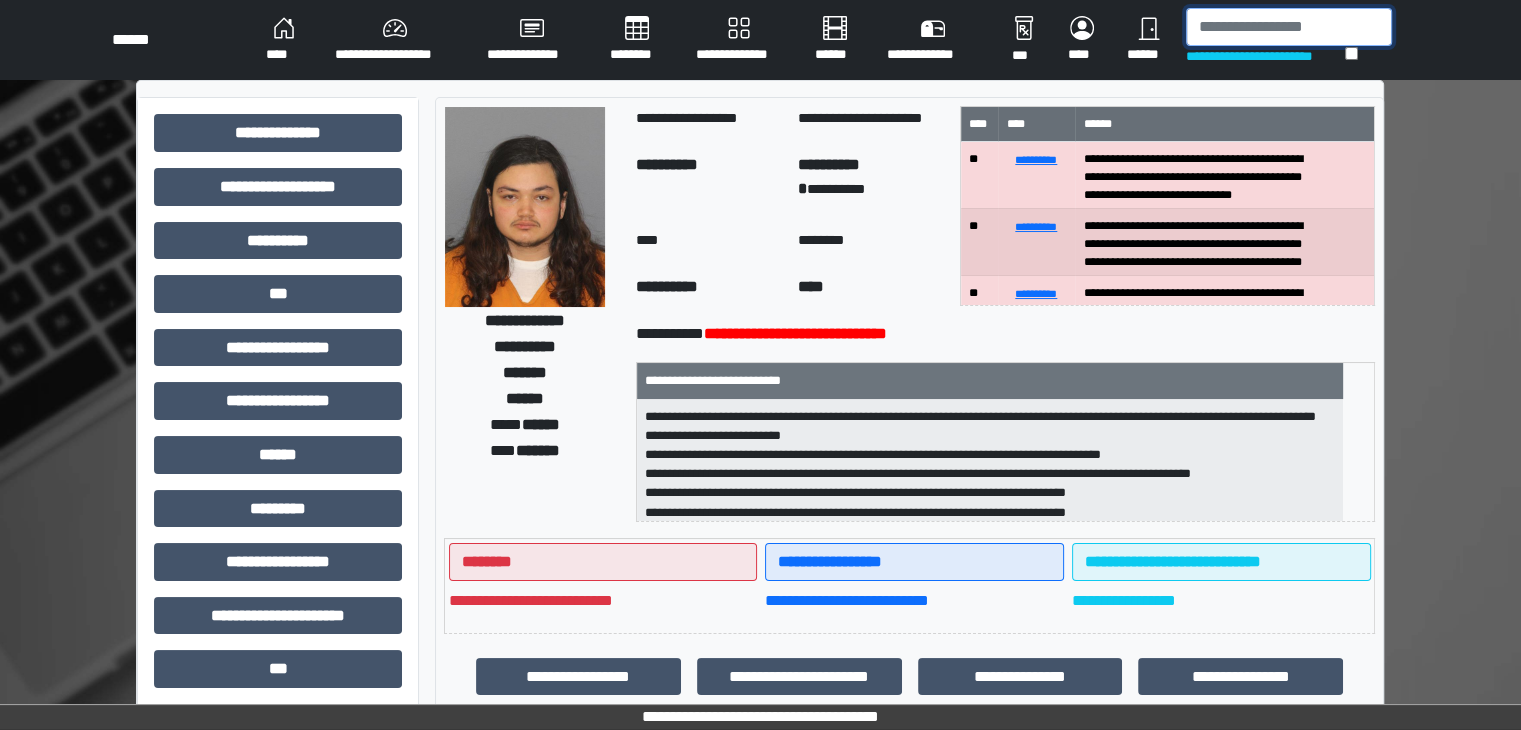 click at bounding box center [1289, 27] 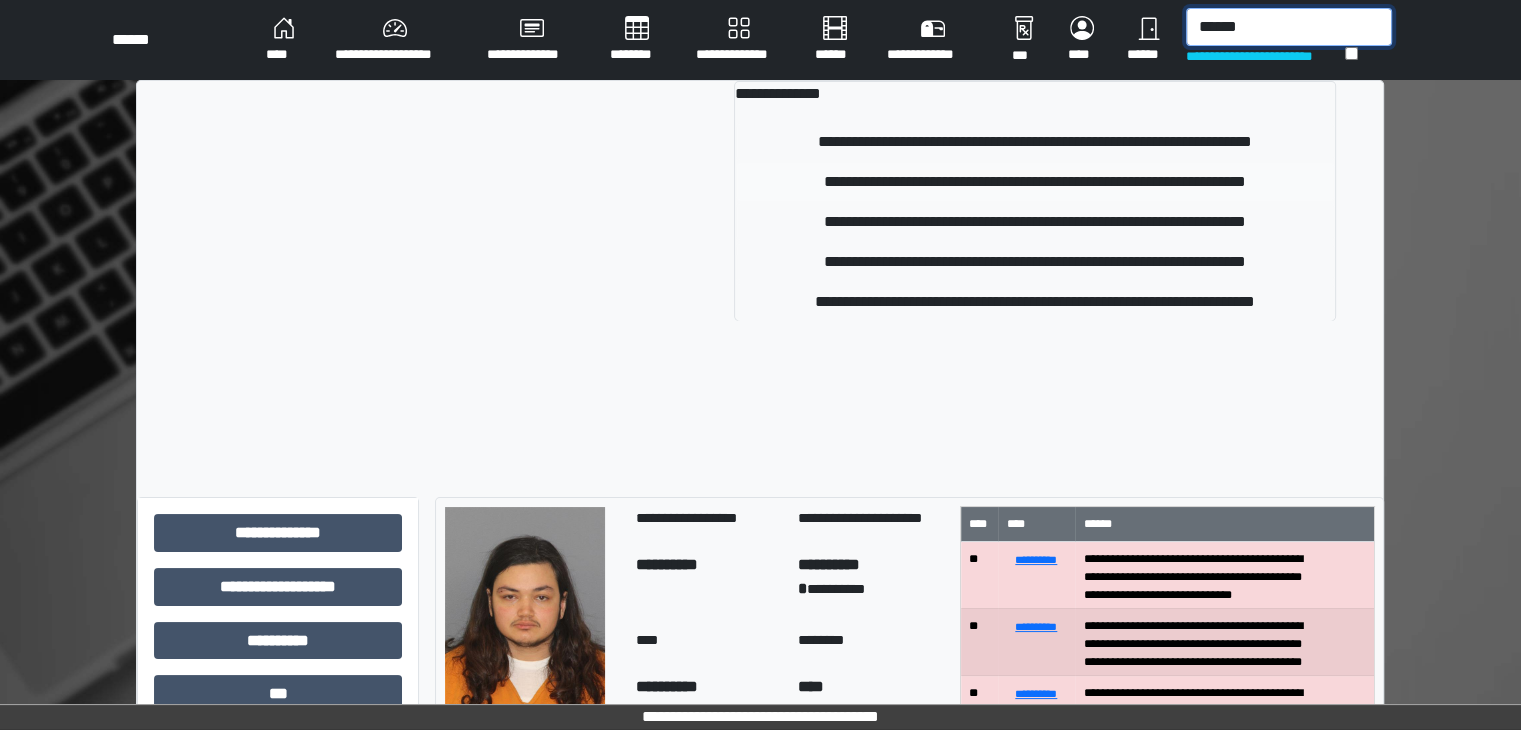 type on "******" 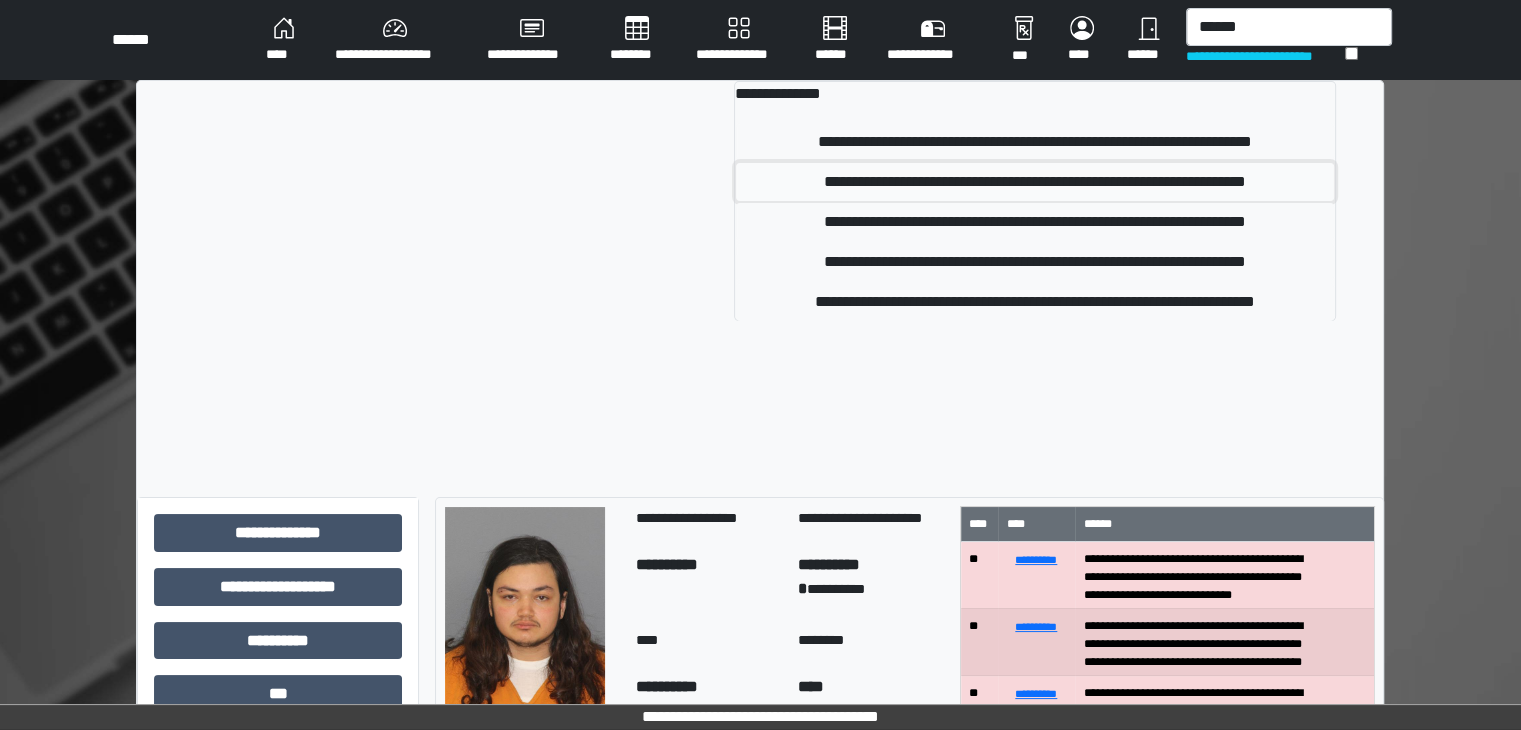 click on "**********" at bounding box center (1035, 182) 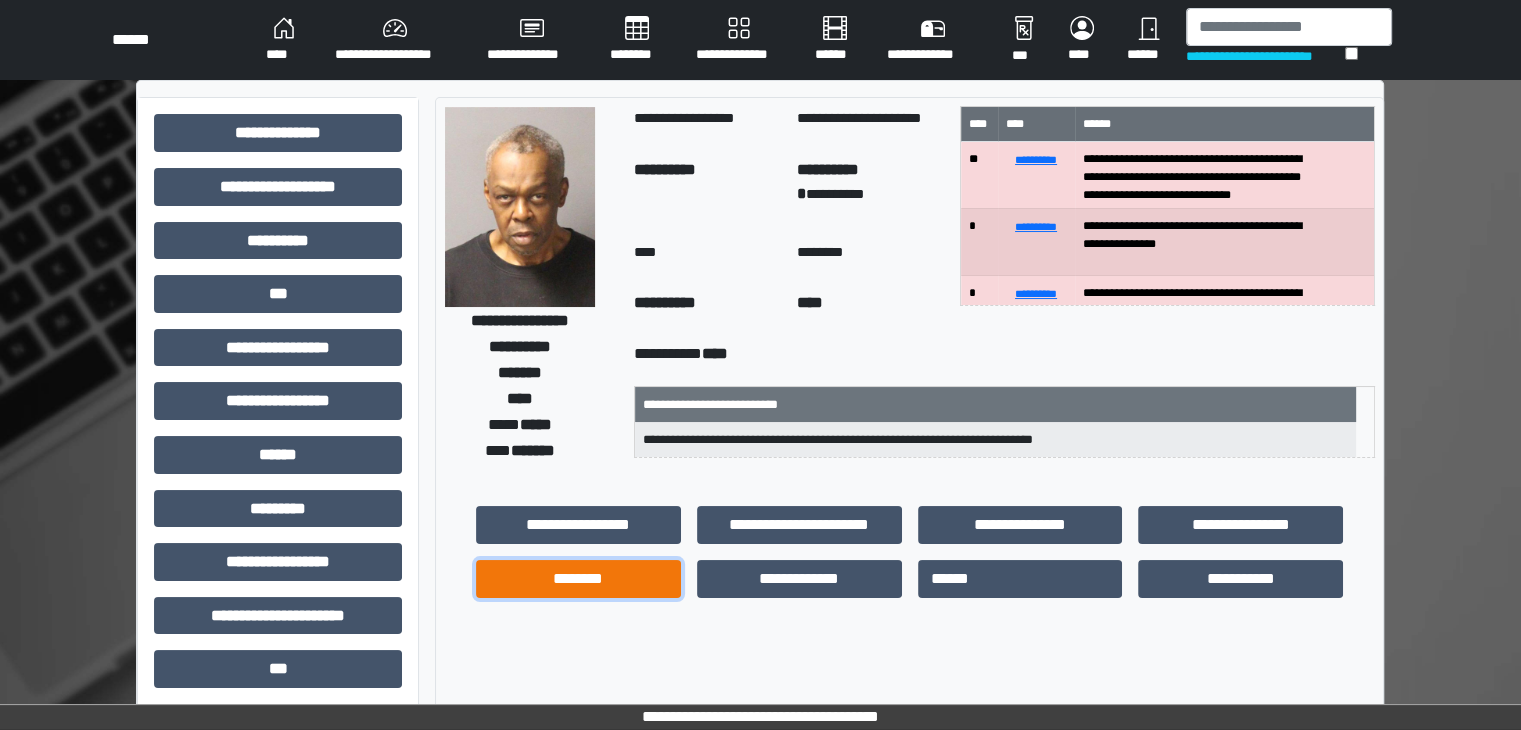 click on "********" at bounding box center (578, 579) 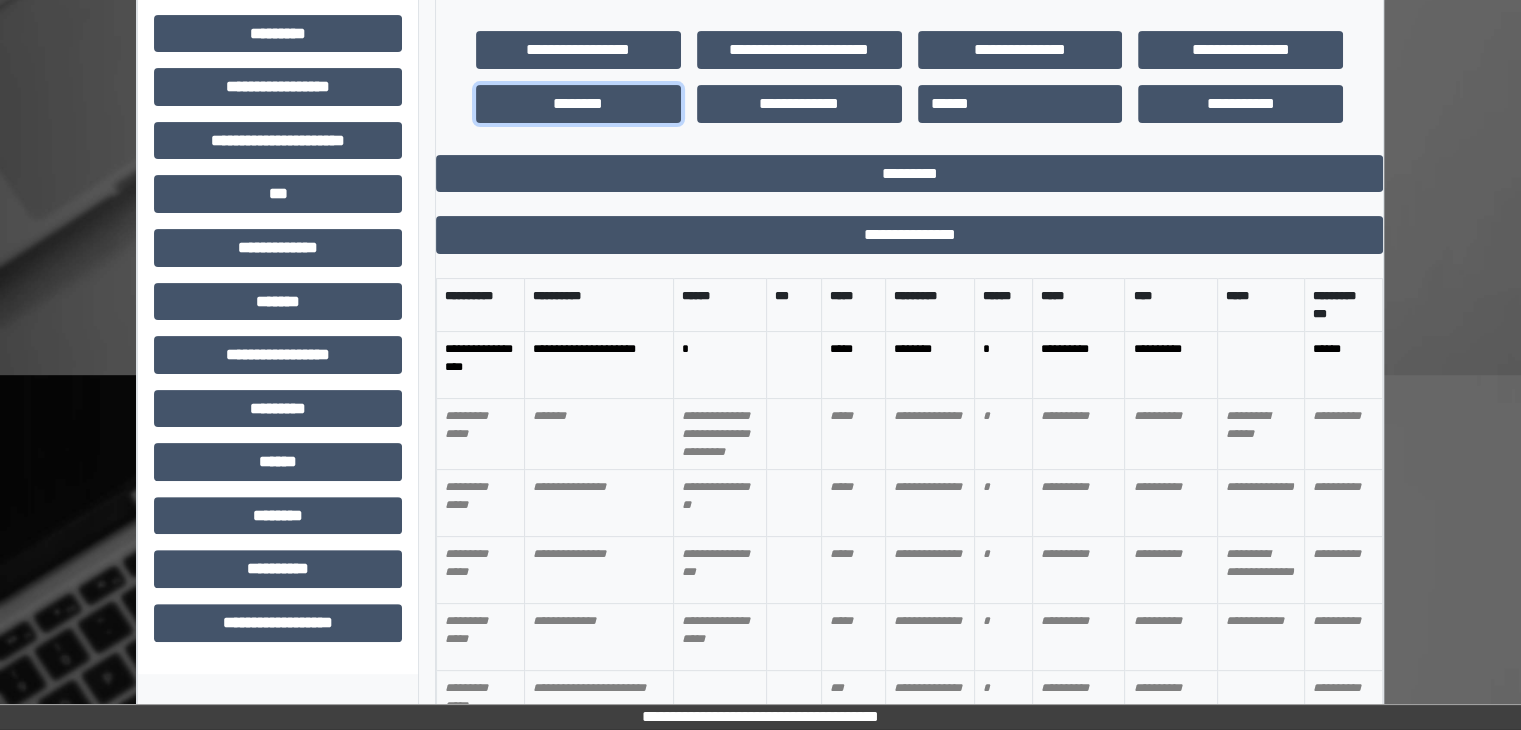 scroll, scrollTop: 500, scrollLeft: 0, axis: vertical 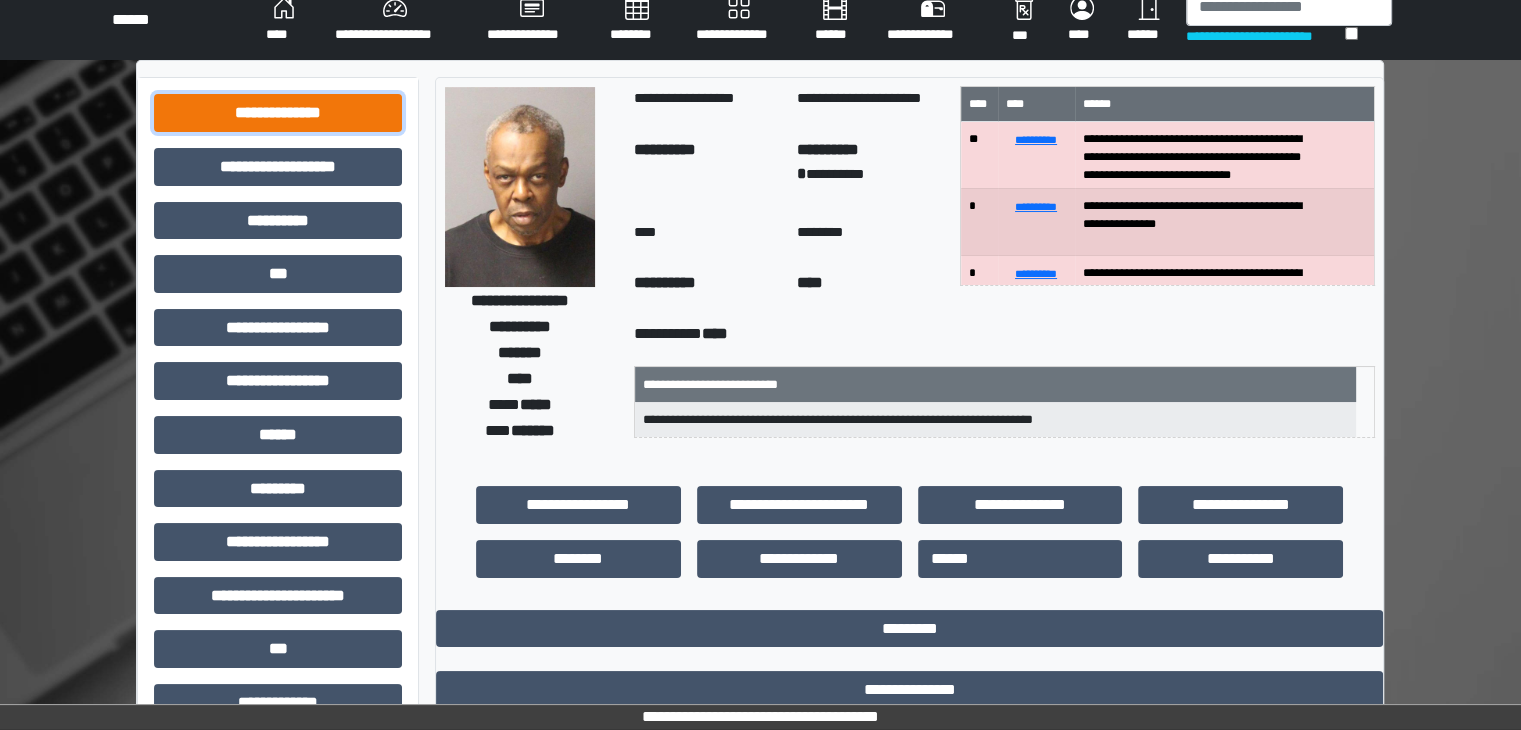click on "**********" at bounding box center (278, 113) 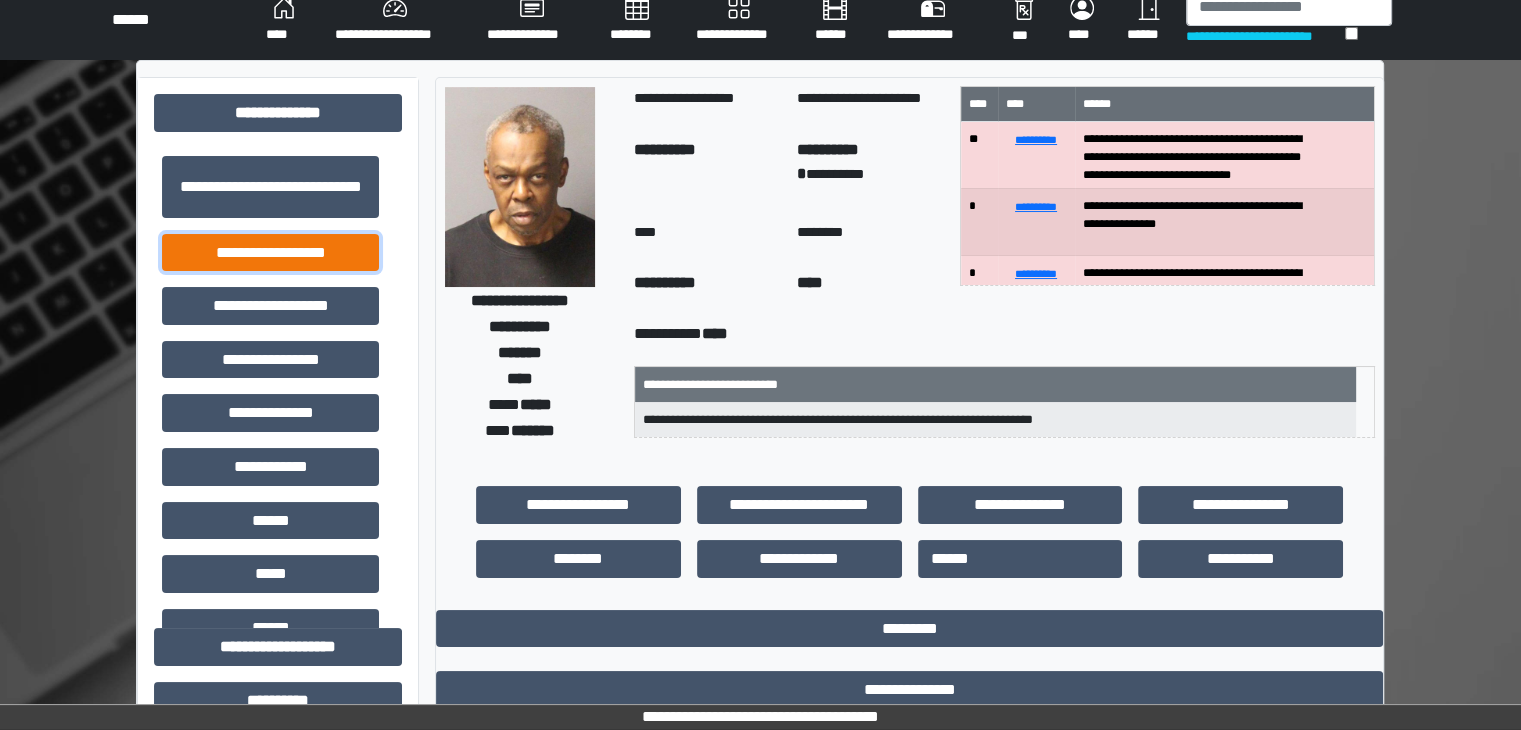 click on "**********" at bounding box center [270, 253] 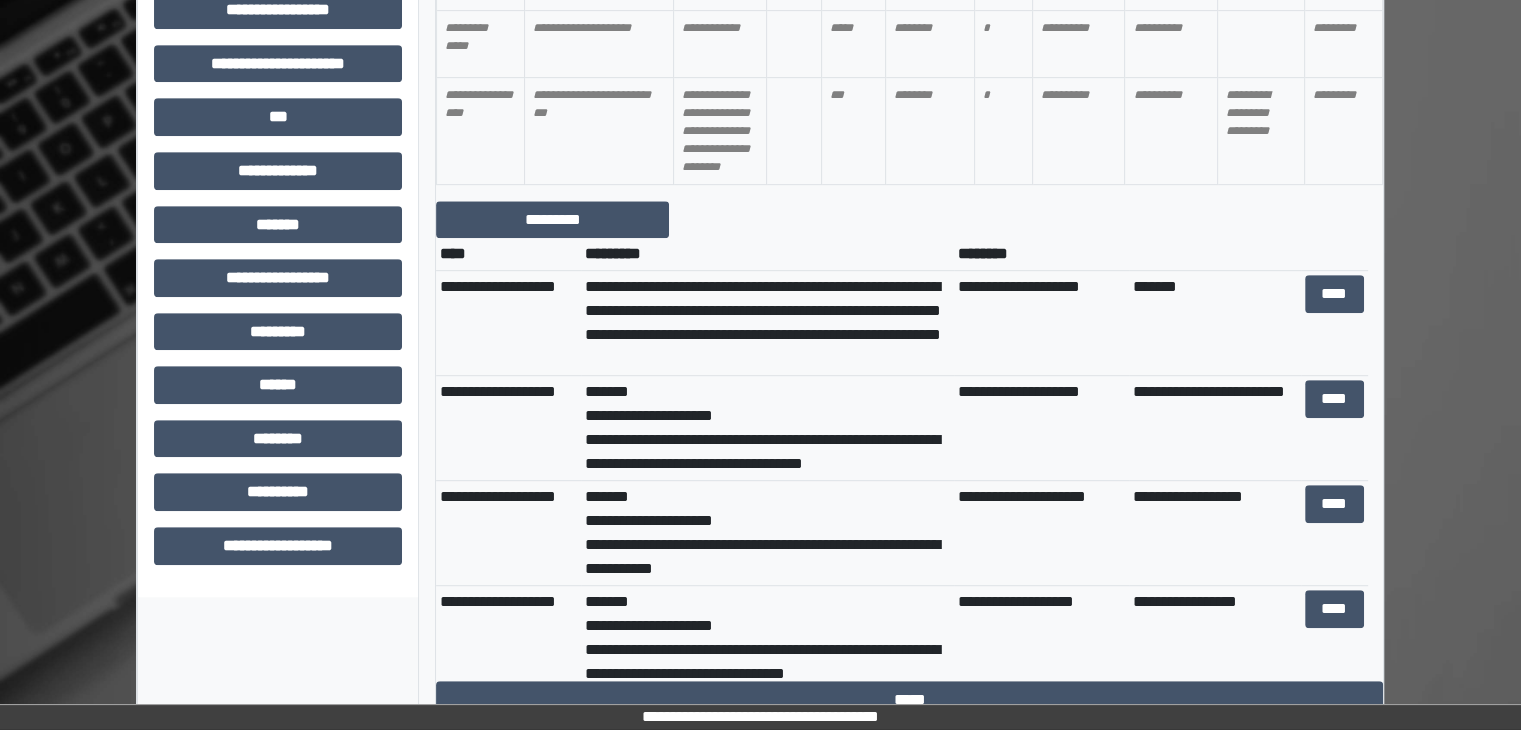 scroll, scrollTop: 1038, scrollLeft: 0, axis: vertical 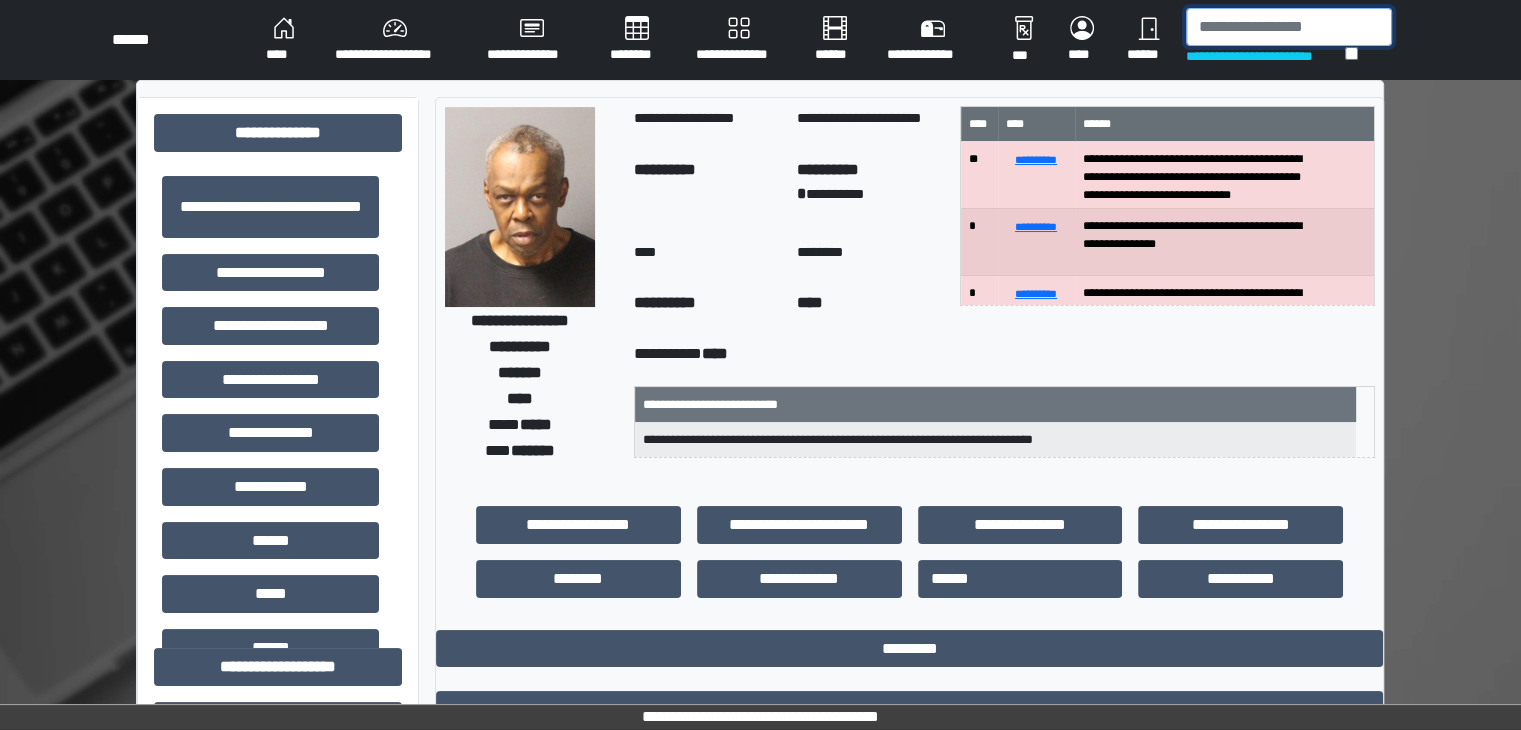 click at bounding box center [1289, 27] 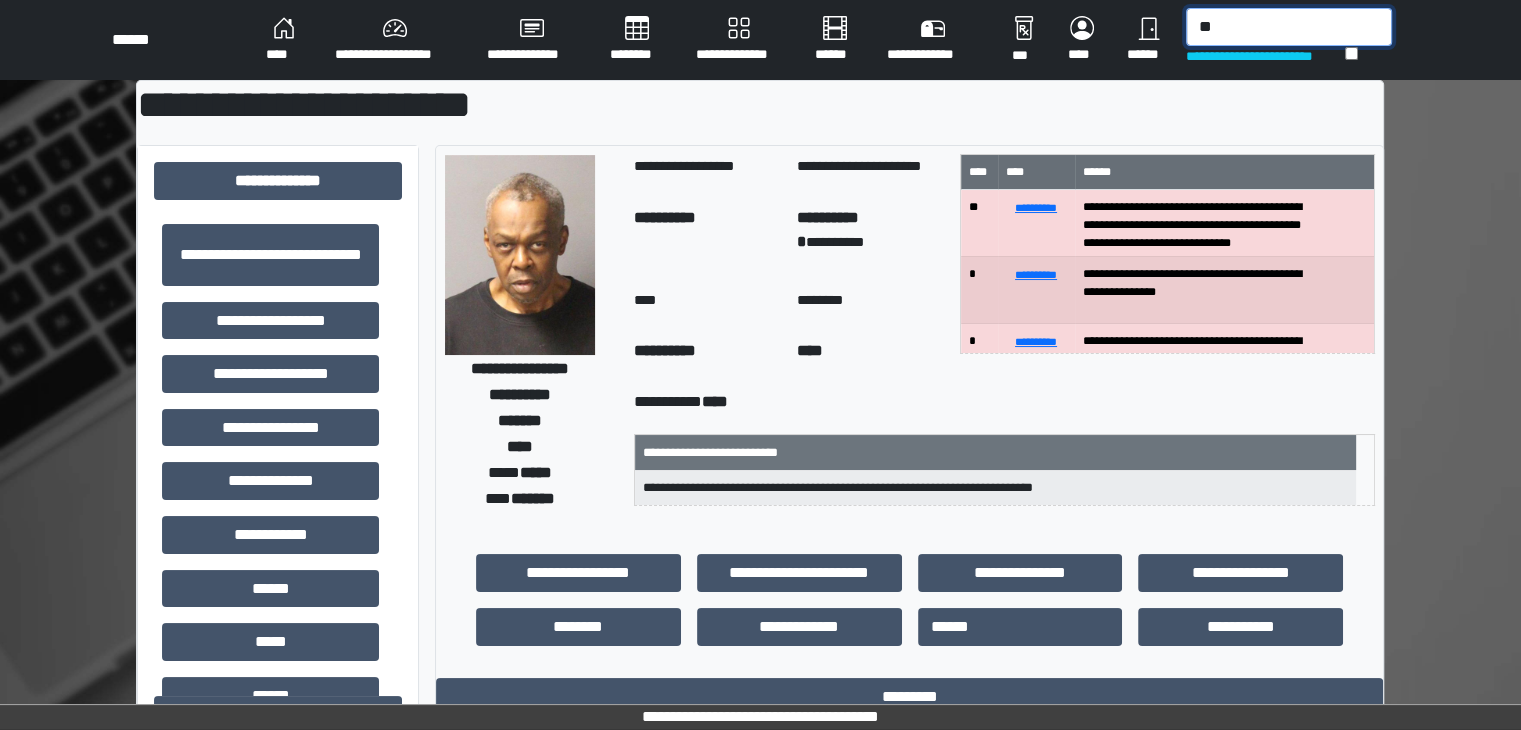 type on "*" 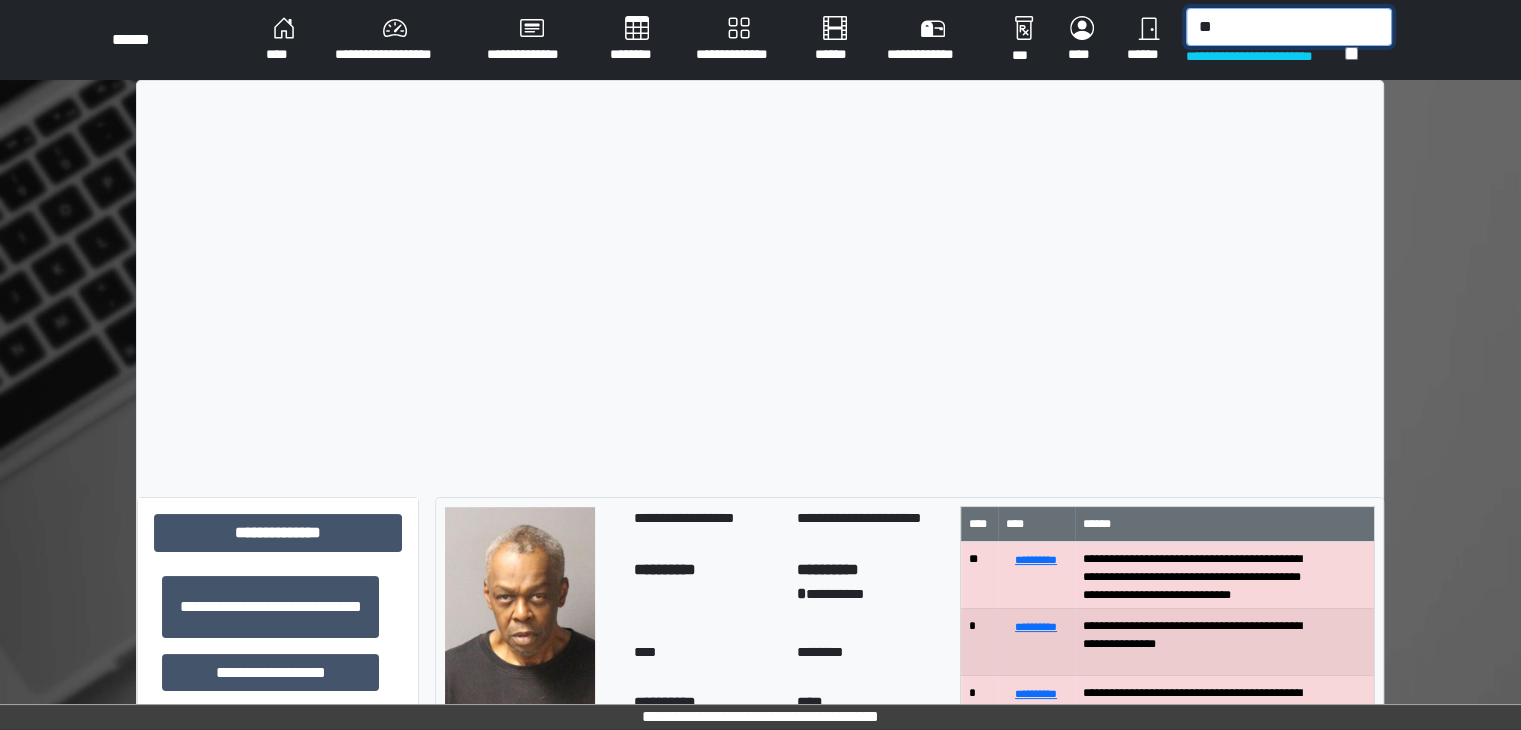 type on "*" 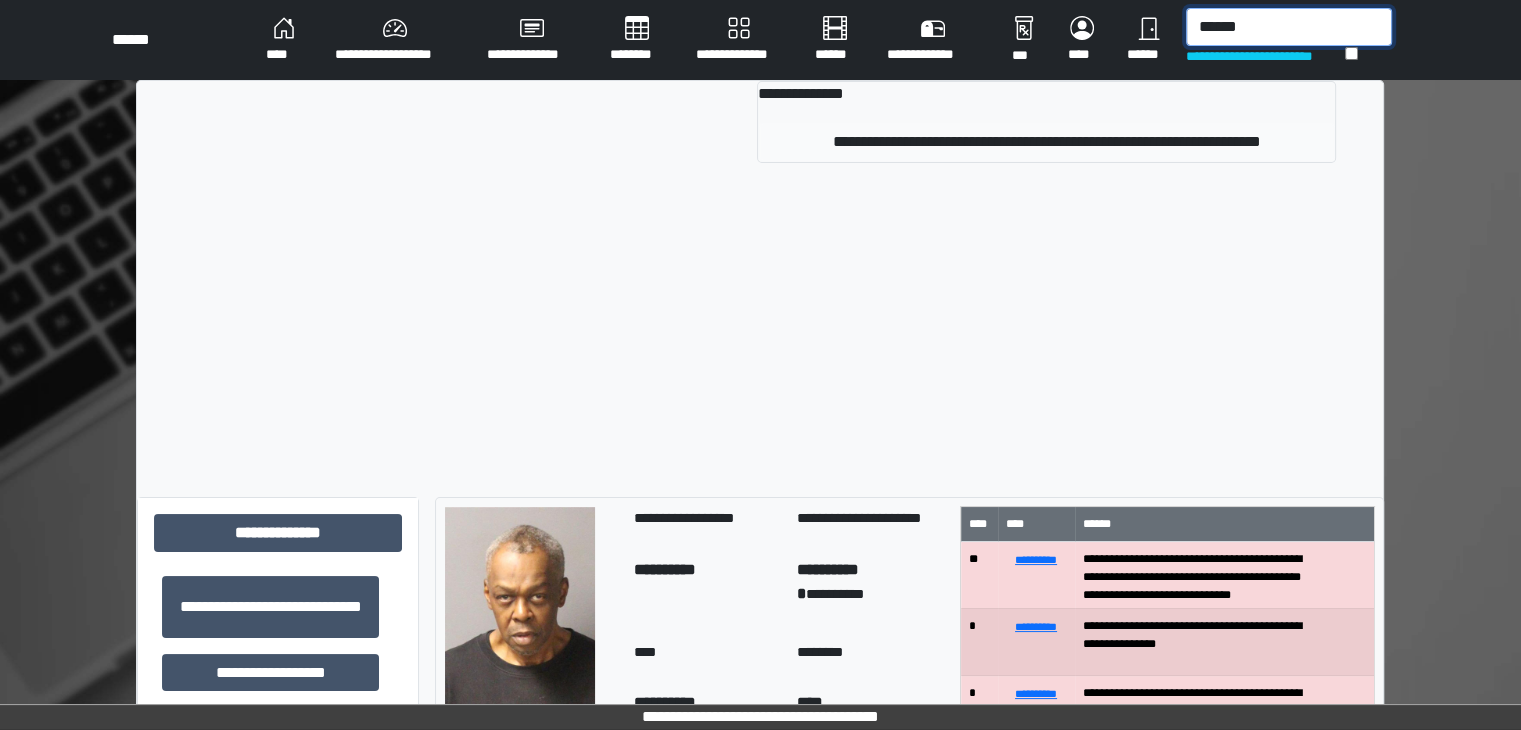 type on "******" 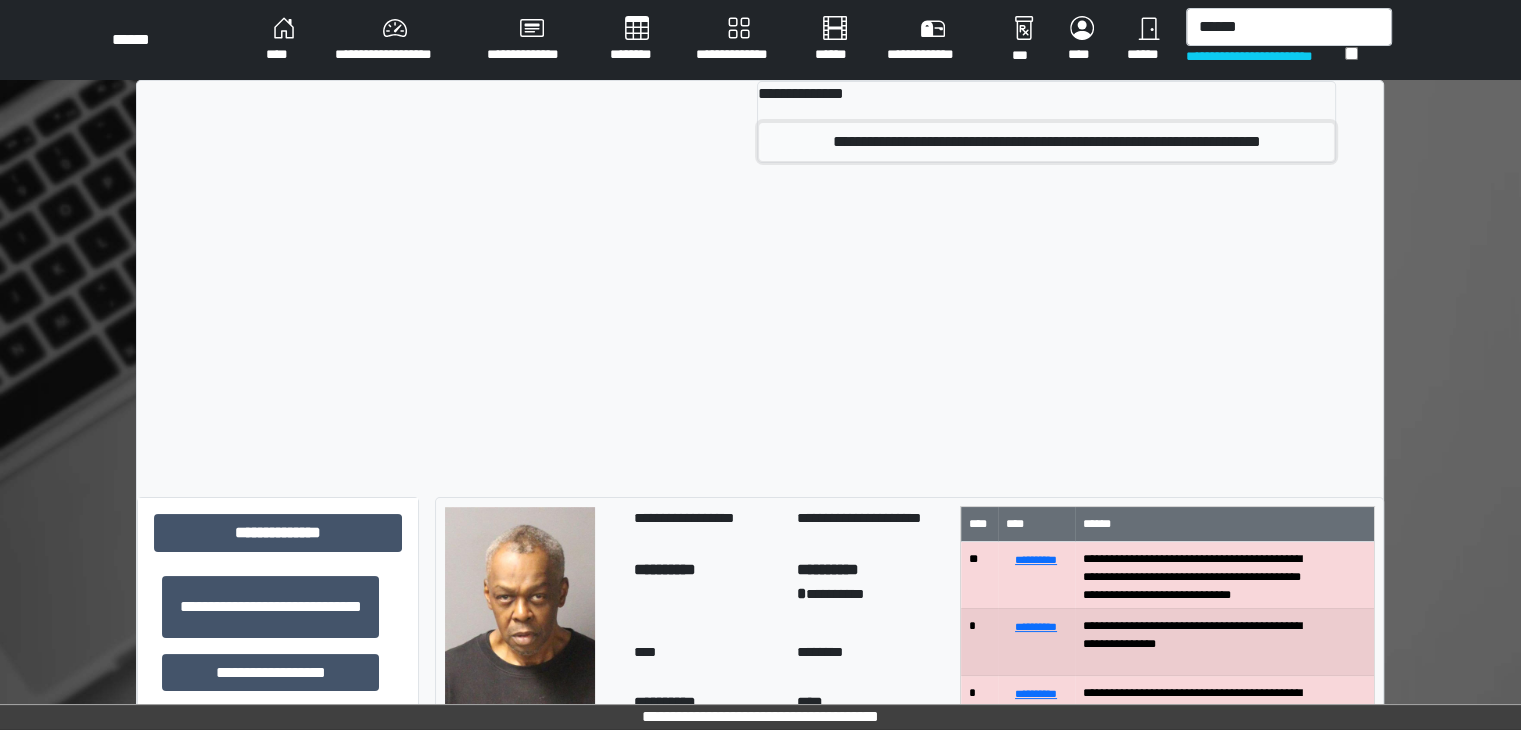 click on "**********" at bounding box center [1046, 142] 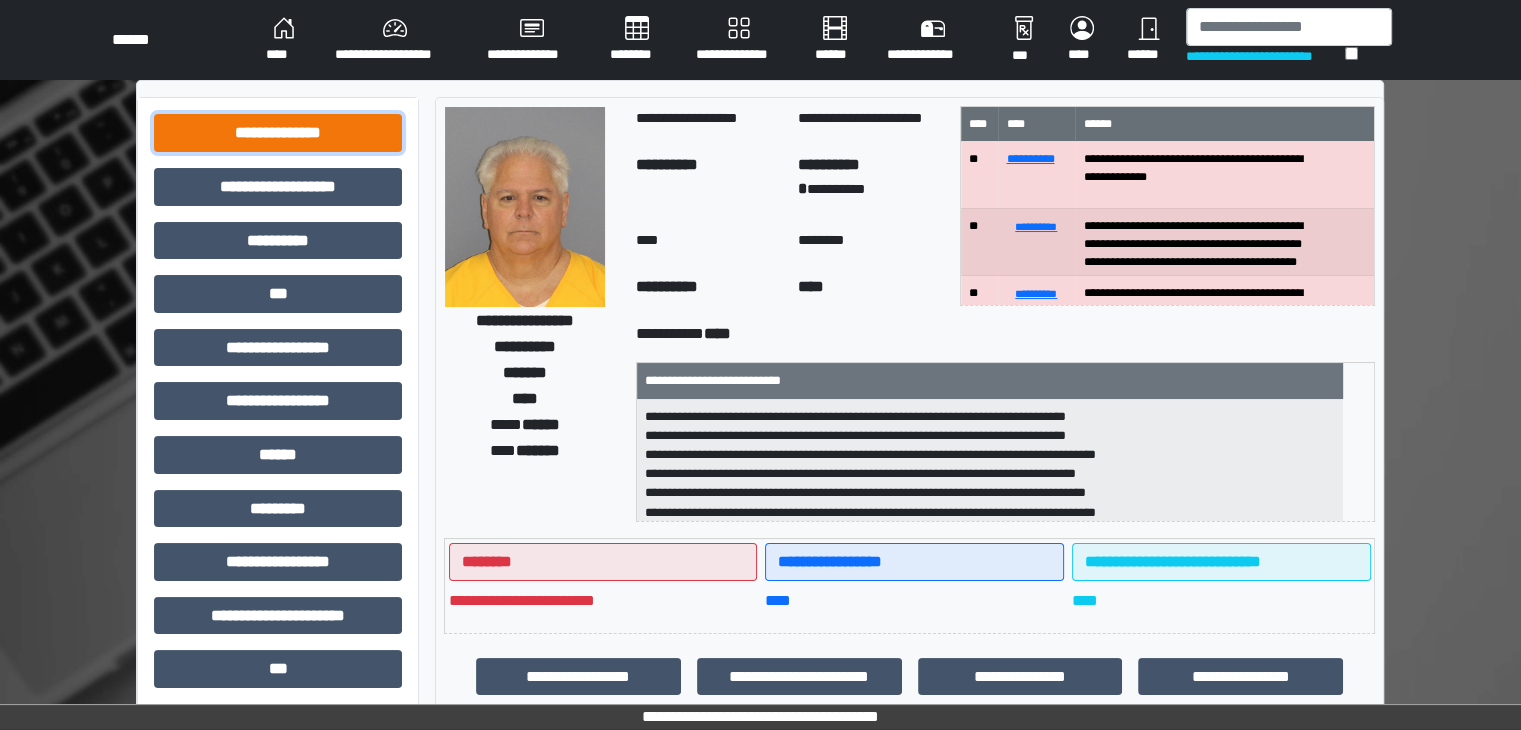 click on "**********" at bounding box center [278, 133] 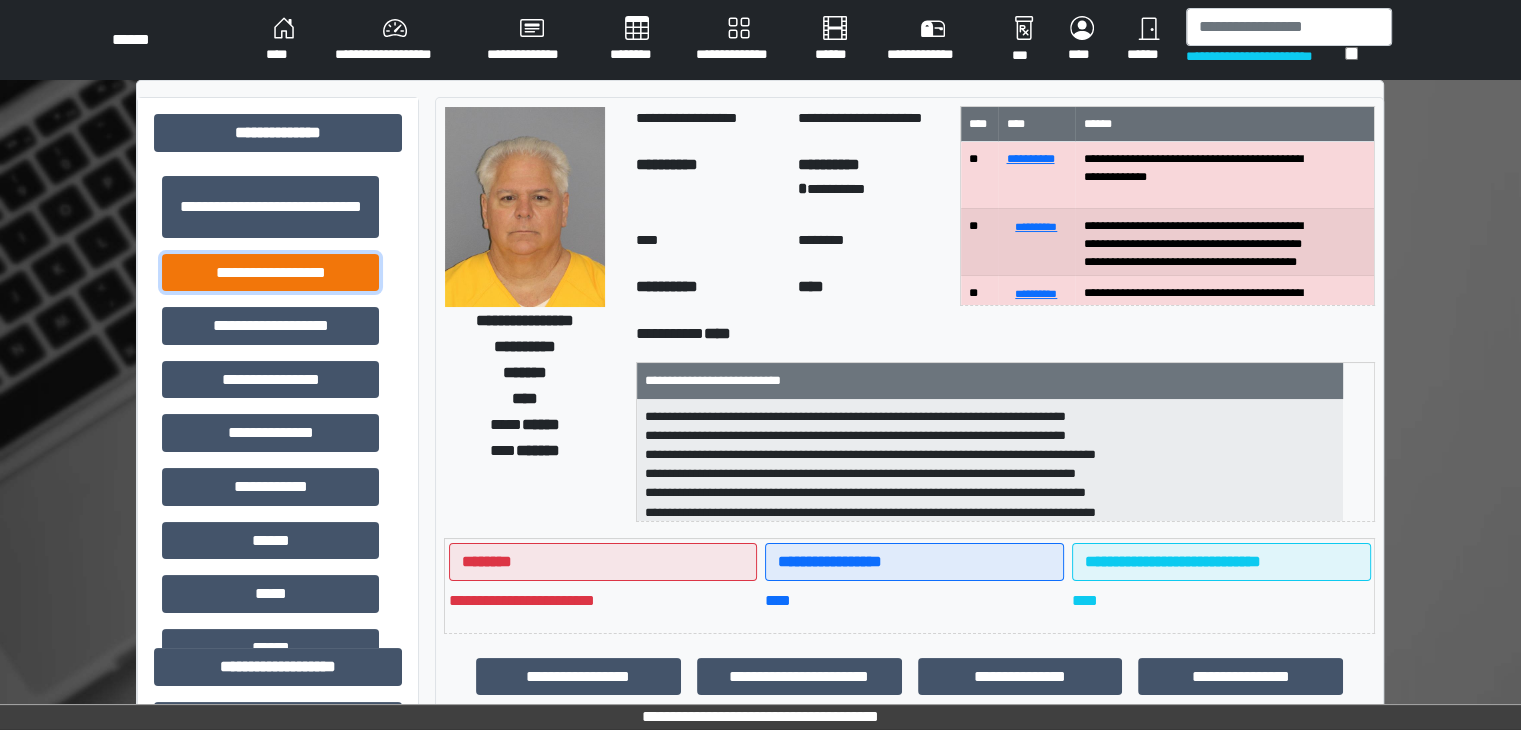 click on "**********" at bounding box center (270, 273) 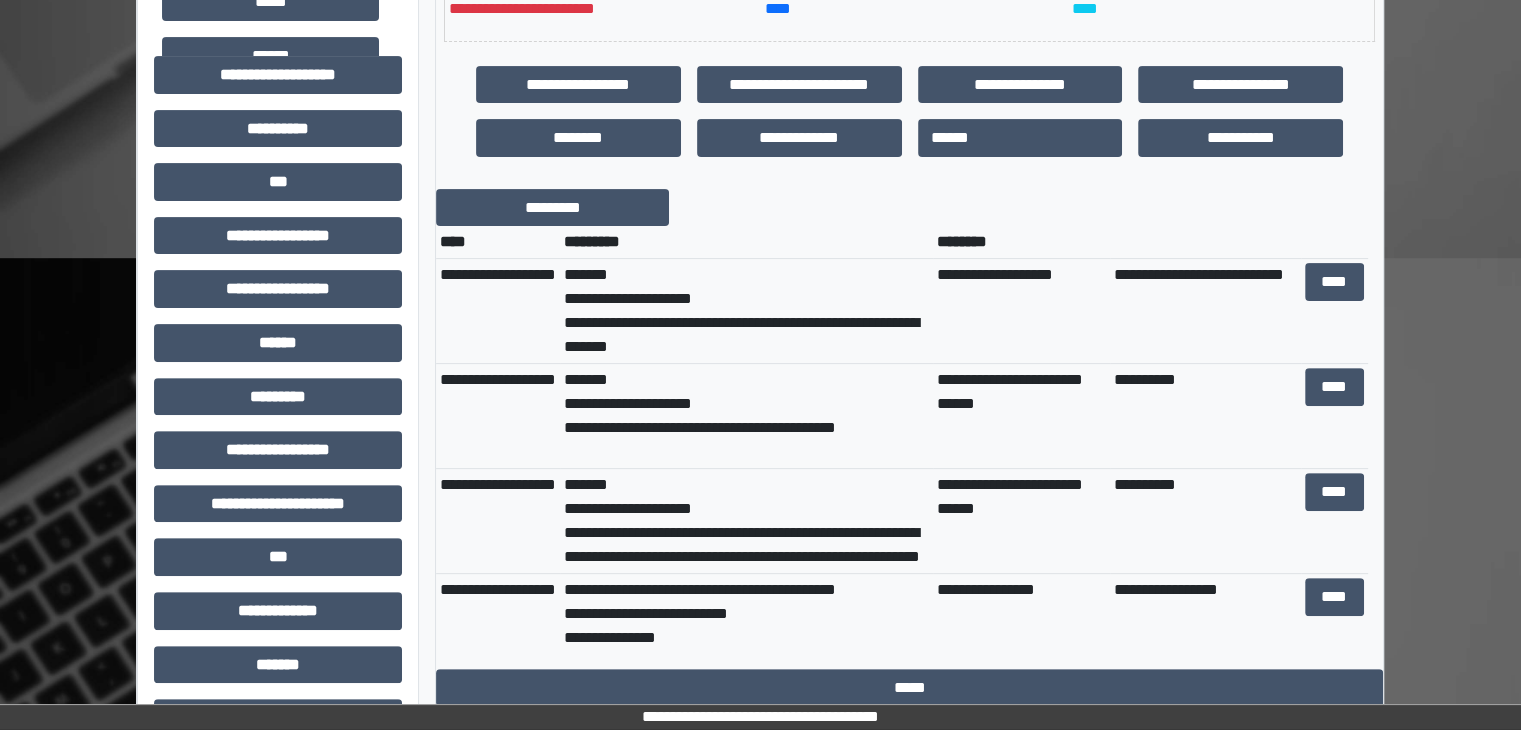 scroll, scrollTop: 600, scrollLeft: 0, axis: vertical 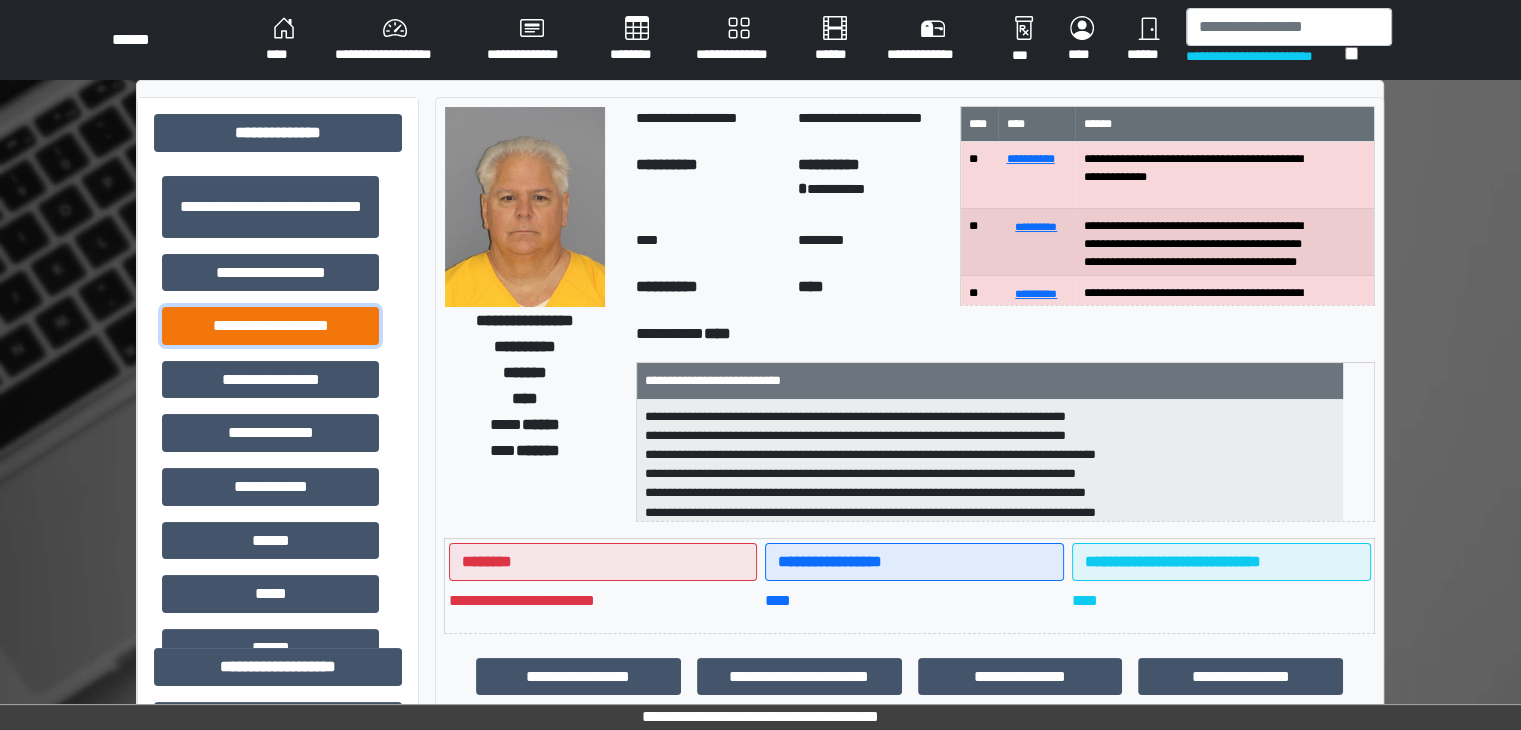 click on "**********" at bounding box center [270, 326] 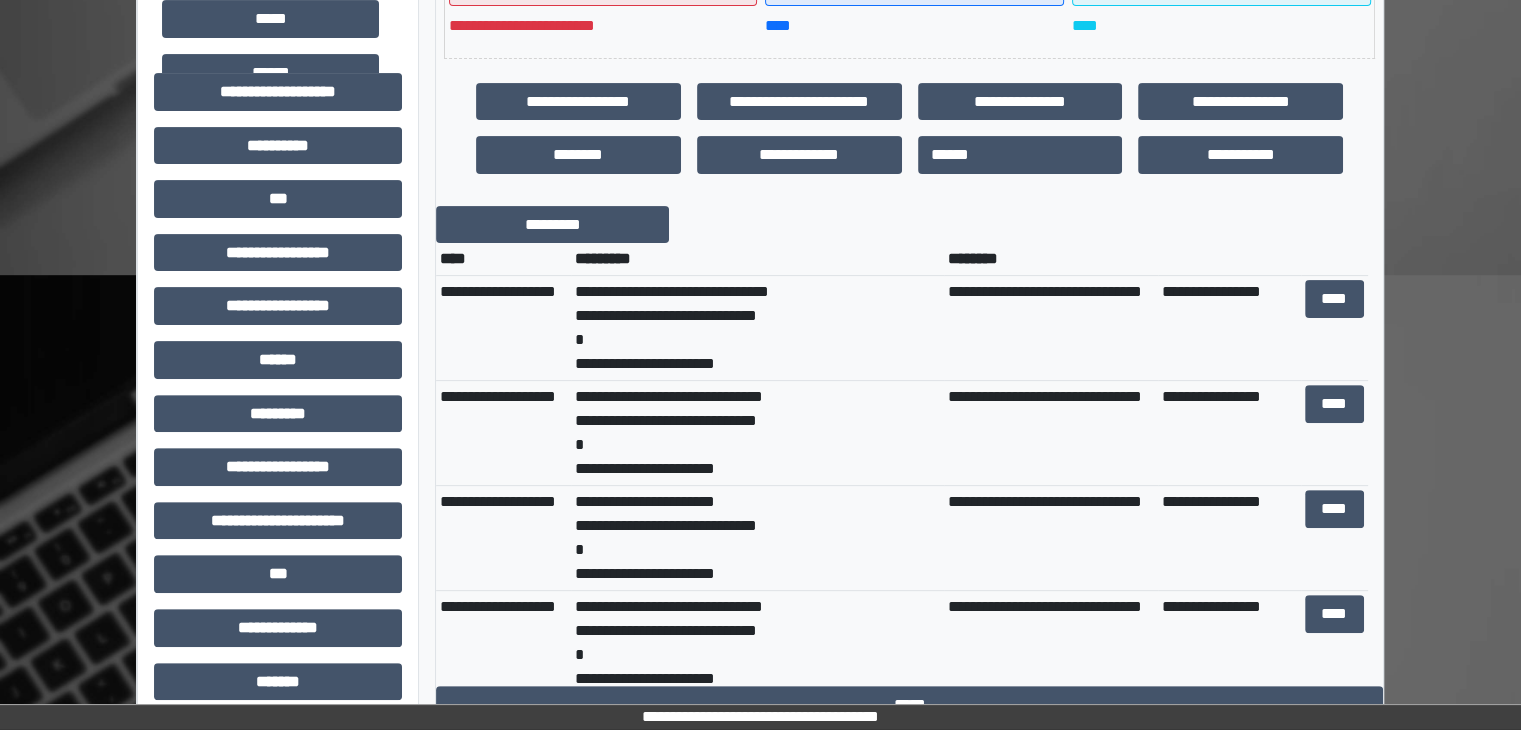 scroll, scrollTop: 600, scrollLeft: 0, axis: vertical 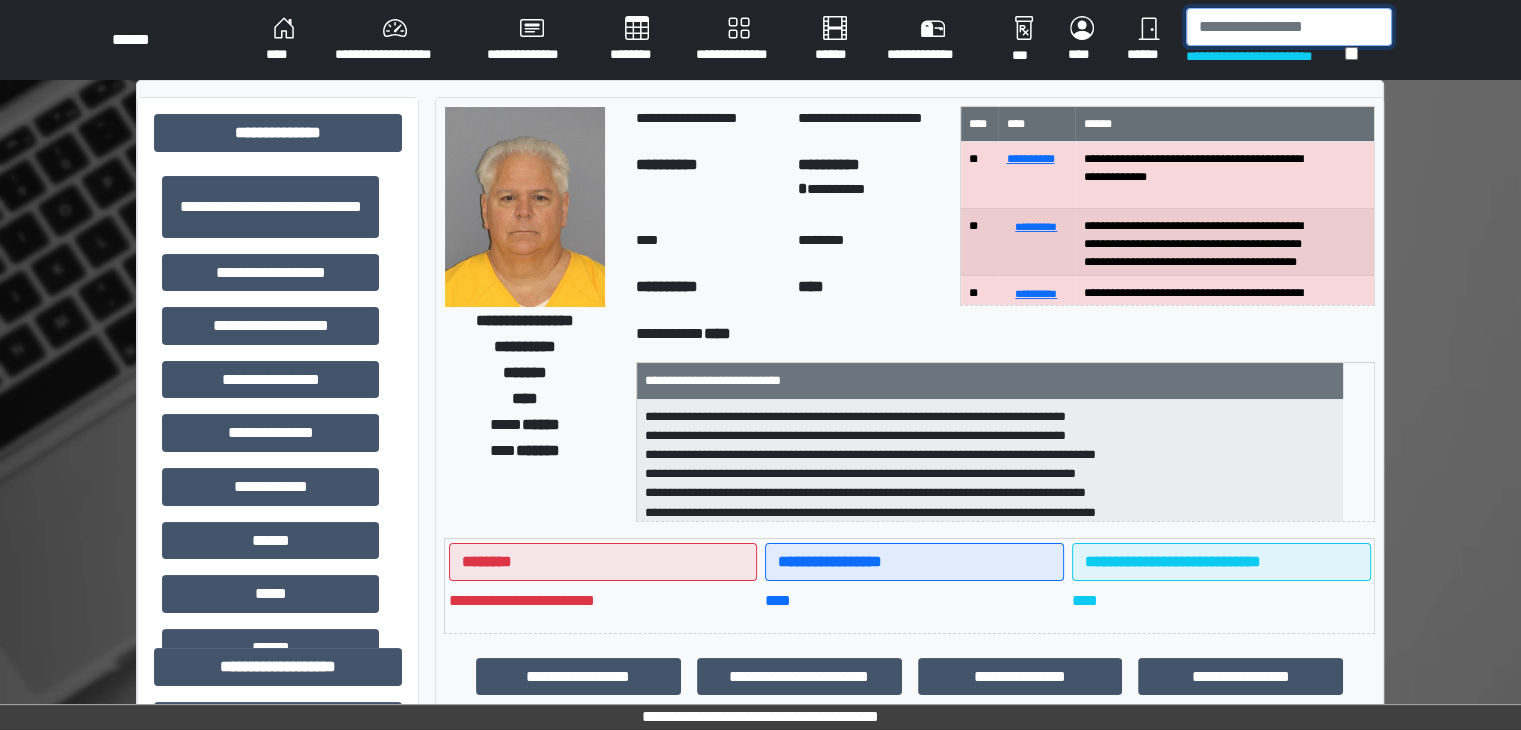 click at bounding box center [1289, 27] 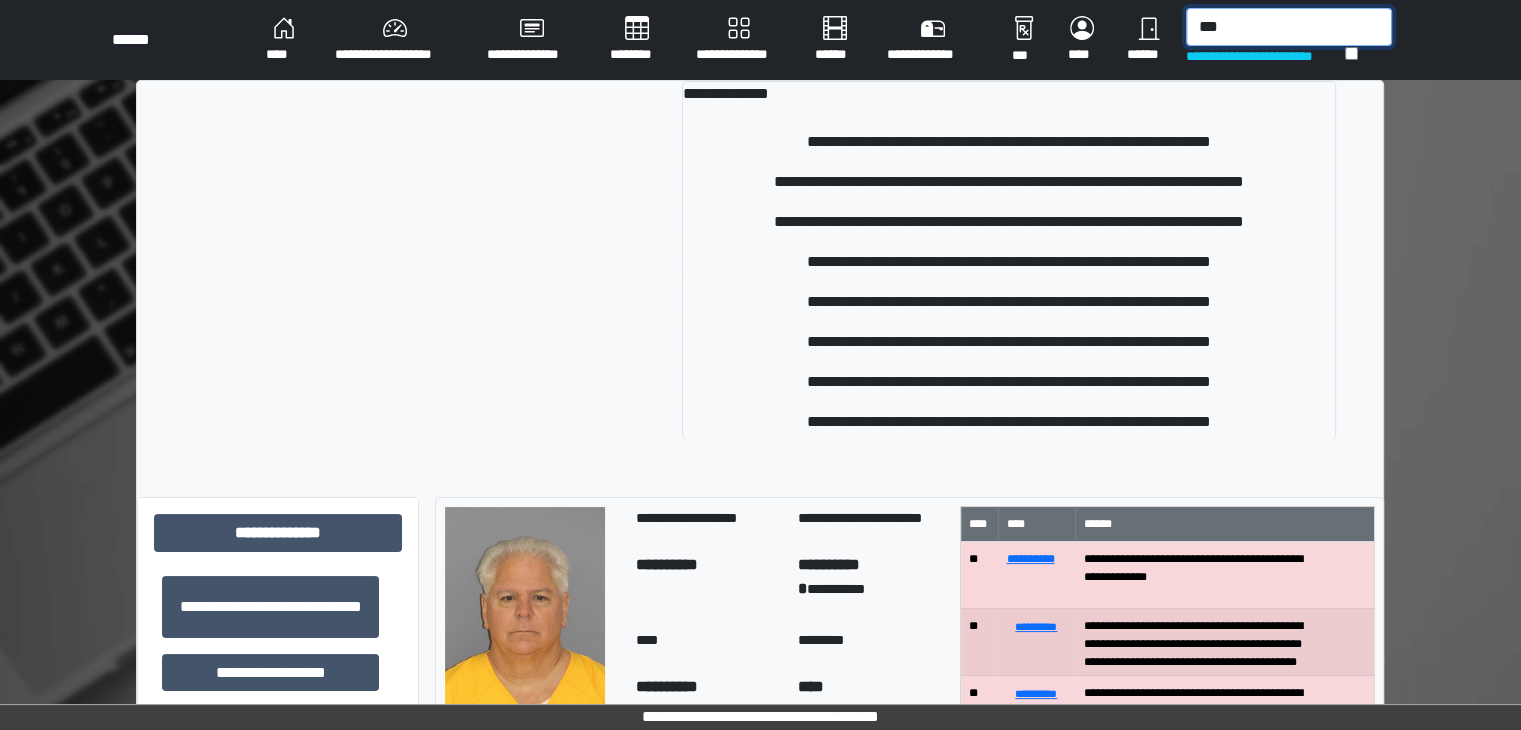 type on "***" 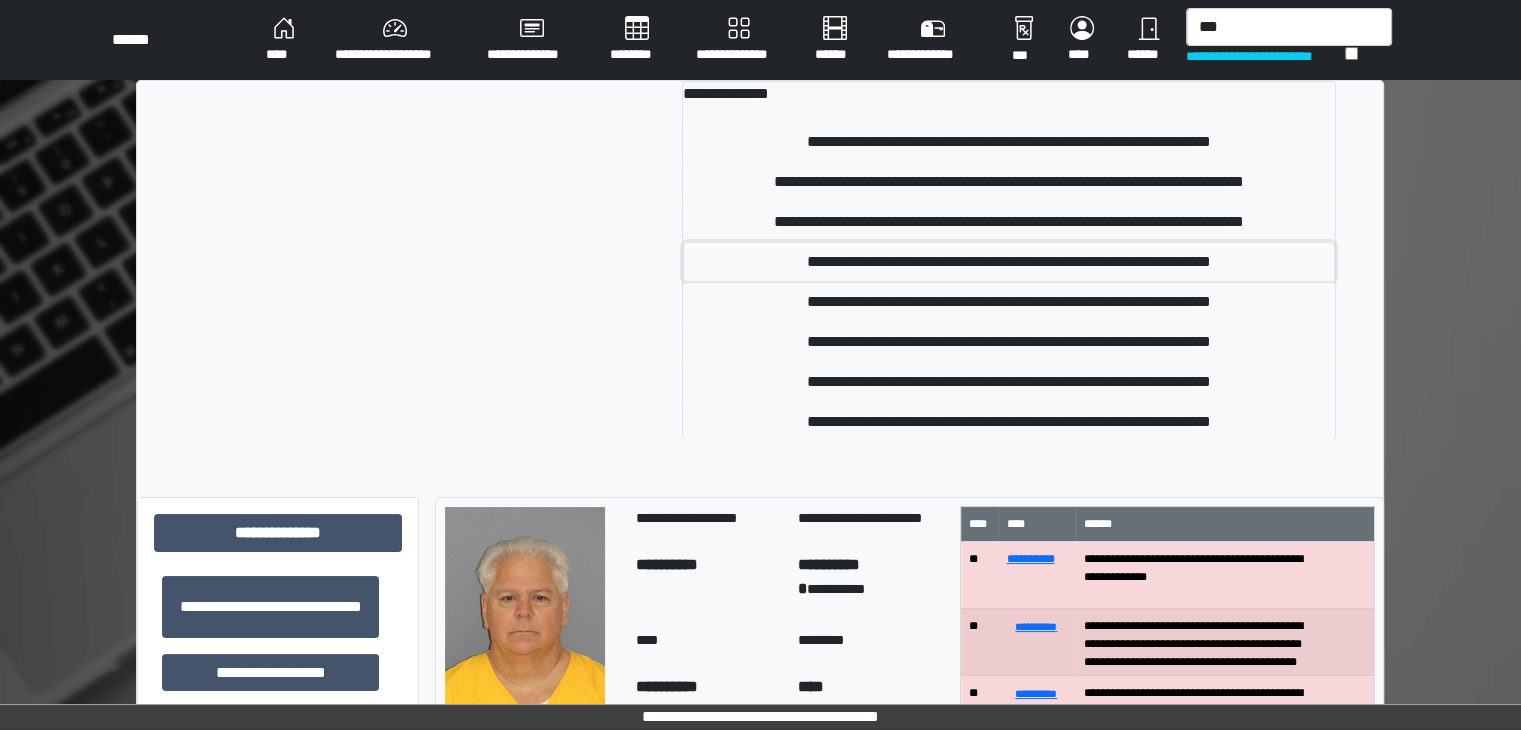 click on "**********" at bounding box center (1009, 262) 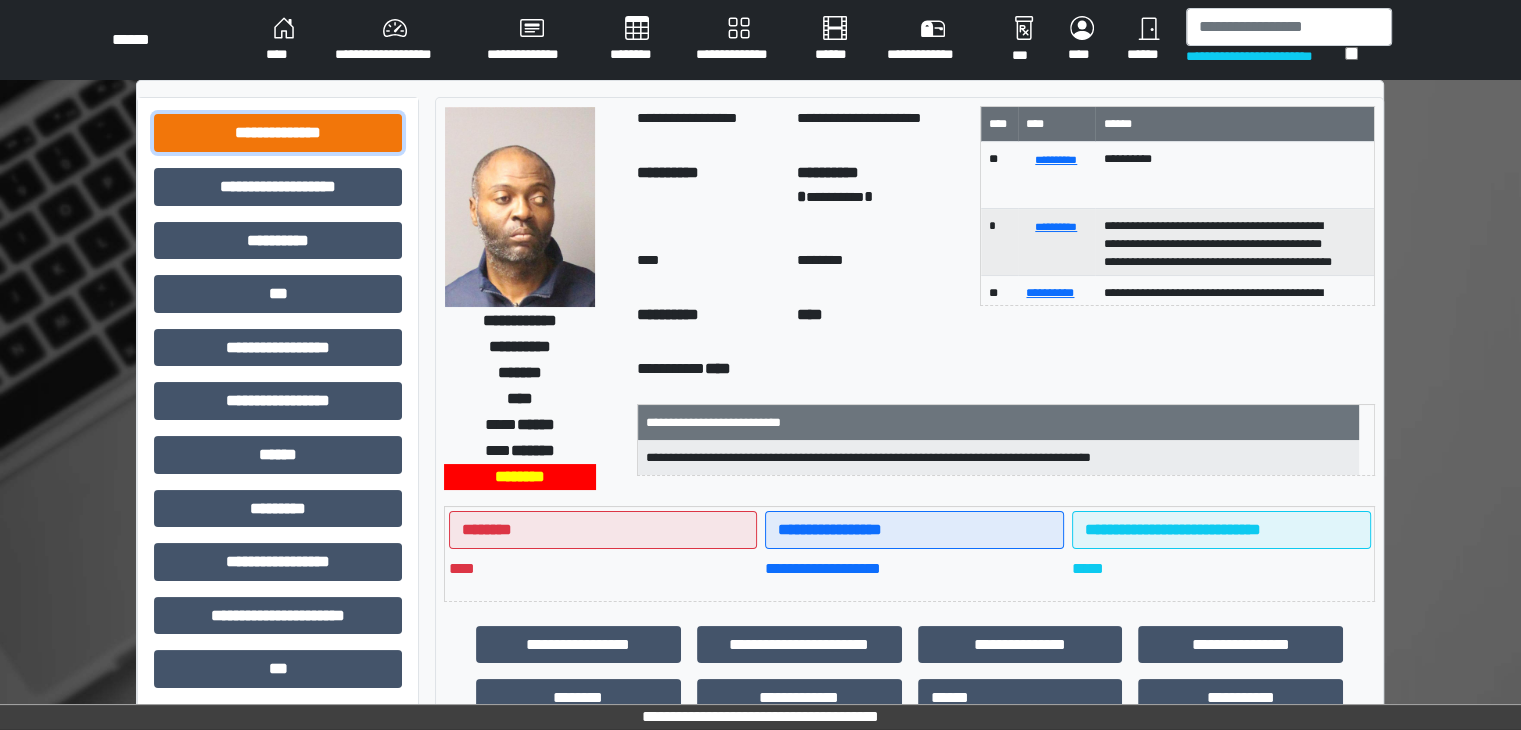 click on "**********" at bounding box center [278, 133] 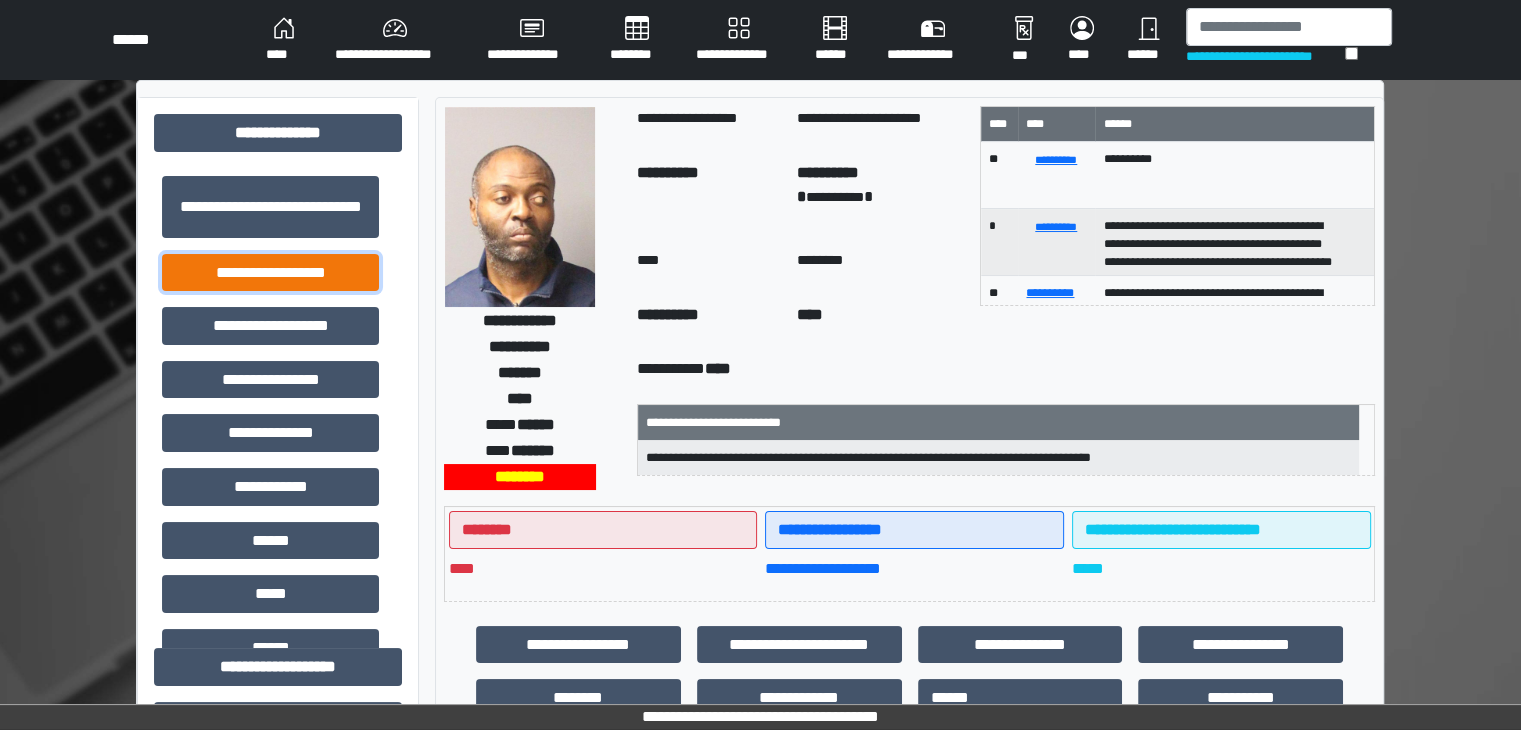 click on "**********" at bounding box center [270, 273] 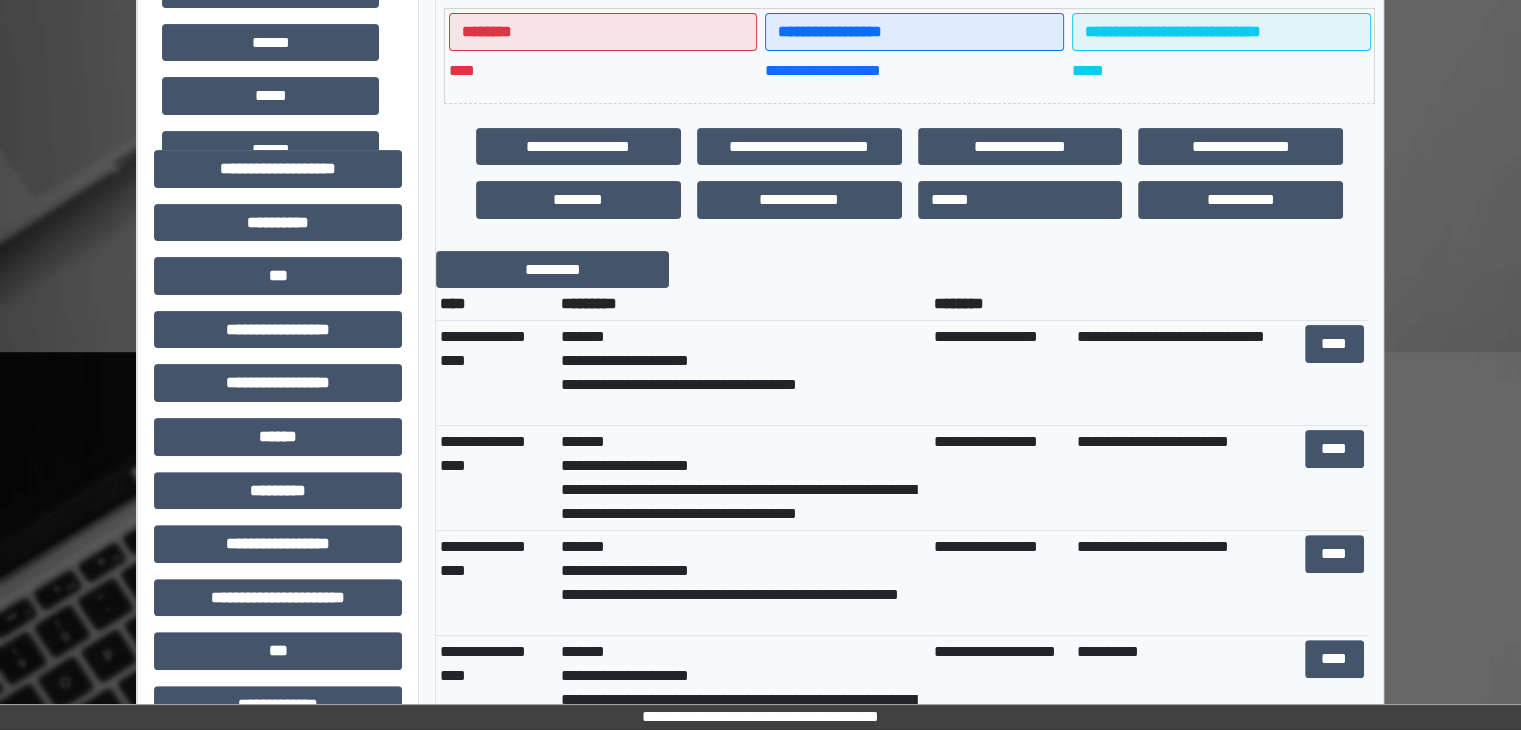 scroll, scrollTop: 500, scrollLeft: 0, axis: vertical 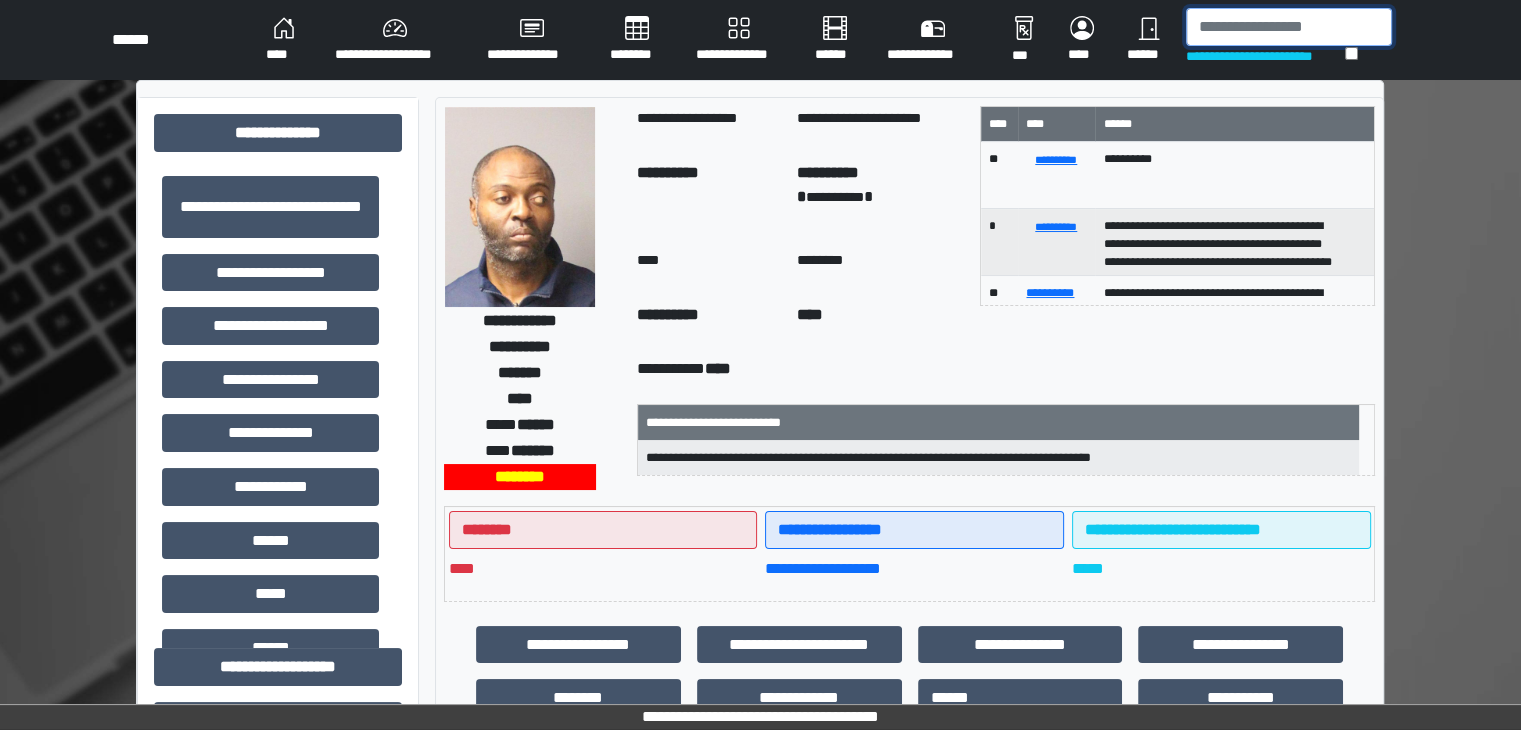 click at bounding box center [1289, 27] 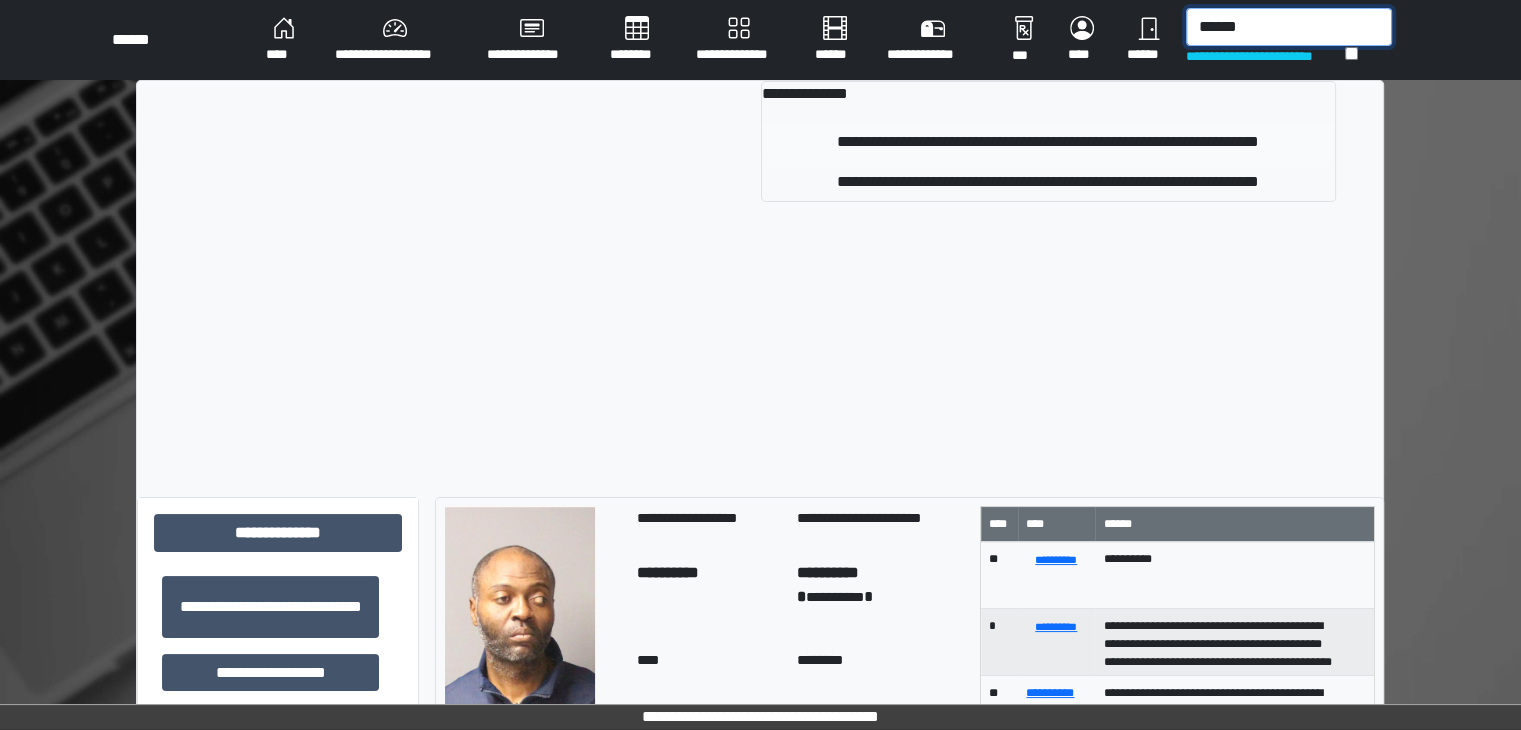 type on "******" 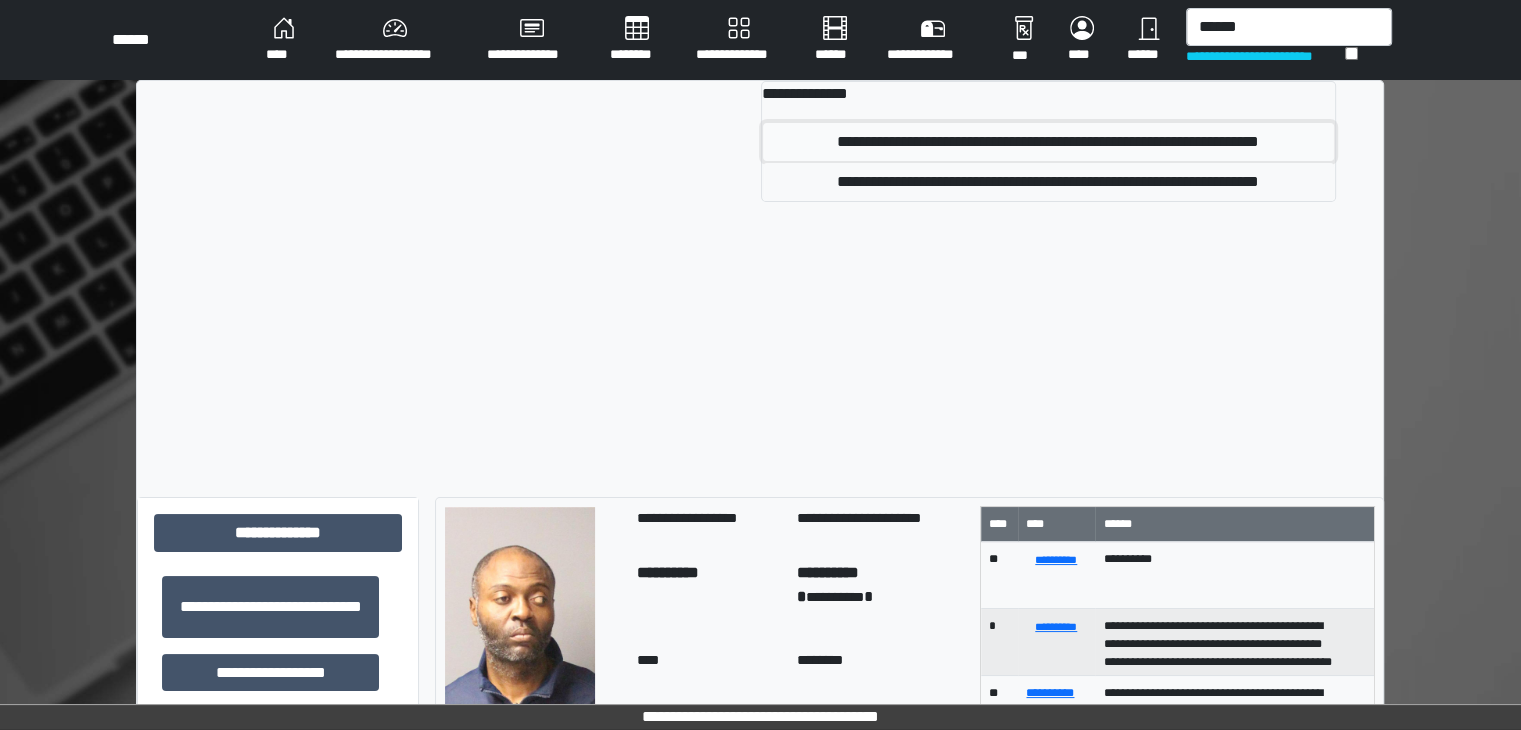 click on "**********" at bounding box center (1048, 142) 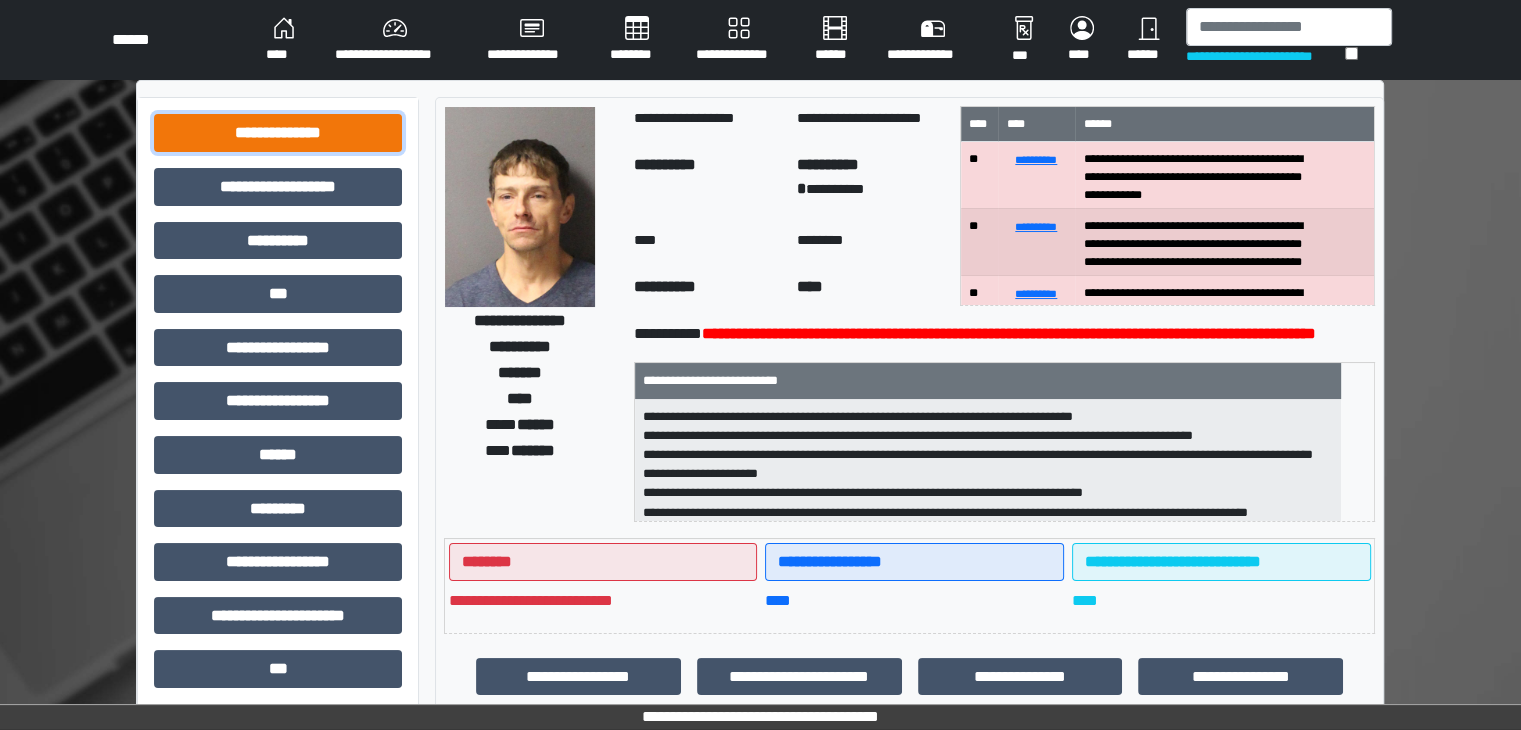 click on "**********" at bounding box center [278, 133] 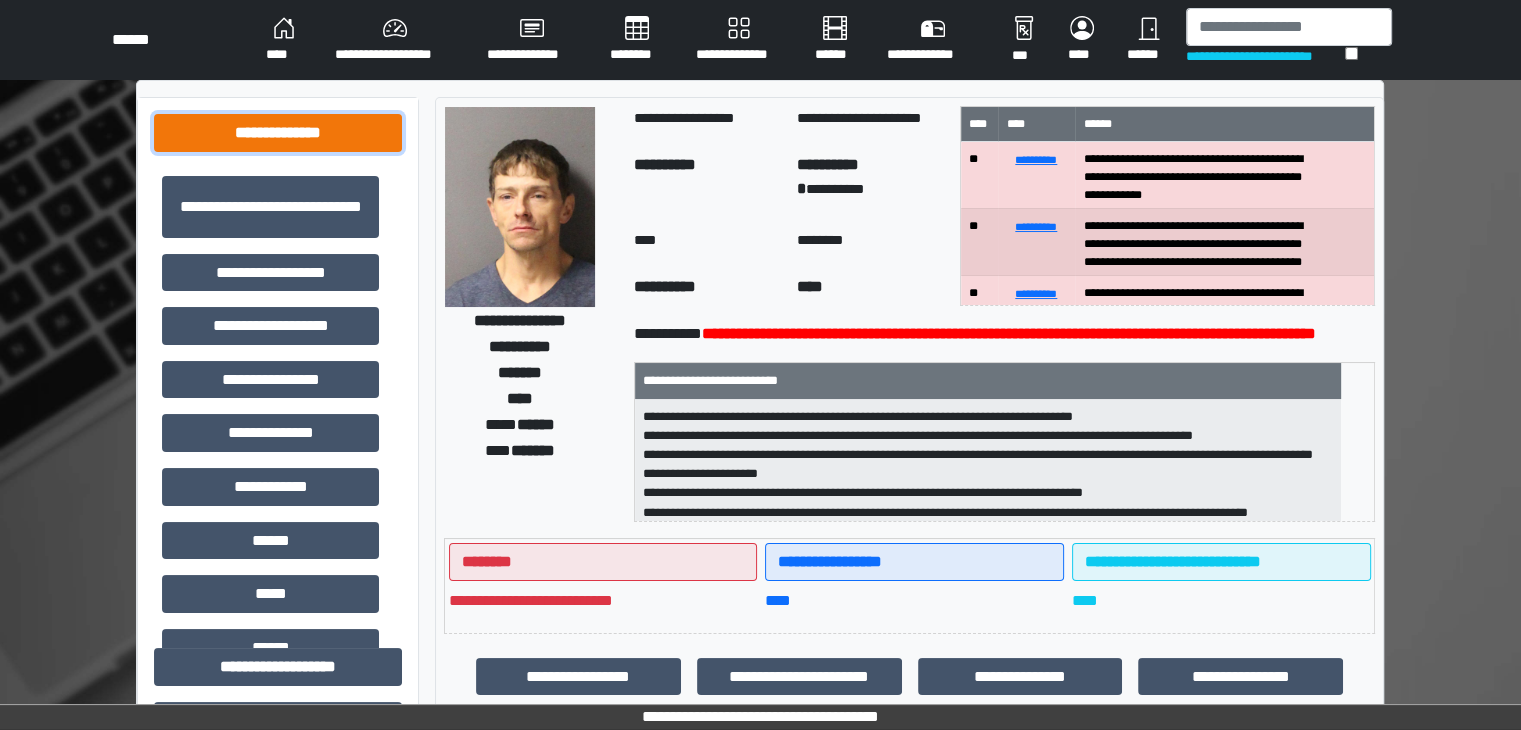 click on "**********" at bounding box center [278, 133] 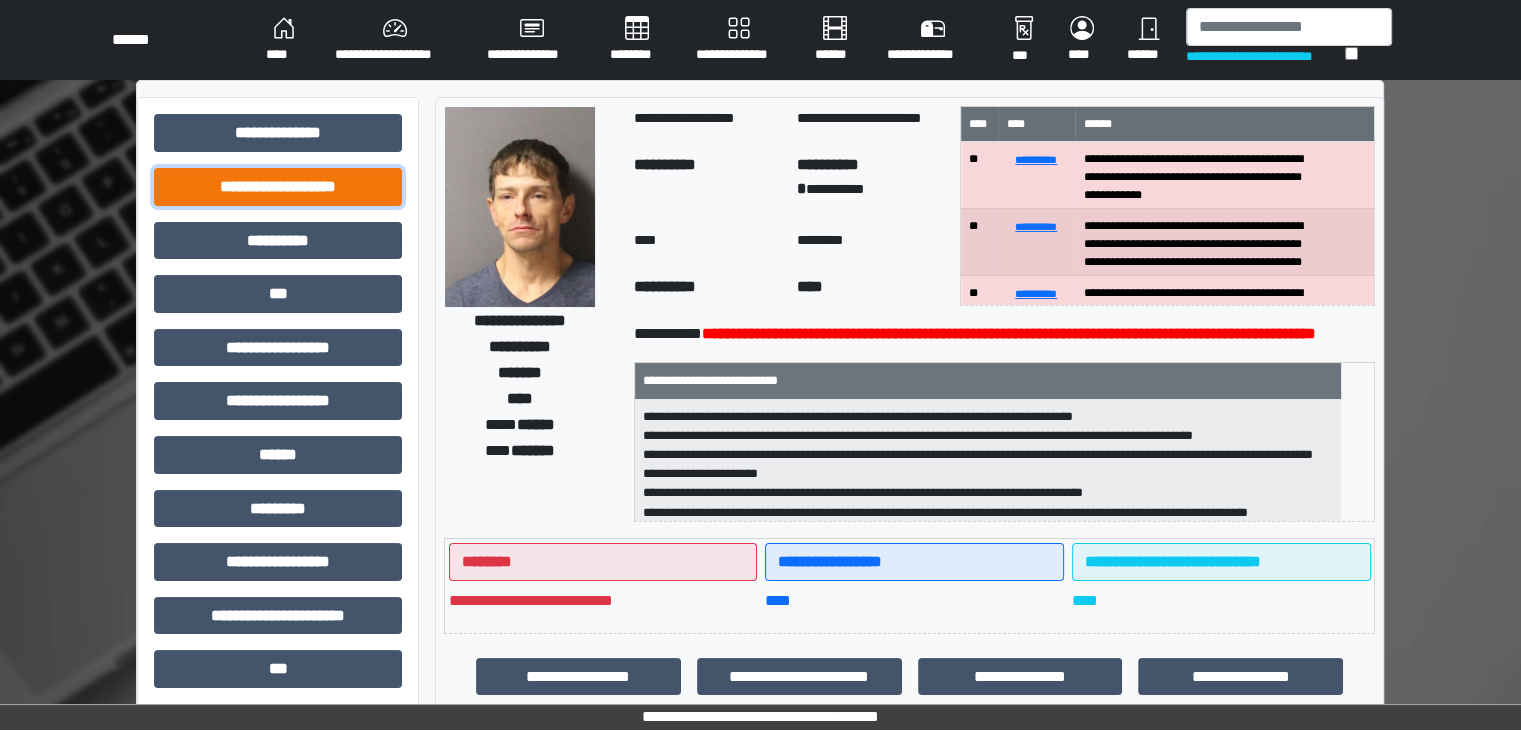 click on "**********" at bounding box center [278, 187] 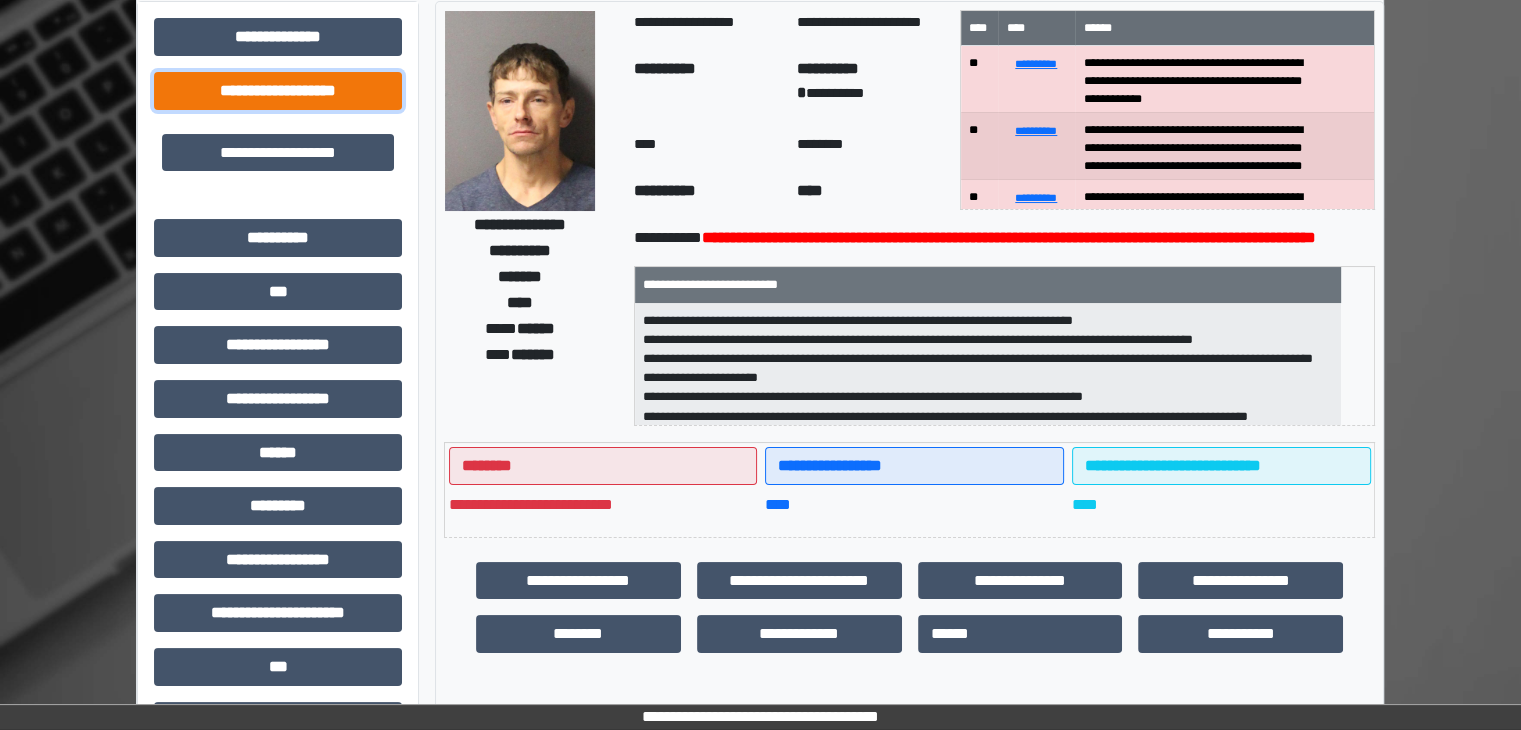 scroll, scrollTop: 100, scrollLeft: 0, axis: vertical 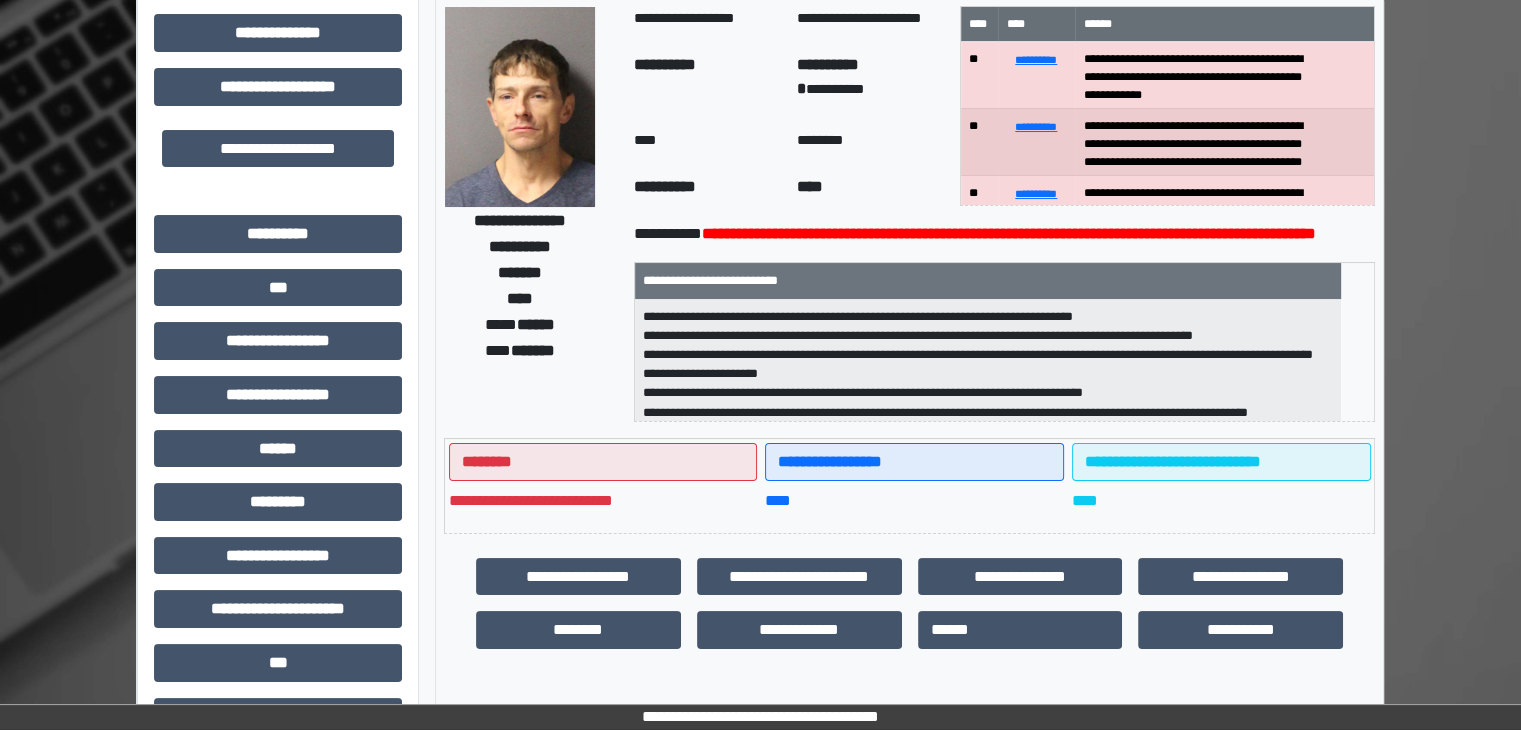 click on "**********" at bounding box center (278, 149) 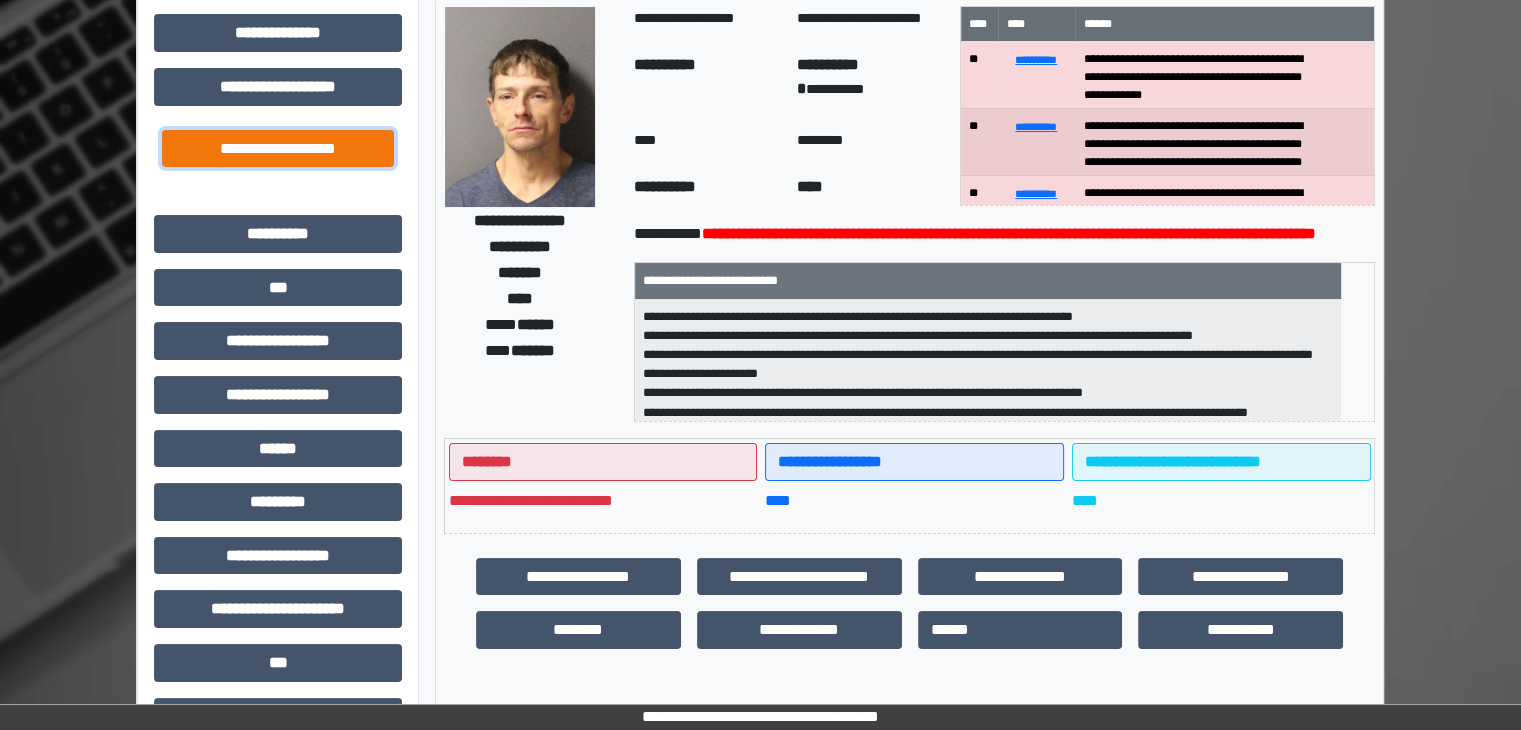 click on "**********" at bounding box center (278, 149) 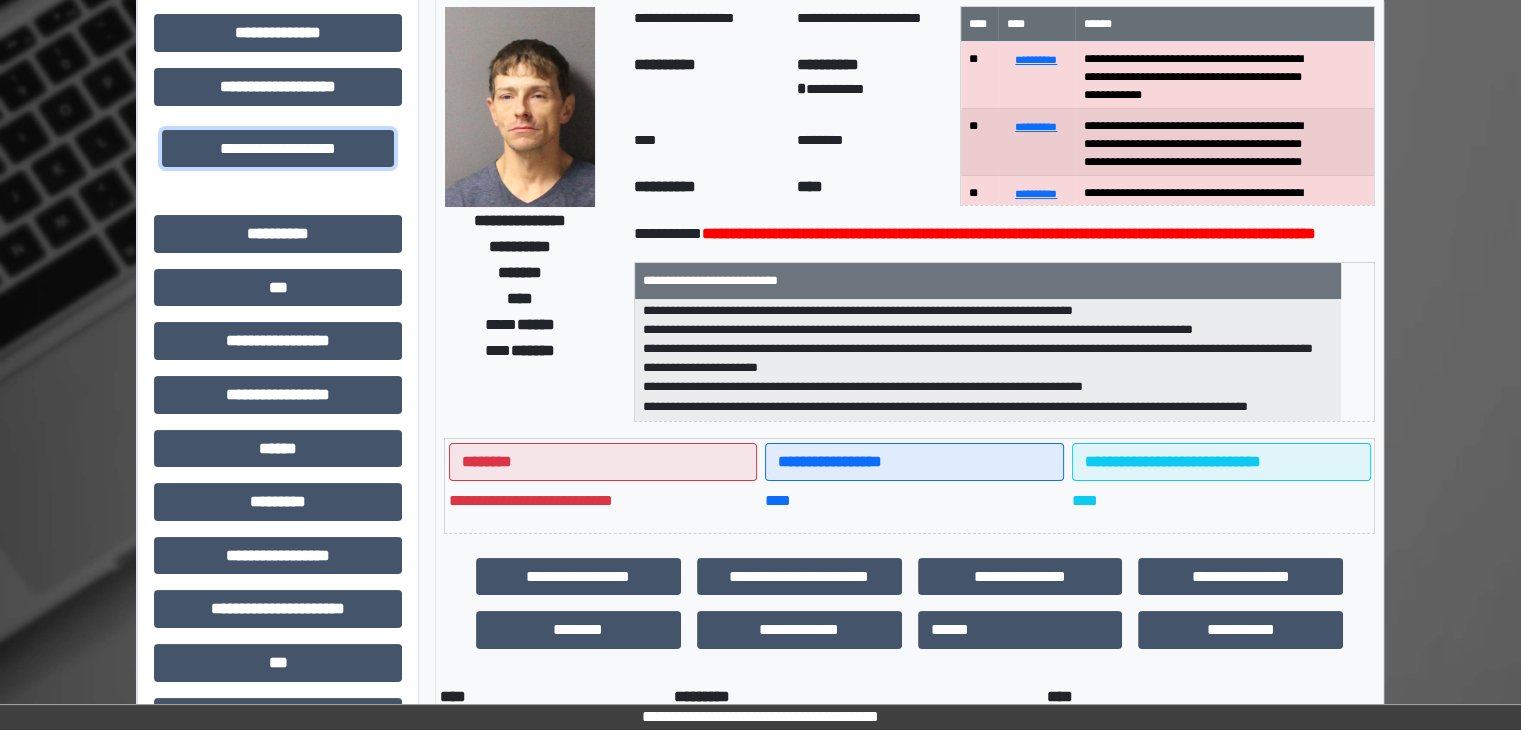 scroll, scrollTop: 44, scrollLeft: 0, axis: vertical 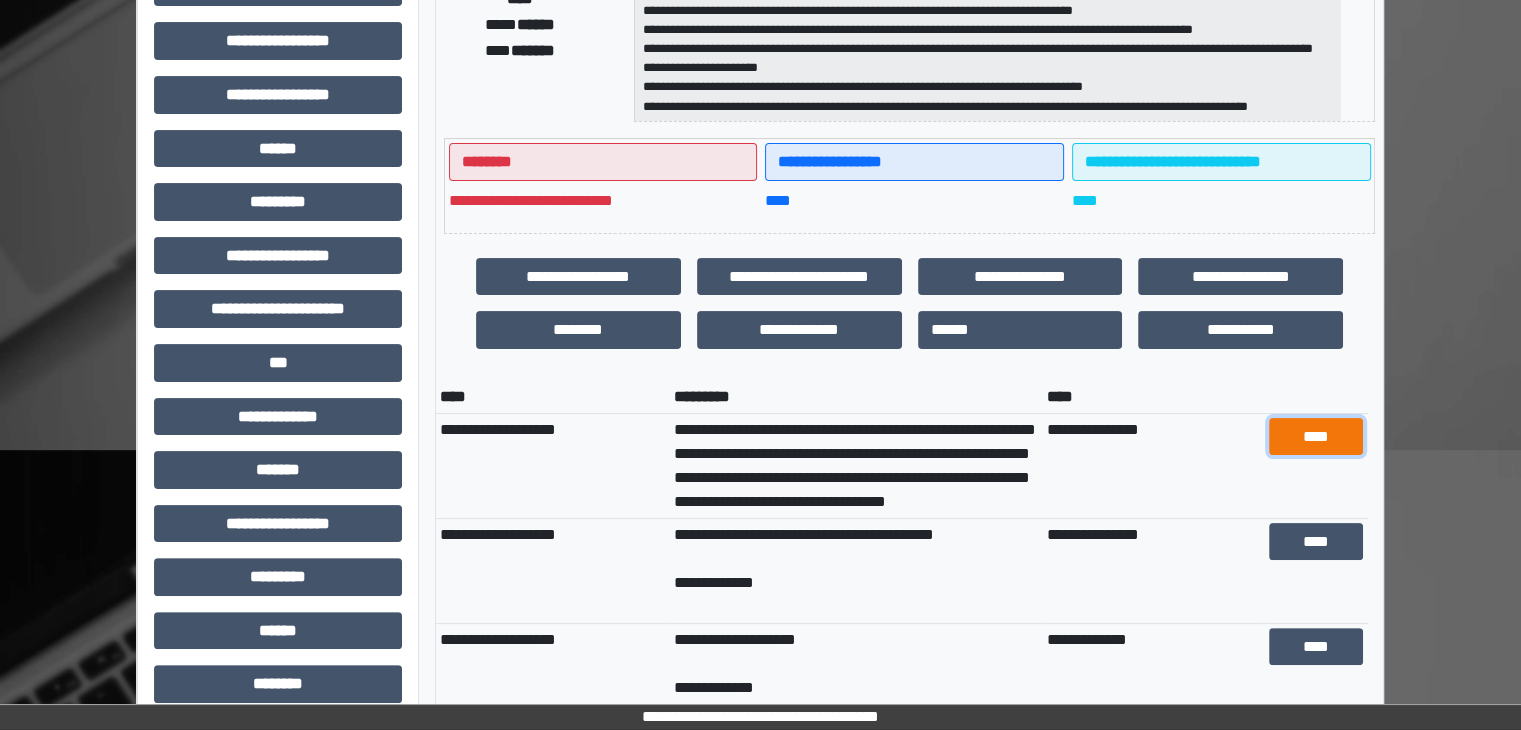 click on "****" at bounding box center [1316, 437] 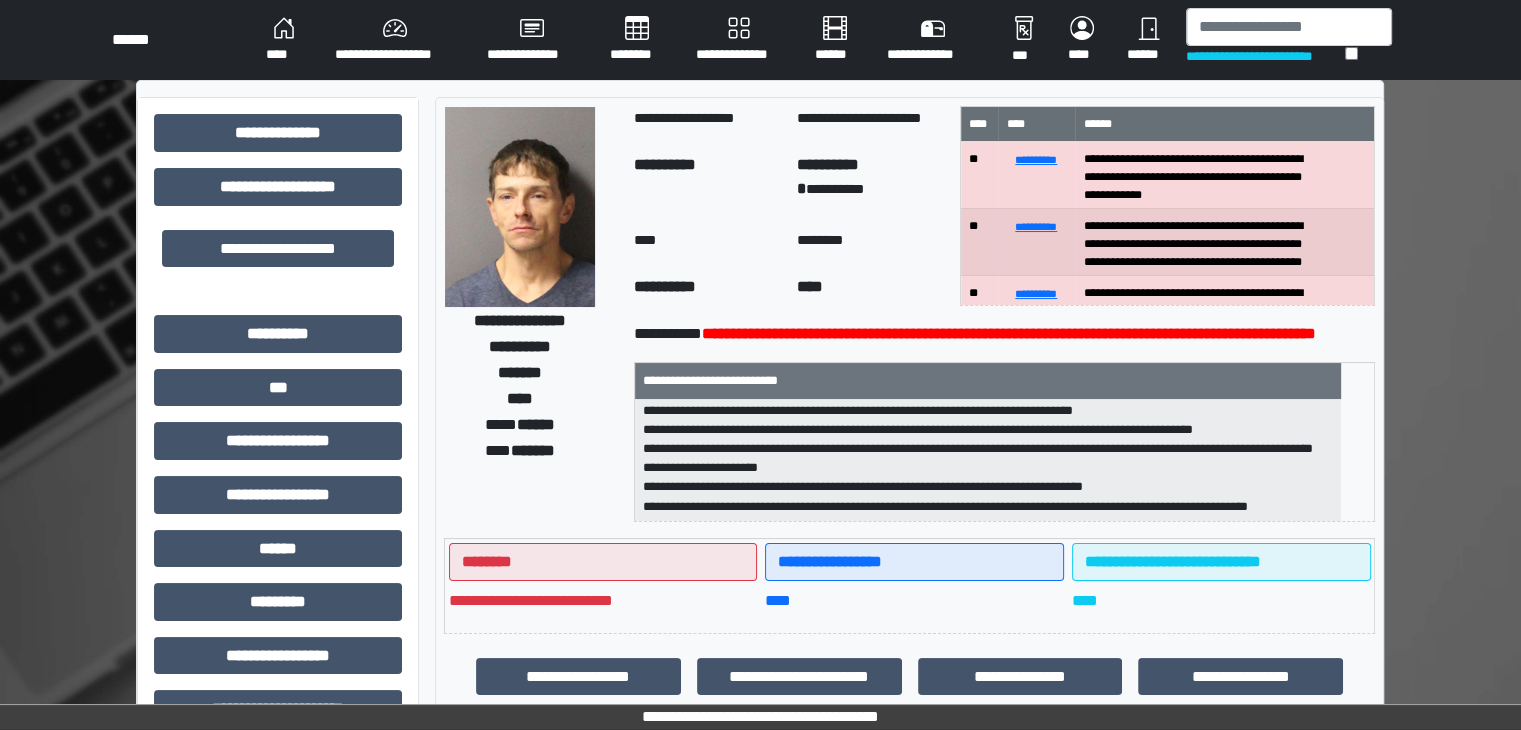 scroll, scrollTop: 0, scrollLeft: 0, axis: both 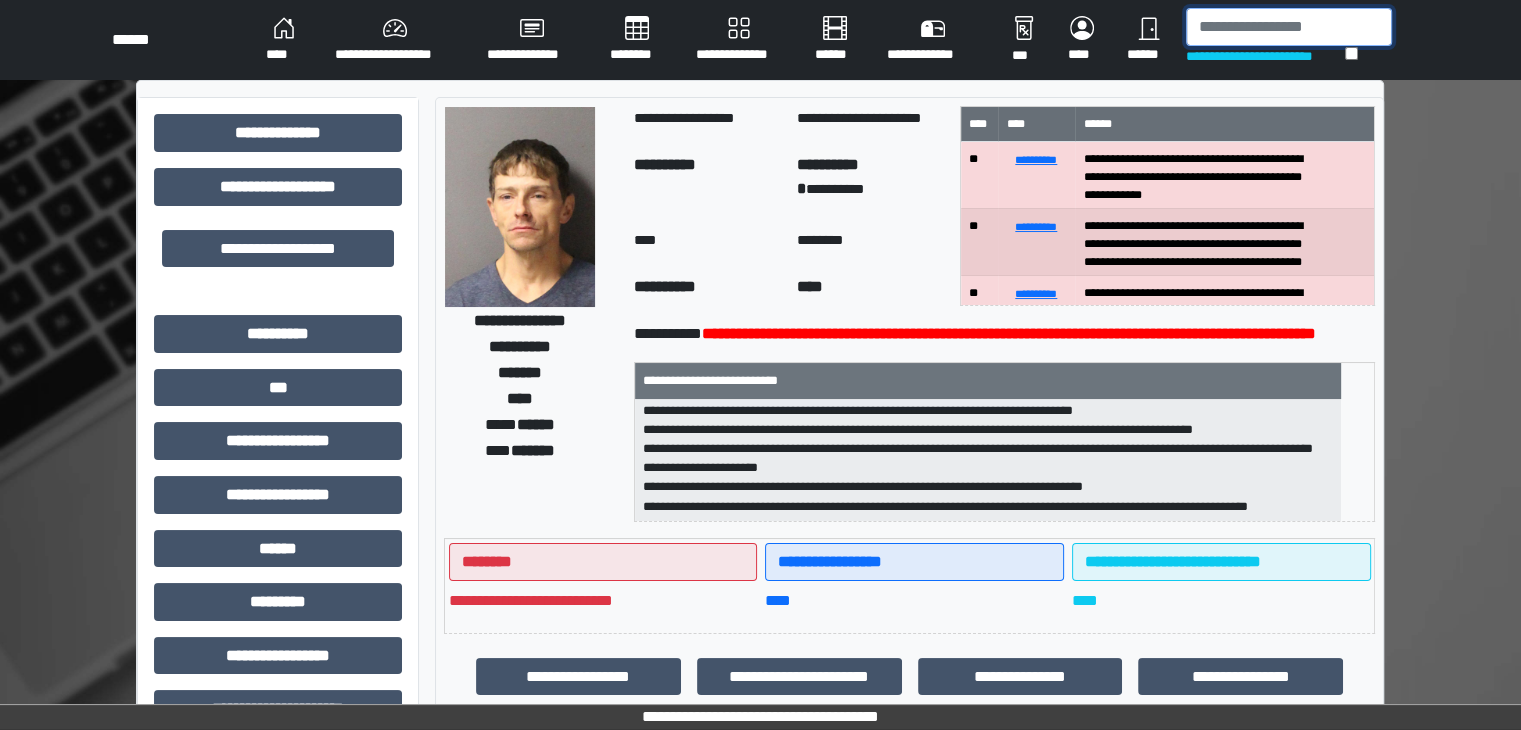 click at bounding box center (1289, 27) 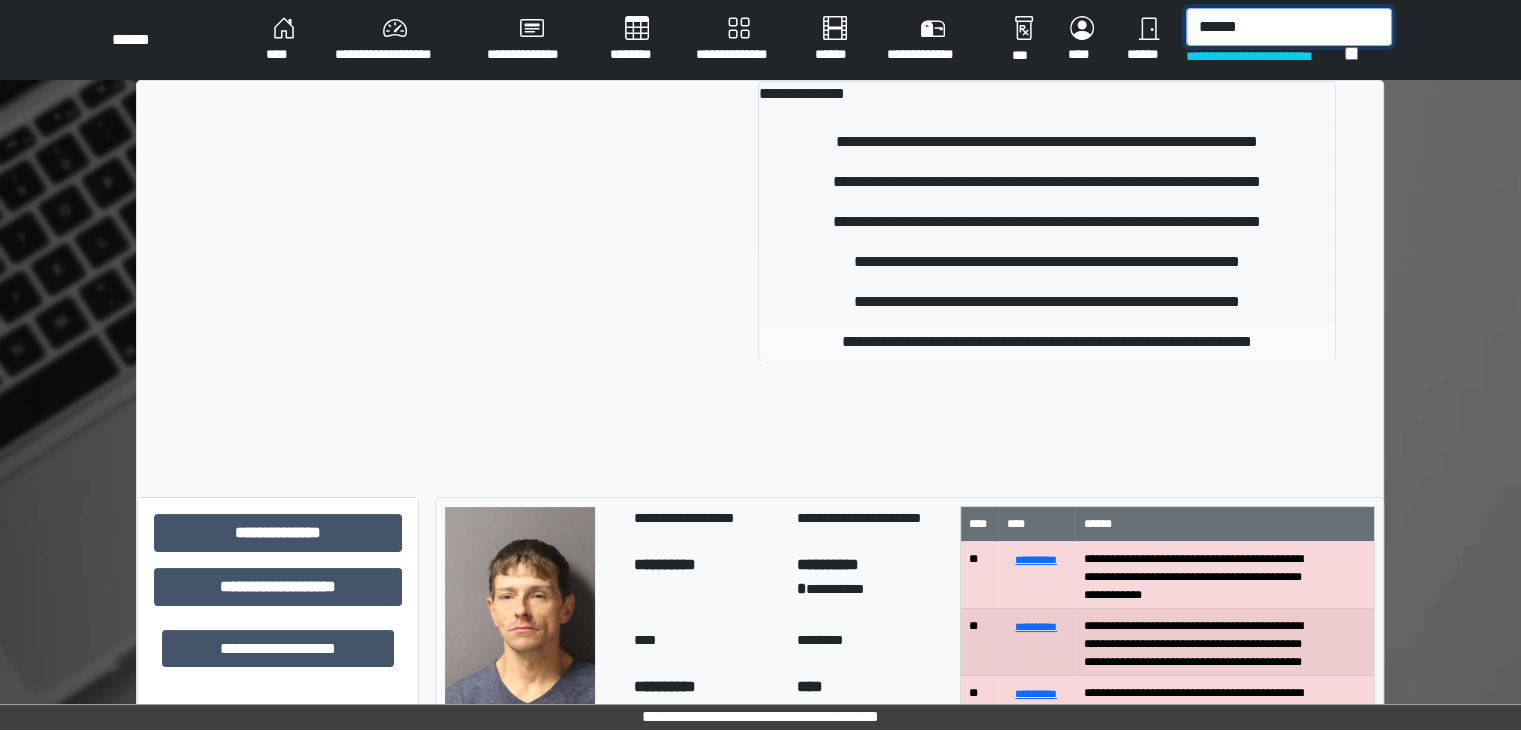 type on "******" 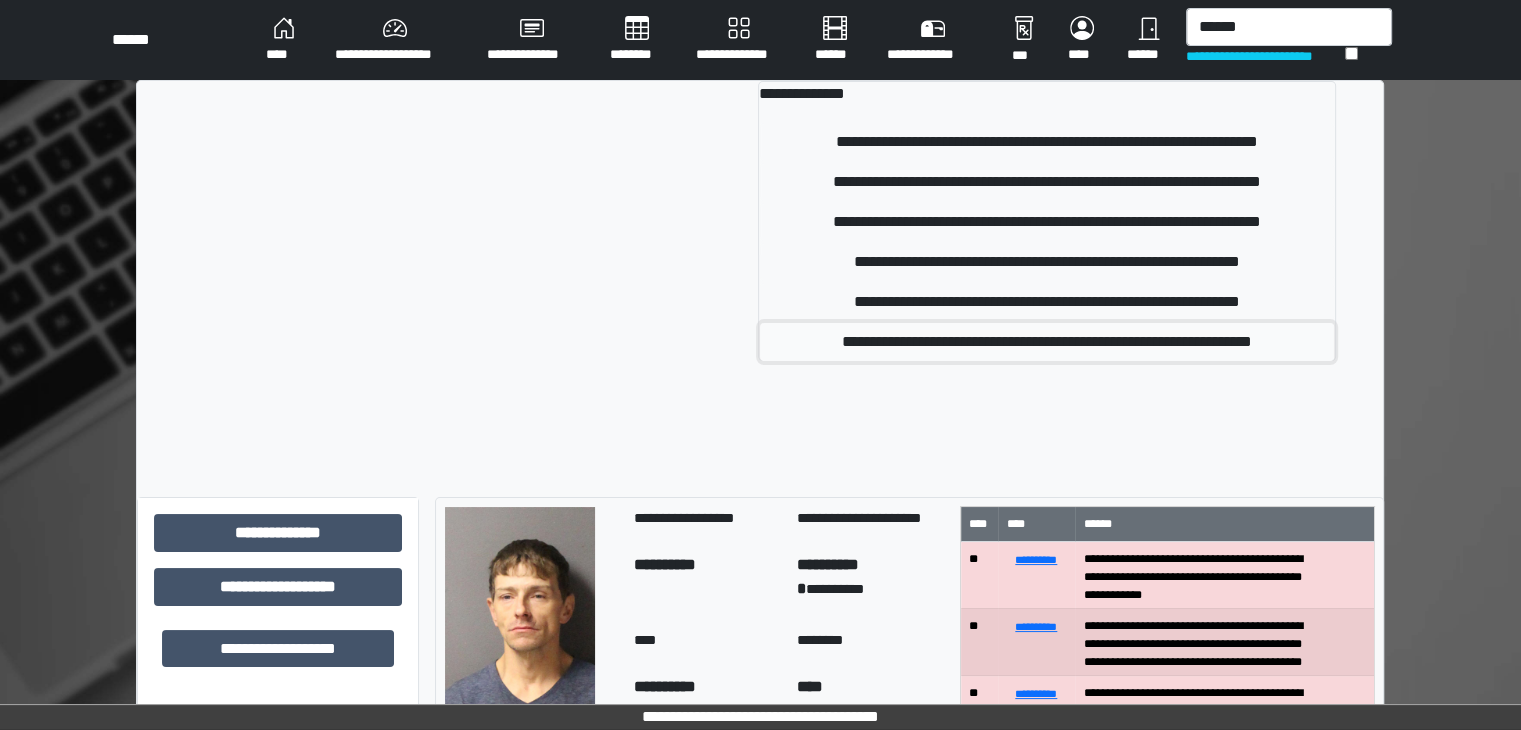 click on "**********" at bounding box center (1047, 342) 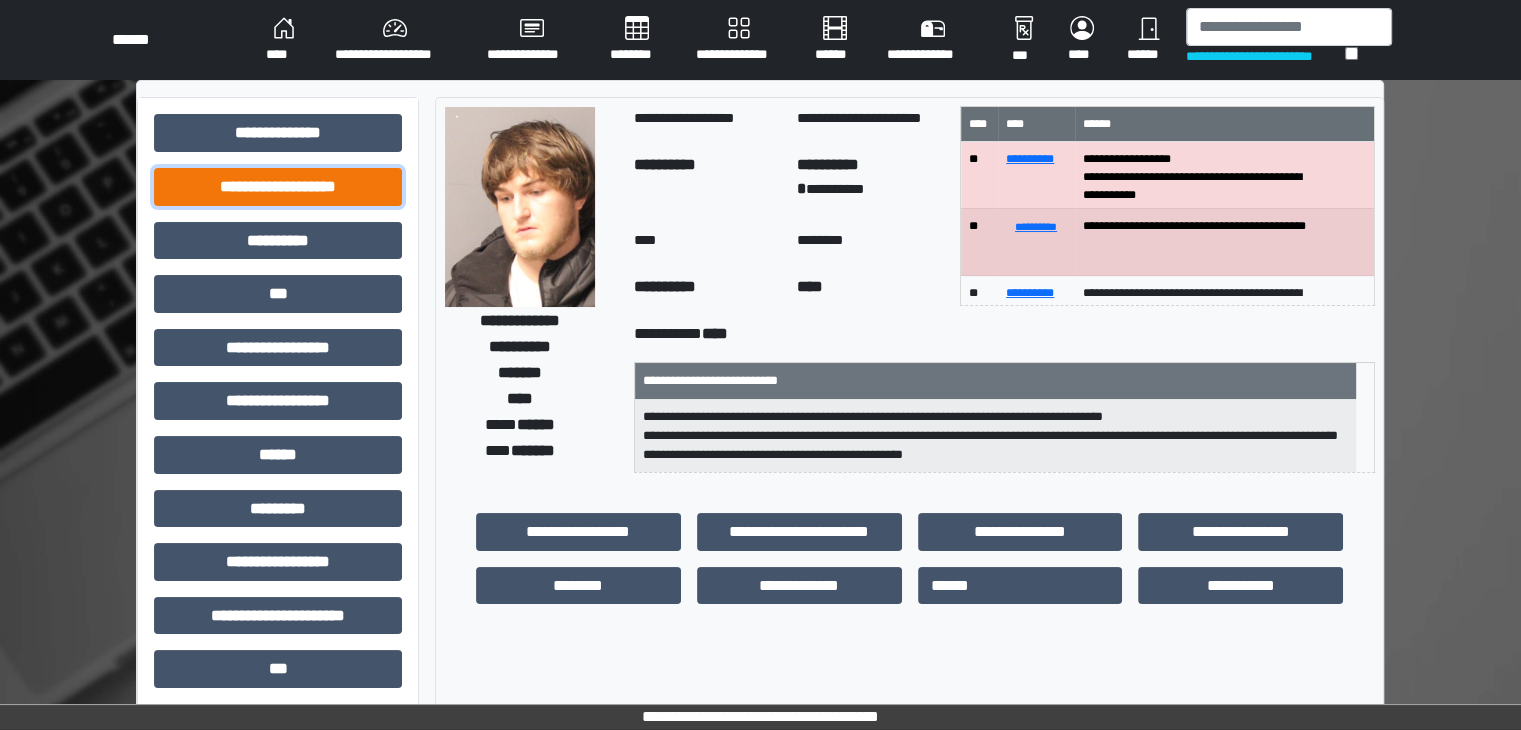 click on "**********" at bounding box center [278, 187] 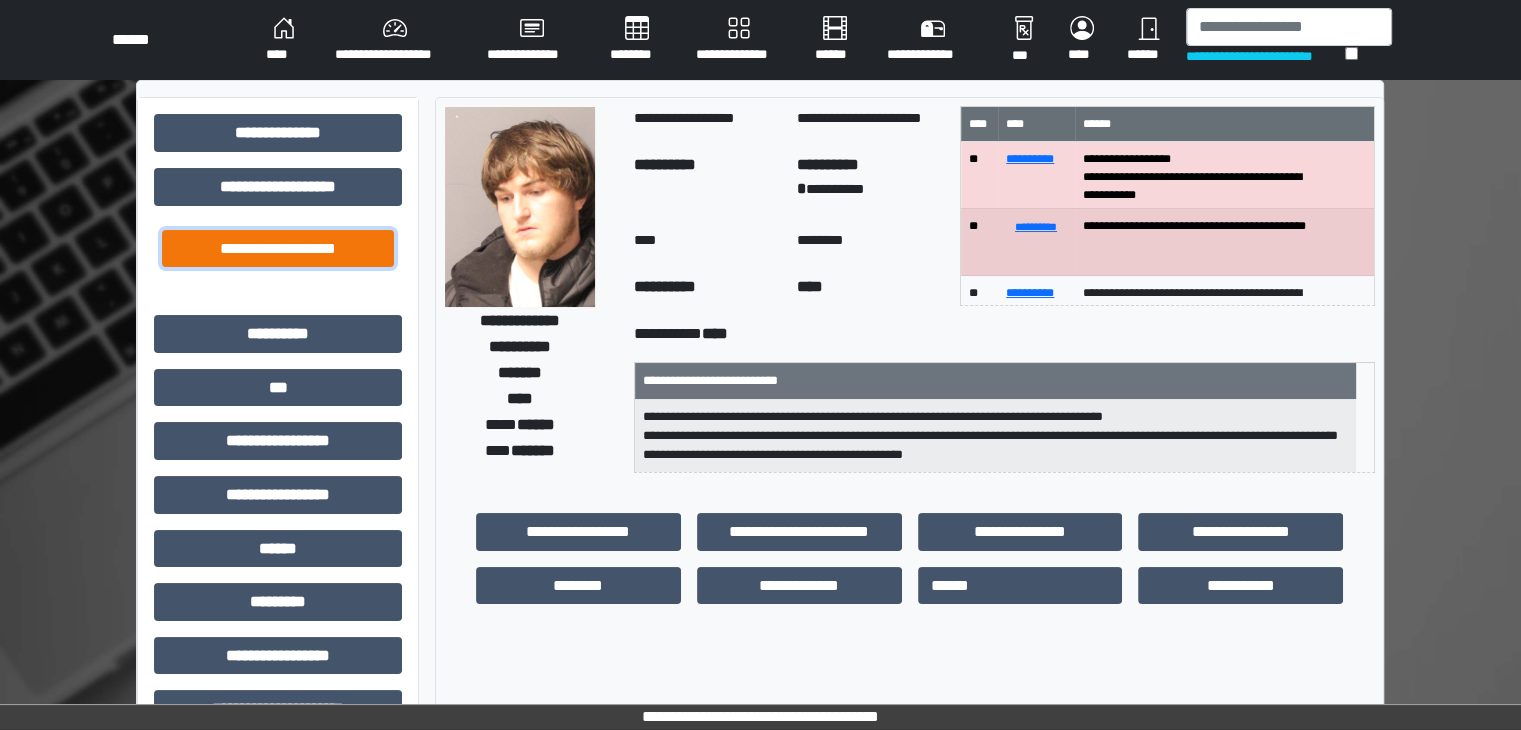 click on "**********" at bounding box center [278, 249] 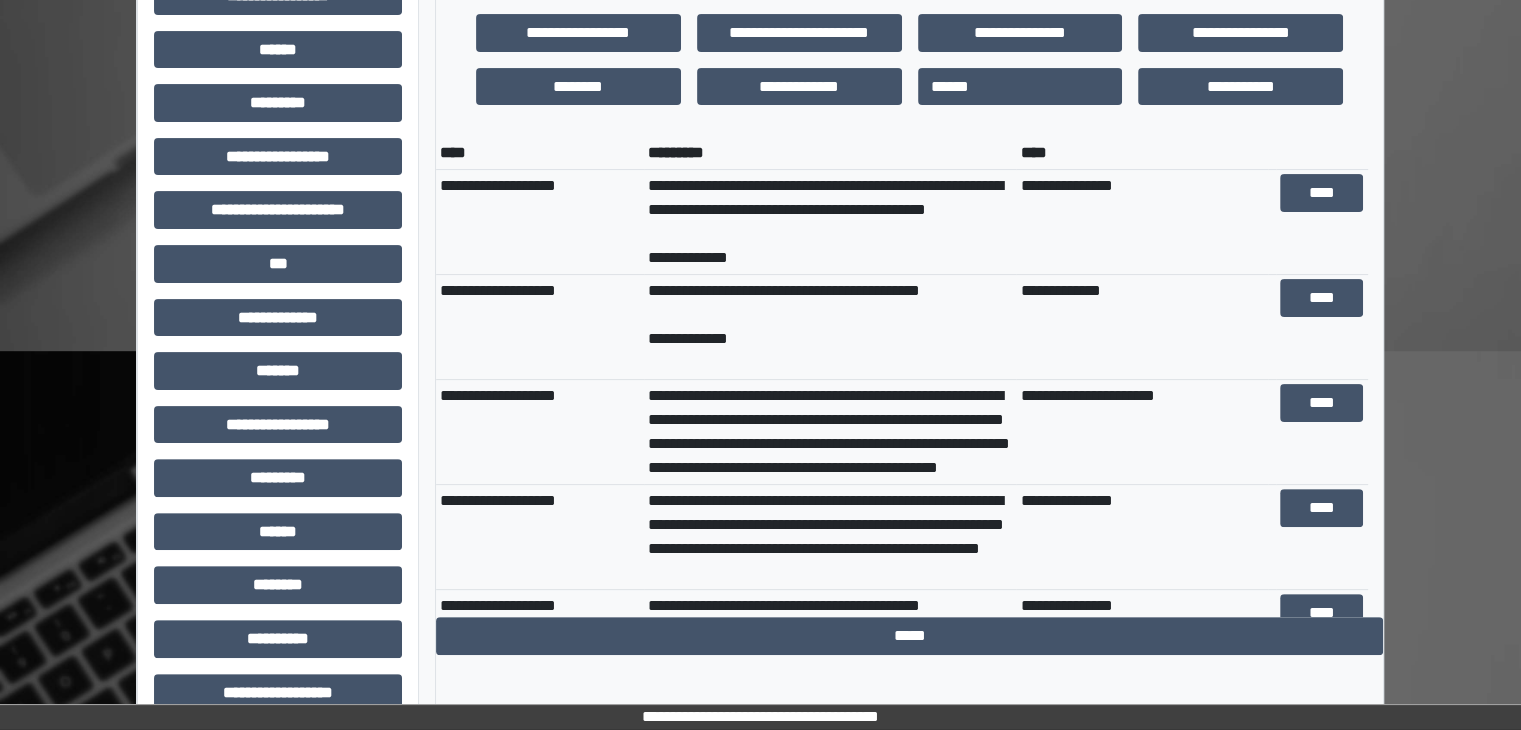 scroll, scrollTop: 500, scrollLeft: 0, axis: vertical 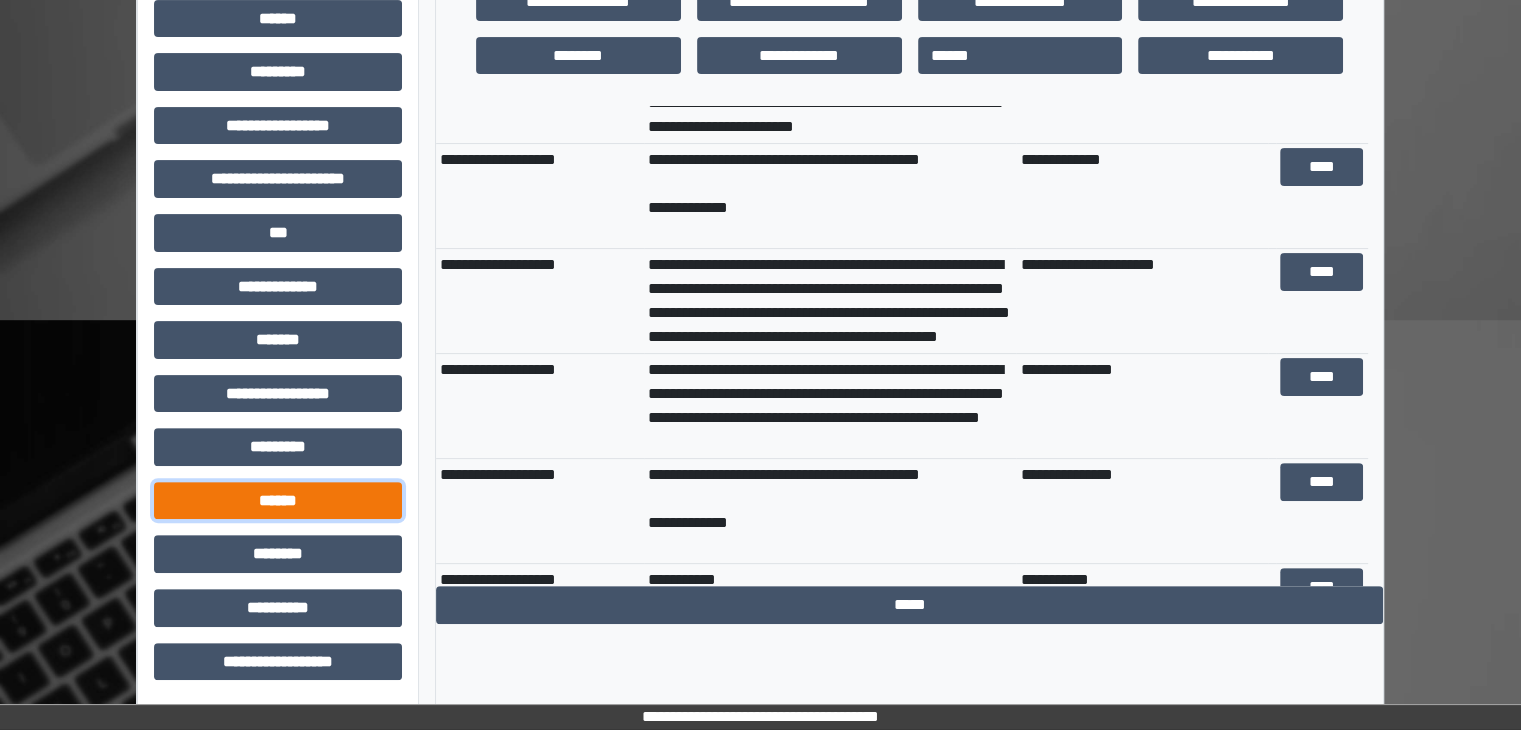 click on "******" at bounding box center [278, 501] 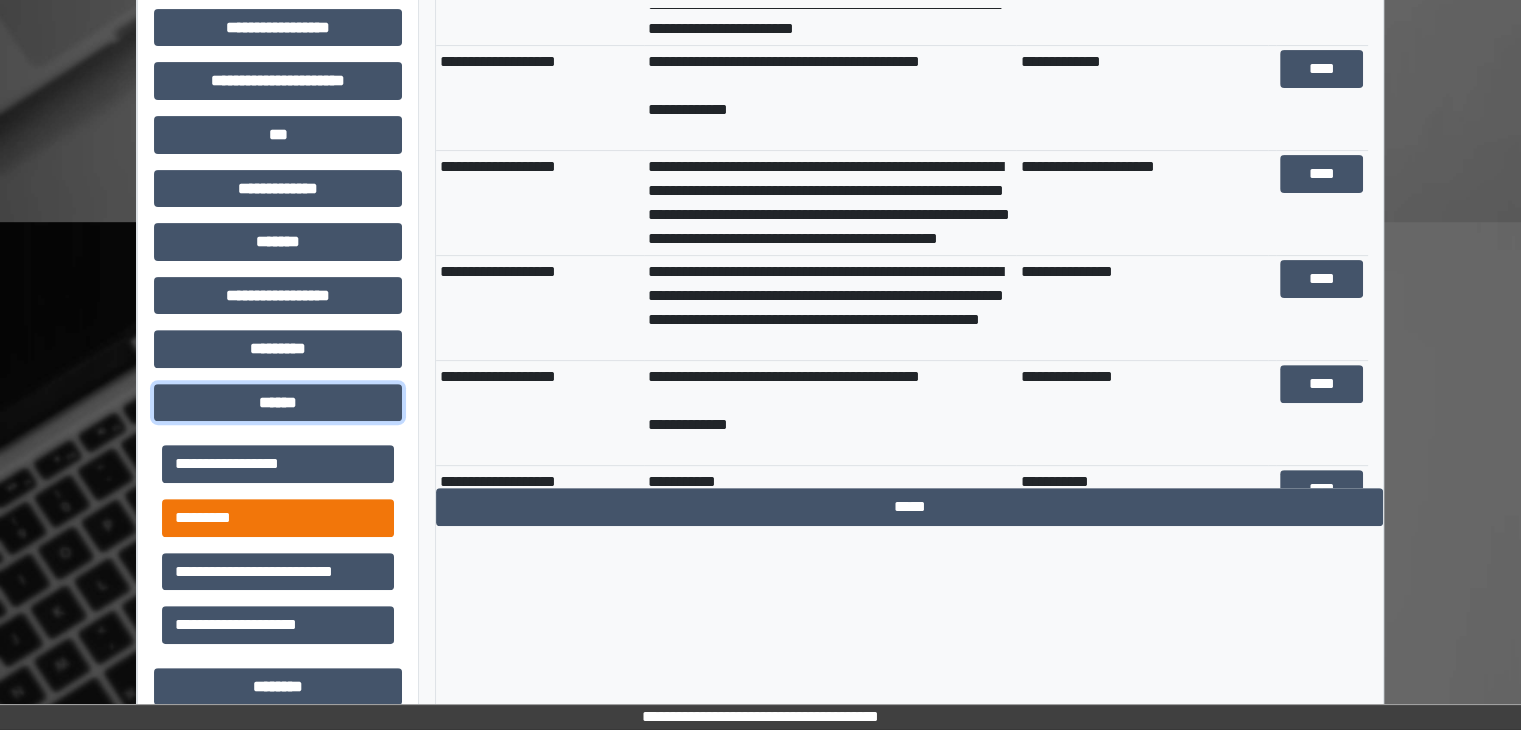scroll, scrollTop: 630, scrollLeft: 0, axis: vertical 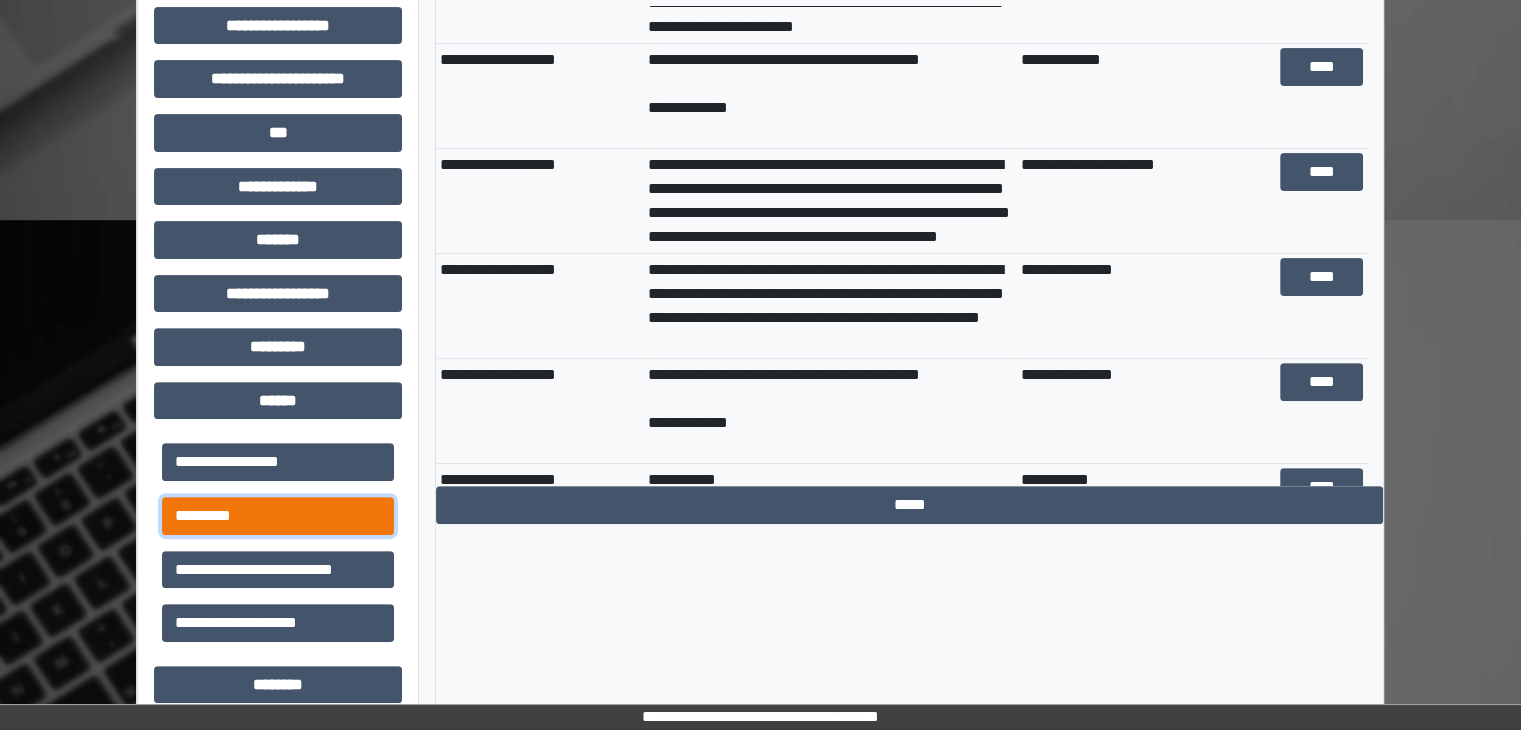 click on "*********" at bounding box center (278, 516) 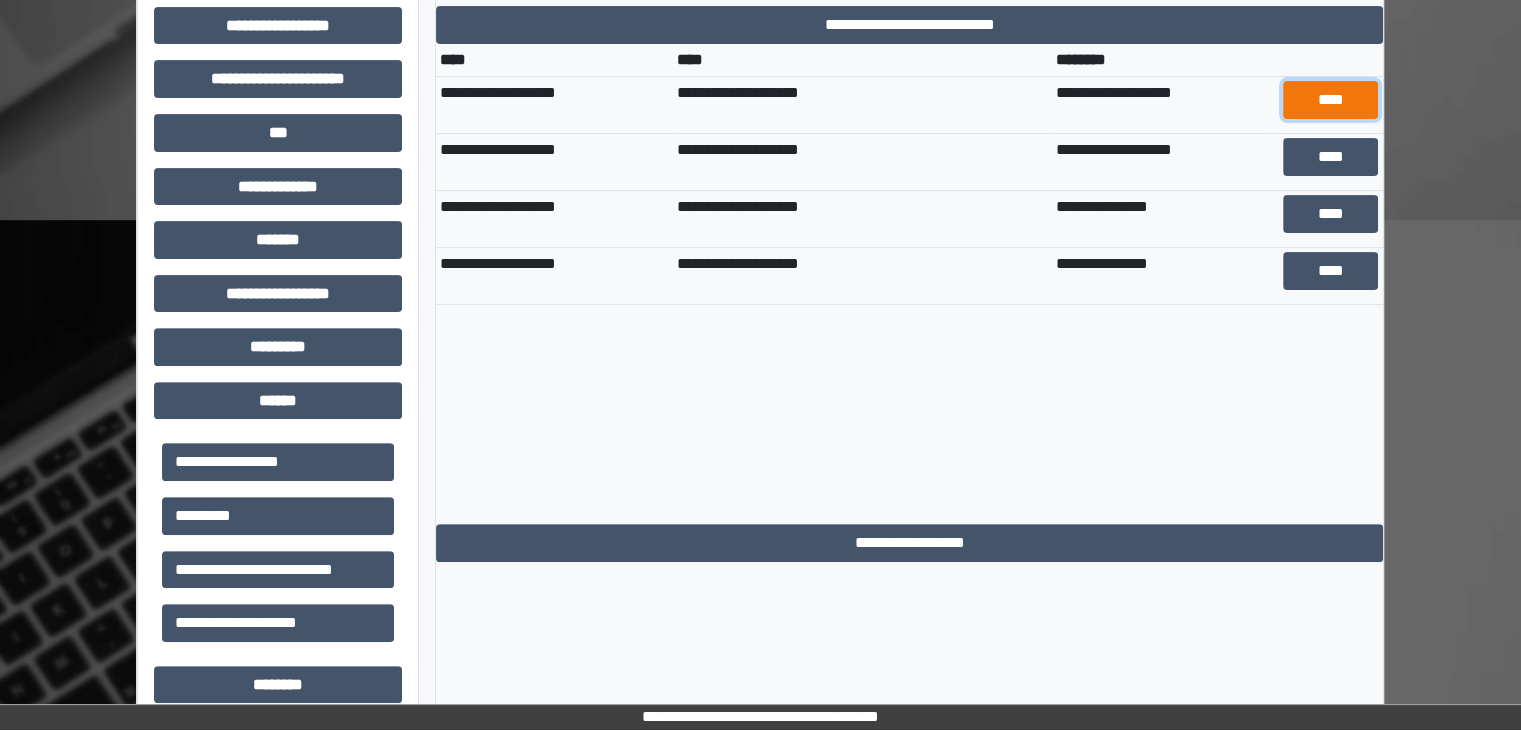 click on "****" at bounding box center (1331, 100) 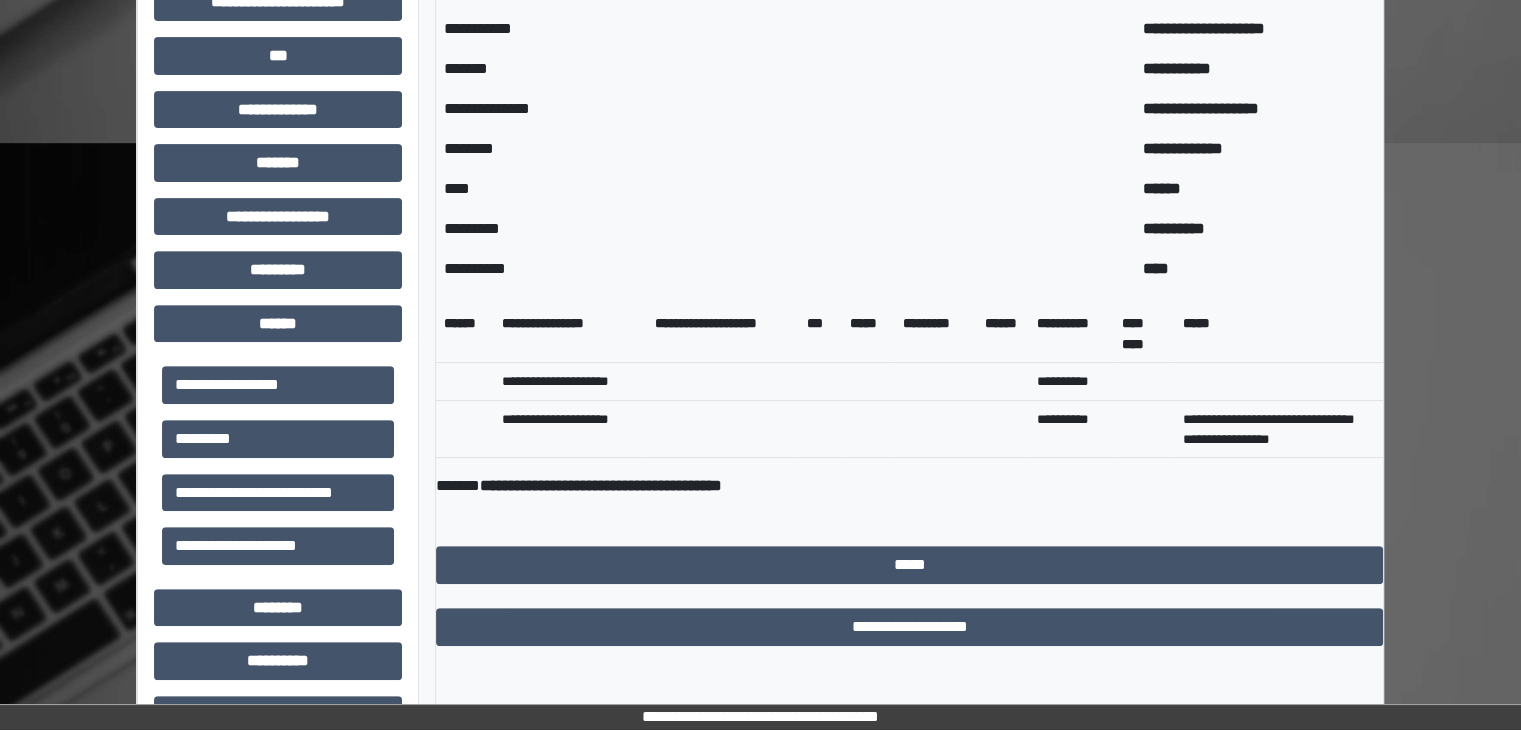 scroll, scrollTop: 760, scrollLeft: 0, axis: vertical 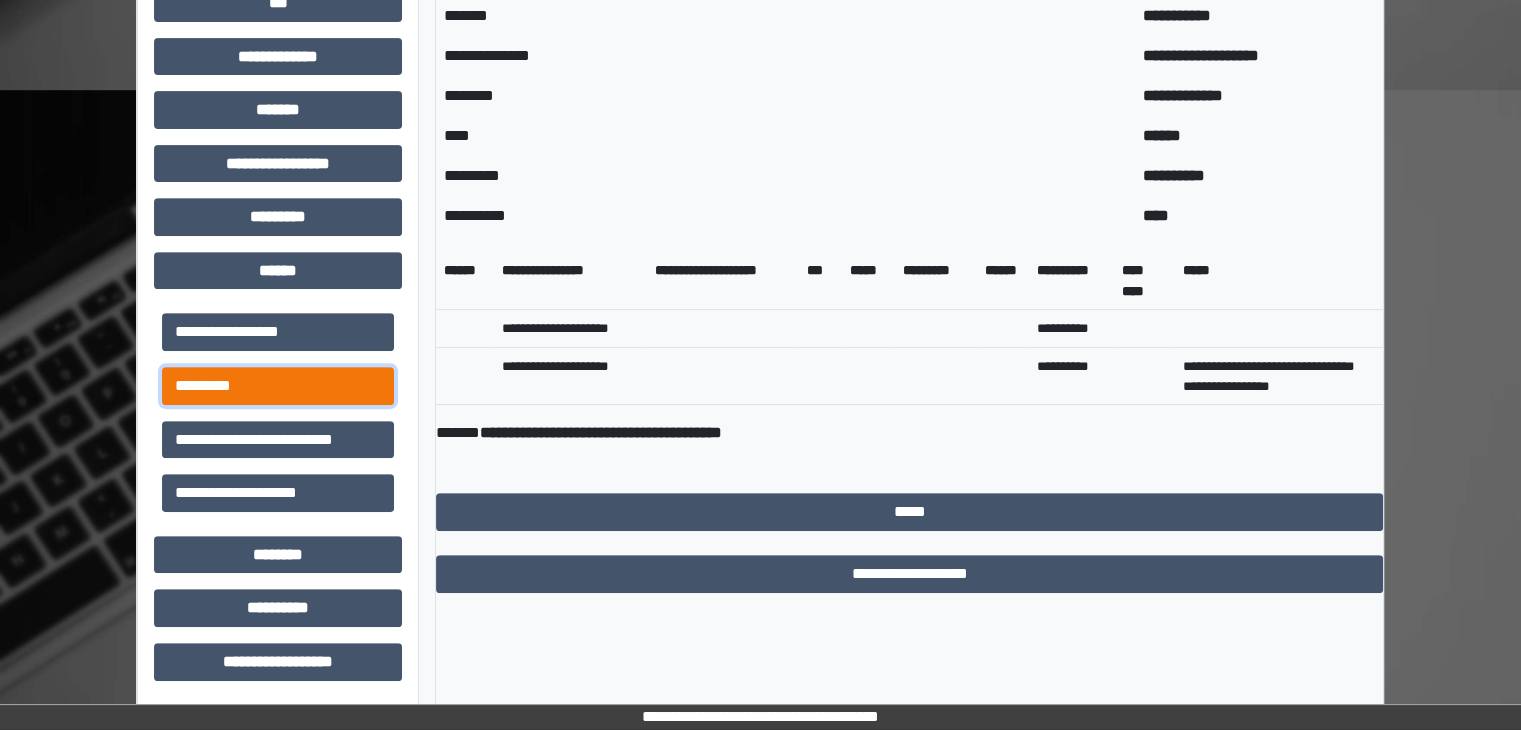 click on "*********" at bounding box center [278, 386] 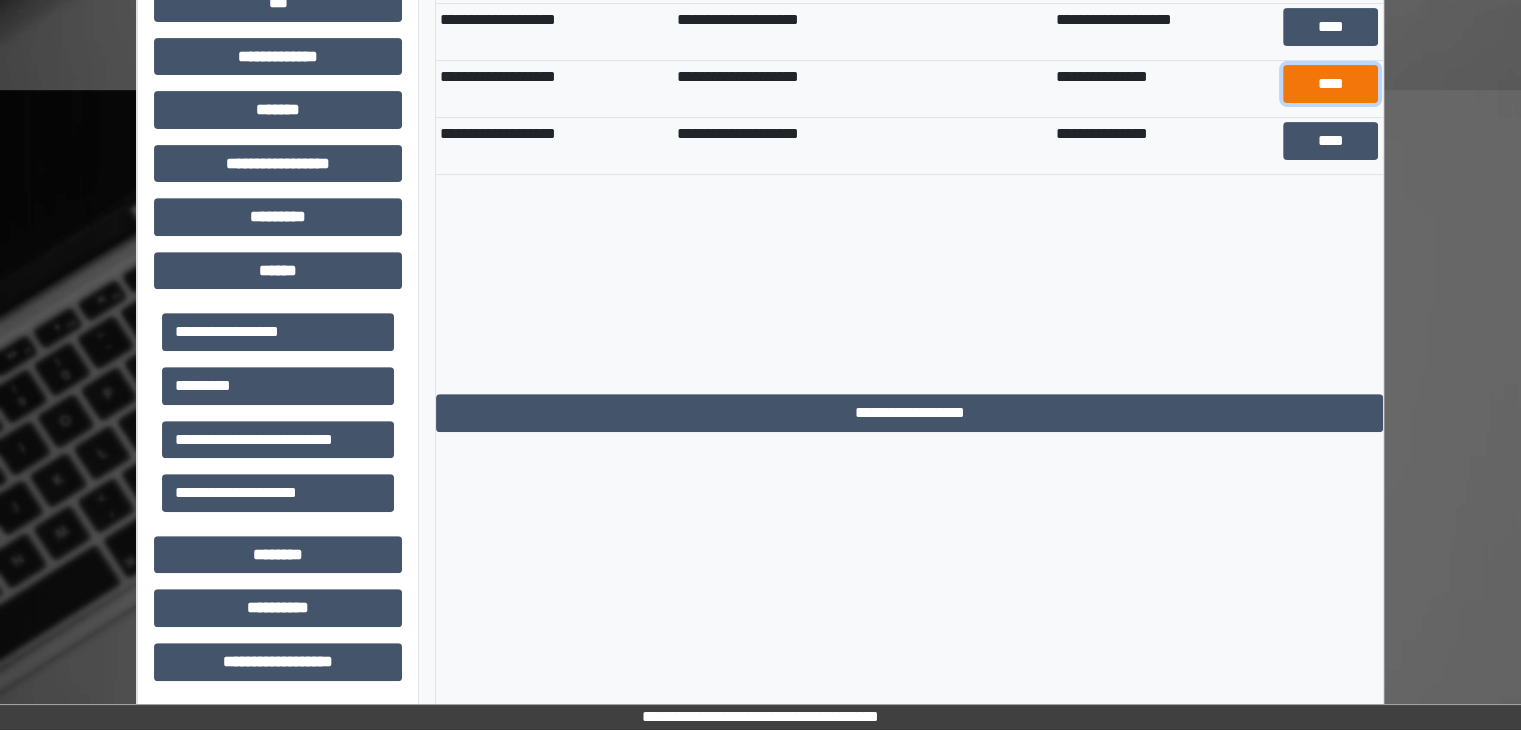 click on "****" at bounding box center [1331, 84] 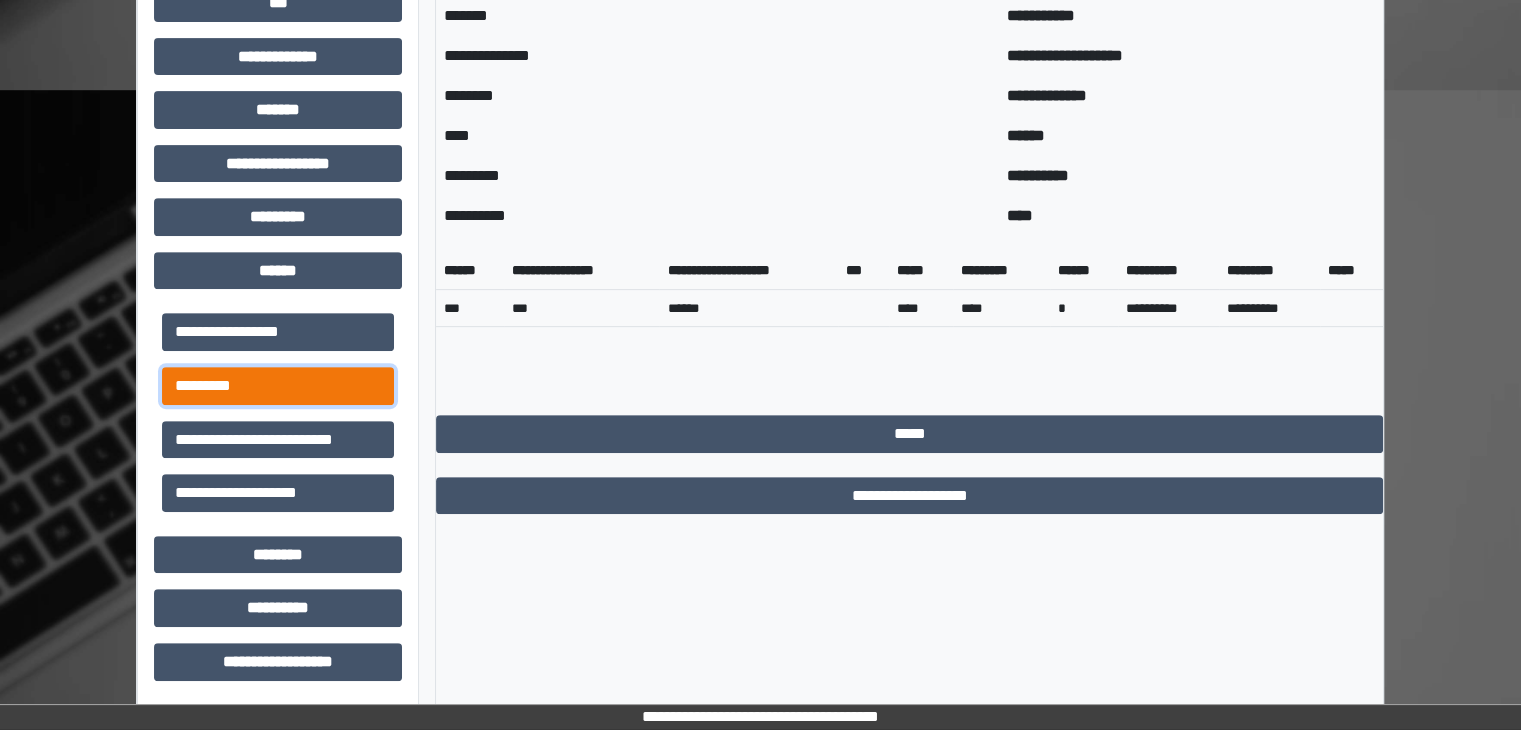 click on "*********" at bounding box center (278, 386) 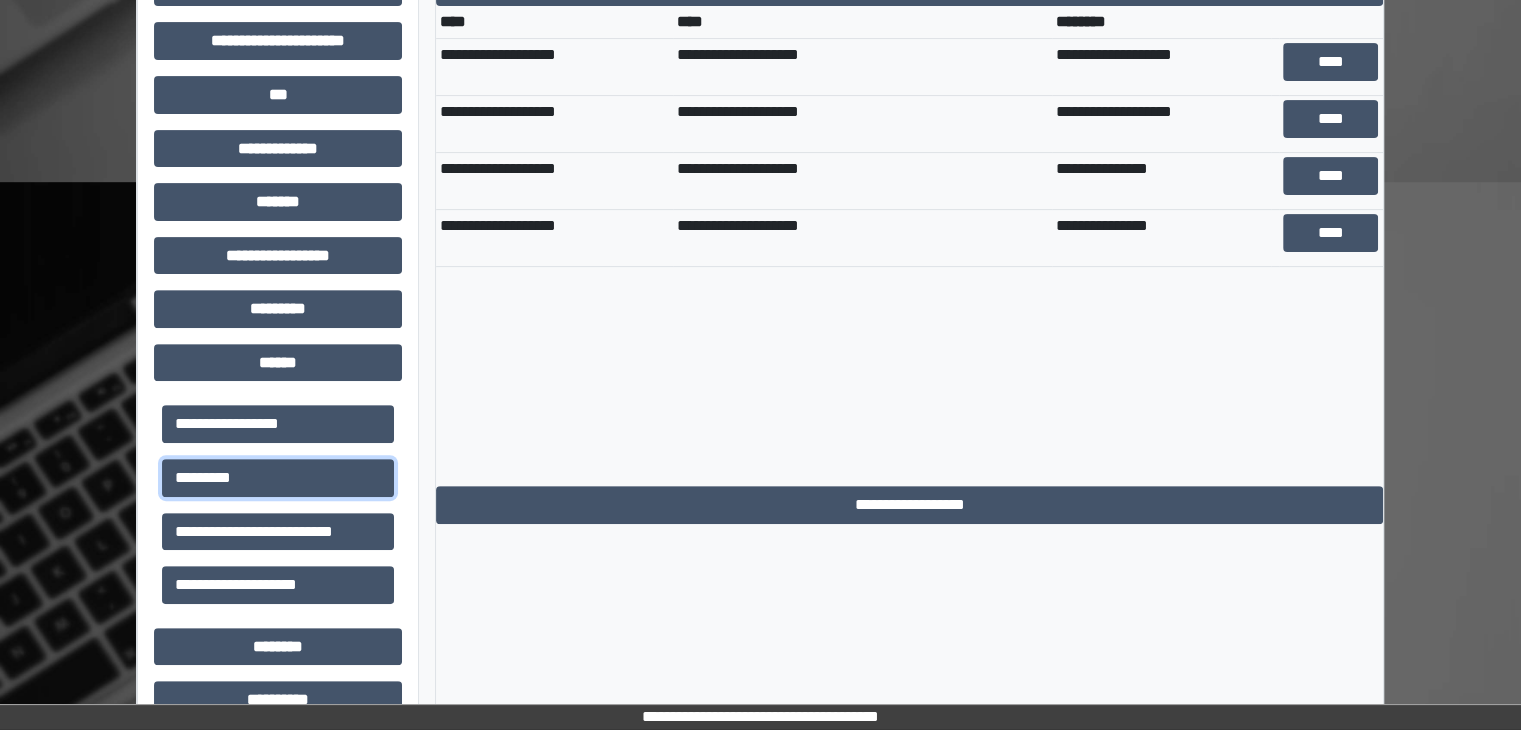 scroll, scrollTop: 660, scrollLeft: 0, axis: vertical 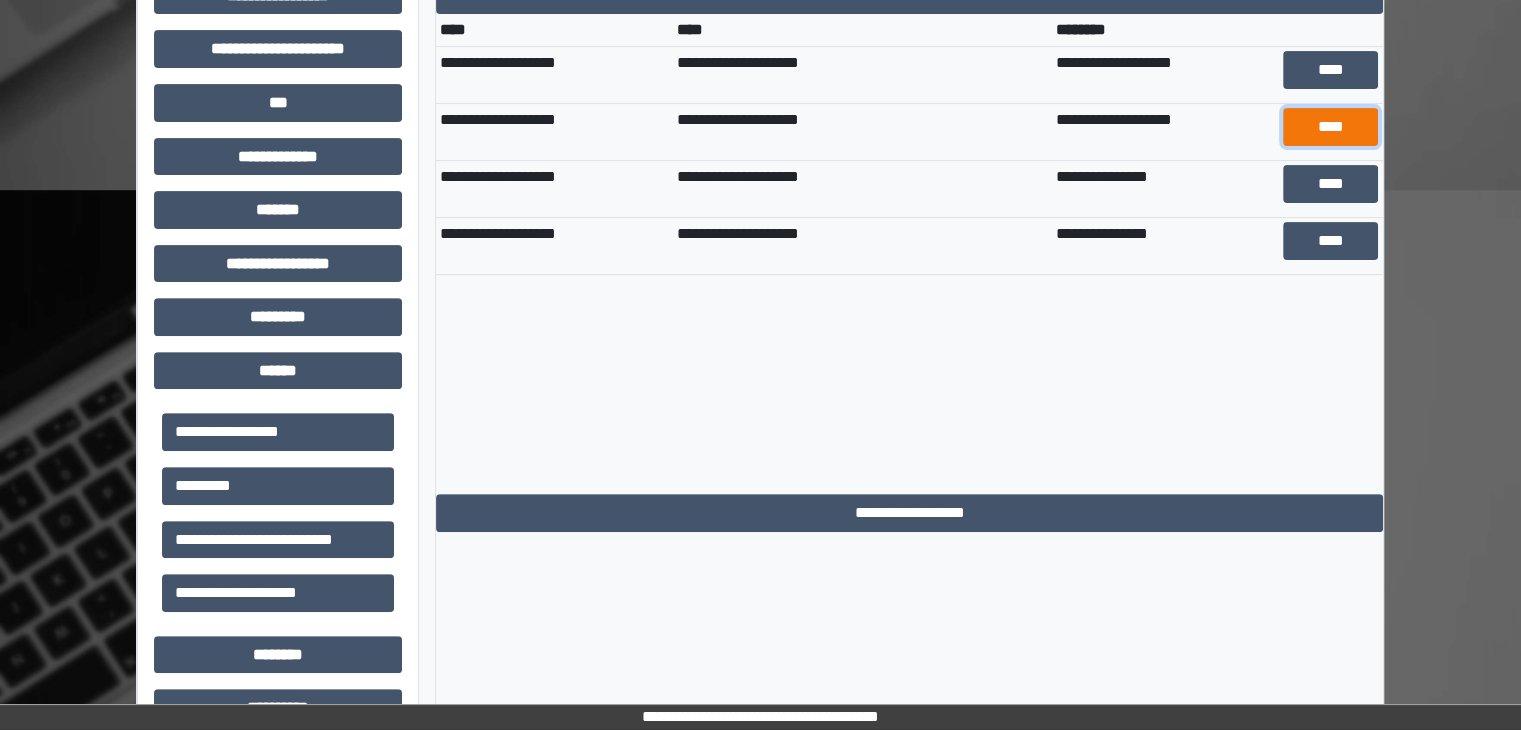 click on "****" at bounding box center (1331, 127) 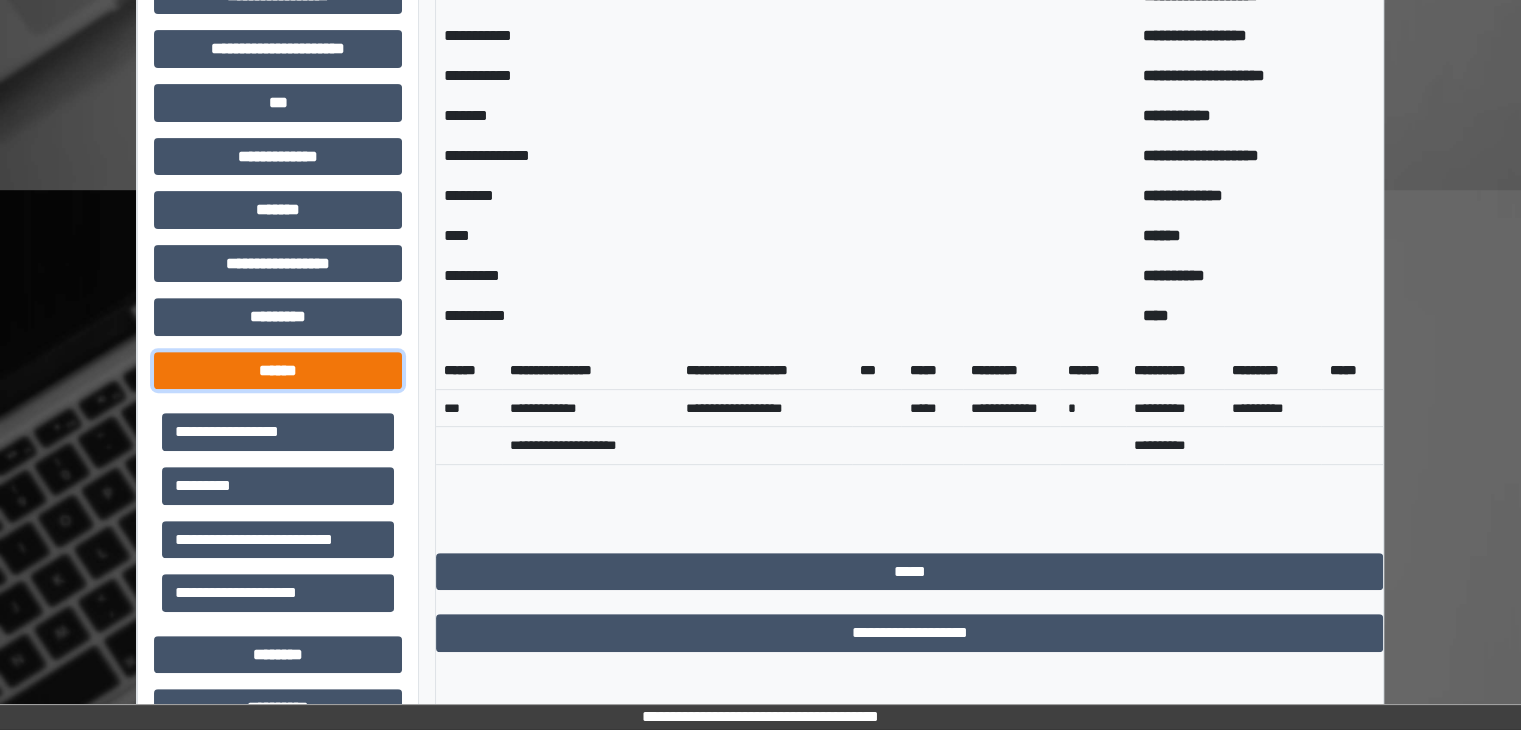 click on "******" at bounding box center [278, 371] 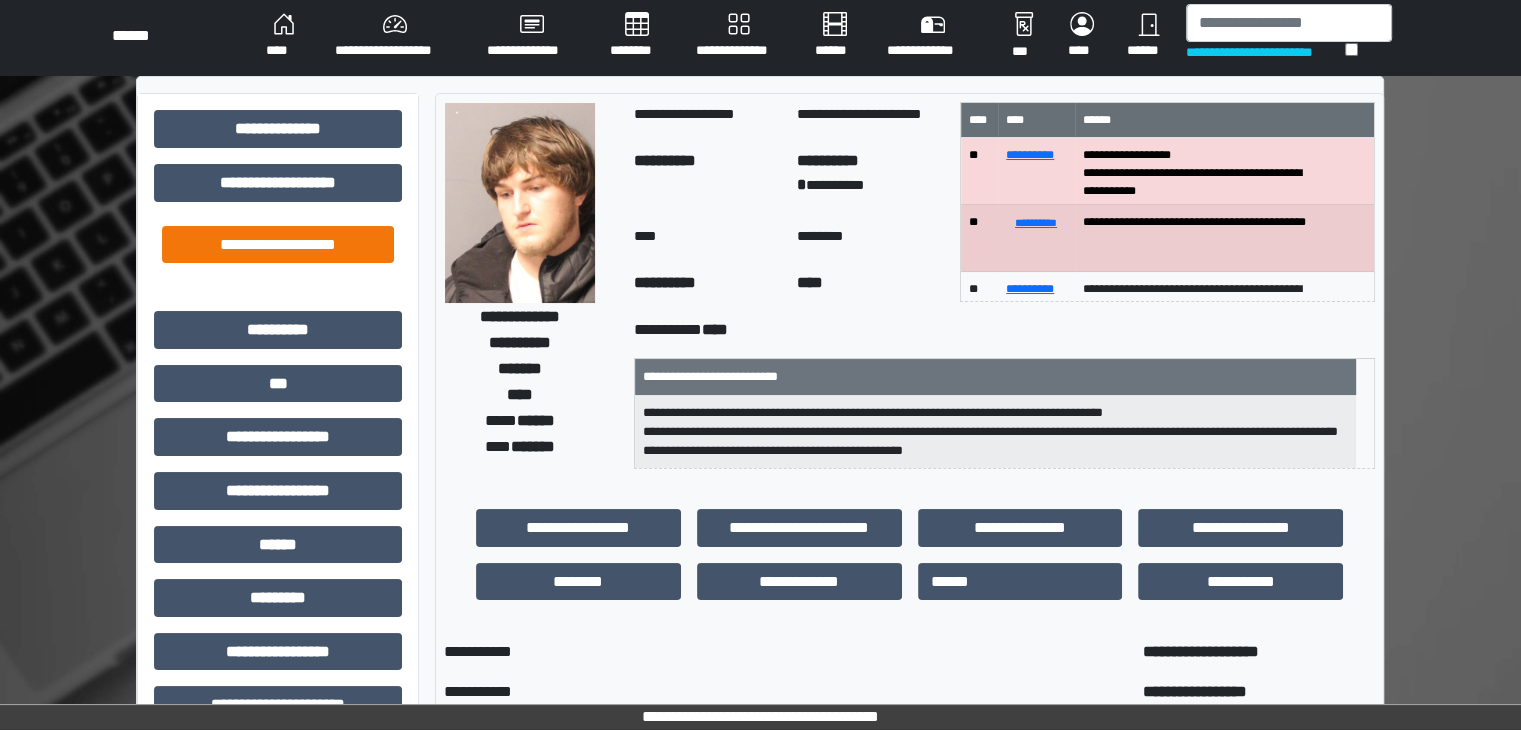 scroll, scrollTop: 0, scrollLeft: 0, axis: both 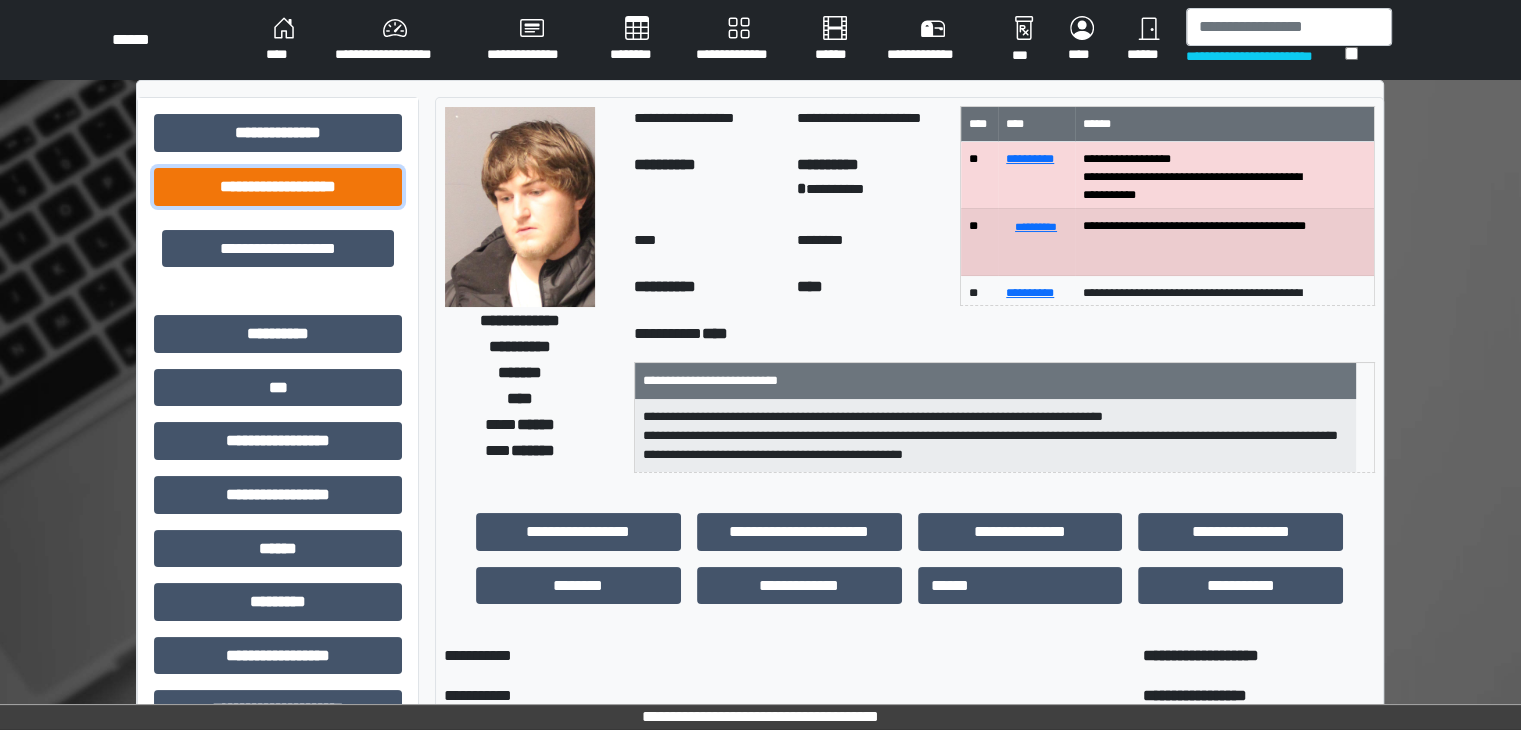 click on "**********" at bounding box center [278, 187] 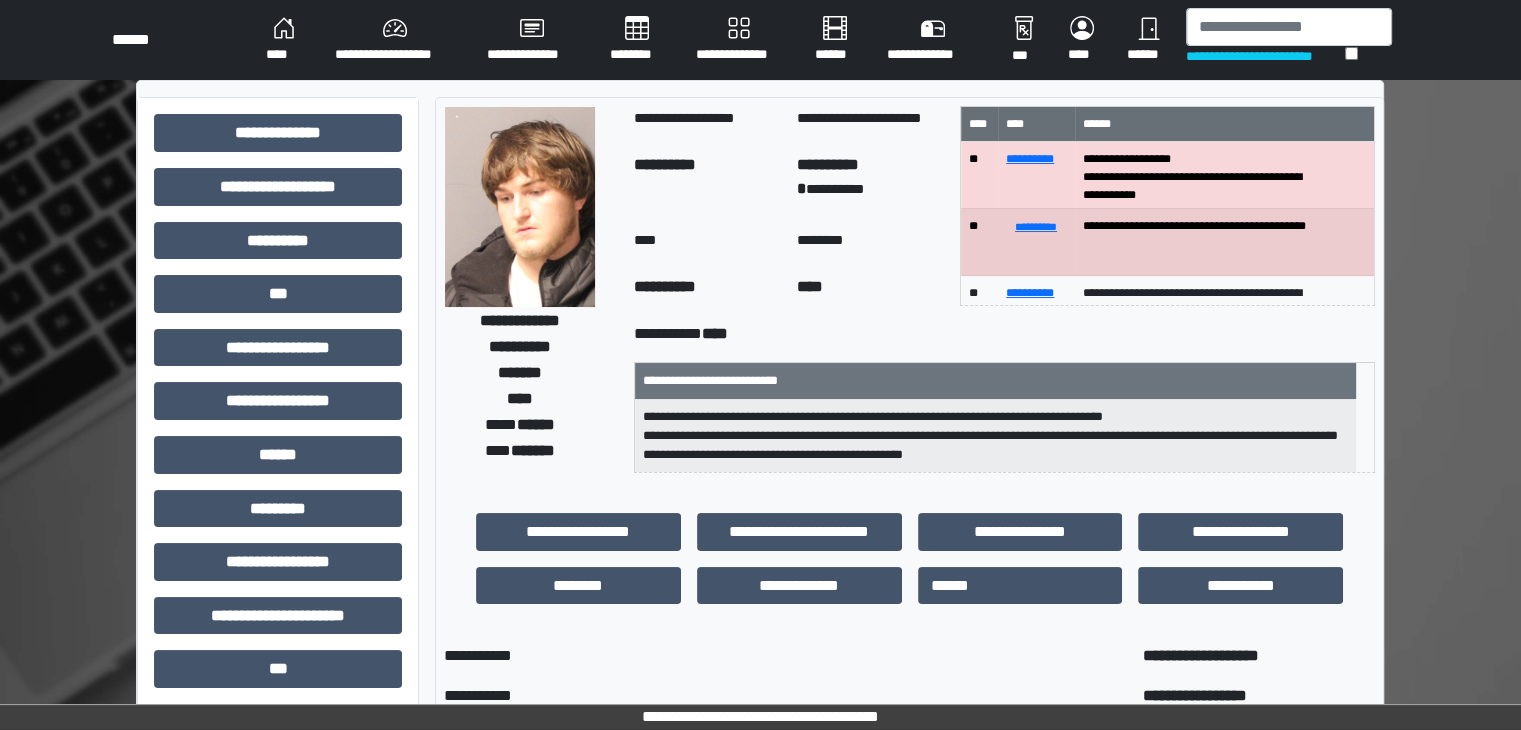 click on "**********" at bounding box center [760, 40] 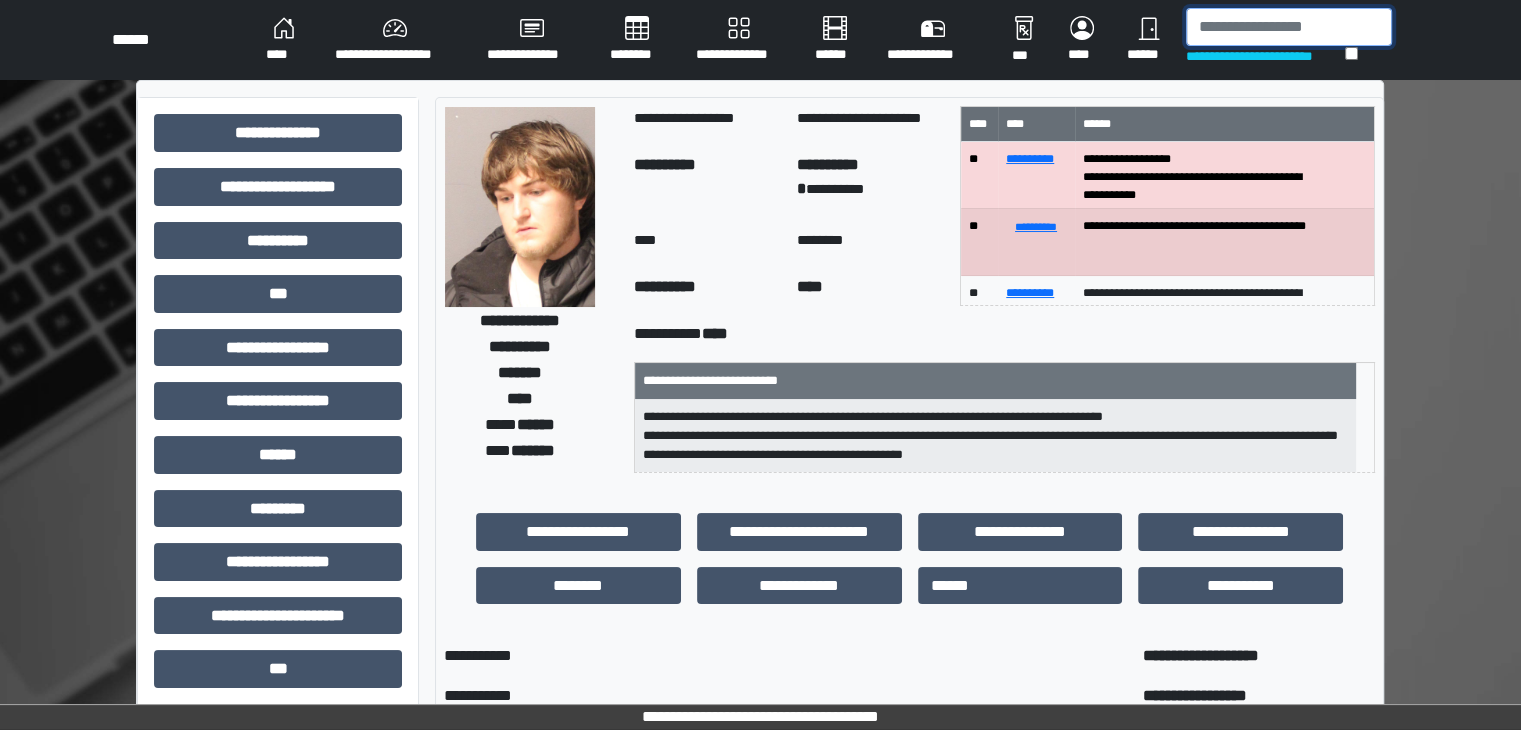 click at bounding box center (1289, 27) 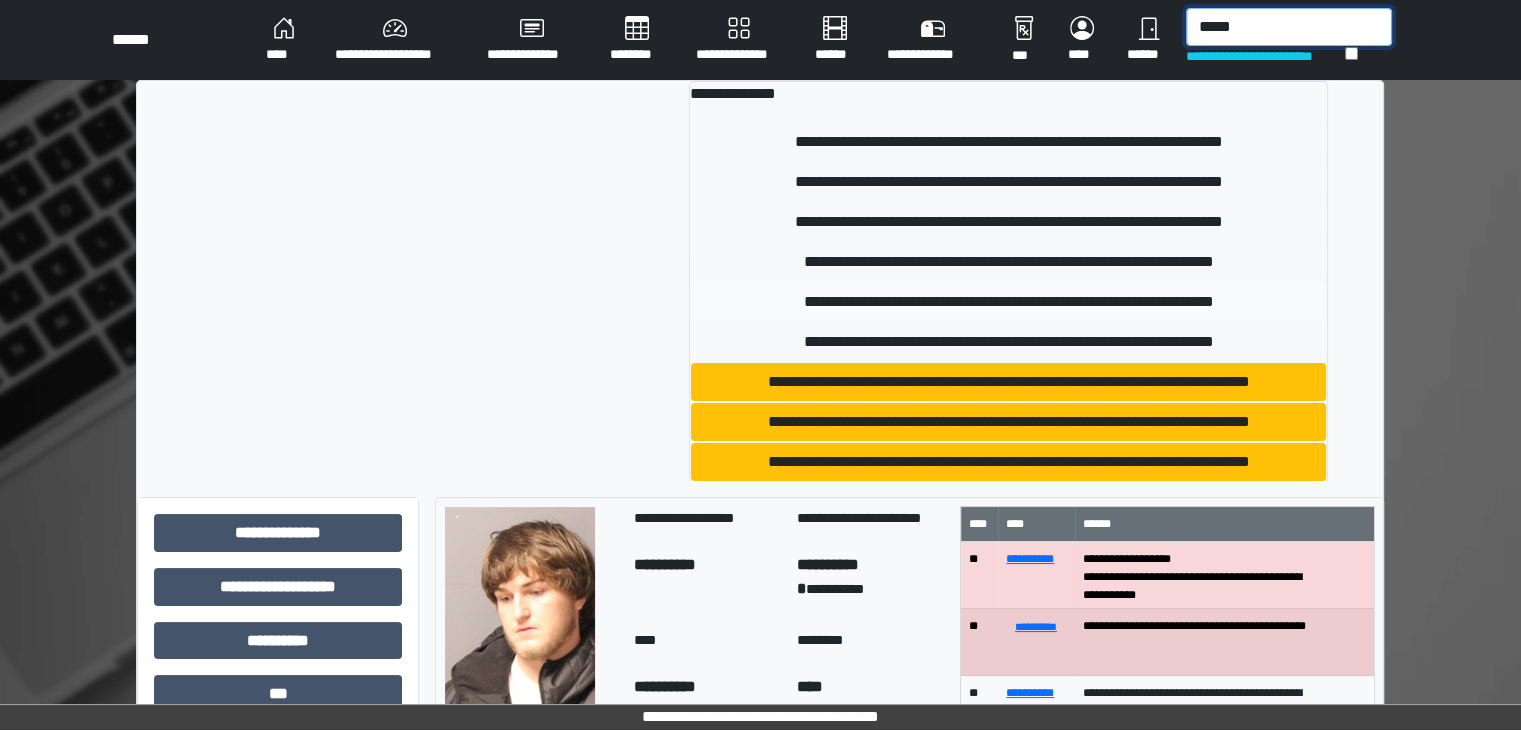 type on "*****" 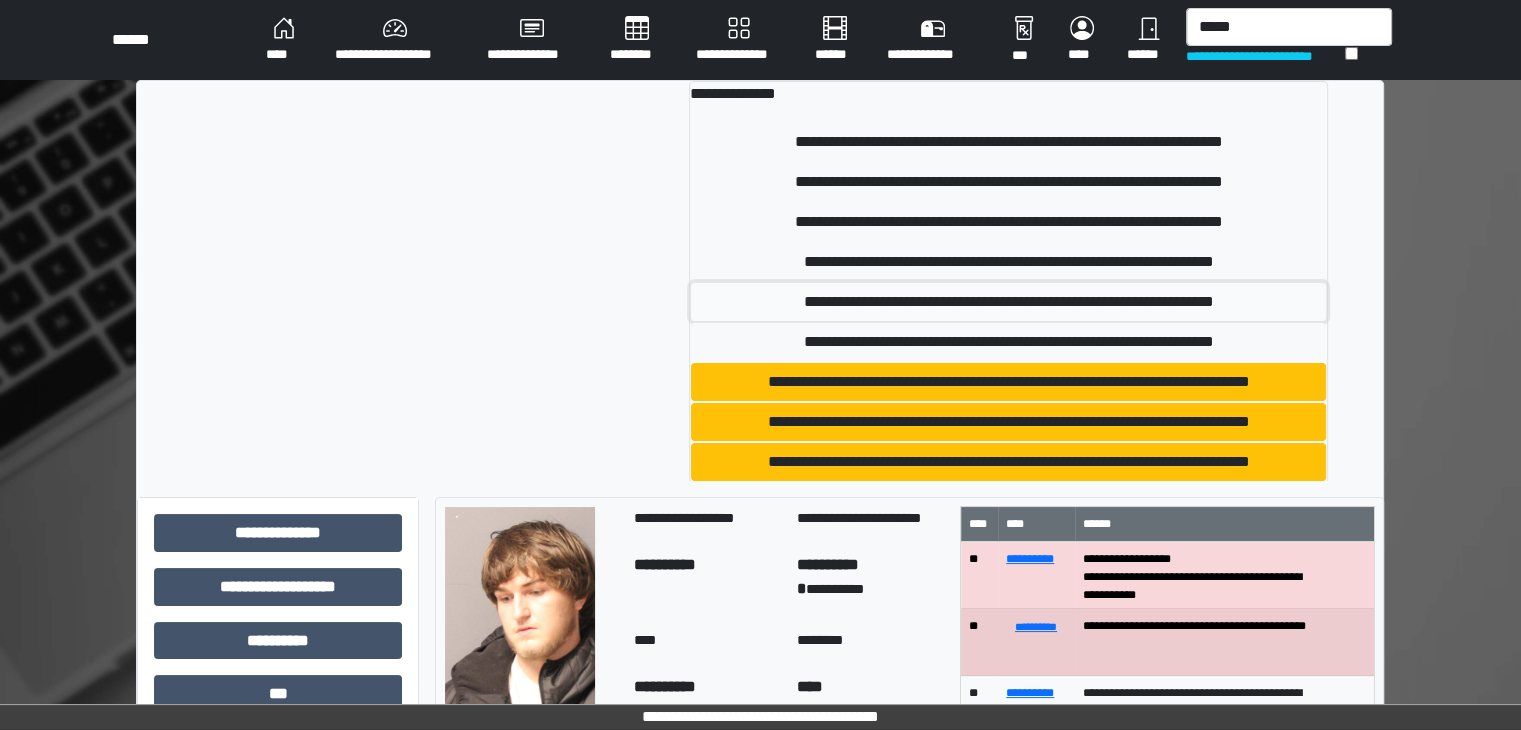 click on "**********" at bounding box center [1008, 302] 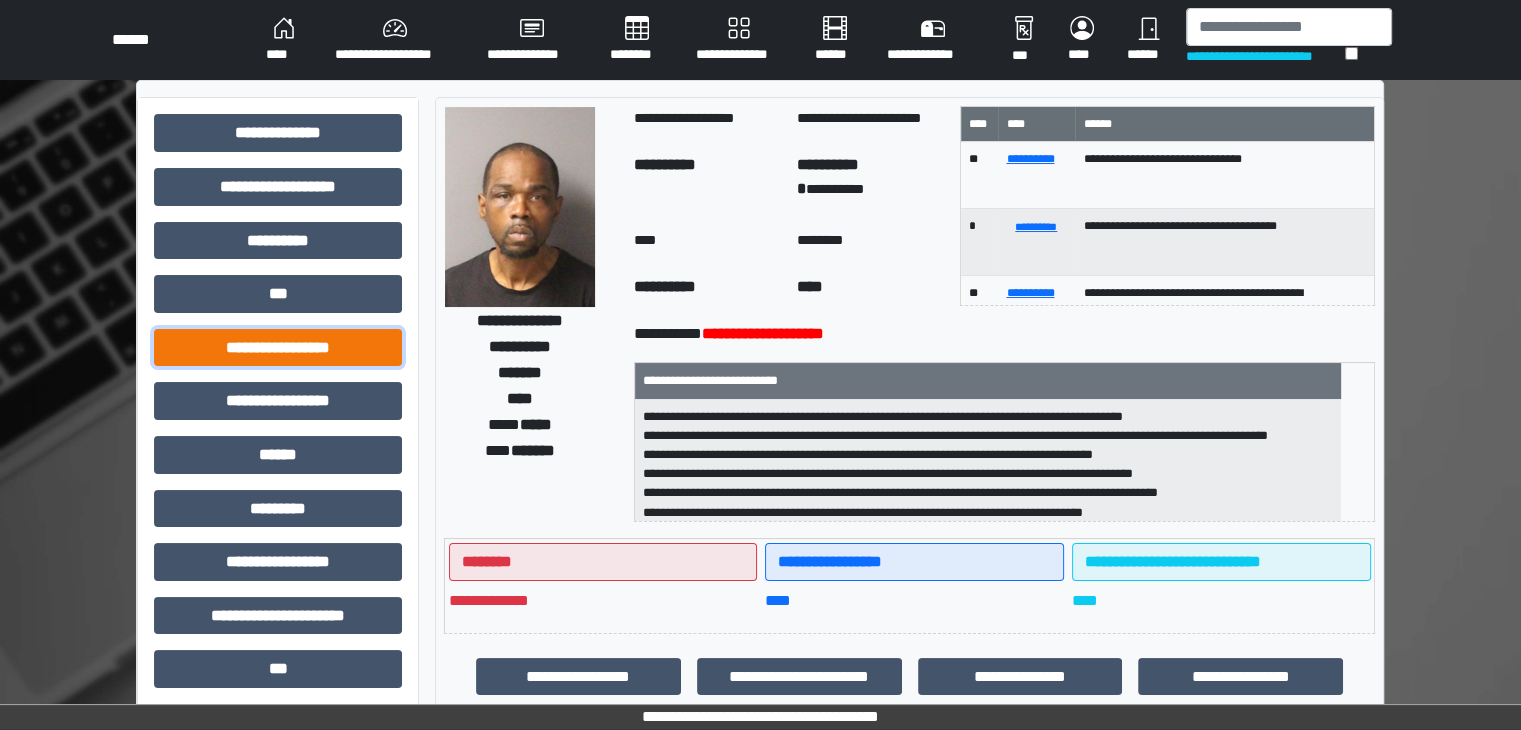 click on "**********" at bounding box center [278, 348] 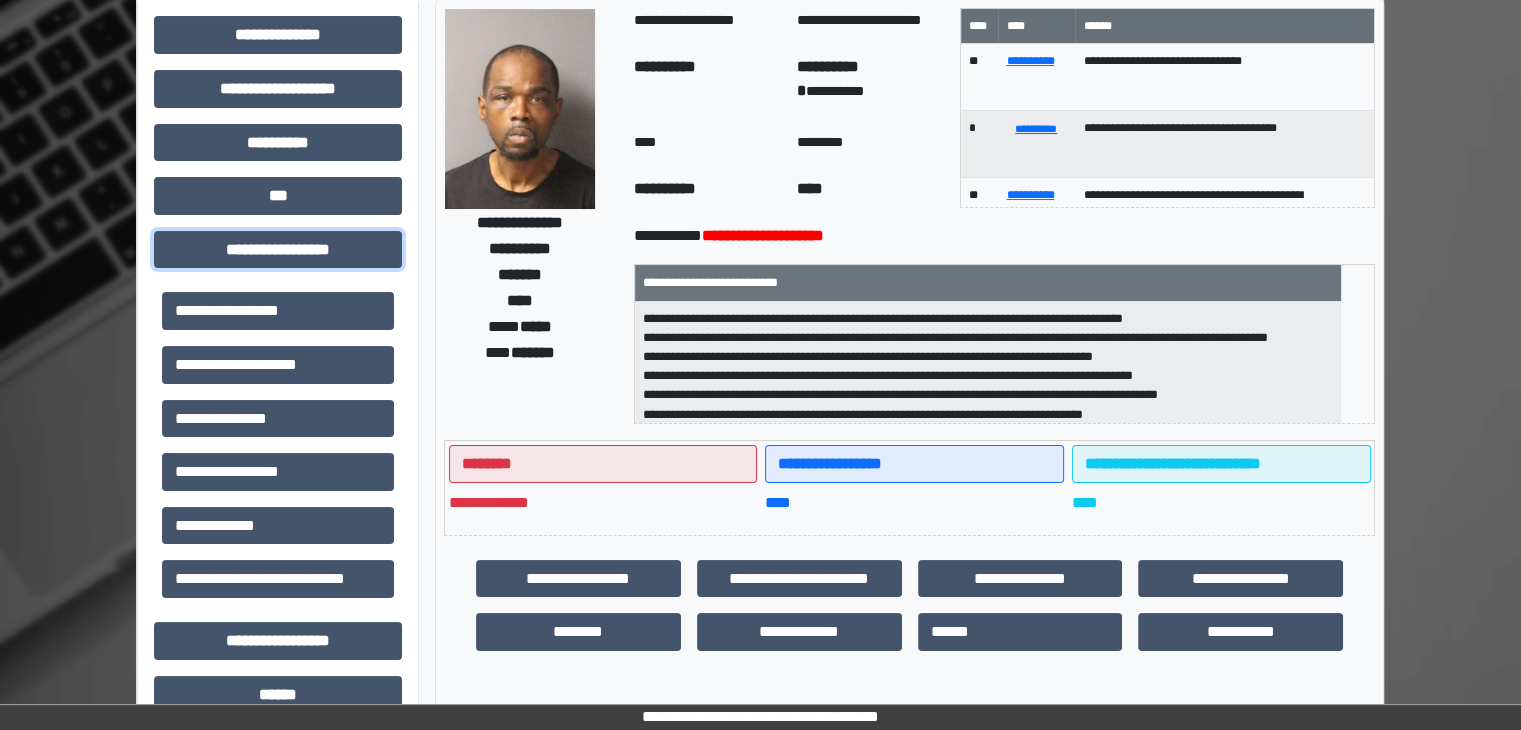 scroll, scrollTop: 100, scrollLeft: 0, axis: vertical 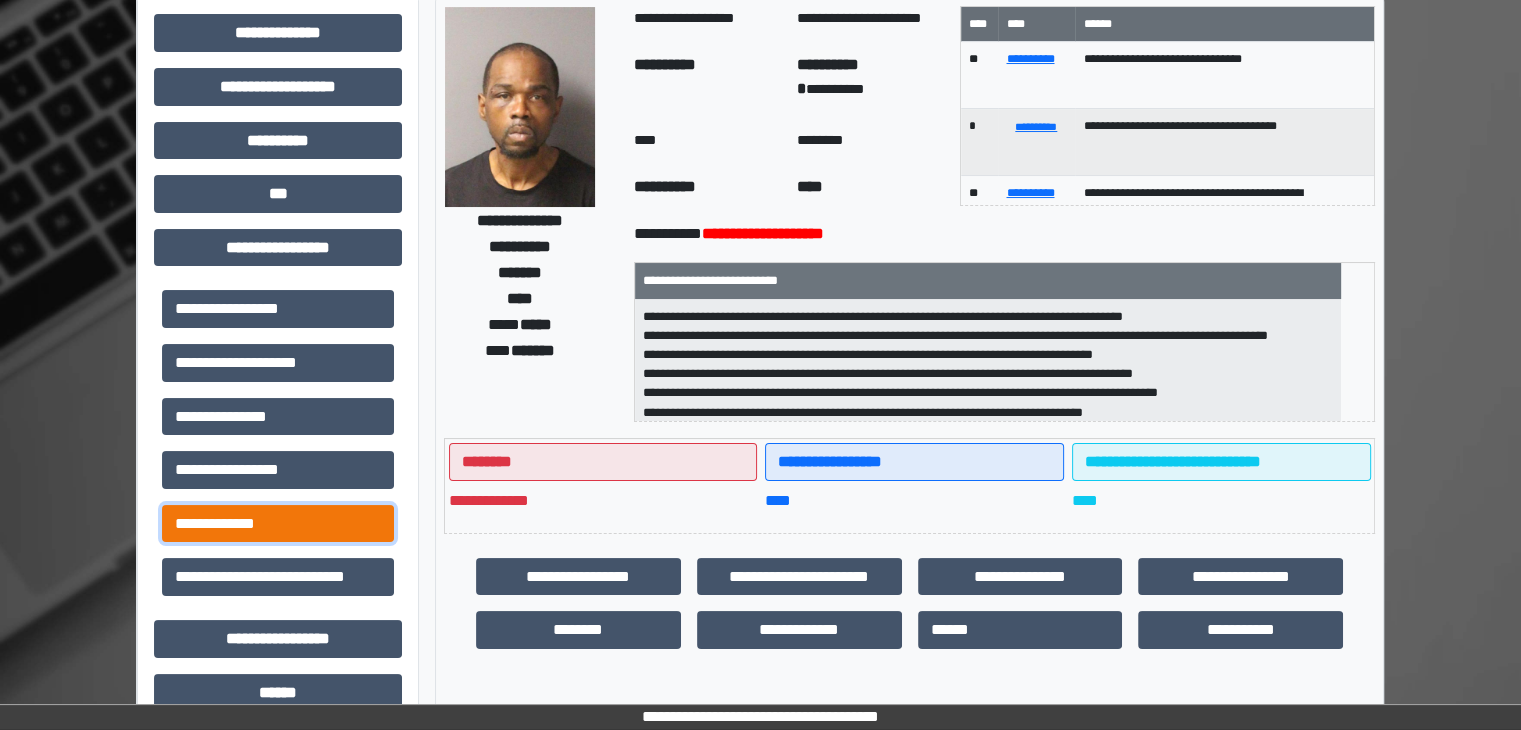 click on "**********" at bounding box center [278, 524] 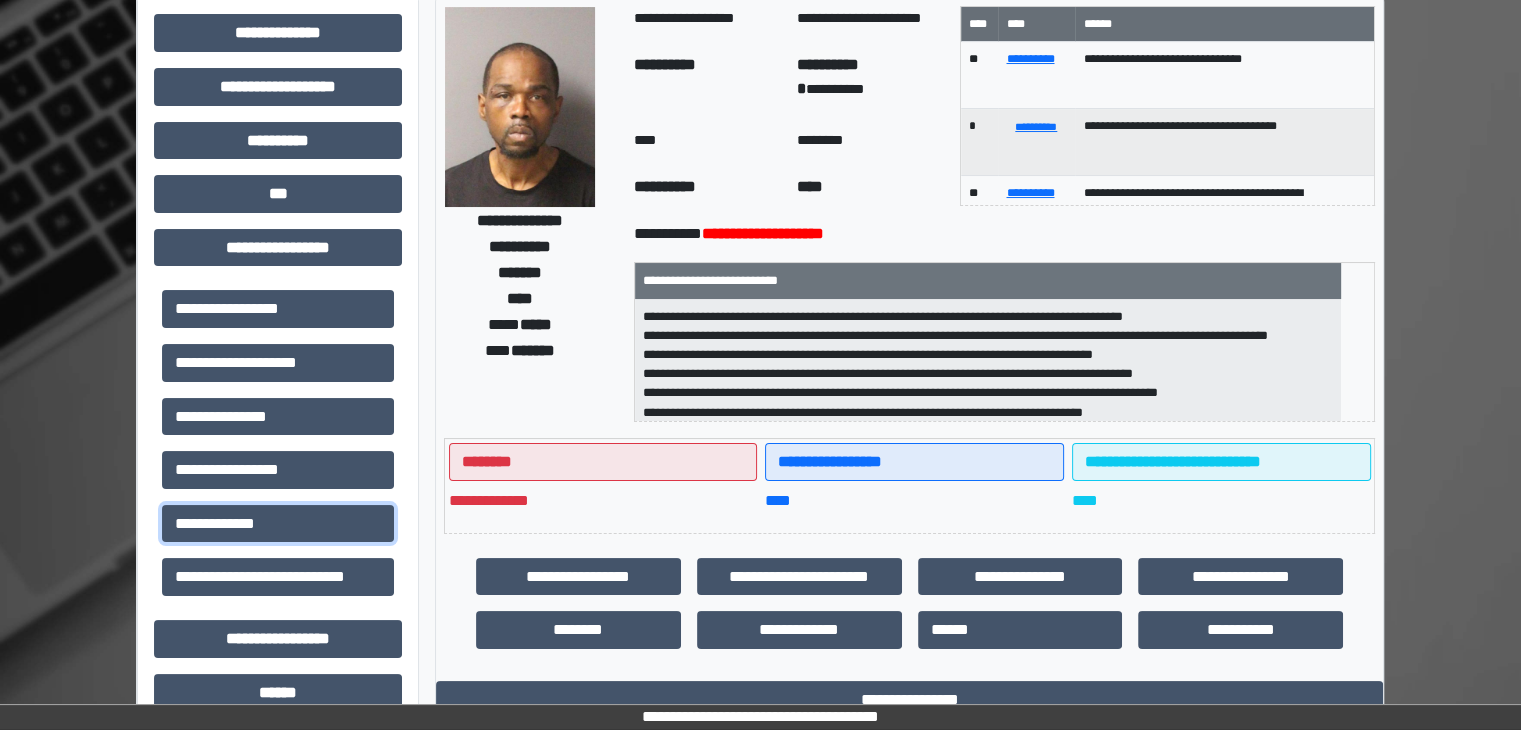 scroll, scrollTop: 25, scrollLeft: 0, axis: vertical 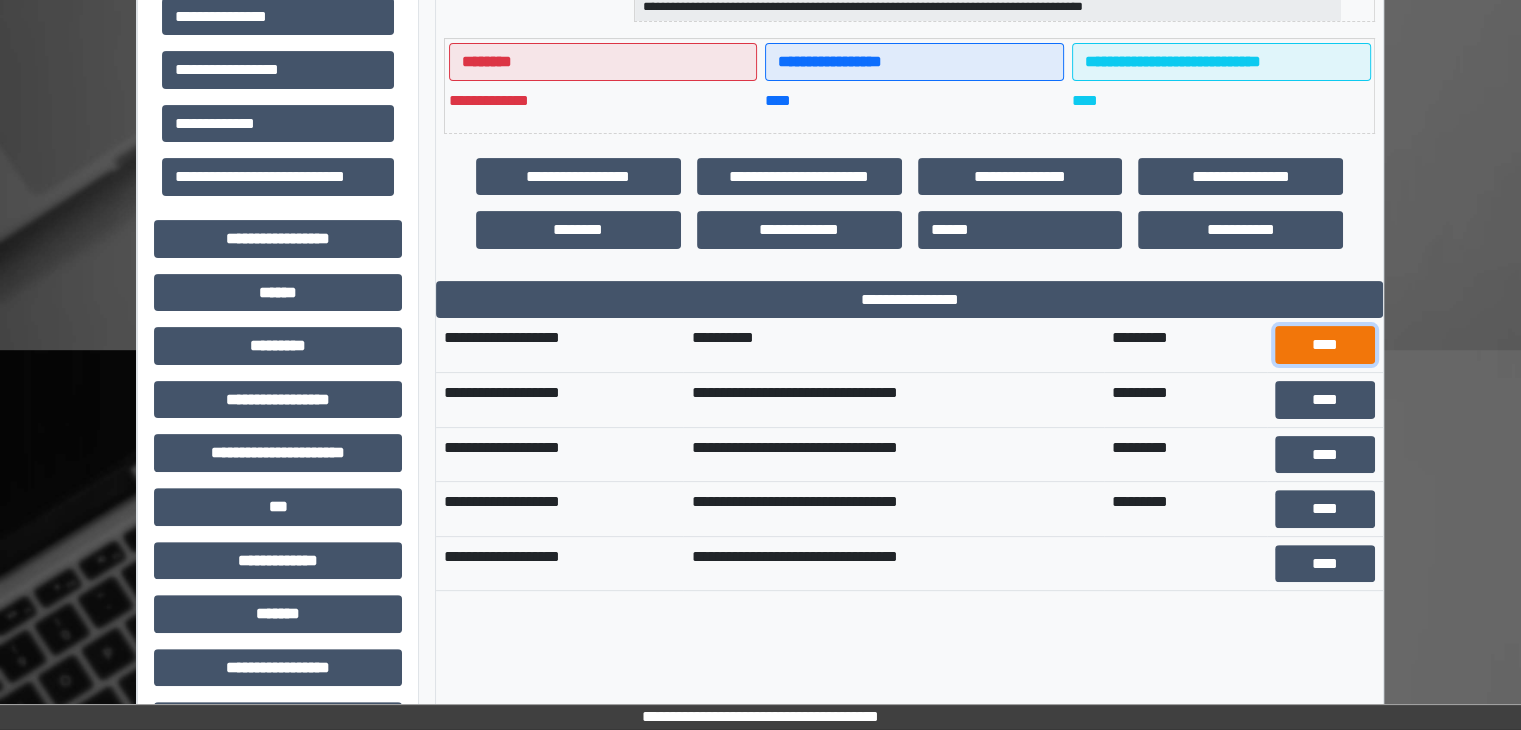 click on "****" at bounding box center [1325, 345] 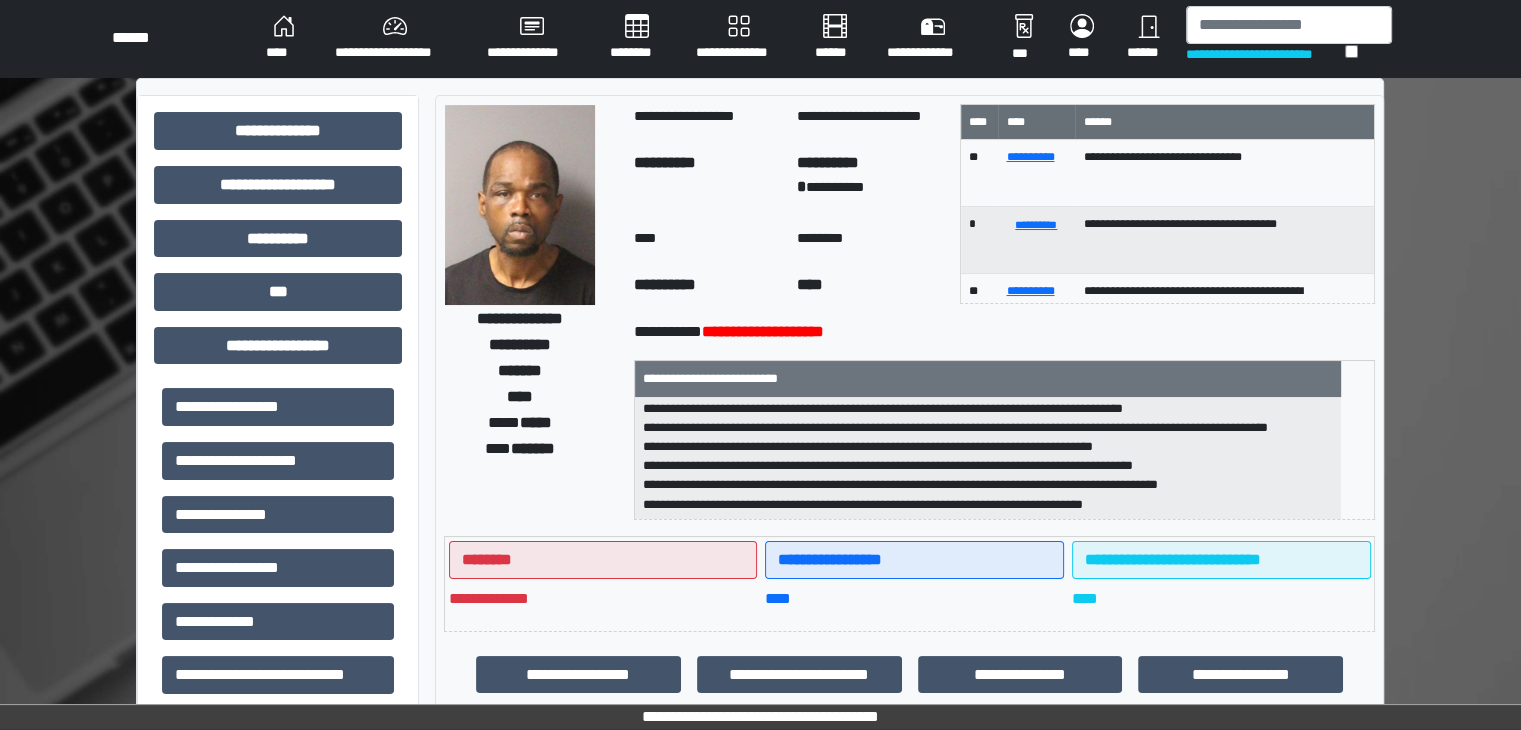 scroll, scrollTop: 0, scrollLeft: 0, axis: both 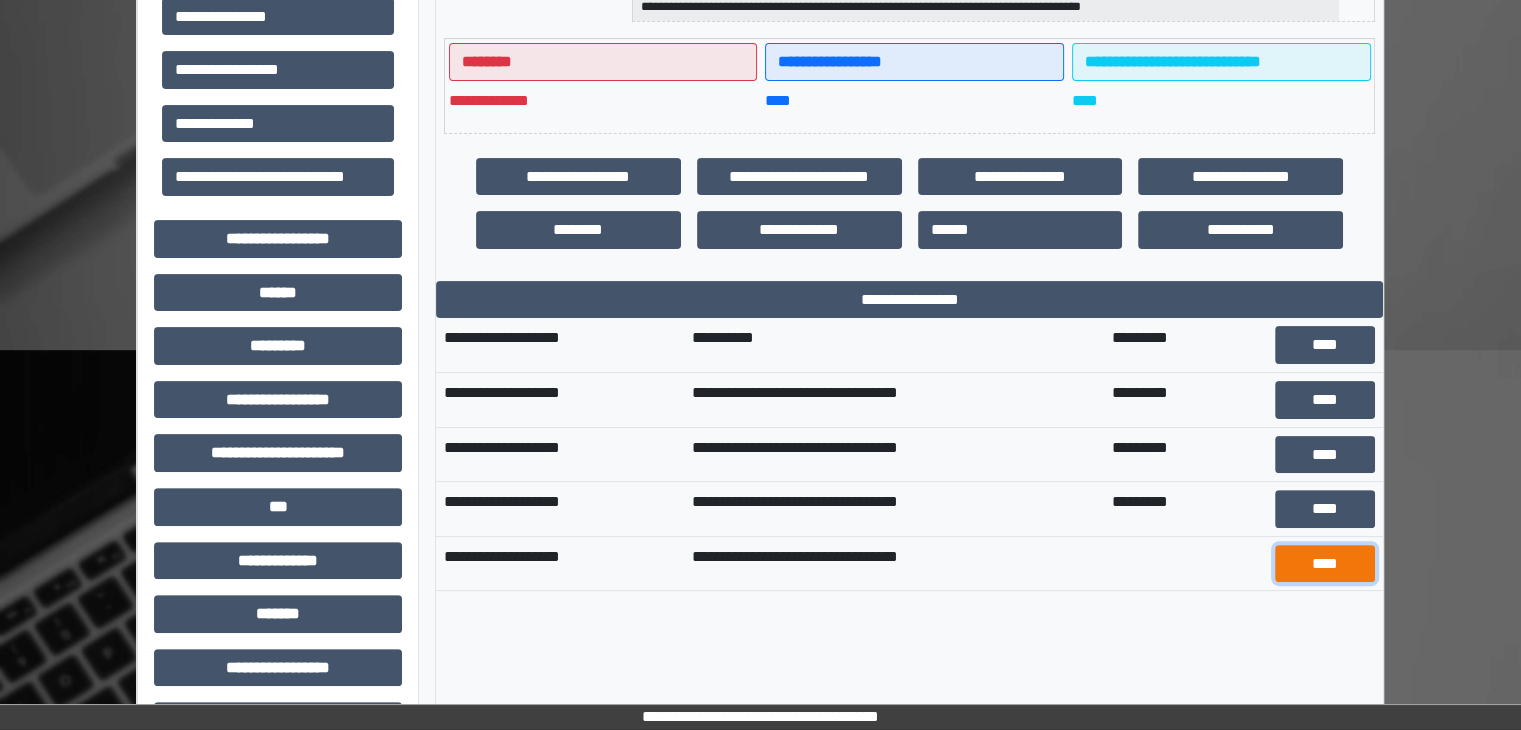 click on "****" at bounding box center [1325, 564] 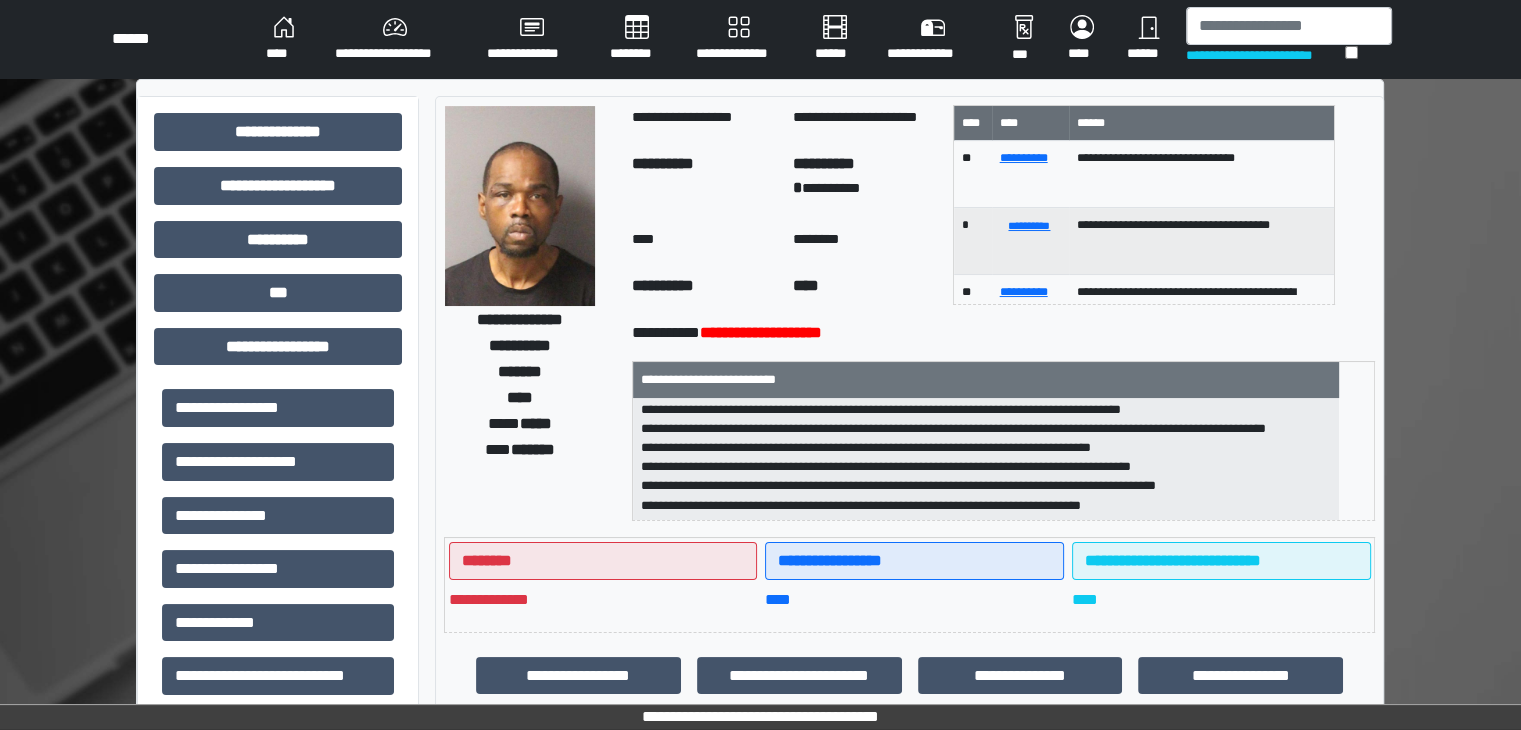 scroll, scrollTop: 0, scrollLeft: 0, axis: both 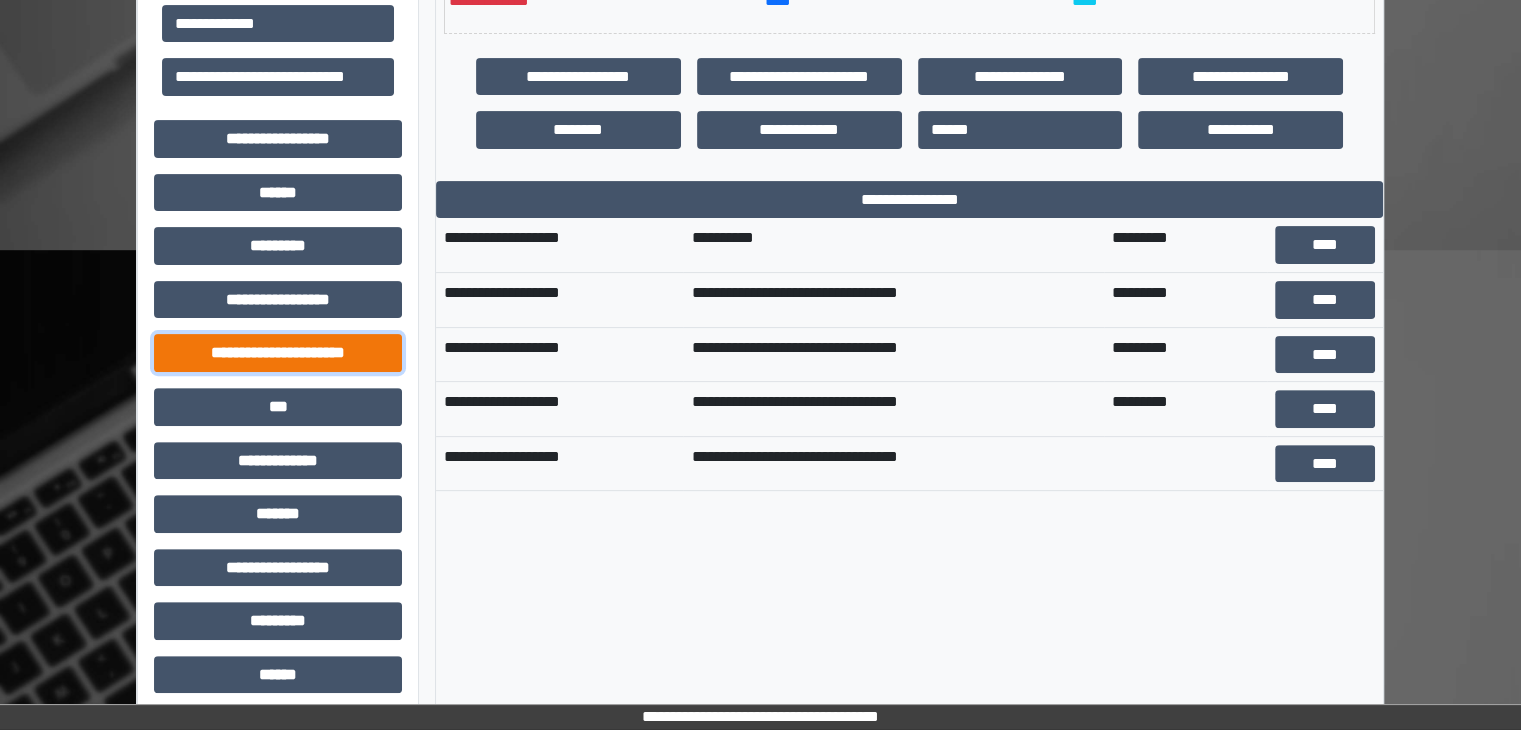 click on "**********" at bounding box center (278, 353) 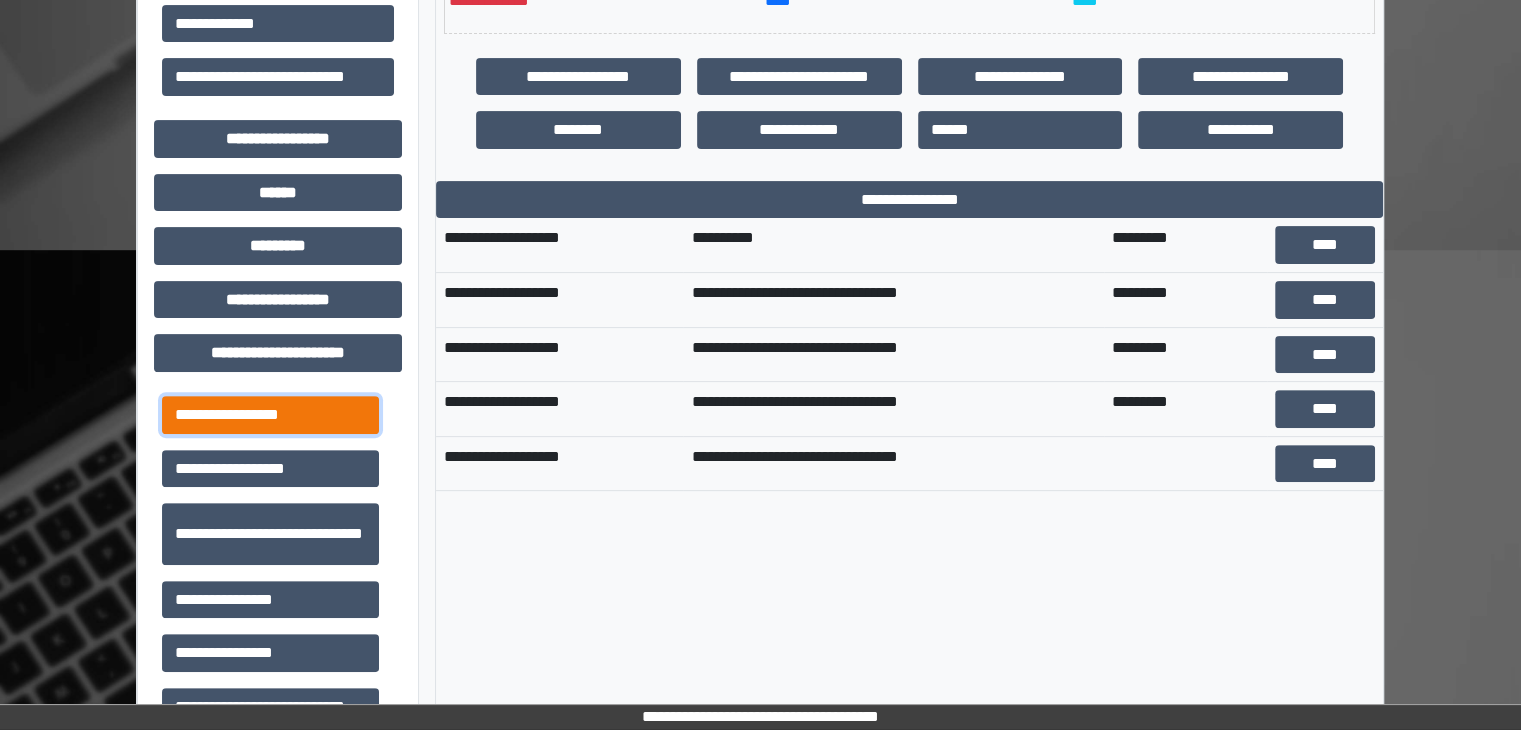 click on "**********" at bounding box center [270, 415] 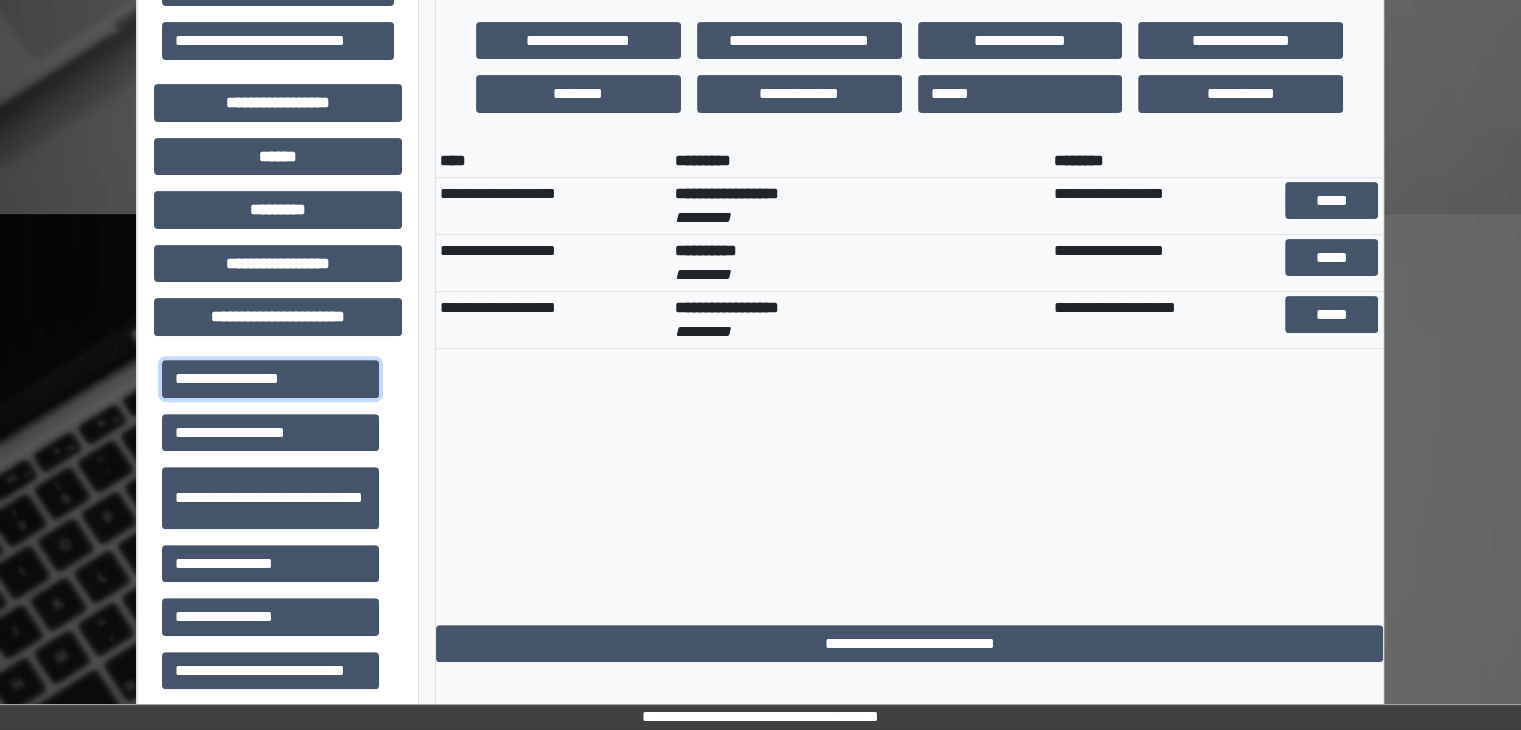 scroll, scrollTop: 700, scrollLeft: 0, axis: vertical 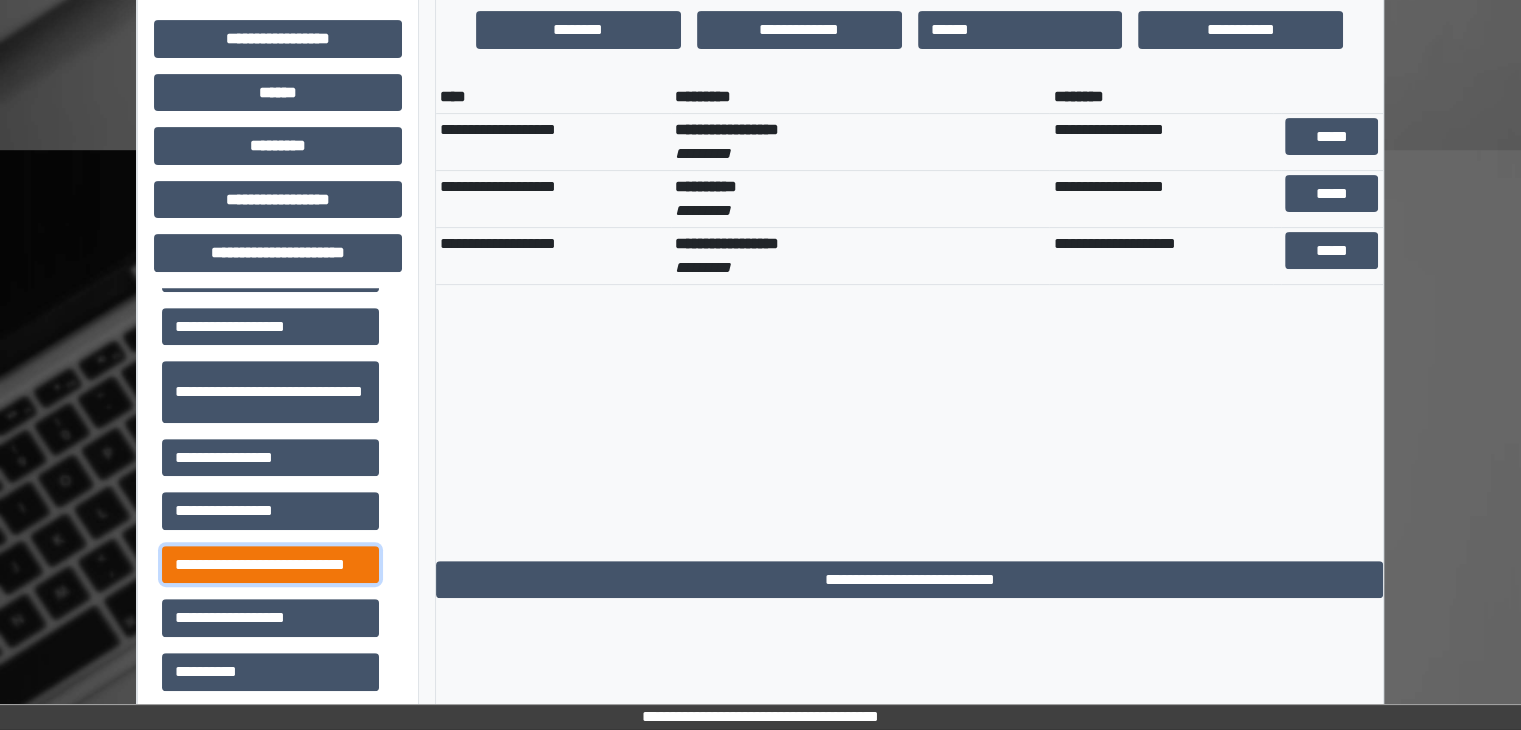 click on "**********" at bounding box center (270, 565) 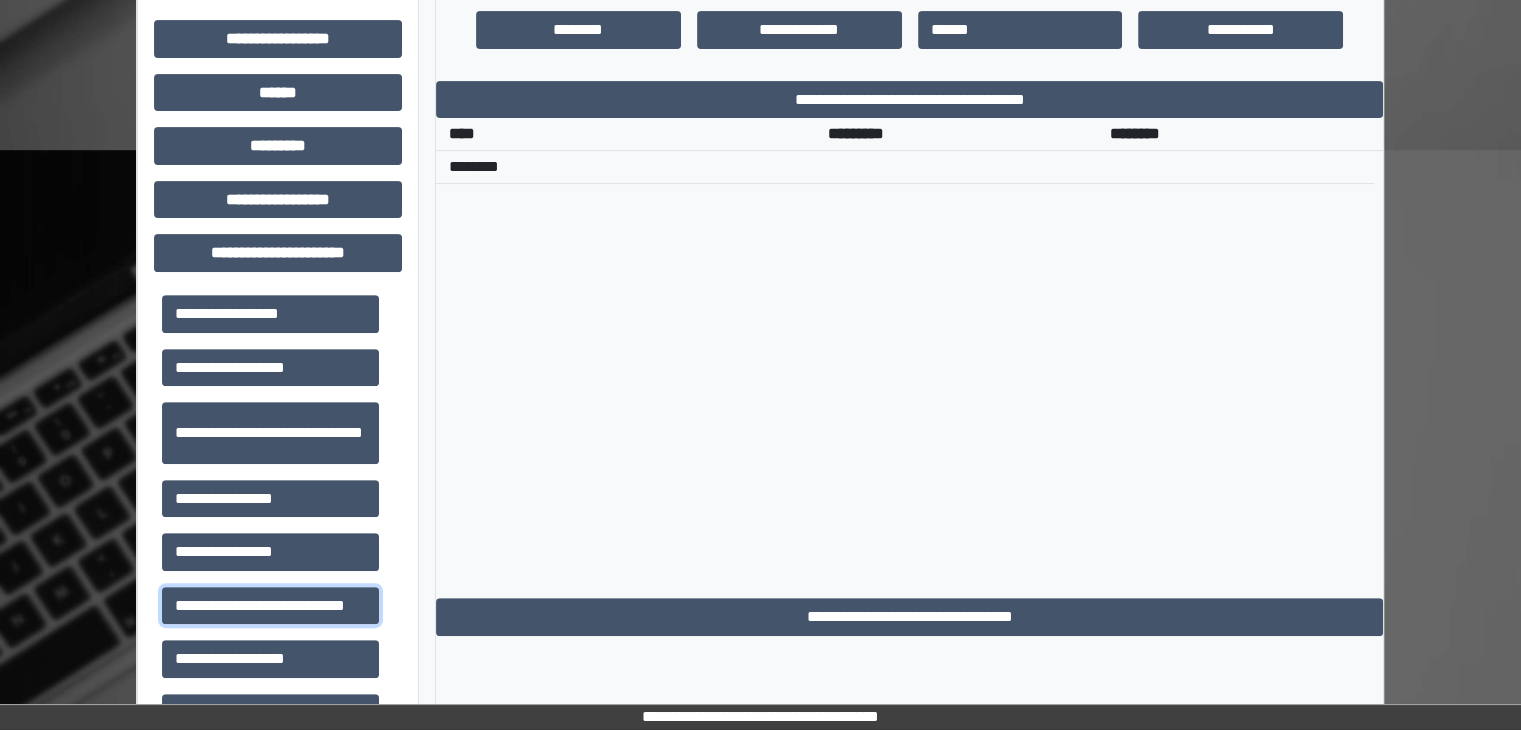 scroll, scrollTop: 0, scrollLeft: 0, axis: both 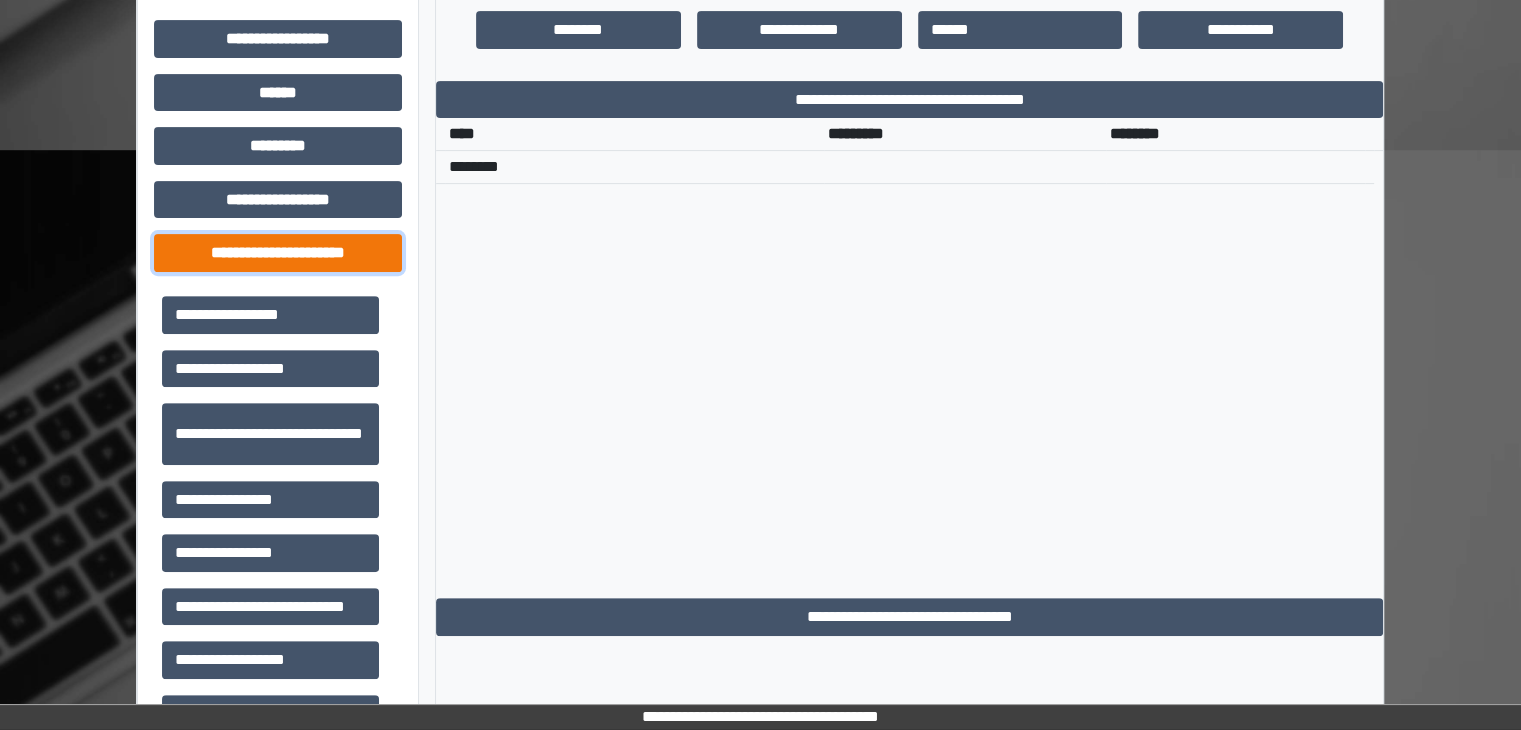 click on "**********" at bounding box center (278, 253) 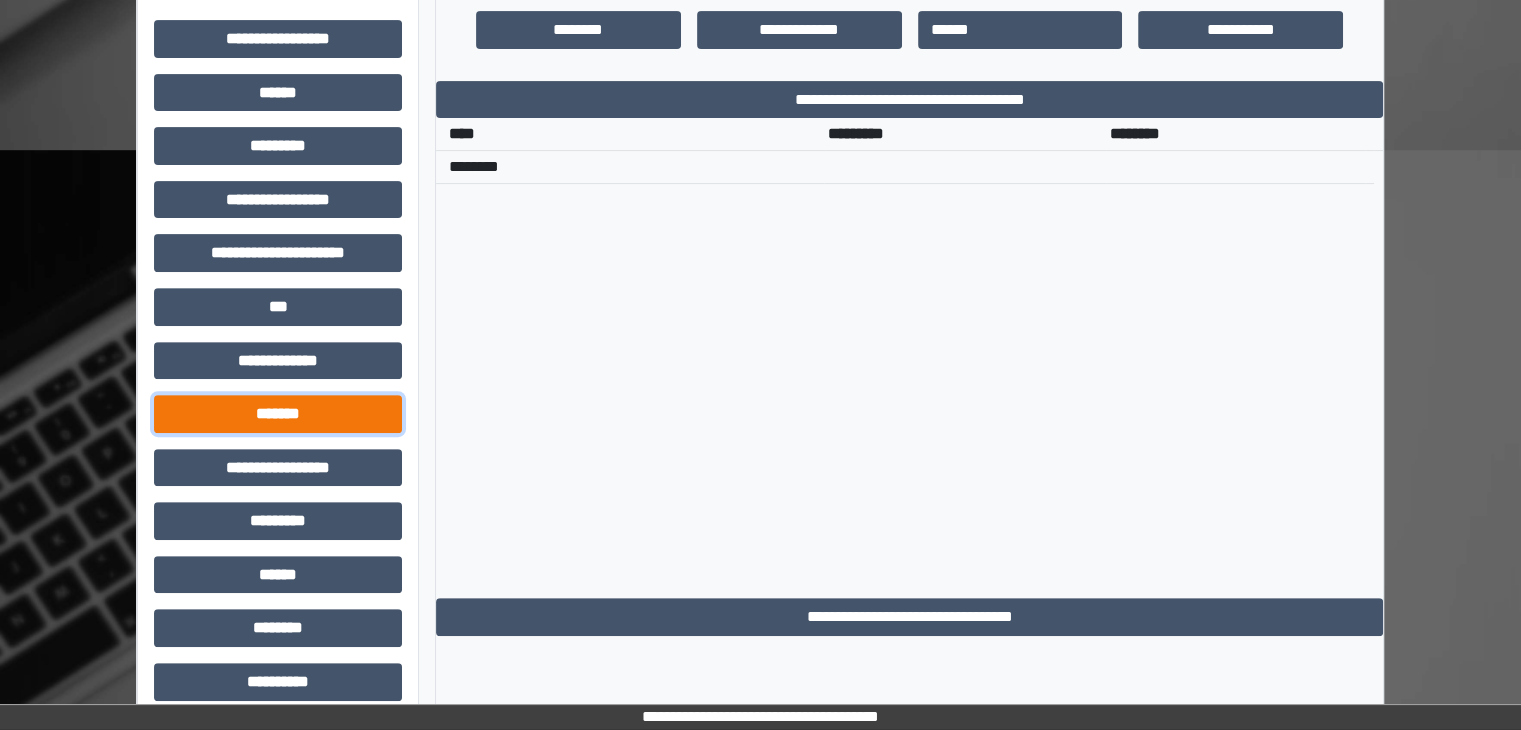 click on "*******" at bounding box center [278, 414] 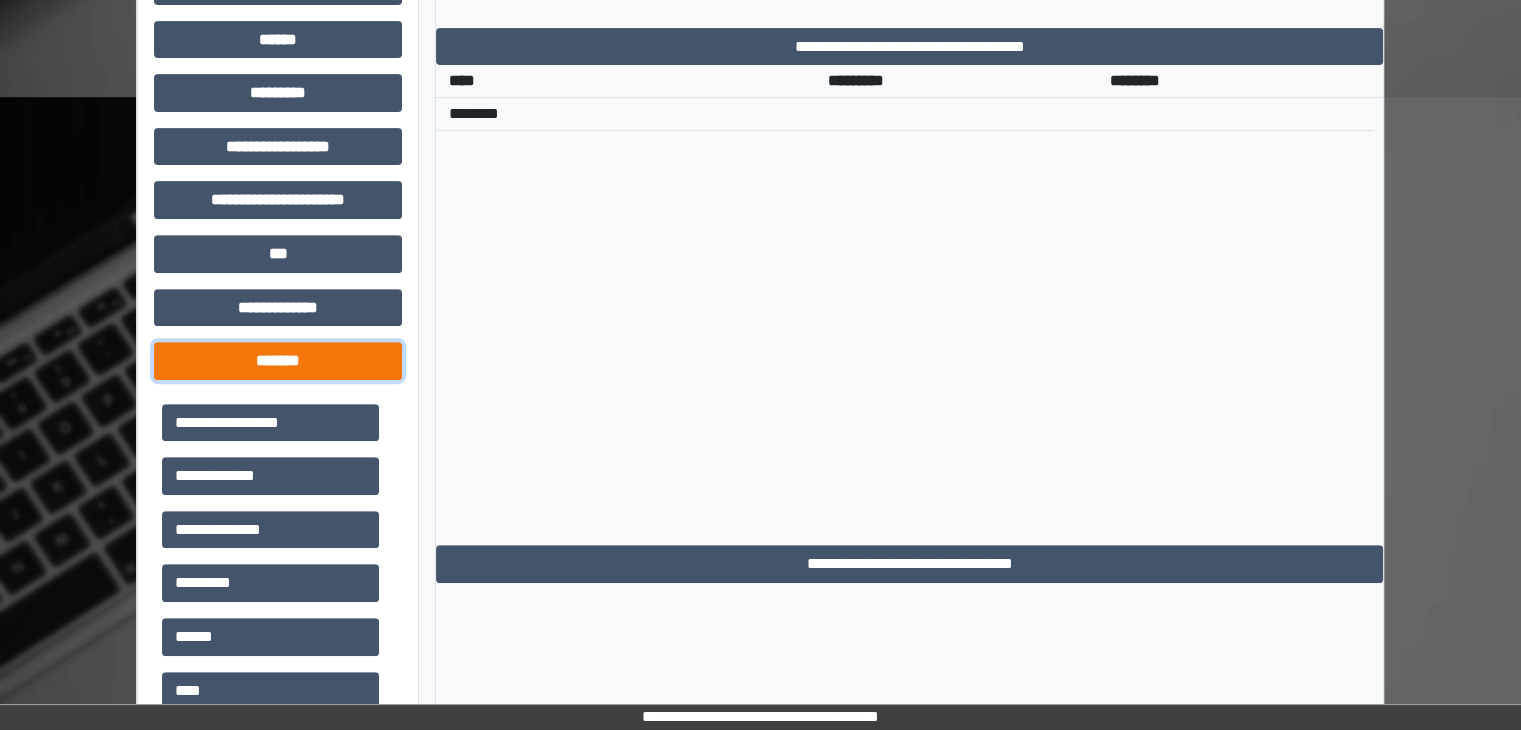 scroll, scrollTop: 900, scrollLeft: 0, axis: vertical 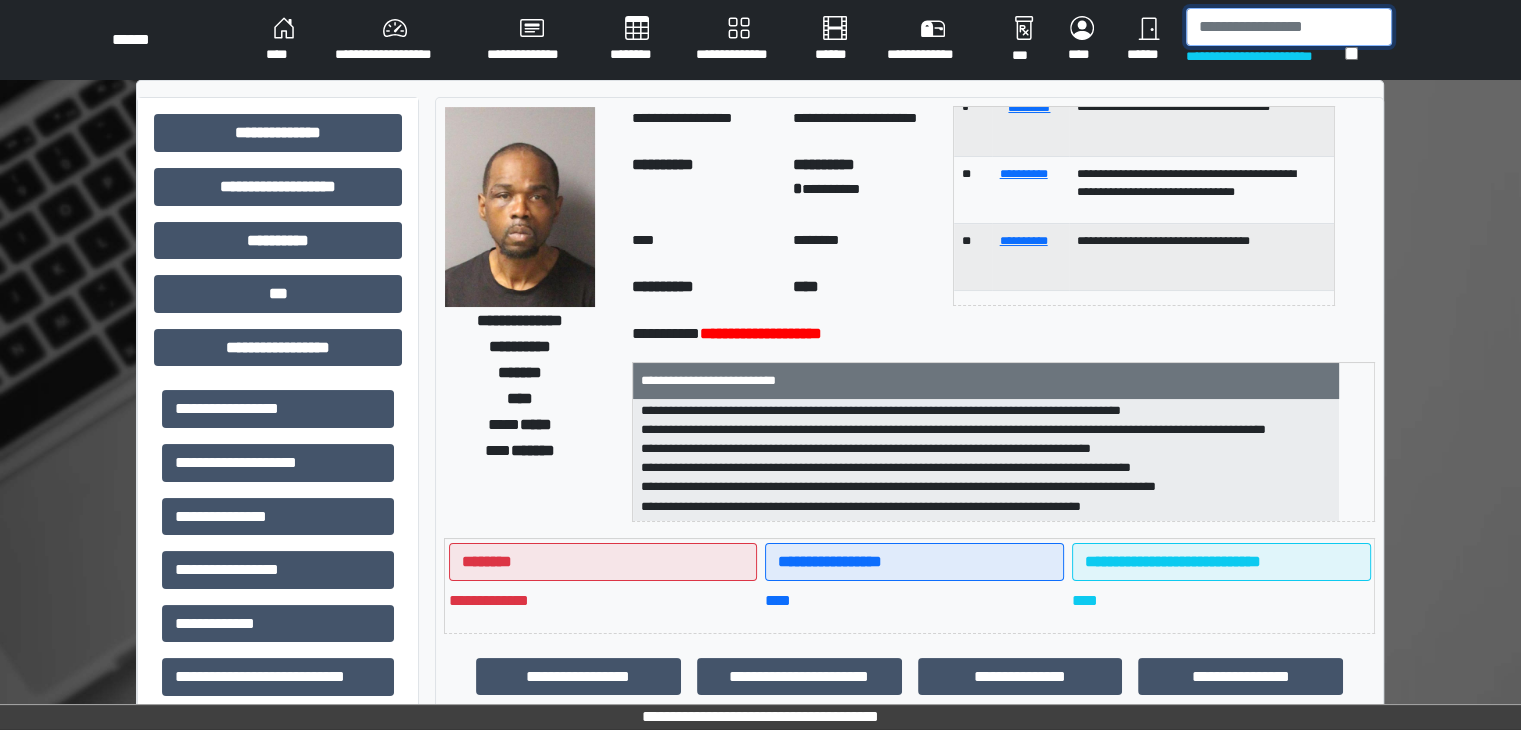 click at bounding box center (1289, 27) 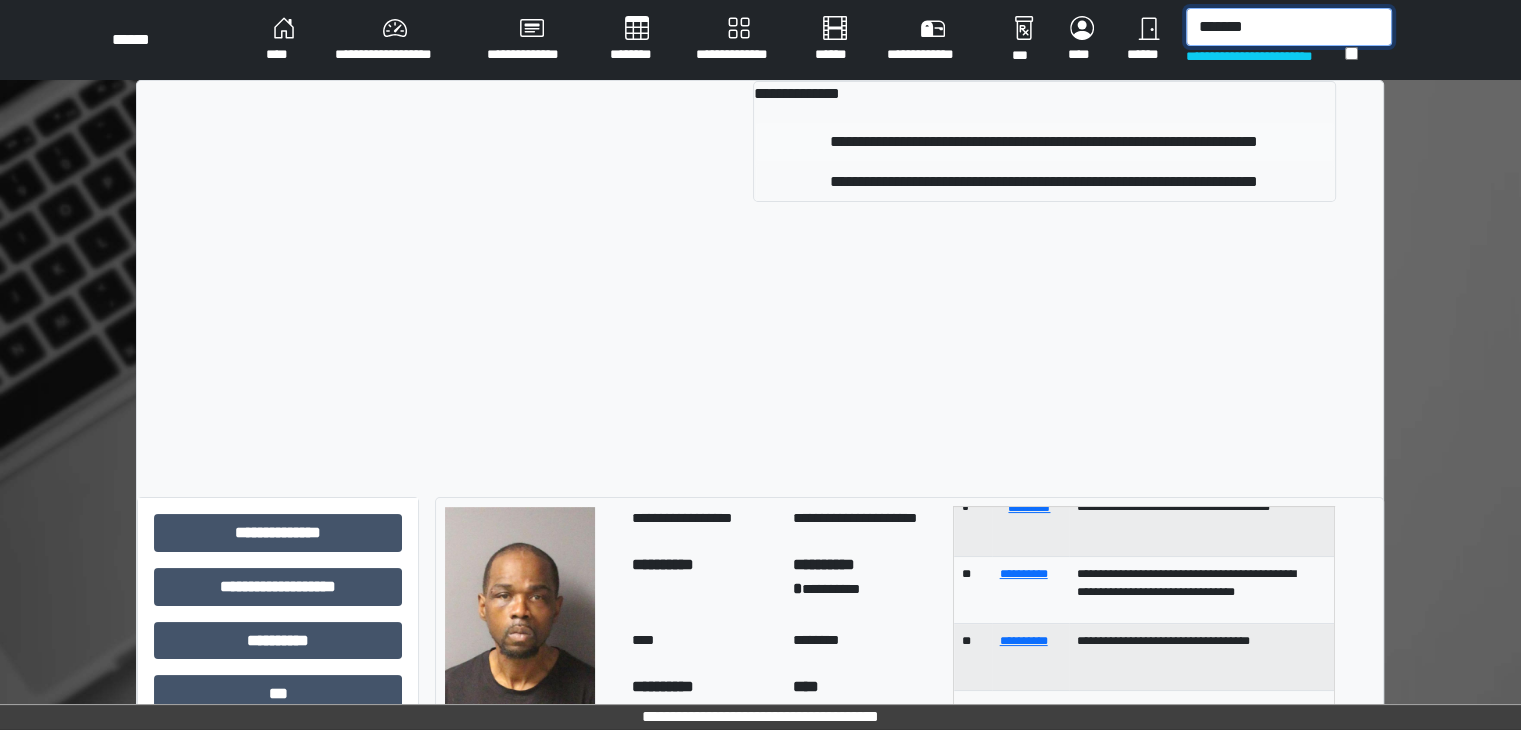 type on "*******" 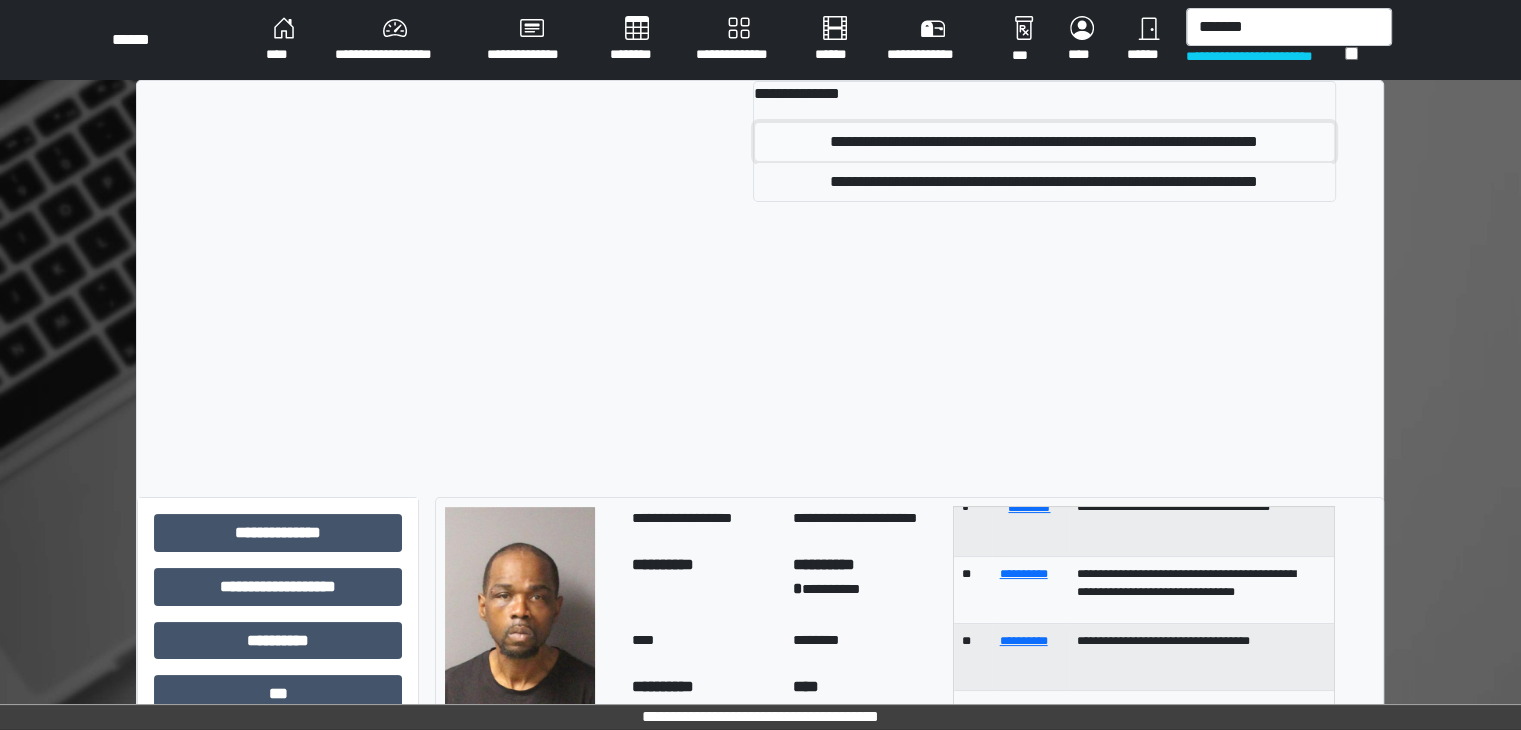 click on "**********" at bounding box center [1044, 142] 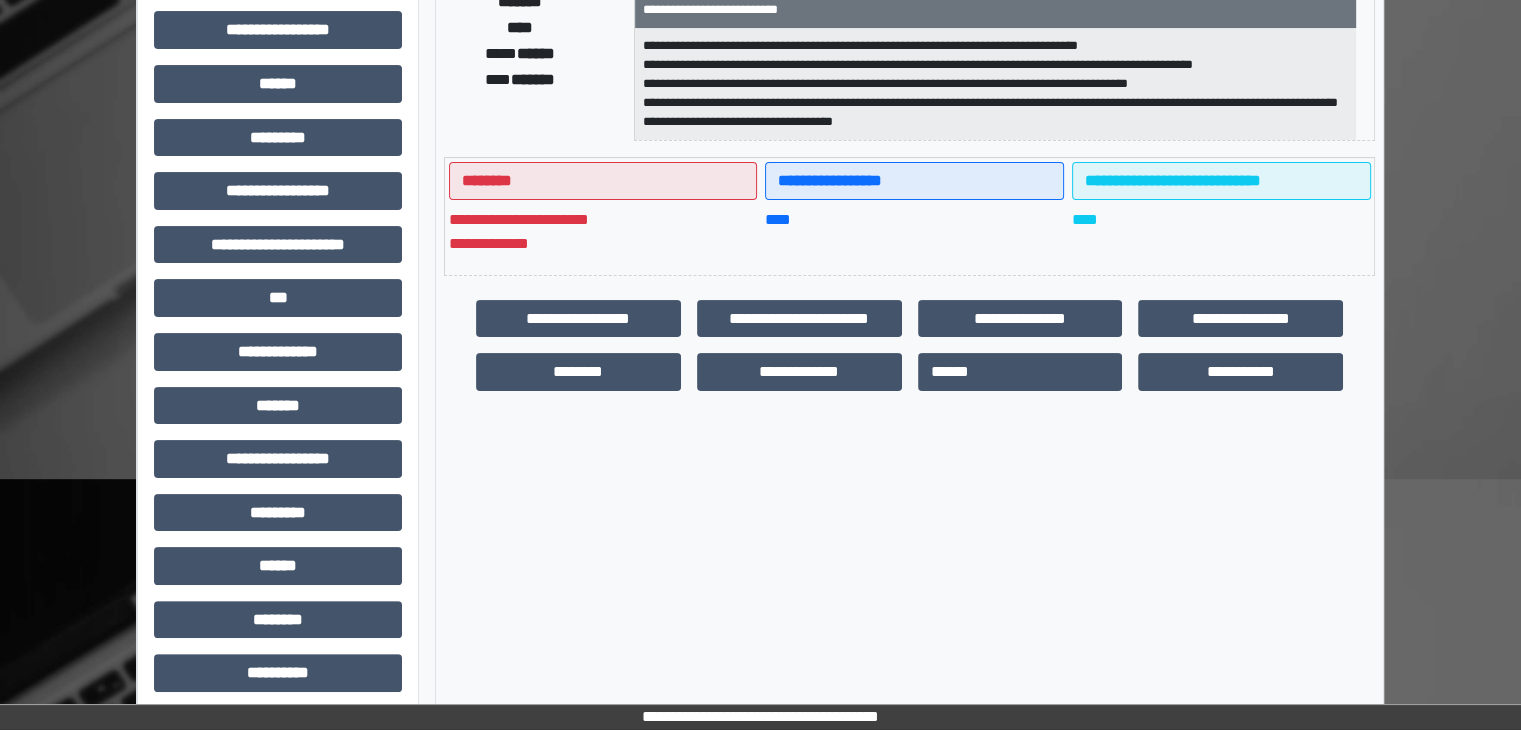 scroll, scrollTop: 400, scrollLeft: 0, axis: vertical 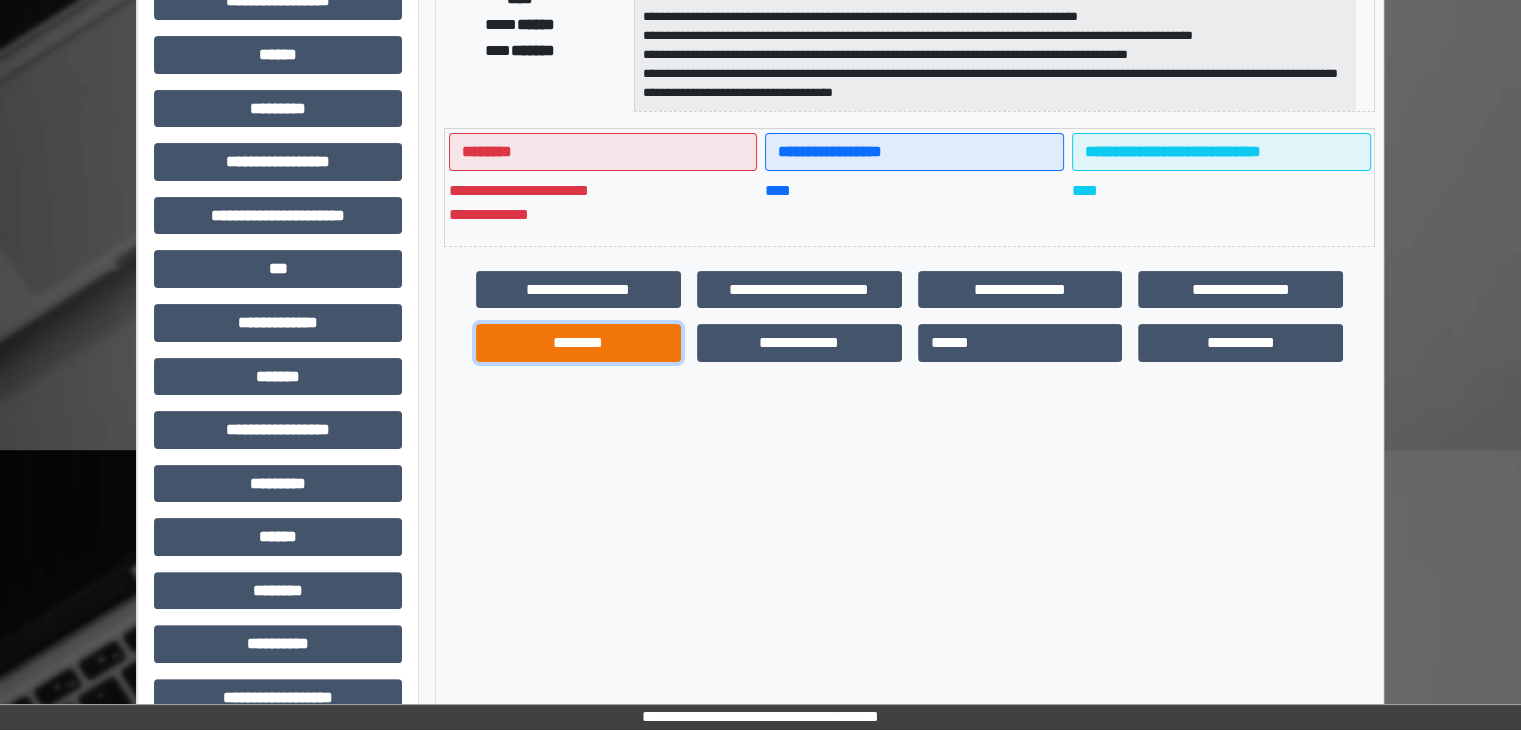 click on "********" at bounding box center (578, 343) 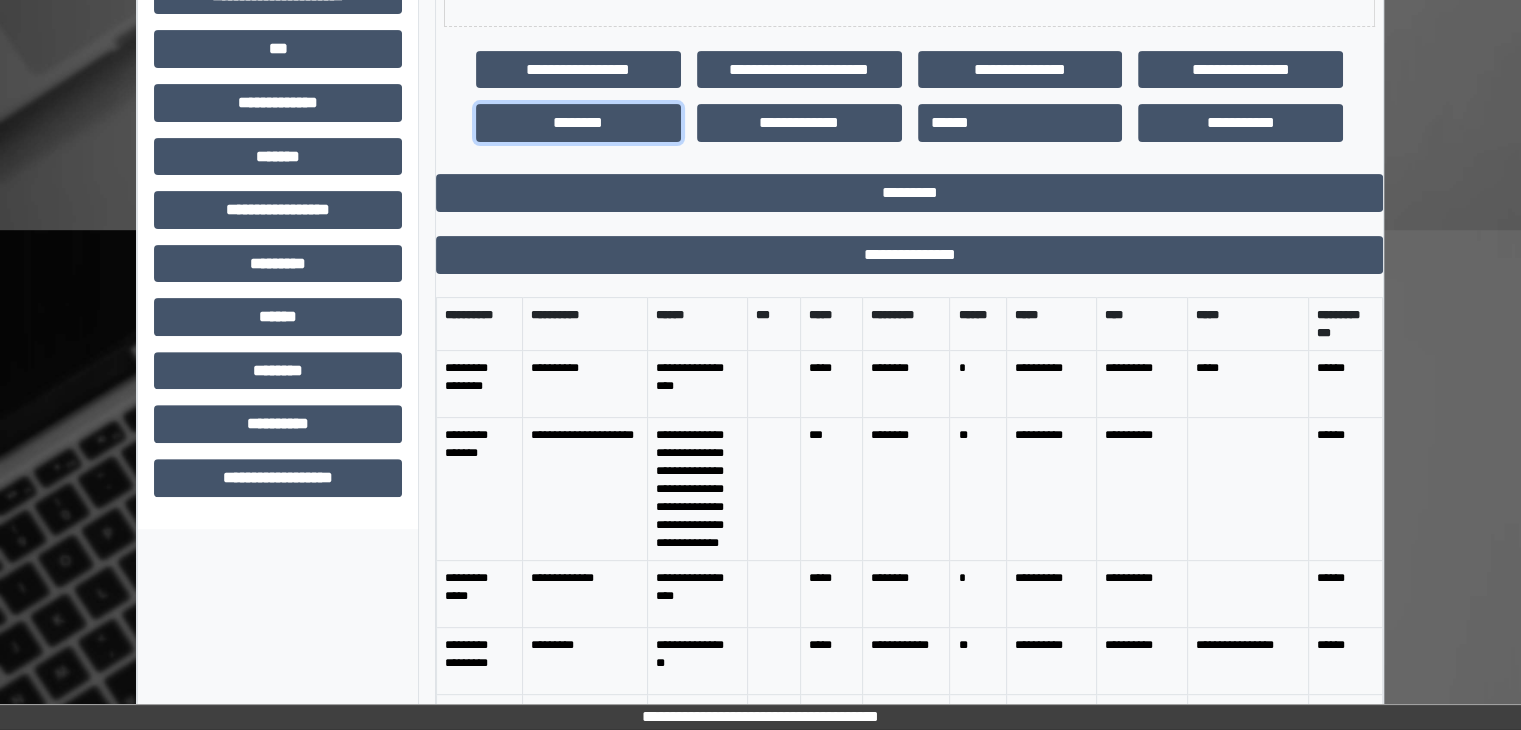 scroll, scrollTop: 584, scrollLeft: 0, axis: vertical 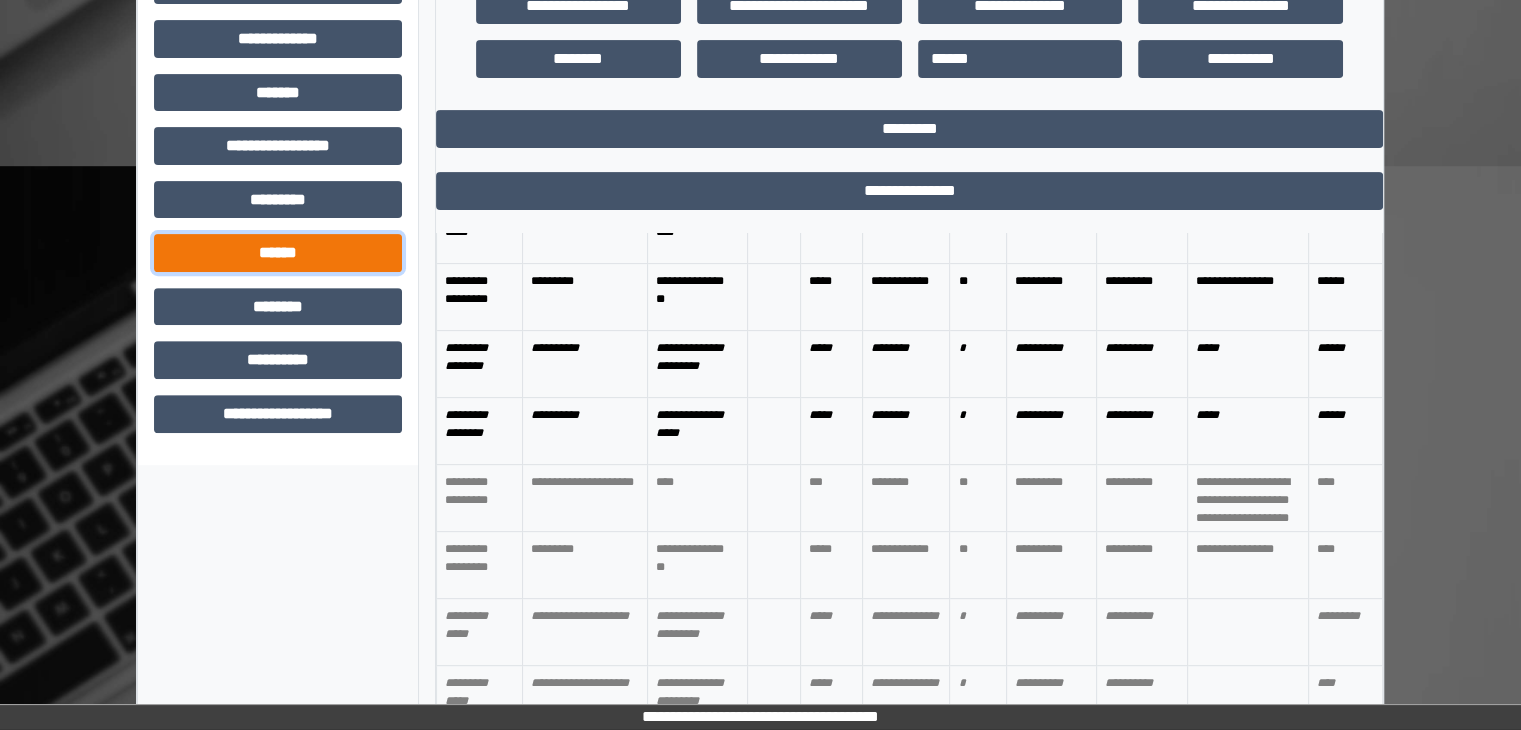 click on "******" at bounding box center (278, 253) 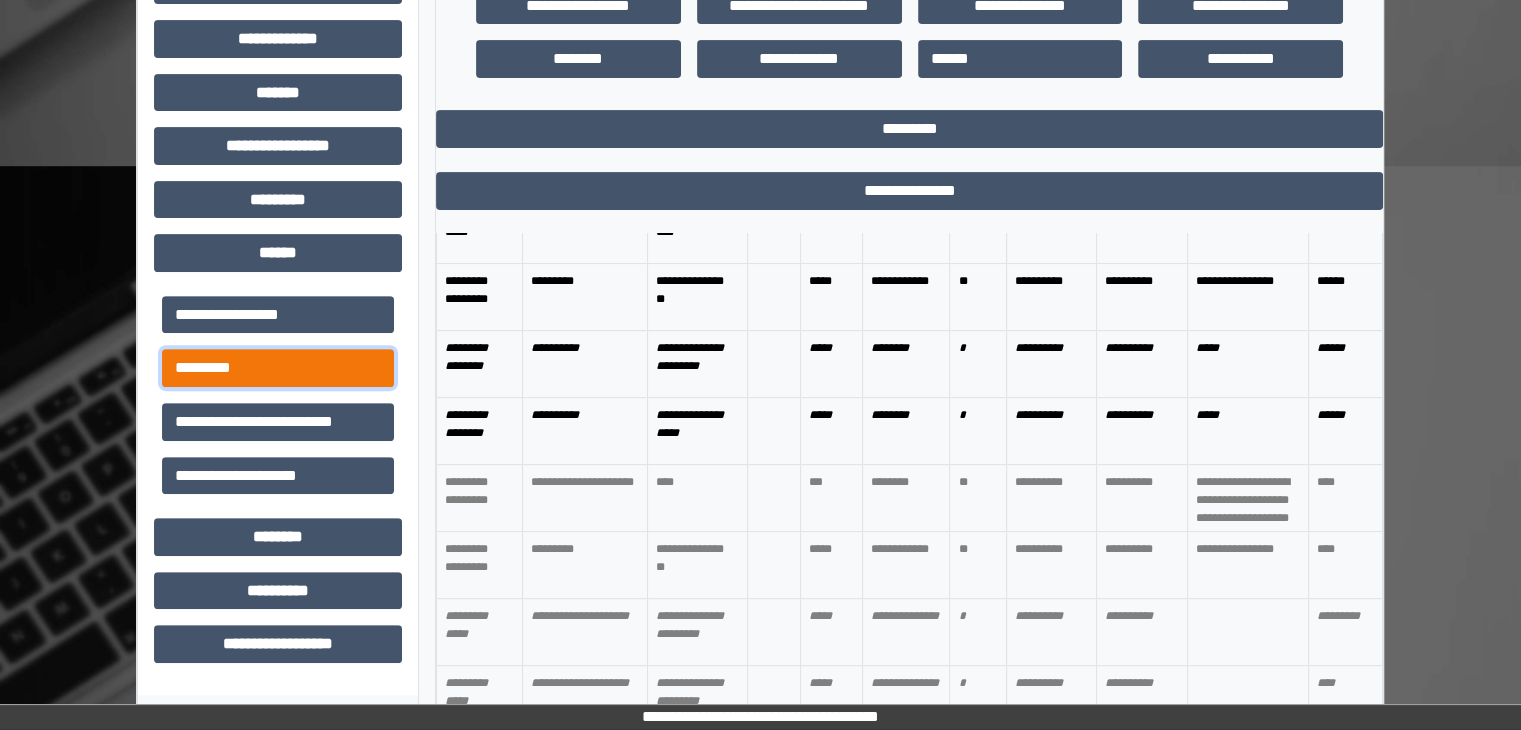 click on "*********" at bounding box center [278, 368] 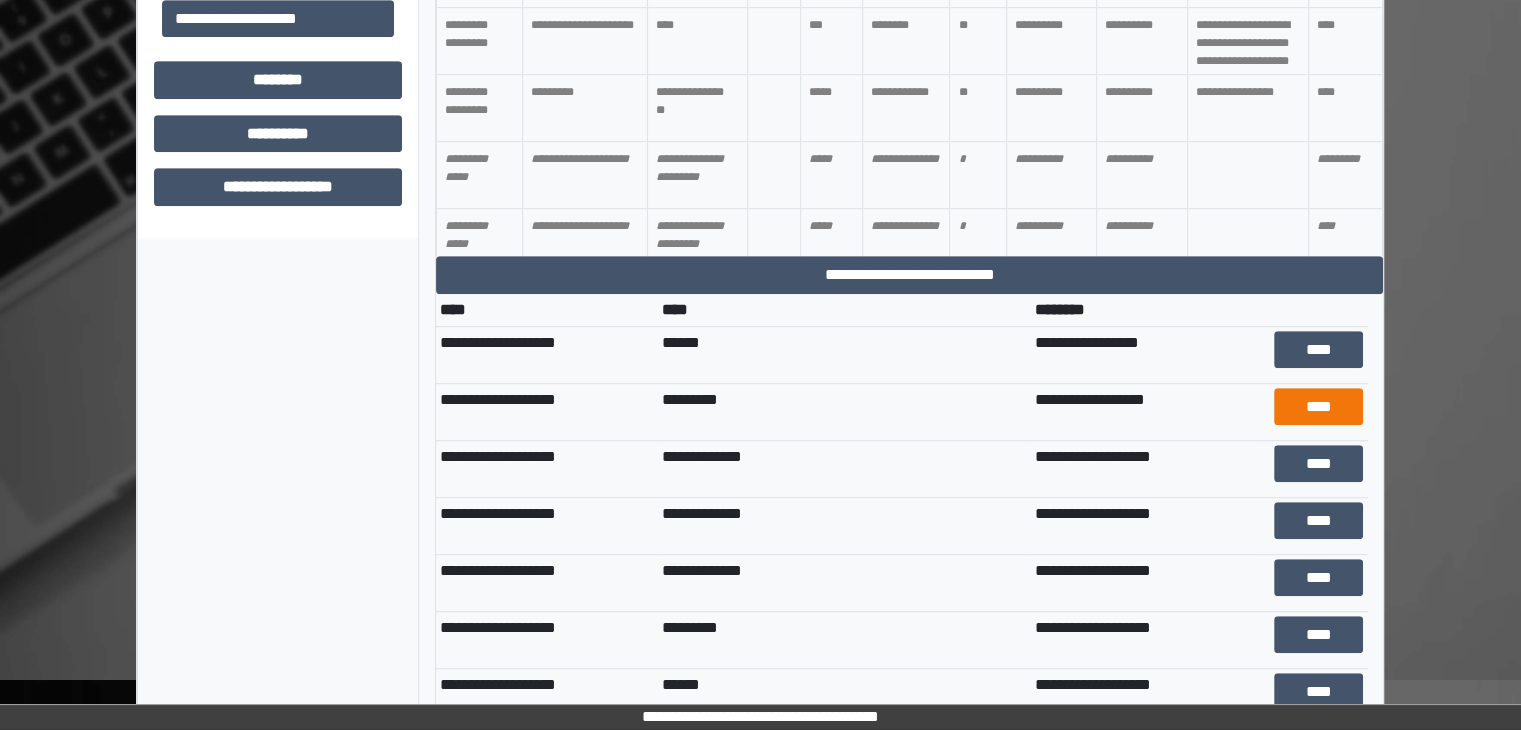 scroll, scrollTop: 1140, scrollLeft: 0, axis: vertical 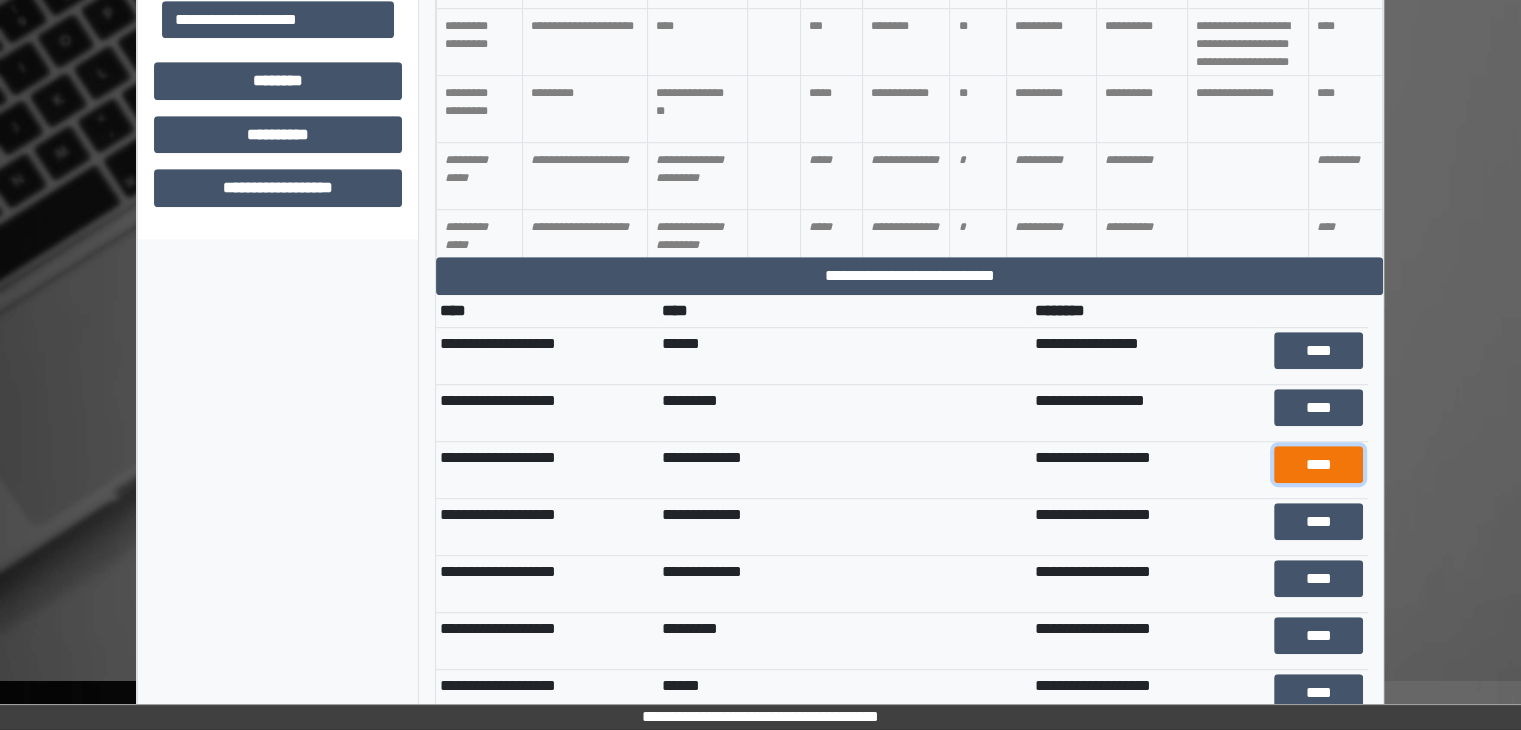 click on "****" at bounding box center [1319, 465] 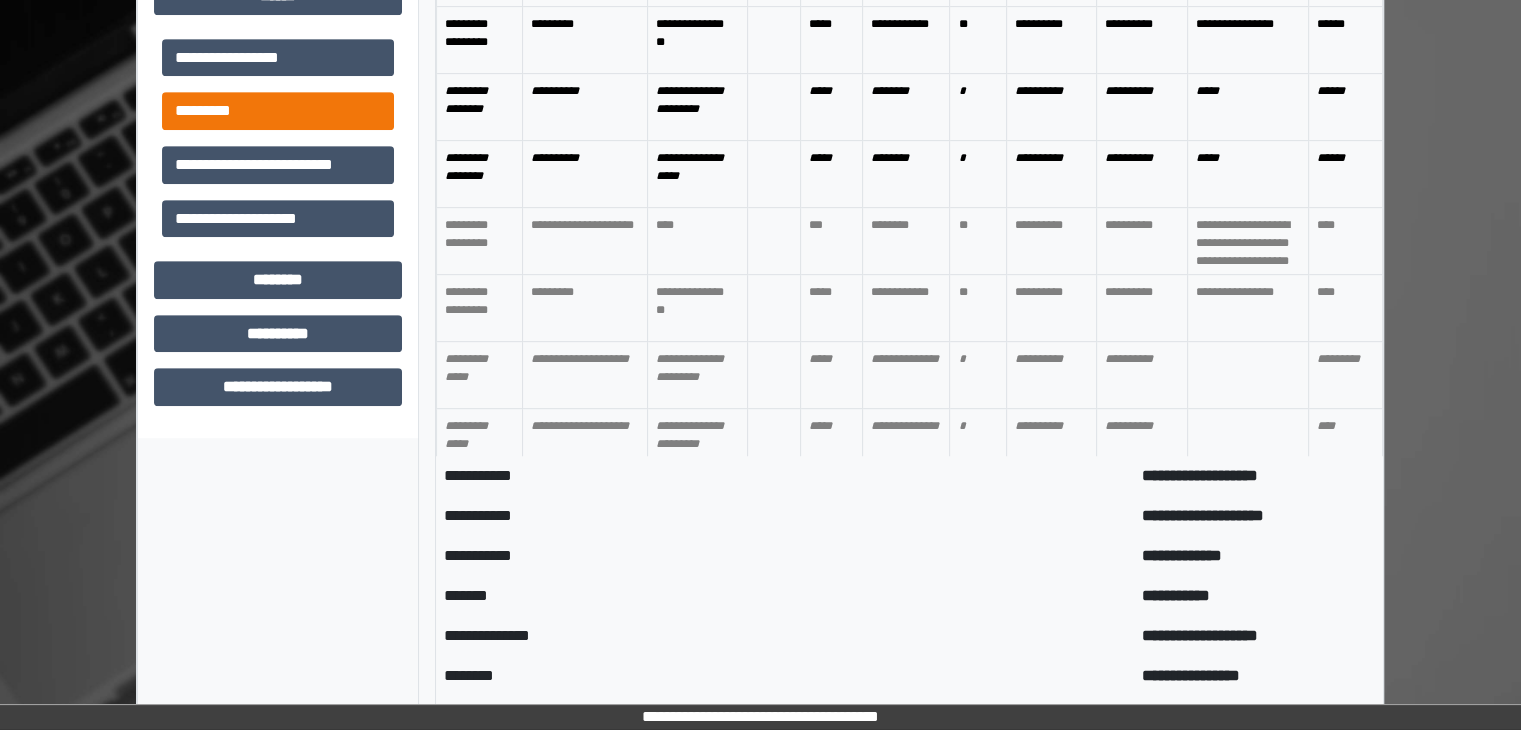 scroll, scrollTop: 940, scrollLeft: 0, axis: vertical 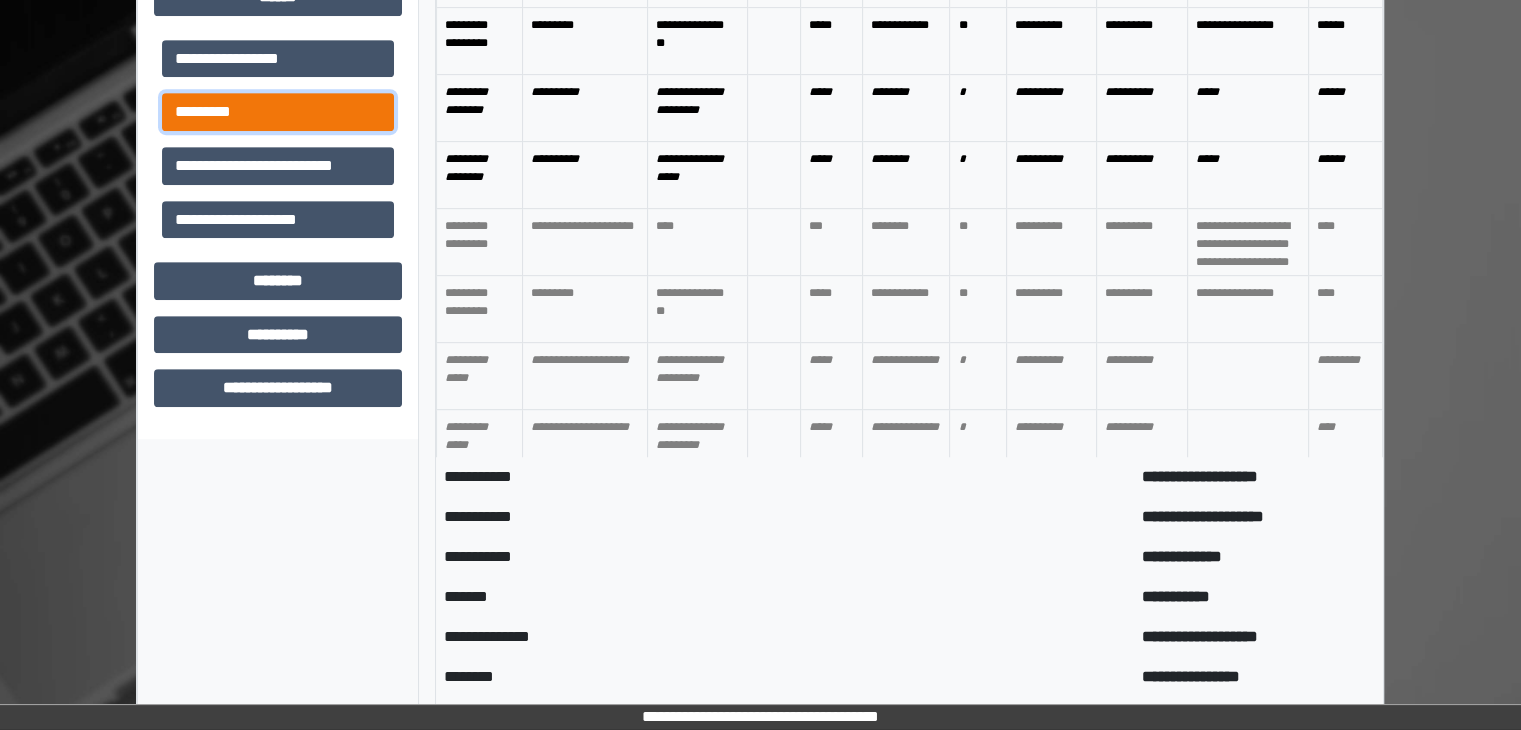 click on "*********" at bounding box center [278, 112] 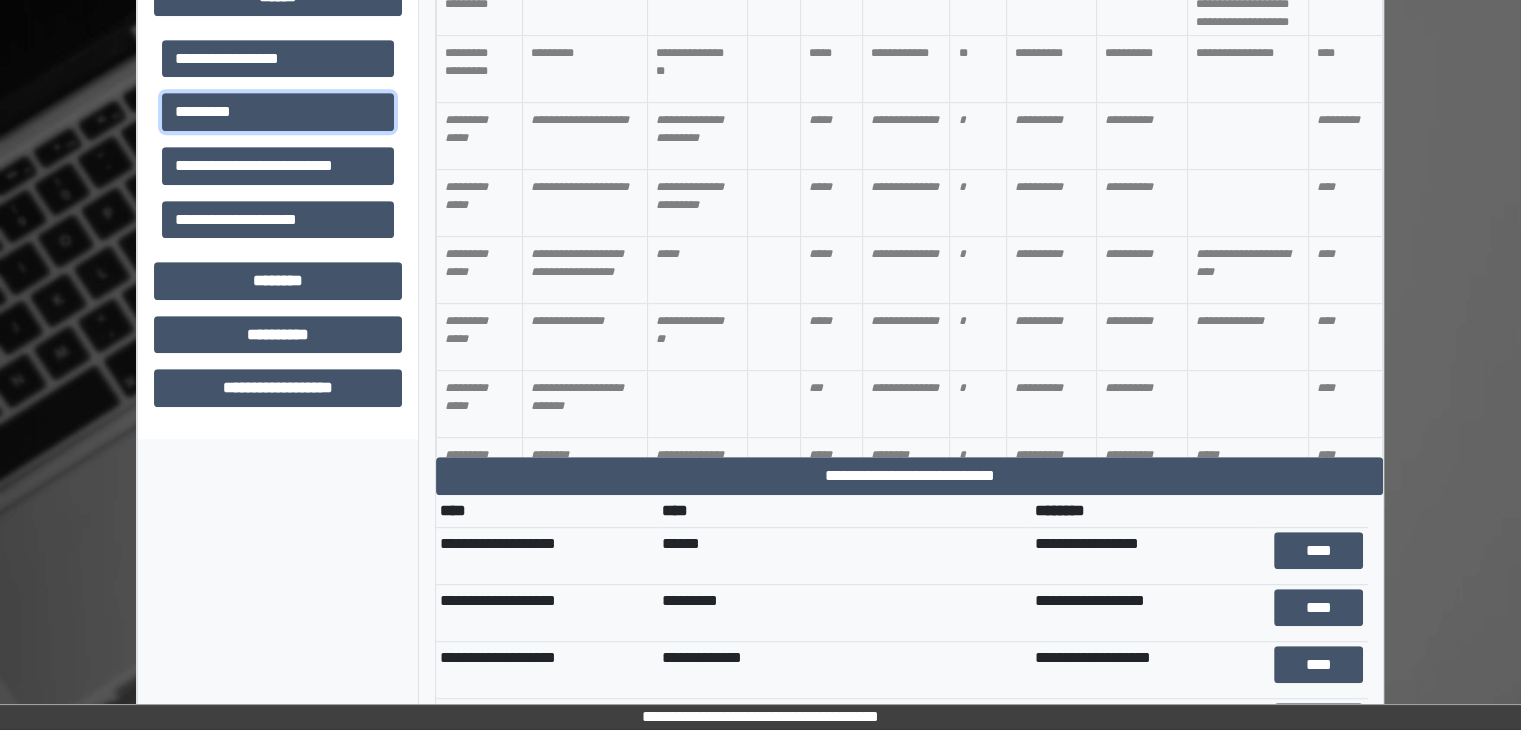 scroll, scrollTop: 700, scrollLeft: 0, axis: vertical 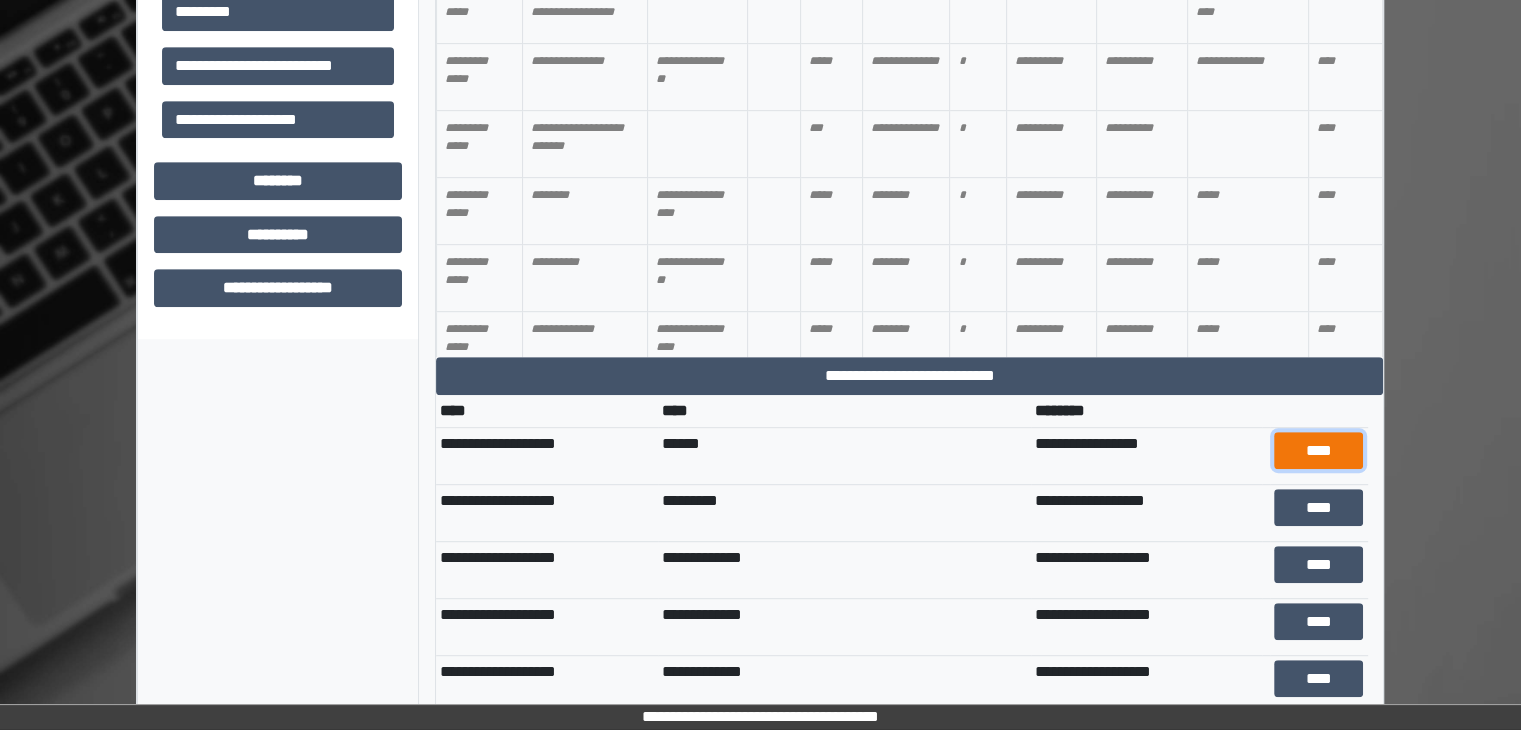 click on "****" at bounding box center [1319, 451] 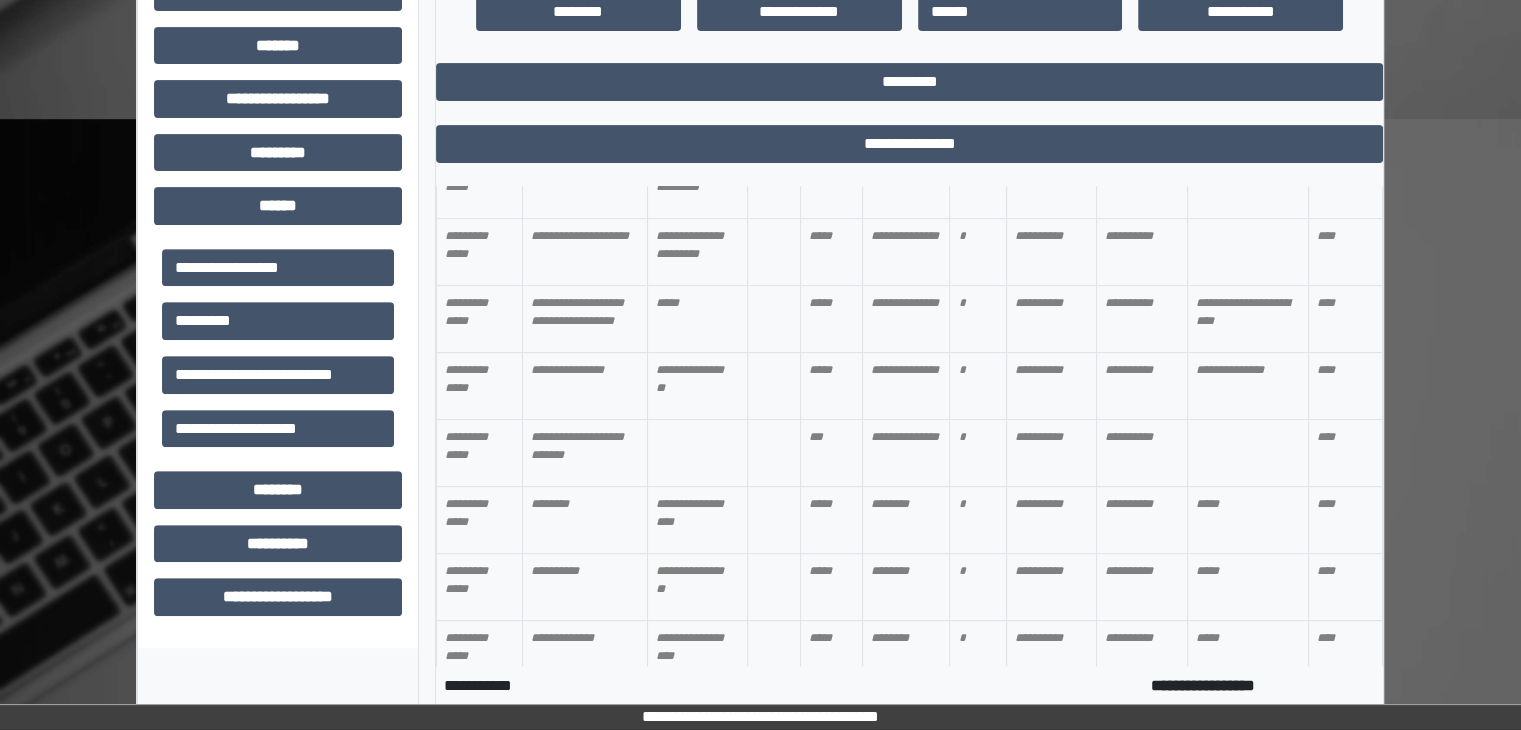 scroll, scrollTop: 668, scrollLeft: 0, axis: vertical 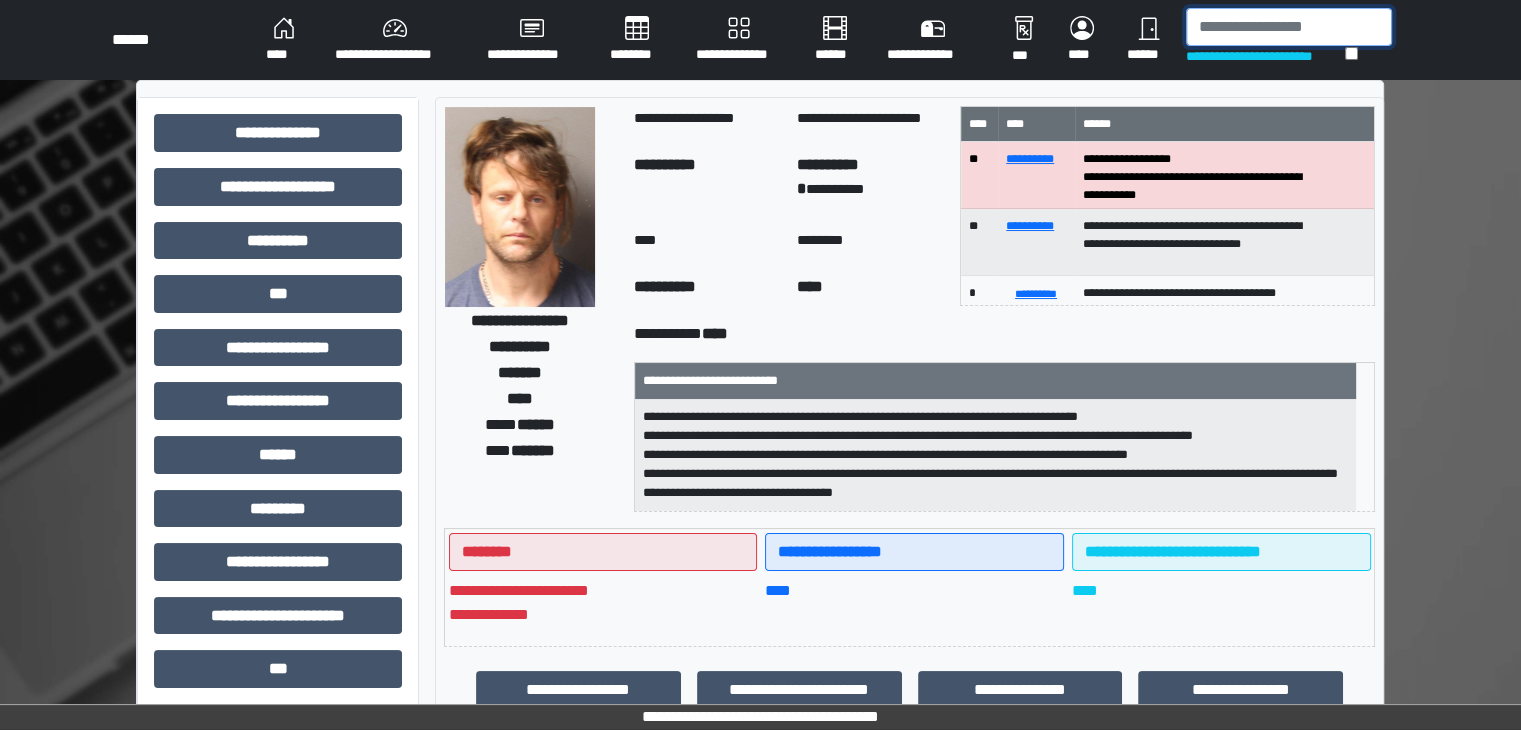 click at bounding box center (1289, 27) 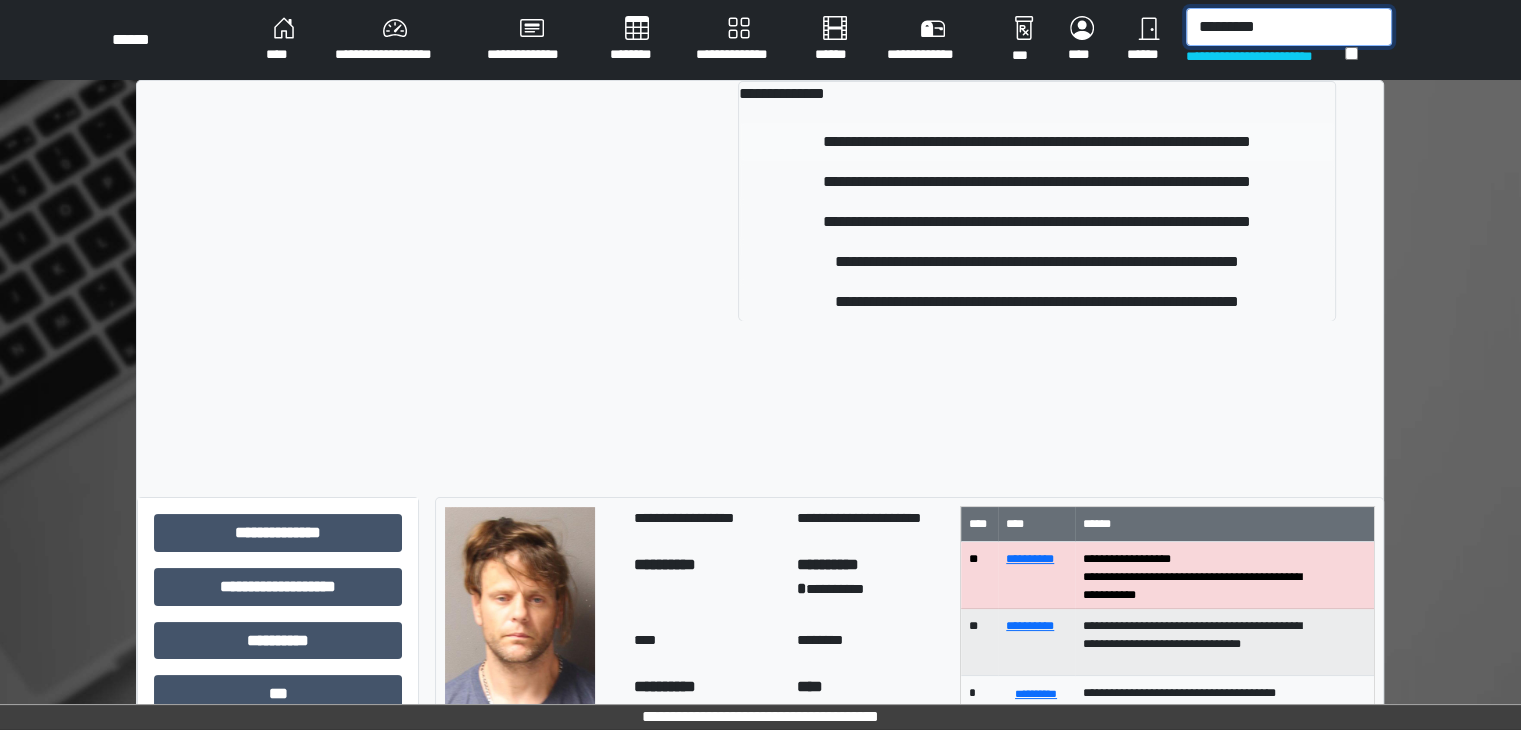 type on "*********" 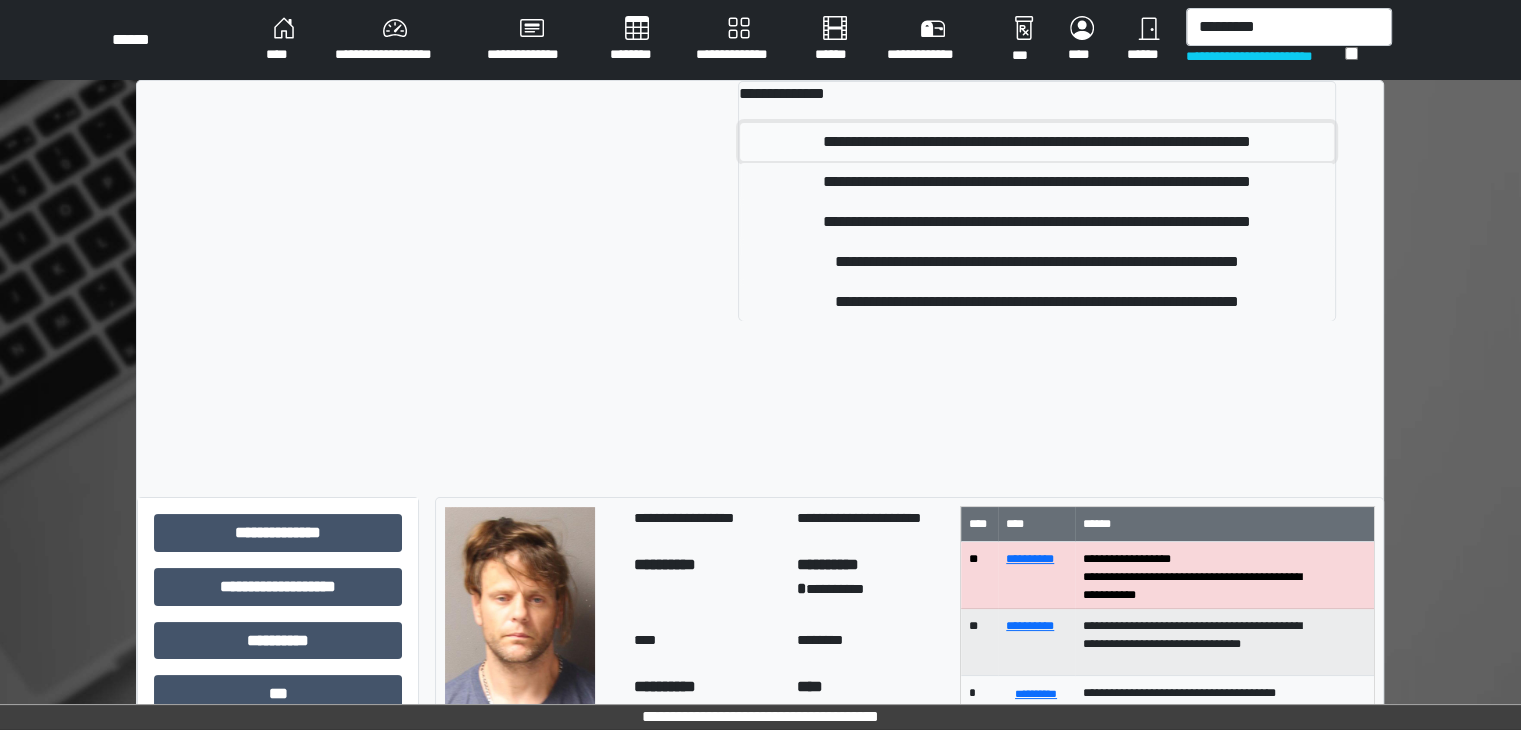 click on "**********" at bounding box center (1037, 142) 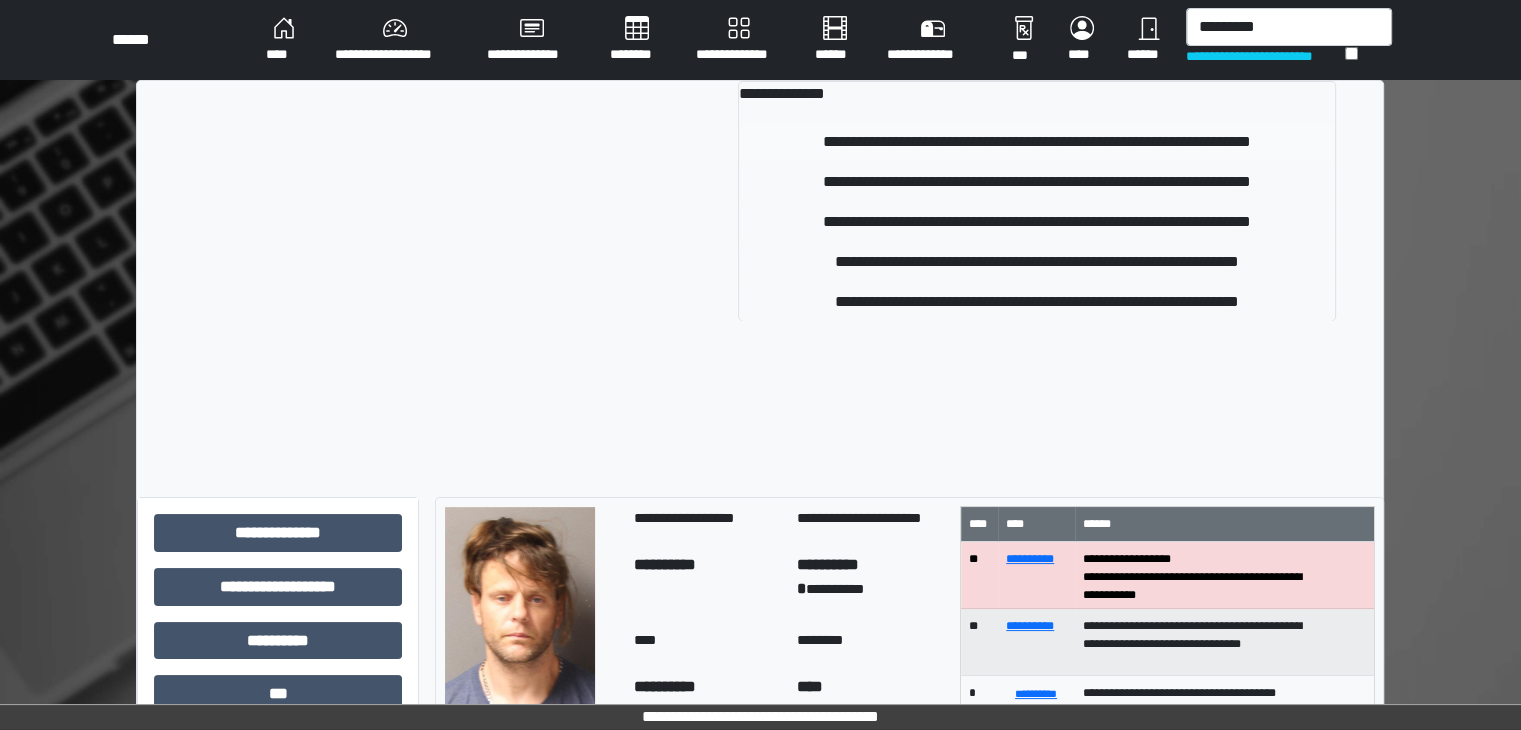 type 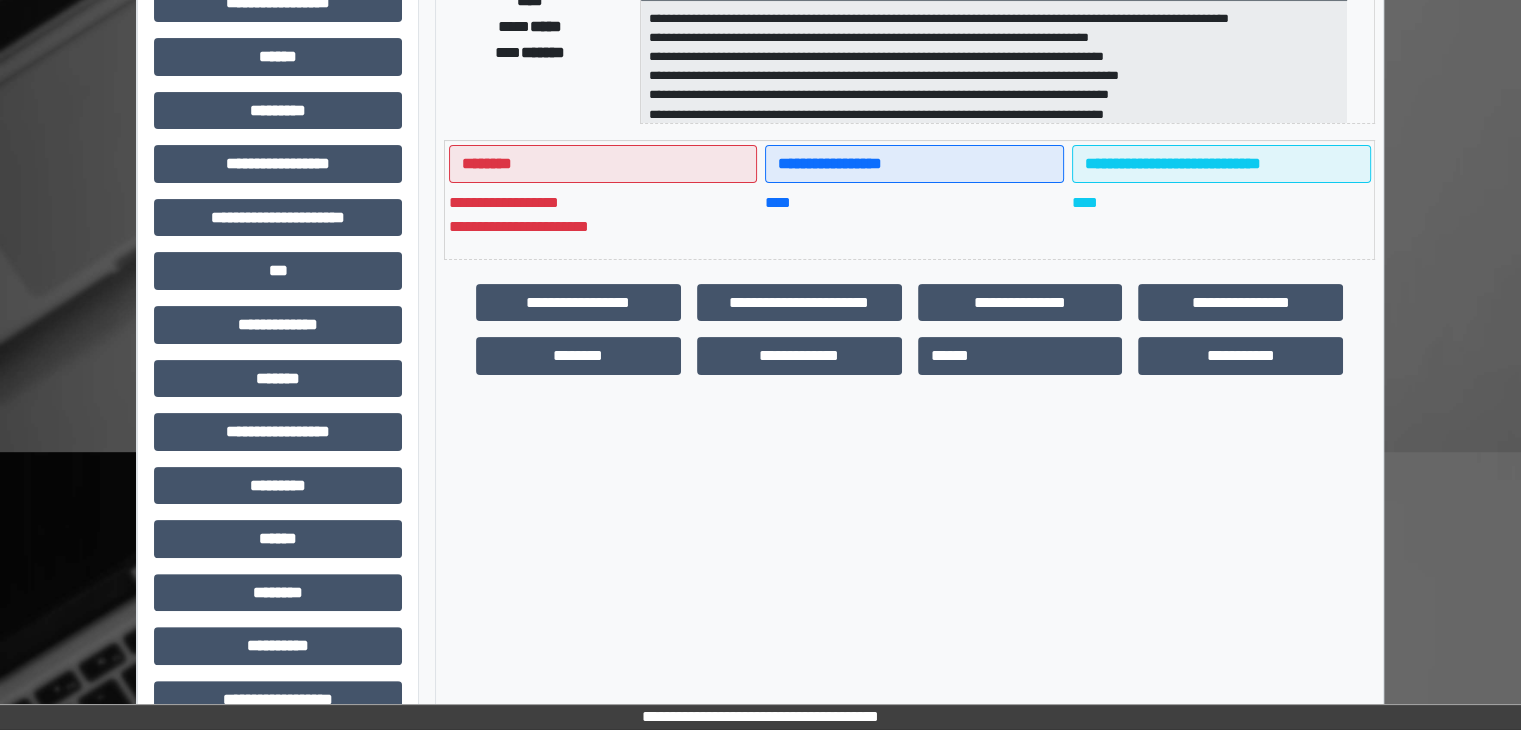 scroll, scrollTop: 400, scrollLeft: 0, axis: vertical 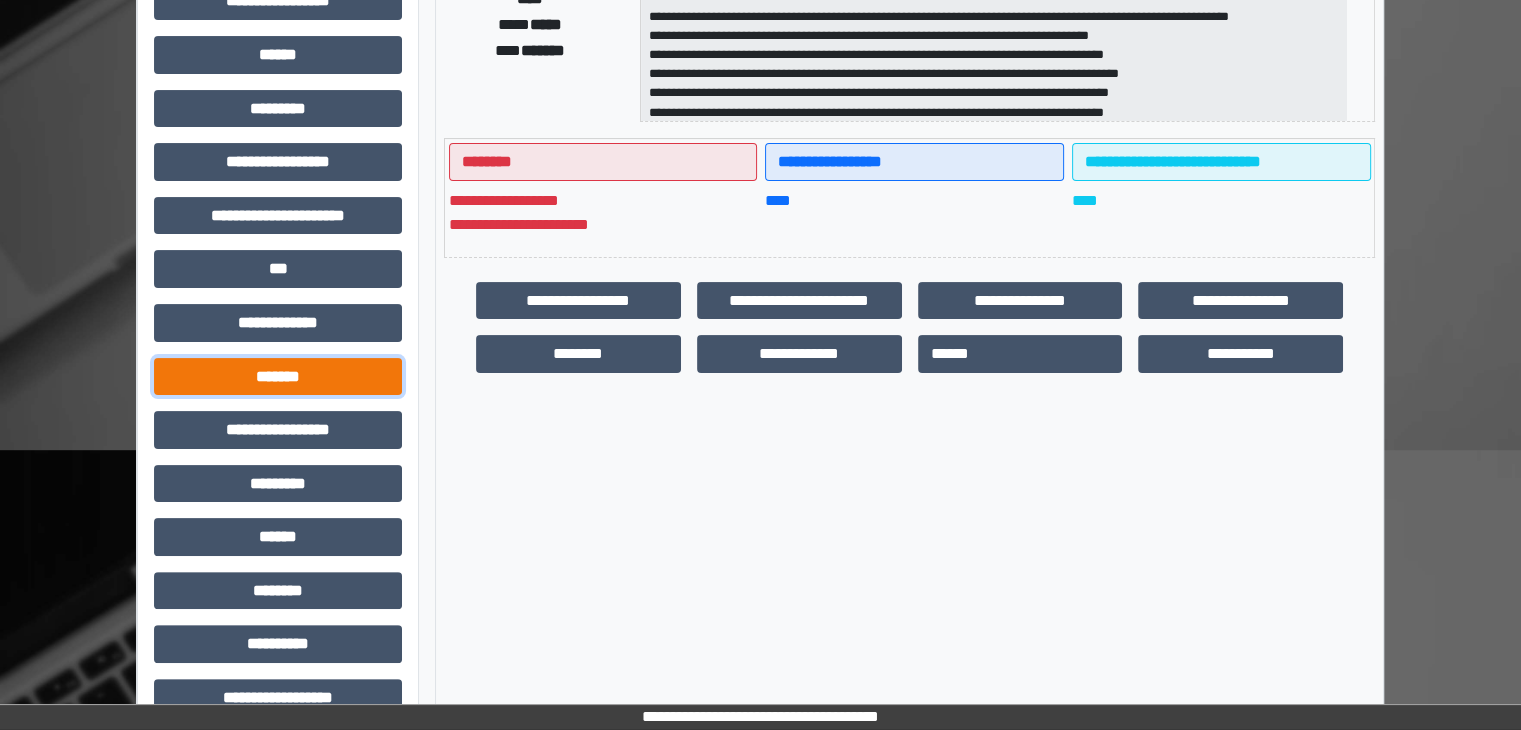 click on "*******" at bounding box center [278, 377] 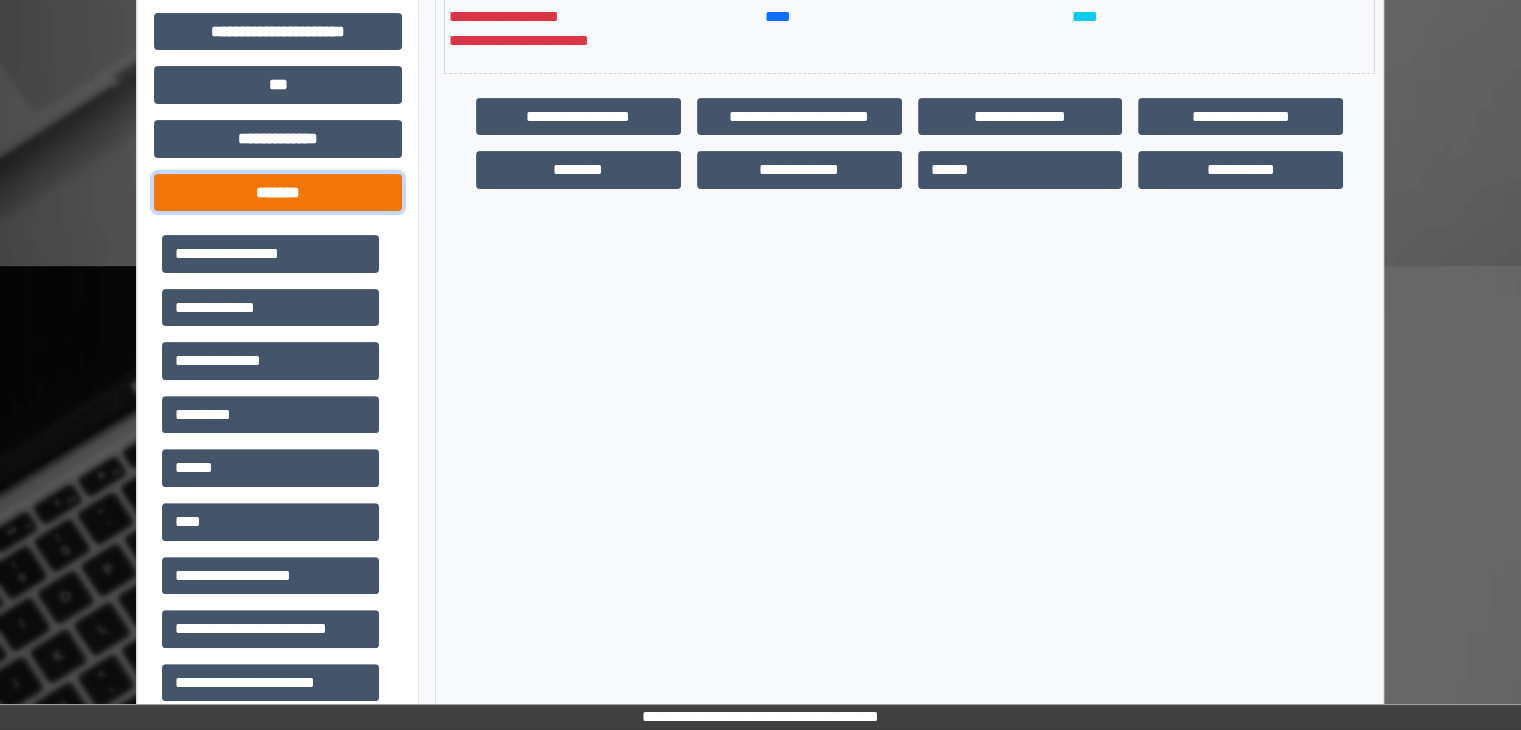 scroll, scrollTop: 600, scrollLeft: 0, axis: vertical 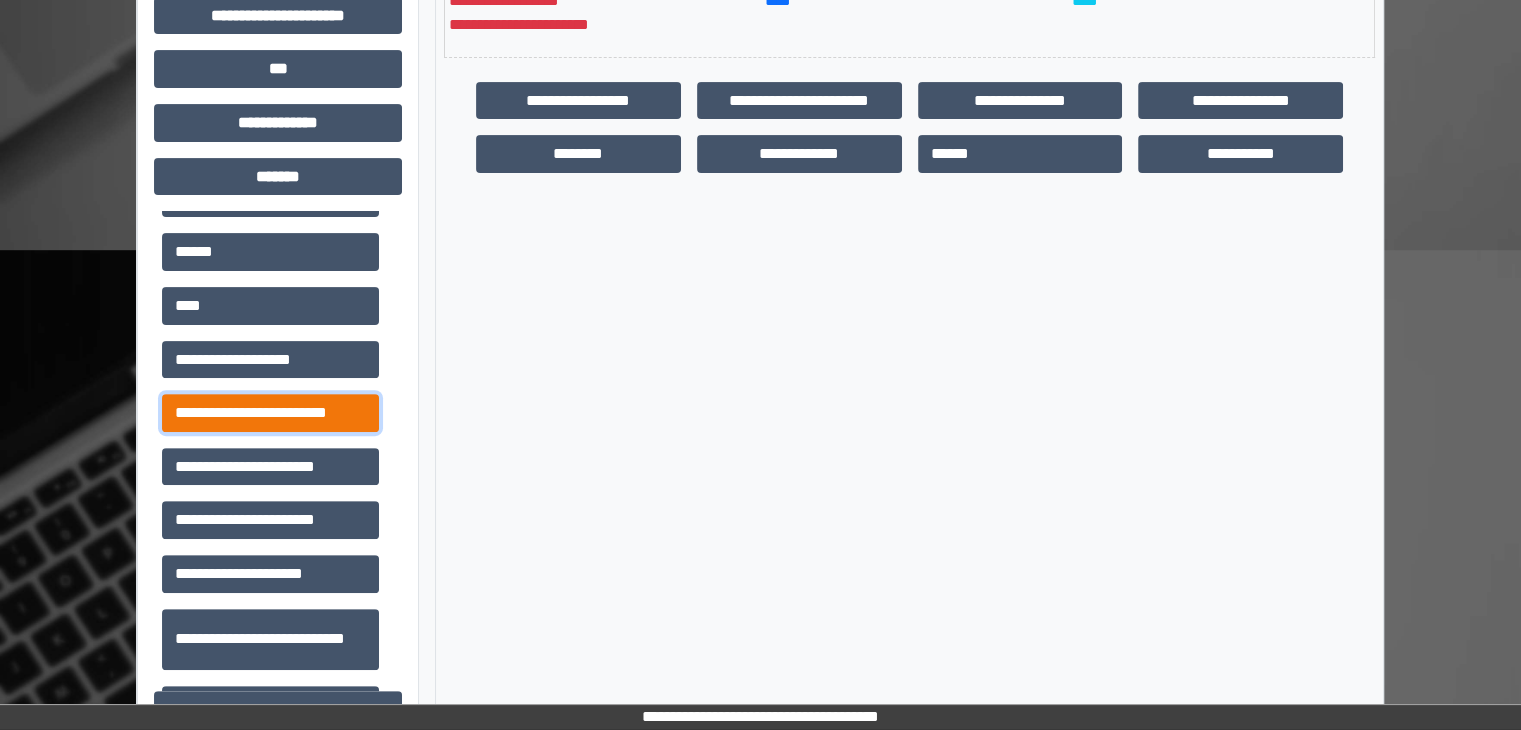 click on "**********" at bounding box center (270, 413) 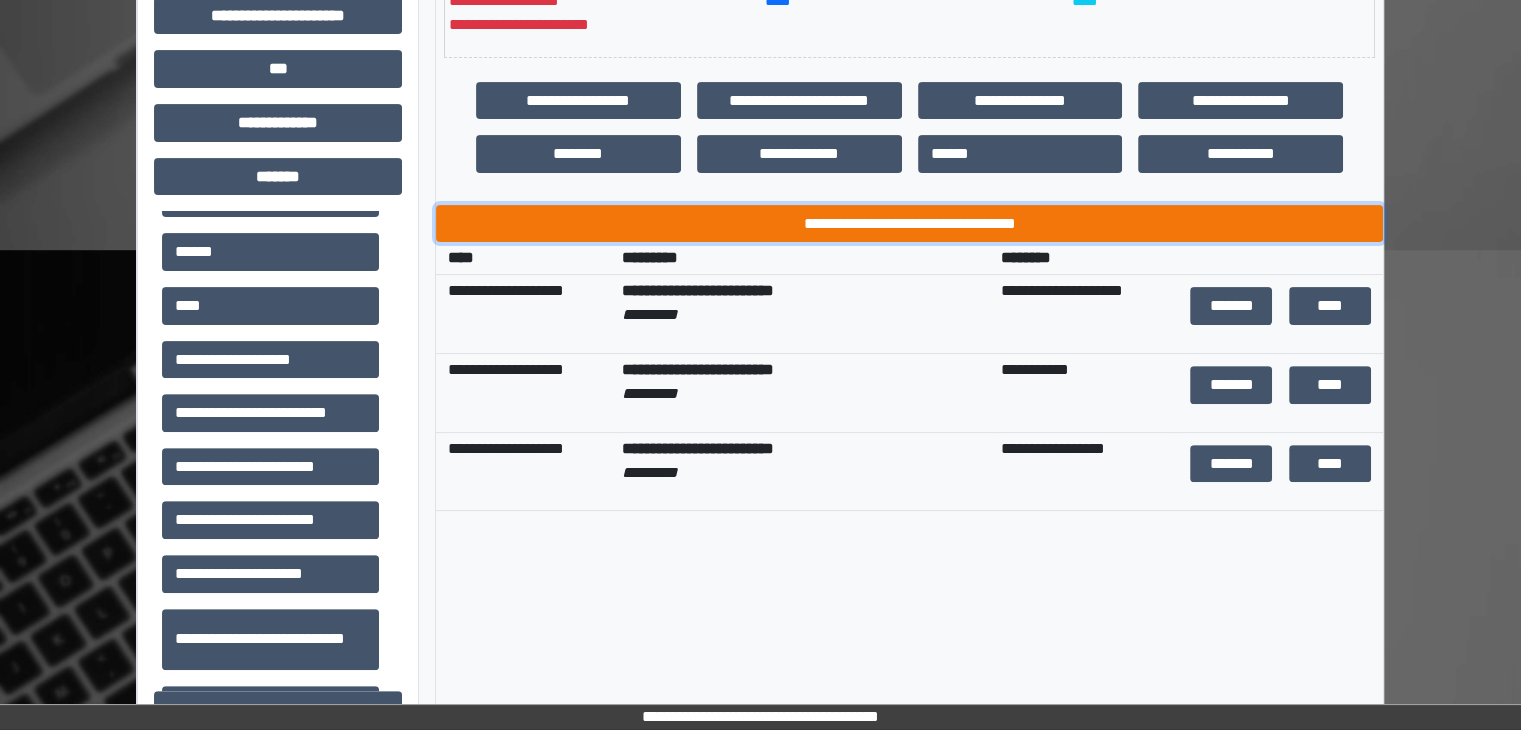 click on "**********" at bounding box center [909, 224] 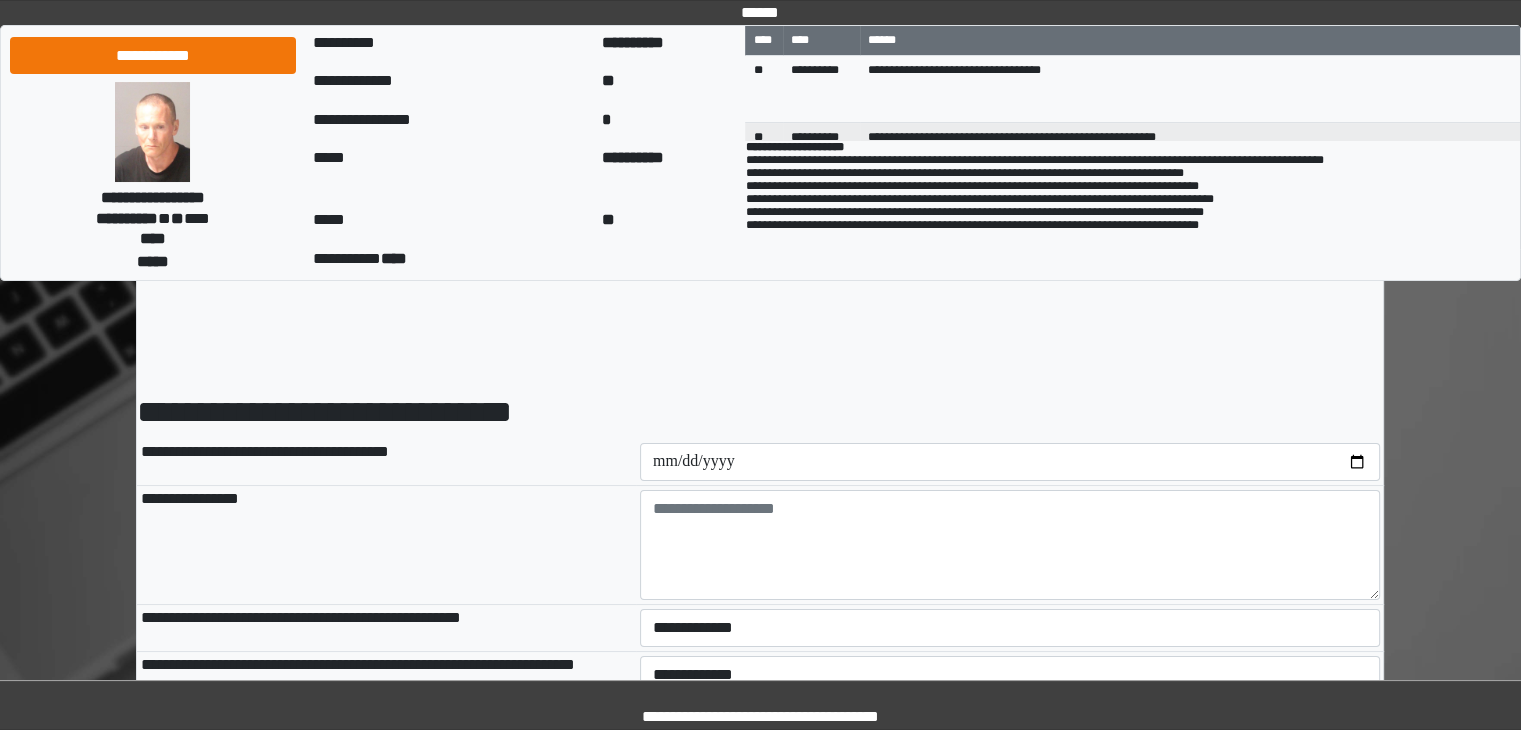 scroll, scrollTop: 100, scrollLeft: 0, axis: vertical 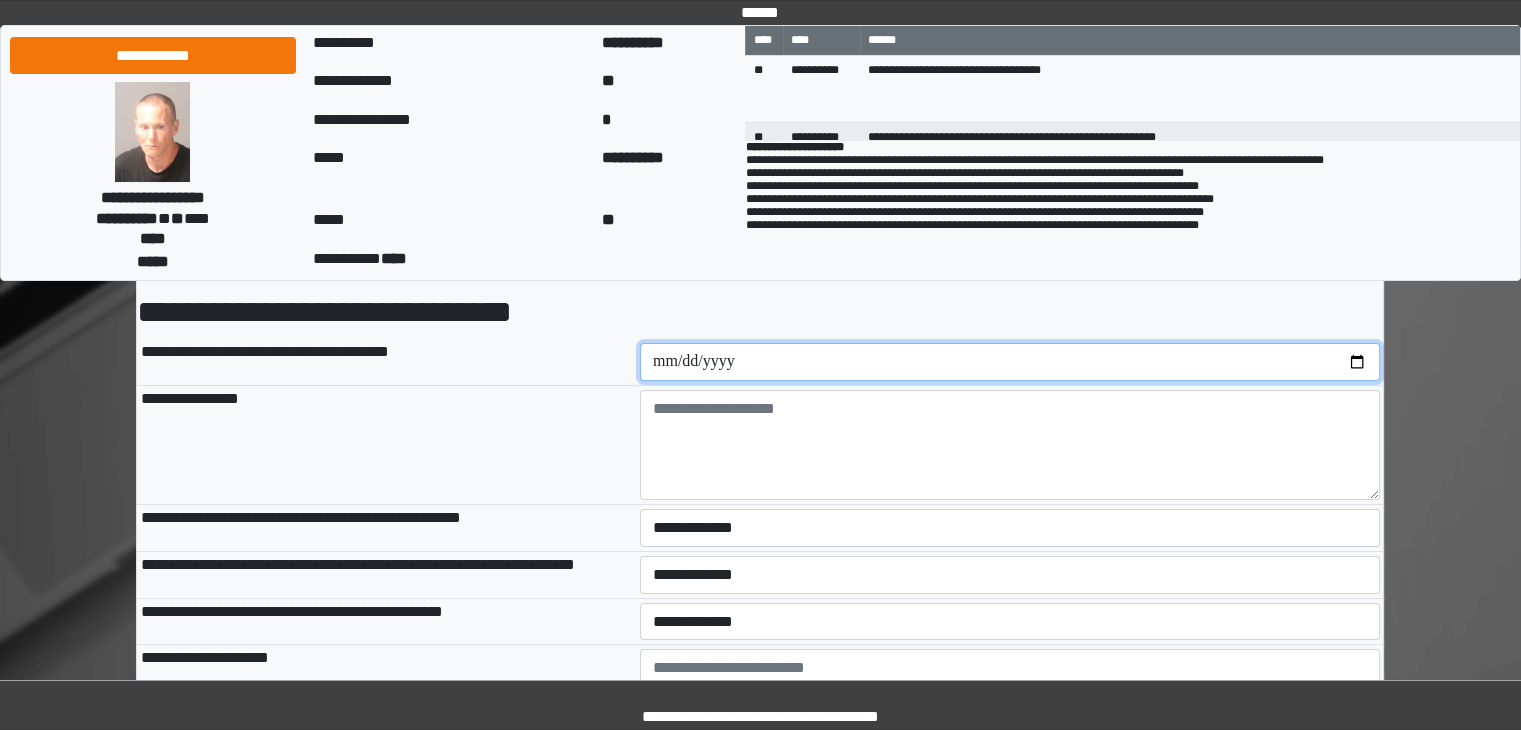 click at bounding box center (1010, 362) 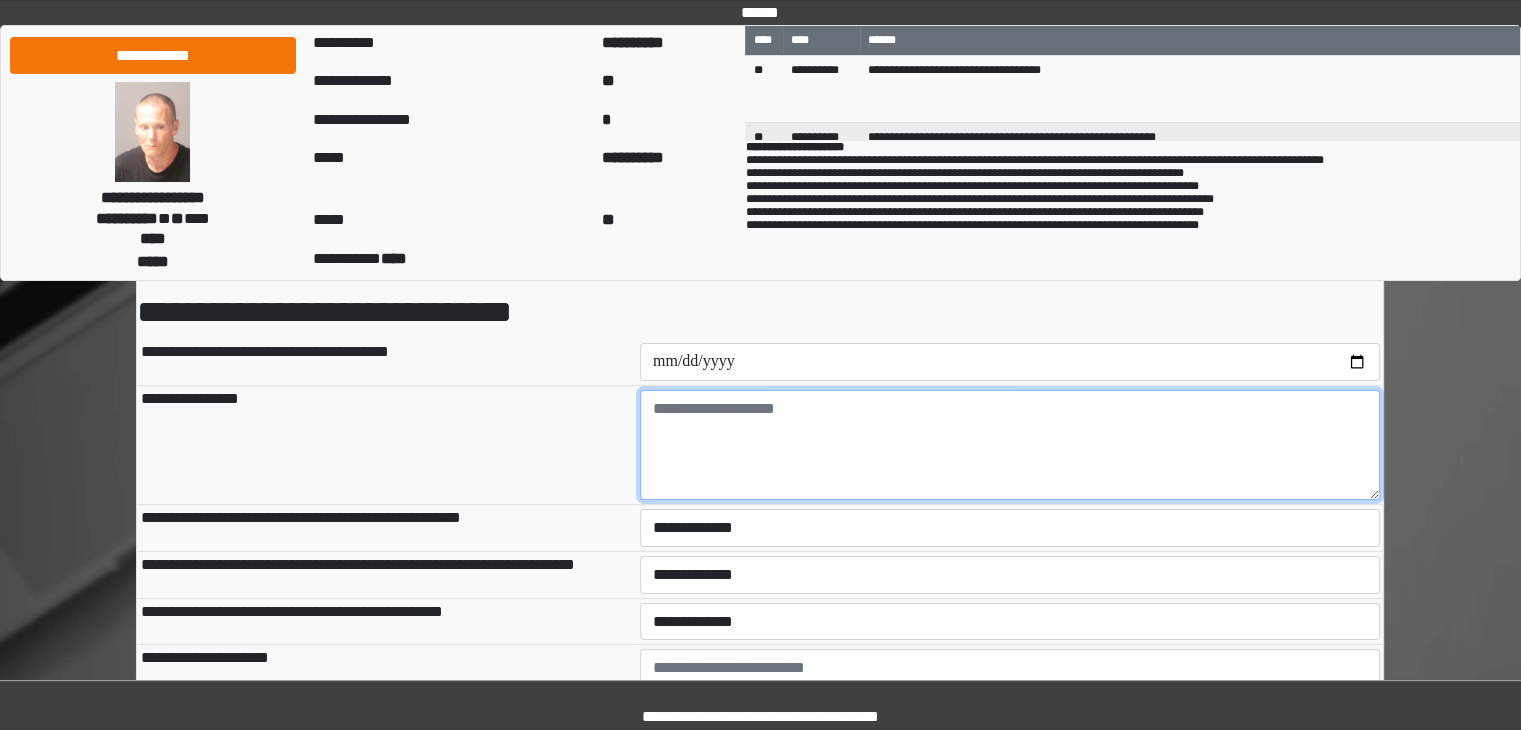 drag, startPoint x: 722, startPoint y: 445, endPoint x: 707, endPoint y: 449, distance: 15.524175 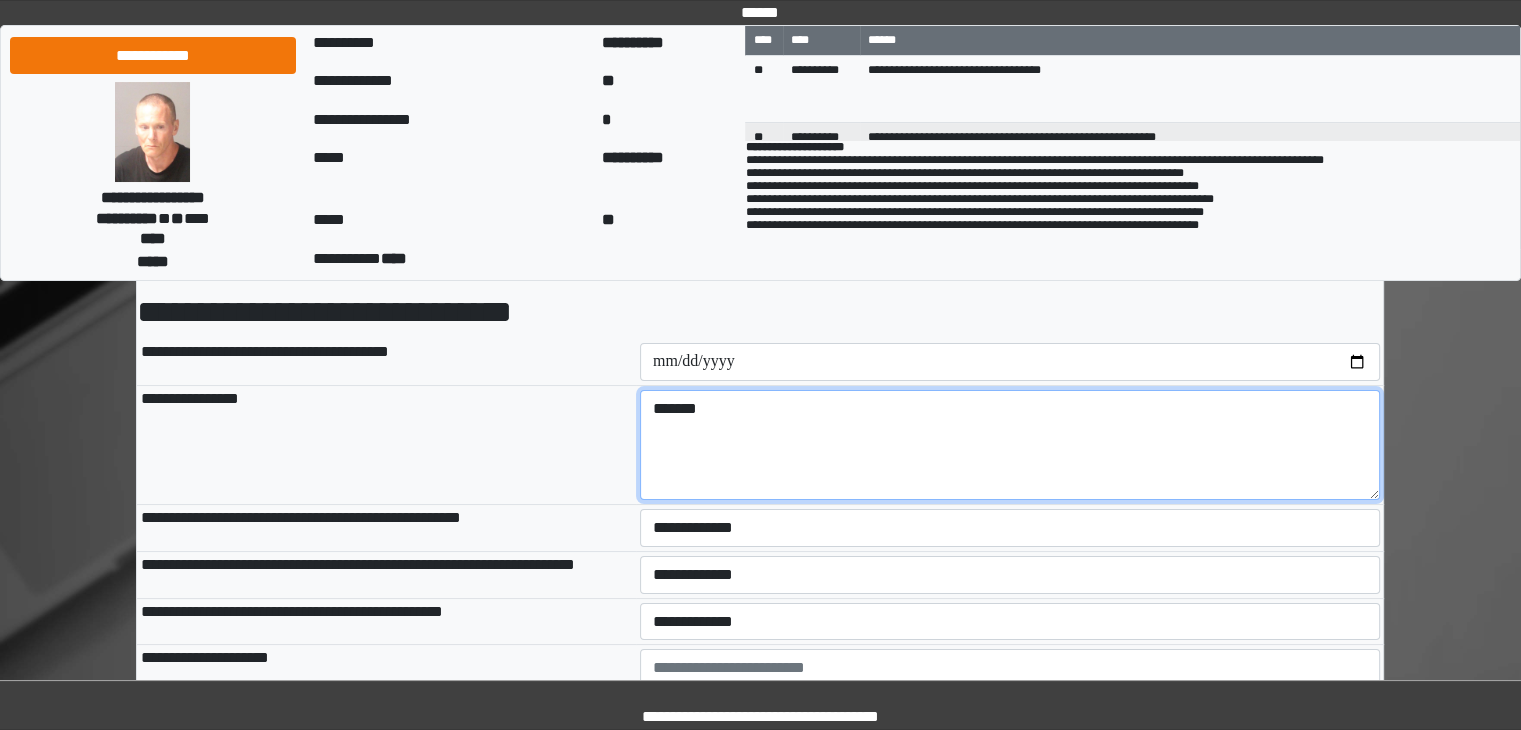 type on "*******" 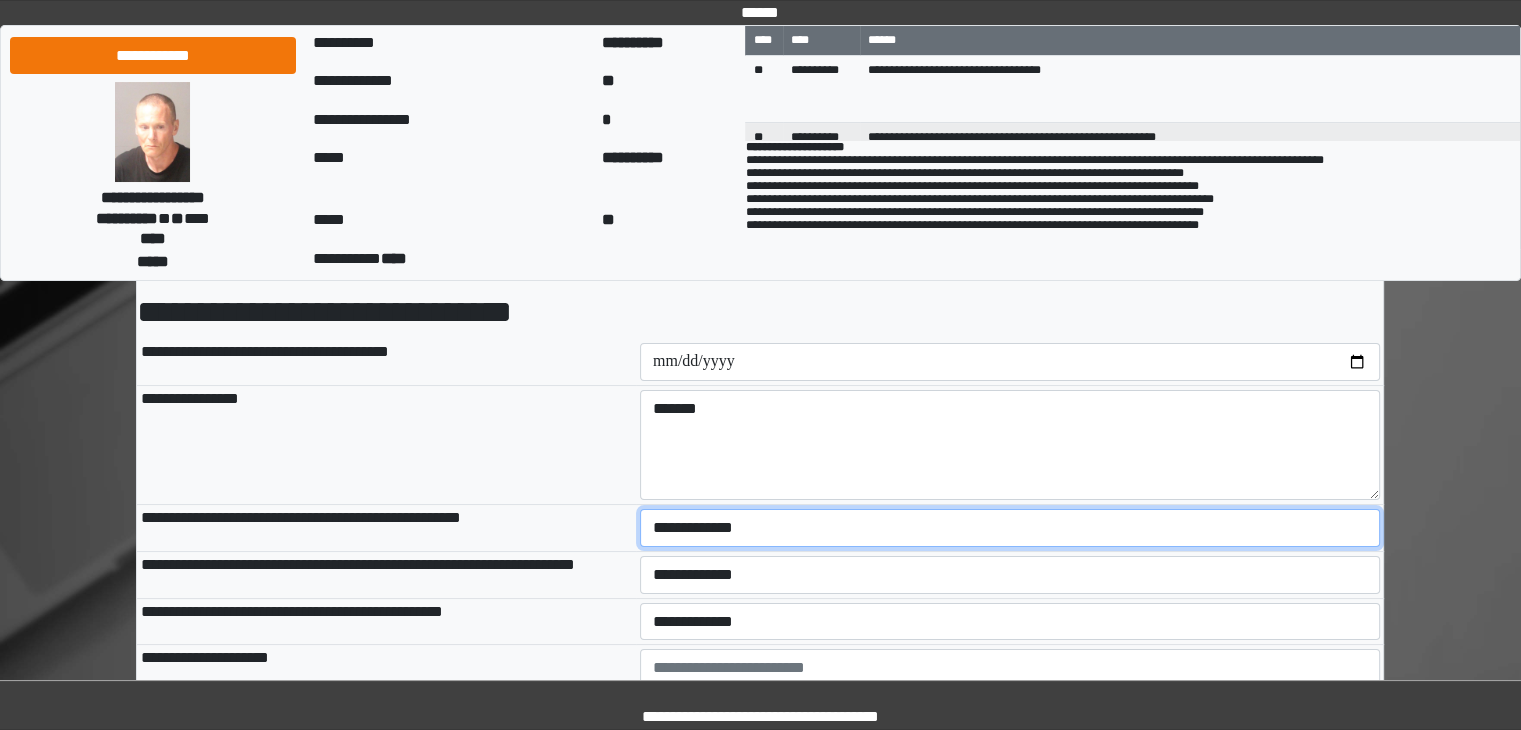 click on "**********" at bounding box center [1010, 528] 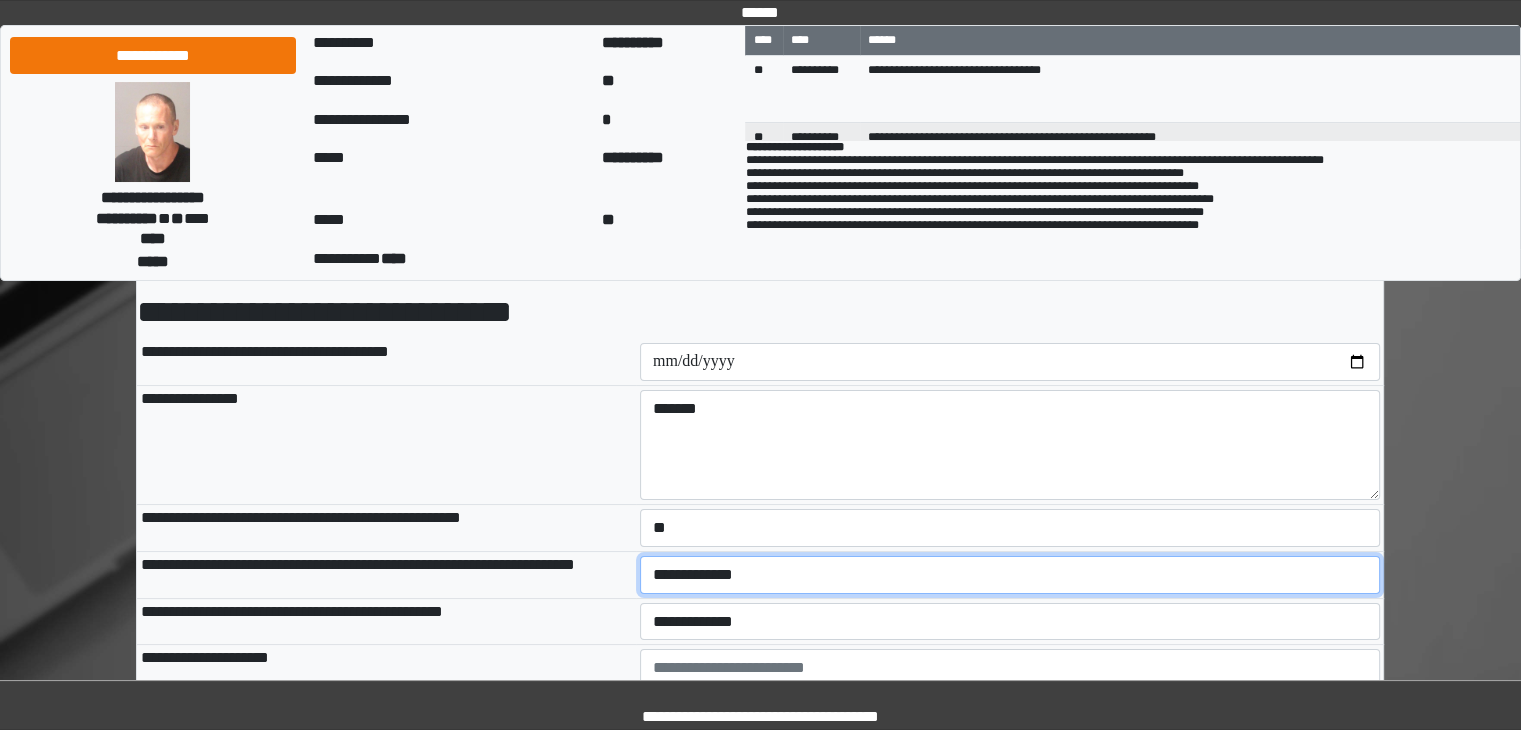 click on "**********" at bounding box center (1010, 575) 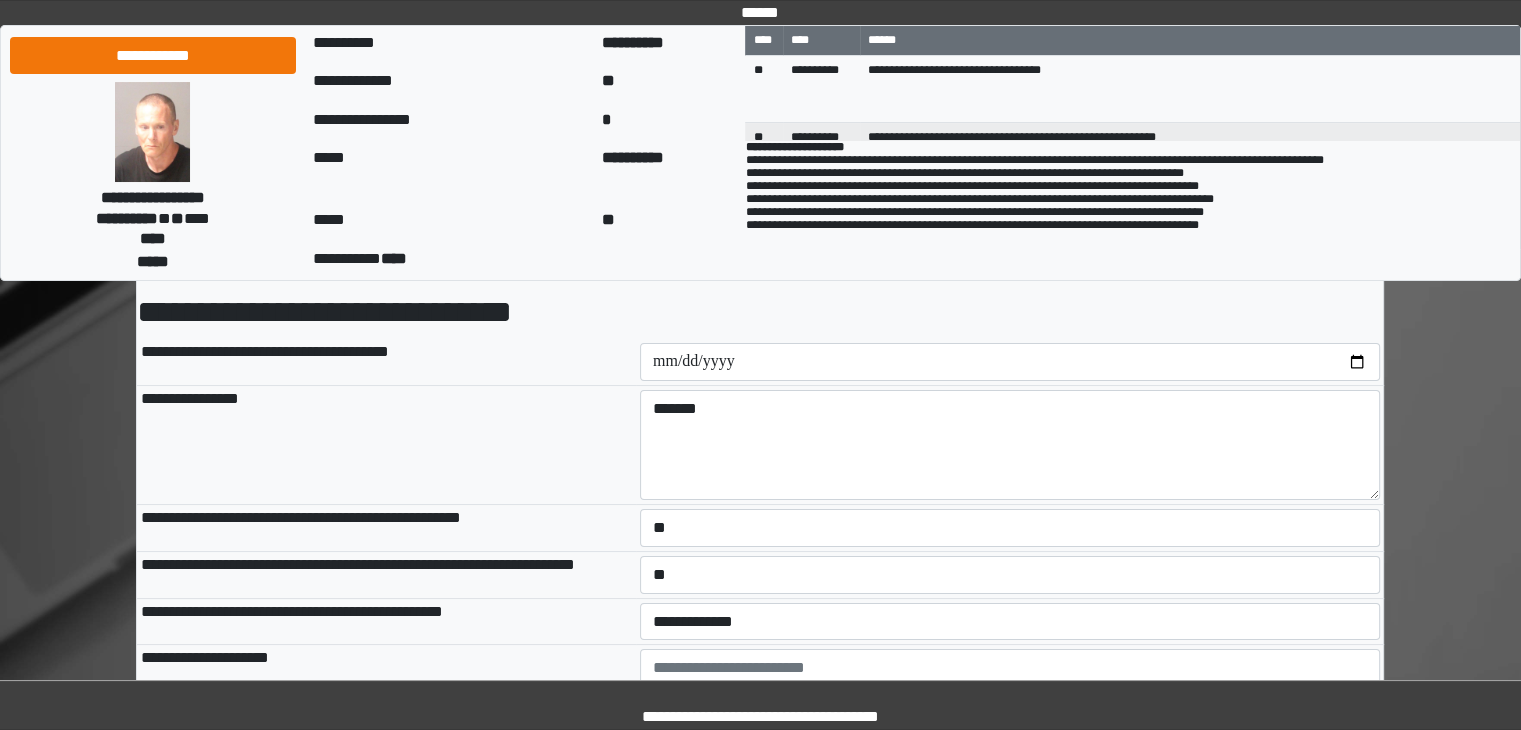 click on "**********" at bounding box center (386, 574) 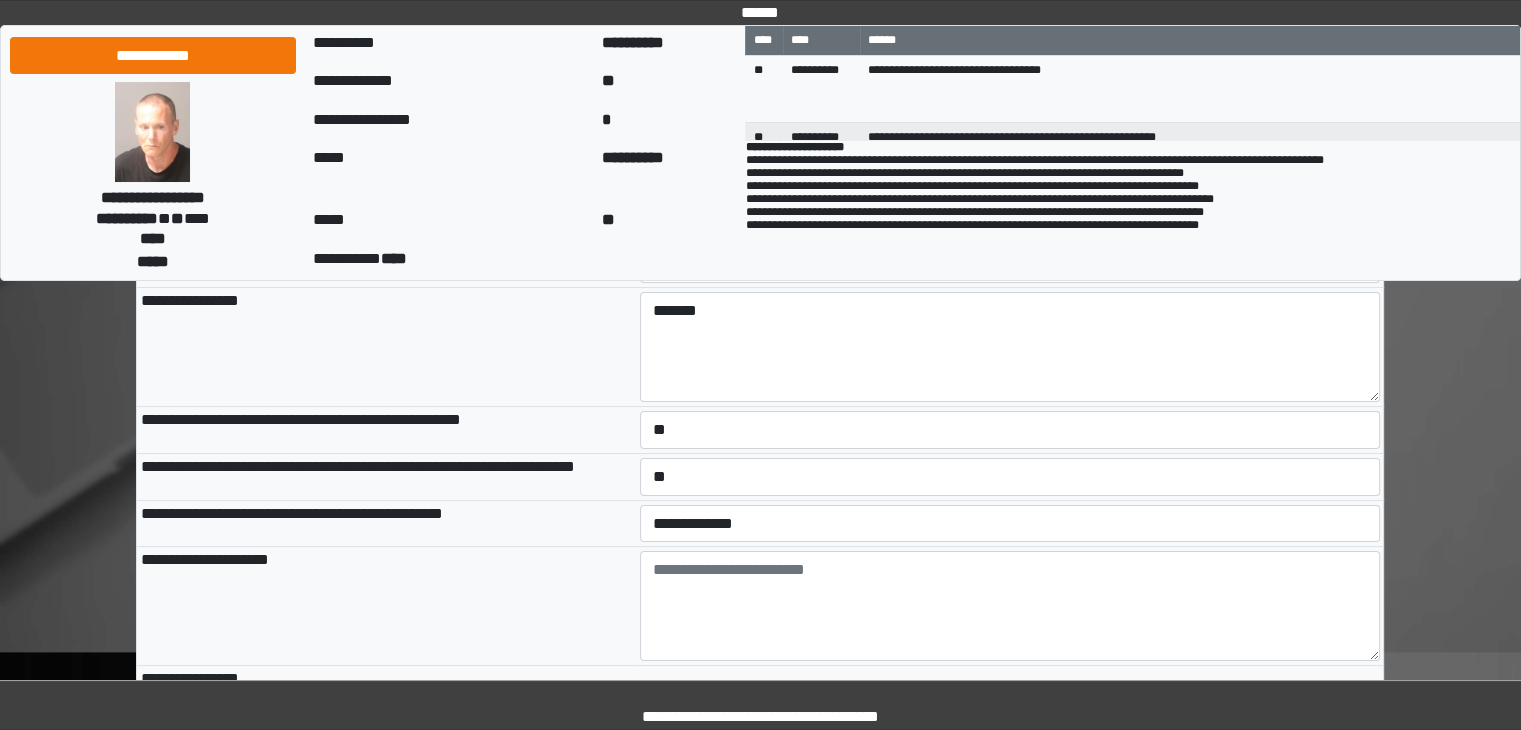 scroll, scrollTop: 200, scrollLeft: 0, axis: vertical 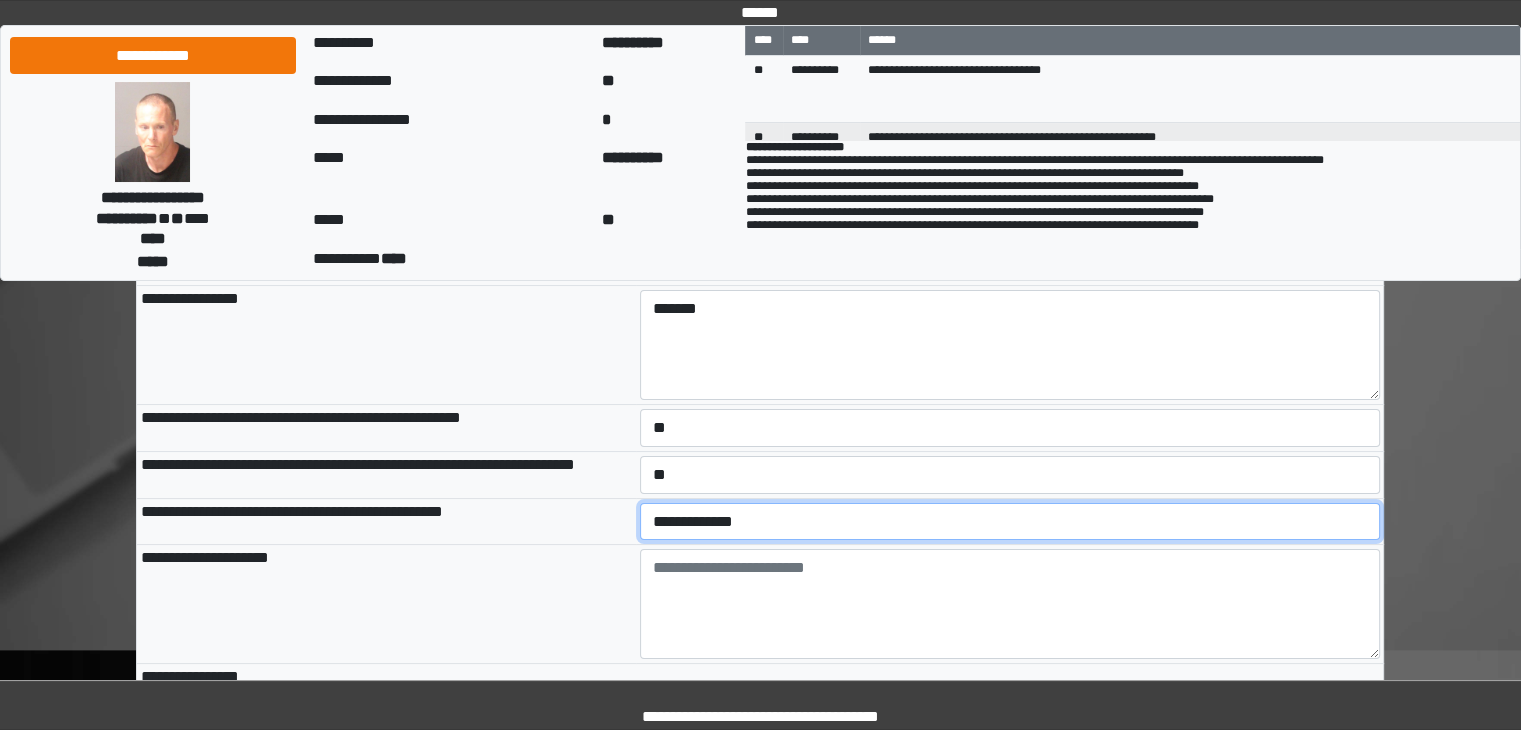 click on "**********" at bounding box center [1010, 522] 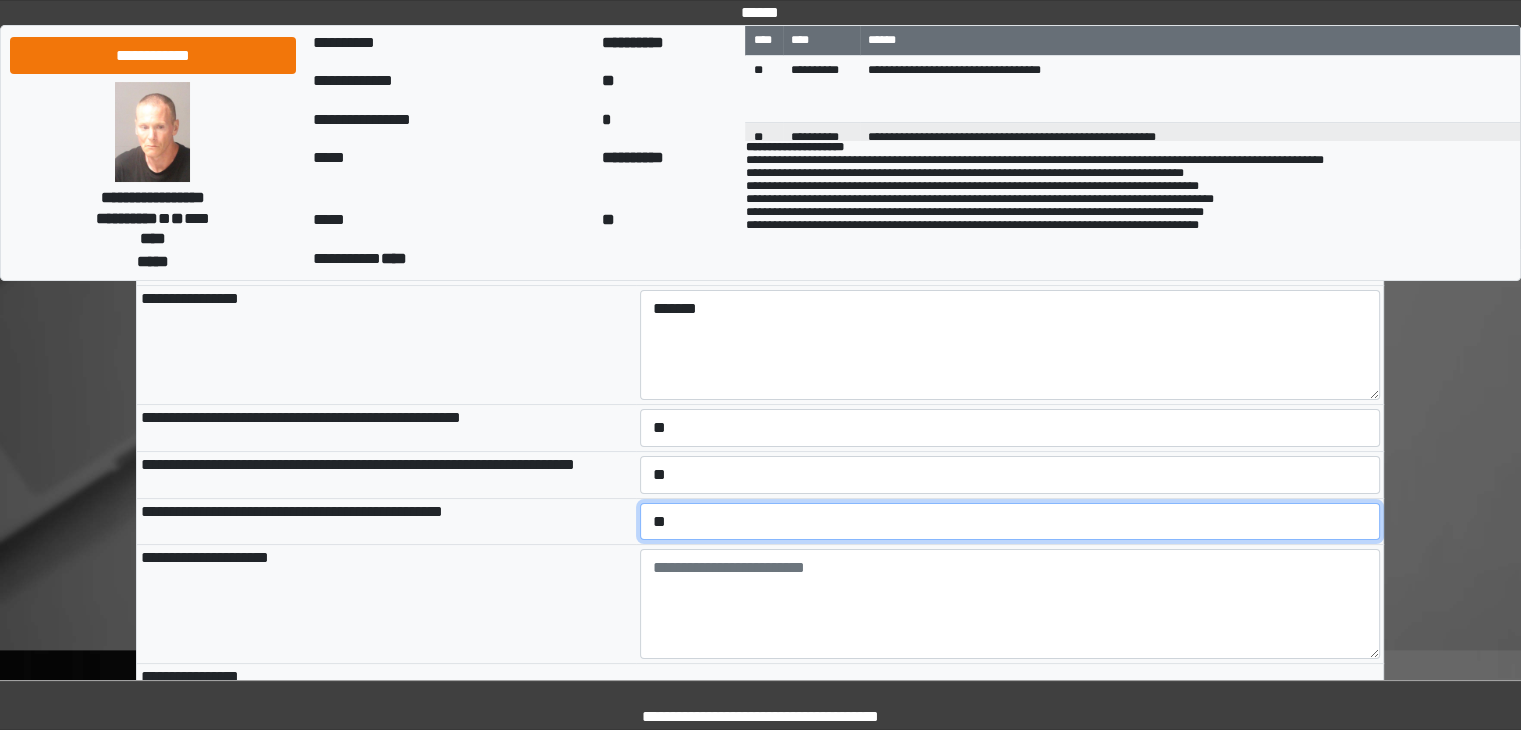 click on "**********" at bounding box center [1010, 522] 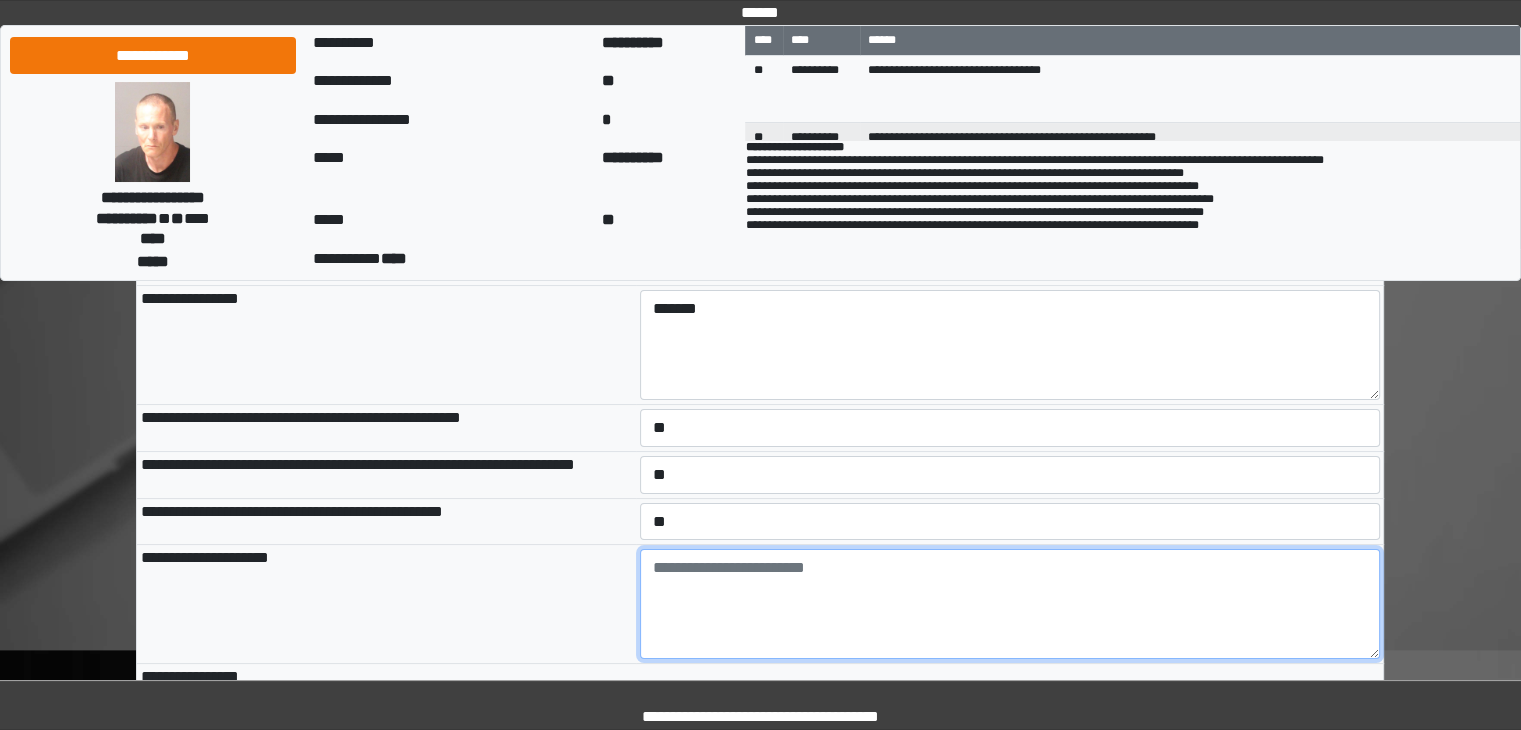 click at bounding box center [1010, 604] 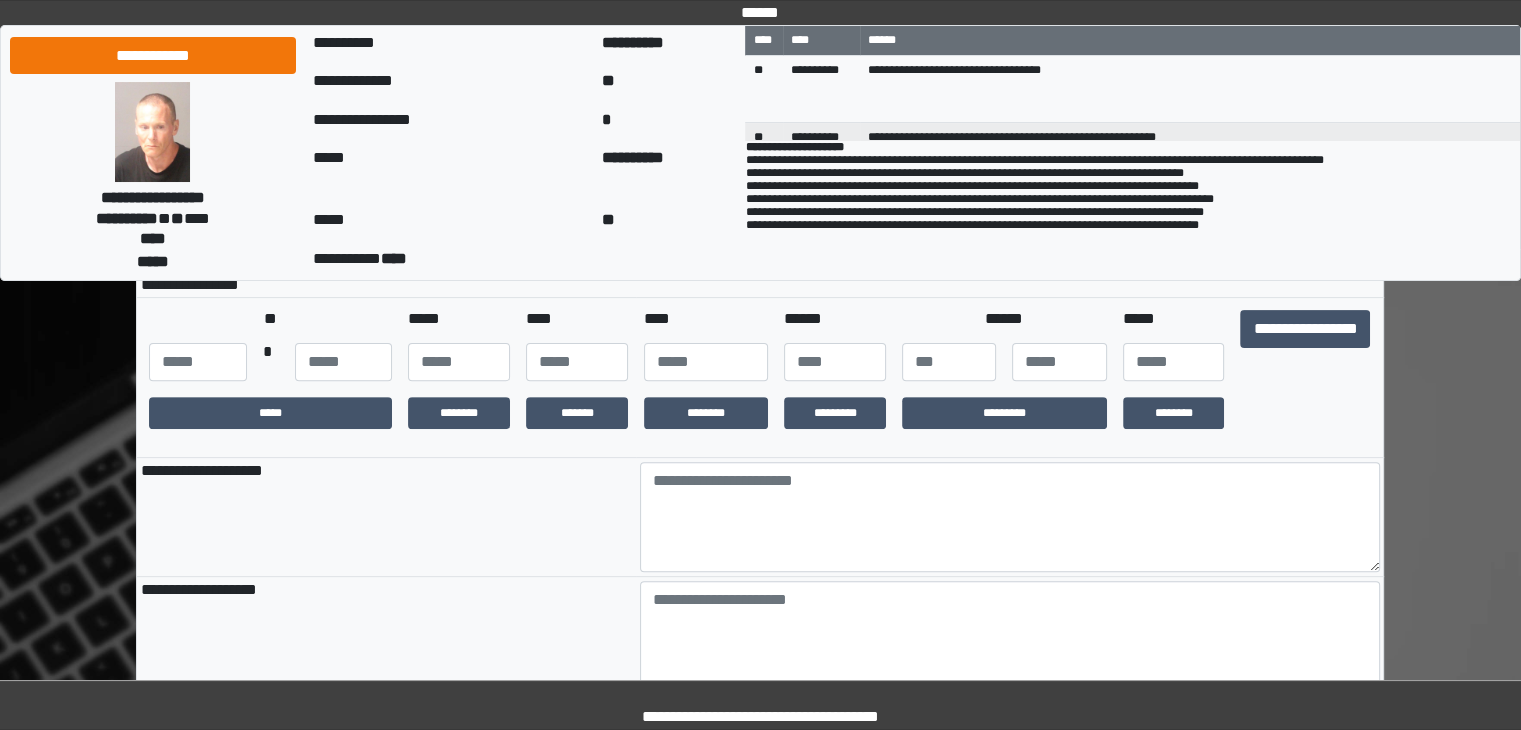 scroll, scrollTop: 600, scrollLeft: 0, axis: vertical 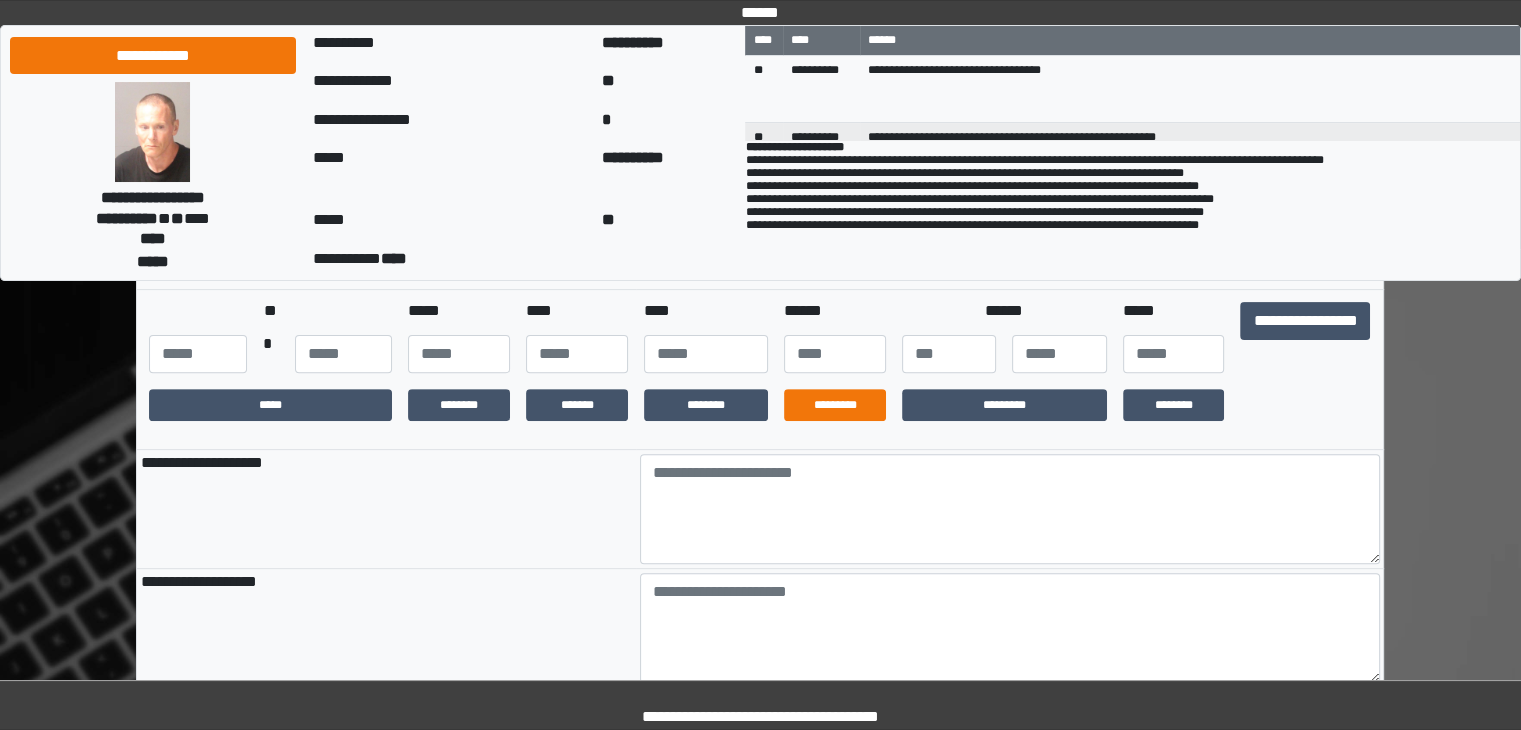 type on "**********" 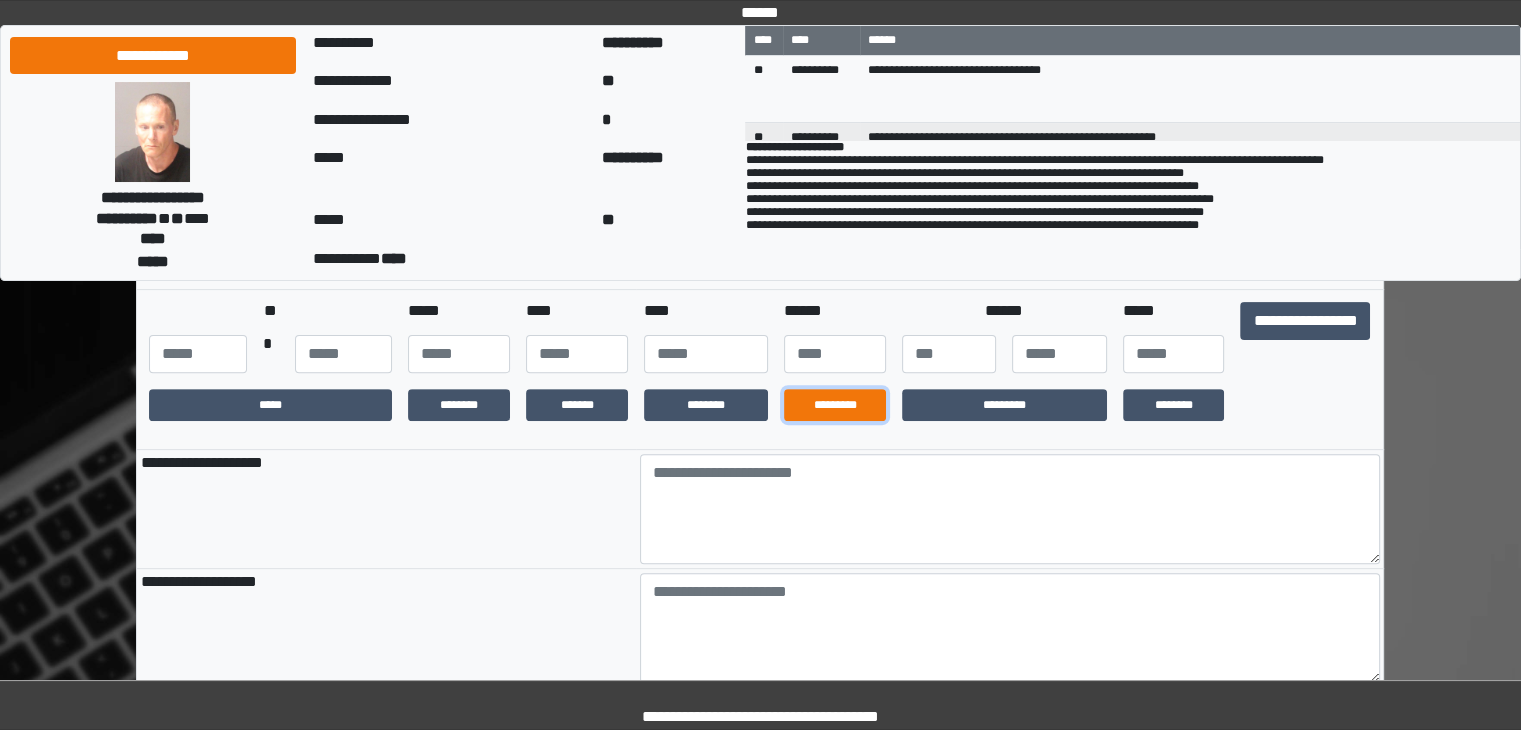 click on "*********" at bounding box center (835, 405) 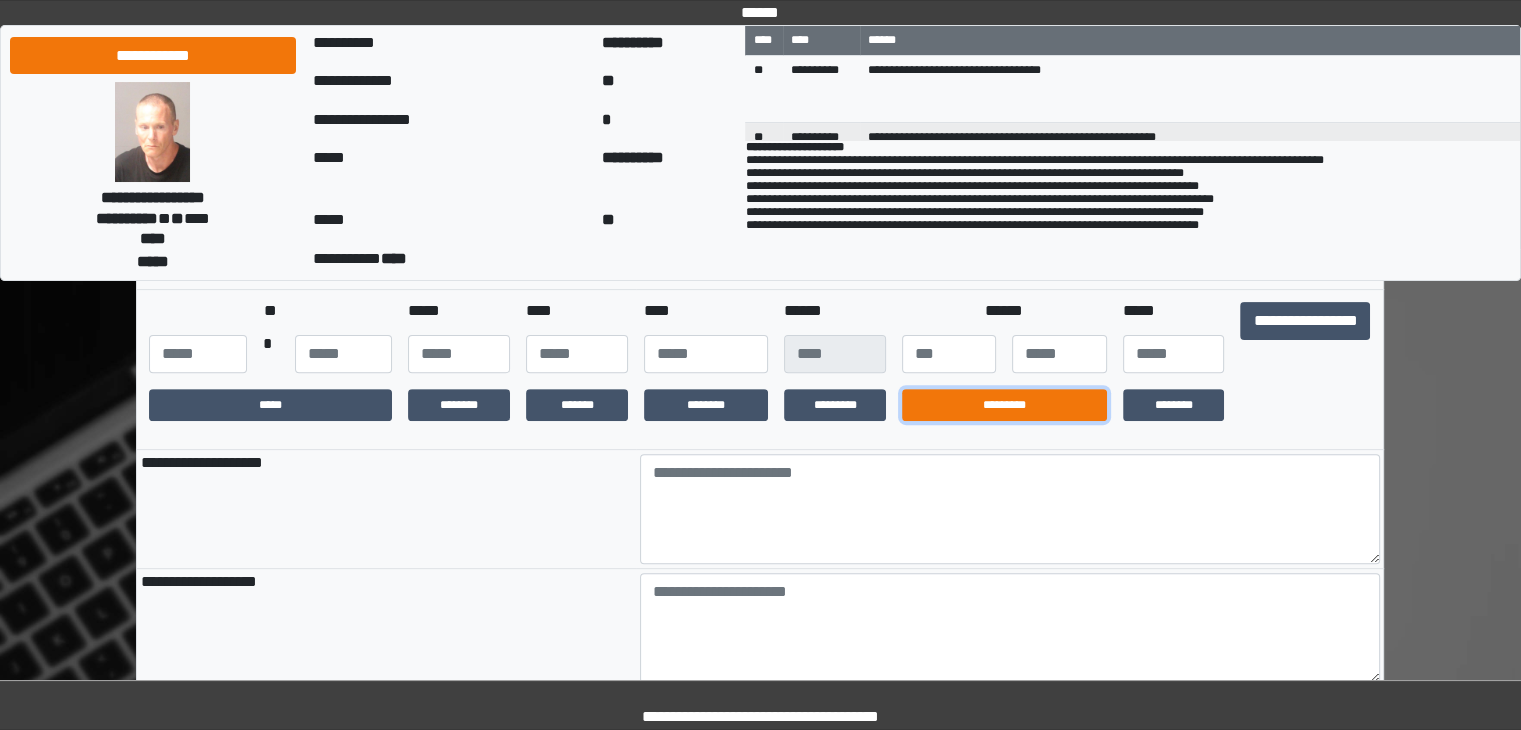 click on "*********" at bounding box center (1004, 405) 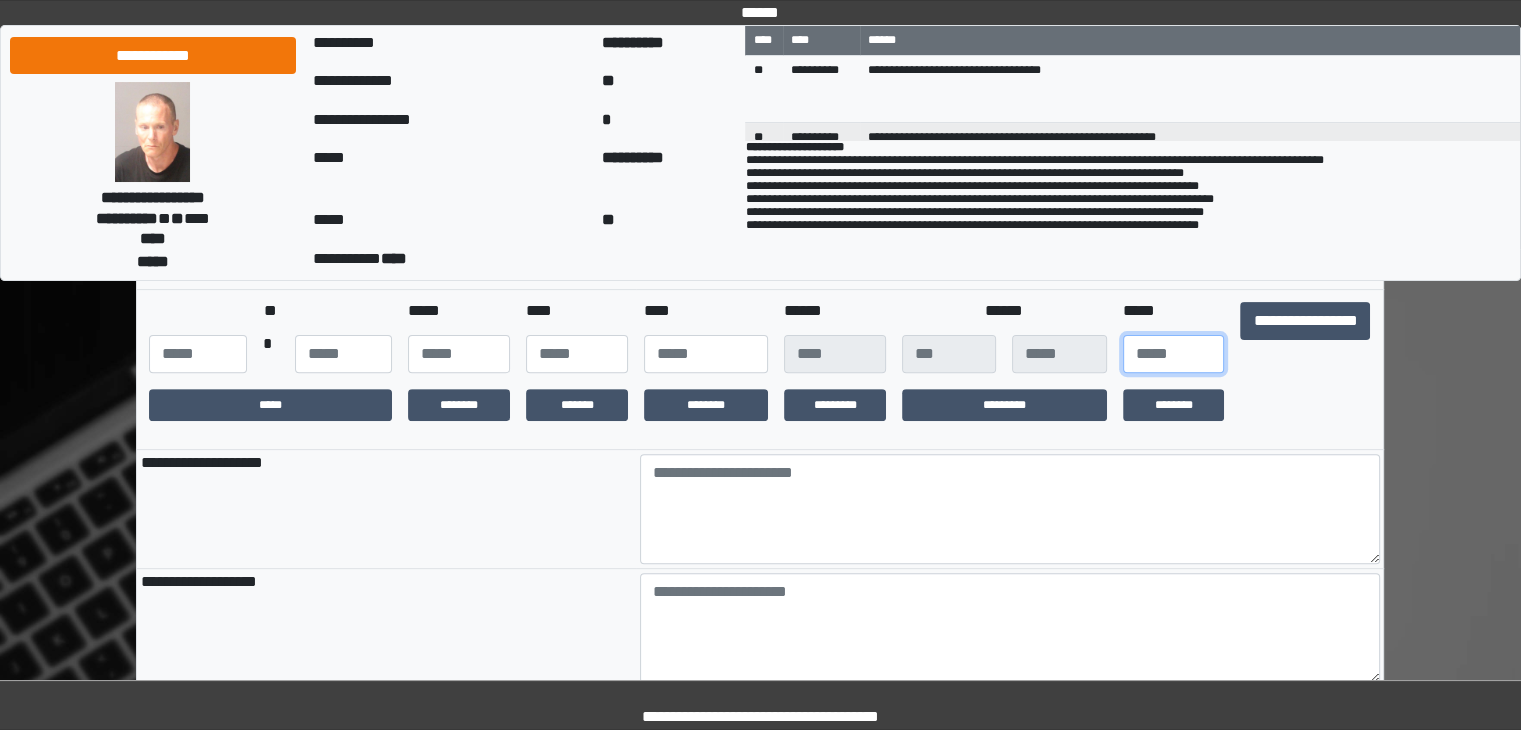 click at bounding box center [1174, 354] 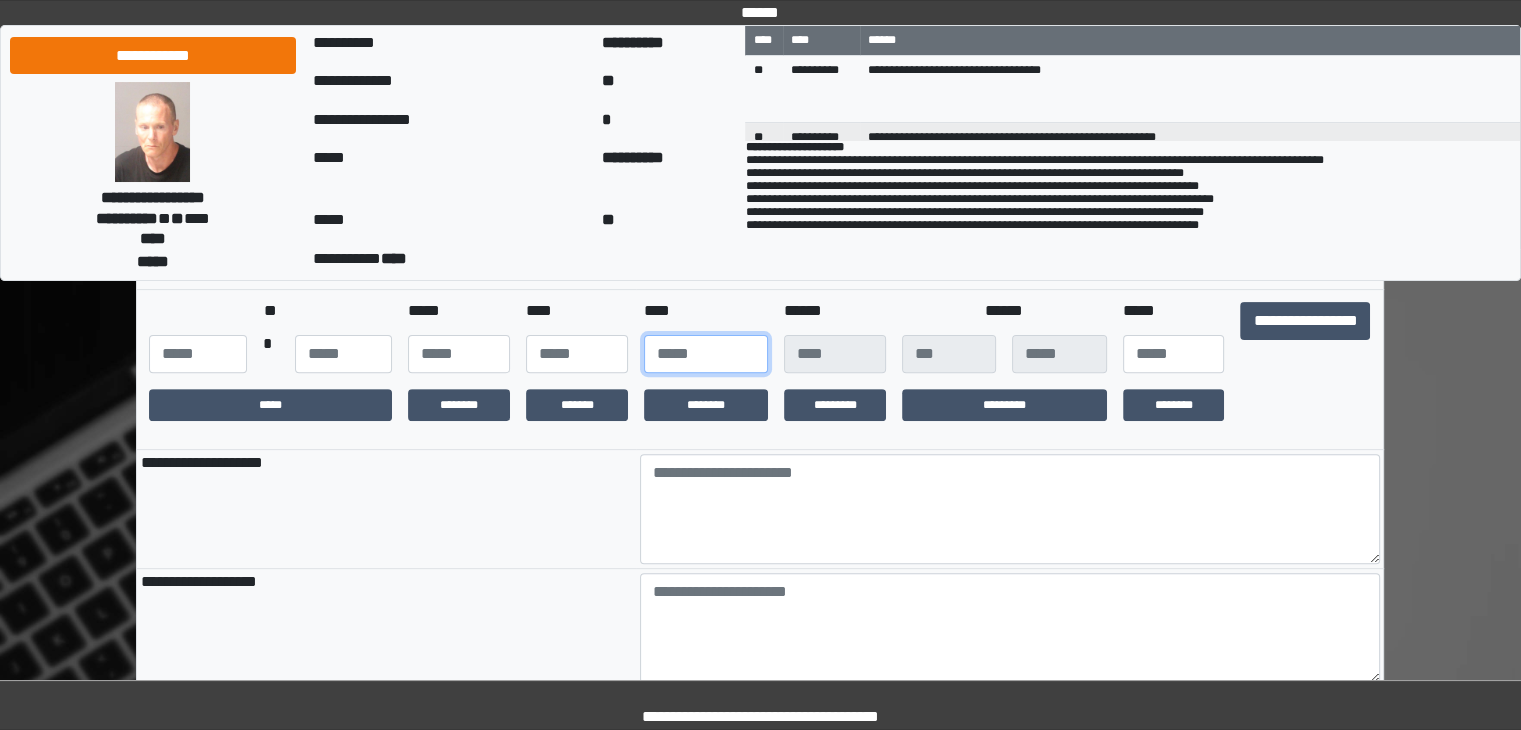 click at bounding box center (706, 354) 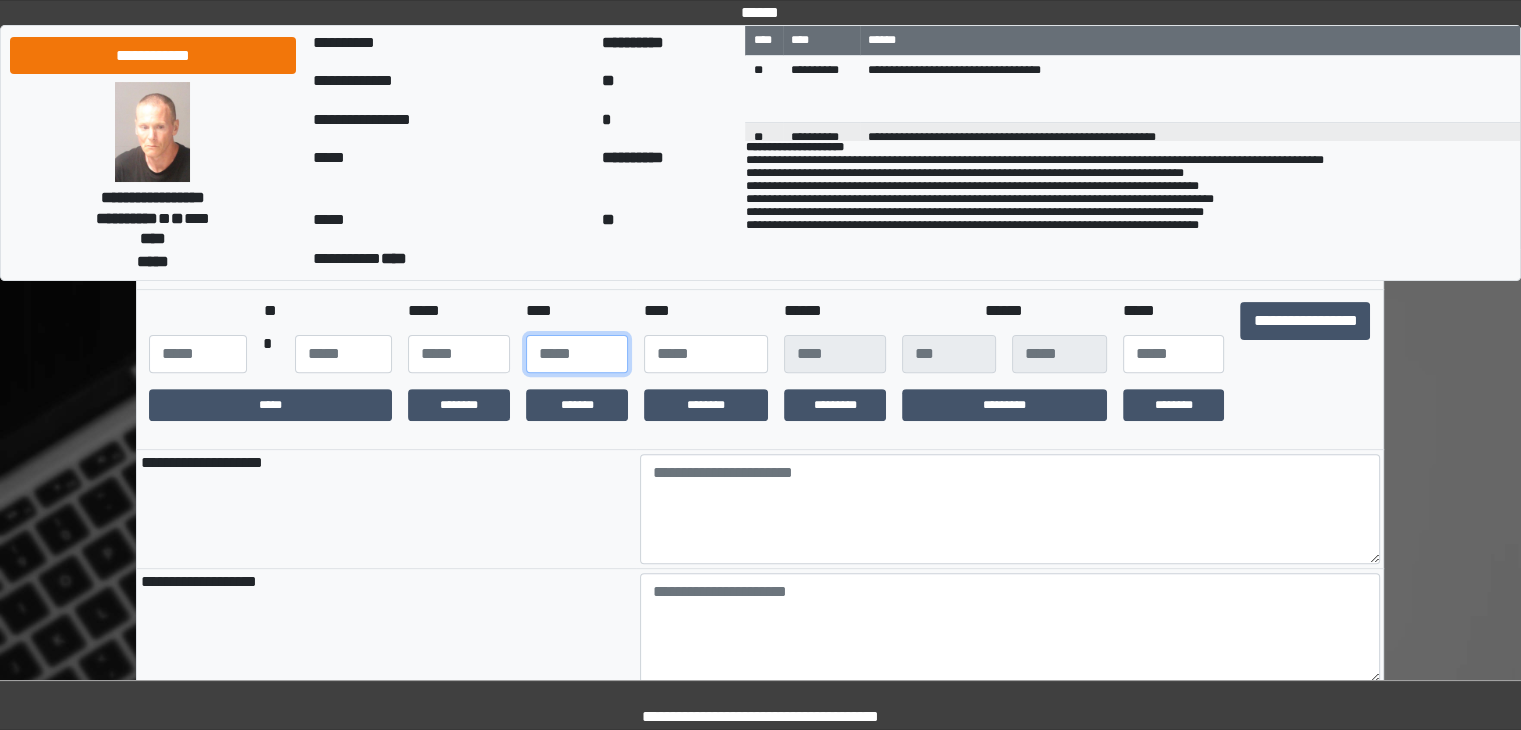 click at bounding box center (577, 354) 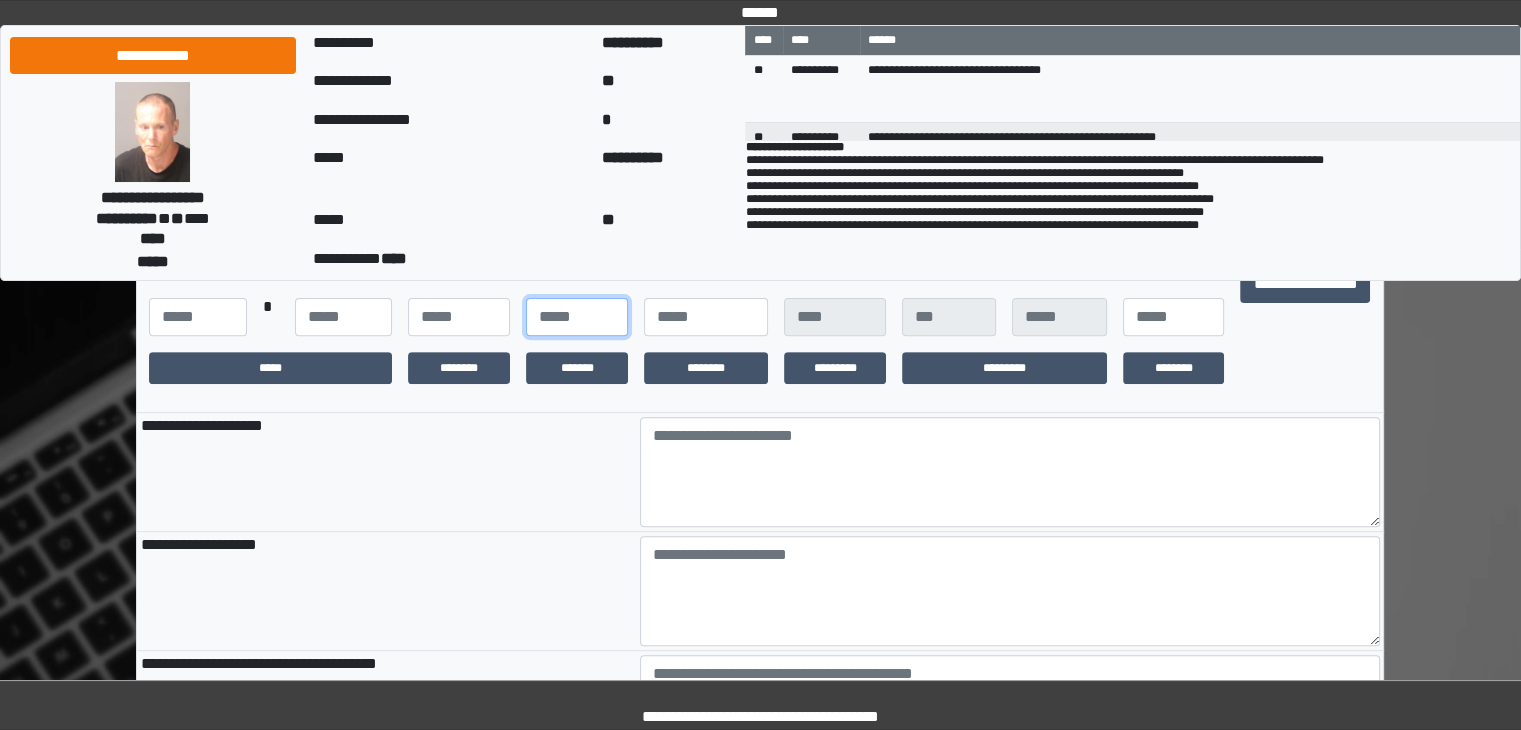 scroll, scrollTop: 800, scrollLeft: 0, axis: vertical 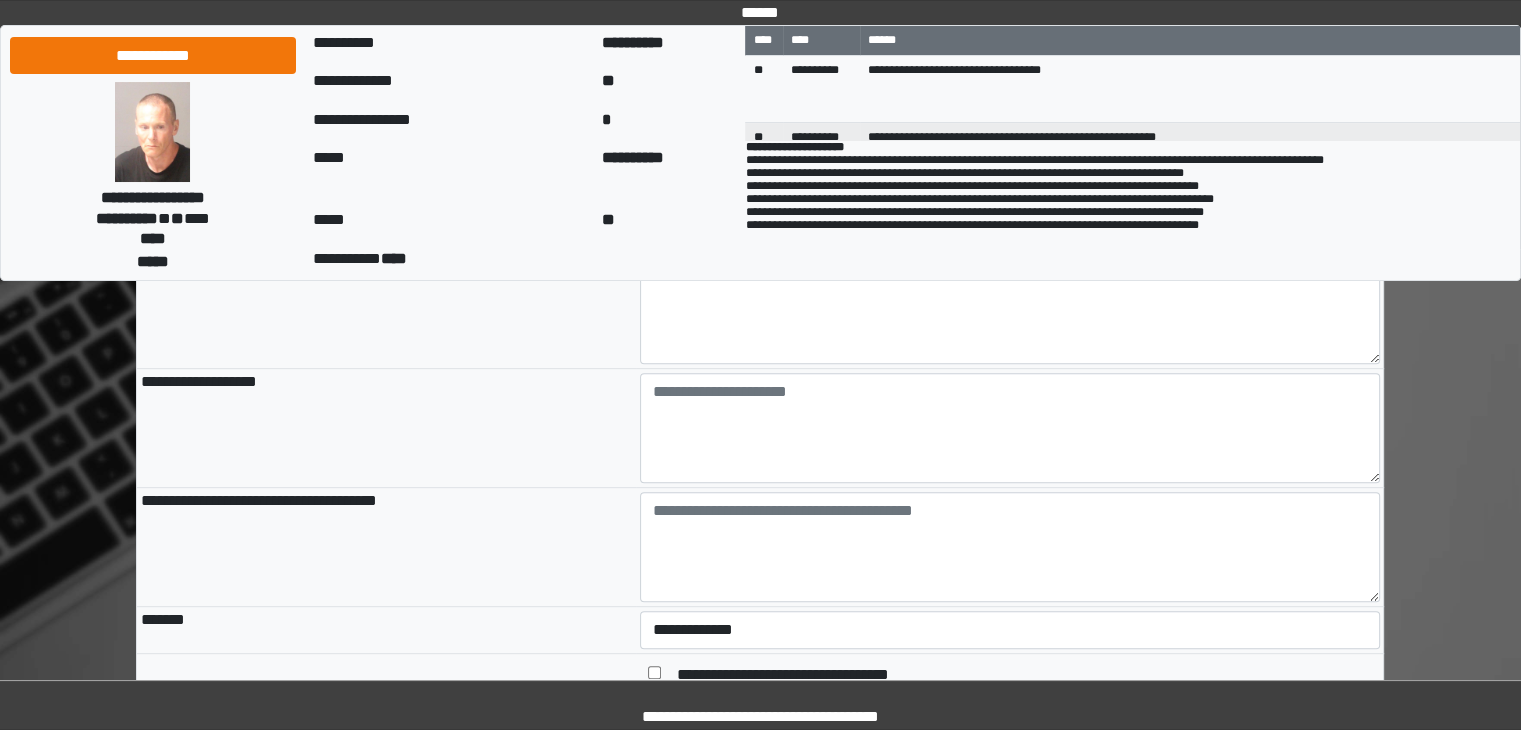 type on "**" 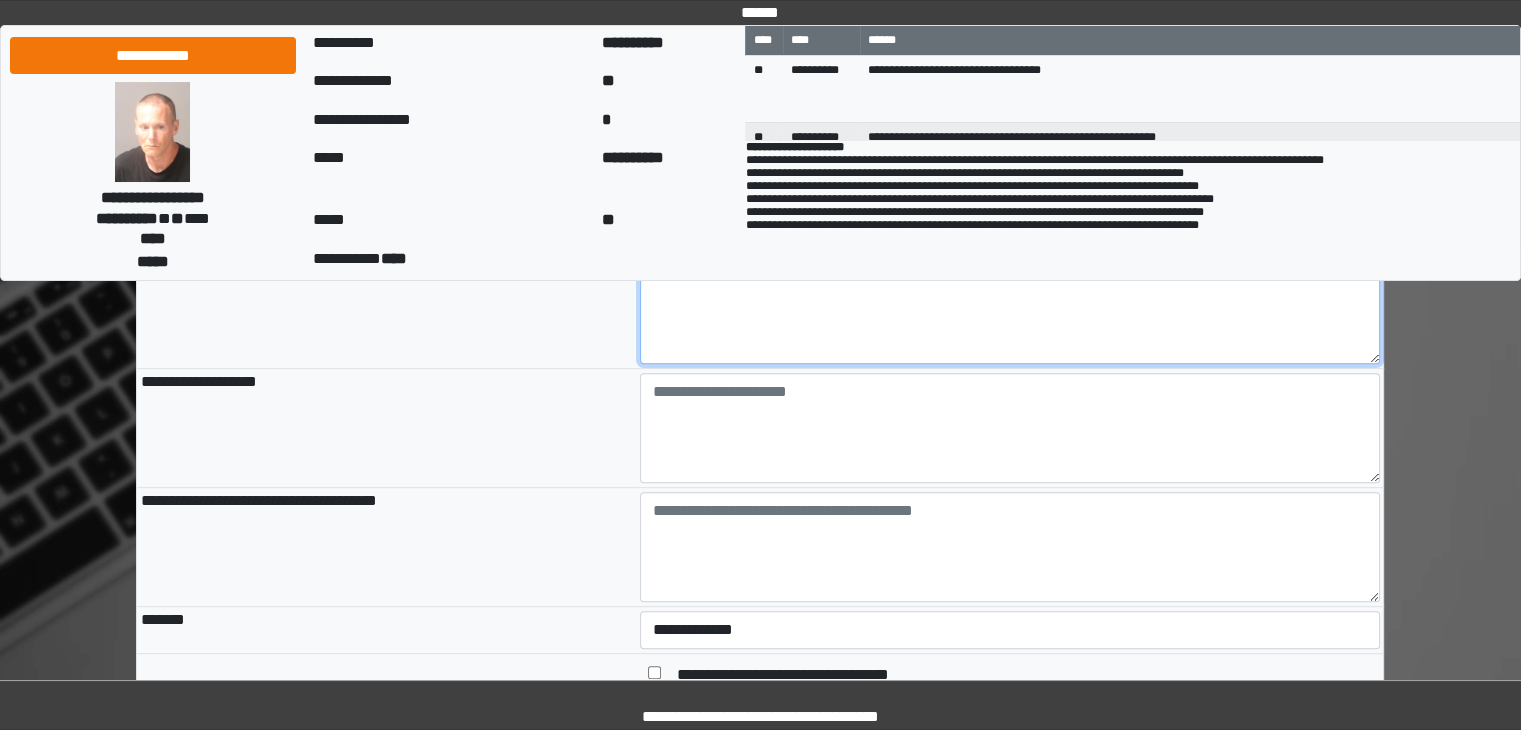 click at bounding box center [1010, 309] 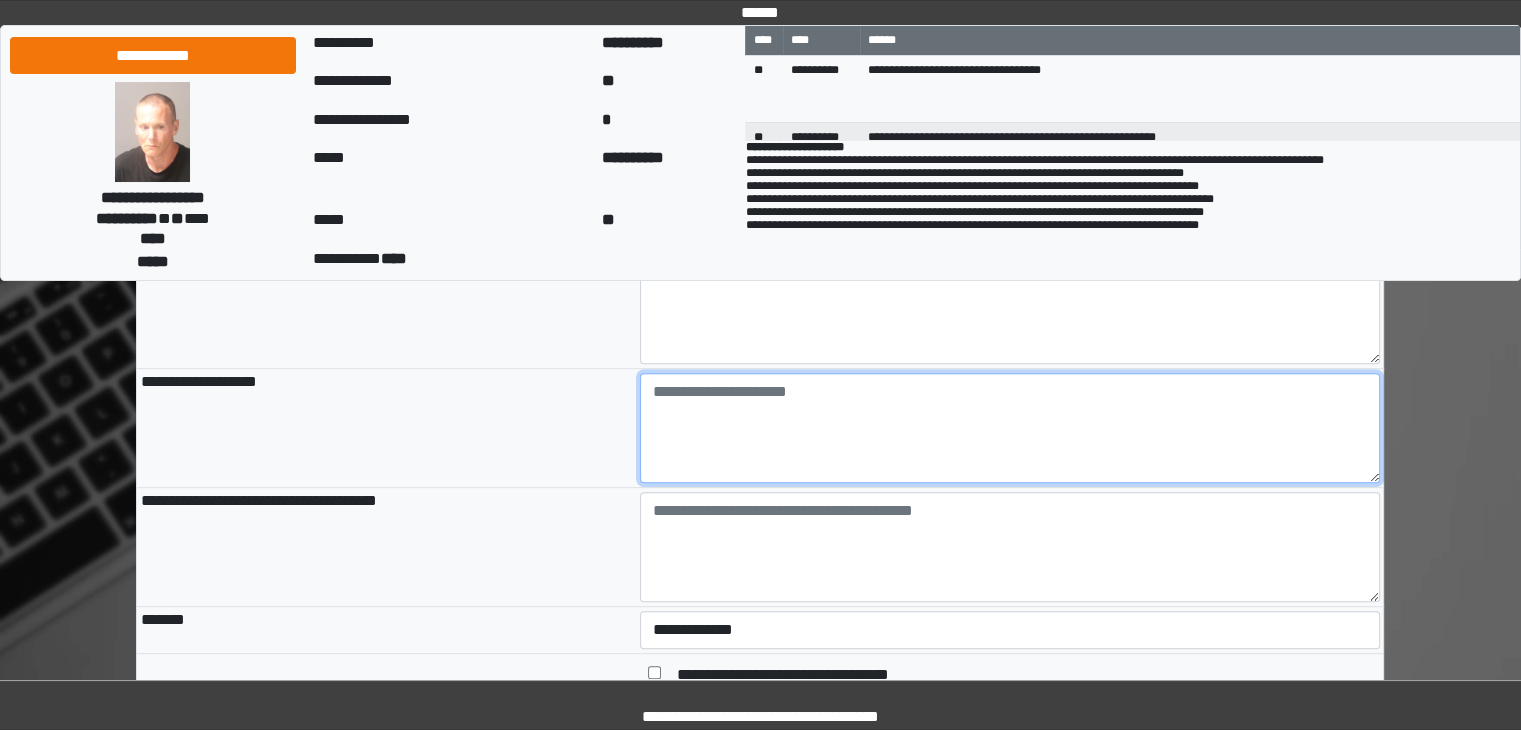 click at bounding box center (1010, 428) 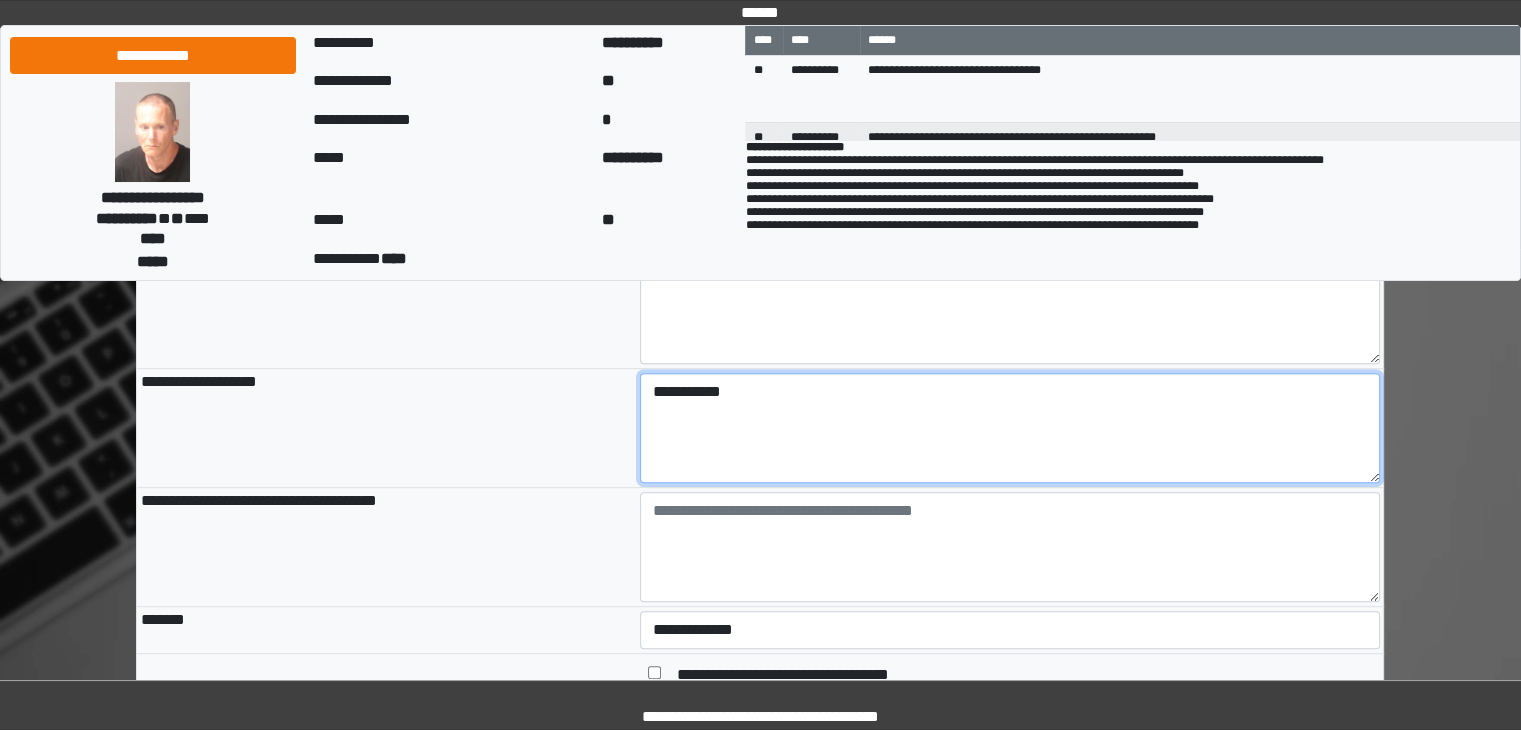 type on "**********" 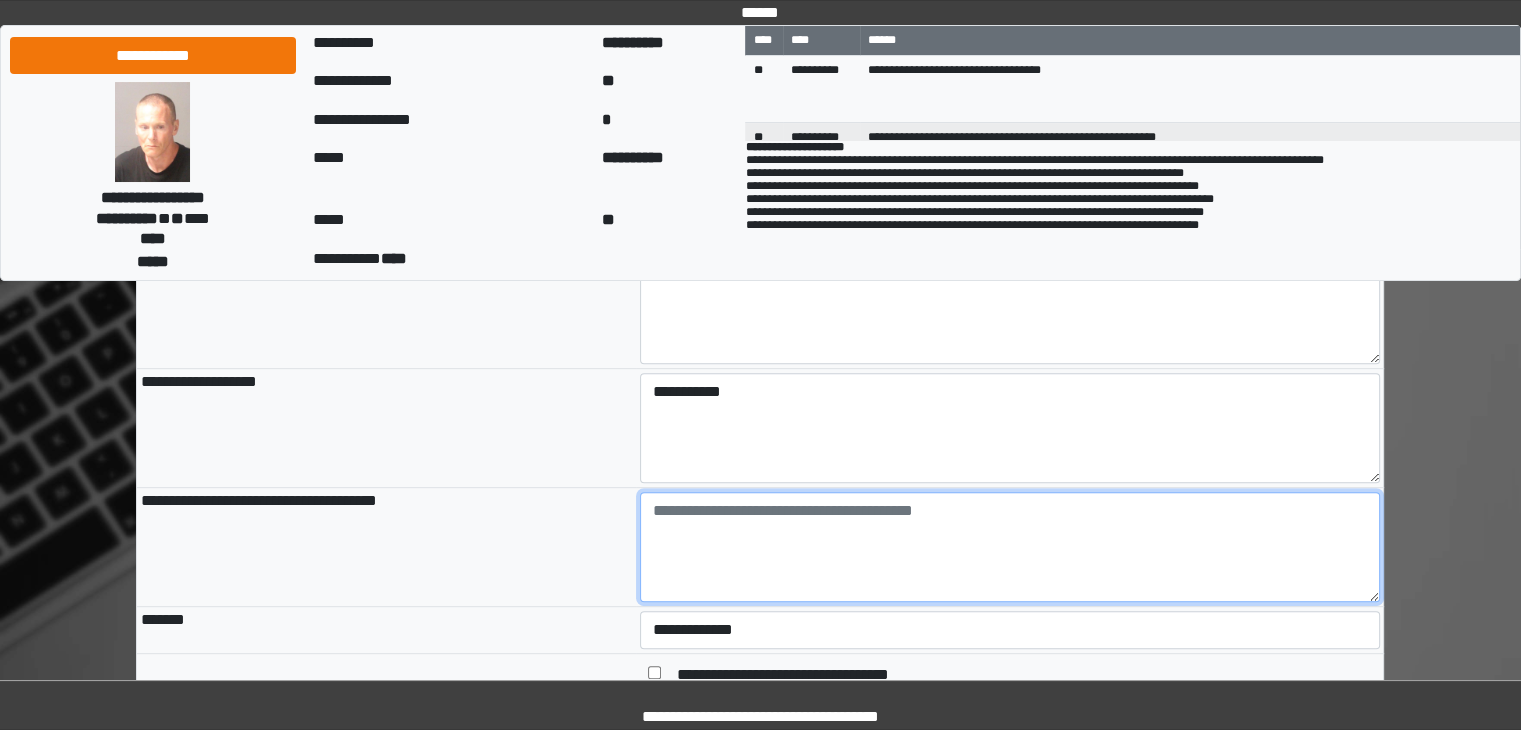 click at bounding box center [1010, 547] 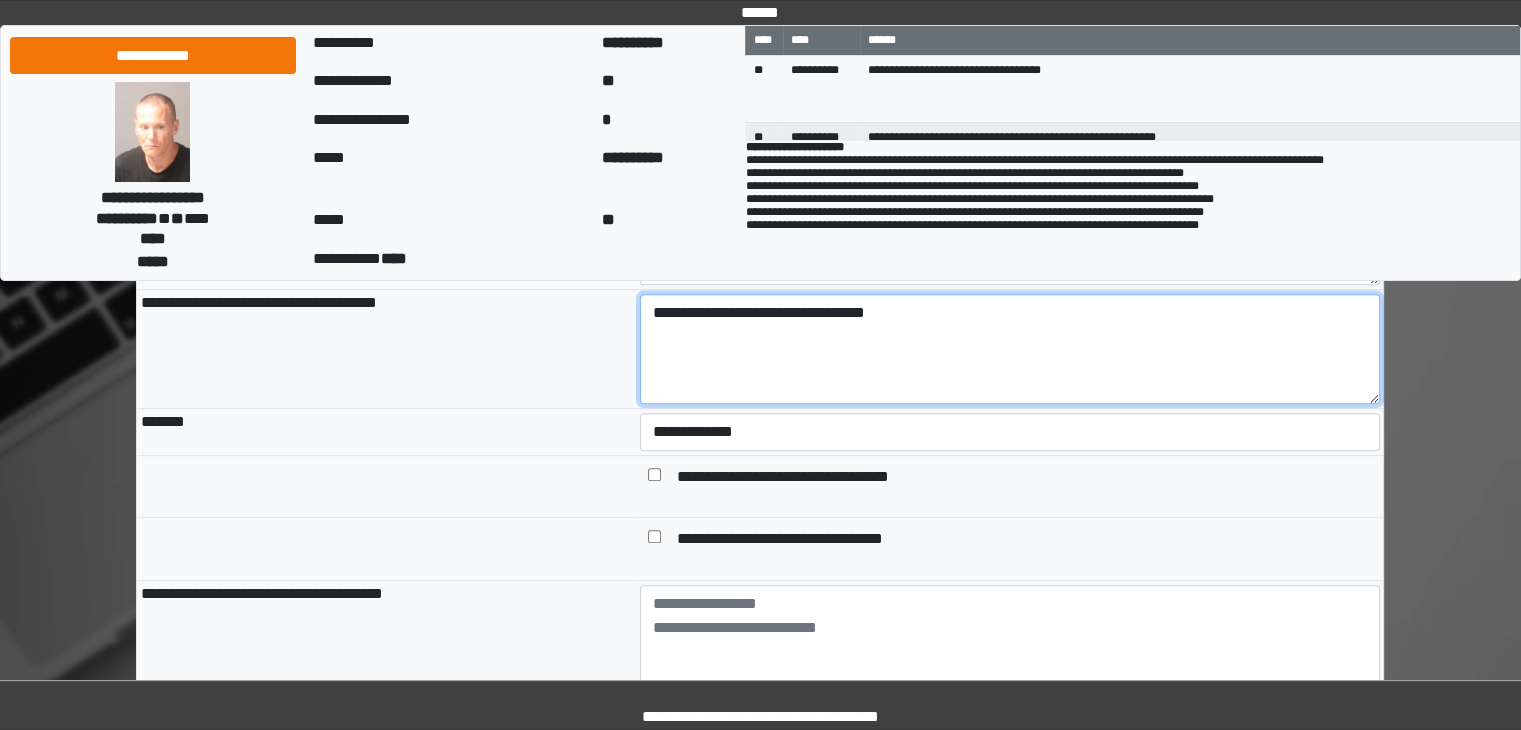 scroll, scrollTop: 1000, scrollLeft: 0, axis: vertical 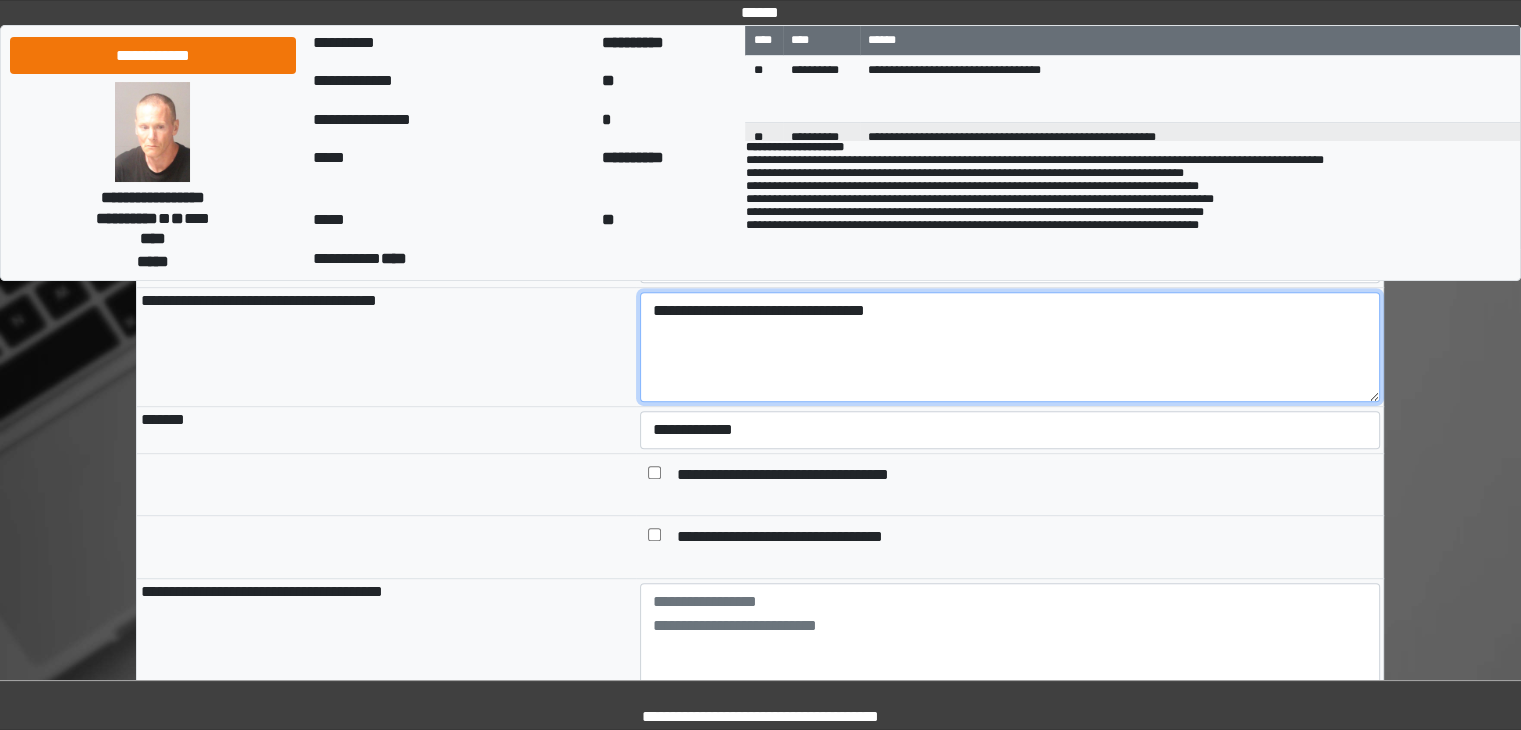 type on "**********" 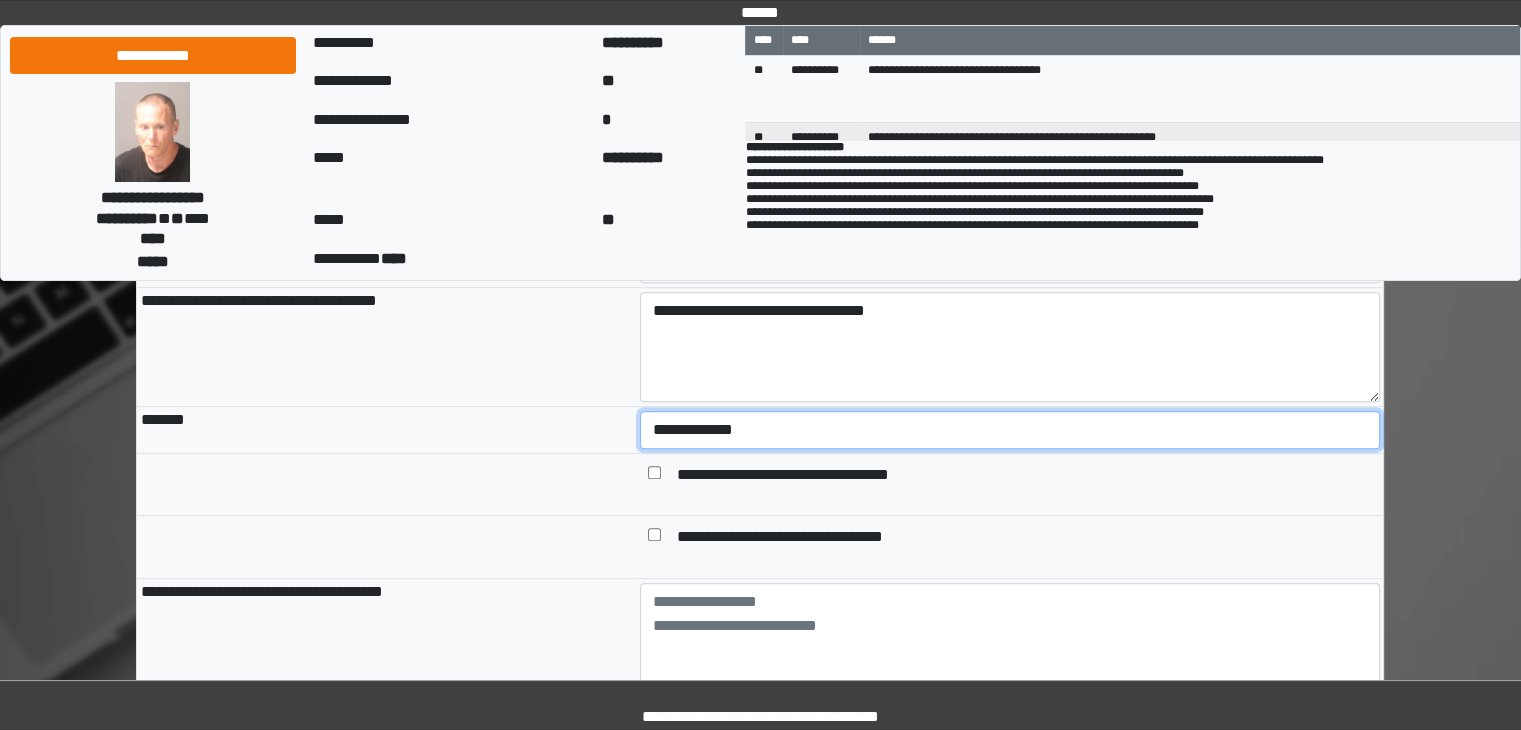 click on "**********" at bounding box center (1010, 430) 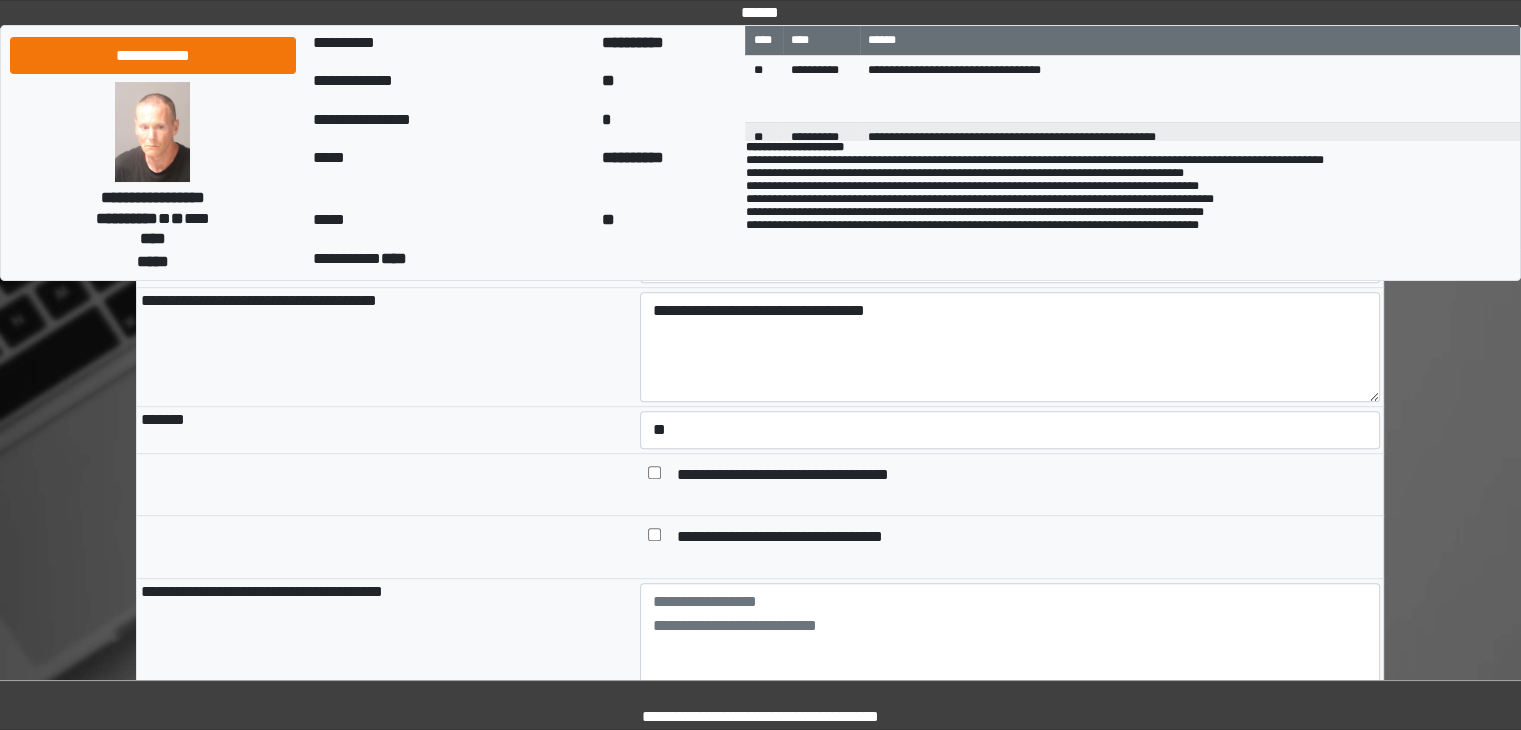 click on "**********" at bounding box center [811, 477] 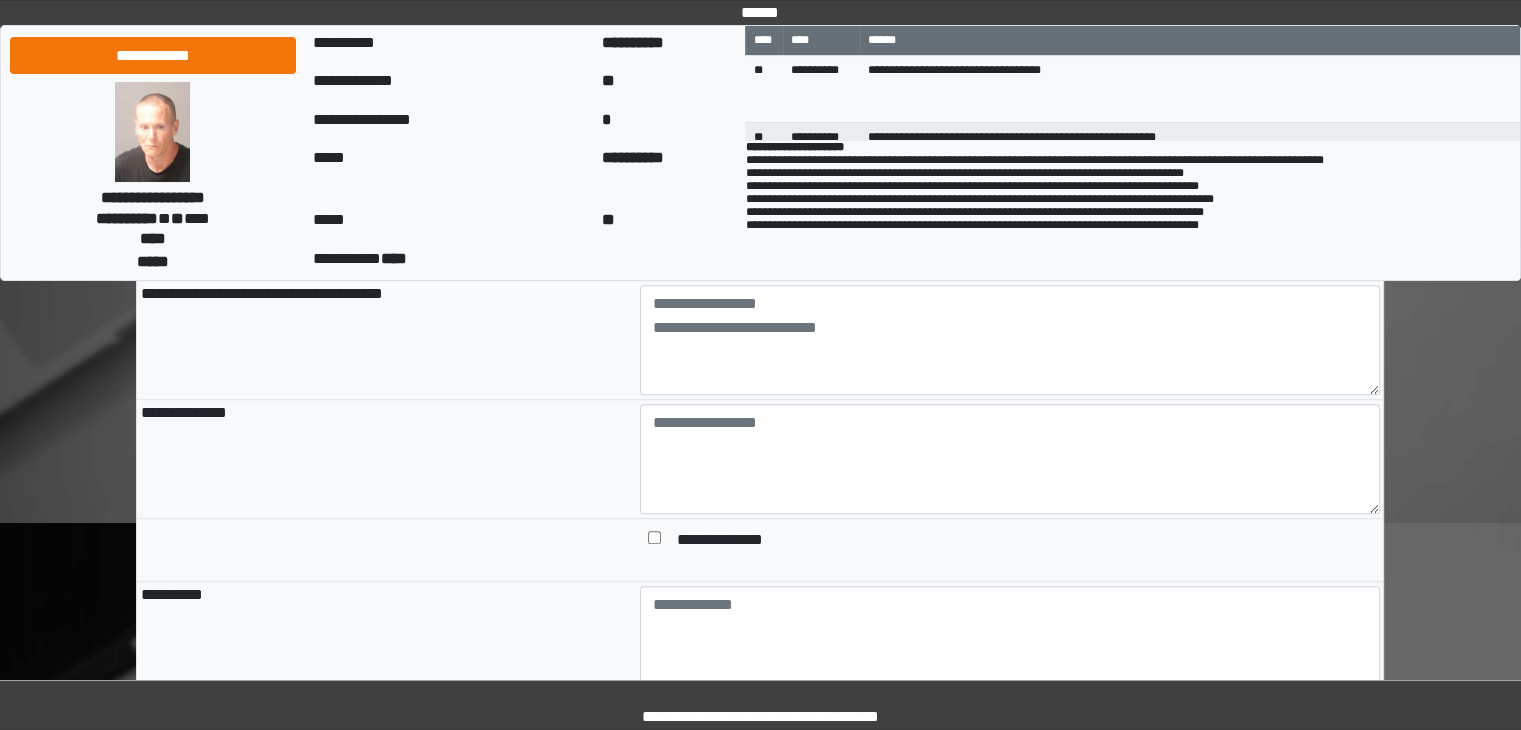 scroll, scrollTop: 1300, scrollLeft: 0, axis: vertical 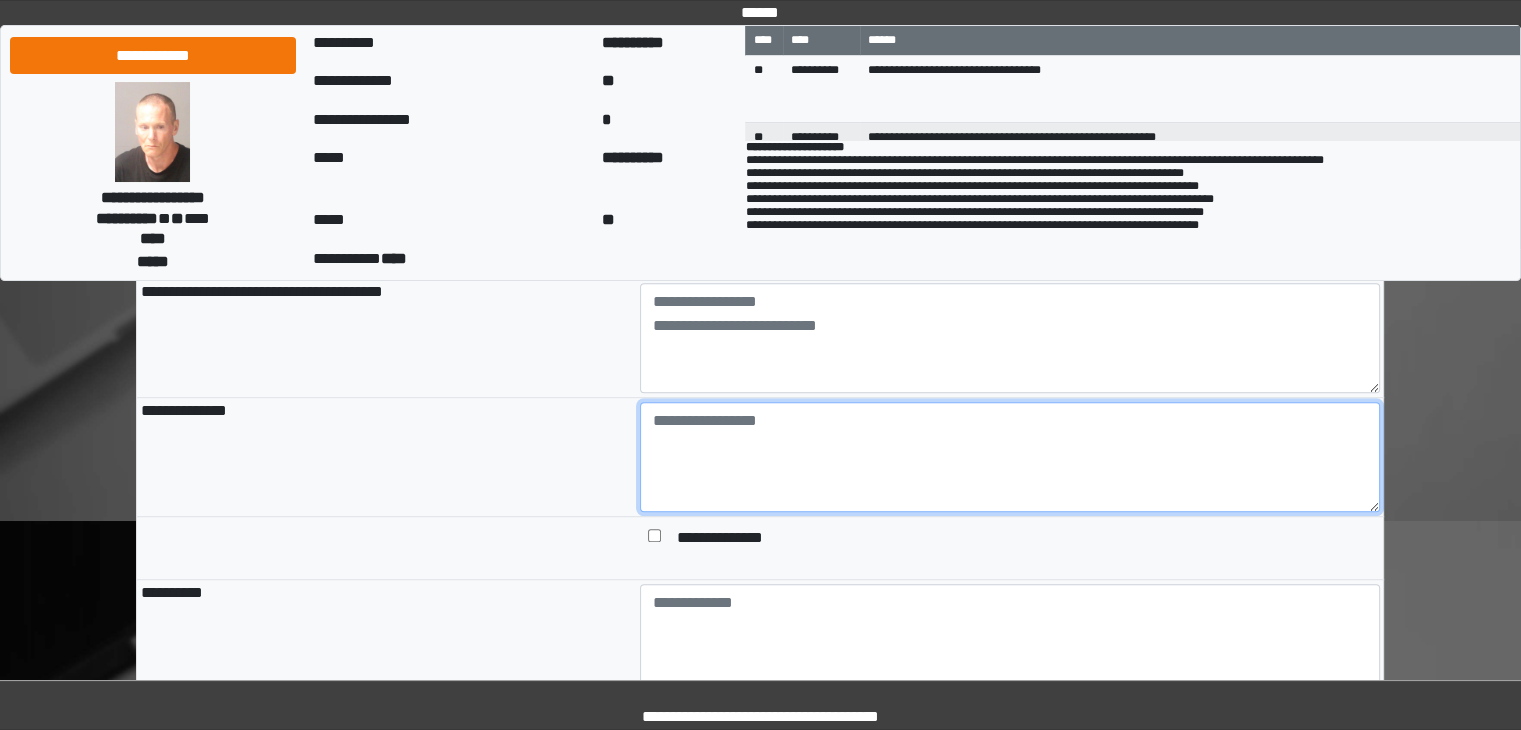 click at bounding box center [1010, 457] 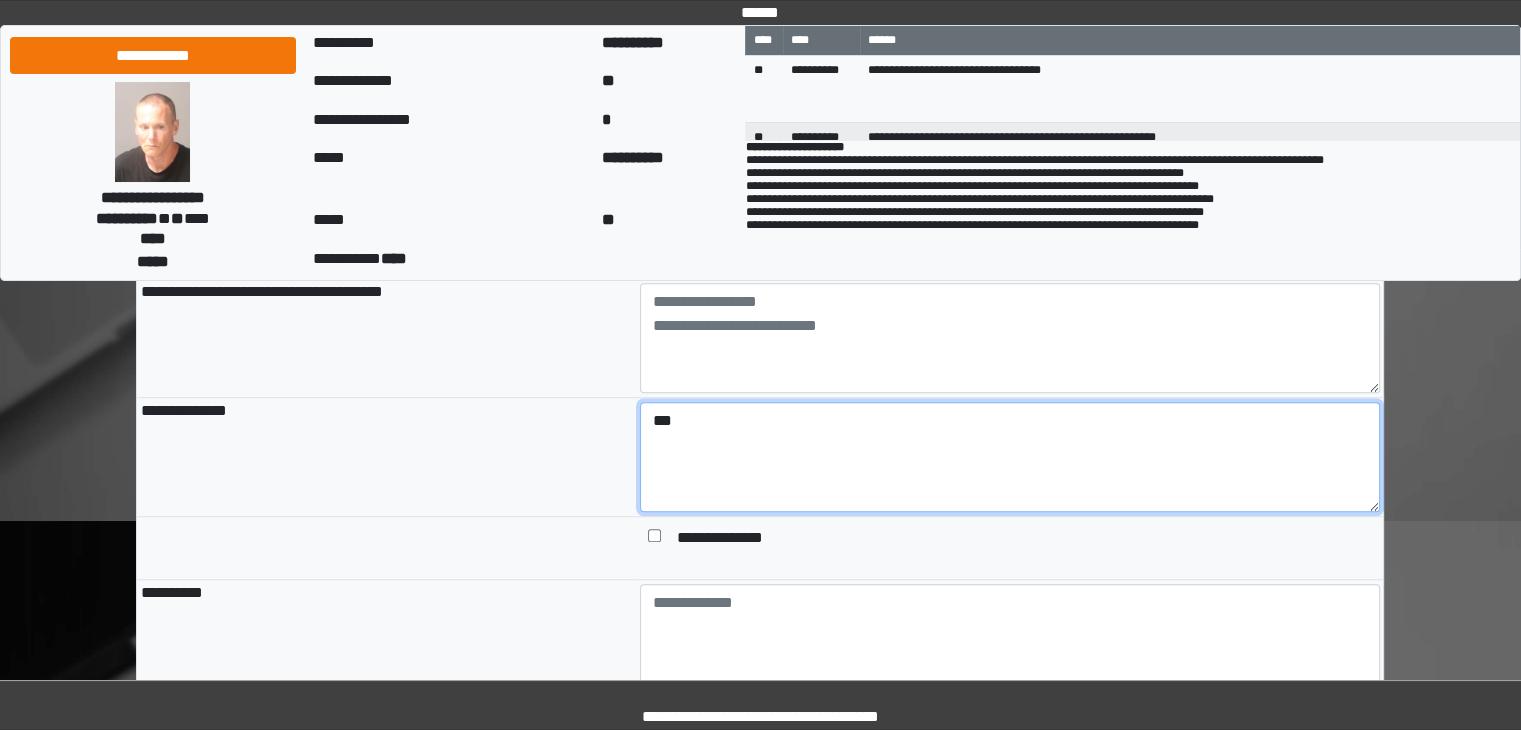 type on "***" 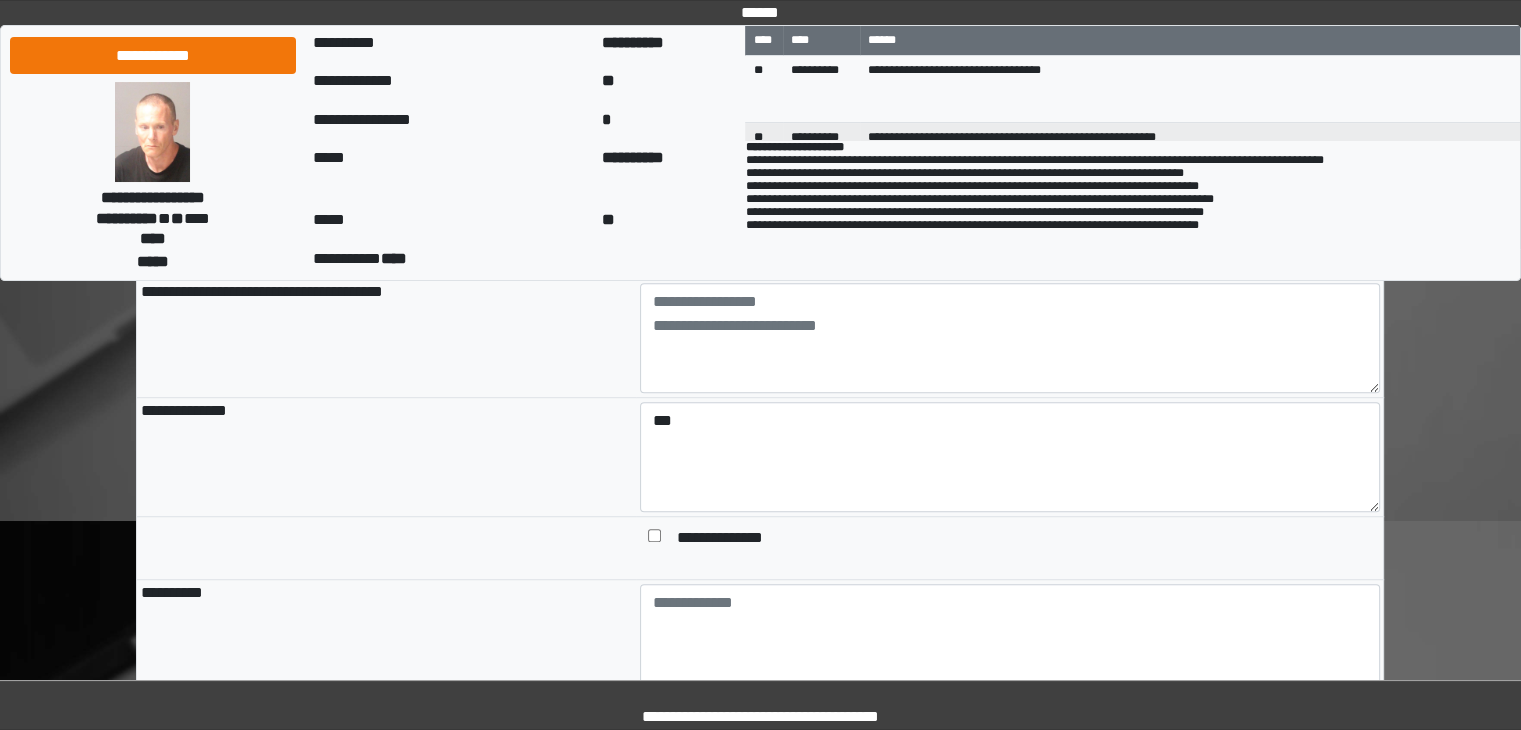 click at bounding box center [654, 540] 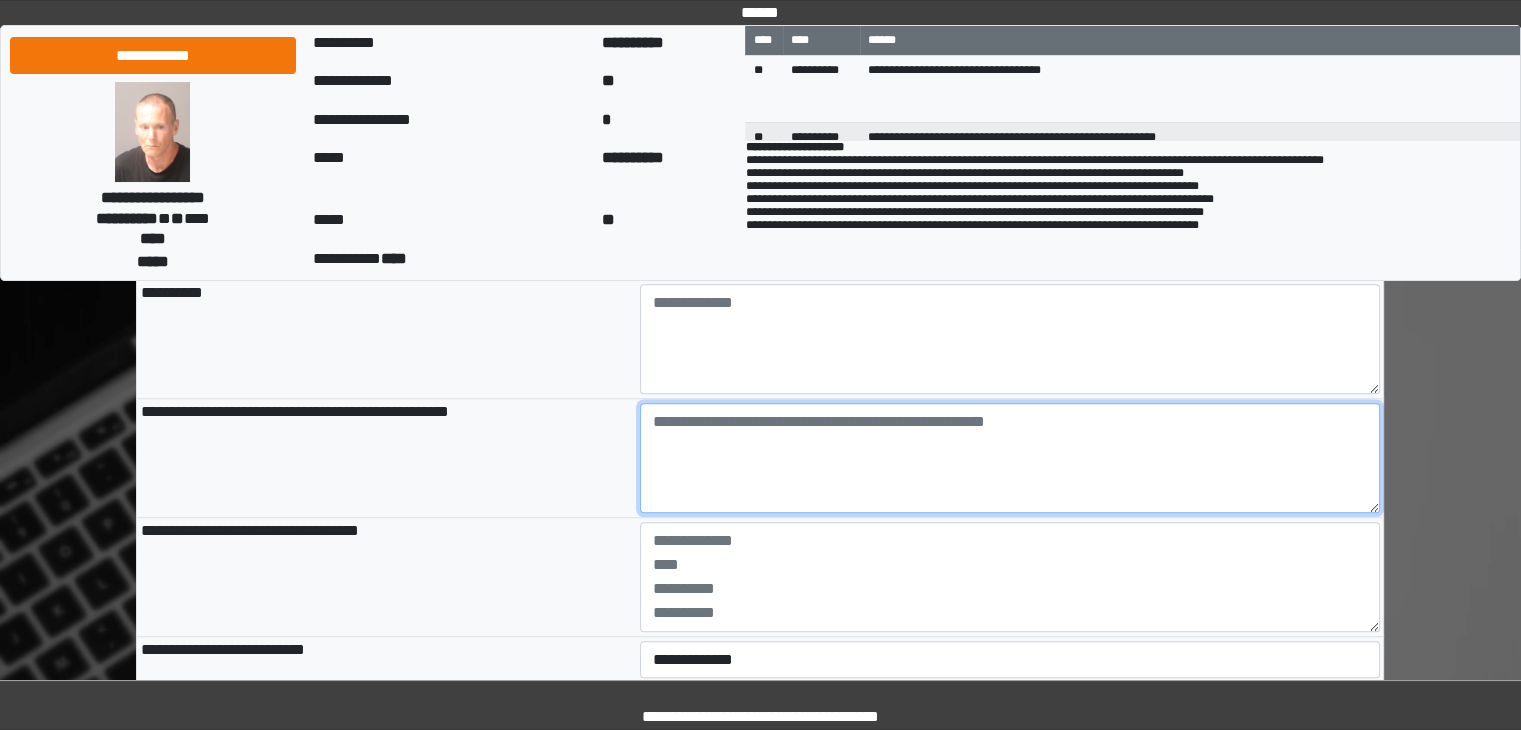 click at bounding box center (1010, 458) 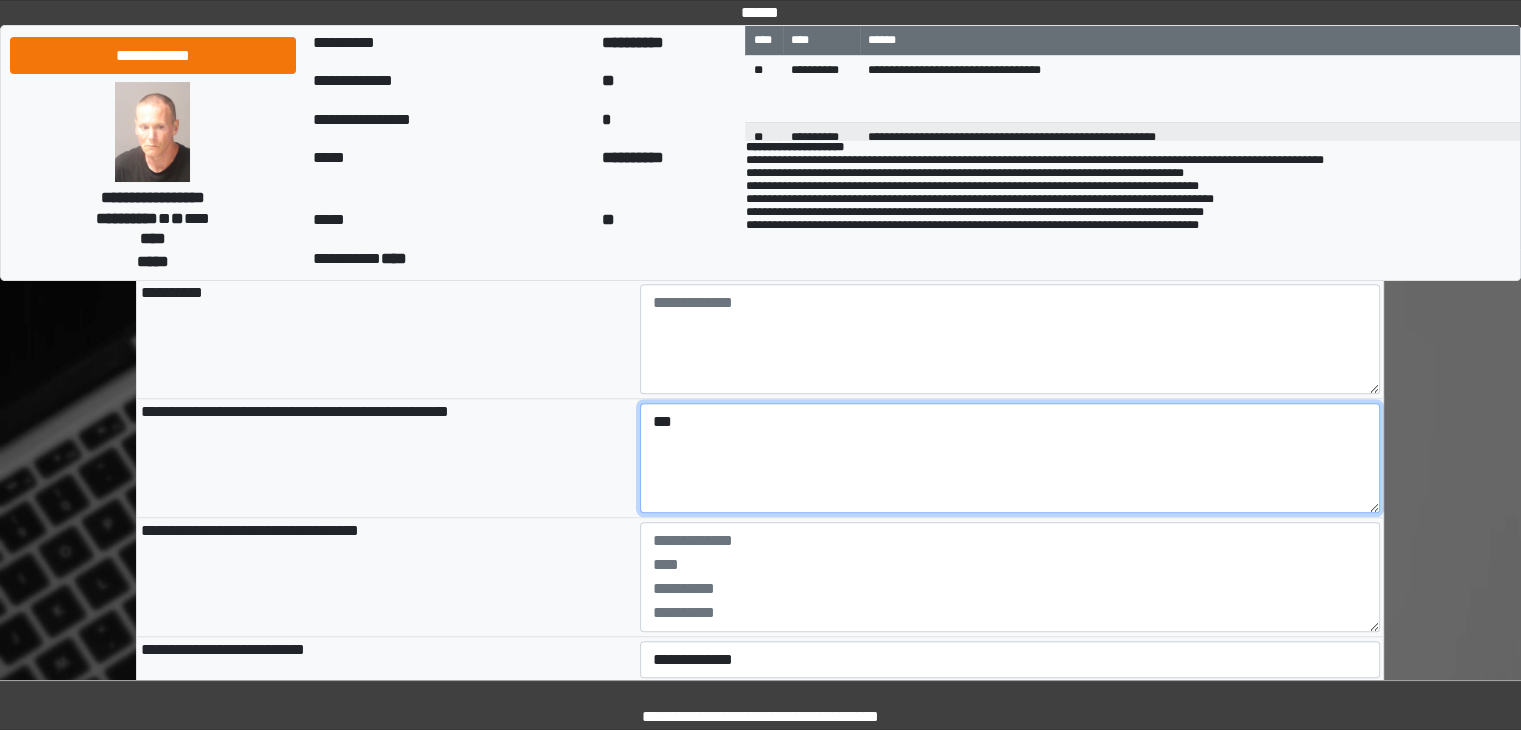 type on "***" 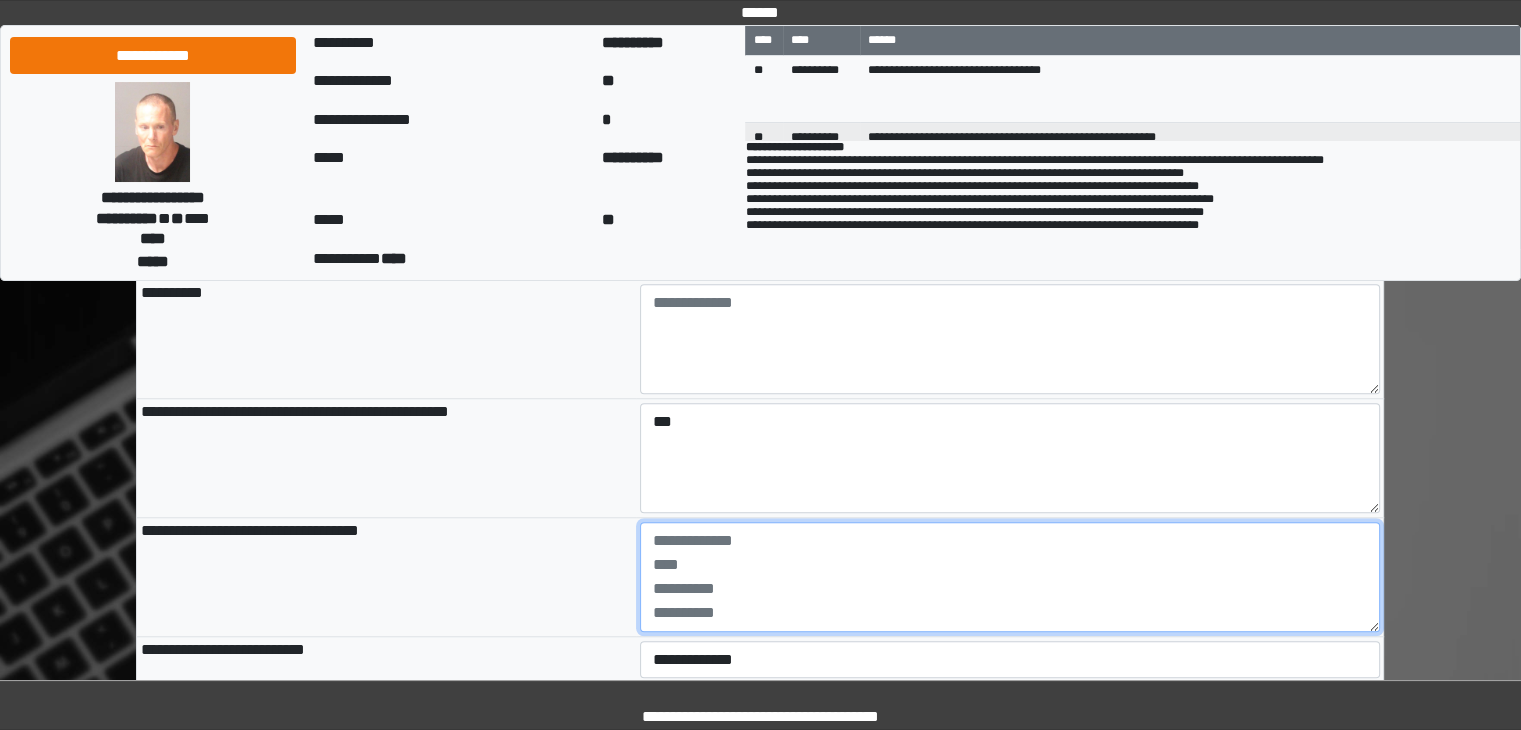 click at bounding box center (1010, 577) 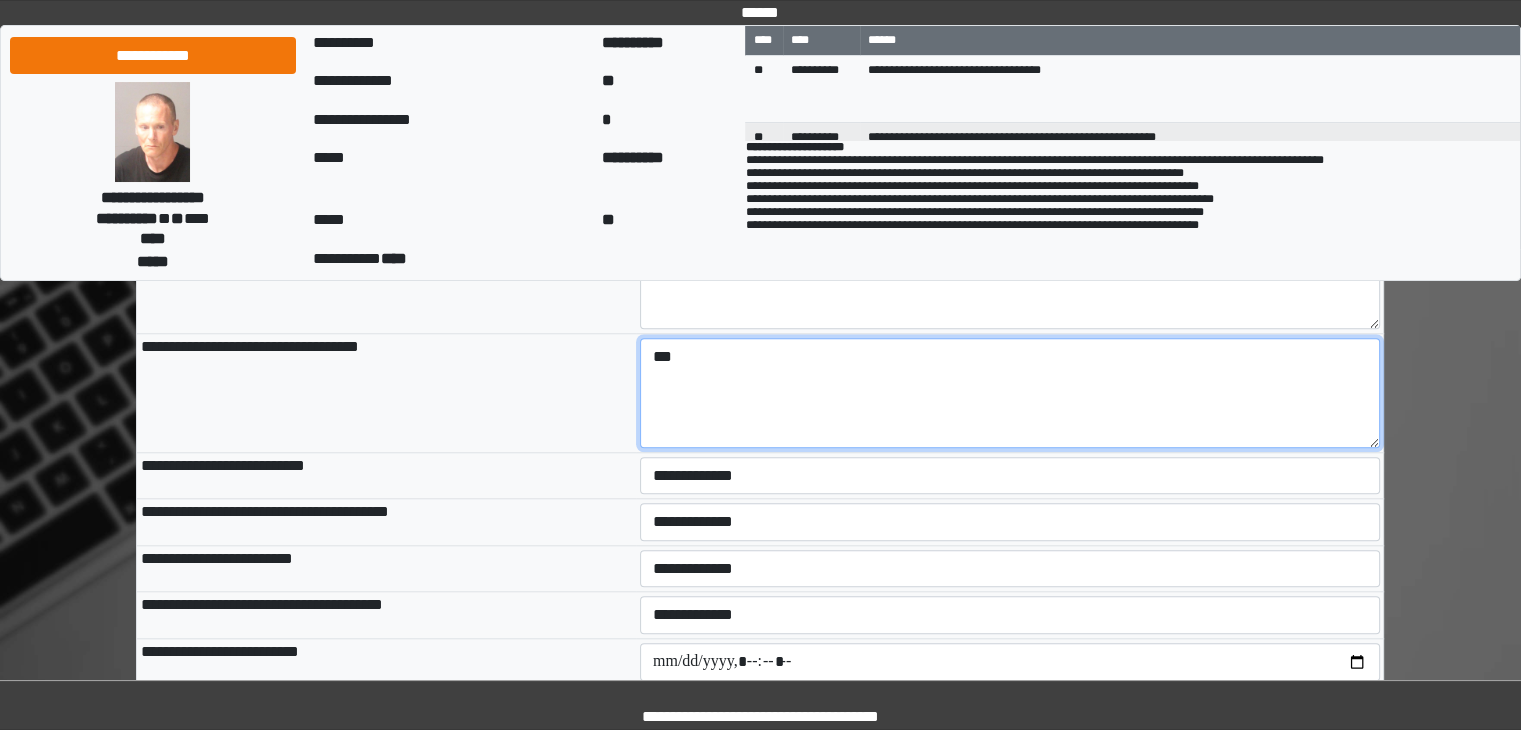 scroll, scrollTop: 1800, scrollLeft: 0, axis: vertical 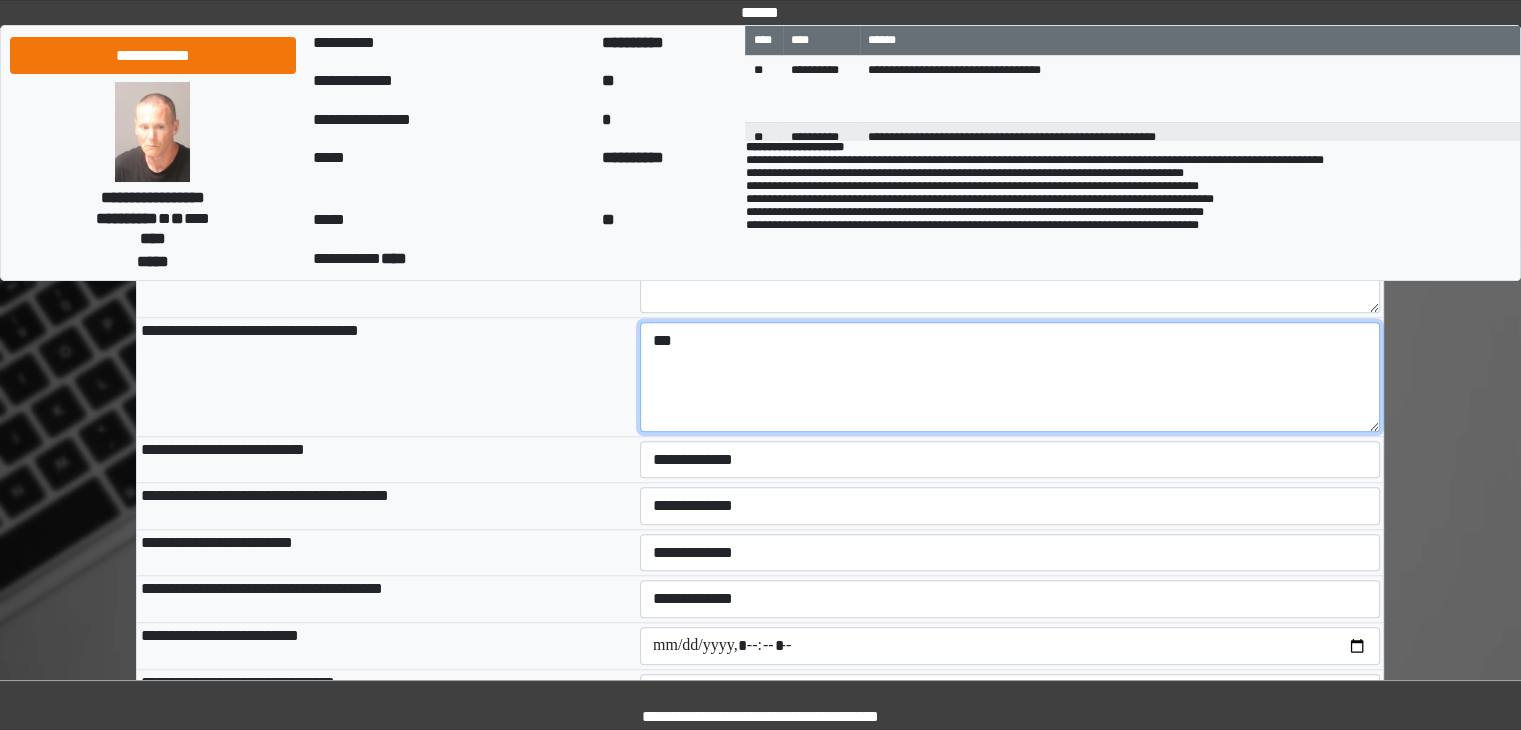 type on "***" 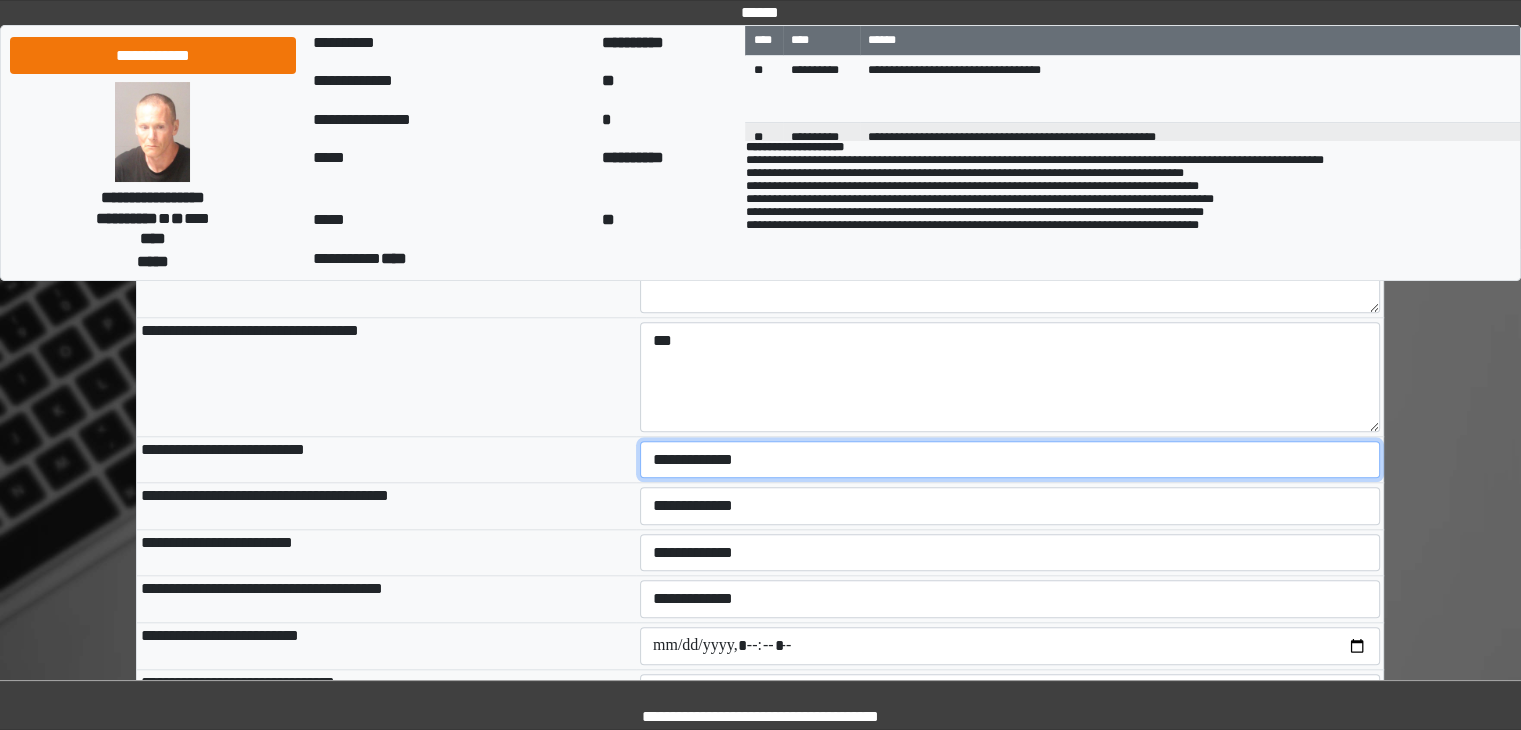 click on "**********" at bounding box center (1010, 460) 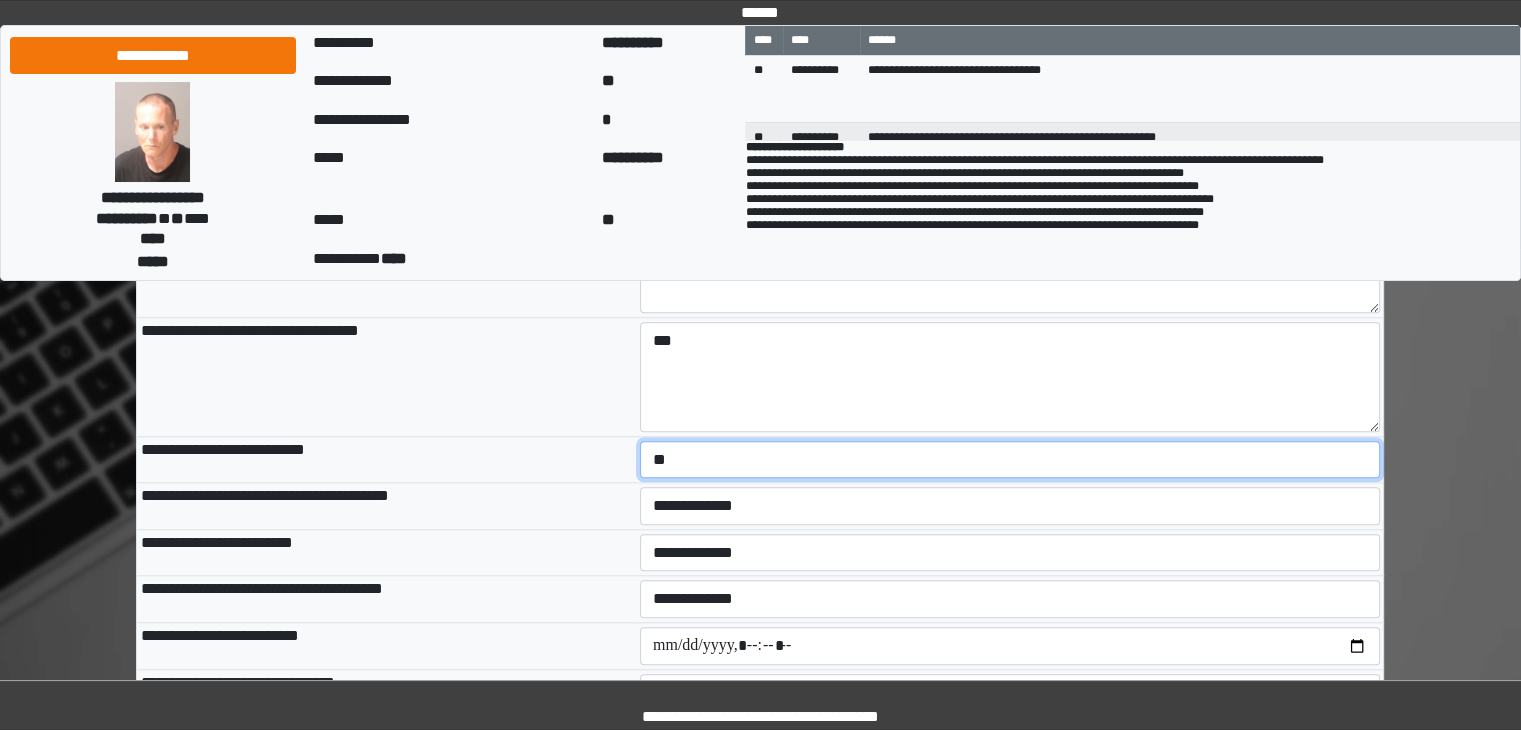 click on "**********" at bounding box center [1010, 460] 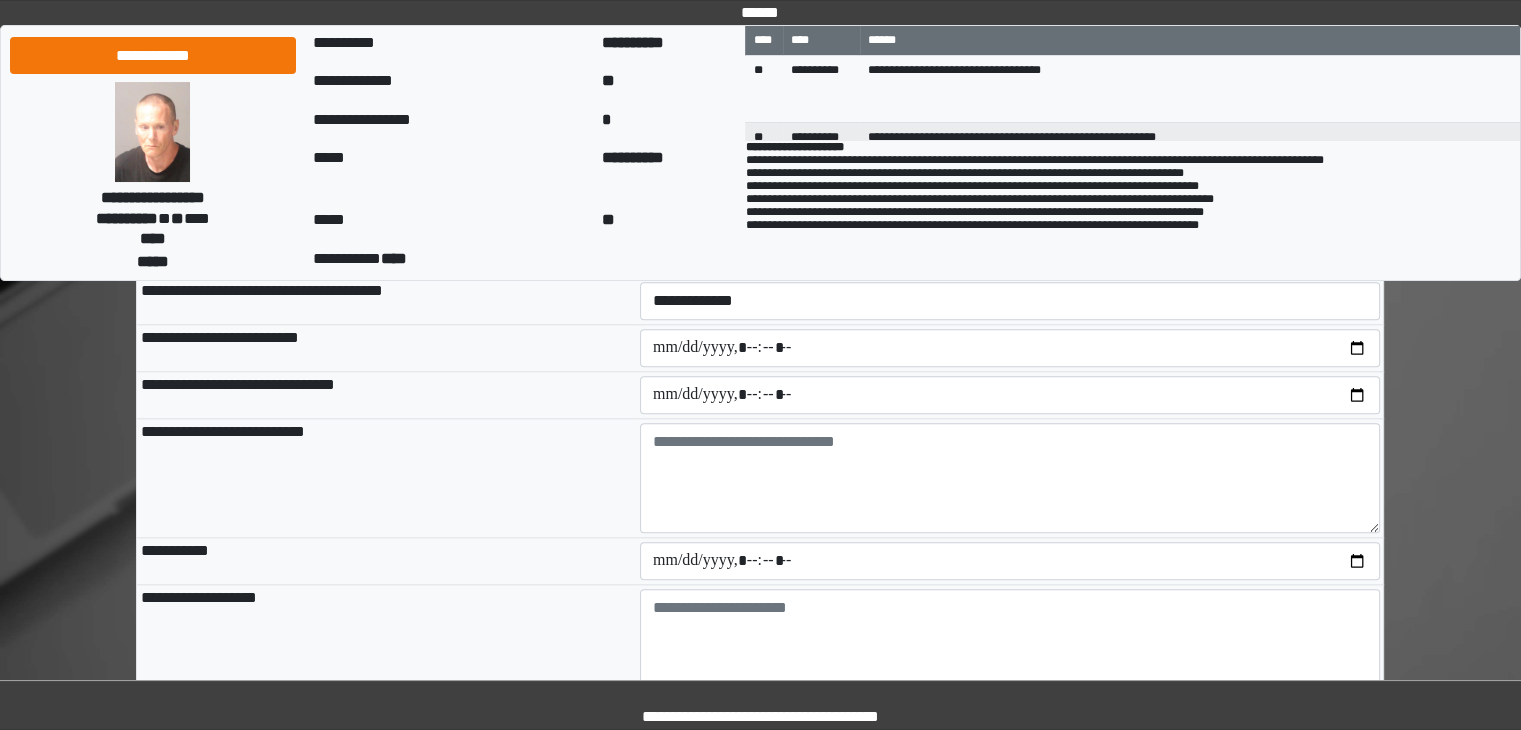 scroll, scrollTop: 2100, scrollLeft: 0, axis: vertical 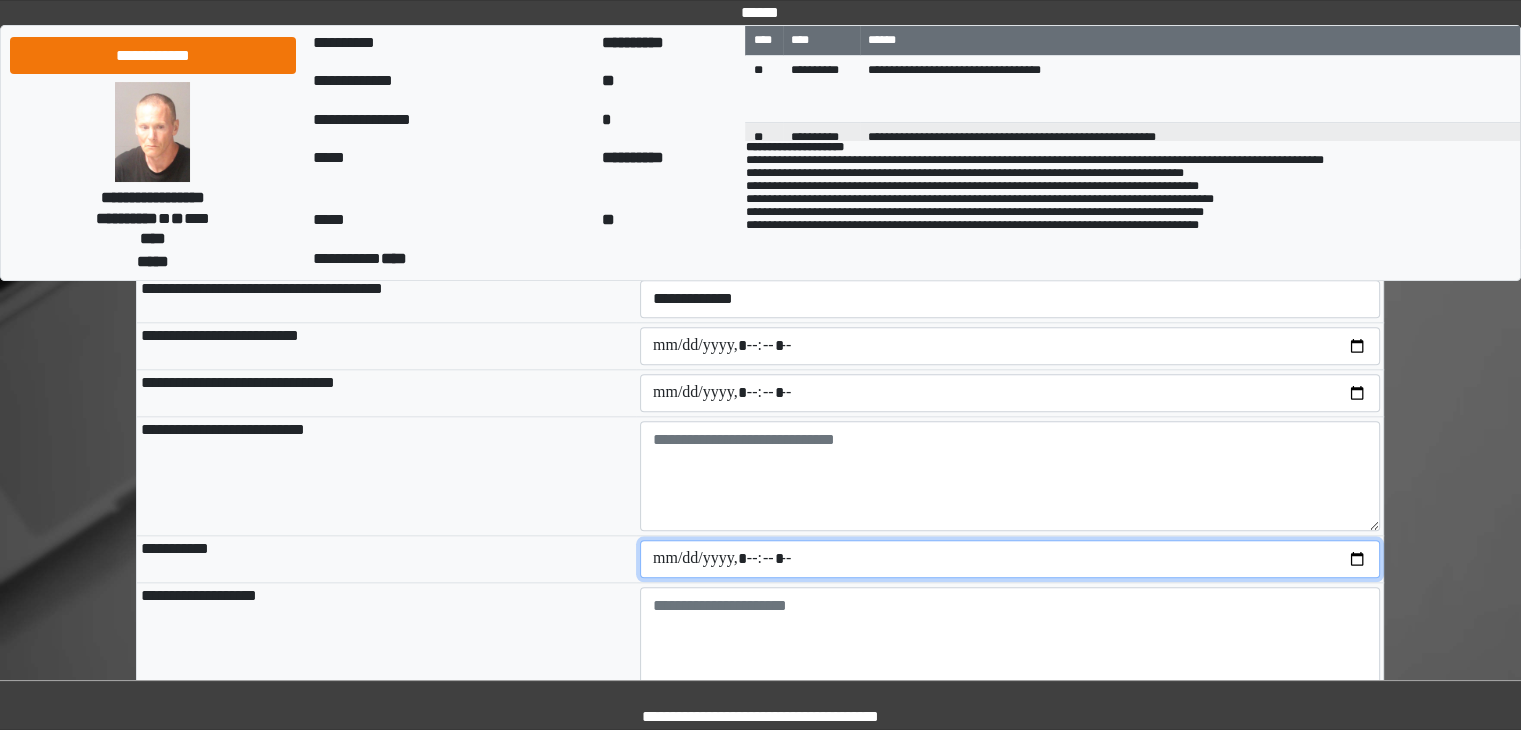 click at bounding box center [1010, 559] 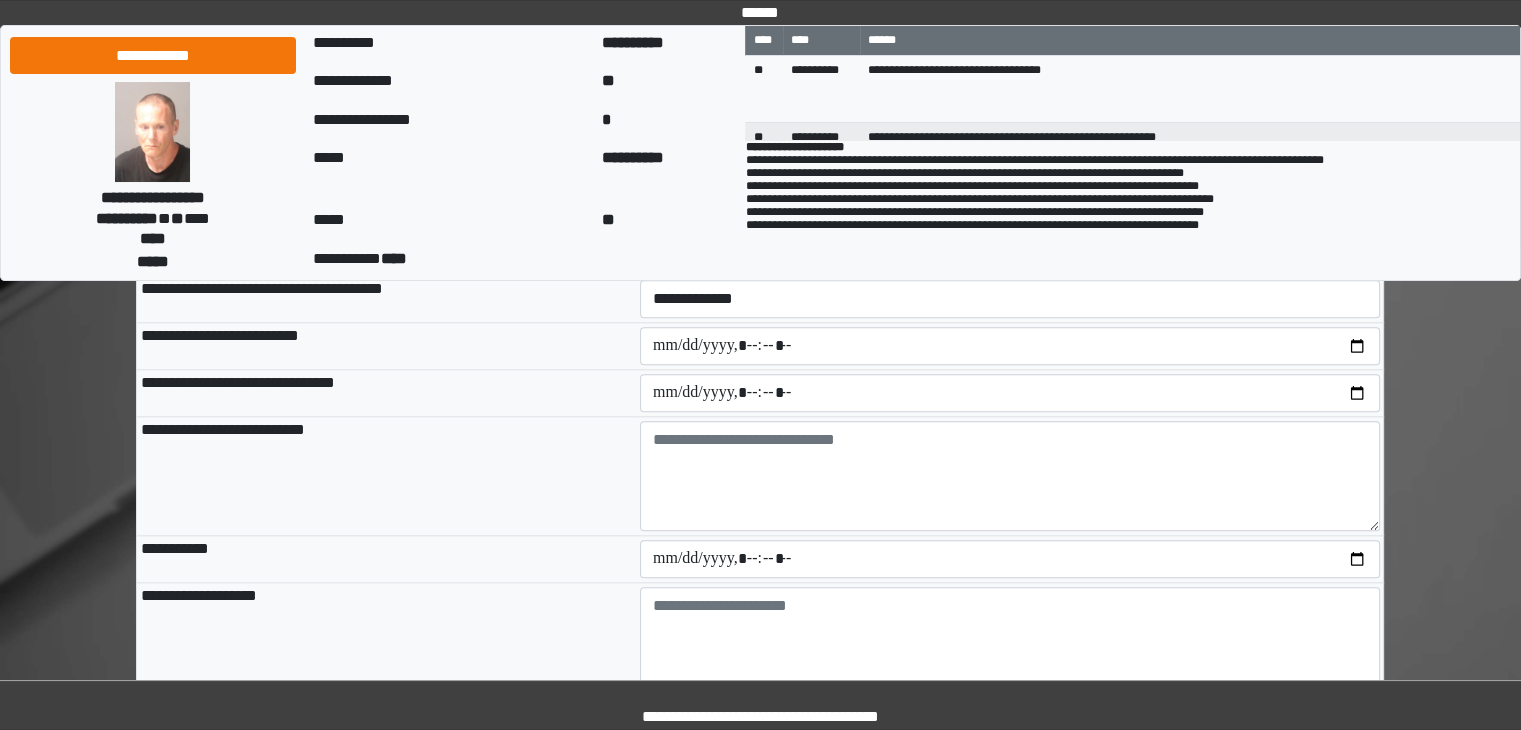 type on "**********" 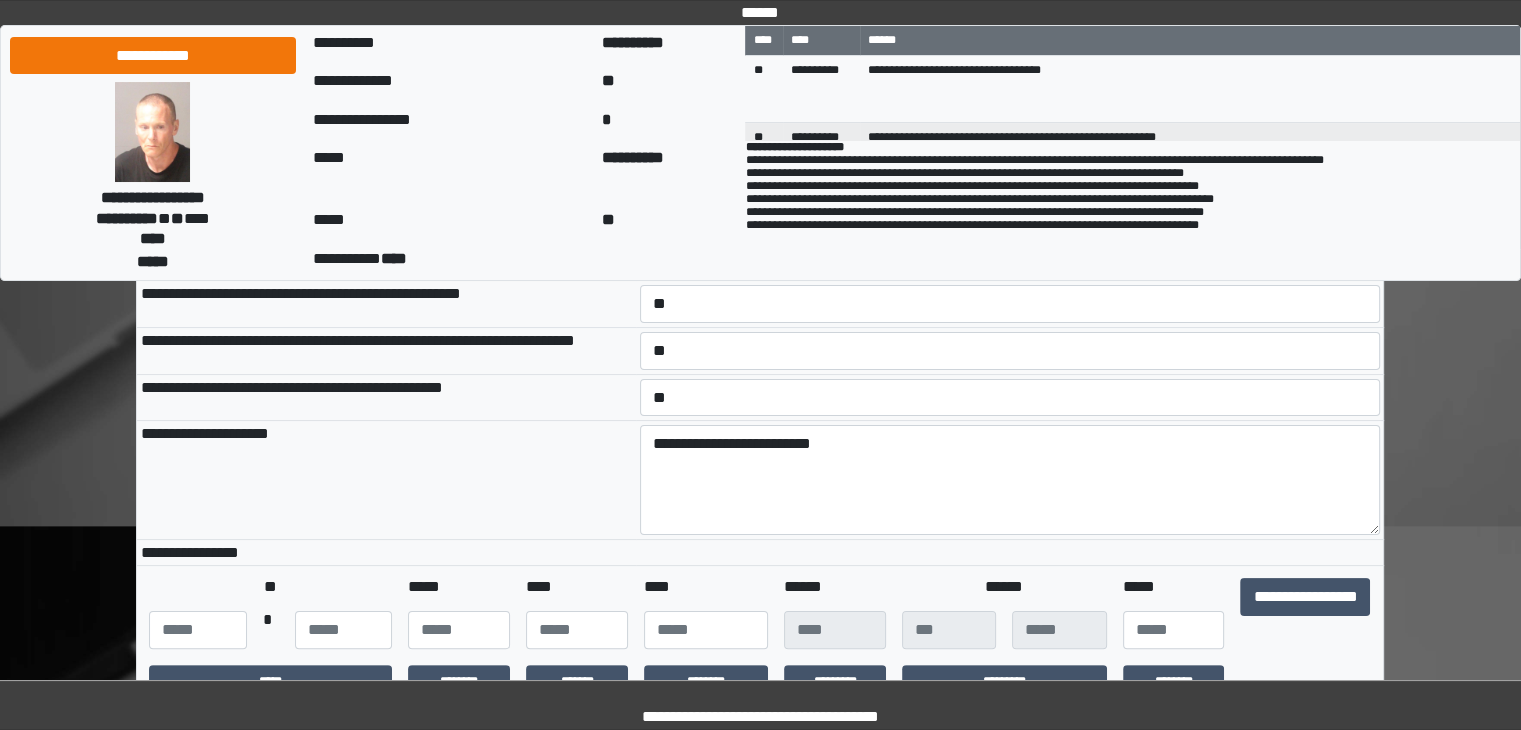 scroll, scrollTop: 381, scrollLeft: 0, axis: vertical 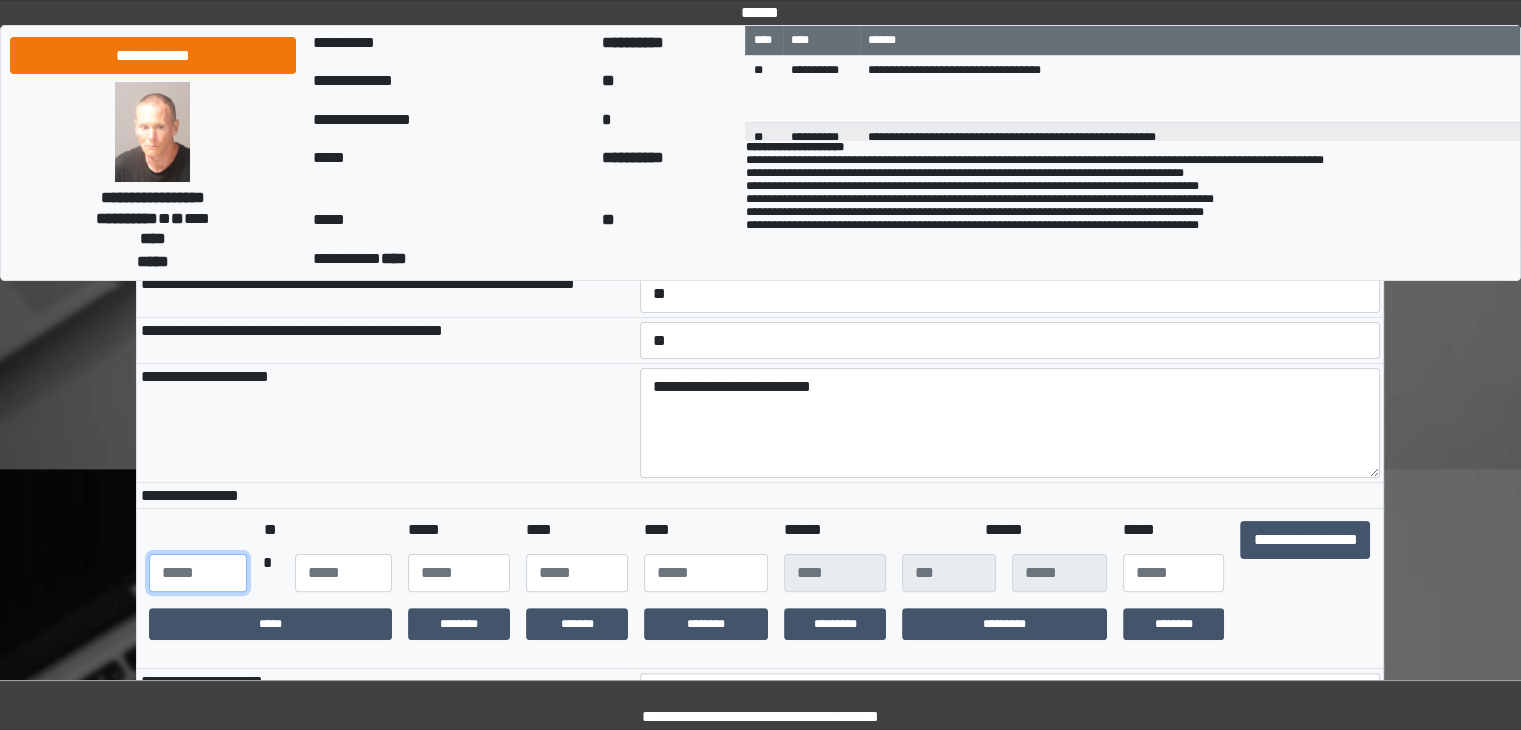 drag, startPoint x: 200, startPoint y: 586, endPoint x: 190, endPoint y: 552, distance: 35.44009 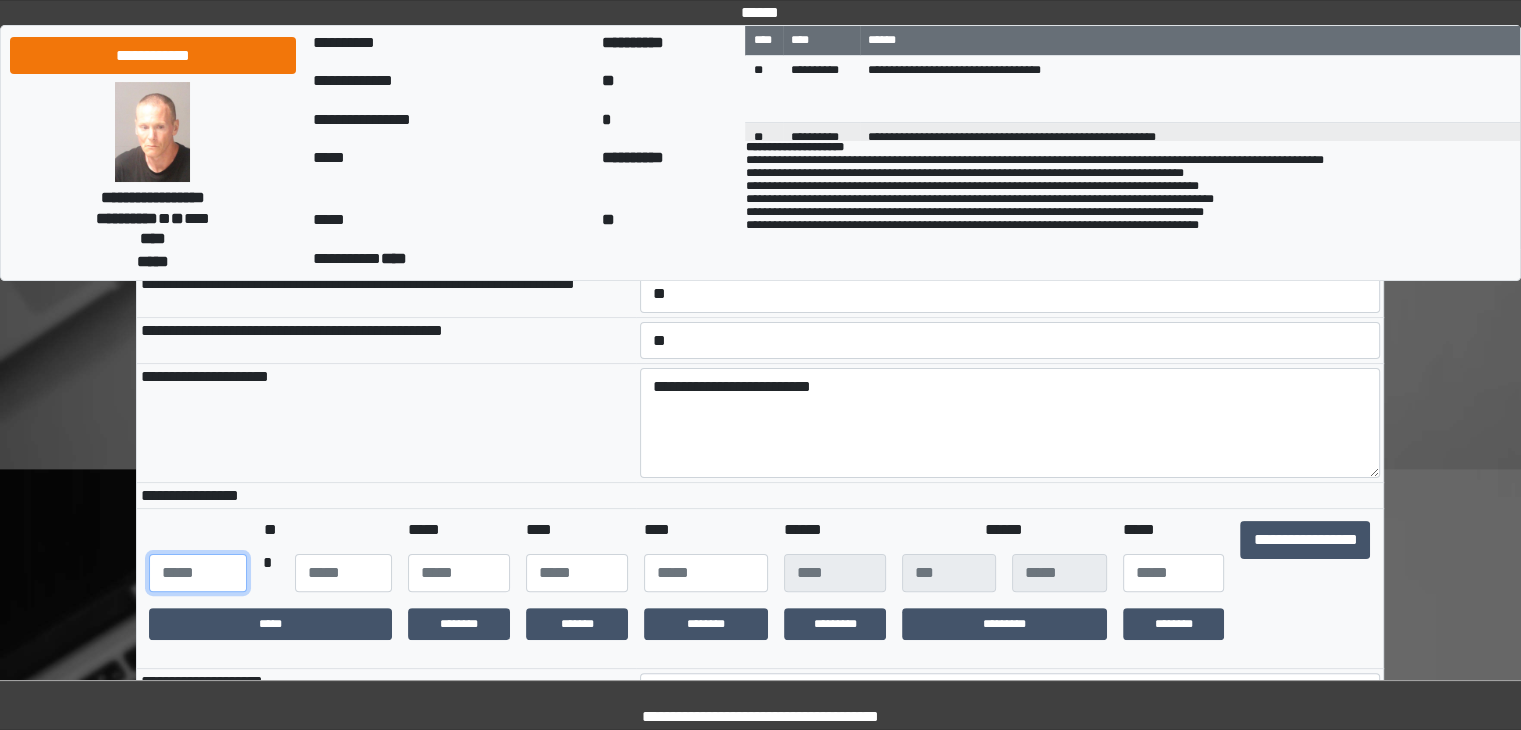 type on "***" 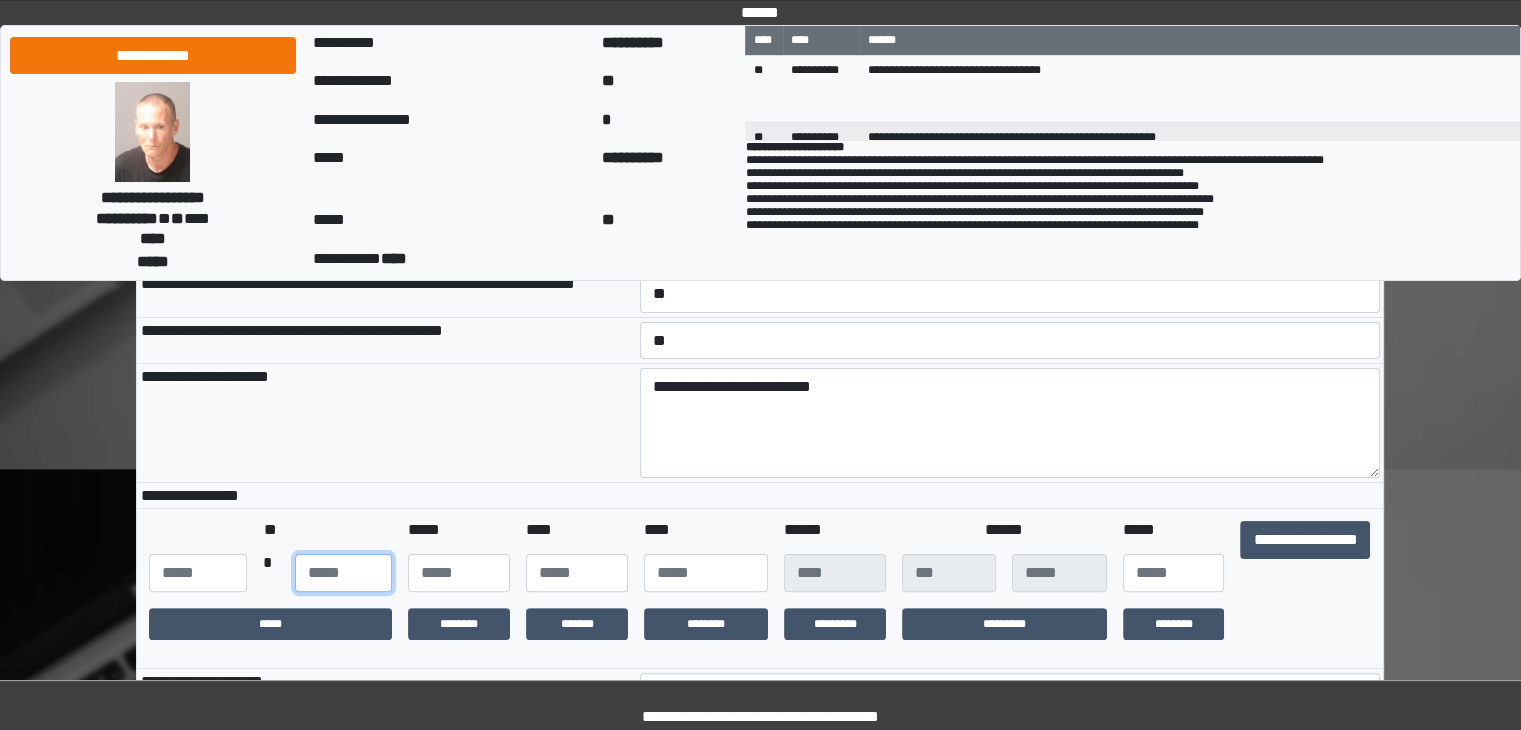 type on "**" 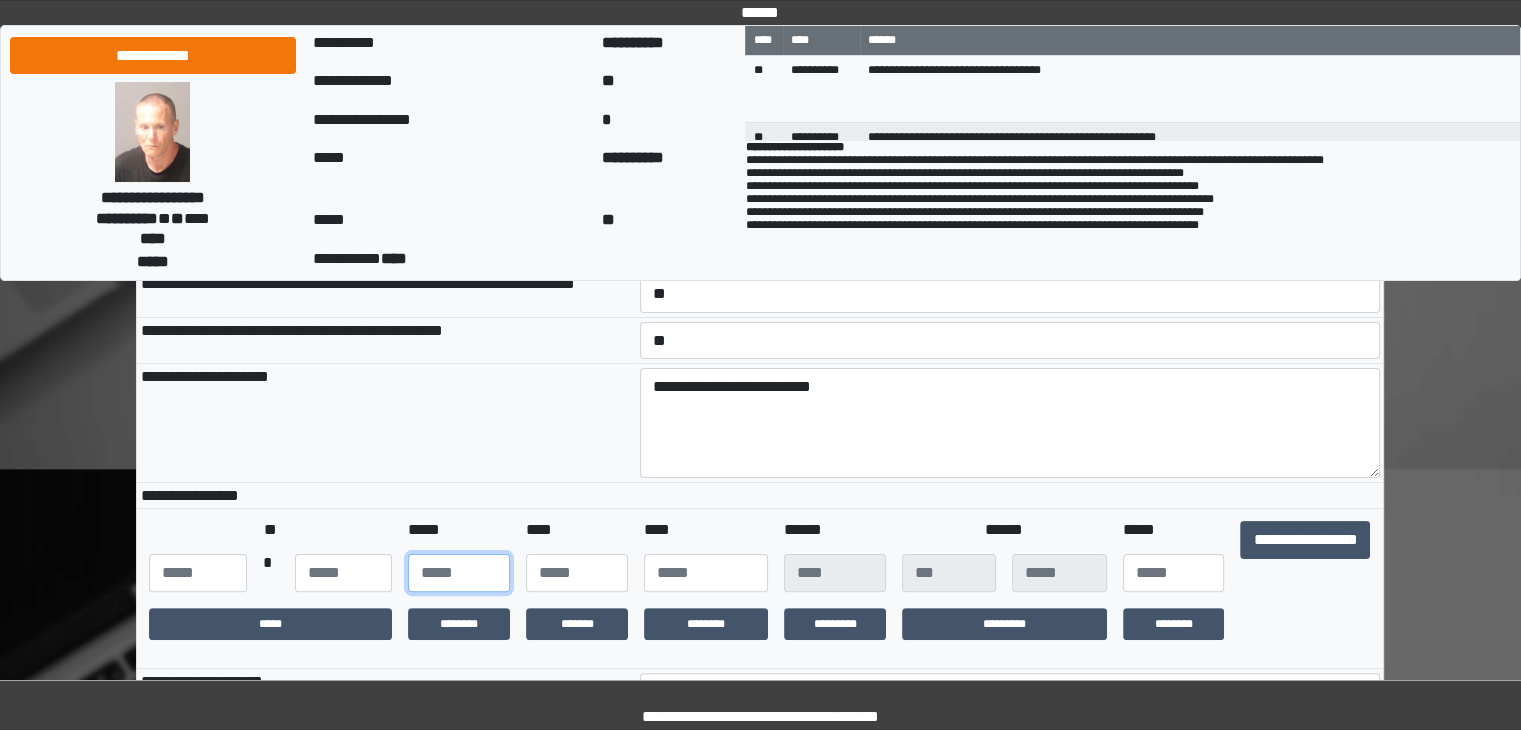 type on "**" 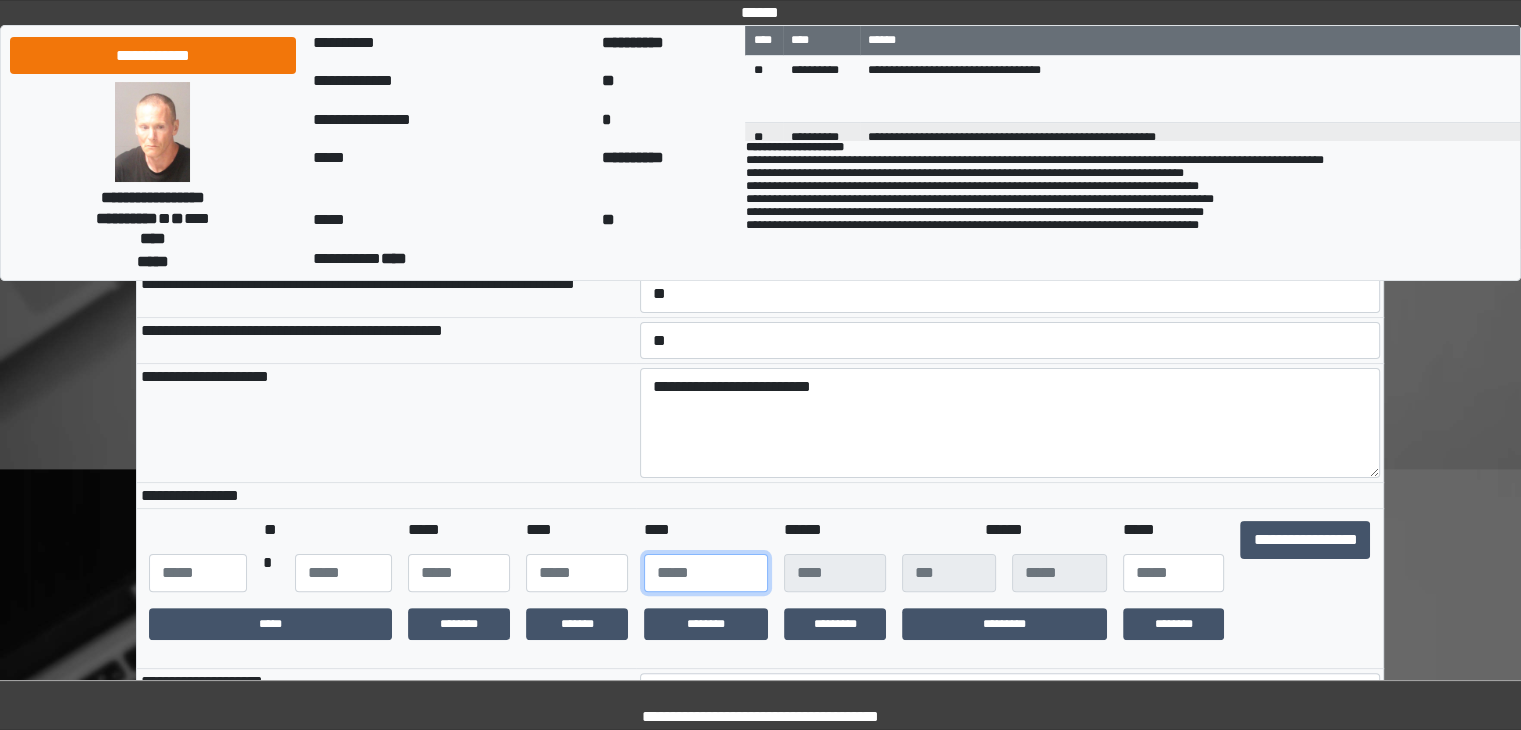 click on "****" at bounding box center (706, 573) 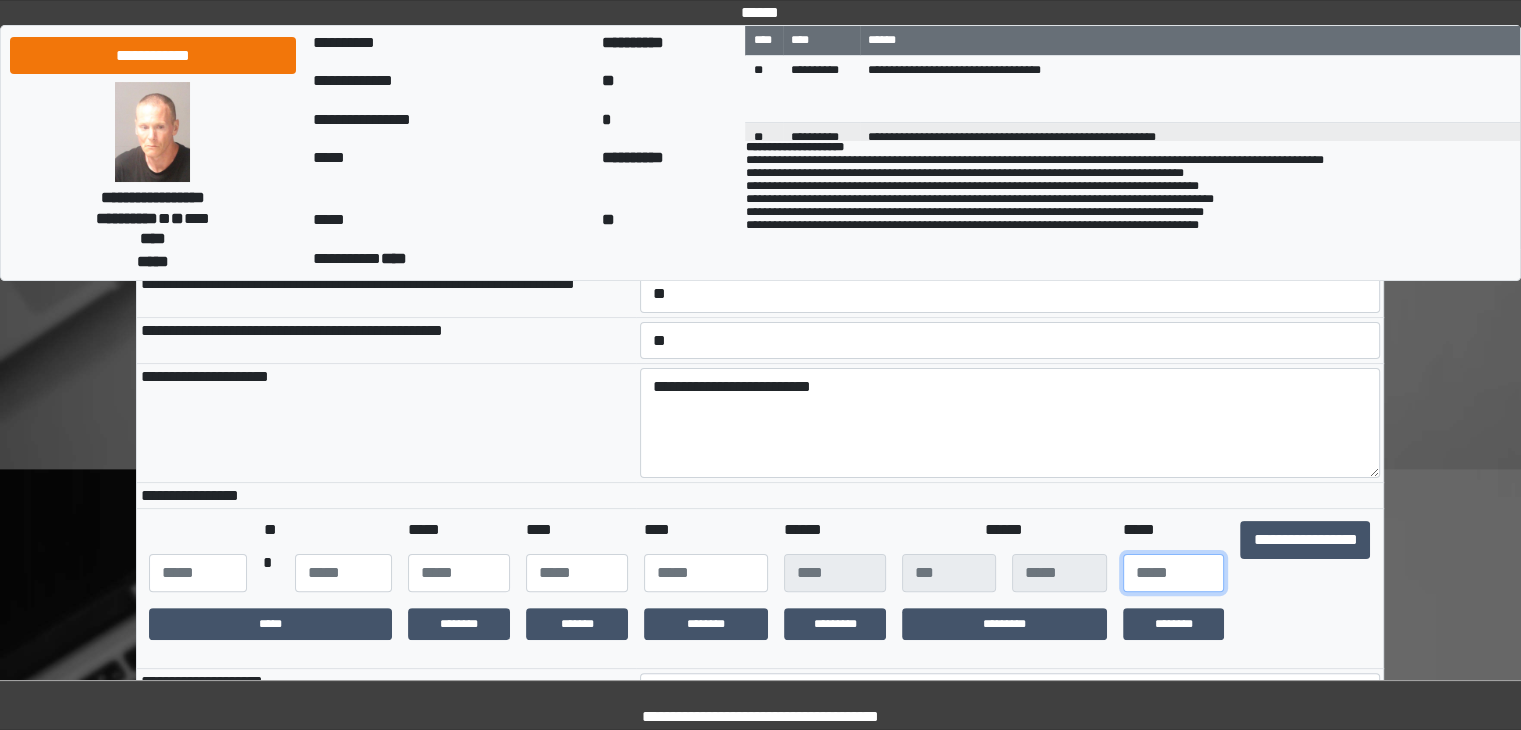 click on "**" at bounding box center (1174, 573) 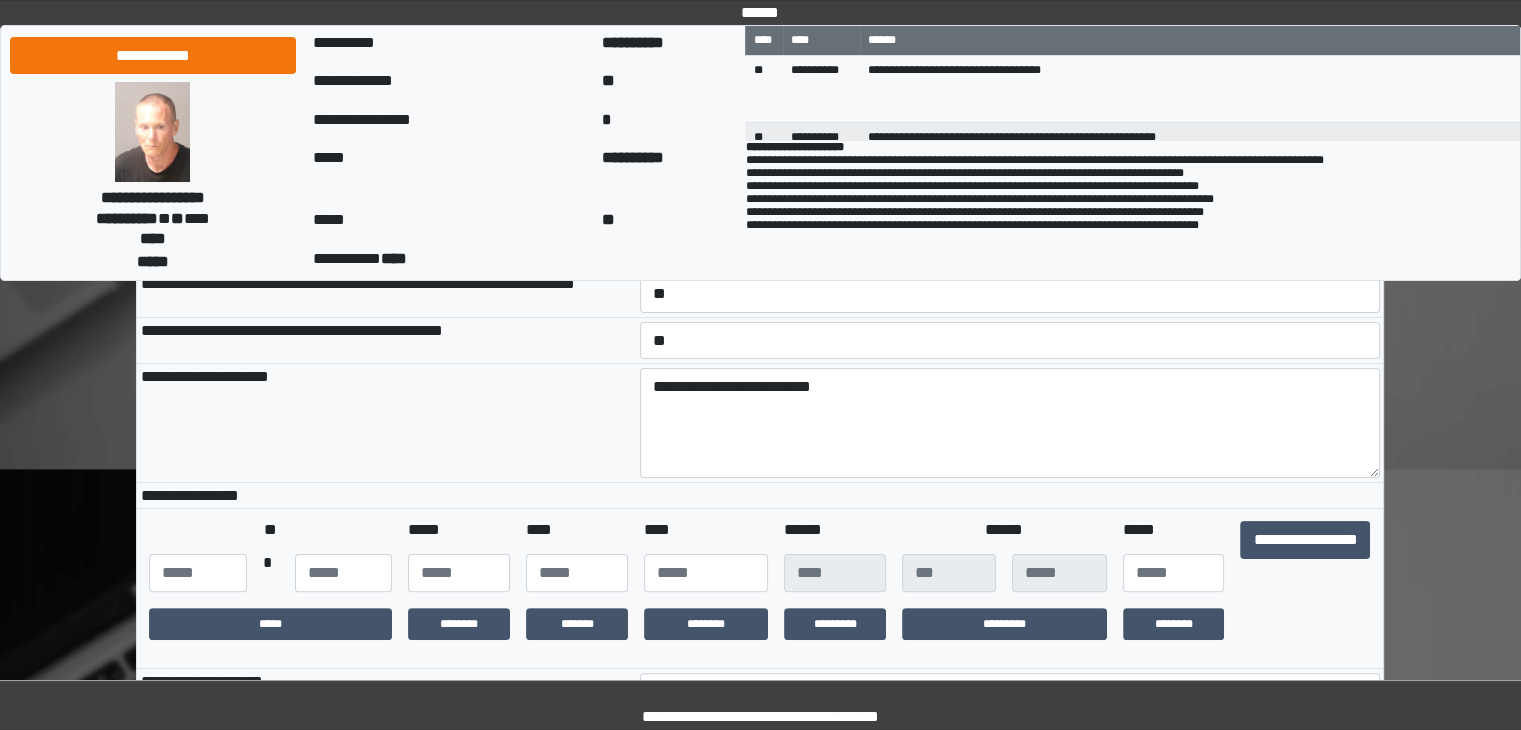 click on "**********" at bounding box center [1305, 556] 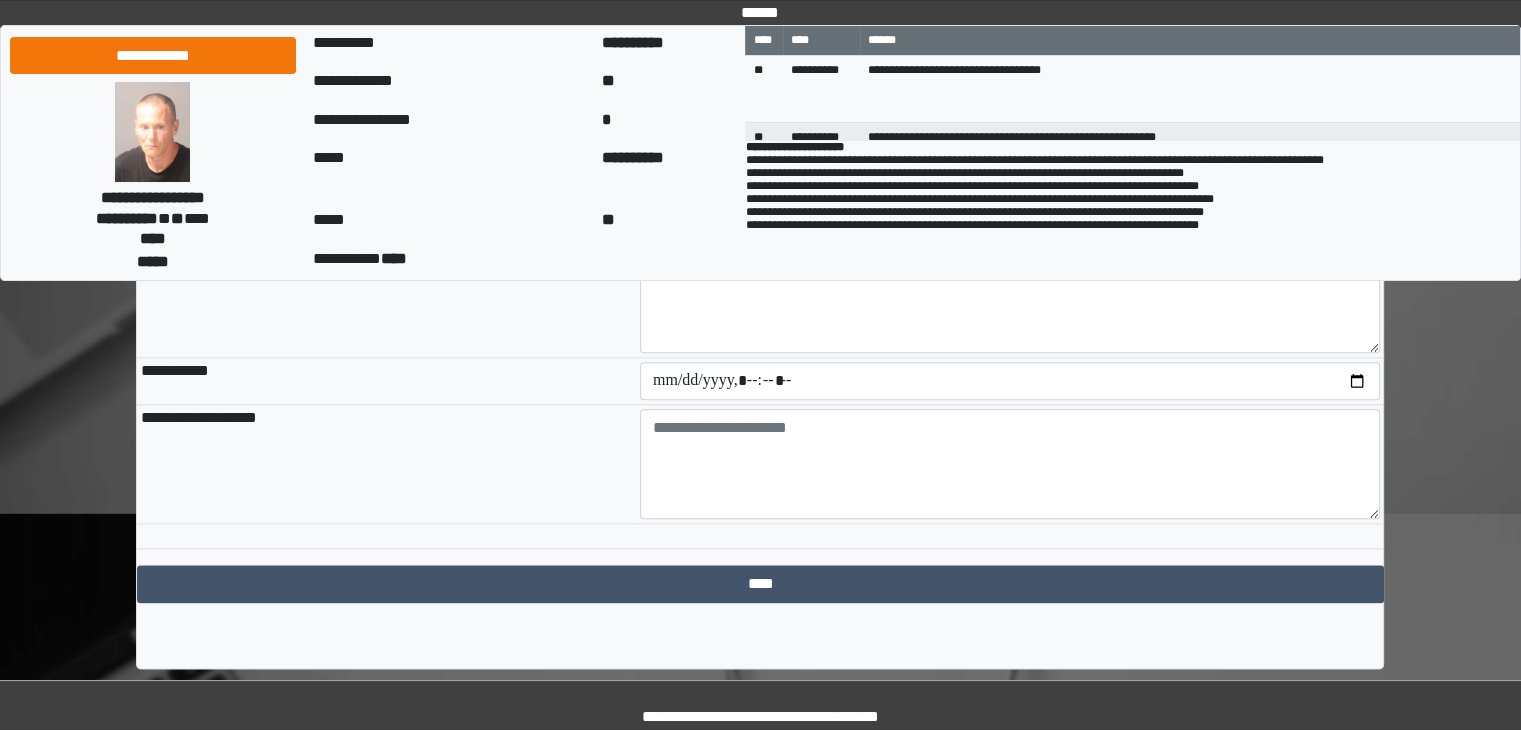 scroll, scrollTop: 2281, scrollLeft: 0, axis: vertical 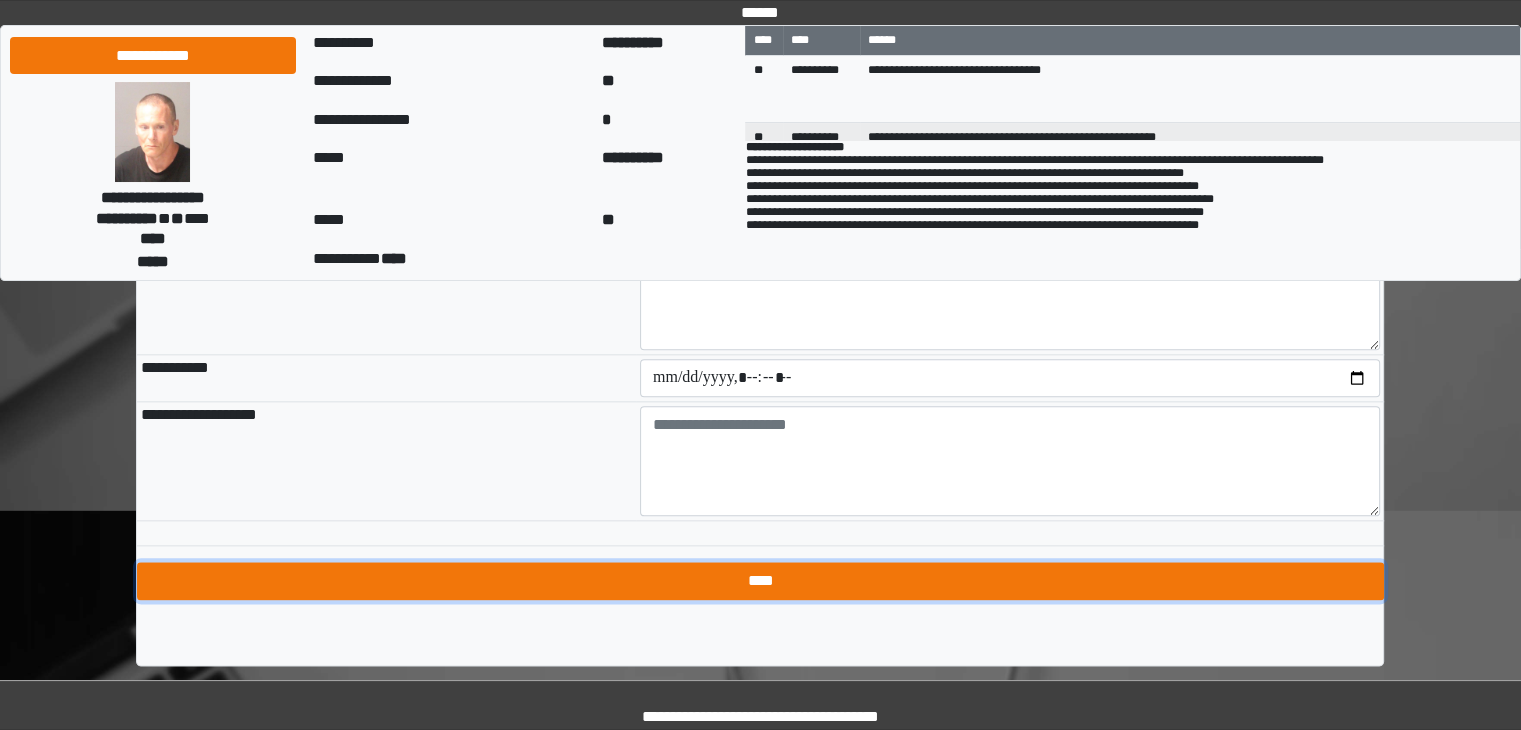 click on "****" at bounding box center [760, 581] 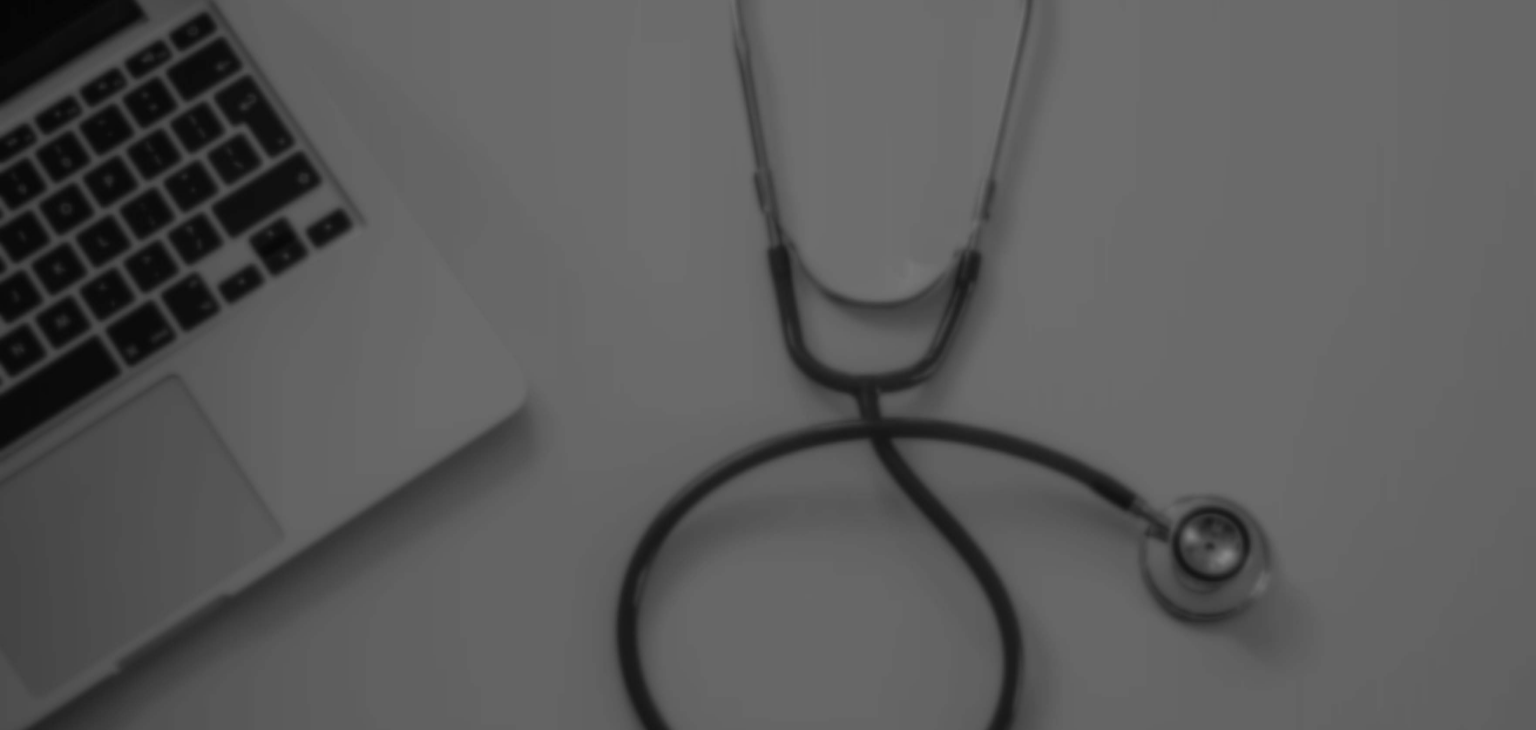 scroll, scrollTop: 0, scrollLeft: 0, axis: both 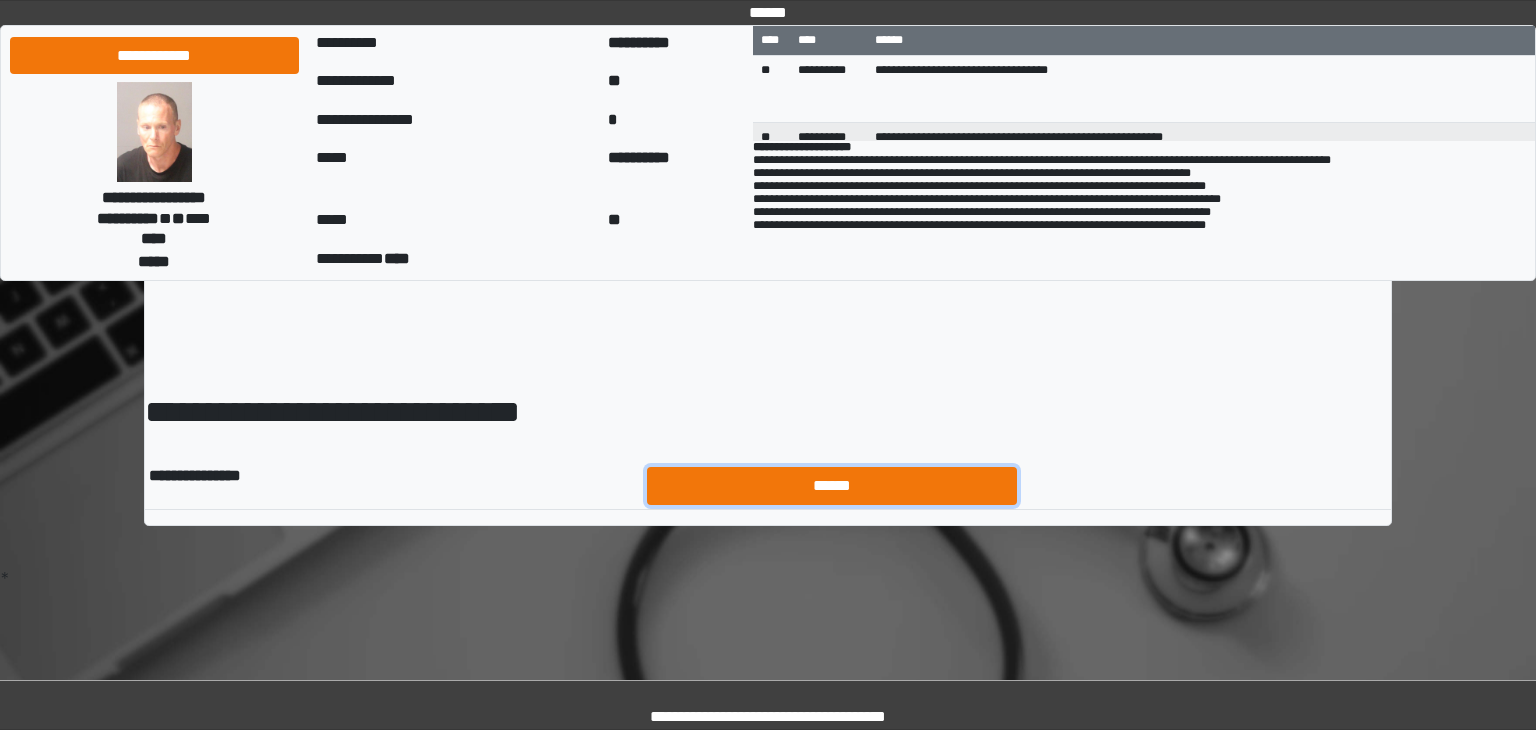 click on "******" at bounding box center (832, 486) 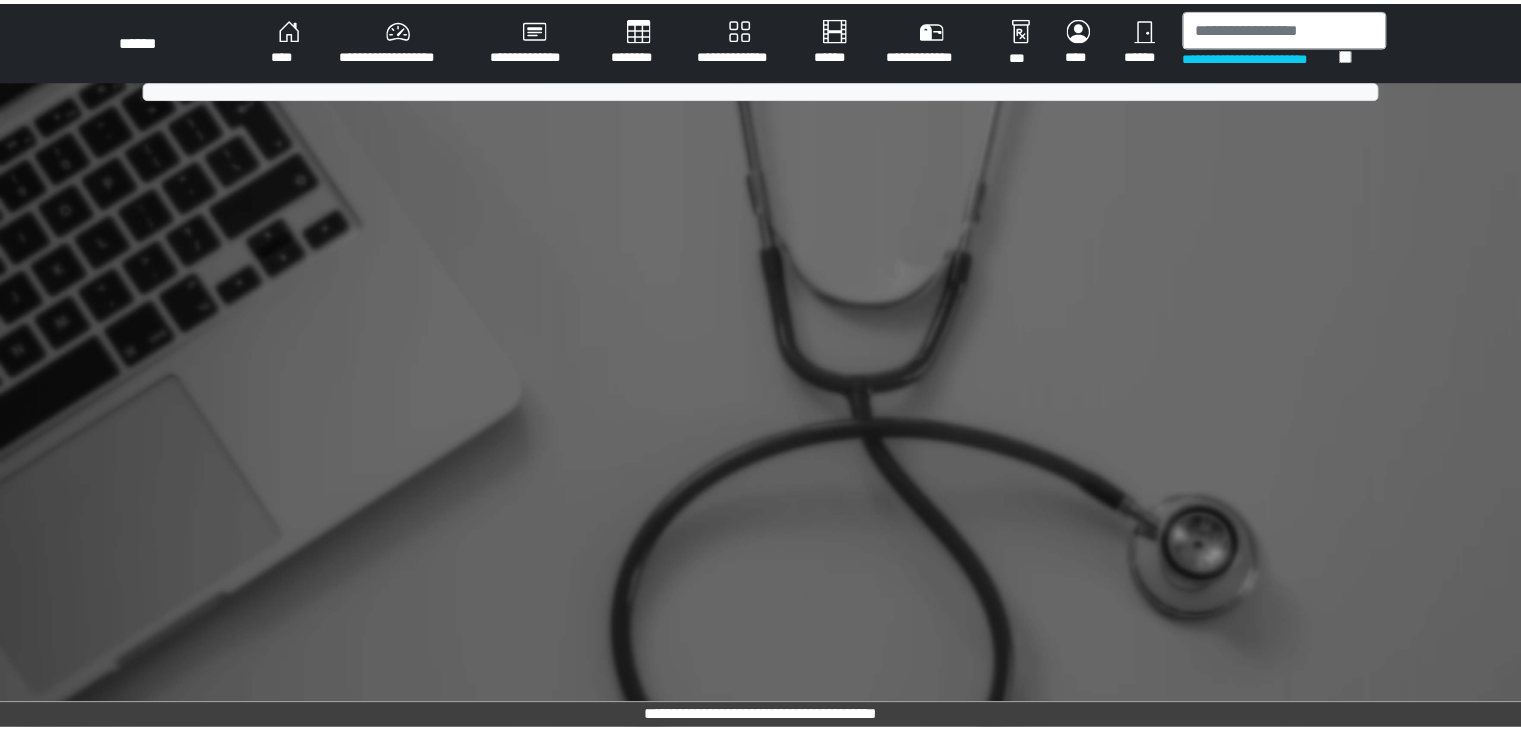 scroll, scrollTop: 0, scrollLeft: 0, axis: both 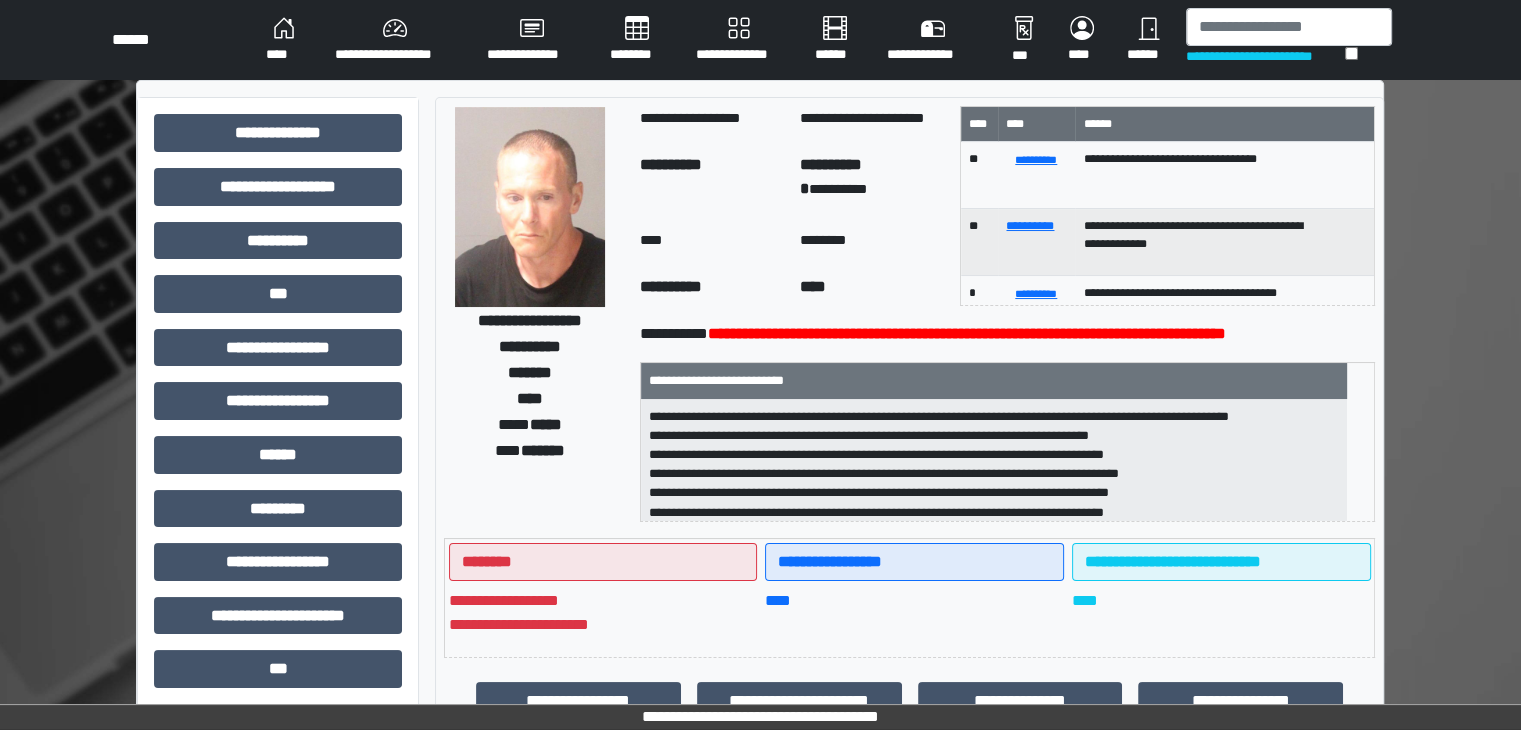 click on "********" at bounding box center [872, 243] 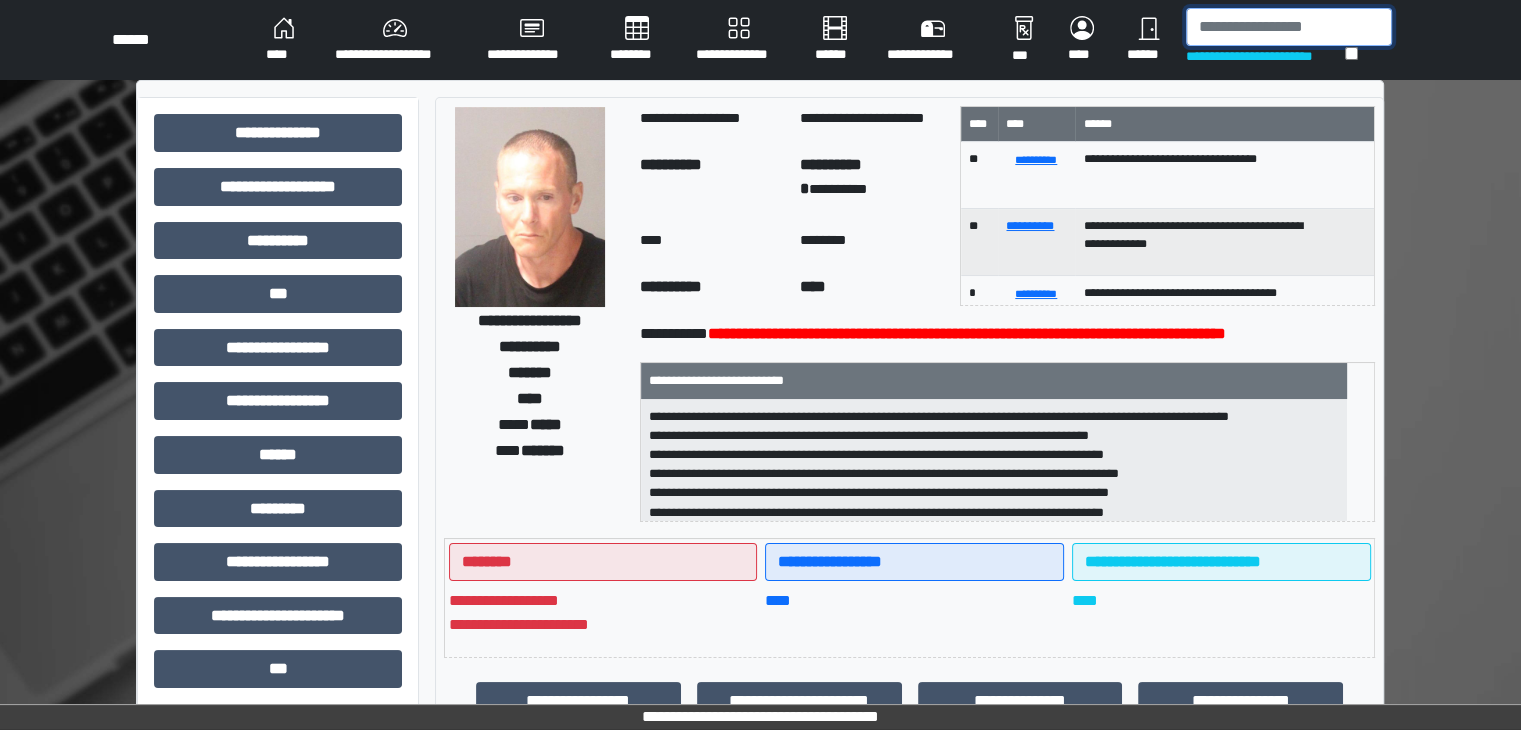 click at bounding box center (1289, 27) 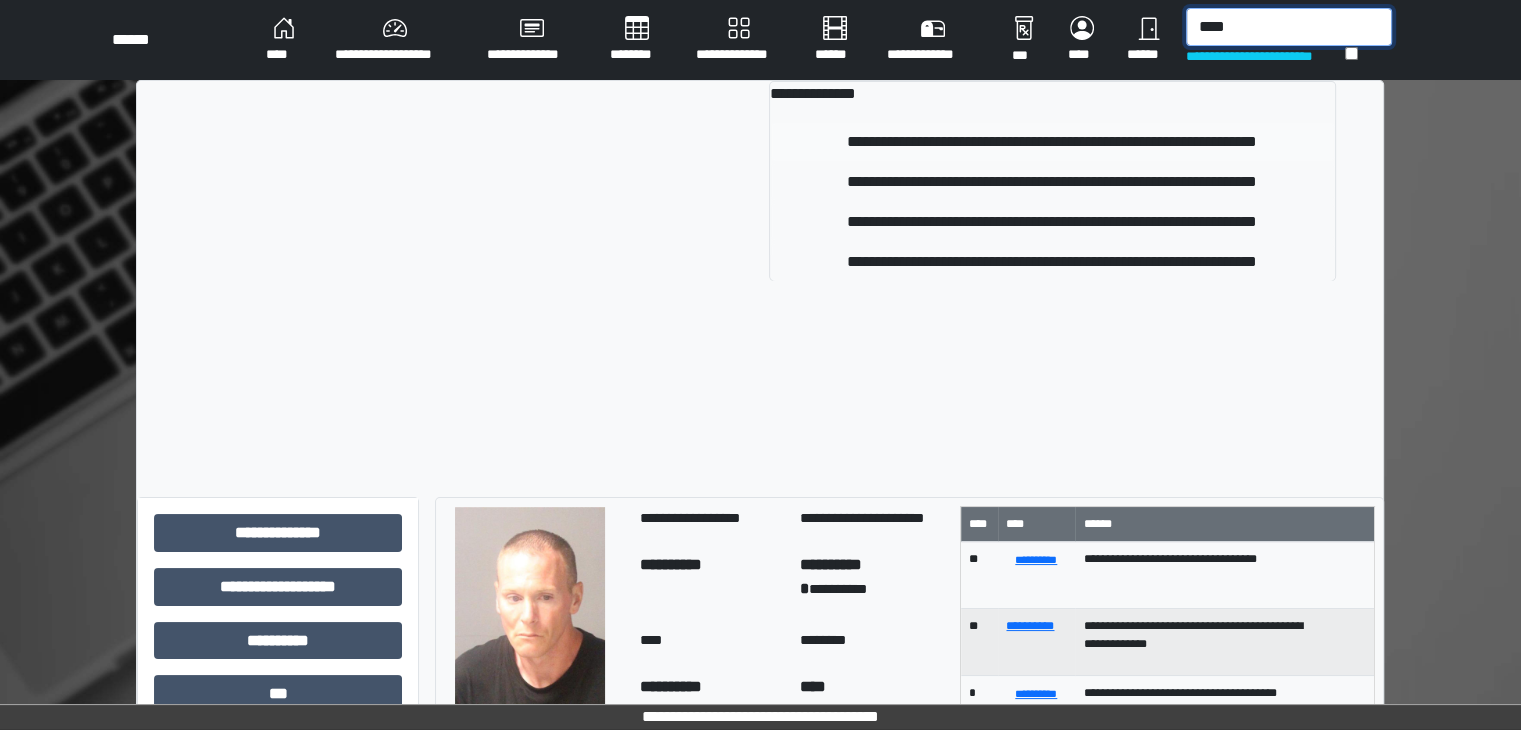 type on "****" 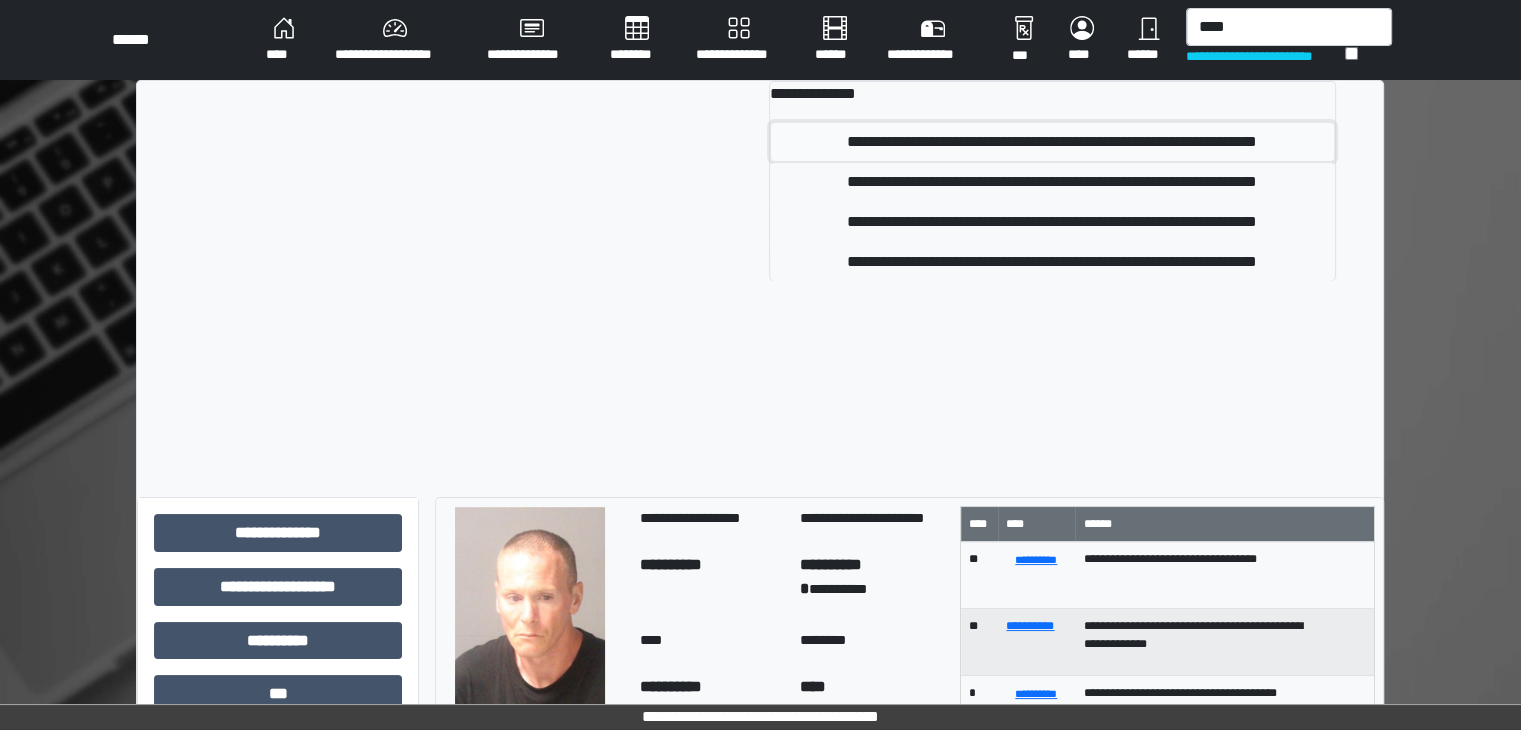 click on "**********" at bounding box center [1052, 142] 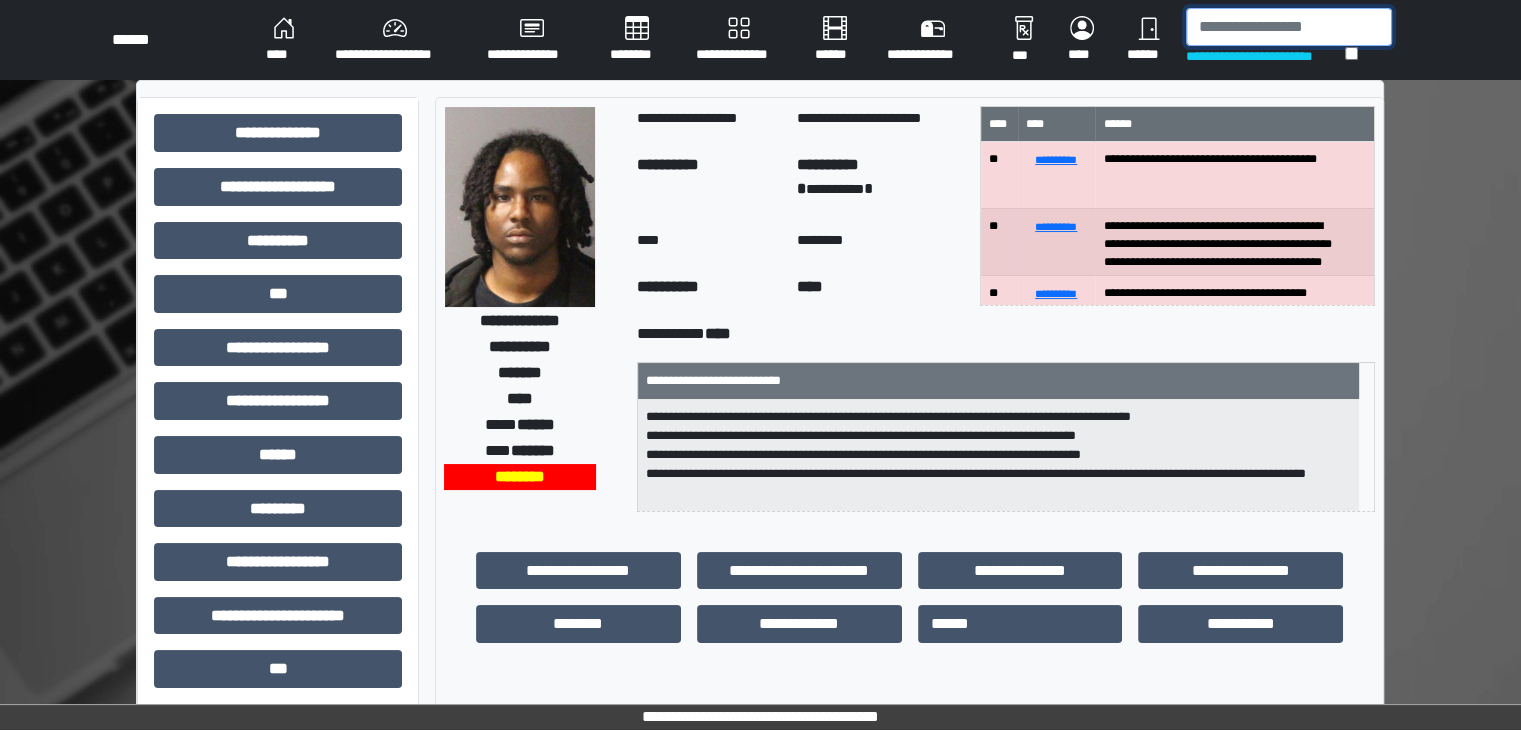 click at bounding box center (1289, 27) 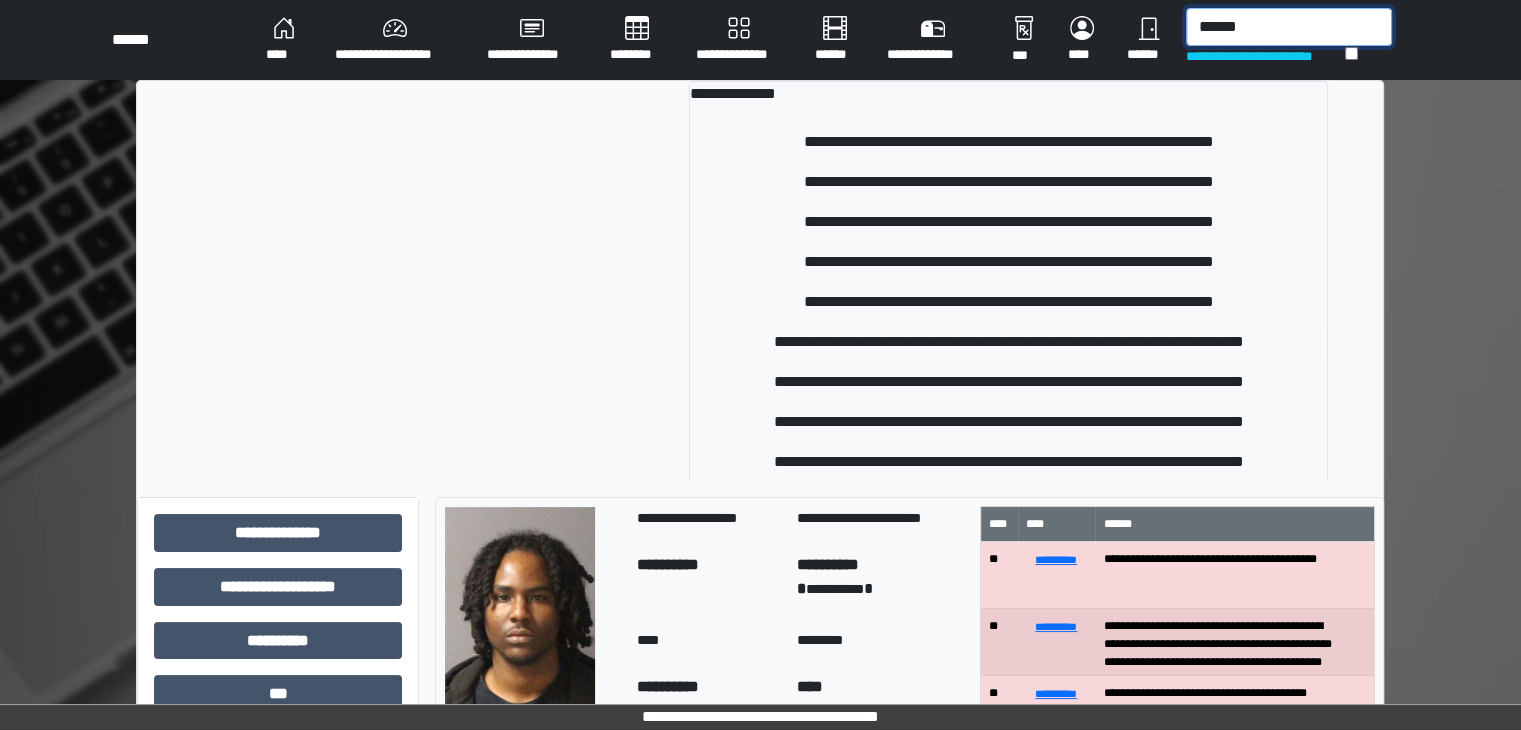 type on "******" 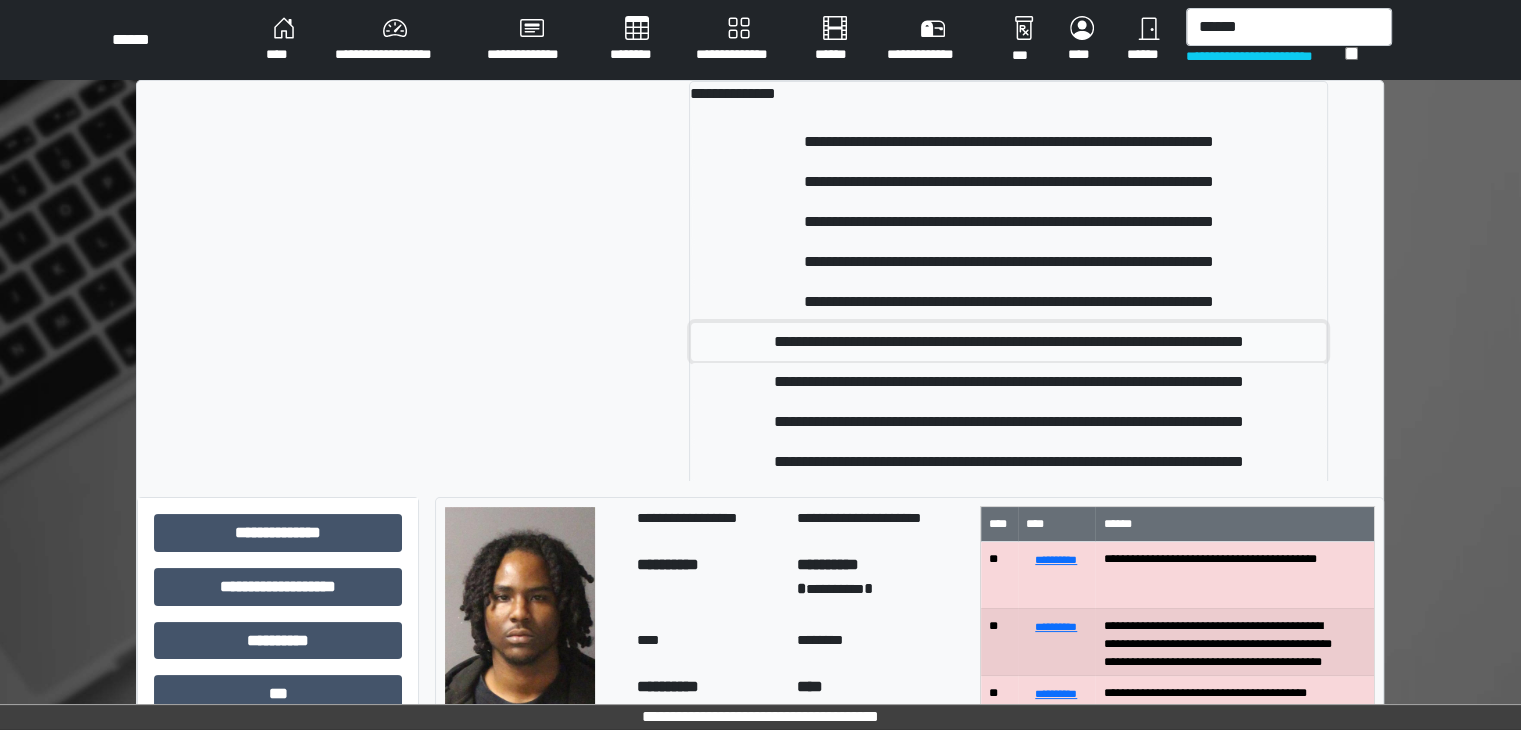 click on "**********" at bounding box center (1008, 342) 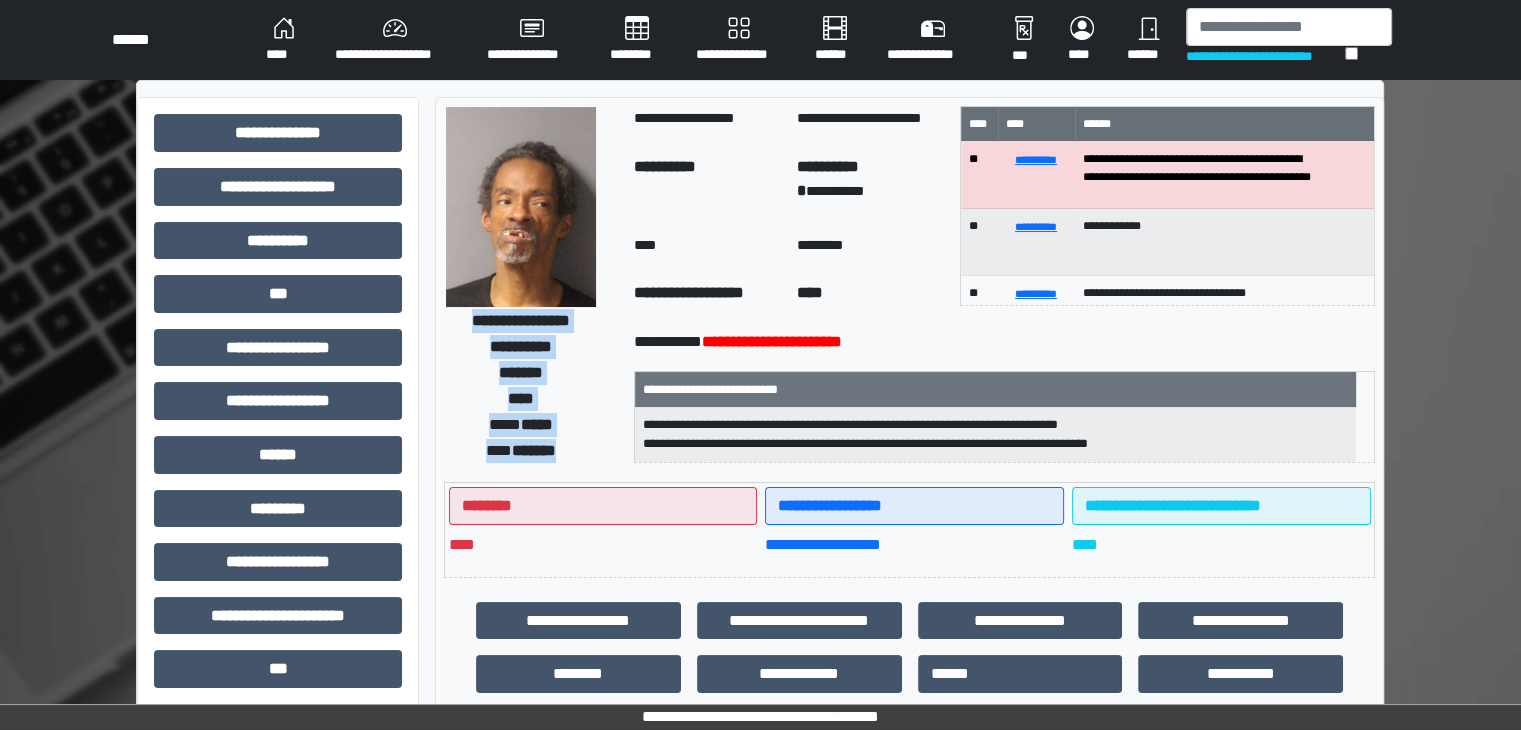 drag, startPoint x: 444, startPoint y: 317, endPoint x: 571, endPoint y: 465, distance: 195.02051 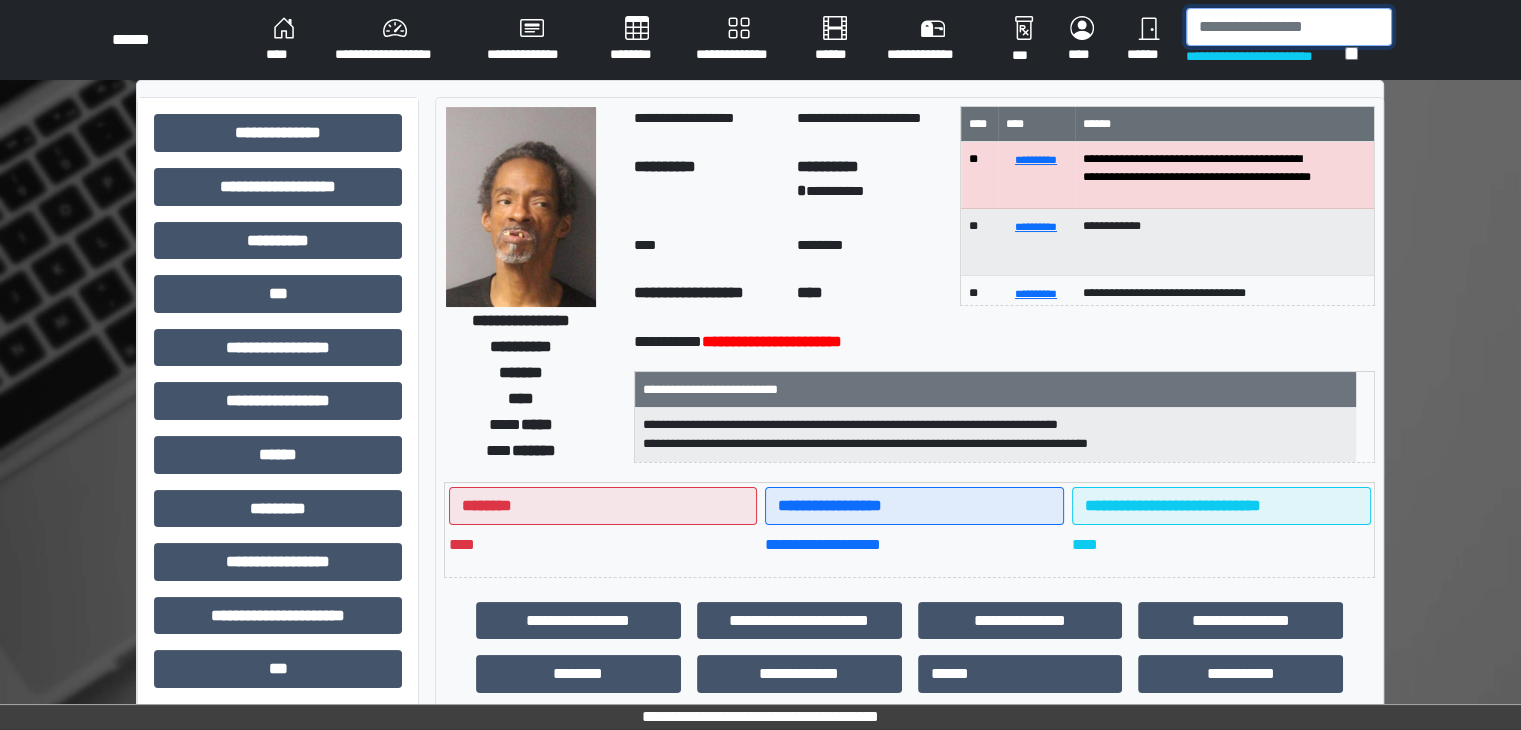 click at bounding box center (1289, 27) 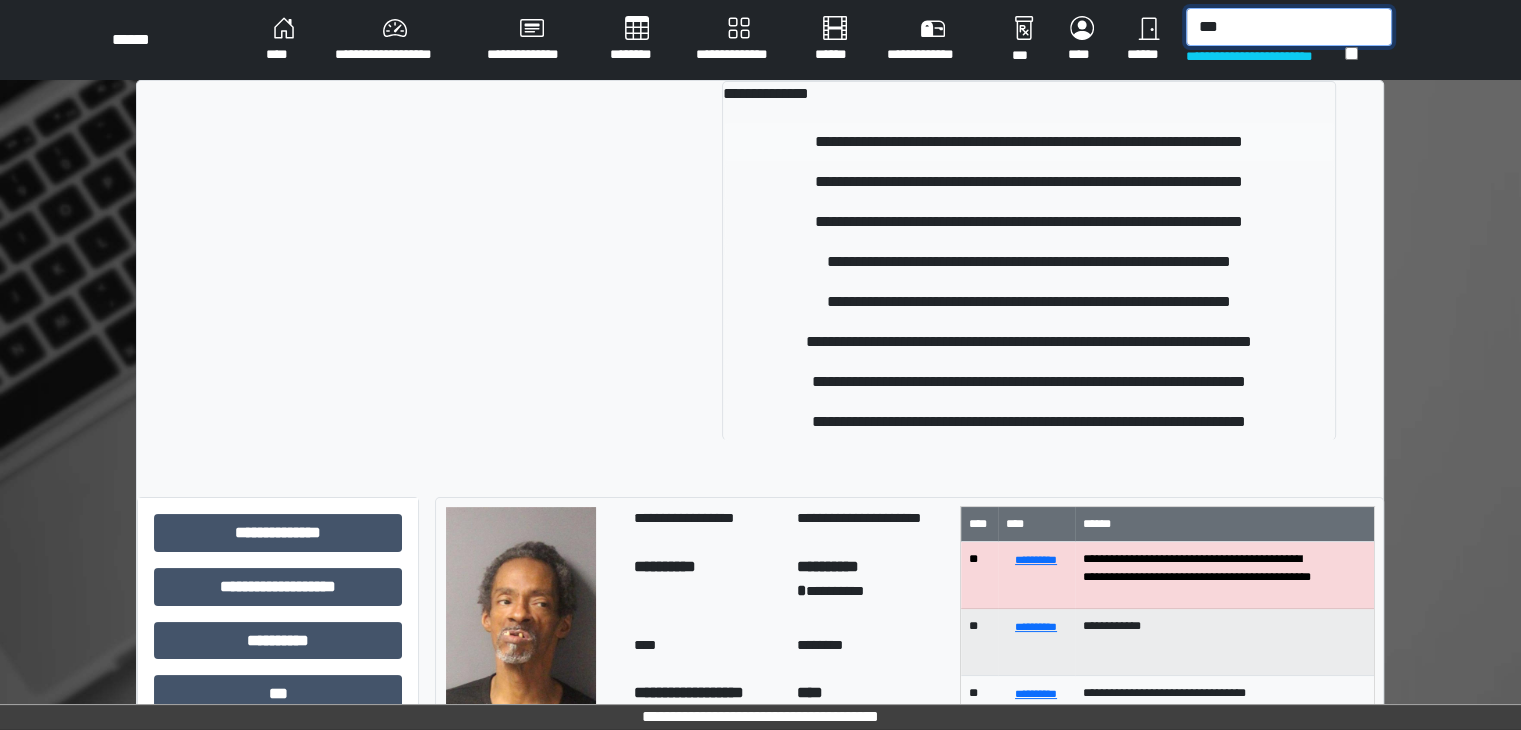 type on "***" 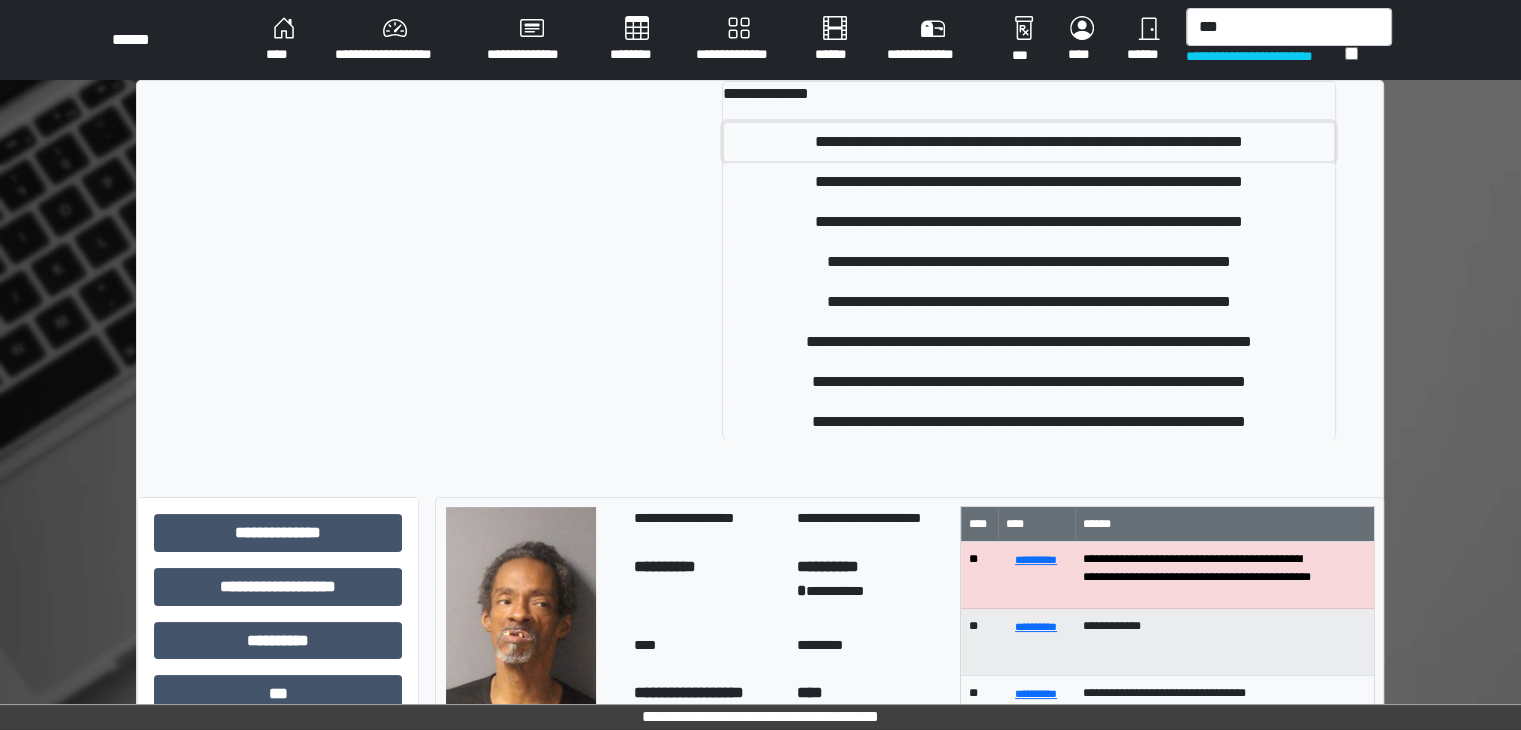 click on "**********" at bounding box center (1029, 142) 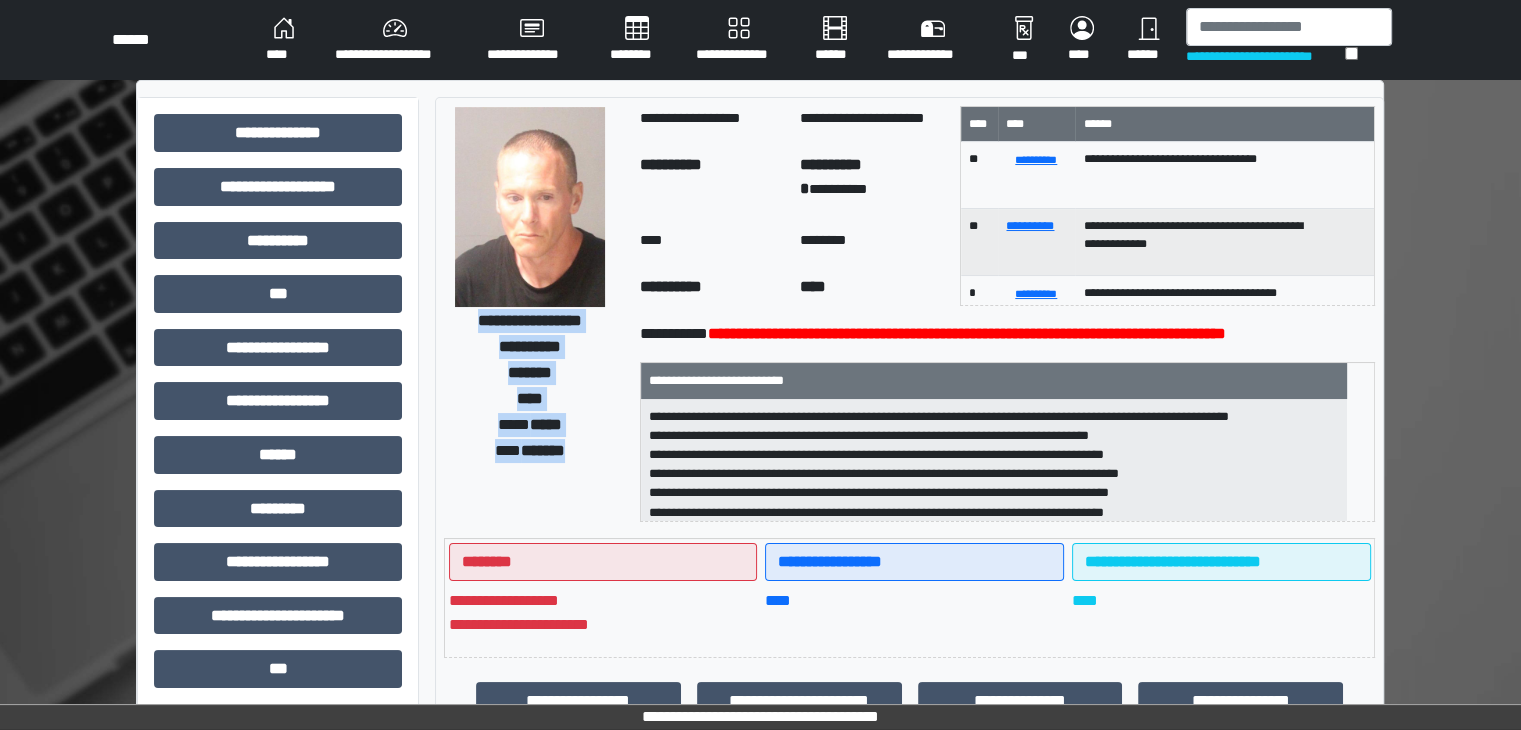 drag, startPoint x: 444, startPoint y: 318, endPoint x: 559, endPoint y: 417, distance: 151.74321 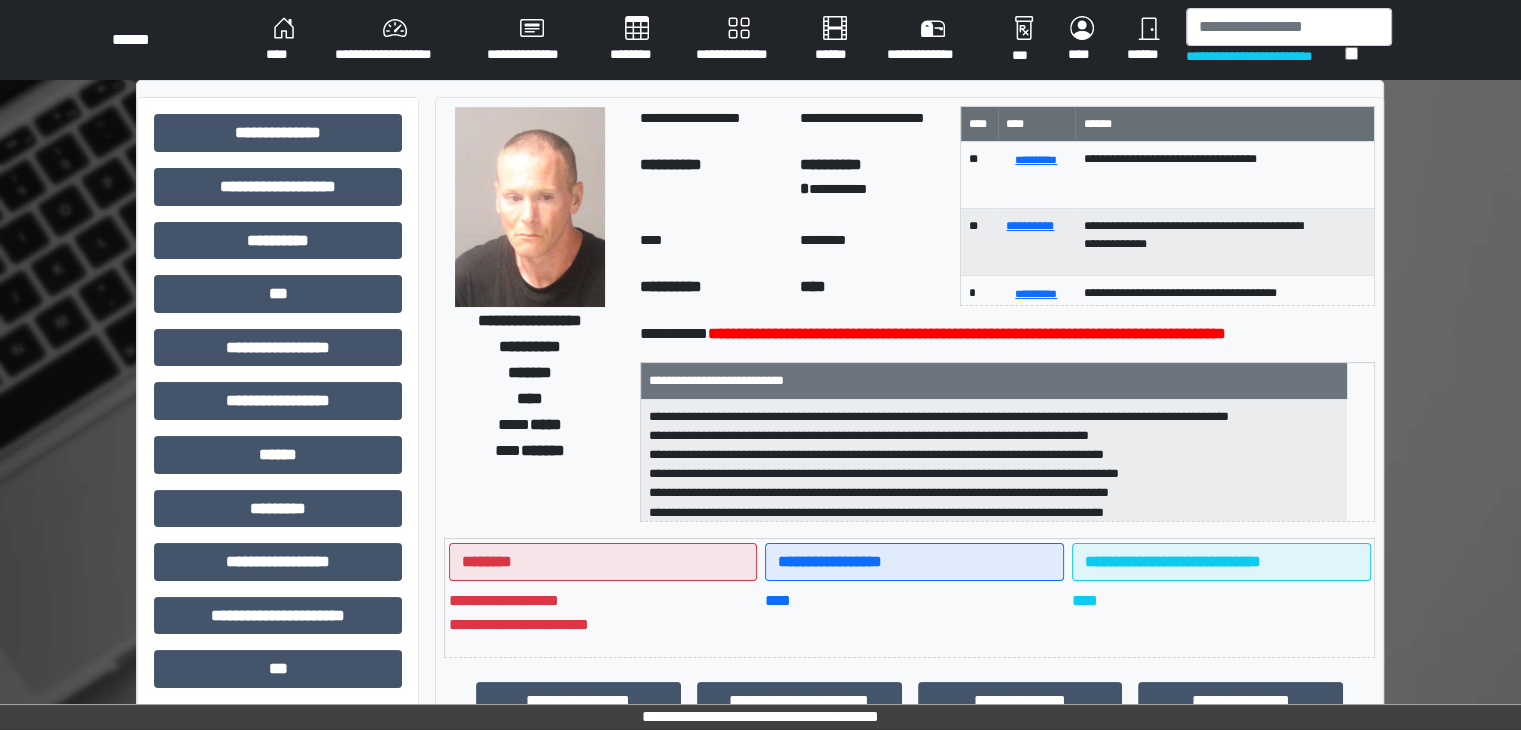 click on "**********" at bounding box center [760, 40] 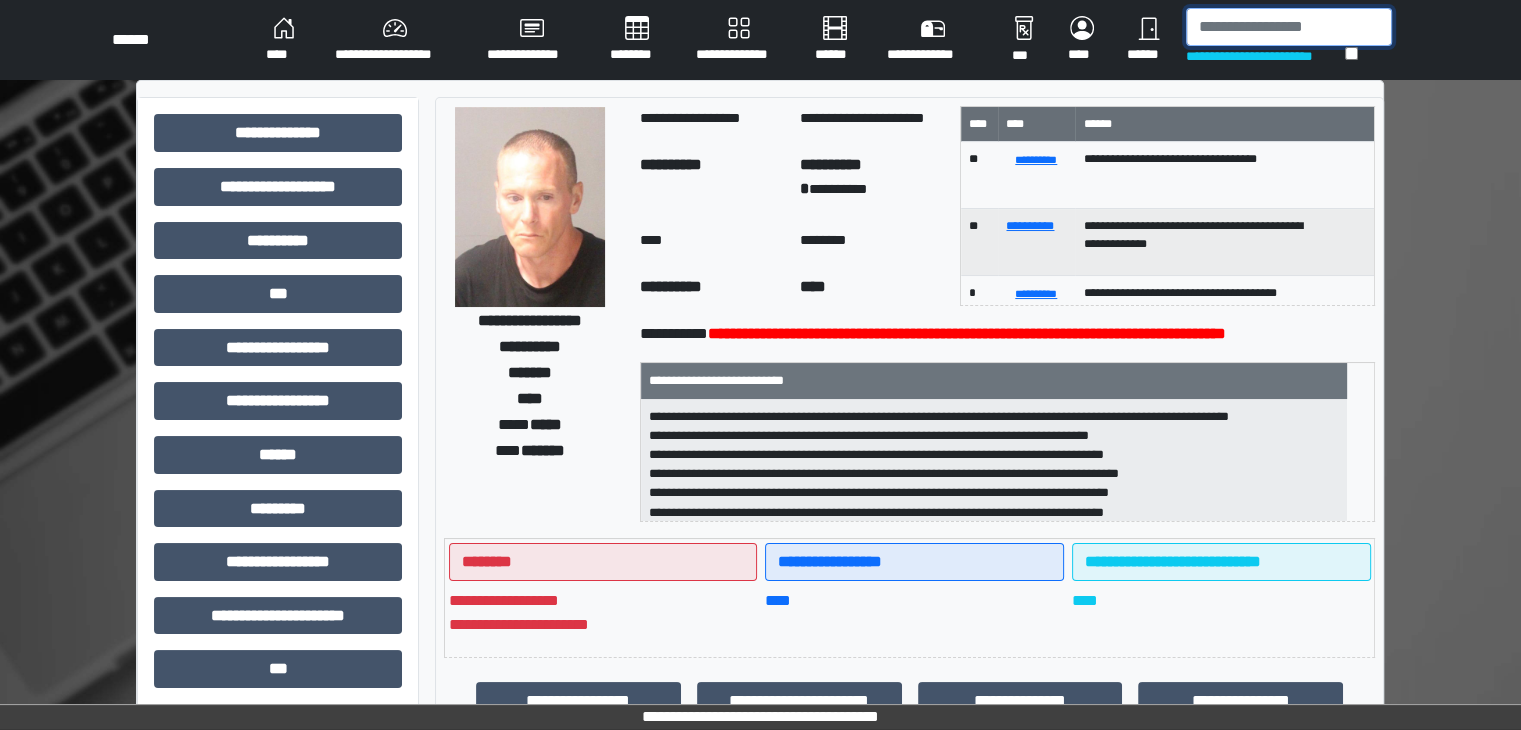 click at bounding box center [1289, 27] 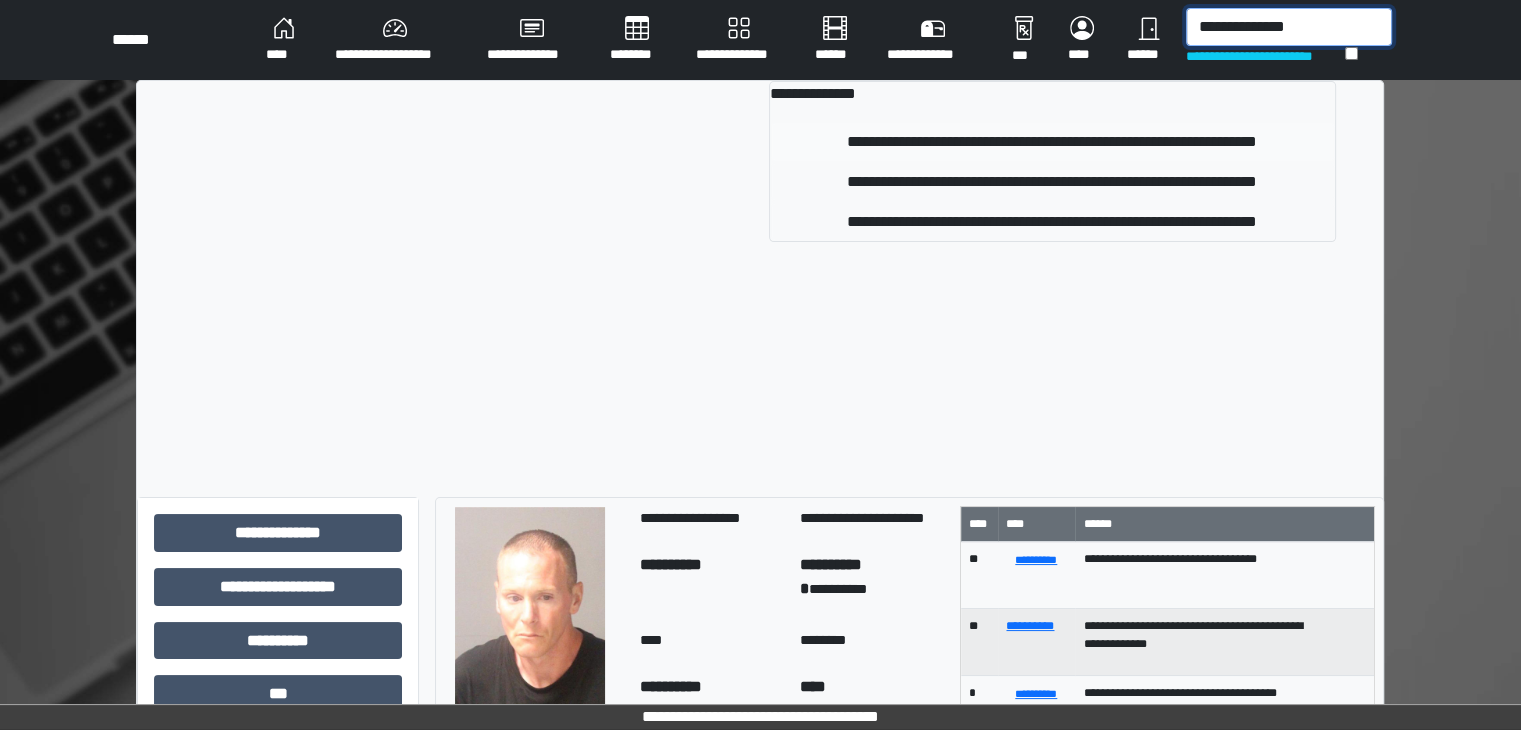 type on "**********" 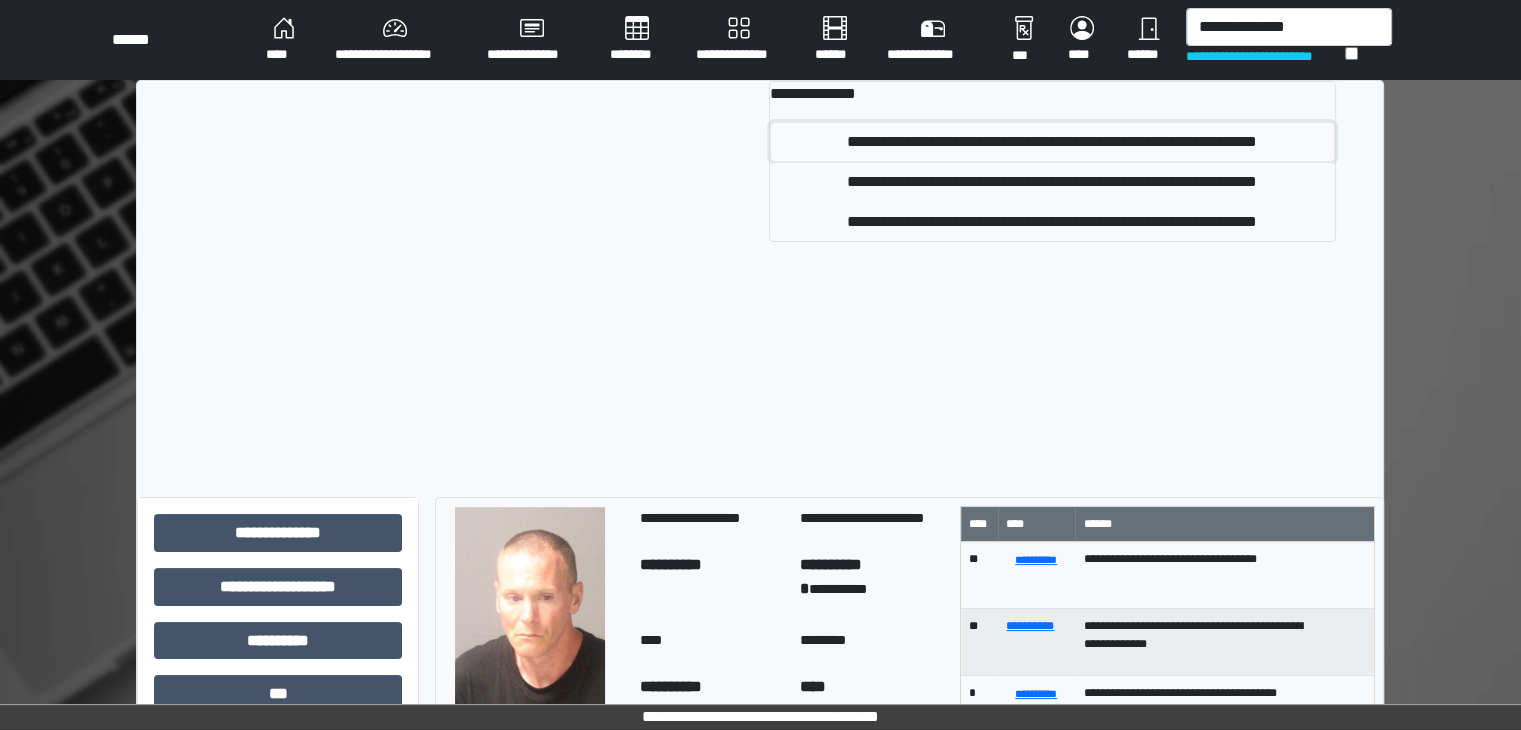 click on "**********" at bounding box center (1052, 142) 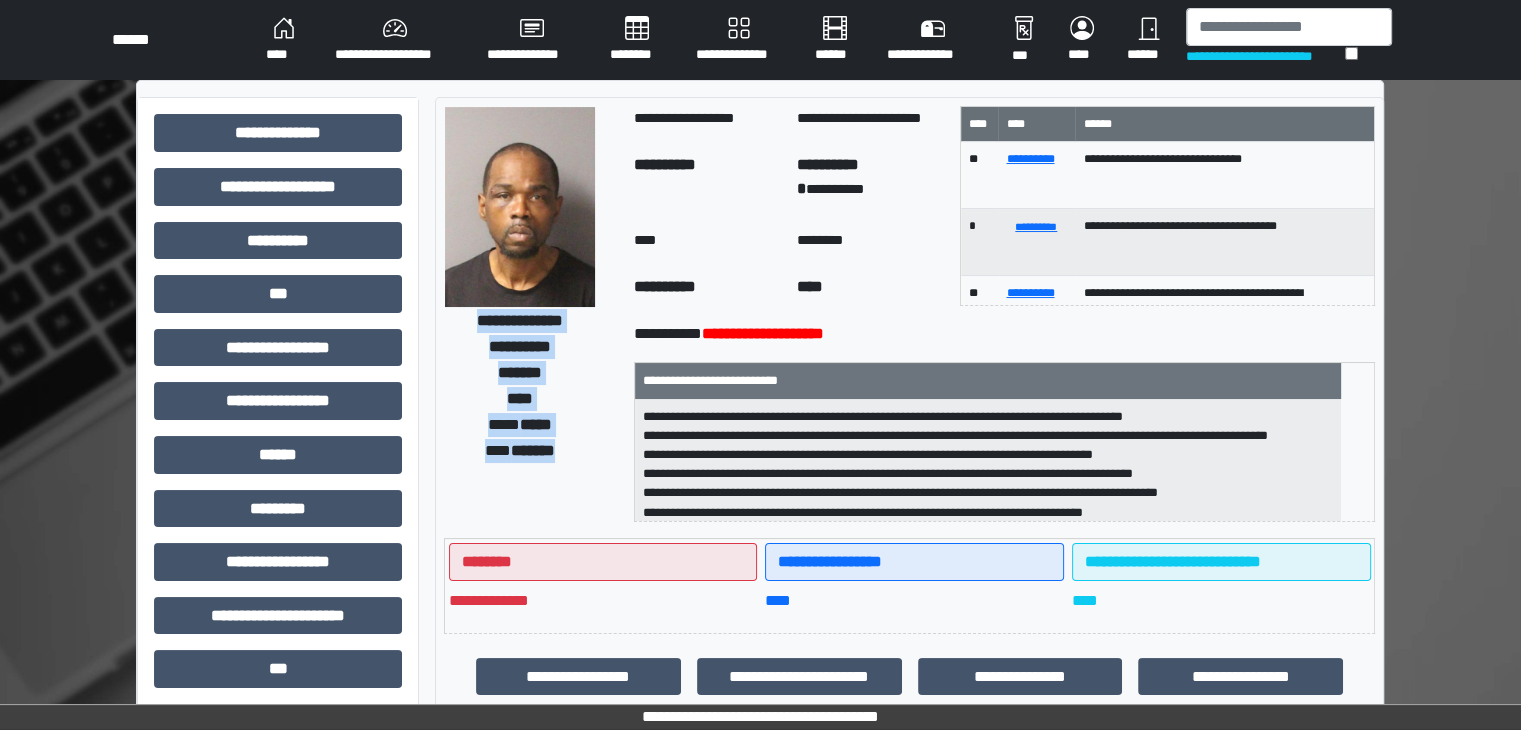 drag, startPoint x: 454, startPoint y: 322, endPoint x: 522, endPoint y: 405, distance: 107.298645 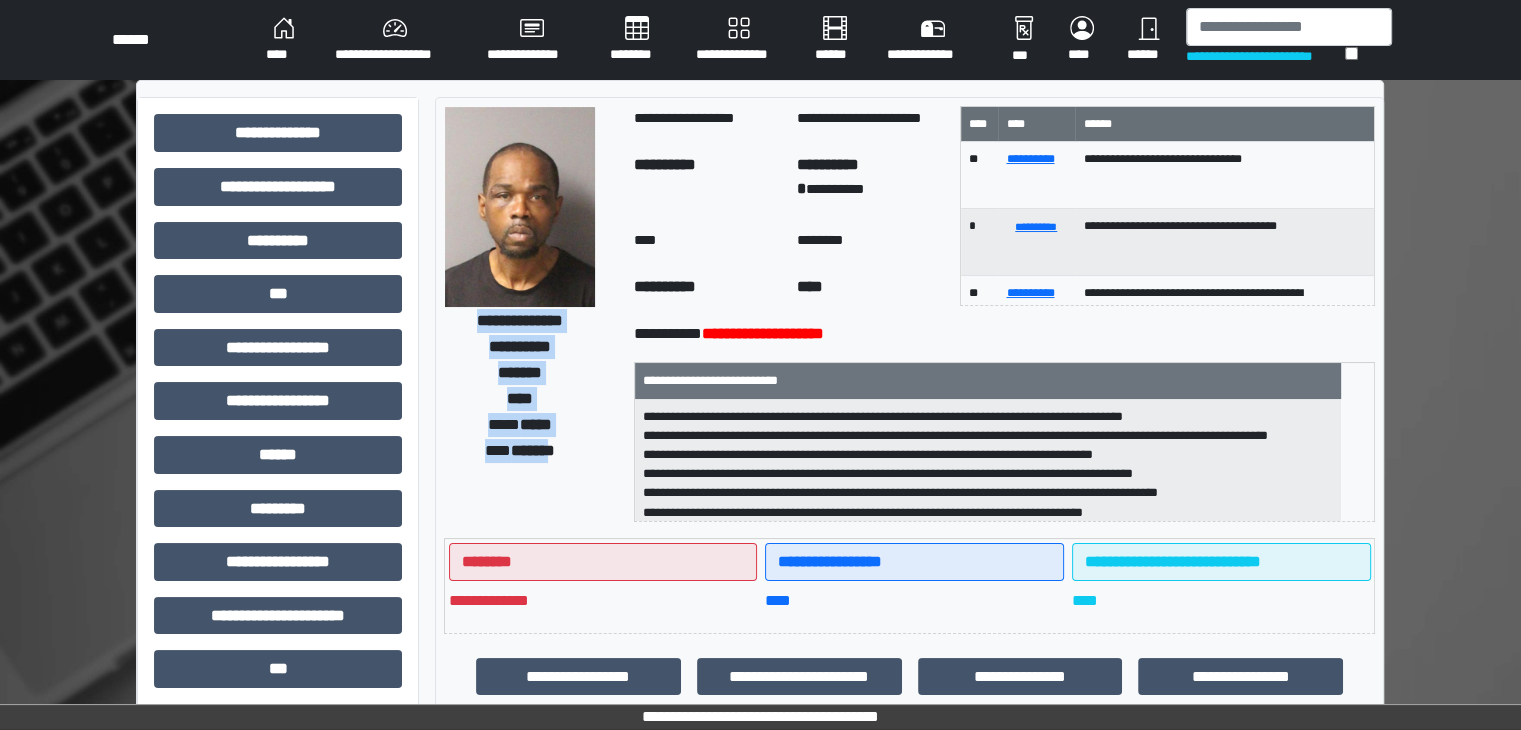 copy on "**********" 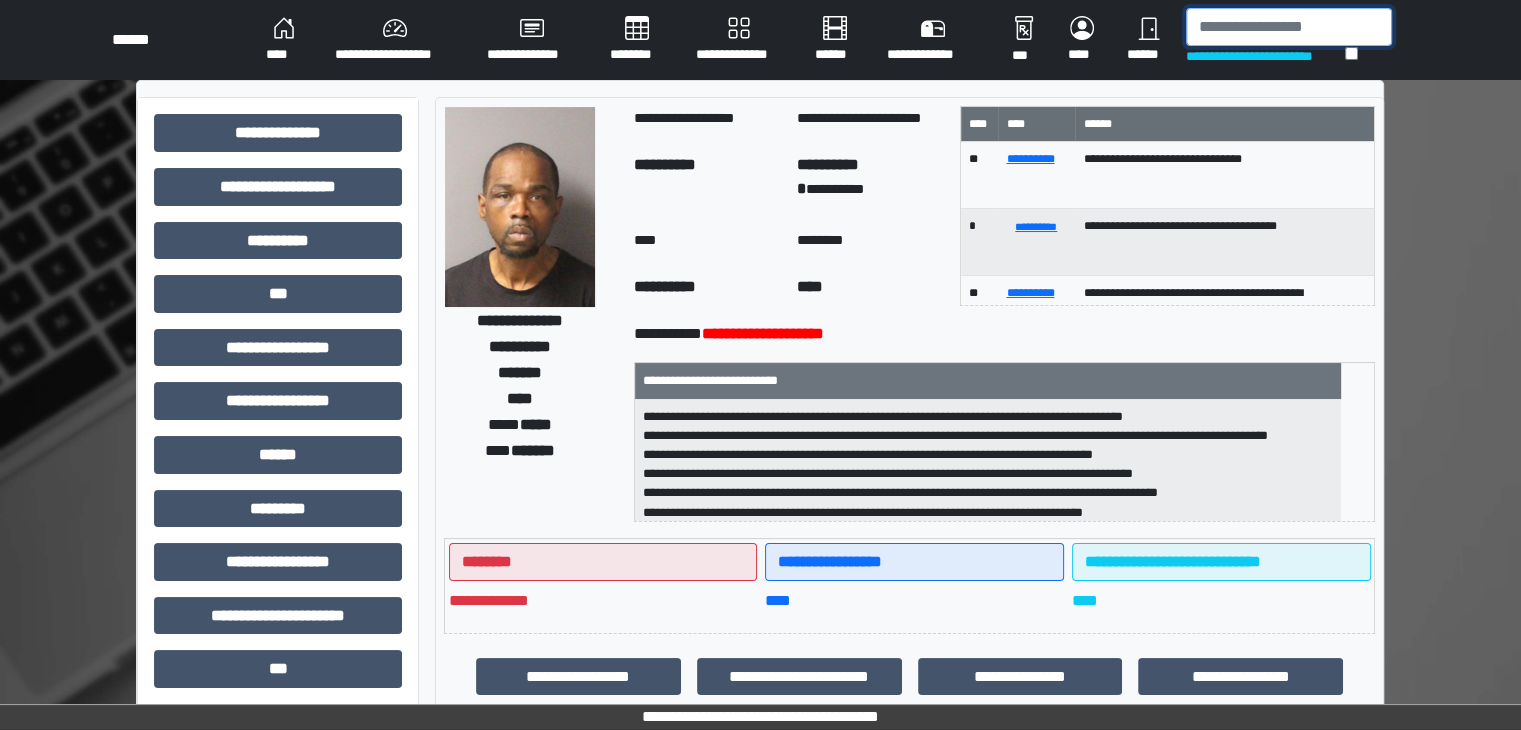 click at bounding box center (1289, 27) 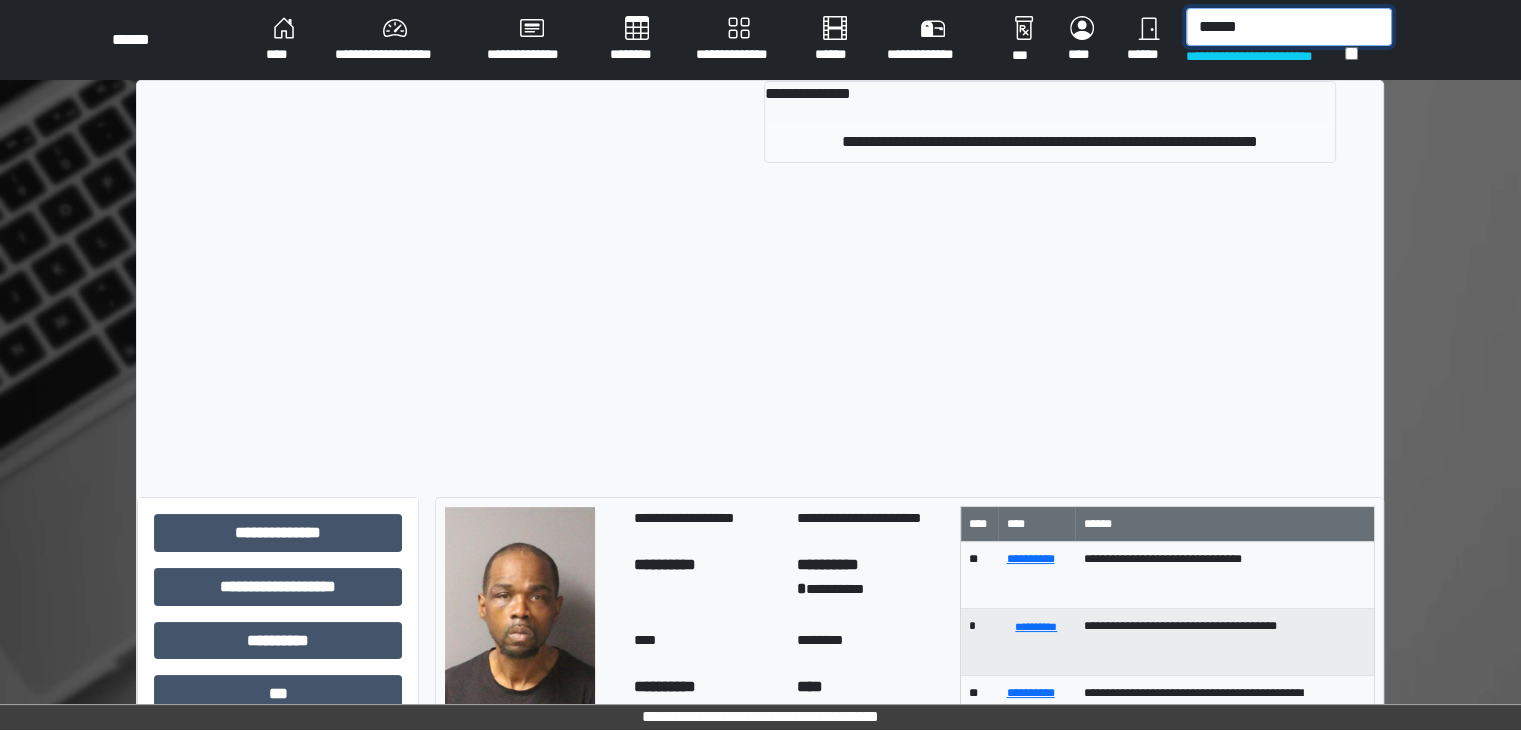 type on "******" 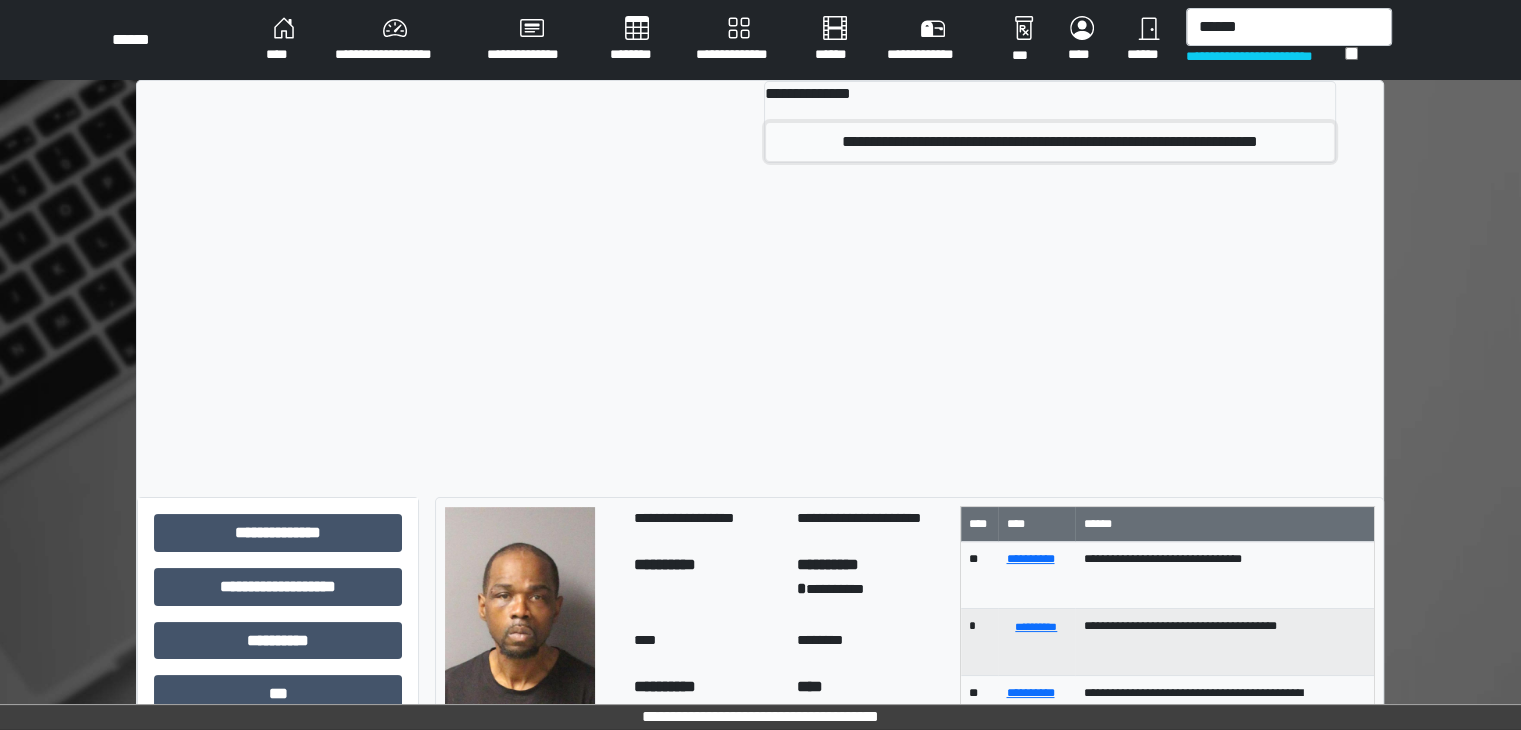 click on "**********" at bounding box center [1049, 142] 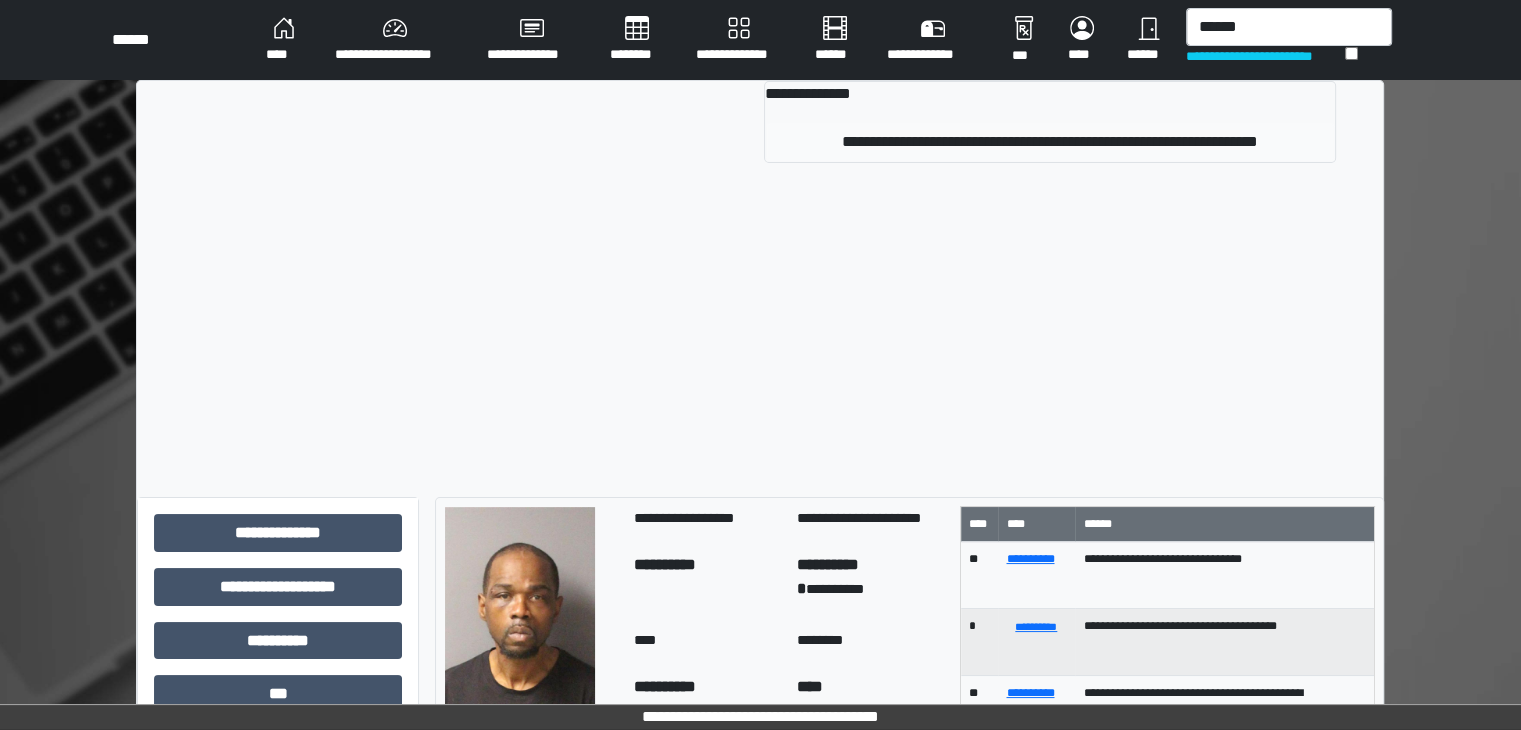 type 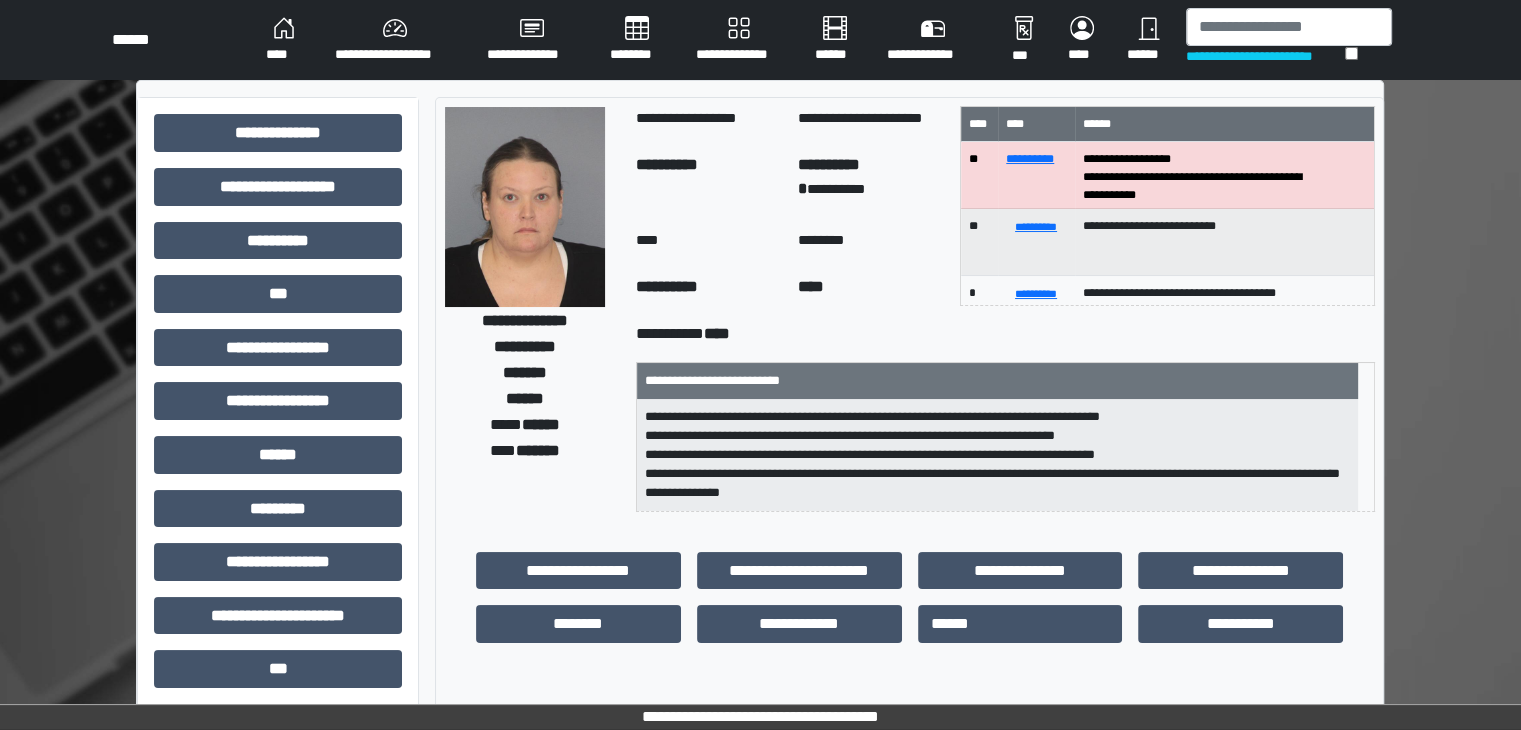 click on "********" at bounding box center [871, 243] 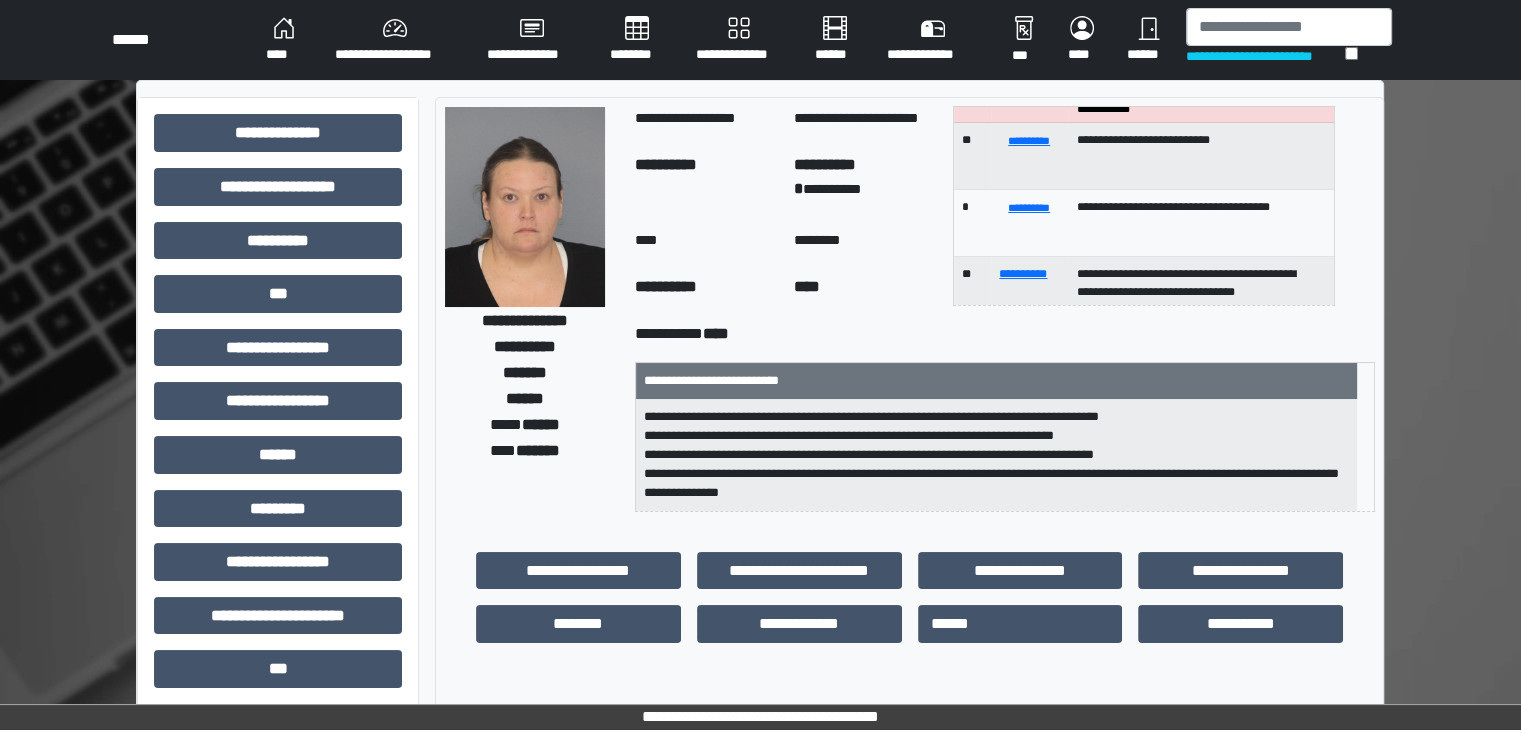 scroll, scrollTop: 119, scrollLeft: 0, axis: vertical 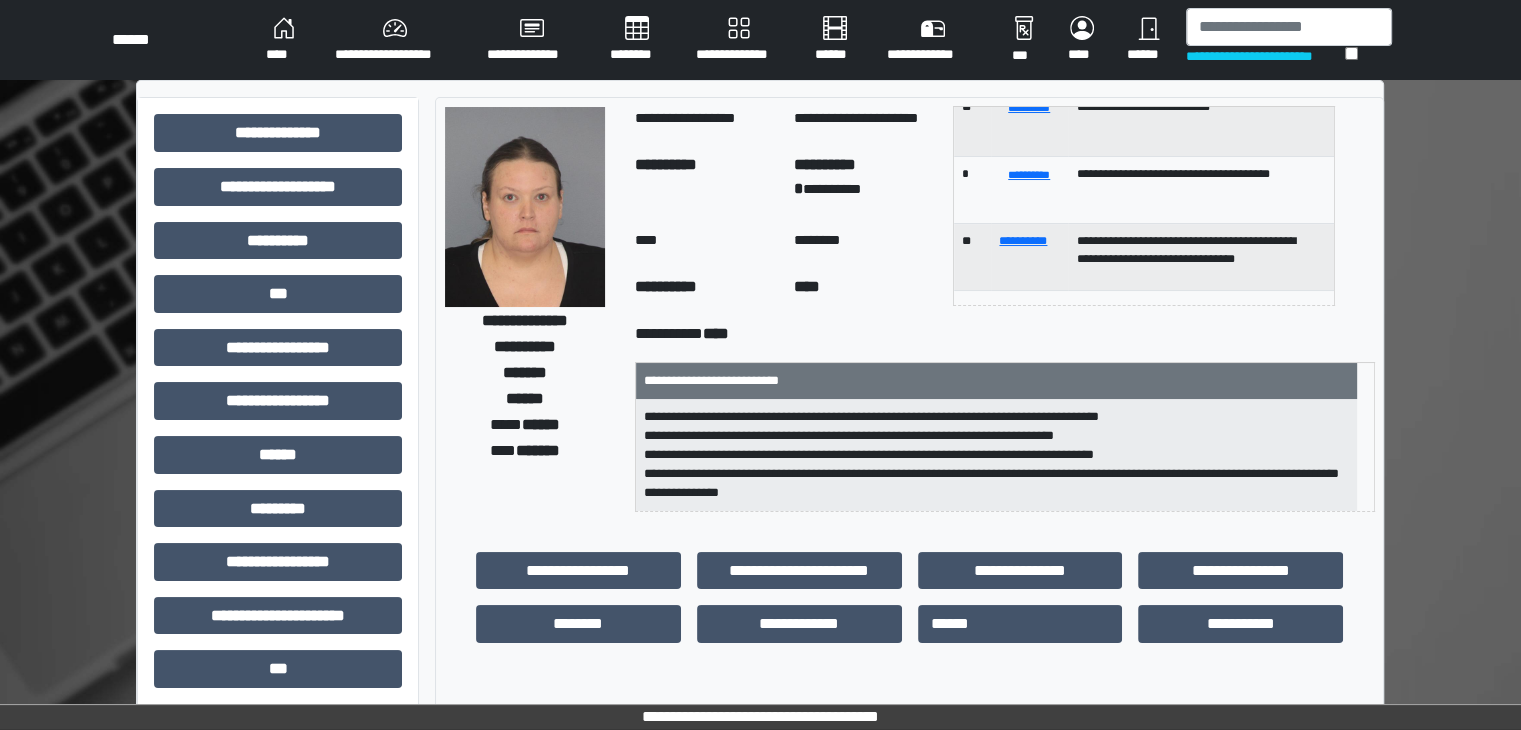 click on "**********" at bounding box center [1005, 334] 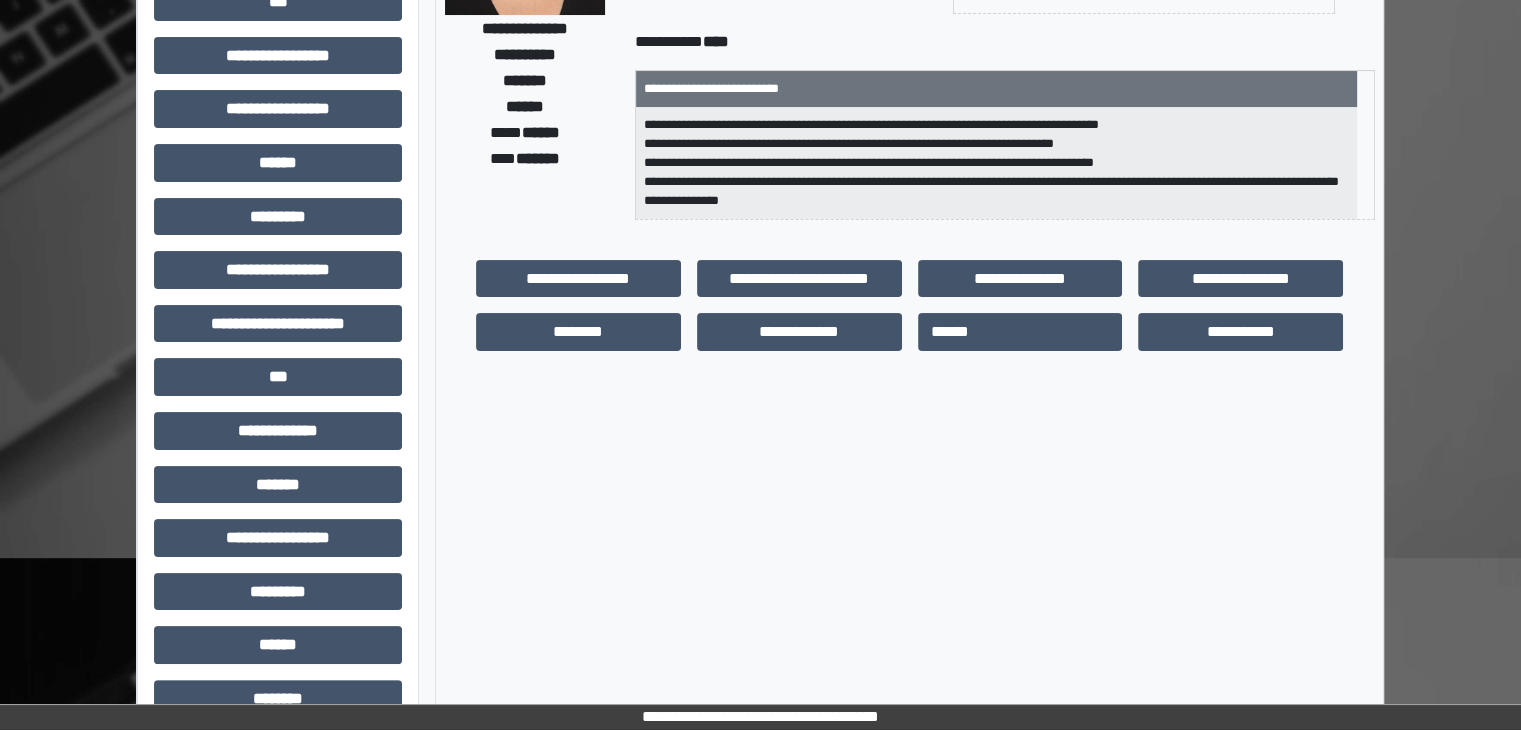 scroll, scrollTop: 300, scrollLeft: 0, axis: vertical 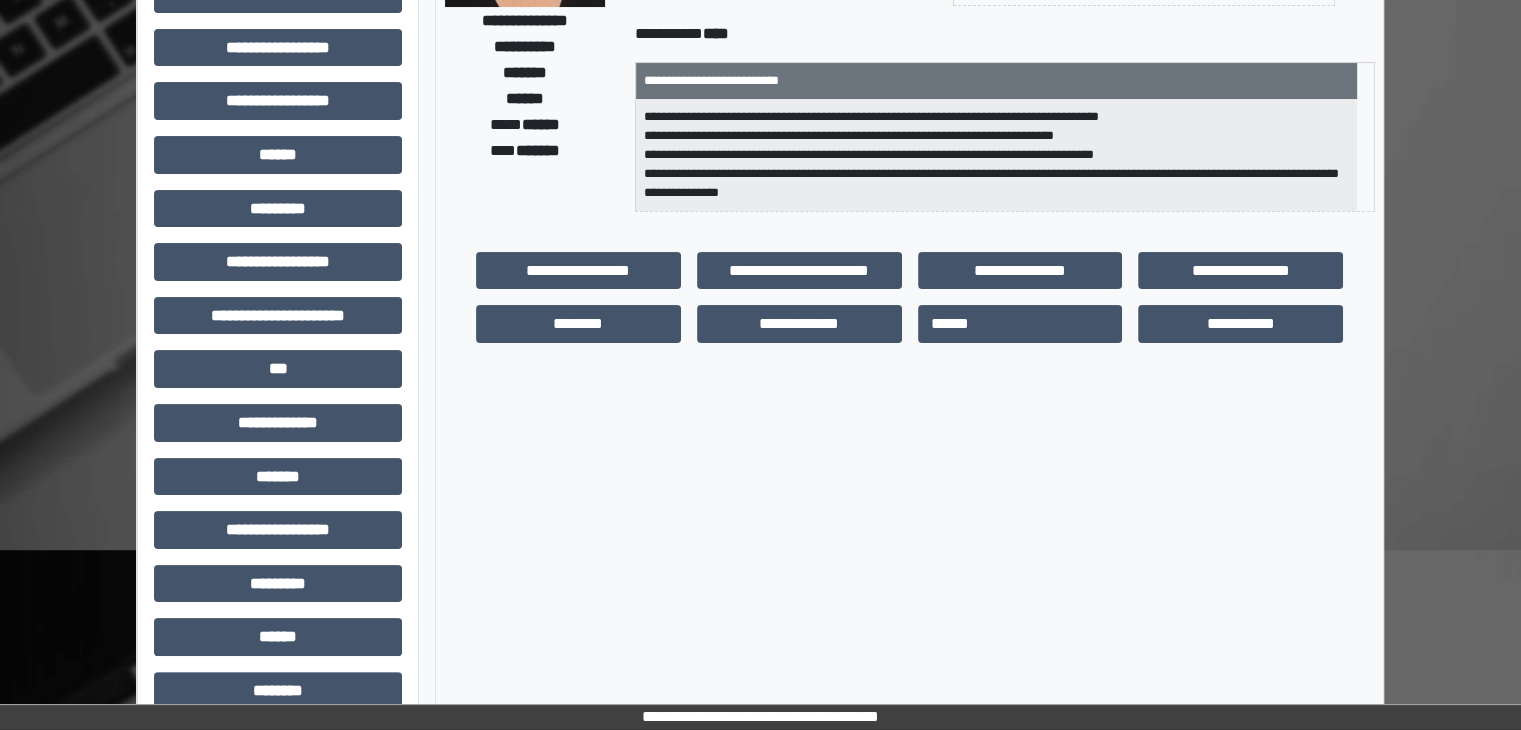 click on "**********" at bounding box center [909, 323] 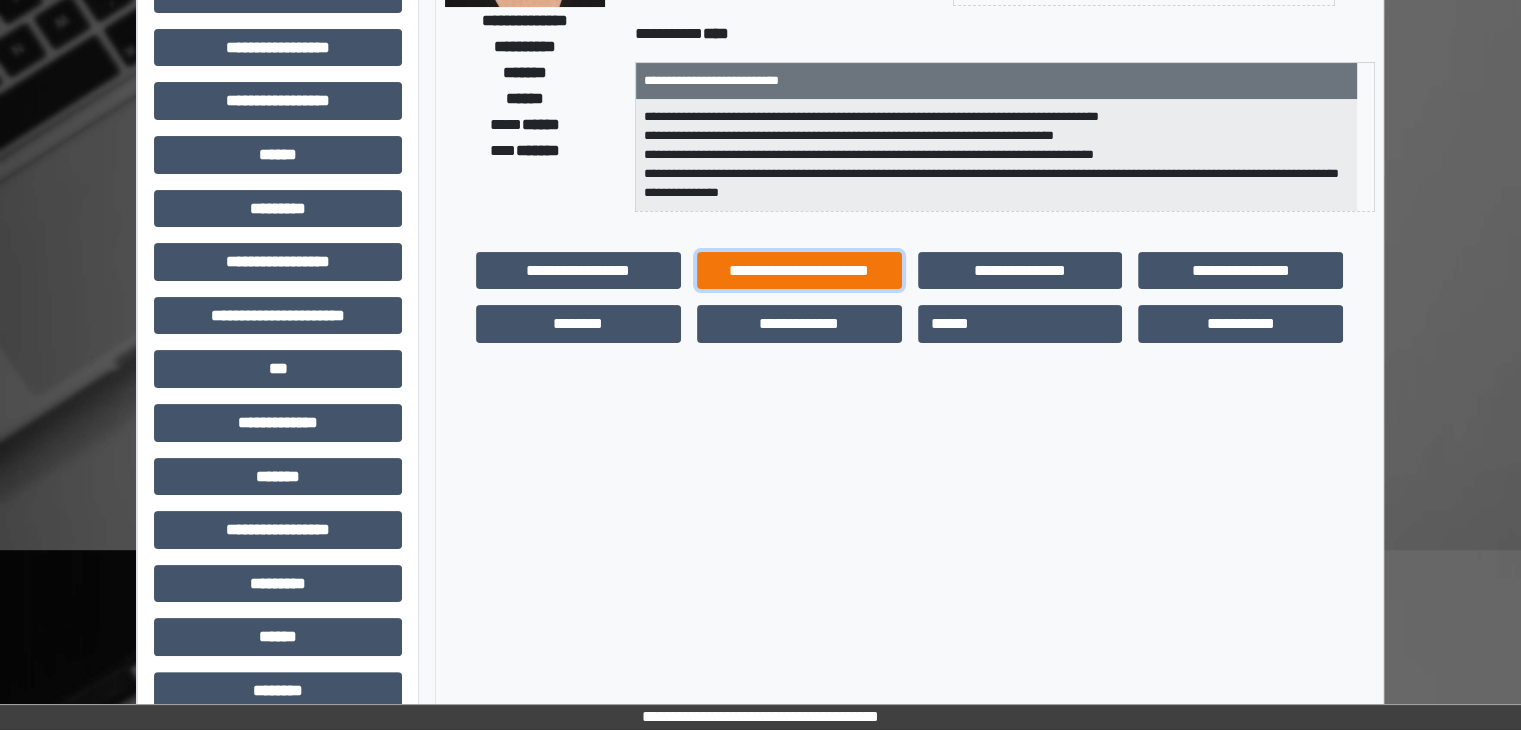 click on "**********" at bounding box center (799, 271) 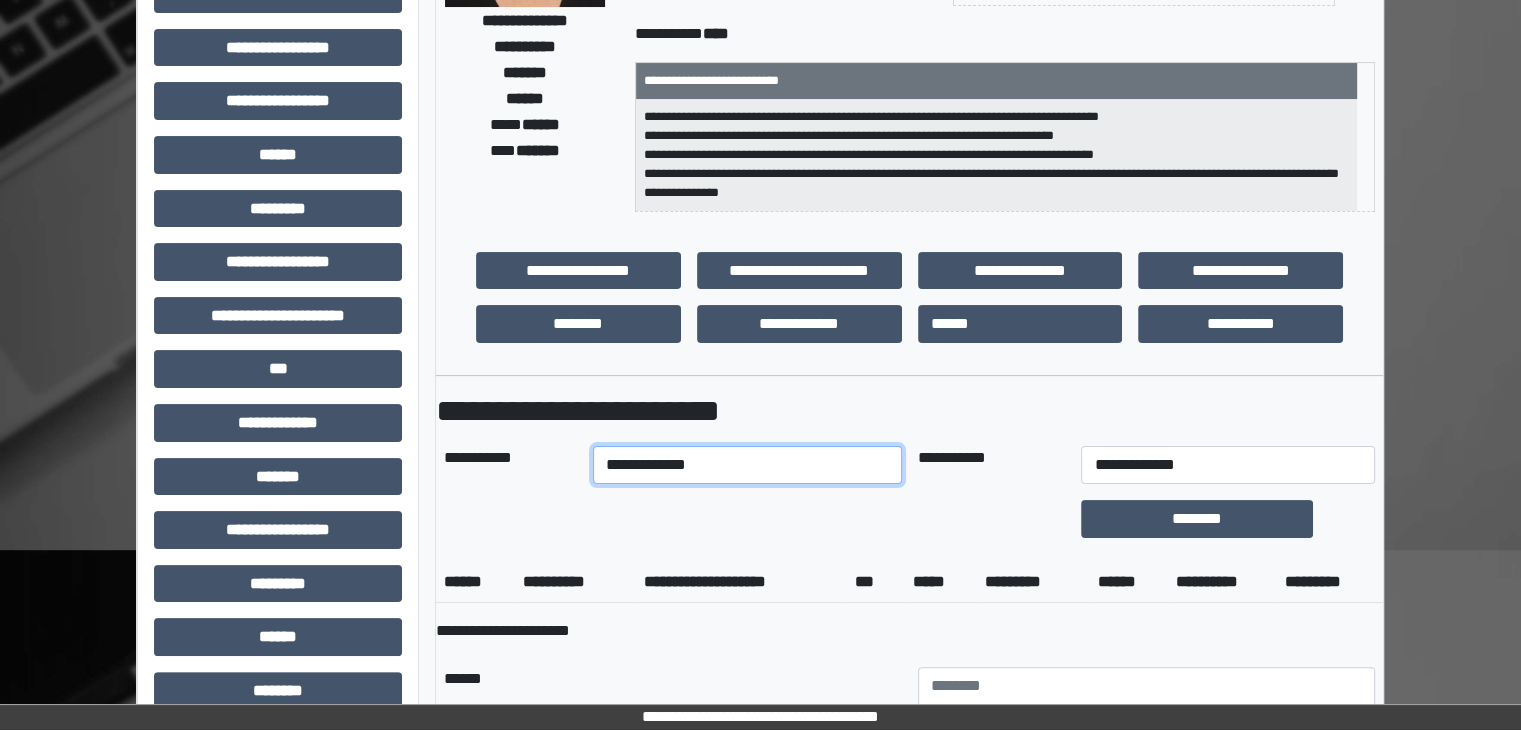 click on "**********" at bounding box center [747, 465] 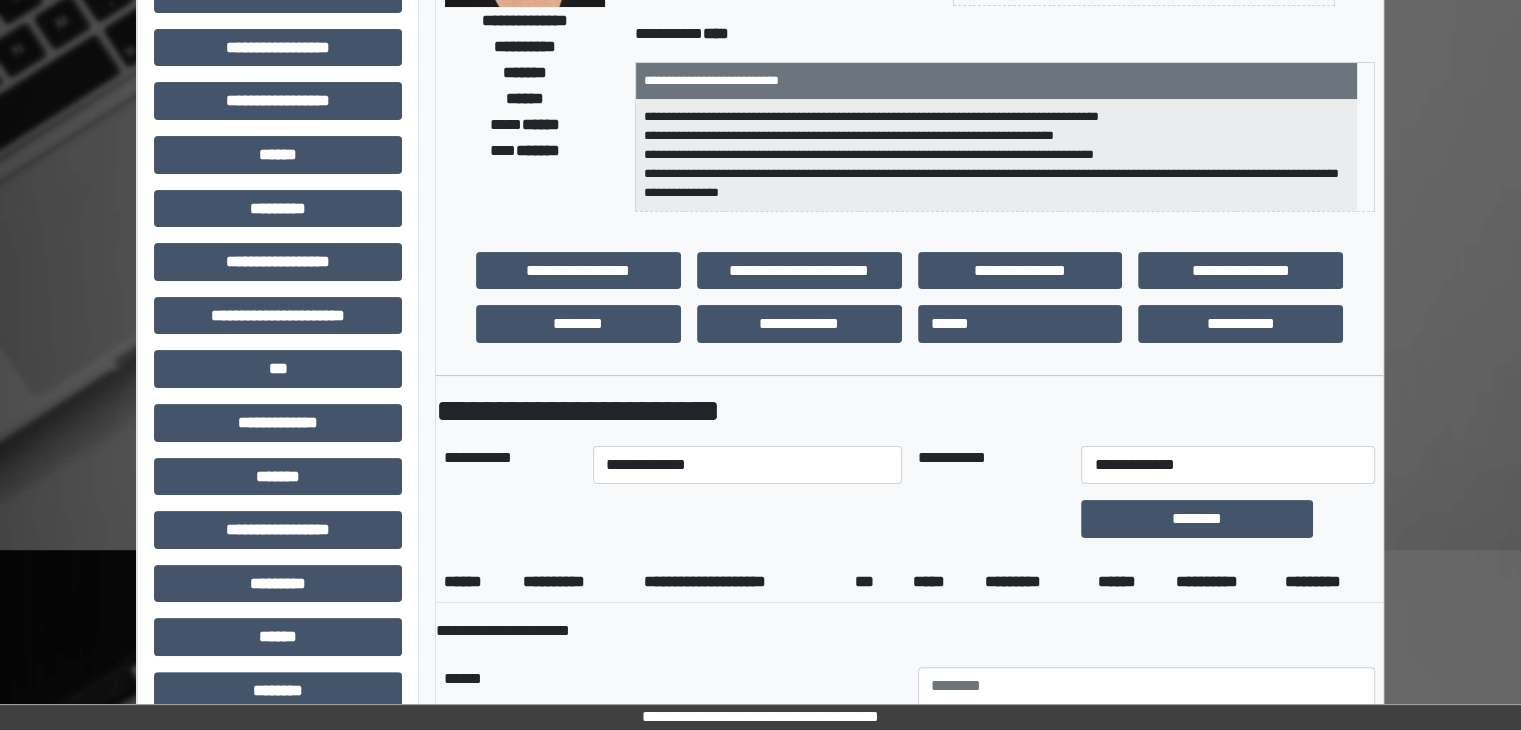 click at bounding box center [747, 519] 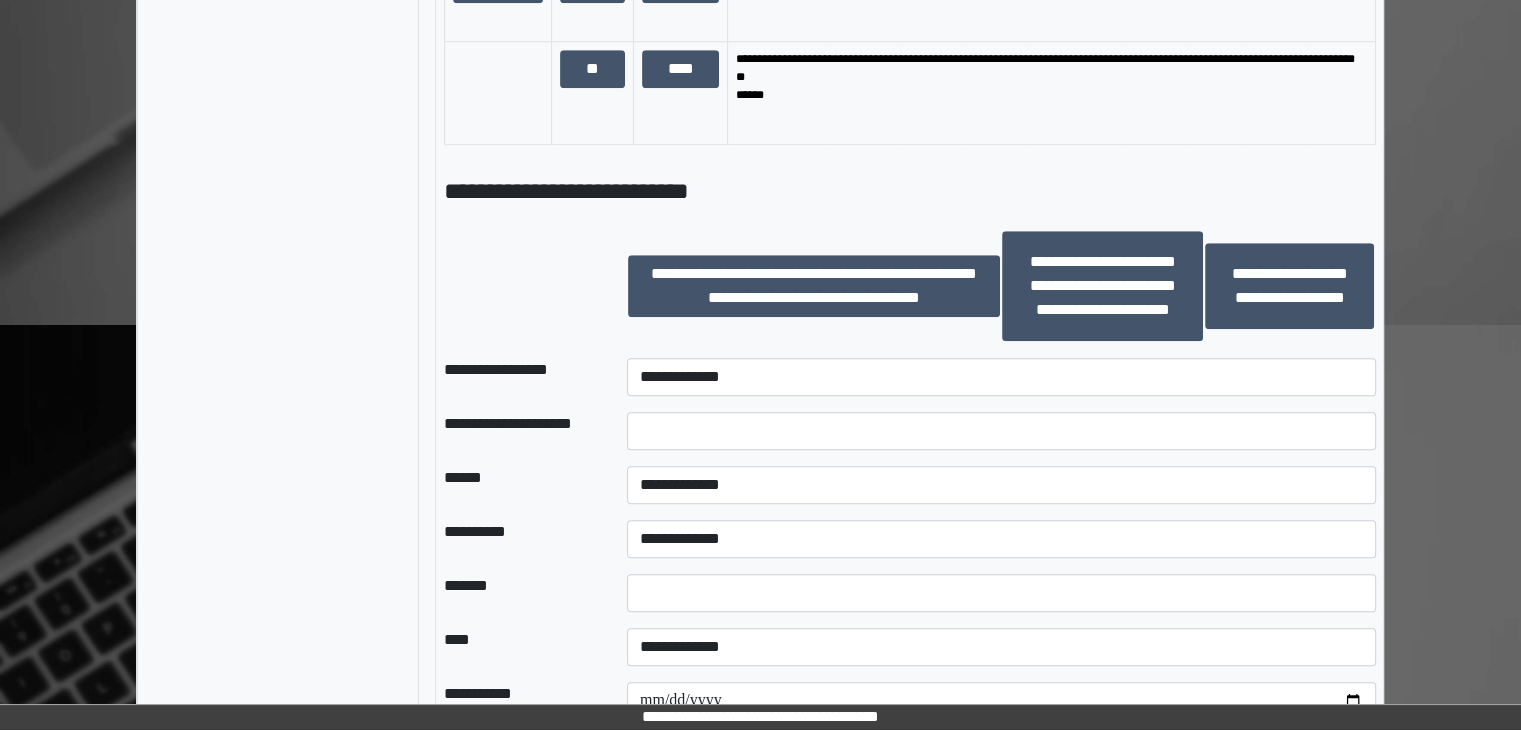 scroll, scrollTop: 1500, scrollLeft: 0, axis: vertical 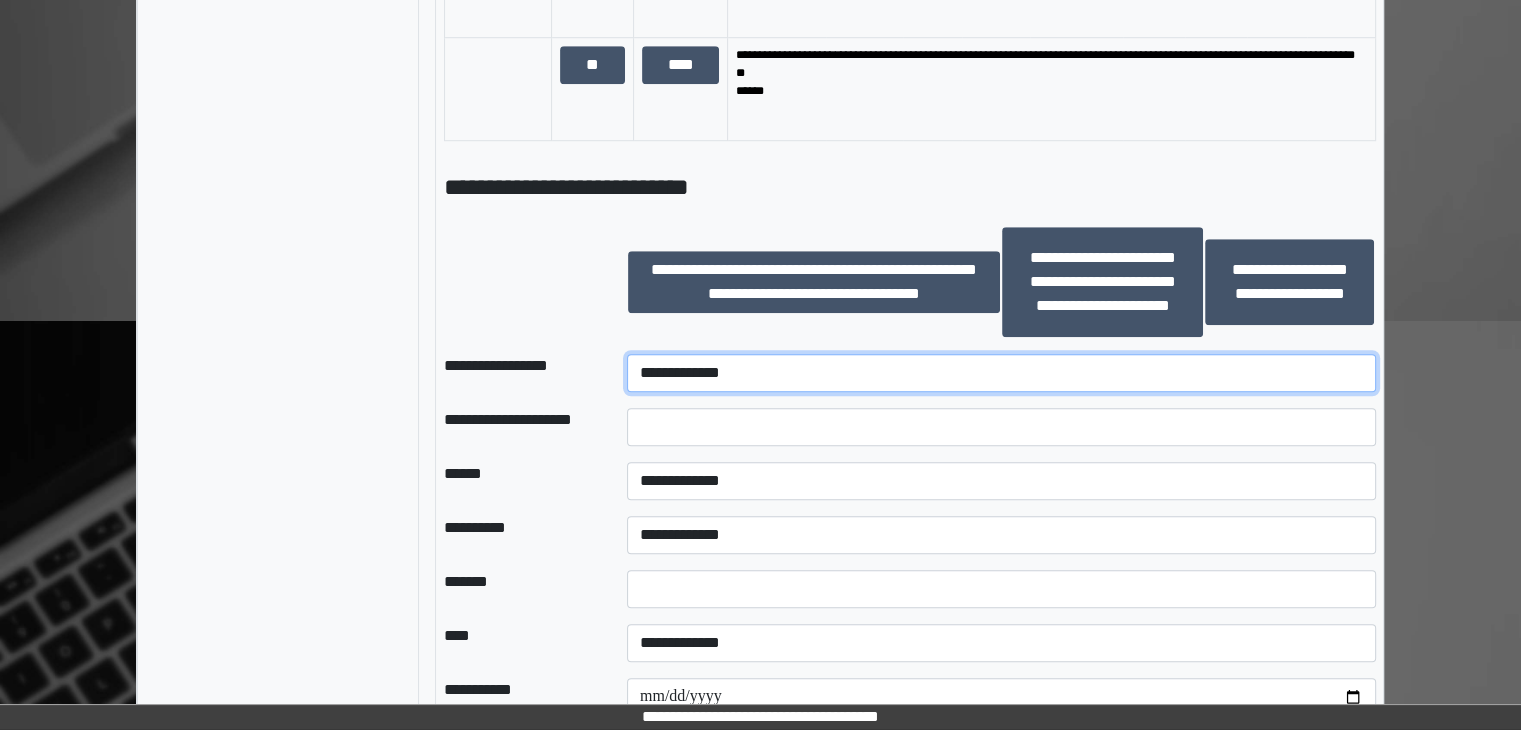 click on "**********" at bounding box center (1001, 373) 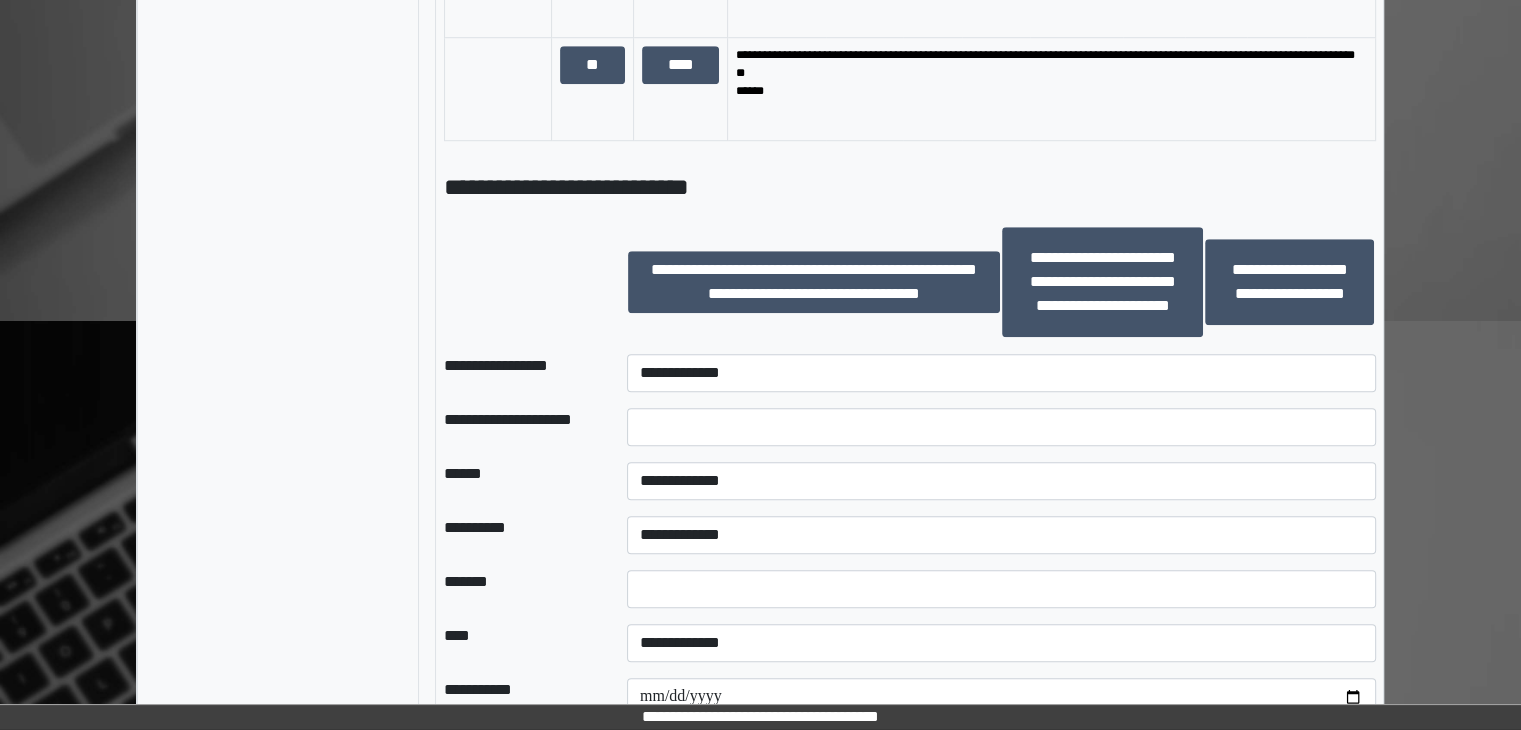 click at bounding box center (519, 282) 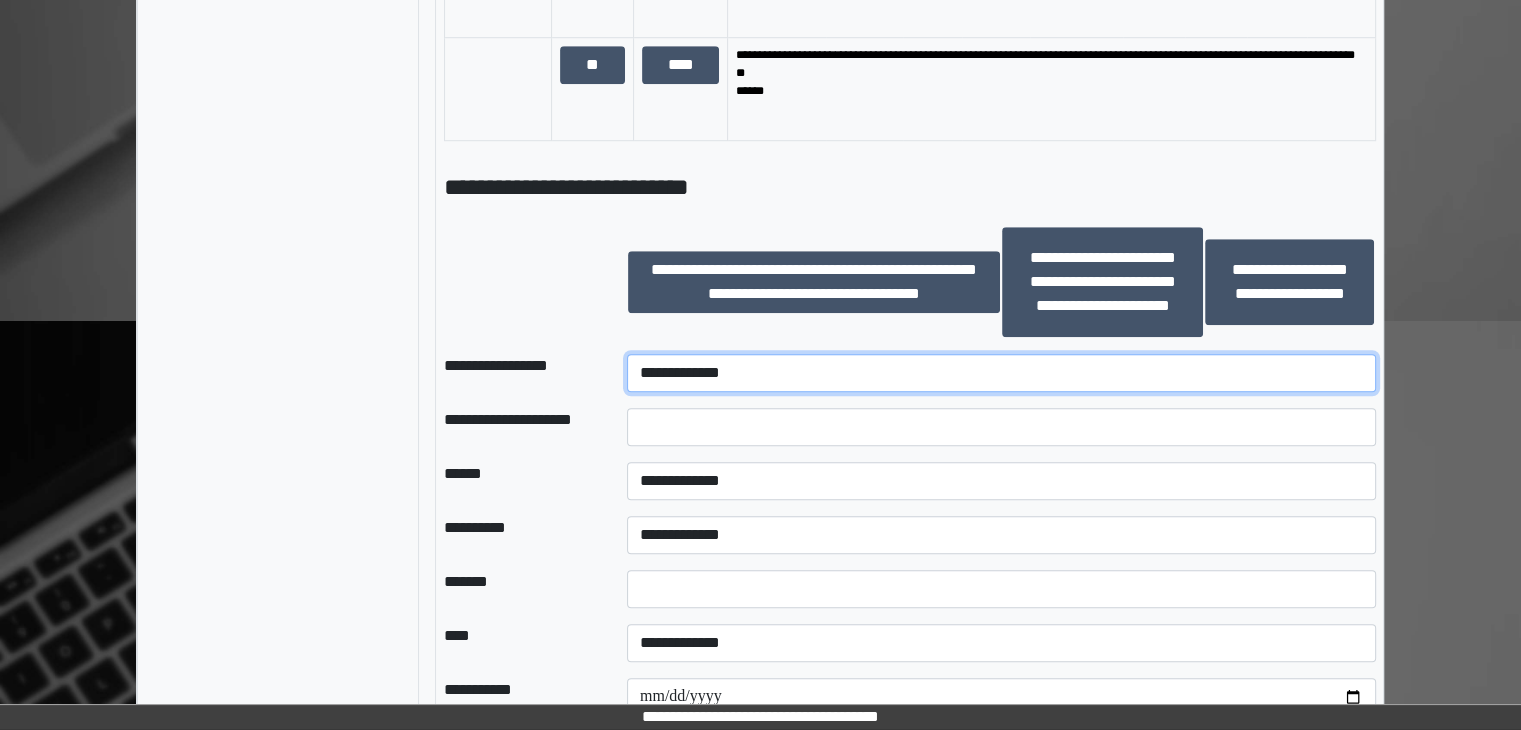 click on "**********" at bounding box center (1001, 373) 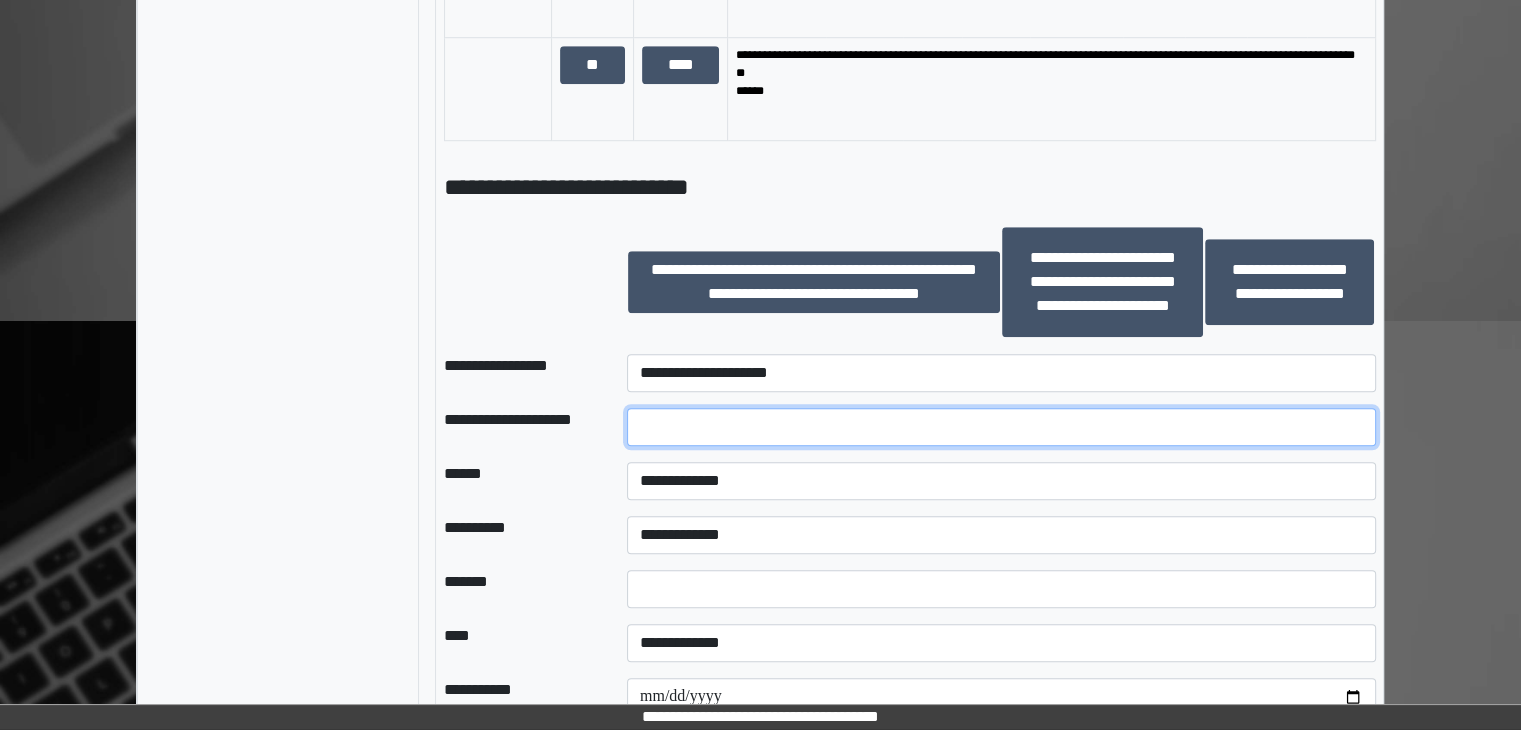click at bounding box center [1001, 427] 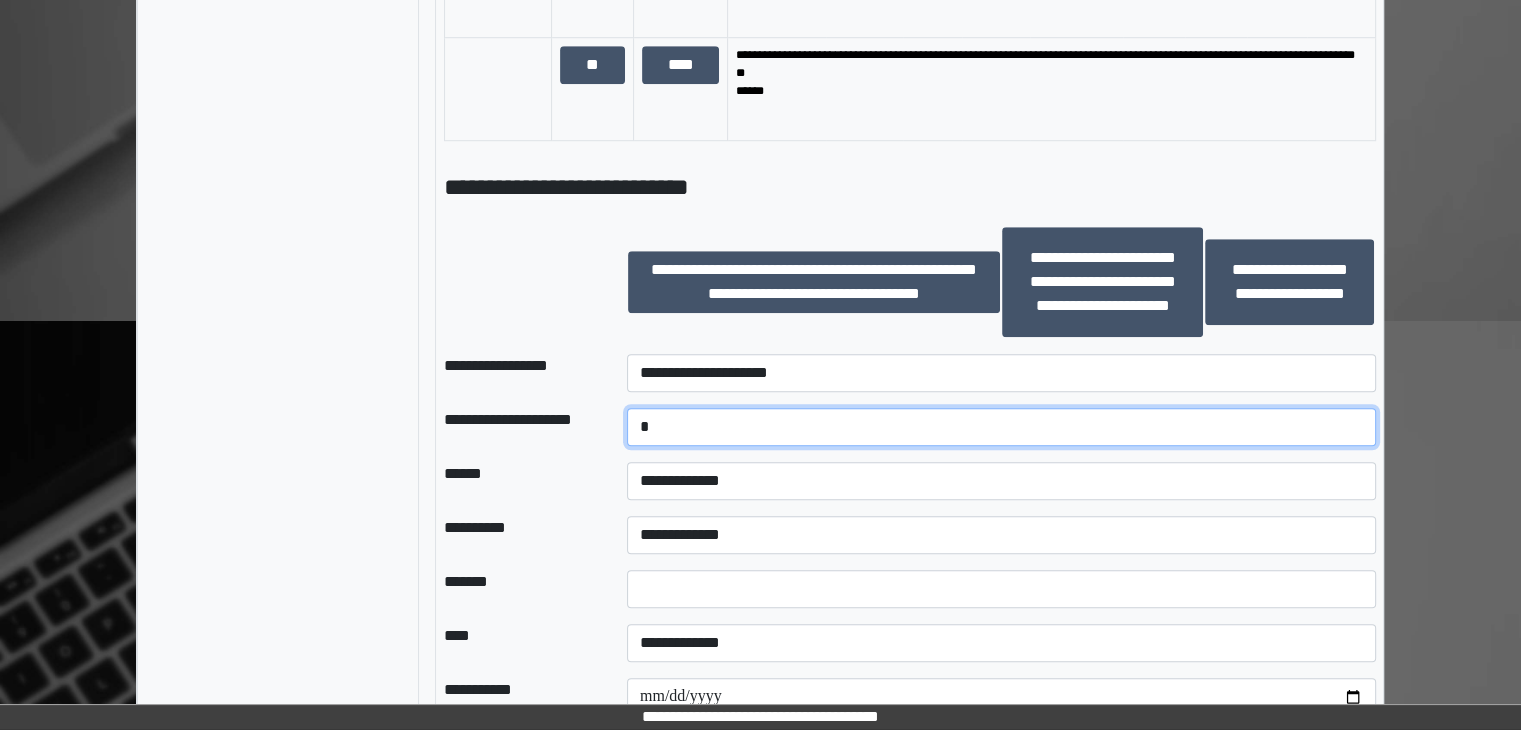 type on "*" 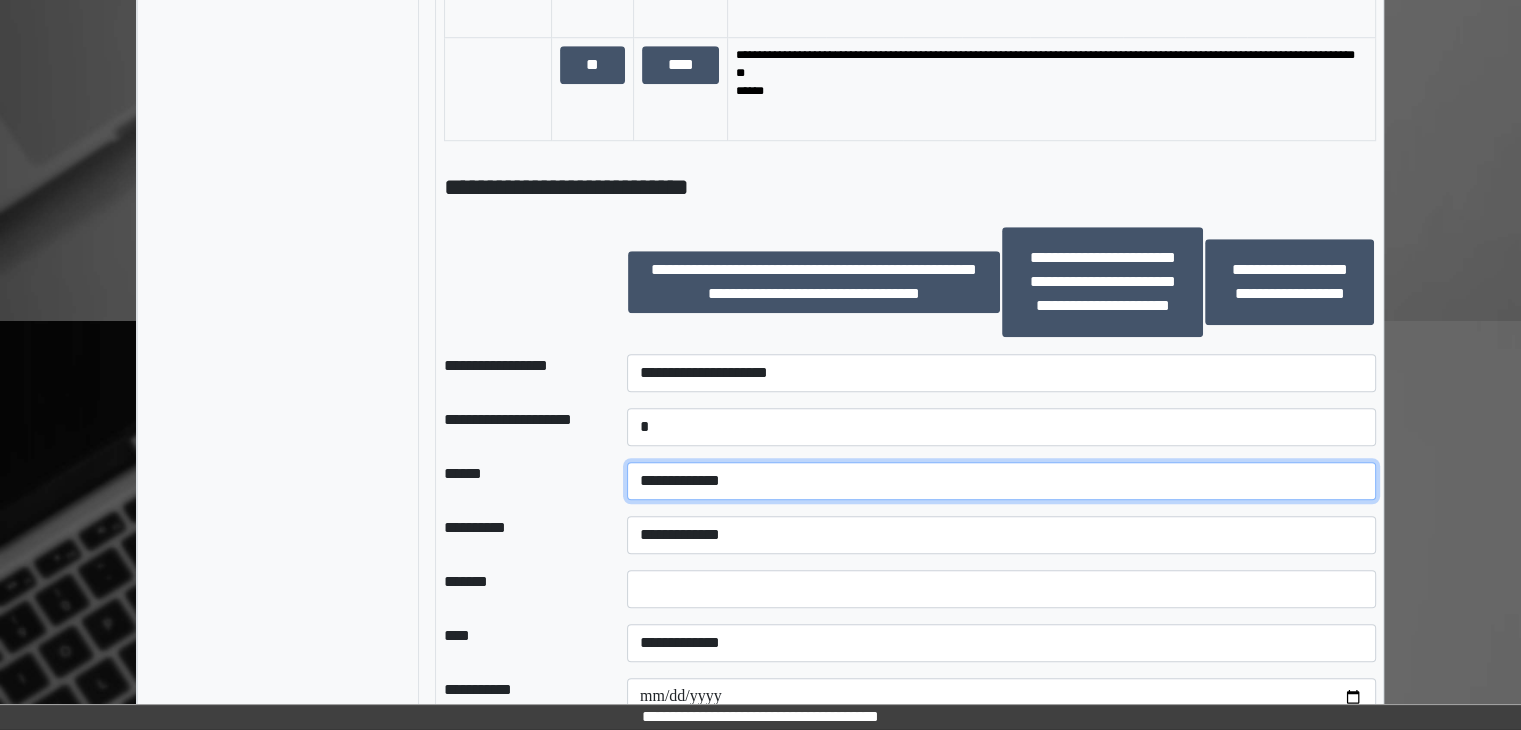 click on "**********" at bounding box center [1001, 481] 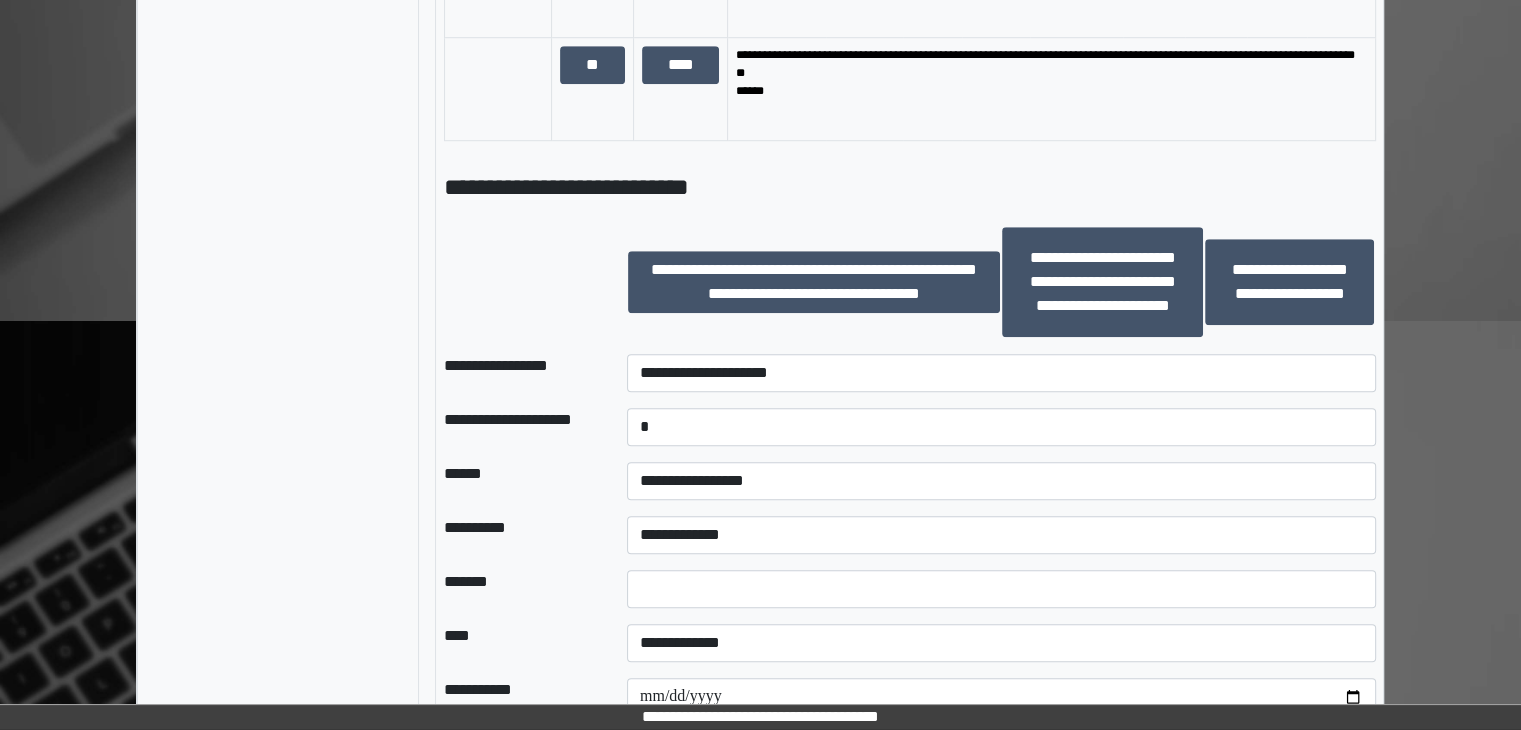 click on "******" at bounding box center (519, 481) 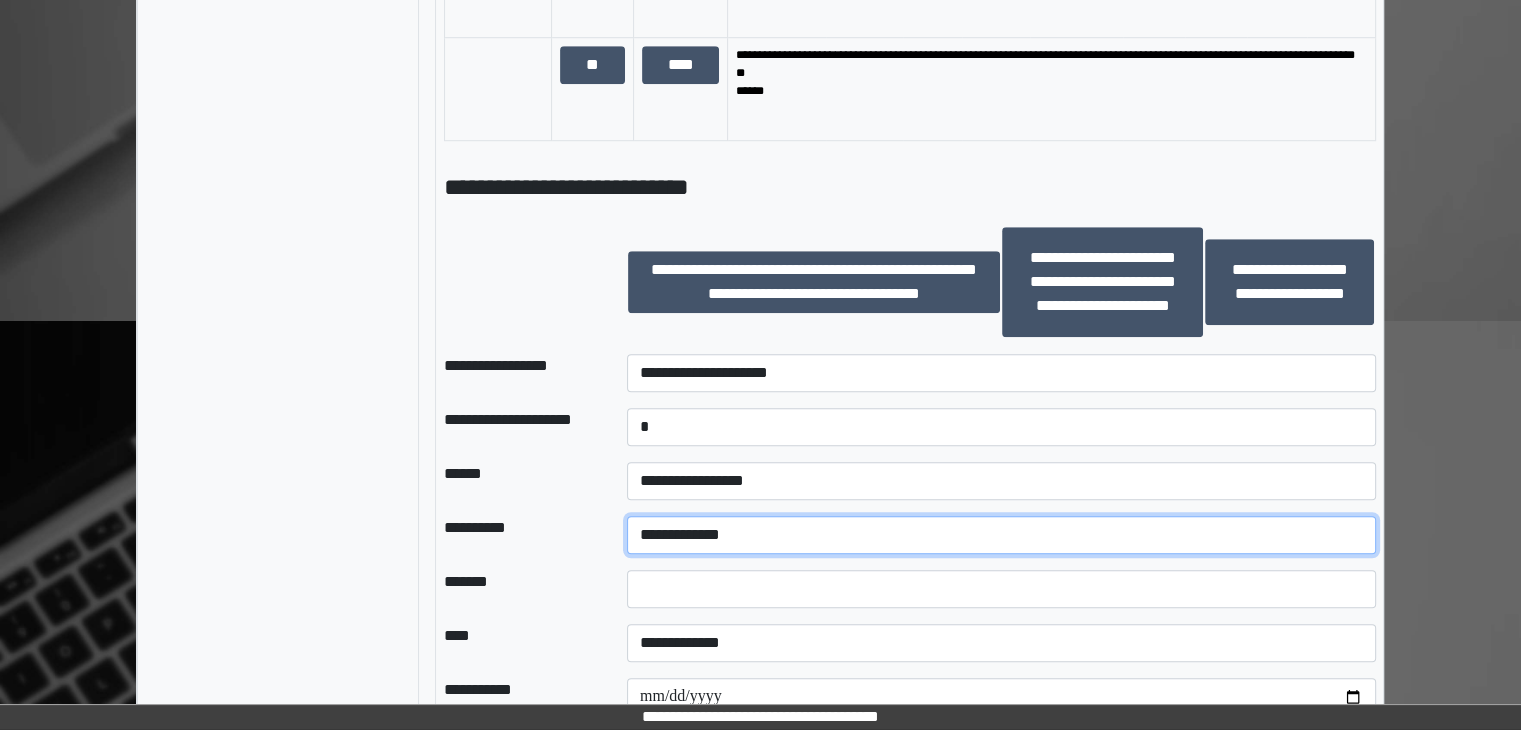 click on "**********" at bounding box center [1001, 535] 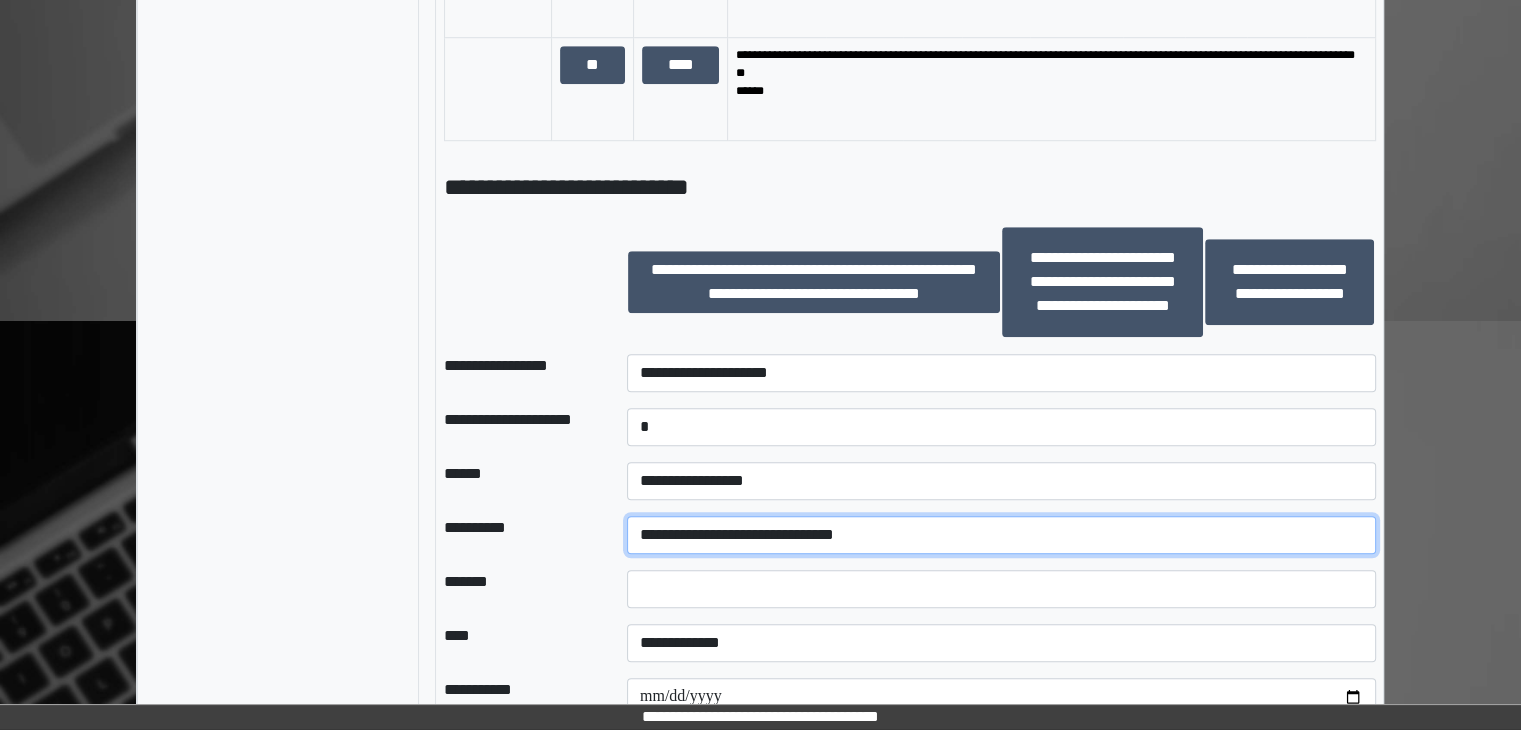 click on "**********" at bounding box center (1001, 535) 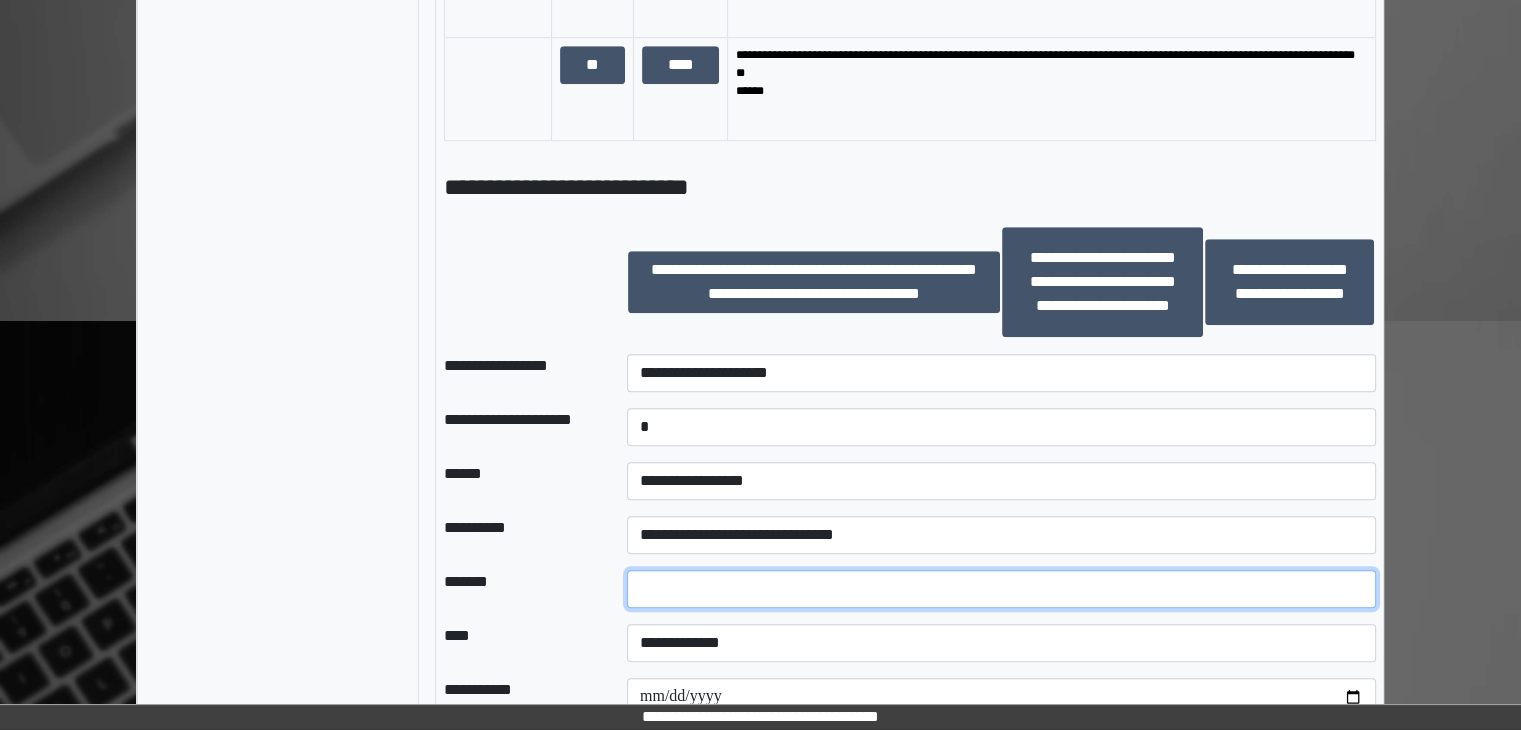 click at bounding box center (1001, 589) 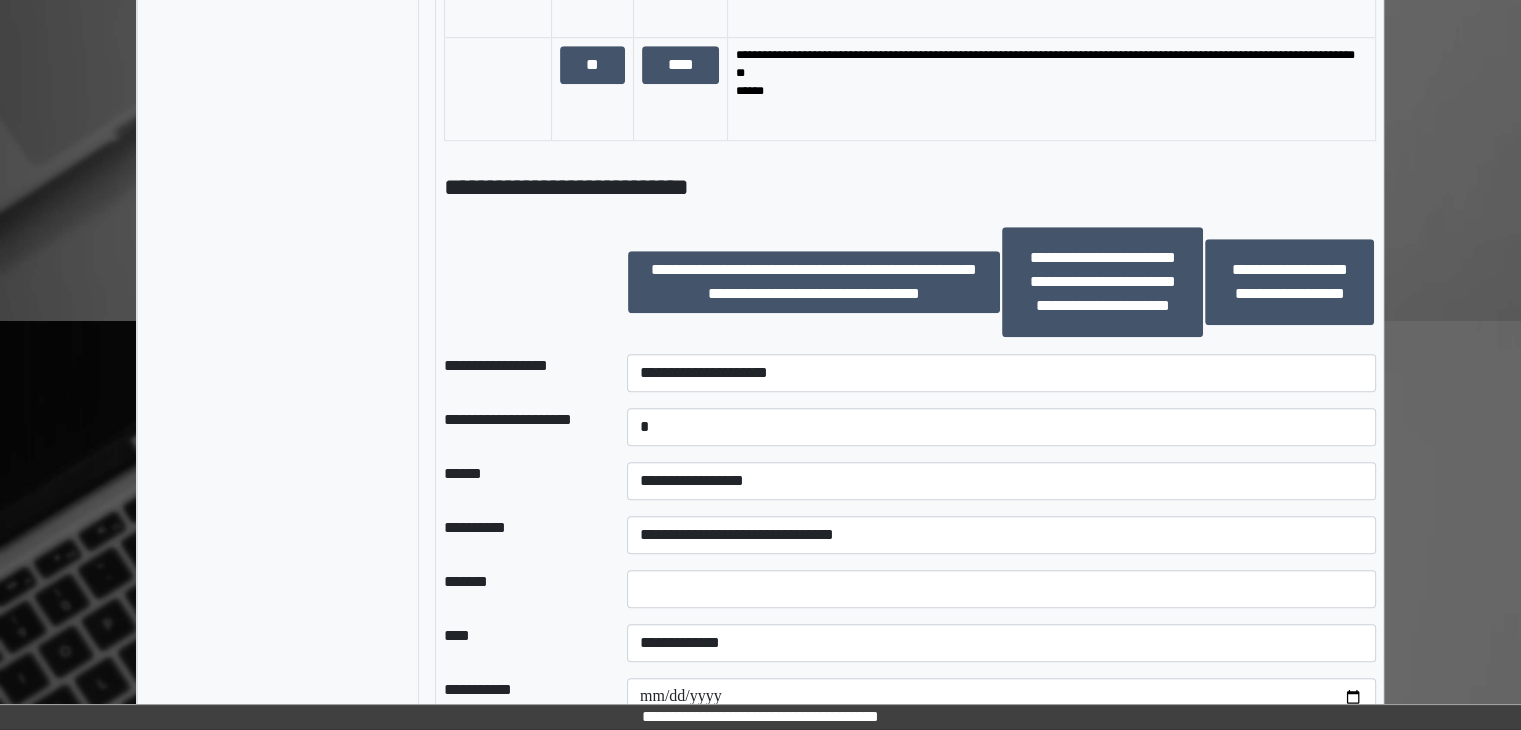 click at bounding box center [611, 589] 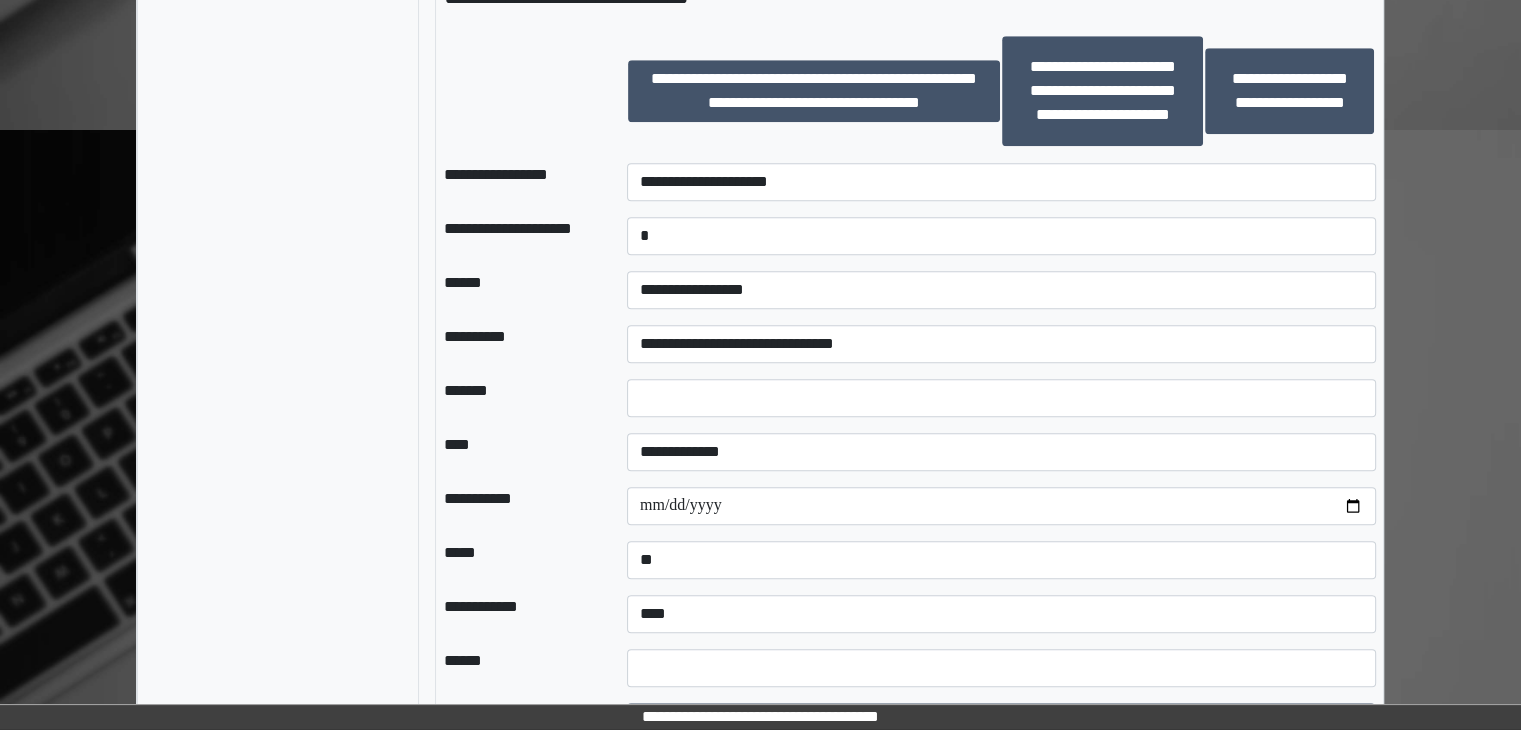 scroll, scrollTop: 1700, scrollLeft: 0, axis: vertical 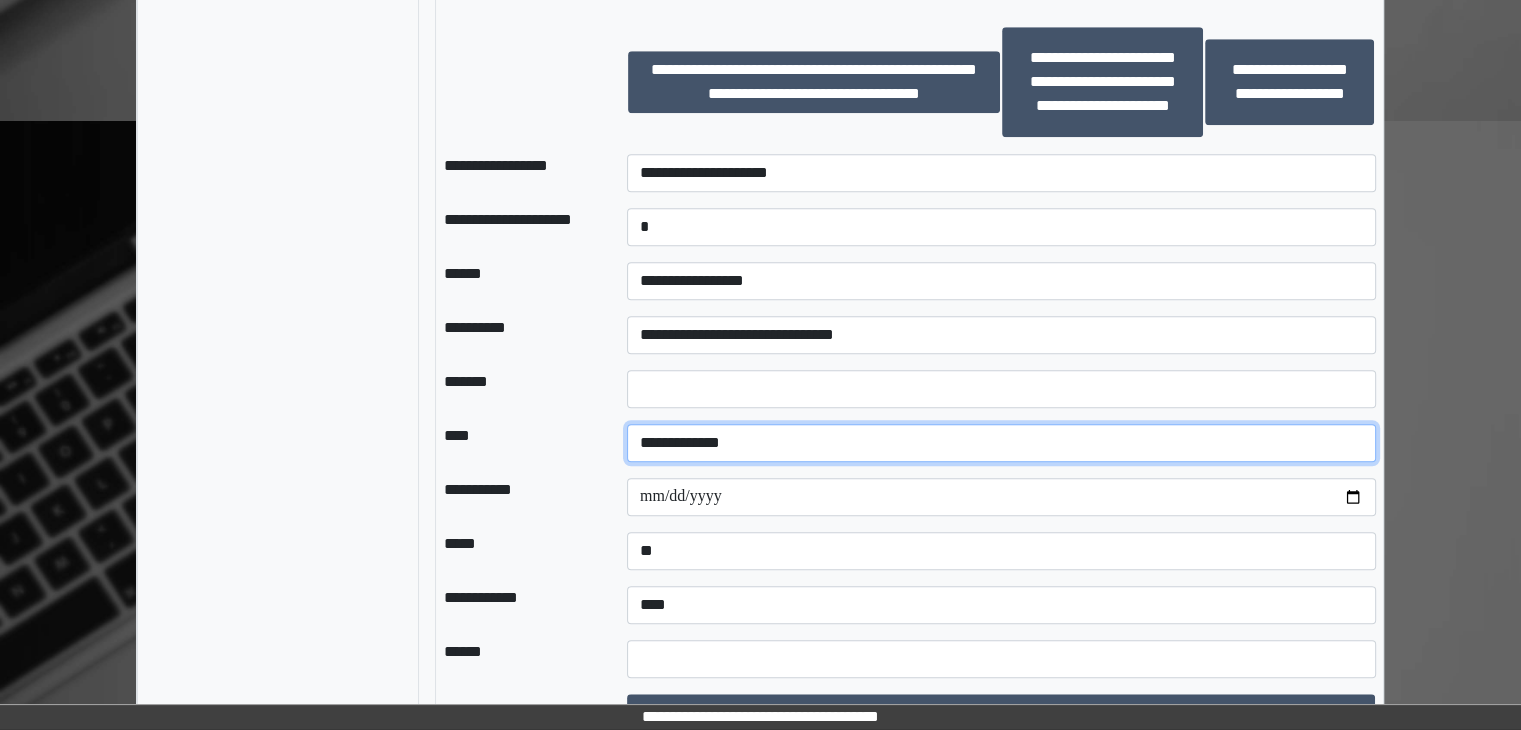 click on "**********" at bounding box center [1001, 443] 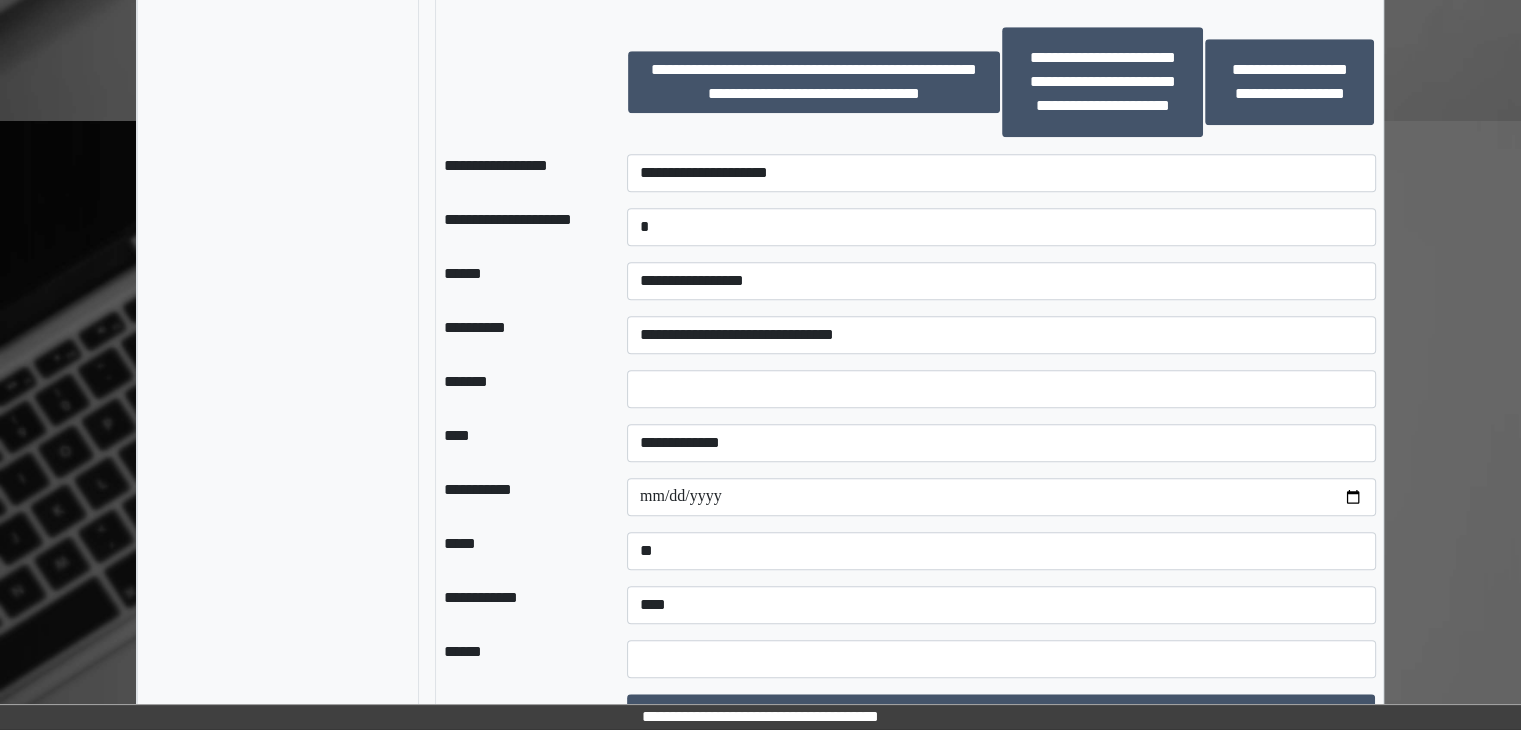 click on "****" at bounding box center [519, 443] 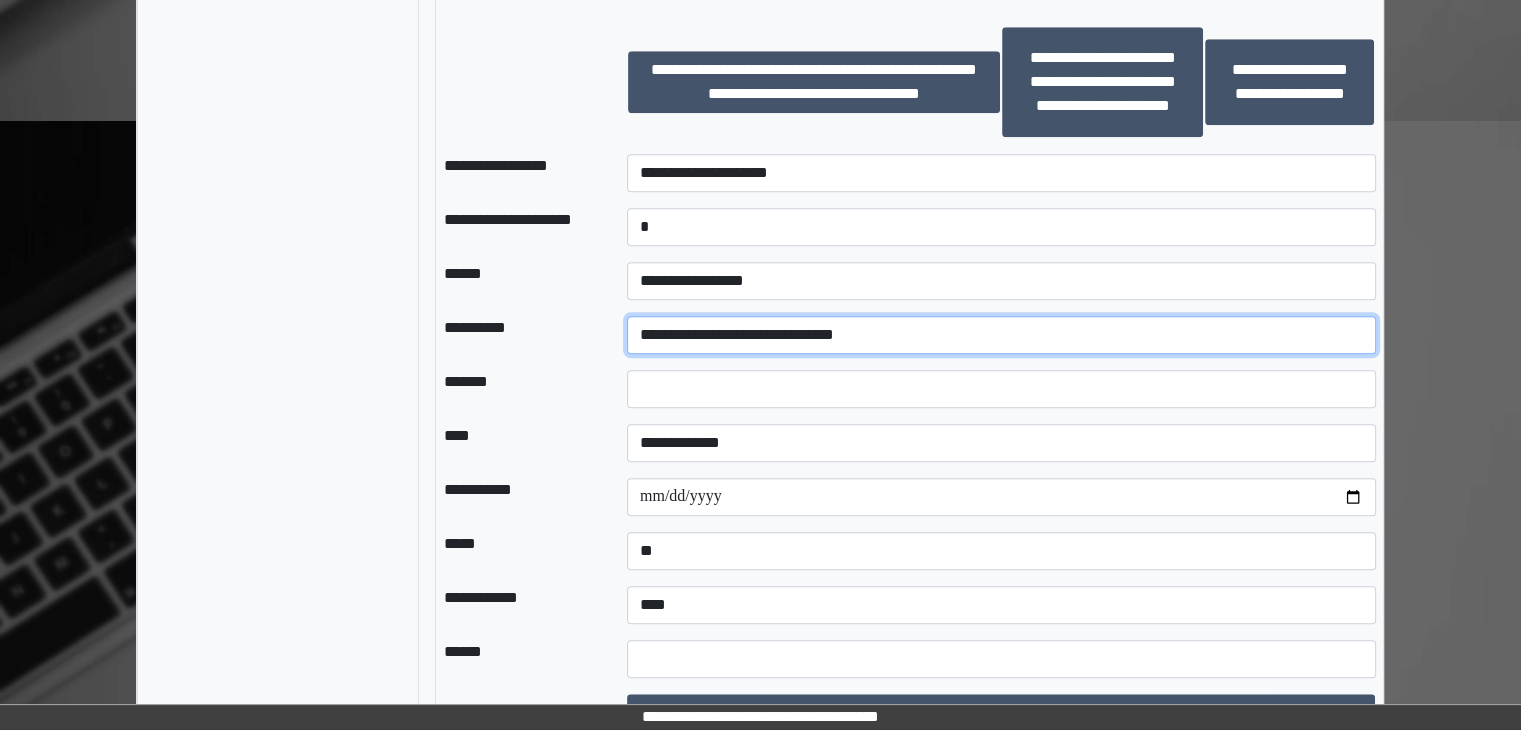 click on "**********" at bounding box center (1001, 335) 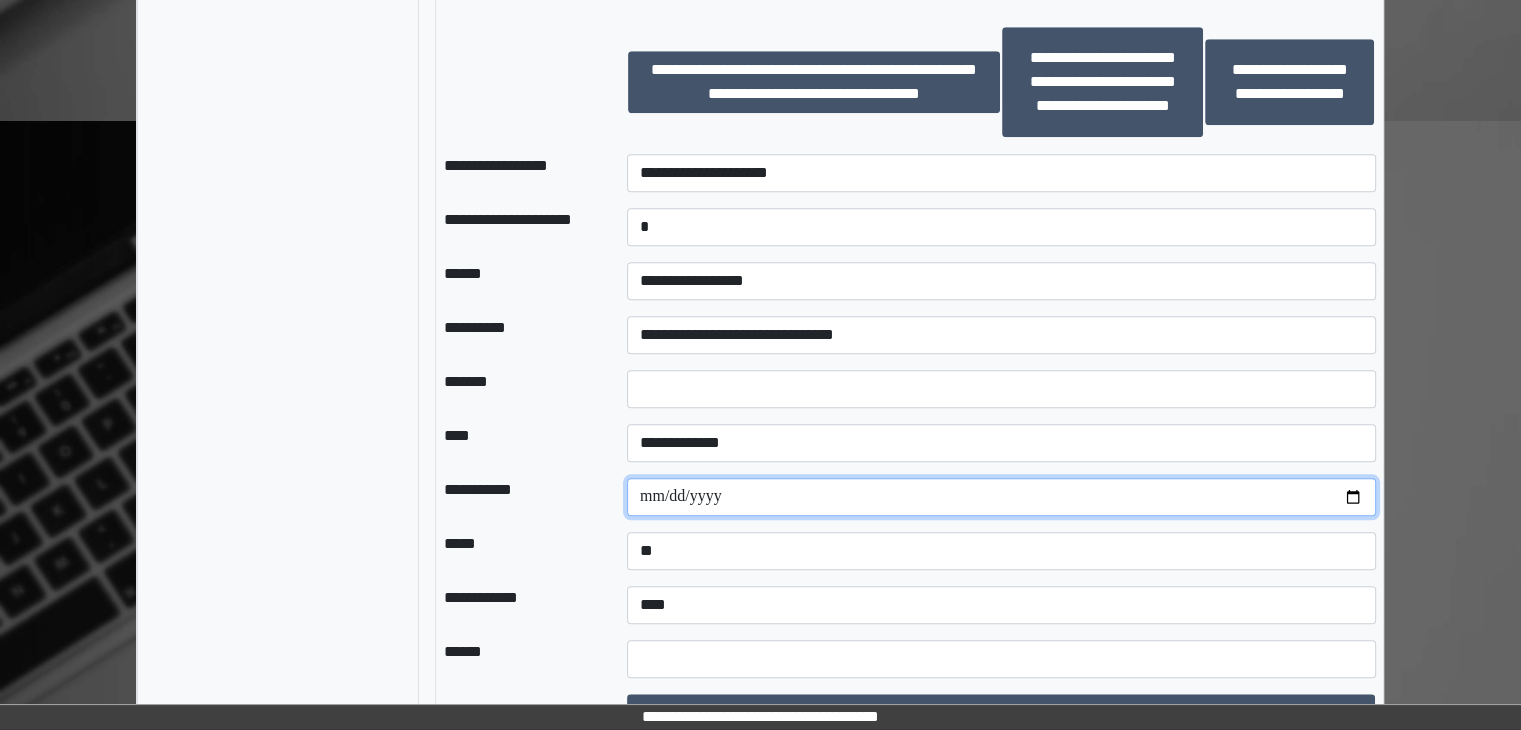 click at bounding box center (1001, 497) 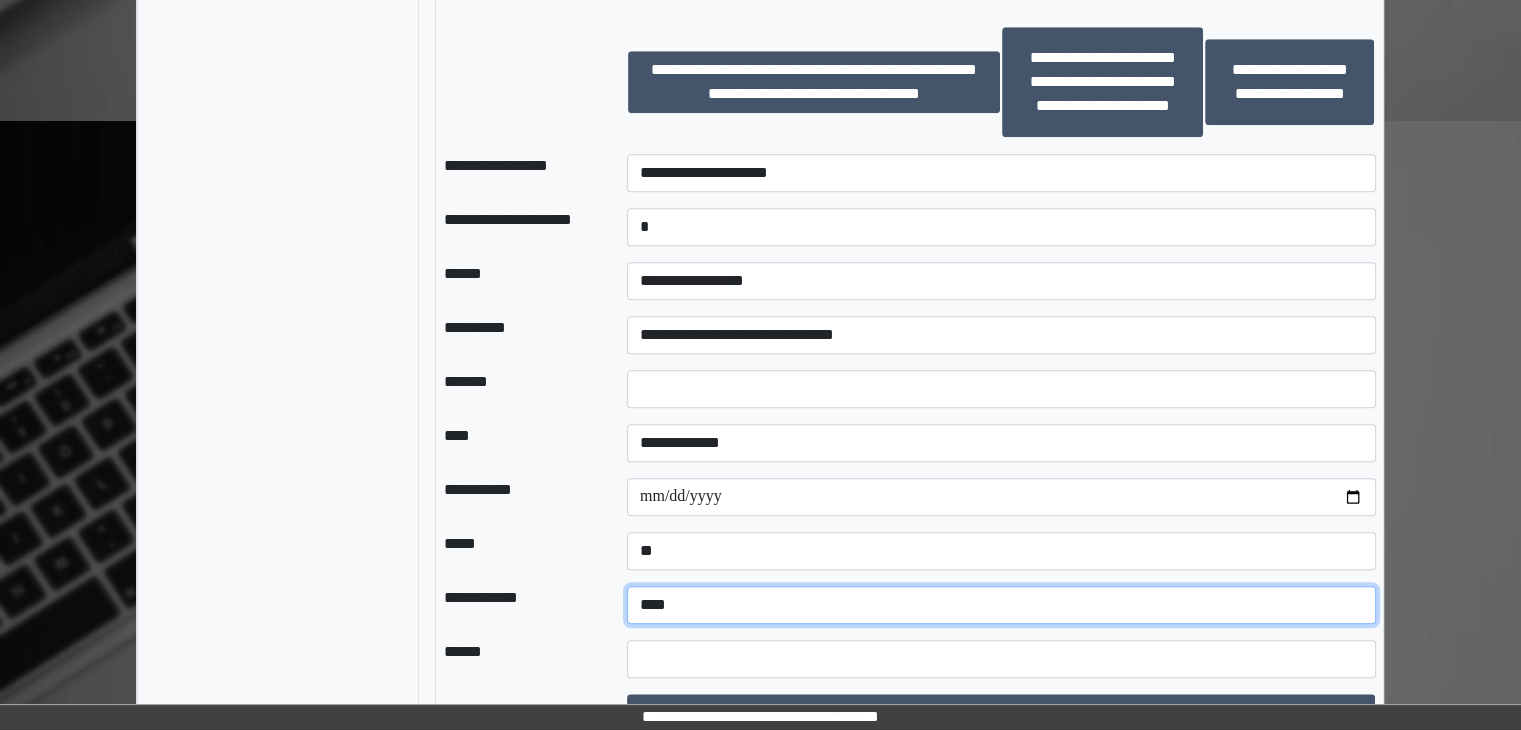 click on "**********" at bounding box center [1001, 605] 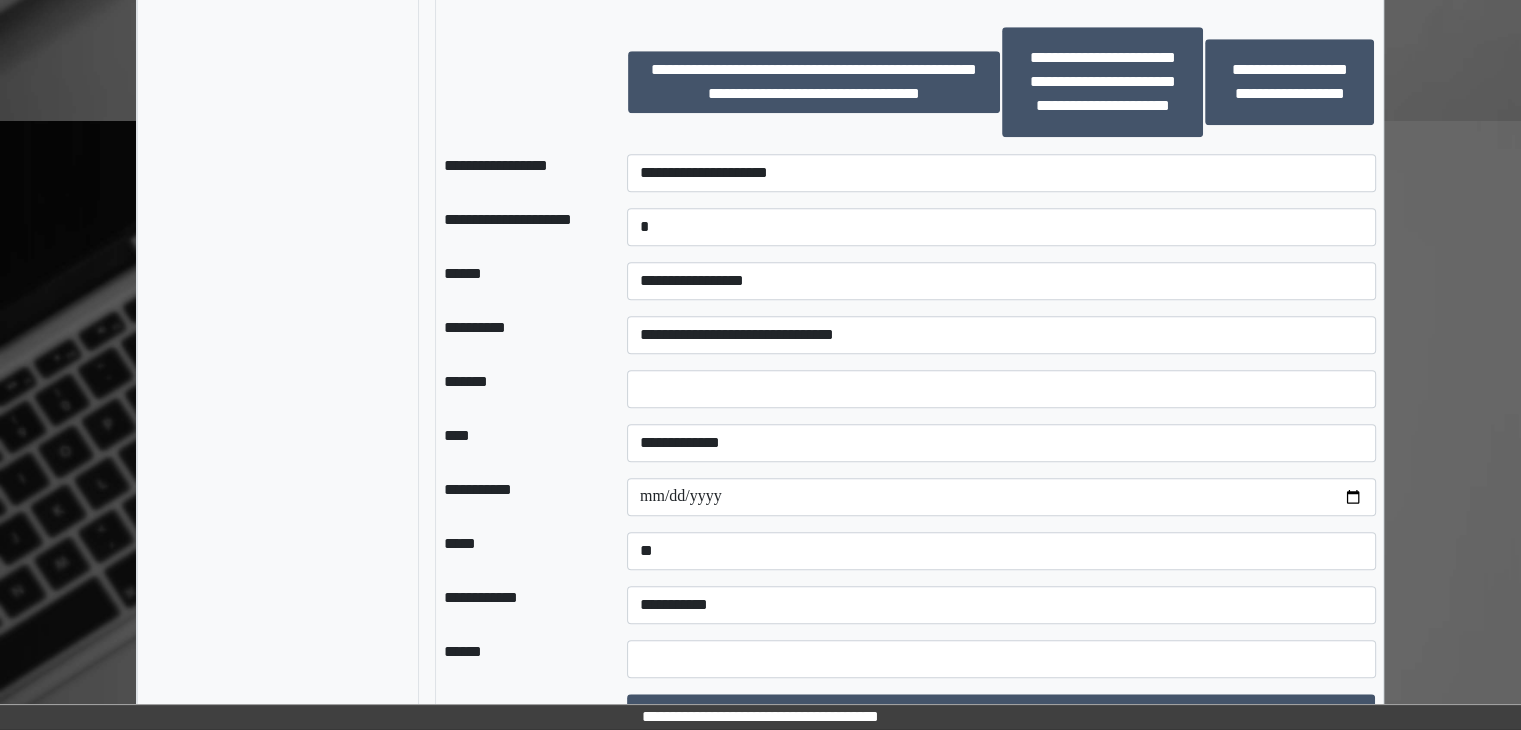 click at bounding box center [611, 659] 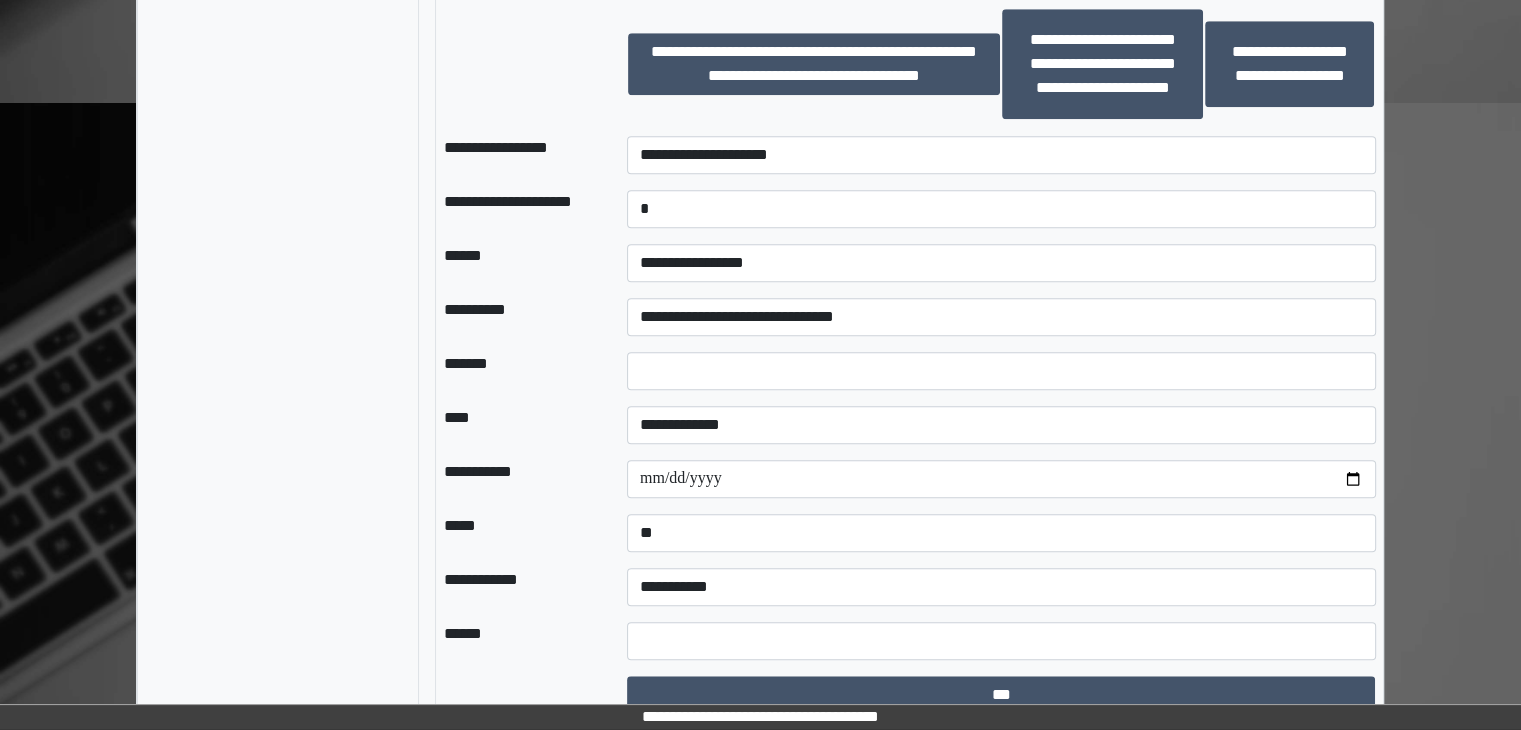 scroll, scrollTop: 1736, scrollLeft: 0, axis: vertical 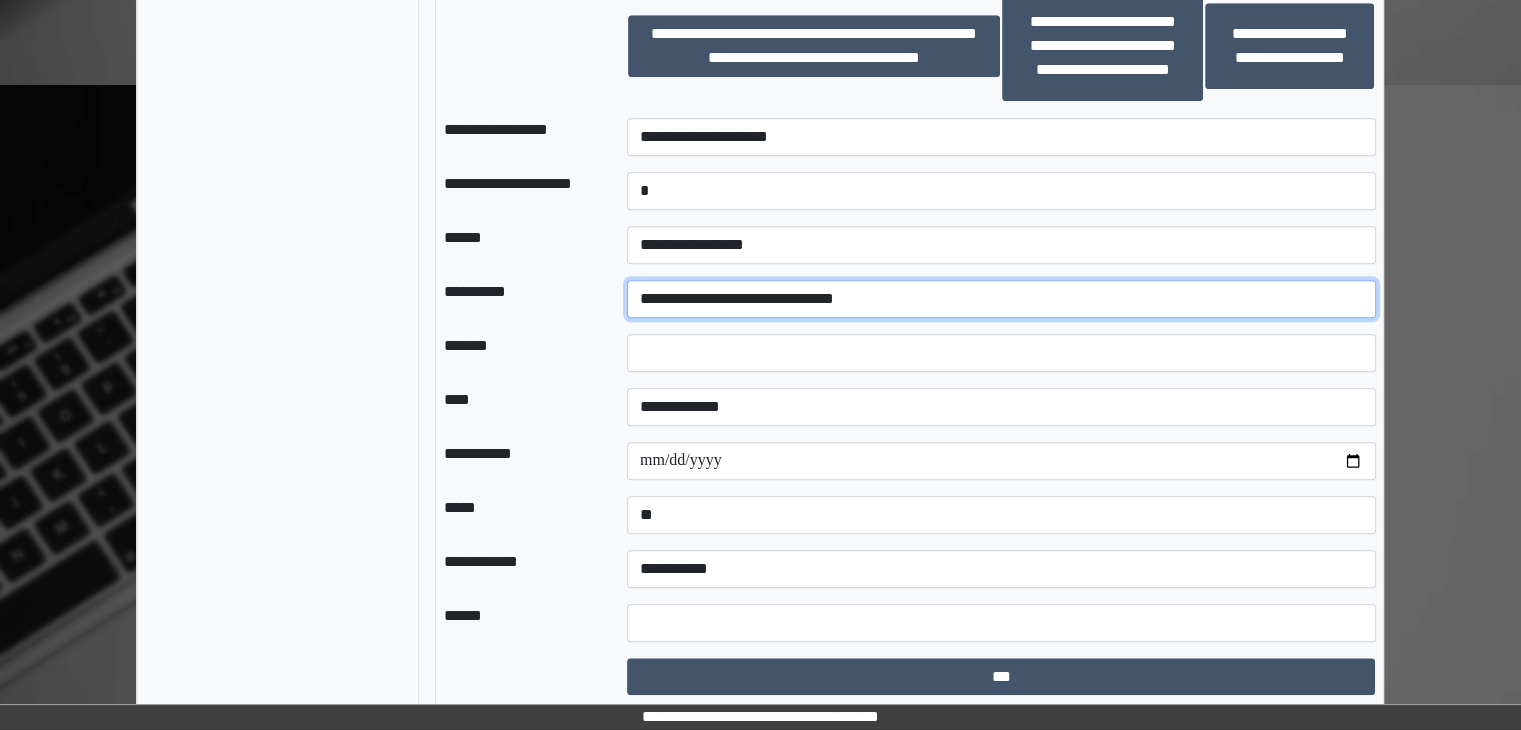 click on "**********" at bounding box center [1001, 299] 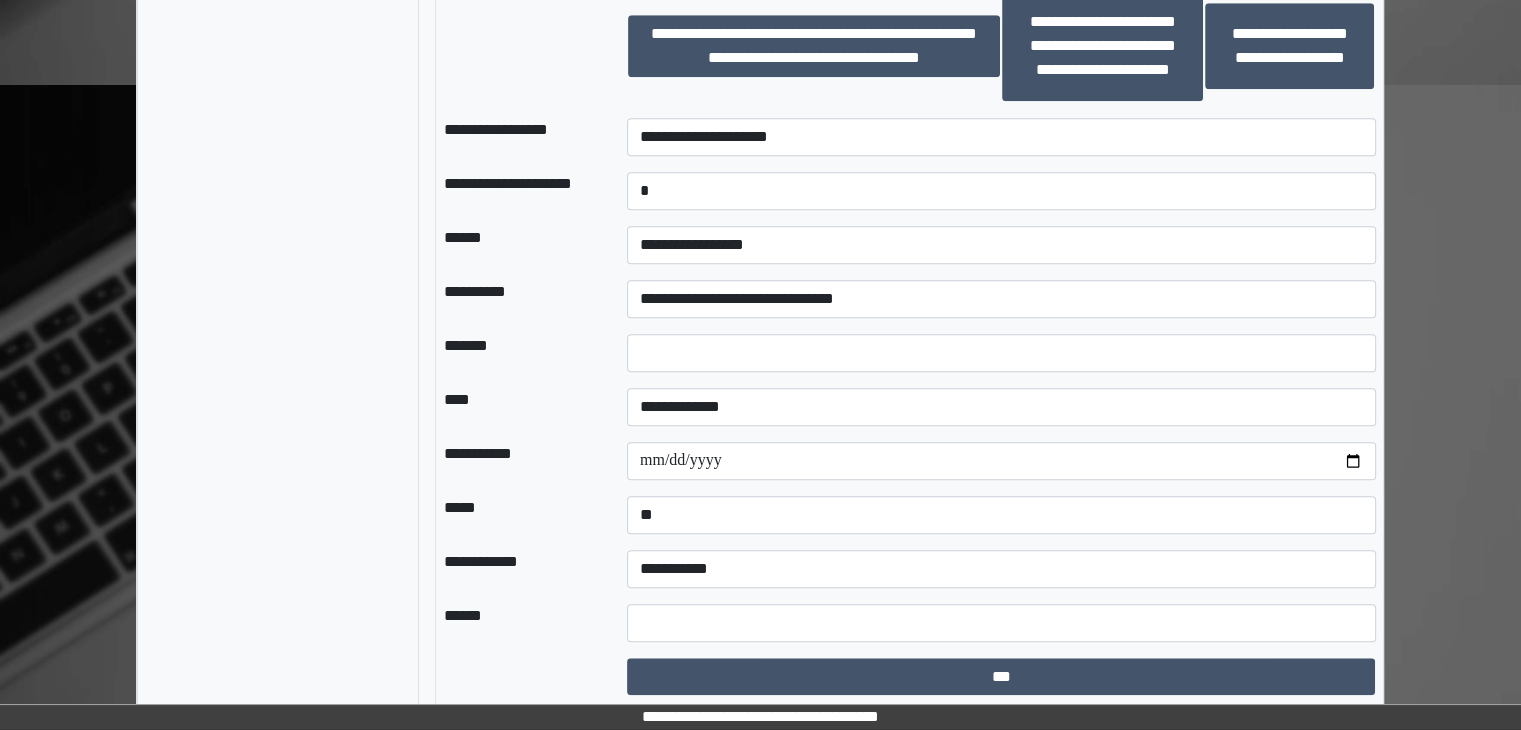 click on "**********" at bounding box center [519, 299] 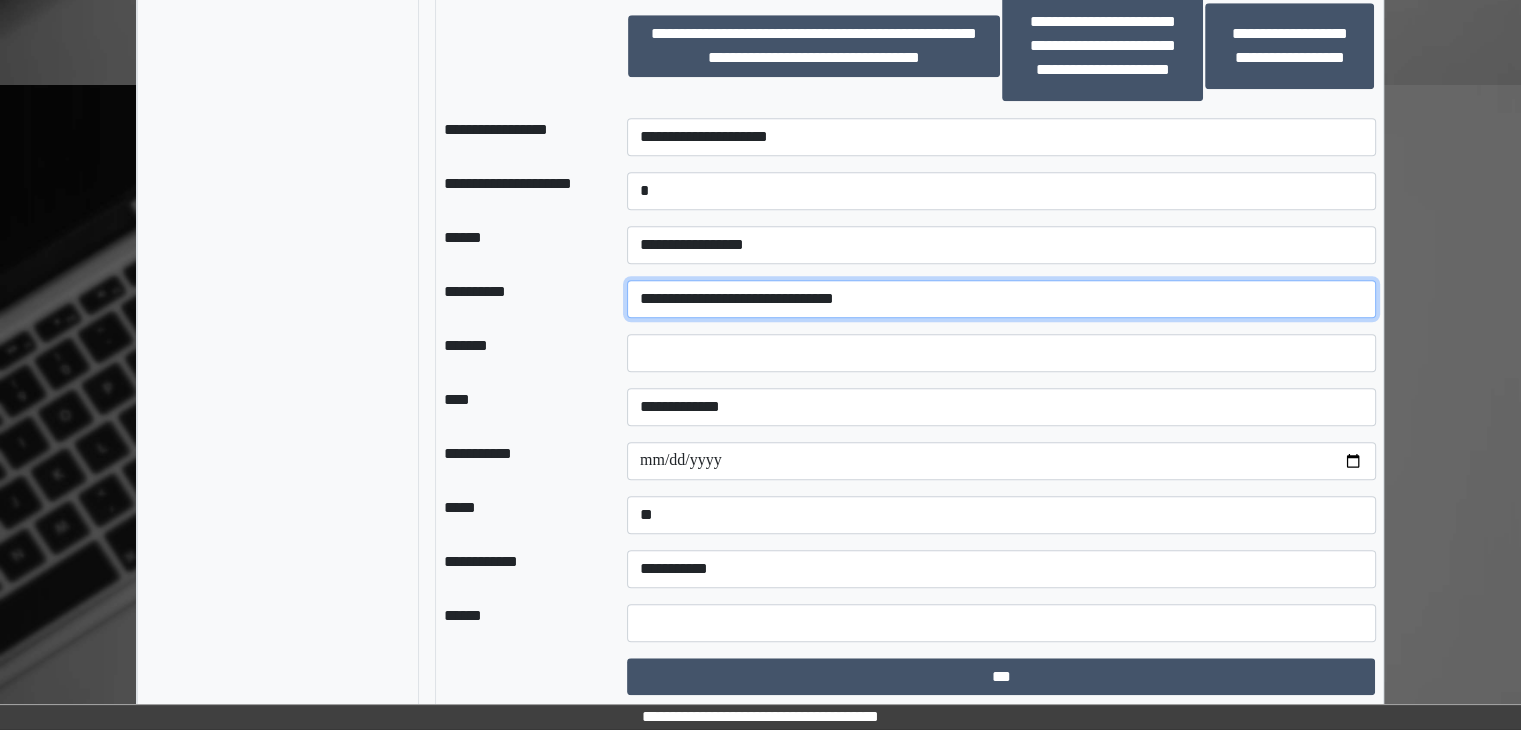 click on "**********" at bounding box center [1001, 299] 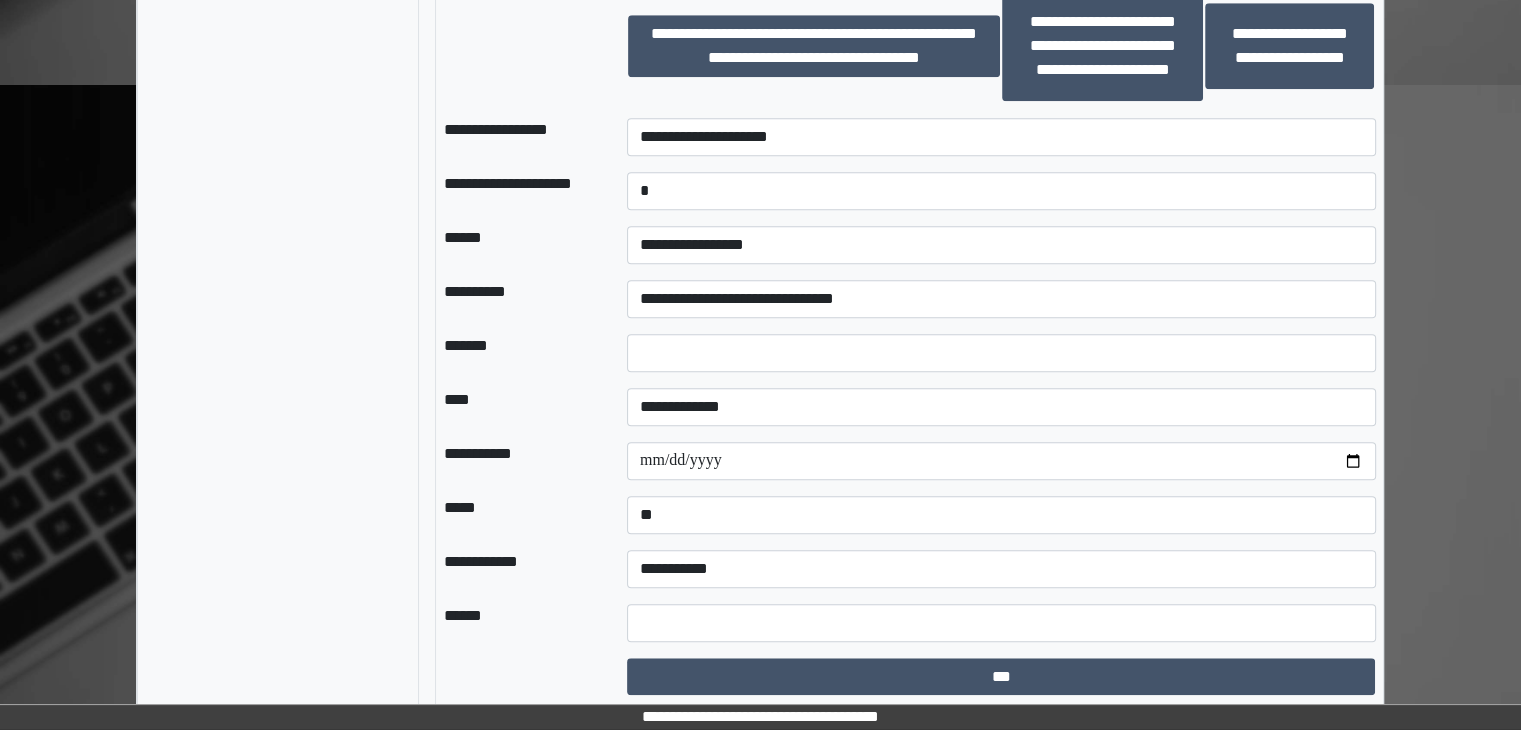 click at bounding box center [611, 299] 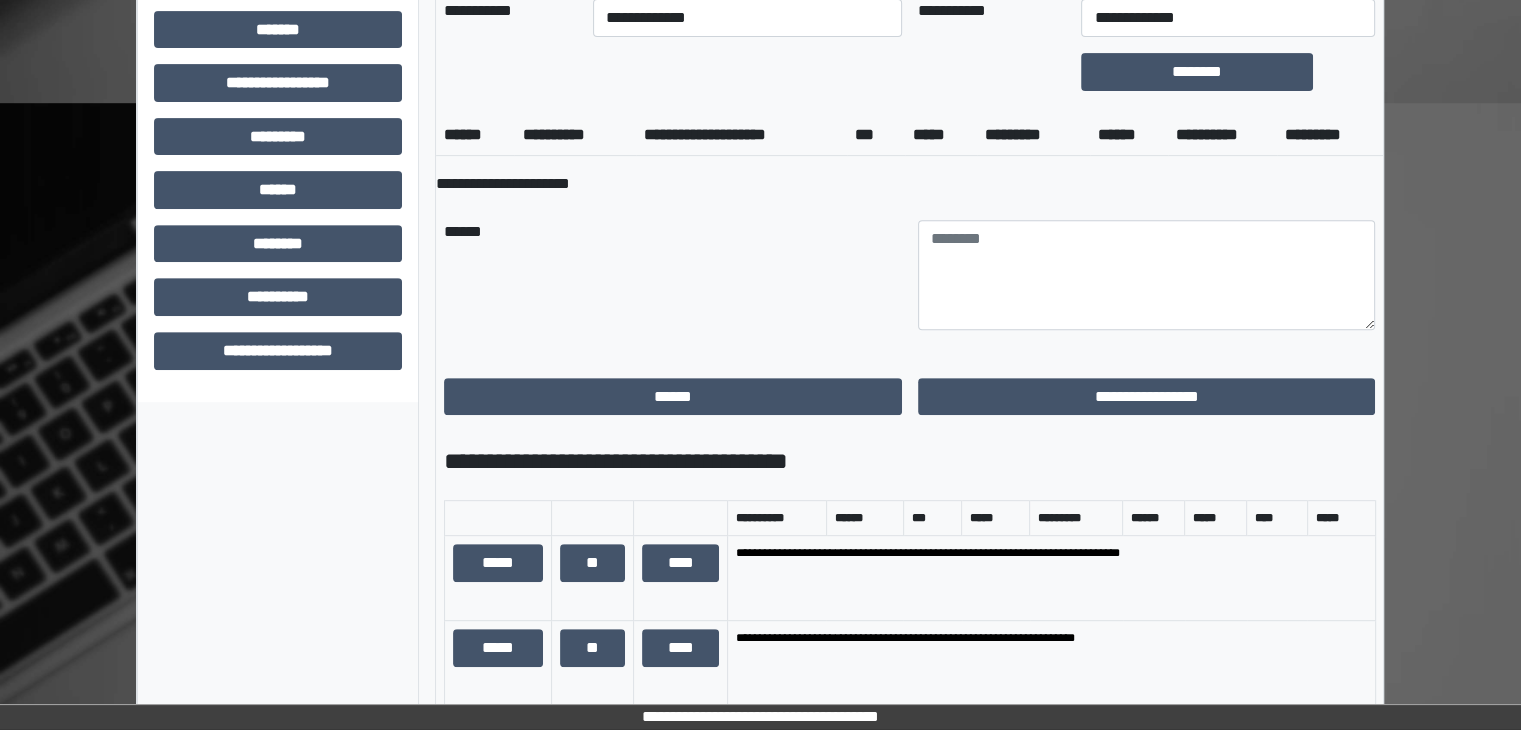 scroll, scrollTop: 736, scrollLeft: 0, axis: vertical 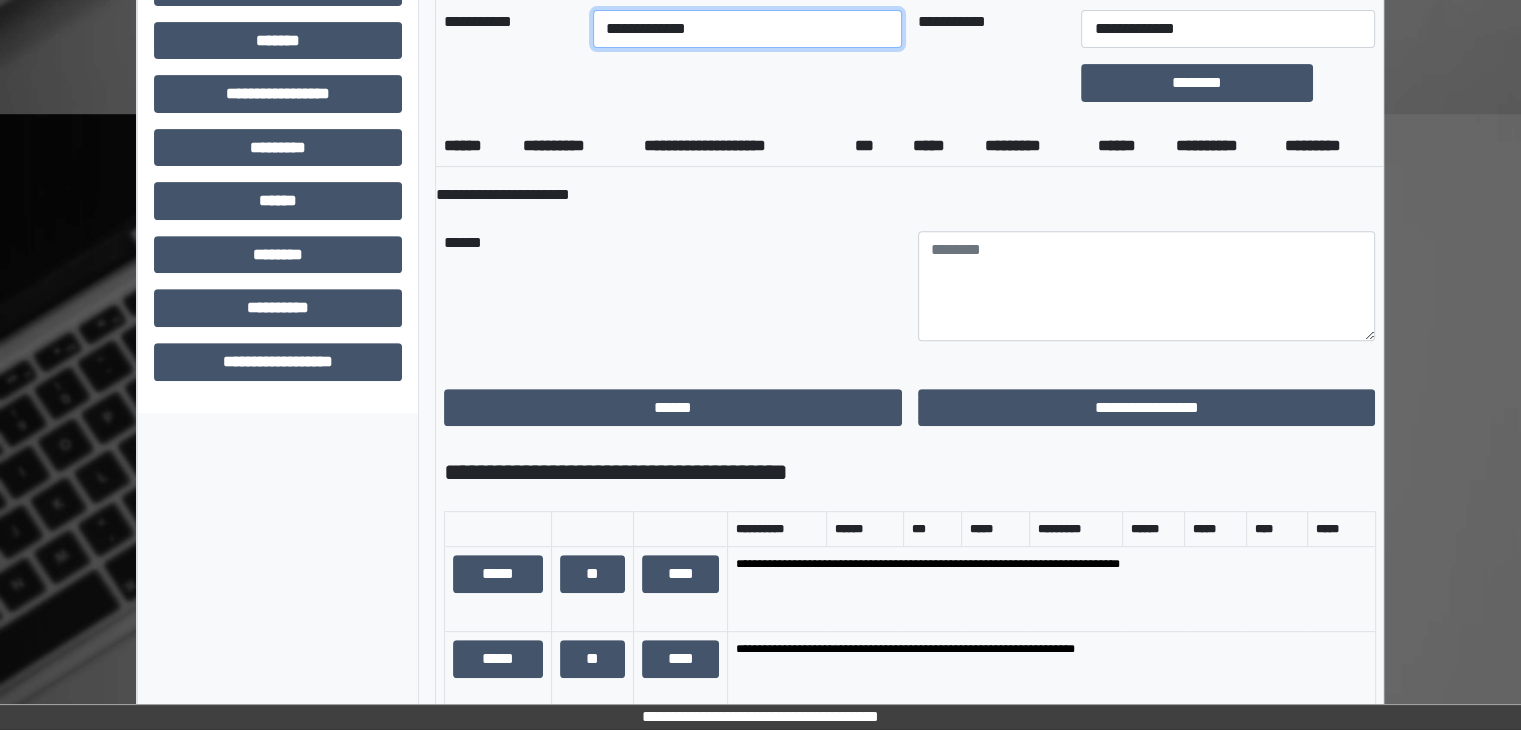 click on "**********" at bounding box center (747, 29) 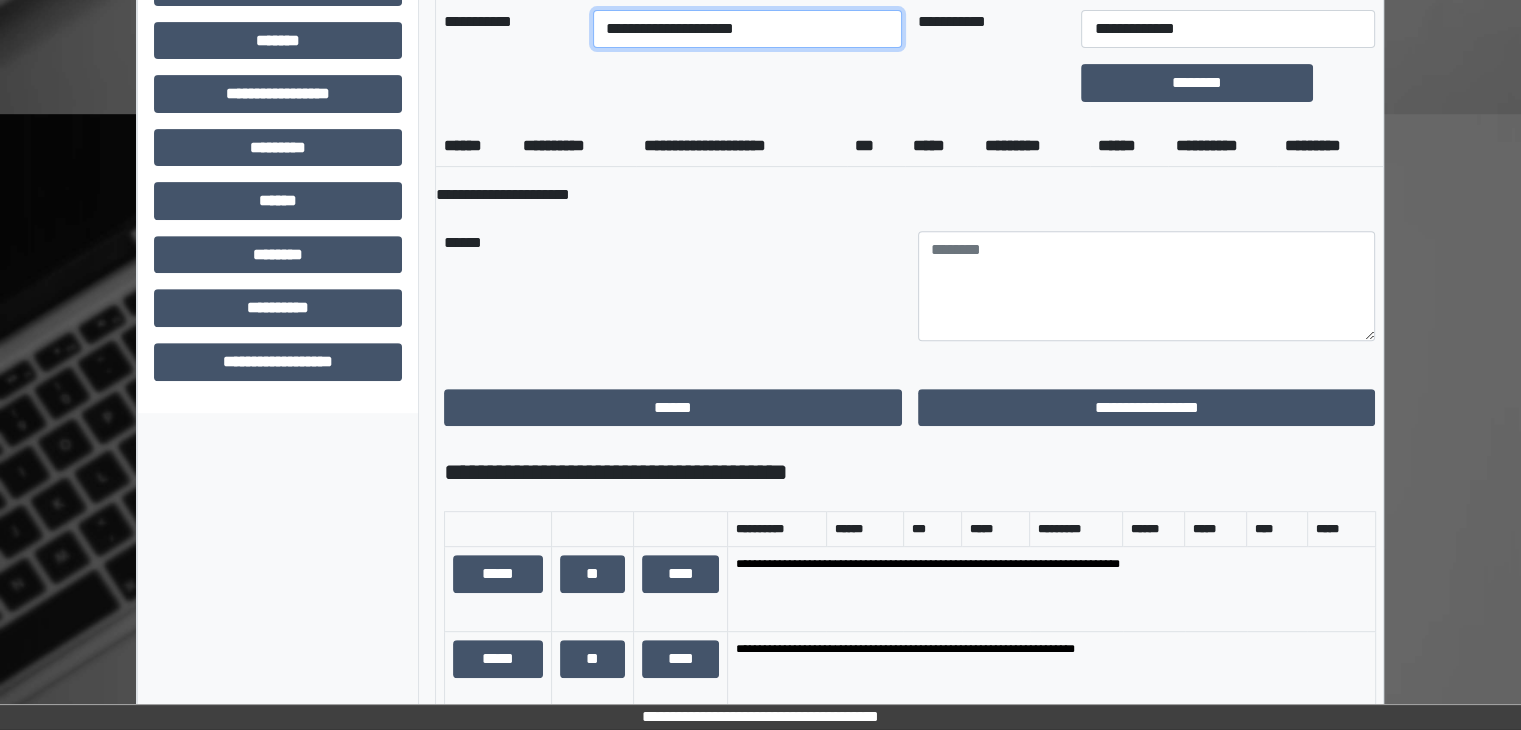 click on "**********" at bounding box center (747, 29) 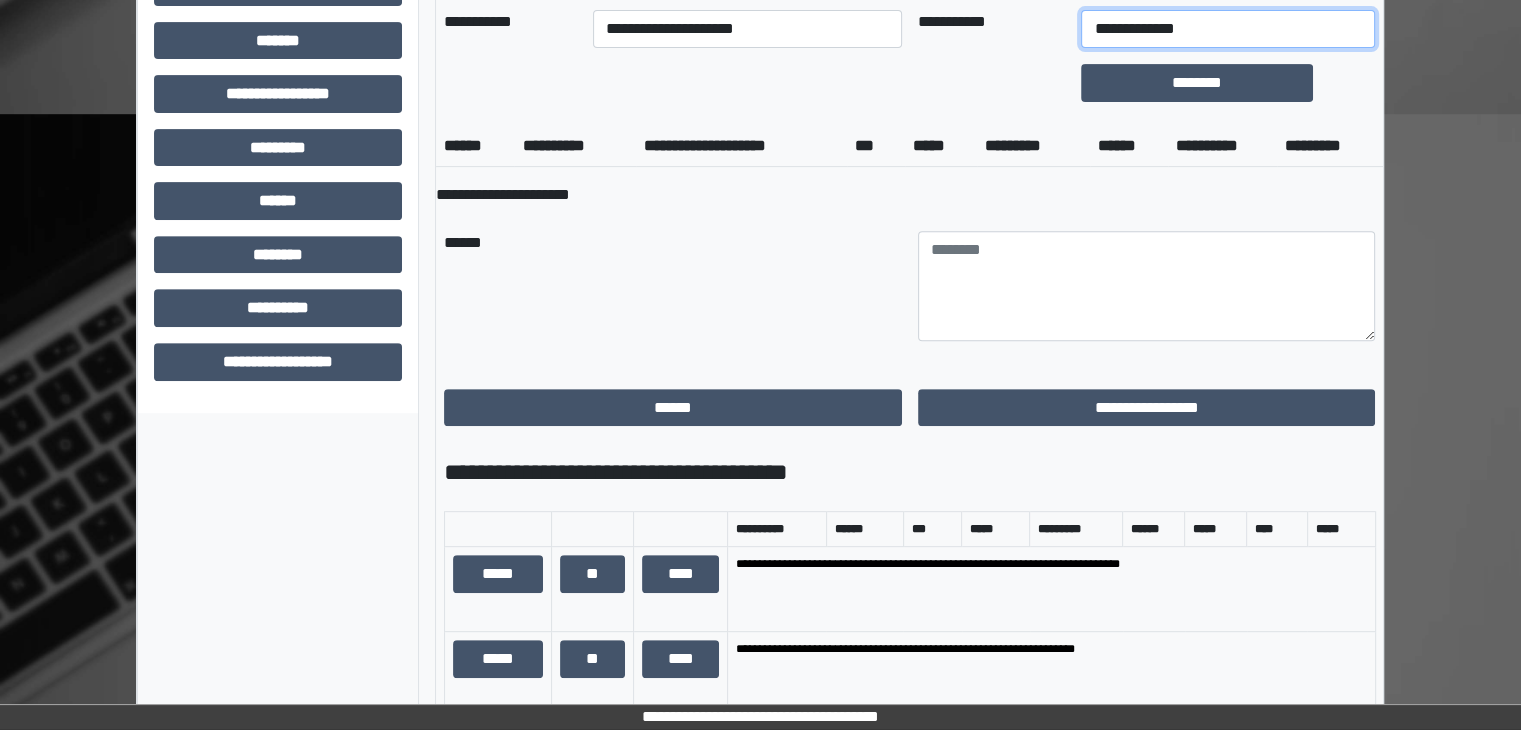 click on "**********" at bounding box center (1227, 29) 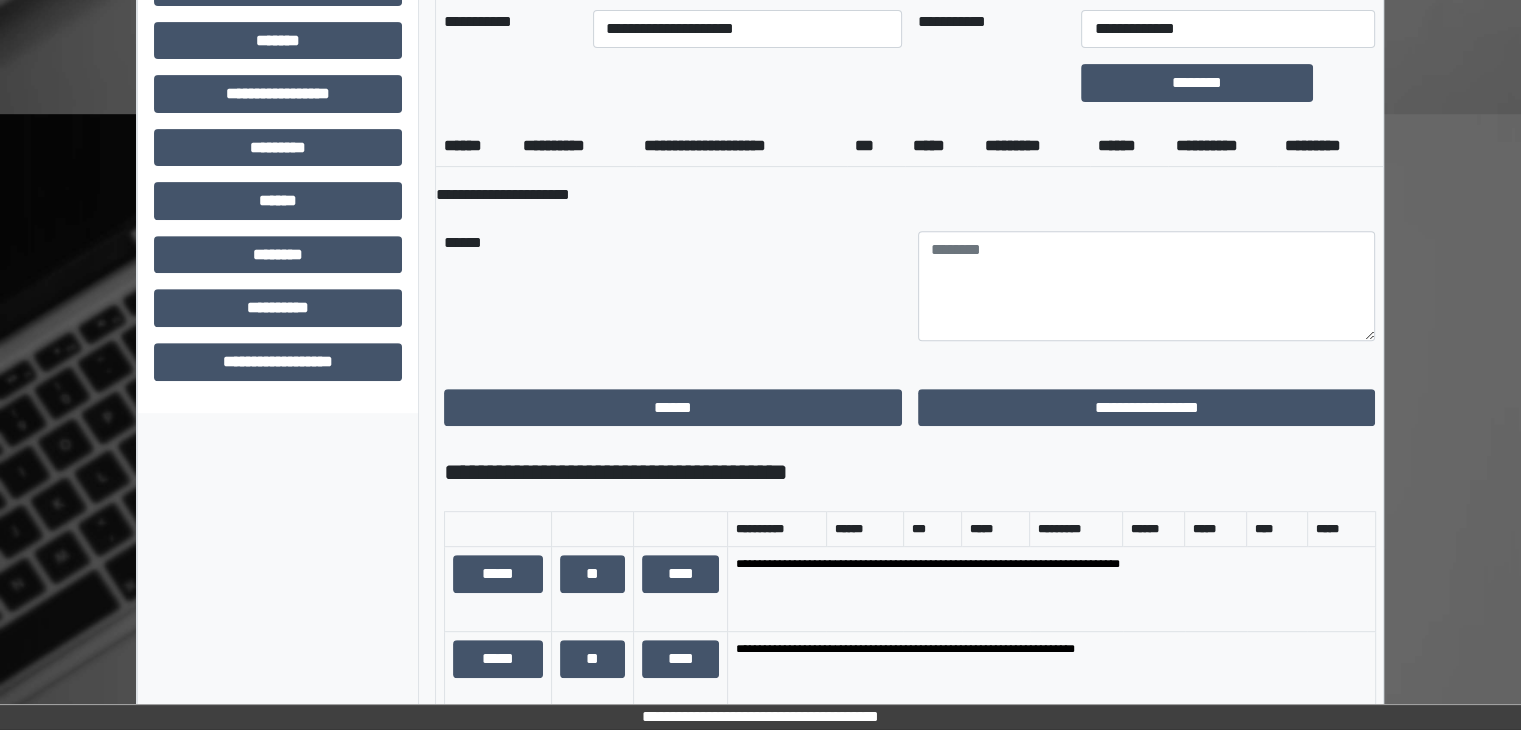 click on "******" at bounding box center [673, 286] 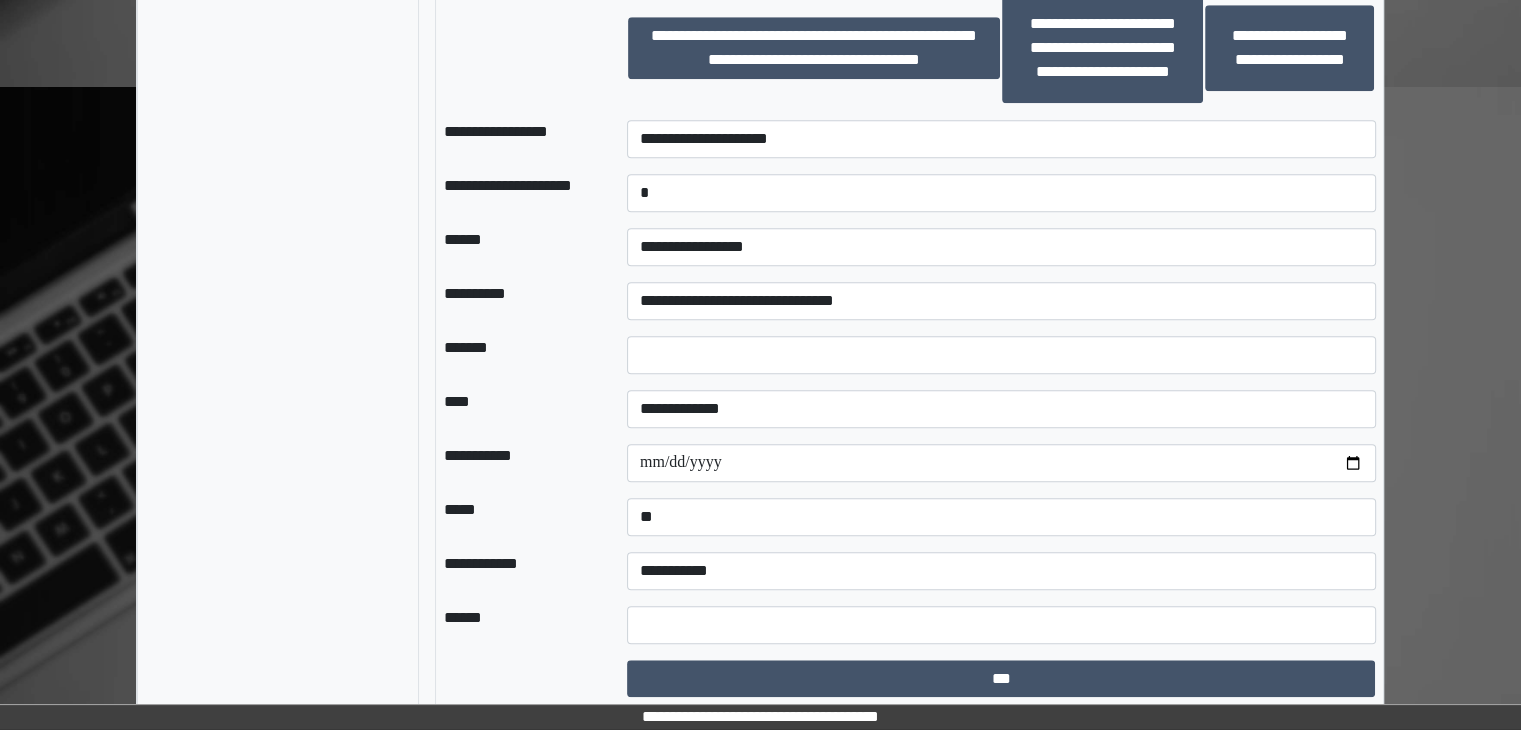 scroll, scrollTop: 1736, scrollLeft: 0, axis: vertical 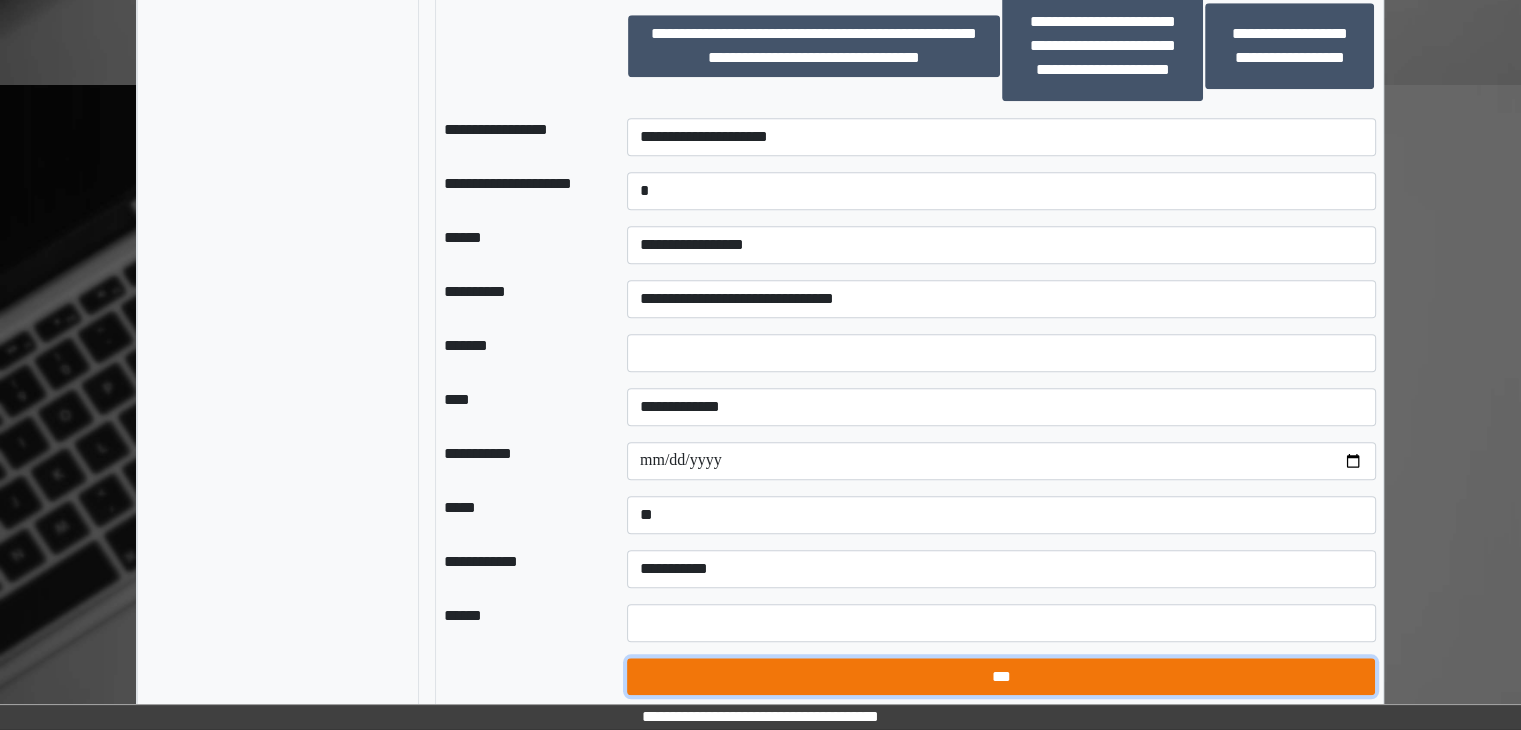 click on "***" at bounding box center [1001, 677] 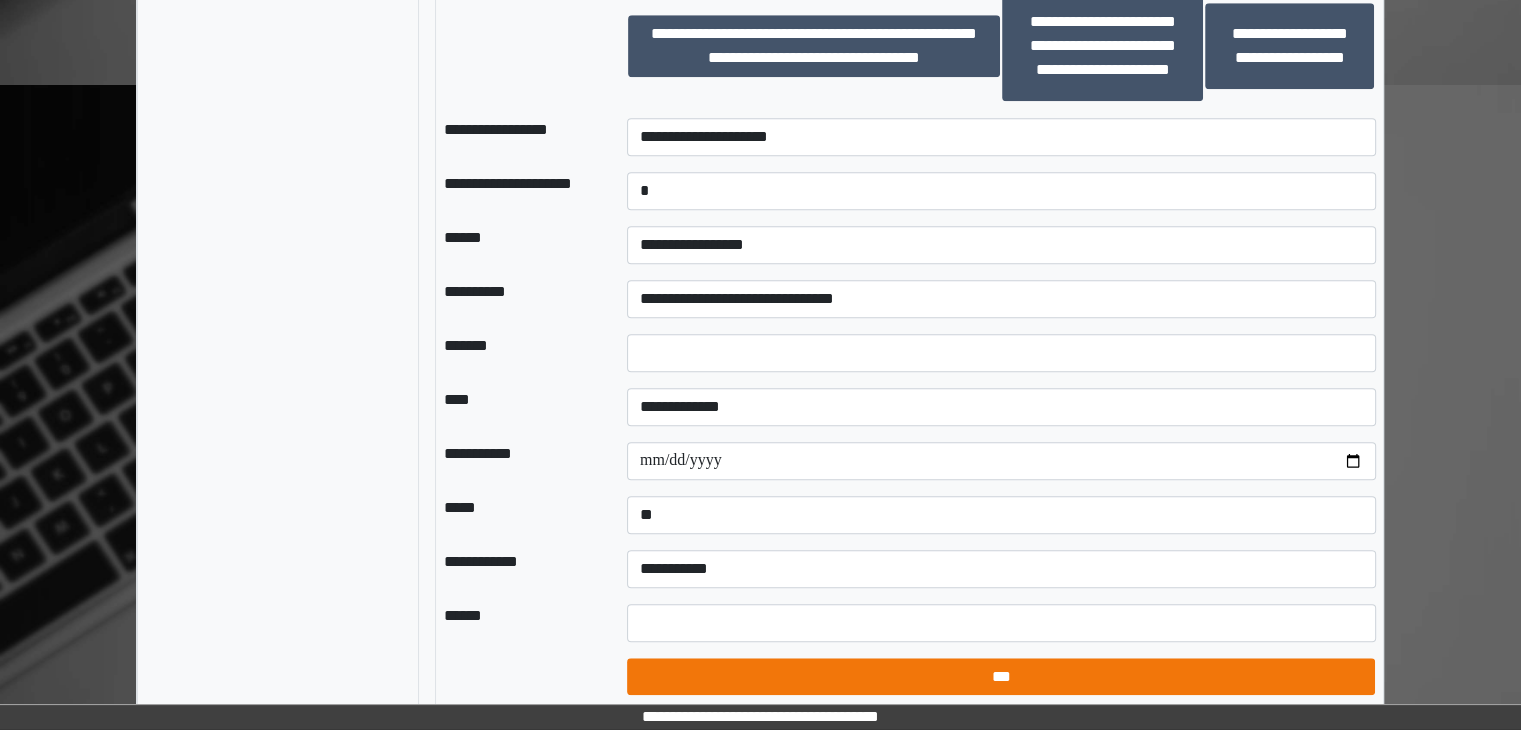 select on "*" 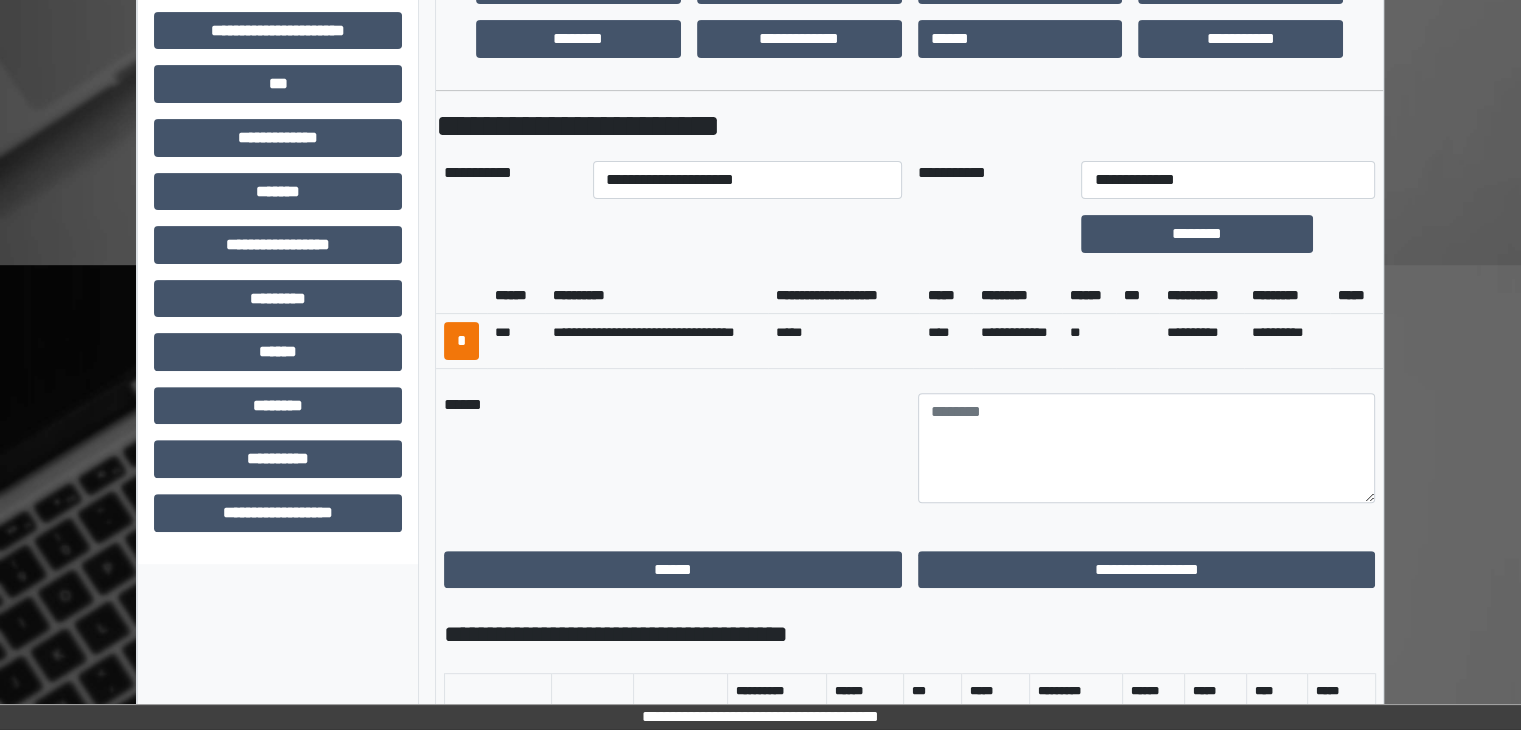 scroll, scrollTop: 536, scrollLeft: 0, axis: vertical 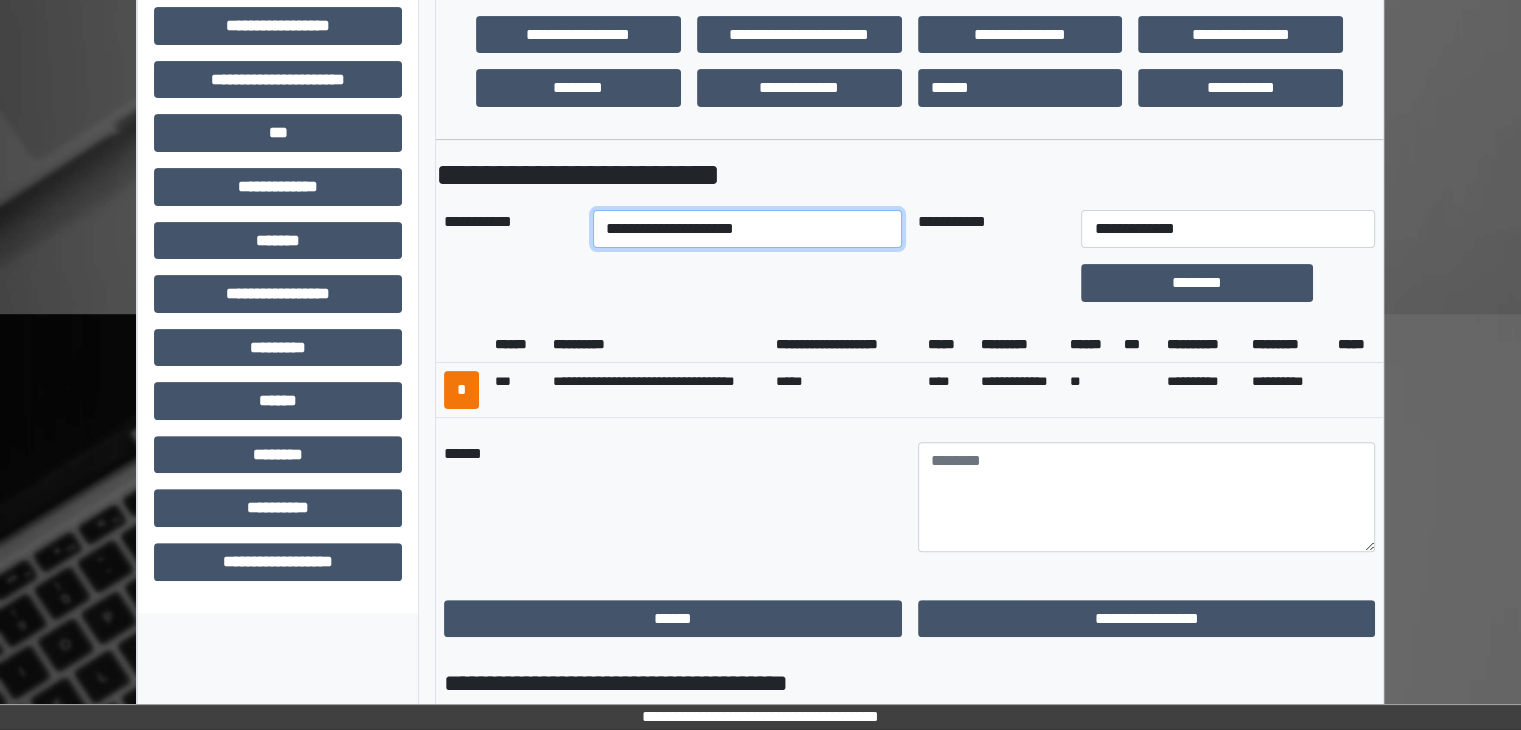 click on "**********" at bounding box center [747, 229] 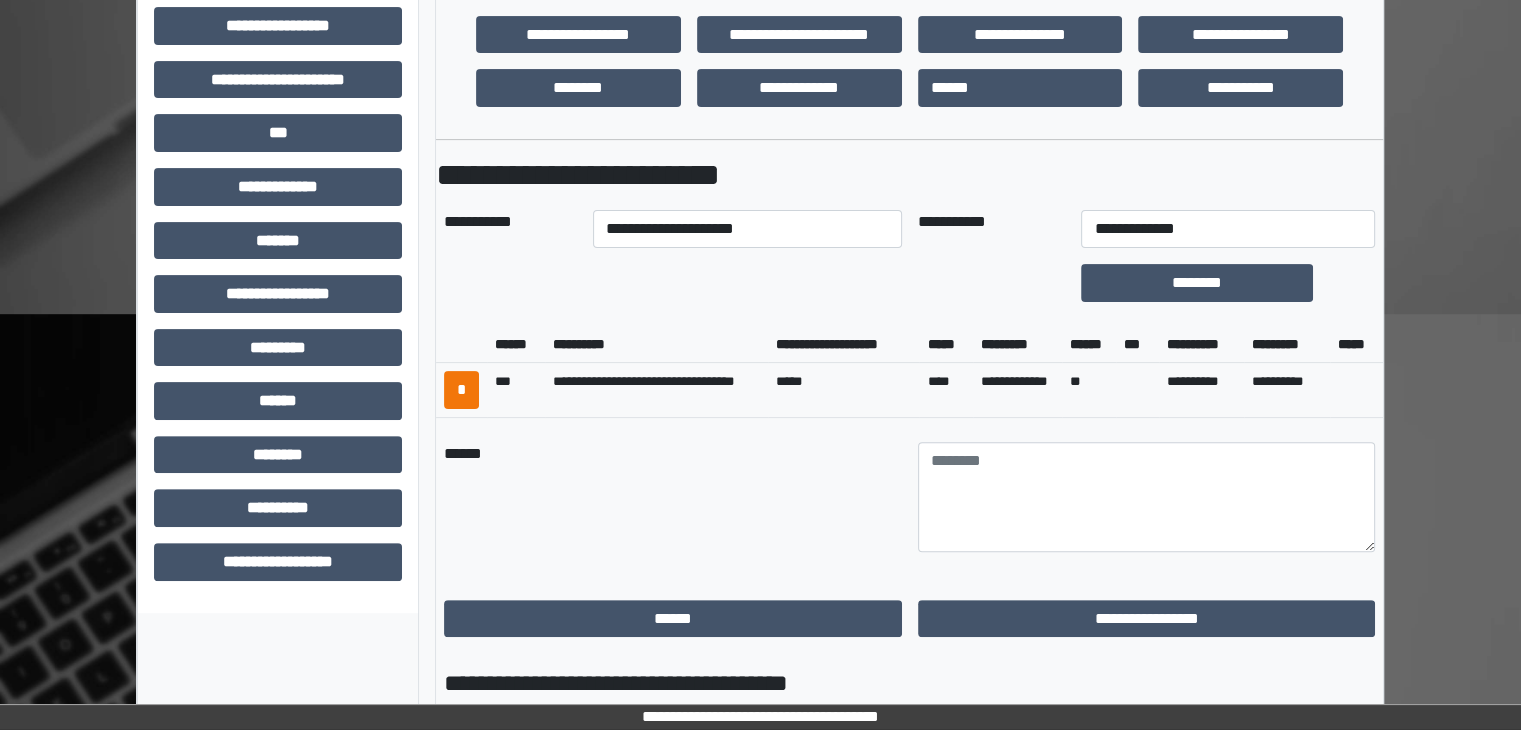 click on "**********" at bounding box center (656, 390) 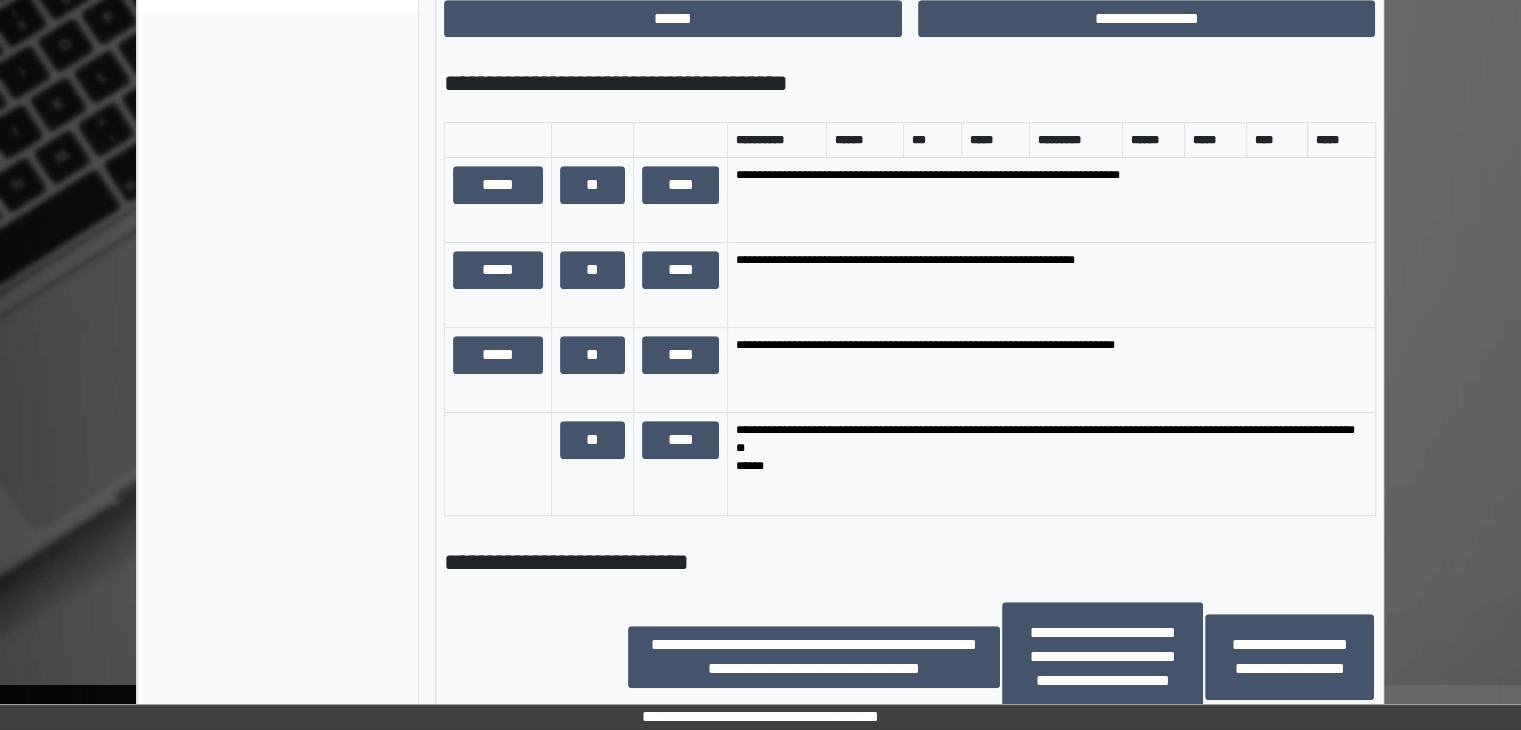 scroll, scrollTop: 836, scrollLeft: 0, axis: vertical 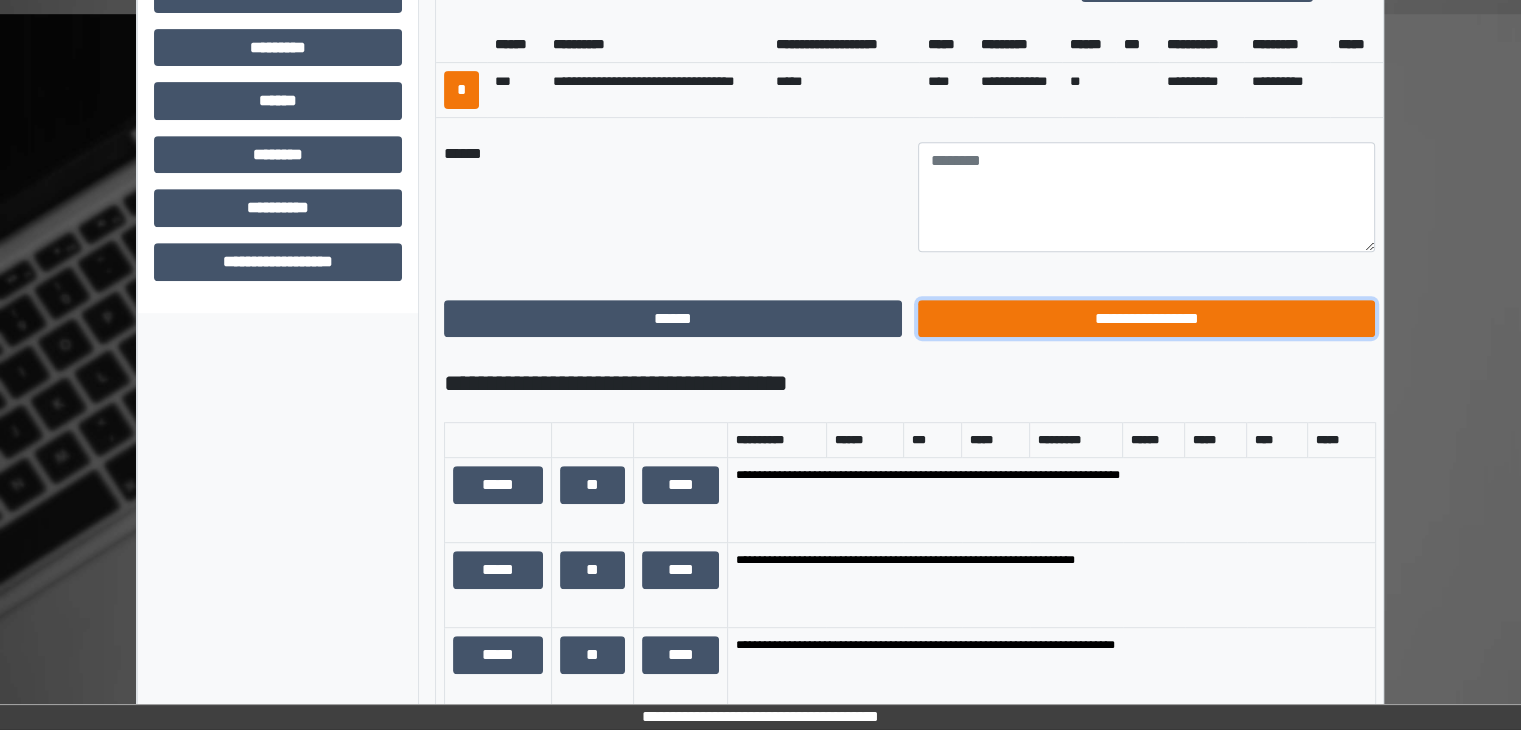click on "**********" at bounding box center (1147, 319) 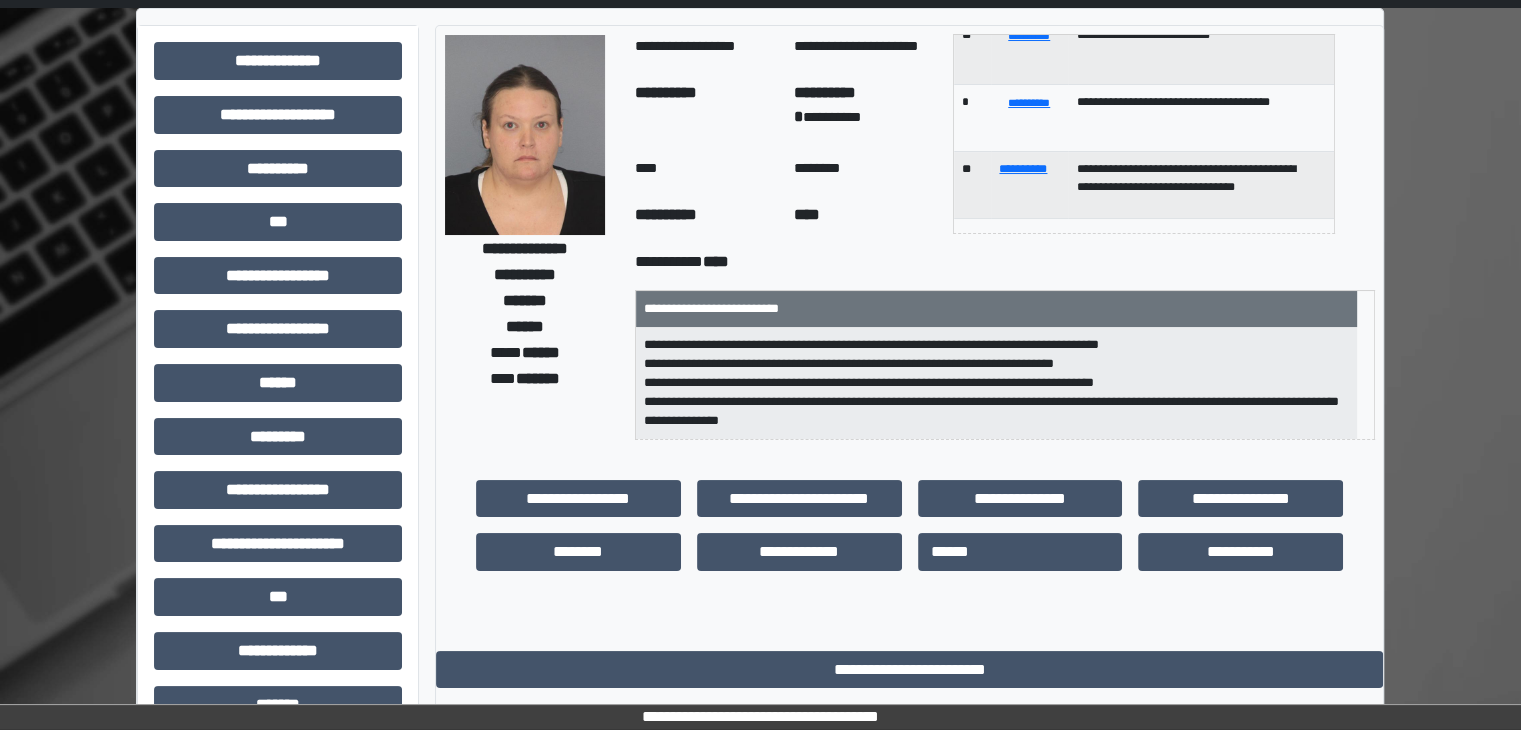 scroll, scrollTop: 0, scrollLeft: 0, axis: both 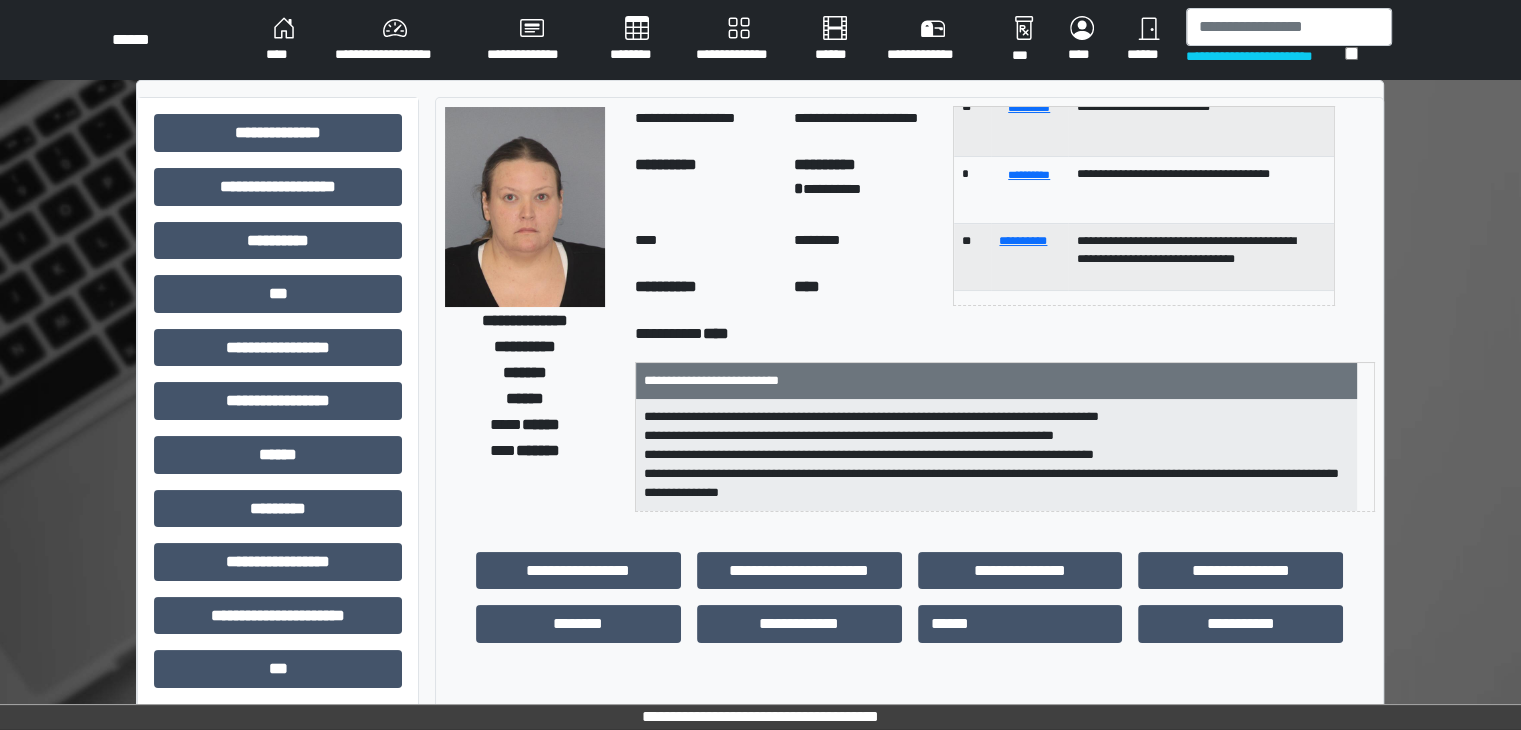 click on "****" at bounding box center (284, 40) 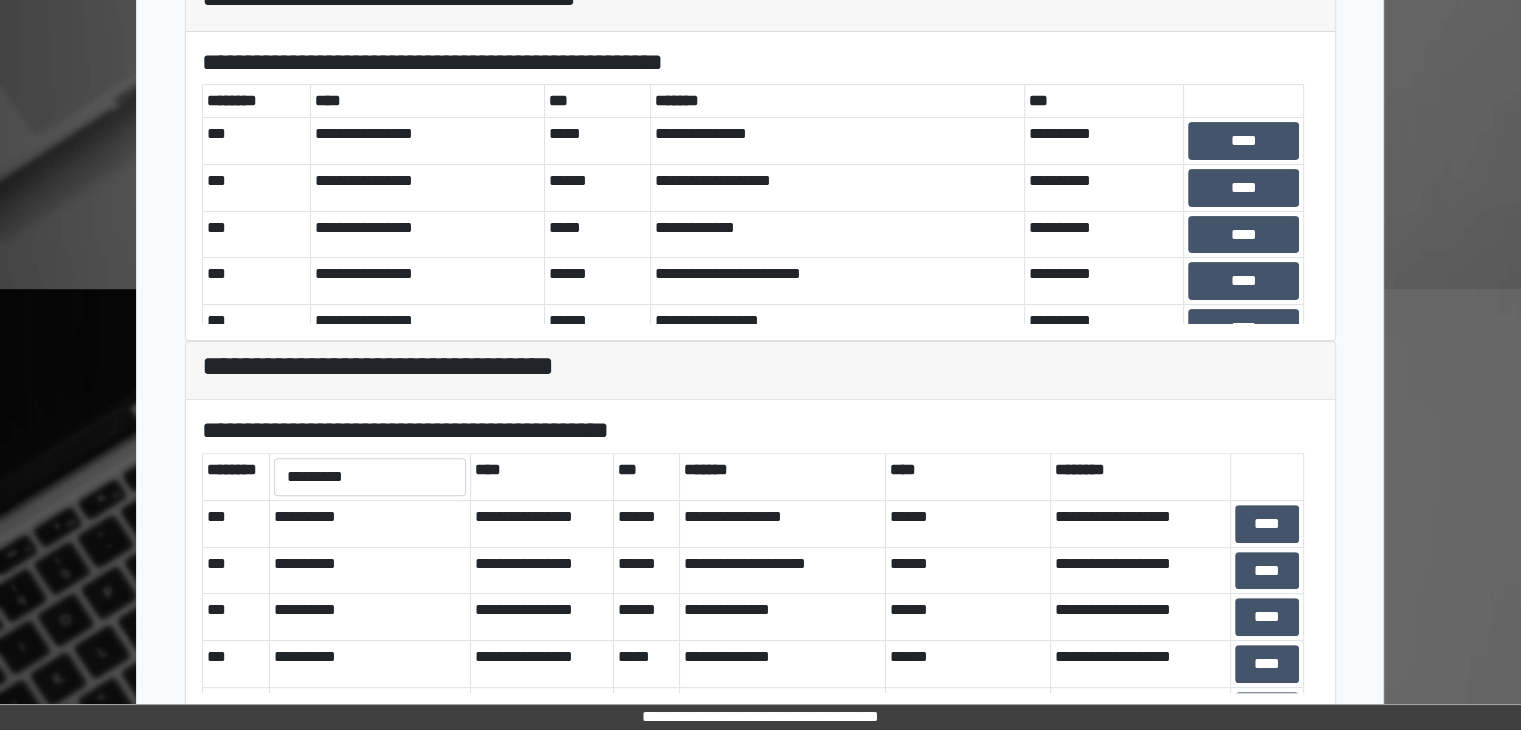 scroll, scrollTop: 581, scrollLeft: 0, axis: vertical 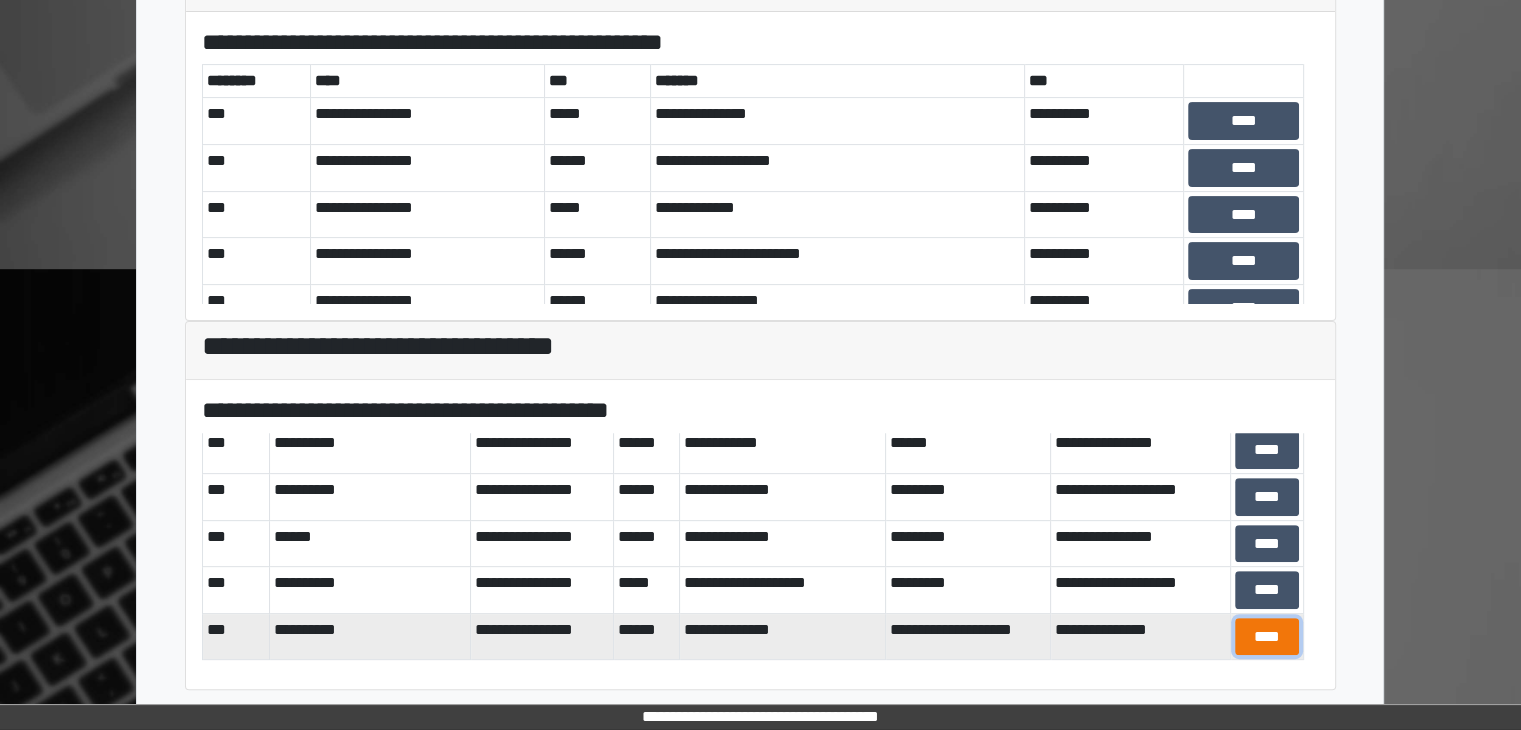 click on "****" at bounding box center [1267, 637] 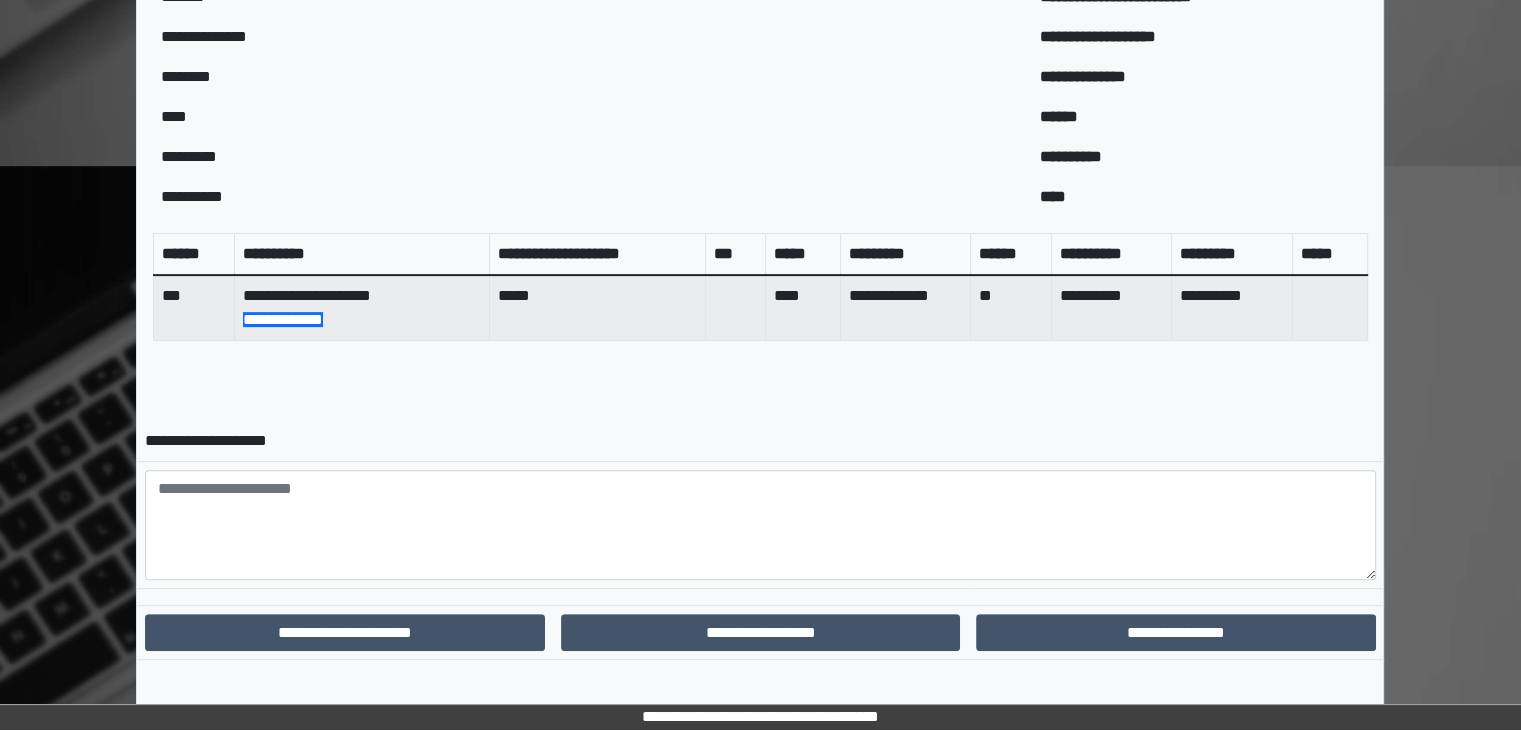 scroll, scrollTop: 694, scrollLeft: 0, axis: vertical 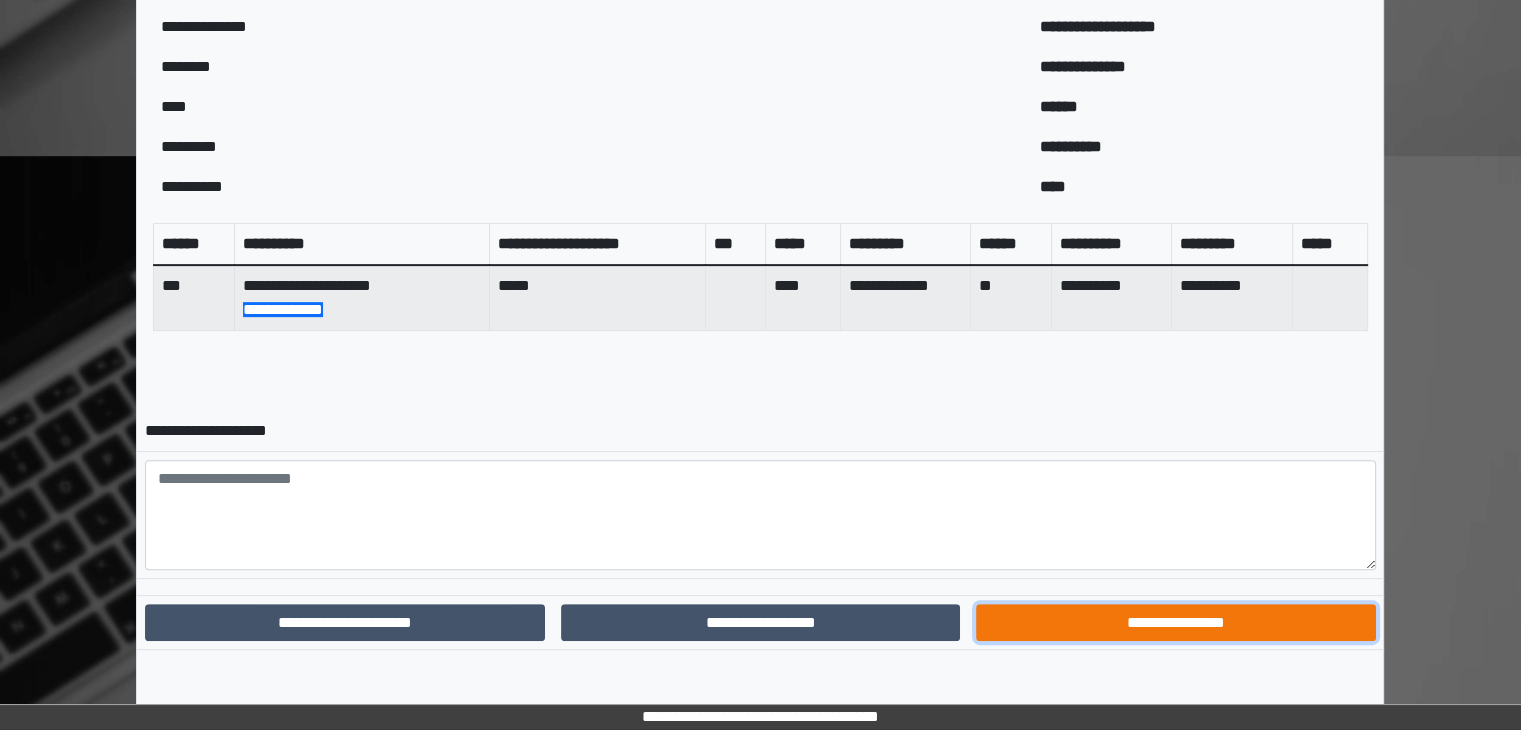 click on "**********" at bounding box center [1175, 623] 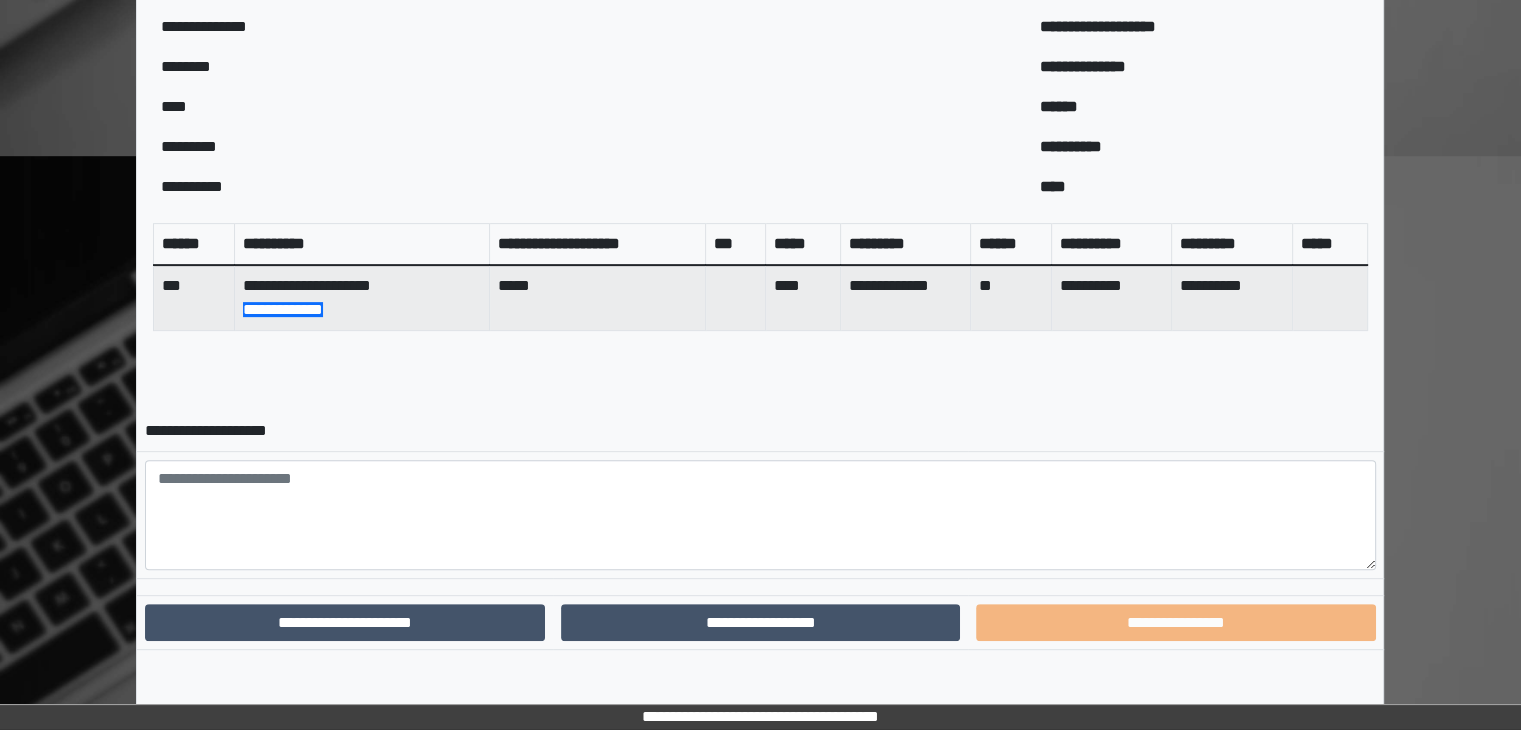scroll, scrollTop: 592, scrollLeft: 0, axis: vertical 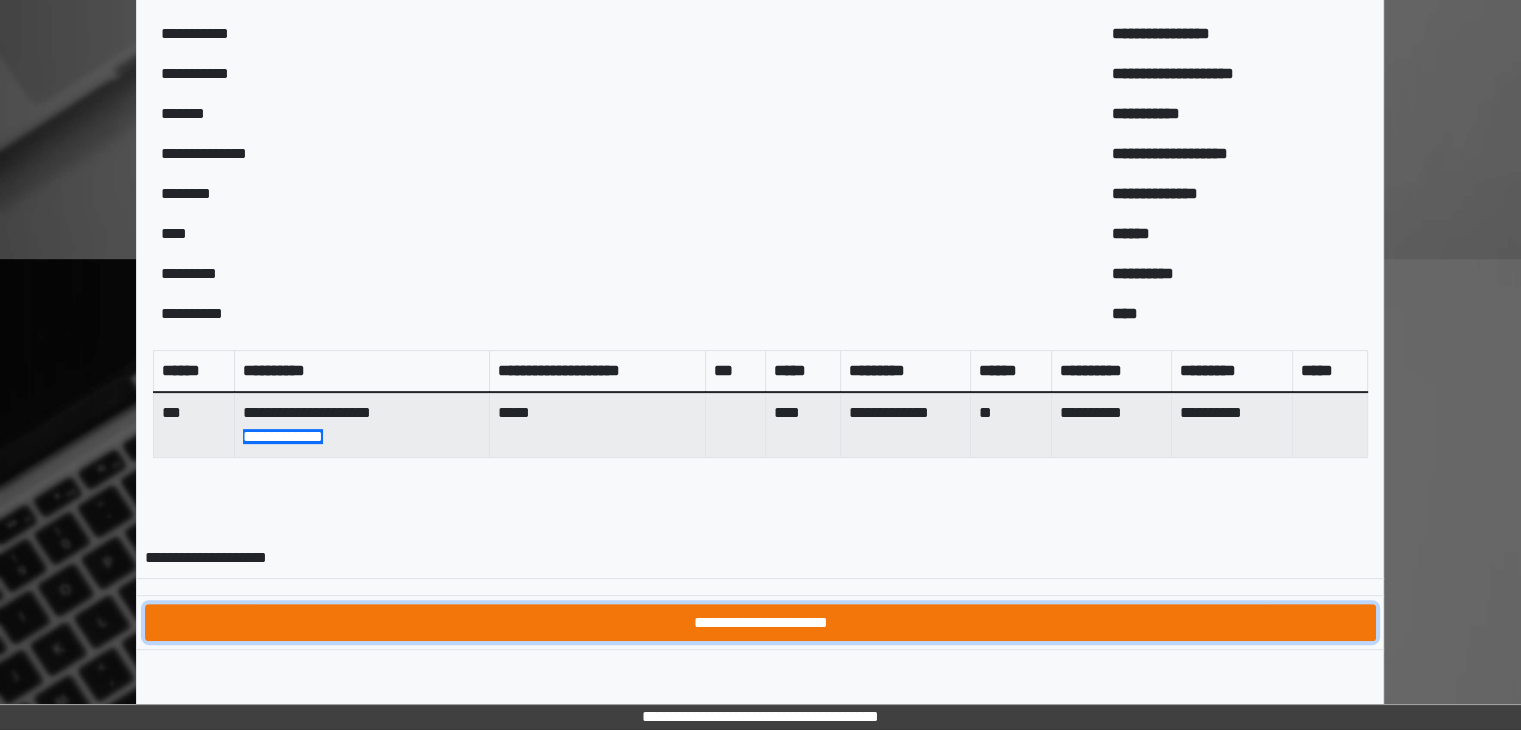 click on "**********" at bounding box center [760, 623] 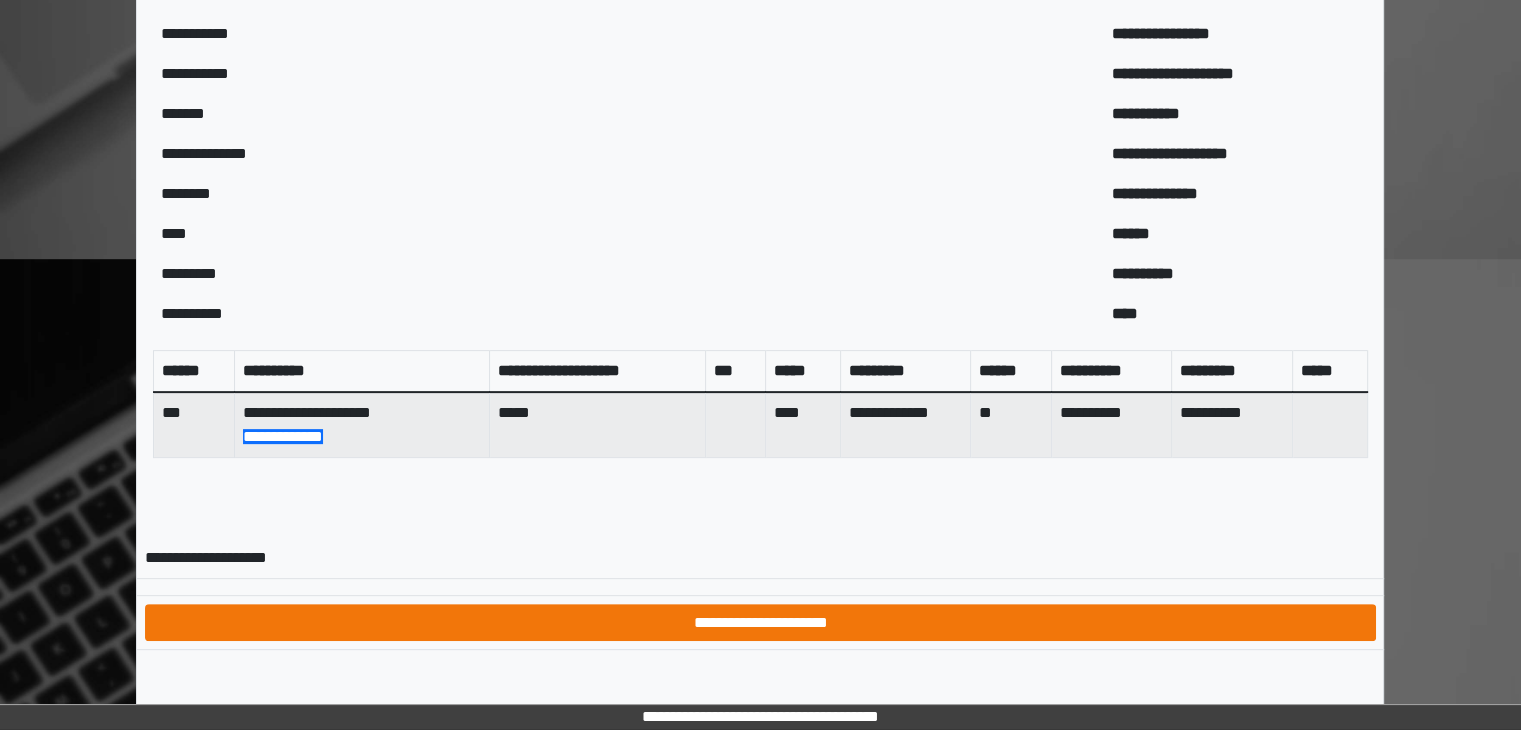 scroll, scrollTop: 0, scrollLeft: 0, axis: both 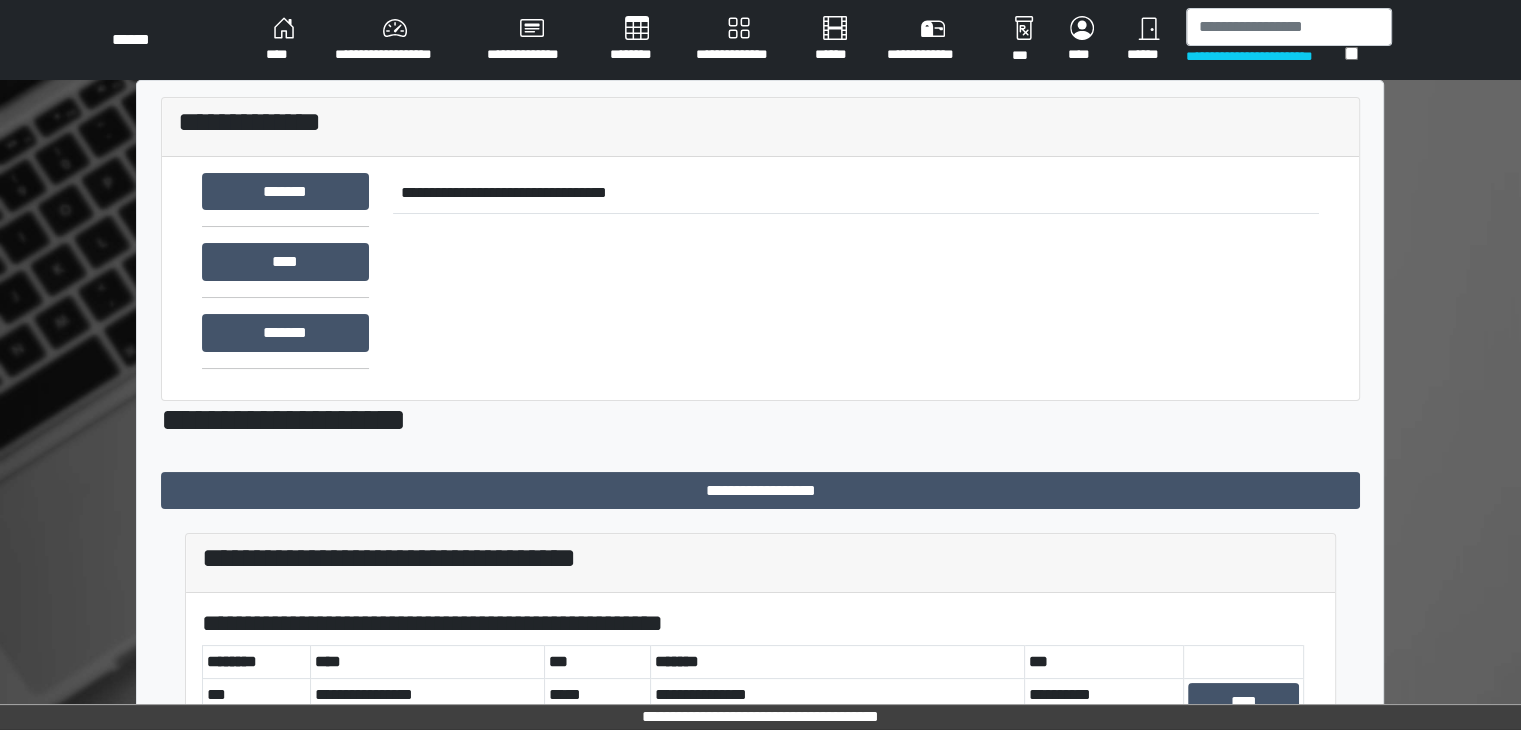 click on "**********" at bounding box center (760, 420) 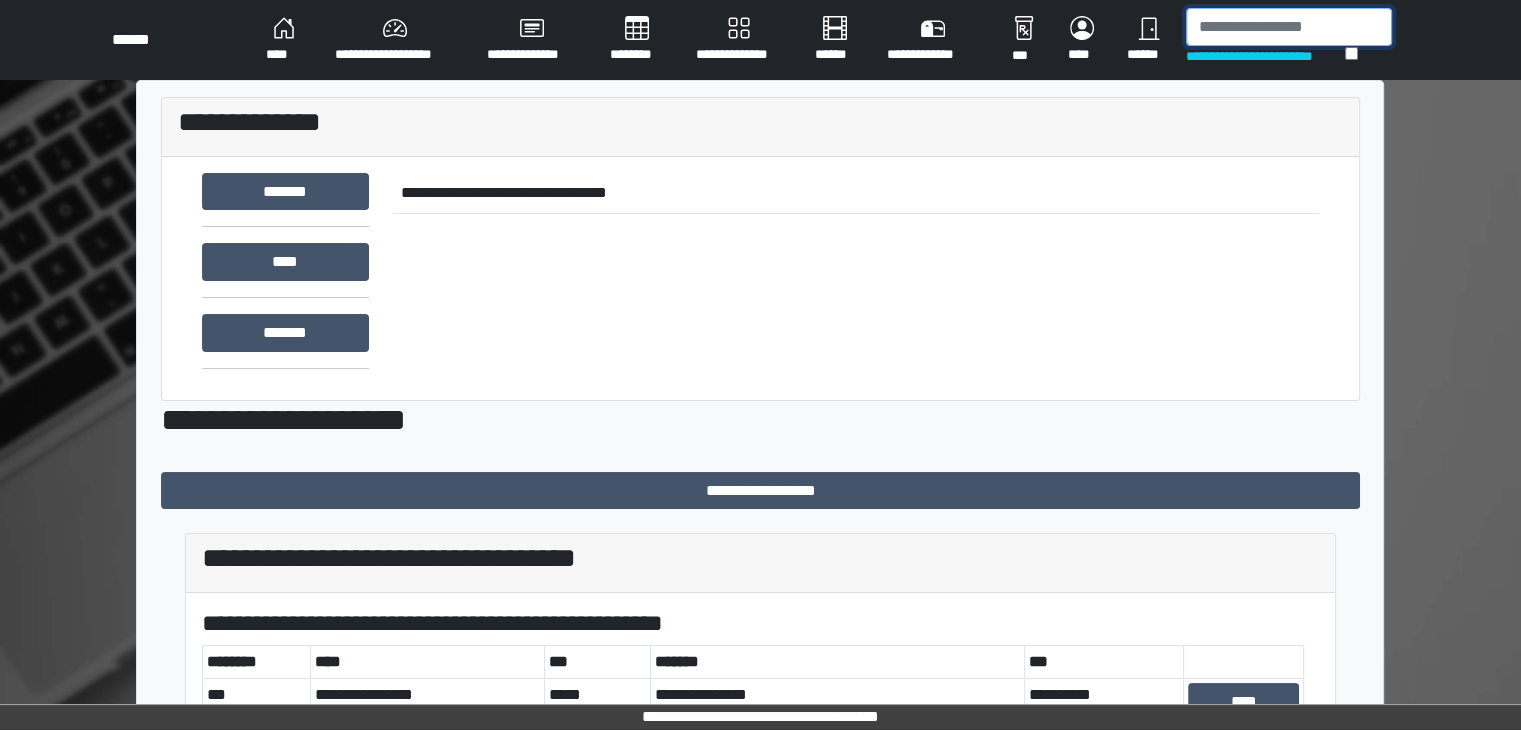 drag, startPoint x: 1199, startPoint y: 24, endPoint x: 1189, endPoint y: 19, distance: 11.18034 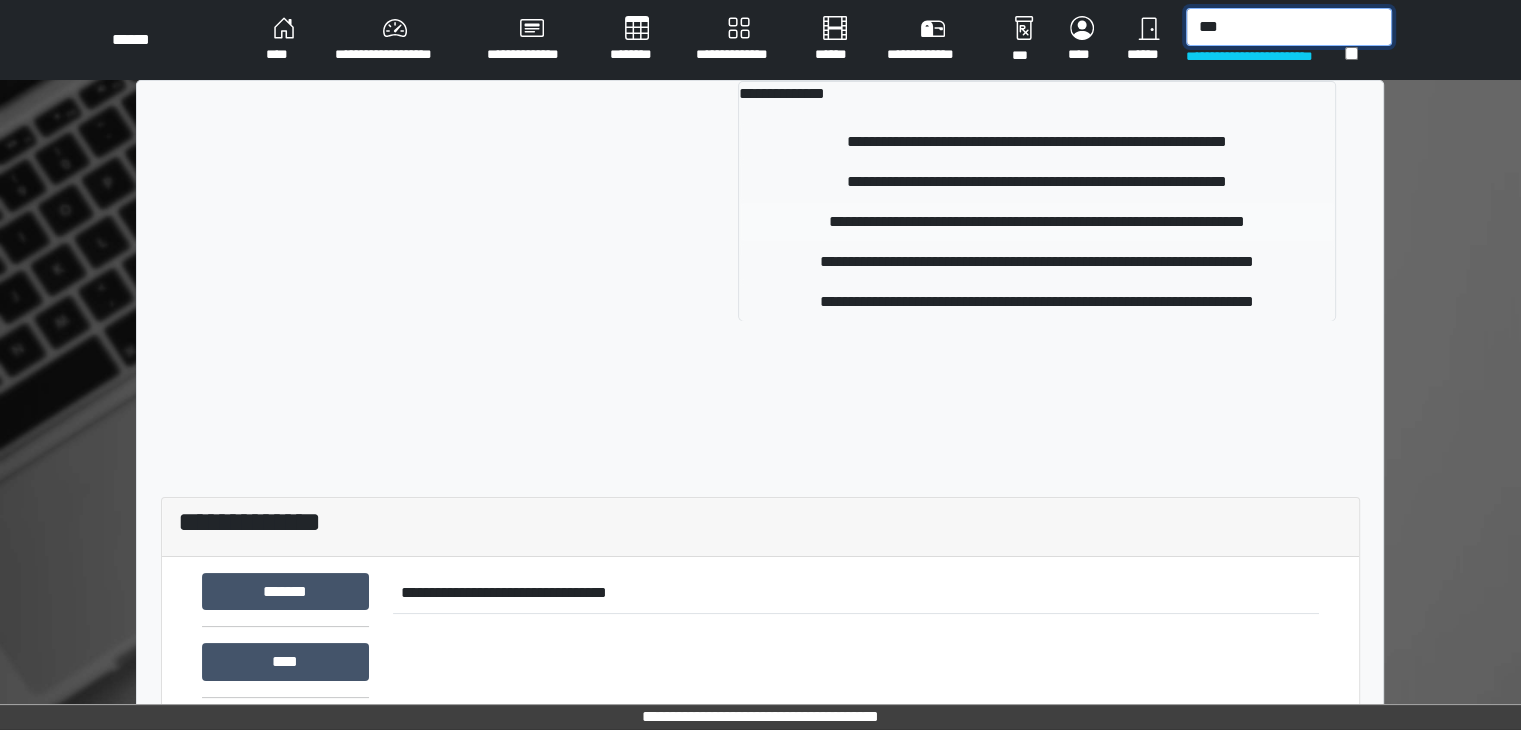 type on "***" 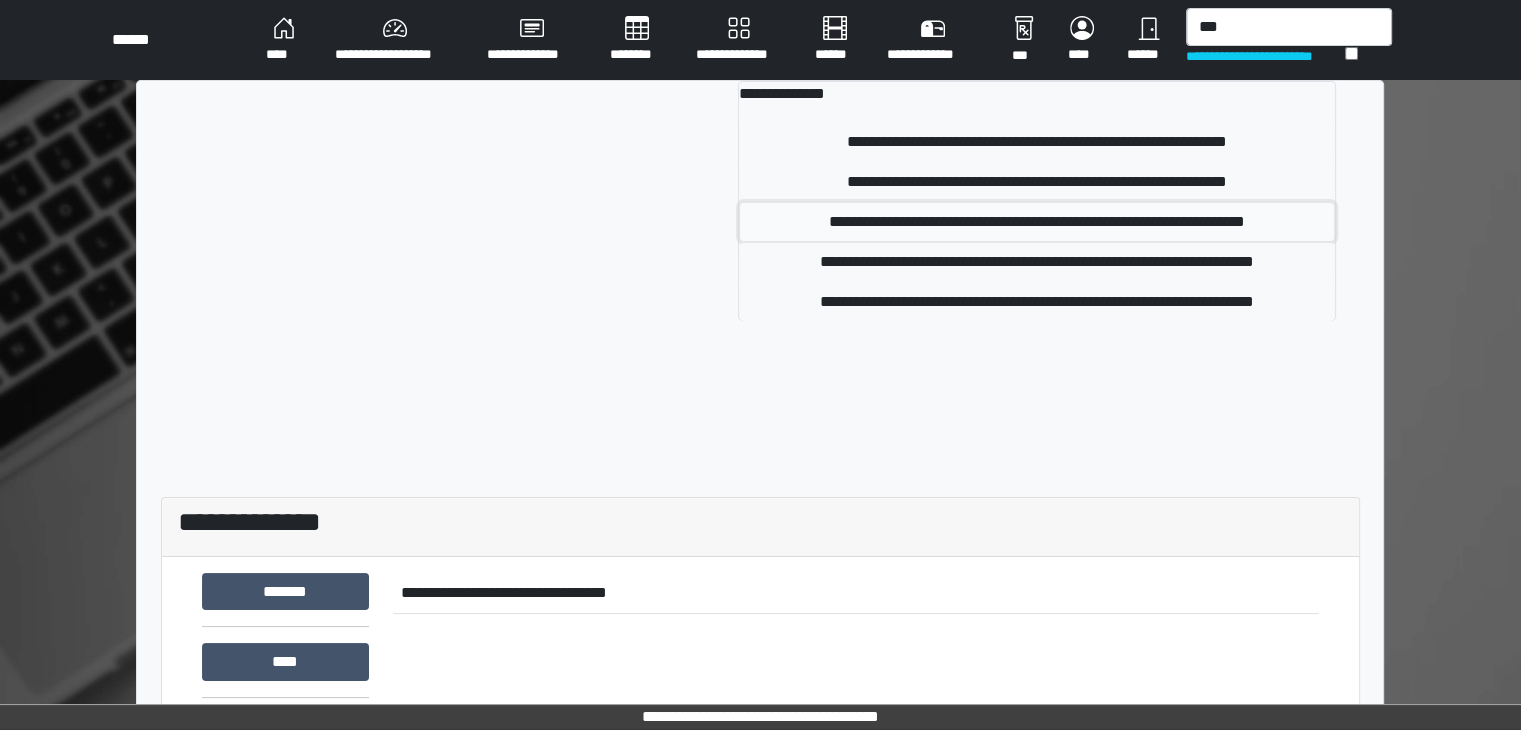 click on "**********" at bounding box center [1037, 222] 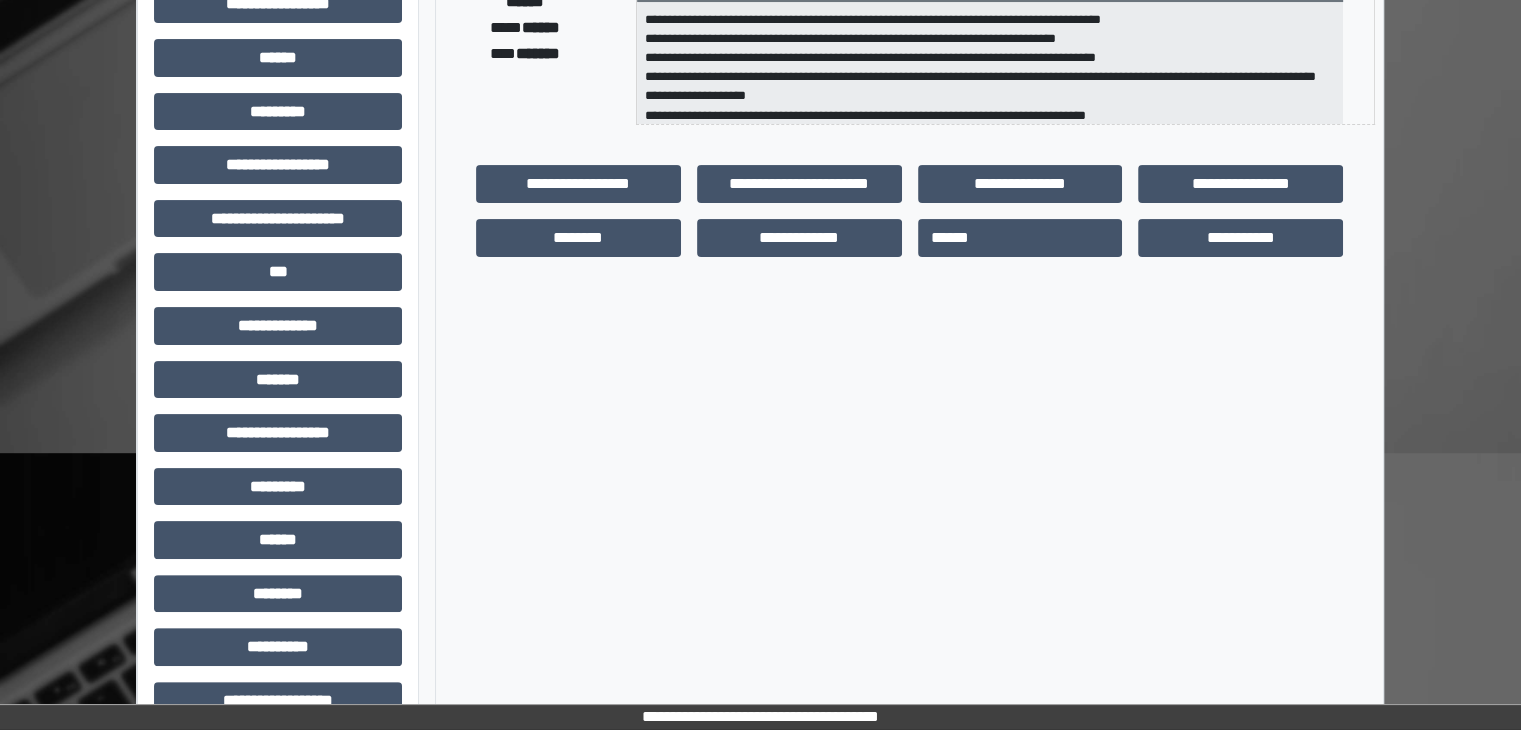 scroll, scrollTop: 400, scrollLeft: 0, axis: vertical 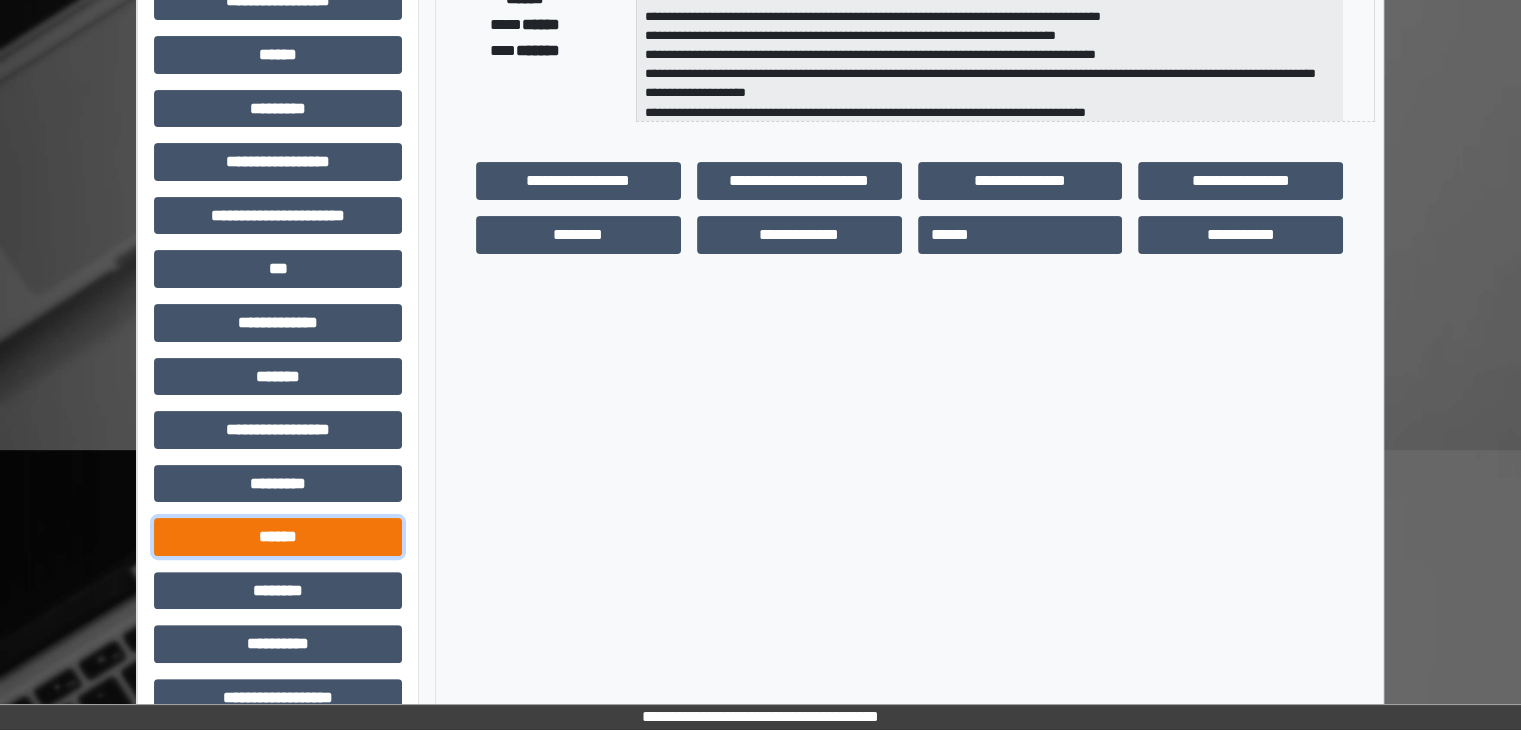 click on "******" at bounding box center [278, 537] 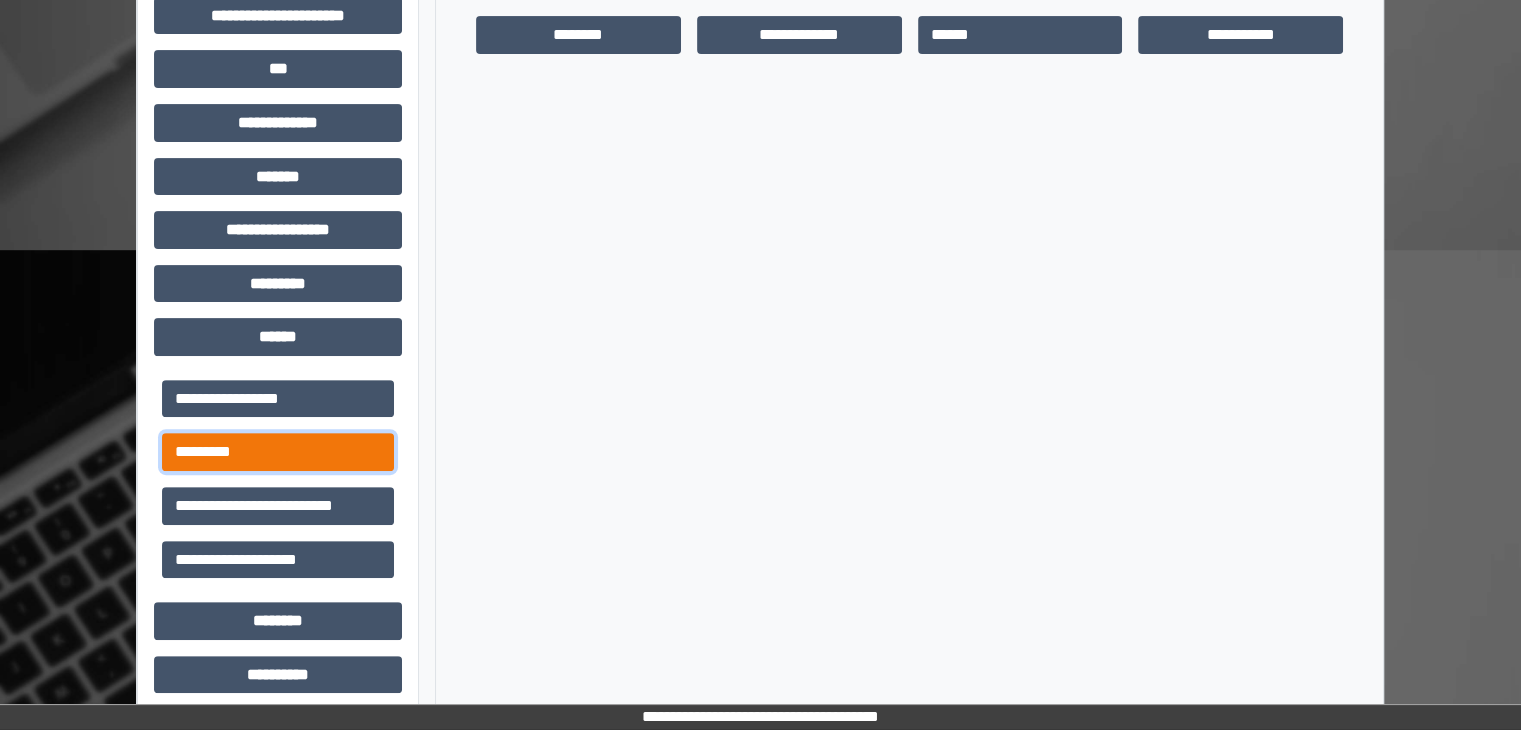 click on "*********" at bounding box center [278, 452] 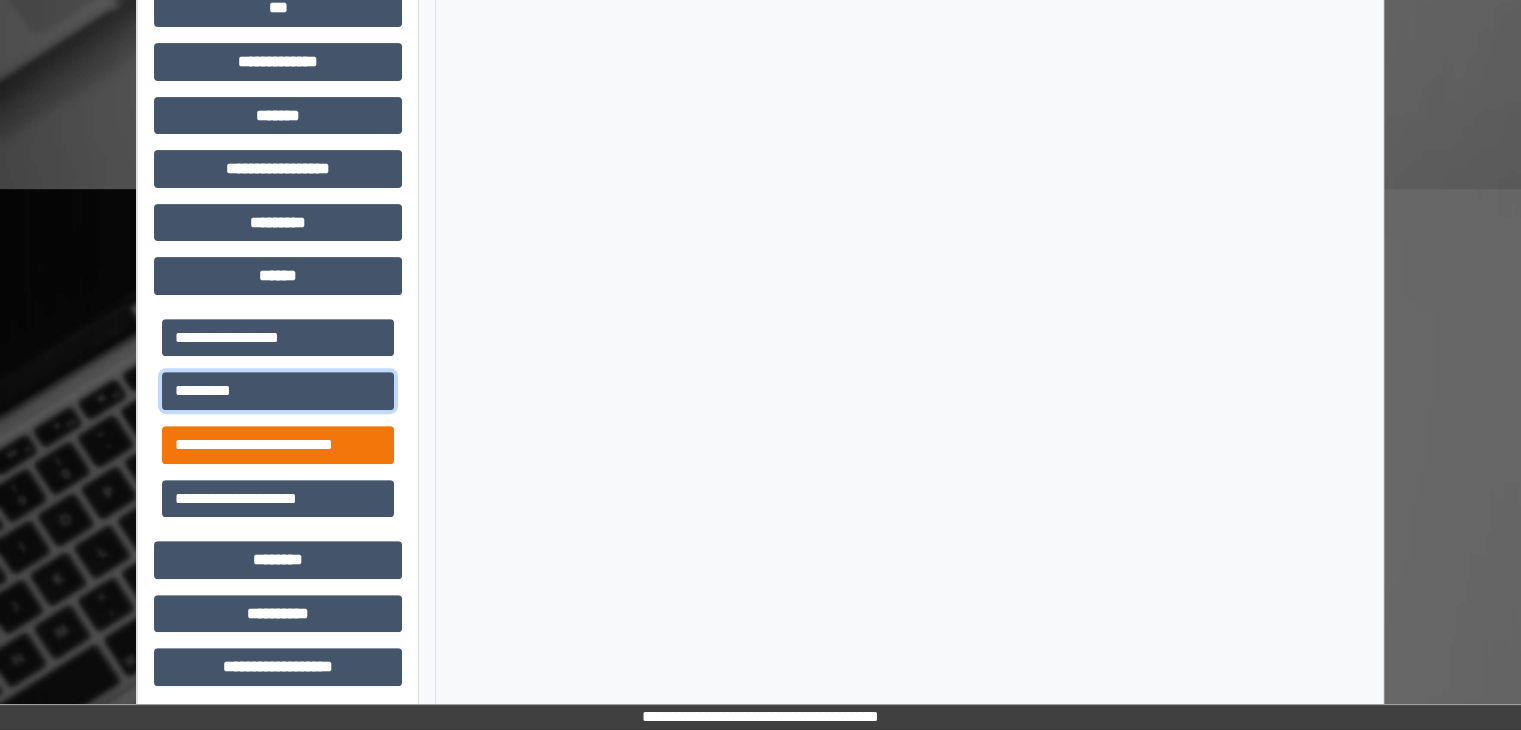 scroll, scrollTop: 667, scrollLeft: 0, axis: vertical 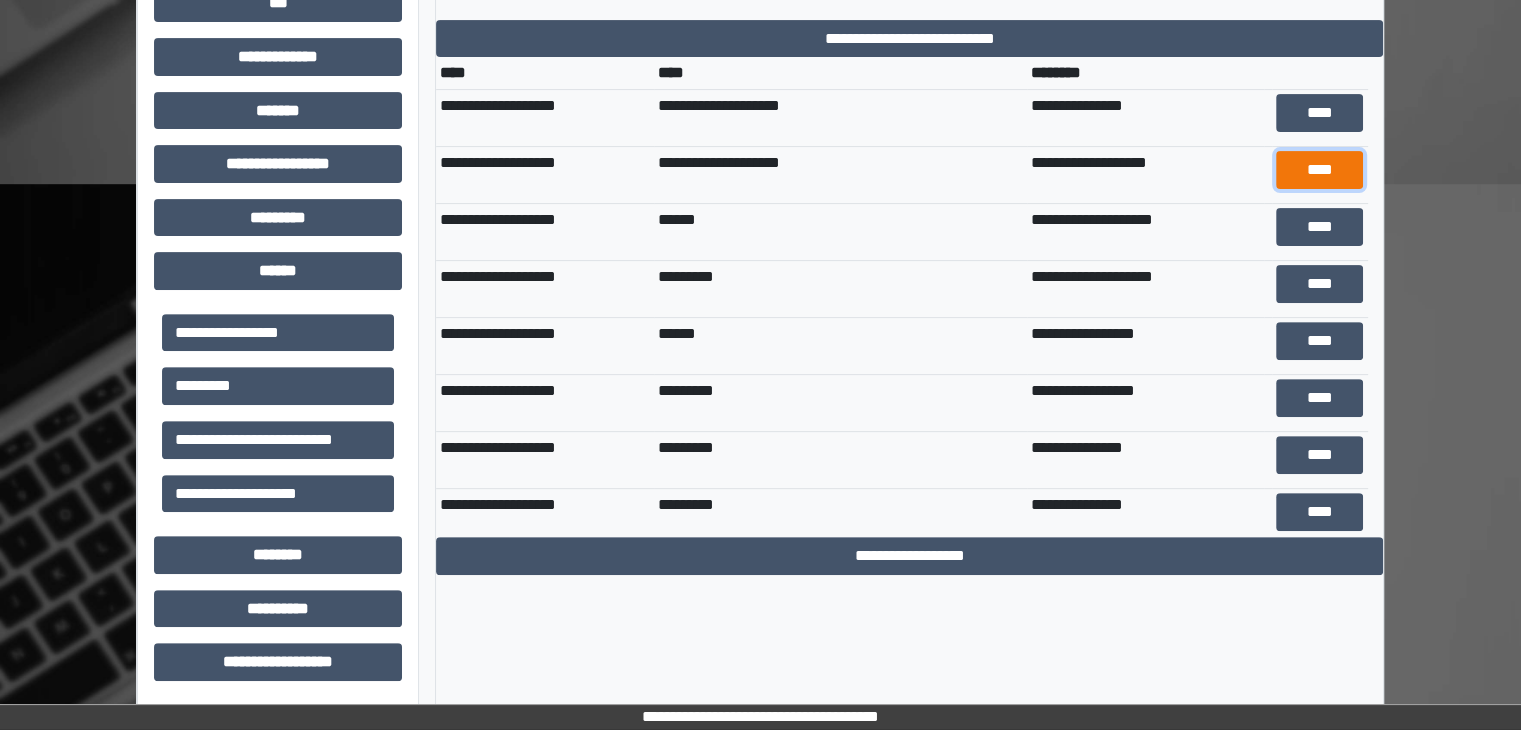 click on "****" at bounding box center (1320, 170) 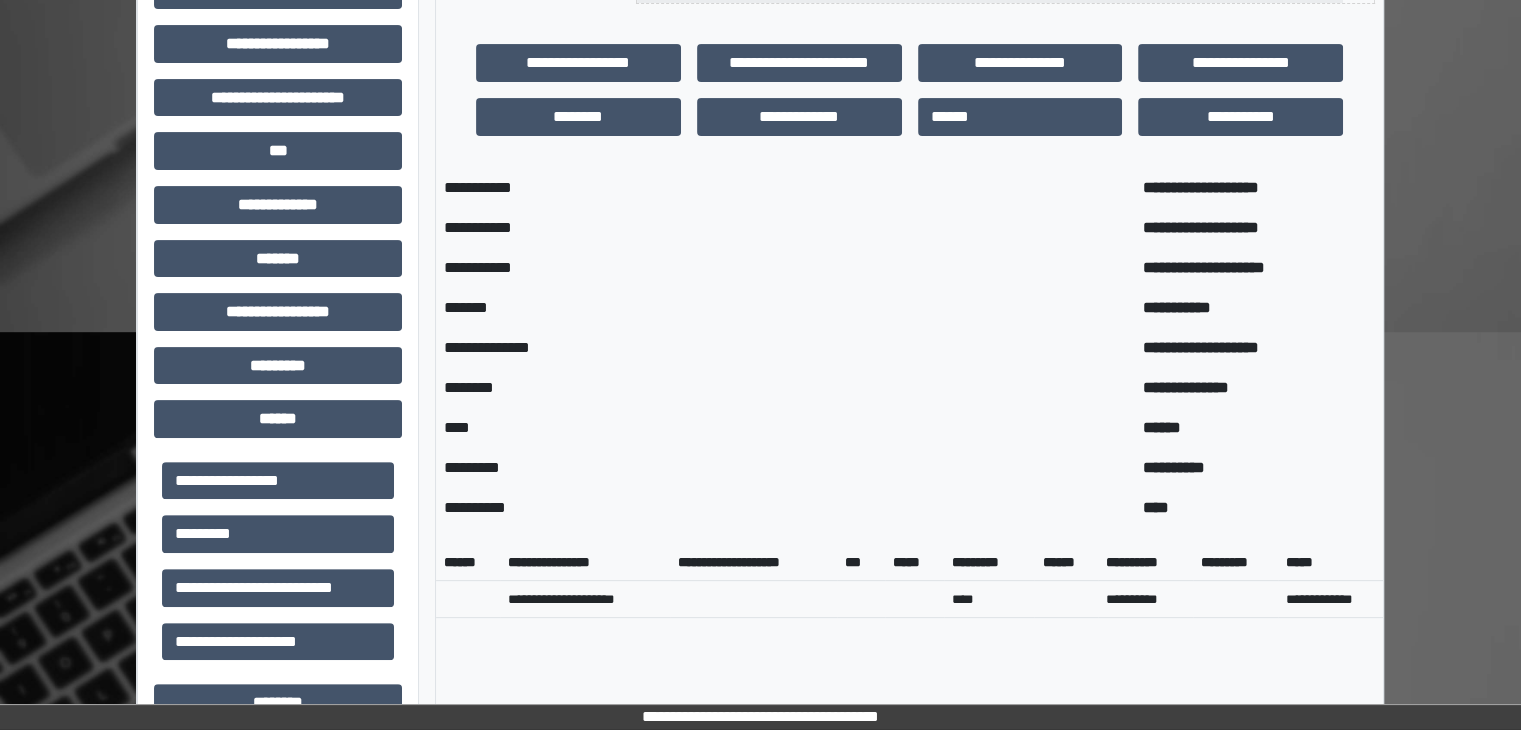 scroll, scrollTop: 567, scrollLeft: 0, axis: vertical 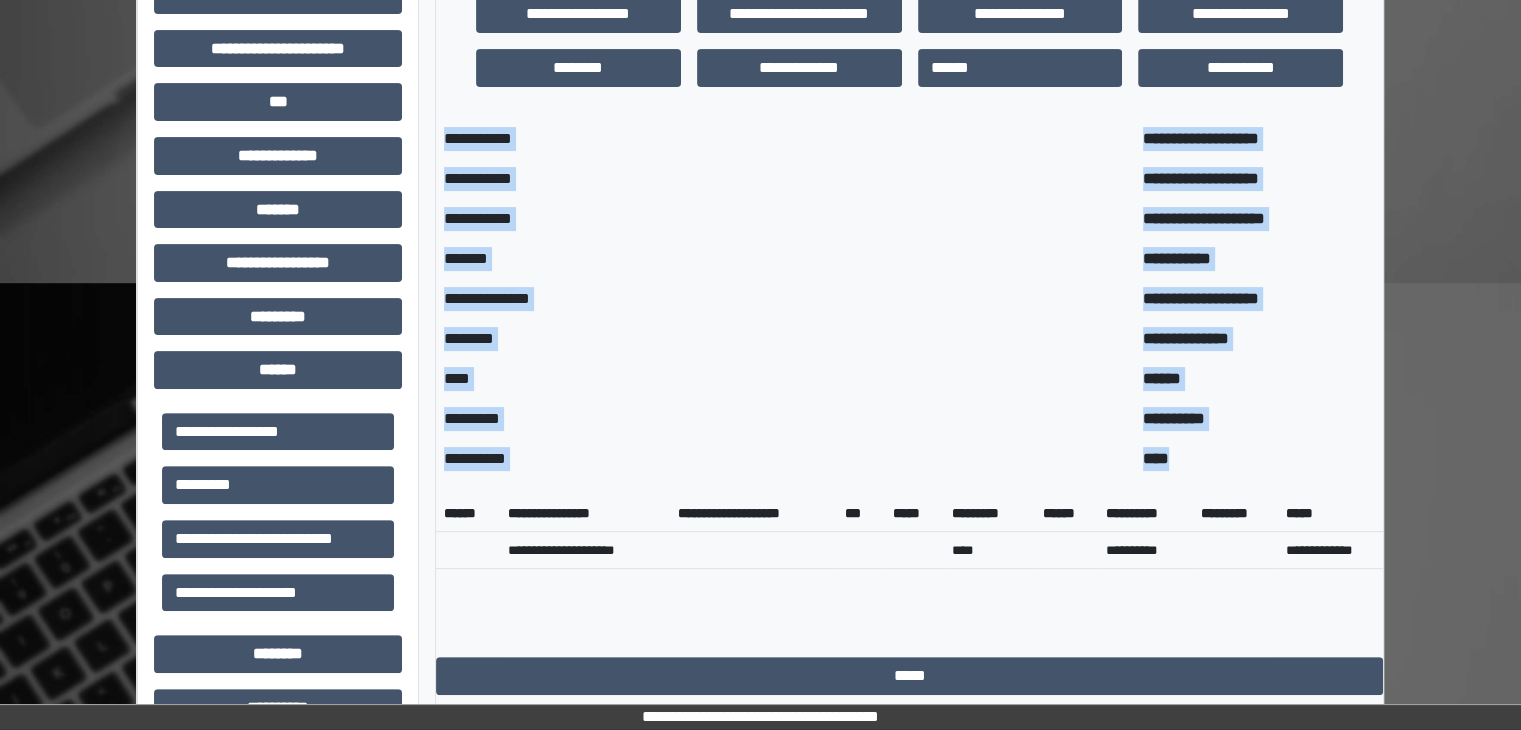 drag, startPoint x: 438, startPoint y: 139, endPoint x: 1362, endPoint y: 574, distance: 1021.27423 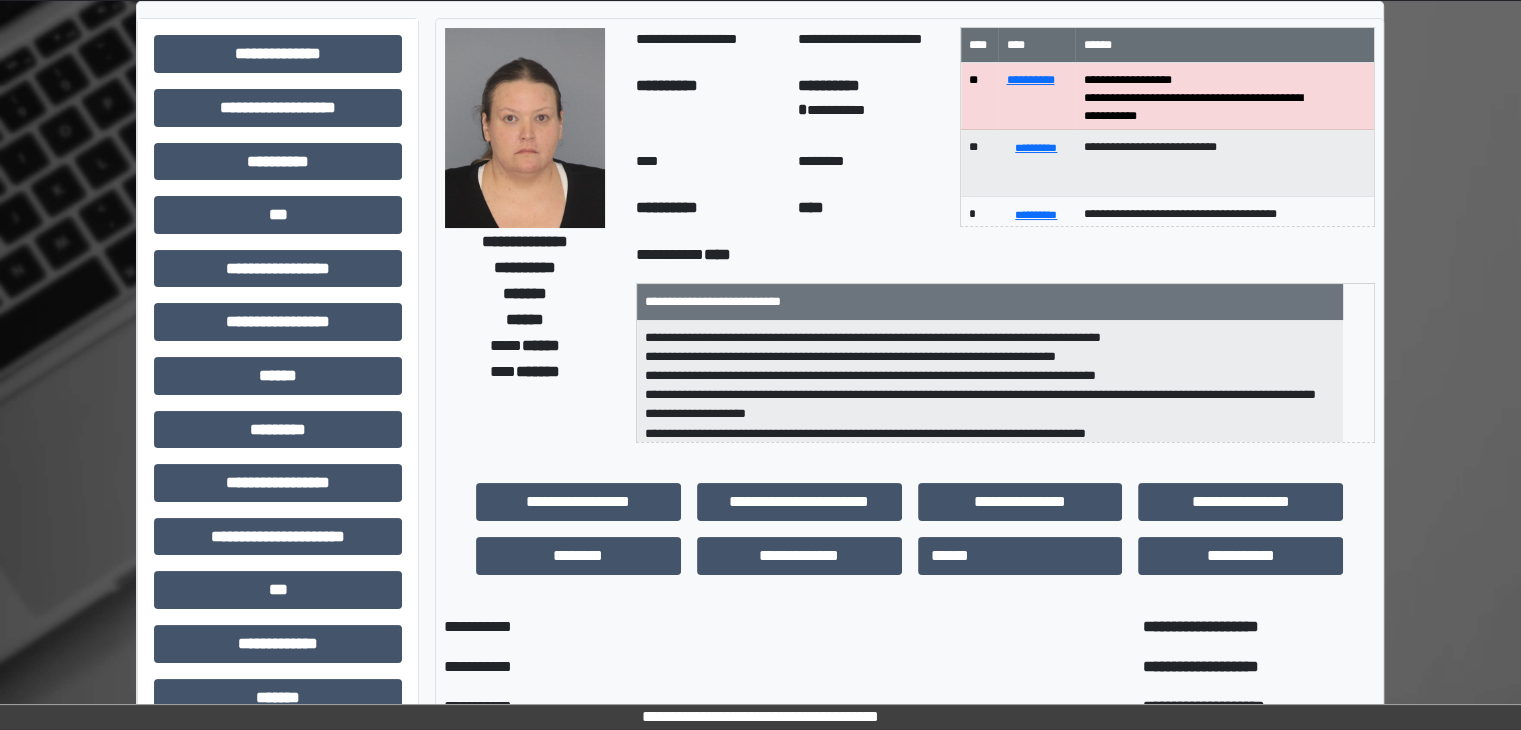 scroll, scrollTop: 0, scrollLeft: 0, axis: both 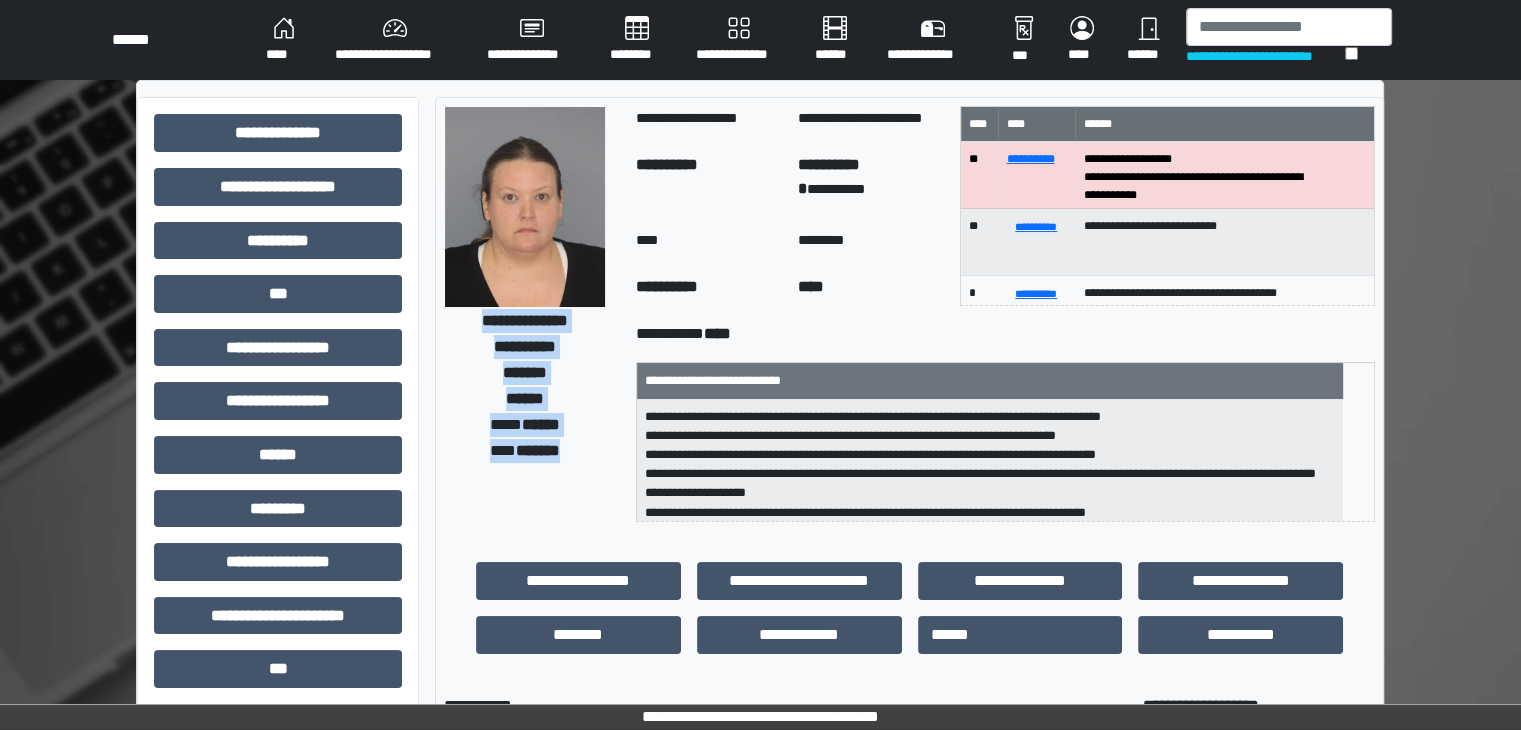 drag, startPoint x: 460, startPoint y: 325, endPoint x: 585, endPoint y: 445, distance: 173.27724 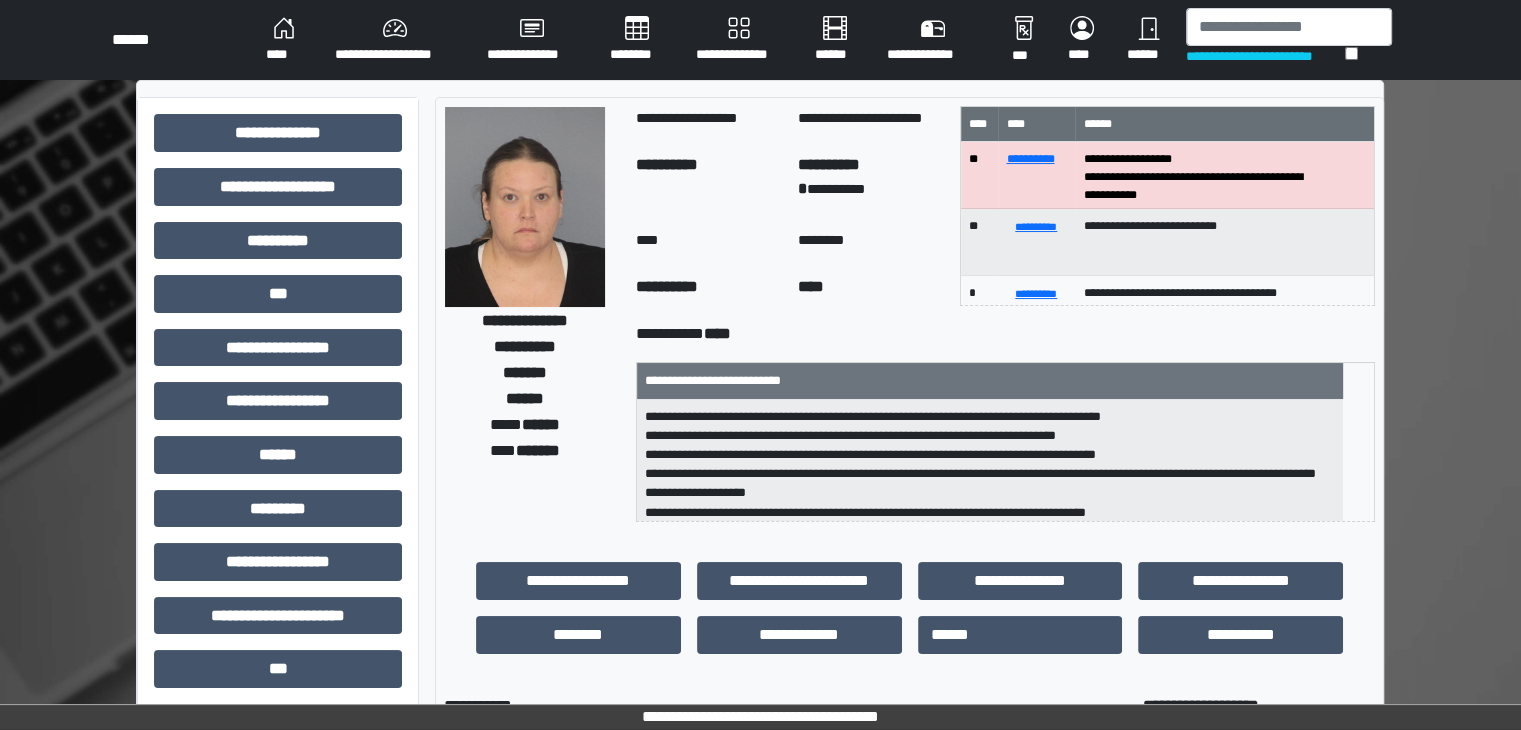 scroll, scrollTop: 1, scrollLeft: 0, axis: vertical 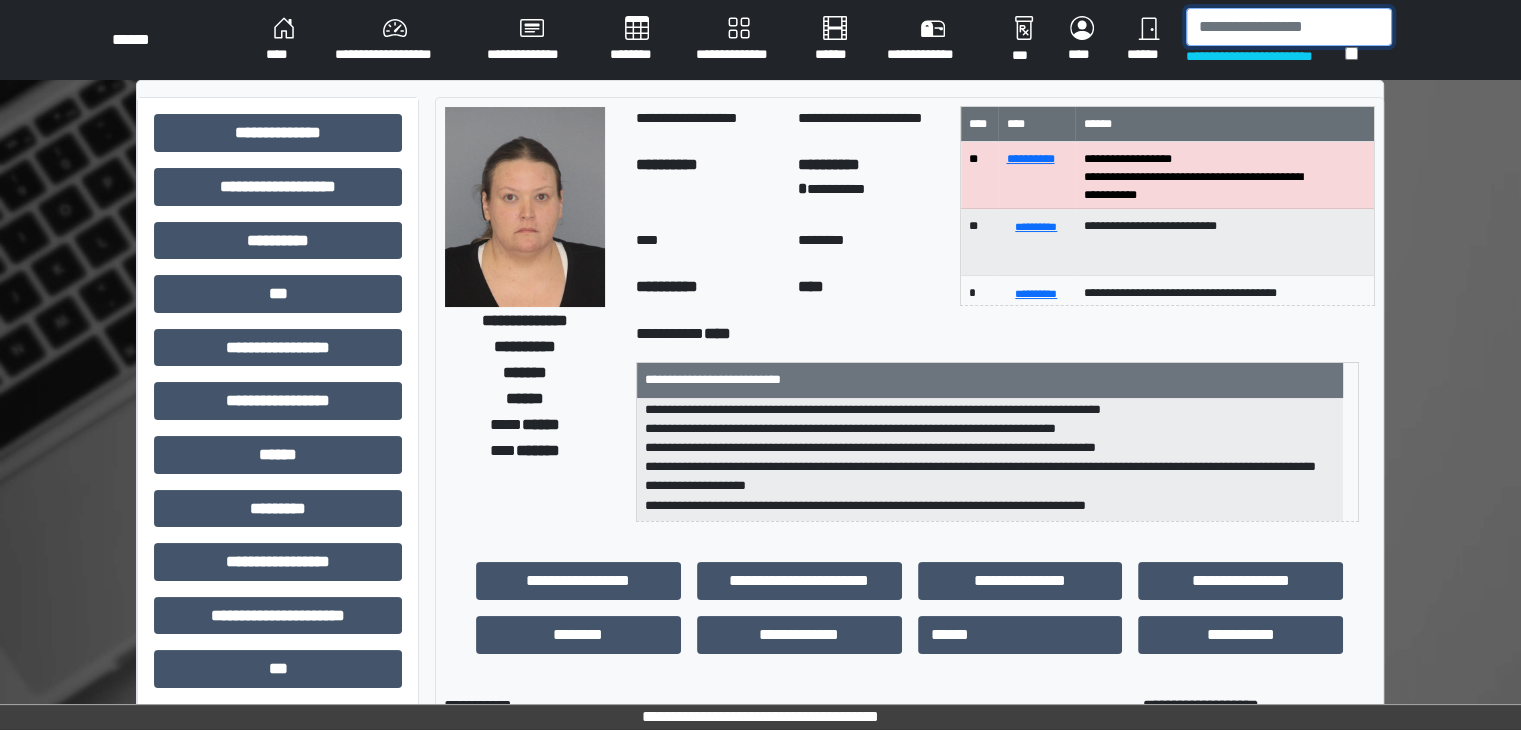 drag, startPoint x: 1197, startPoint y: 33, endPoint x: 1188, endPoint y: 46, distance: 15.811388 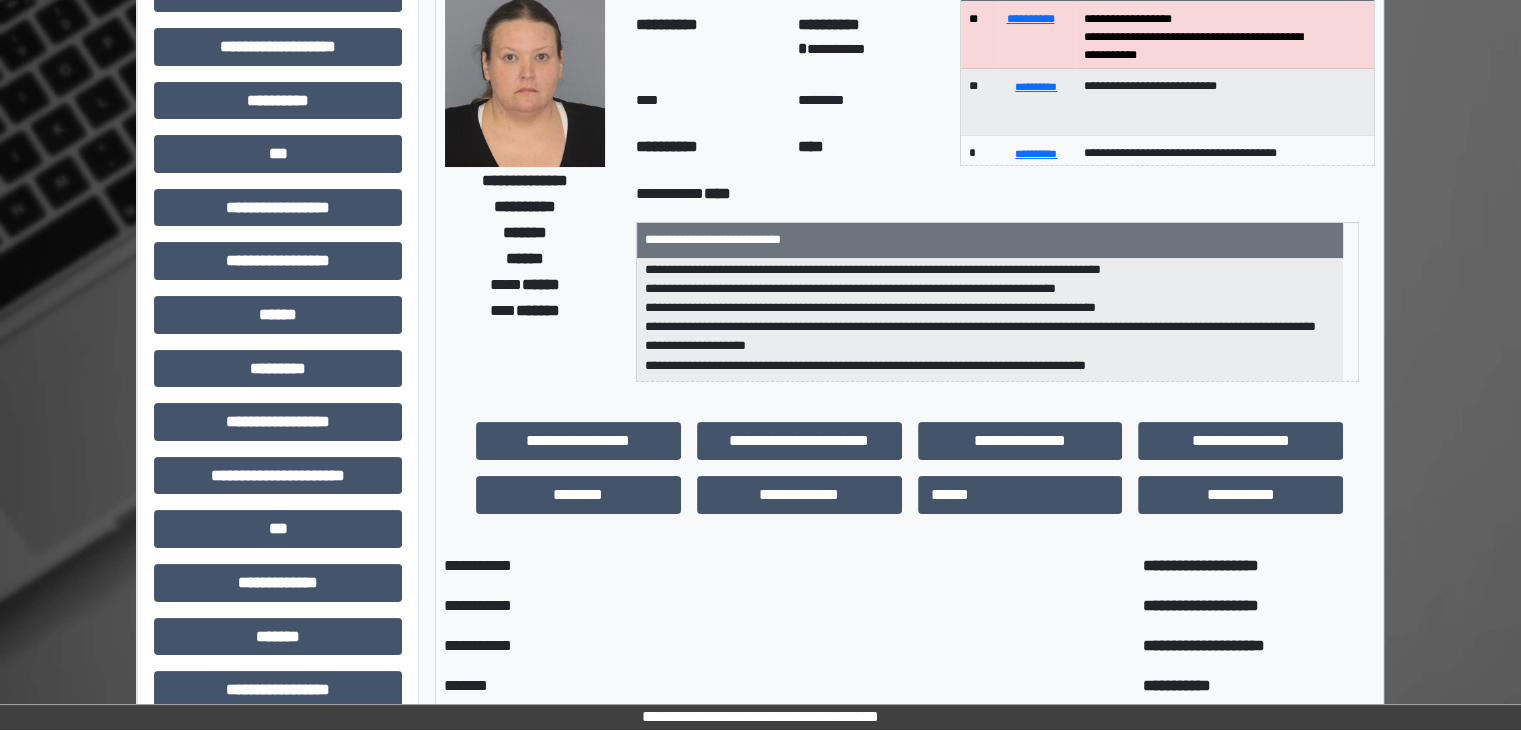 scroll, scrollTop: 300, scrollLeft: 0, axis: vertical 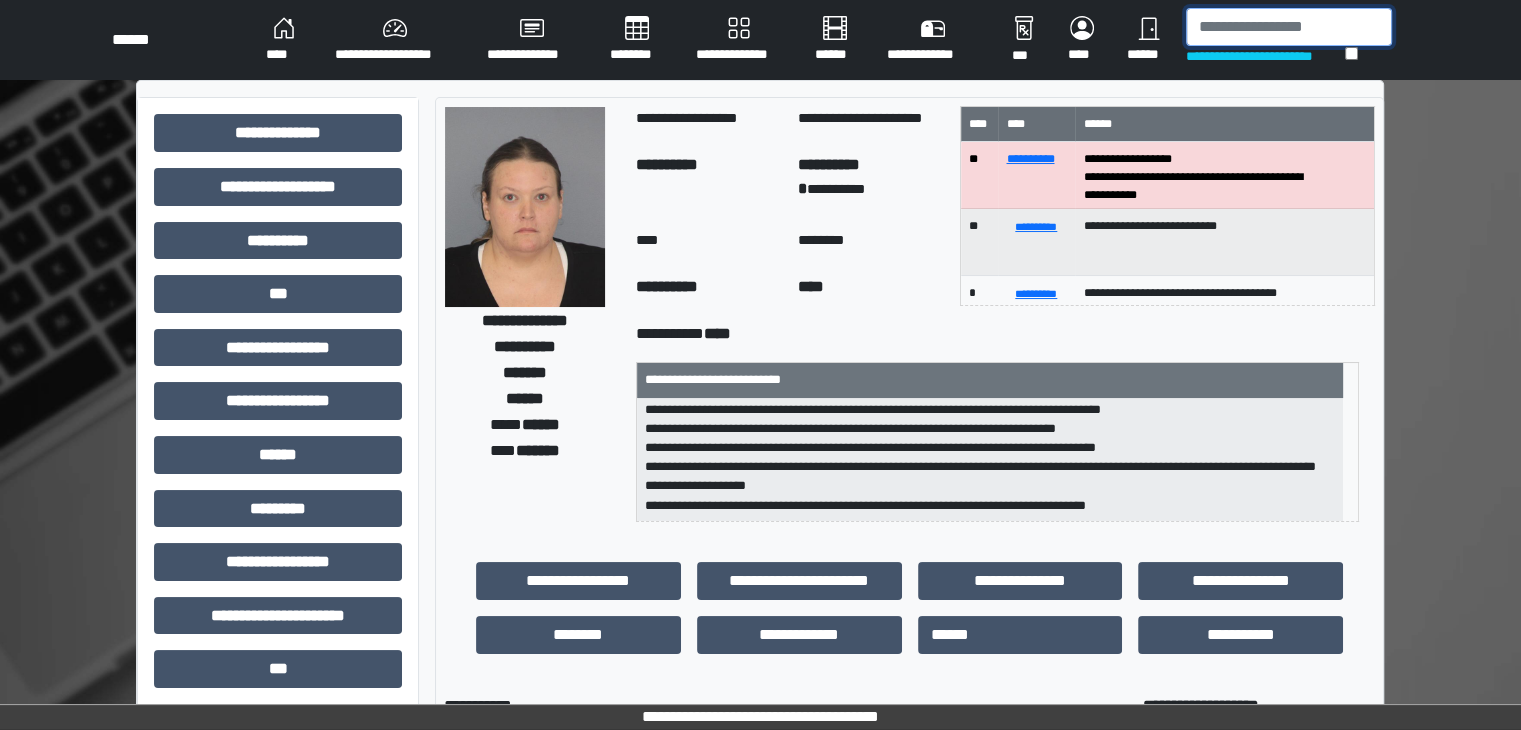 click at bounding box center (1289, 27) 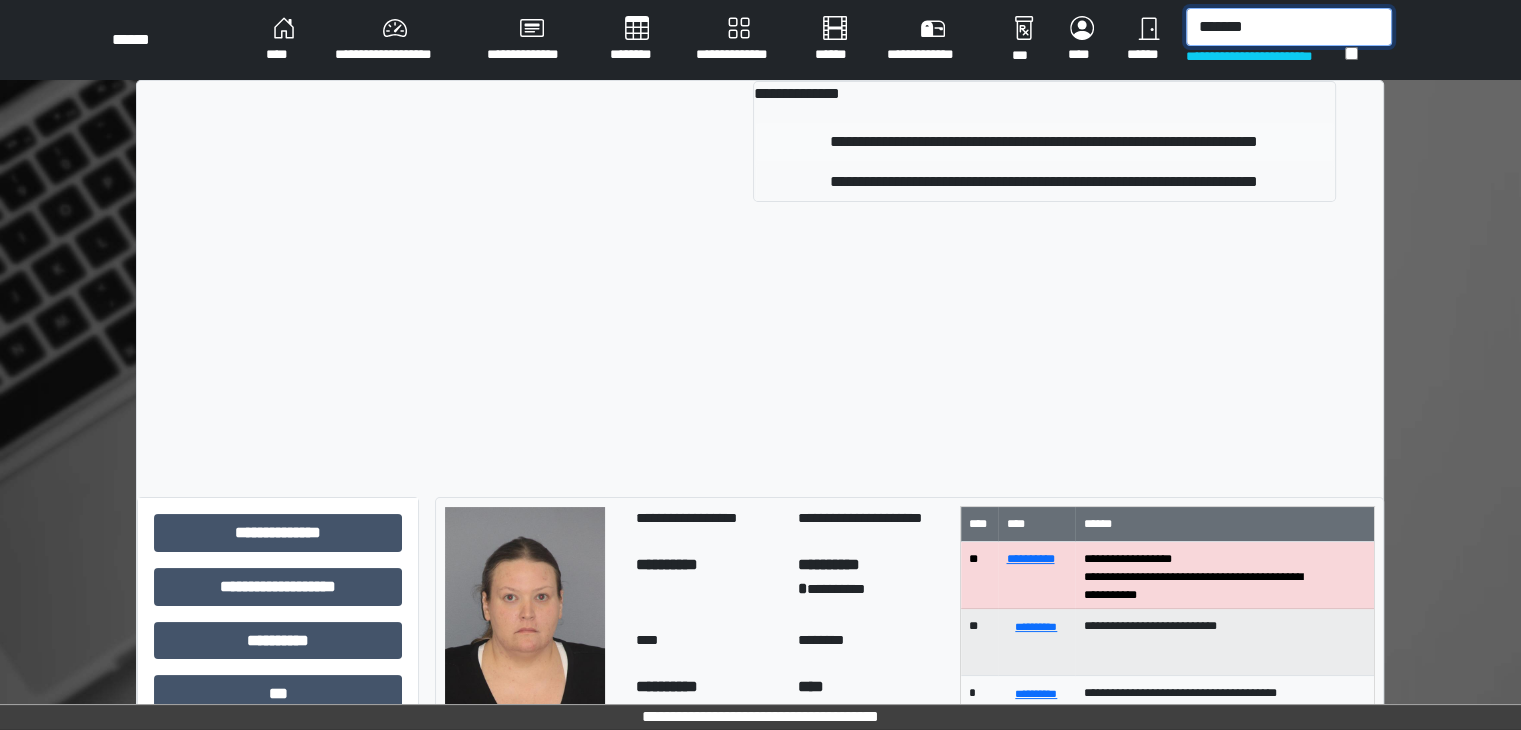 type on "*******" 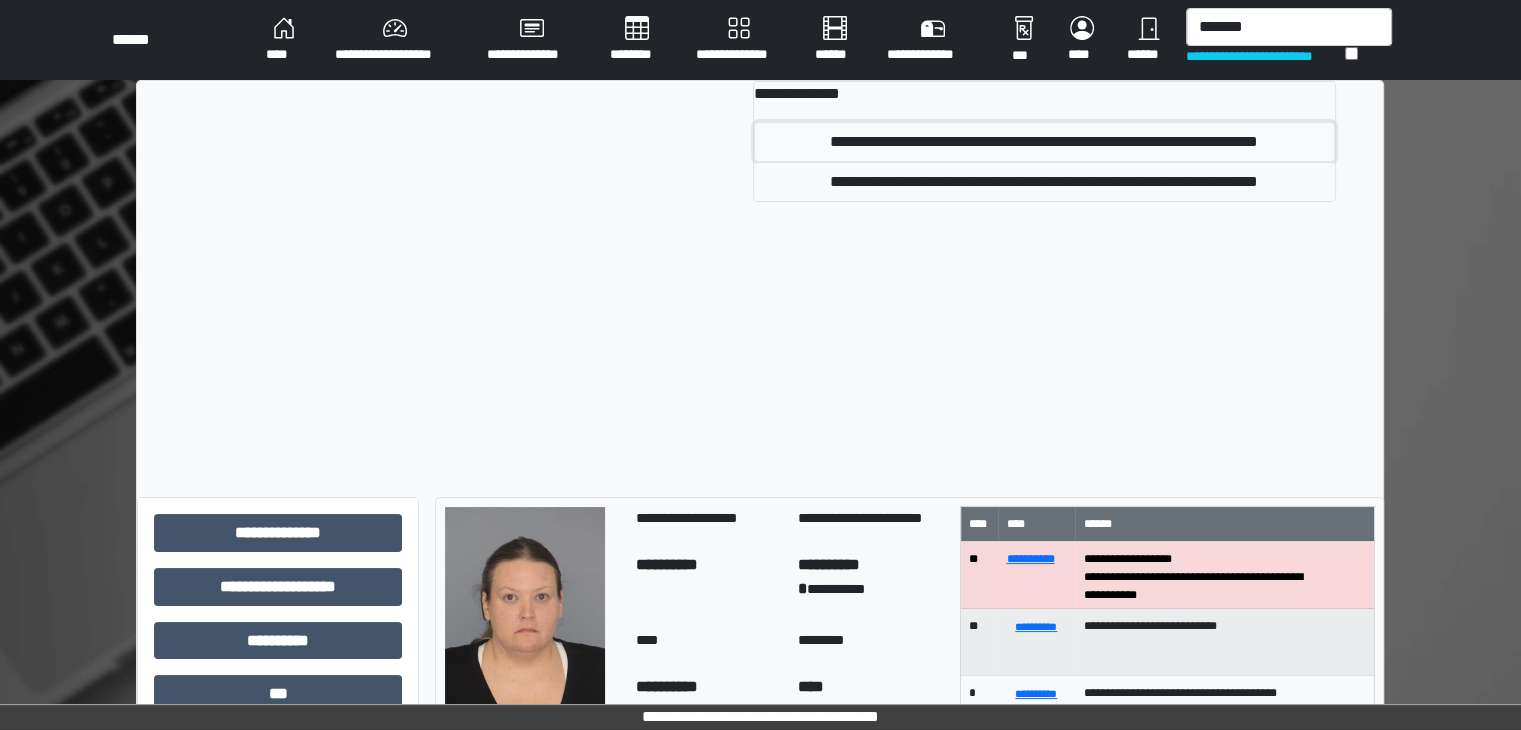 click on "**********" at bounding box center [1044, 142] 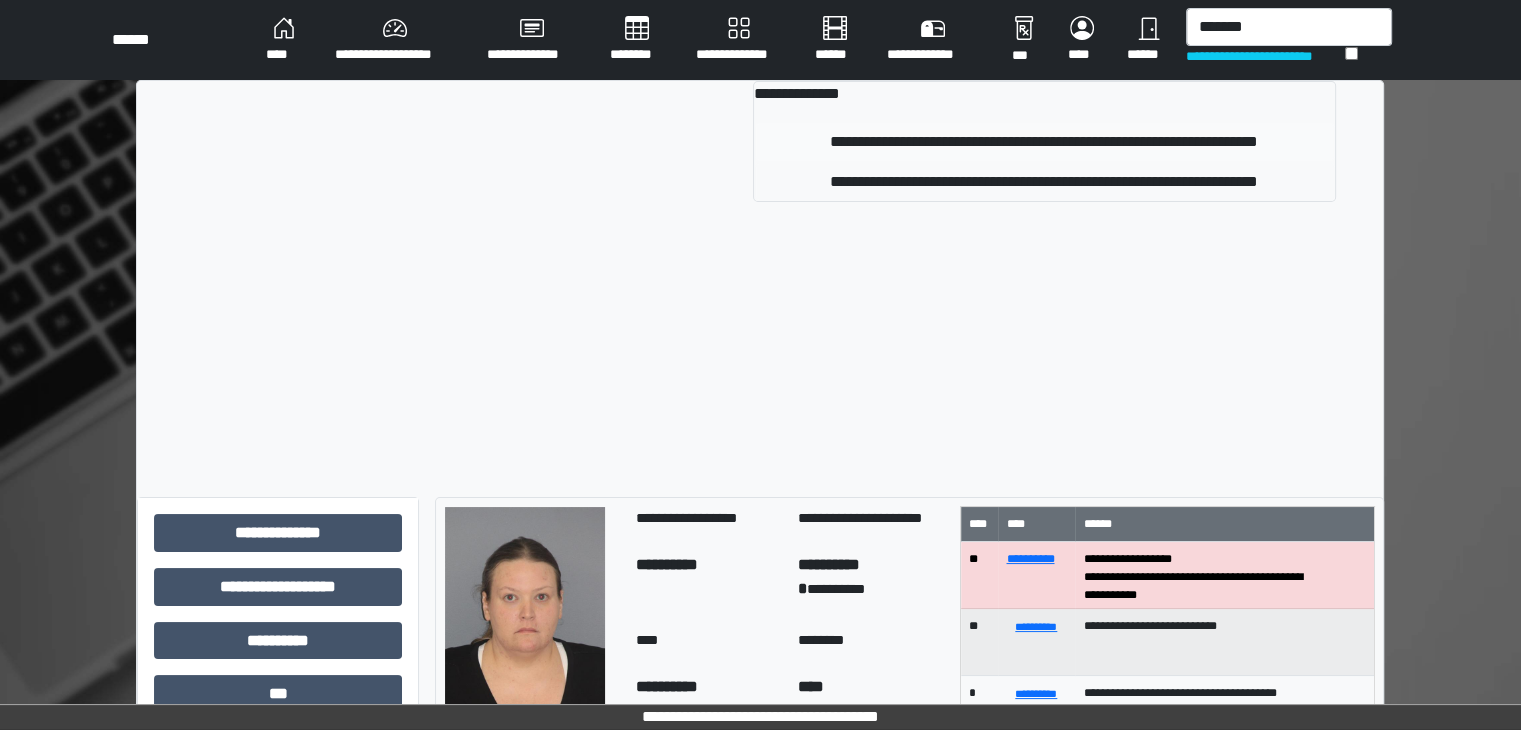 type 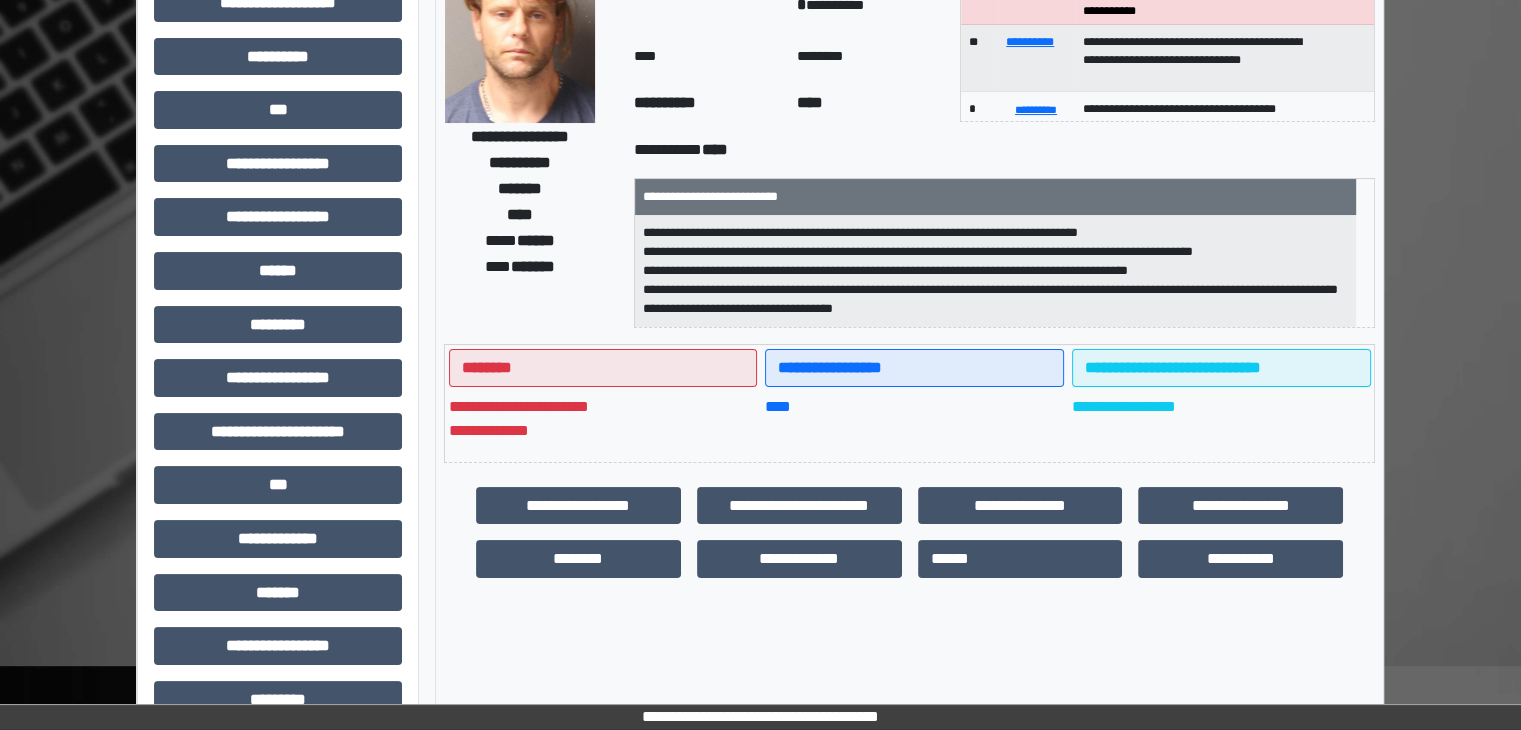 scroll, scrollTop: 200, scrollLeft: 0, axis: vertical 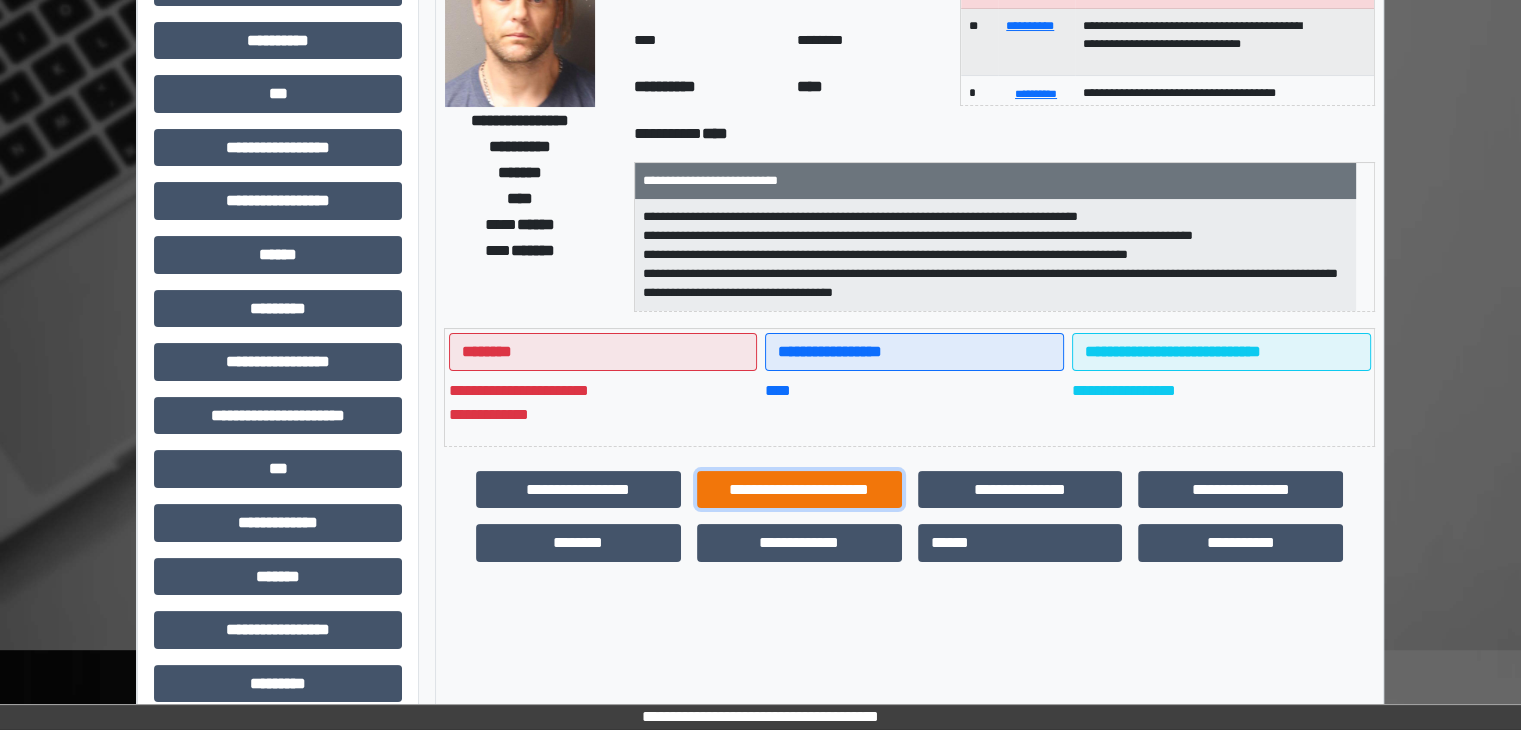 click on "**********" at bounding box center (799, 490) 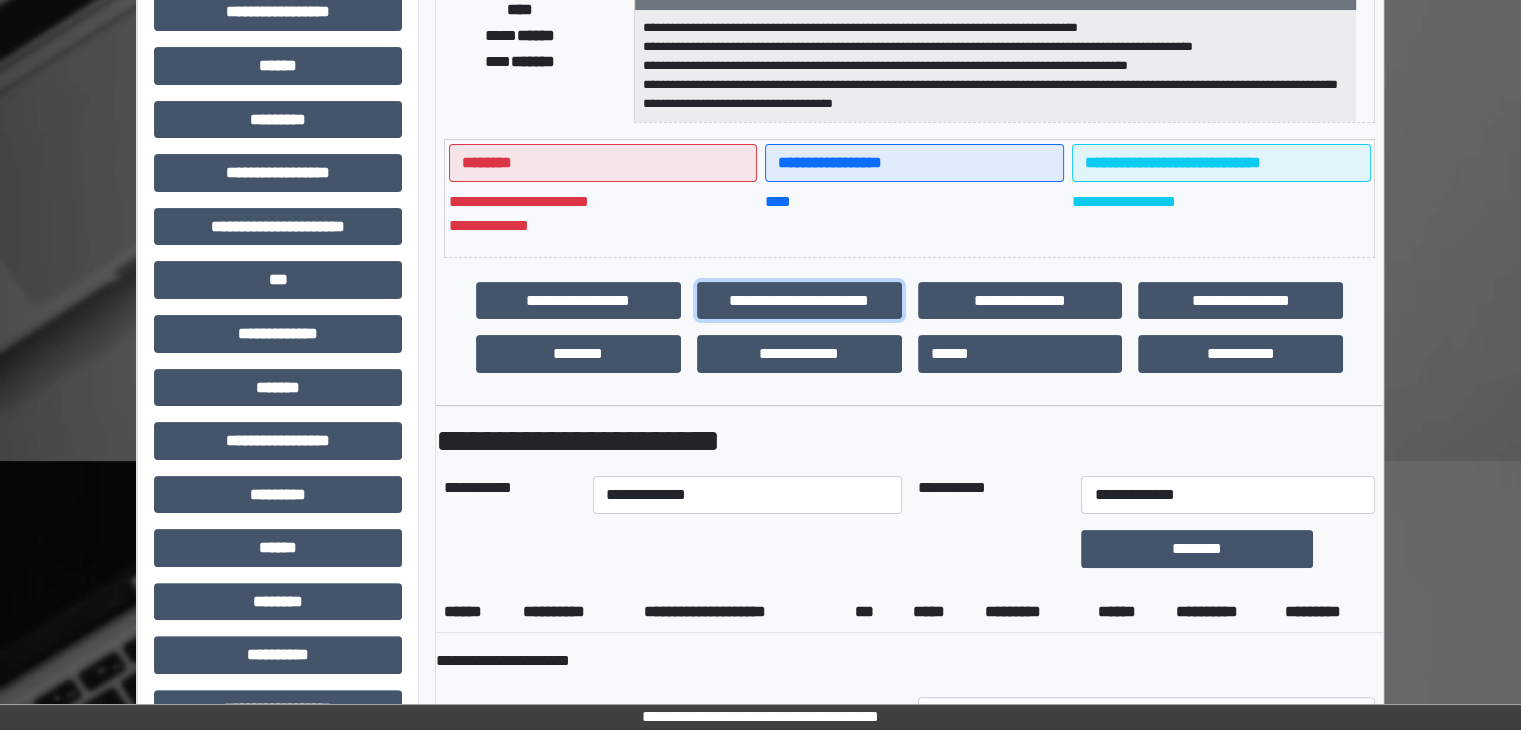 scroll, scrollTop: 400, scrollLeft: 0, axis: vertical 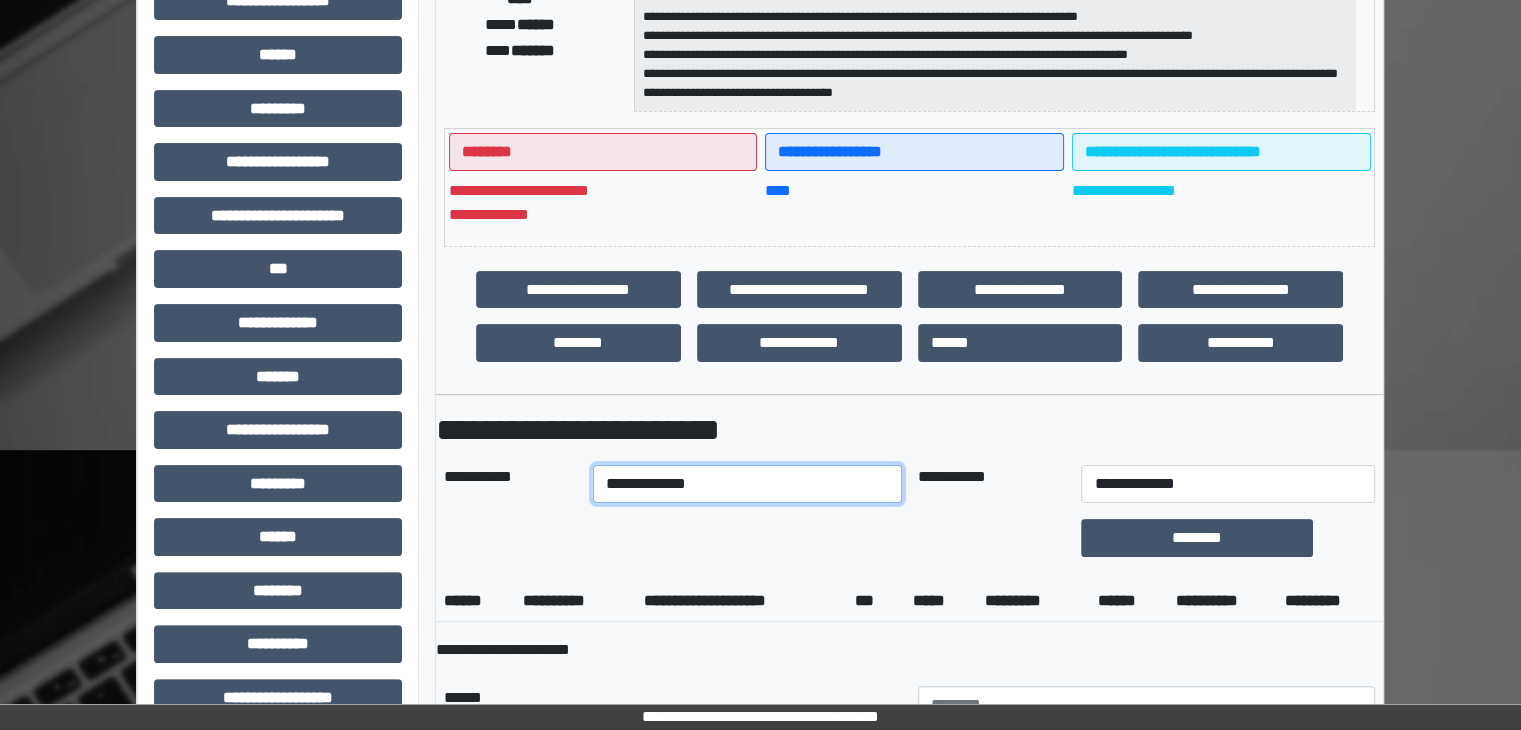 click on "**********" at bounding box center [747, 484] 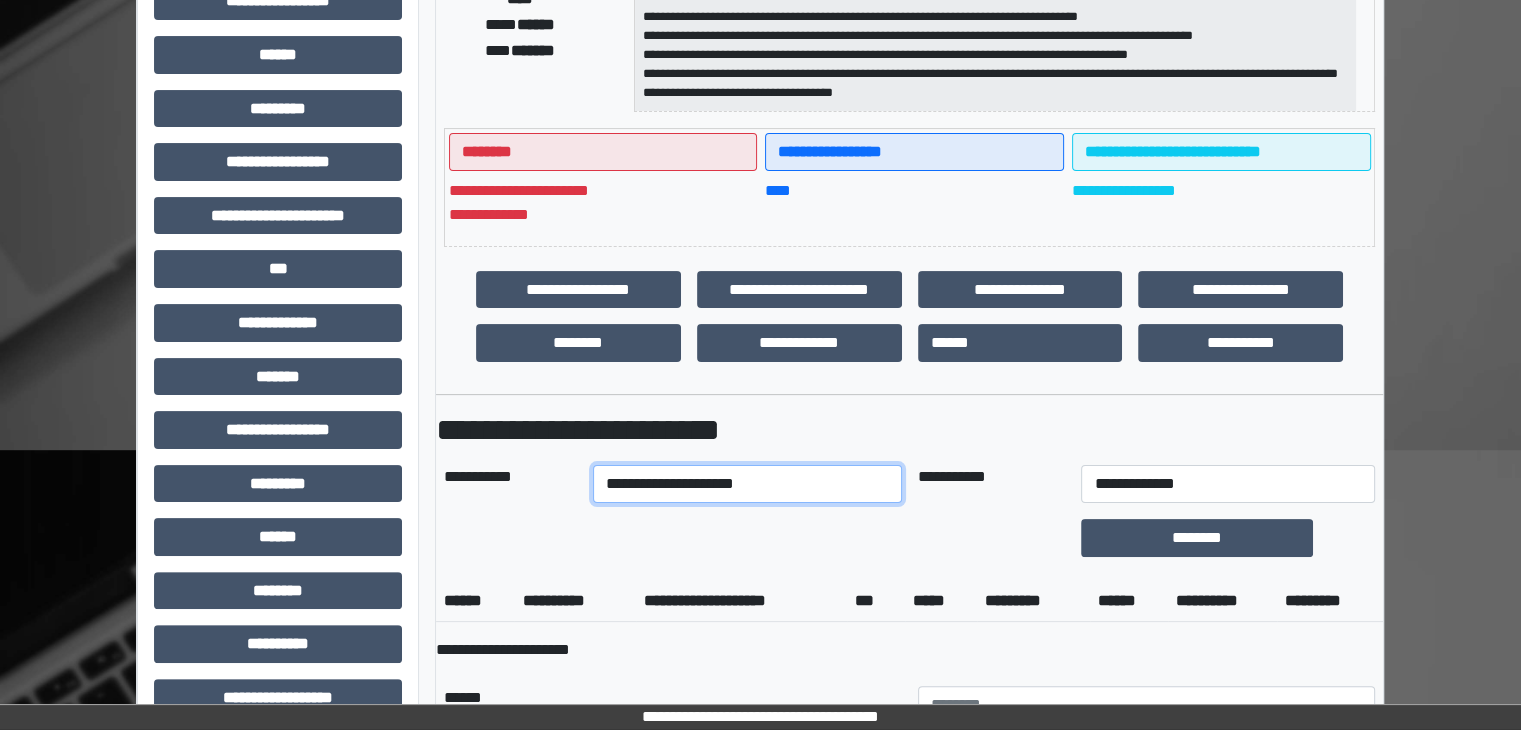 click on "**********" at bounding box center [747, 484] 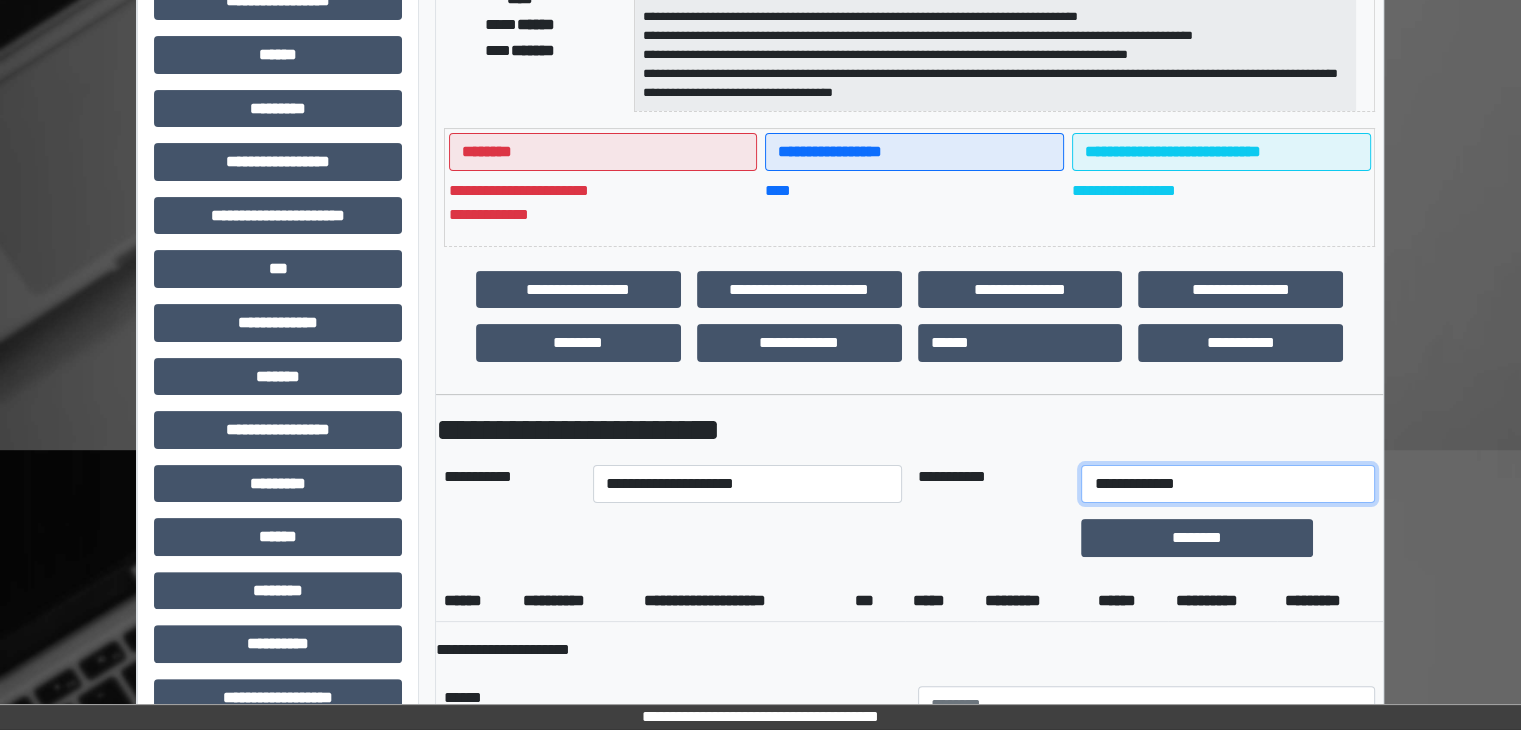 click on "**********" at bounding box center [1227, 484] 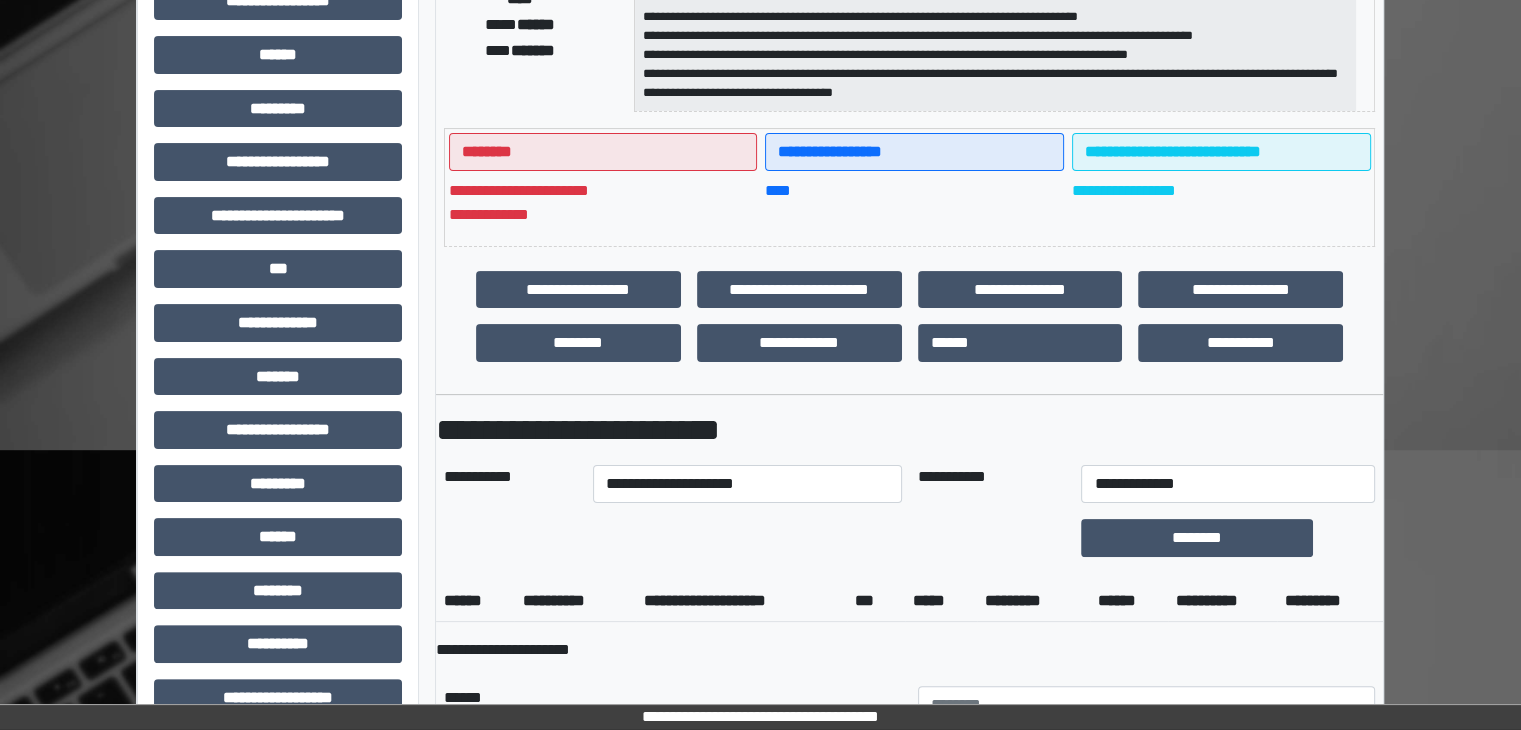 click on "*********" at bounding box center (1033, 601) 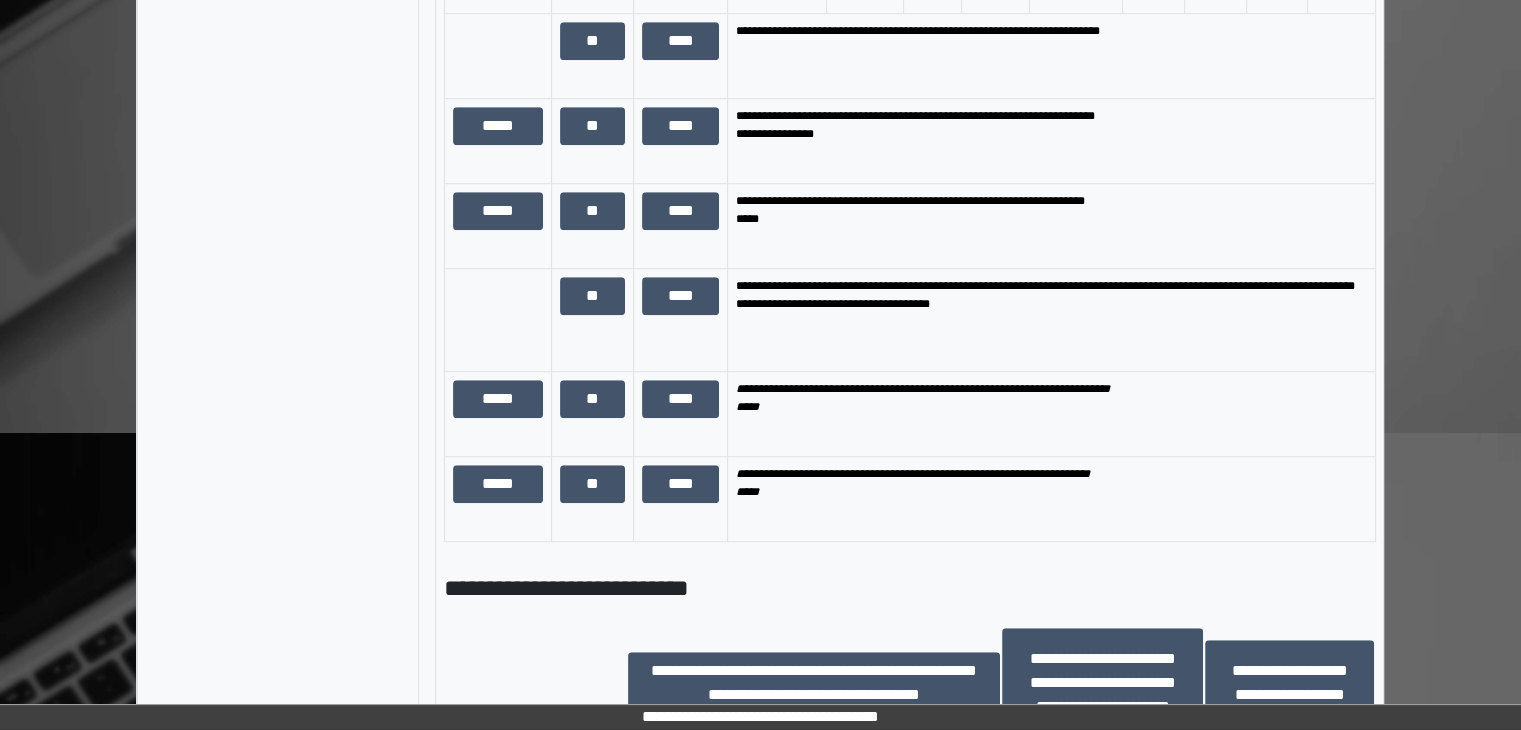 scroll, scrollTop: 1400, scrollLeft: 0, axis: vertical 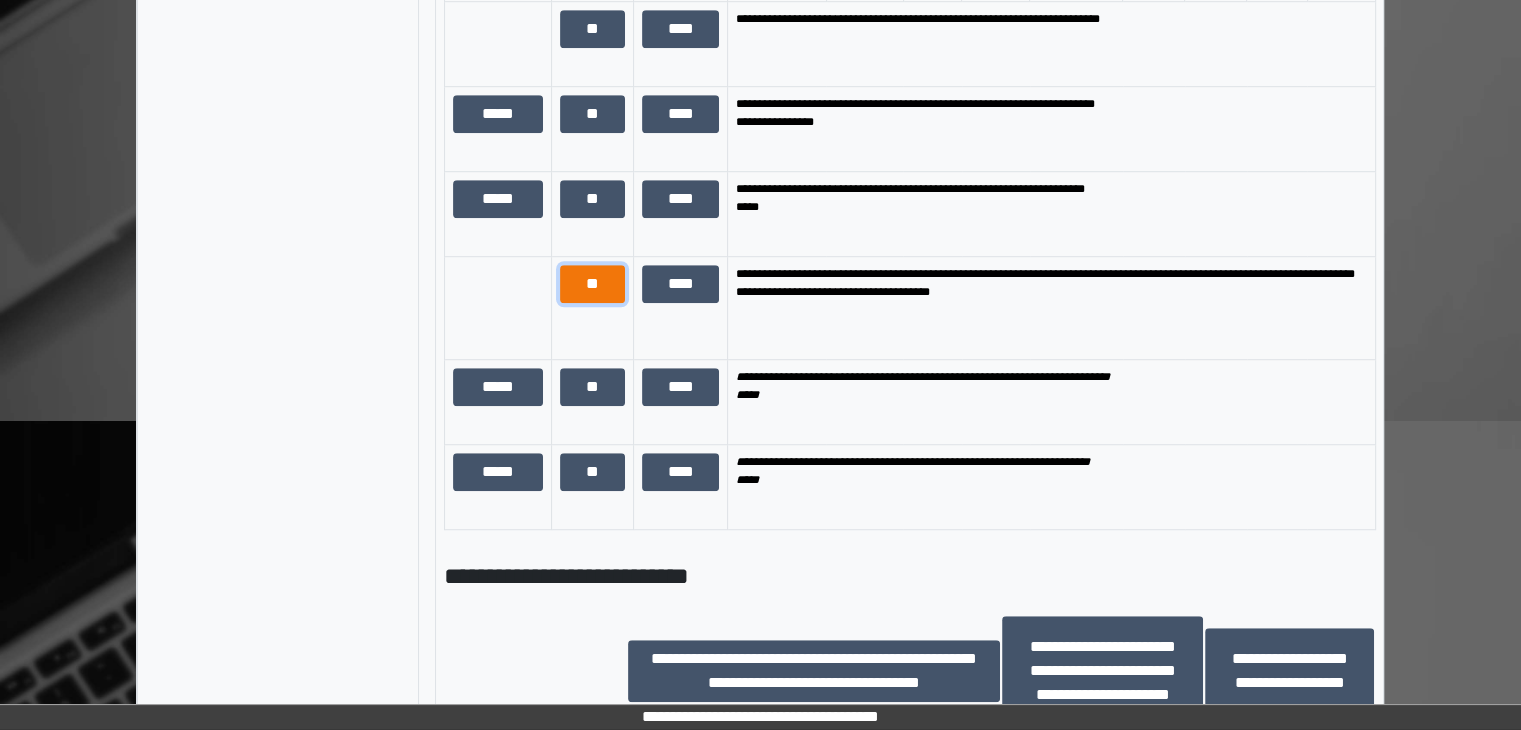 click on "**" at bounding box center [592, 284] 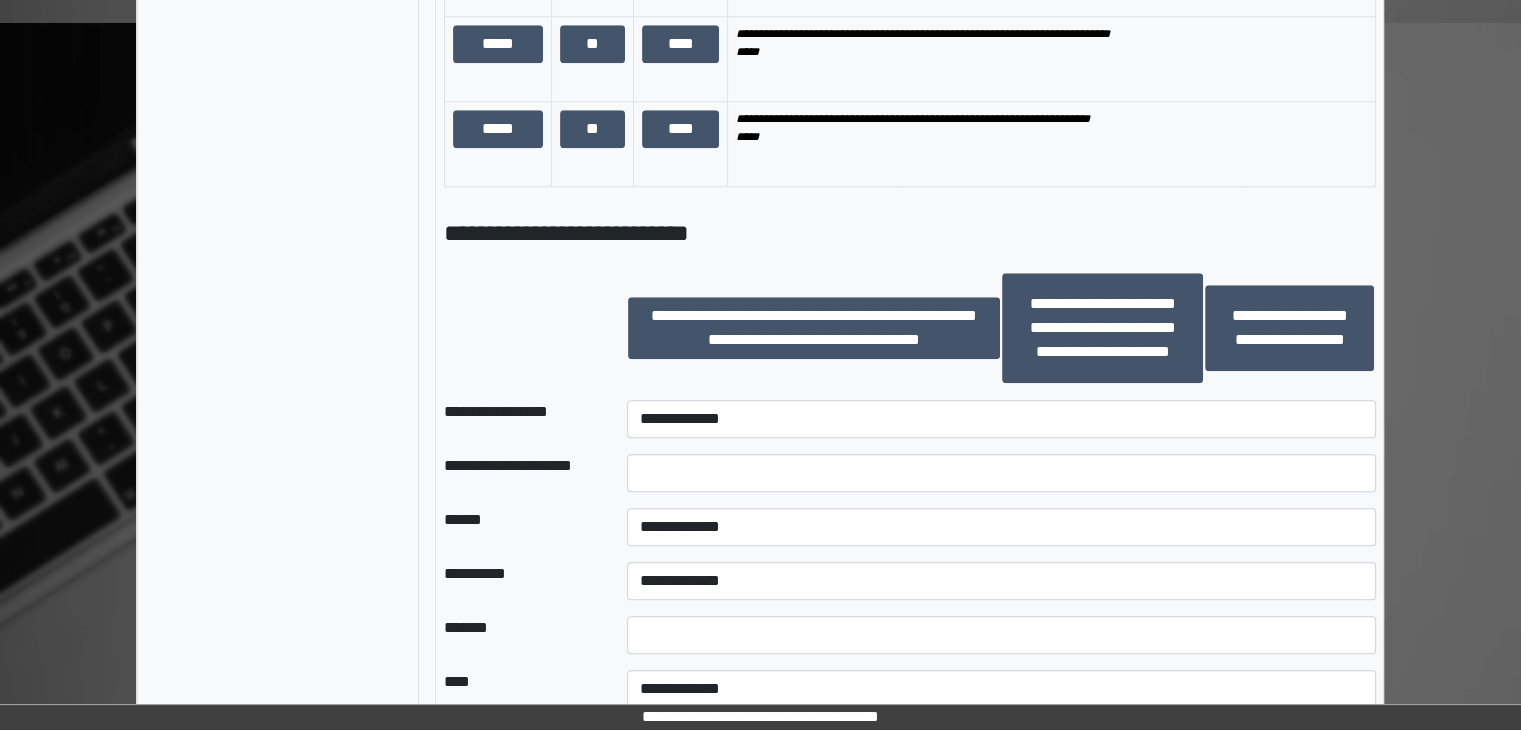 scroll, scrollTop: 1800, scrollLeft: 0, axis: vertical 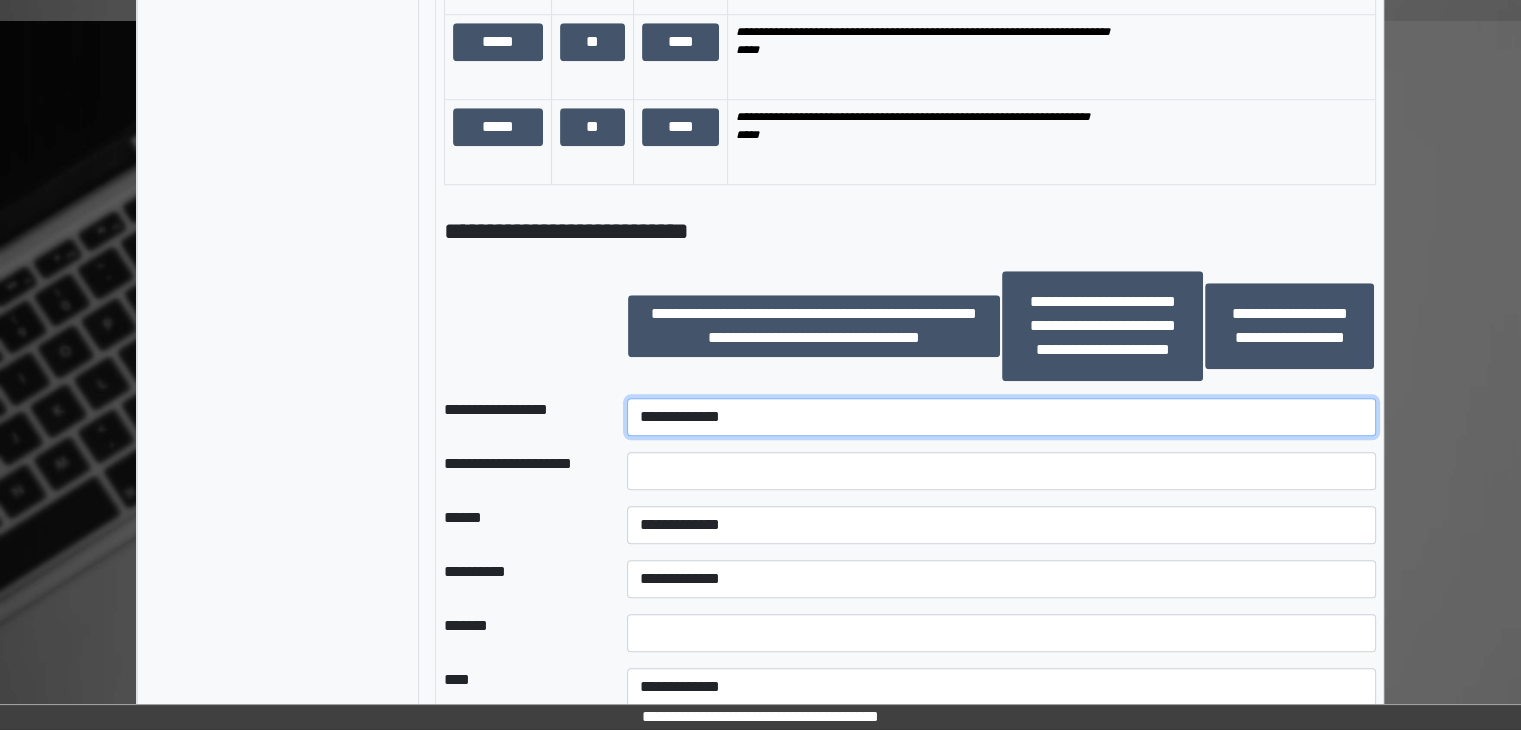 click on "**********" at bounding box center (1001, 417) 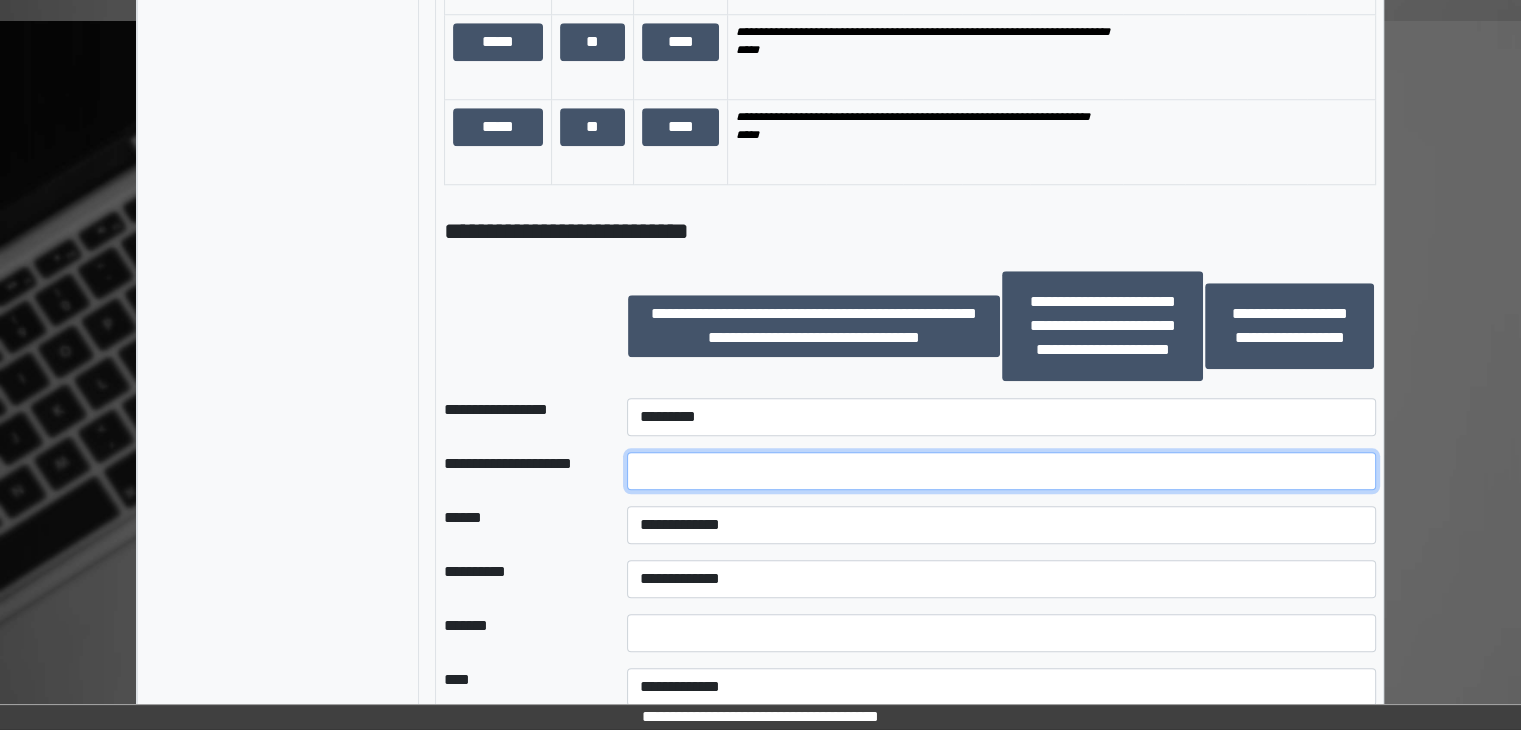 click at bounding box center (1001, 471) 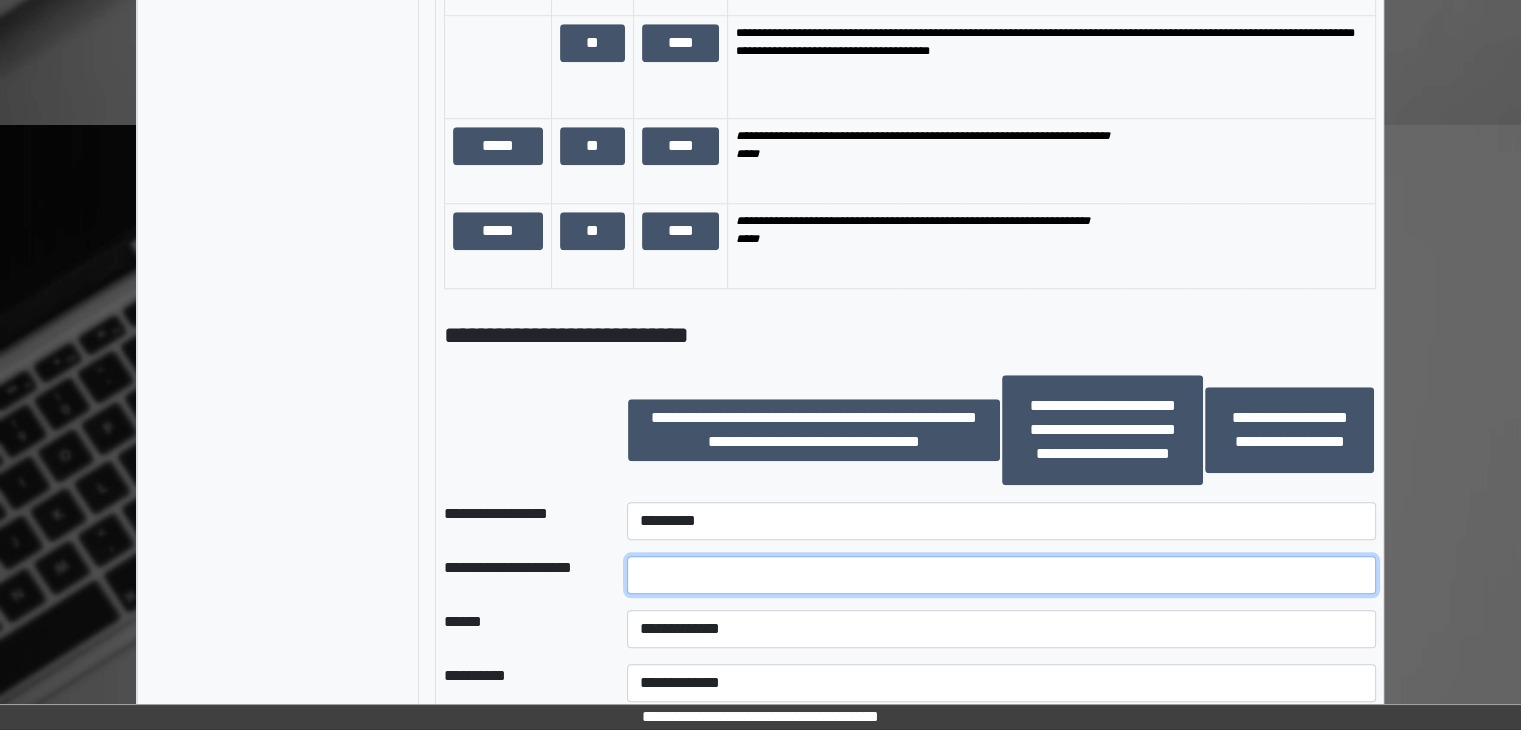 scroll, scrollTop: 1700, scrollLeft: 0, axis: vertical 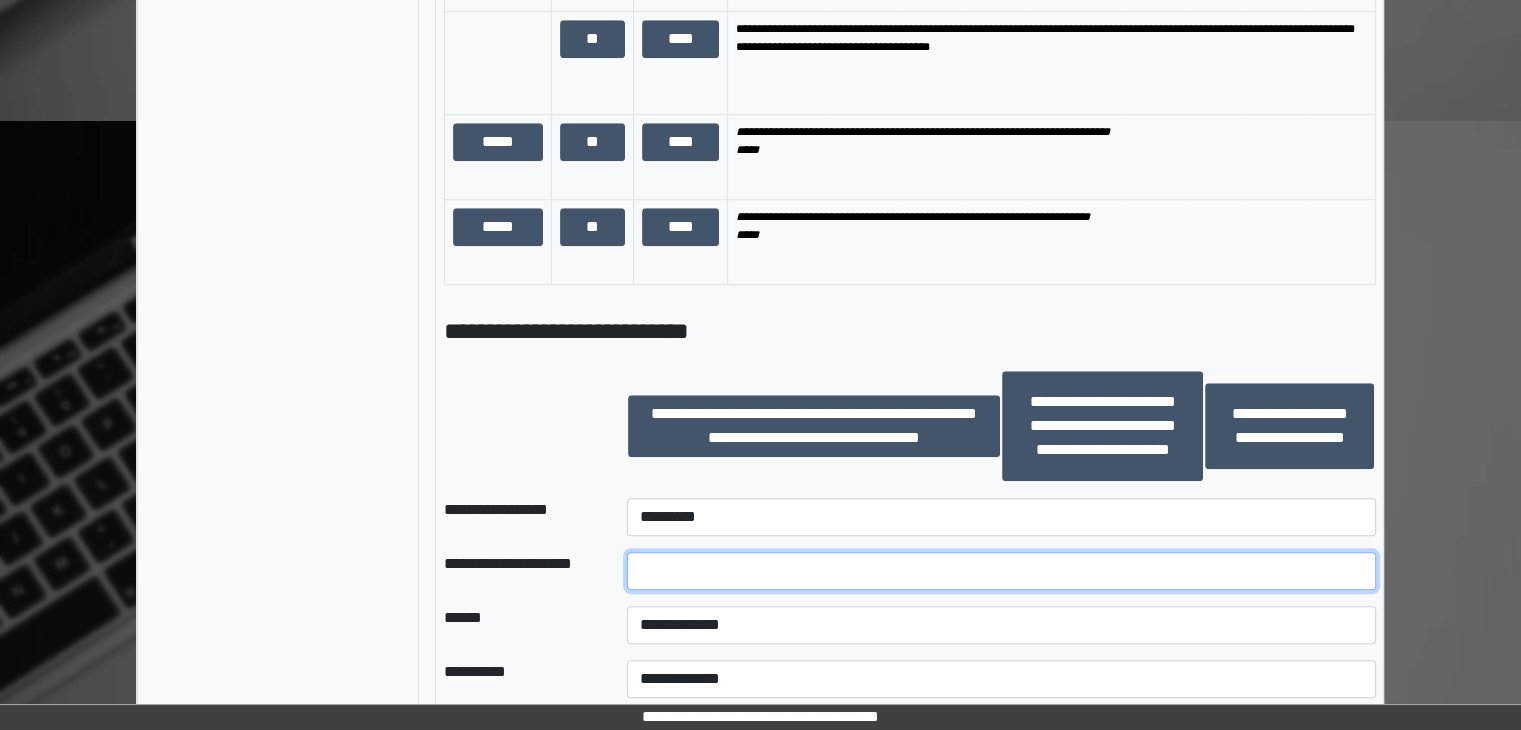 paste on "**********" 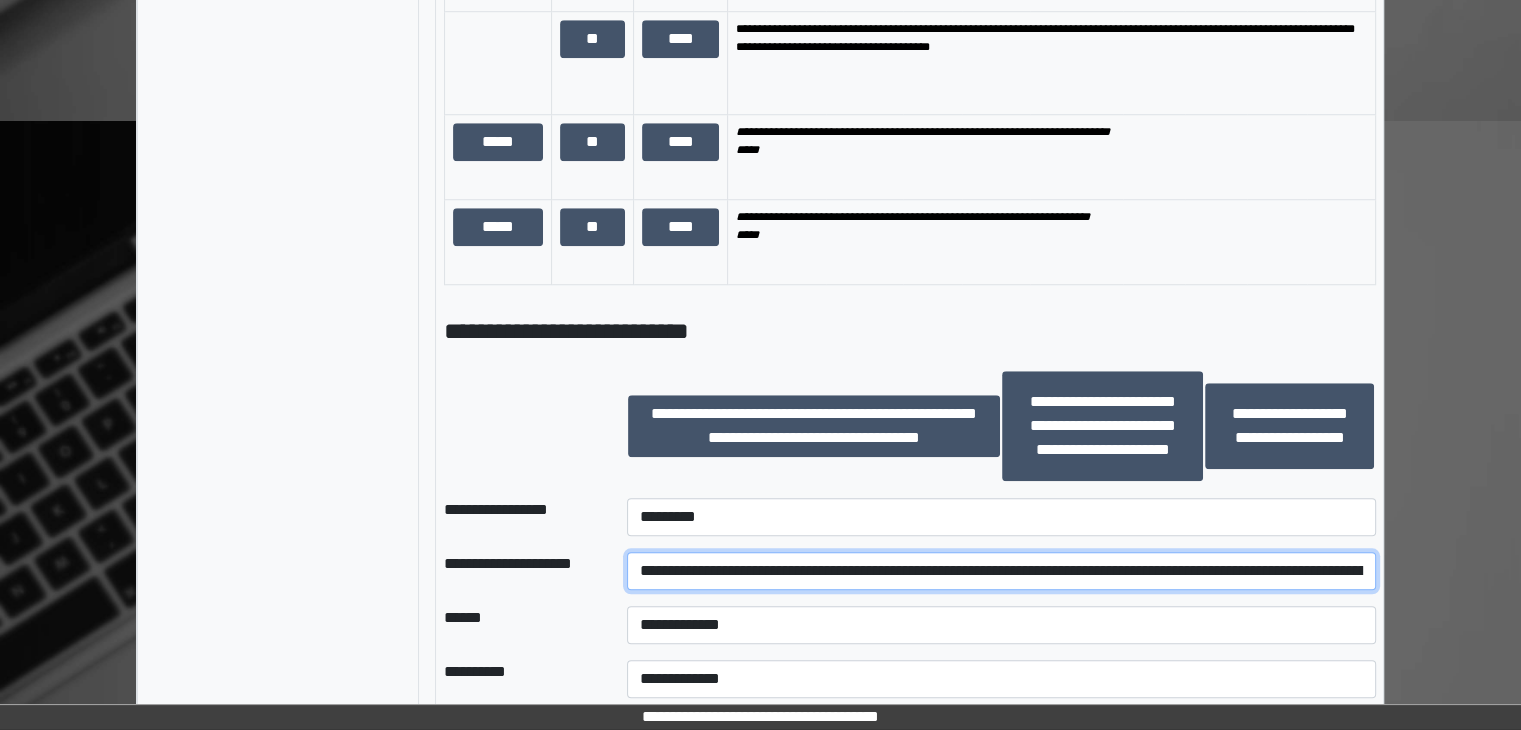 scroll, scrollTop: 0, scrollLeft: 347, axis: horizontal 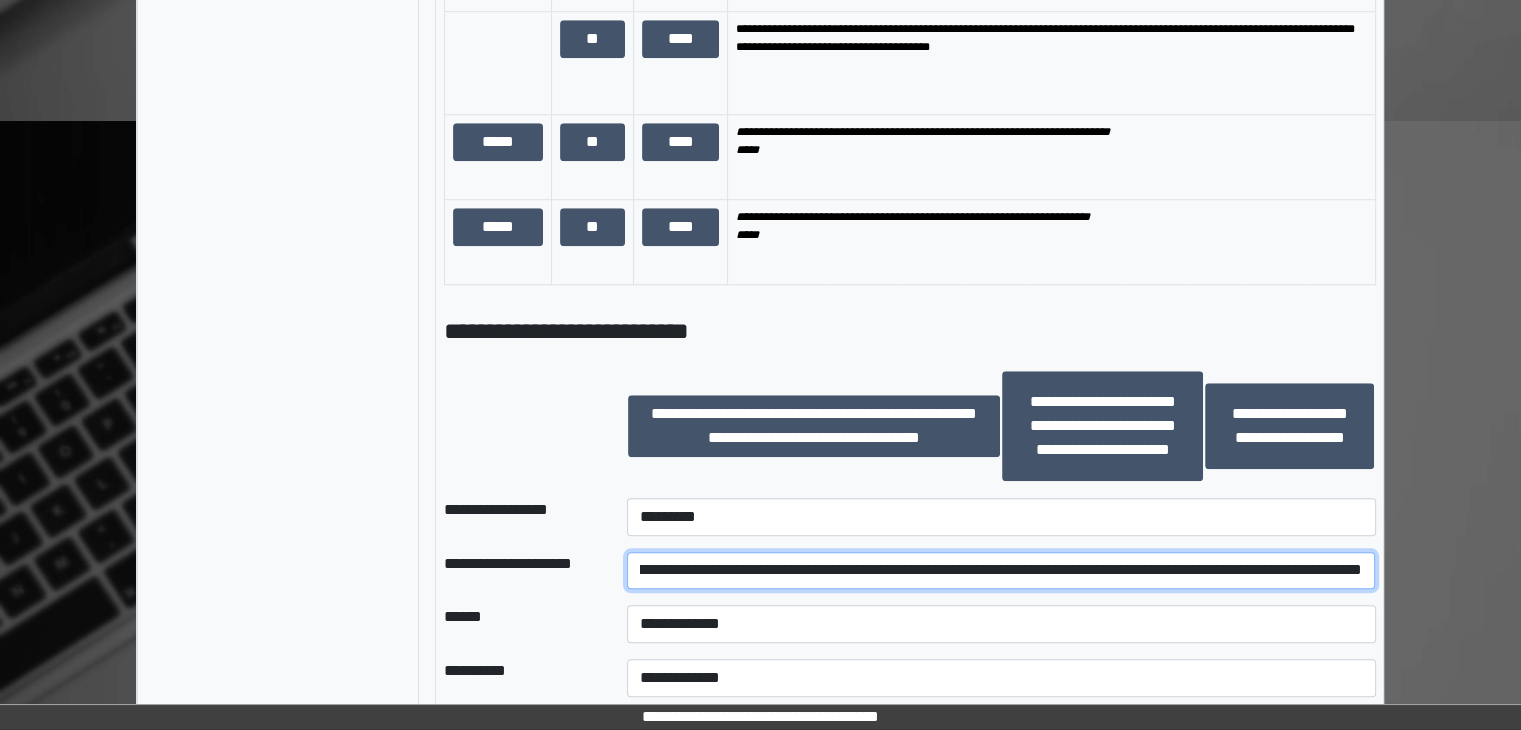 click on "**********" at bounding box center [1001, 571] 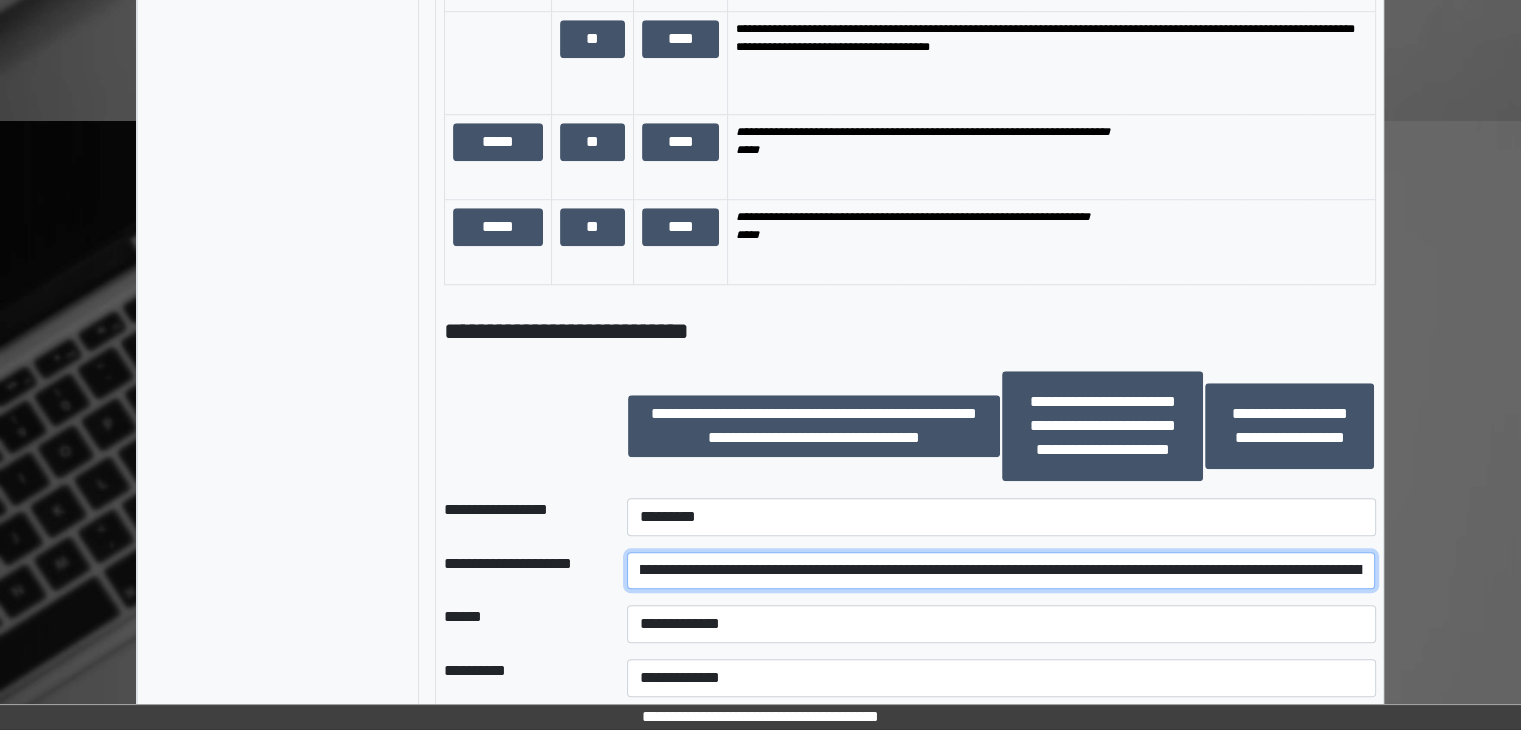 scroll, scrollTop: 0, scrollLeft: 27, axis: horizontal 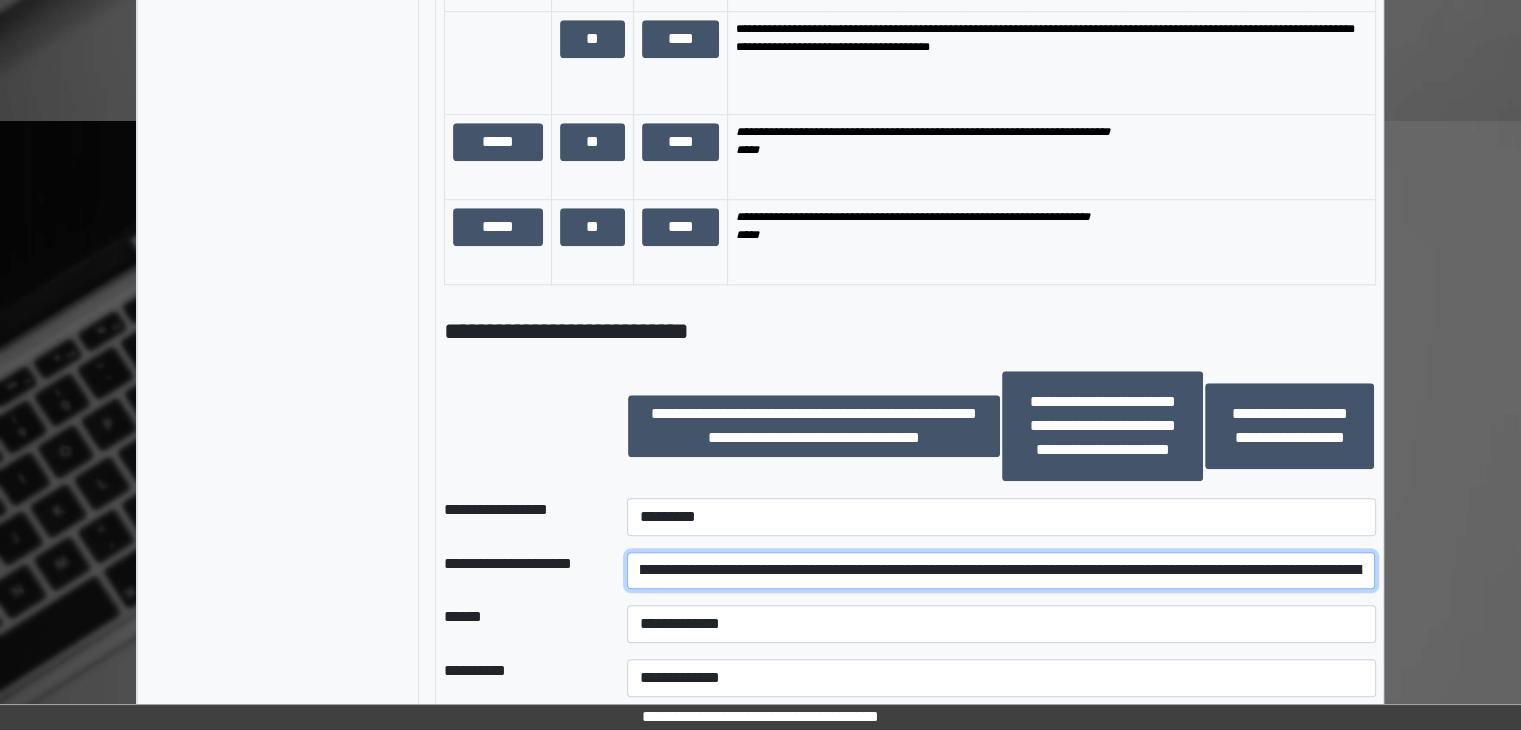 type on "**********" 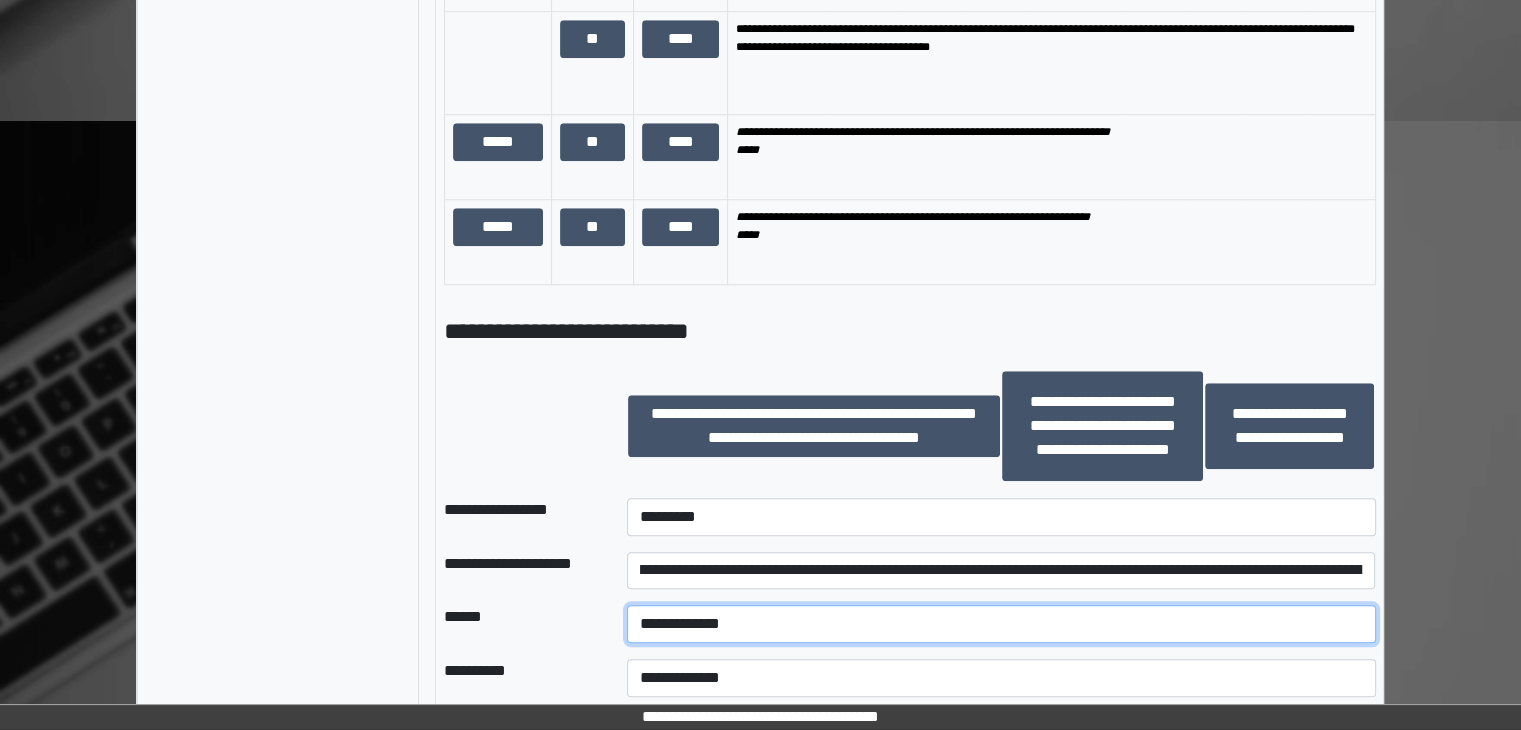 scroll, scrollTop: 0, scrollLeft: 0, axis: both 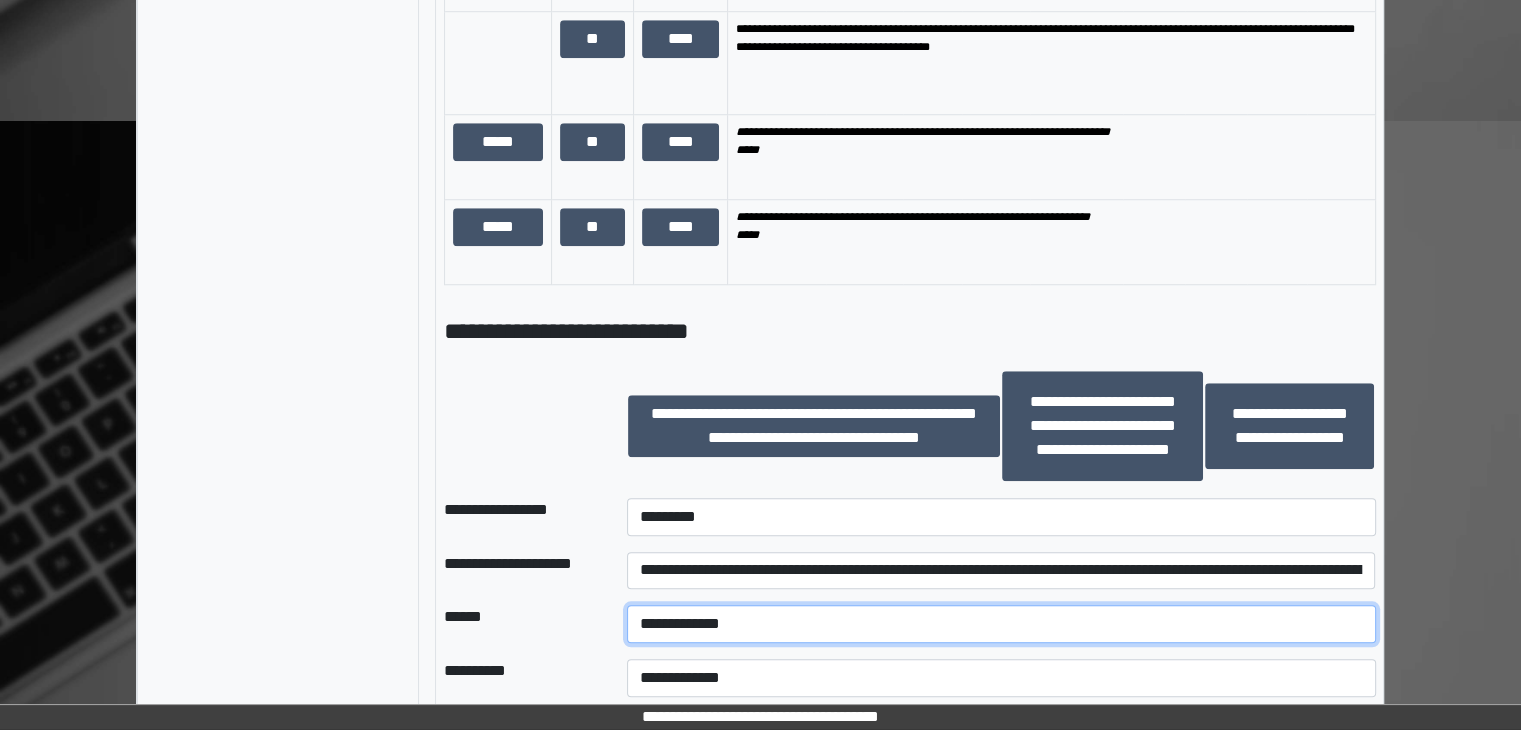 click on "**********" at bounding box center (1001, 624) 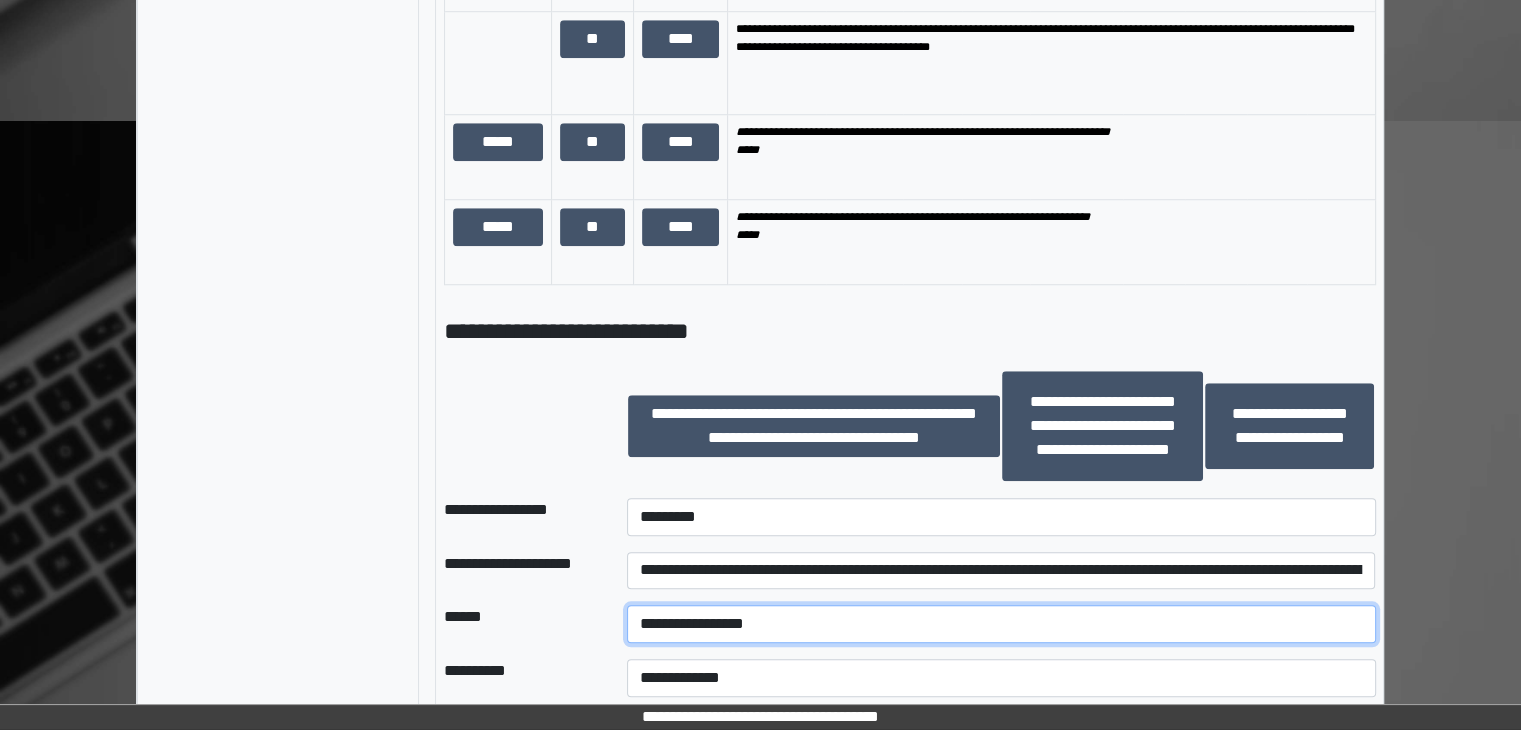 click on "**********" at bounding box center [1001, 624] 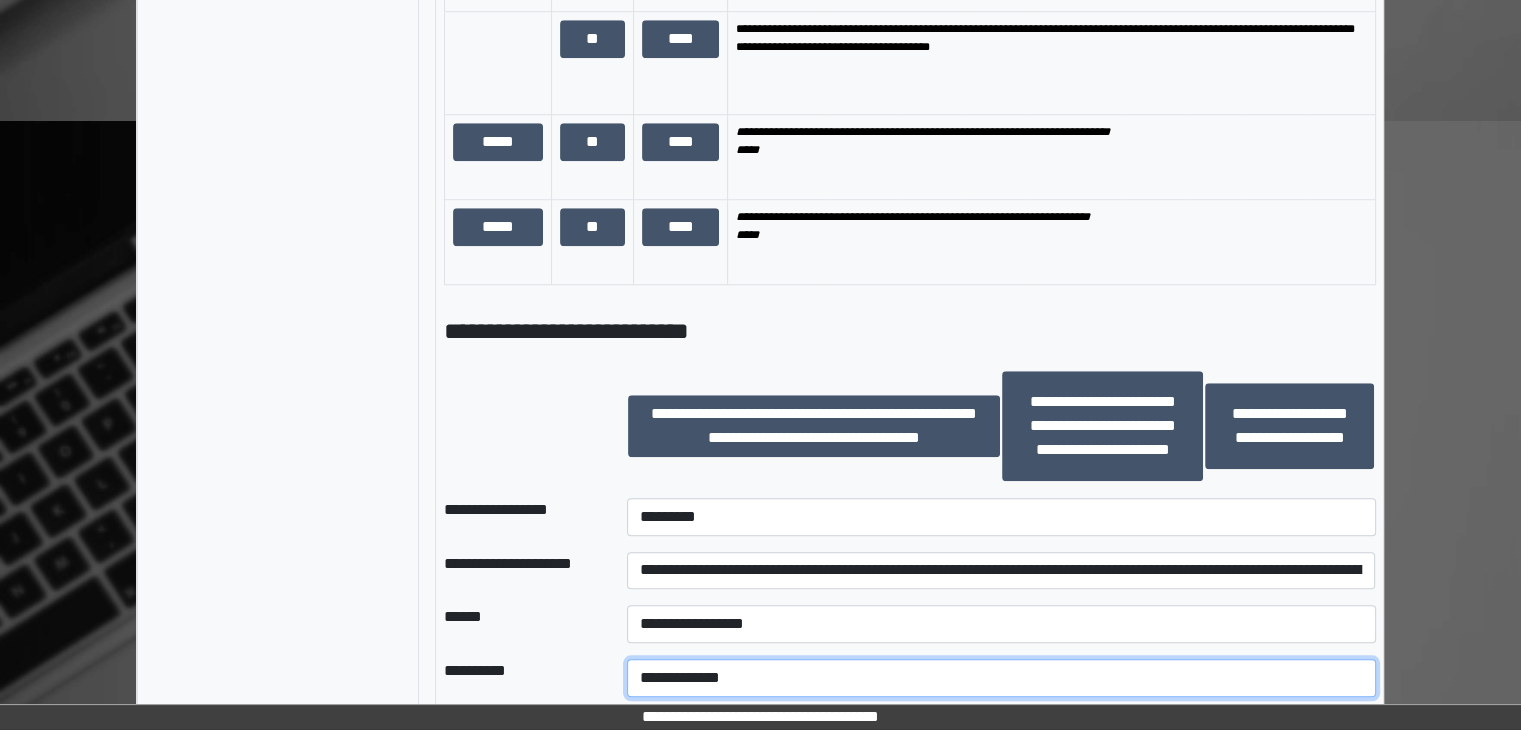 click on "**********" at bounding box center (1001, 678) 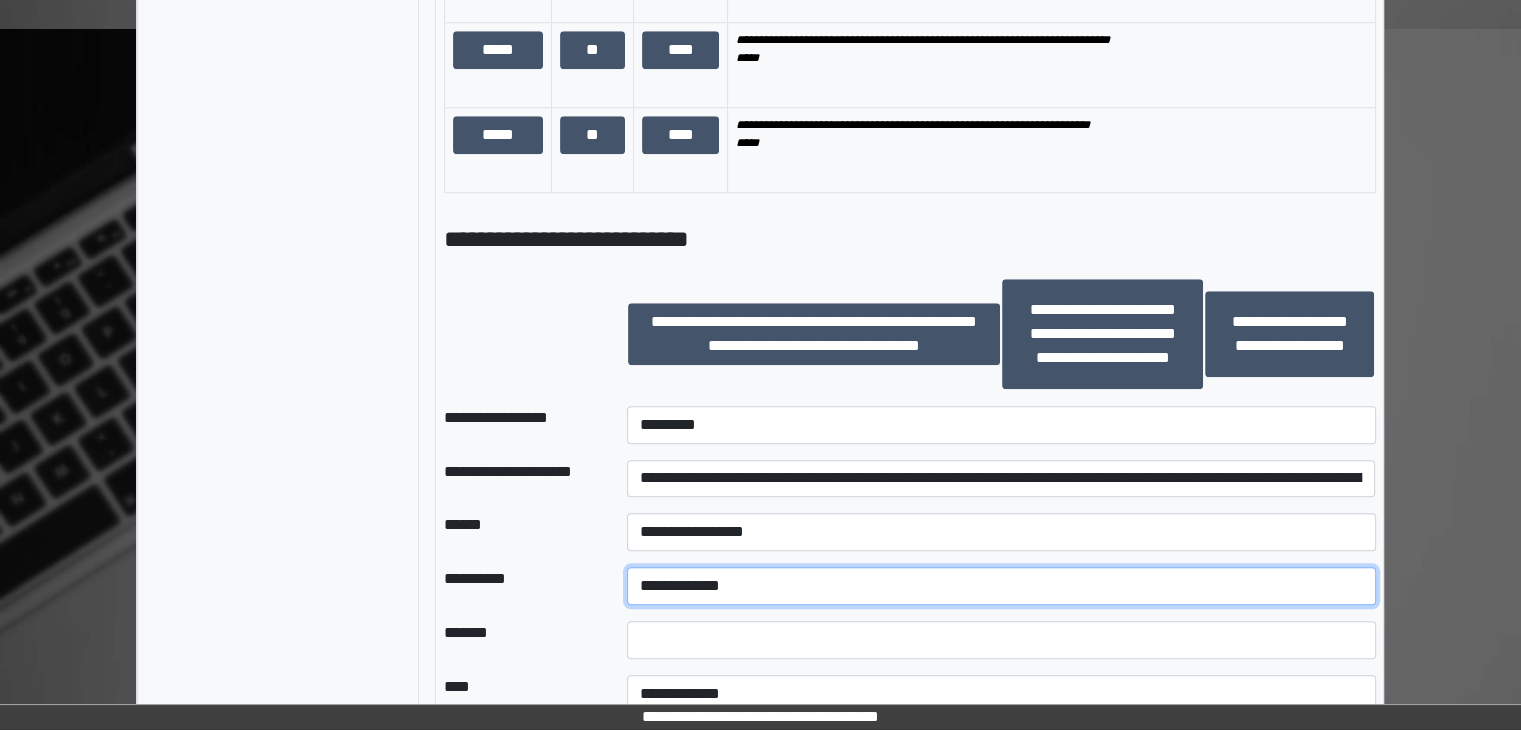 scroll, scrollTop: 1800, scrollLeft: 0, axis: vertical 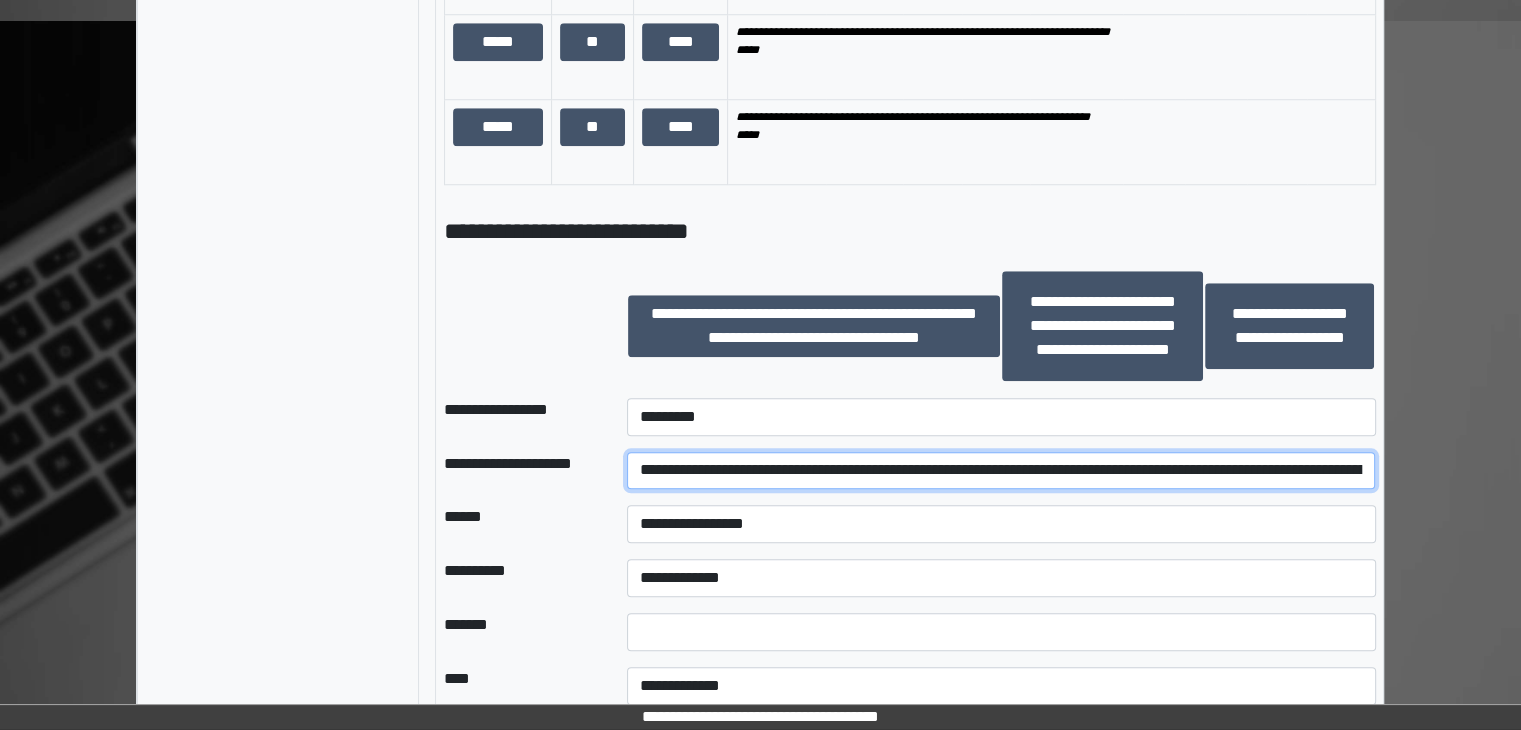 click on "**********" at bounding box center [1001, 471] 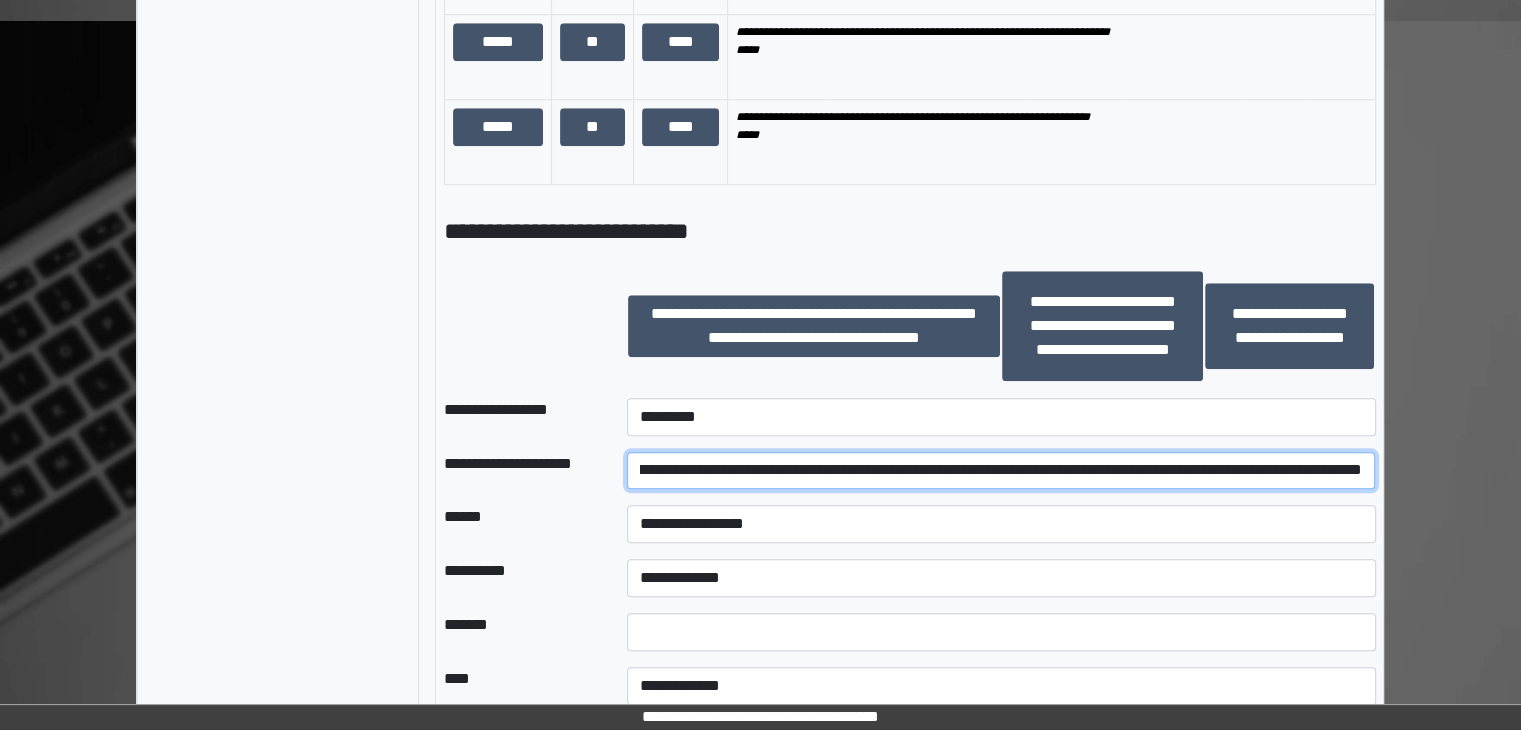 scroll, scrollTop: 0, scrollLeft: 698, axis: horizontal 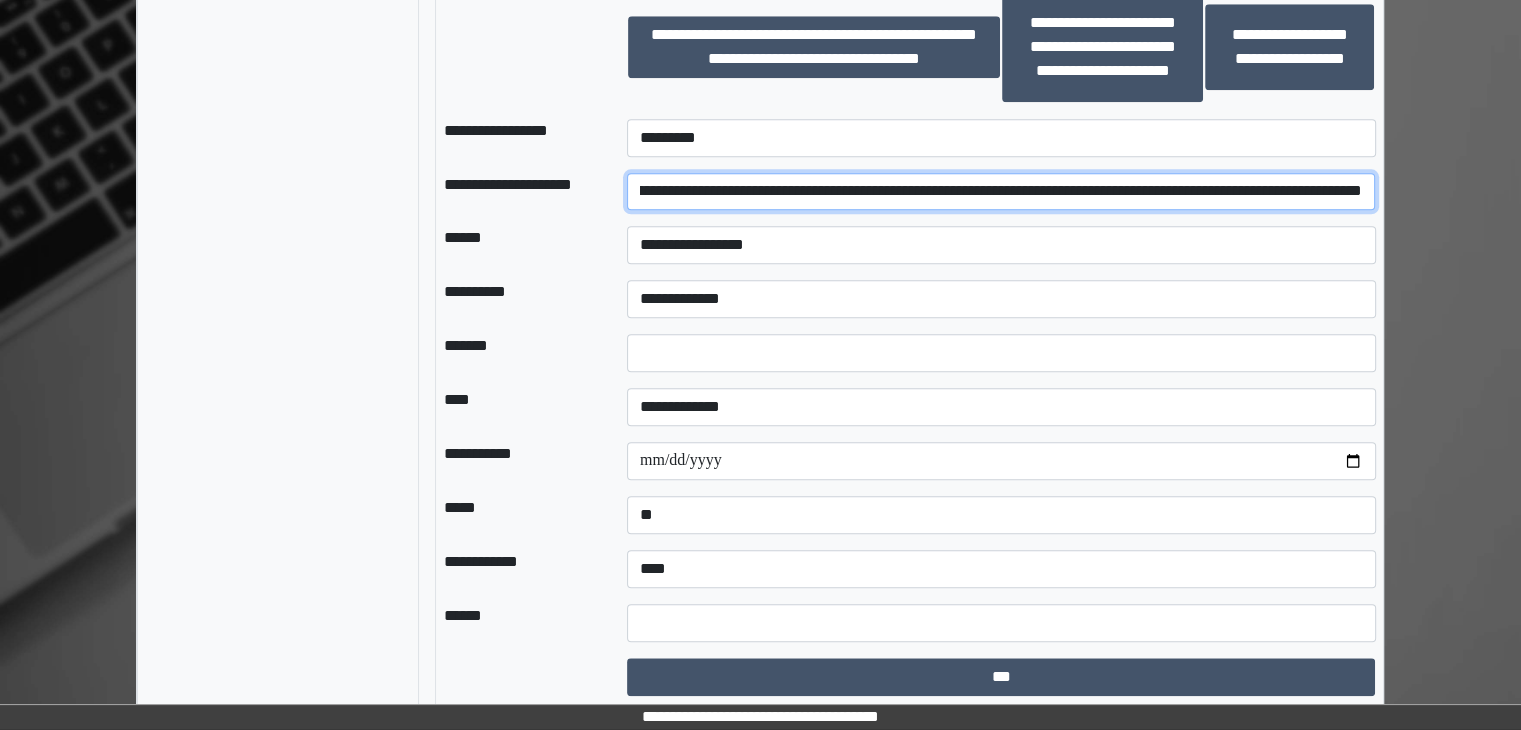 type on "**********" 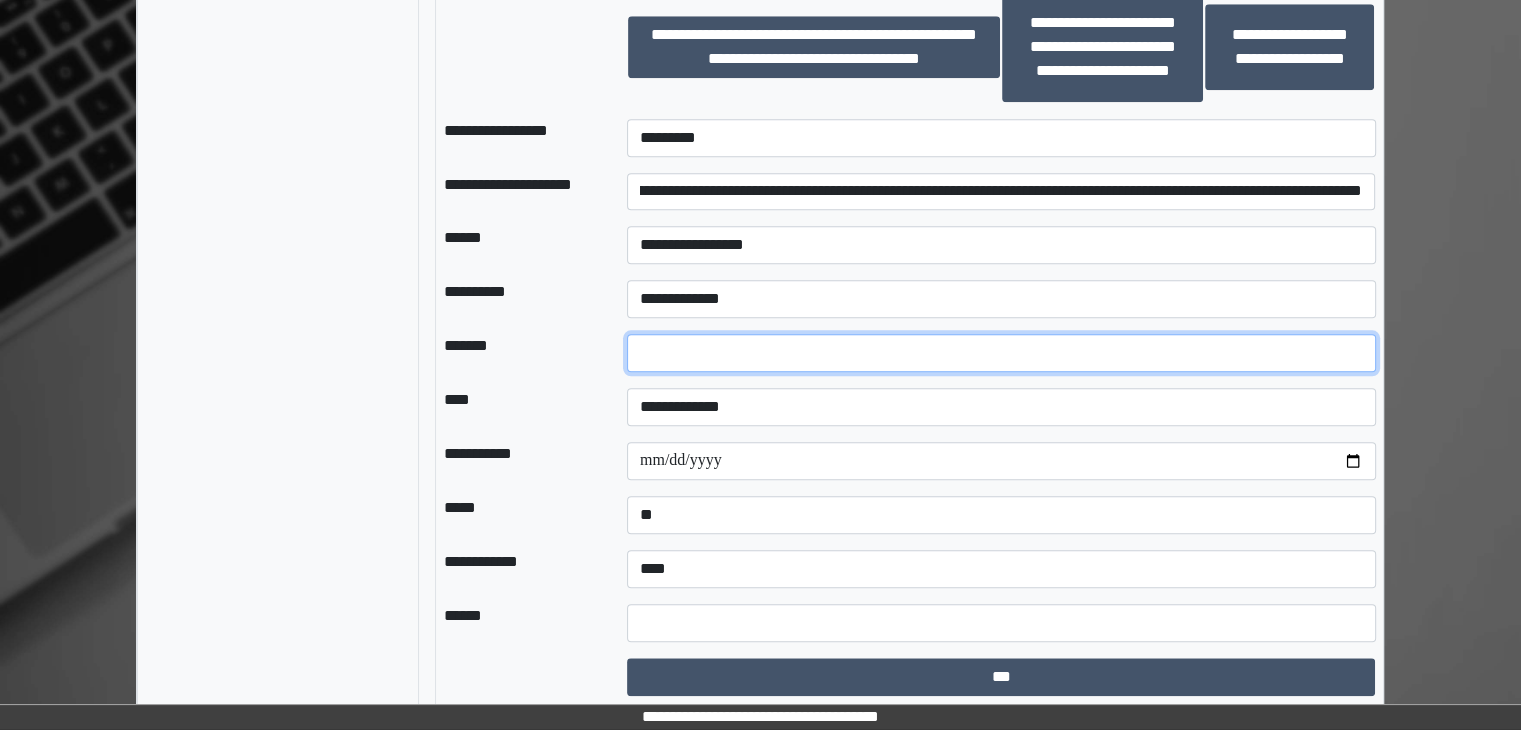 scroll, scrollTop: 0, scrollLeft: 0, axis: both 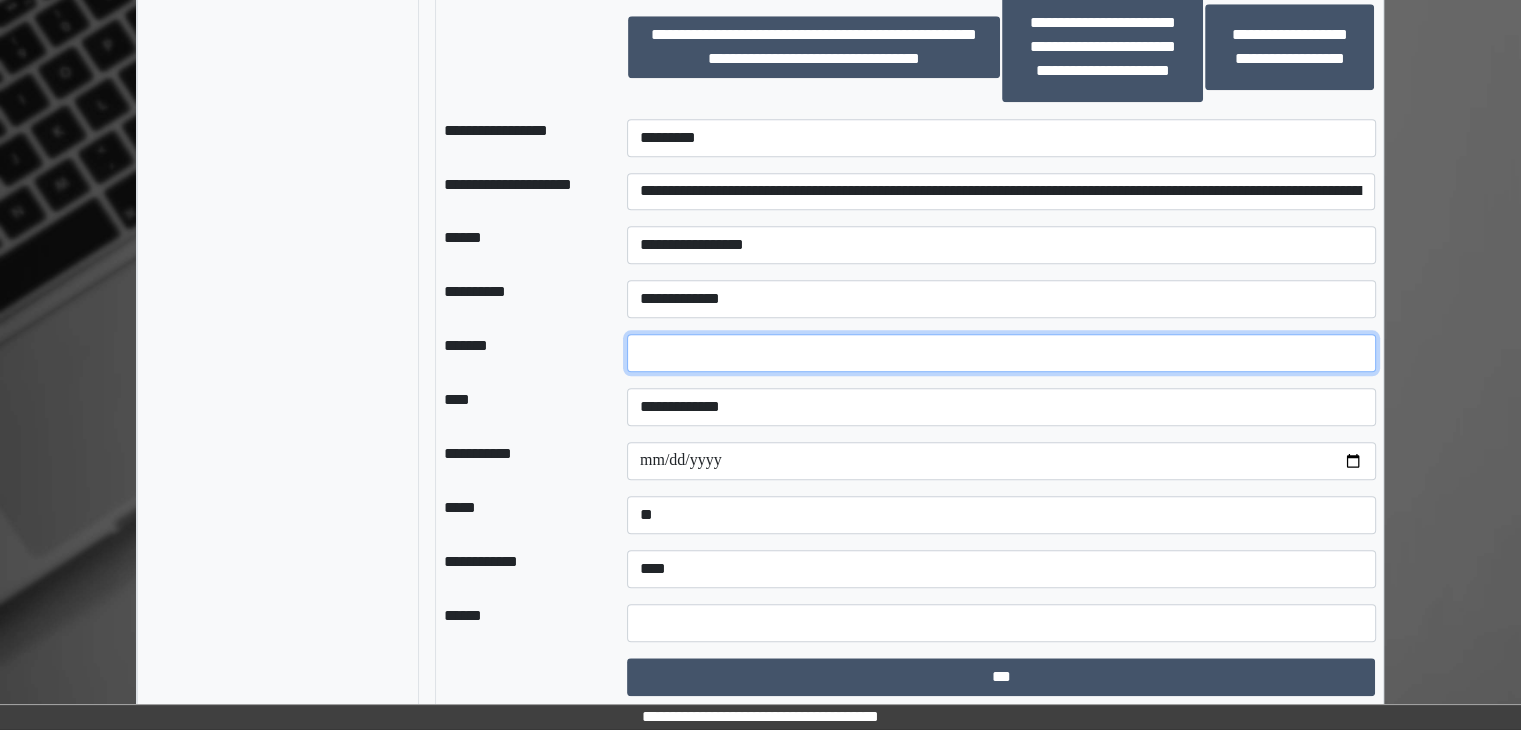 click at bounding box center [1001, 353] 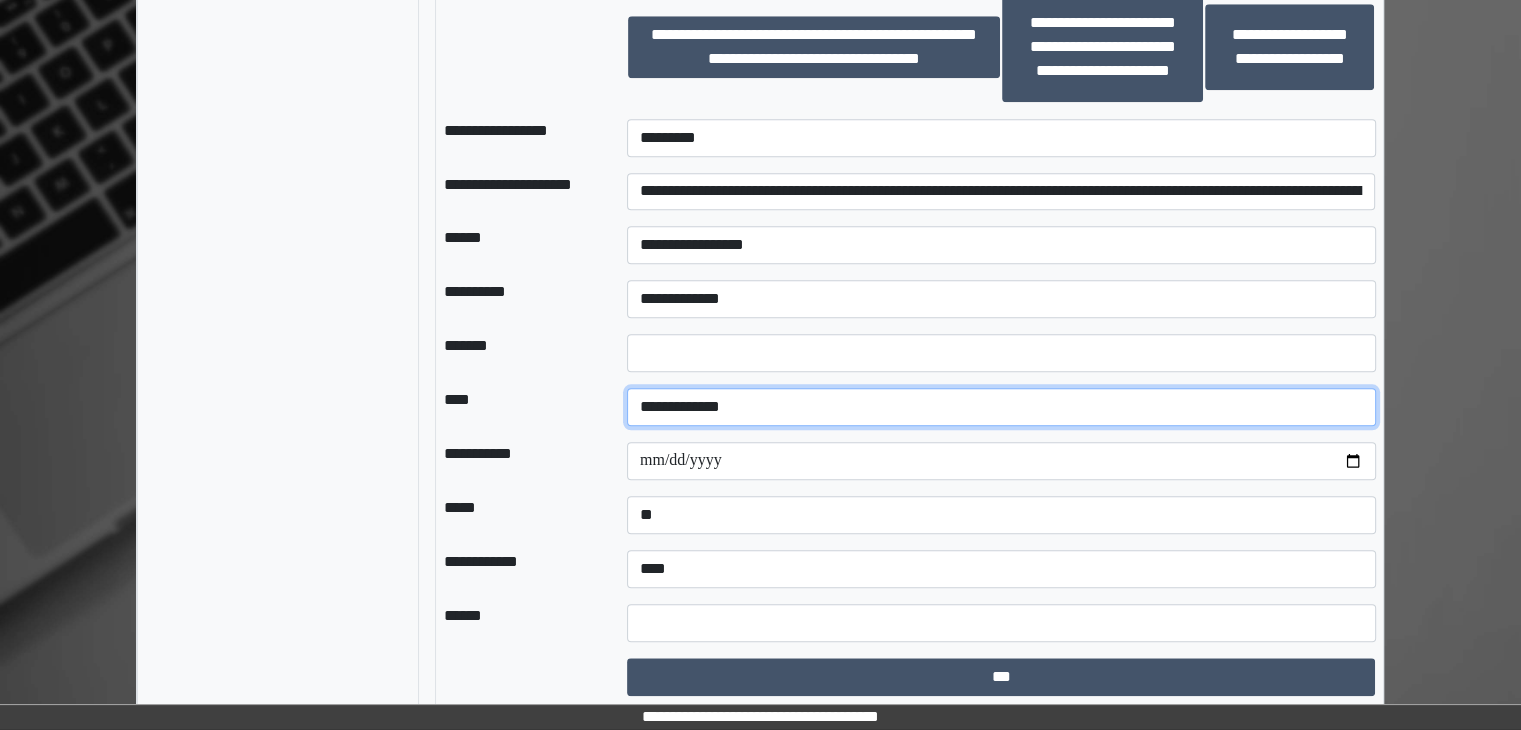 click on "**********" at bounding box center (1001, 407) 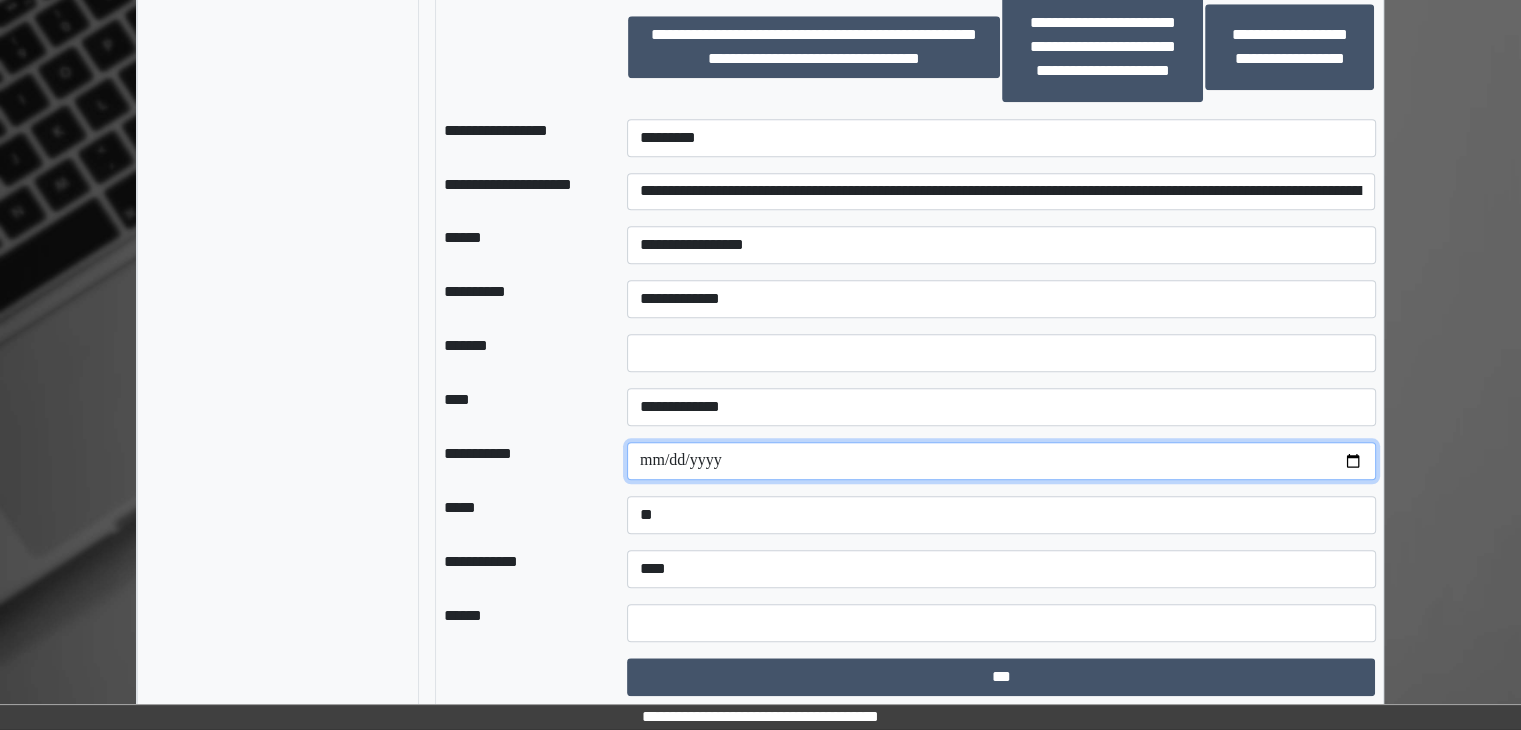 click at bounding box center [1001, 461] 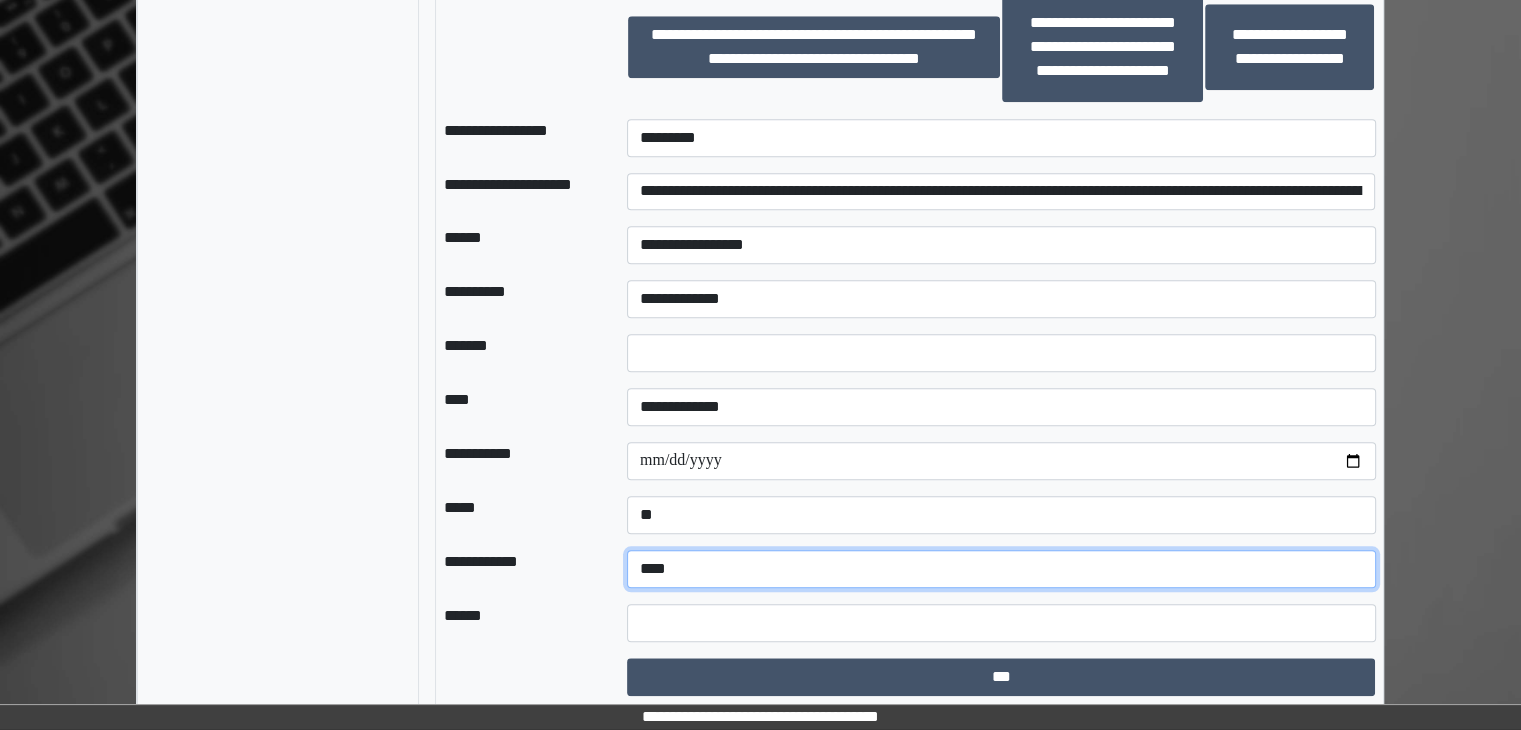 click on "**********" at bounding box center (1001, 569) 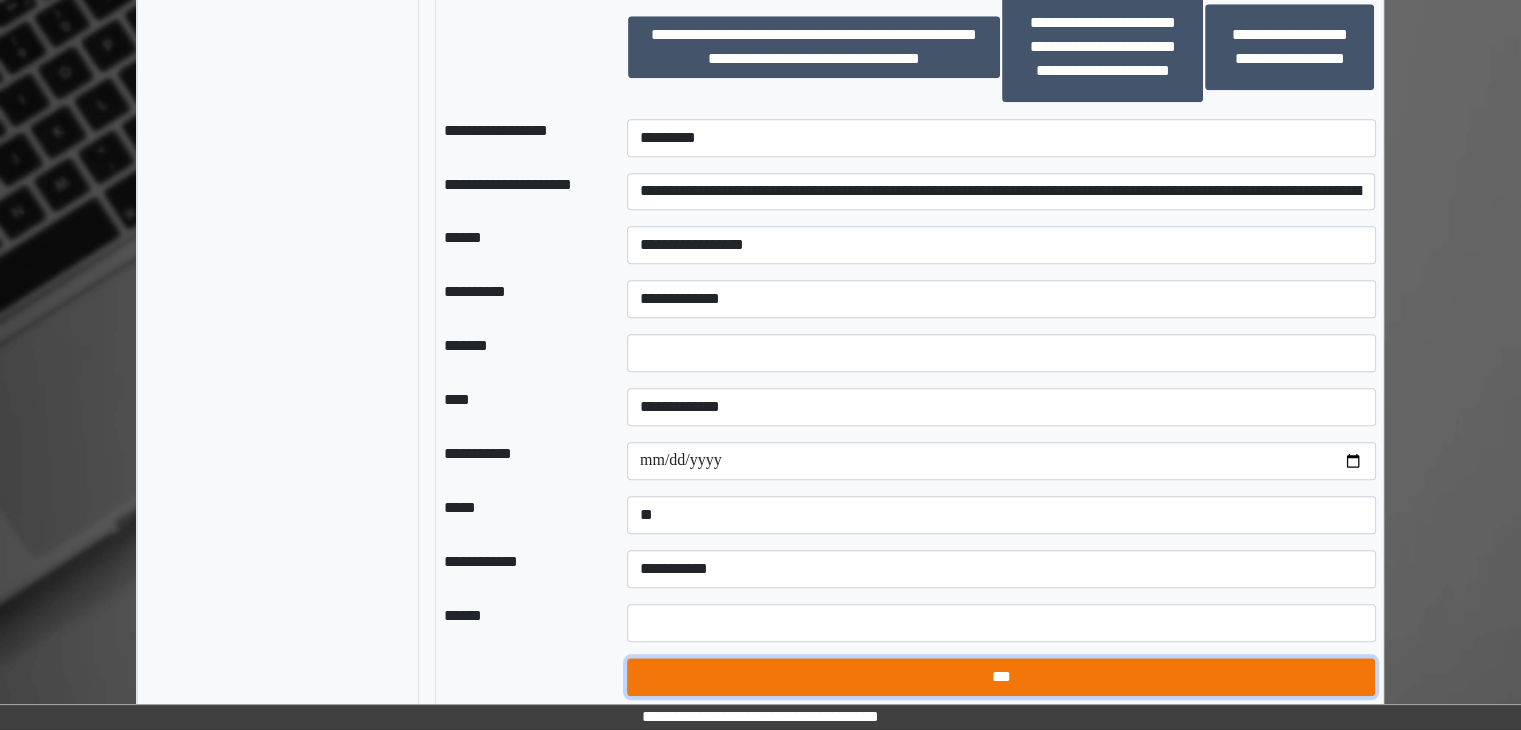 click on "***" at bounding box center [1001, 677] 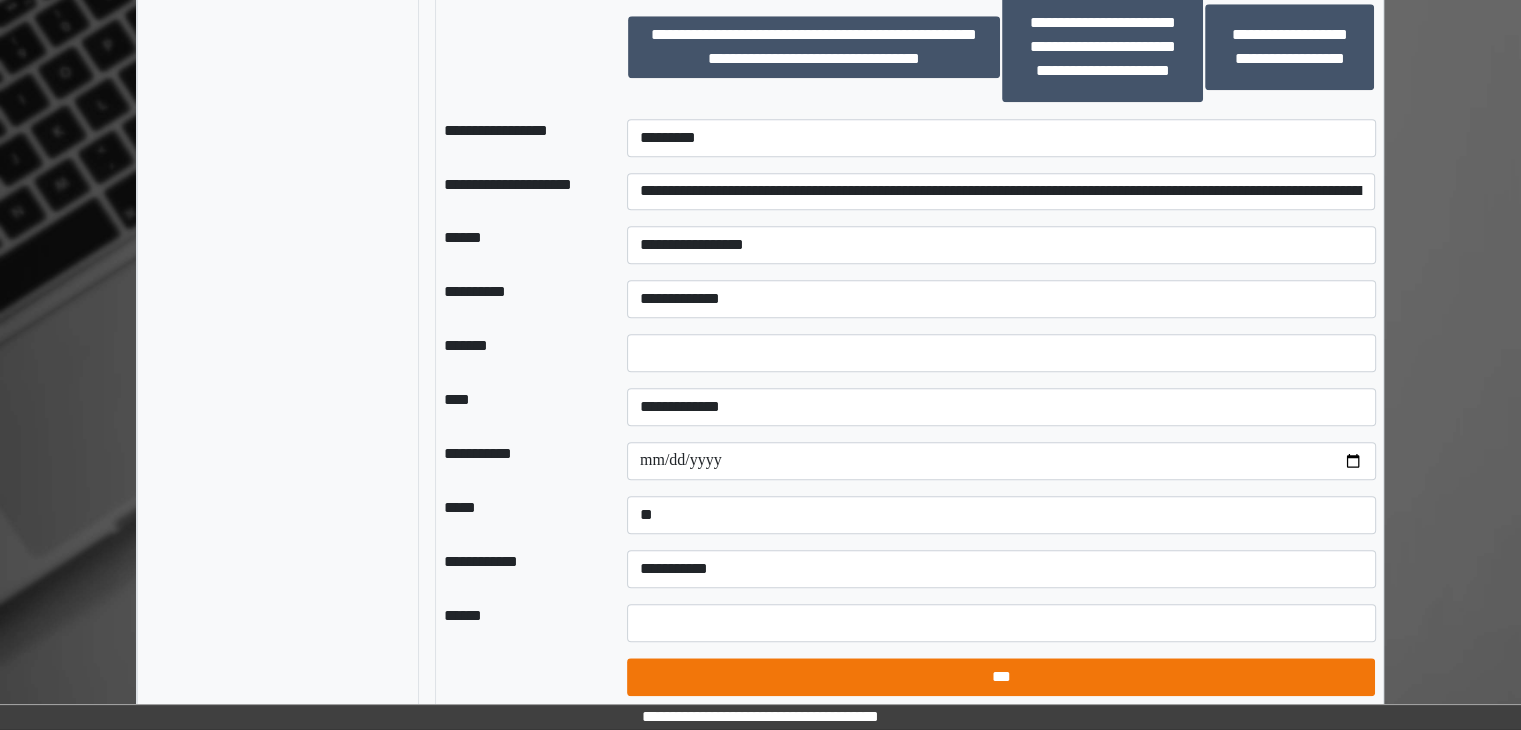 select on "*" 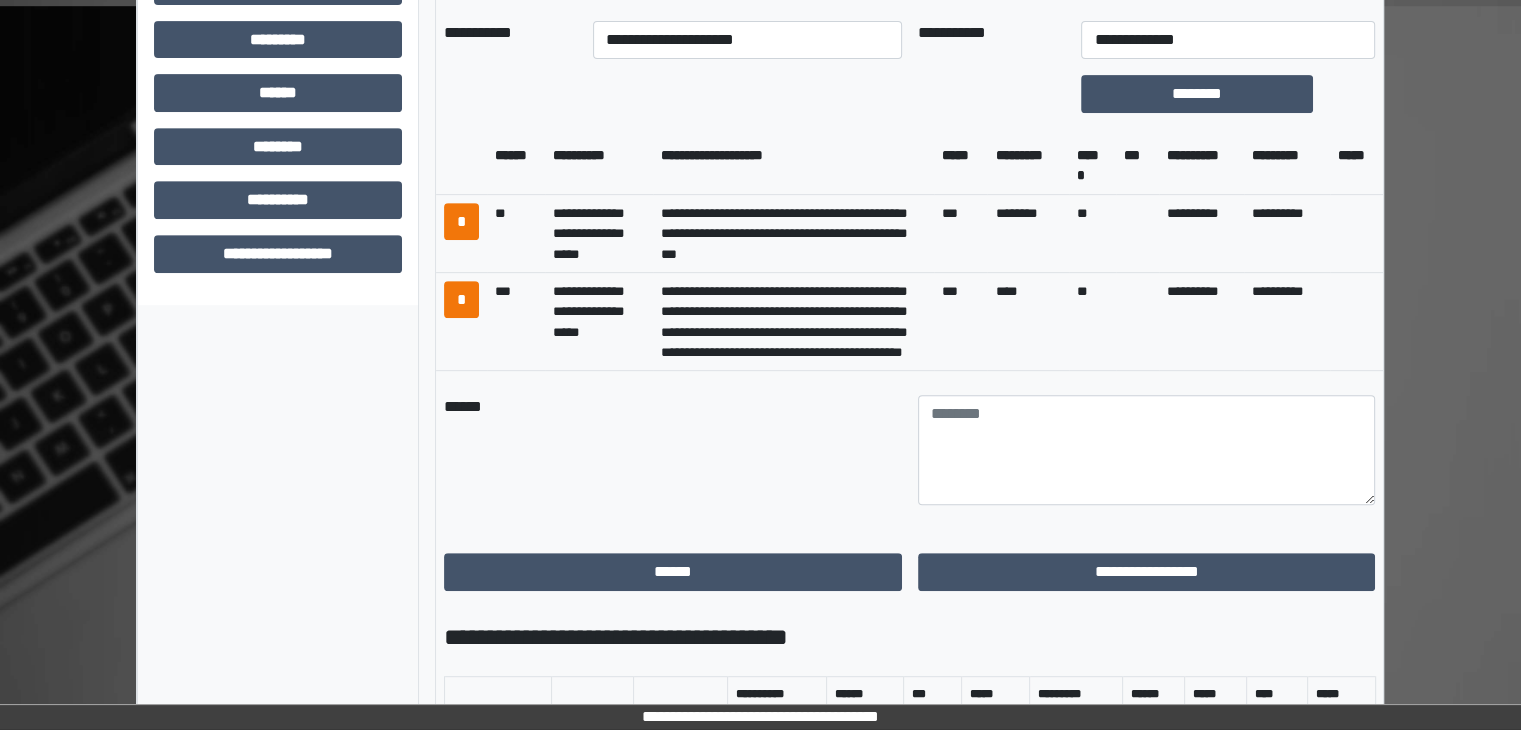 scroll, scrollTop: 880, scrollLeft: 0, axis: vertical 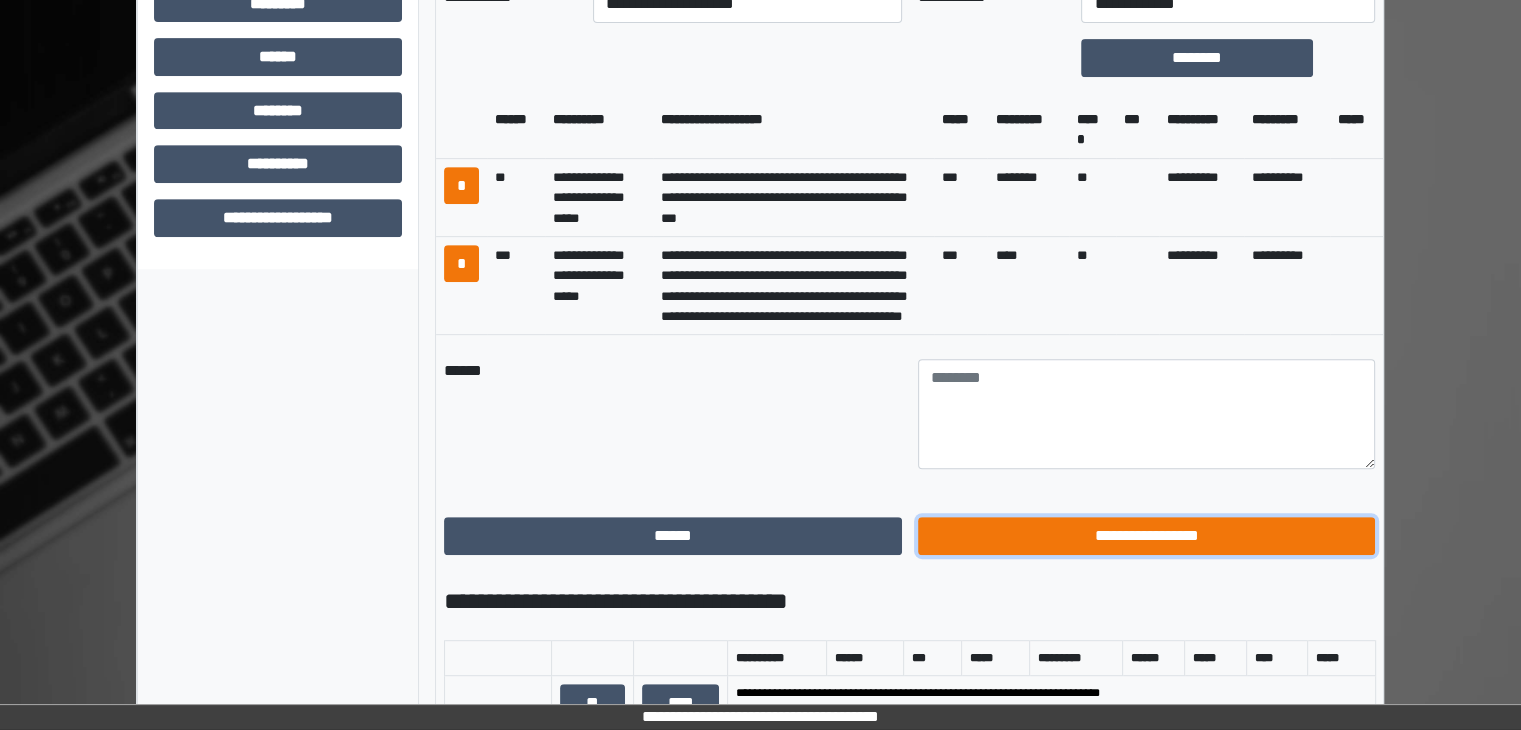 click on "**********" at bounding box center [1147, 536] 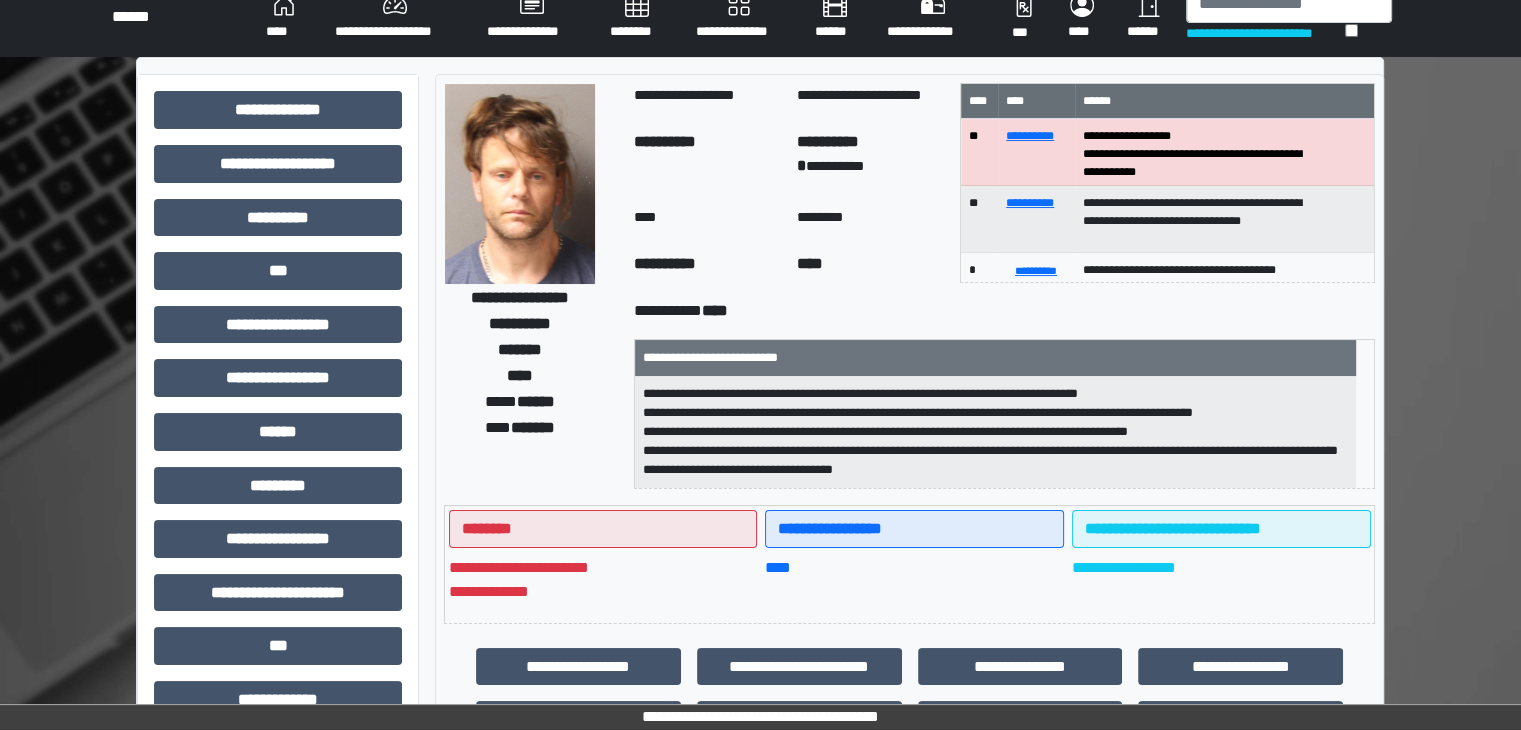 scroll, scrollTop: 0, scrollLeft: 0, axis: both 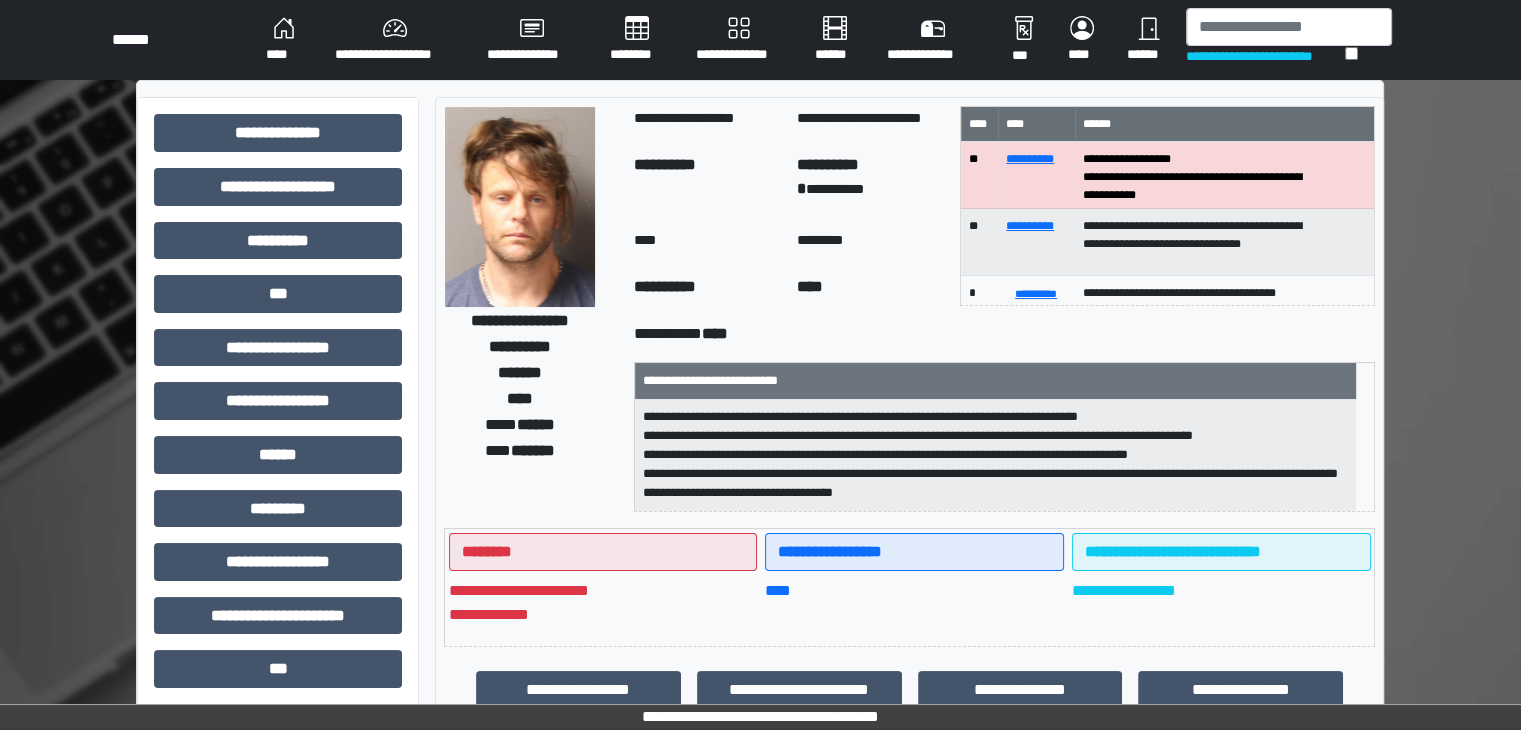 click on "****" at bounding box center [284, 40] 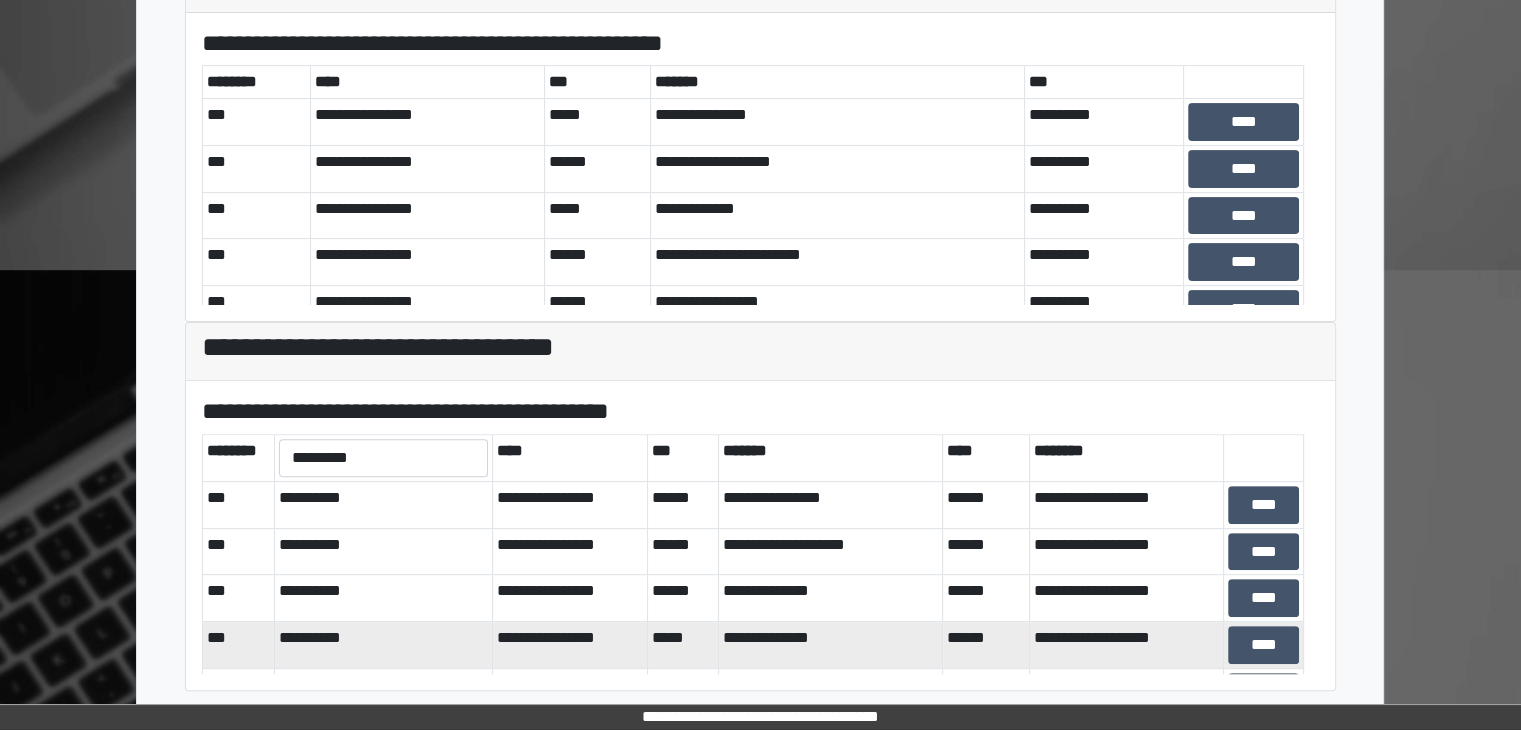 scroll, scrollTop: 581, scrollLeft: 0, axis: vertical 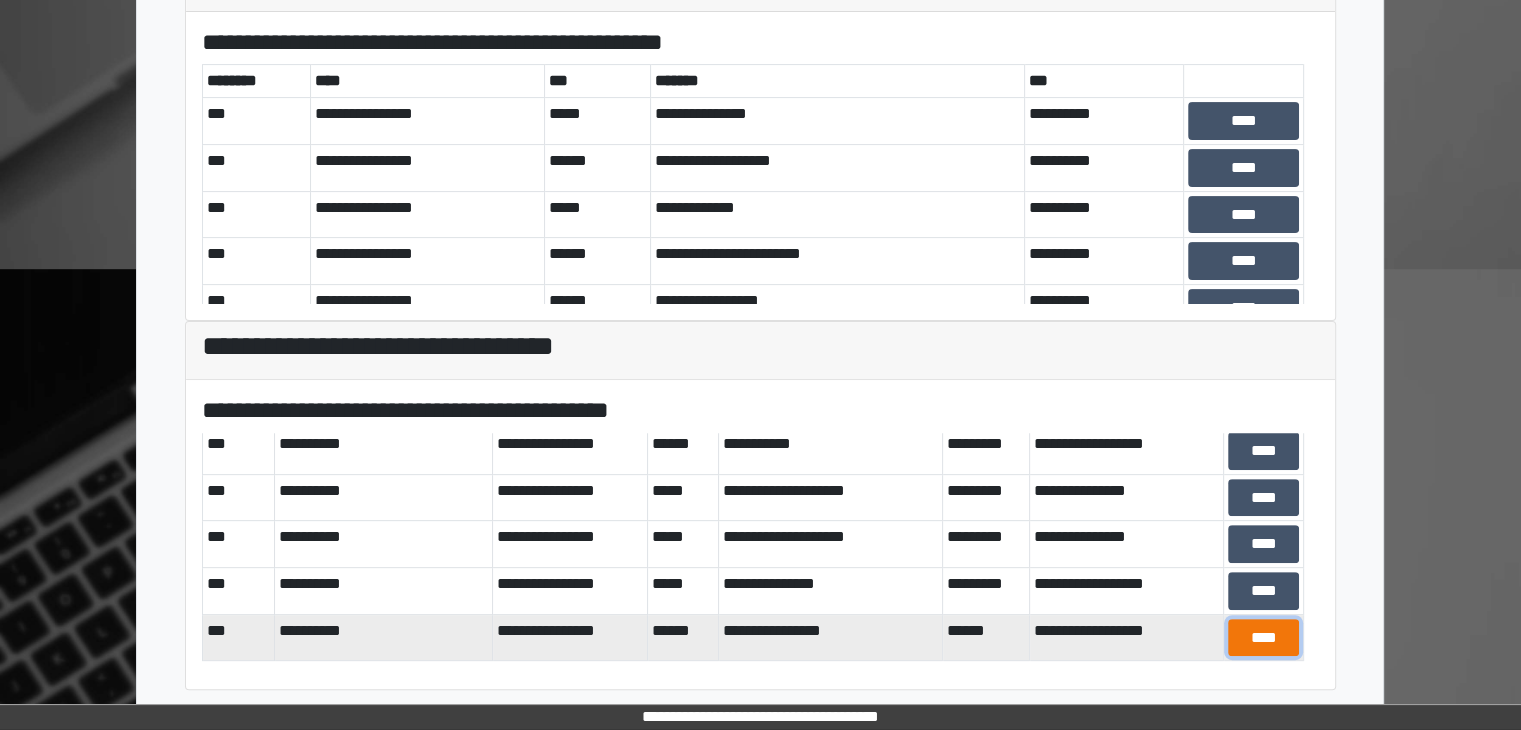 click on "****" at bounding box center [1263, 638] 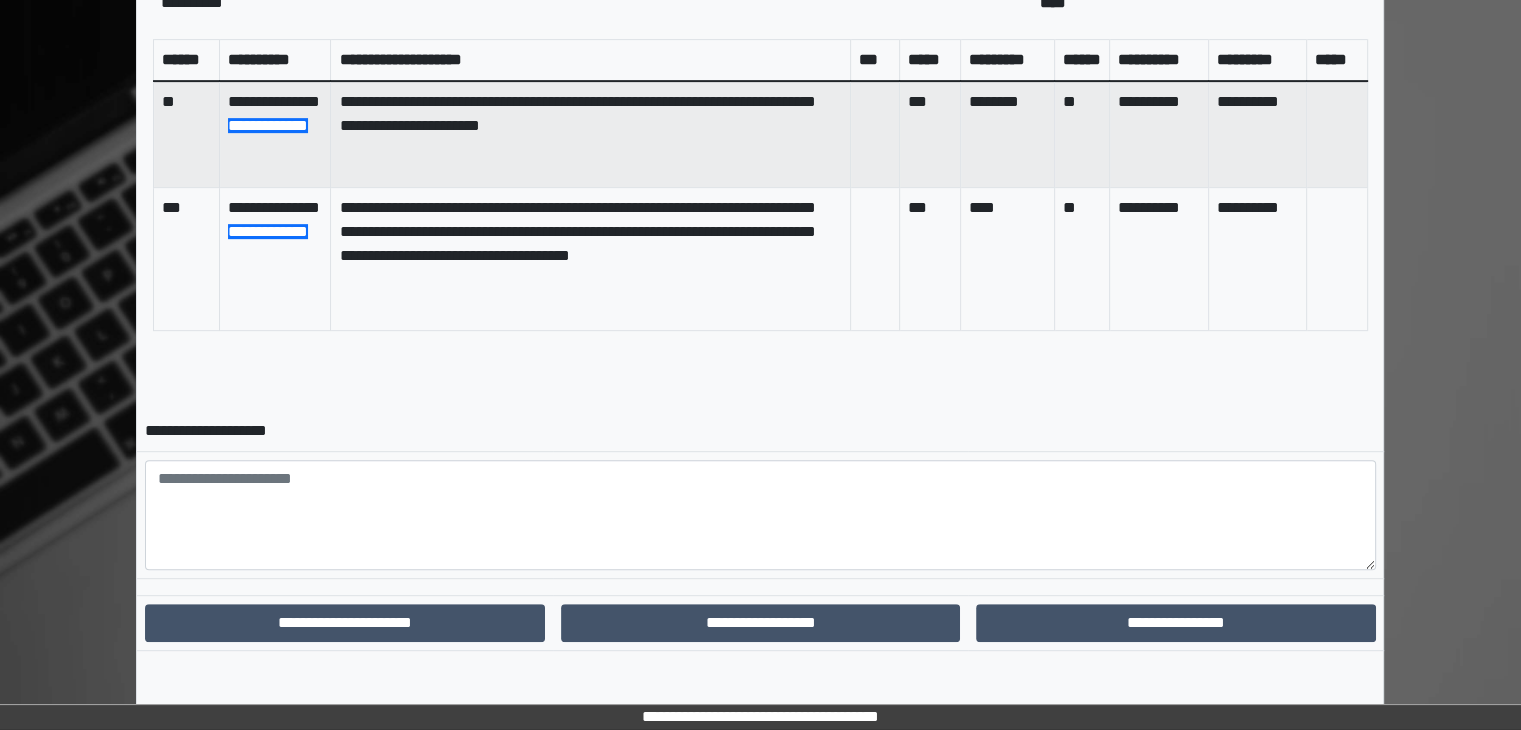 scroll, scrollTop: 879, scrollLeft: 0, axis: vertical 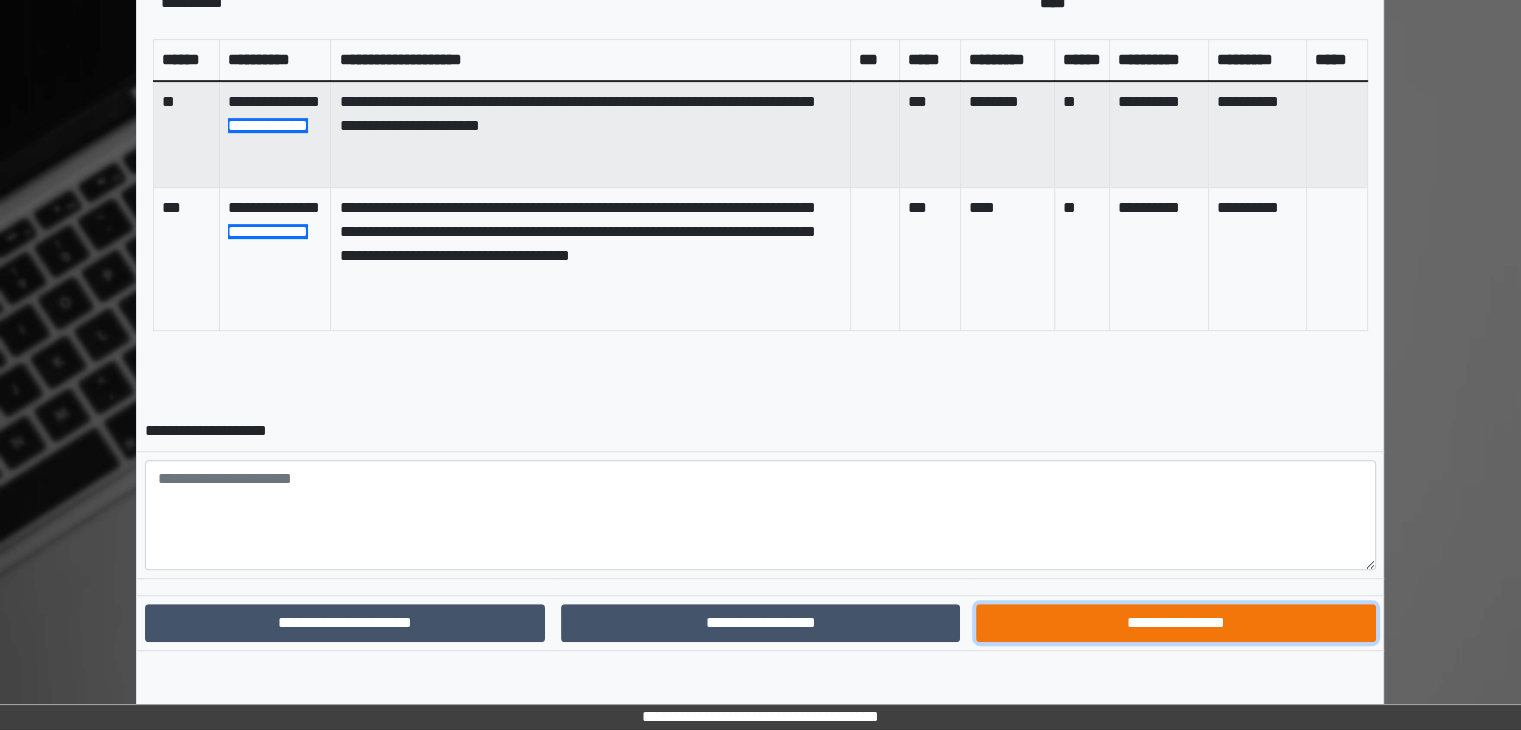click on "**********" at bounding box center [1175, 623] 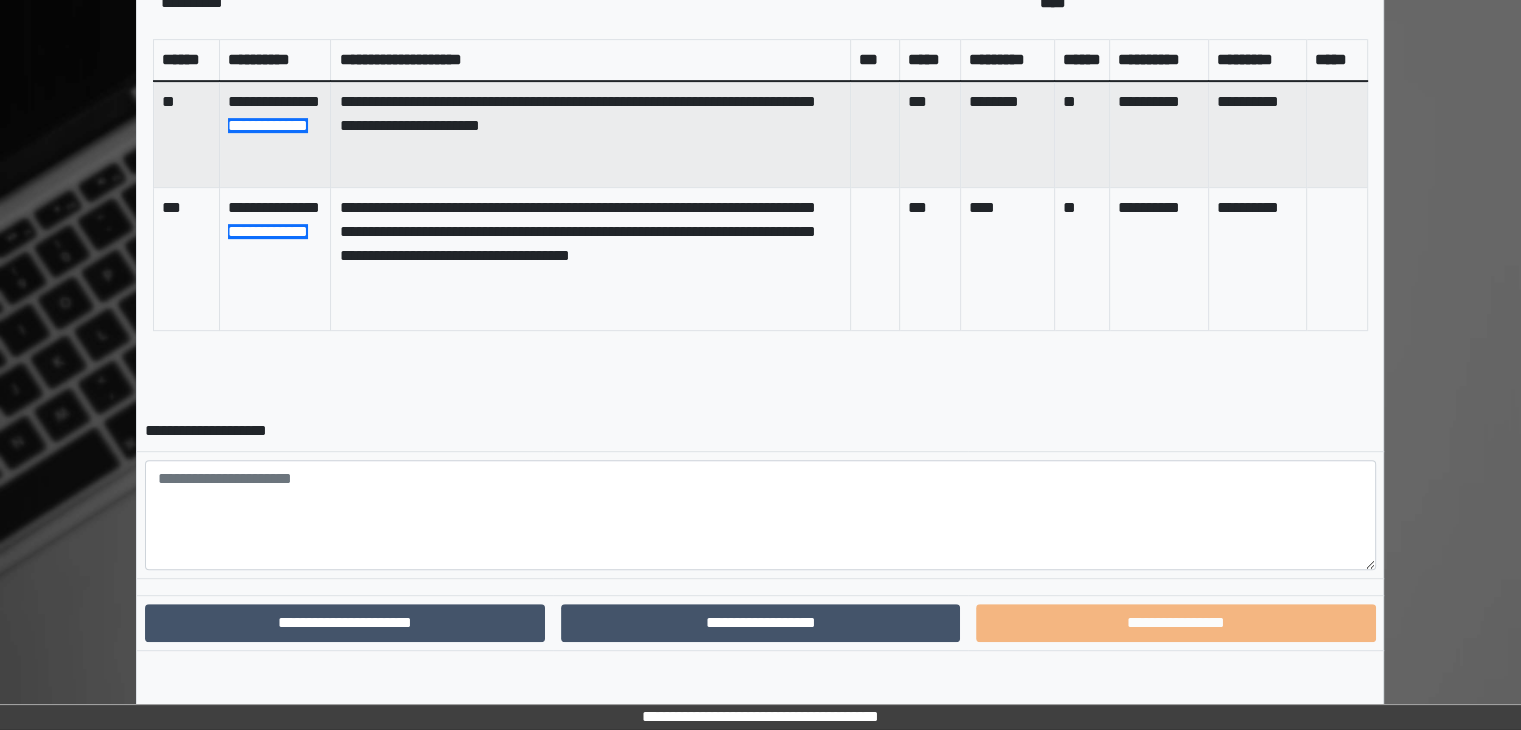 scroll, scrollTop: 776, scrollLeft: 0, axis: vertical 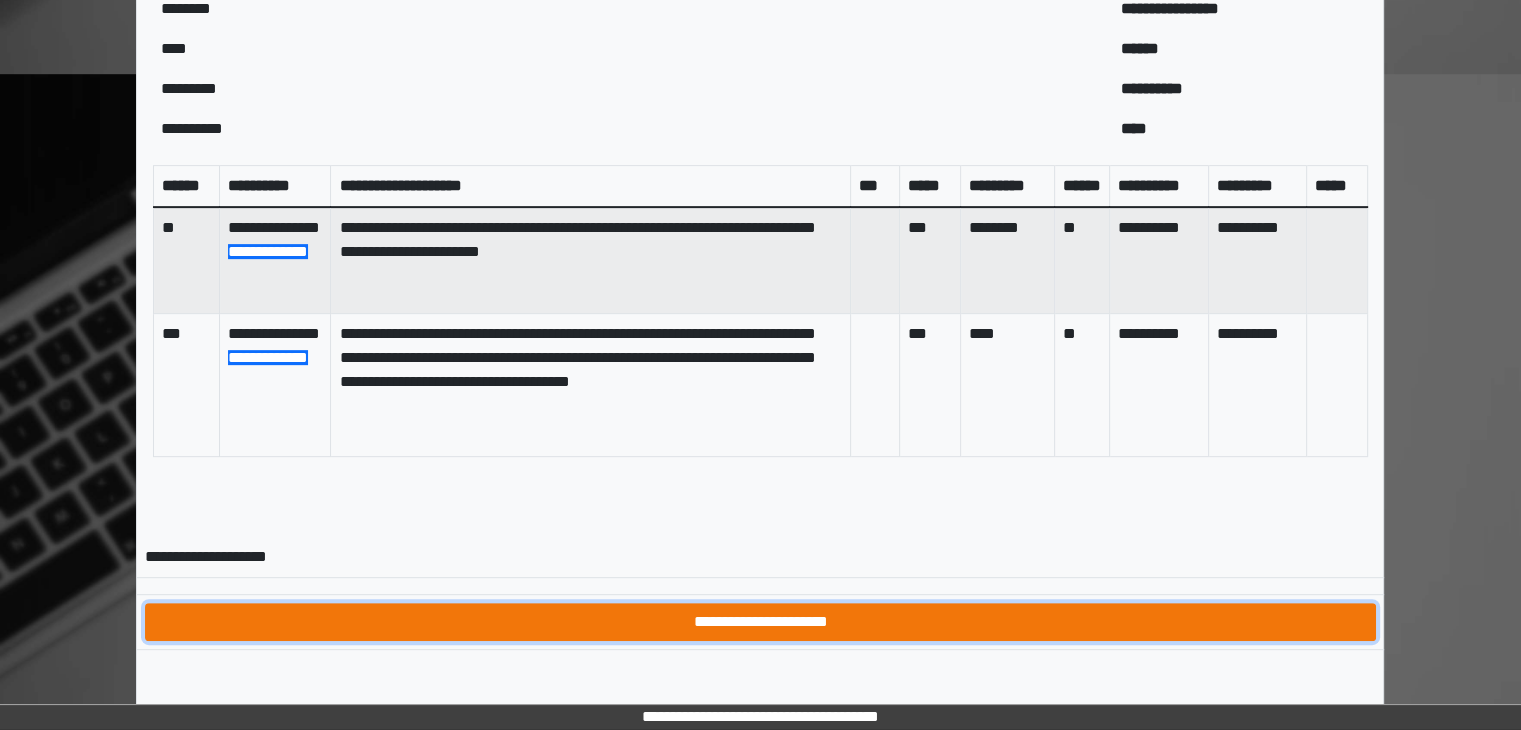 click on "**********" at bounding box center (760, 622) 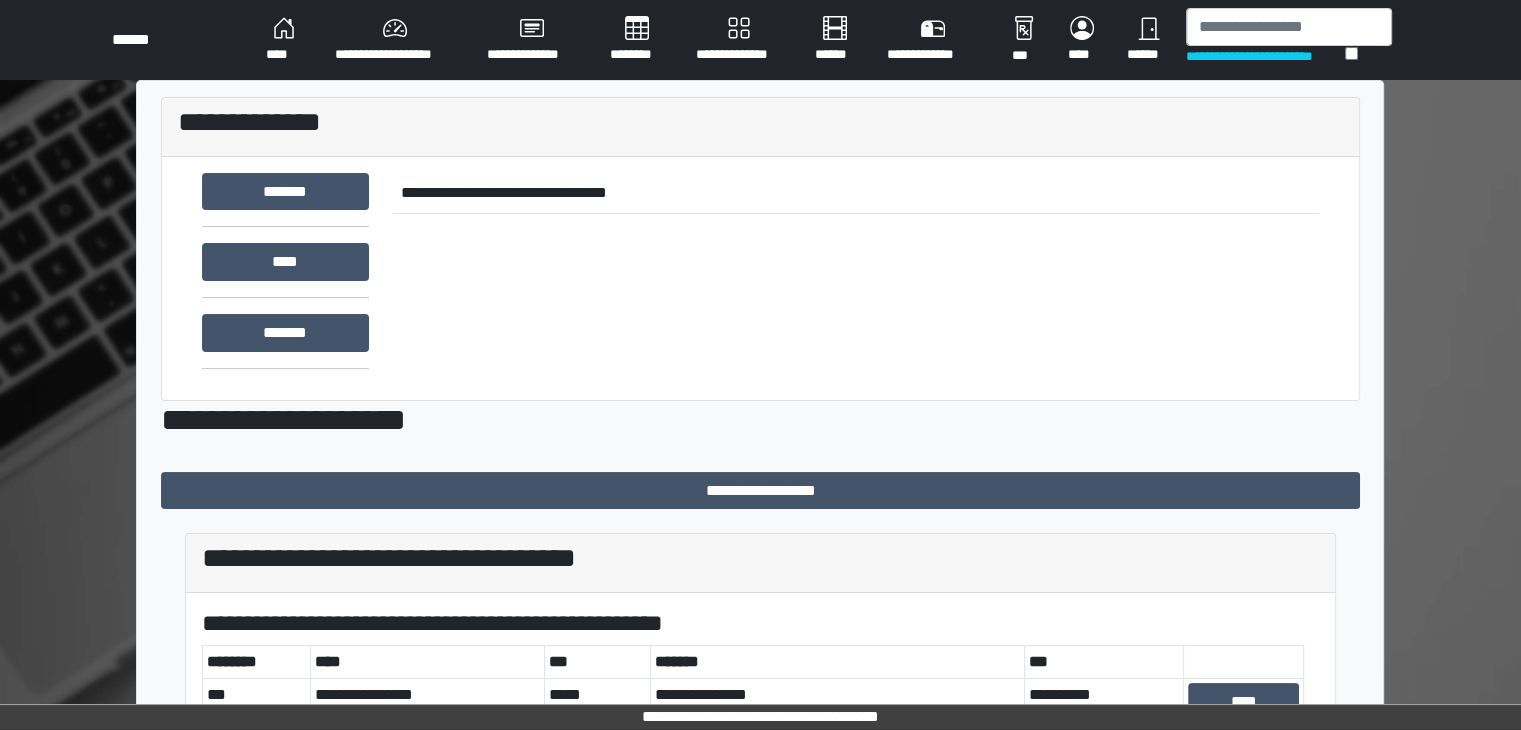 scroll, scrollTop: 500, scrollLeft: 0, axis: vertical 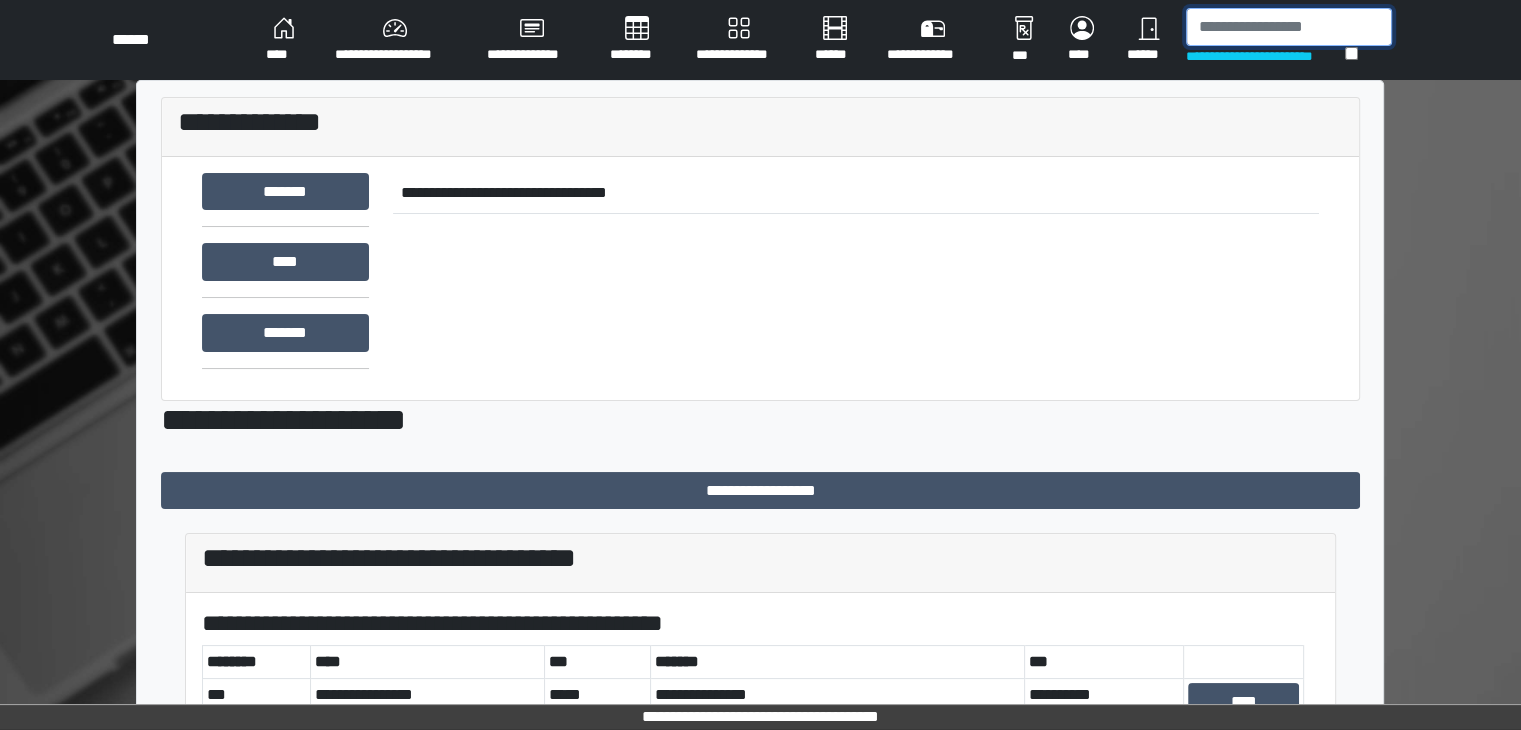 drag, startPoint x: 1254, startPoint y: 26, endPoint x: 1253, endPoint y: 15, distance: 11.045361 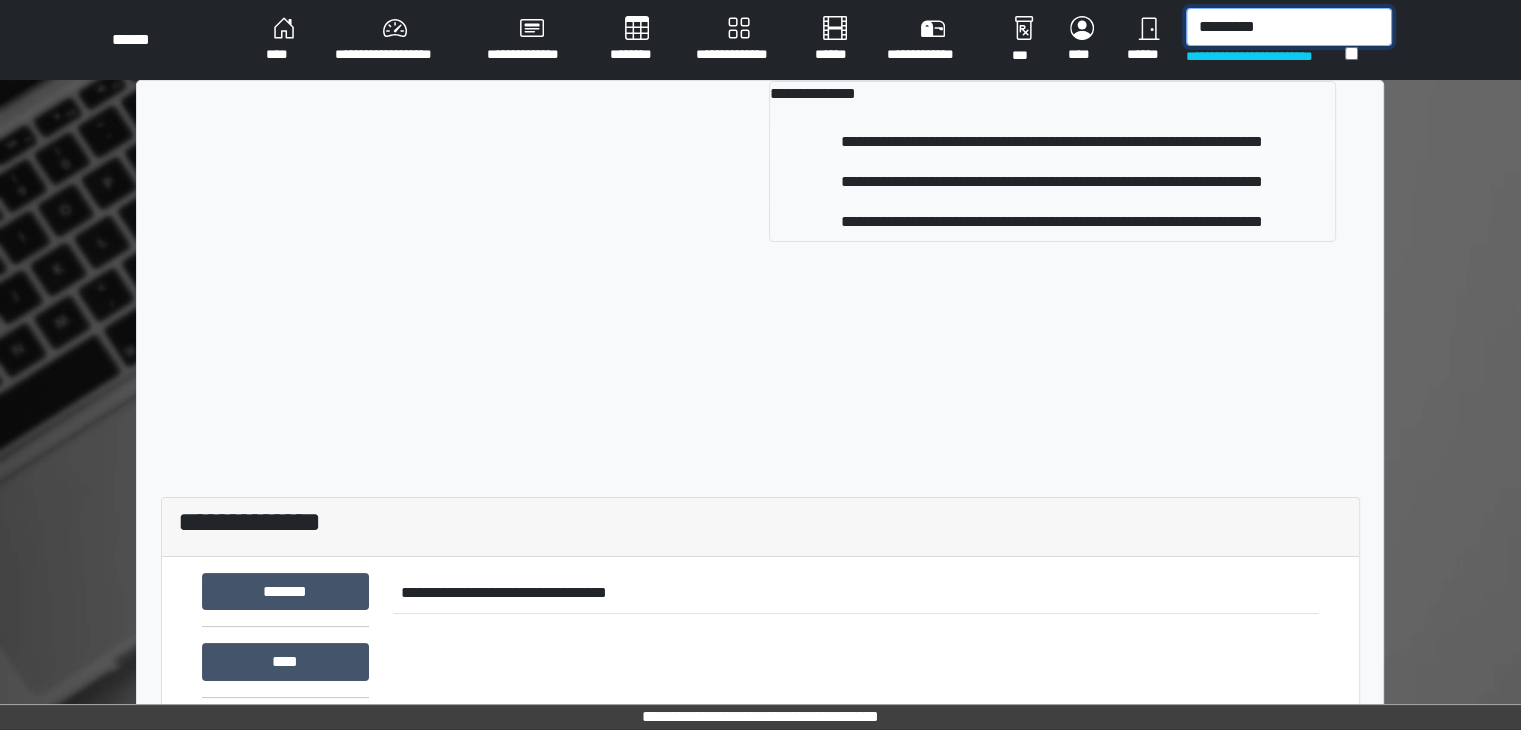 type on "*********" 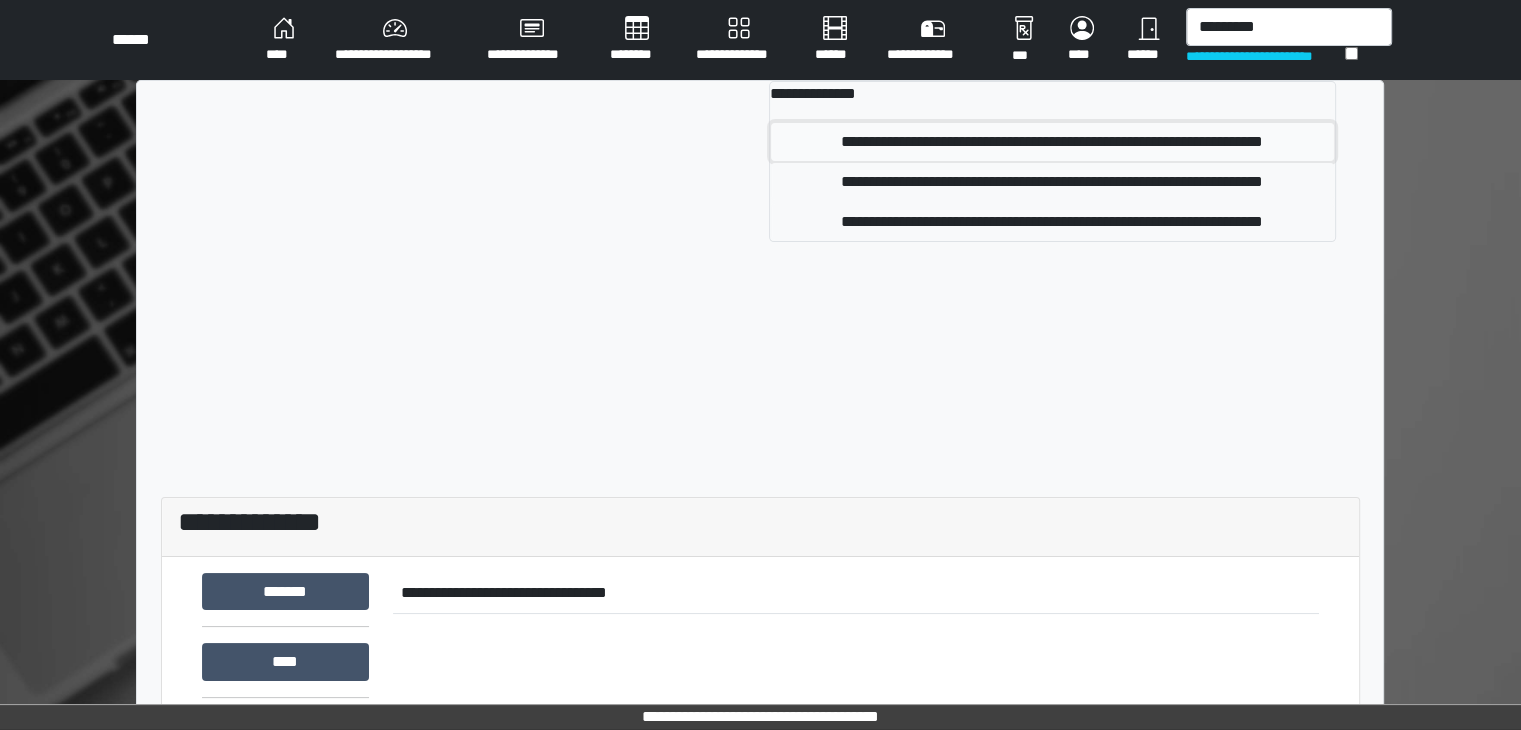 click on "**********" at bounding box center (1052, 142) 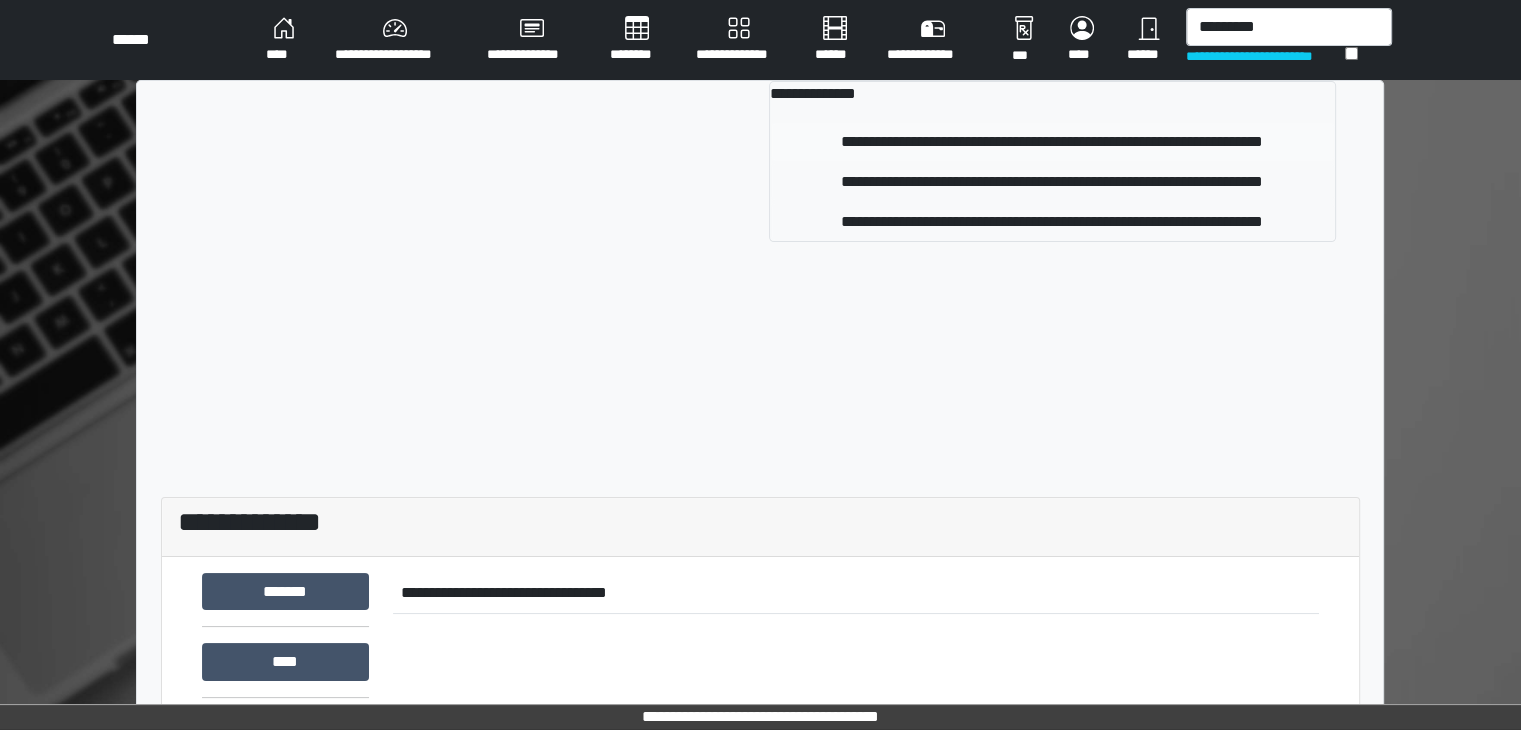type 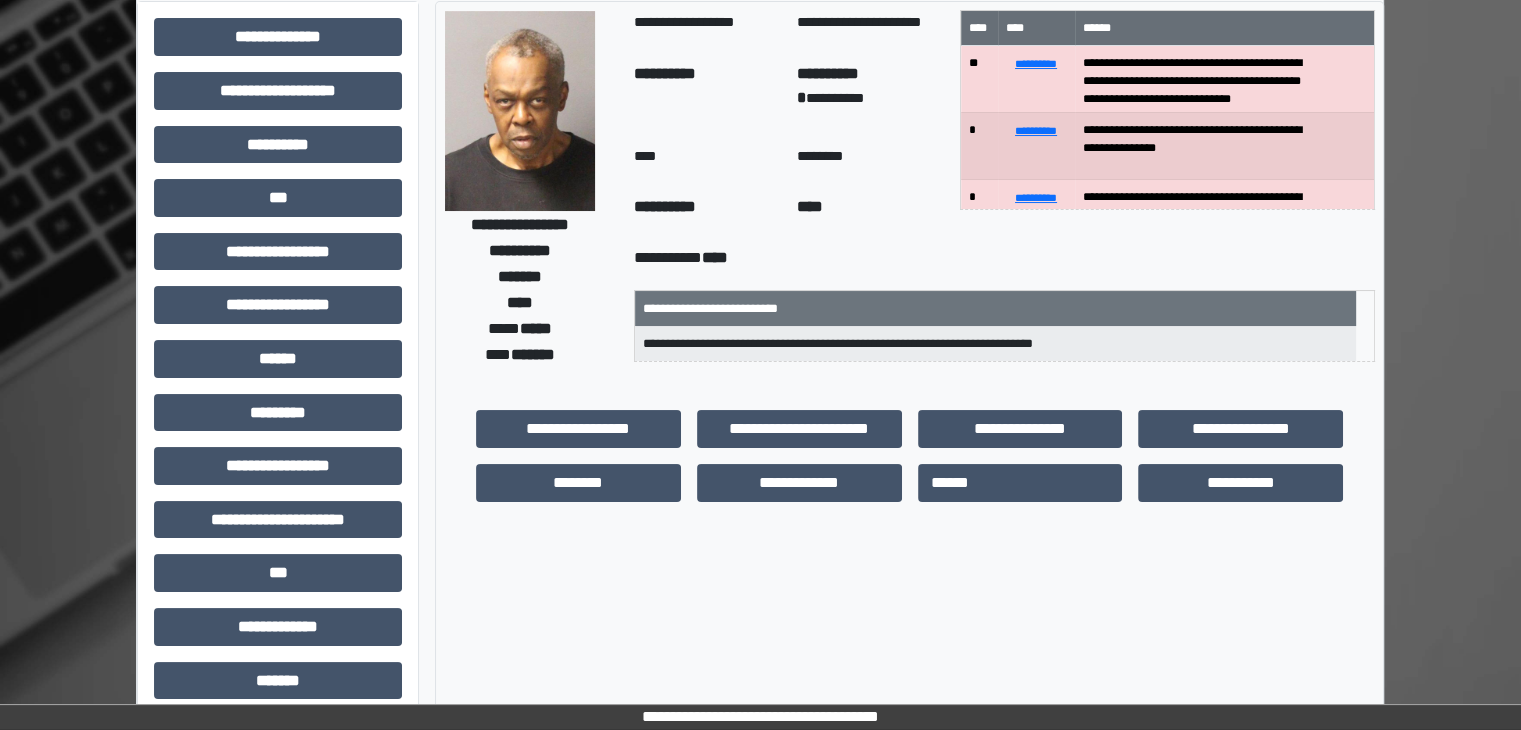 scroll, scrollTop: 100, scrollLeft: 0, axis: vertical 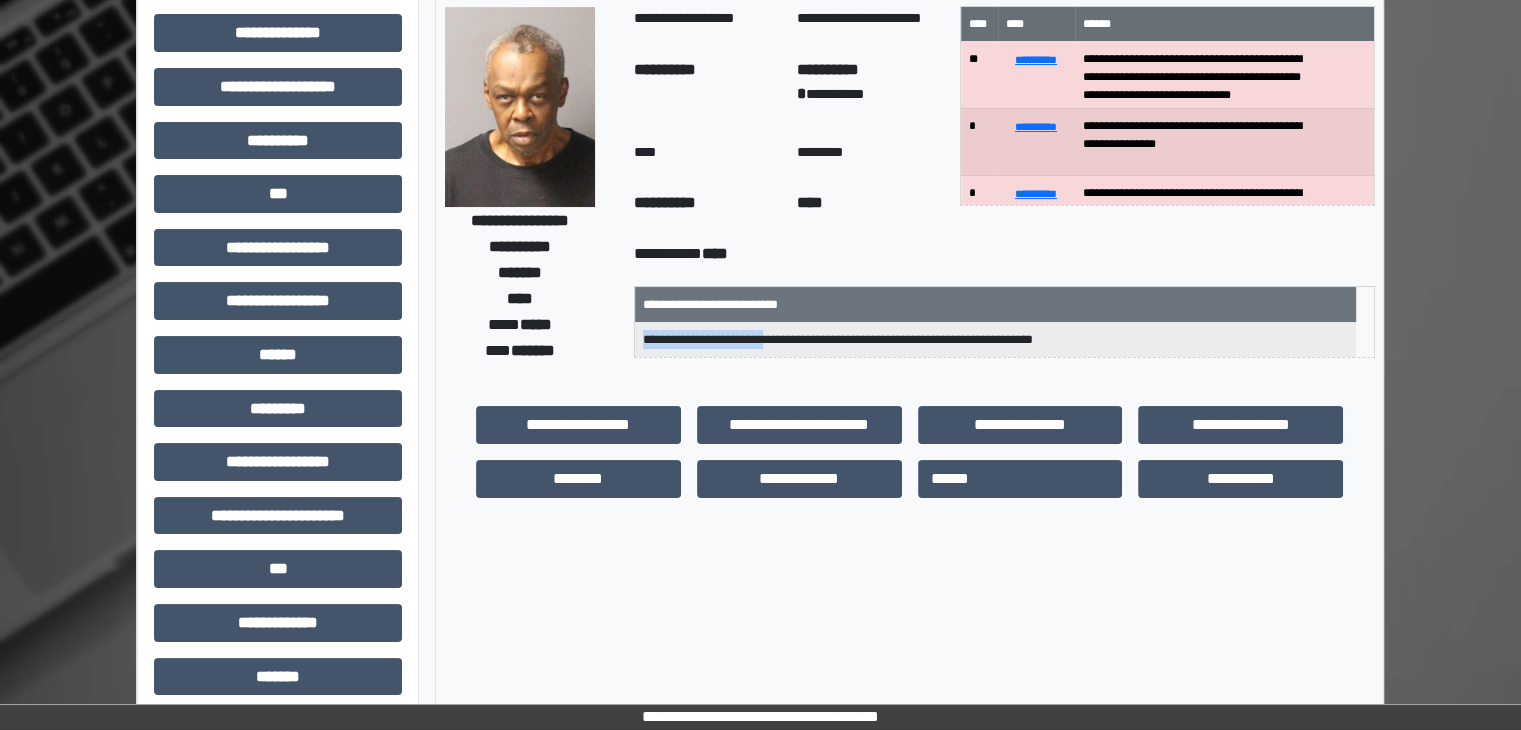 drag, startPoint x: 799, startPoint y: 336, endPoint x: 683, endPoint y: 336, distance: 116 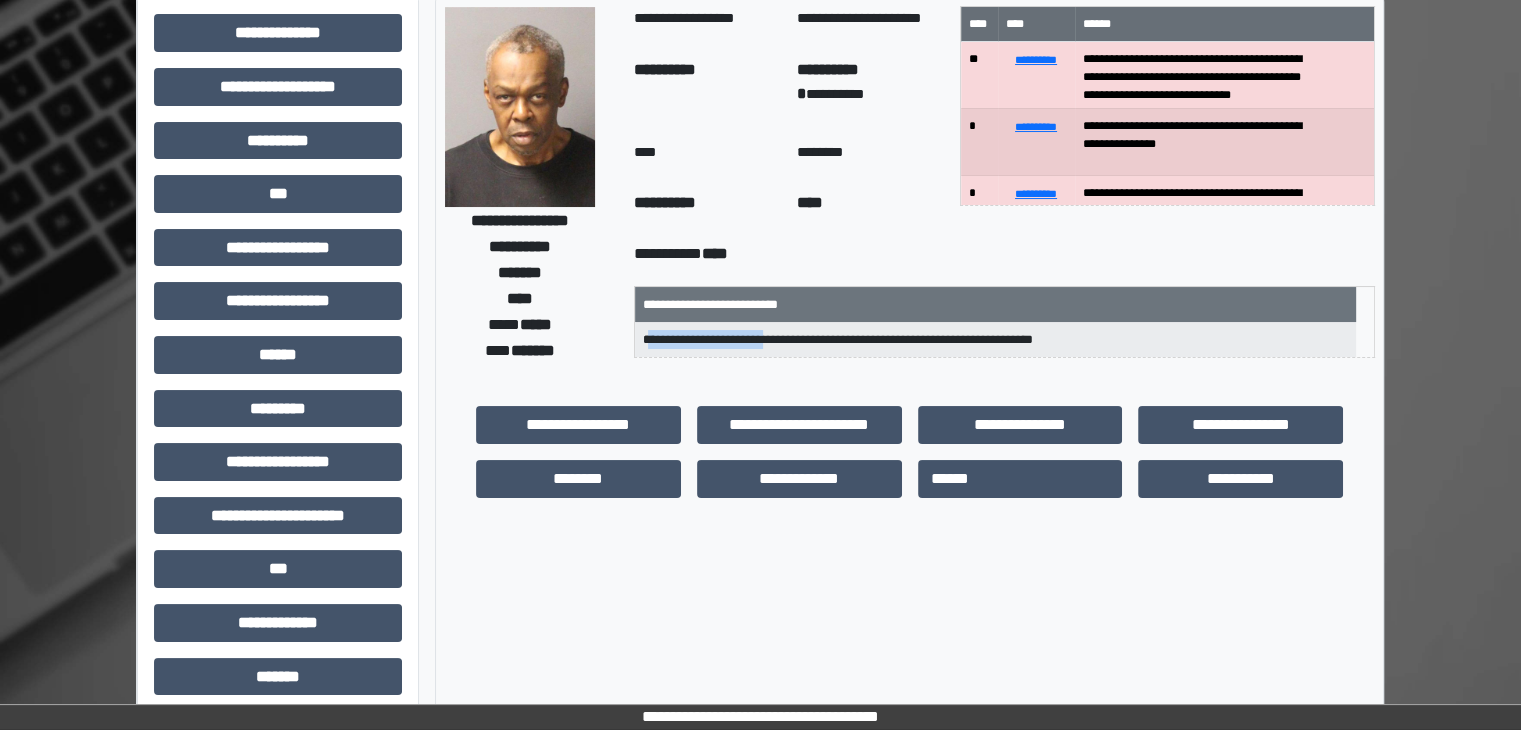 click on "**********" at bounding box center [995, 339] 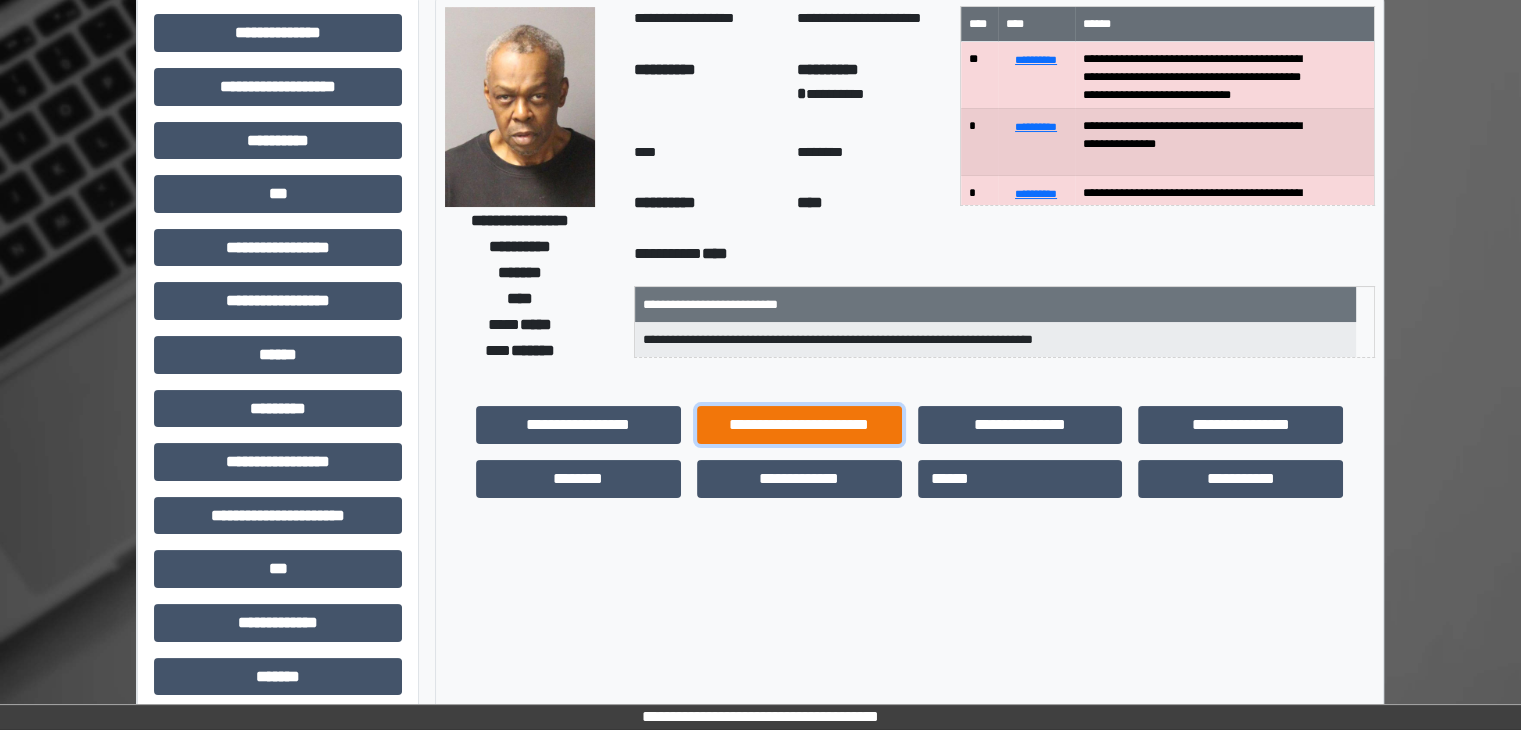 click on "**********" at bounding box center [799, 425] 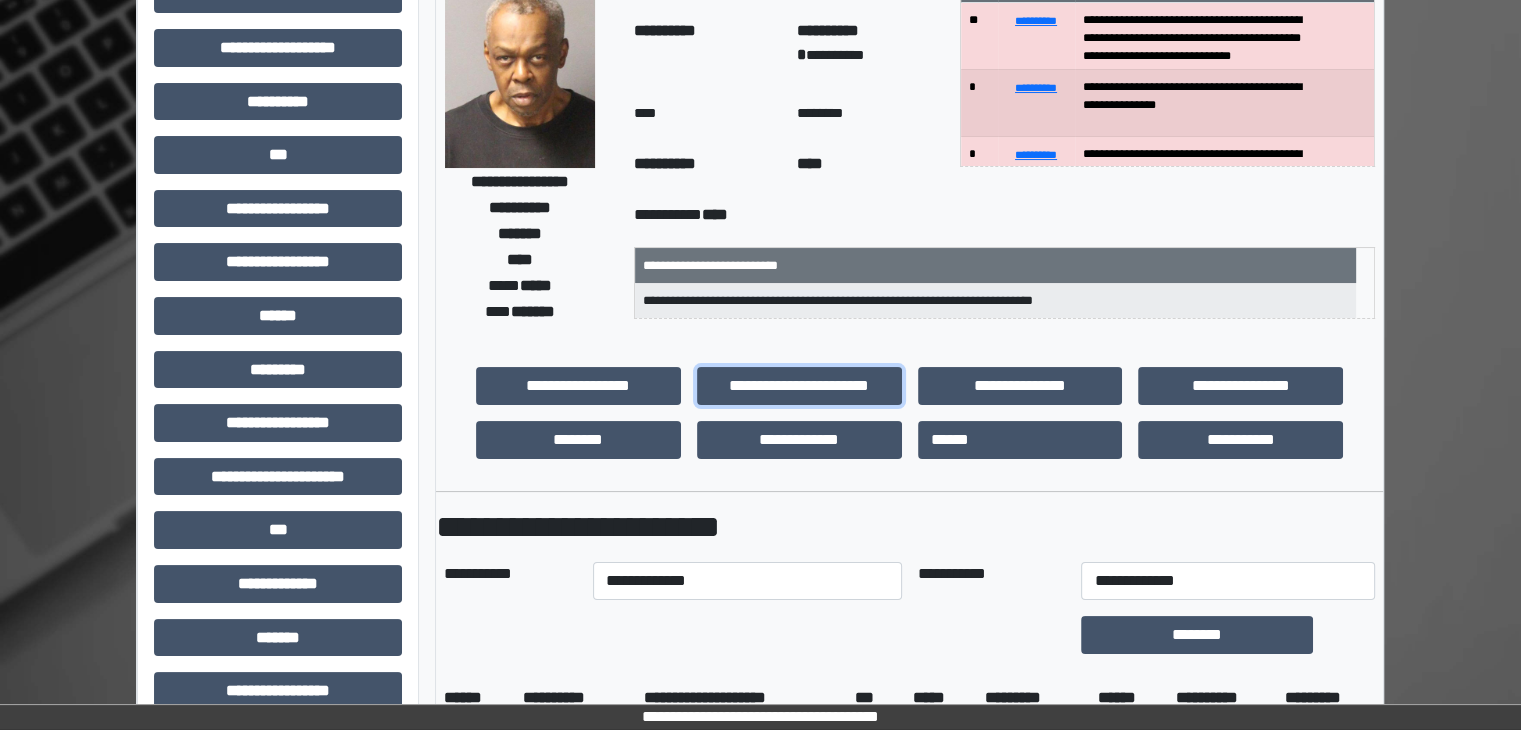 scroll, scrollTop: 300, scrollLeft: 0, axis: vertical 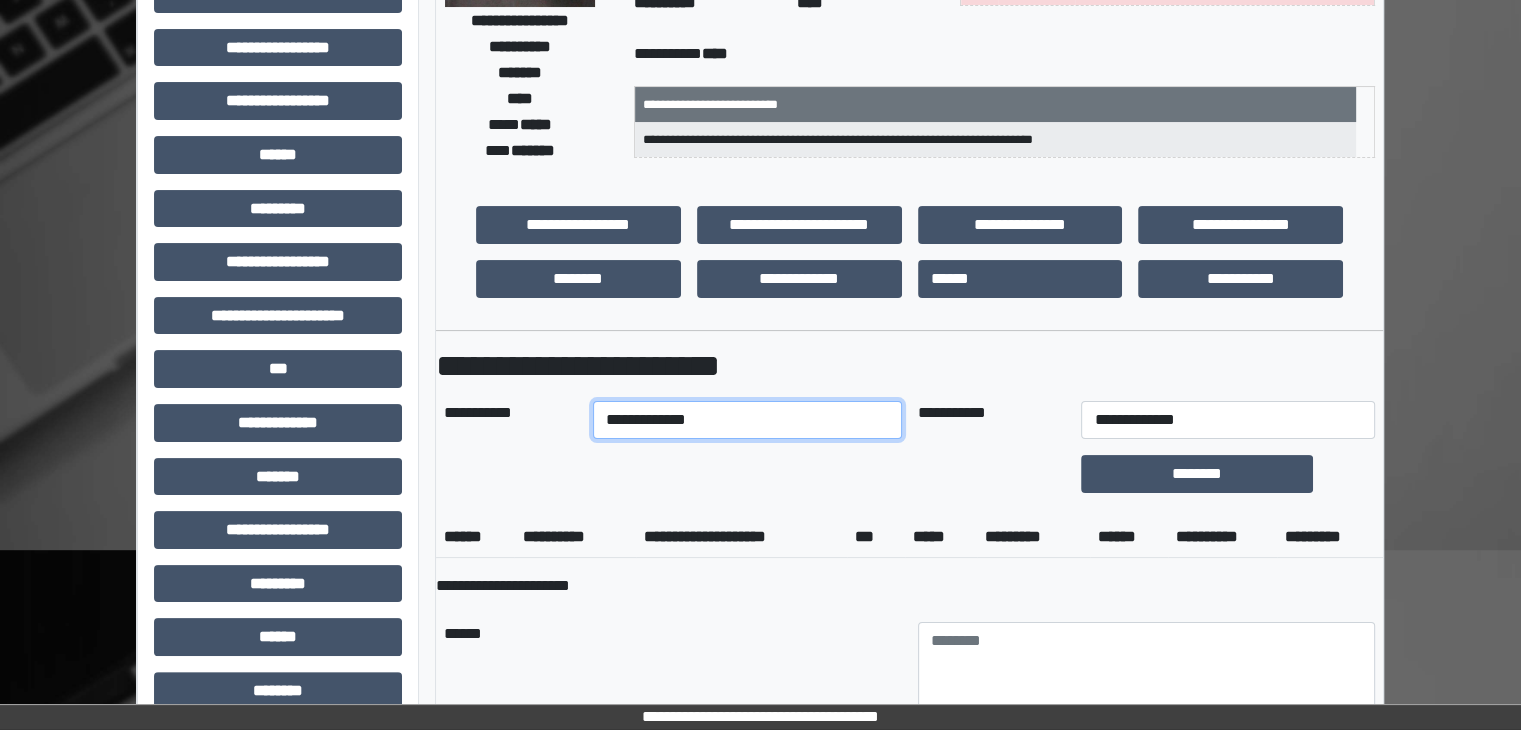 click on "**********" at bounding box center [747, 420] 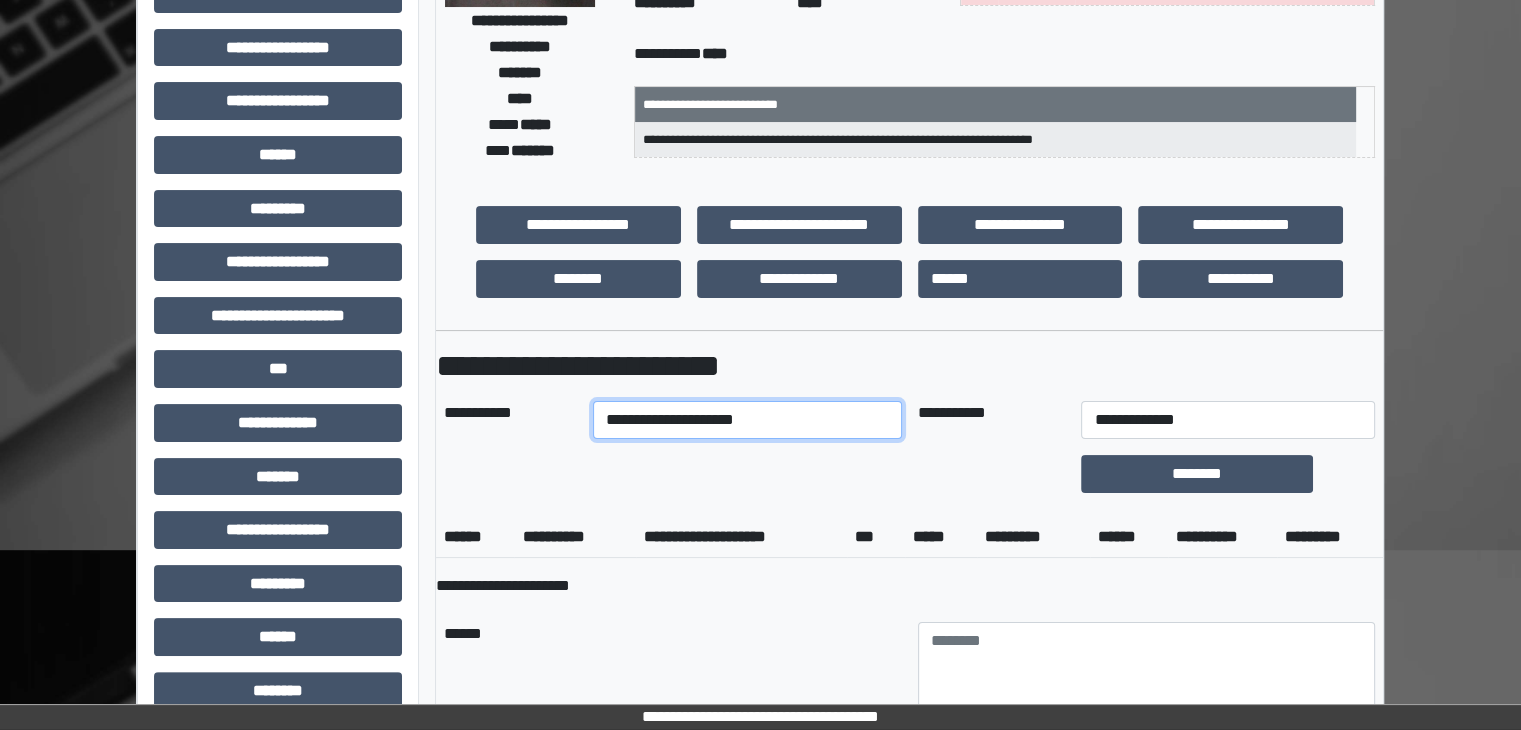 click on "**********" at bounding box center (747, 420) 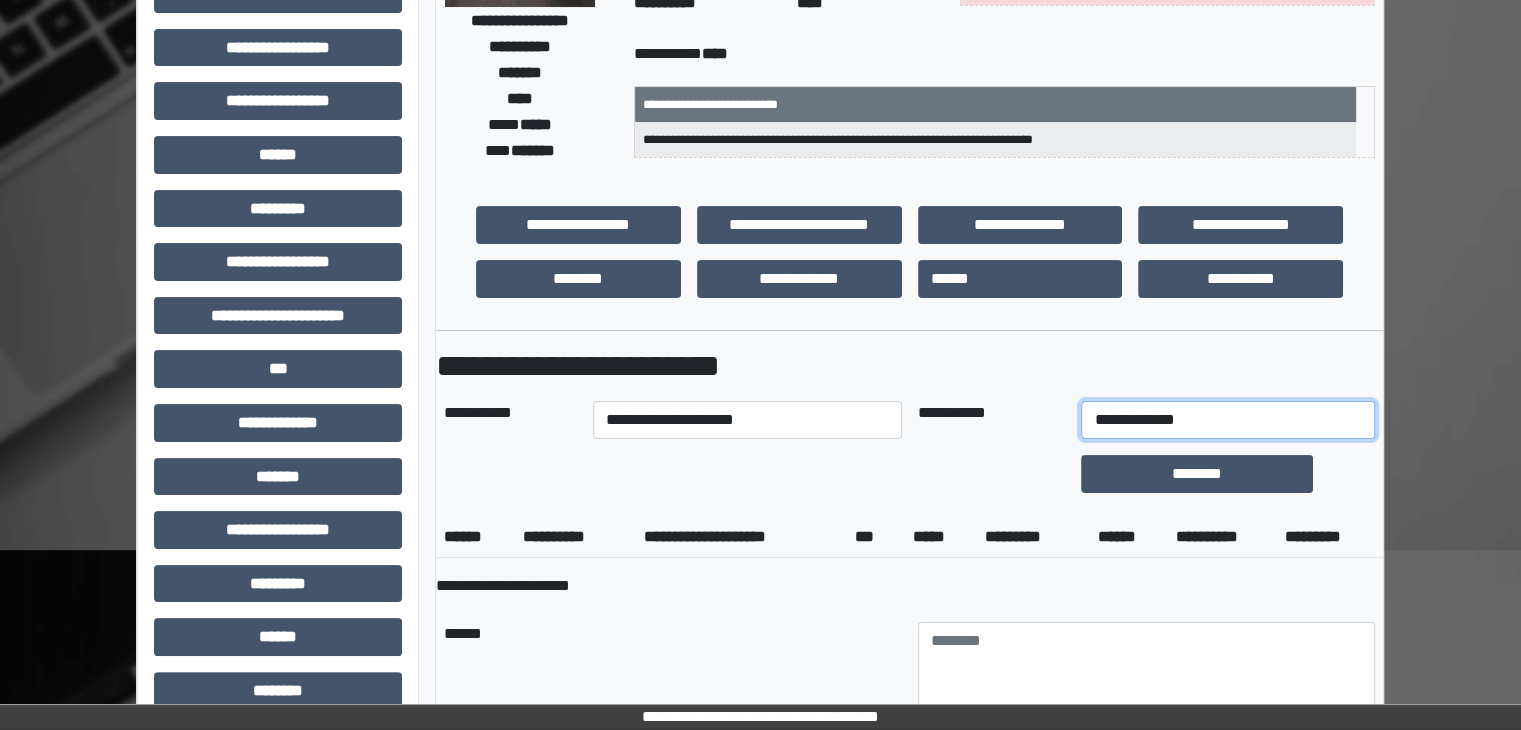 click on "**********" at bounding box center [1227, 420] 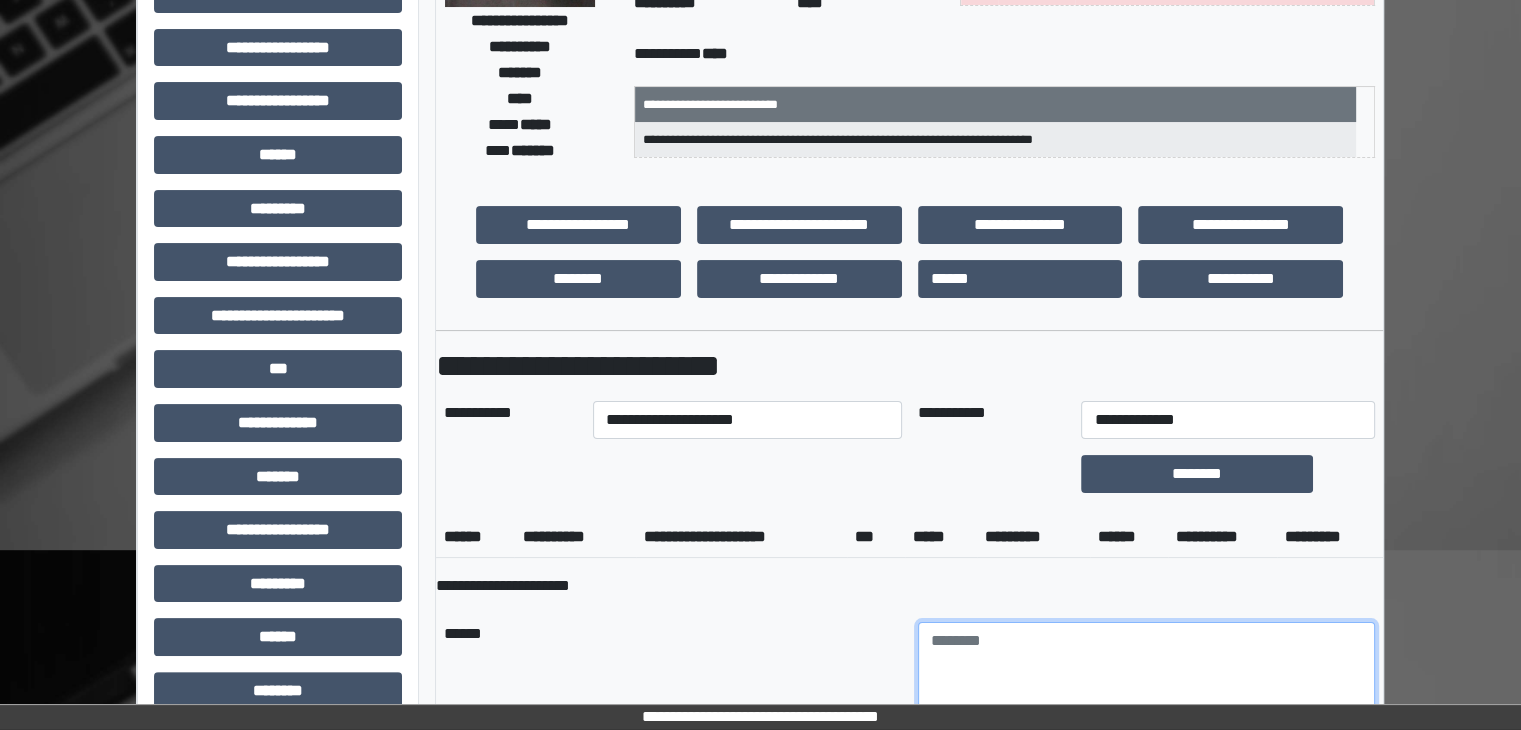 click at bounding box center [1147, 677] 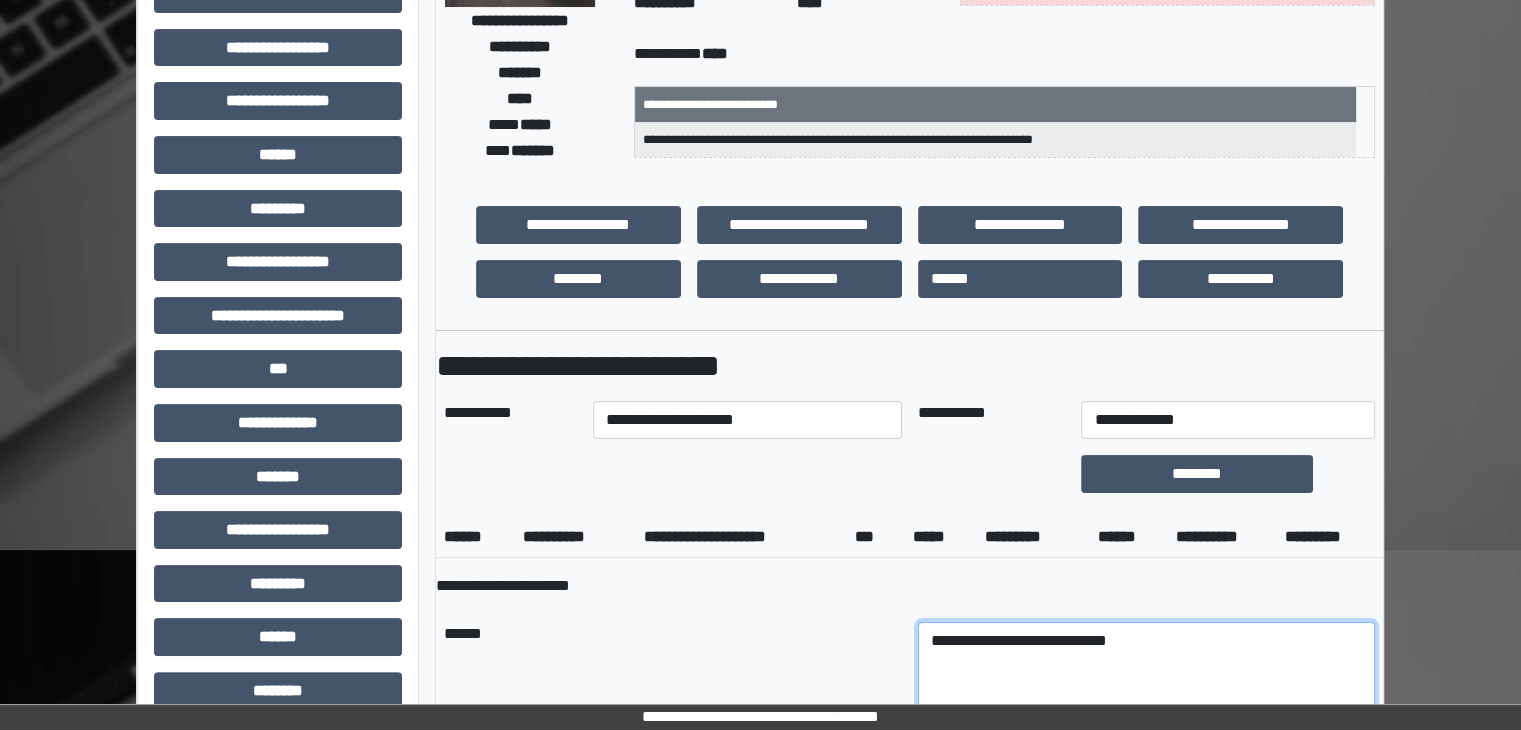 type on "**********" 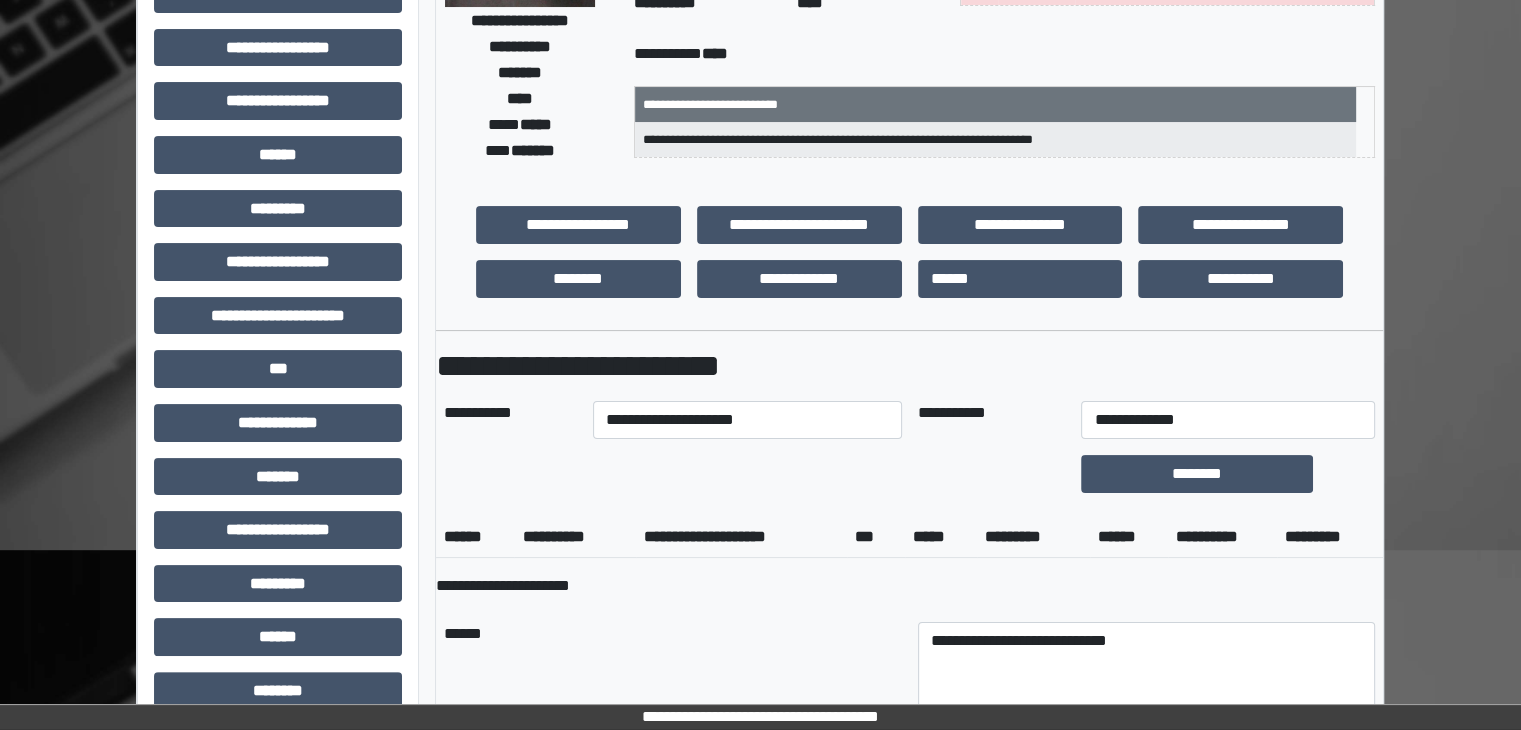 click on "******" at bounding box center (673, 677) 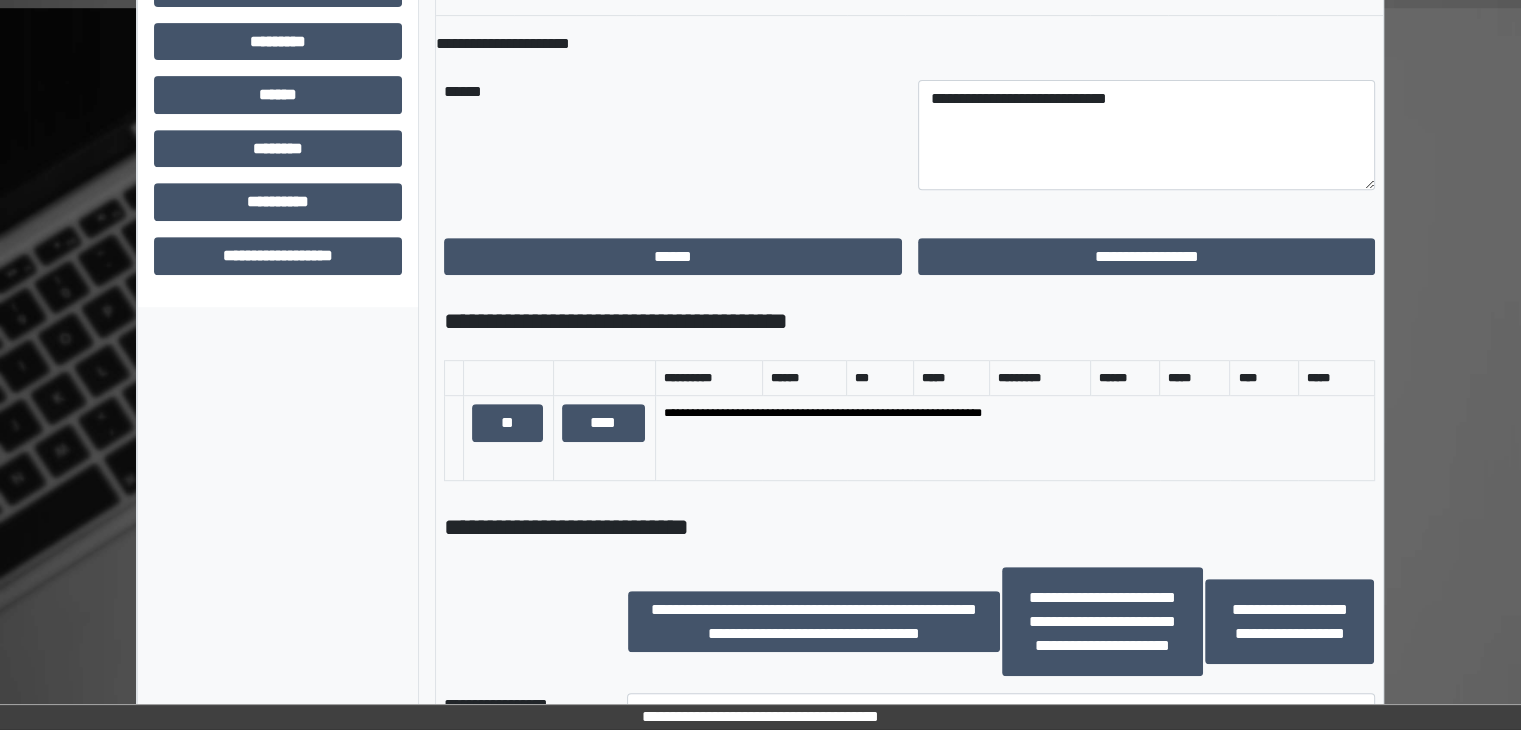 scroll, scrollTop: 900, scrollLeft: 0, axis: vertical 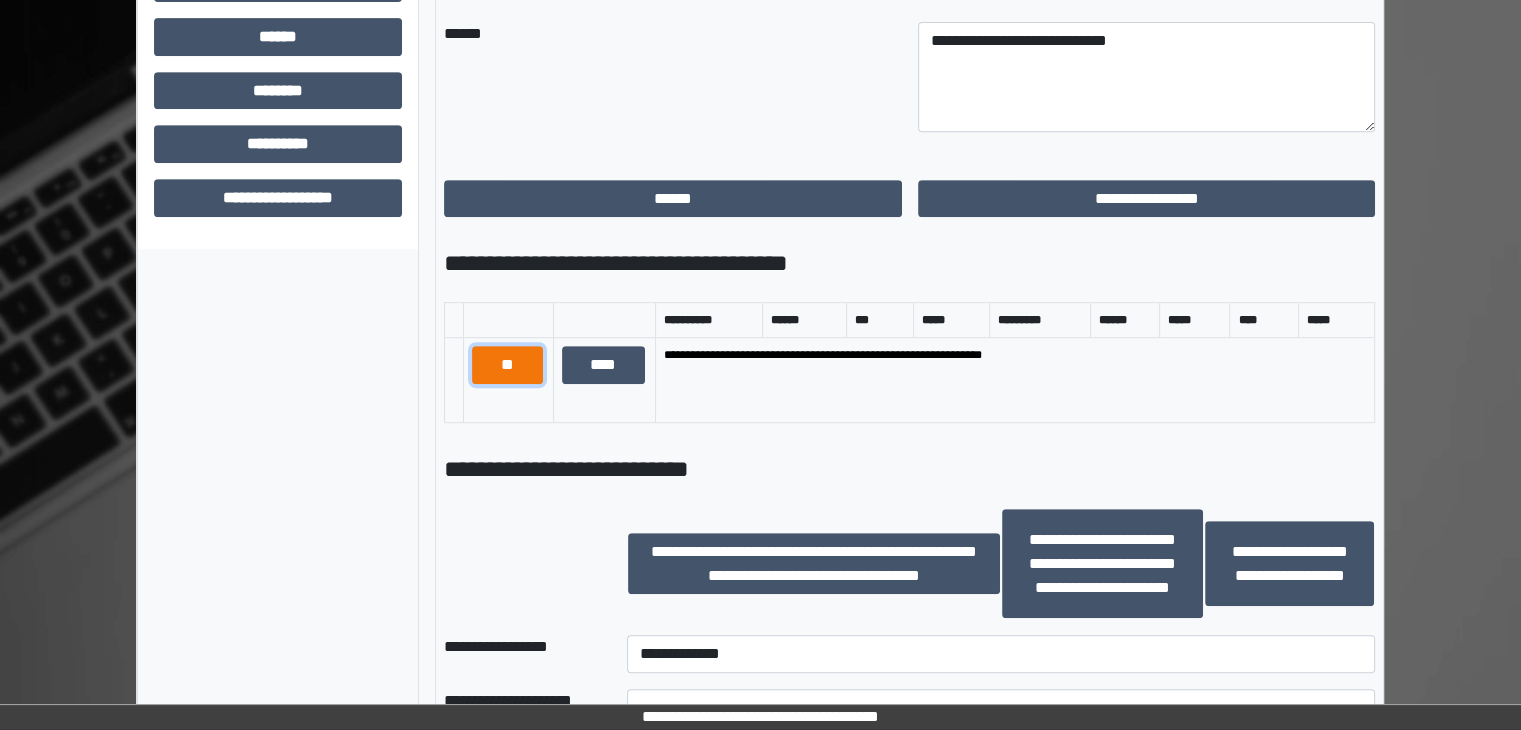click on "**" at bounding box center (507, 365) 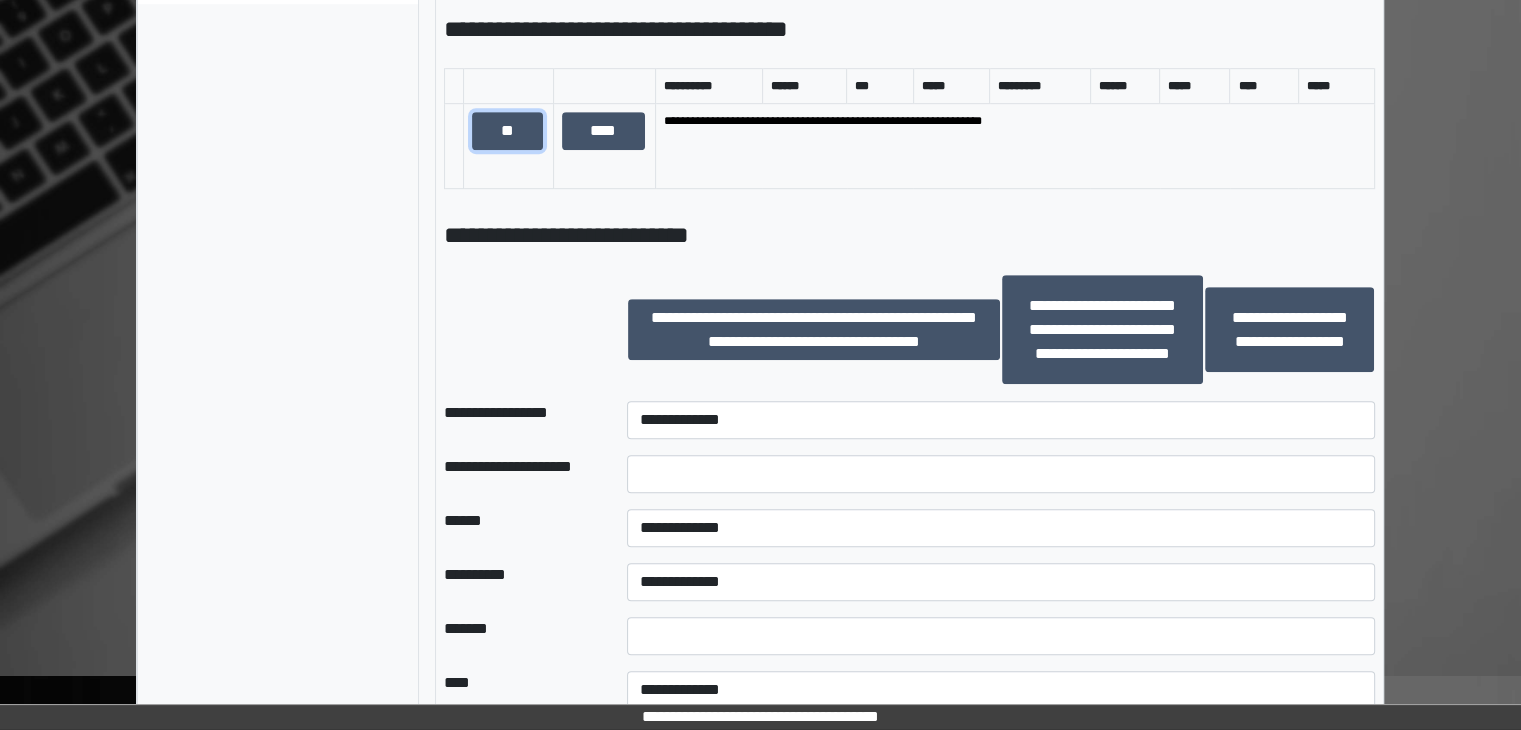 scroll, scrollTop: 1200, scrollLeft: 0, axis: vertical 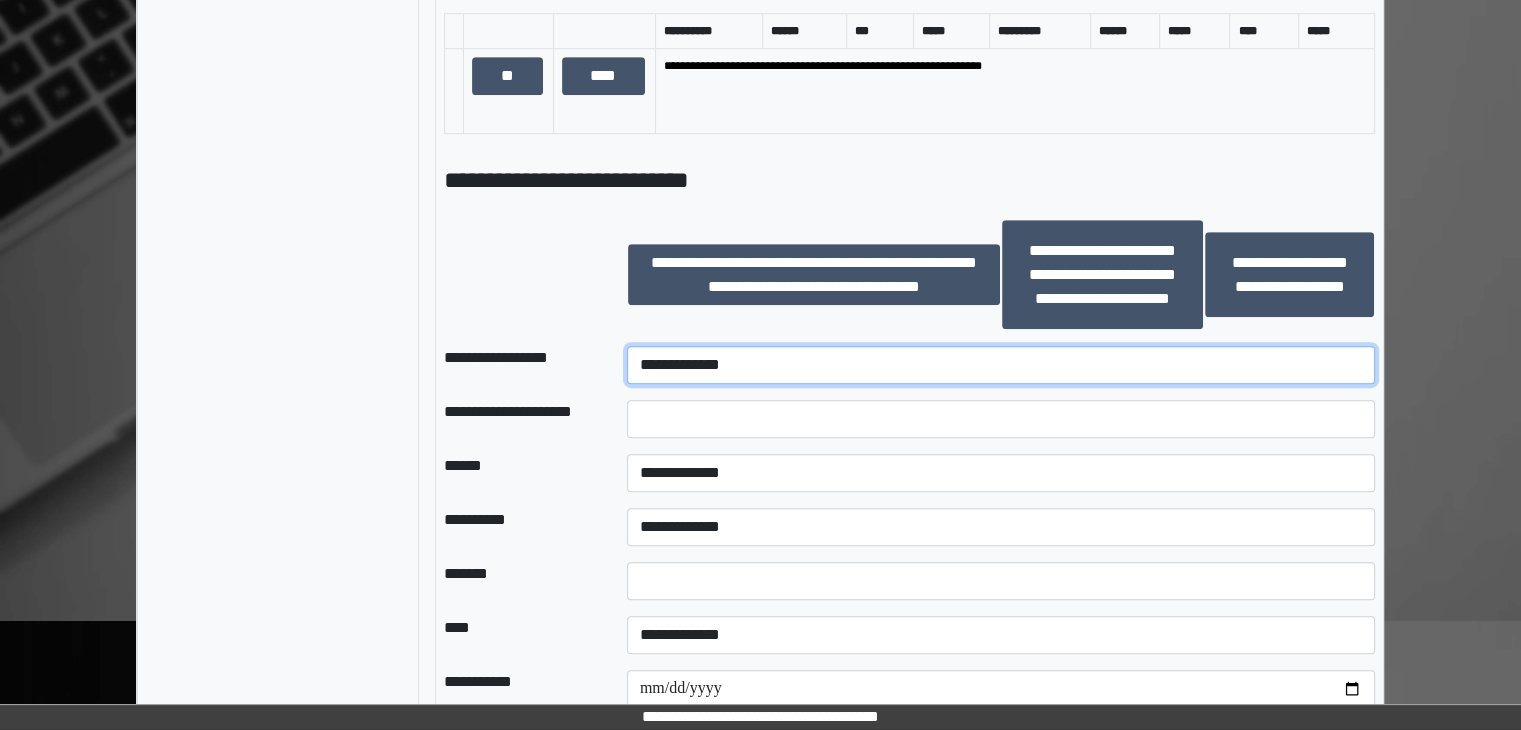 click on "**********" at bounding box center [1001, 365] 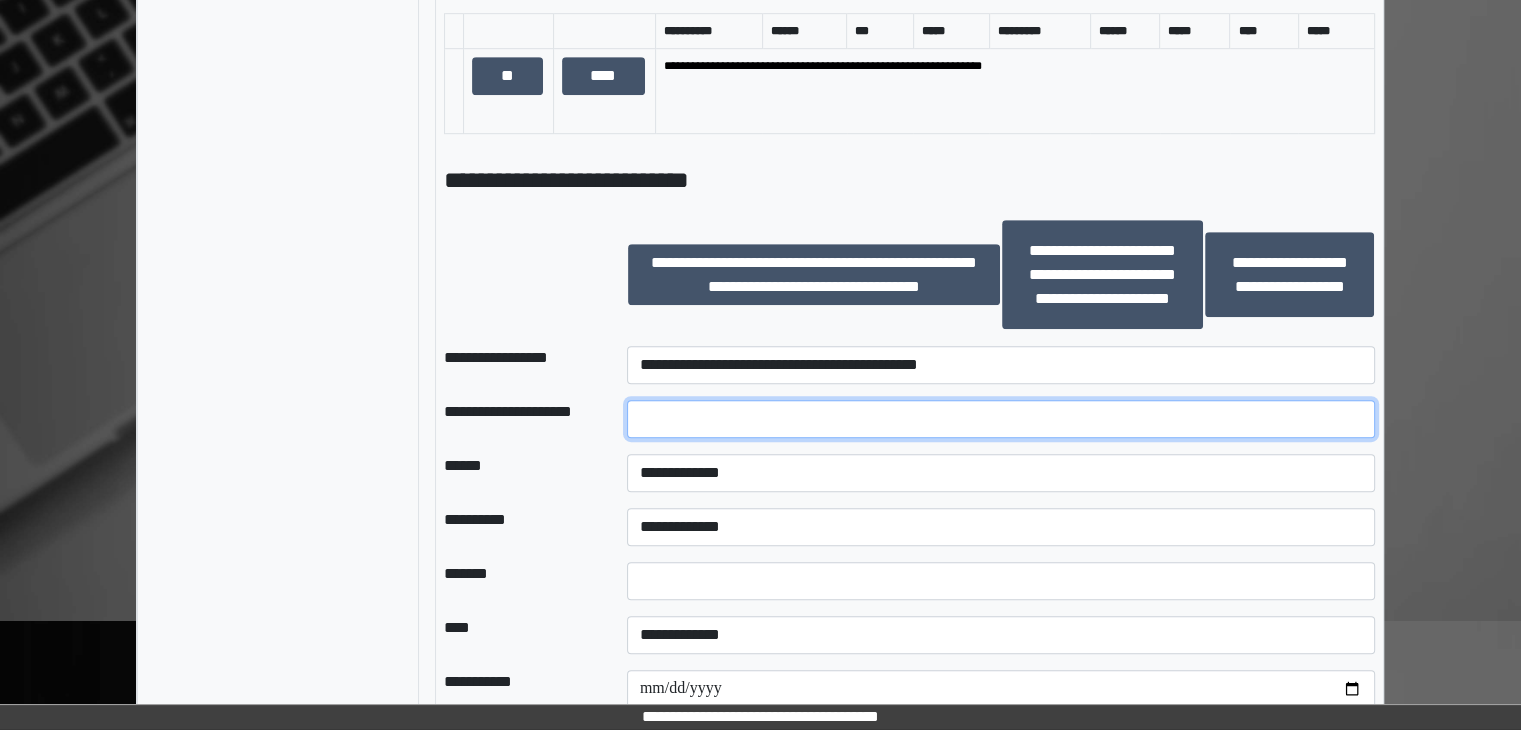 click at bounding box center [1001, 419] 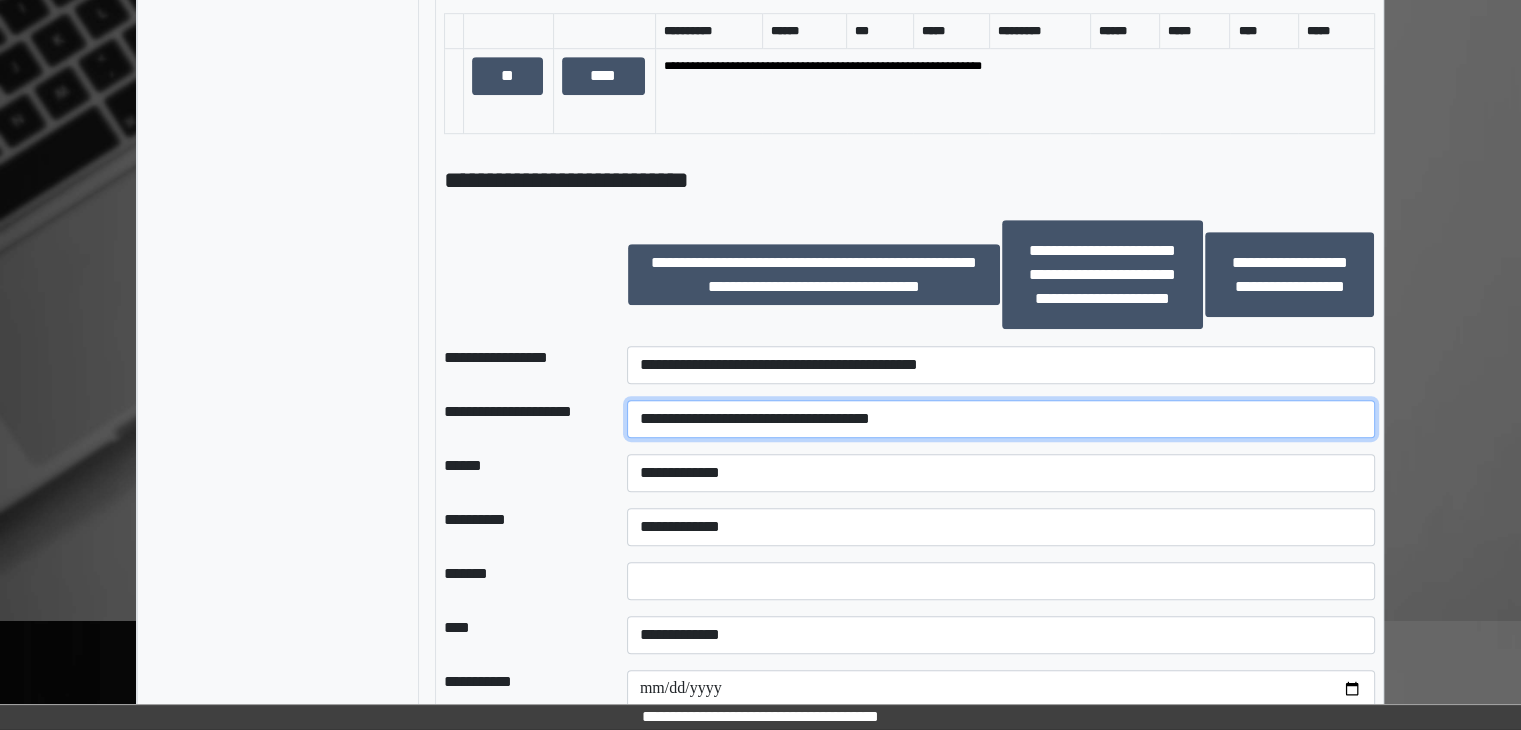 click on "**********" at bounding box center (1001, 419) 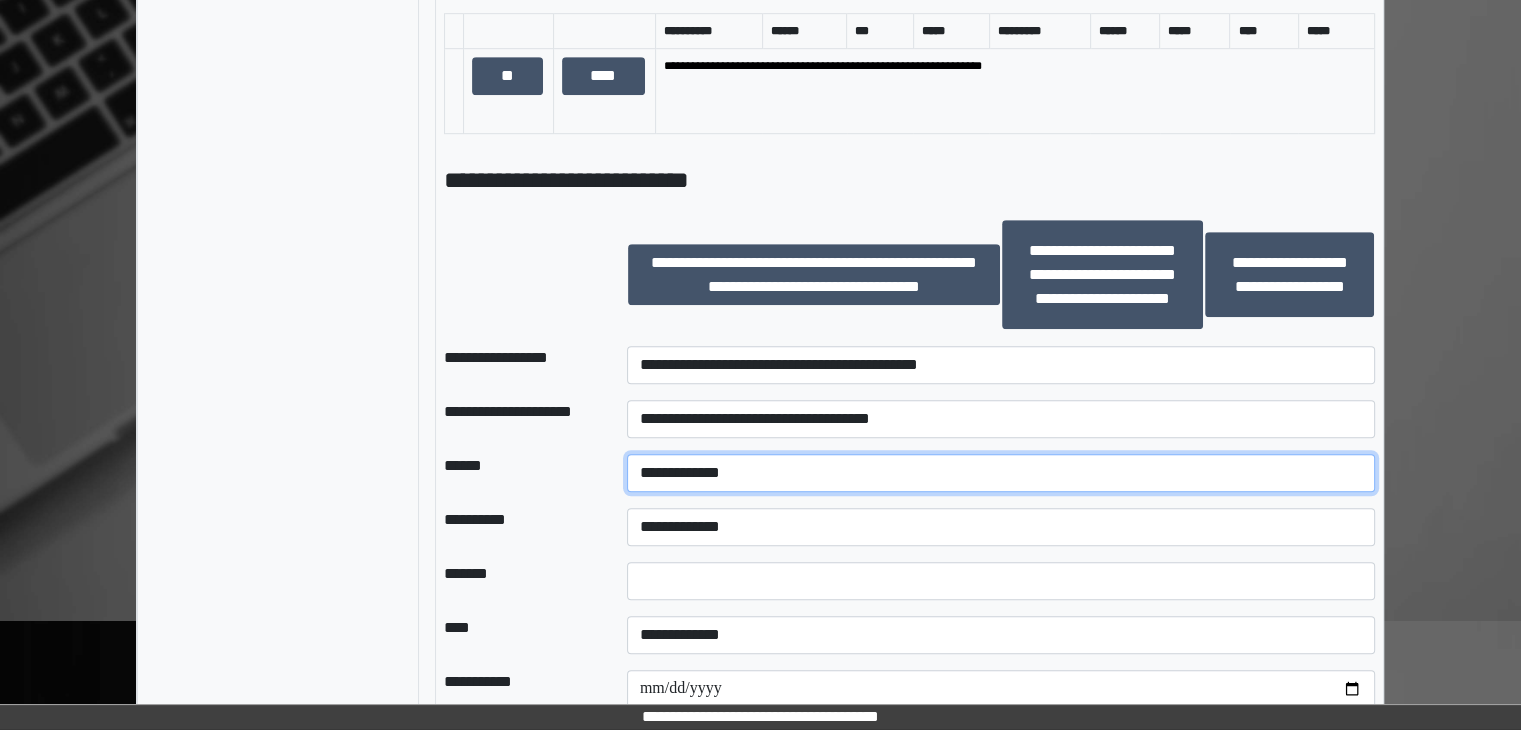 click on "**********" at bounding box center (1001, 473) 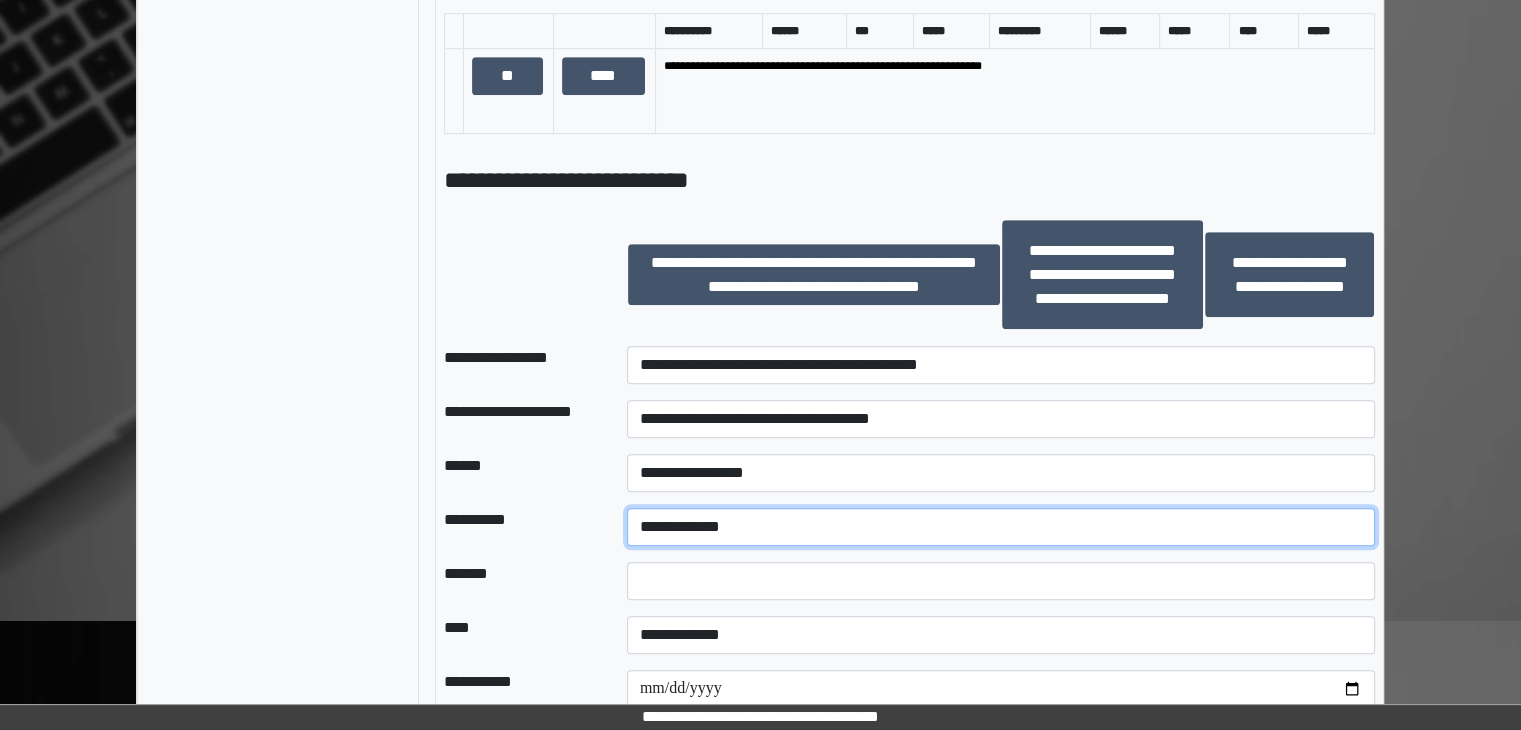 click on "**********" at bounding box center [1001, 527] 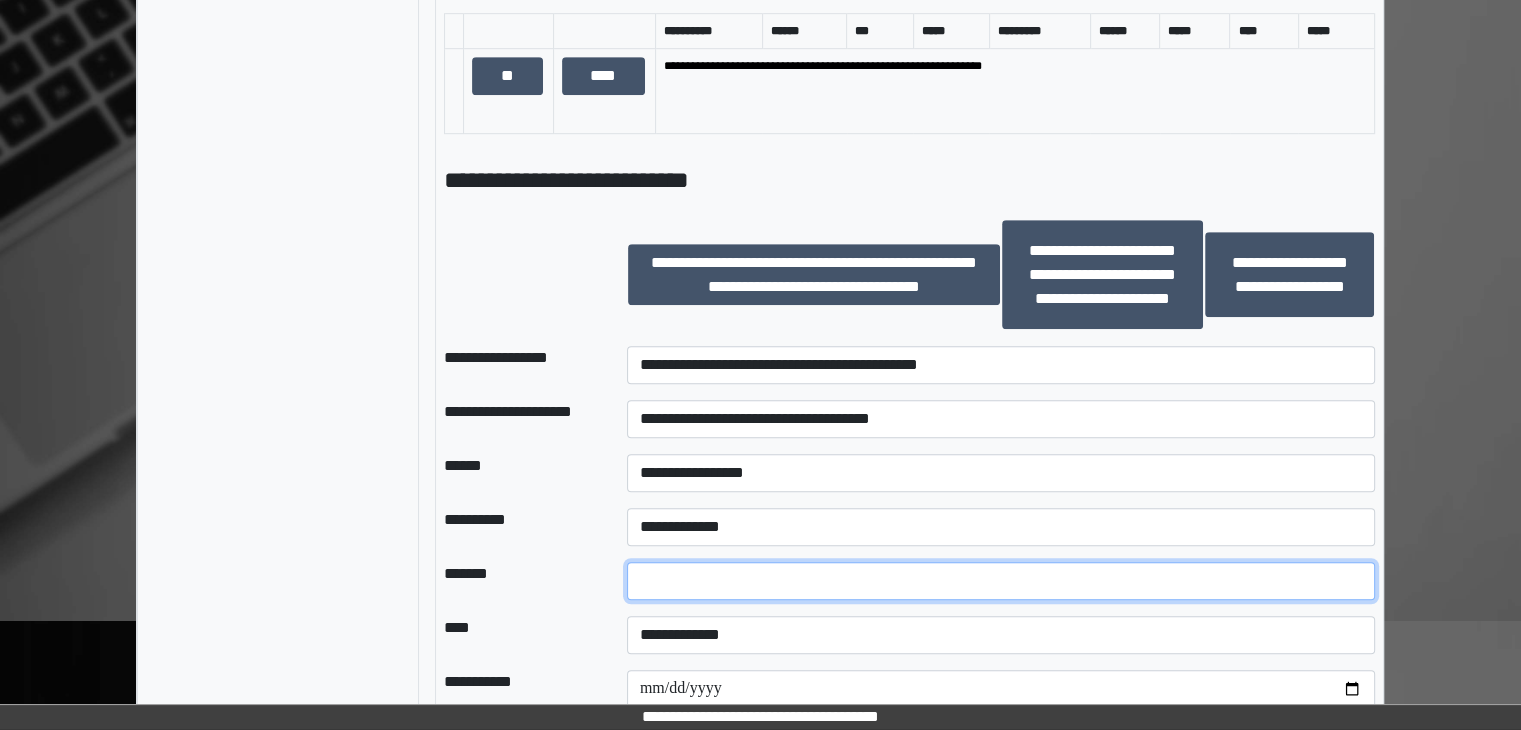 click at bounding box center (1001, 581) 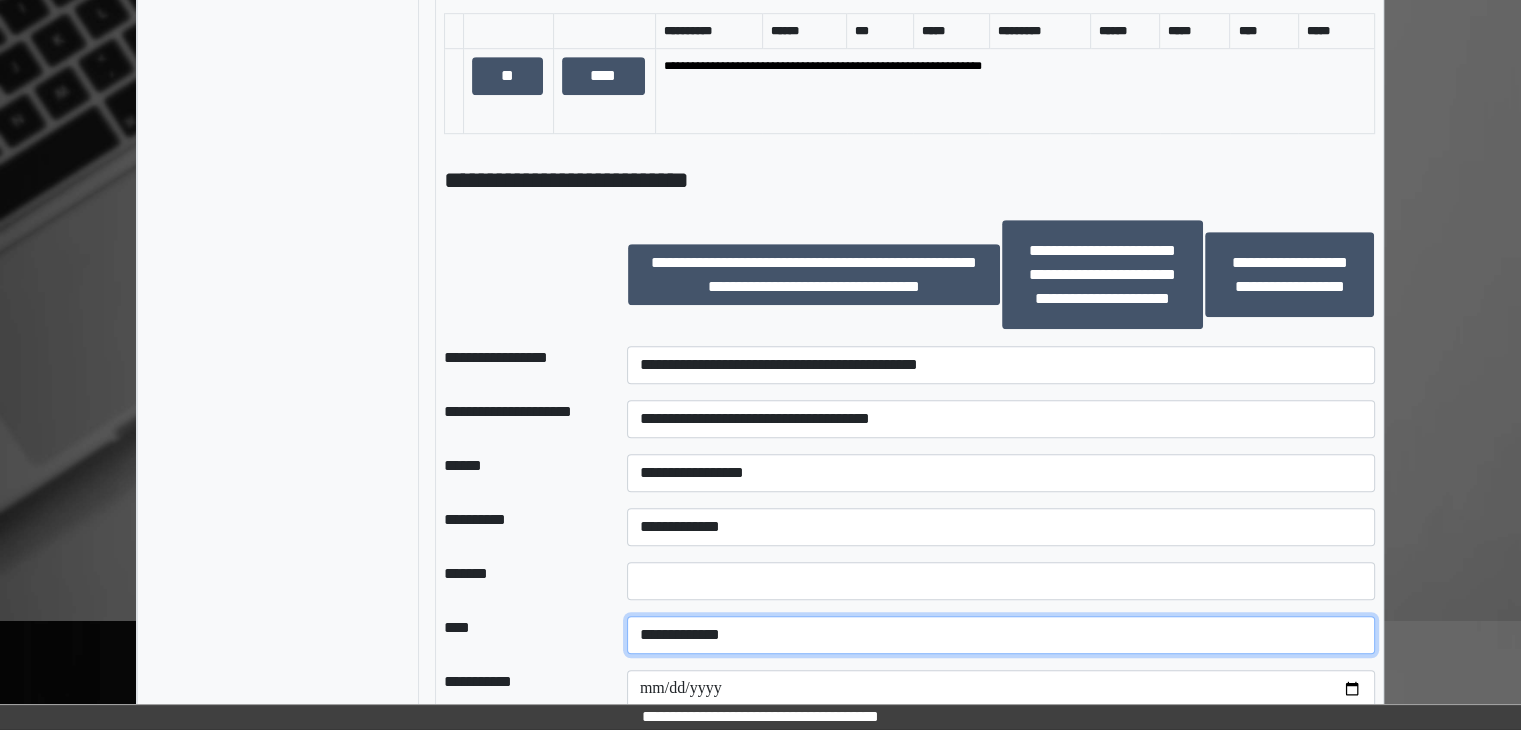 click on "**********" at bounding box center [1001, 635] 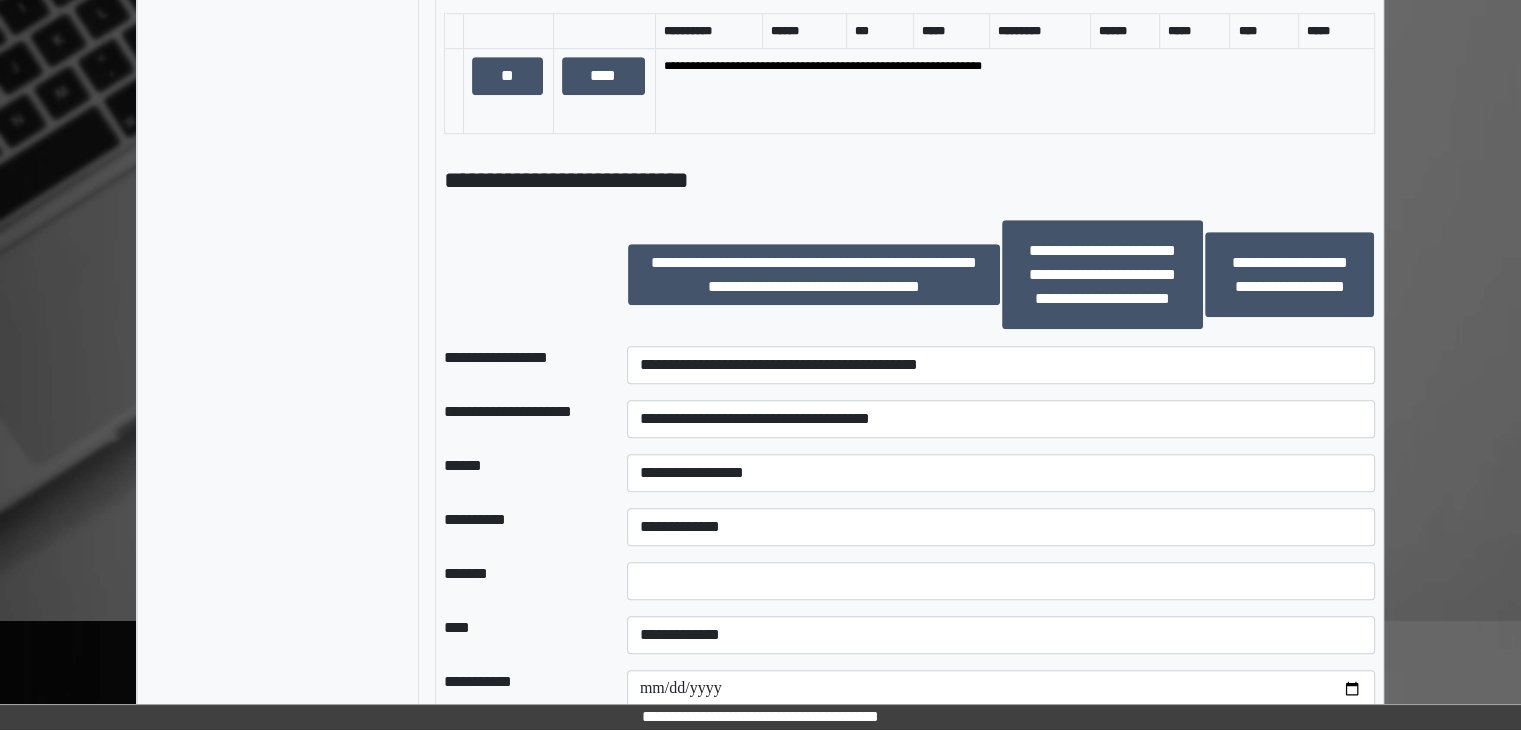 click on "****" at bounding box center [519, 635] 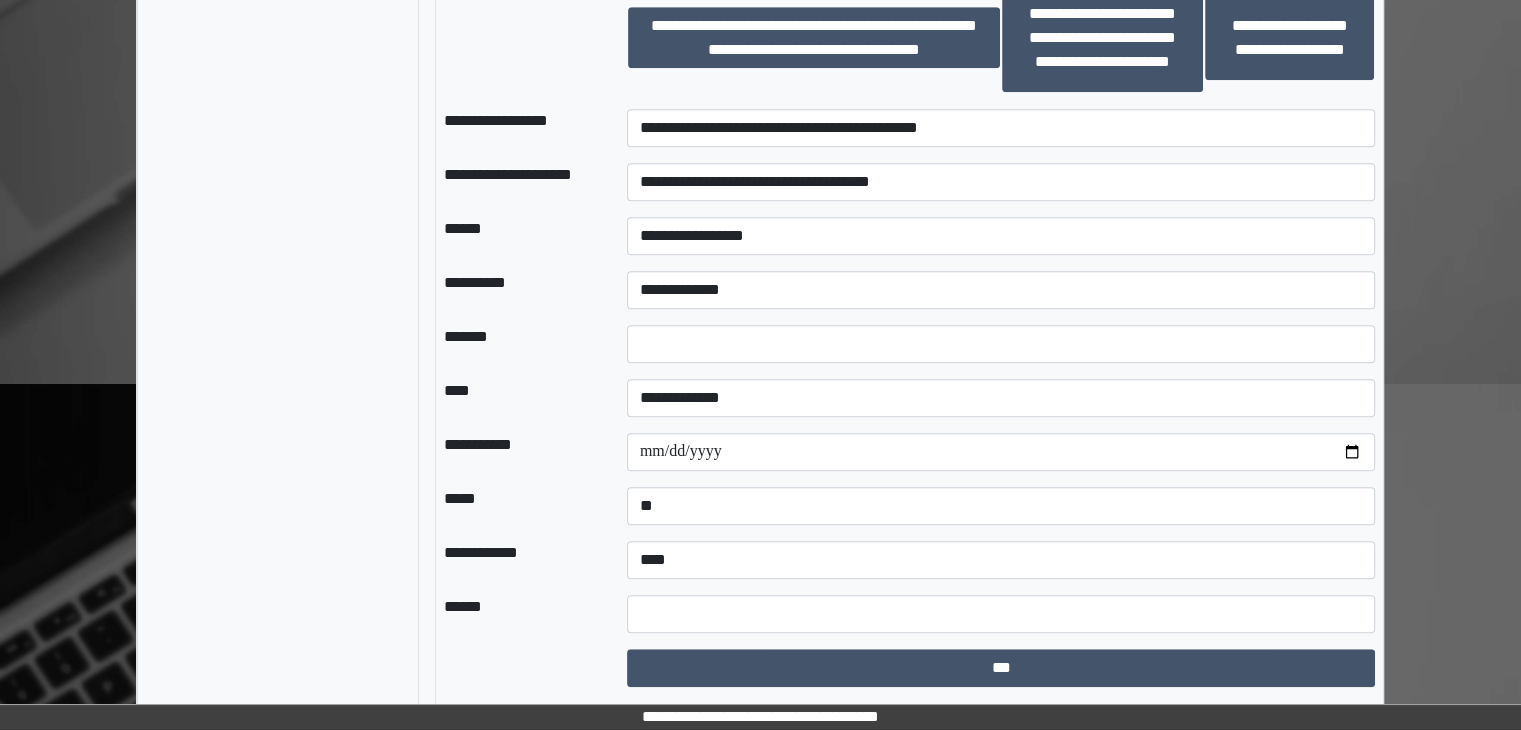 scroll, scrollTop: 1453, scrollLeft: 0, axis: vertical 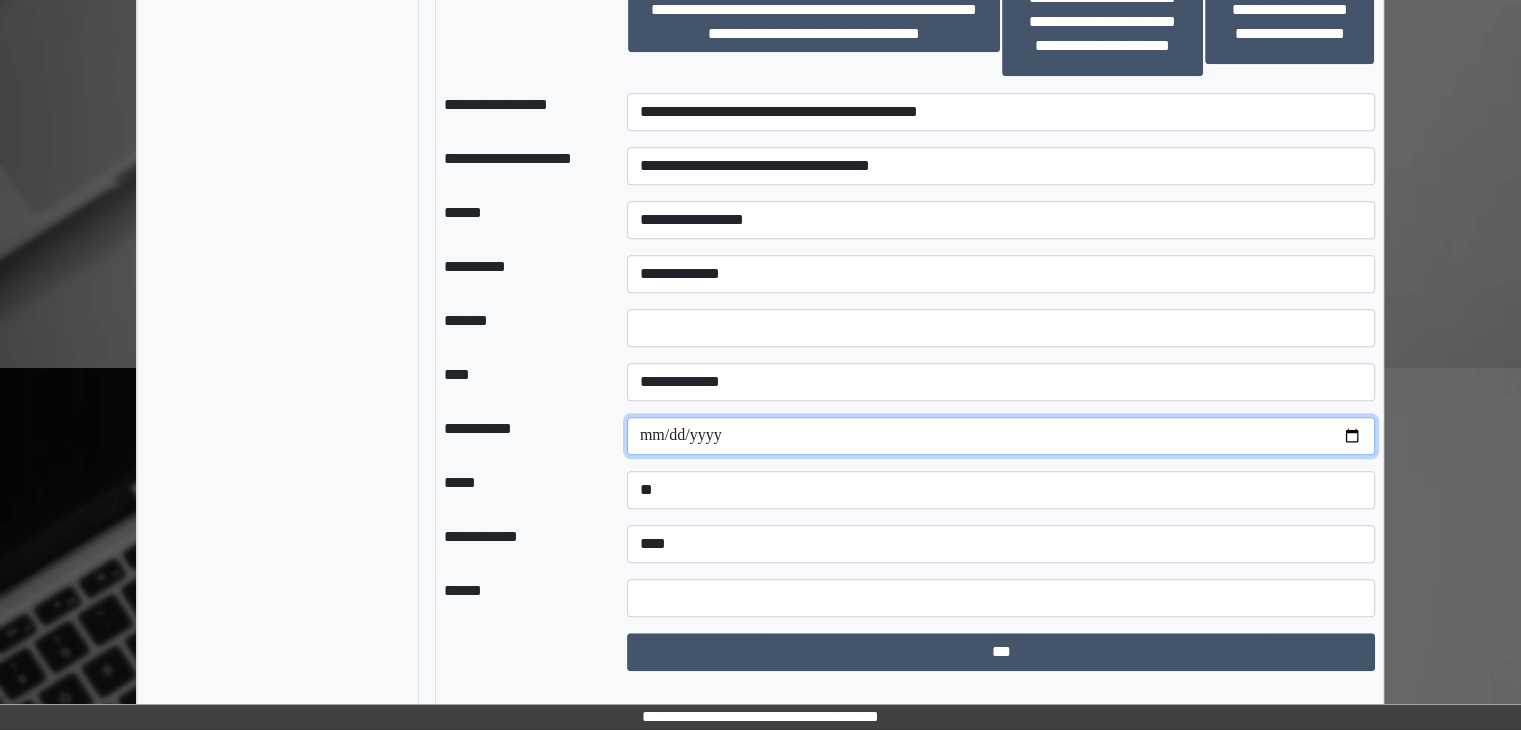 click at bounding box center (1001, 436) 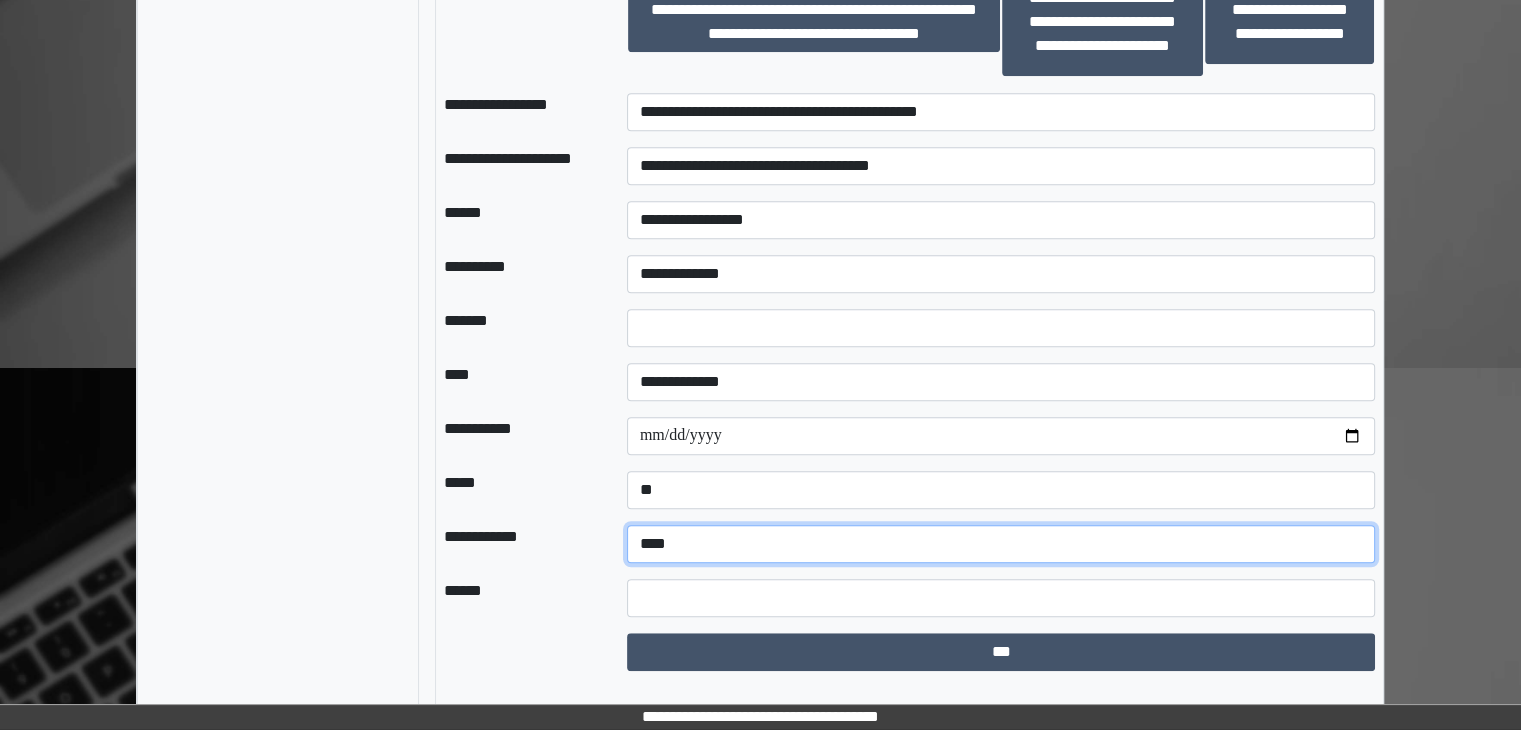 click on "**********" at bounding box center (1001, 544) 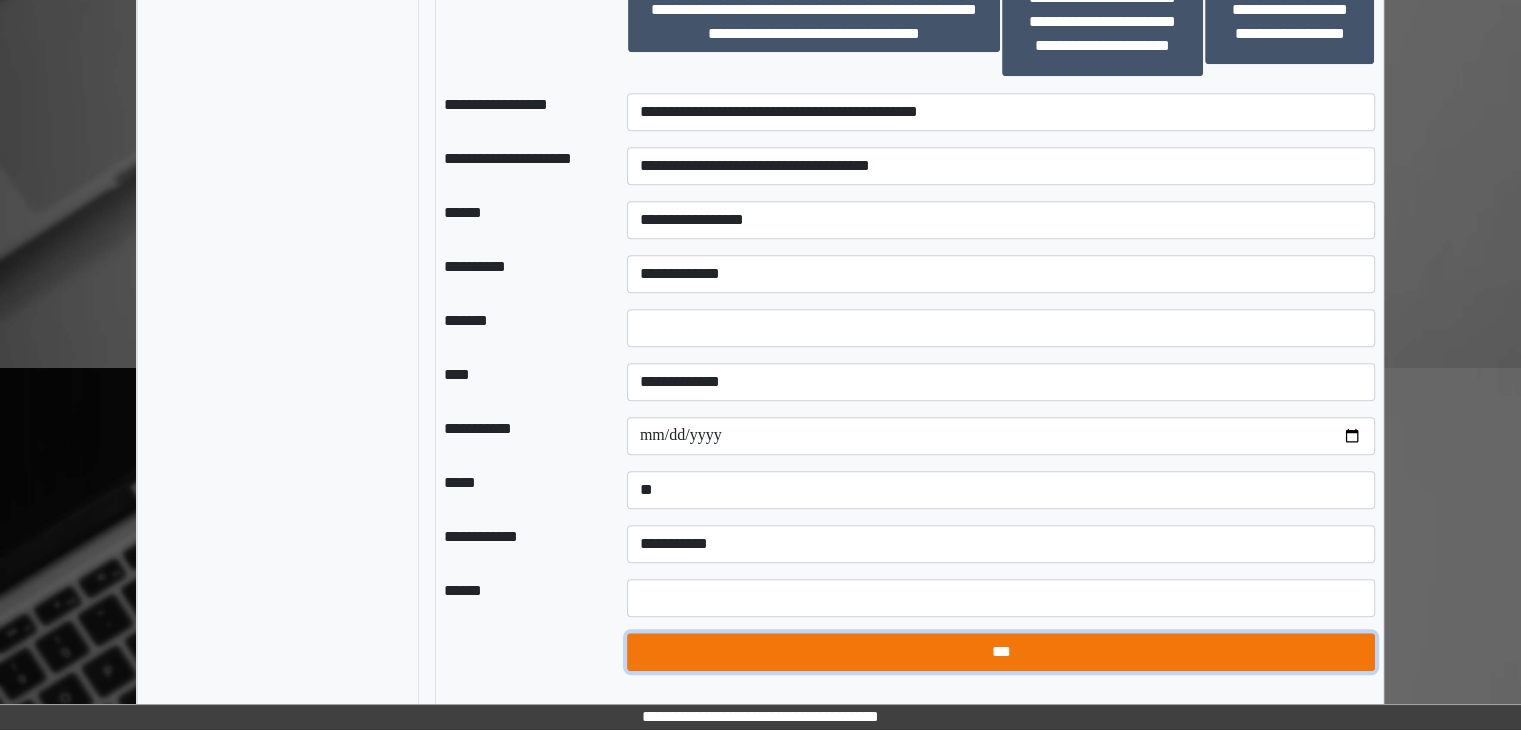 click on "***" at bounding box center [1001, 652] 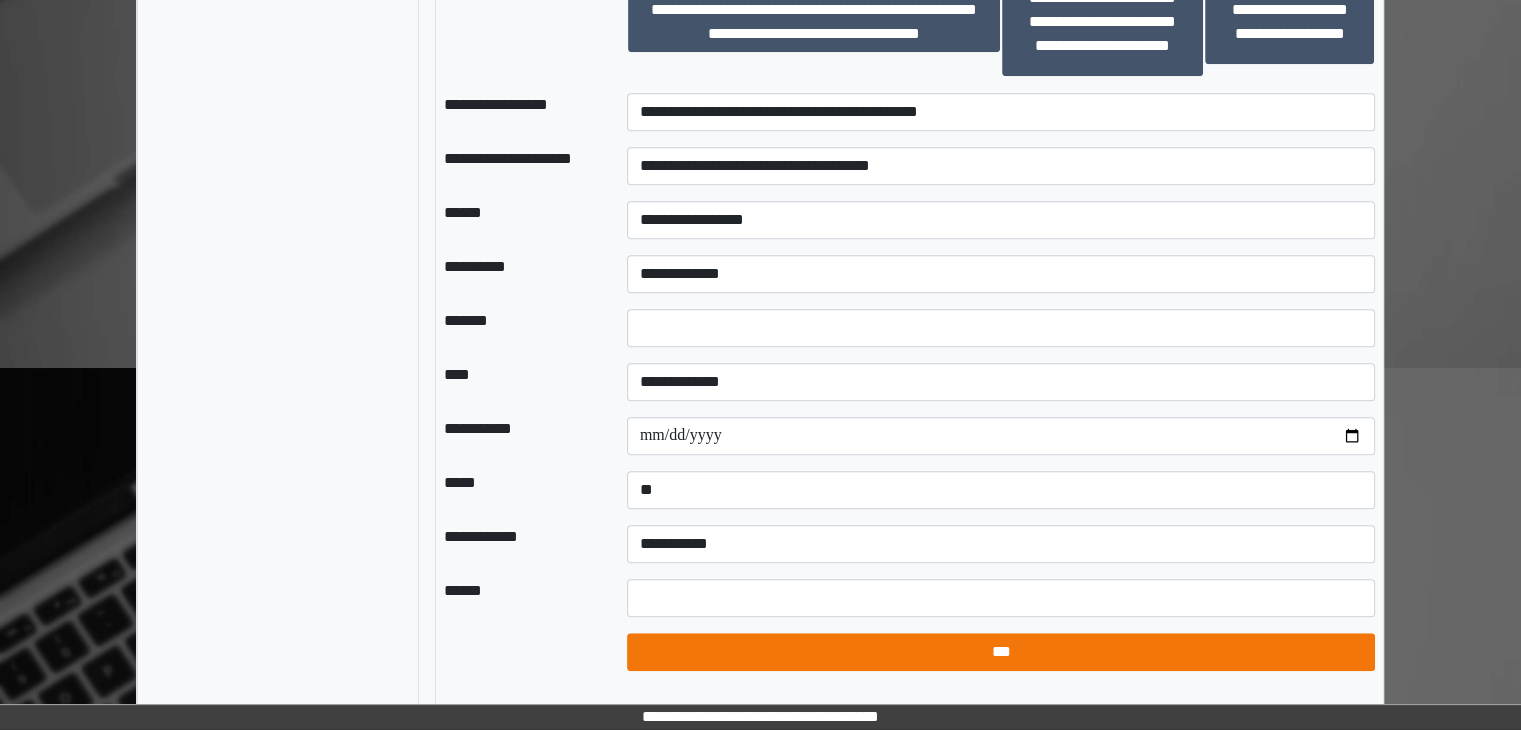 select on "*" 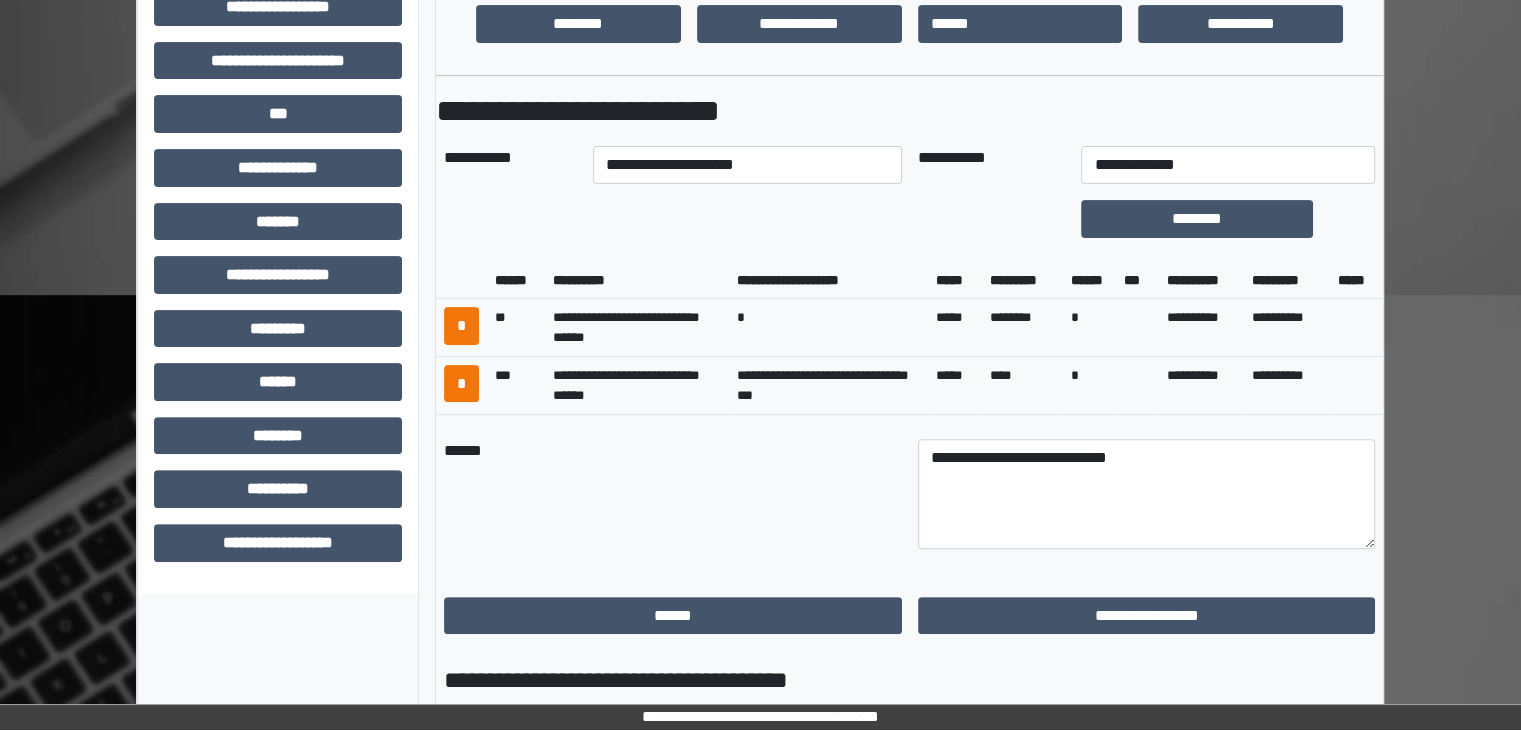 scroll, scrollTop: 553, scrollLeft: 0, axis: vertical 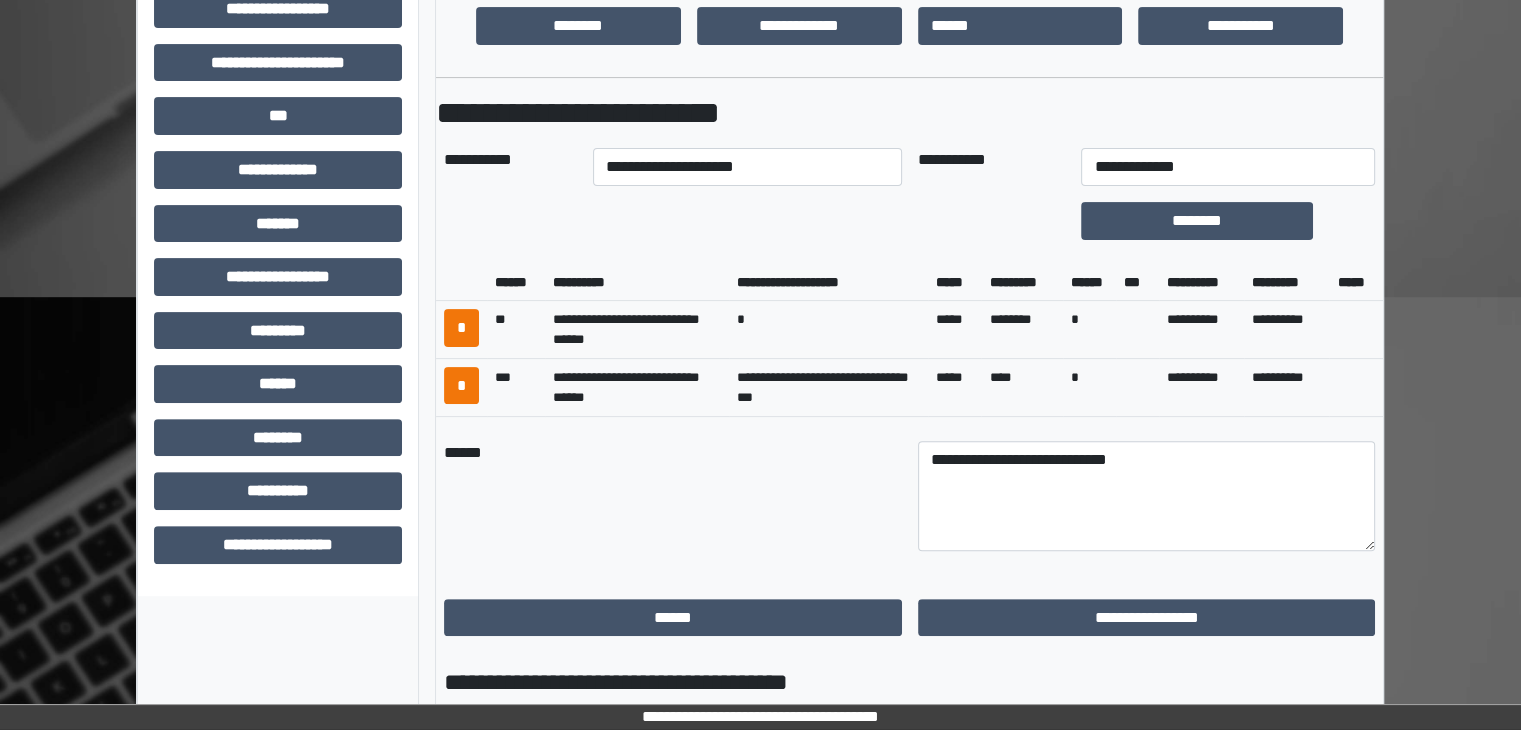 click on "**********" at bounding box center [1147, 618] 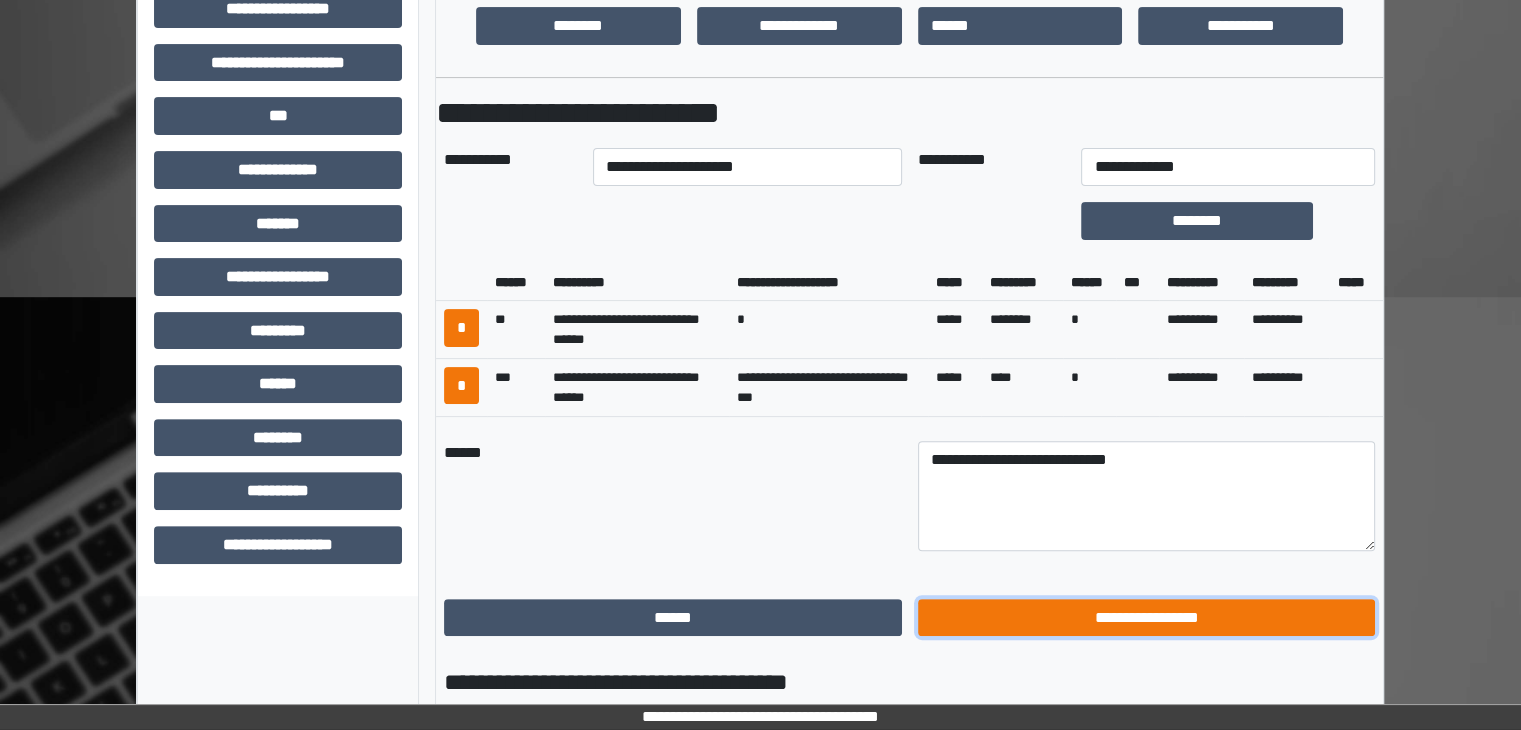 click on "**********" at bounding box center (1147, 618) 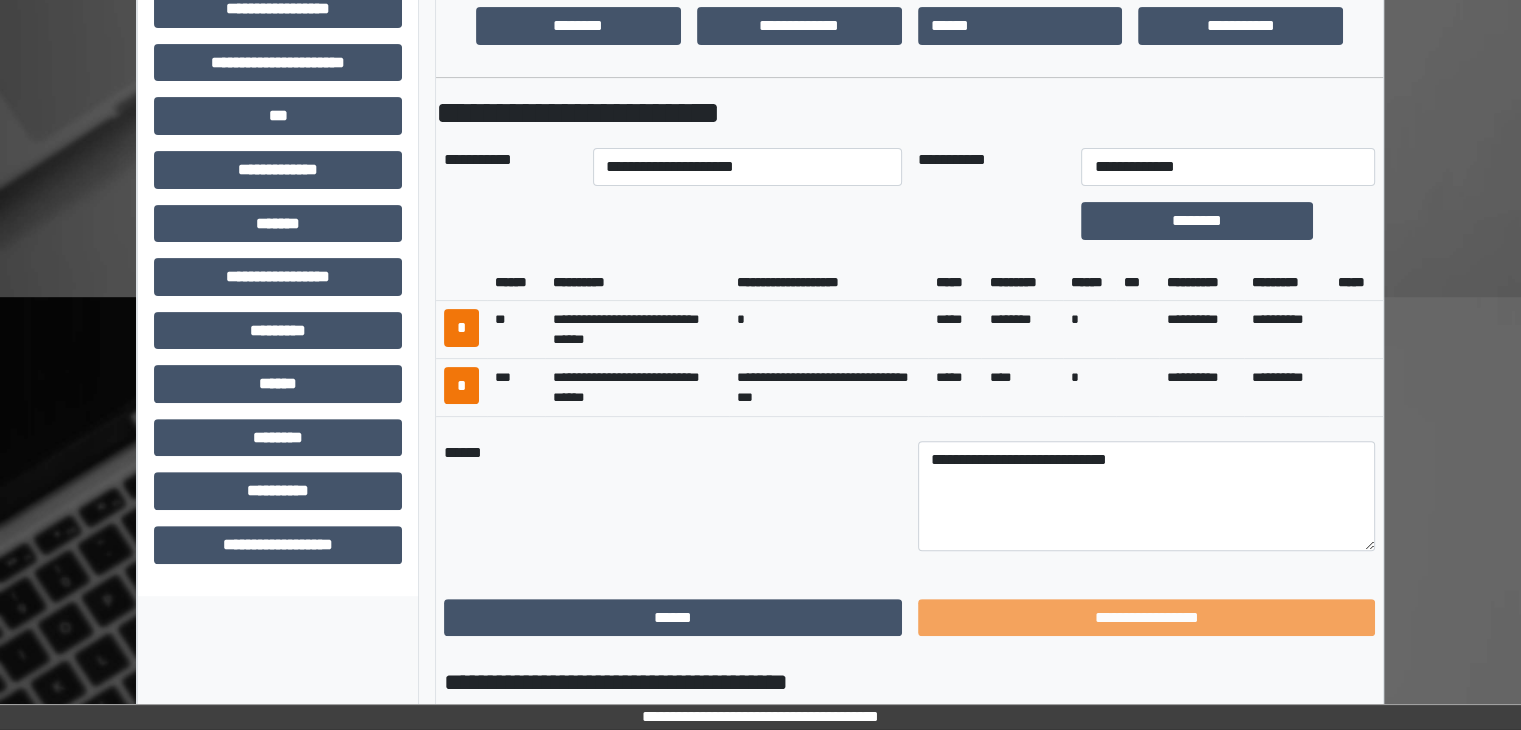 scroll, scrollTop: 436, scrollLeft: 0, axis: vertical 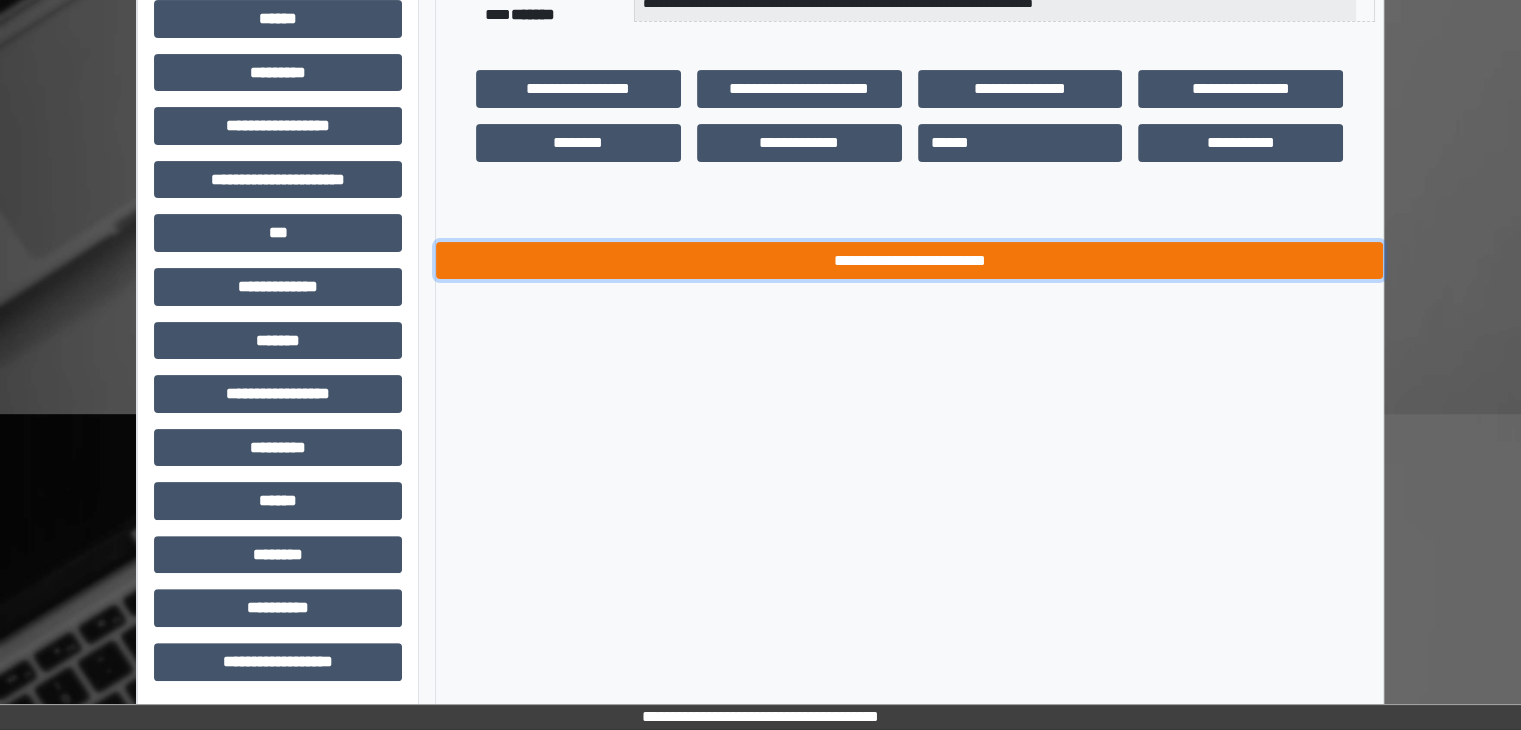 click on "**********" at bounding box center [909, 261] 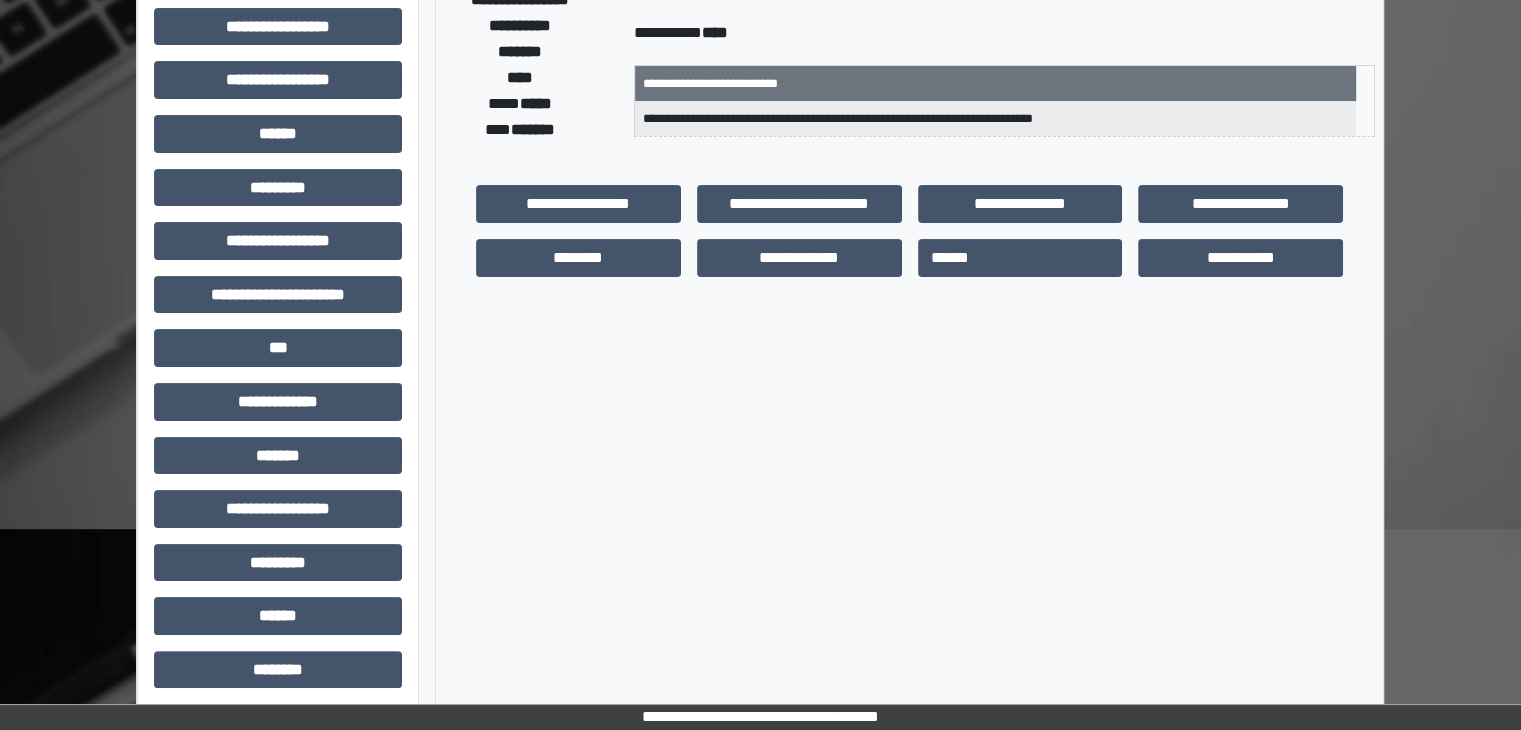 scroll, scrollTop: 0, scrollLeft: 0, axis: both 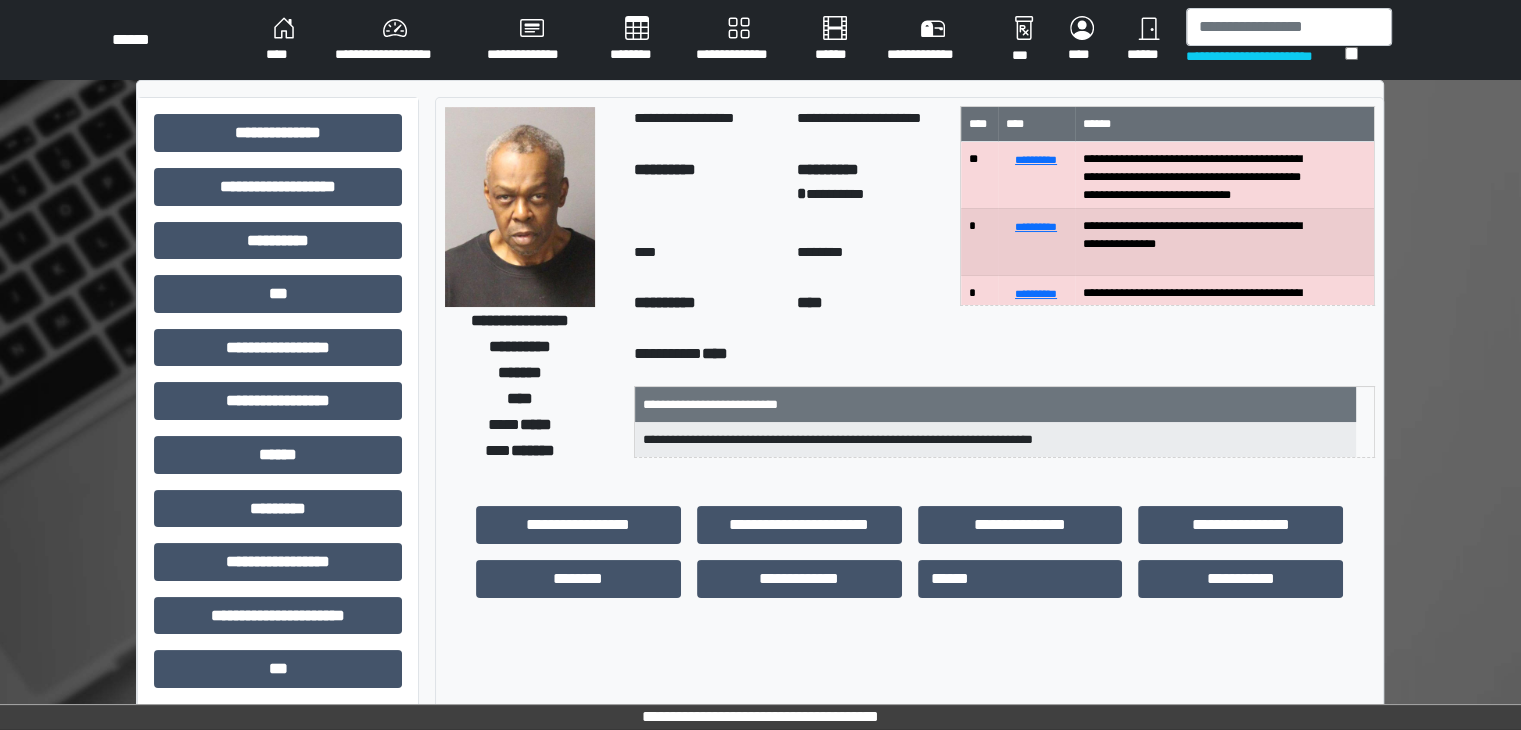 click on "****" at bounding box center (284, 40) 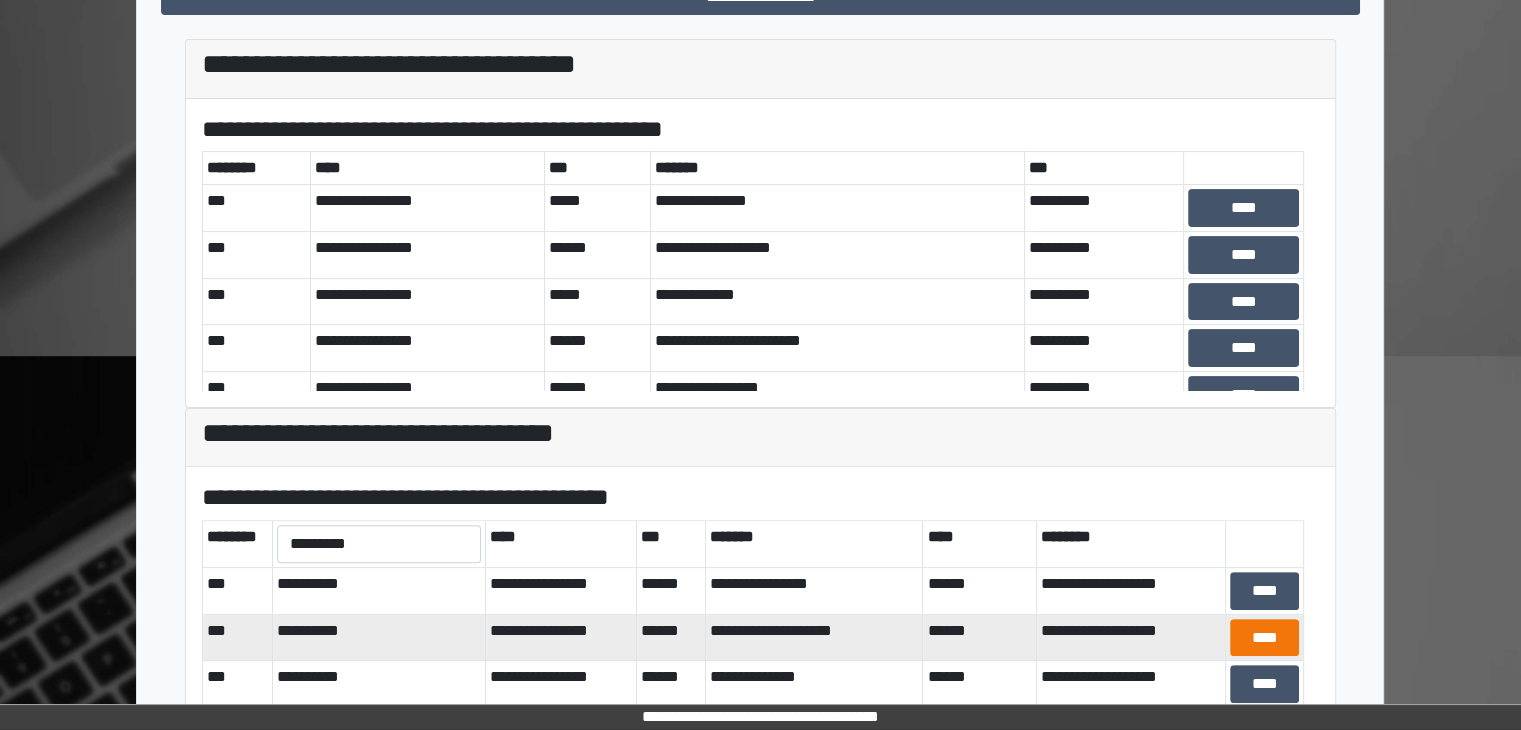 scroll, scrollTop: 500, scrollLeft: 0, axis: vertical 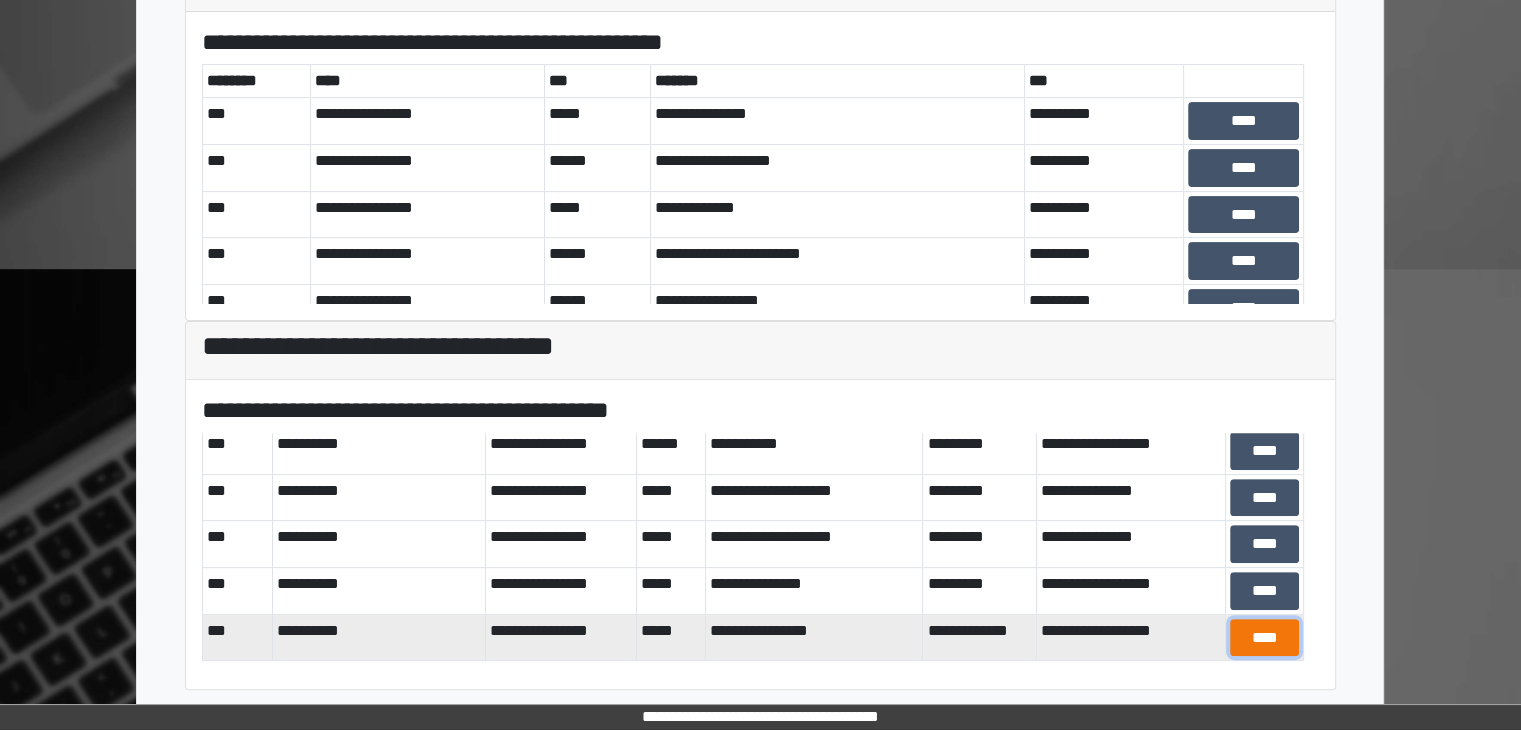 click on "****" at bounding box center [1264, 638] 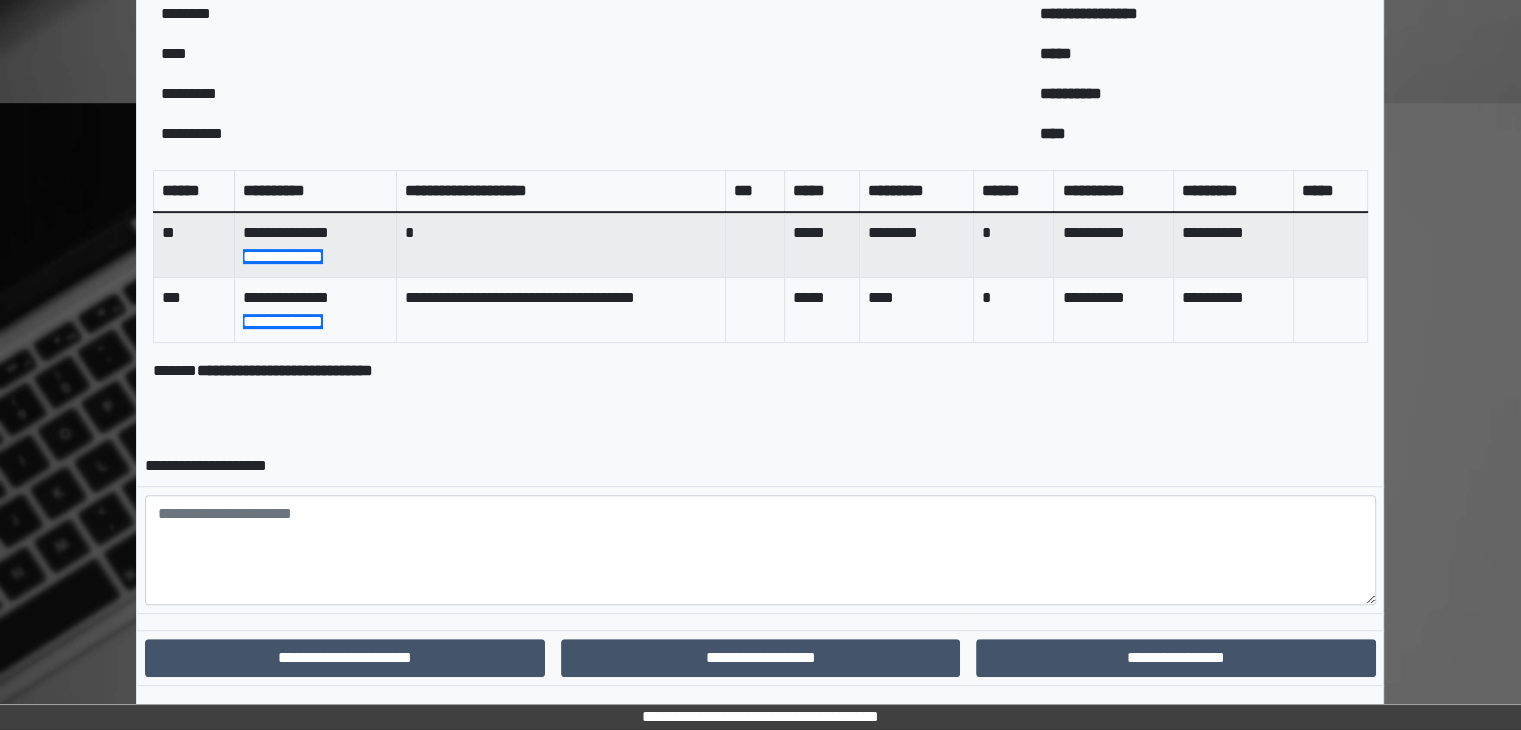 scroll, scrollTop: 783, scrollLeft: 0, axis: vertical 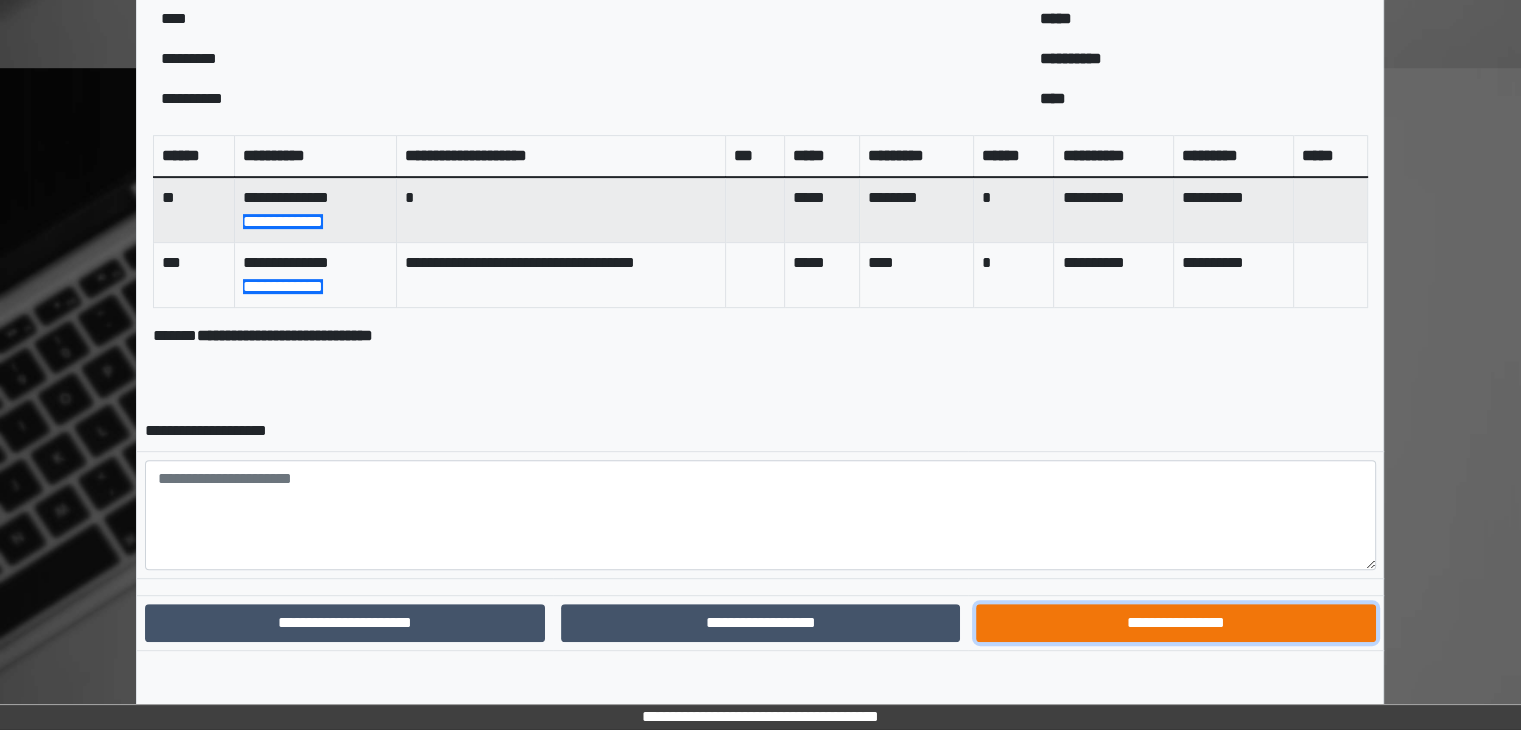 click on "**********" at bounding box center [1175, 623] 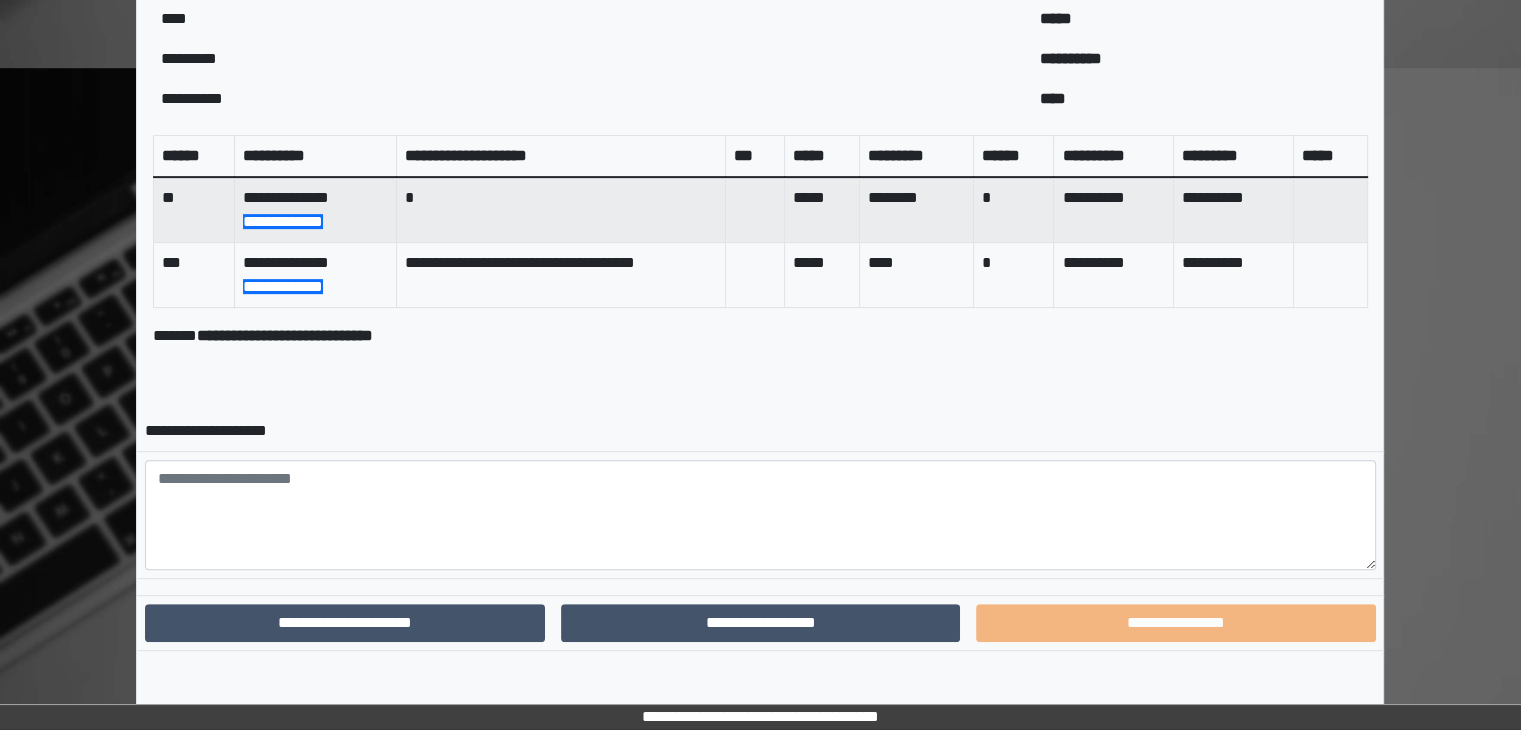 scroll, scrollTop: 680, scrollLeft: 0, axis: vertical 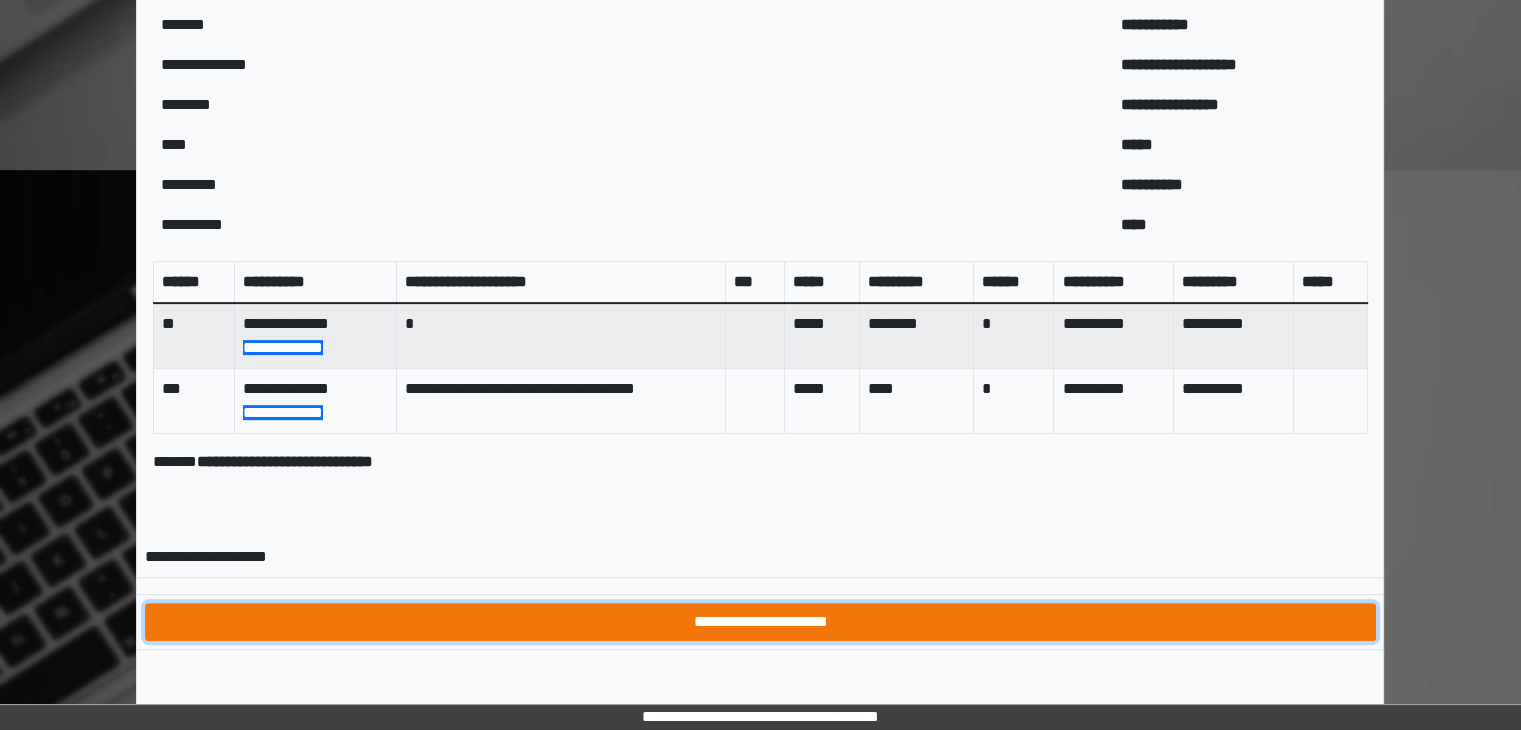 click on "**********" at bounding box center [760, 622] 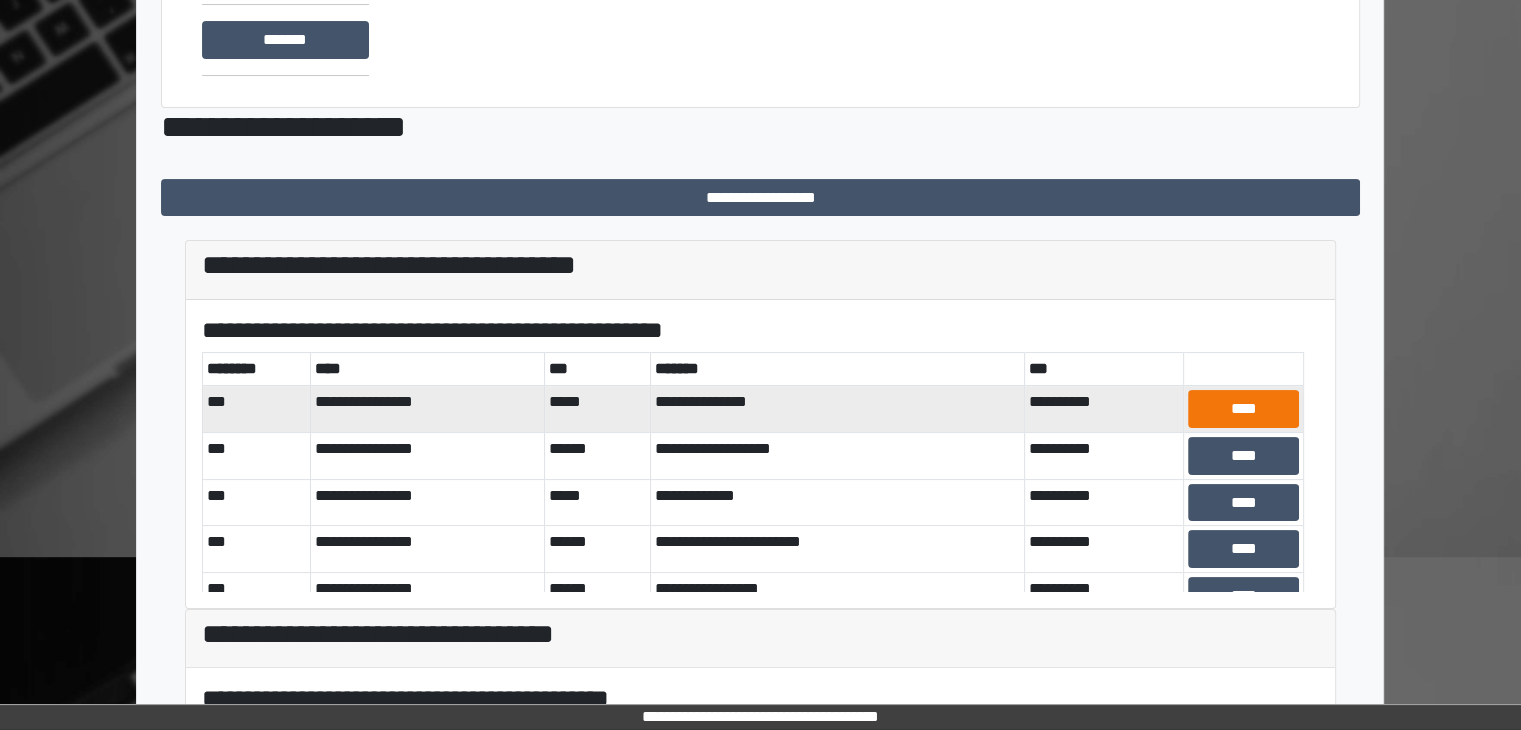 scroll, scrollTop: 300, scrollLeft: 0, axis: vertical 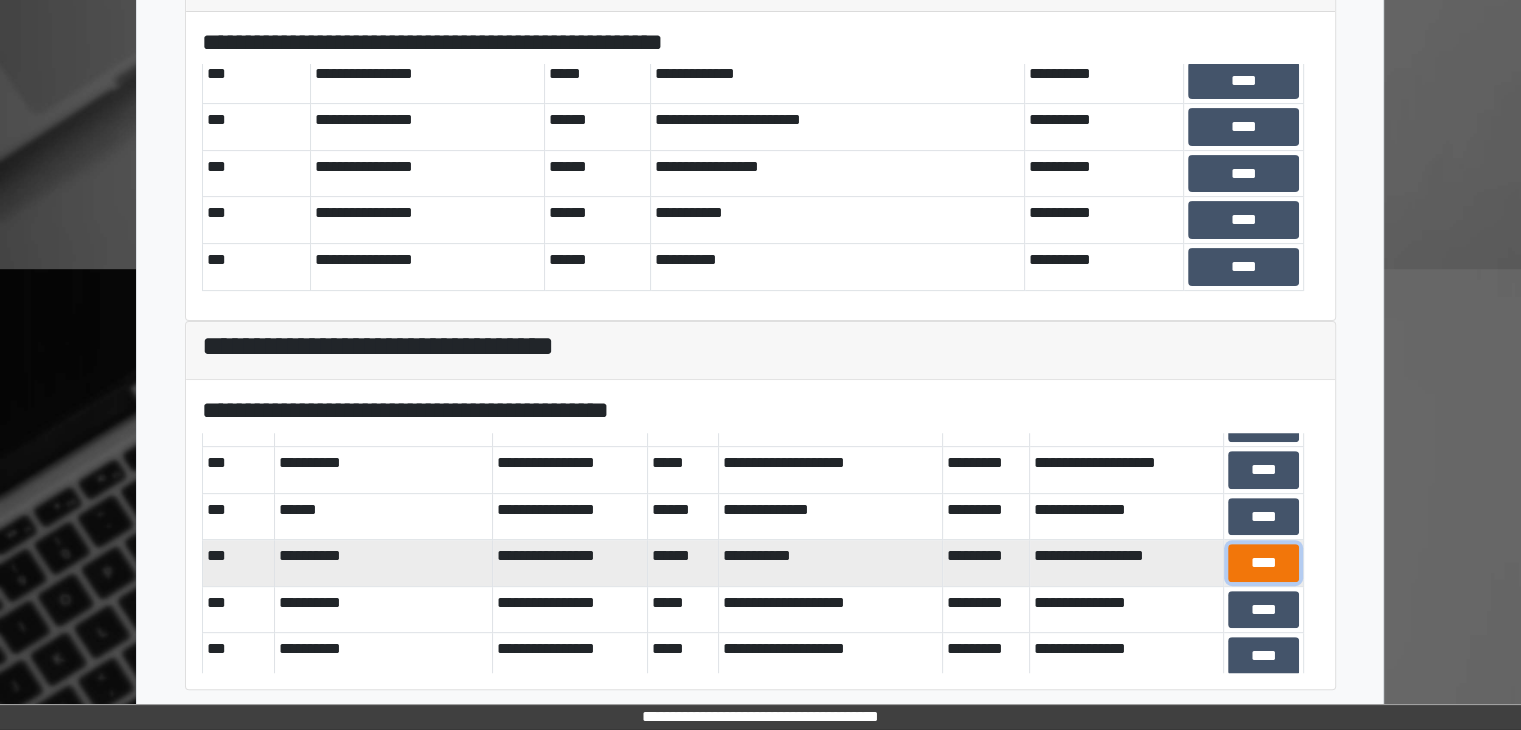 click on "****" at bounding box center (1263, 563) 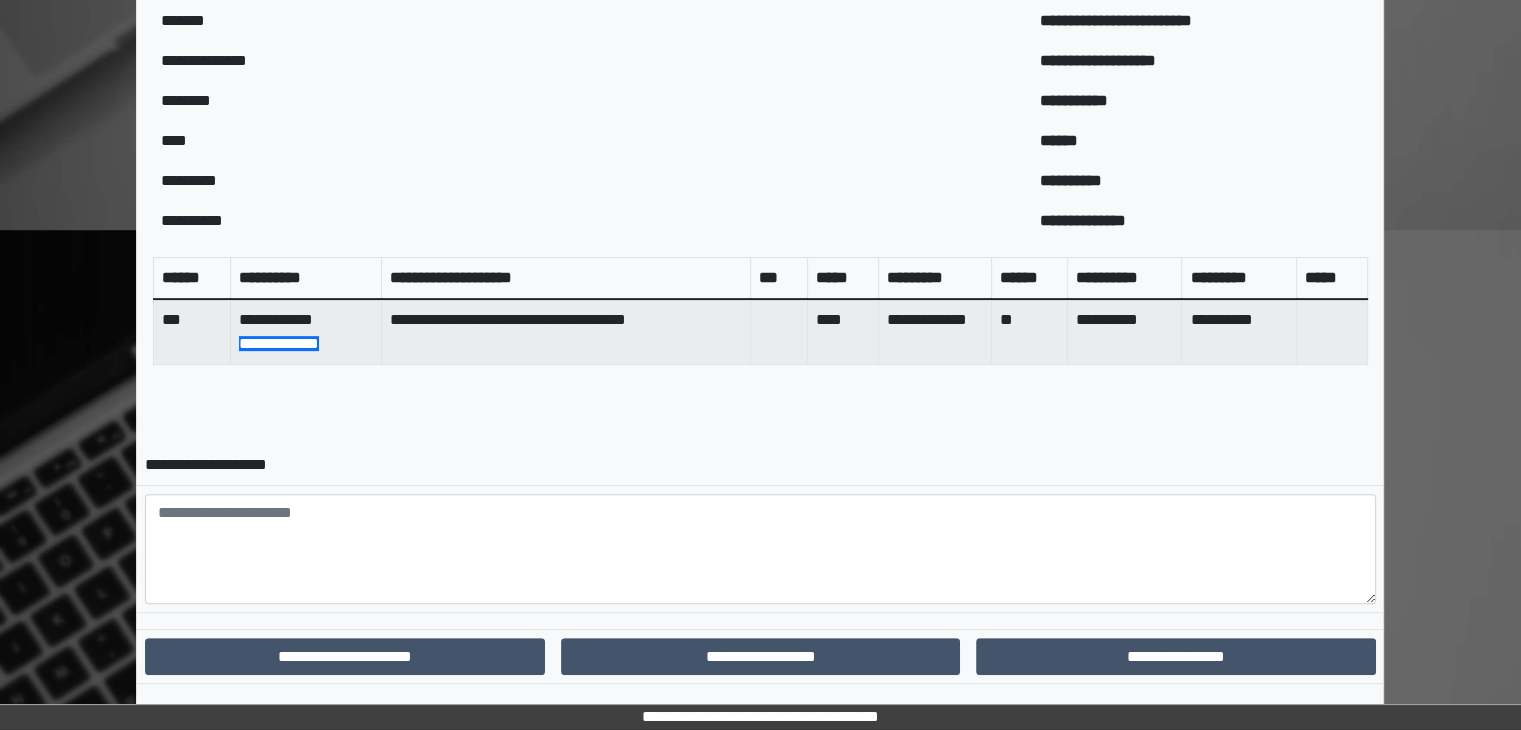 scroll, scrollTop: 654, scrollLeft: 0, axis: vertical 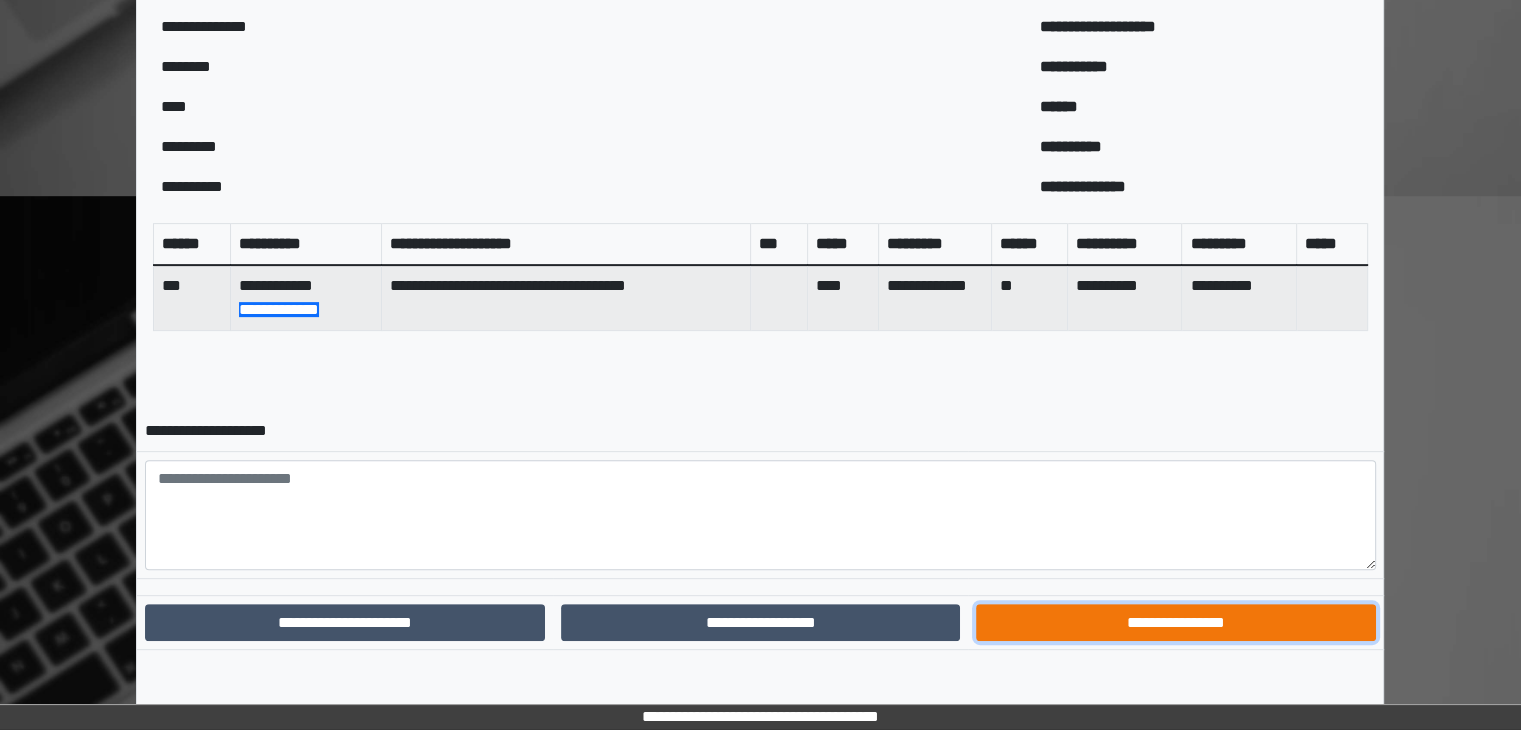 click on "**********" at bounding box center [1175, 623] 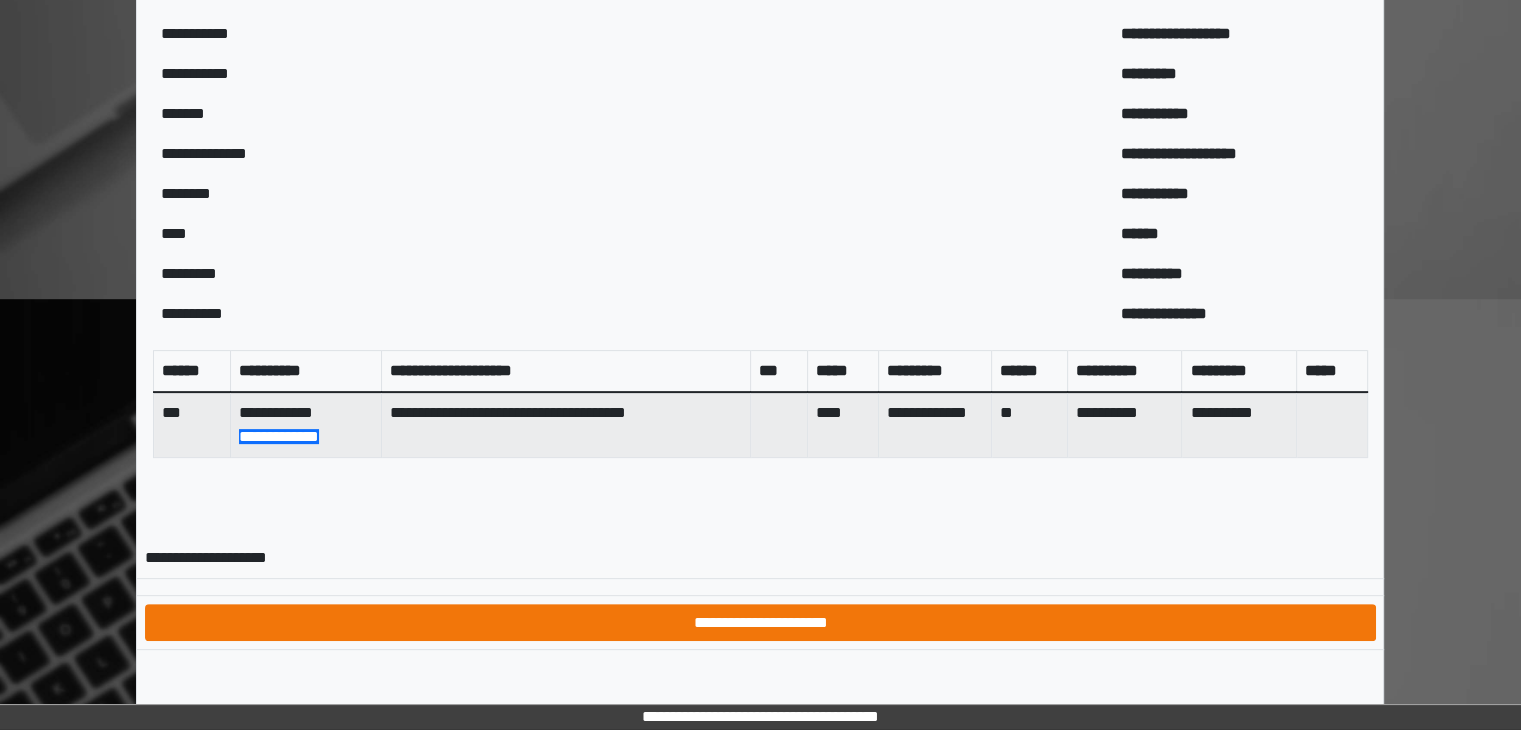 scroll, scrollTop: 552, scrollLeft: 0, axis: vertical 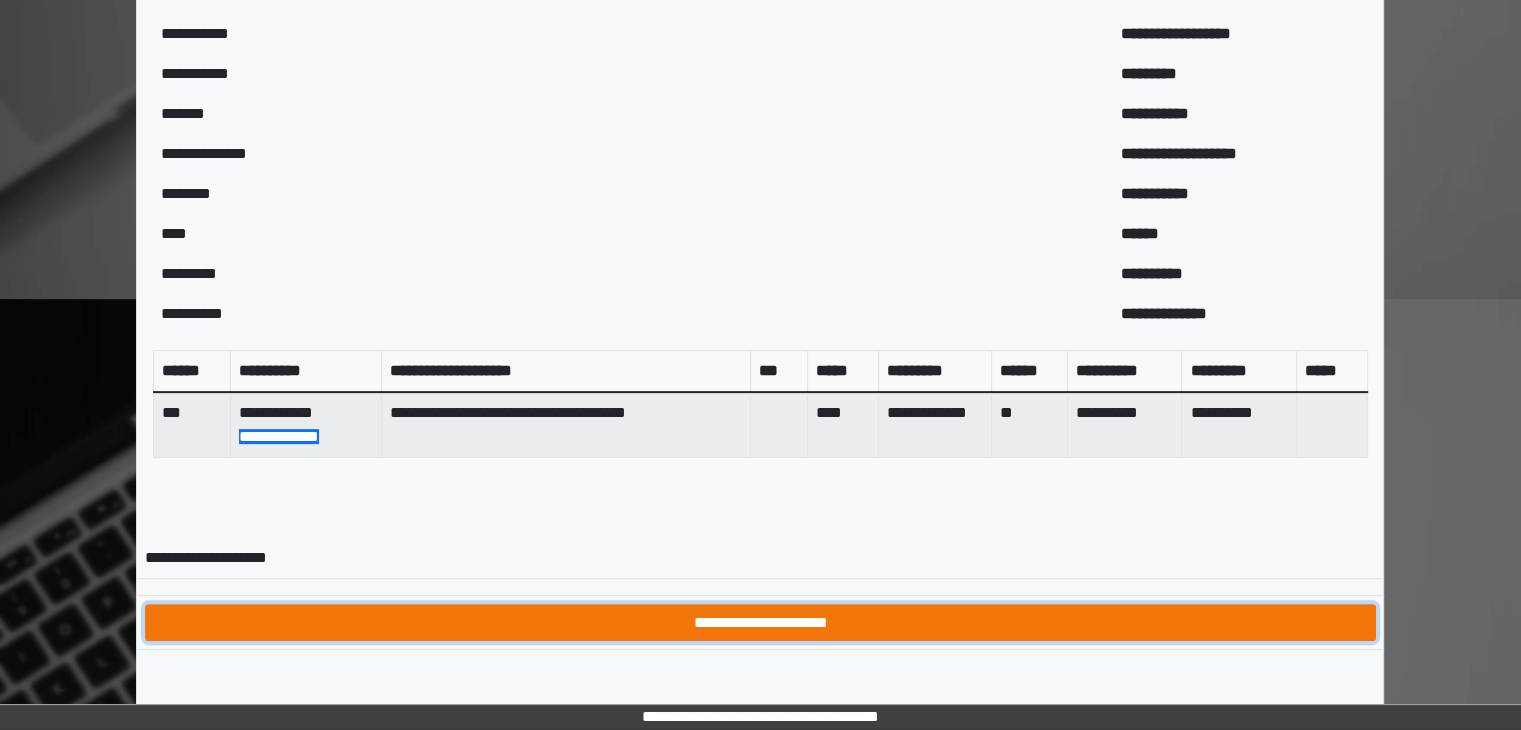 click on "**********" at bounding box center (760, 623) 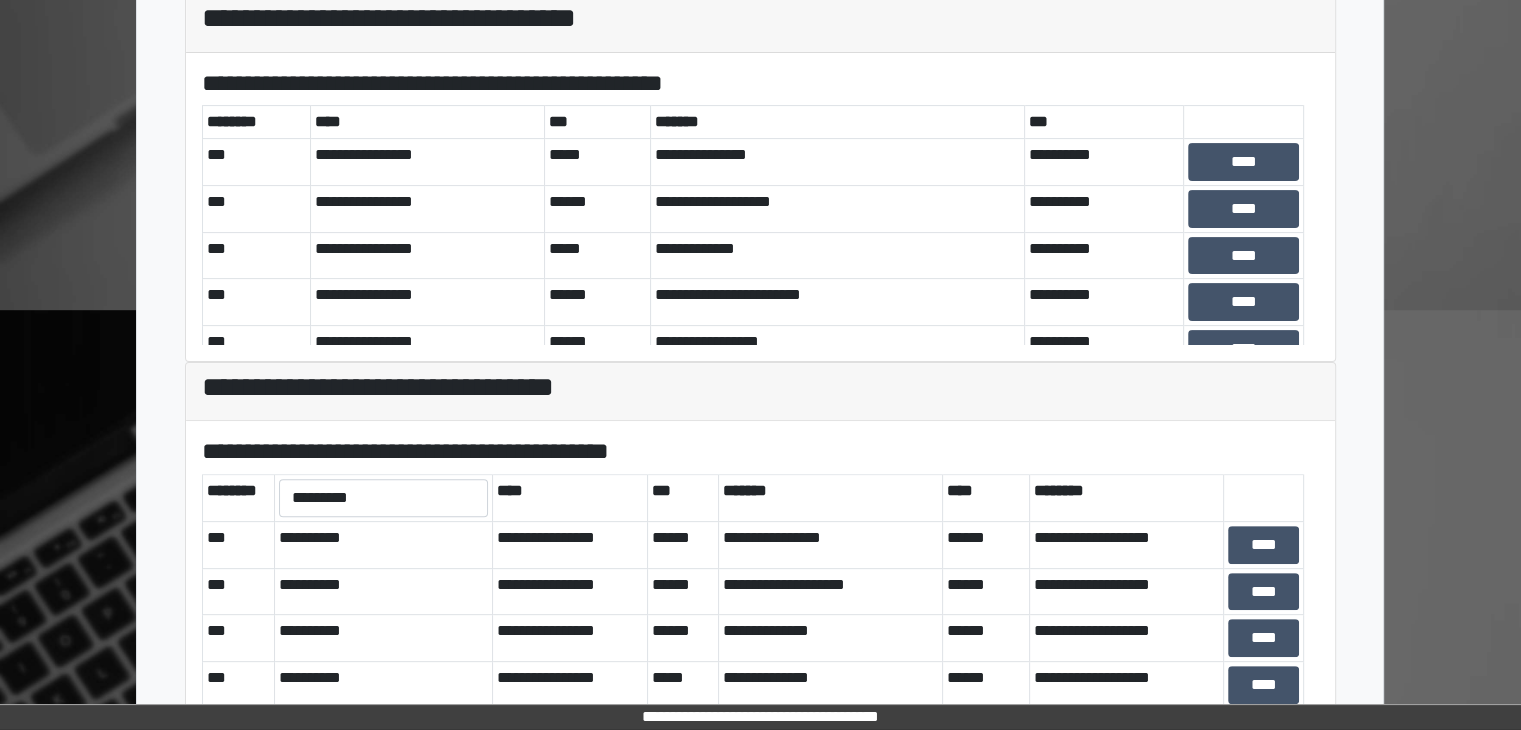 scroll, scrollTop: 581, scrollLeft: 0, axis: vertical 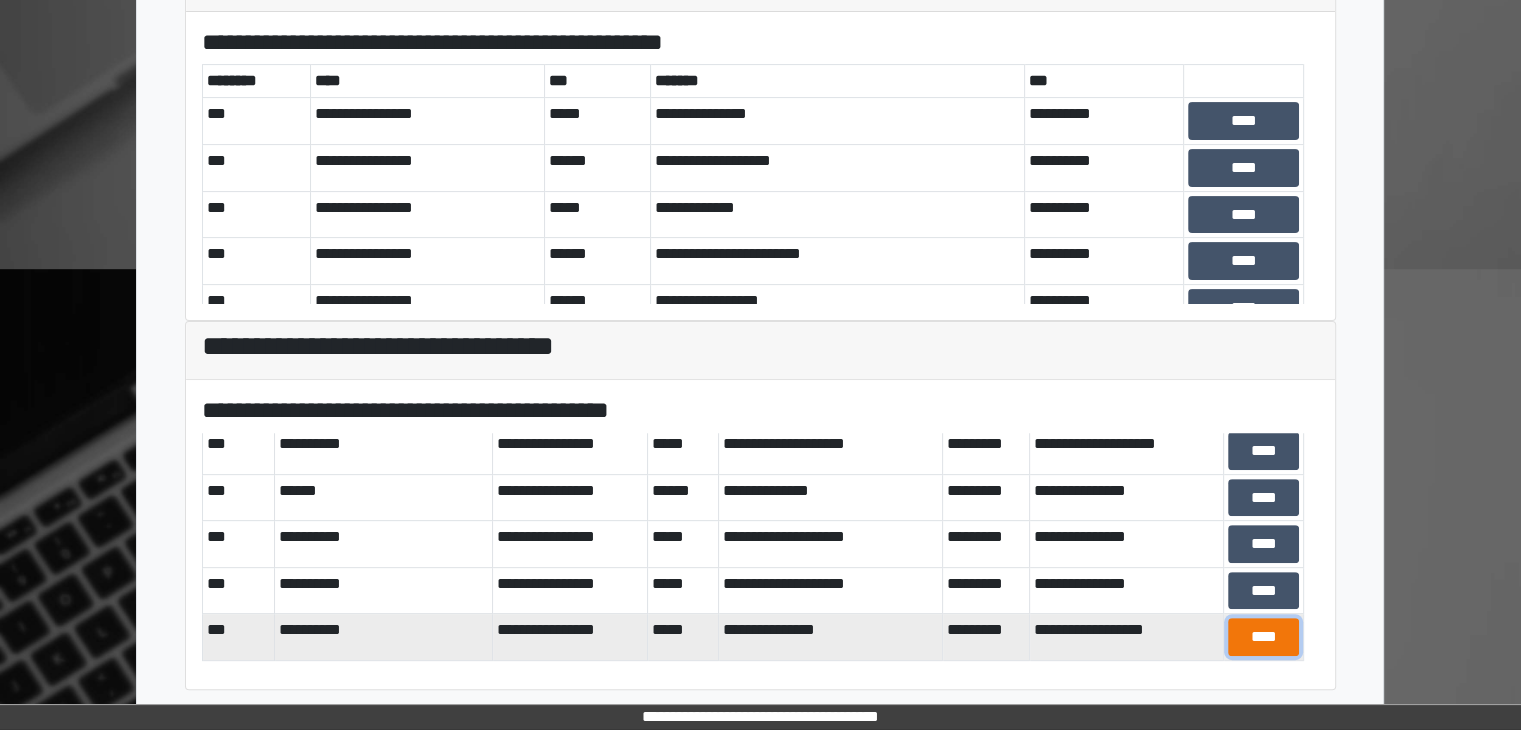click on "****" at bounding box center [1263, 637] 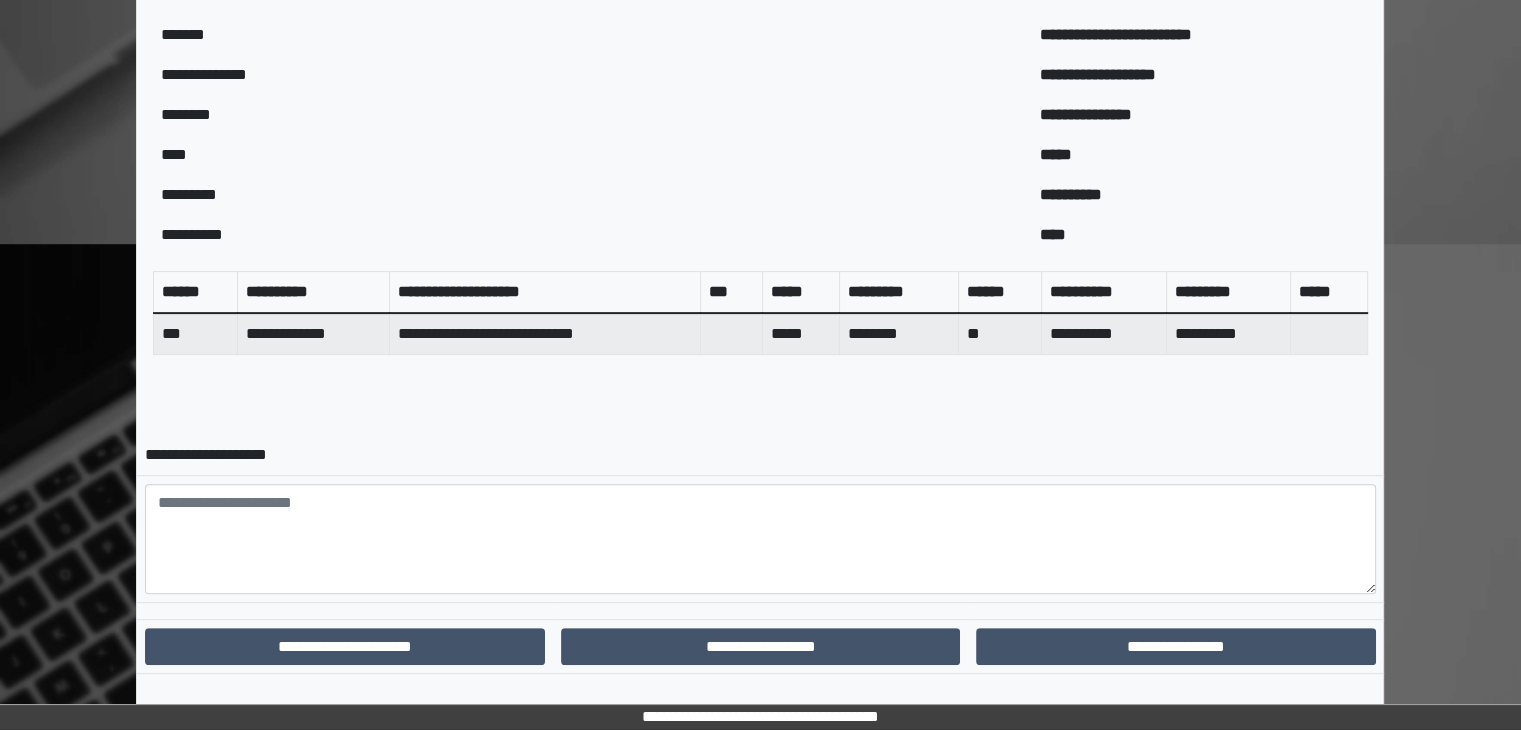 scroll, scrollTop: 630, scrollLeft: 0, axis: vertical 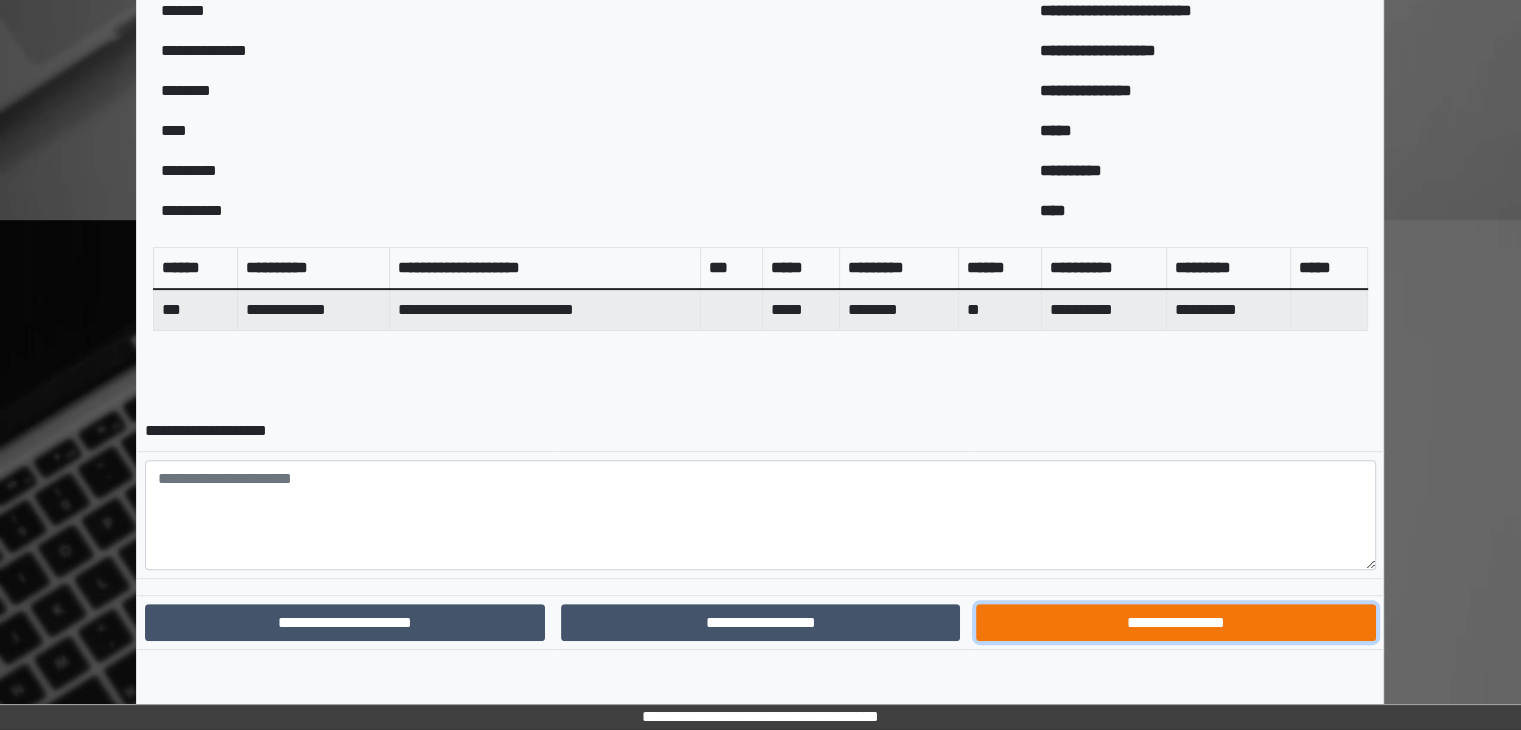 click on "**********" at bounding box center (1175, 623) 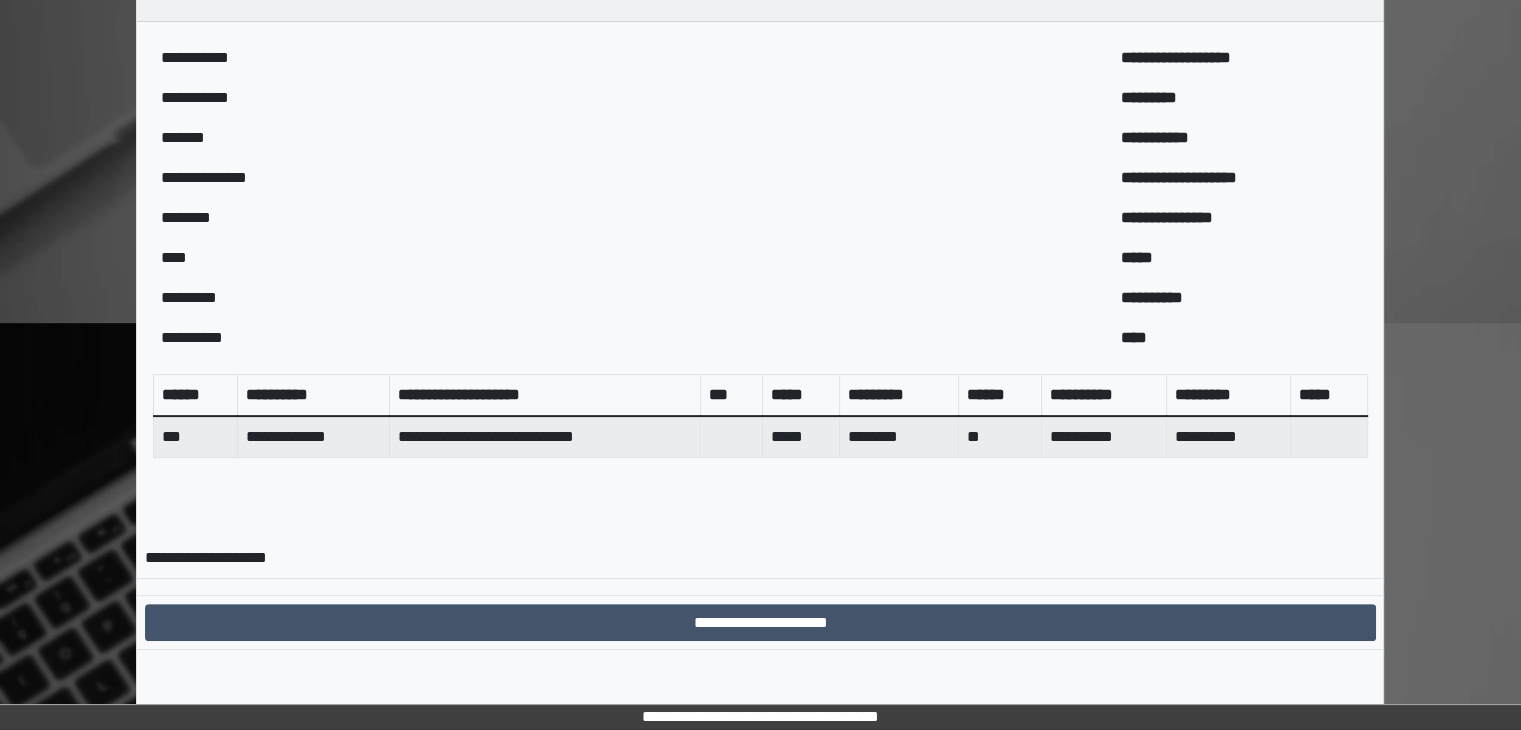 scroll, scrollTop: 528, scrollLeft: 0, axis: vertical 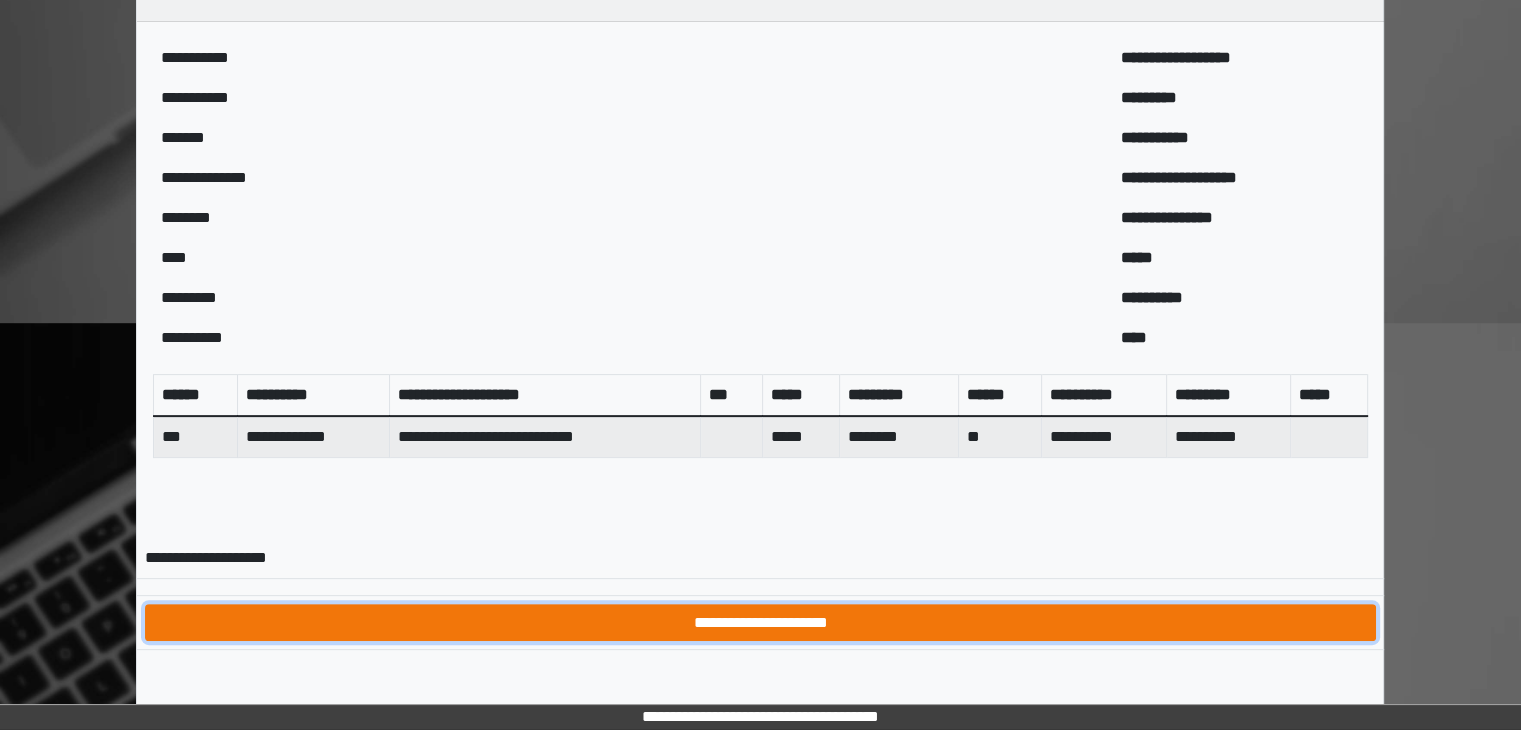 click on "**********" at bounding box center (760, 623) 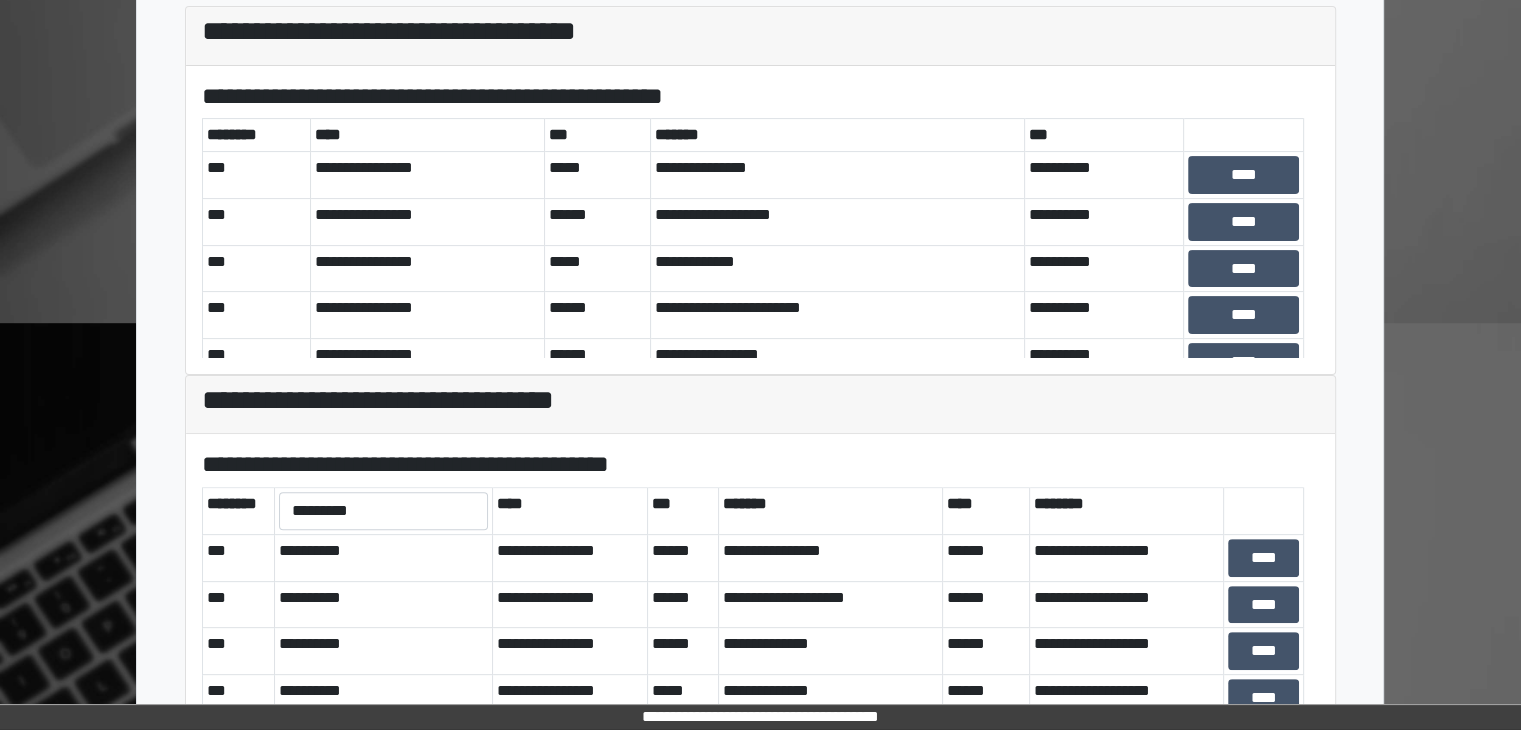 scroll, scrollTop: 581, scrollLeft: 0, axis: vertical 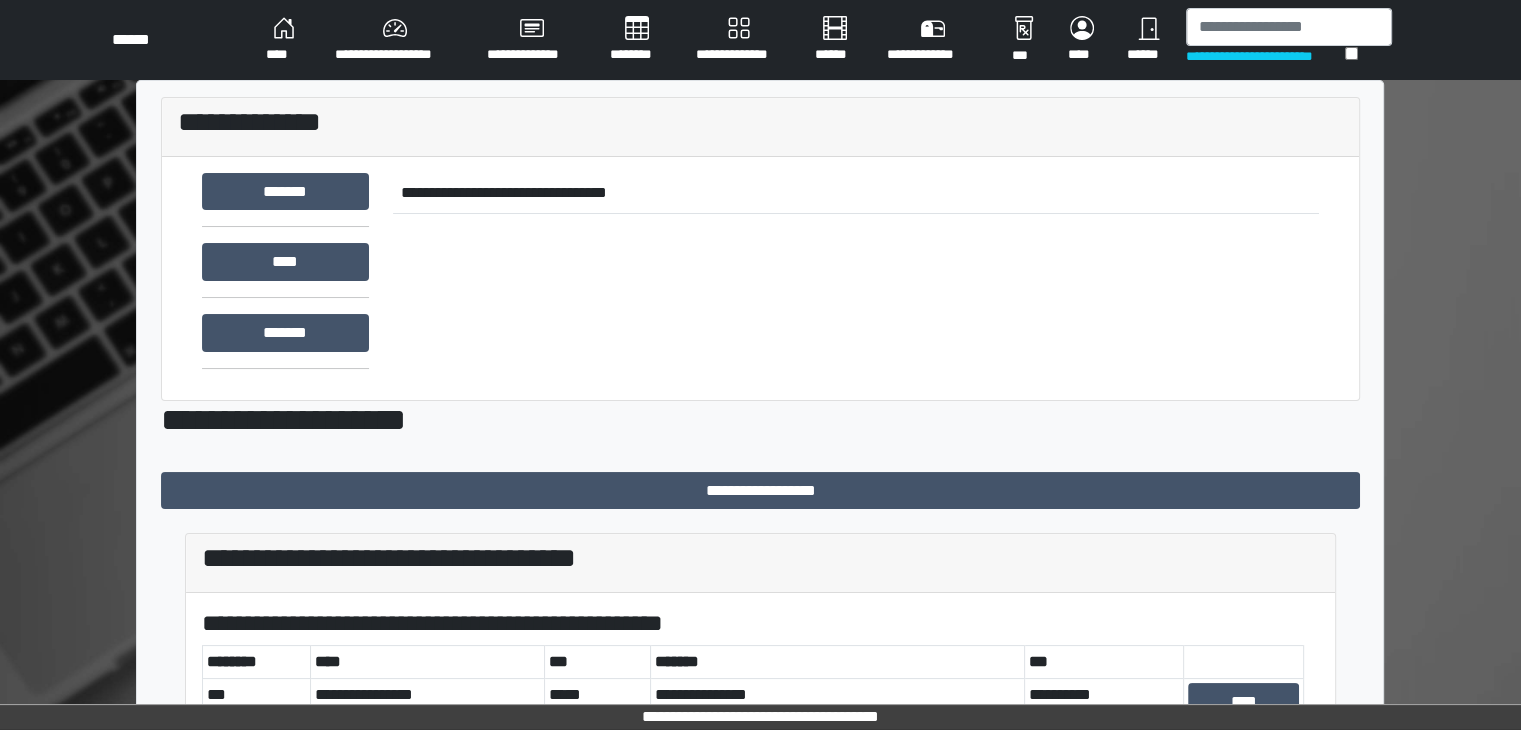 click on "****" at bounding box center (284, 40) 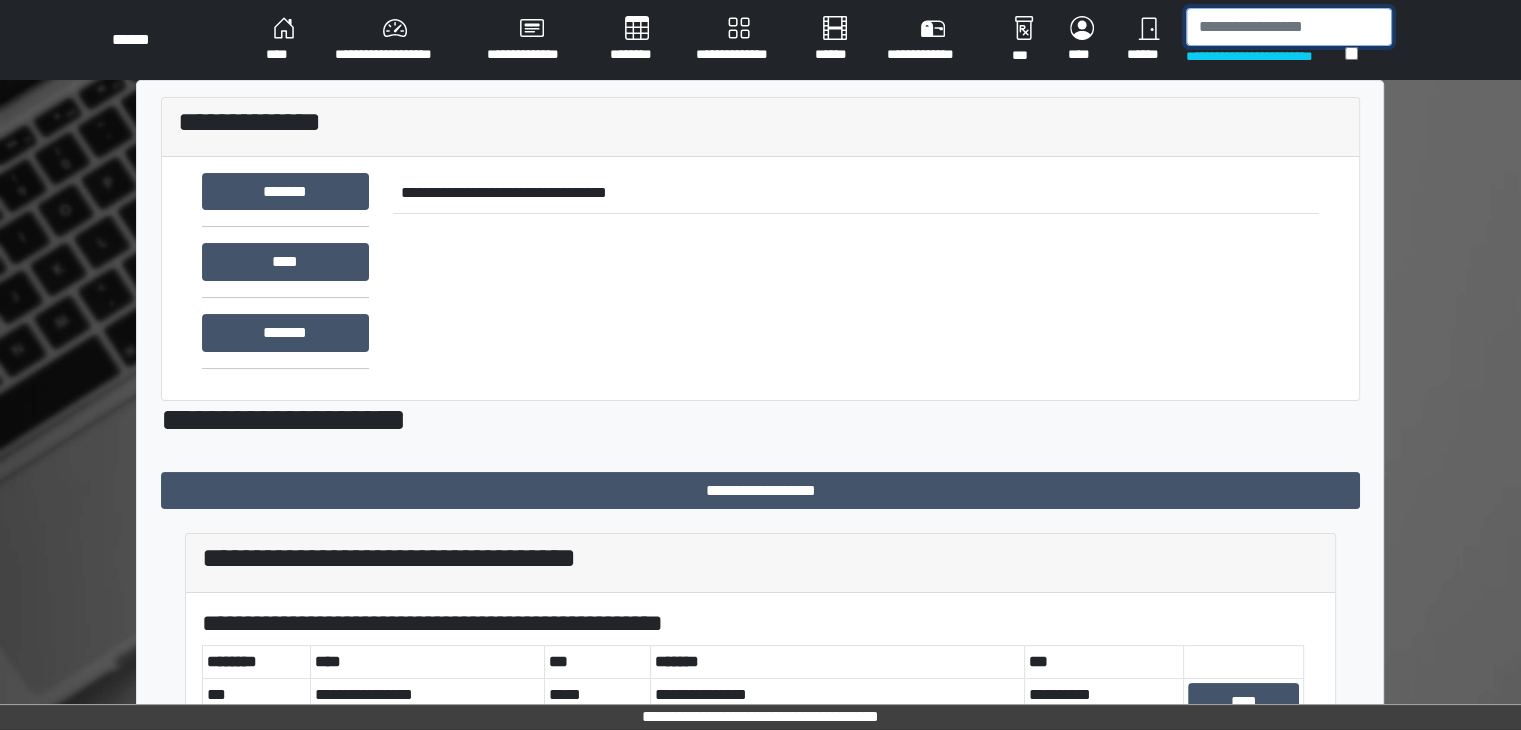 click at bounding box center [1289, 27] 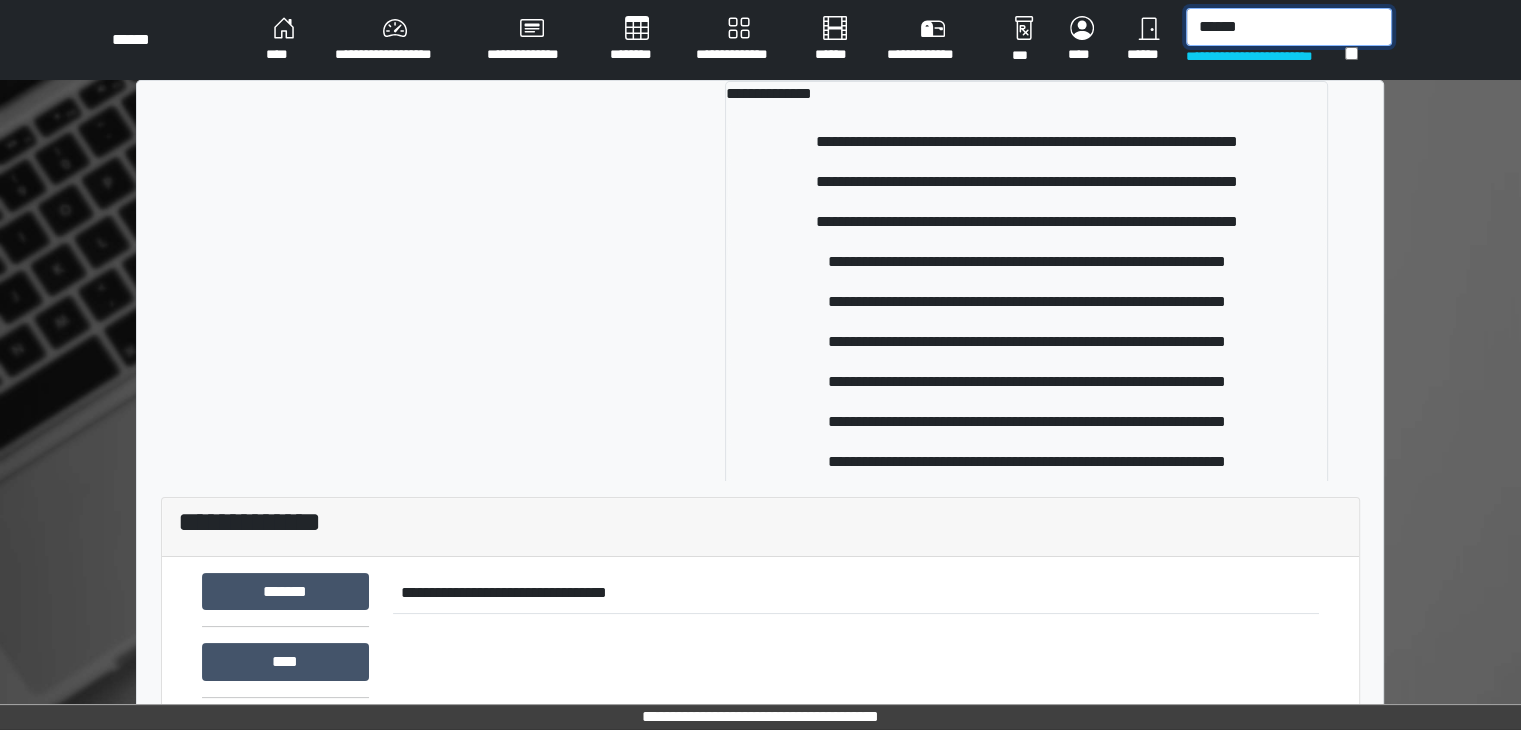 type on "******" 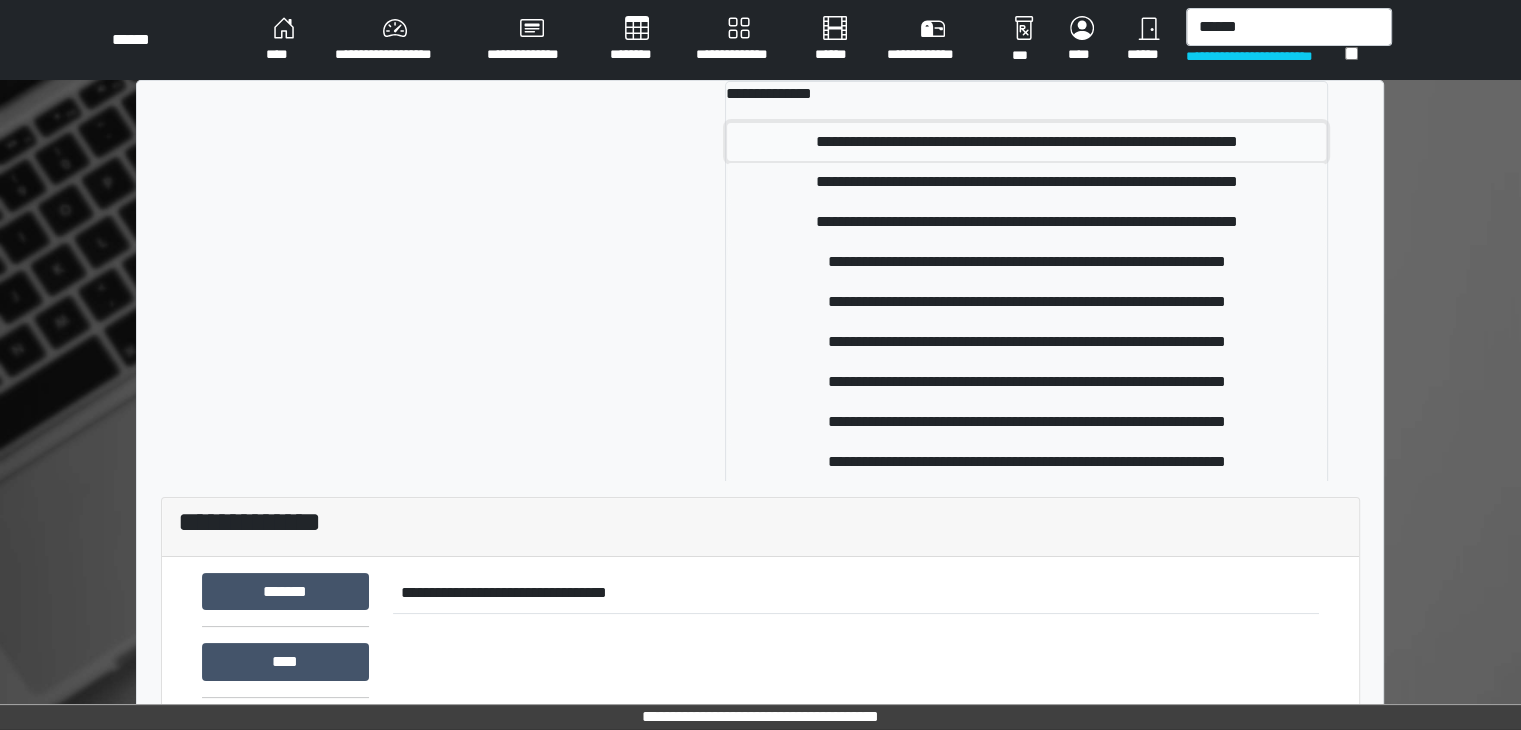 click on "**********" at bounding box center [1026, 142] 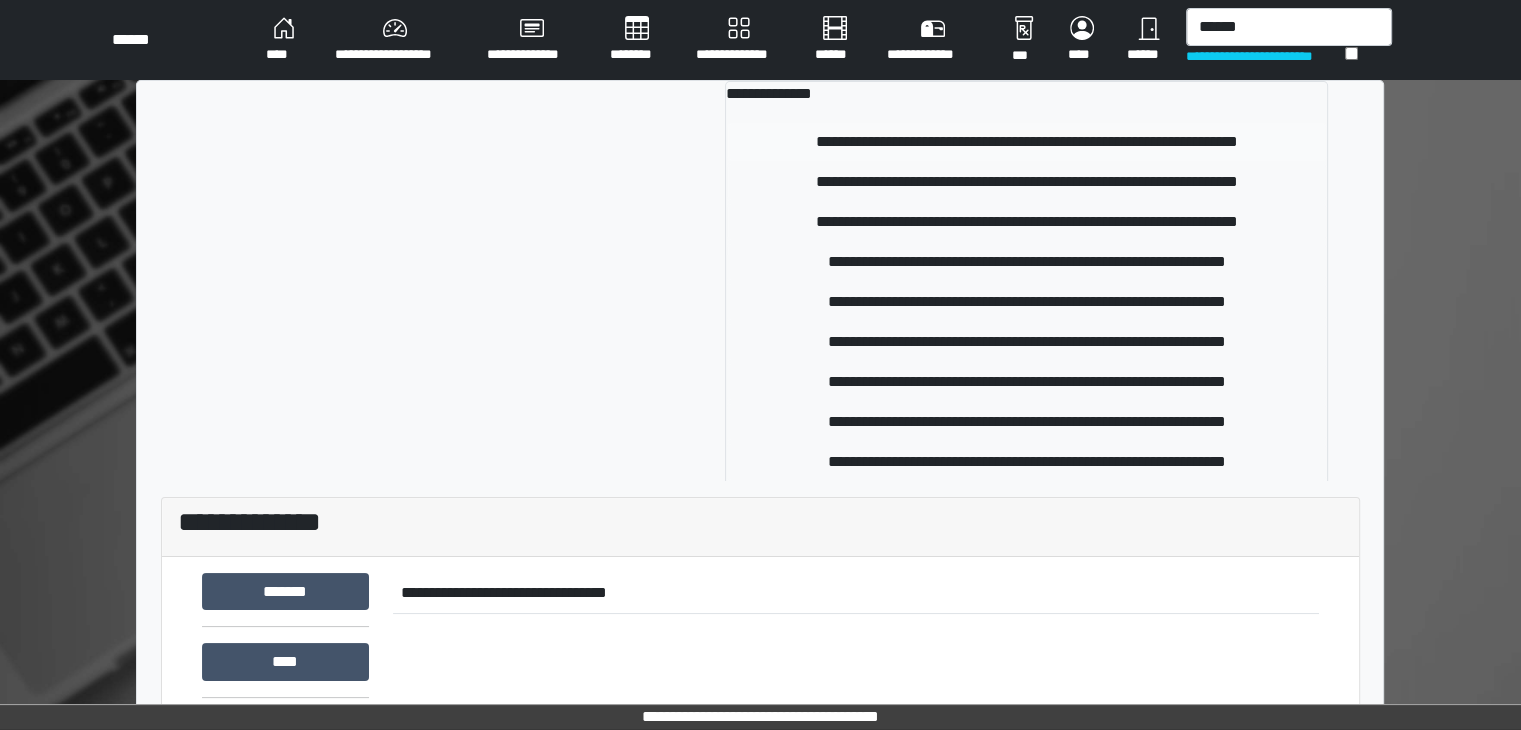 type 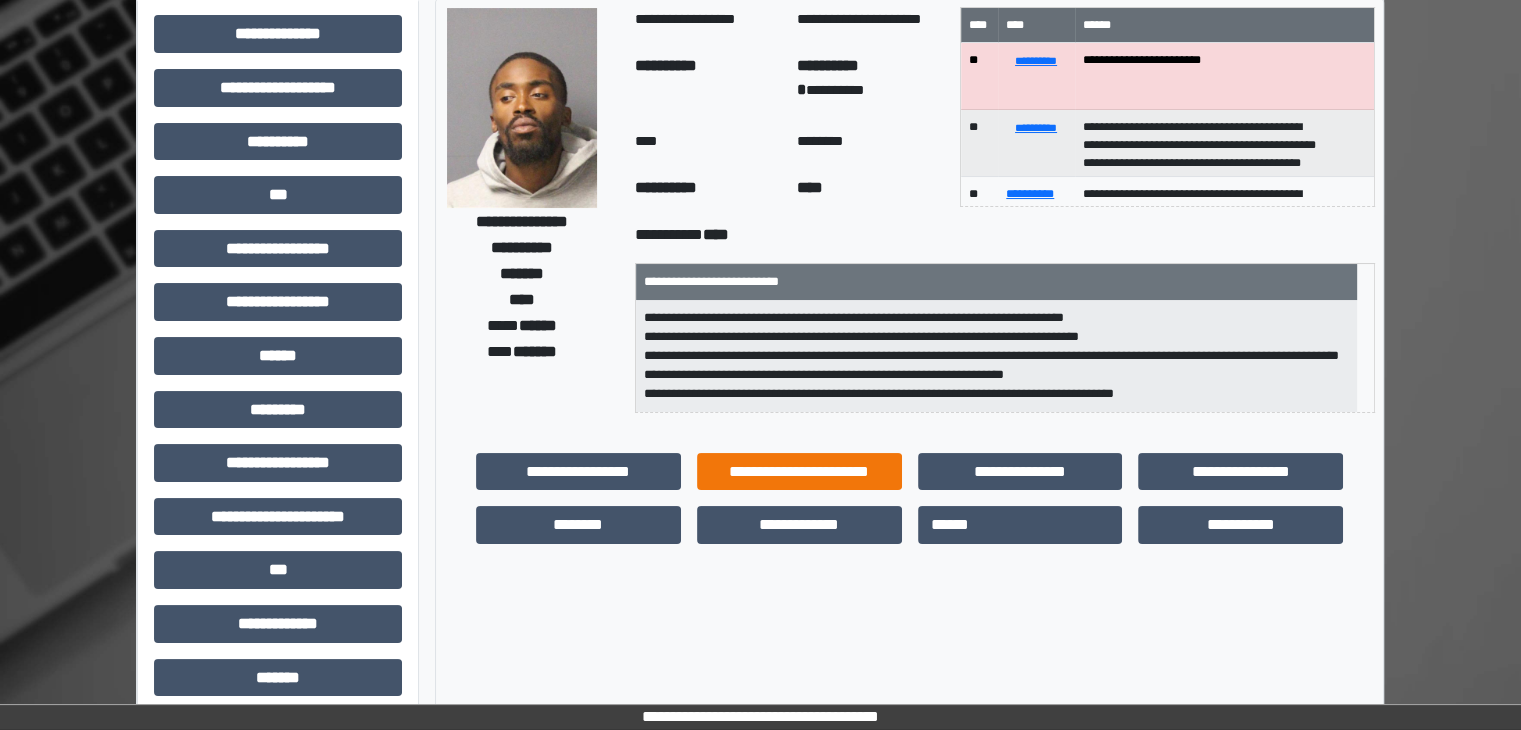 scroll, scrollTop: 100, scrollLeft: 0, axis: vertical 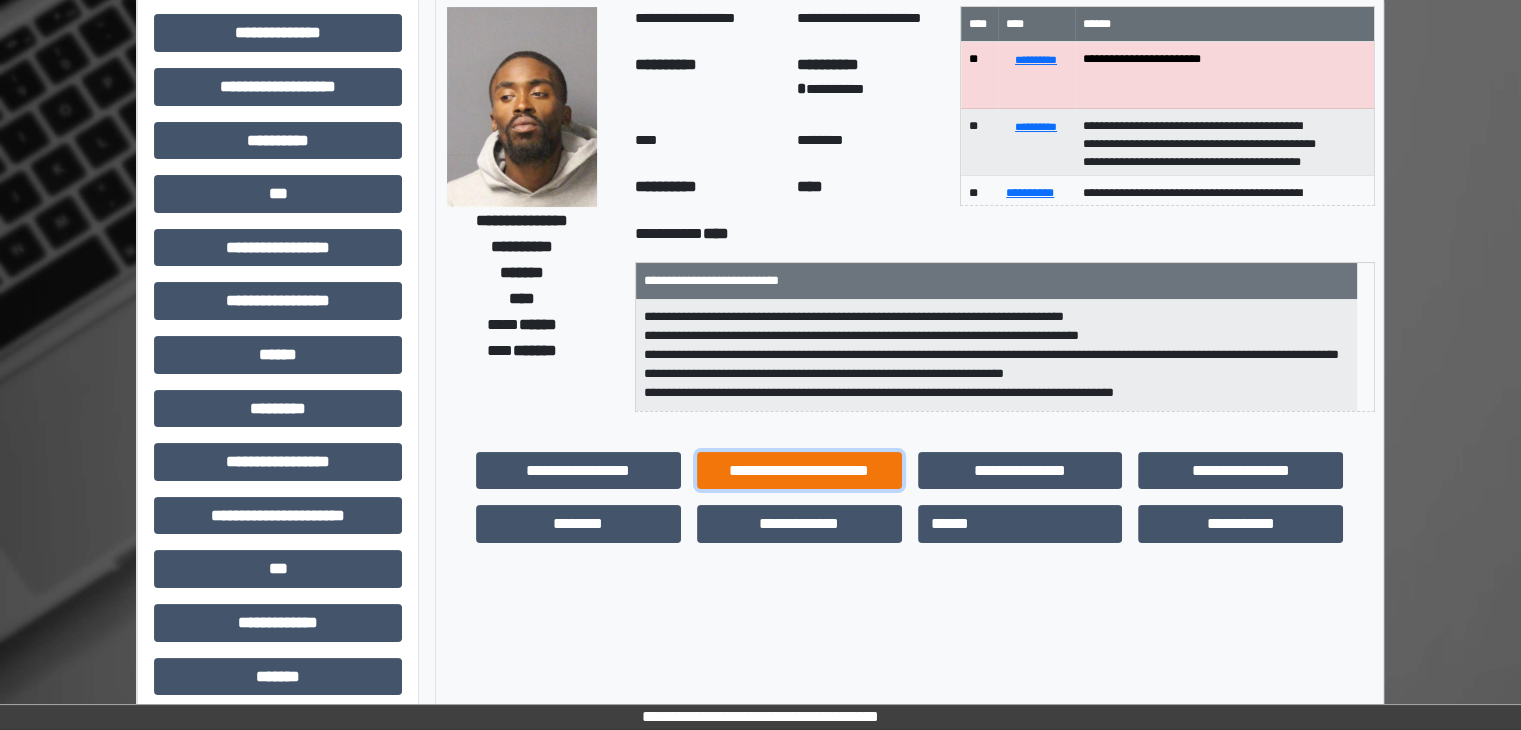 click on "**********" at bounding box center [799, 471] 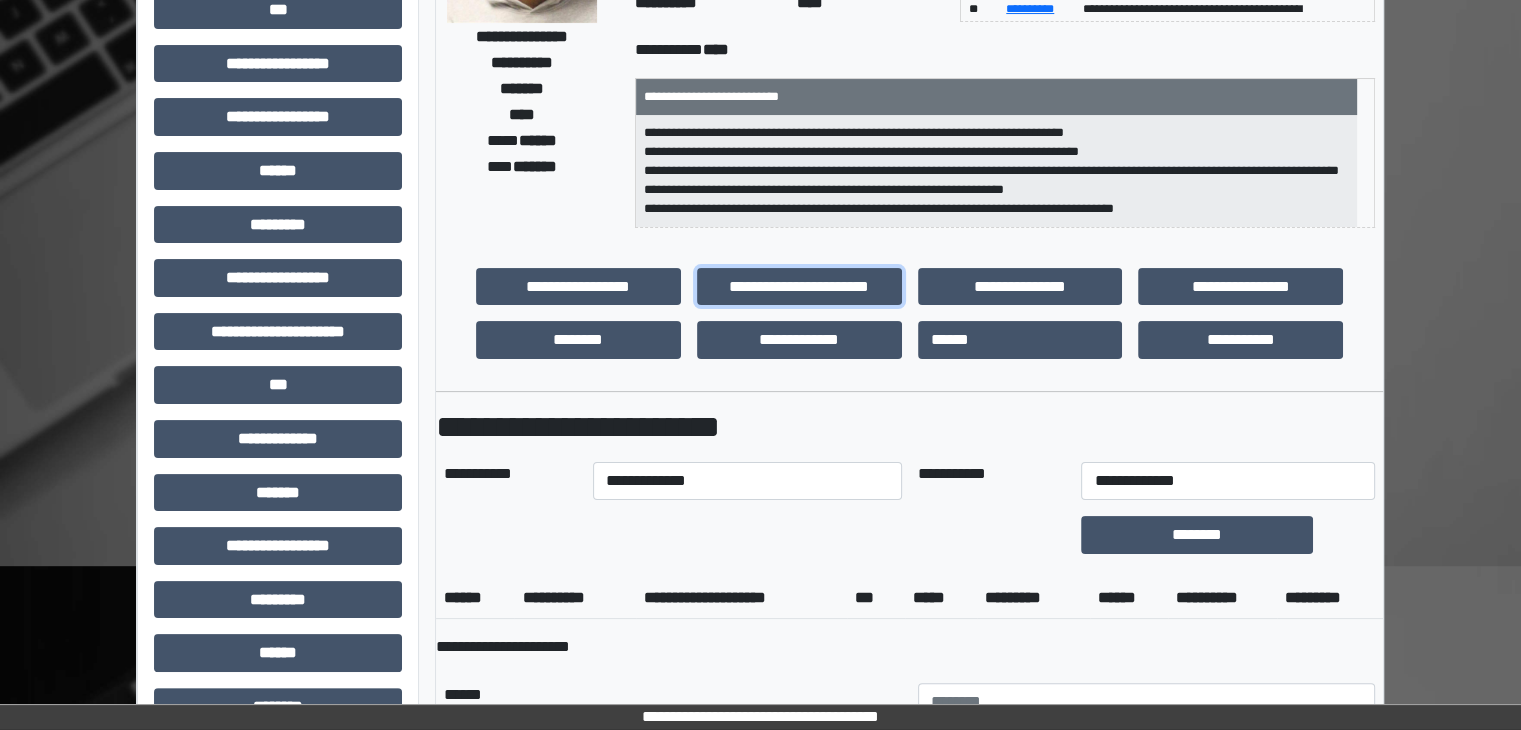 scroll, scrollTop: 300, scrollLeft: 0, axis: vertical 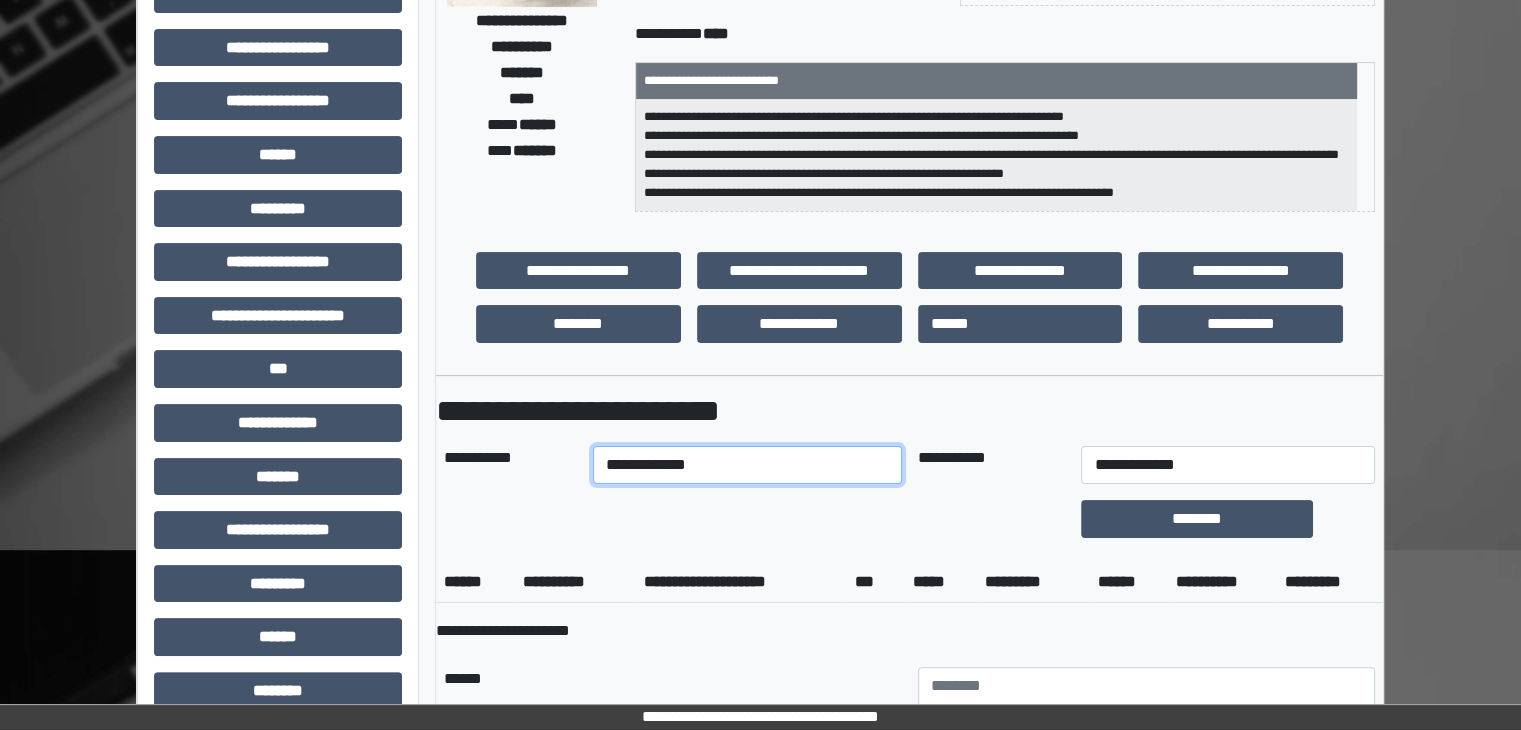 click on "**********" at bounding box center [747, 465] 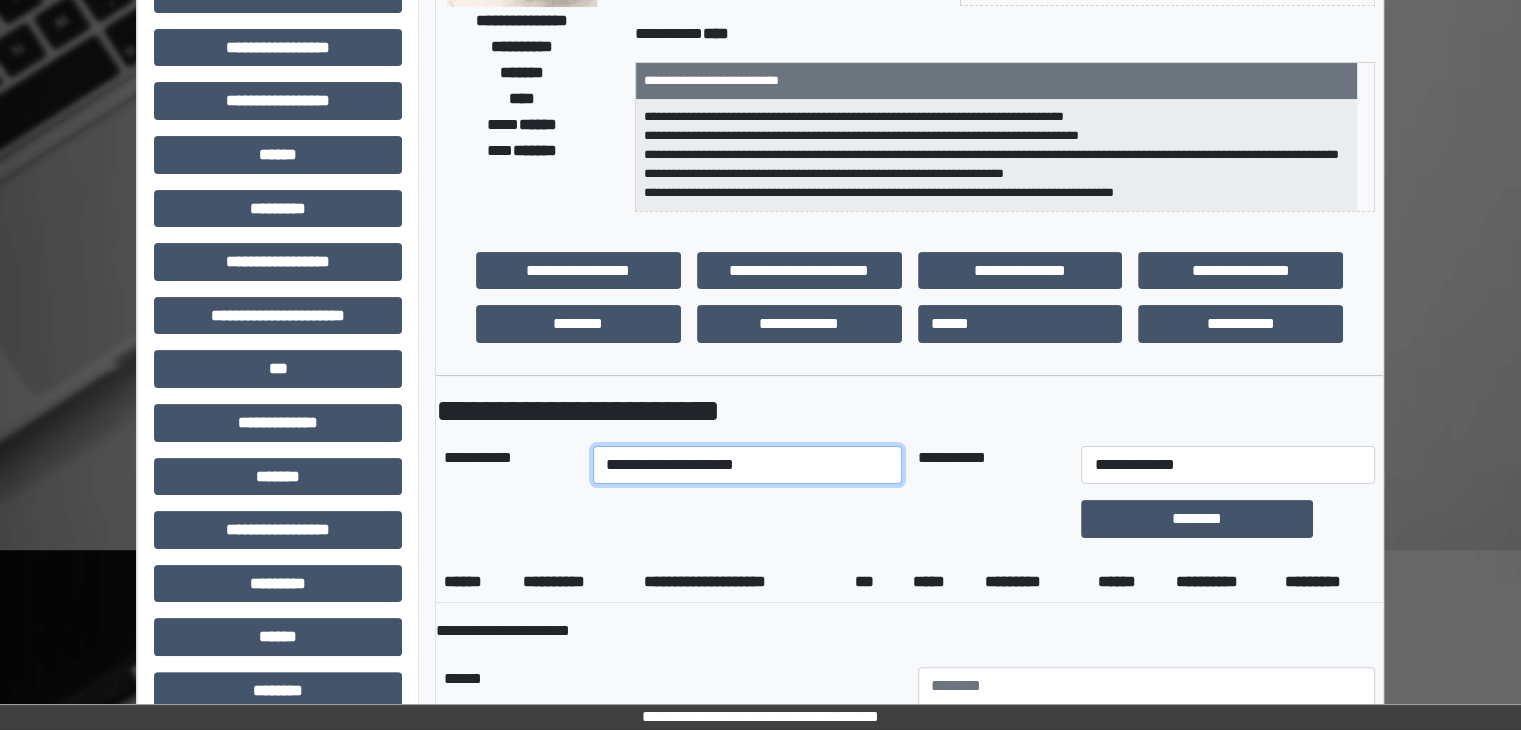click on "**********" at bounding box center (747, 465) 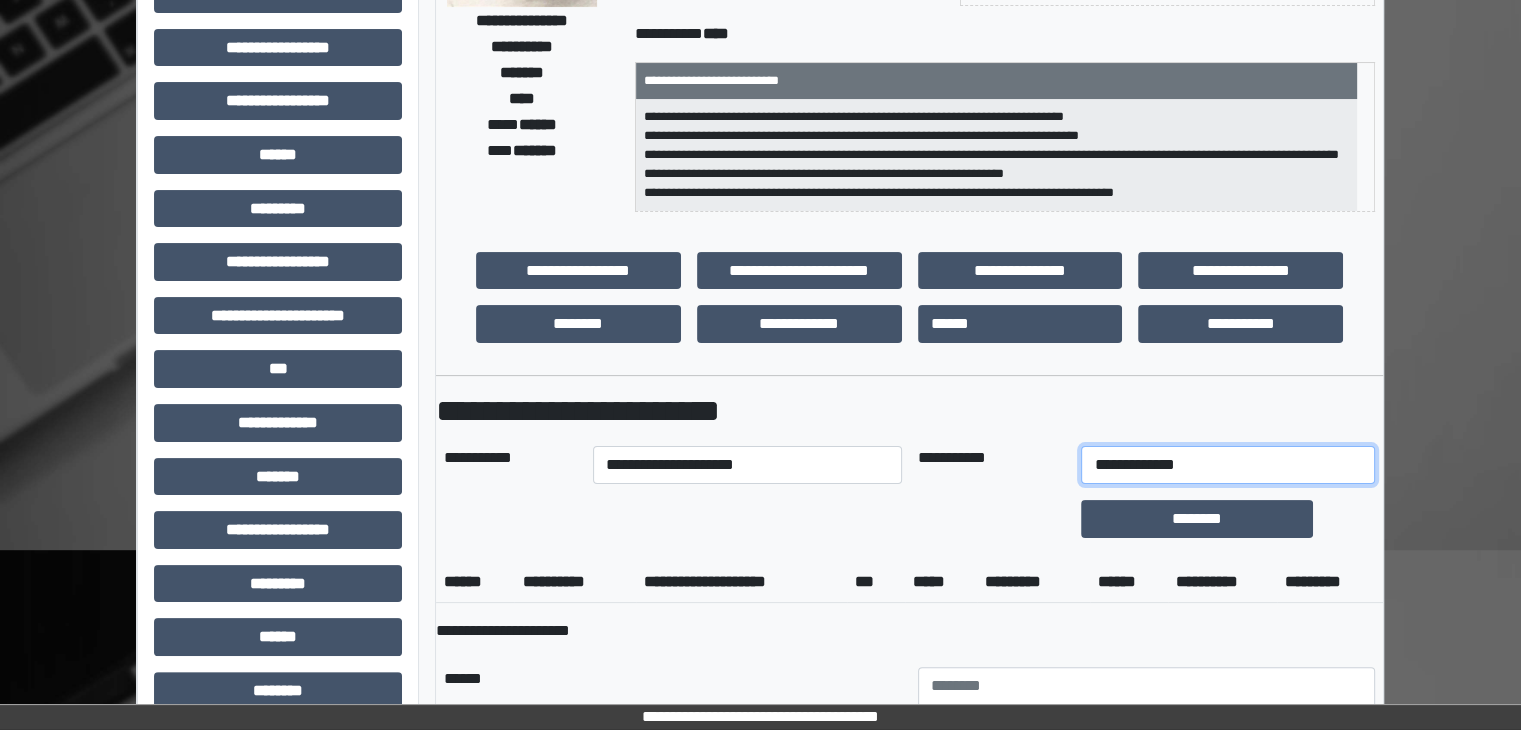 click on "**********" at bounding box center (1227, 465) 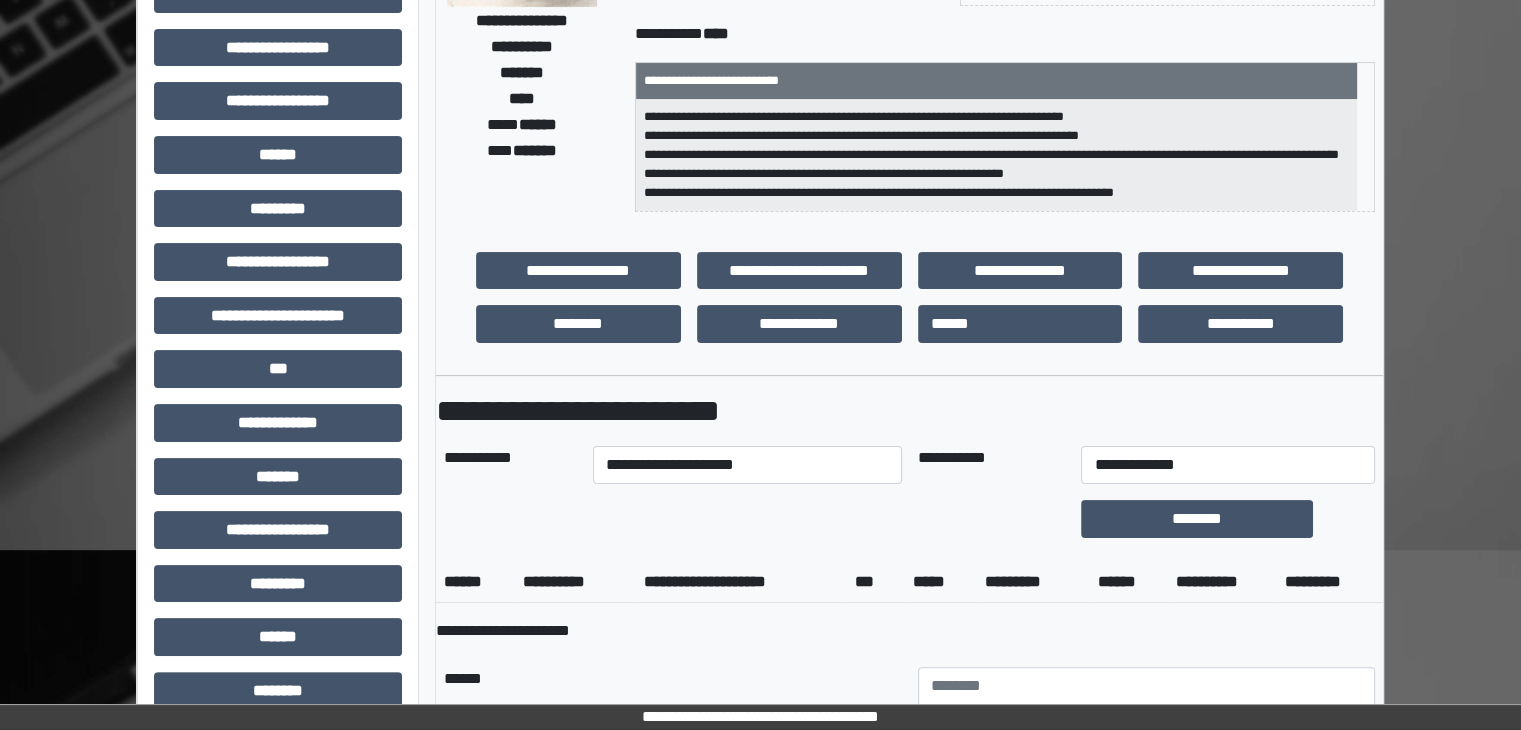 click on "*****" at bounding box center (941, 582) 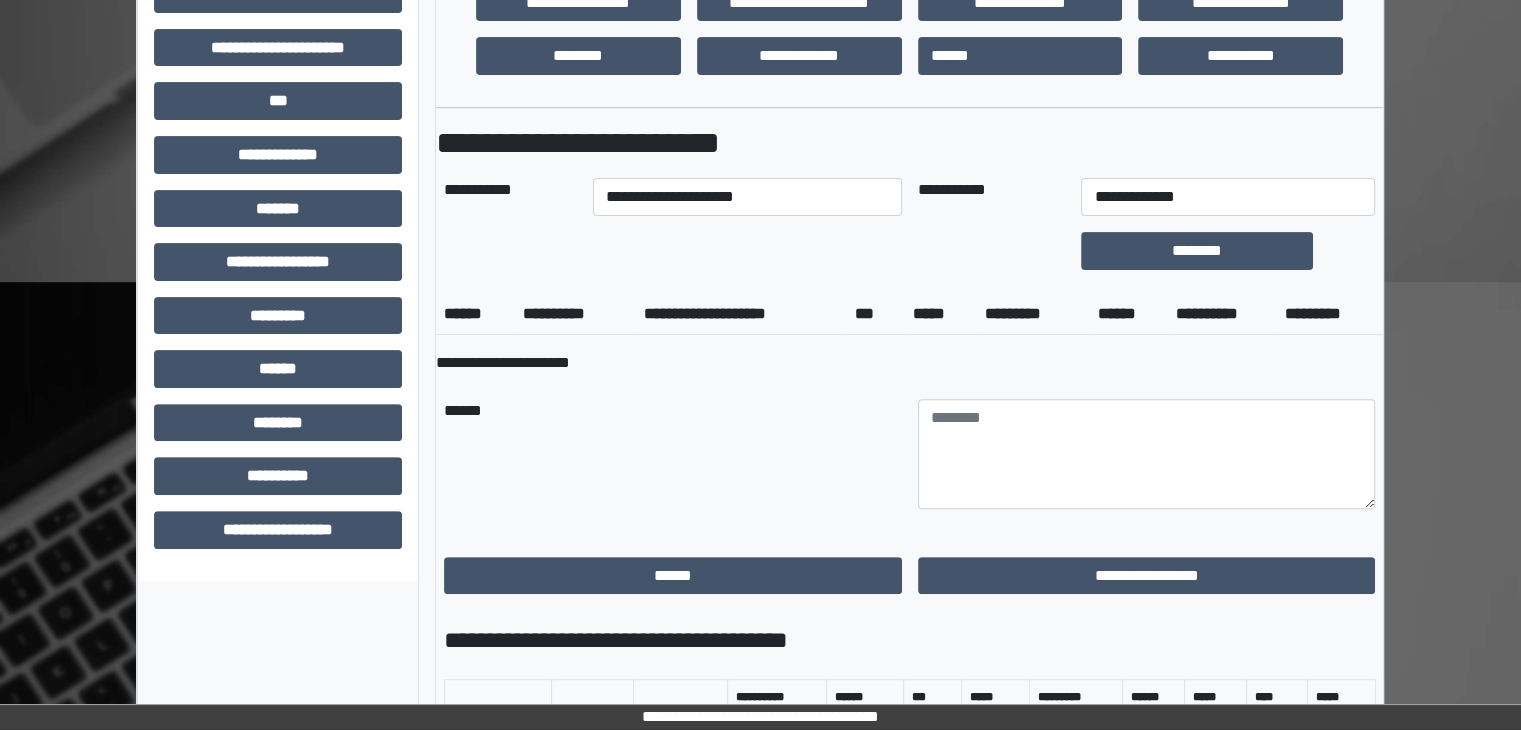 scroll, scrollTop: 600, scrollLeft: 0, axis: vertical 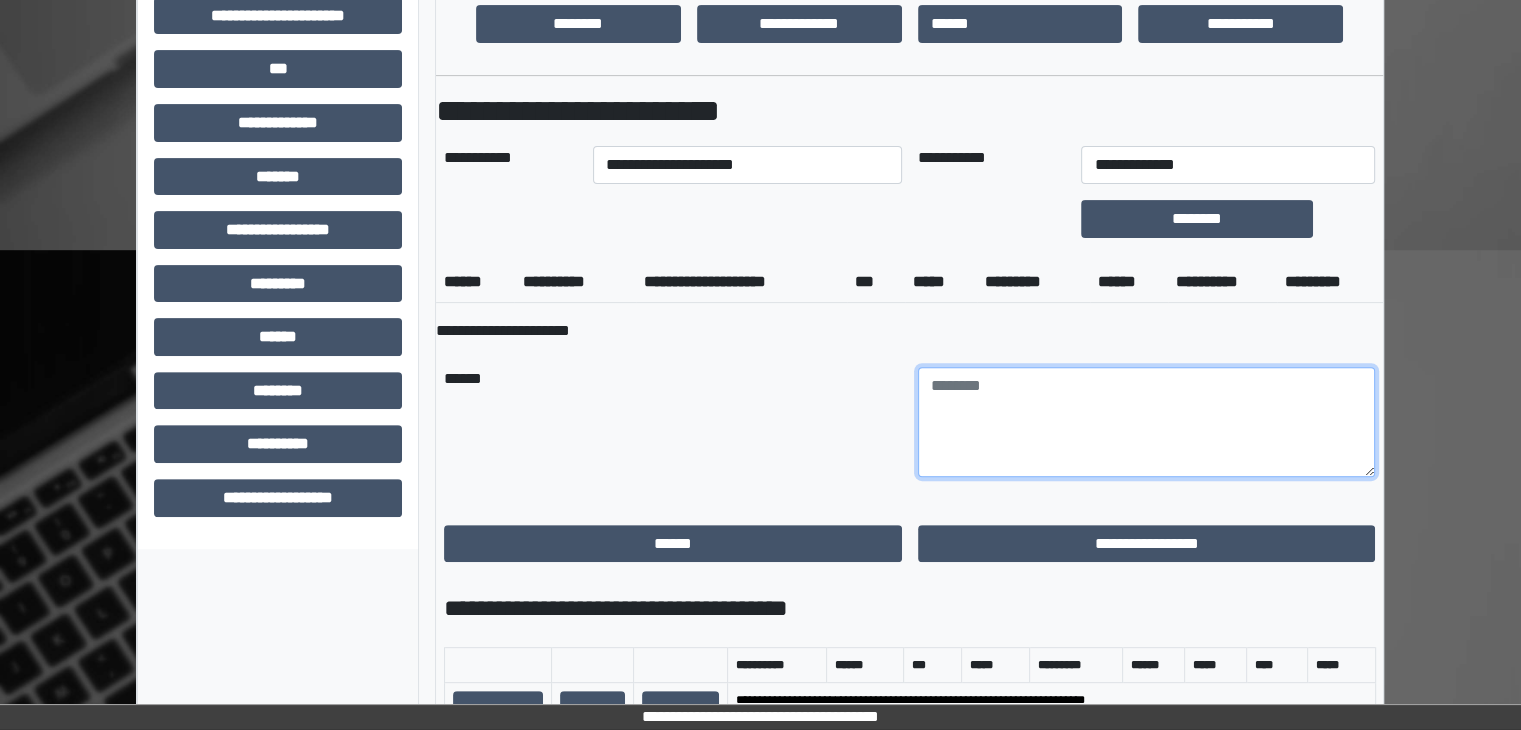 click at bounding box center [1147, 422] 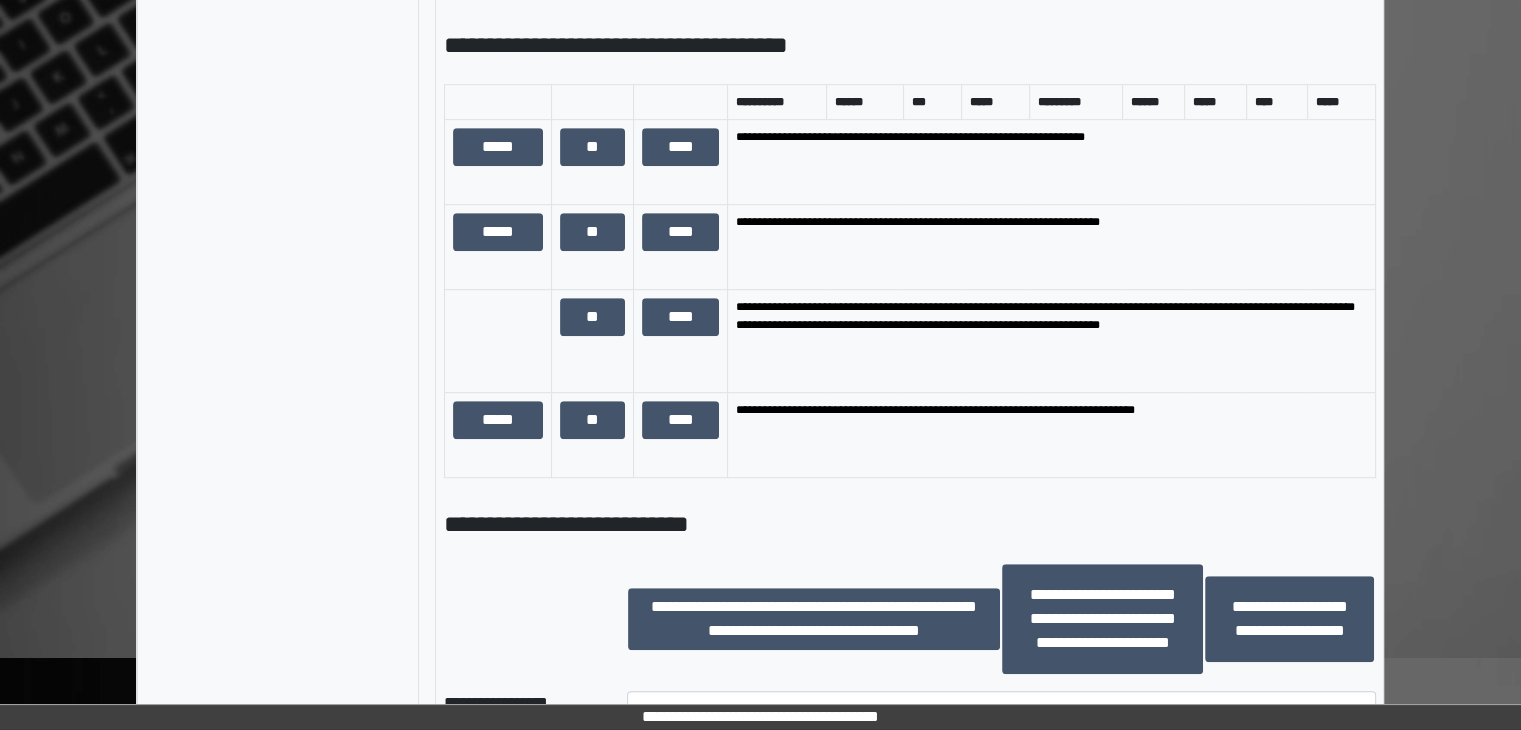 scroll, scrollTop: 1200, scrollLeft: 0, axis: vertical 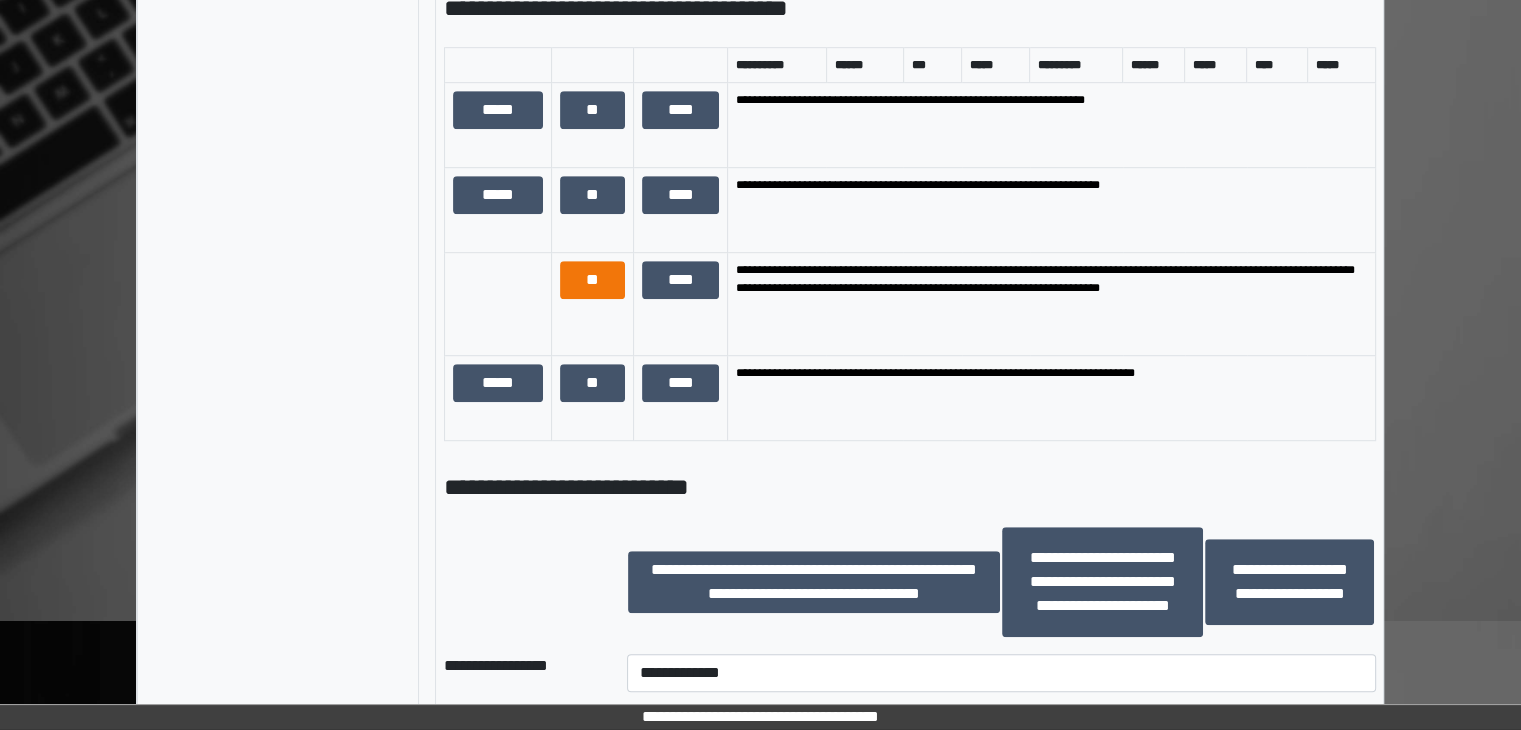 type on "**********" 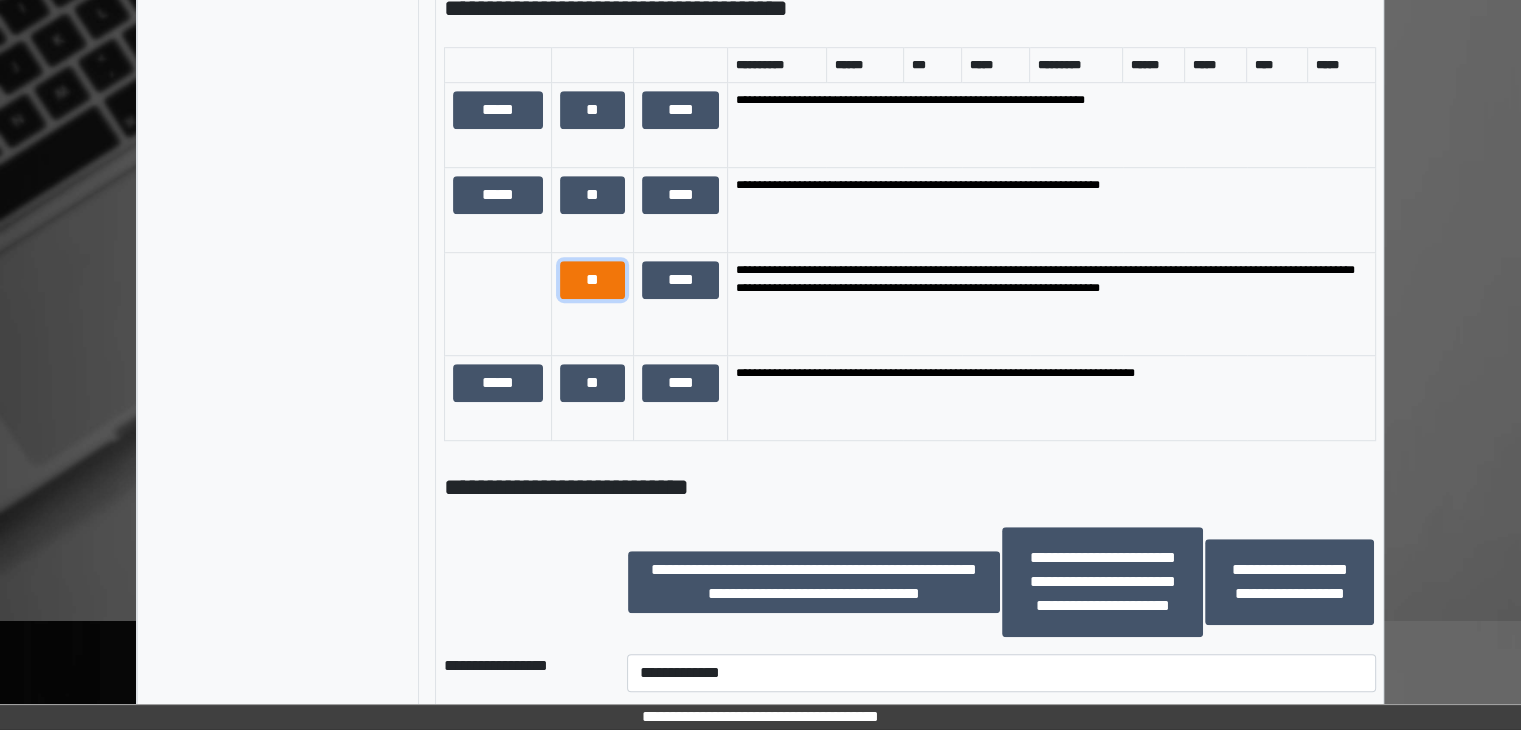 click on "**" at bounding box center (592, 280) 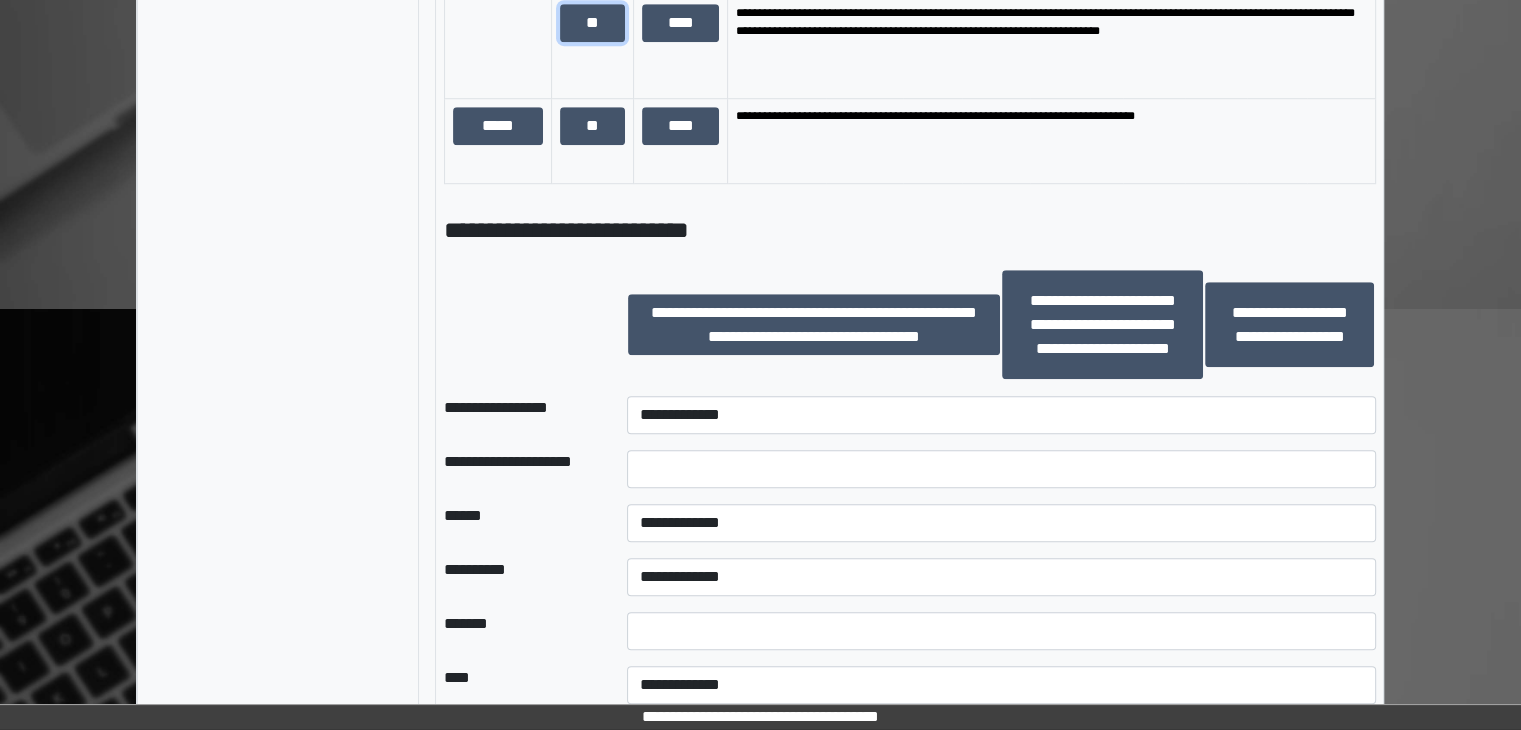 scroll, scrollTop: 1700, scrollLeft: 0, axis: vertical 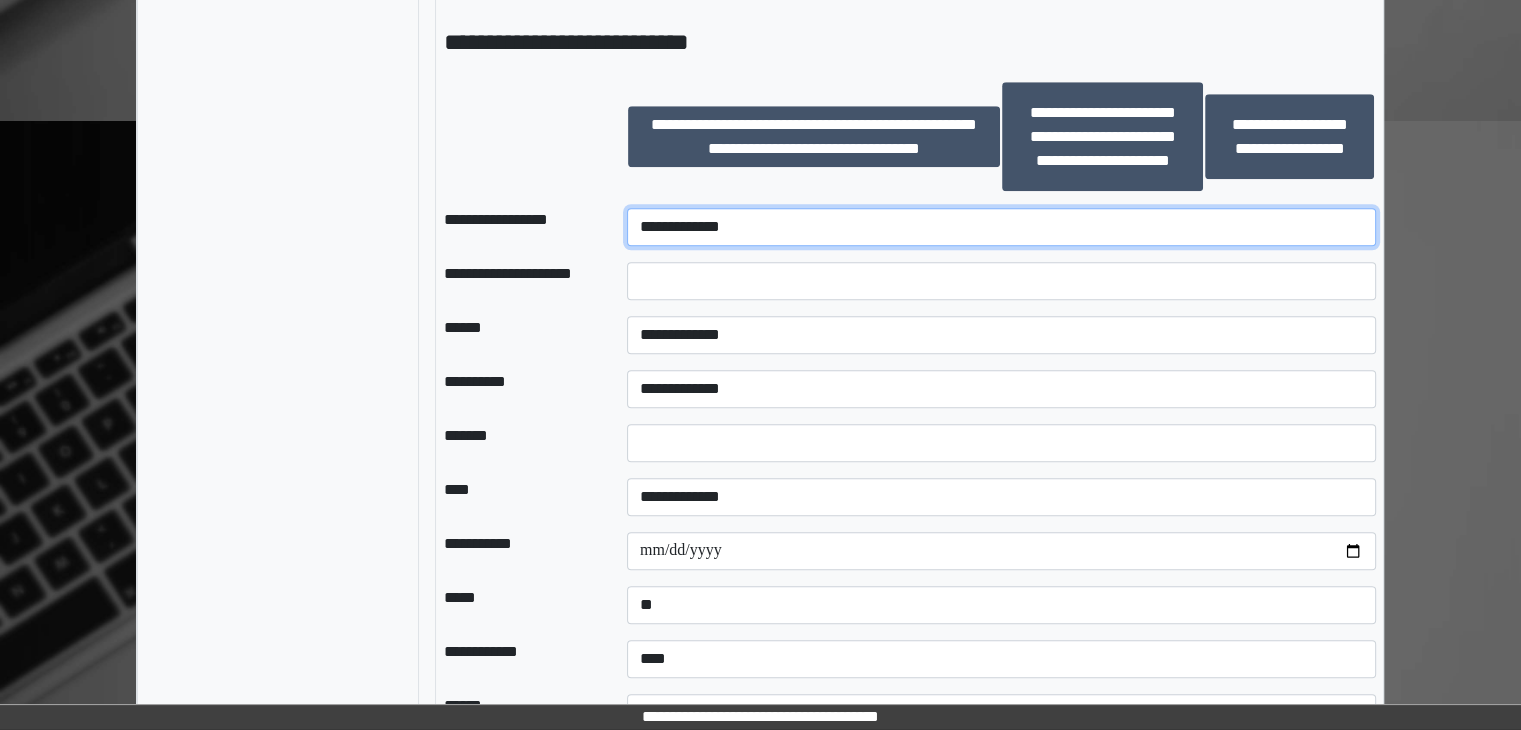 click on "**********" at bounding box center [1001, 227] 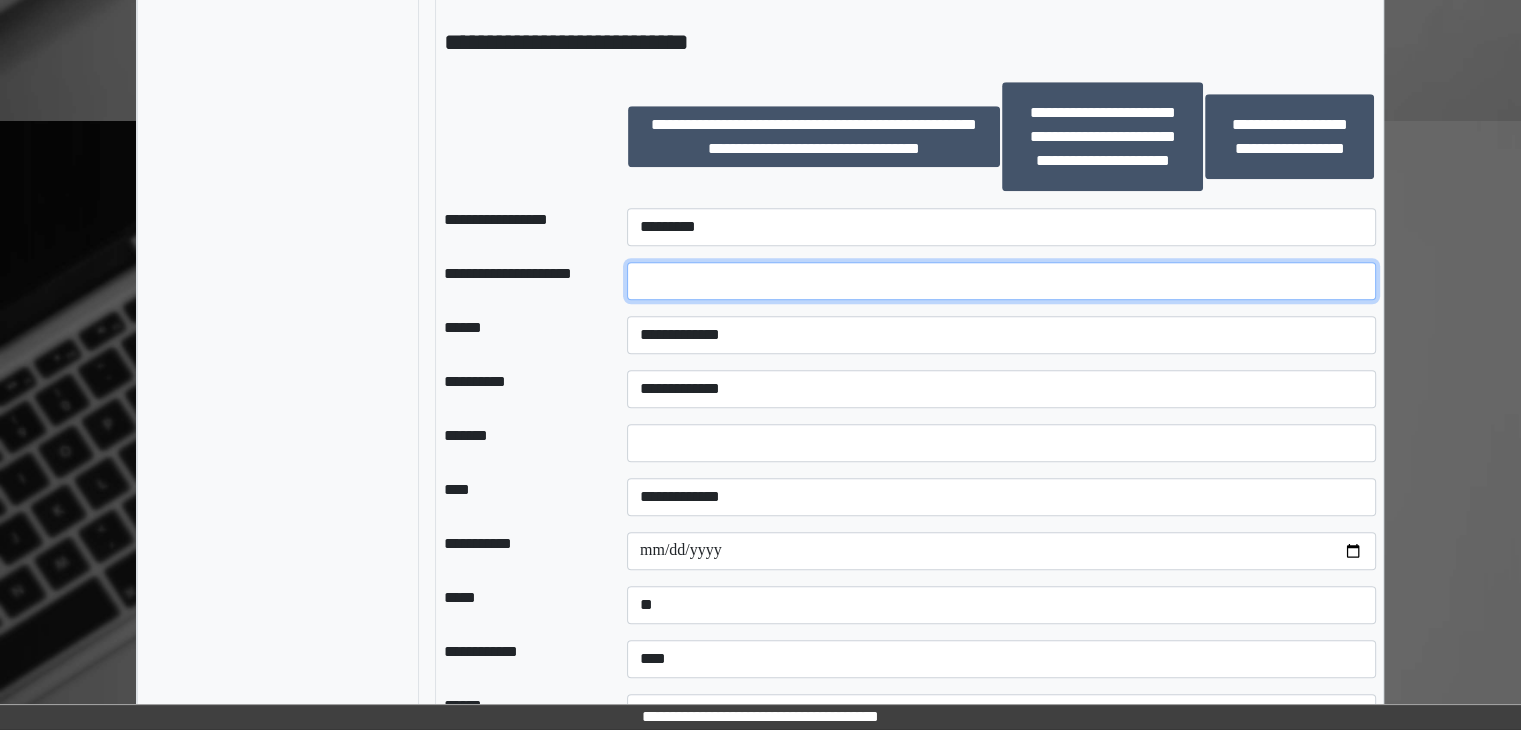click at bounding box center [1001, 281] 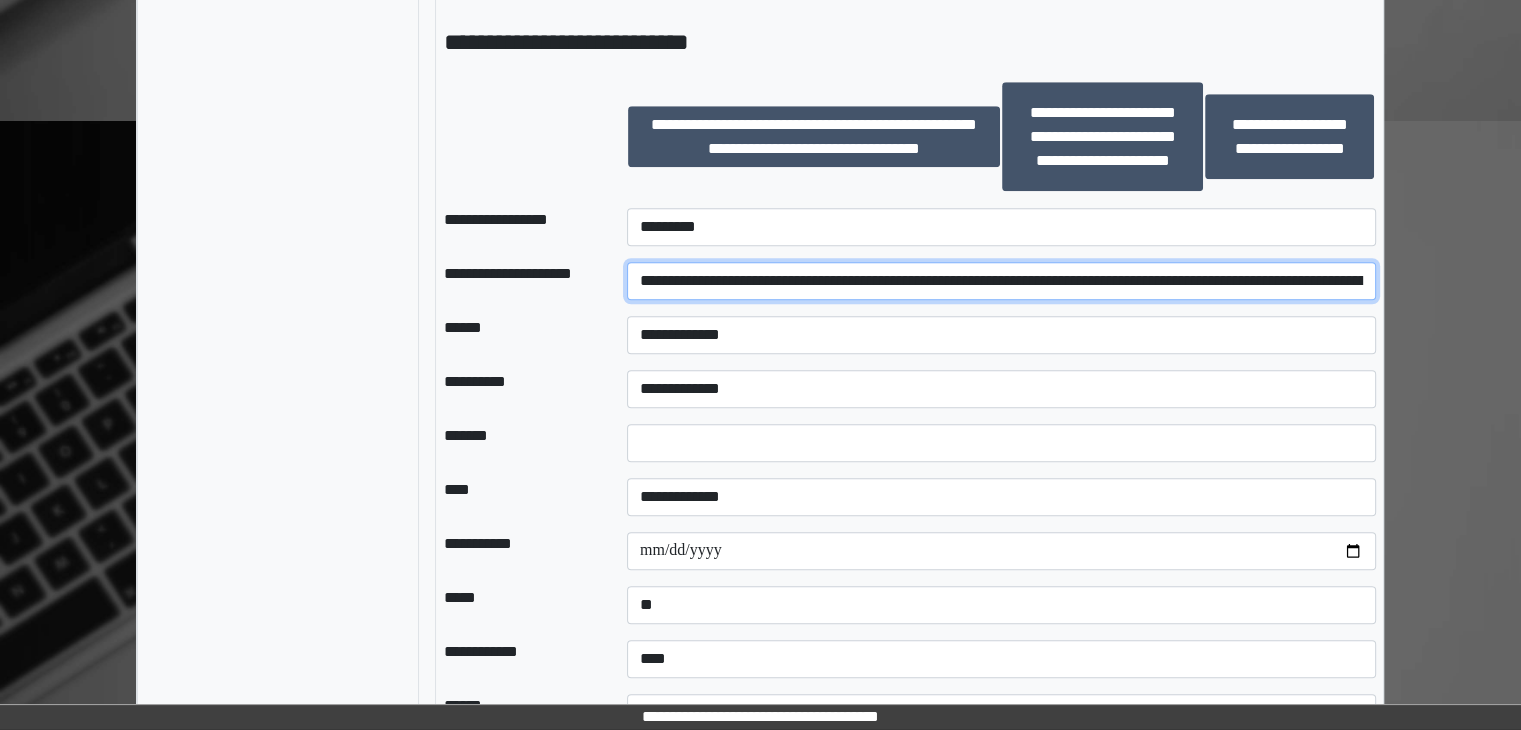 scroll, scrollTop: 0, scrollLeft: 250, axis: horizontal 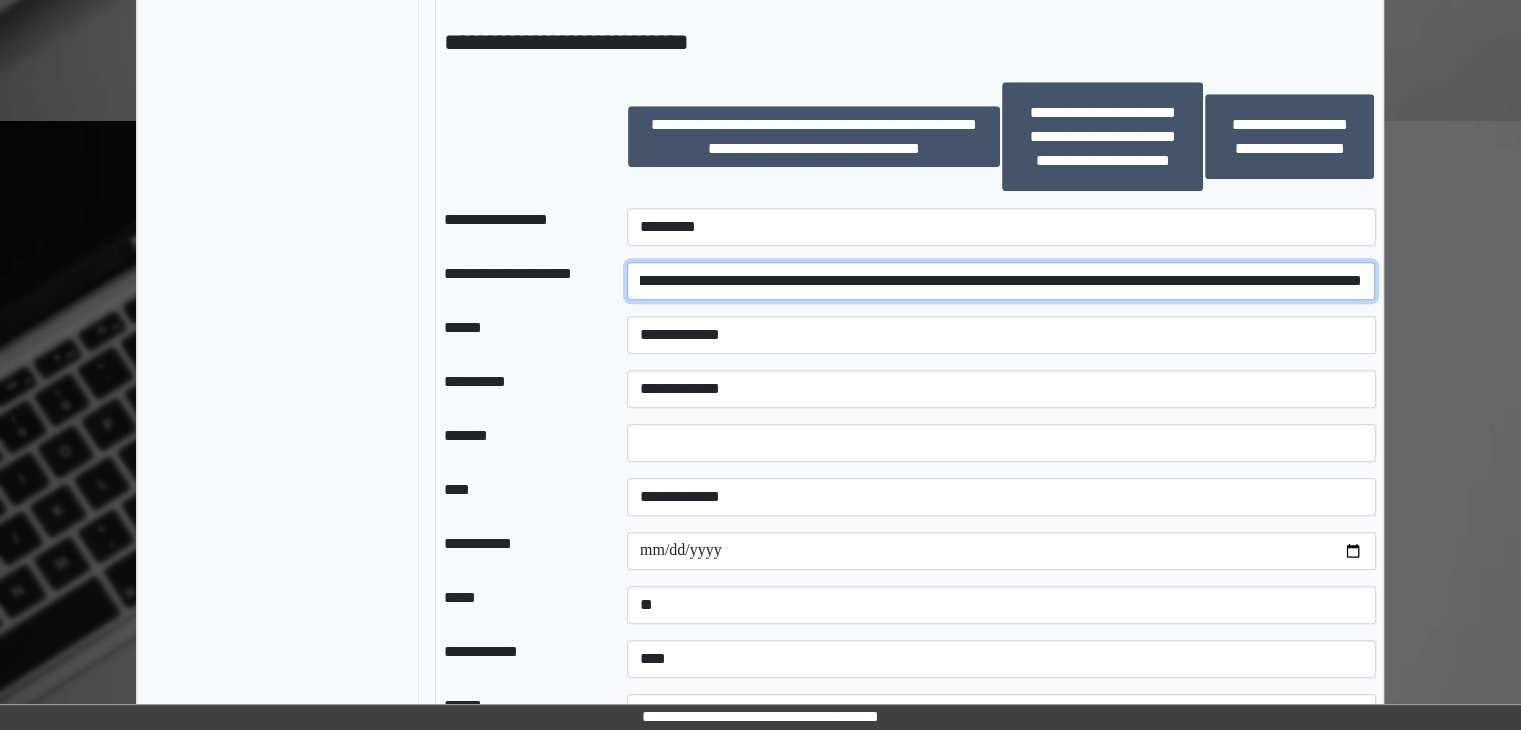 click on "**********" at bounding box center (1001, 281) 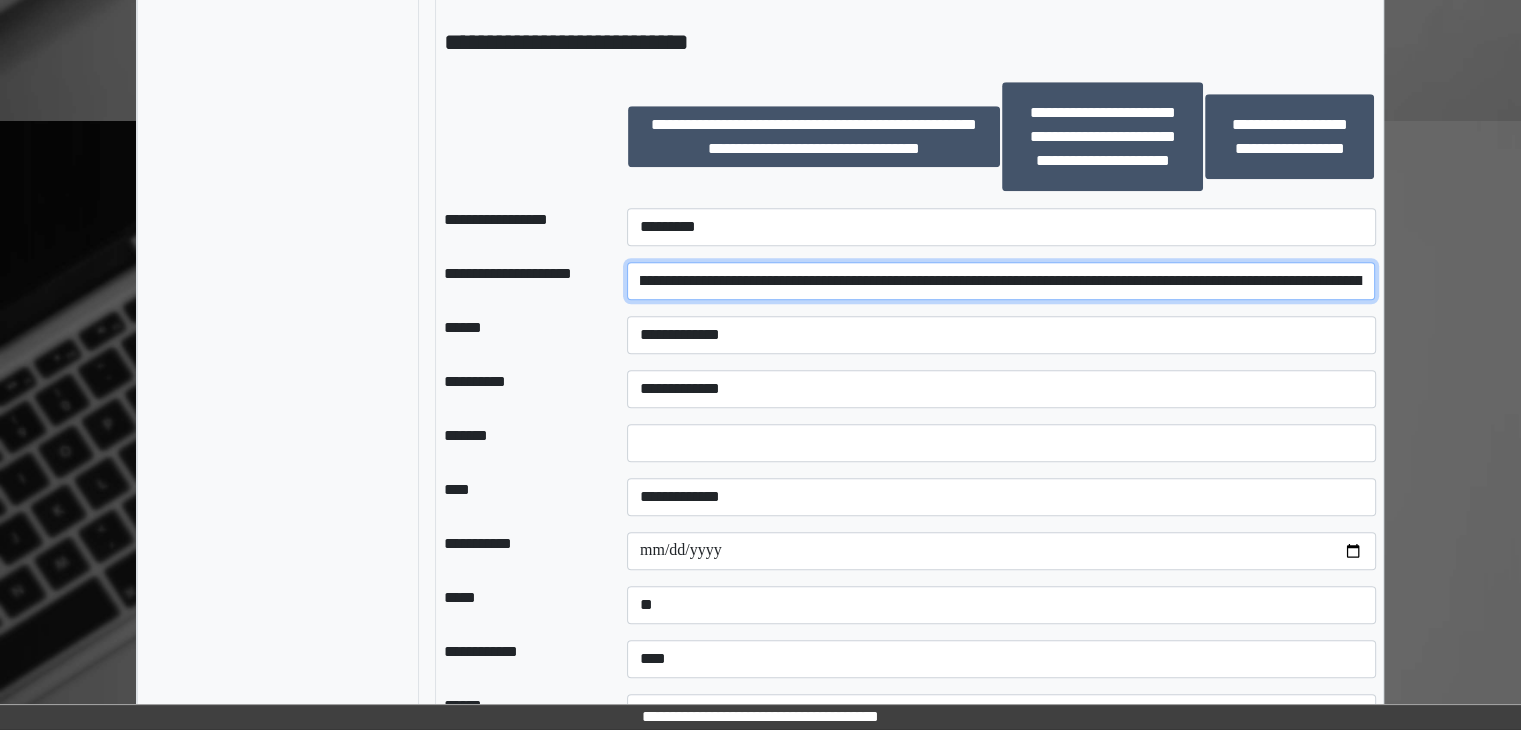 click on "**********" at bounding box center [1001, 281] 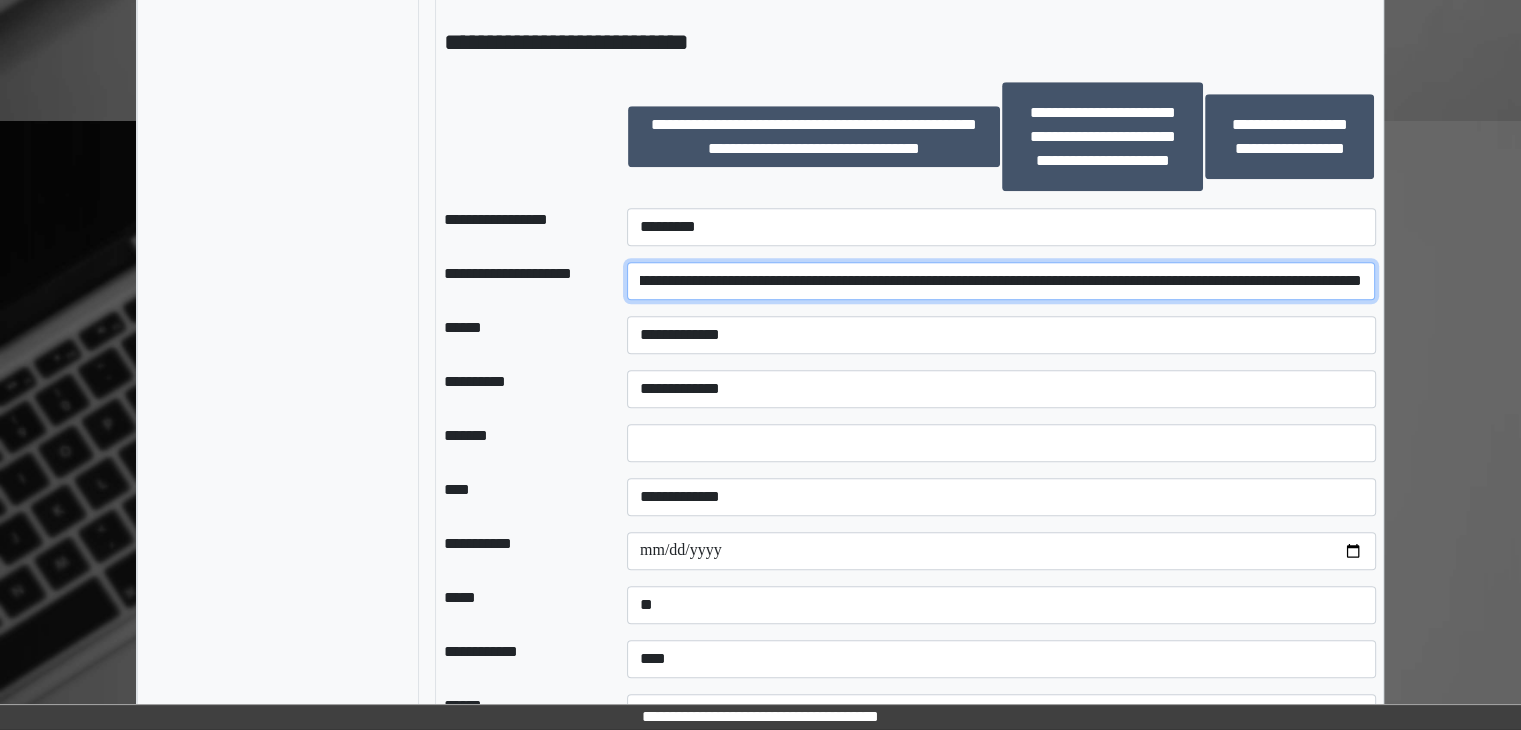 click on "**********" at bounding box center [1001, 281] 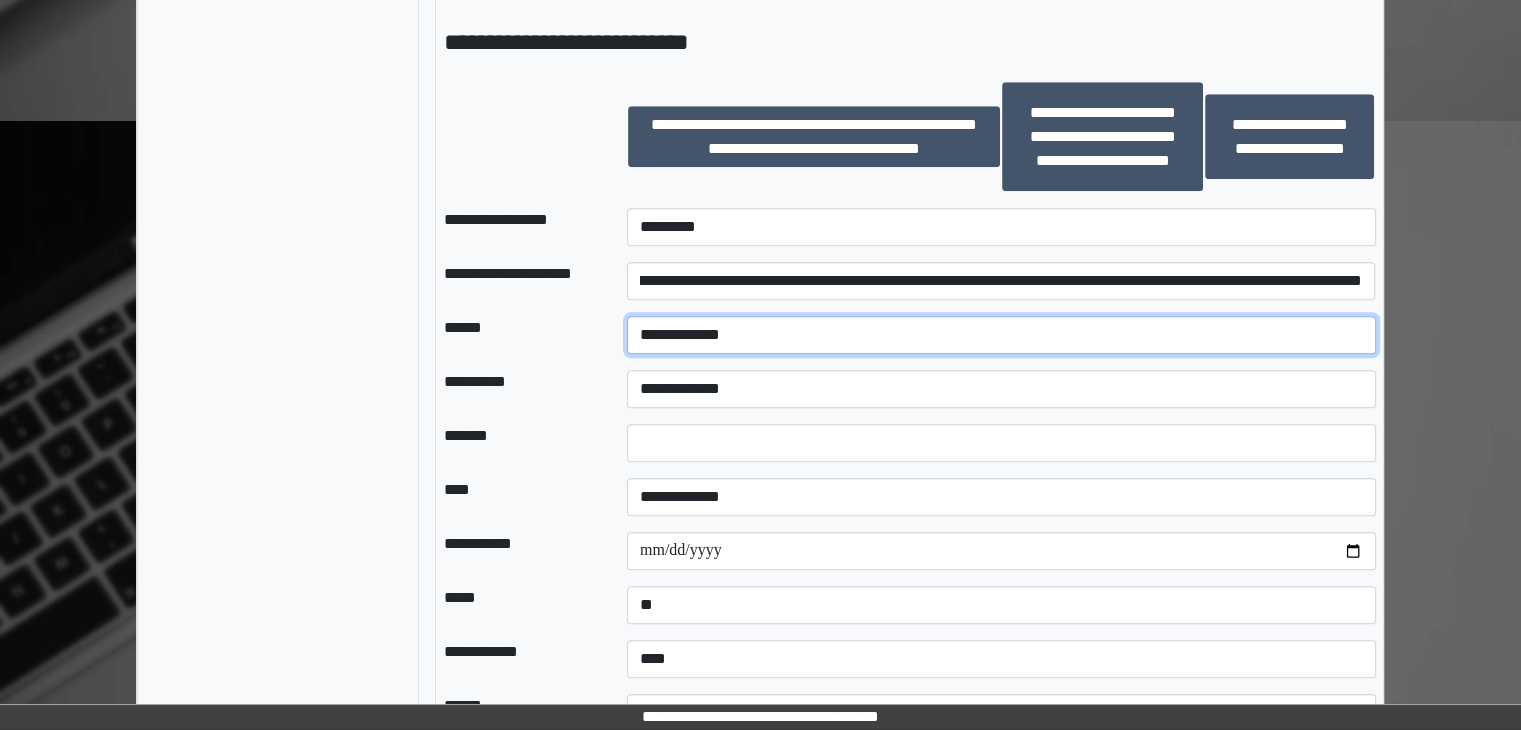 scroll, scrollTop: 0, scrollLeft: 0, axis: both 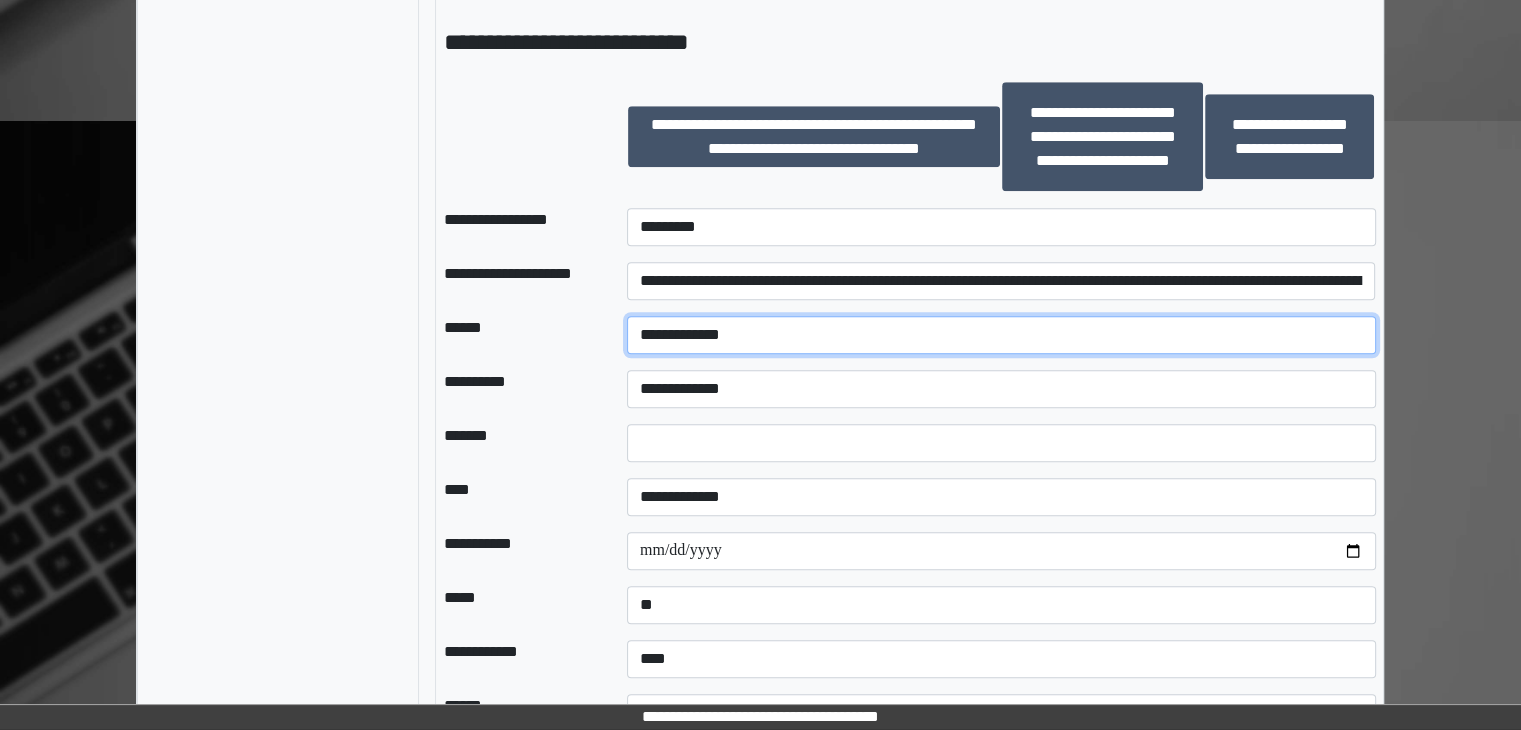 click on "**********" at bounding box center (1001, 335) 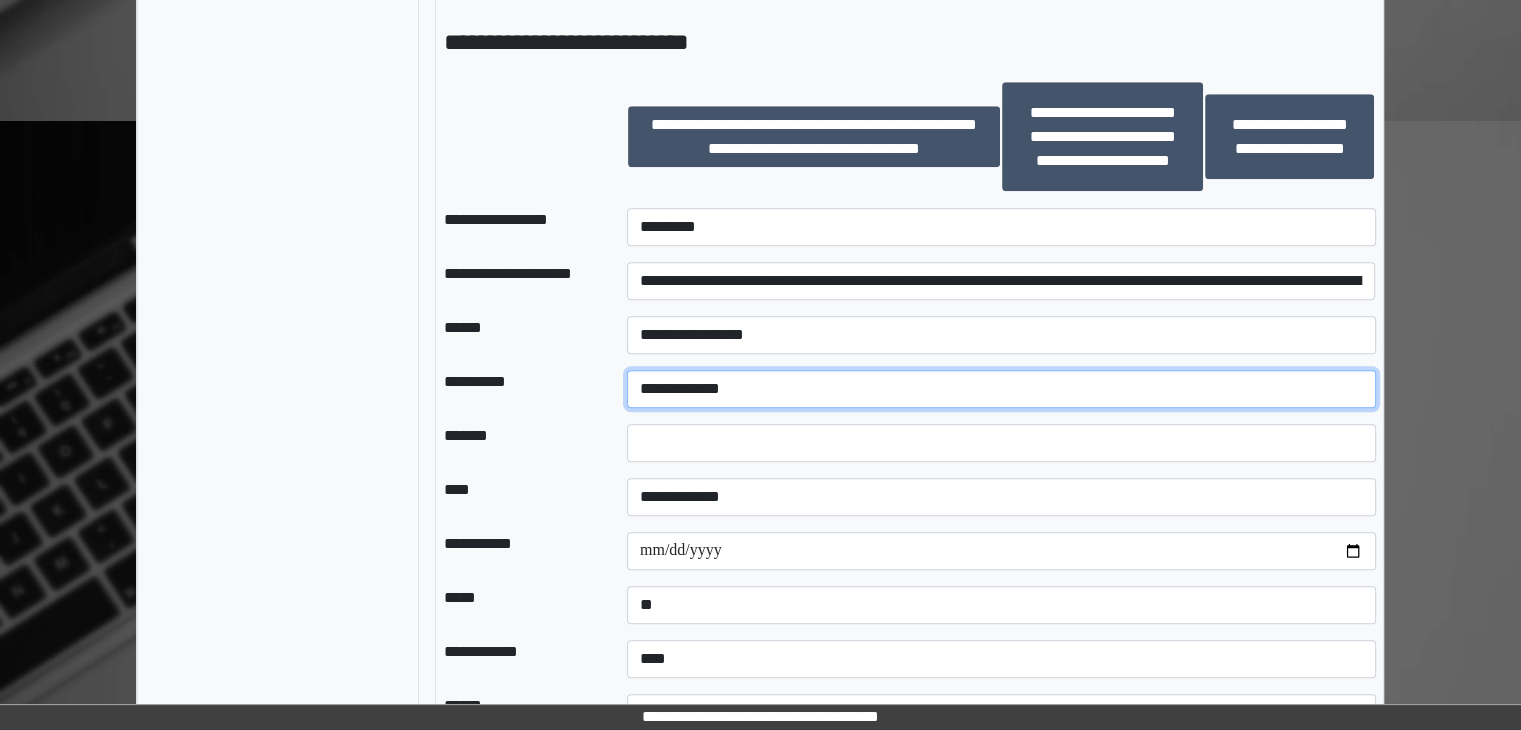 click on "**********" at bounding box center (1001, 389) 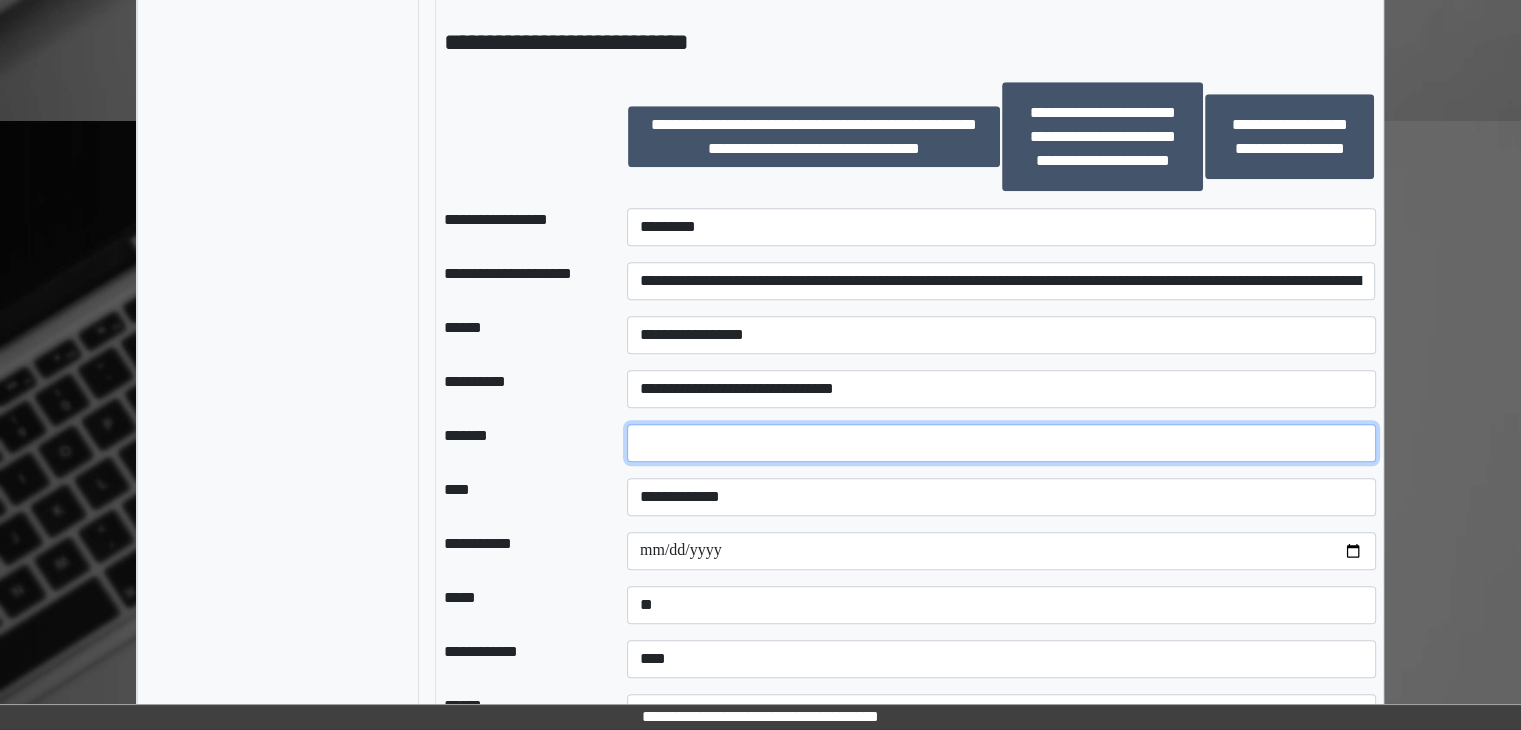 click at bounding box center (1001, 443) 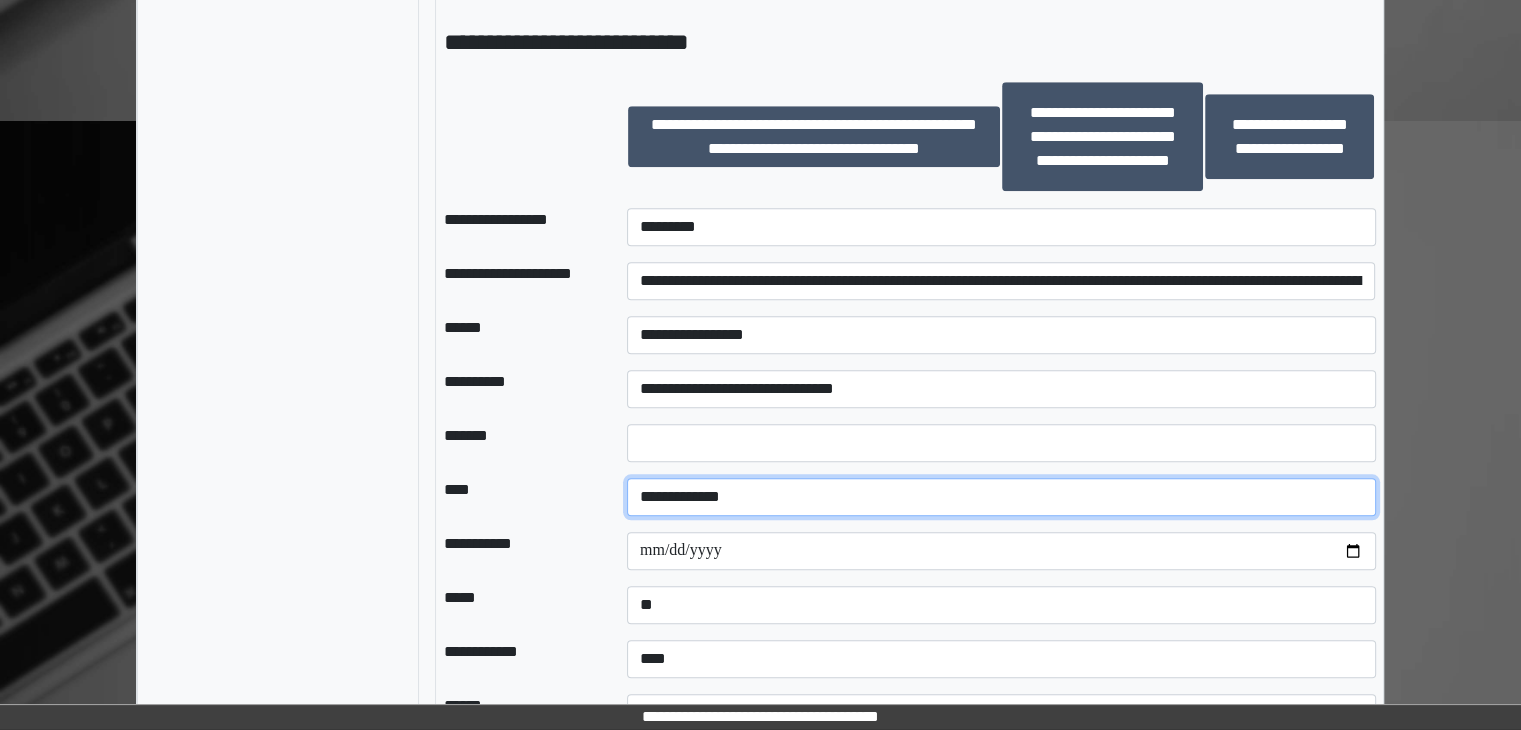 click on "**********" at bounding box center (1001, 497) 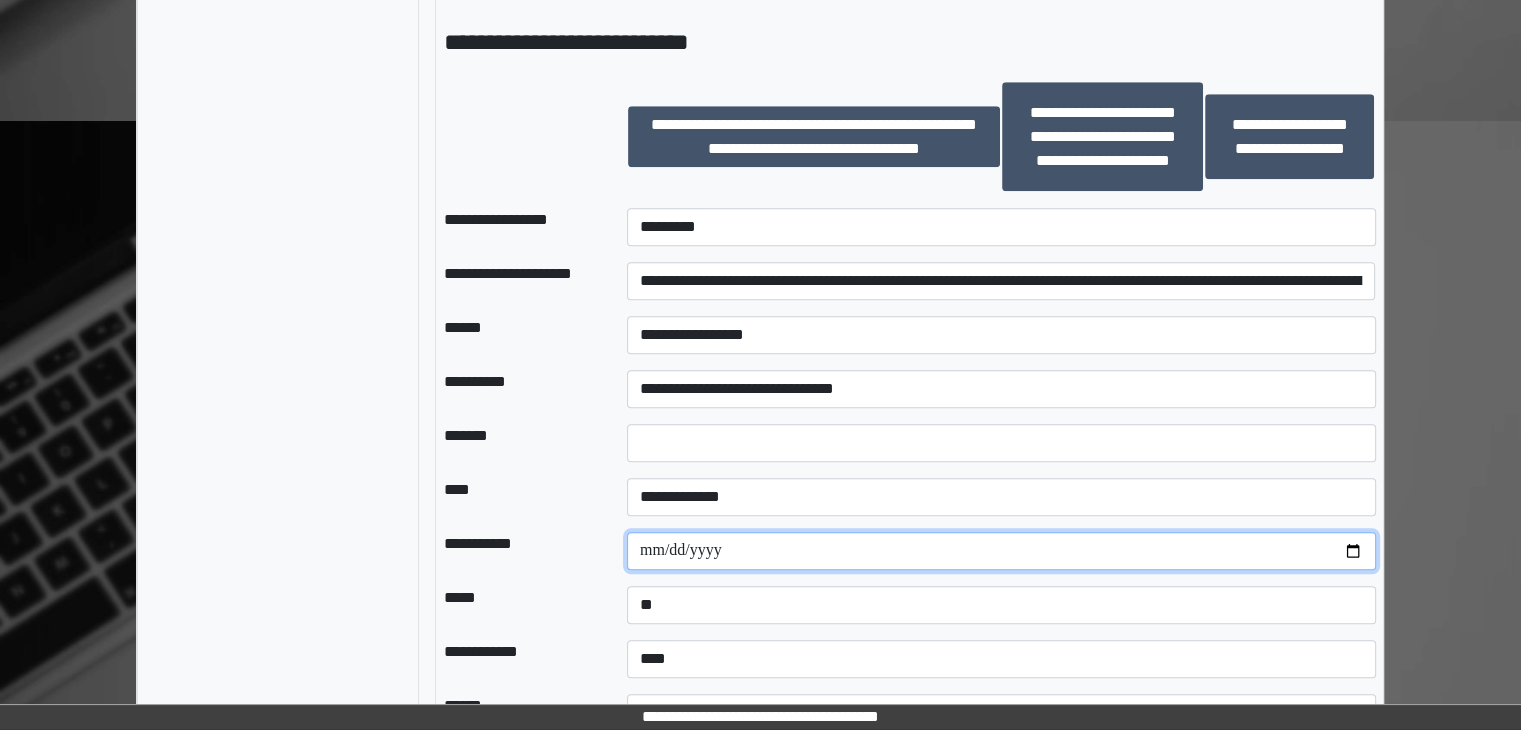 click at bounding box center (1001, 551) 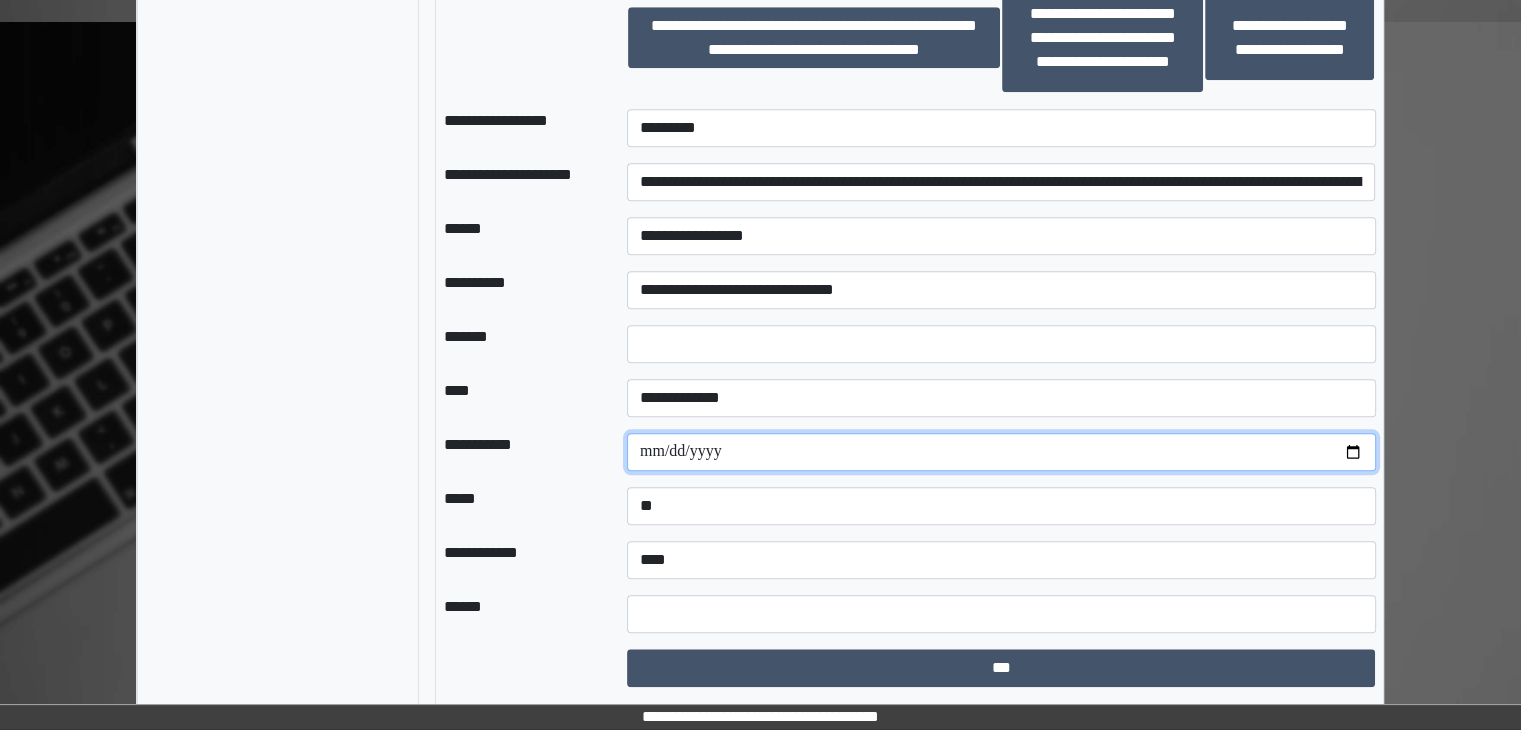 scroll, scrollTop: 1800, scrollLeft: 0, axis: vertical 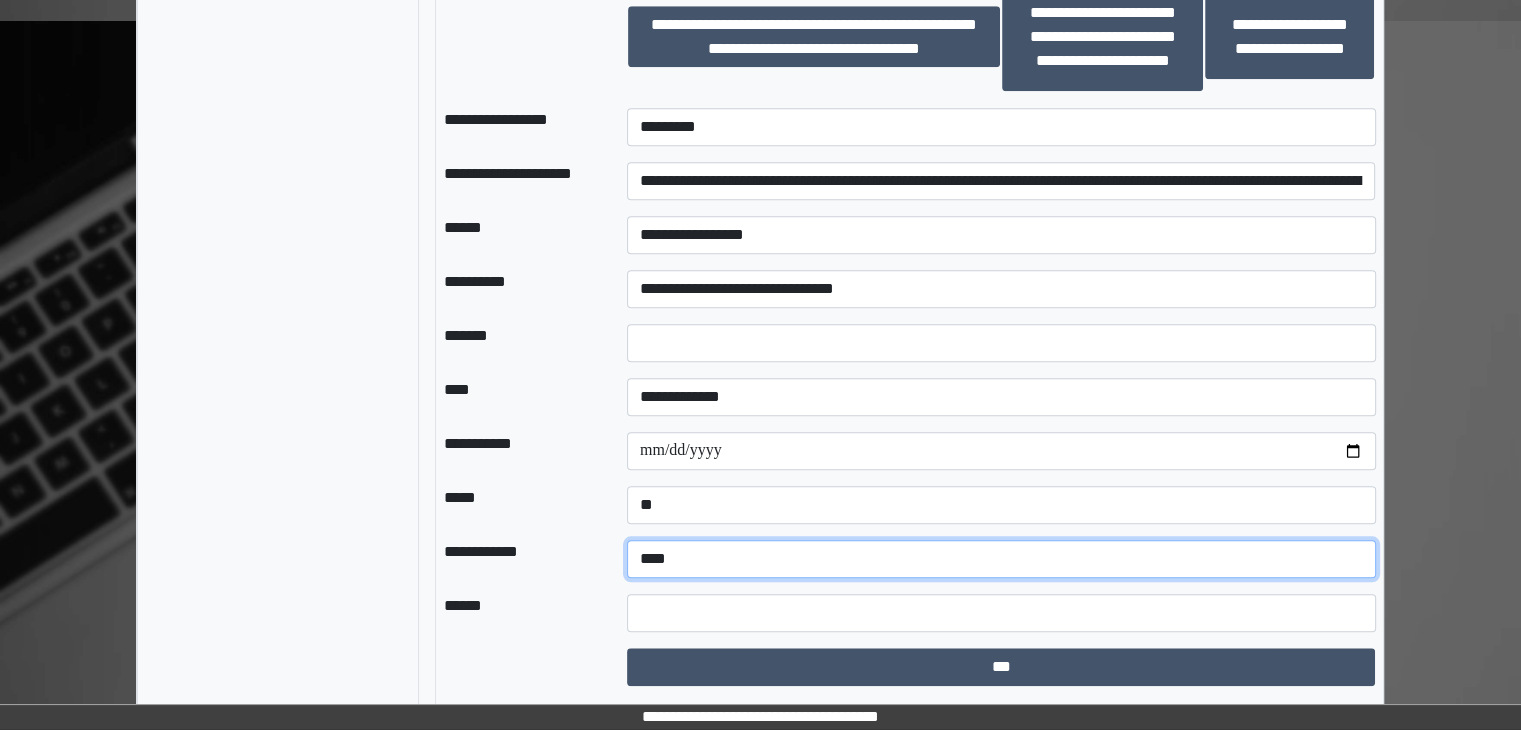 click on "**********" at bounding box center (1001, 559) 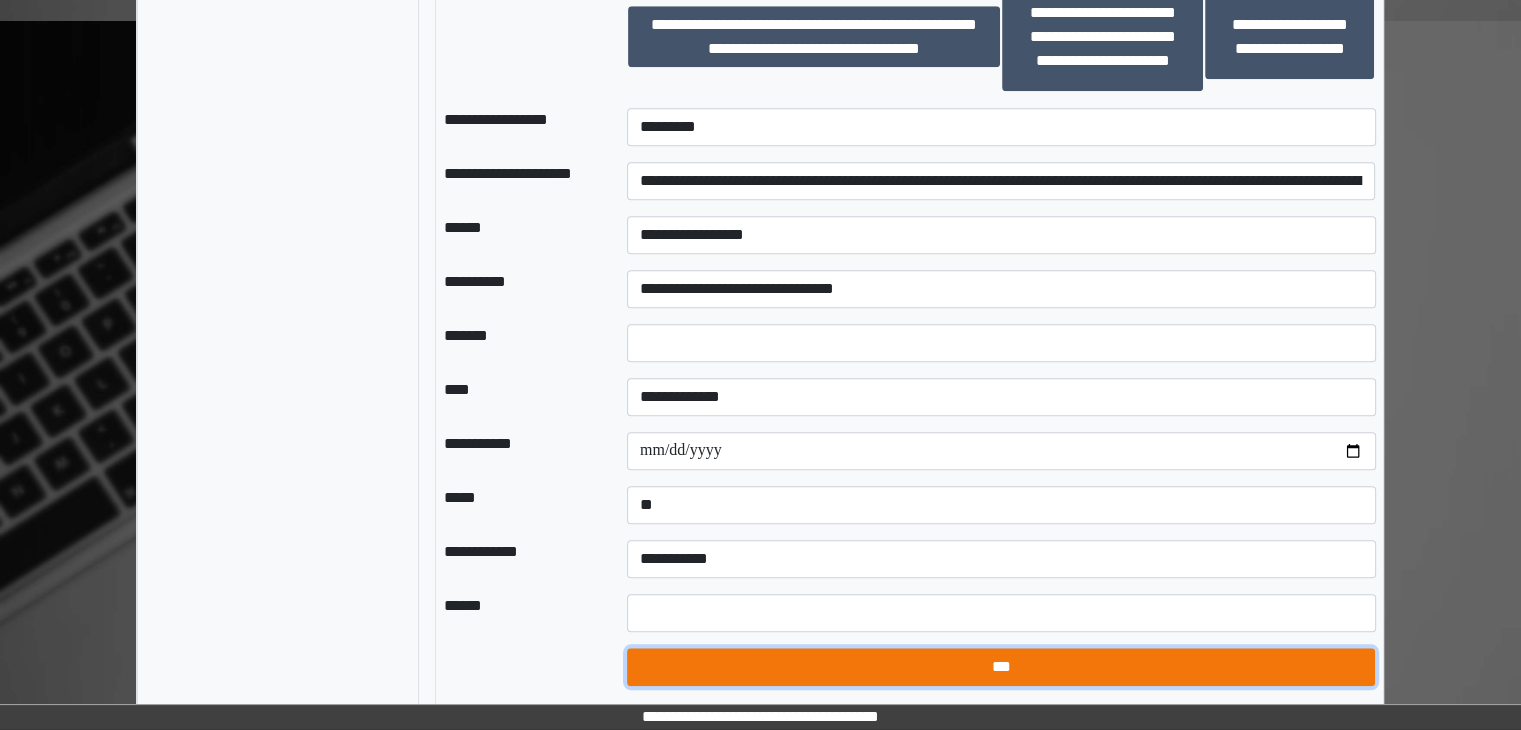 click on "***" at bounding box center (1001, 667) 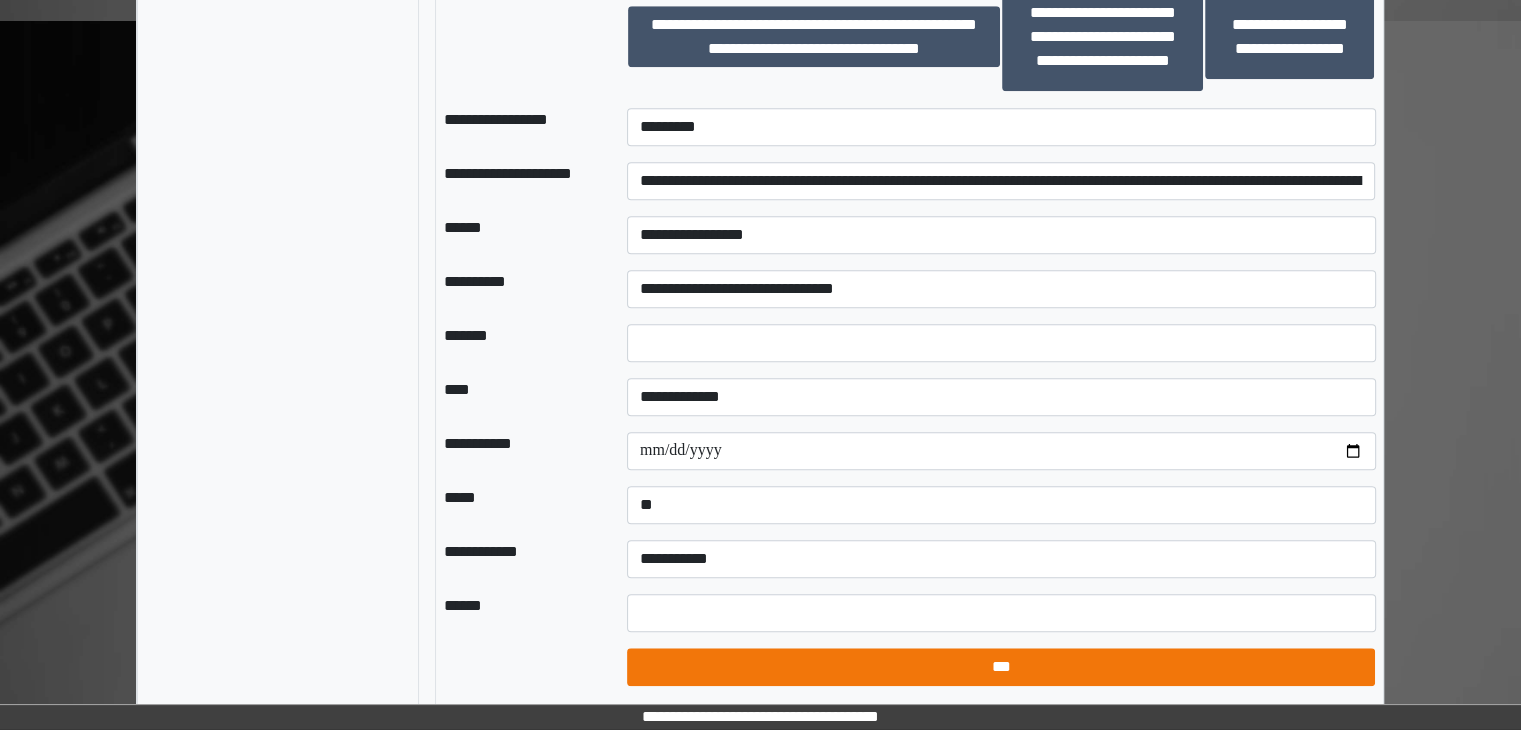 select on "*" 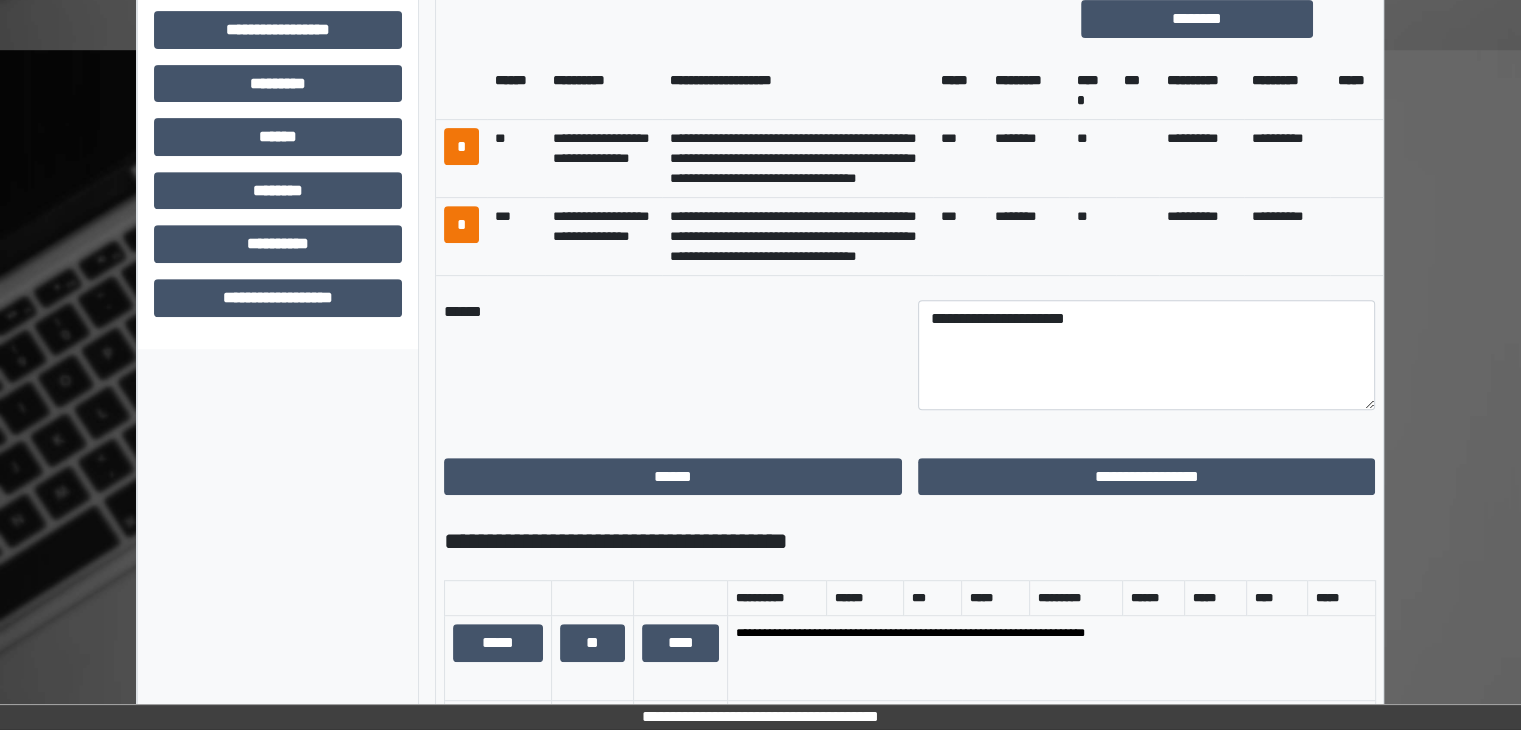 scroll, scrollTop: 800, scrollLeft: 0, axis: vertical 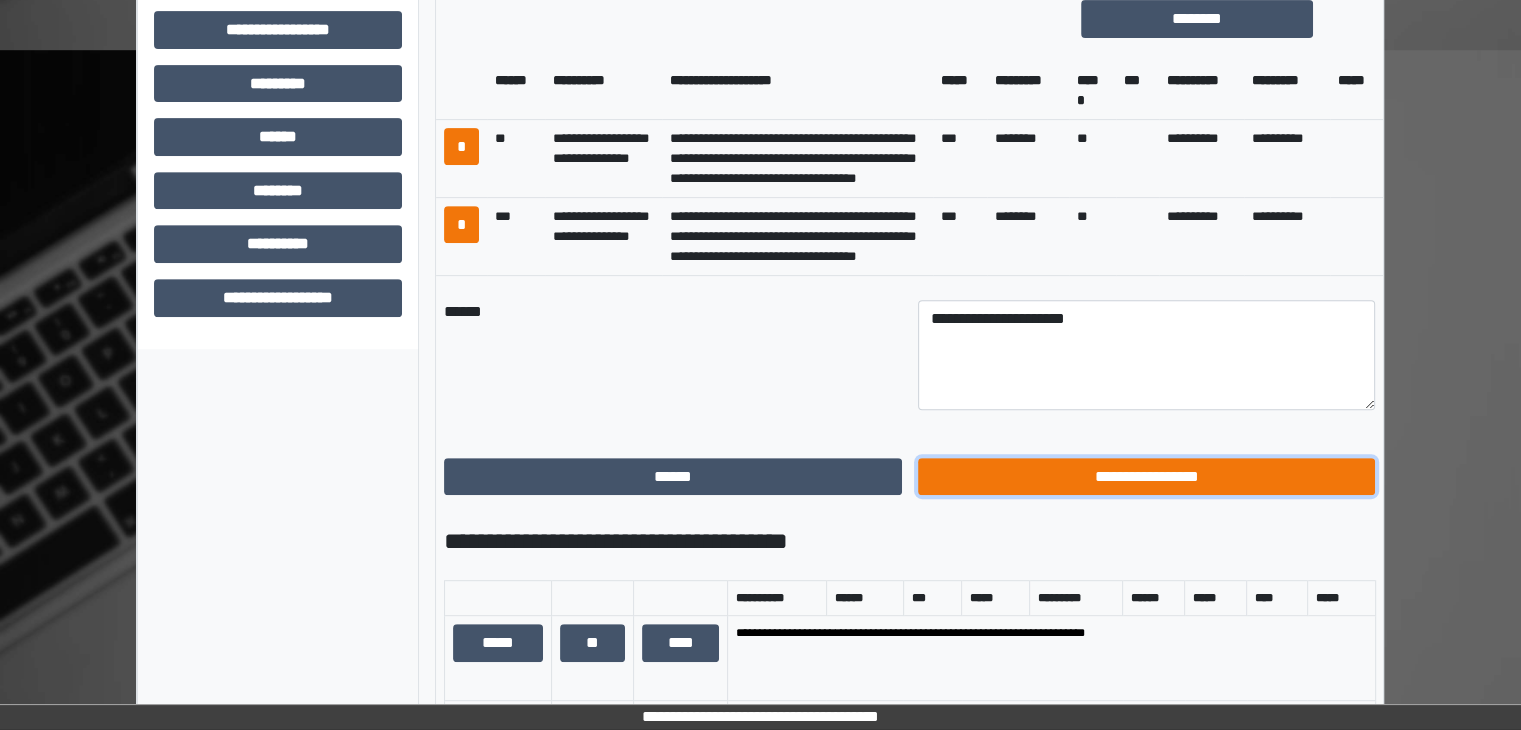 click on "**********" at bounding box center (1147, 477) 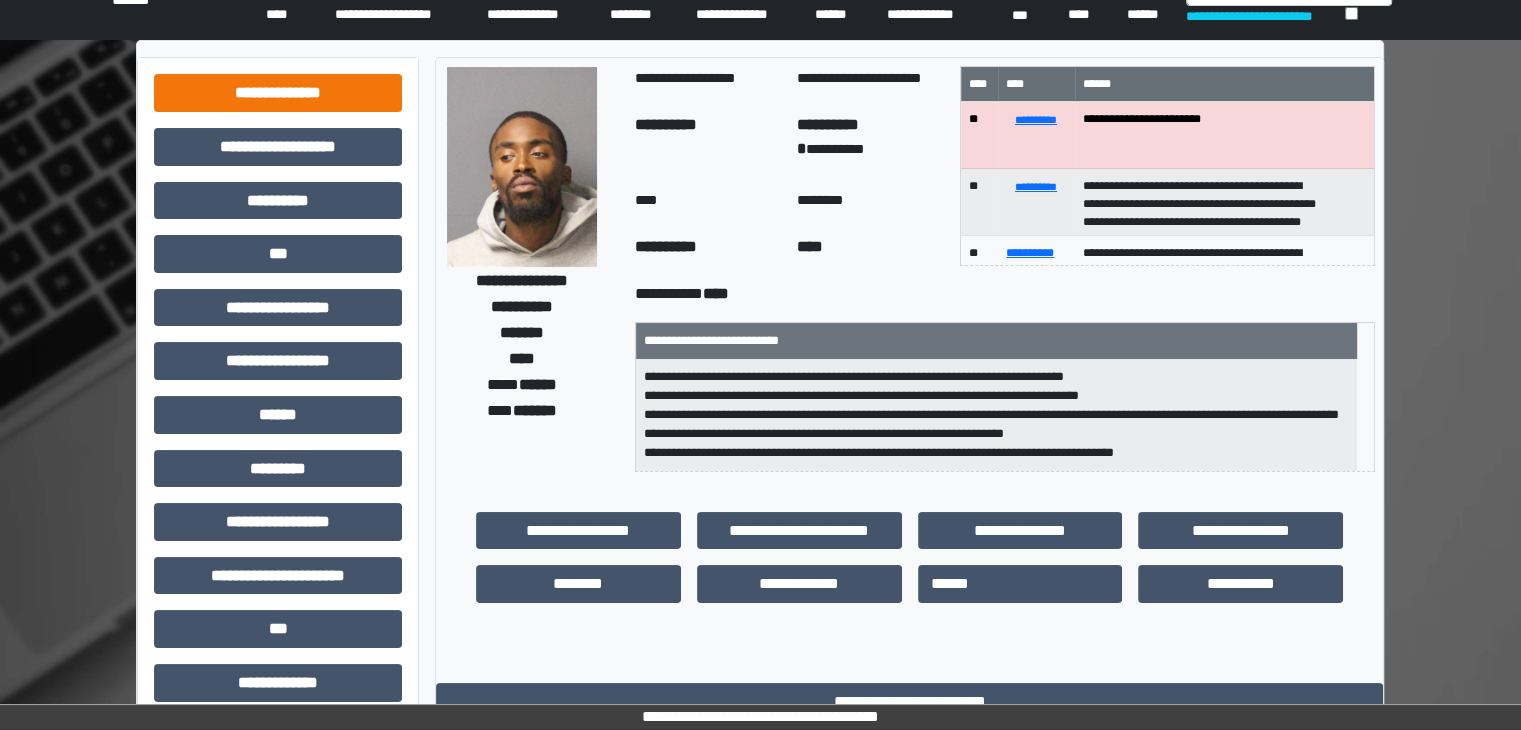 scroll, scrollTop: 36, scrollLeft: 0, axis: vertical 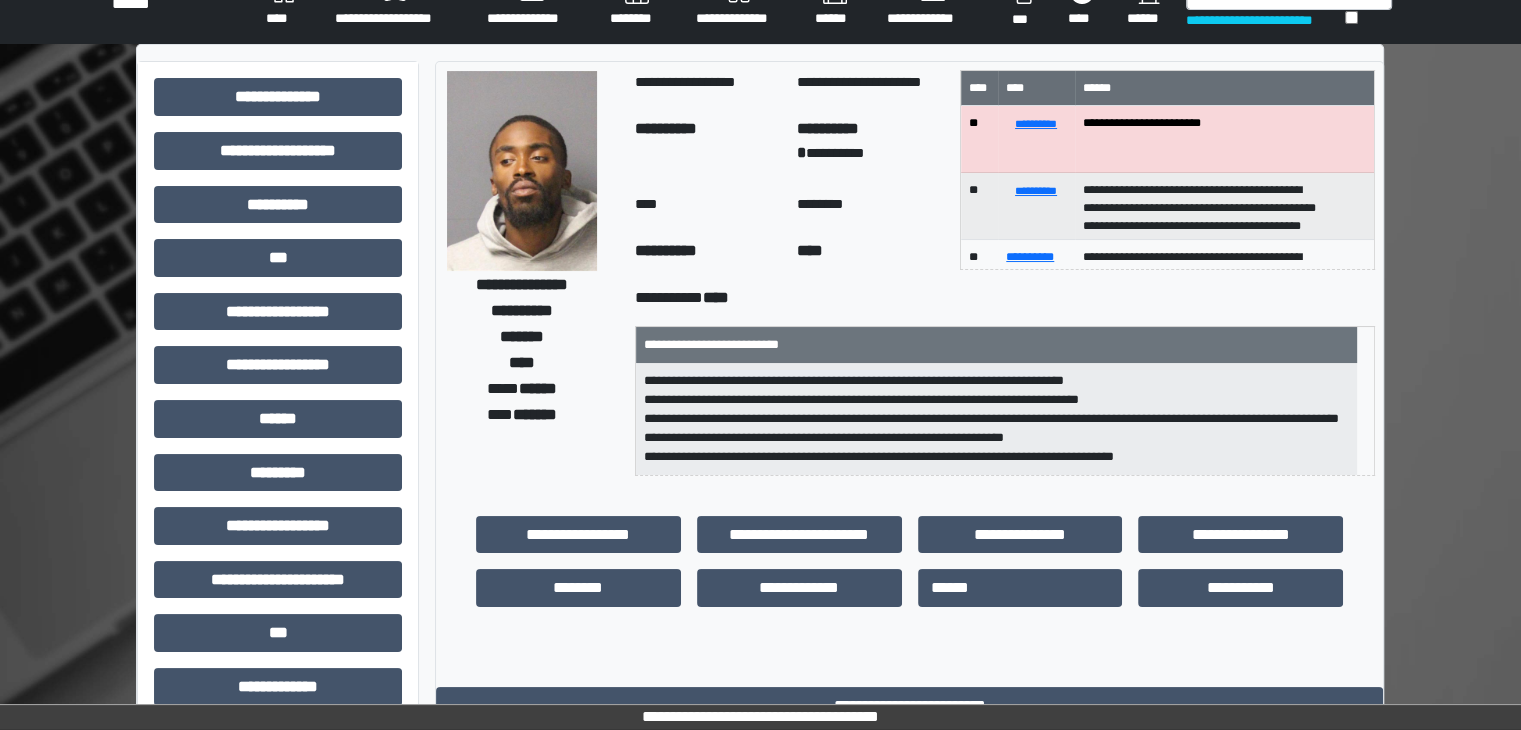 click on "****" at bounding box center [284, 4] 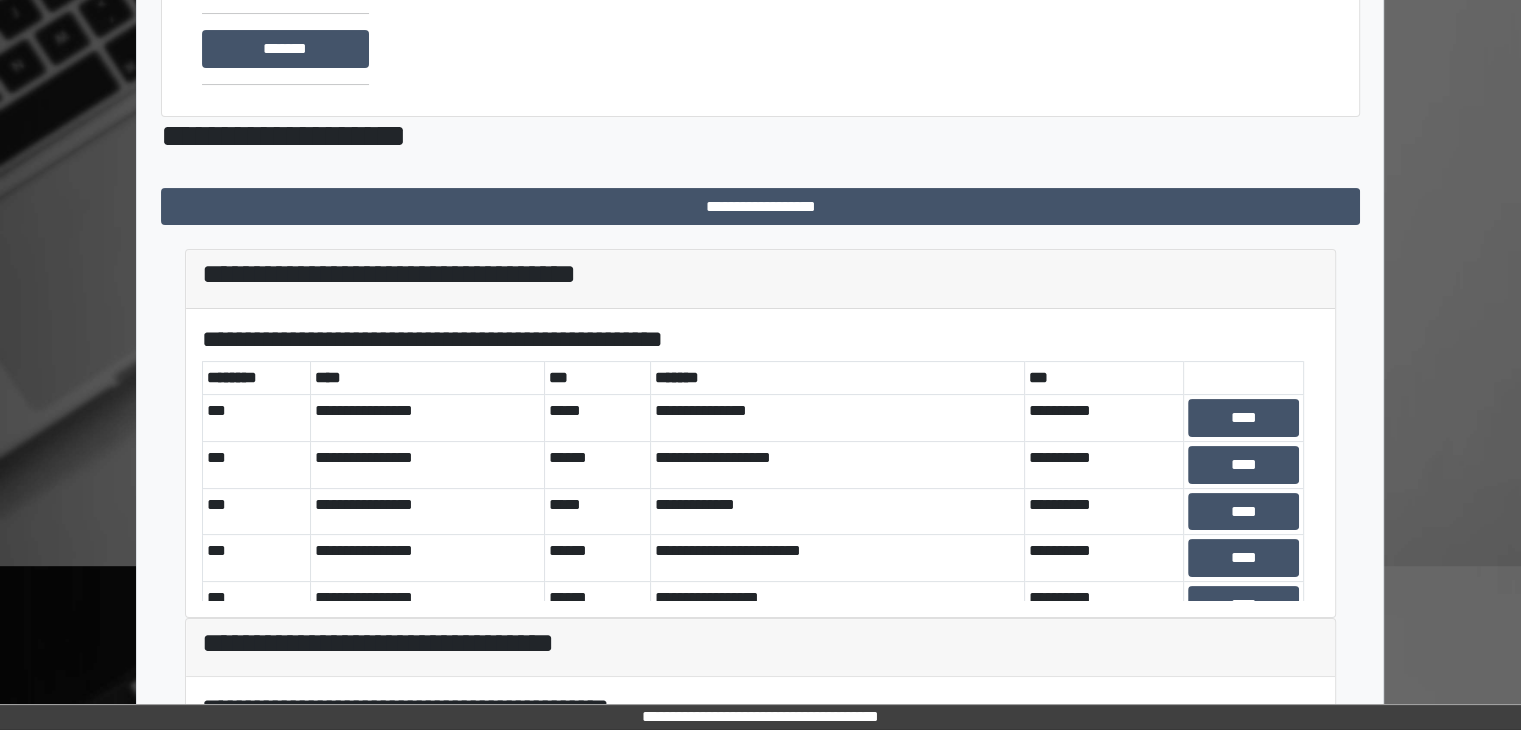 scroll, scrollTop: 500, scrollLeft: 0, axis: vertical 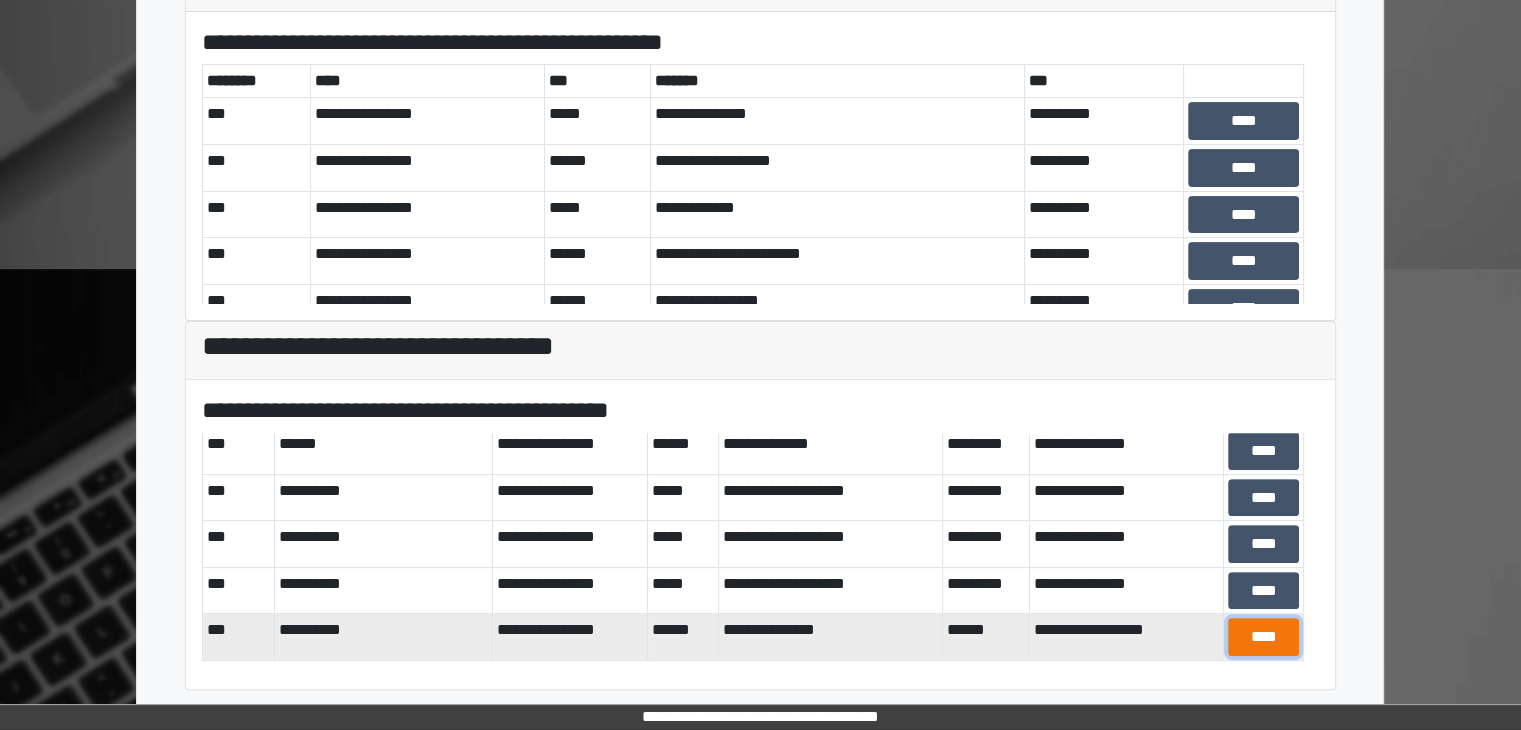 click on "****" at bounding box center [1263, 637] 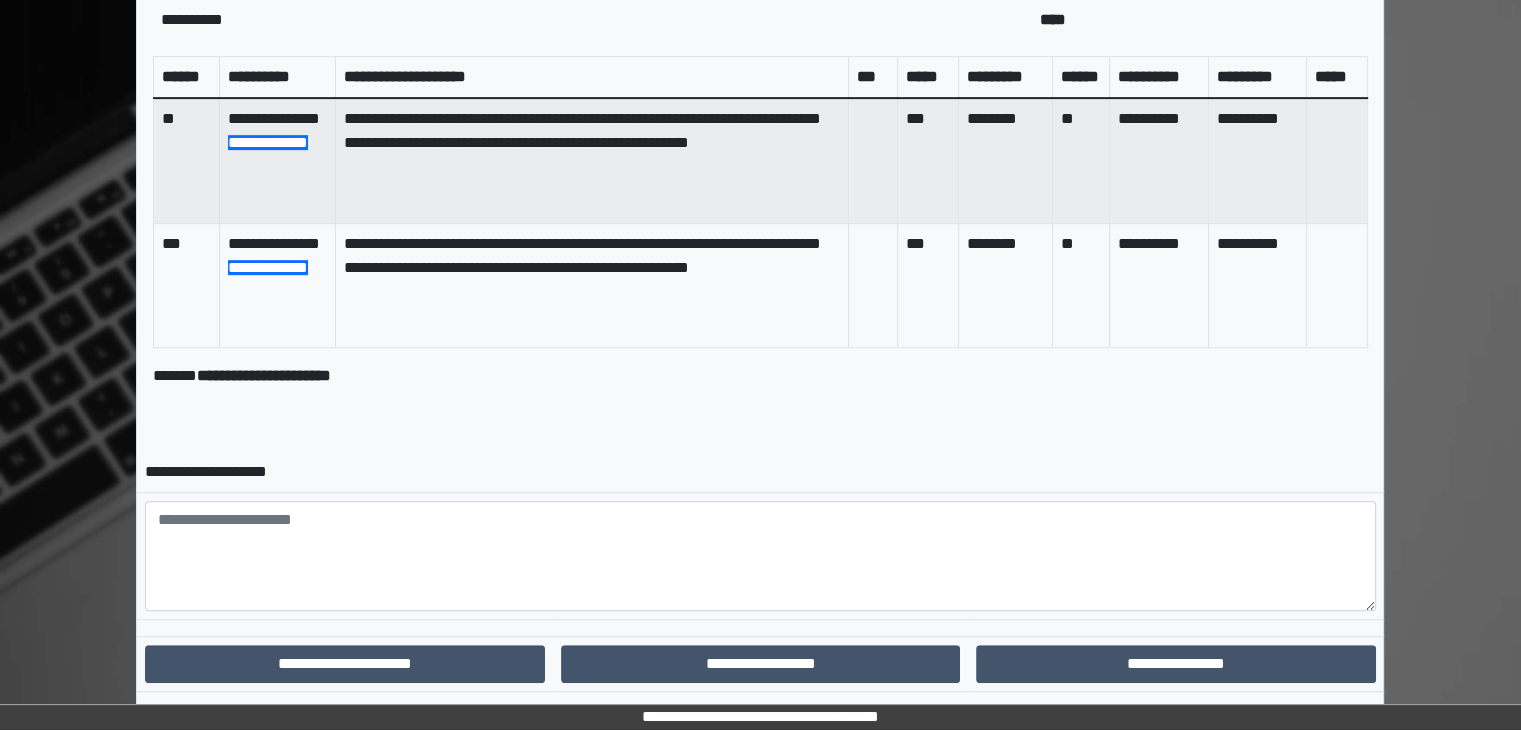 scroll, scrollTop: 903, scrollLeft: 0, axis: vertical 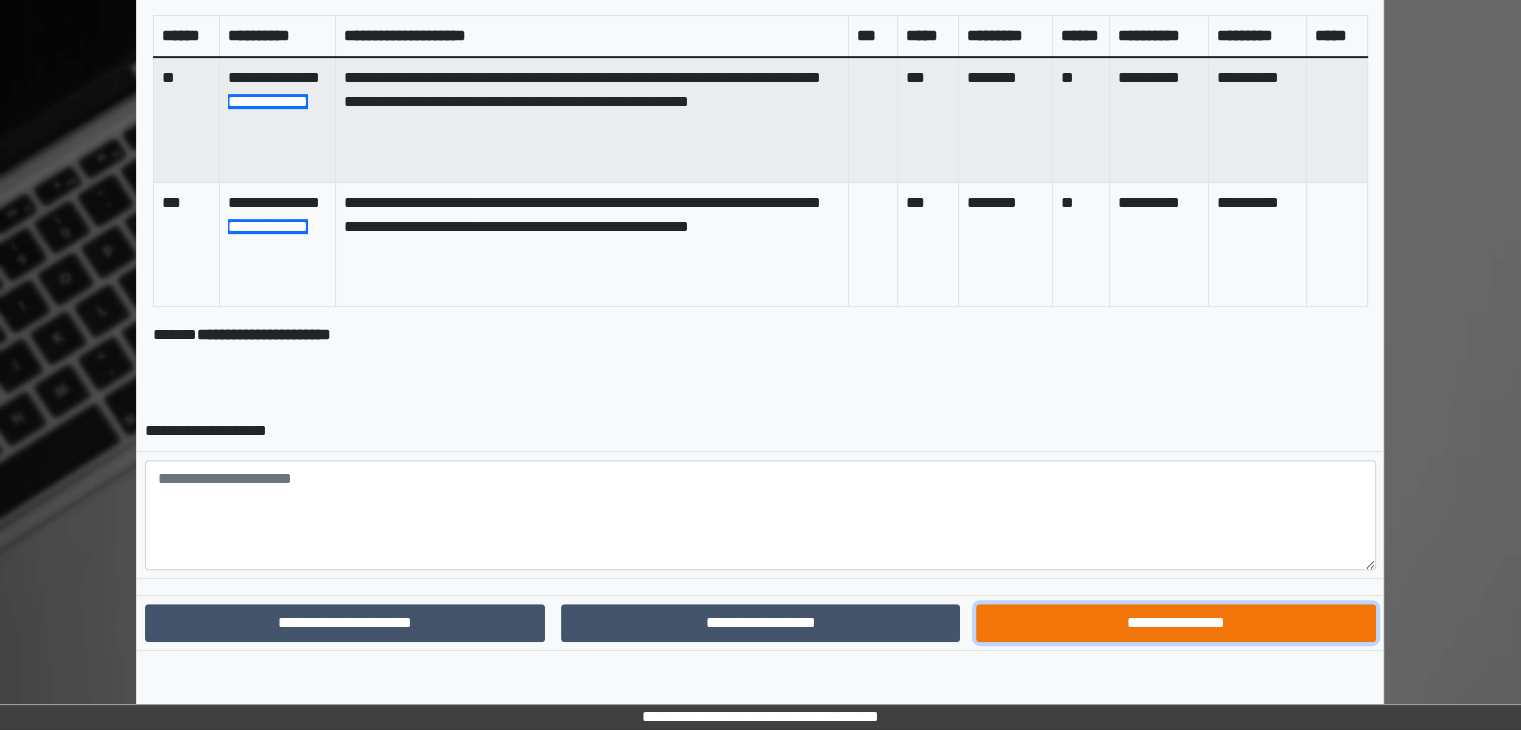 click on "**********" at bounding box center [1175, 623] 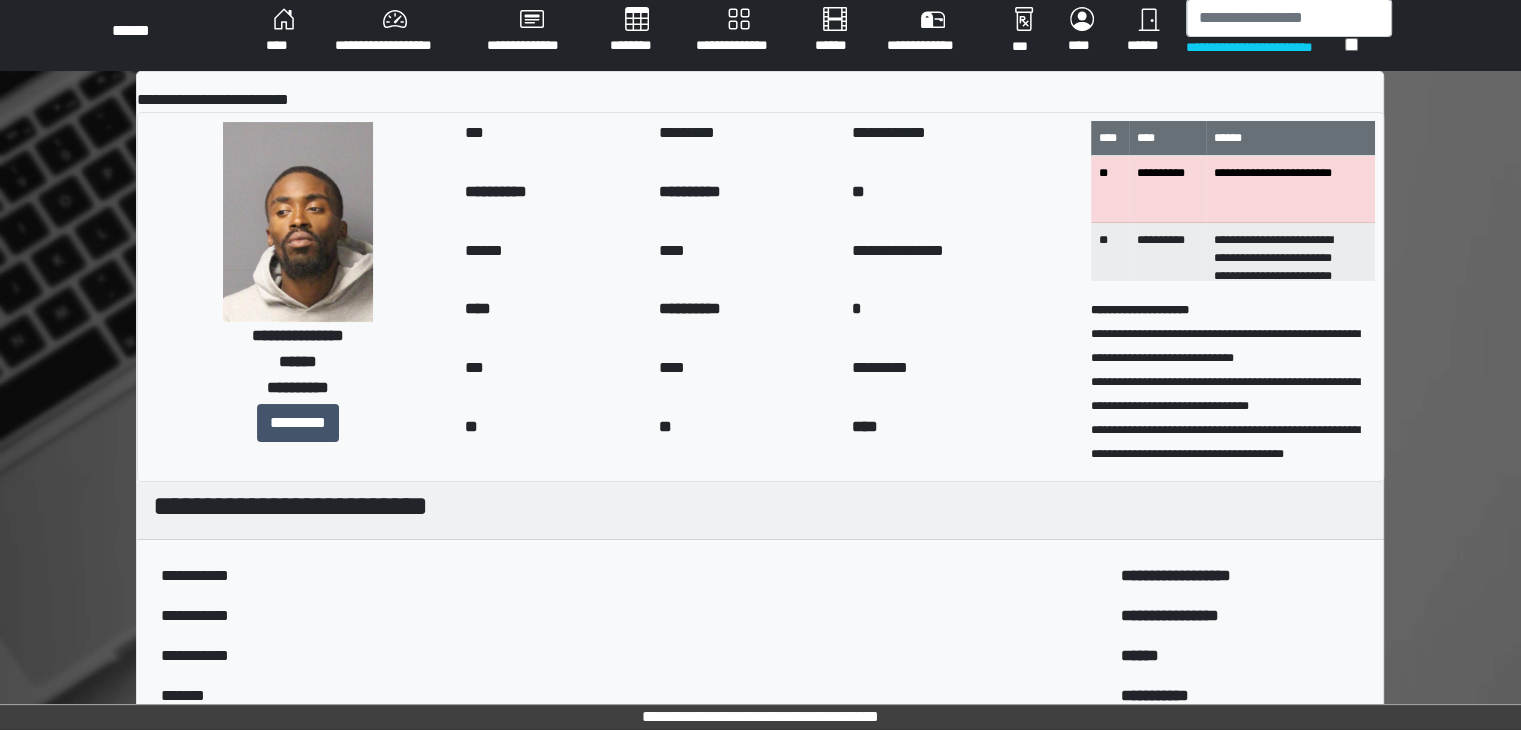 scroll, scrollTop: 0, scrollLeft: 0, axis: both 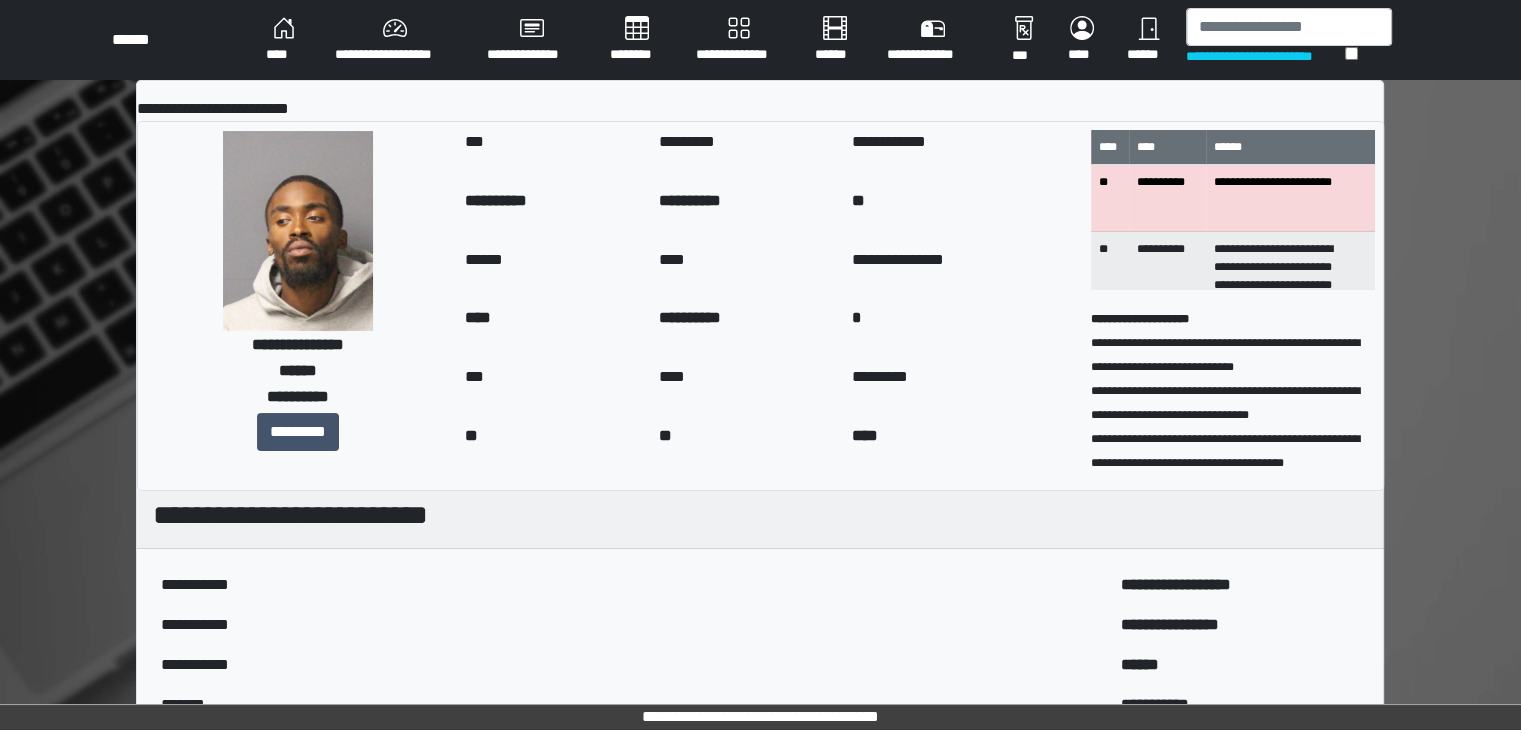 click on "****" at bounding box center [284, 40] 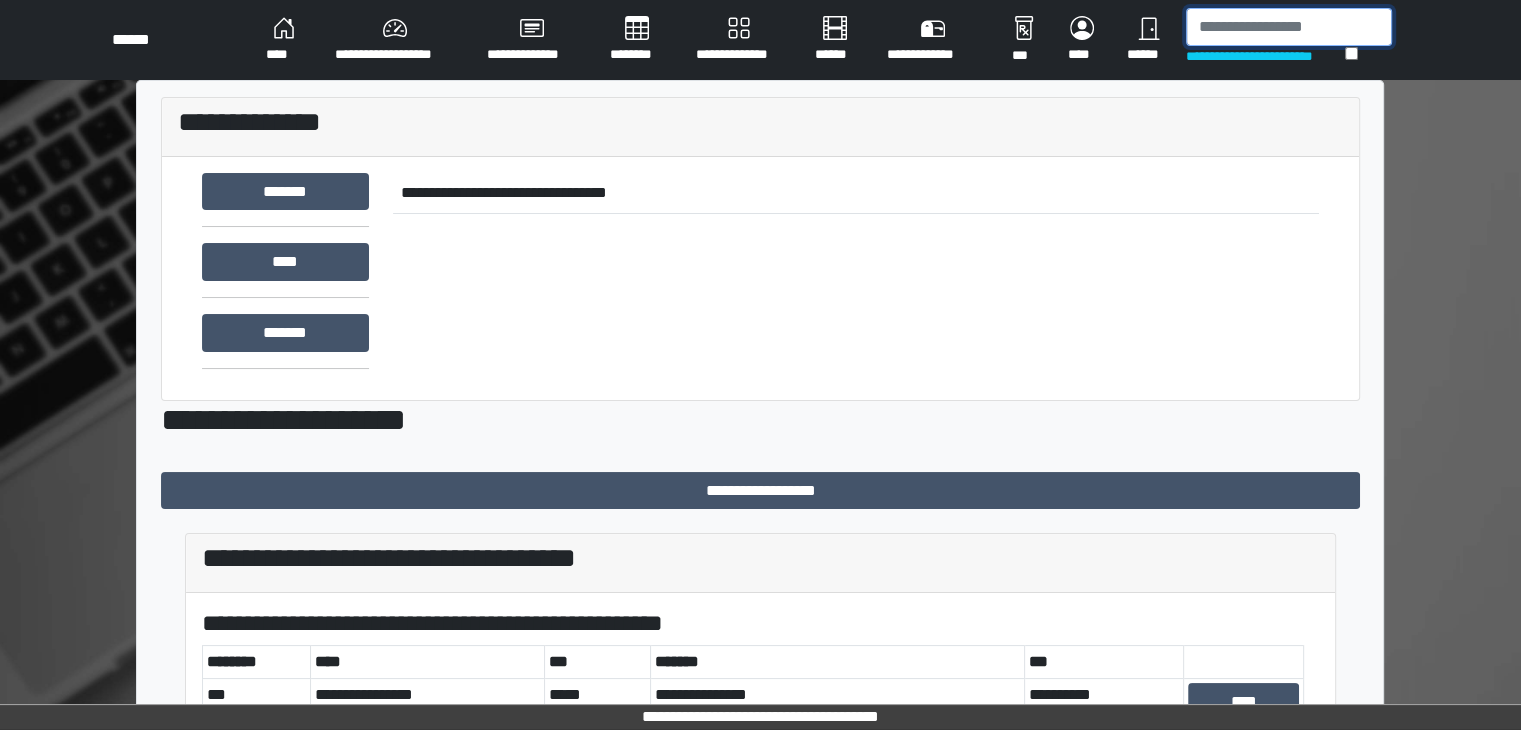 click at bounding box center (1289, 27) 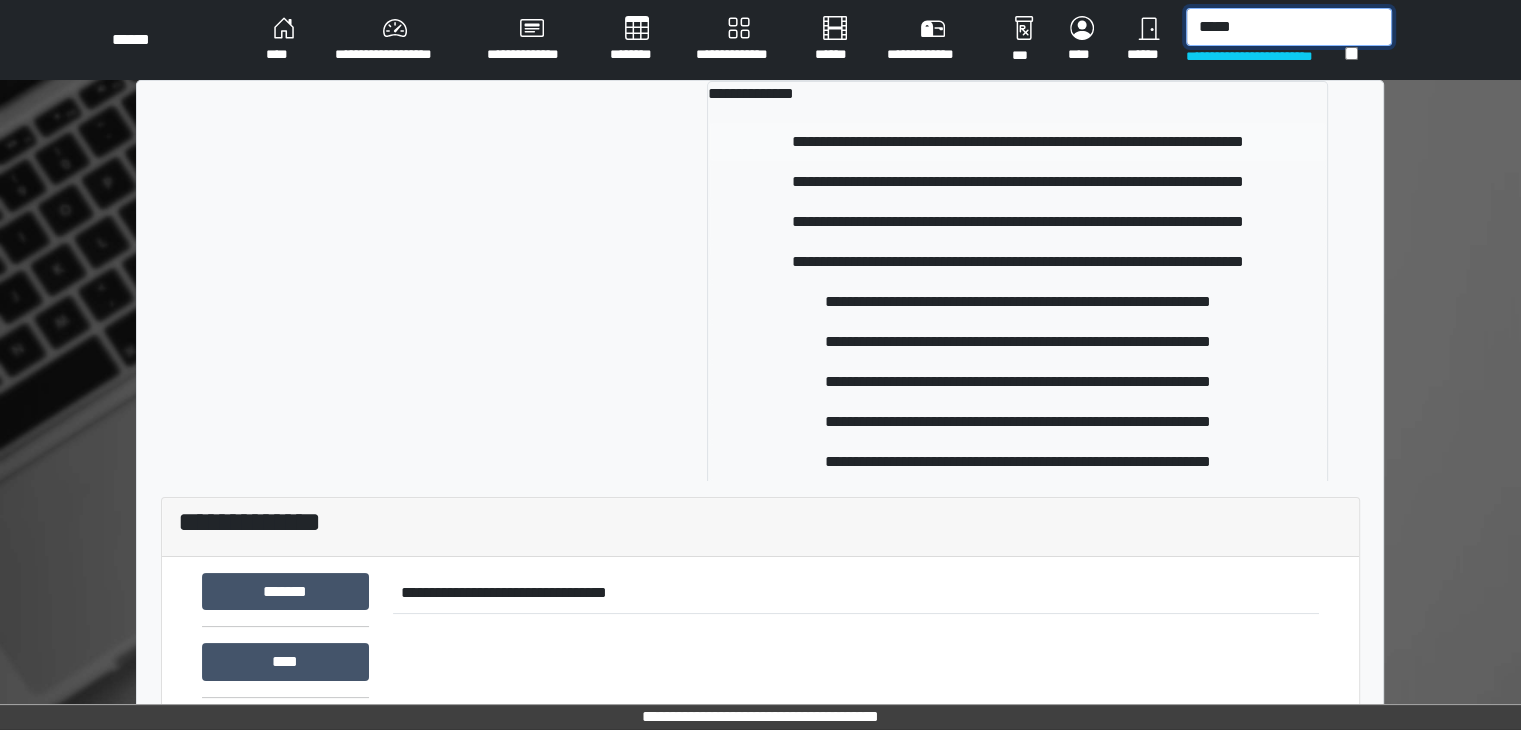 type on "*****" 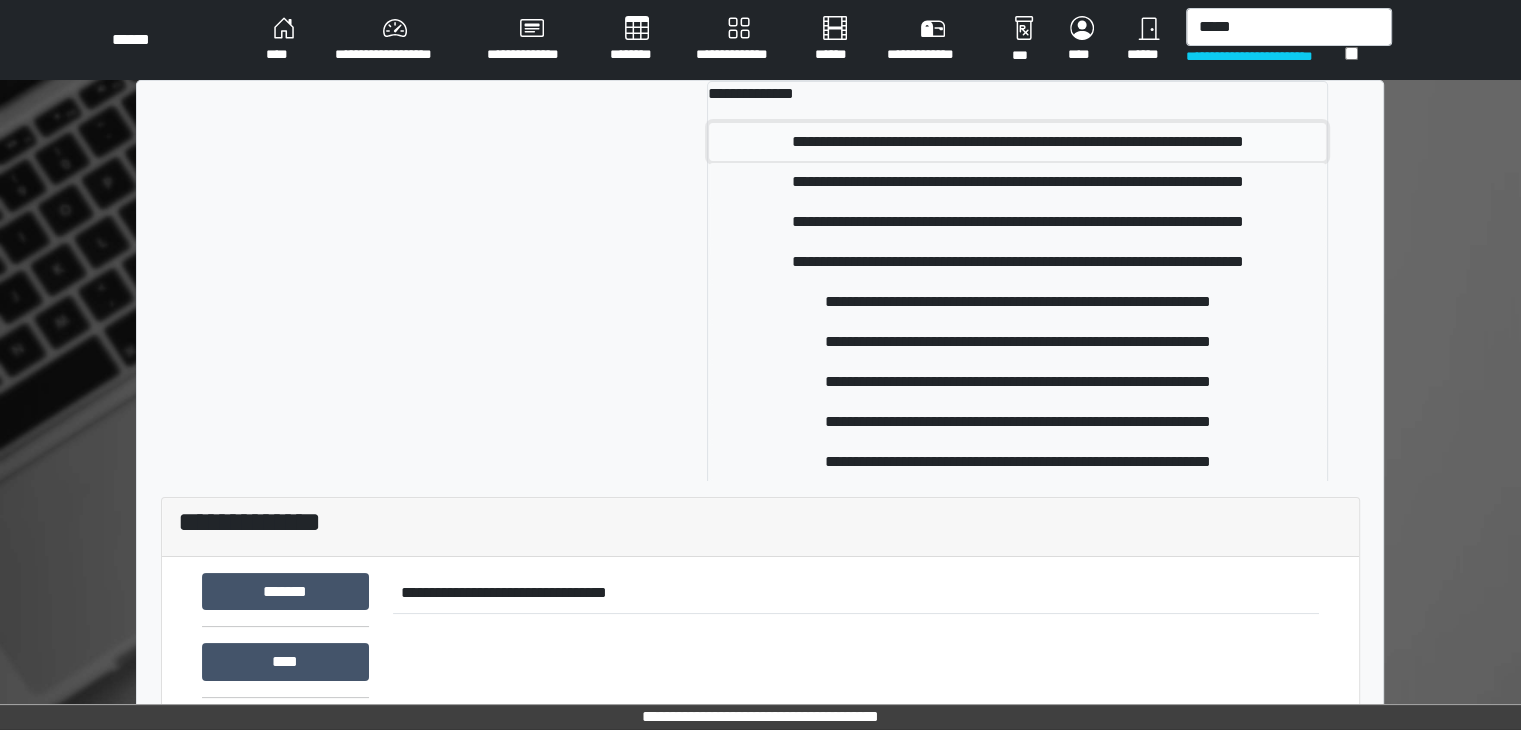 click on "**********" at bounding box center (1017, 142) 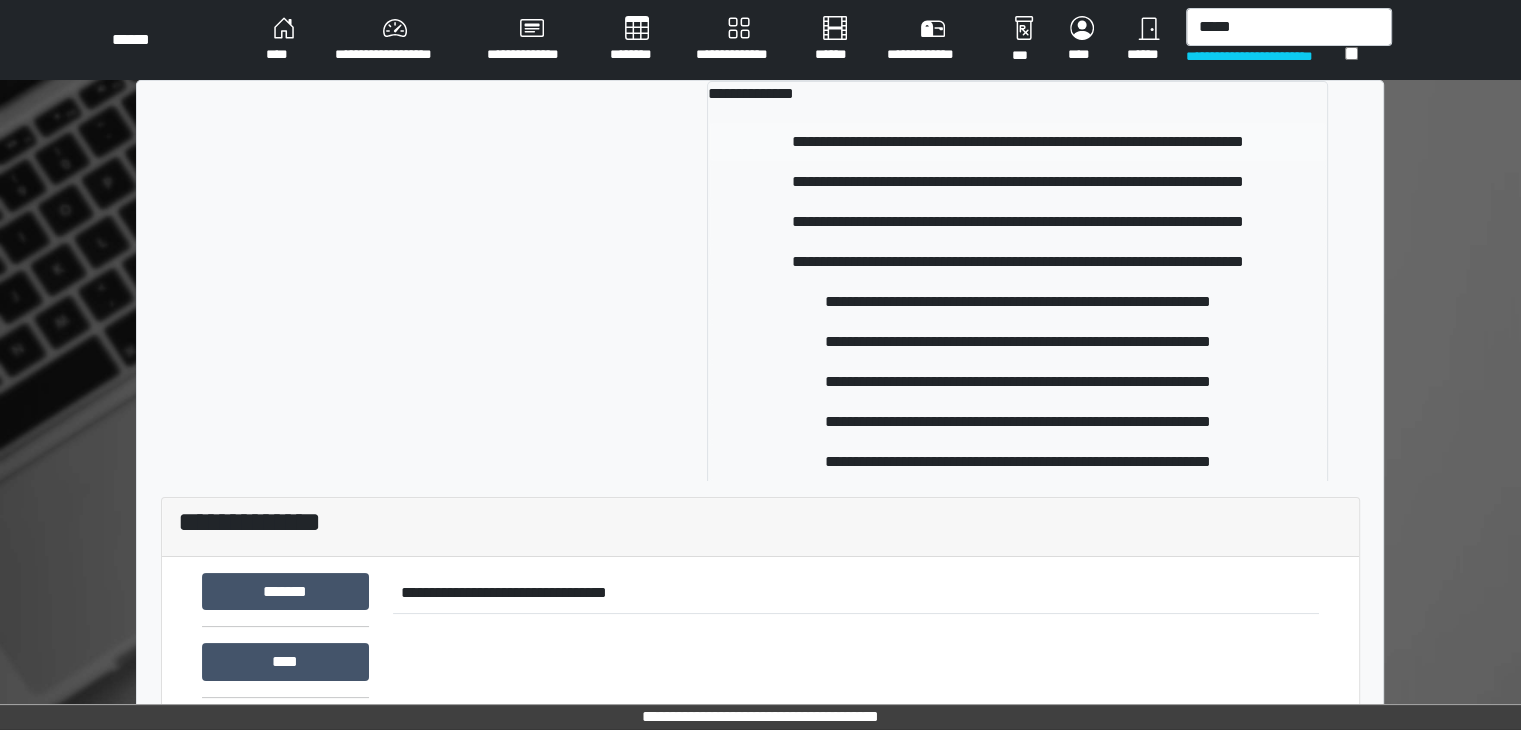 type 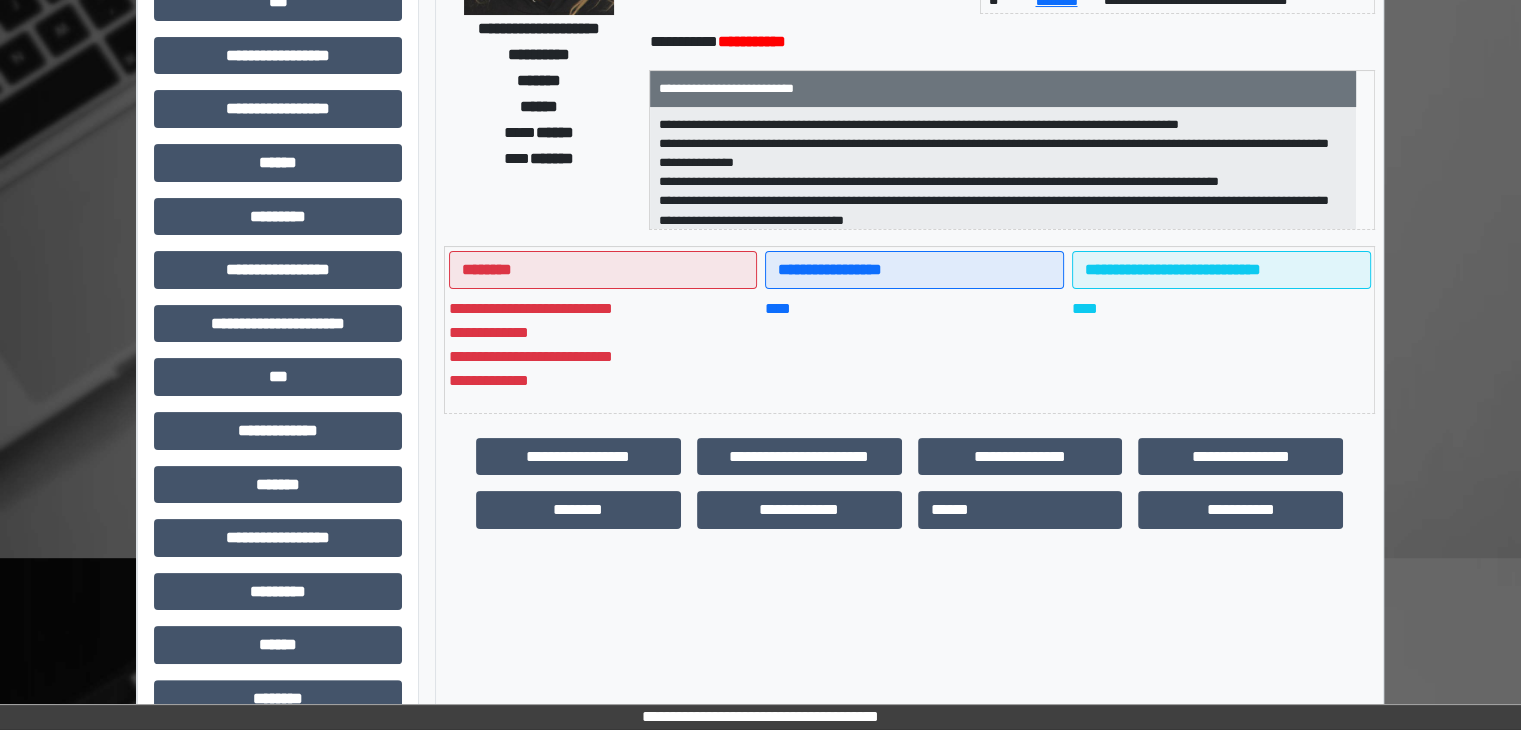 scroll, scrollTop: 436, scrollLeft: 0, axis: vertical 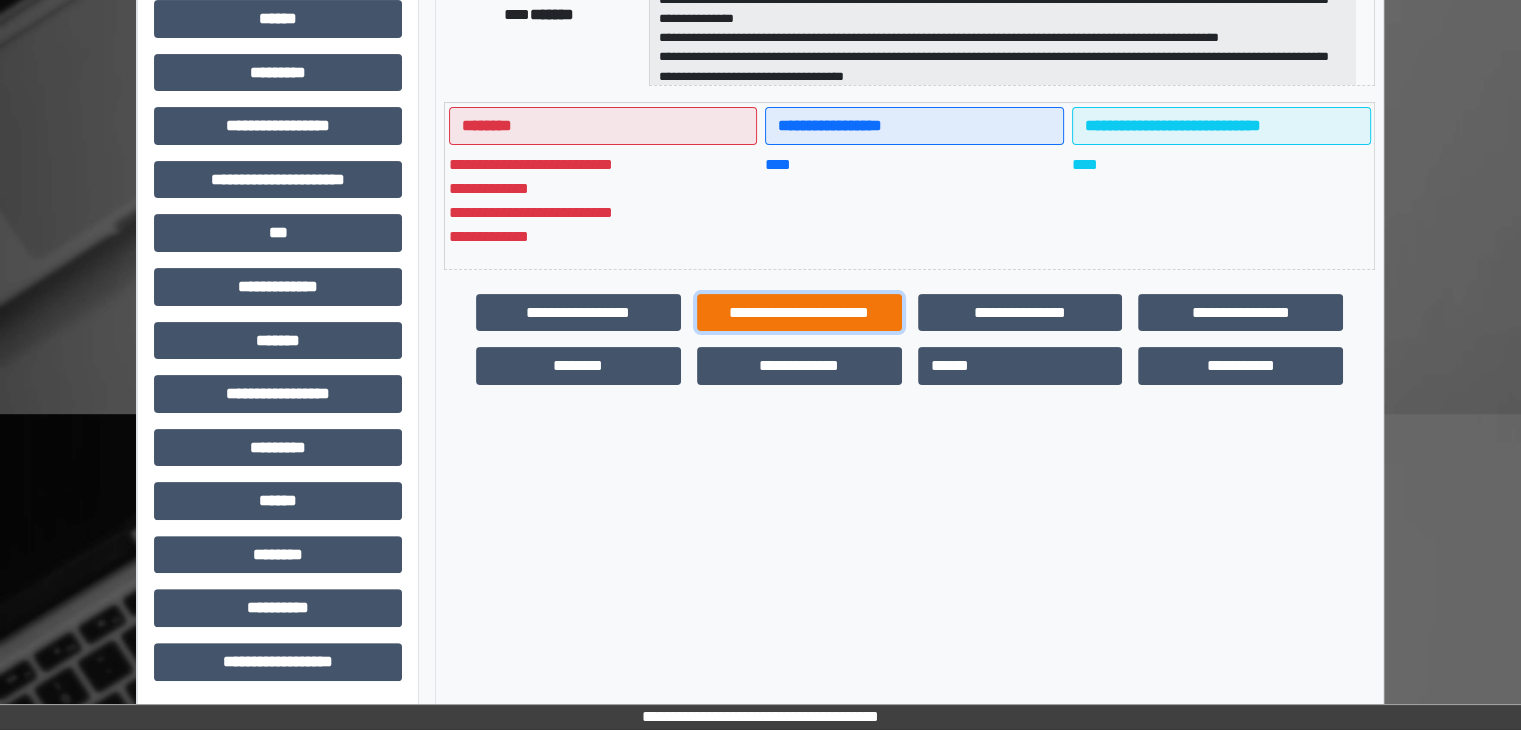 click on "**********" at bounding box center (799, 313) 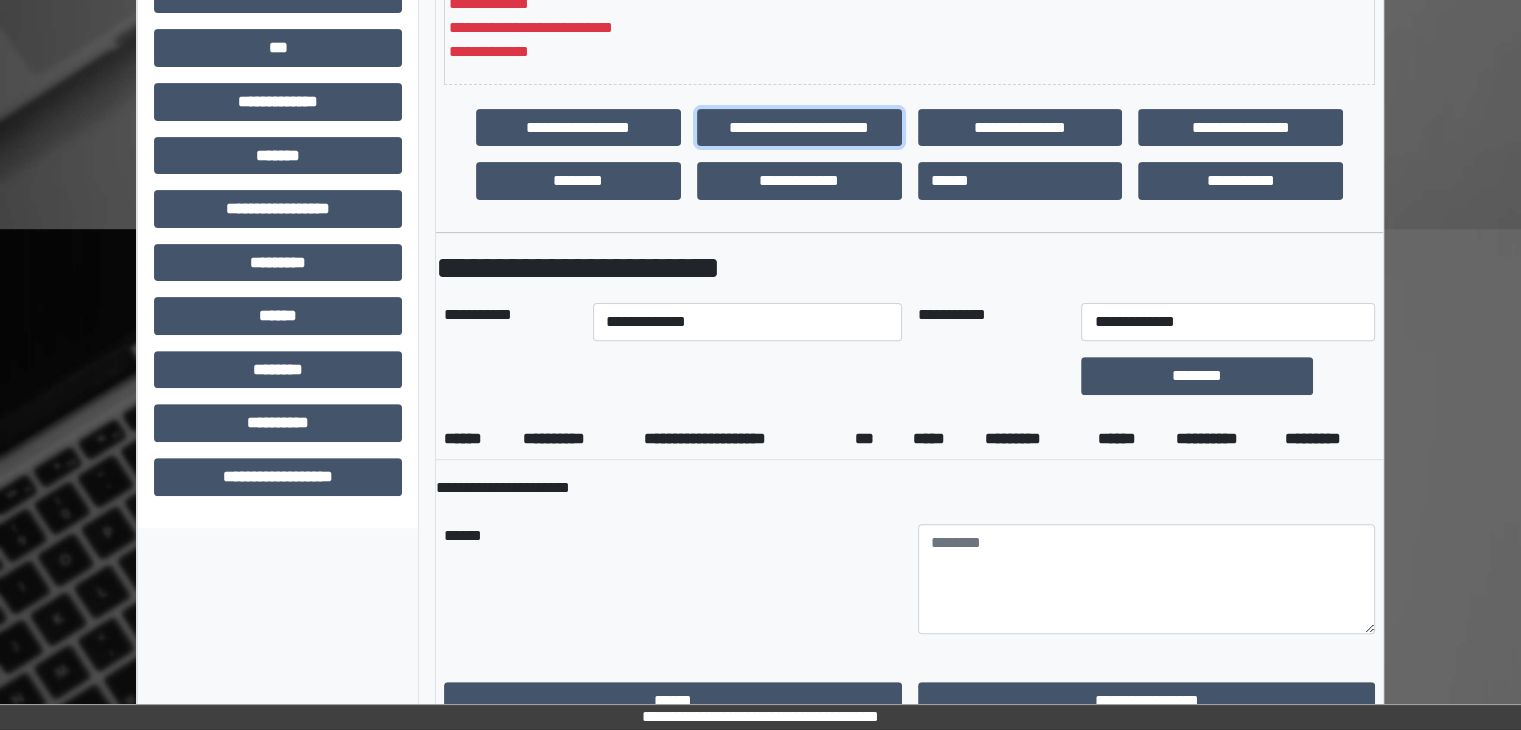scroll, scrollTop: 636, scrollLeft: 0, axis: vertical 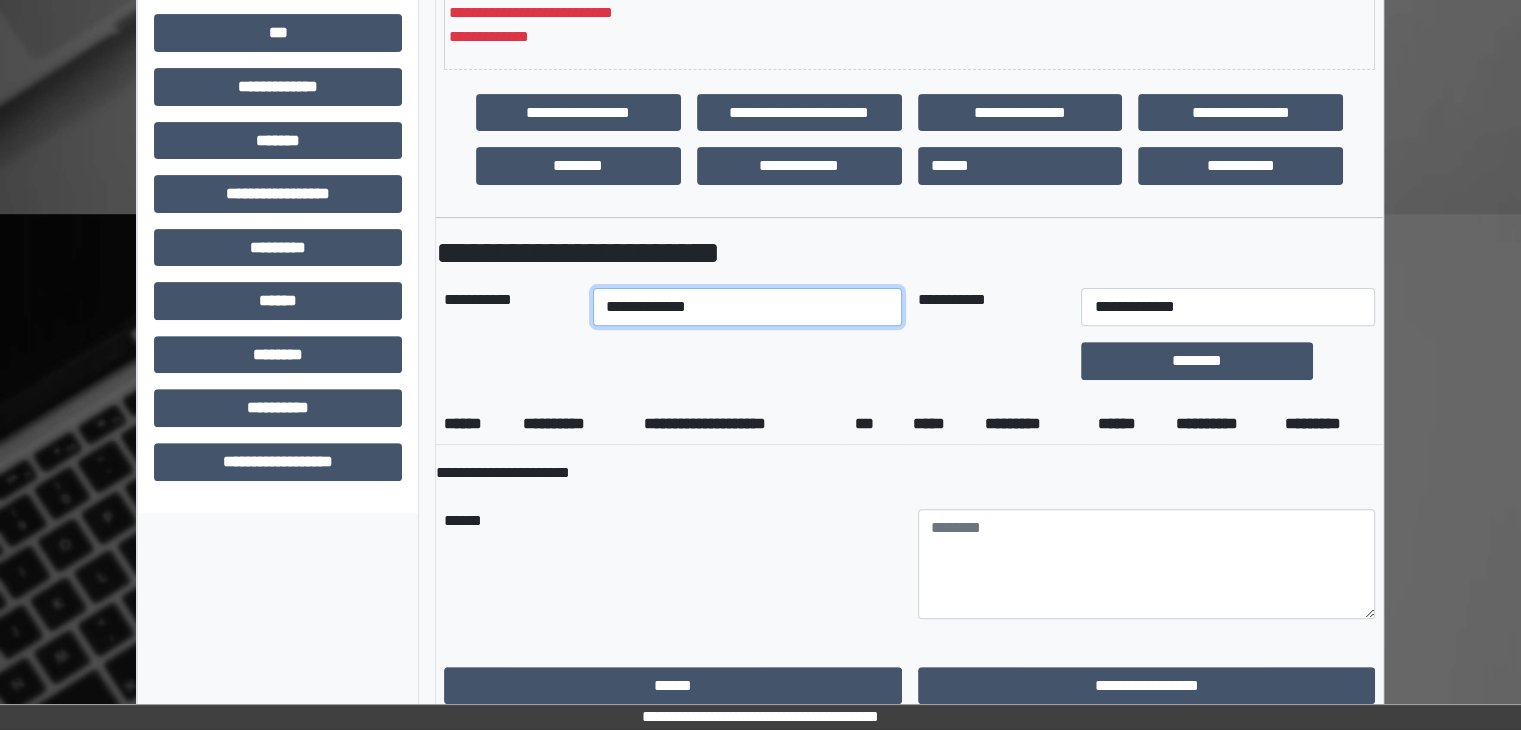 click on "**********" at bounding box center [747, 307] 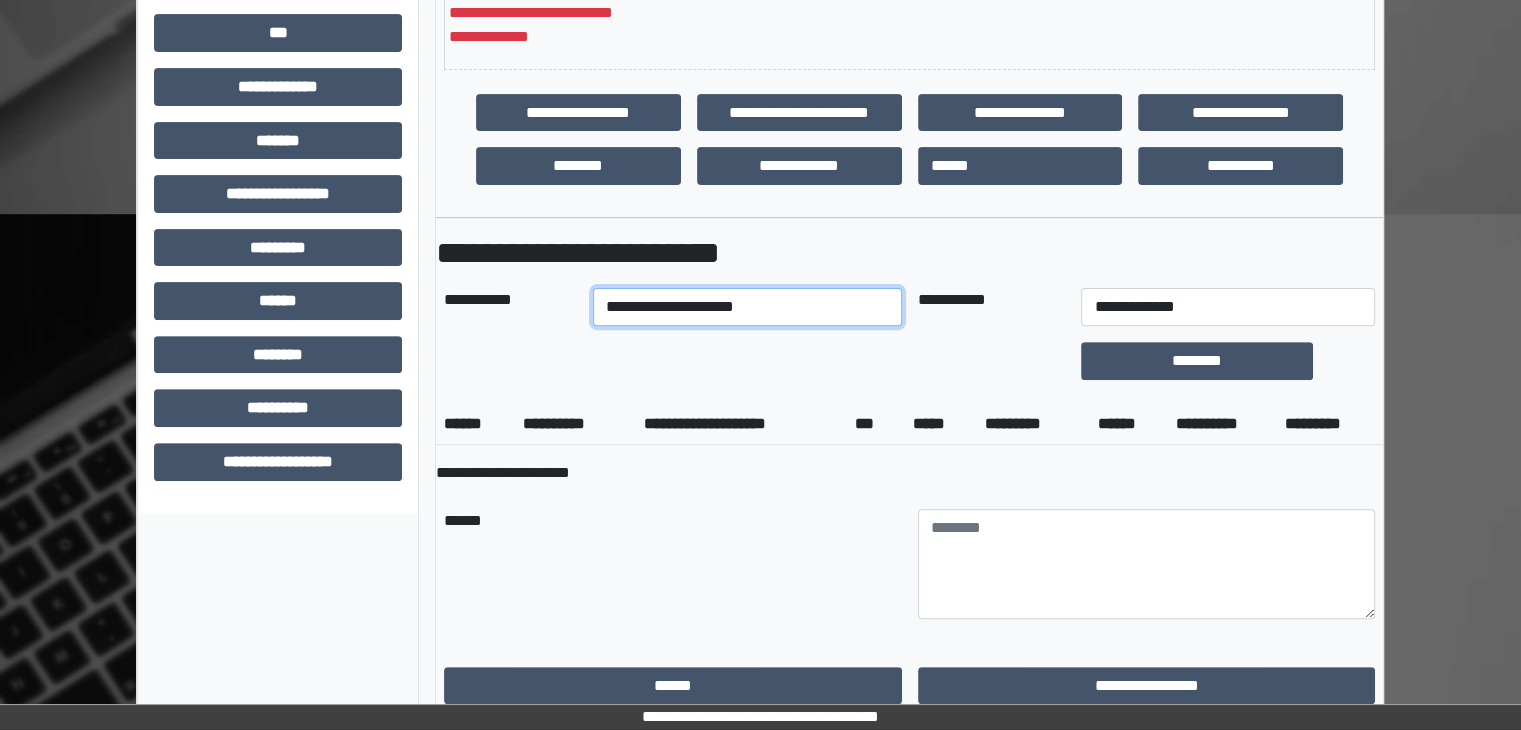 click on "**********" at bounding box center (747, 307) 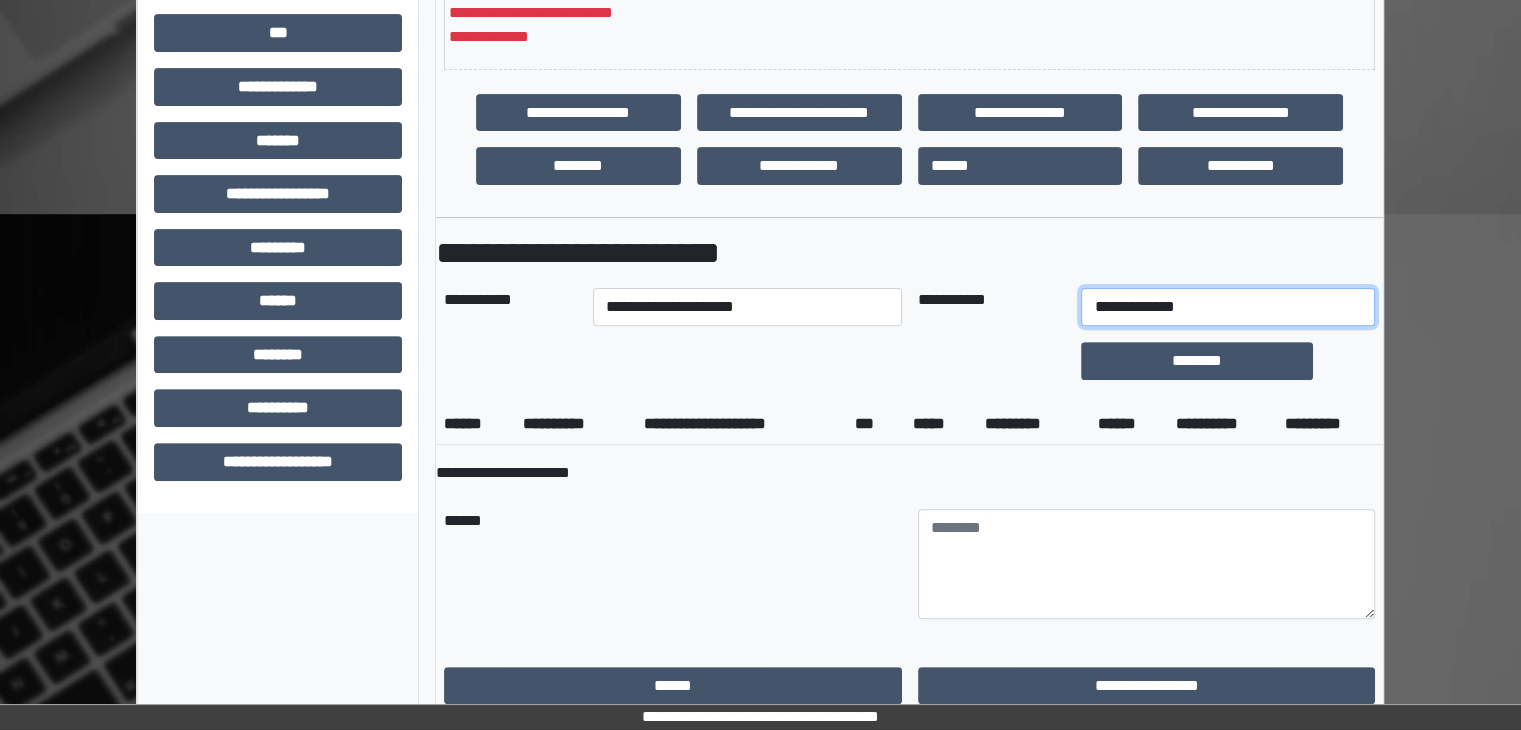 click on "**********" at bounding box center [1227, 307] 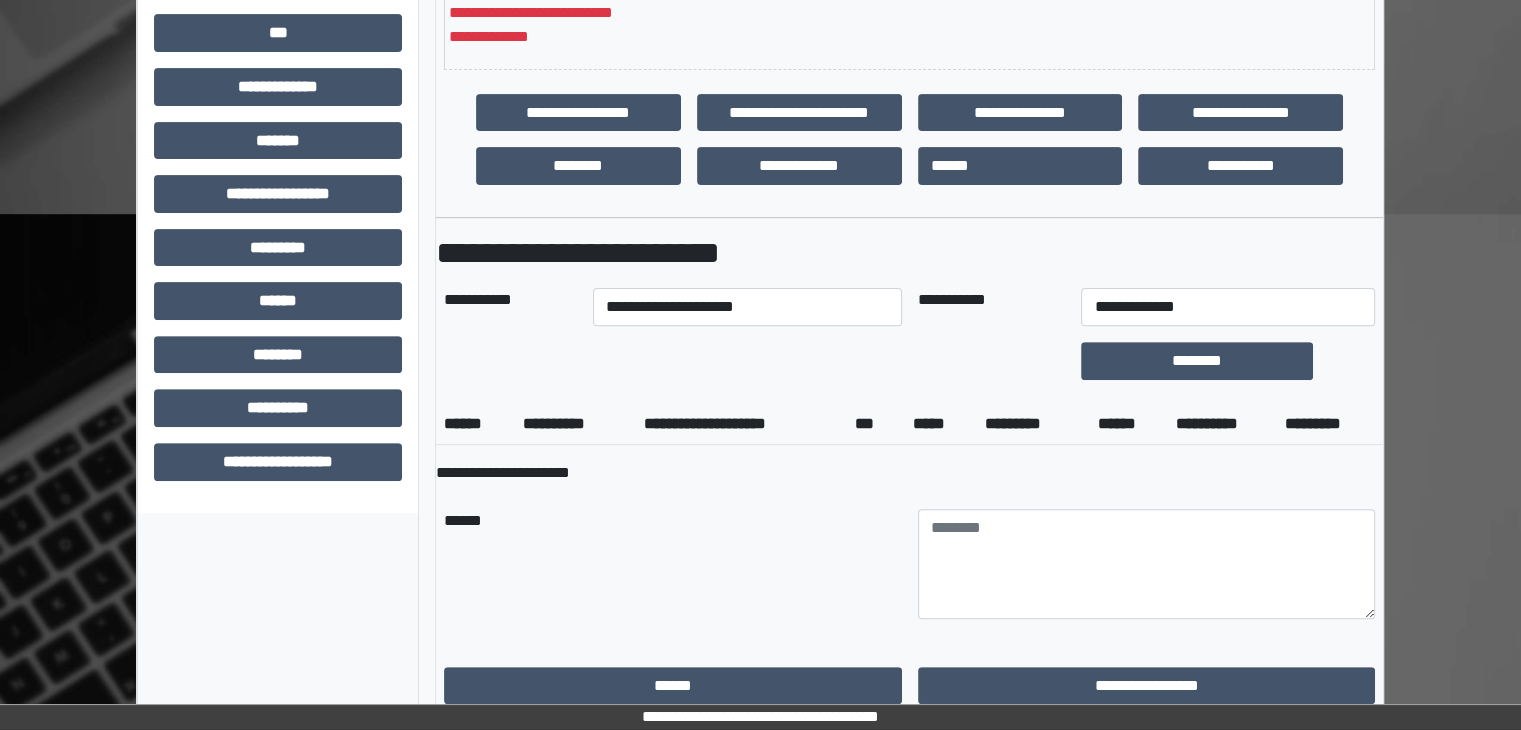 click on "**********" at bounding box center (909, 473) 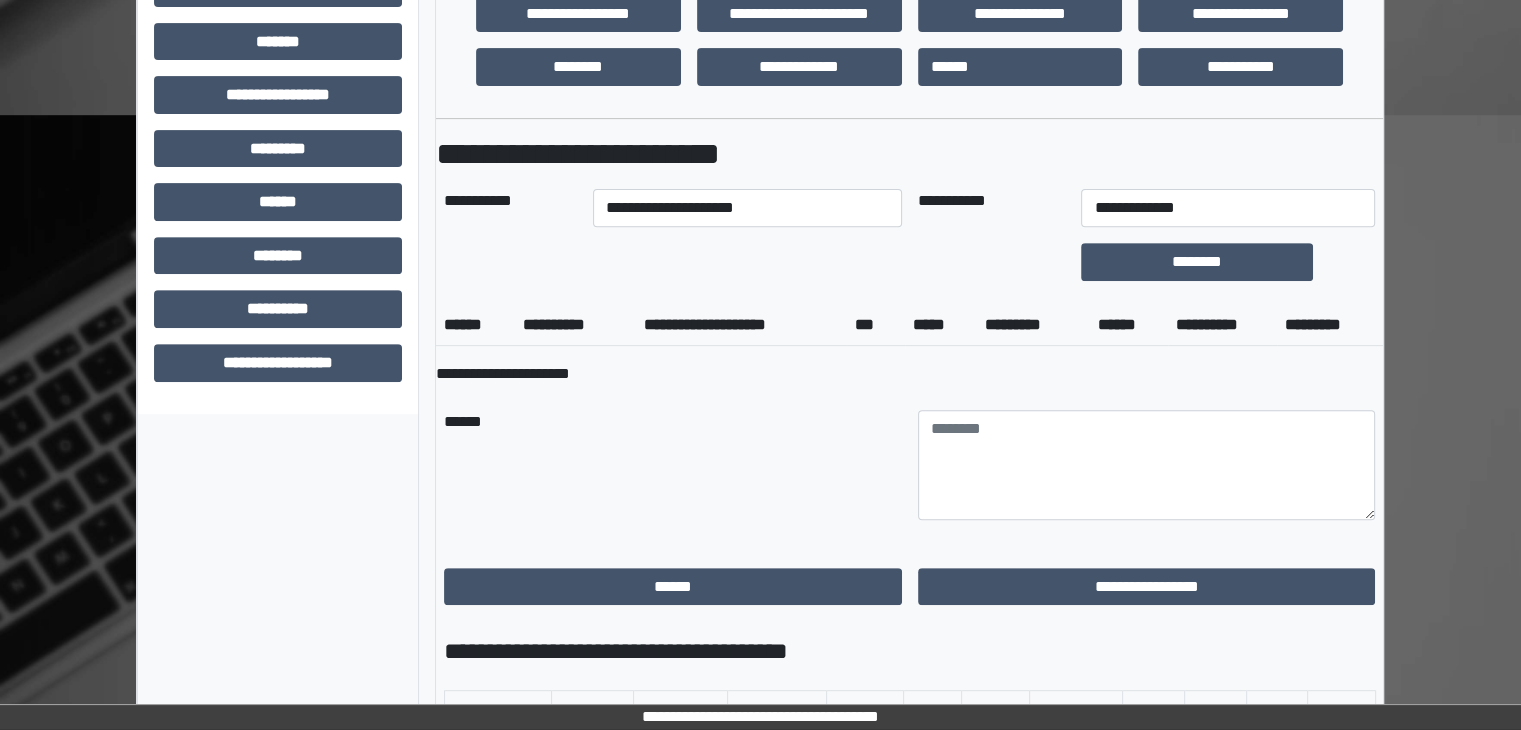 scroll, scrollTop: 736, scrollLeft: 0, axis: vertical 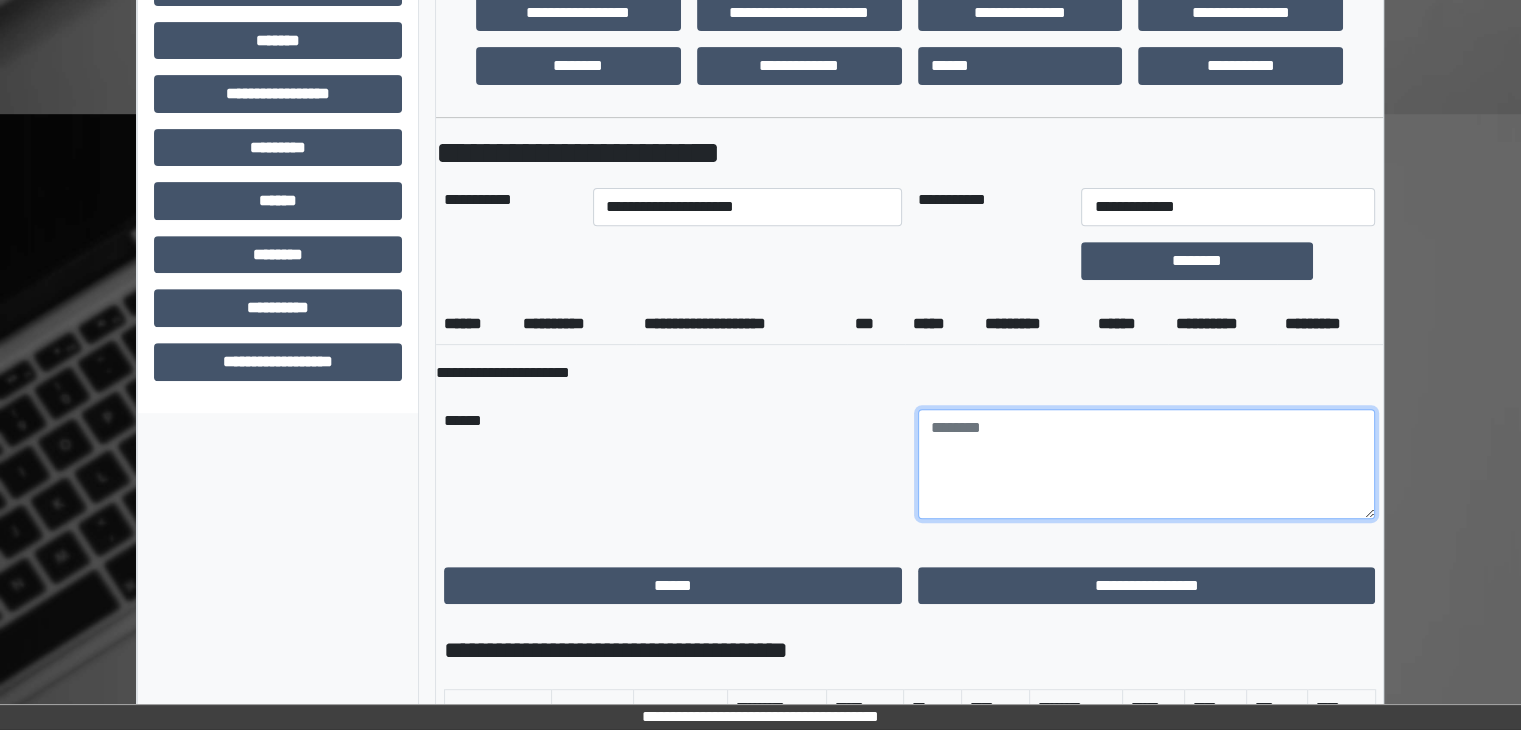 click at bounding box center [1147, 464] 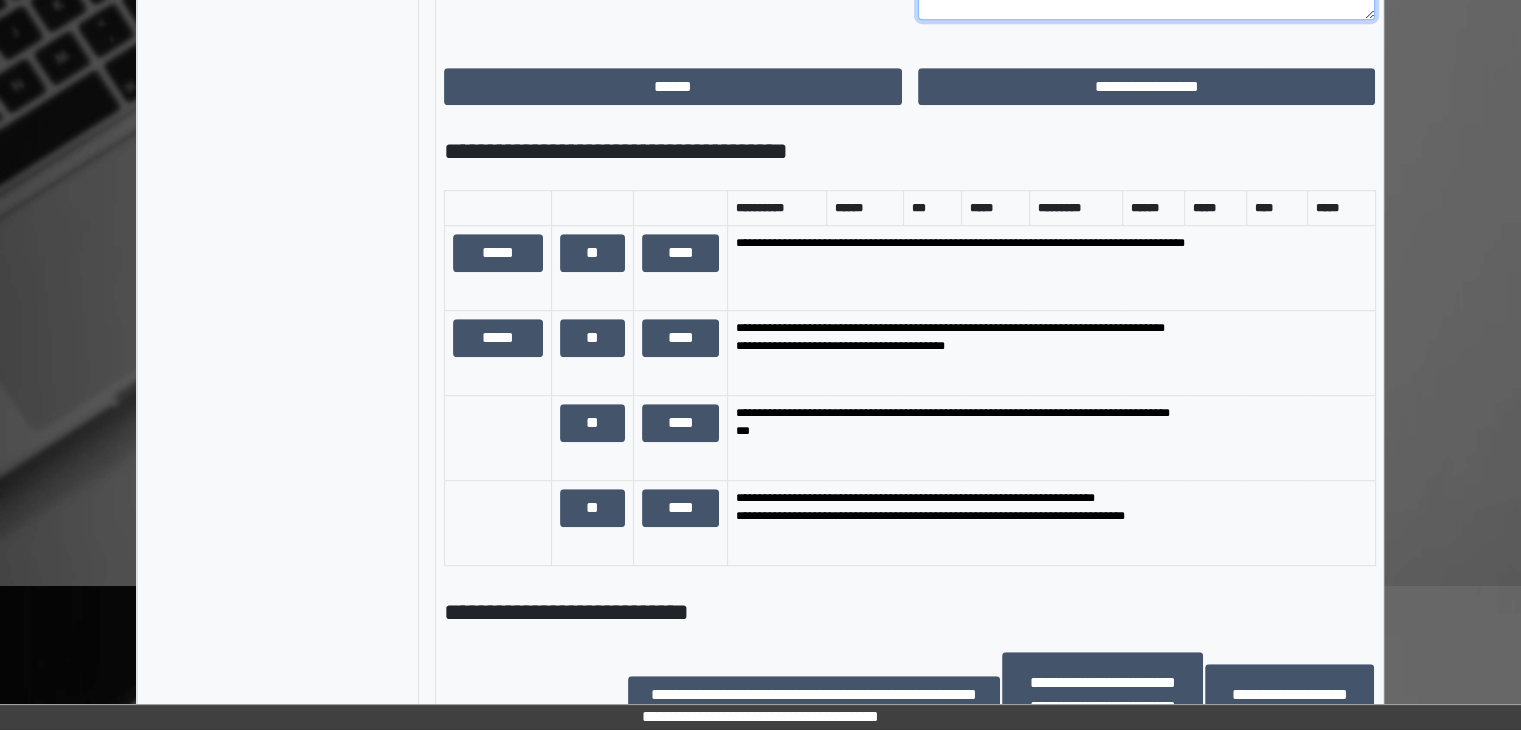scroll, scrollTop: 1236, scrollLeft: 0, axis: vertical 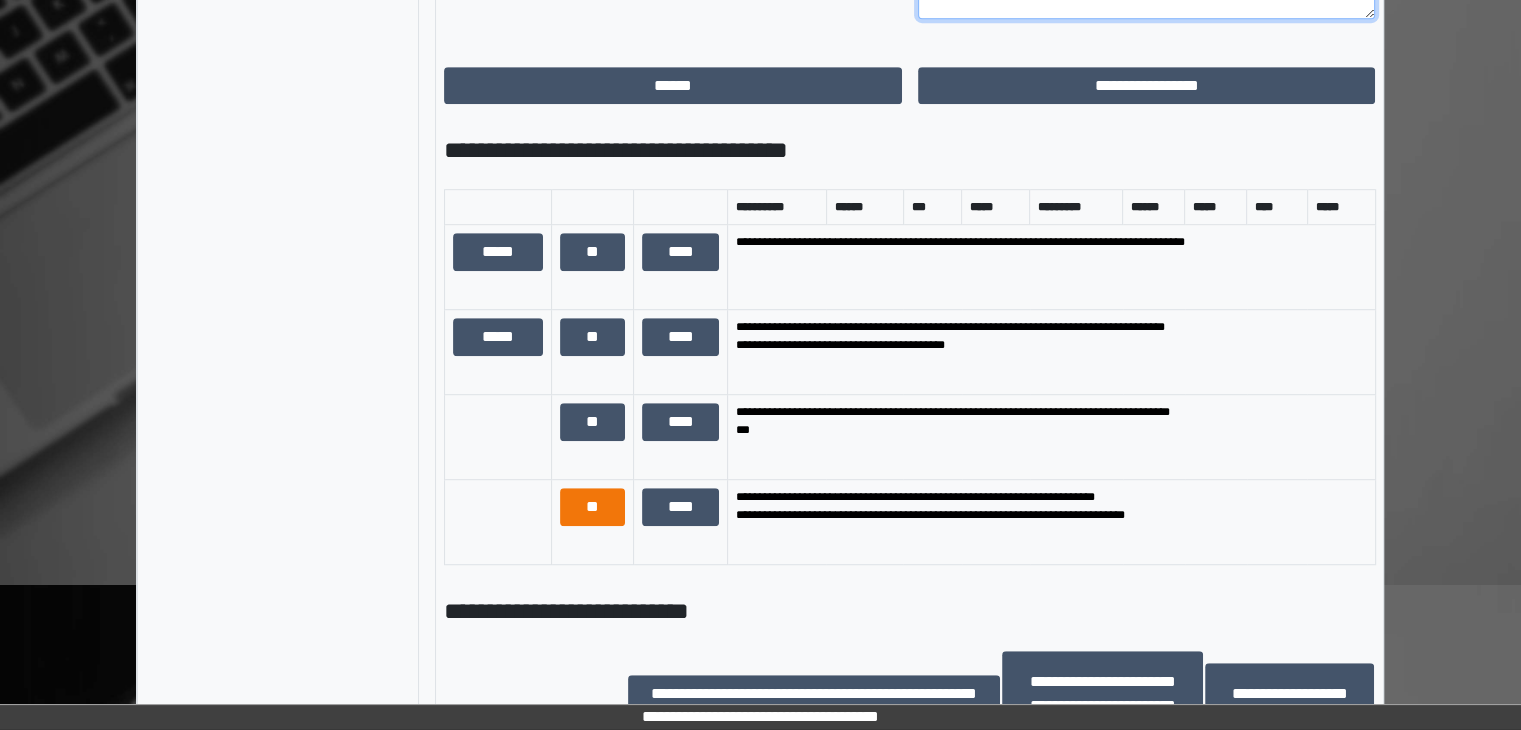type on "**********" 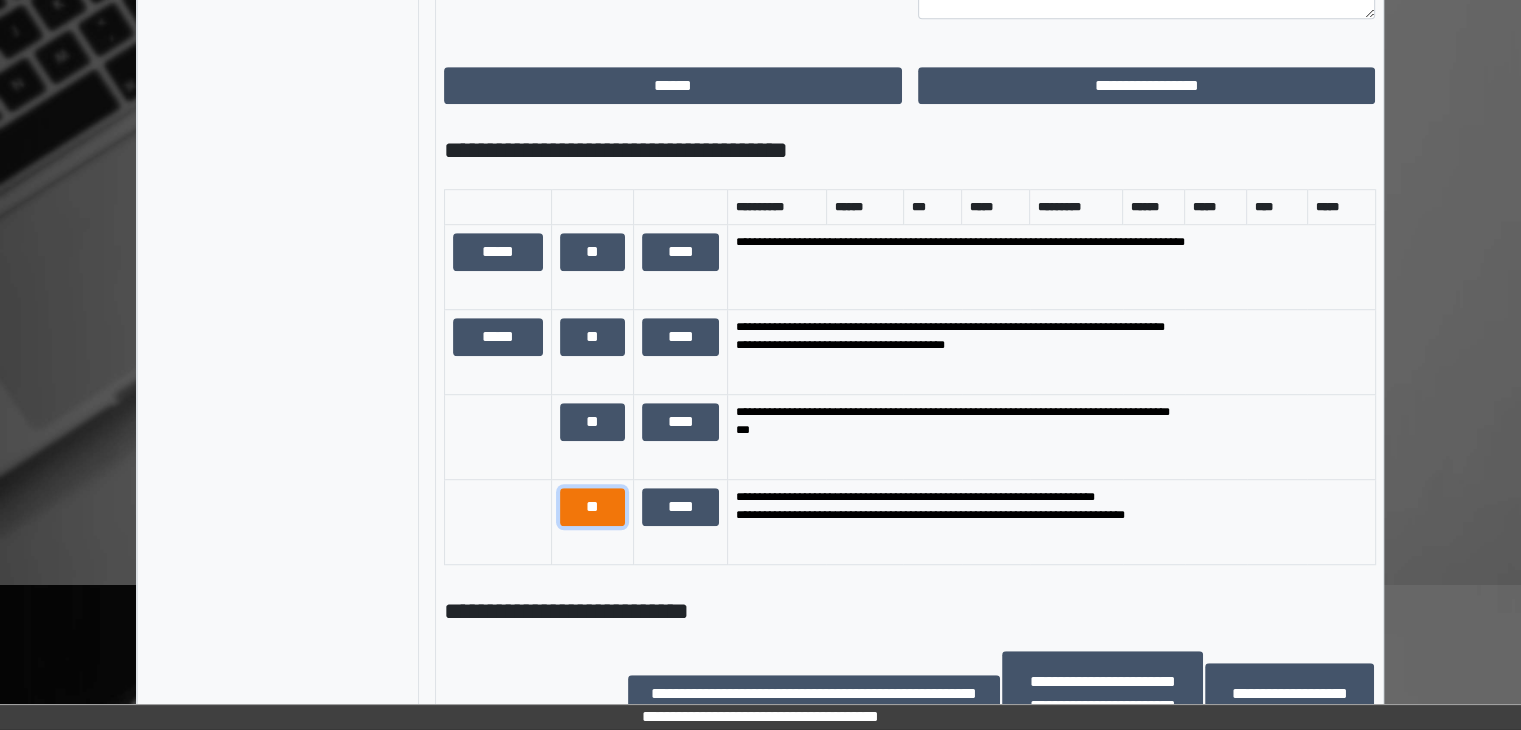 click on "**" at bounding box center (592, 507) 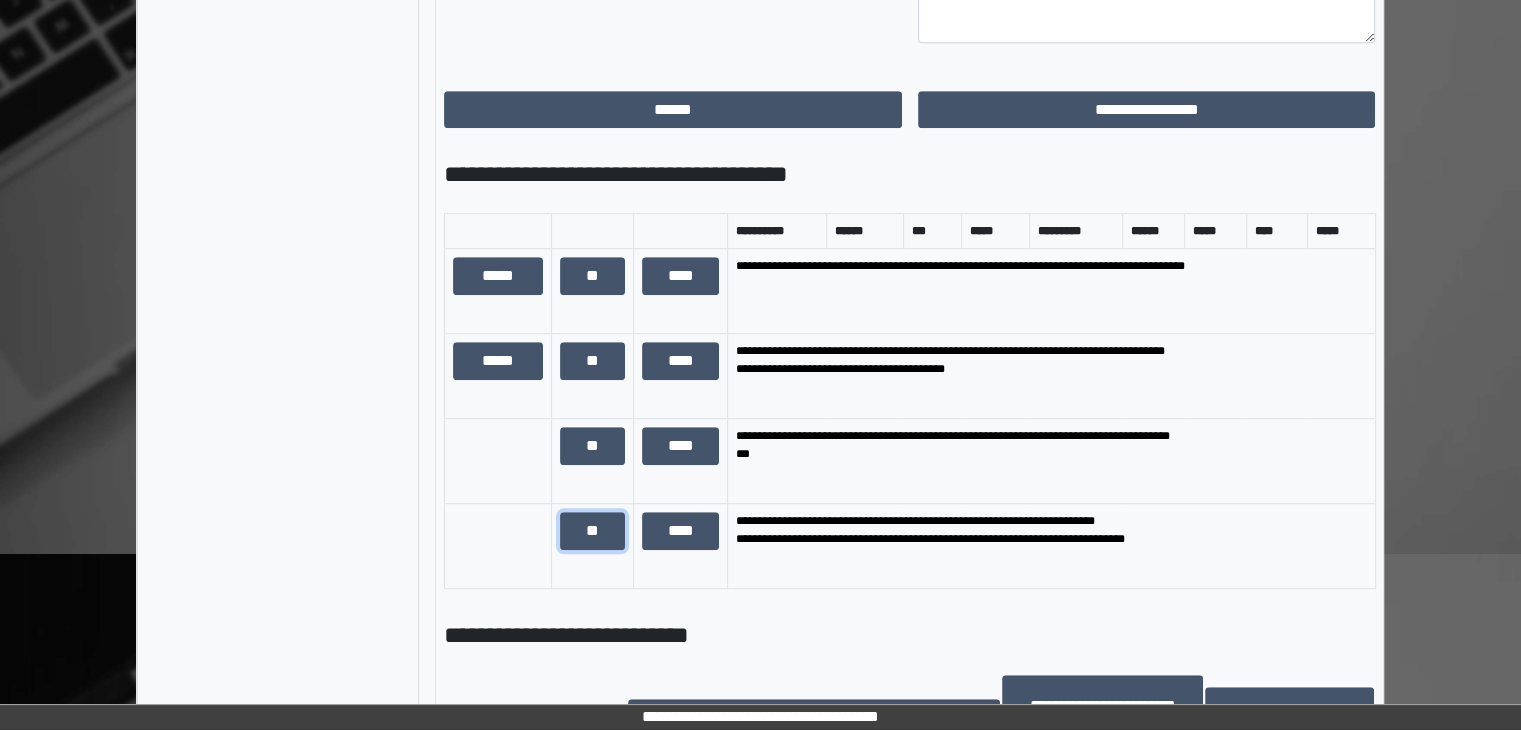 scroll, scrollTop: 972, scrollLeft: 0, axis: vertical 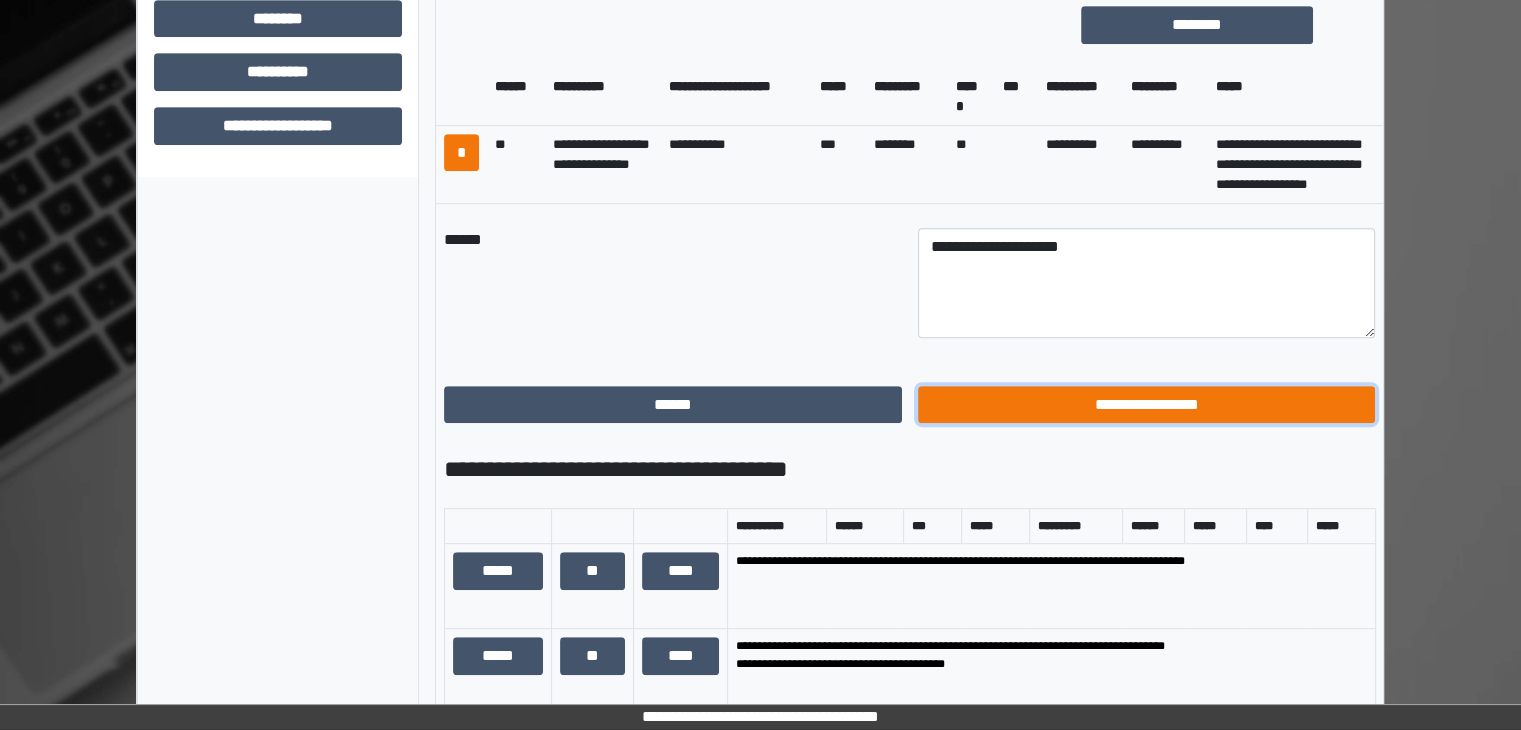 click on "**********" at bounding box center [1147, 405] 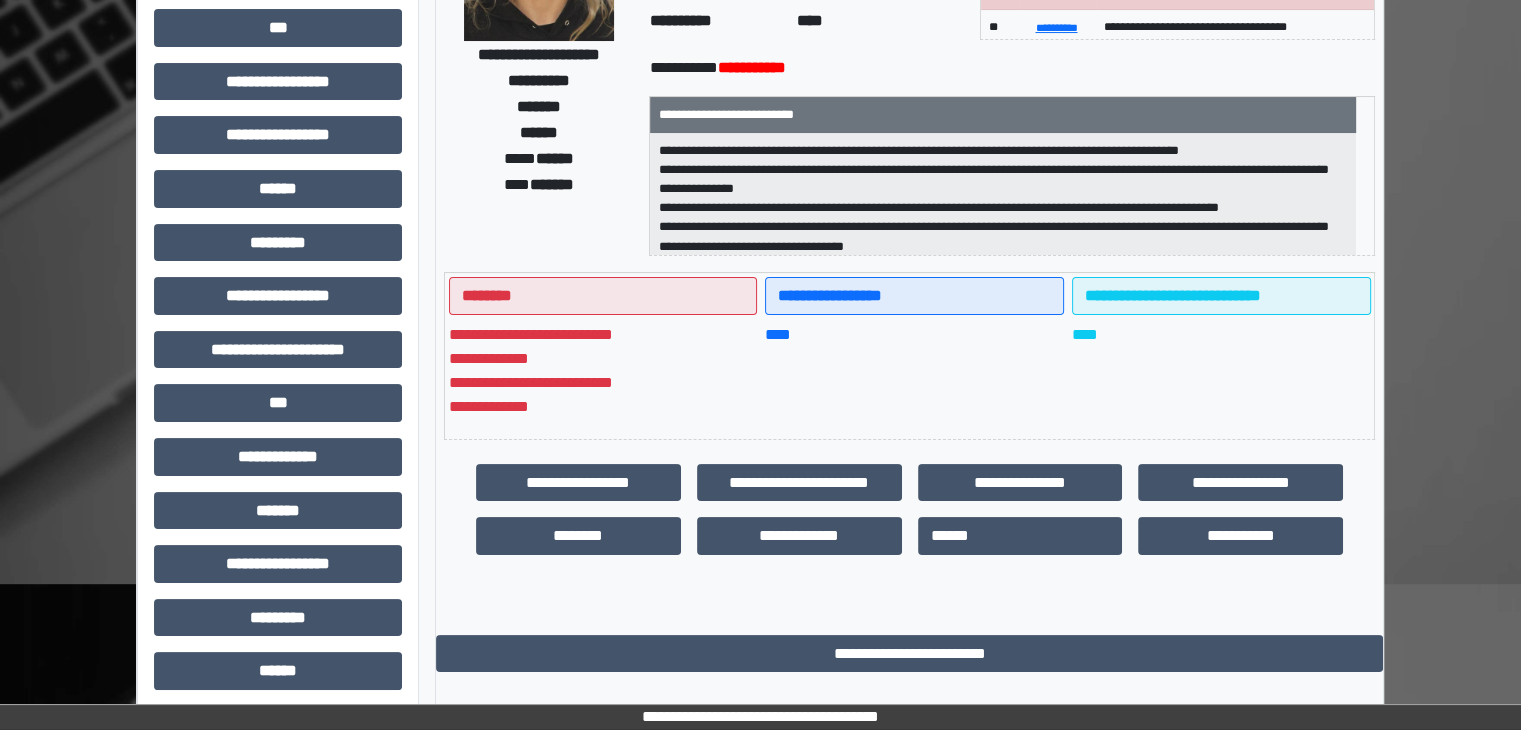 scroll, scrollTop: 0, scrollLeft: 0, axis: both 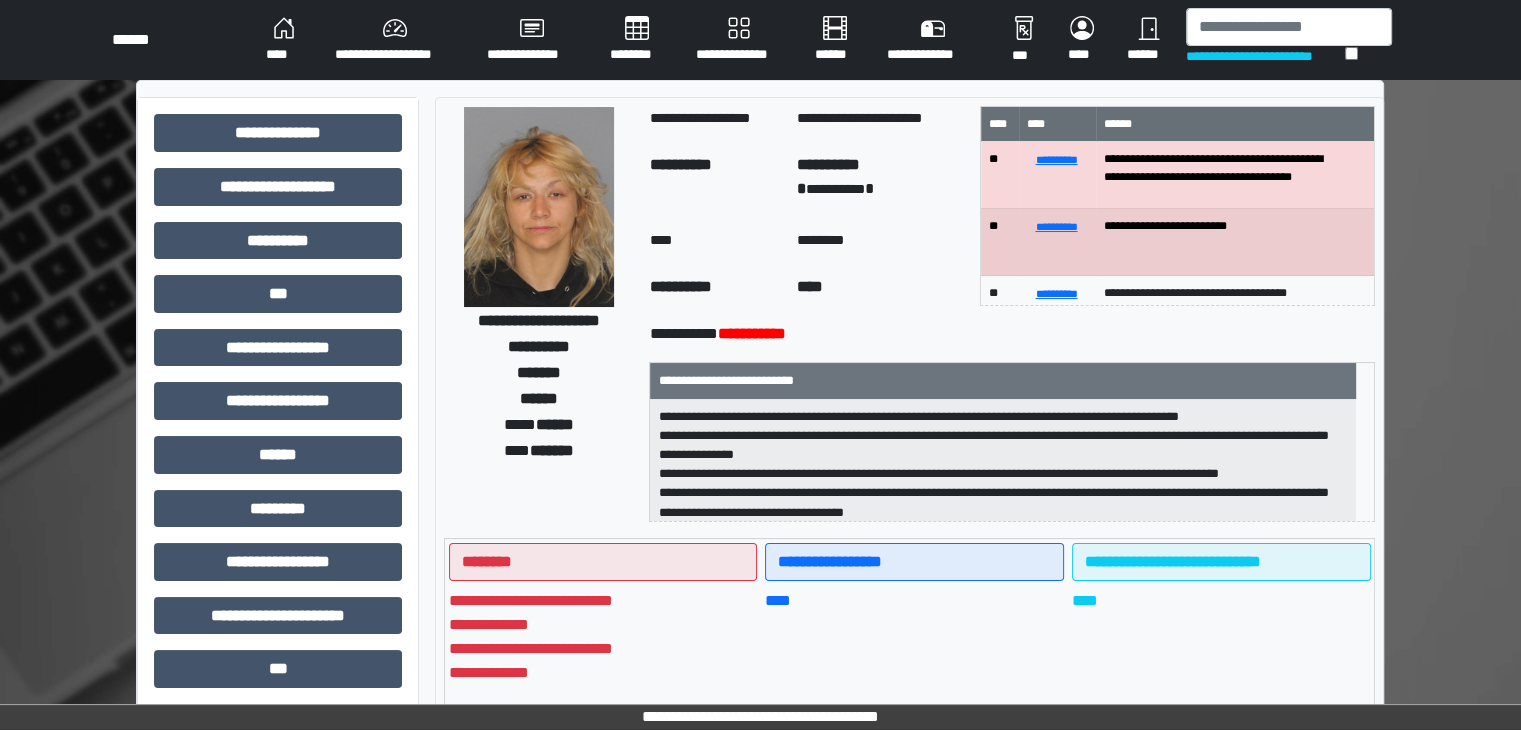 click on "****" at bounding box center (284, 40) 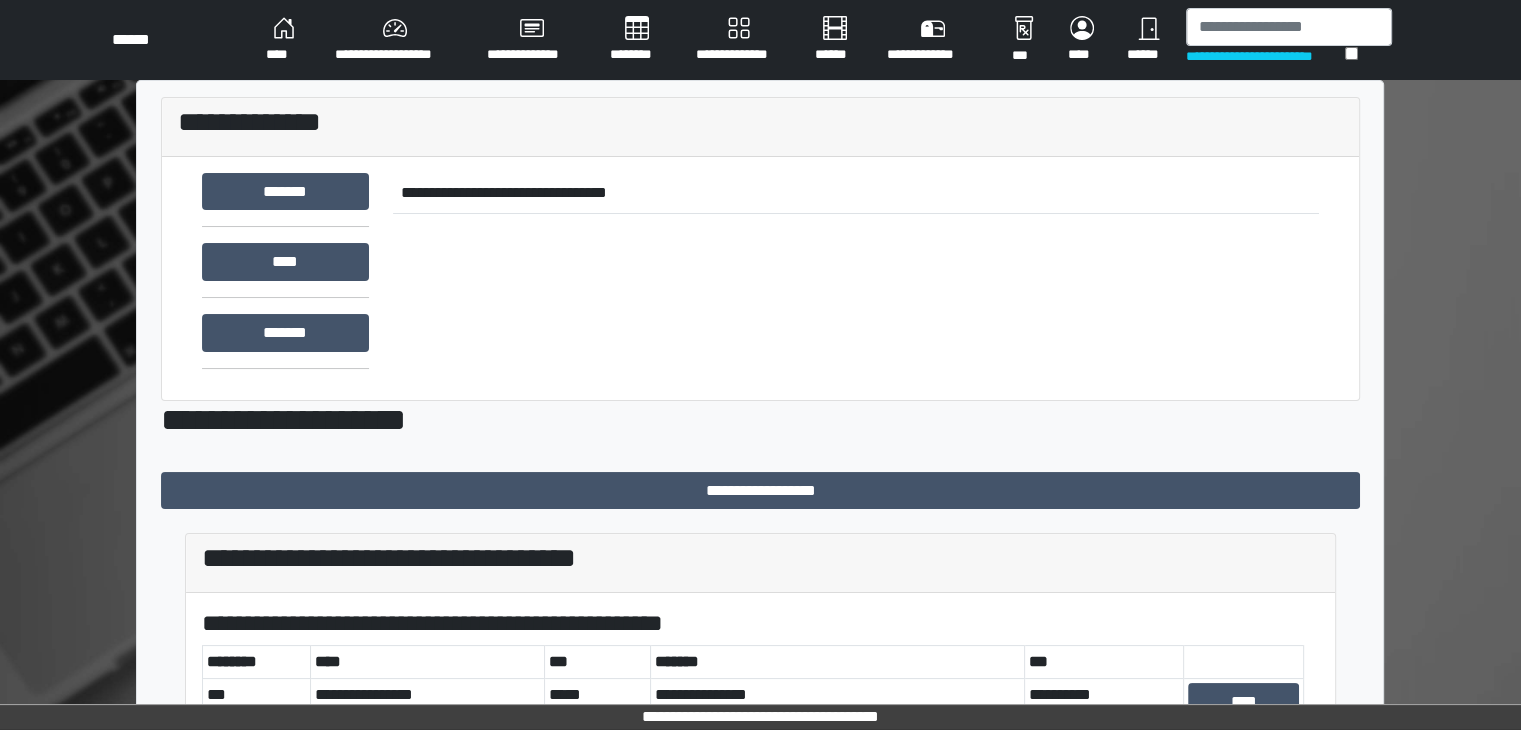 scroll, scrollTop: 581, scrollLeft: 0, axis: vertical 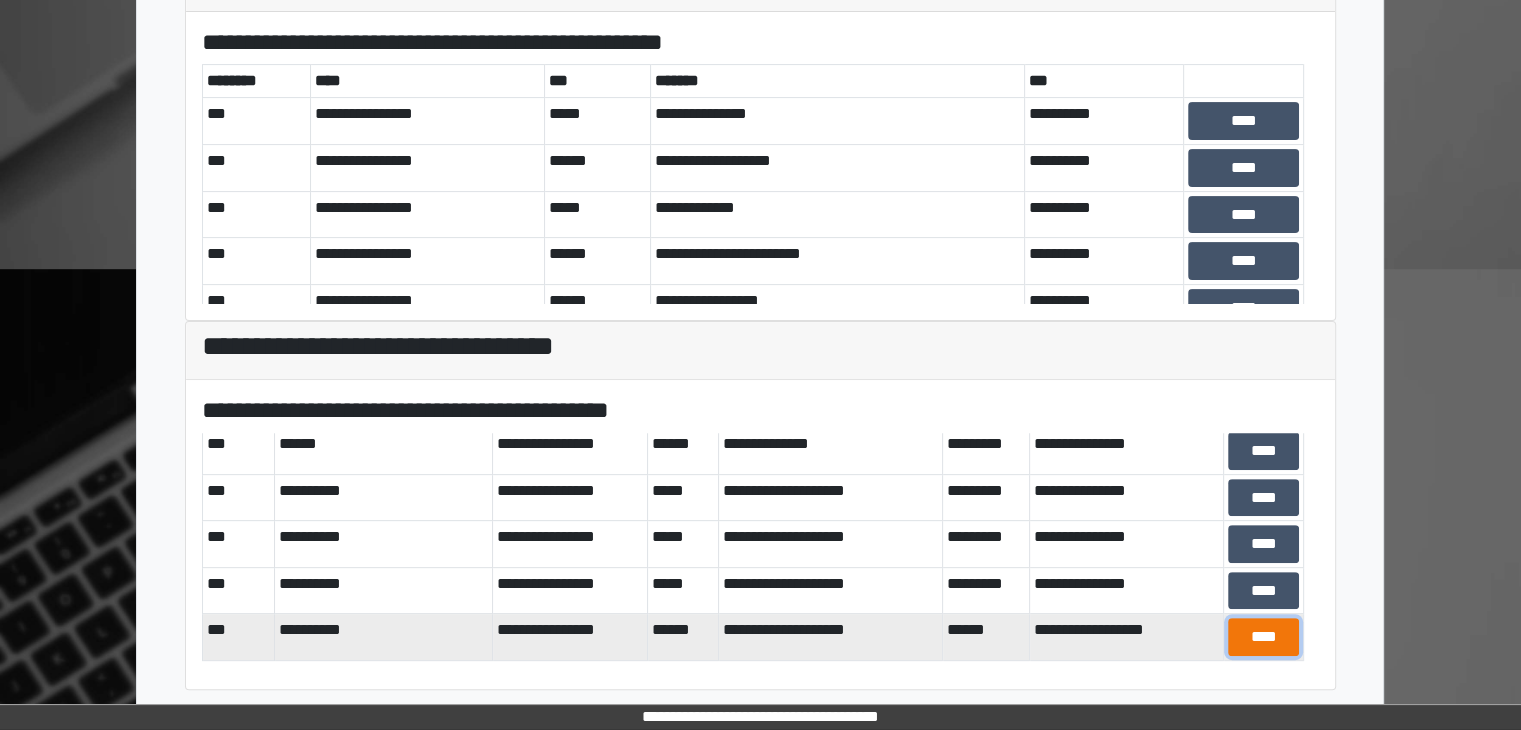 click on "****" at bounding box center (1263, 637) 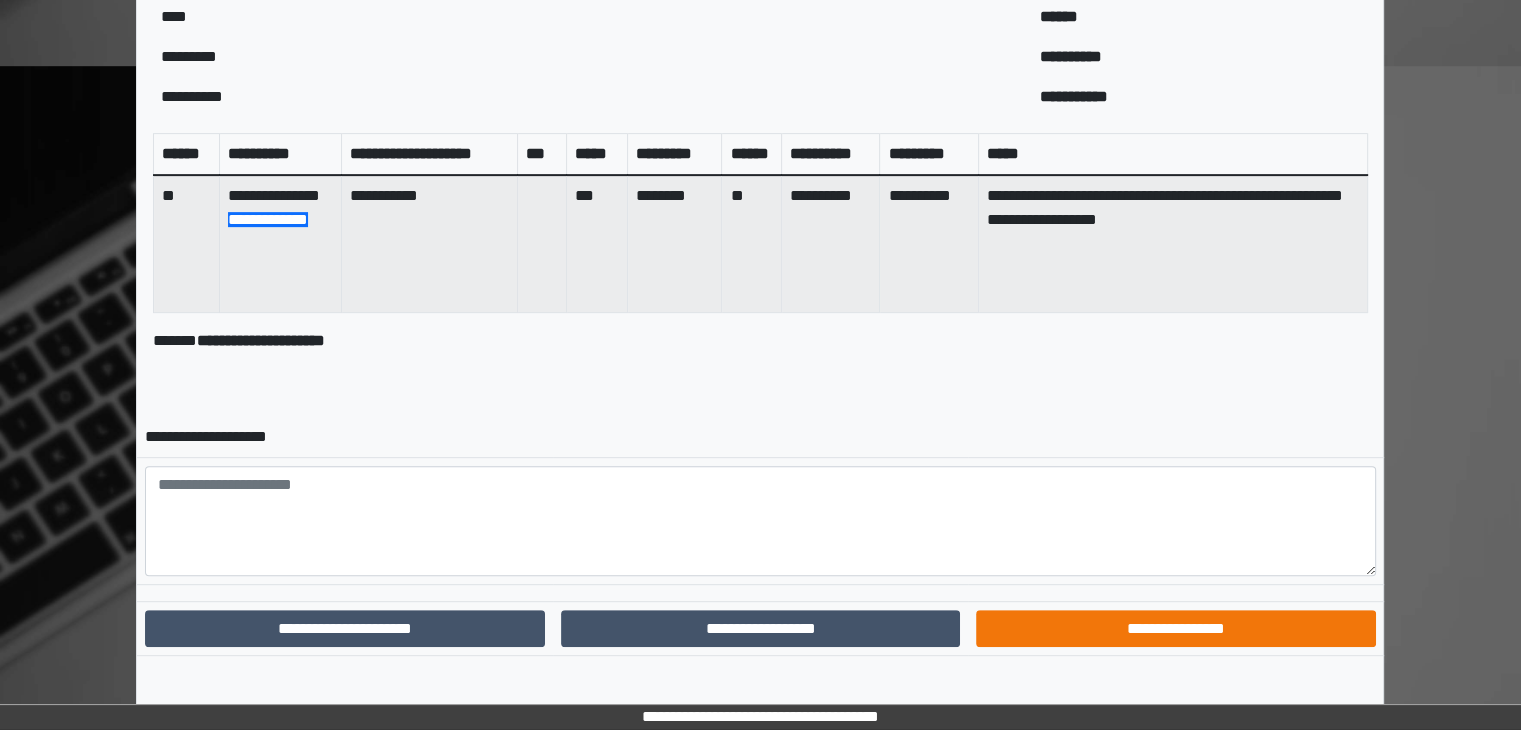 scroll, scrollTop: 790, scrollLeft: 0, axis: vertical 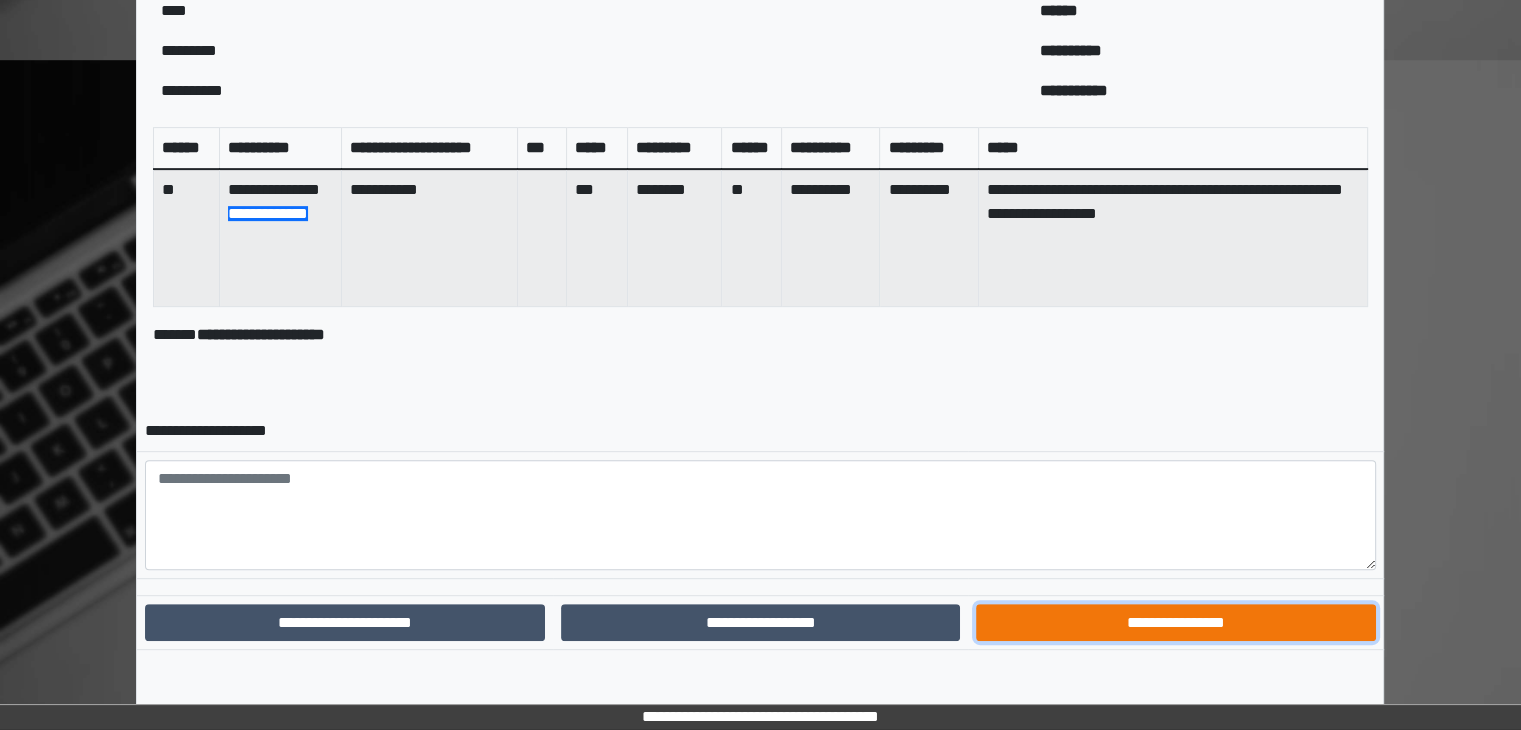 click on "**********" at bounding box center (1175, 623) 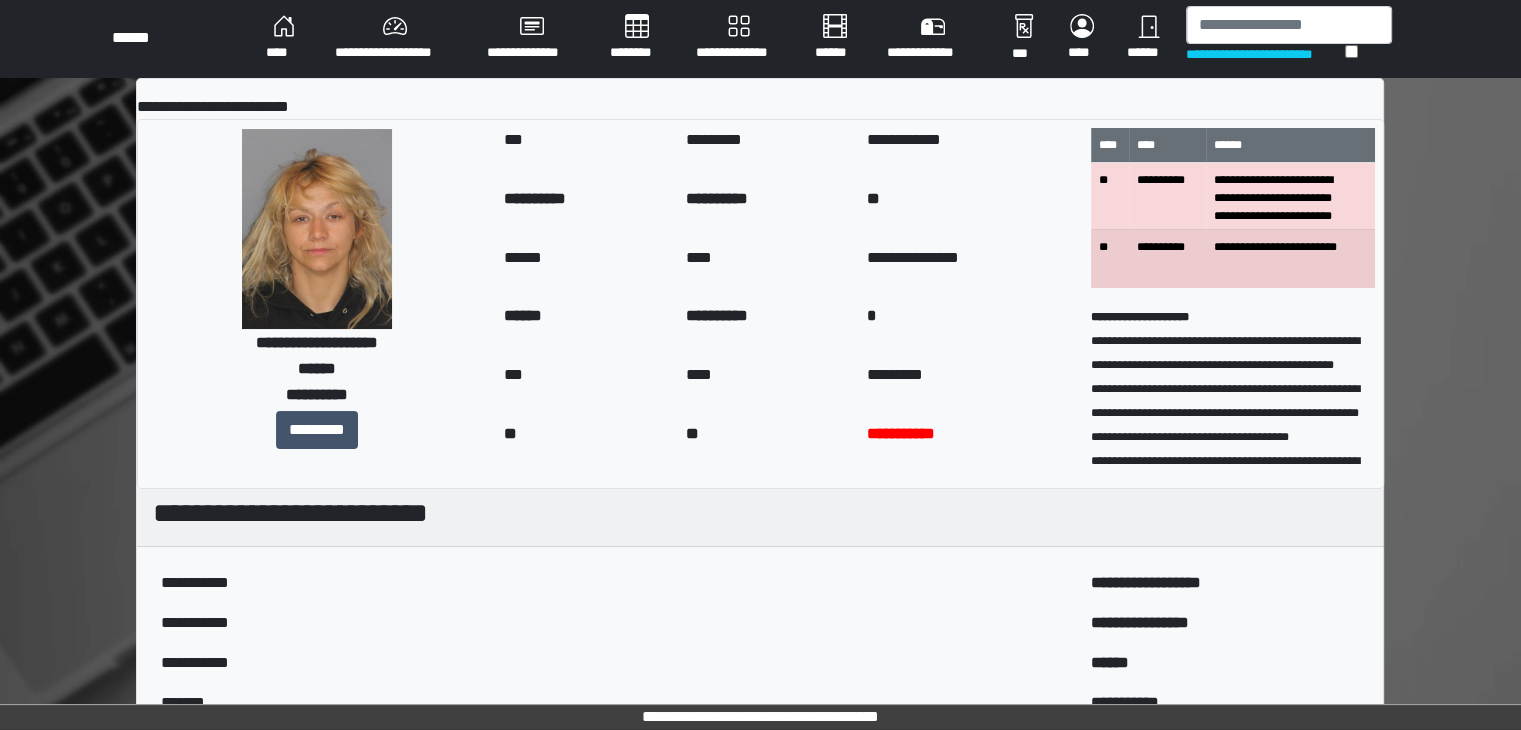 scroll, scrollTop: 0, scrollLeft: 0, axis: both 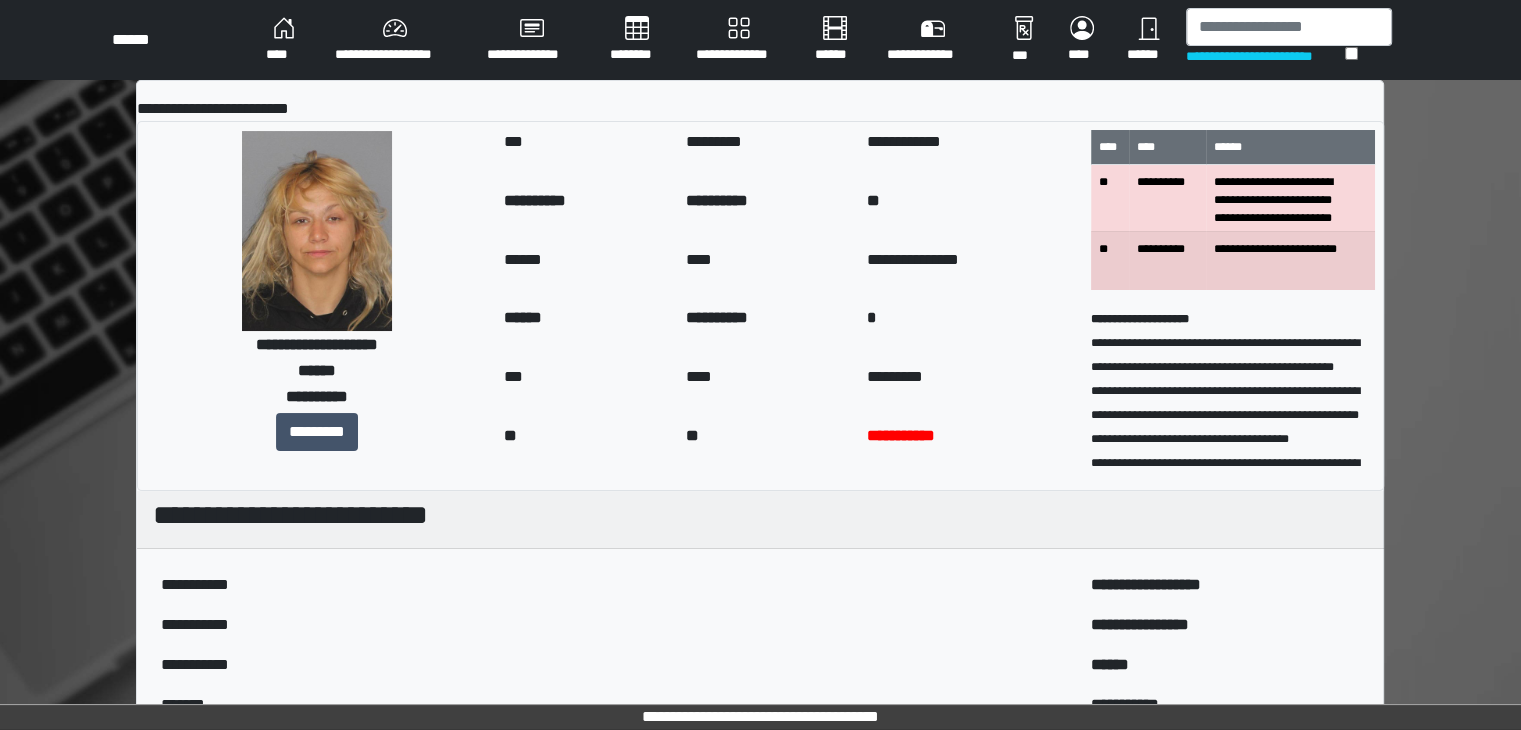 click on "****" at bounding box center (284, 40) 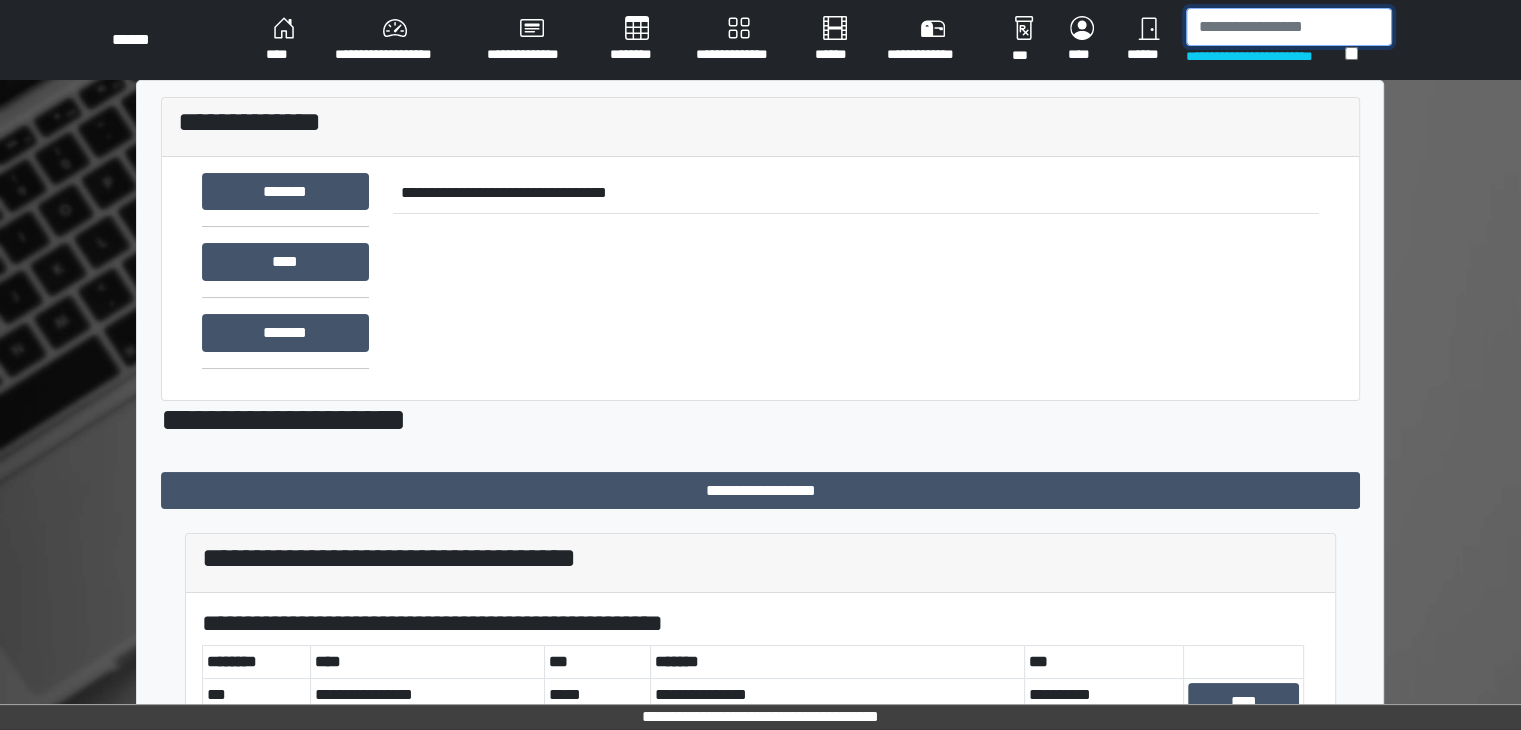click at bounding box center [1289, 27] 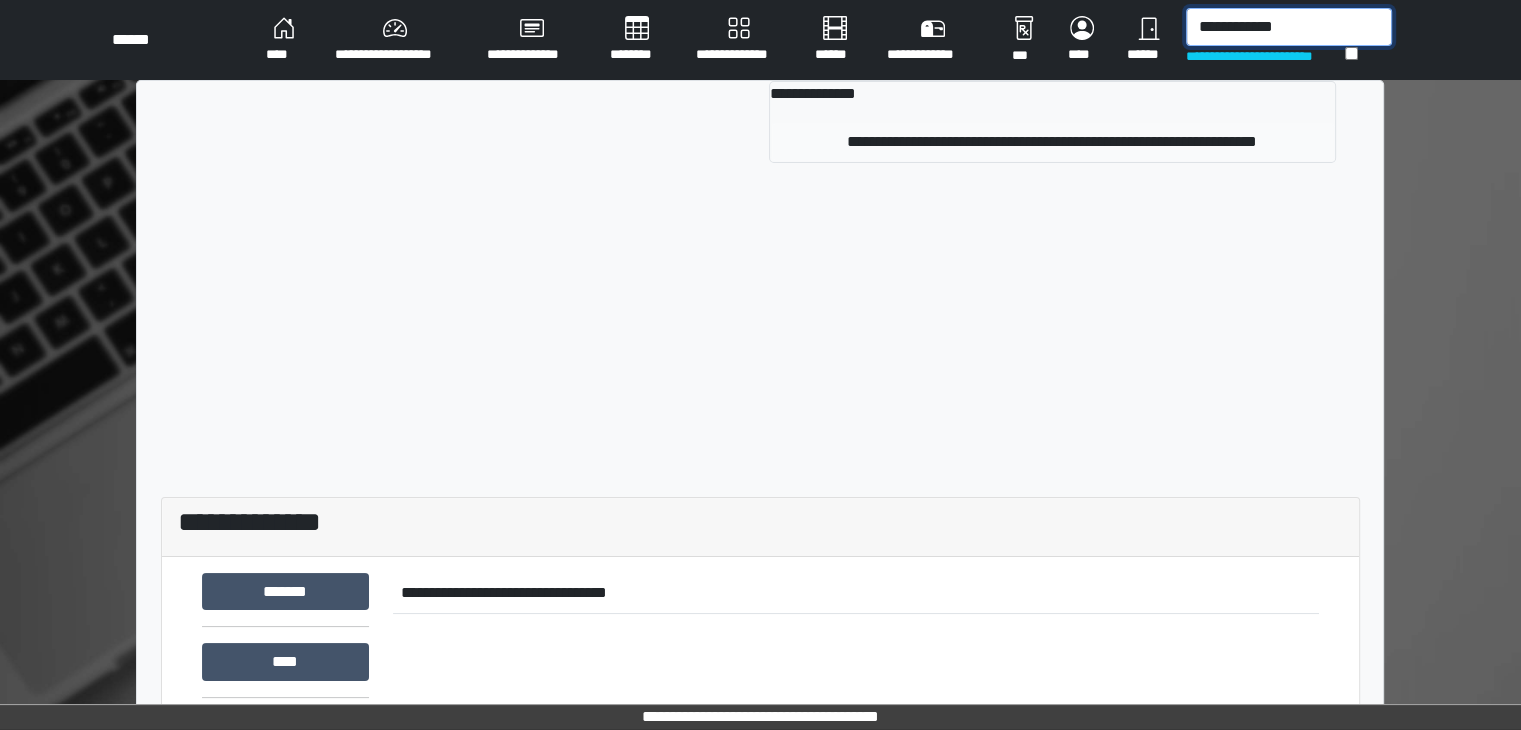 type on "**********" 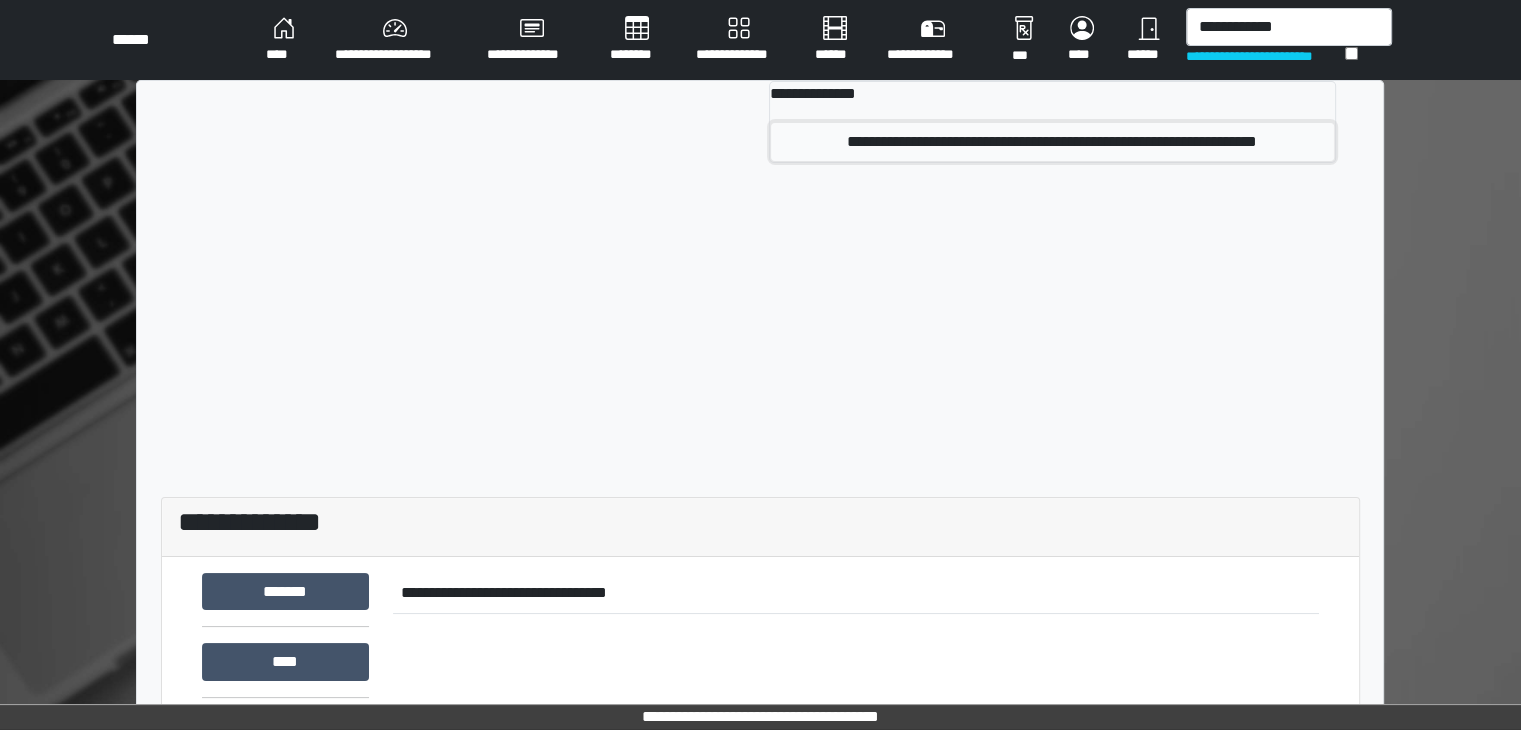 click on "**********" at bounding box center [1052, 142] 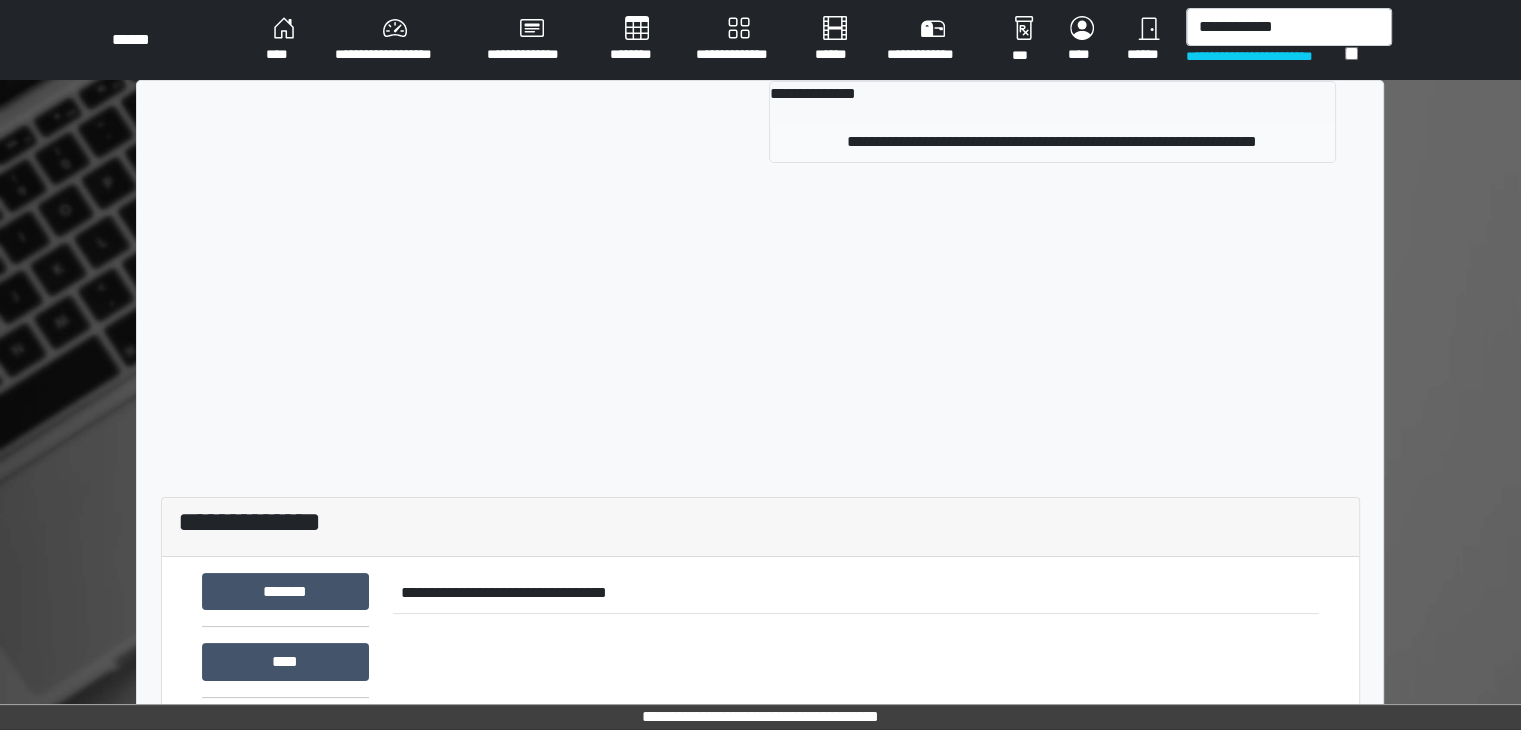 type 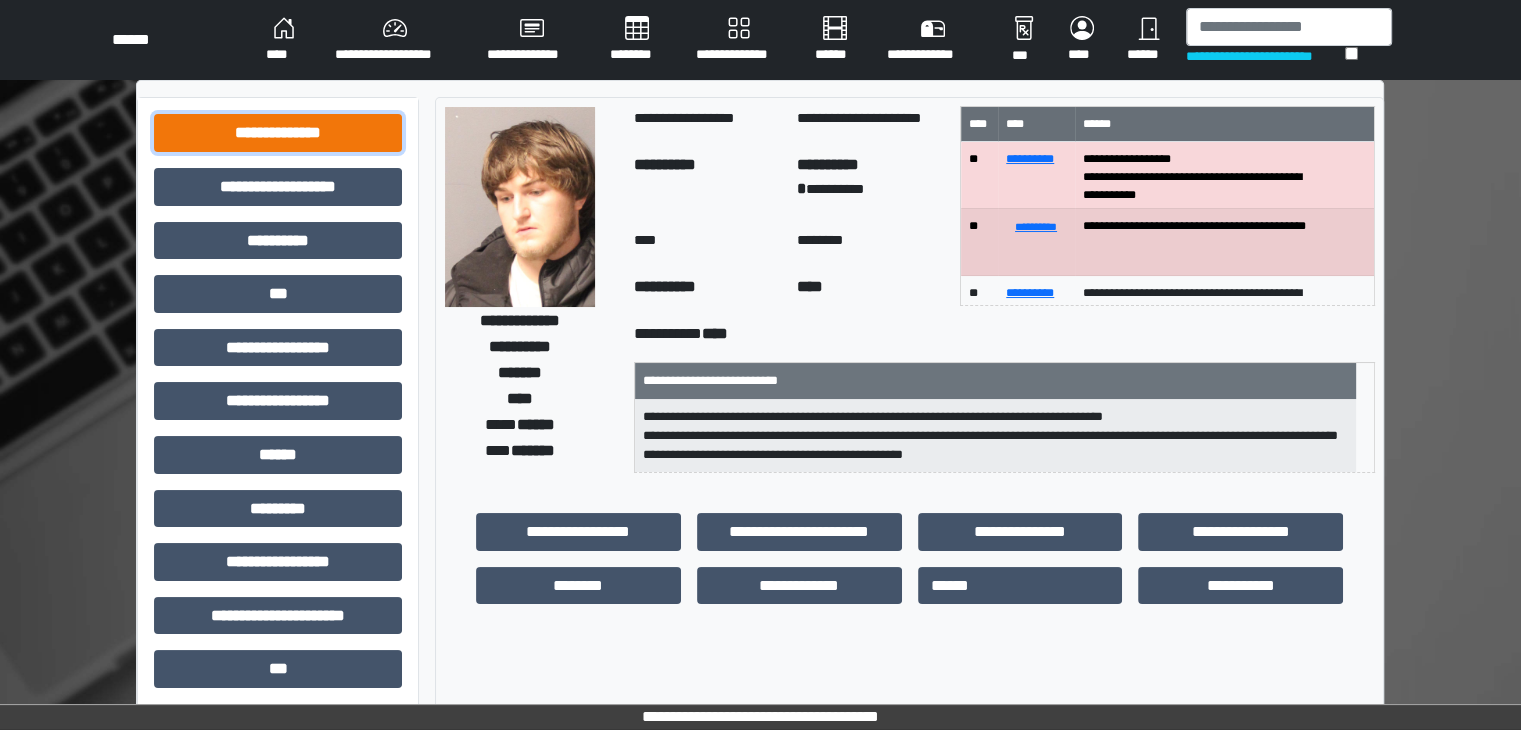 click on "**********" at bounding box center (278, 133) 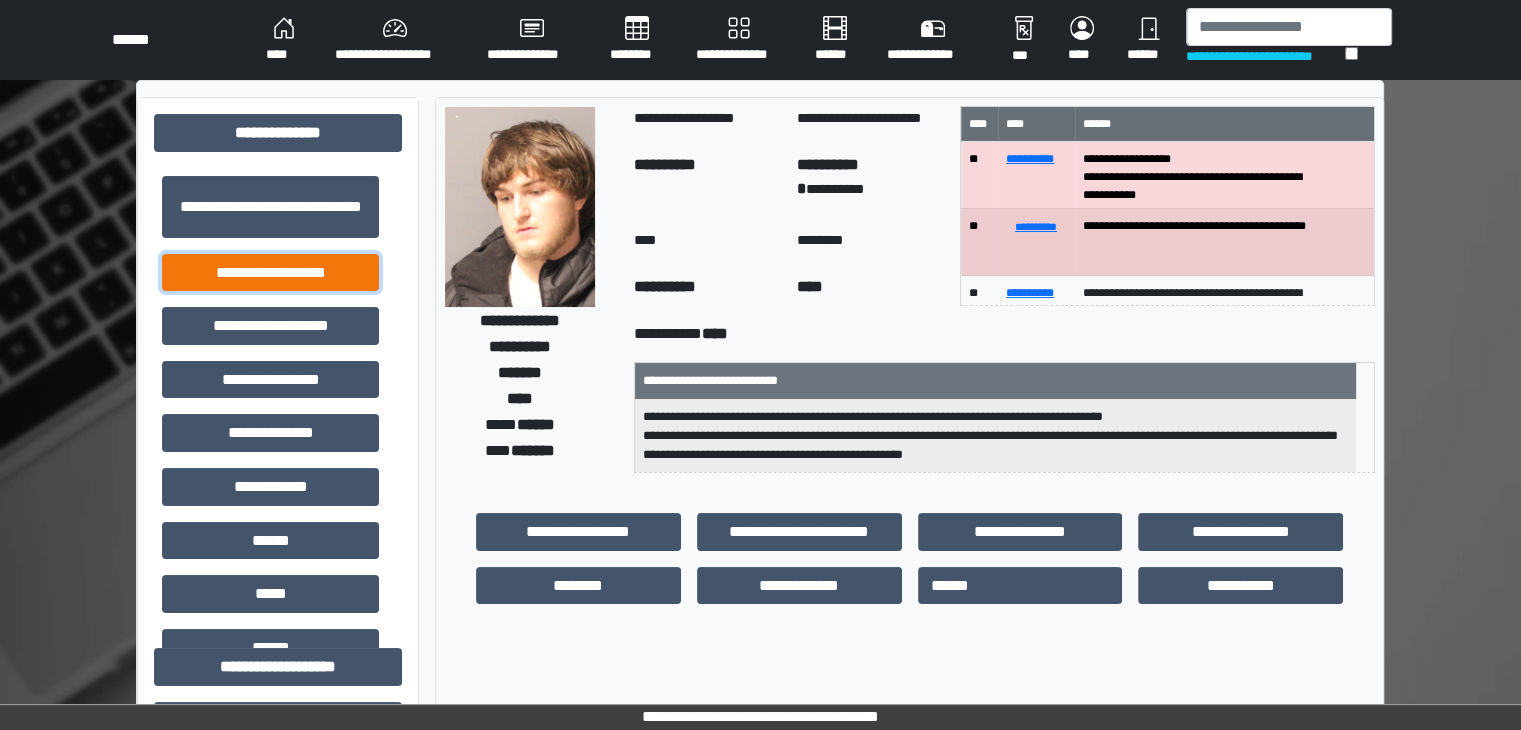 click on "**********" at bounding box center [270, 273] 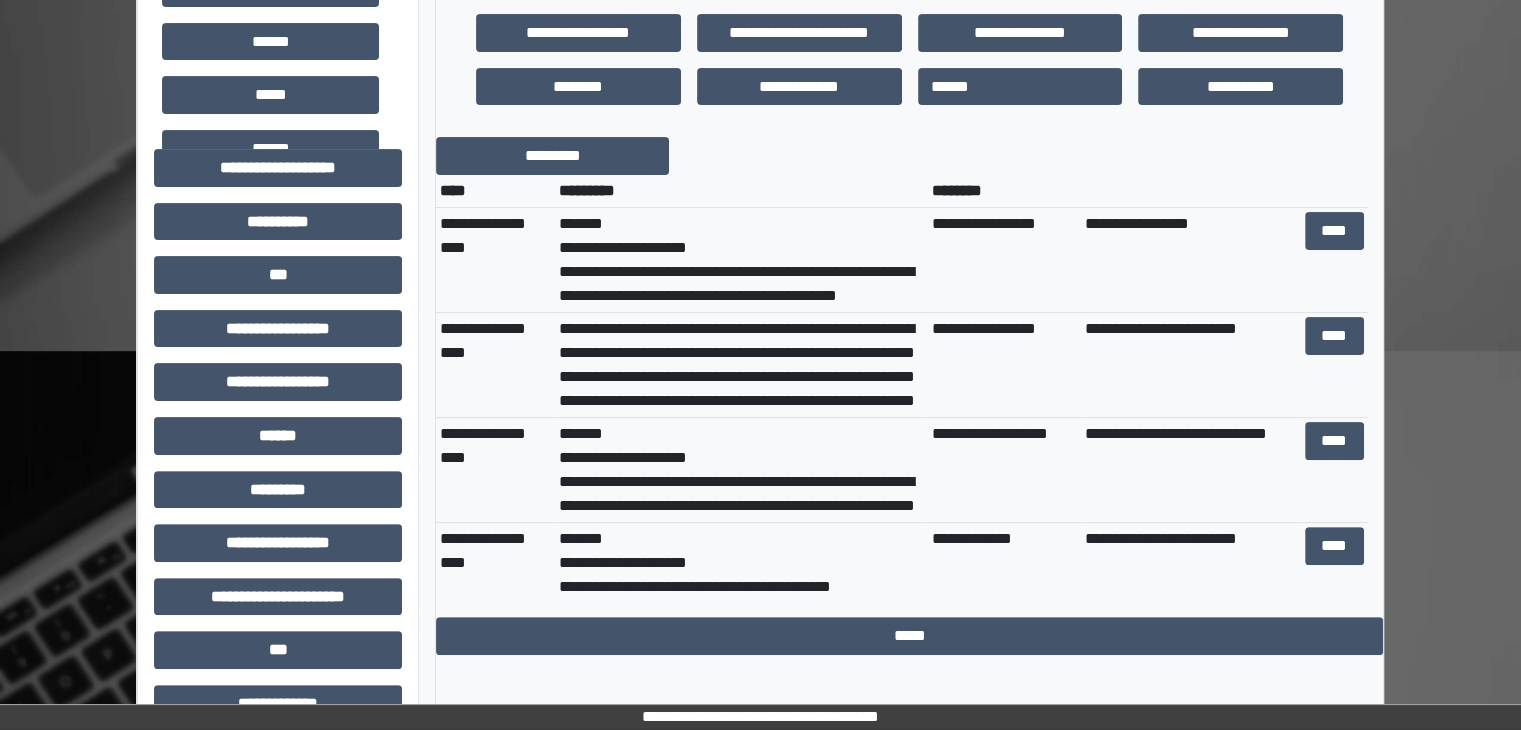 scroll, scrollTop: 500, scrollLeft: 0, axis: vertical 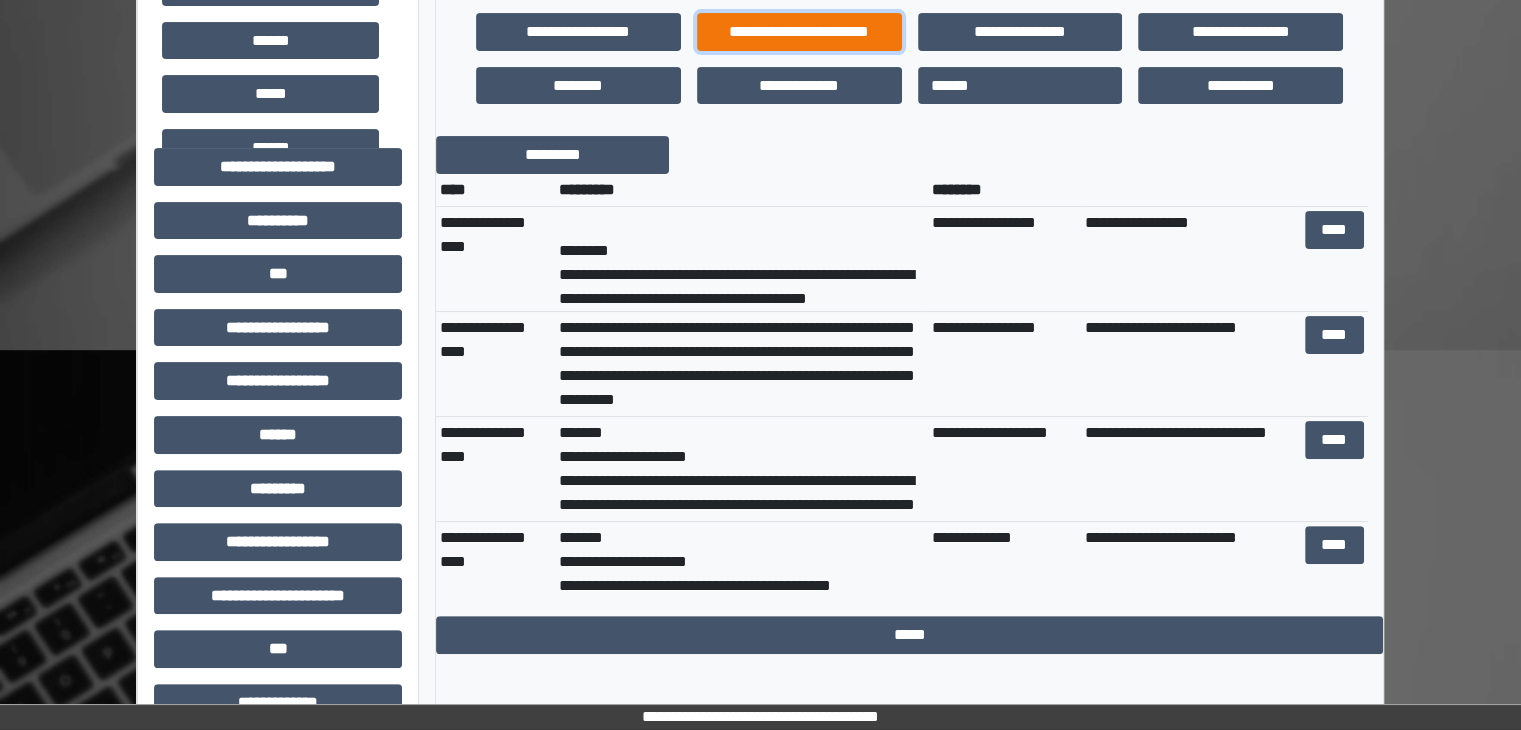 click on "**********" at bounding box center (799, 32) 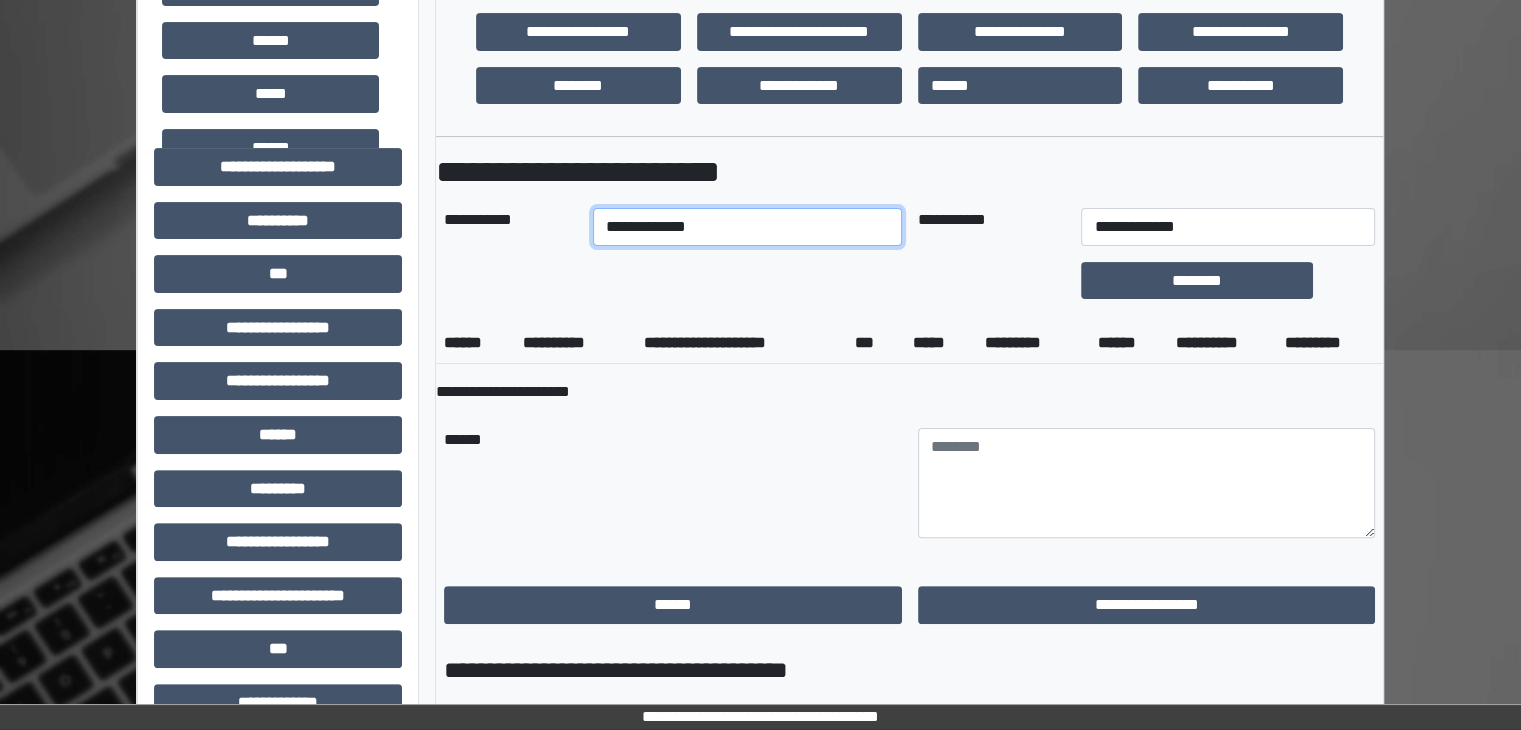 click on "**********" at bounding box center [747, 227] 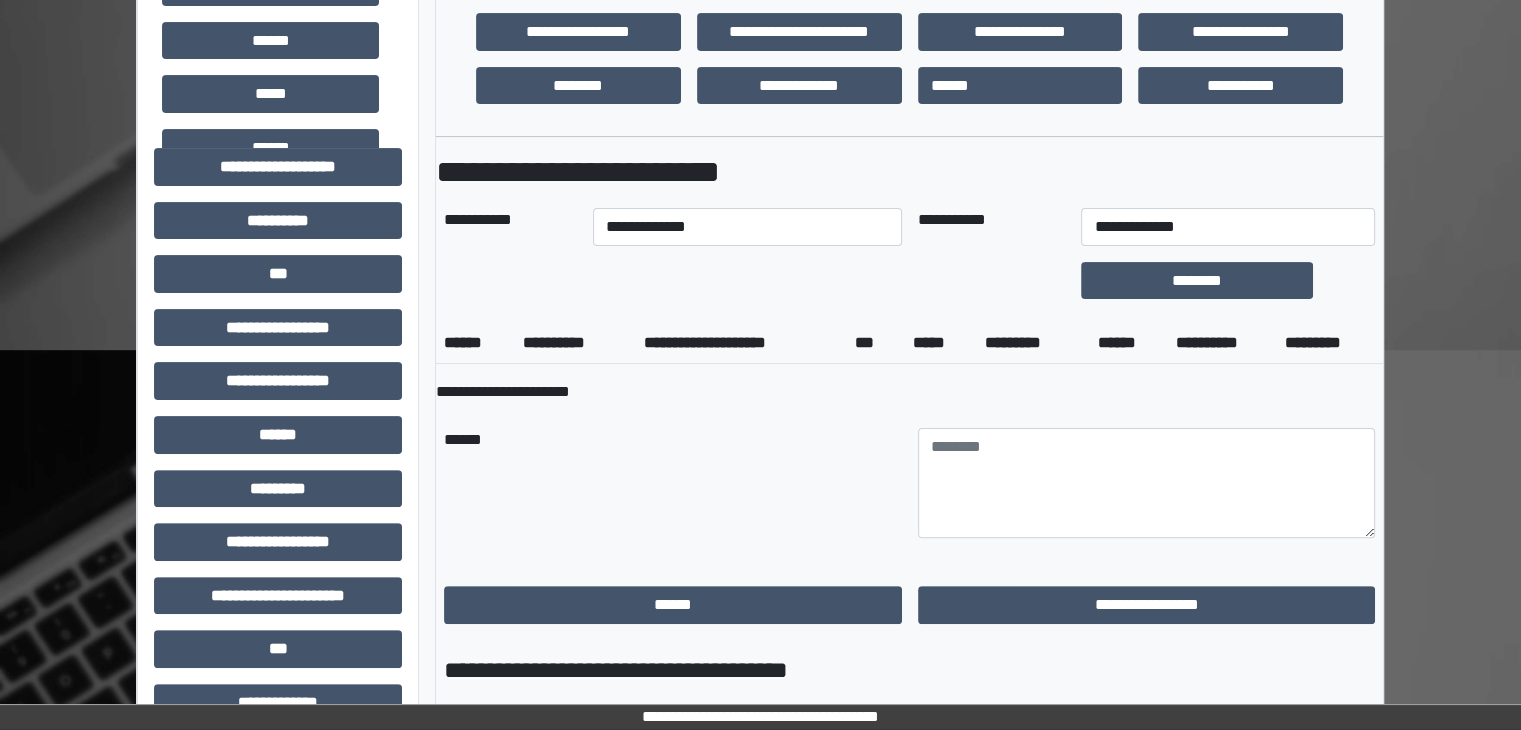 click at bounding box center [991, 281] 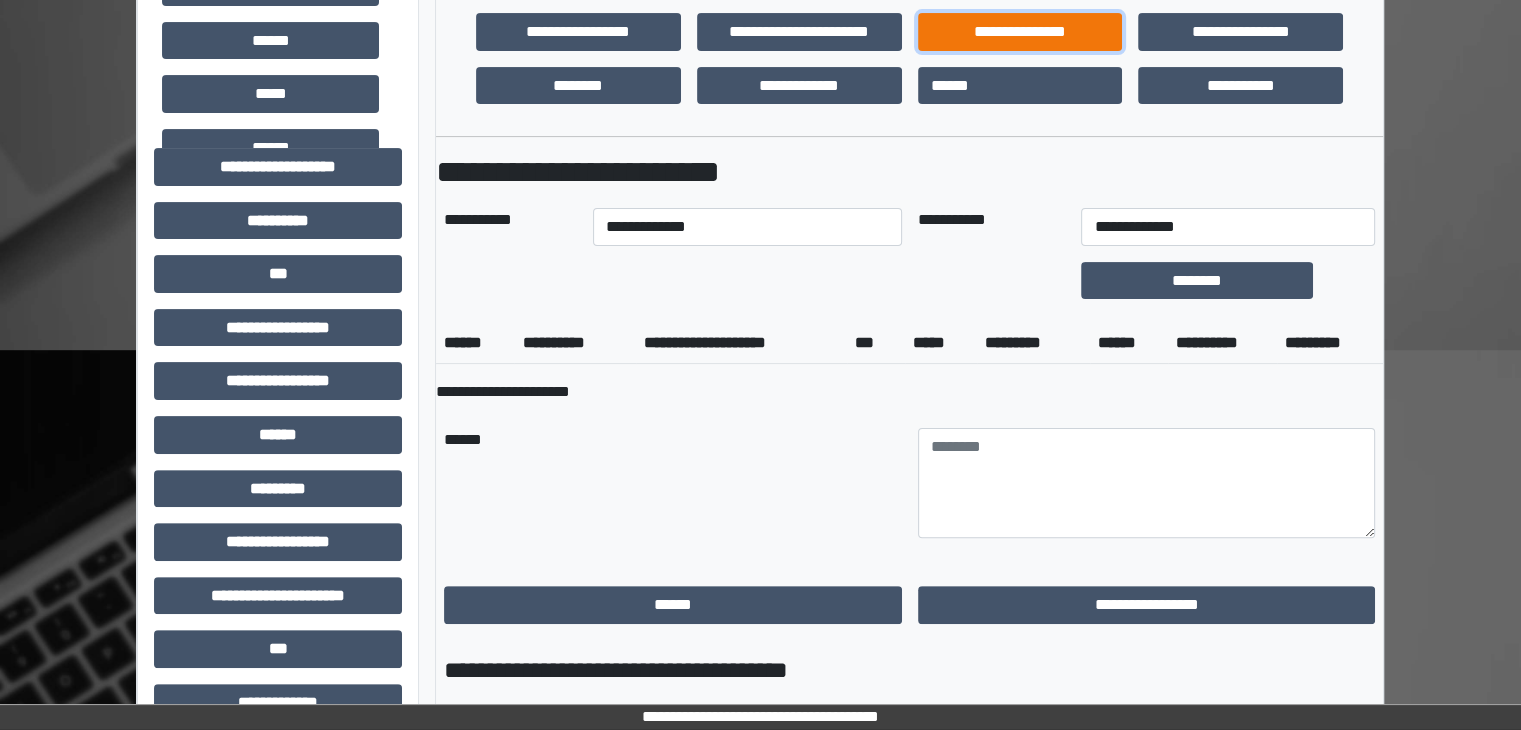 click on "**********" at bounding box center (1020, 32) 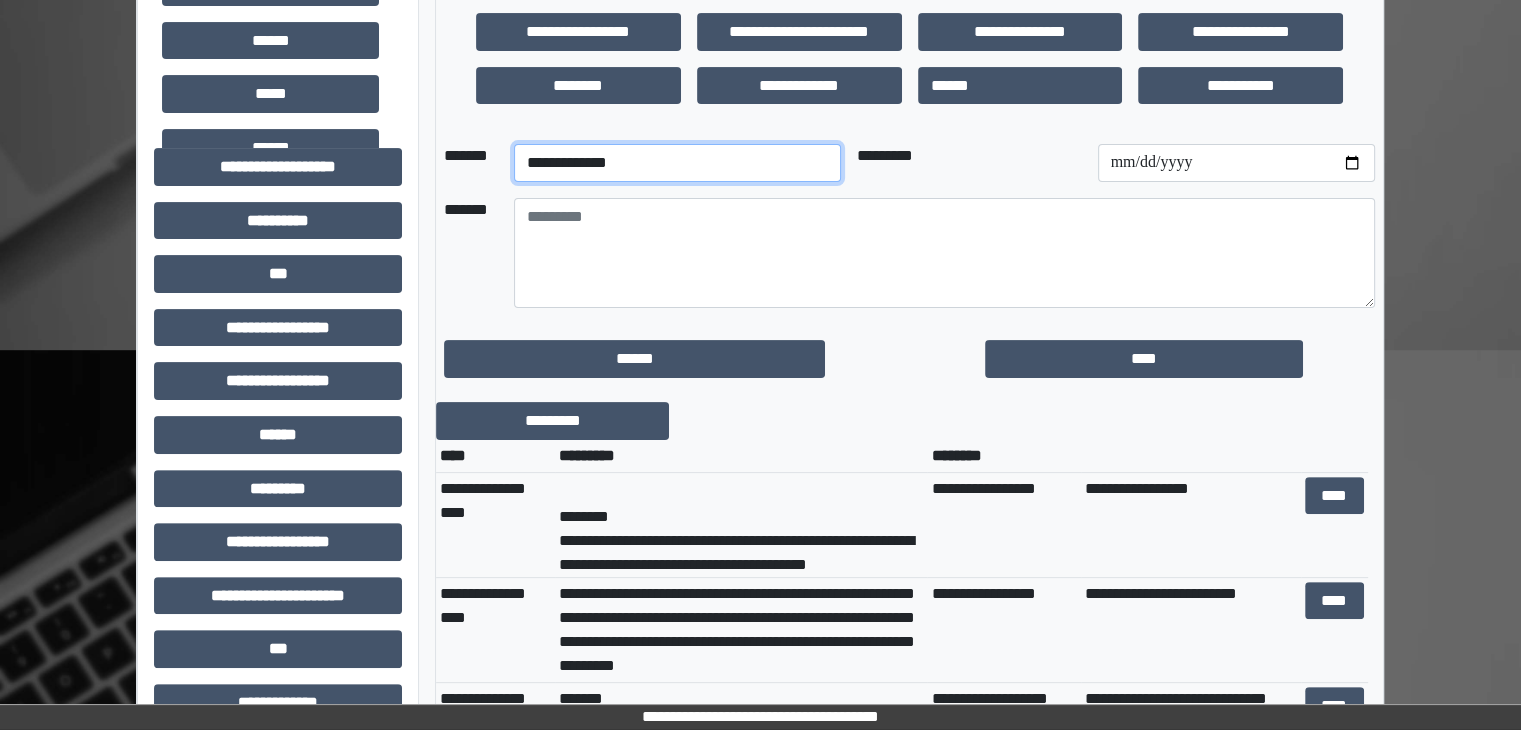 click on "**********" at bounding box center [677, 163] 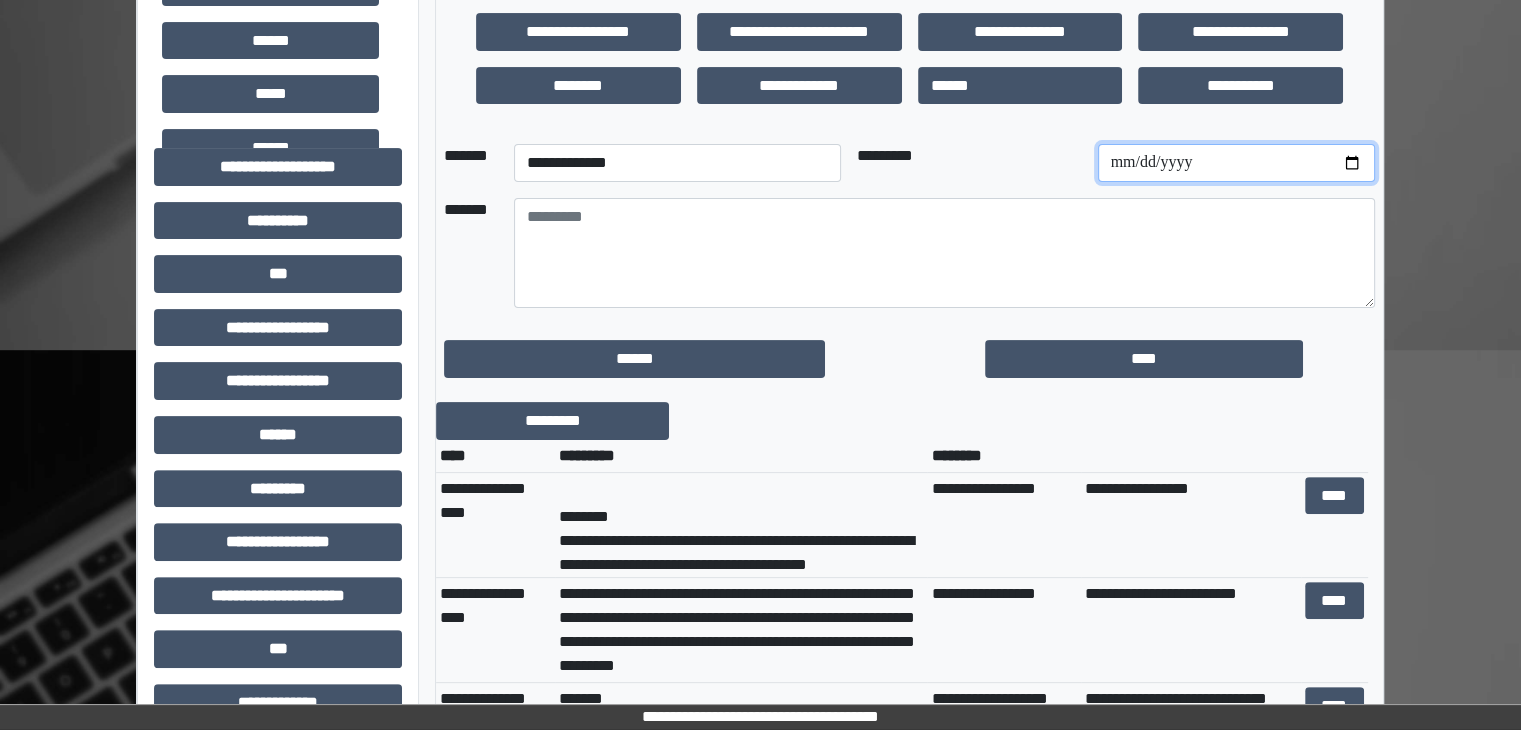 click at bounding box center (1236, 163) 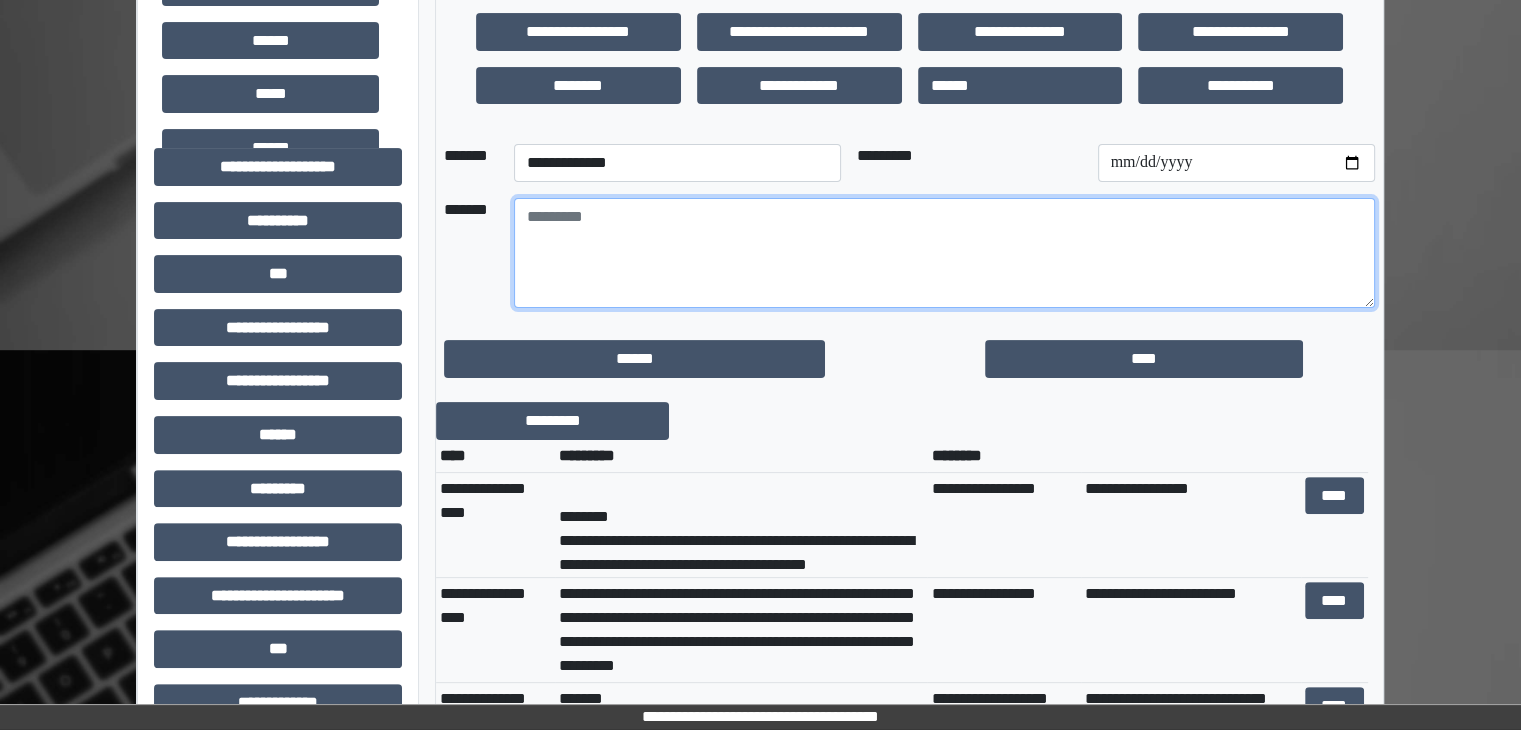 click at bounding box center (944, 253) 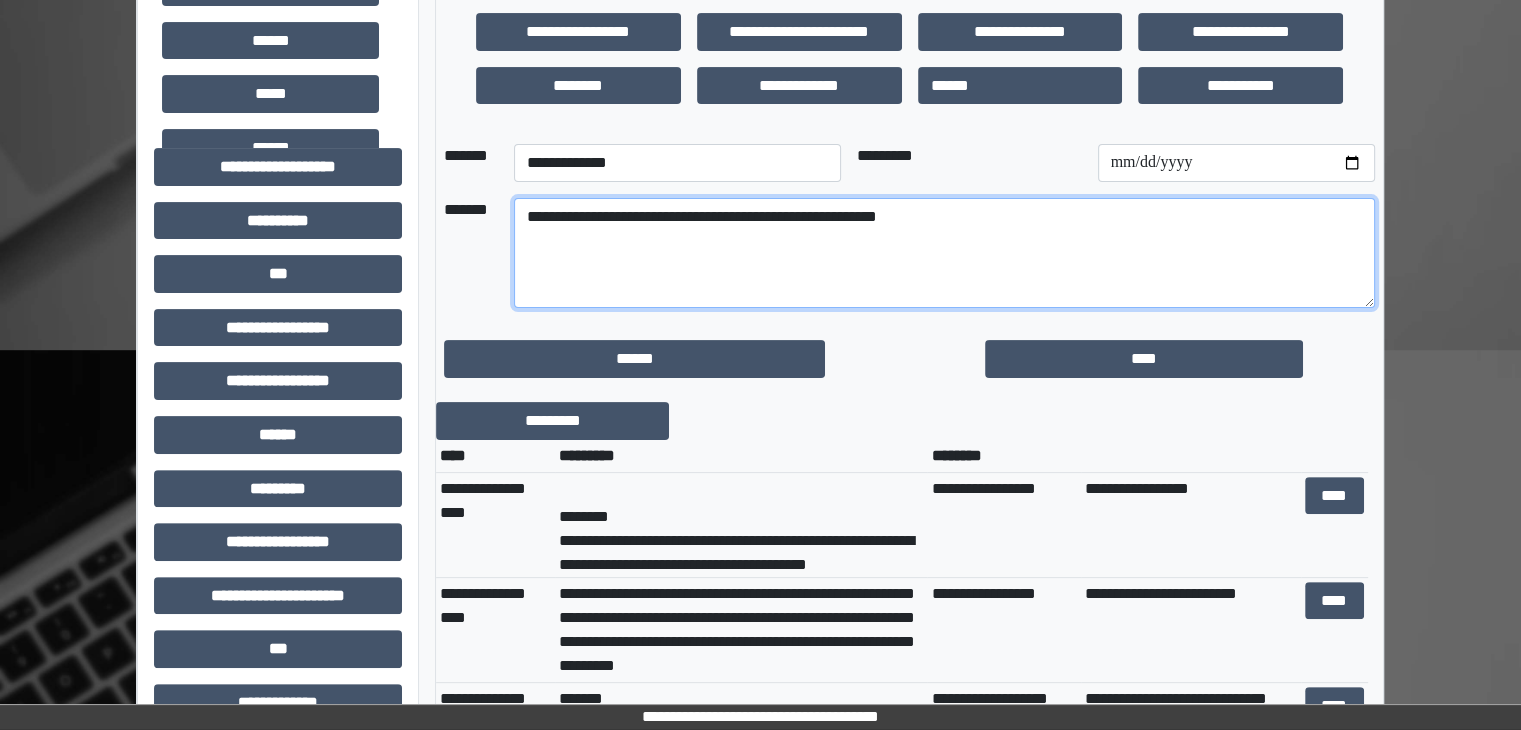 drag, startPoint x: 610, startPoint y: 221, endPoint x: 495, endPoint y: 213, distance: 115.27792 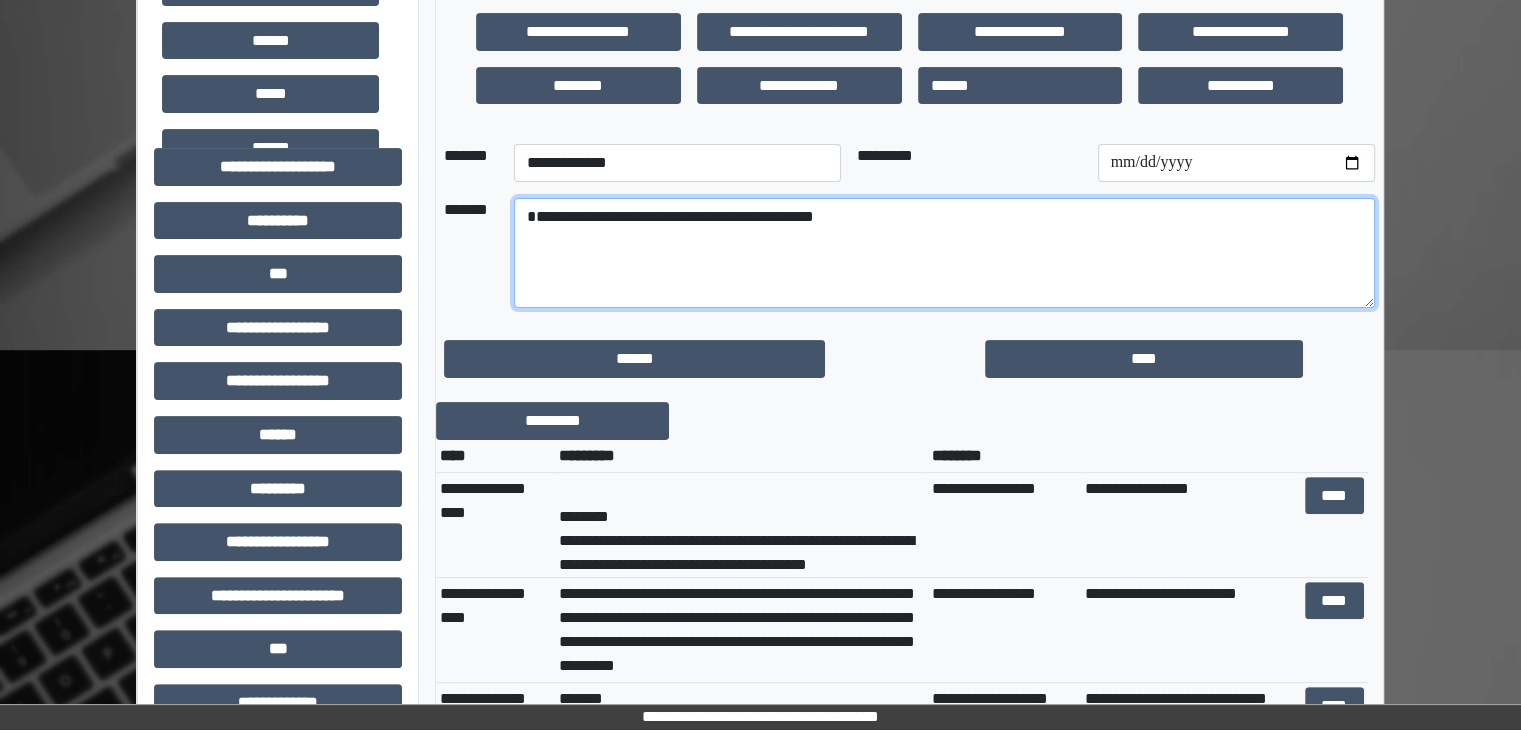click on "**********" at bounding box center [944, 253] 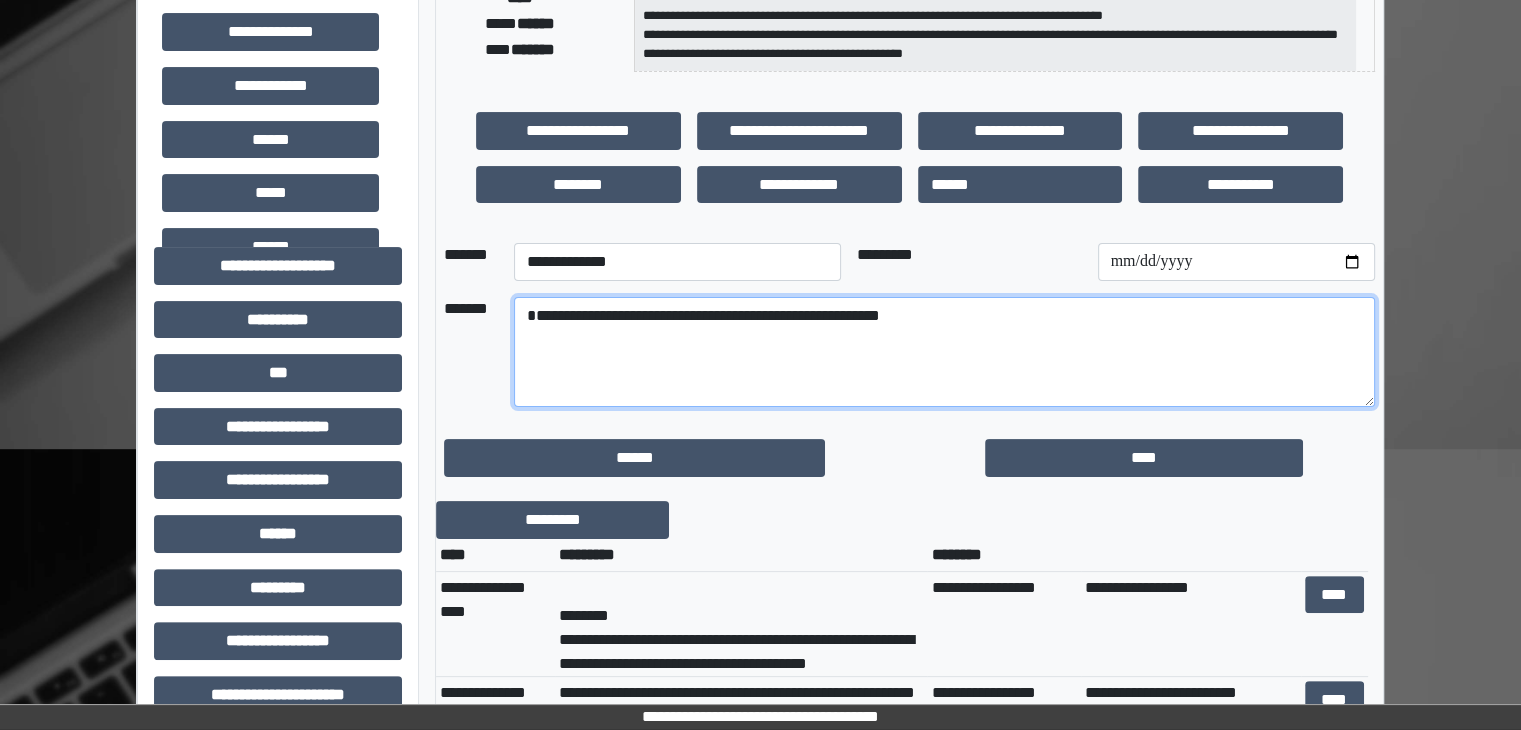 scroll, scrollTop: 400, scrollLeft: 0, axis: vertical 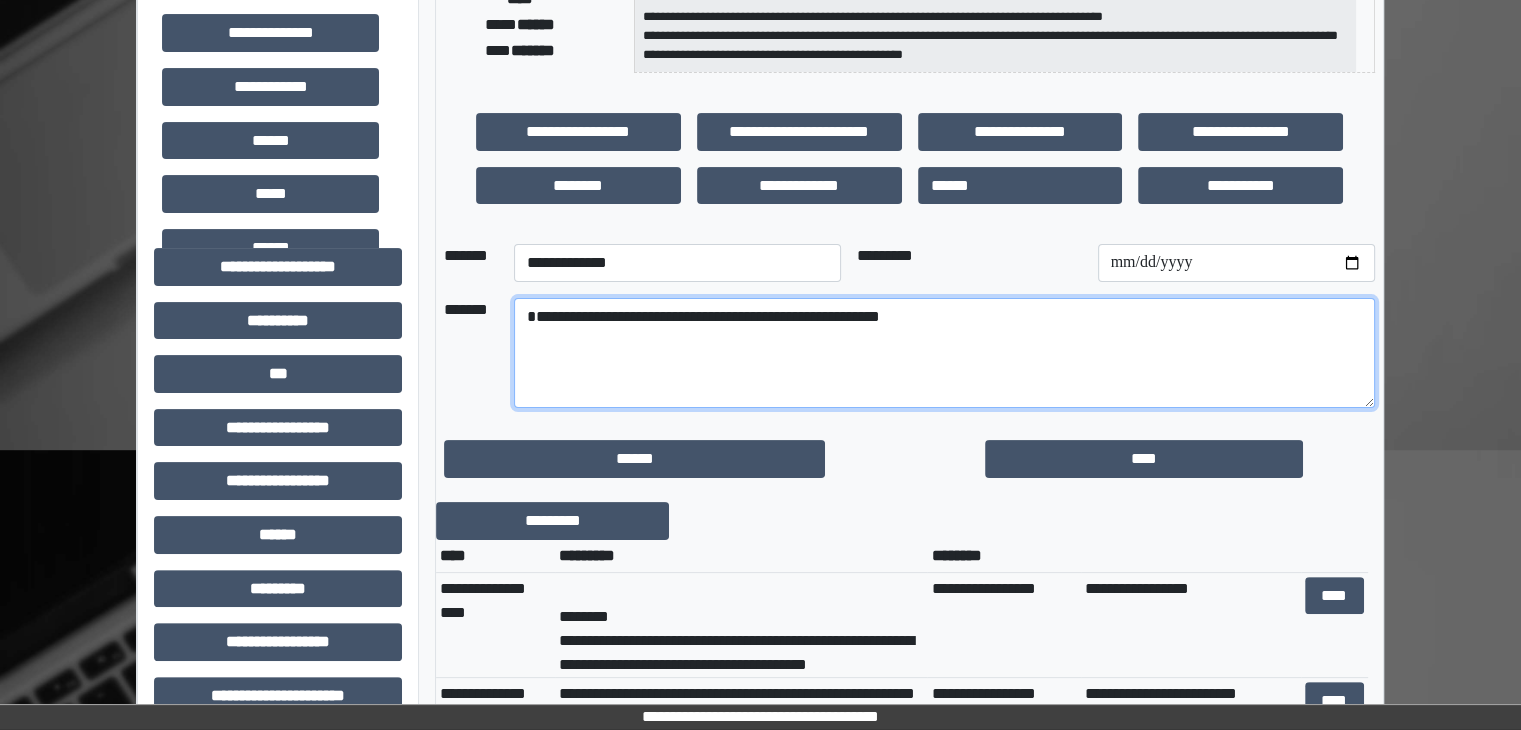 drag, startPoint x: 912, startPoint y: 321, endPoint x: 931, endPoint y: 323, distance: 19.104973 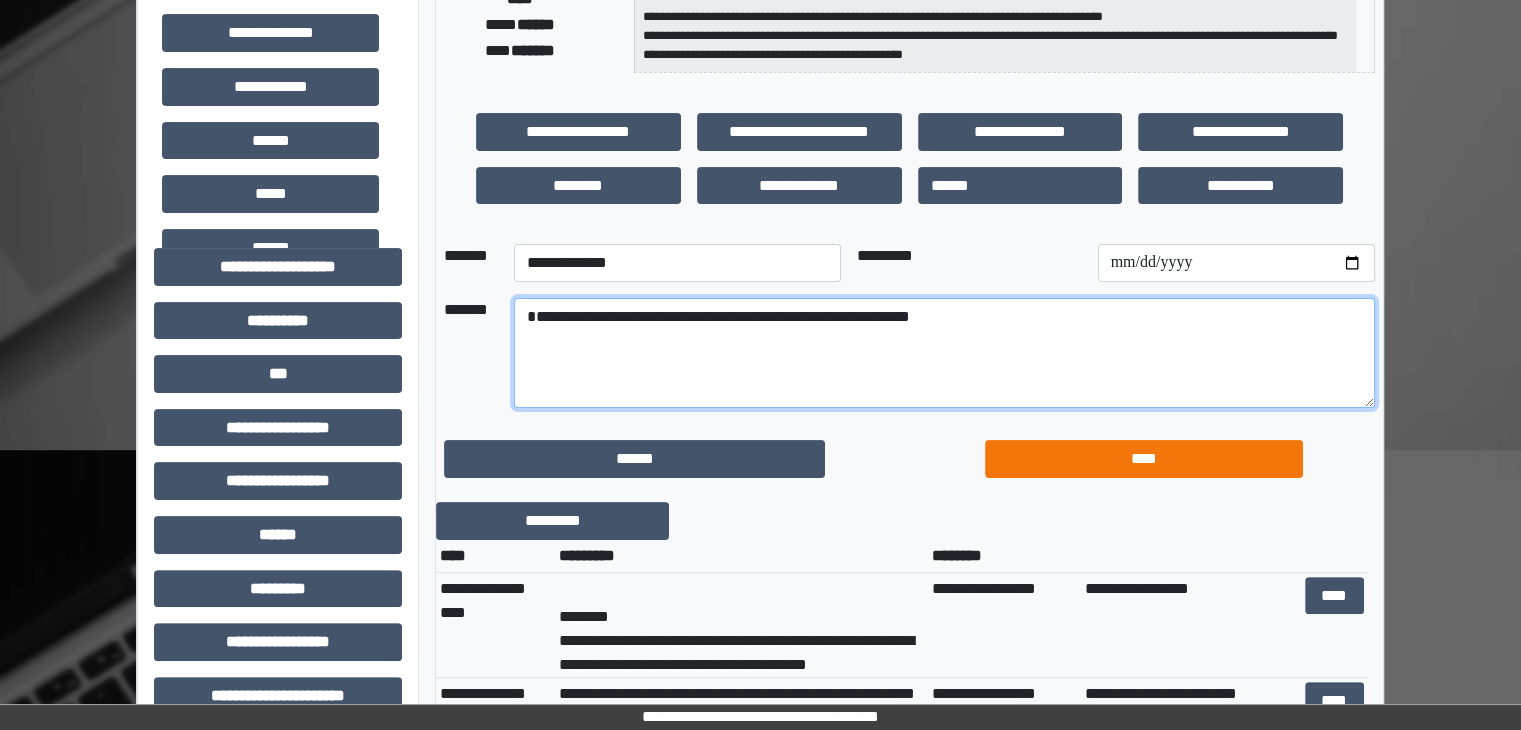 type on "**********" 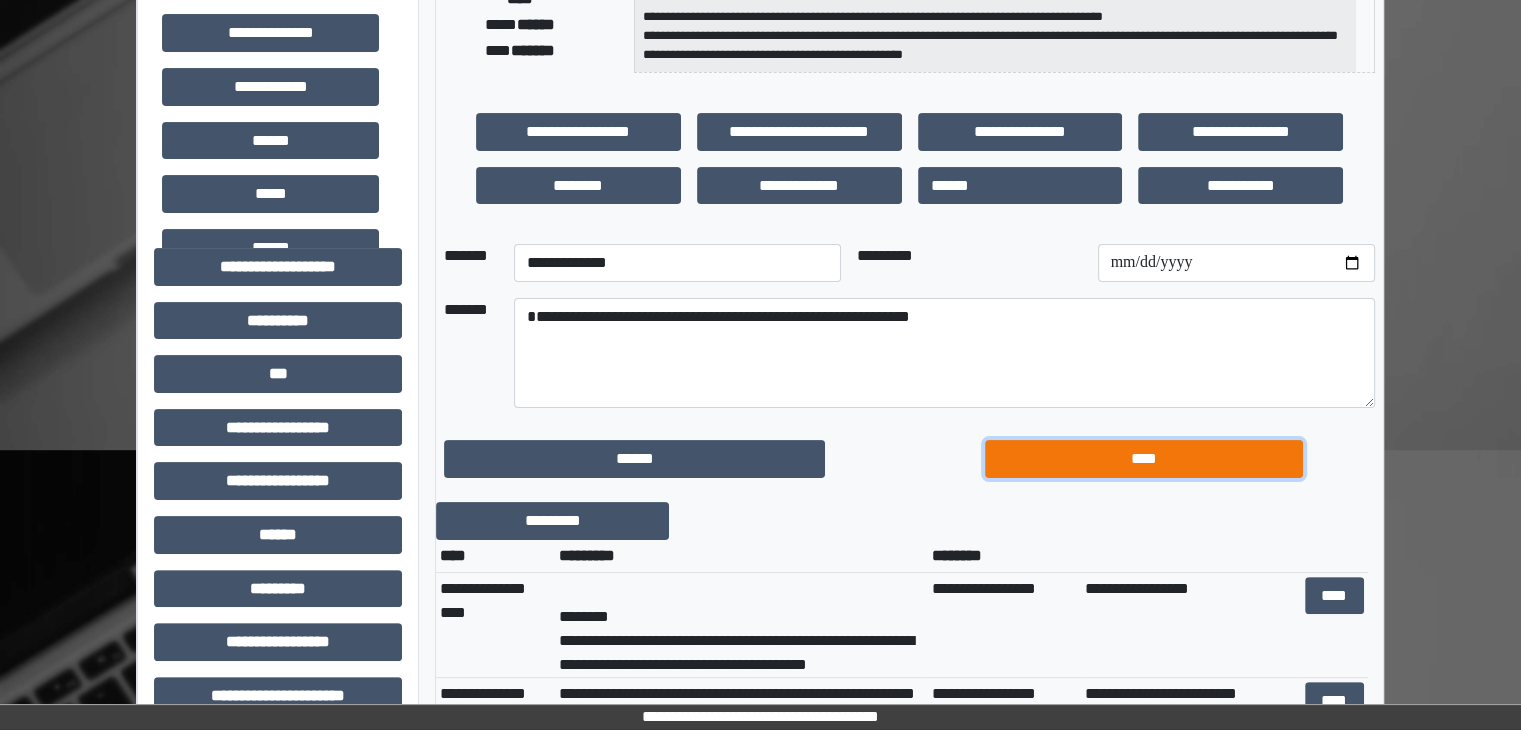click on "****" at bounding box center [1144, 459] 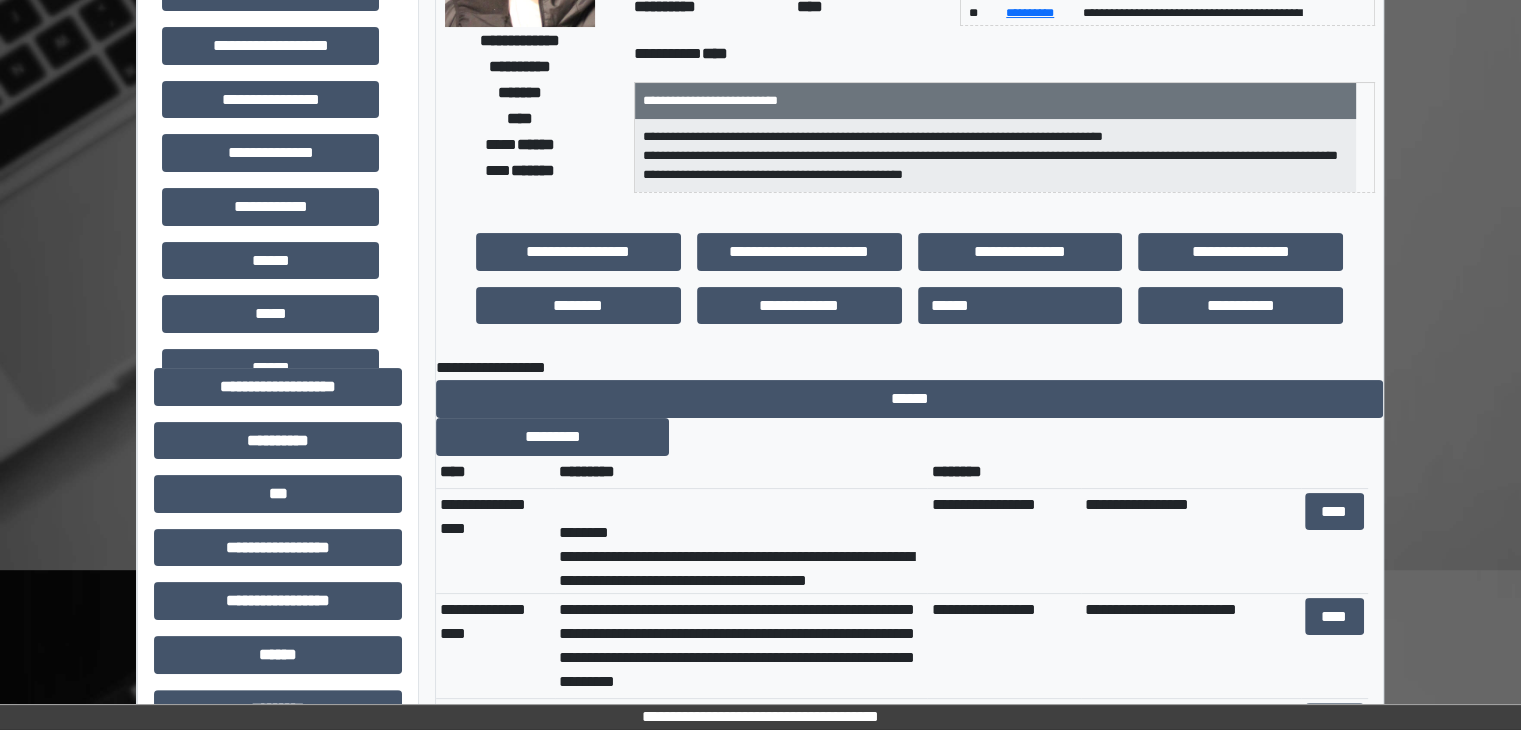 scroll, scrollTop: 300, scrollLeft: 0, axis: vertical 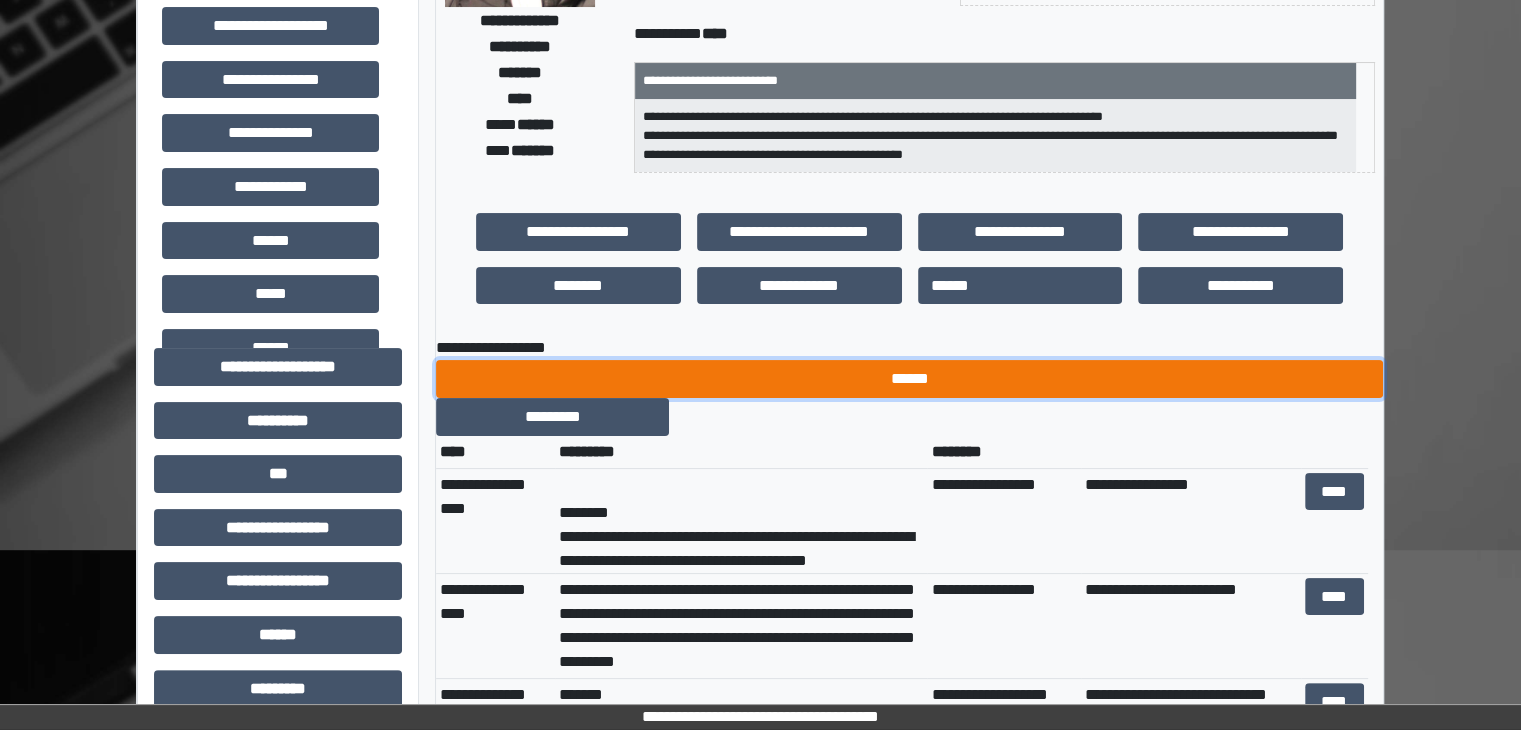 click on "******" at bounding box center [909, 379] 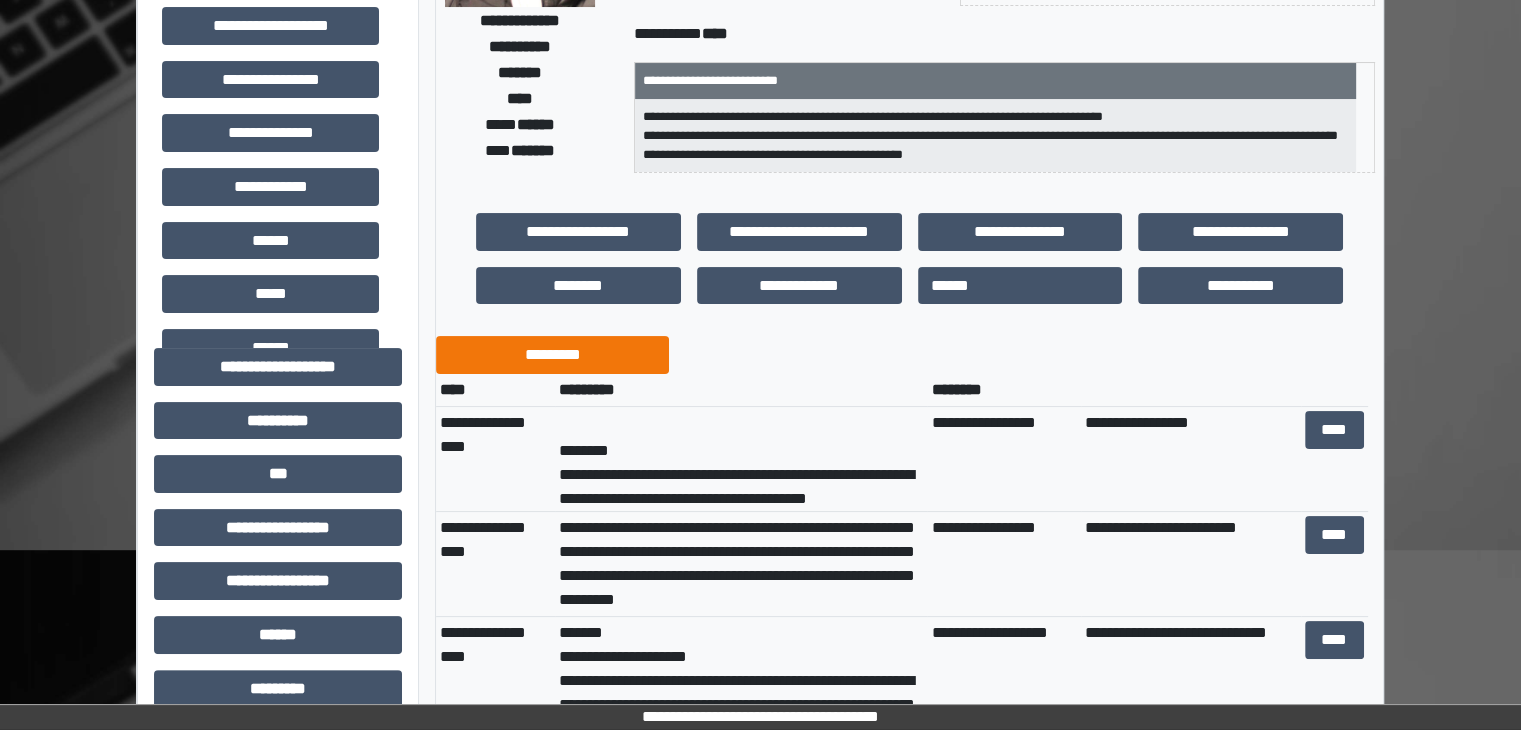 scroll, scrollTop: 0, scrollLeft: 0, axis: both 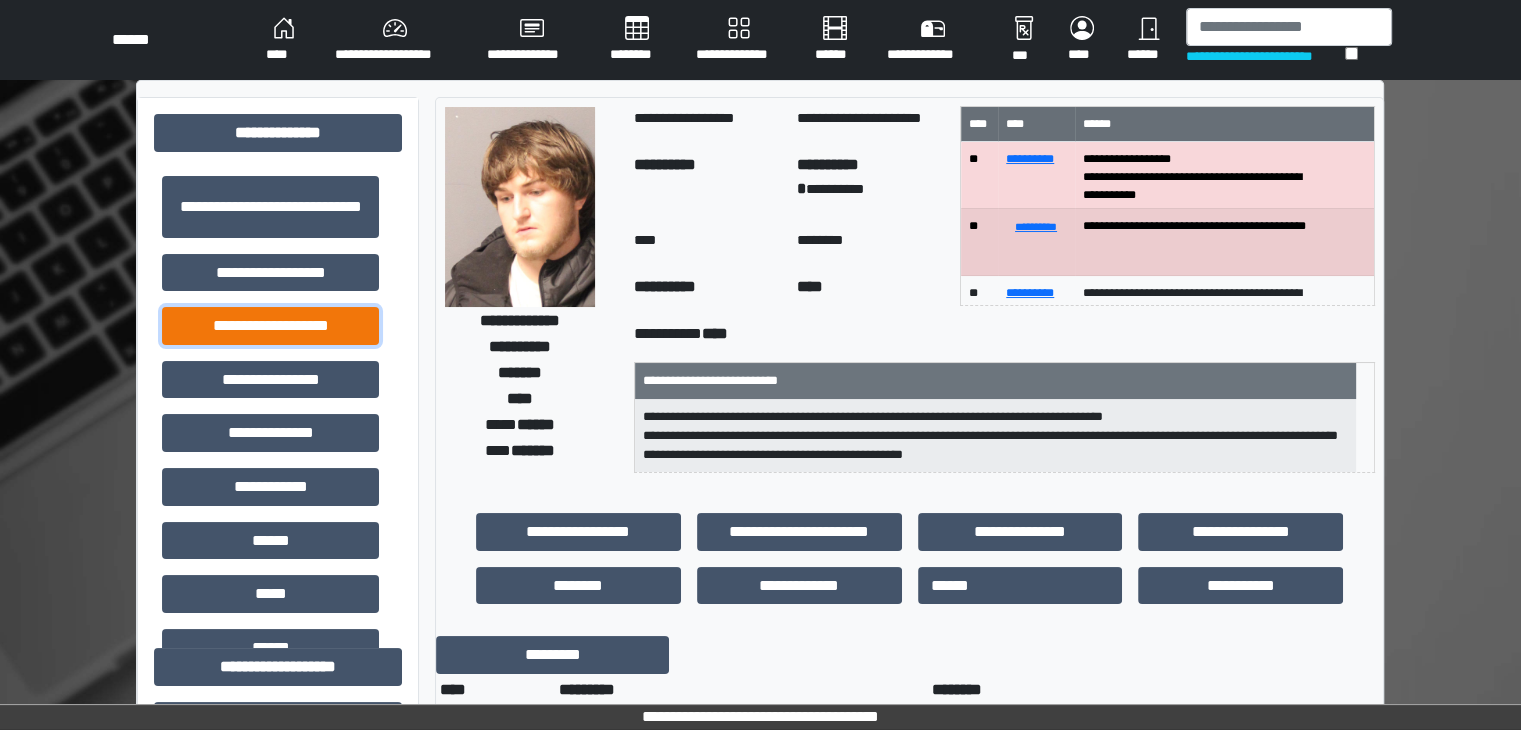 click on "**********" at bounding box center [270, 326] 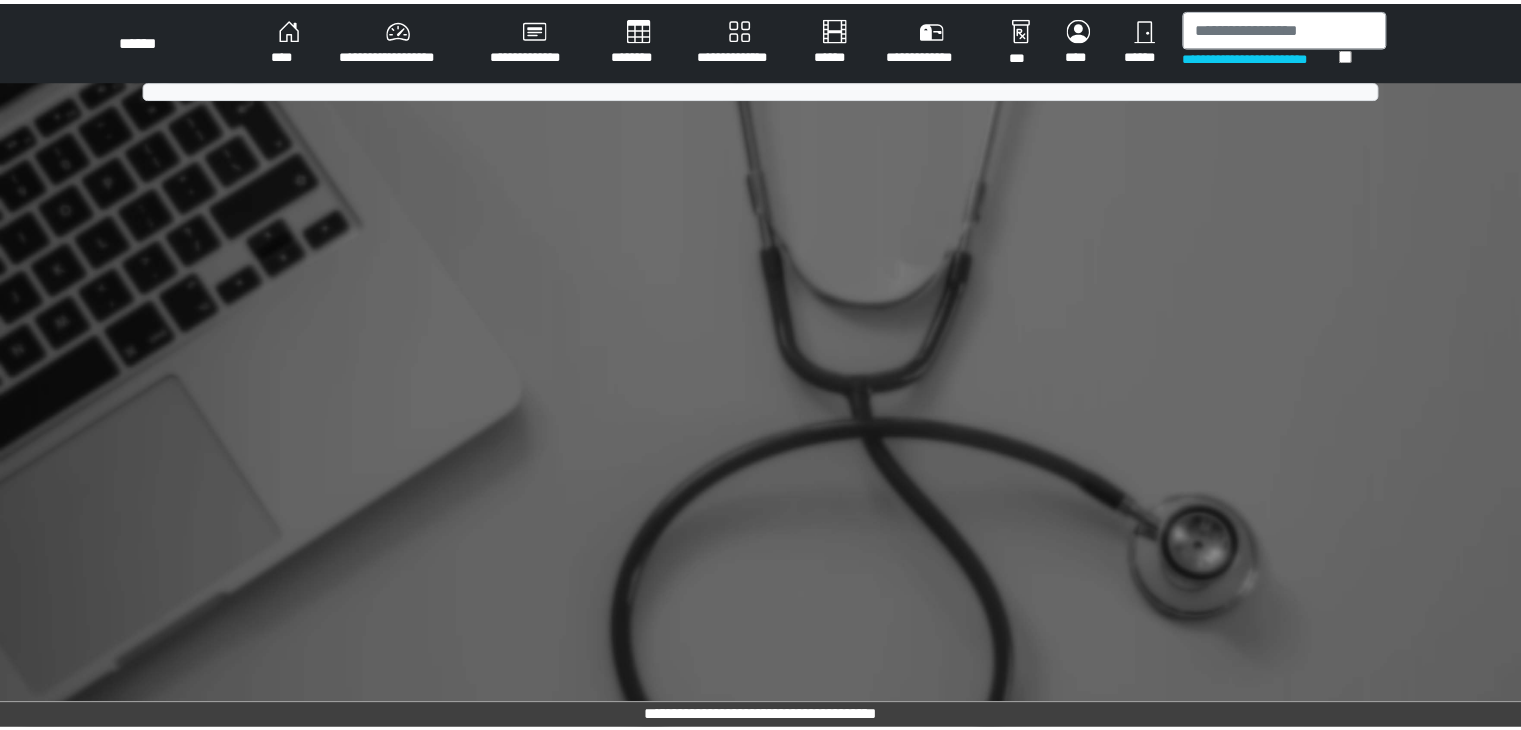 scroll, scrollTop: 0, scrollLeft: 0, axis: both 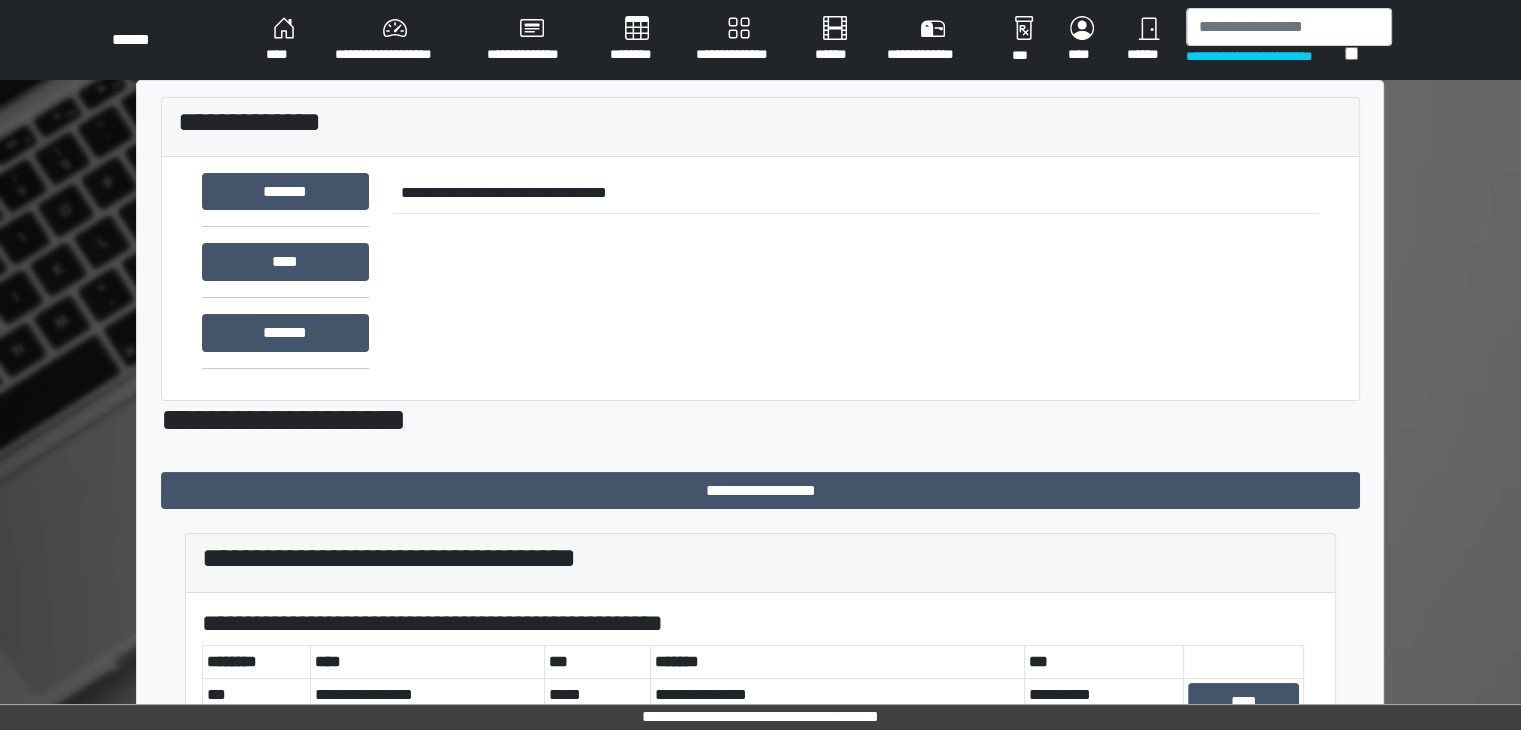 click on "**********" at bounding box center (395, 40) 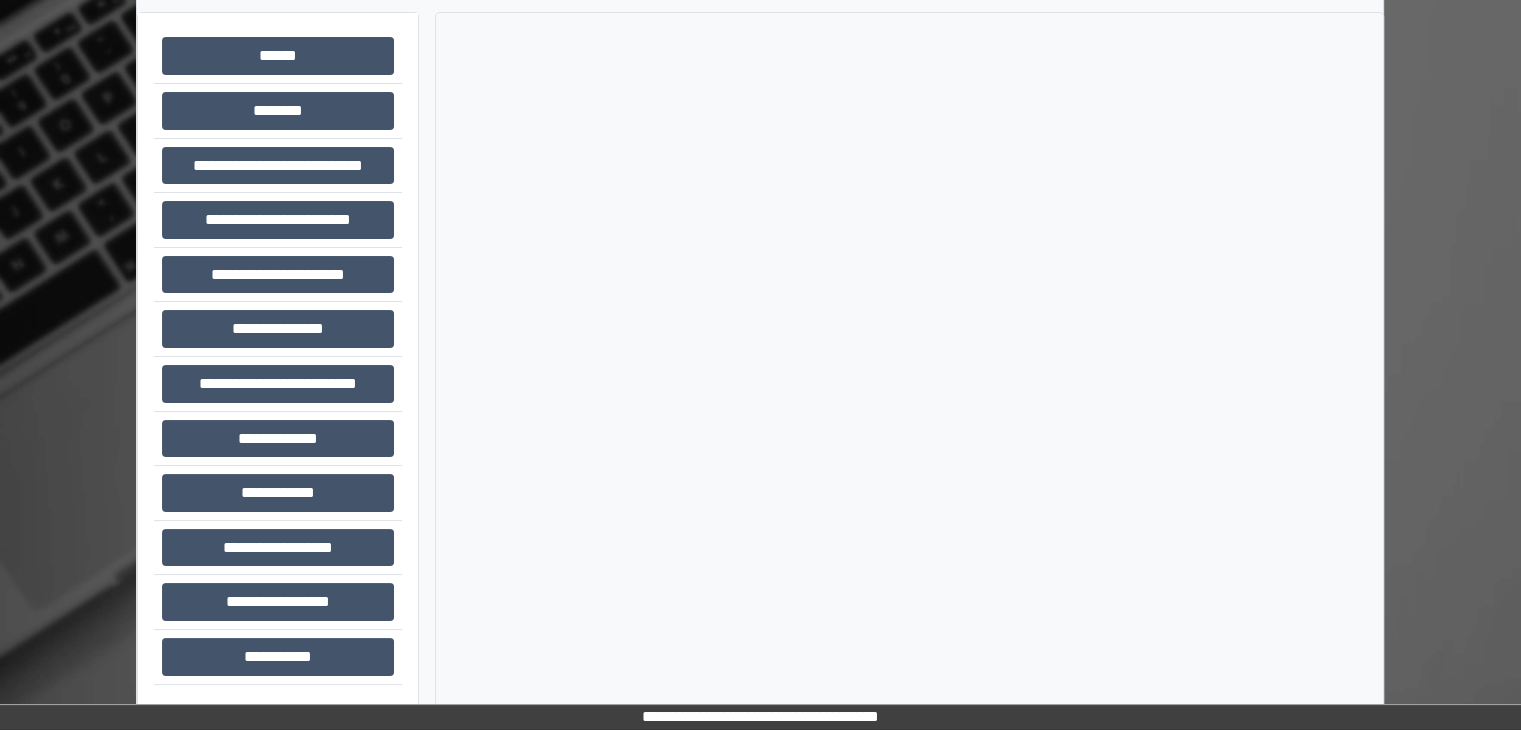 scroll, scrollTop: 87, scrollLeft: 0, axis: vertical 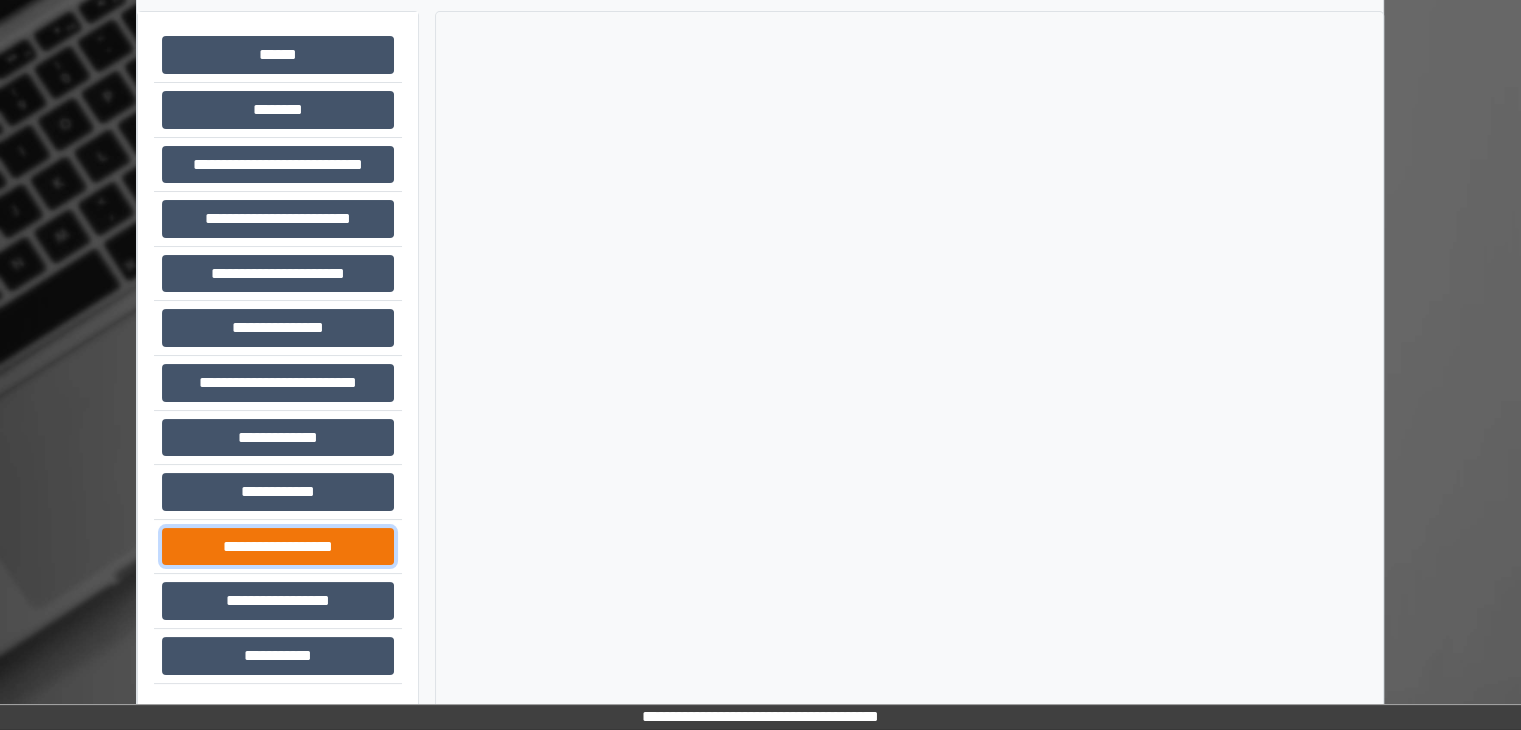 click on "**********" at bounding box center (278, 547) 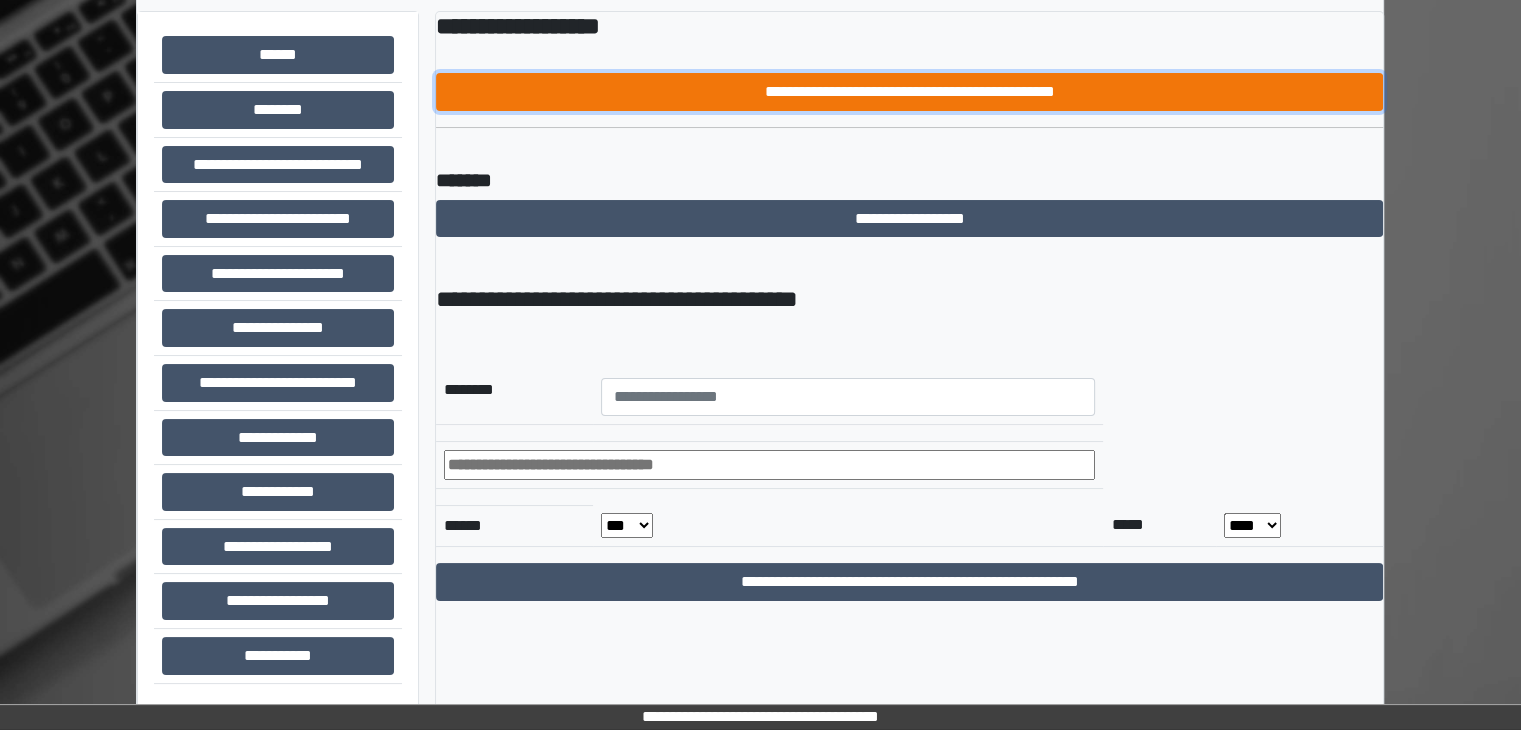 click on "**********" at bounding box center [909, 92] 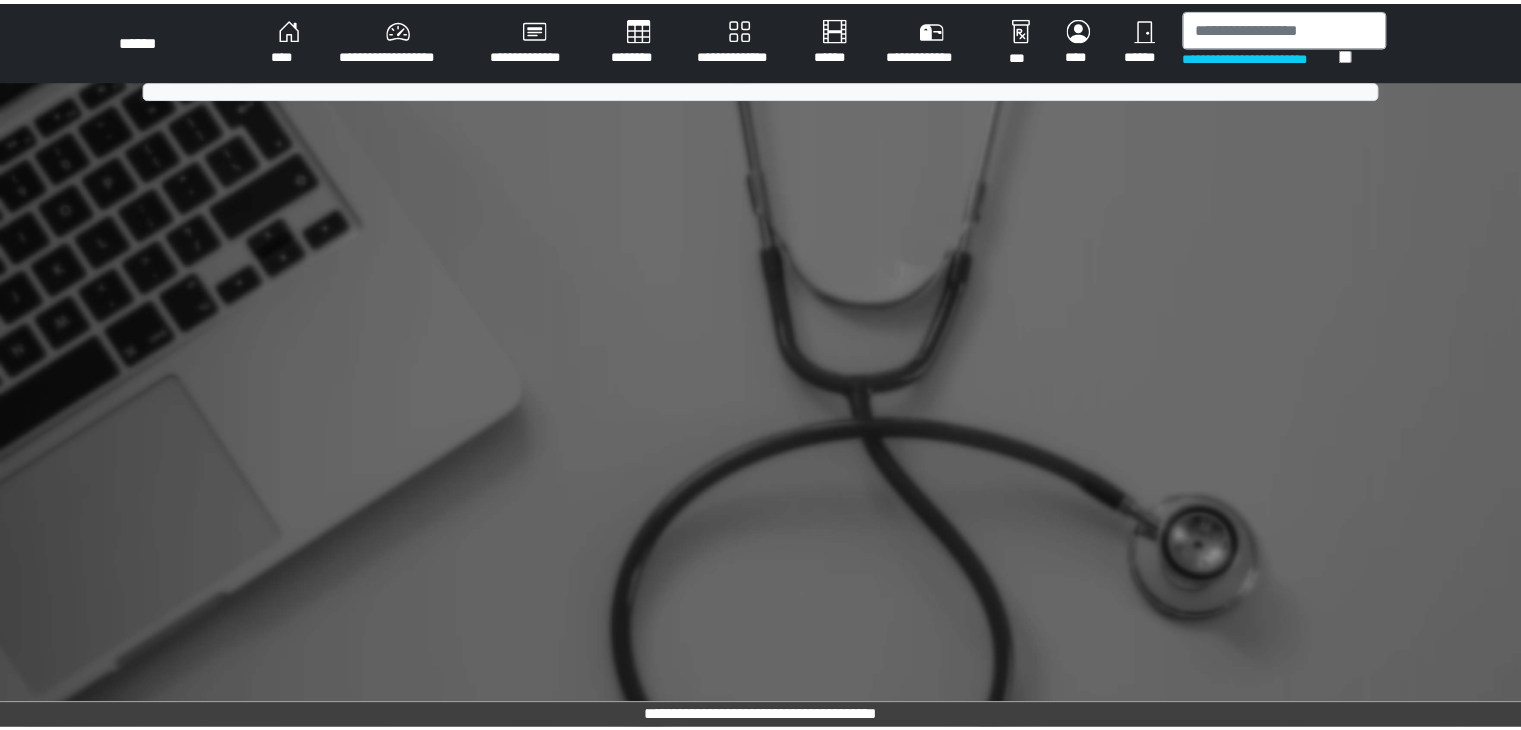 scroll, scrollTop: 0, scrollLeft: 0, axis: both 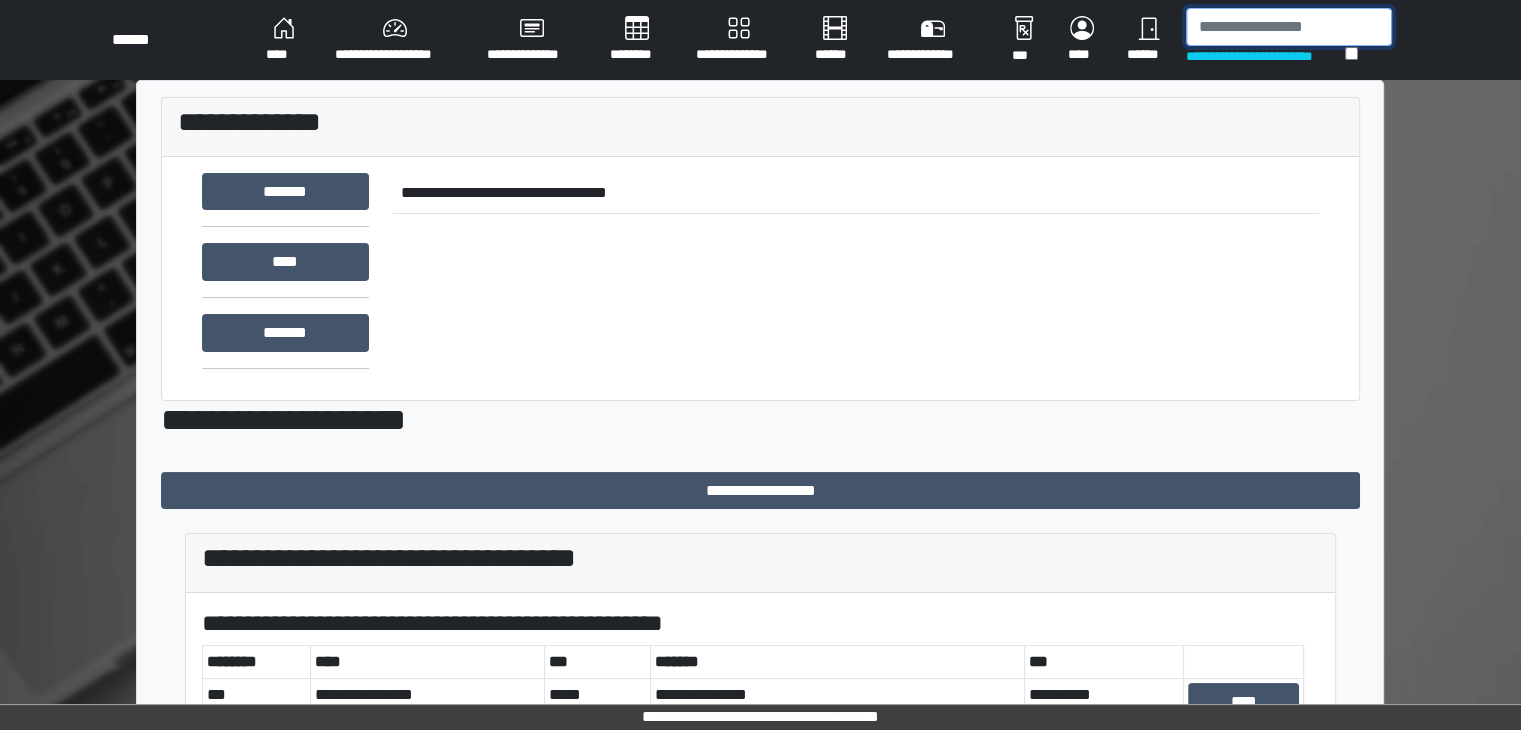 drag, startPoint x: 1223, startPoint y: 27, endPoint x: 1222, endPoint y: 5, distance: 22.022715 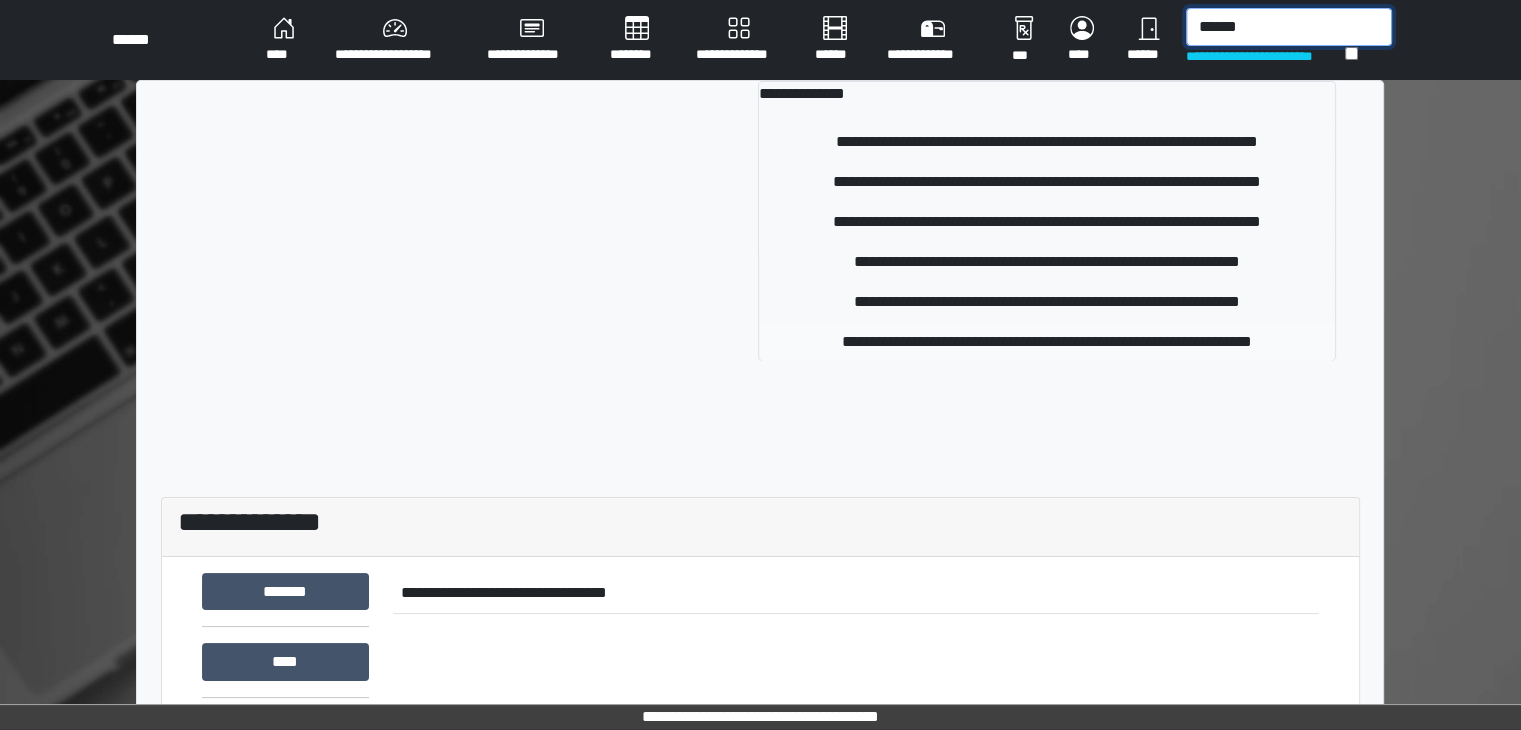 type on "******" 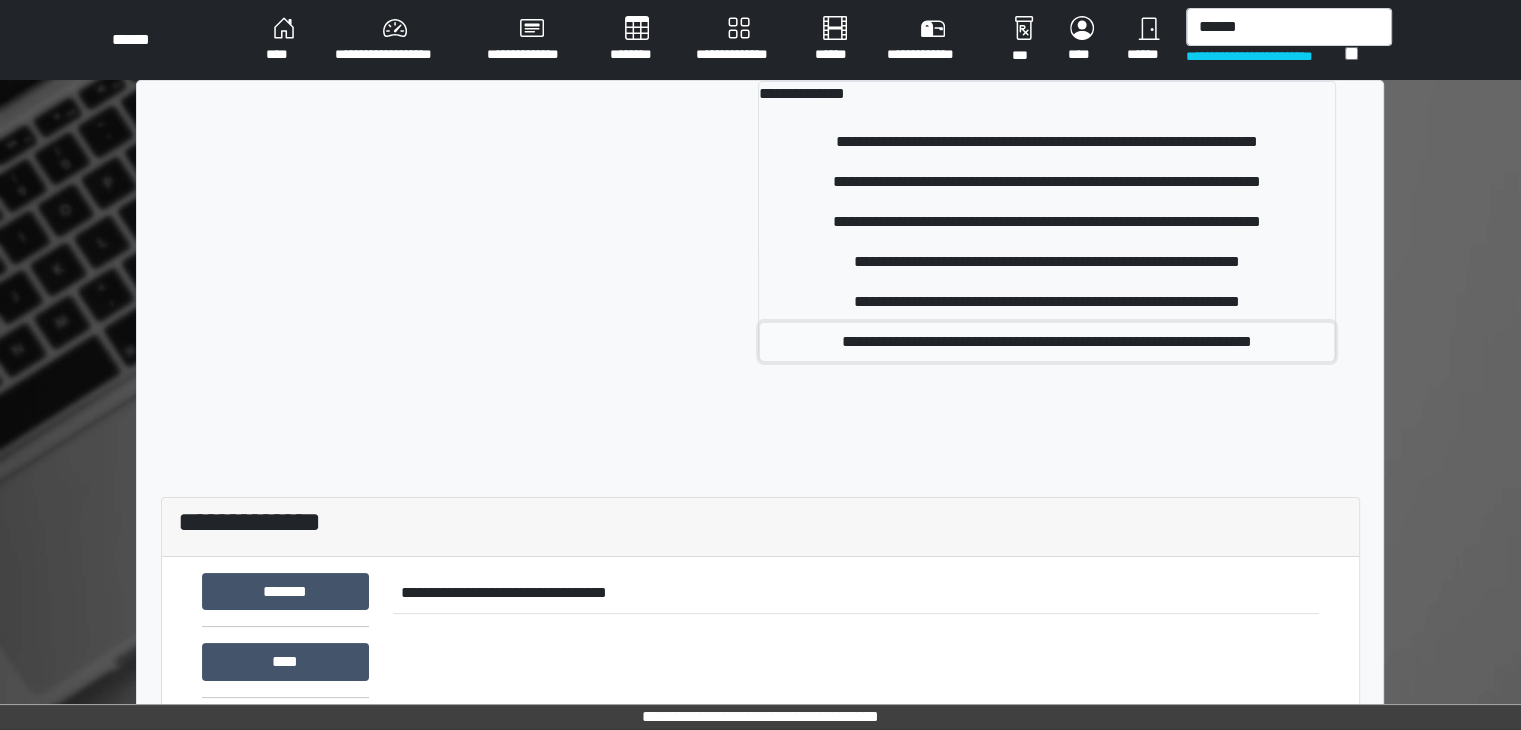 click on "**********" at bounding box center [1047, 342] 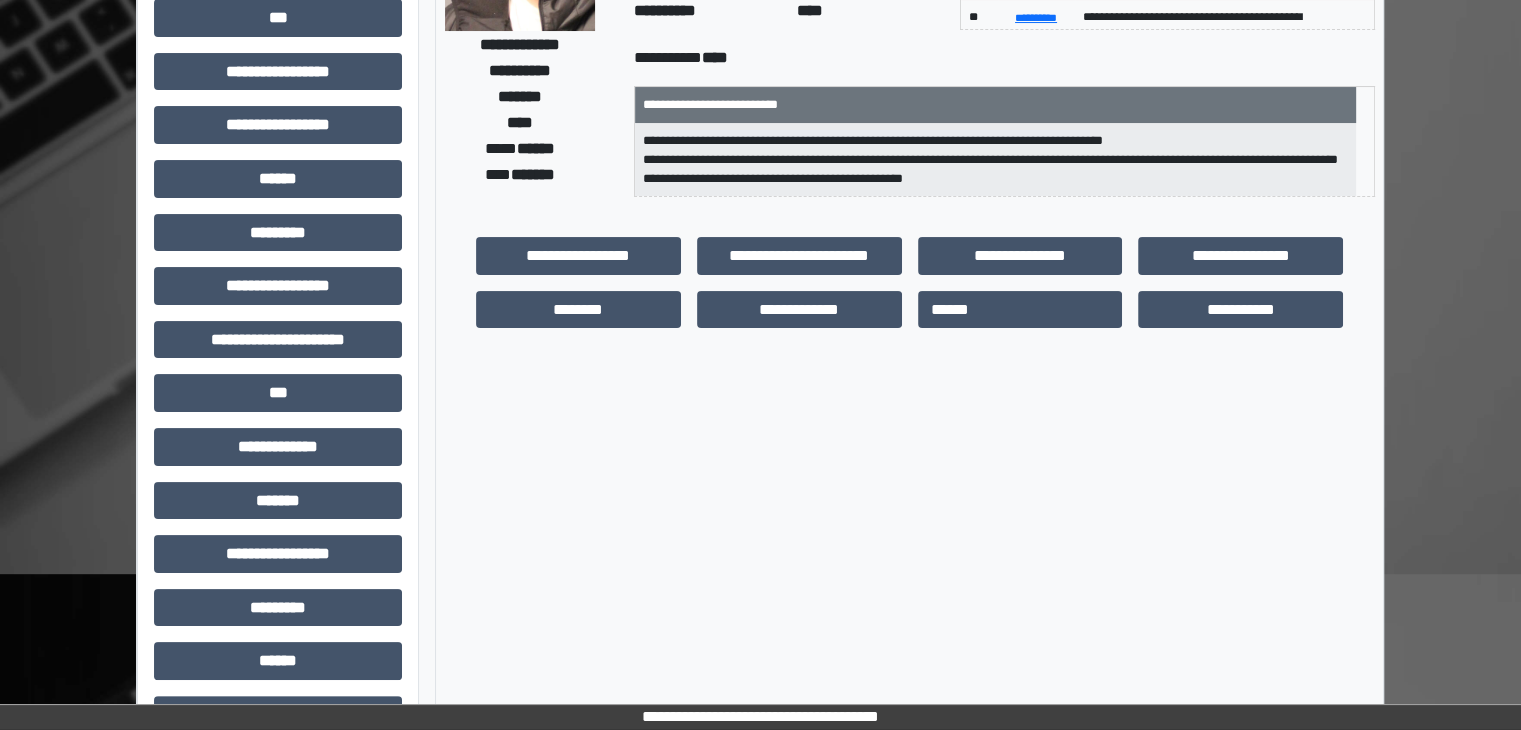 scroll, scrollTop: 0, scrollLeft: 0, axis: both 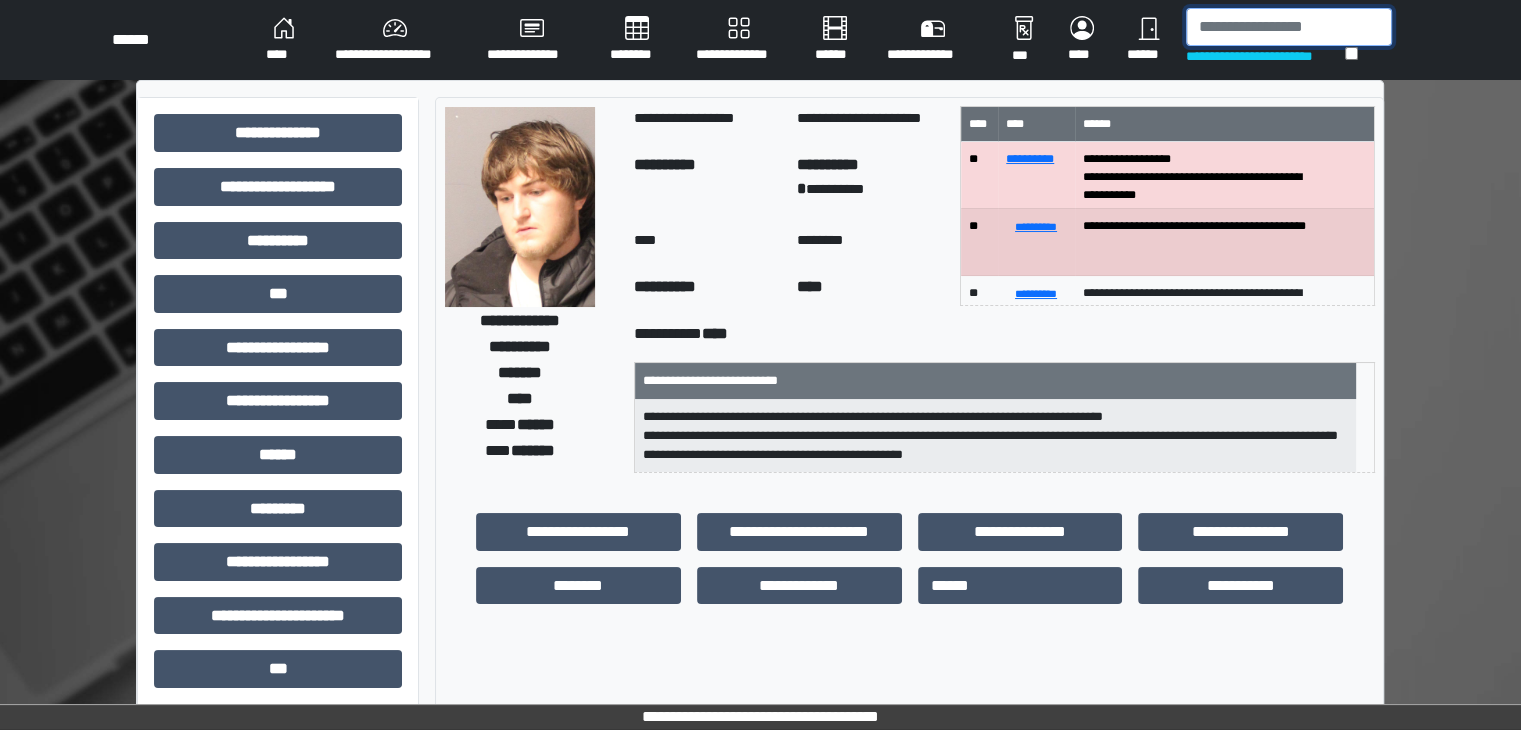 click at bounding box center [1289, 27] 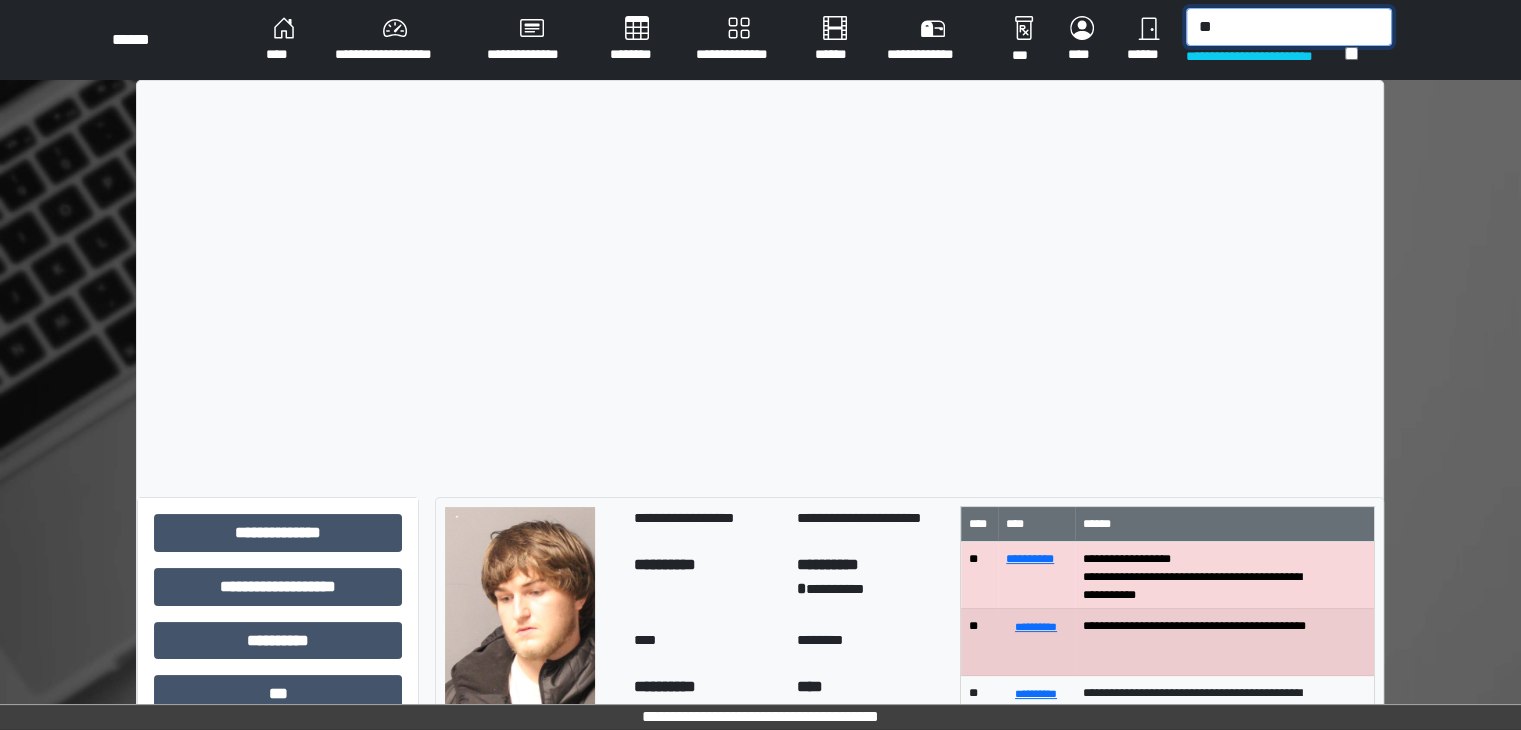 type on "*" 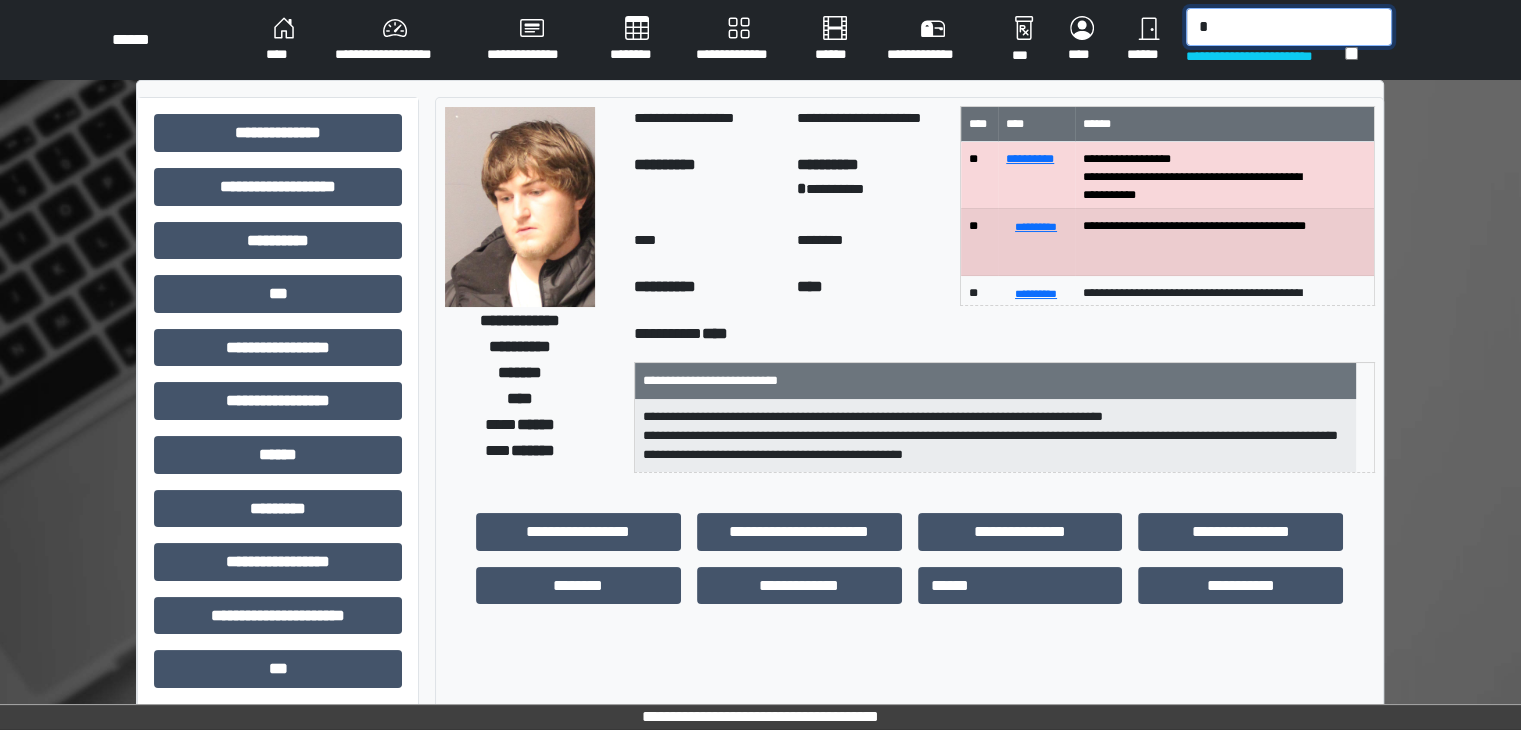 type 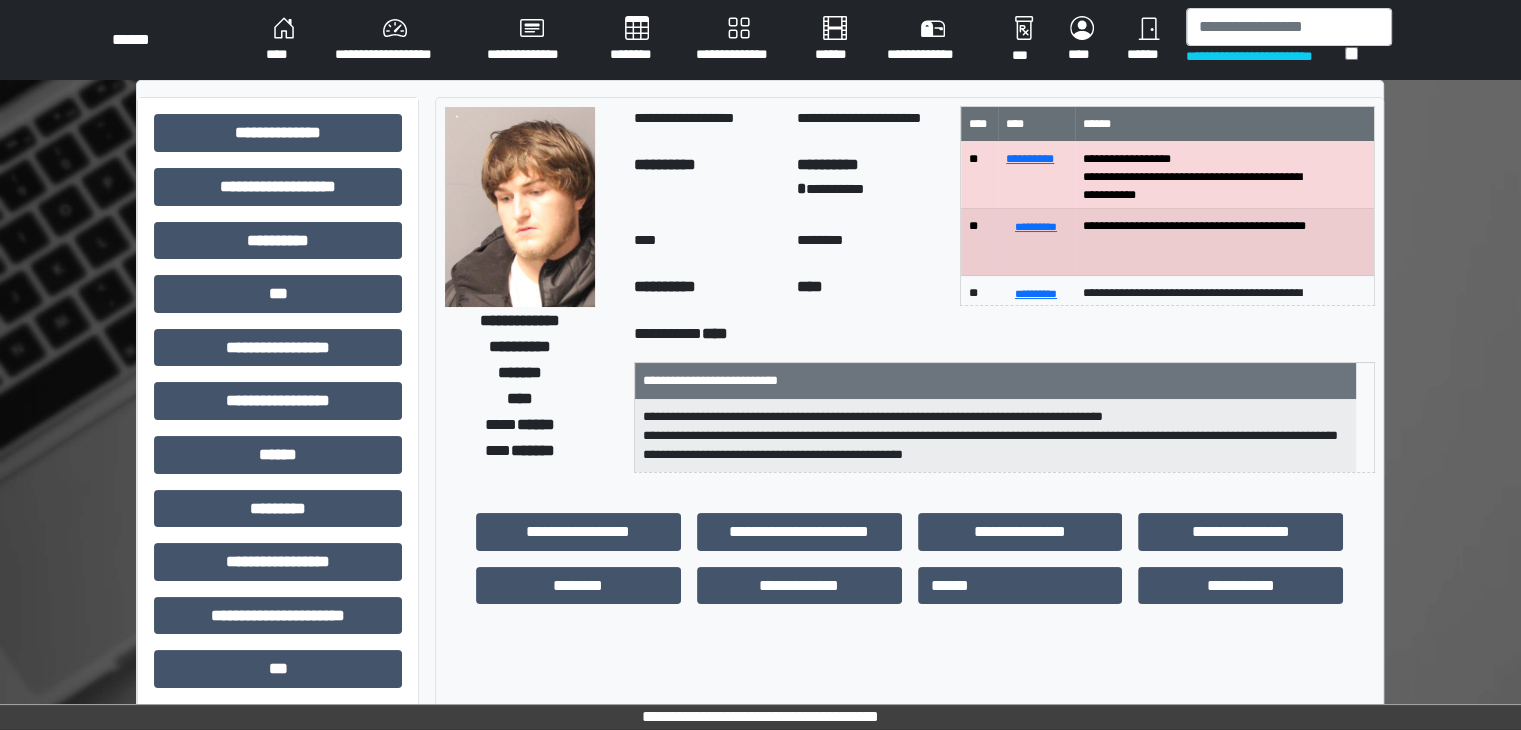 click on "**********" at bounding box center (1004, 334) 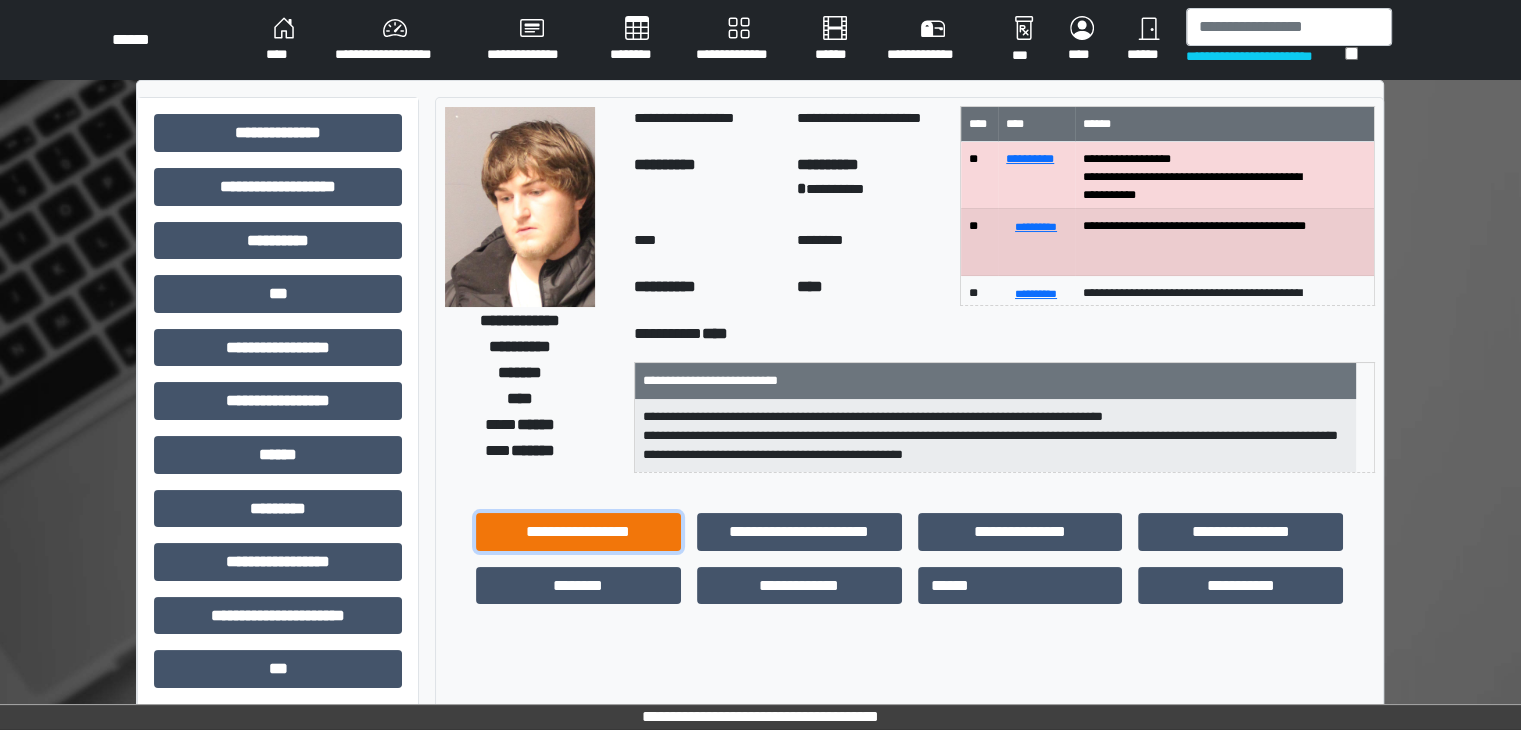 click on "**********" at bounding box center [578, 532] 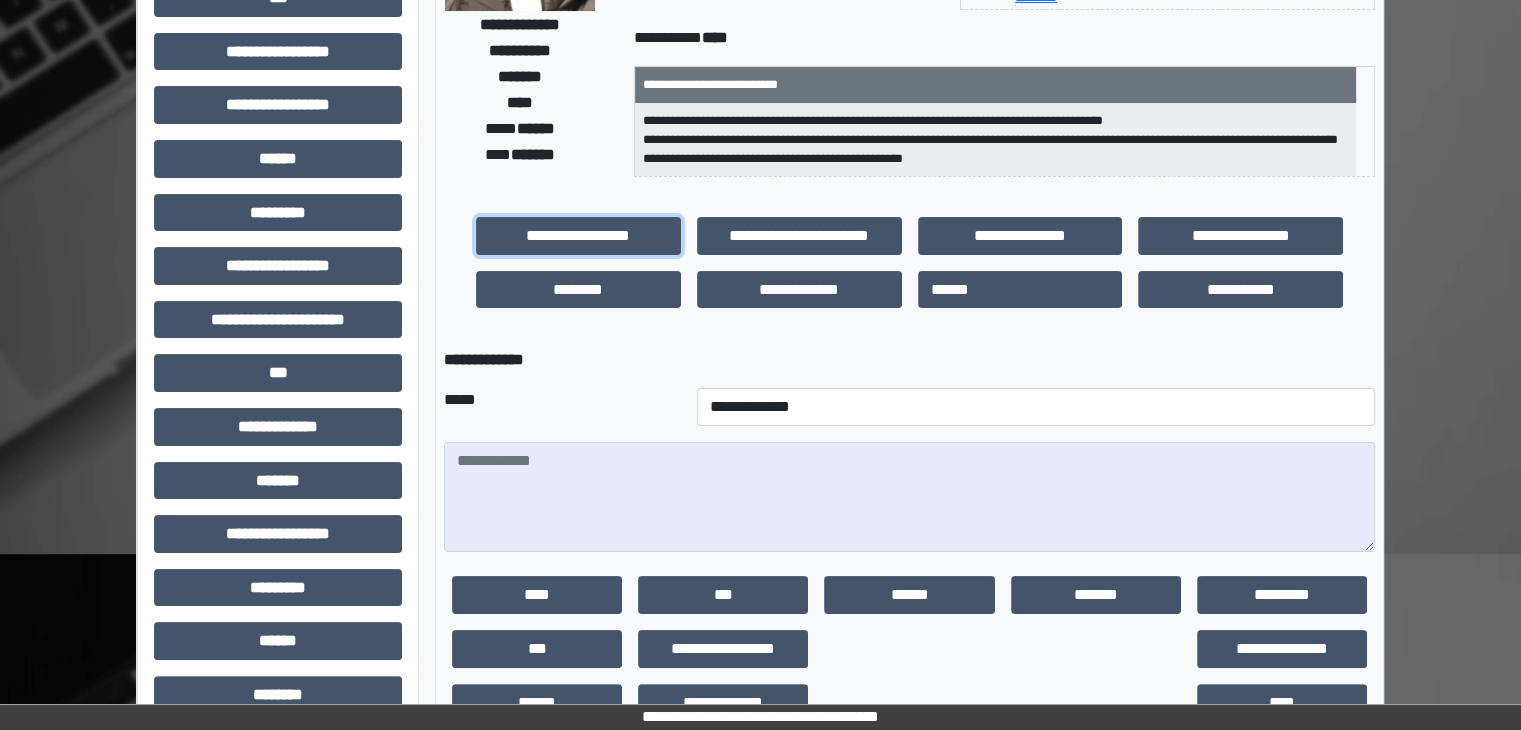 scroll, scrollTop: 300, scrollLeft: 0, axis: vertical 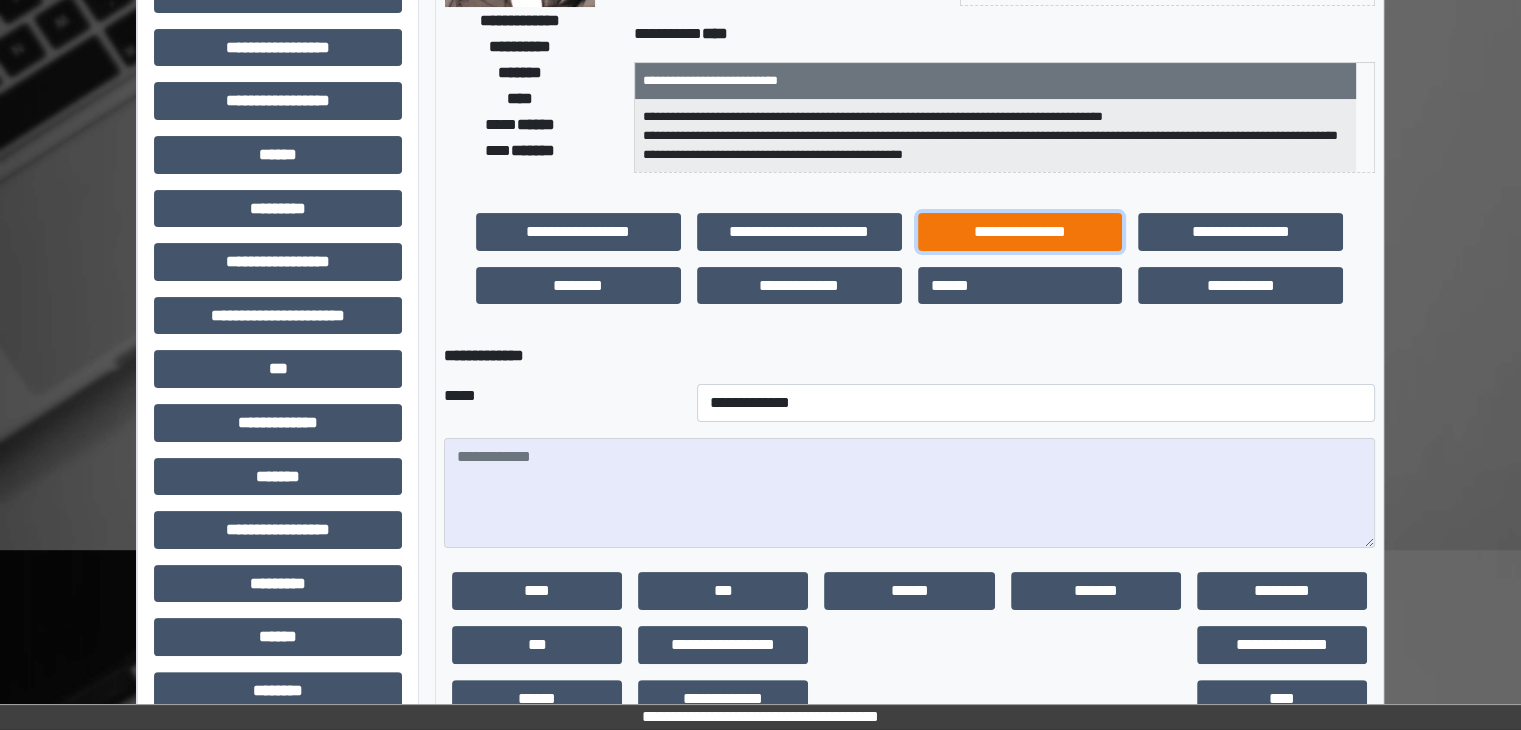 click on "**********" at bounding box center (1020, 232) 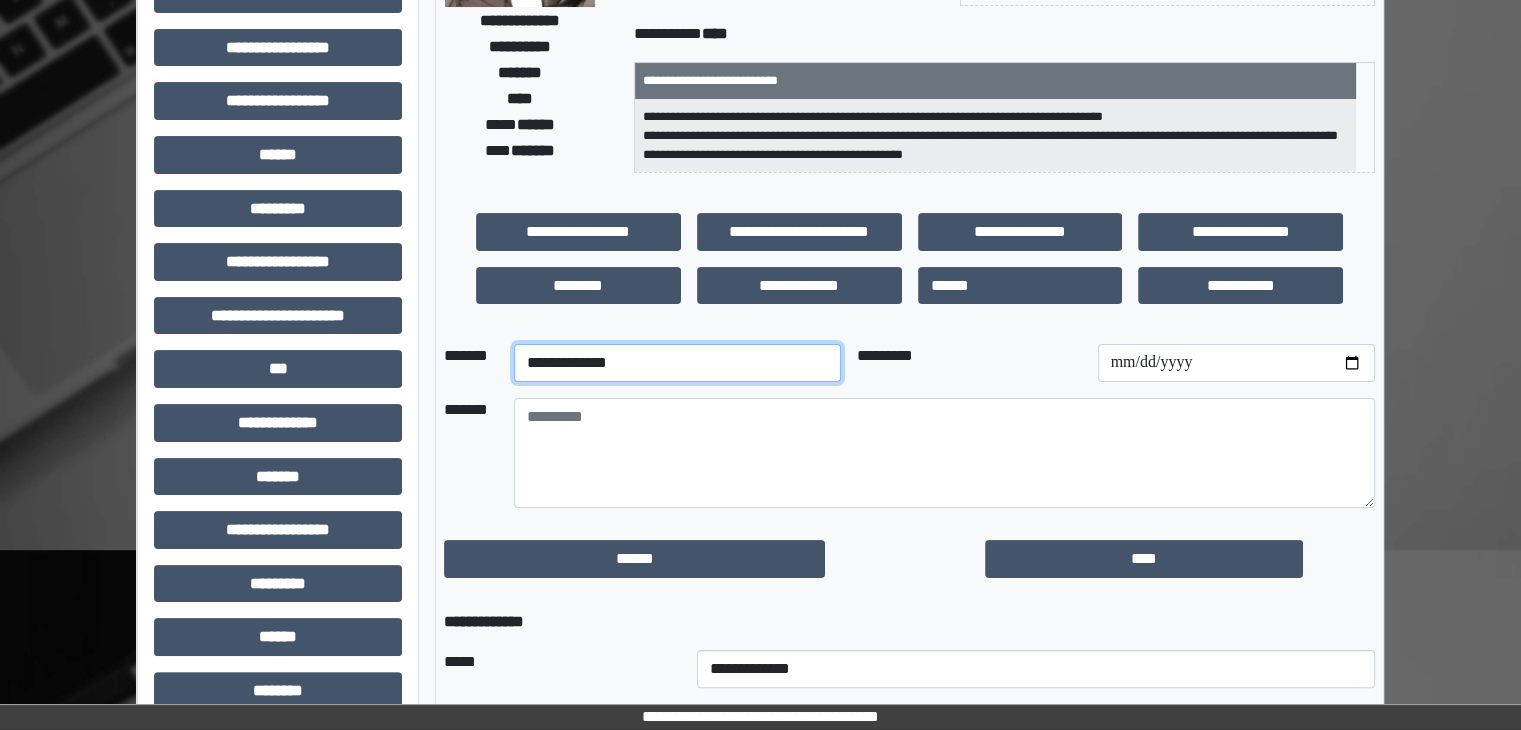 click on "**********" at bounding box center (677, 363) 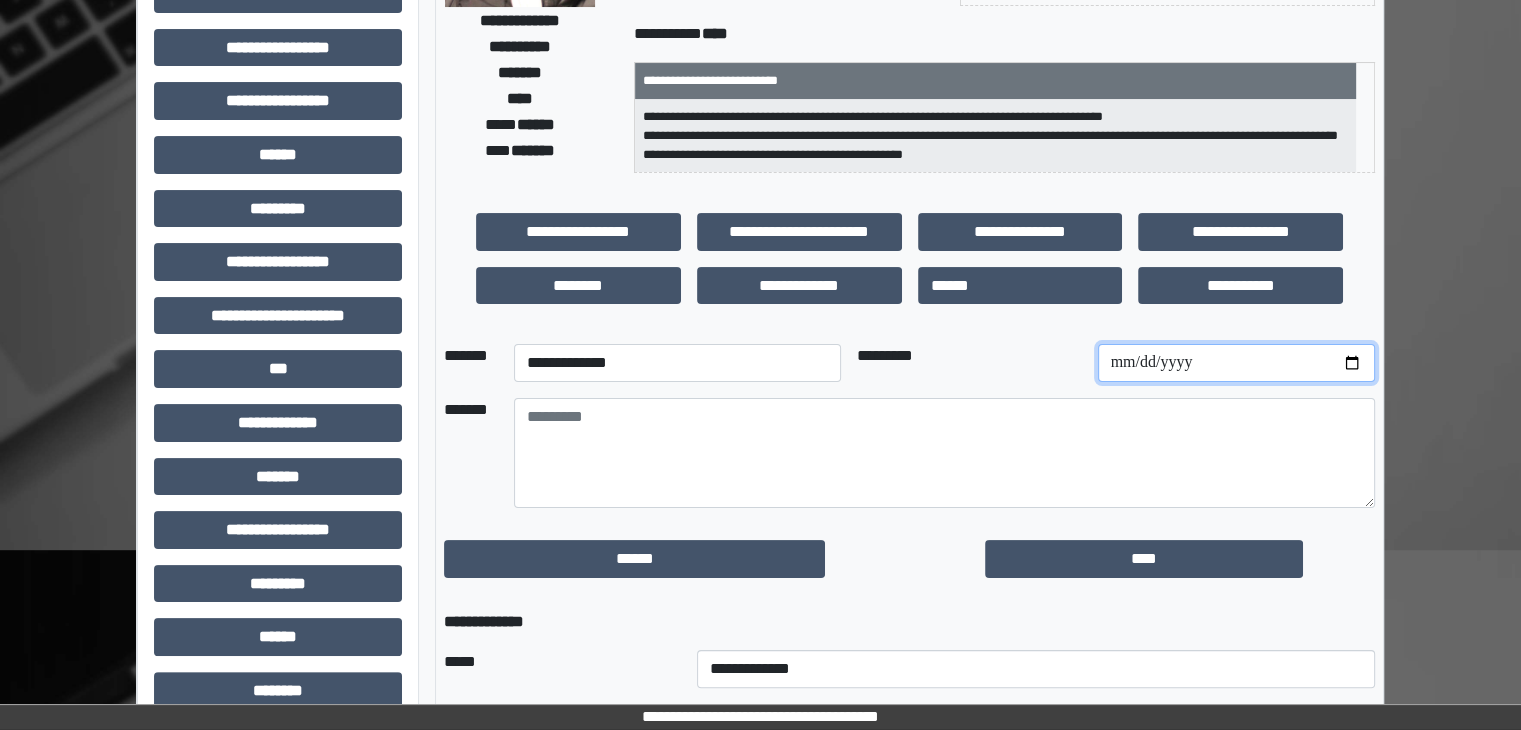 click at bounding box center (1236, 363) 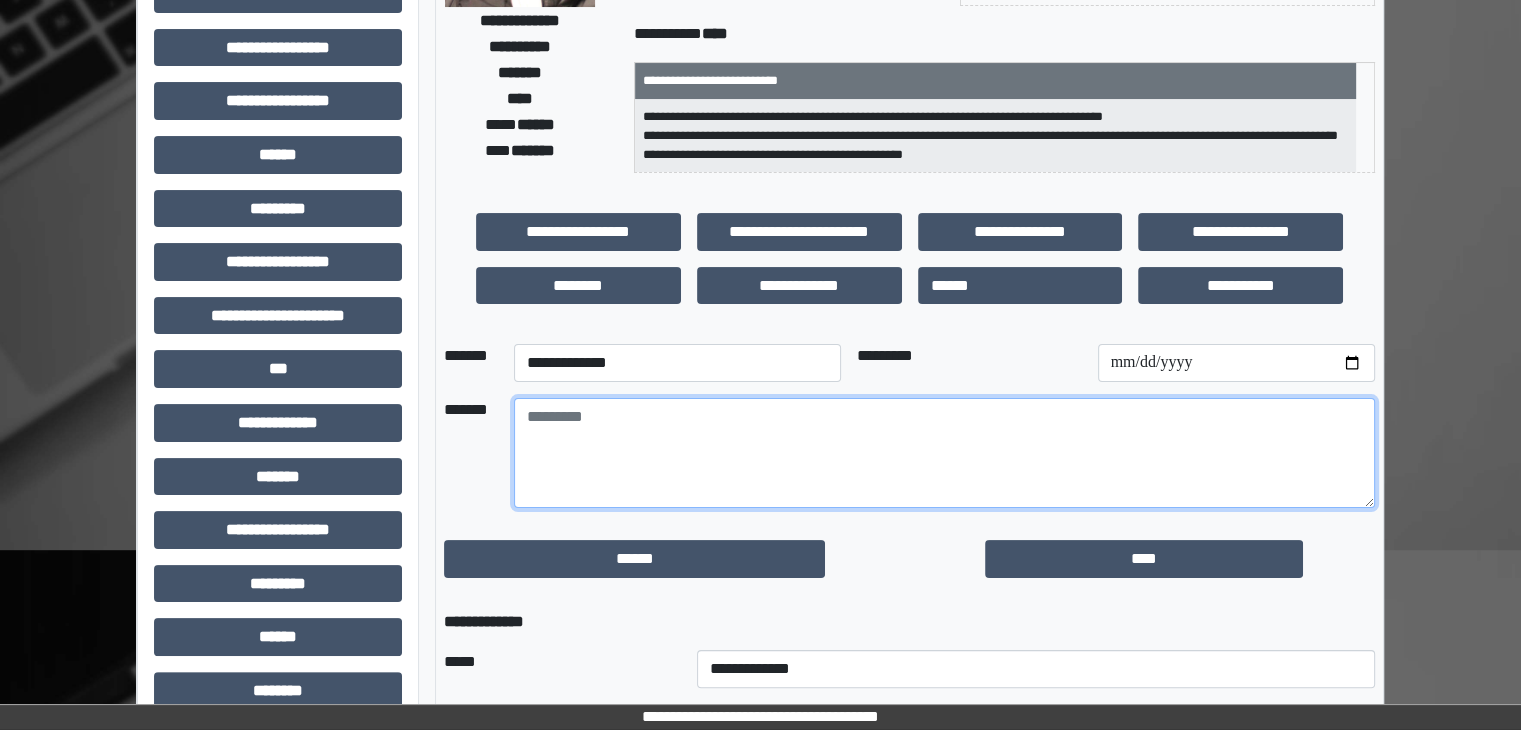 click at bounding box center [944, 453] 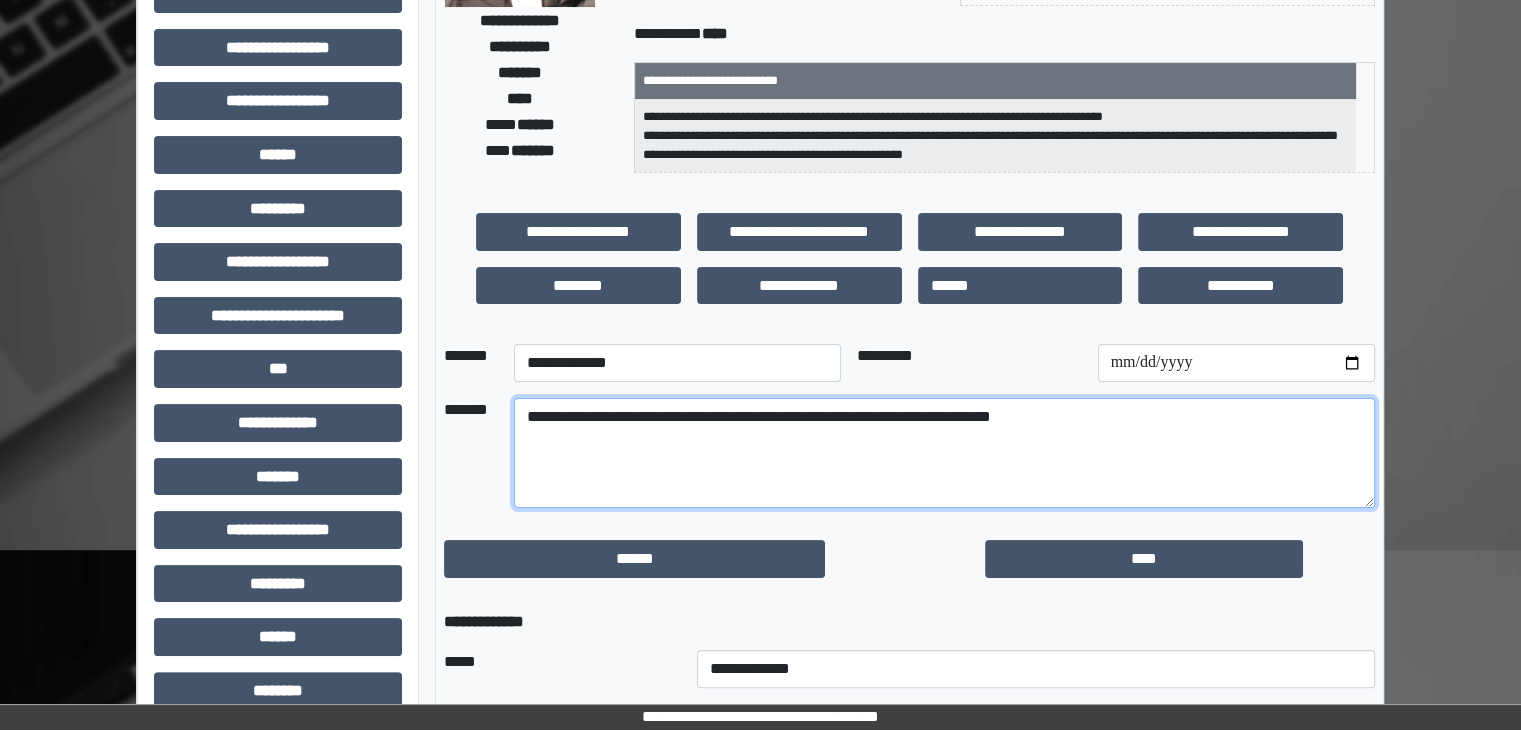 click on "**********" at bounding box center (944, 453) 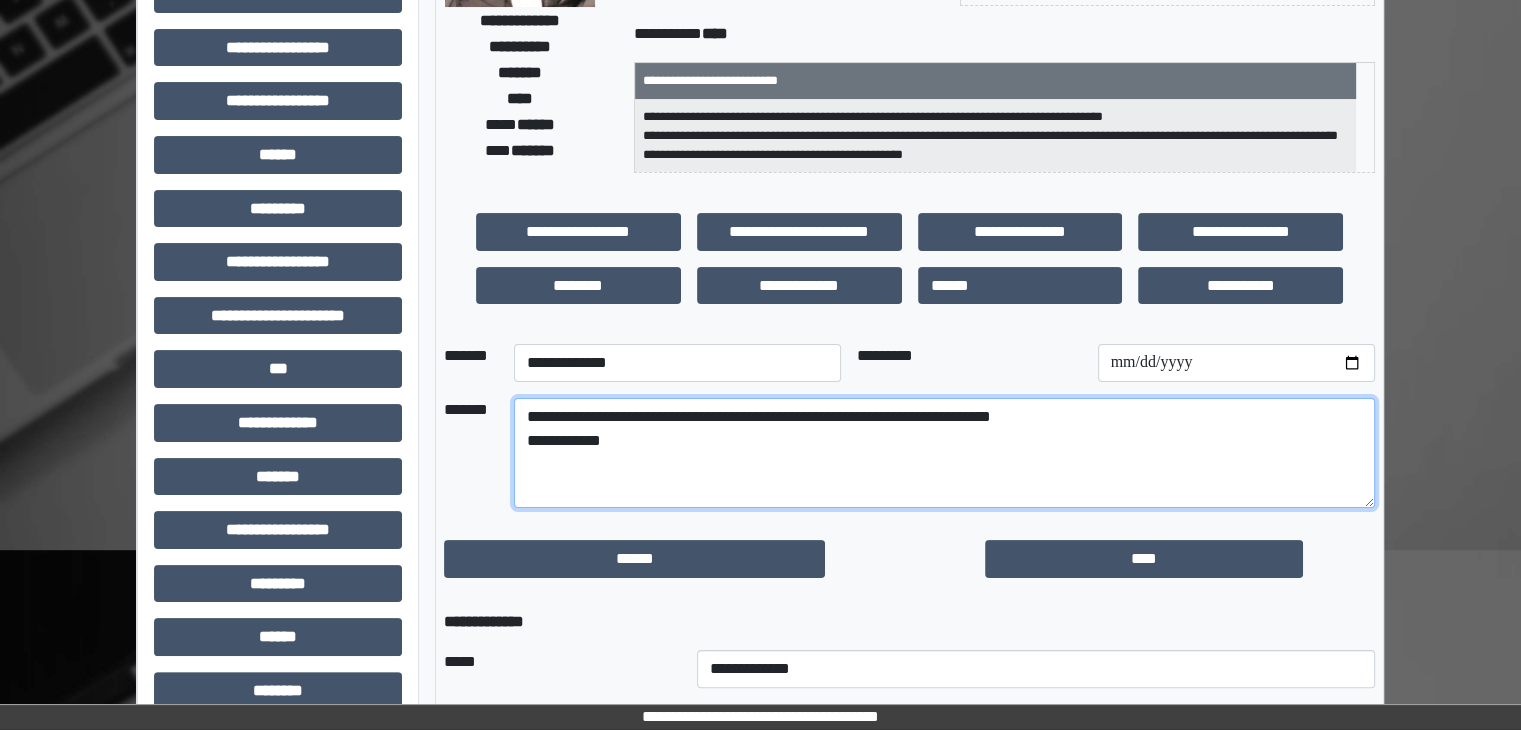 click on "**********" at bounding box center (944, 453) 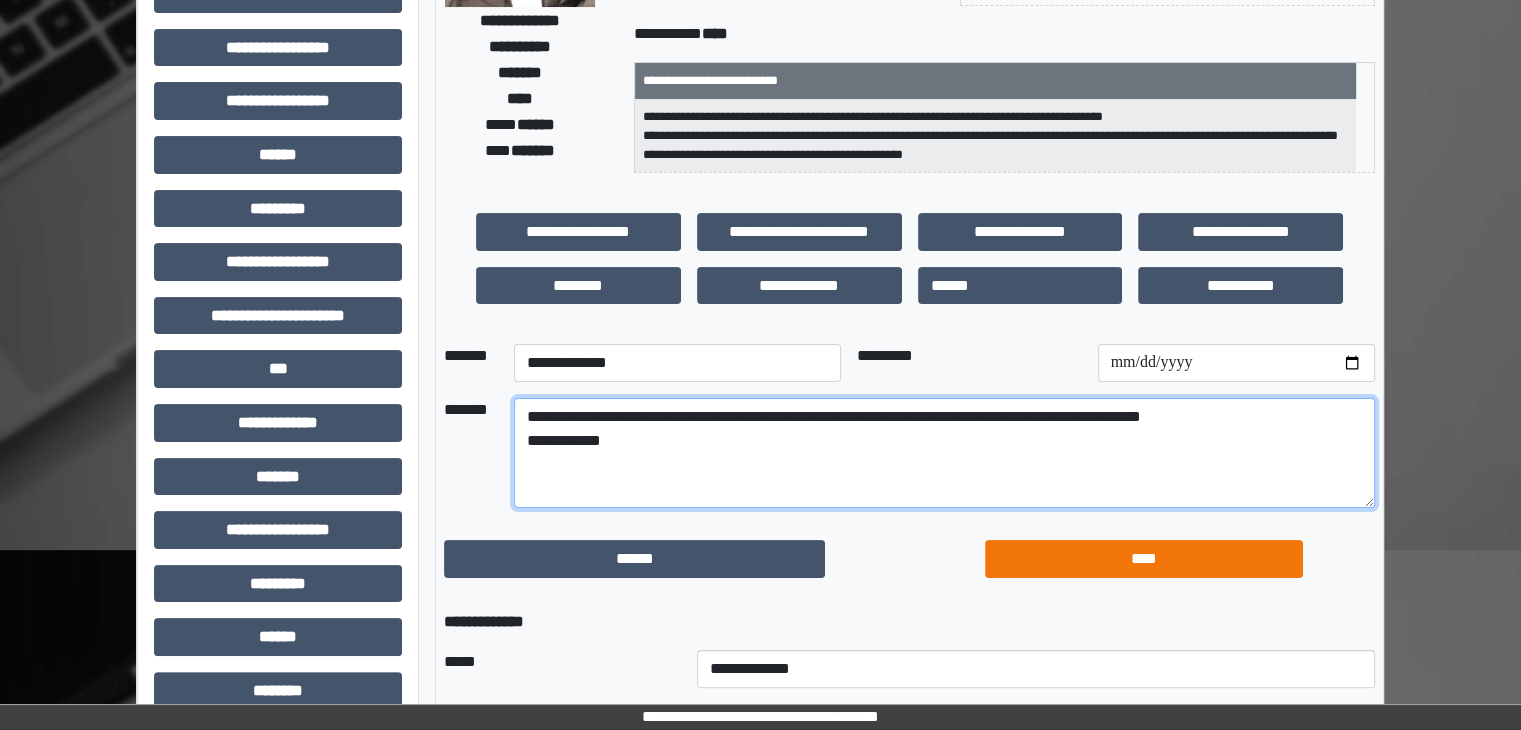type on "**********" 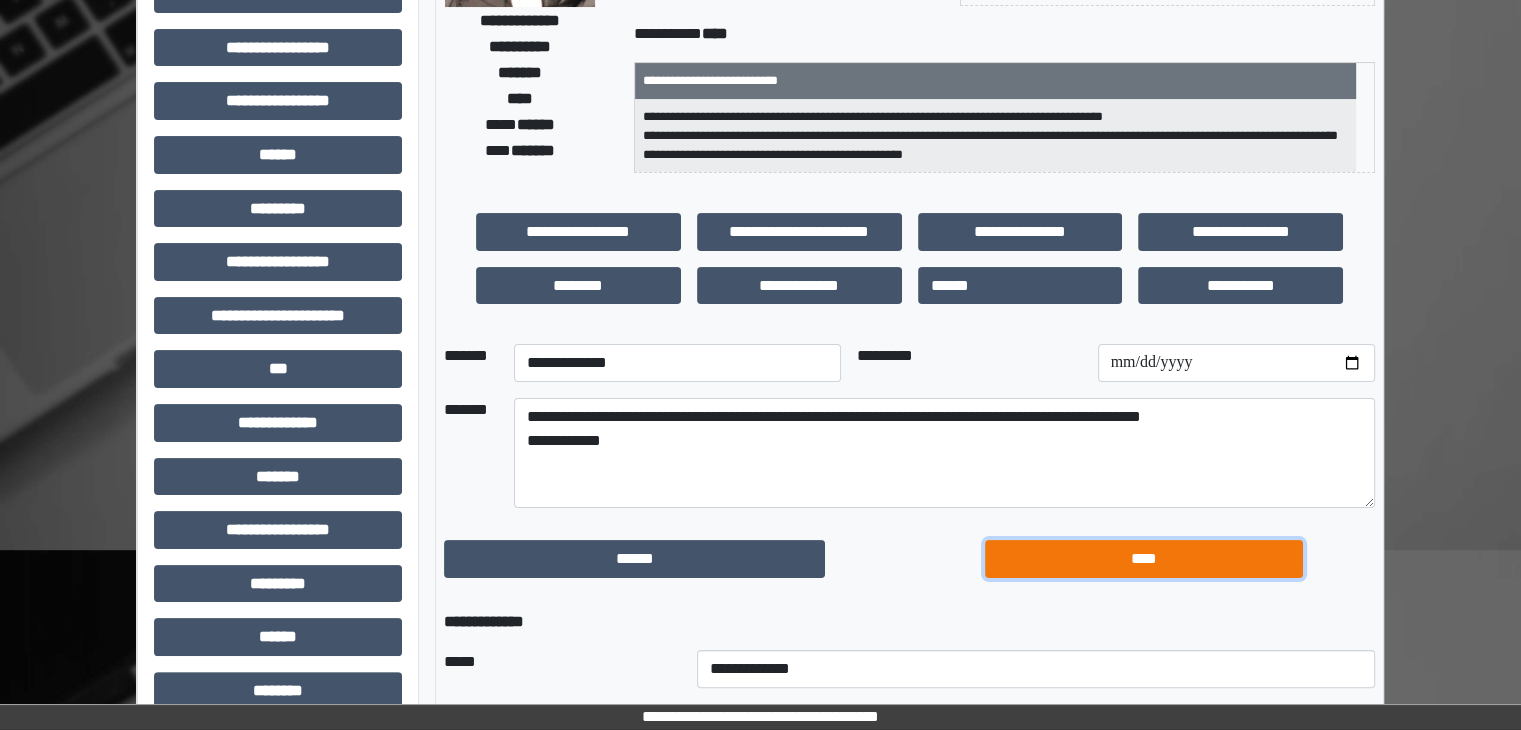 click on "****" at bounding box center [1144, 559] 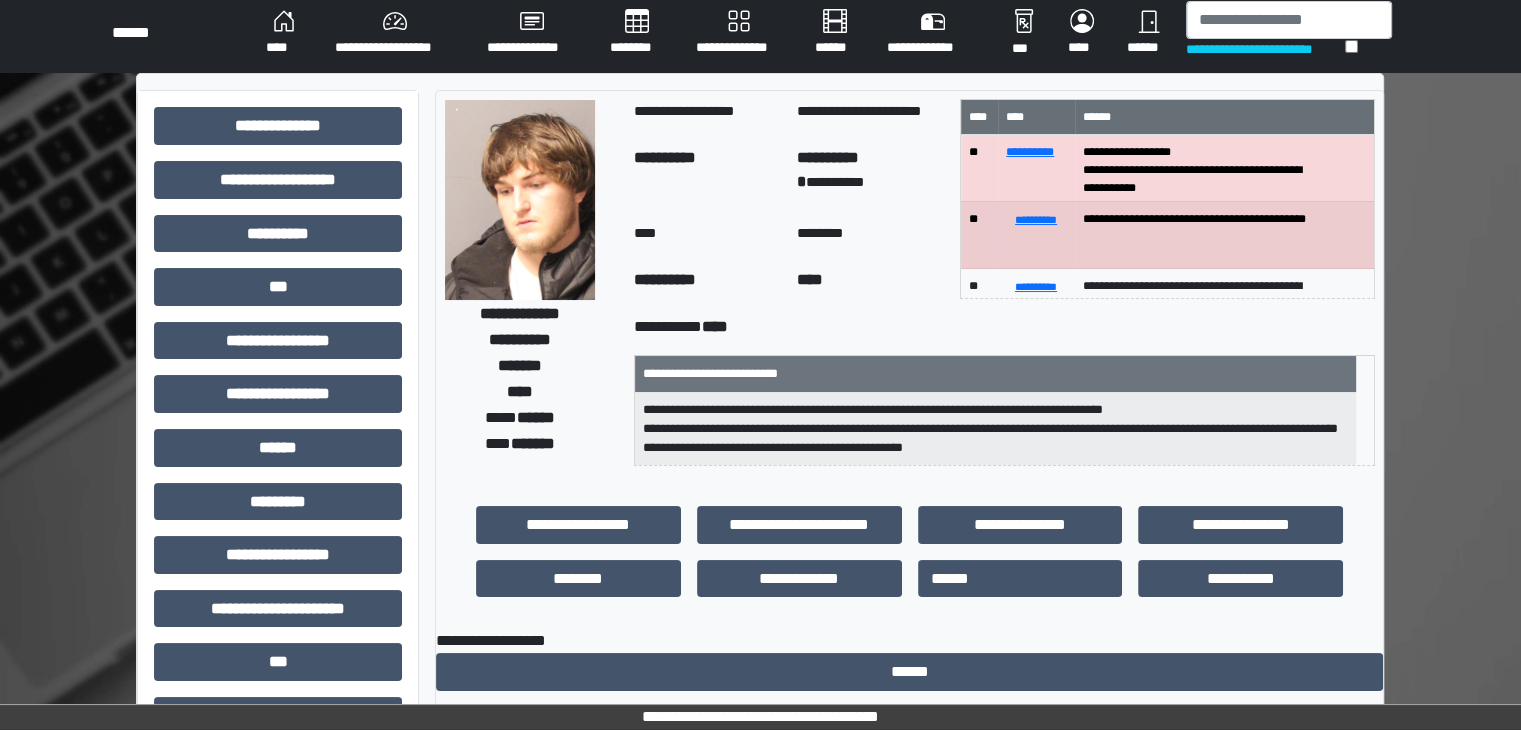 scroll, scrollTop: 0, scrollLeft: 0, axis: both 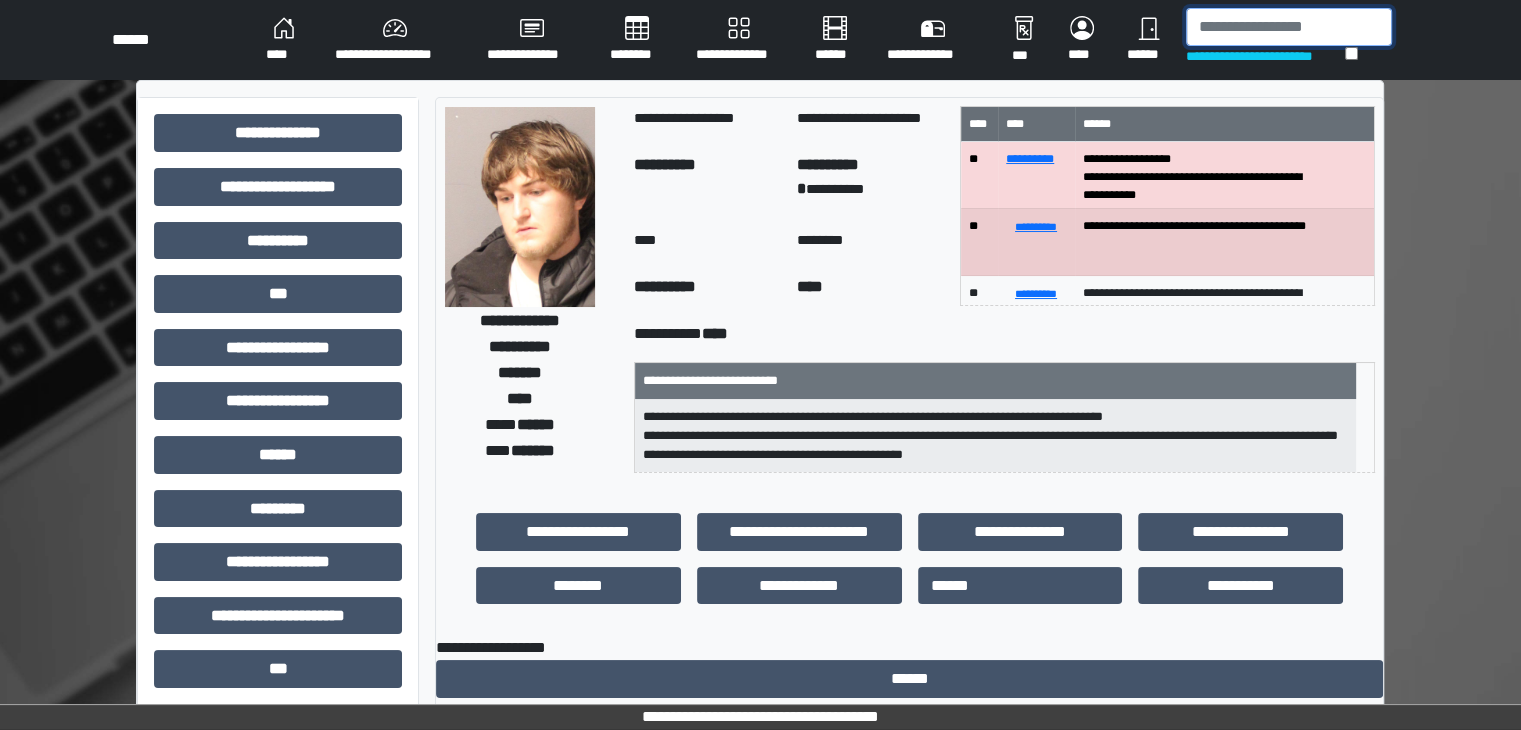 click at bounding box center (1289, 27) 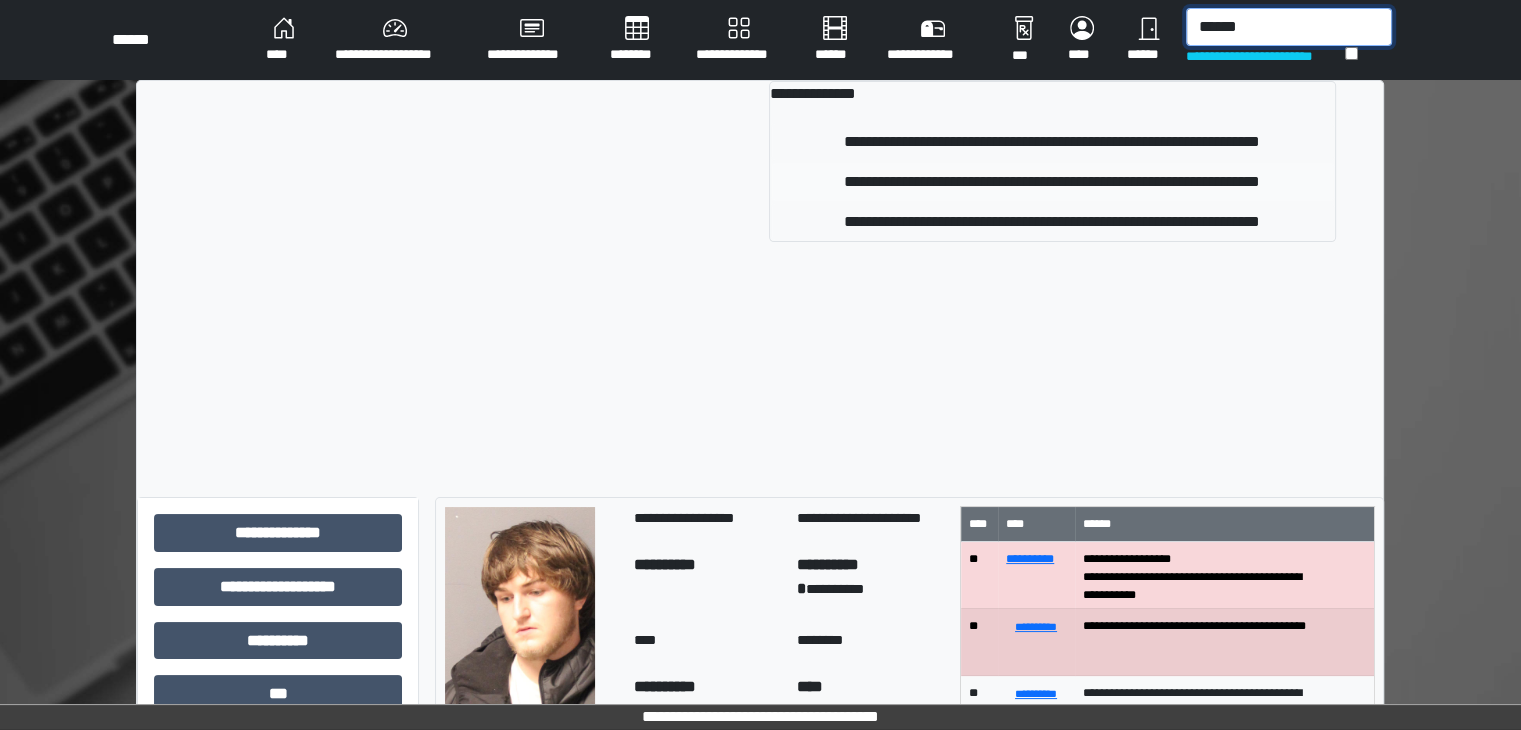 type on "******" 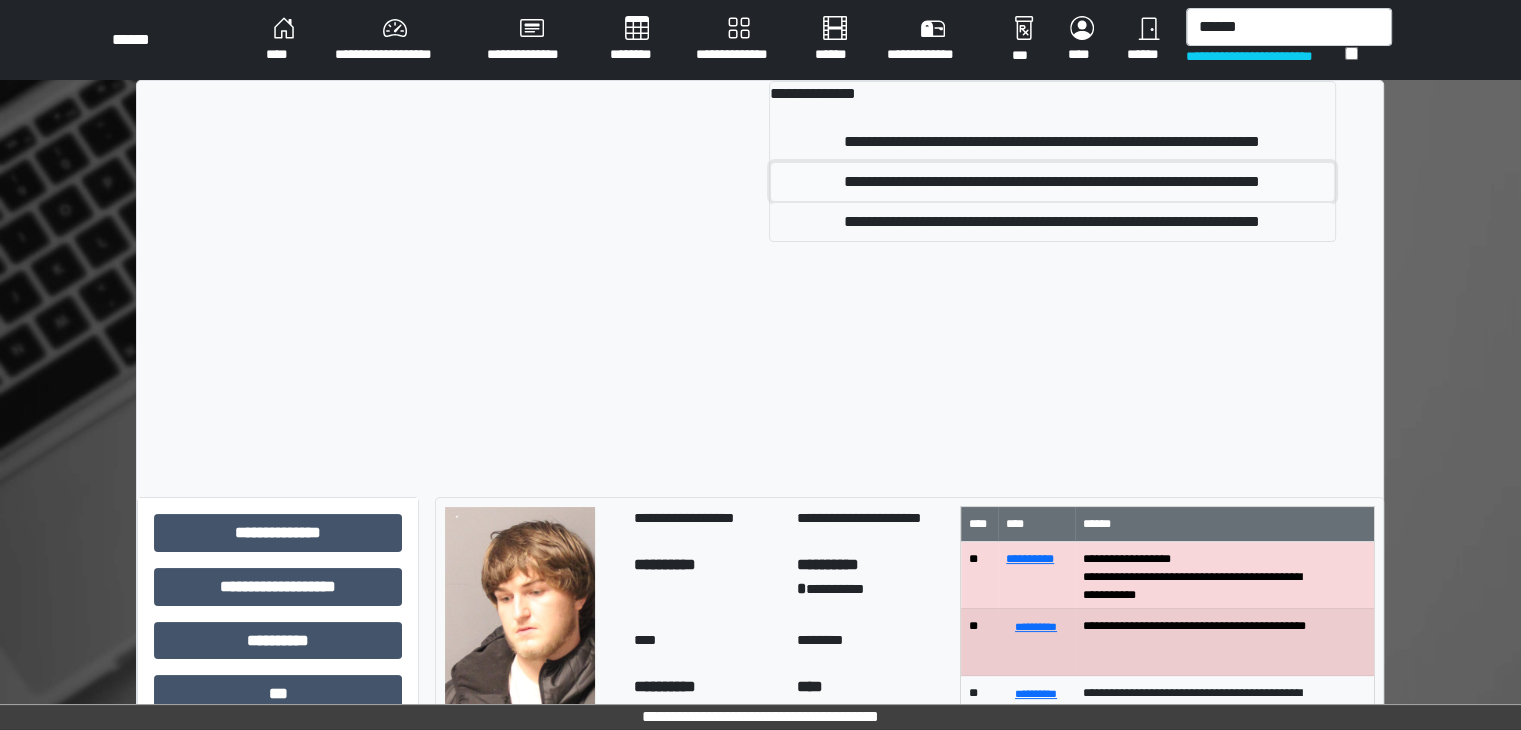 click on "**********" at bounding box center [1052, 182] 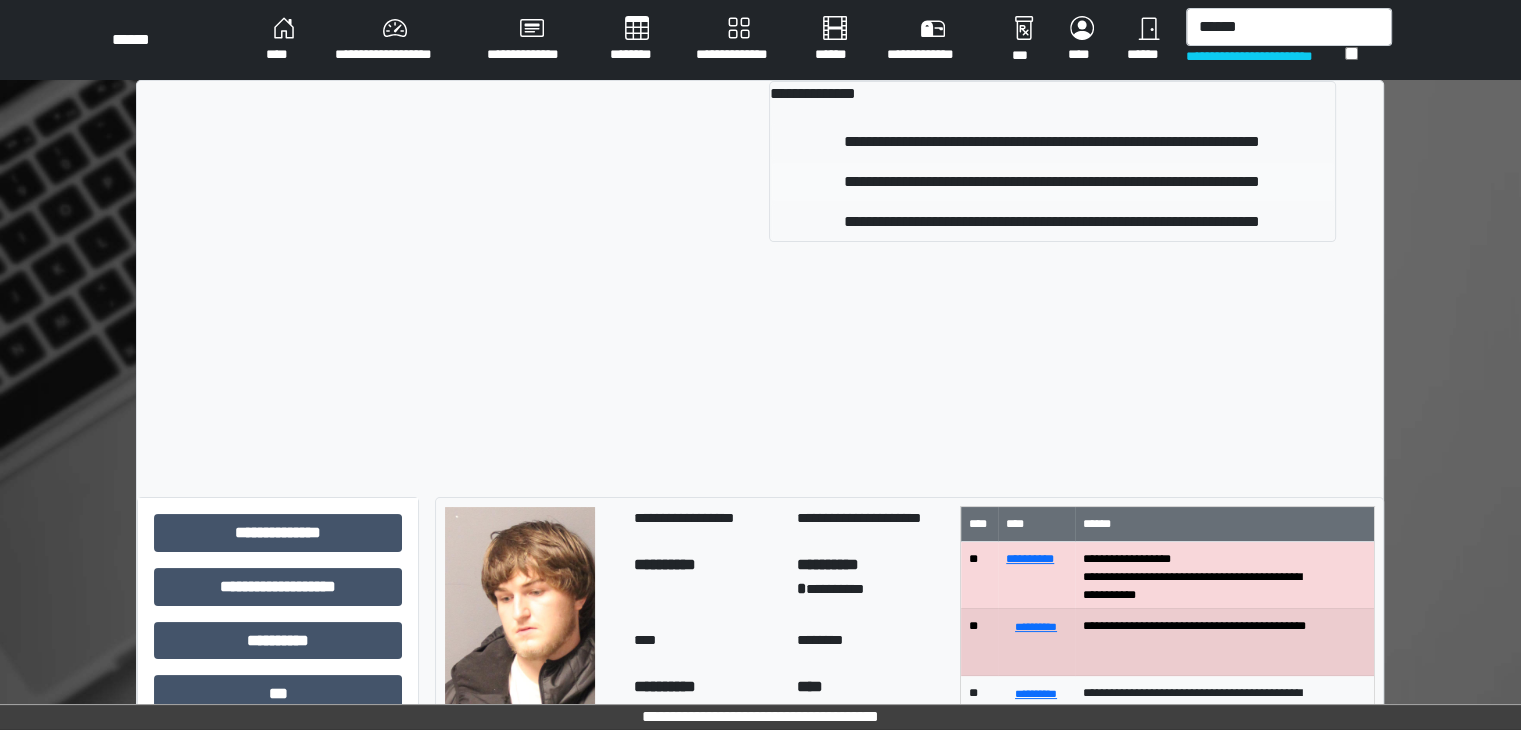 type 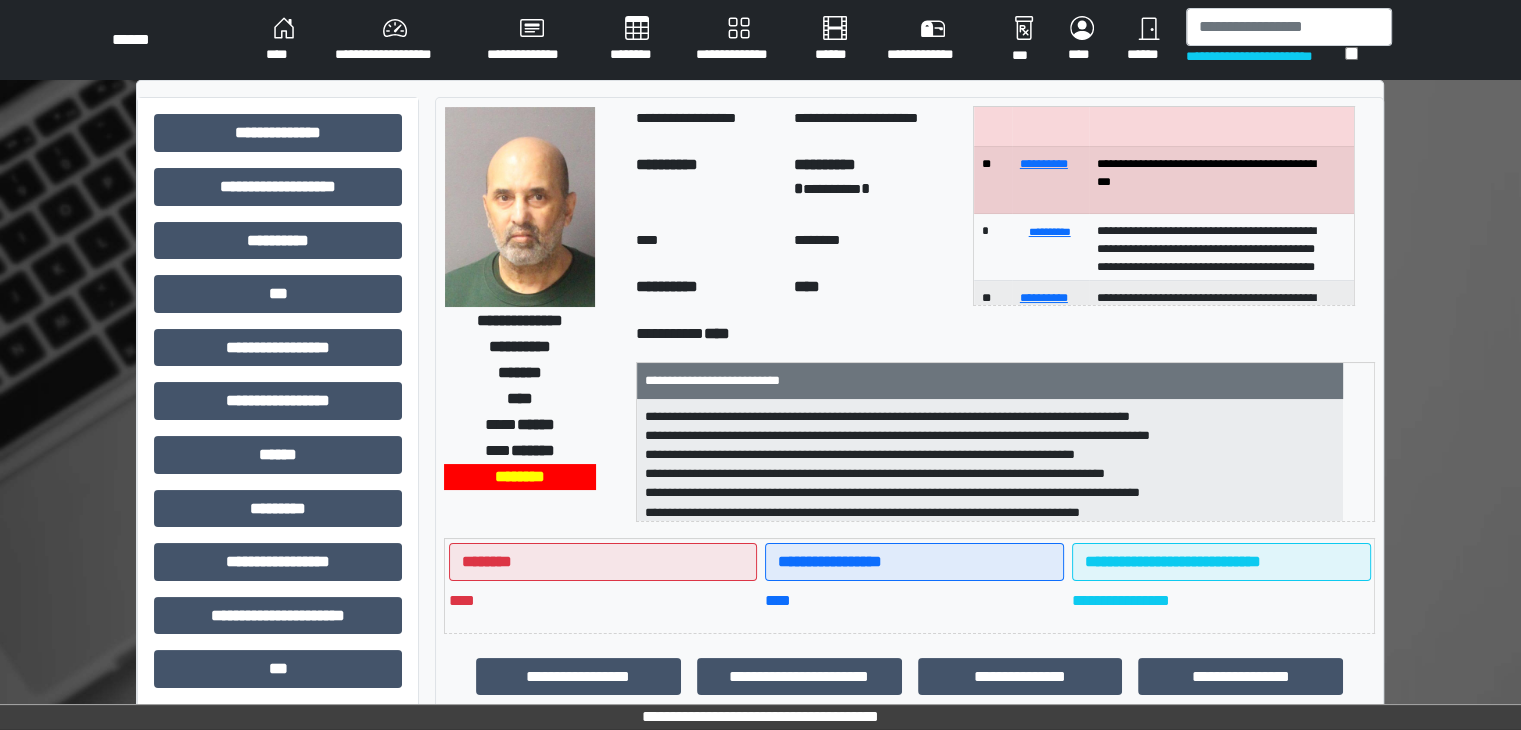 scroll, scrollTop: 200, scrollLeft: 0, axis: vertical 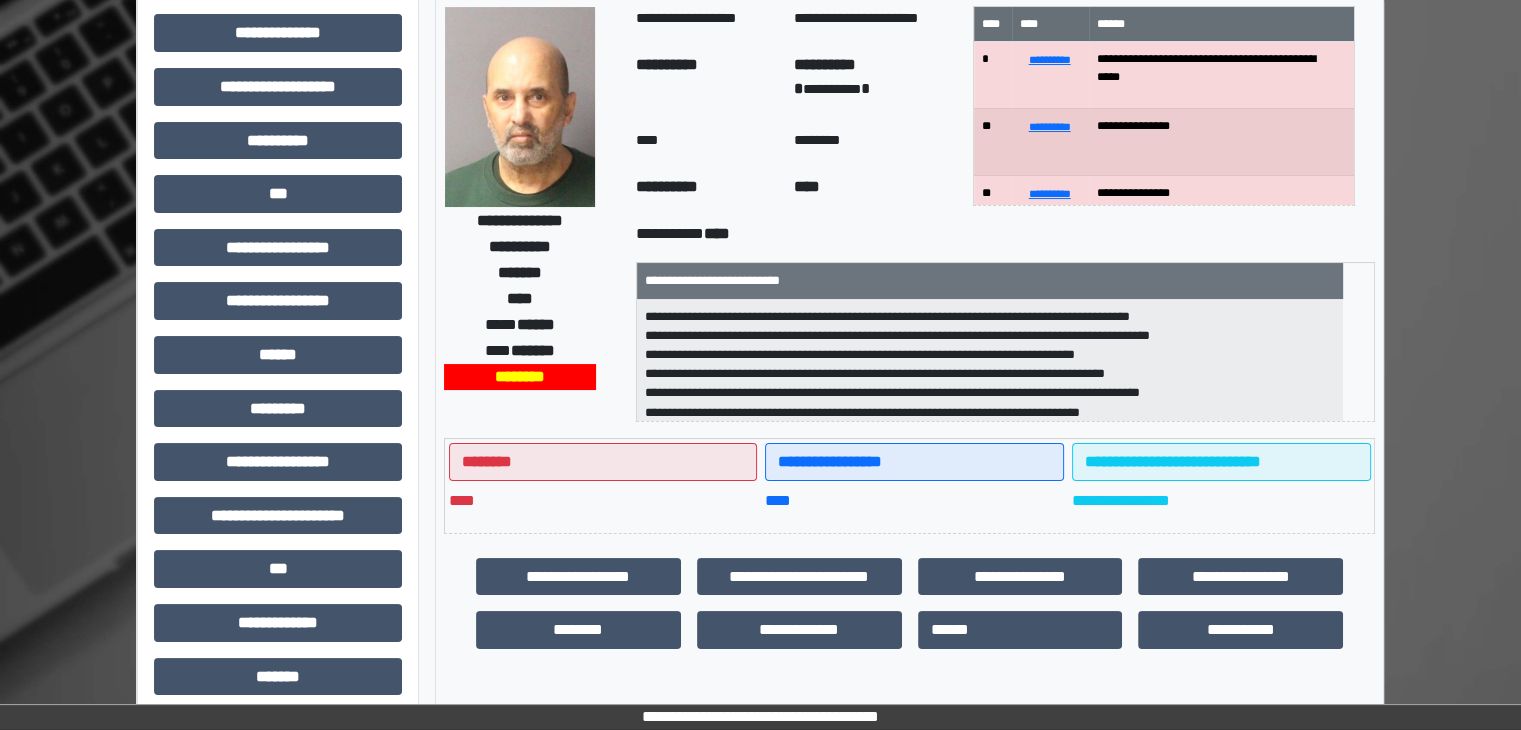 click on "**********" at bounding box center (760, 523) 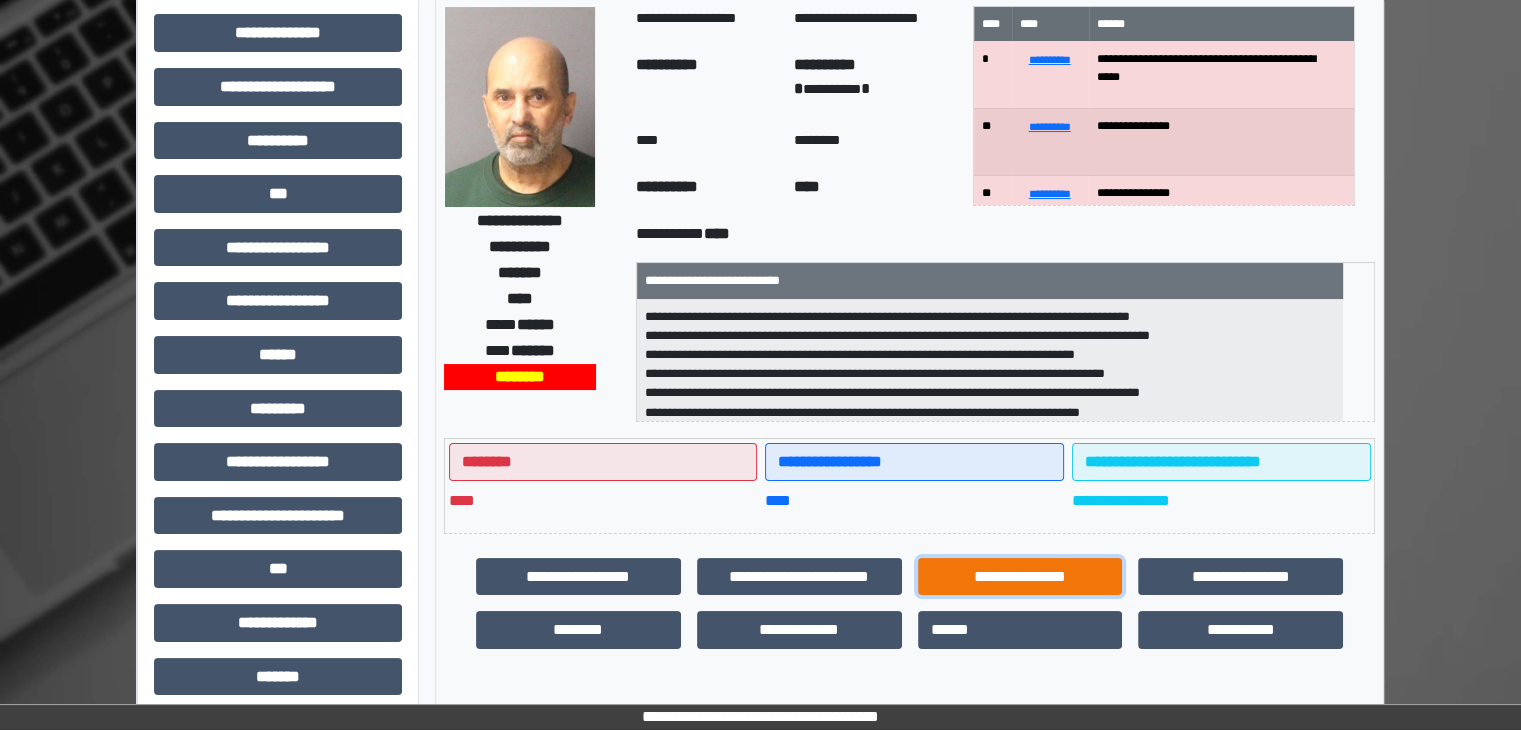 click on "**********" at bounding box center [1020, 577] 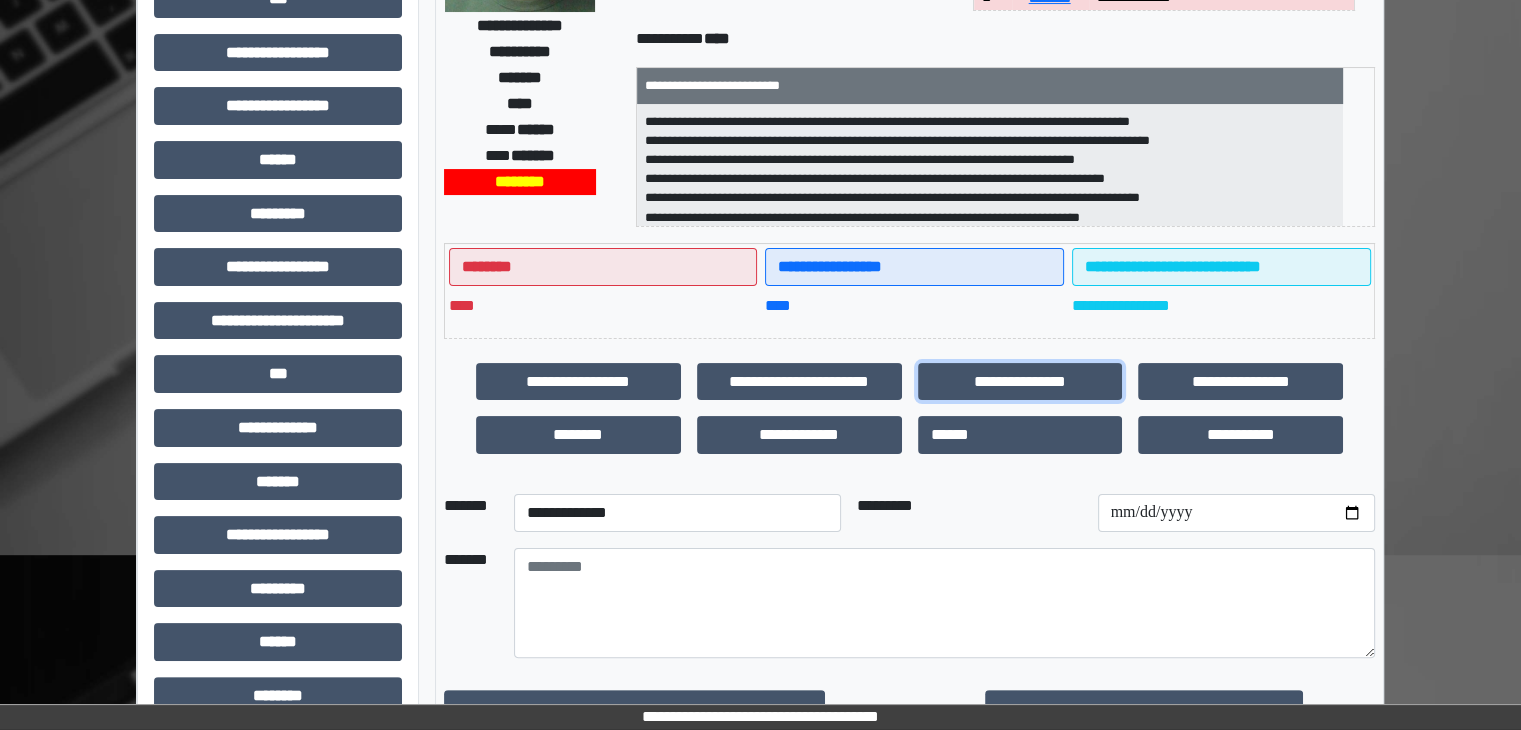 scroll, scrollTop: 300, scrollLeft: 0, axis: vertical 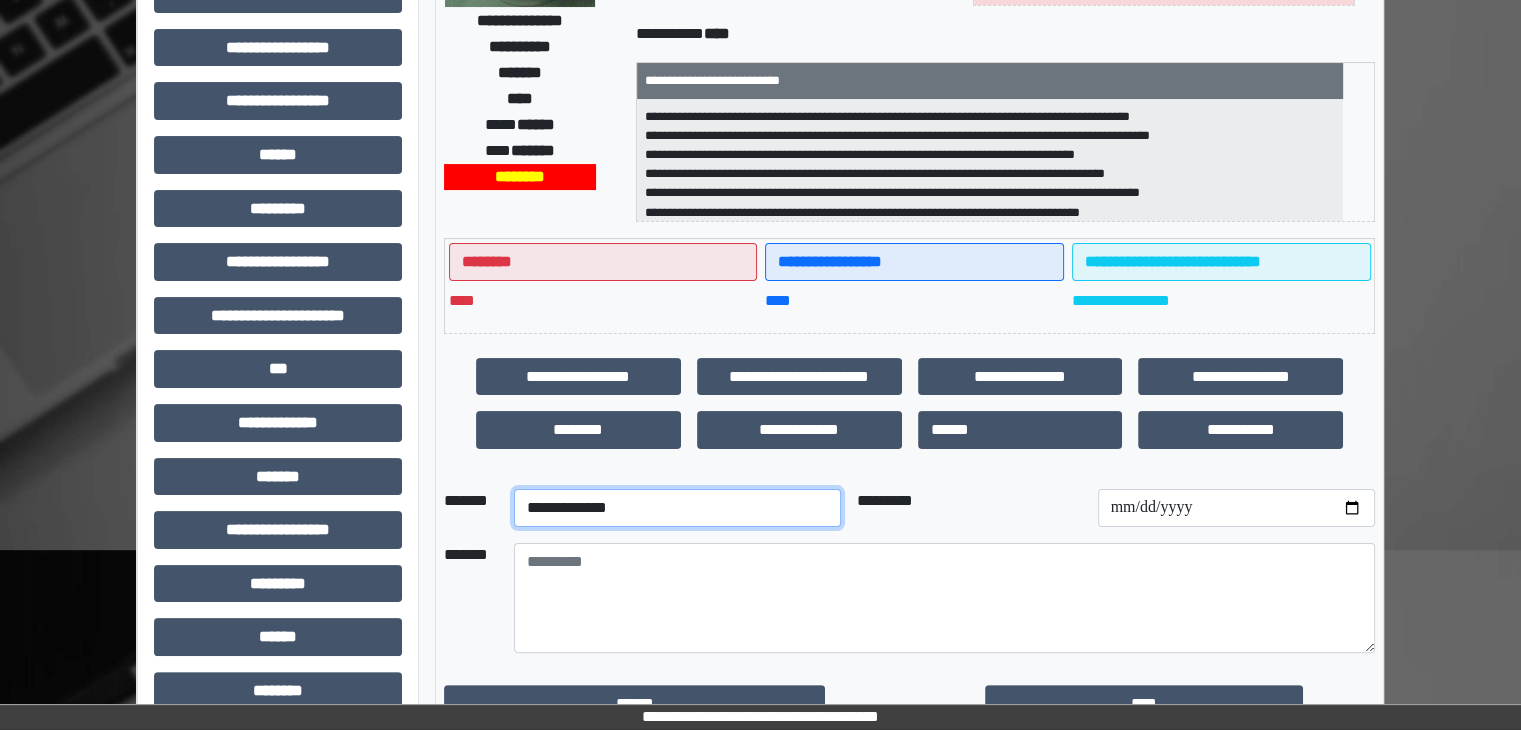 click on "**********" at bounding box center (677, 508) 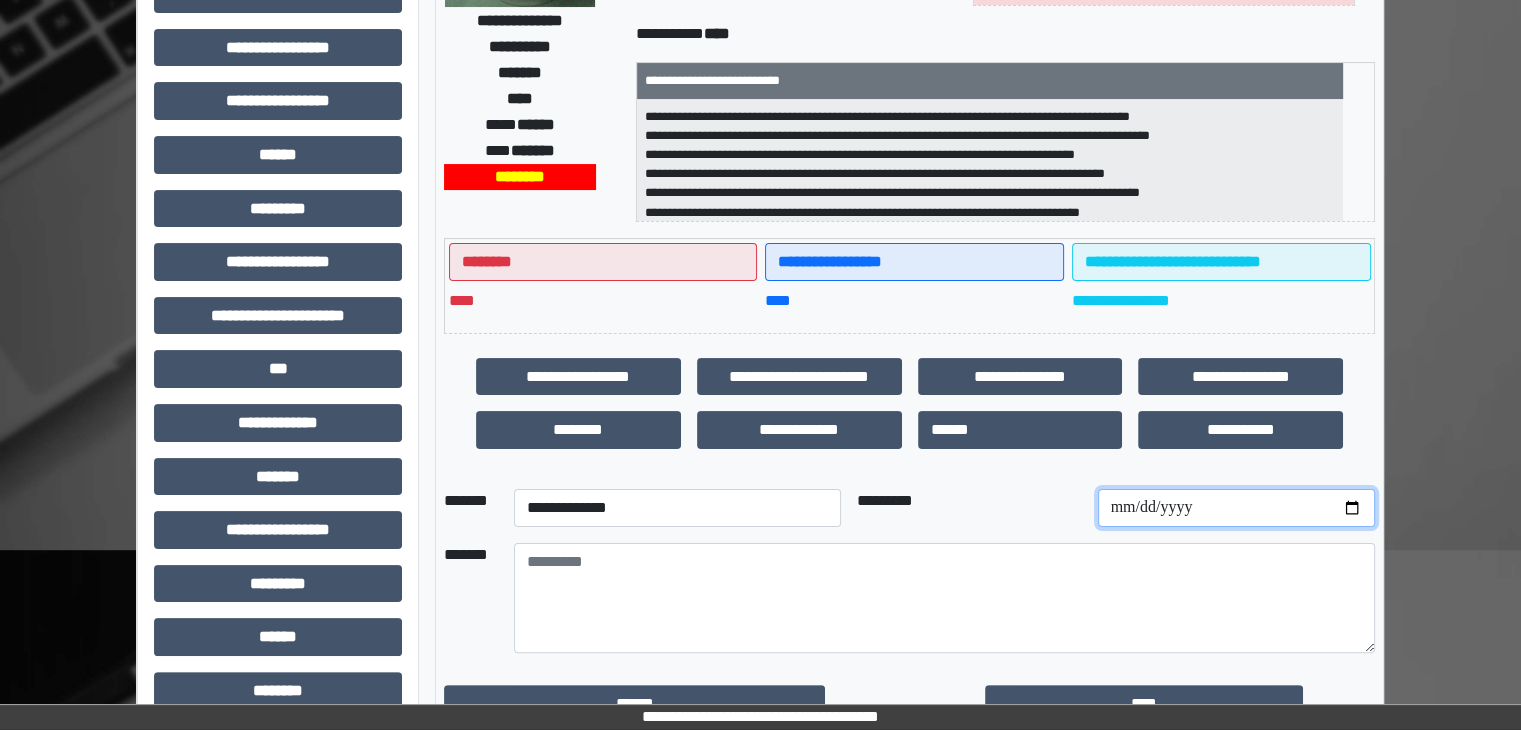 click at bounding box center [1236, 508] 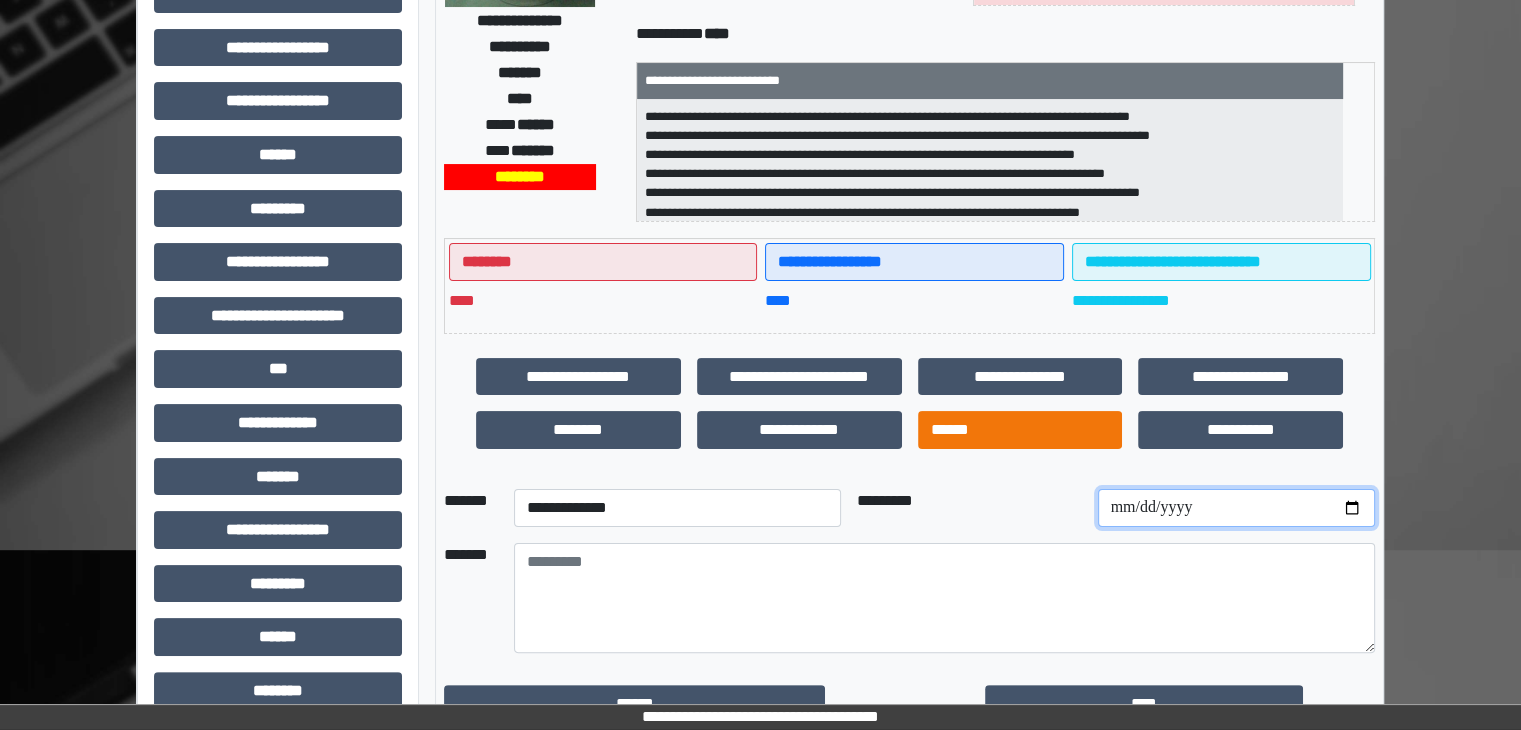 type on "**********" 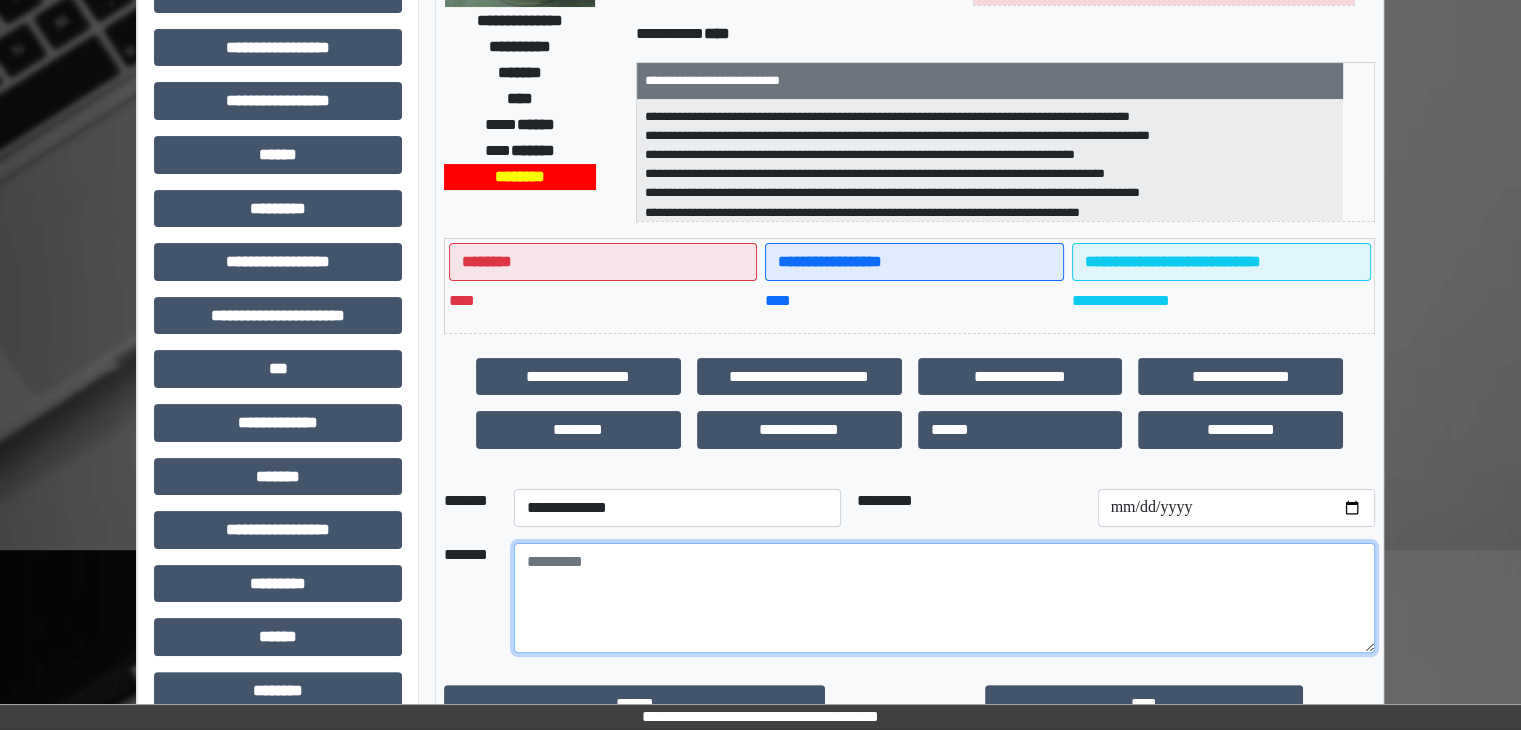 drag, startPoint x: 848, startPoint y: 569, endPoint x: 843, endPoint y: 557, distance: 13 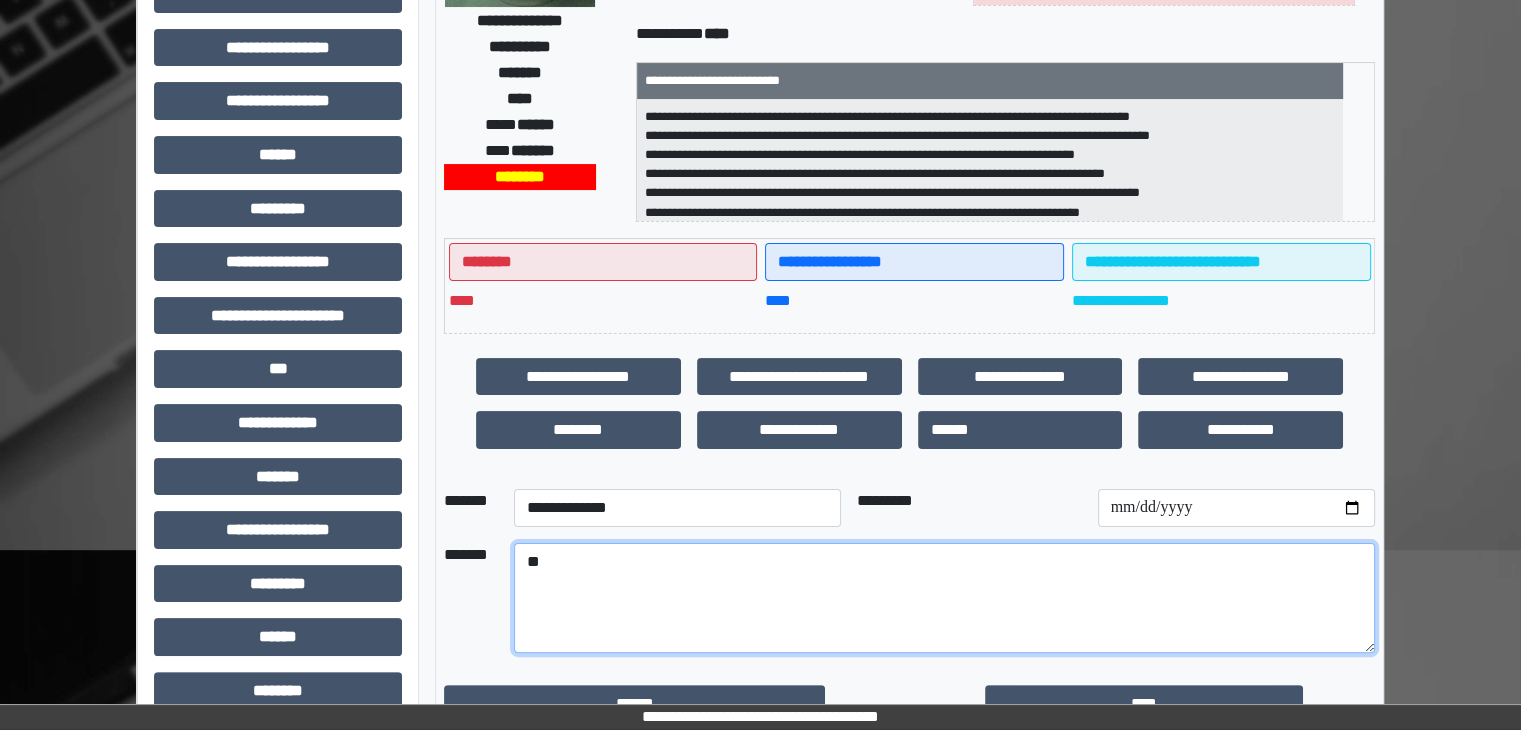 type on "*" 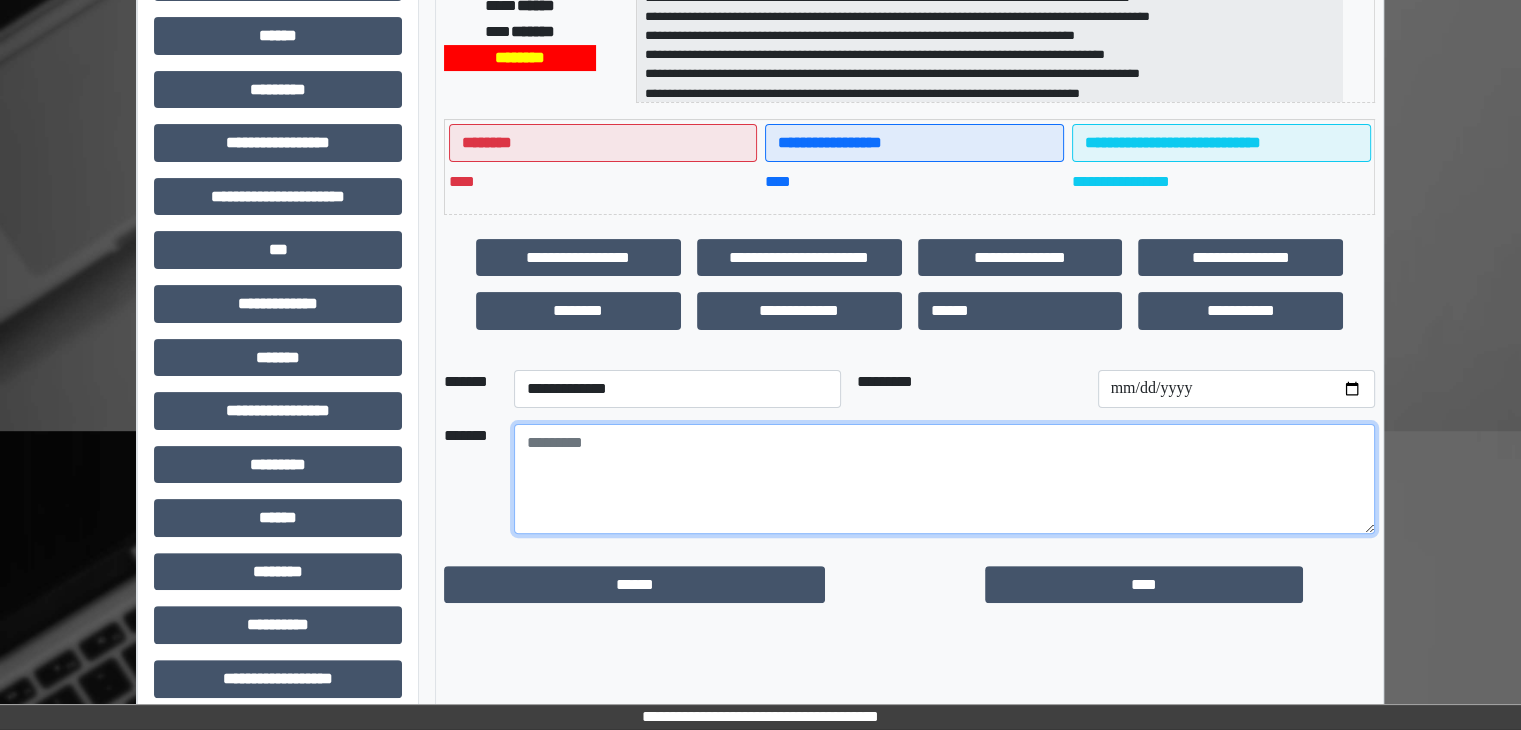 scroll, scrollTop: 436, scrollLeft: 0, axis: vertical 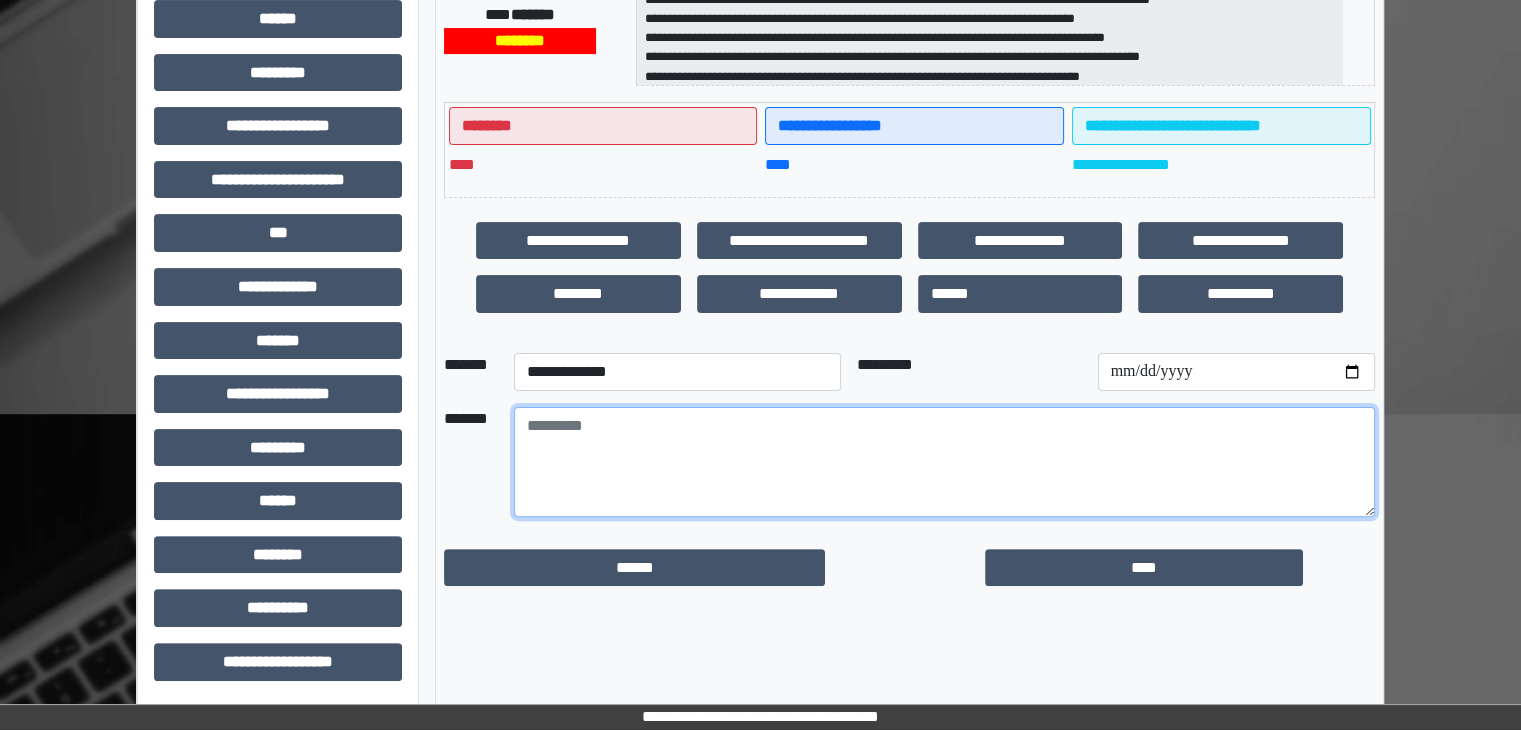 click at bounding box center (944, 462) 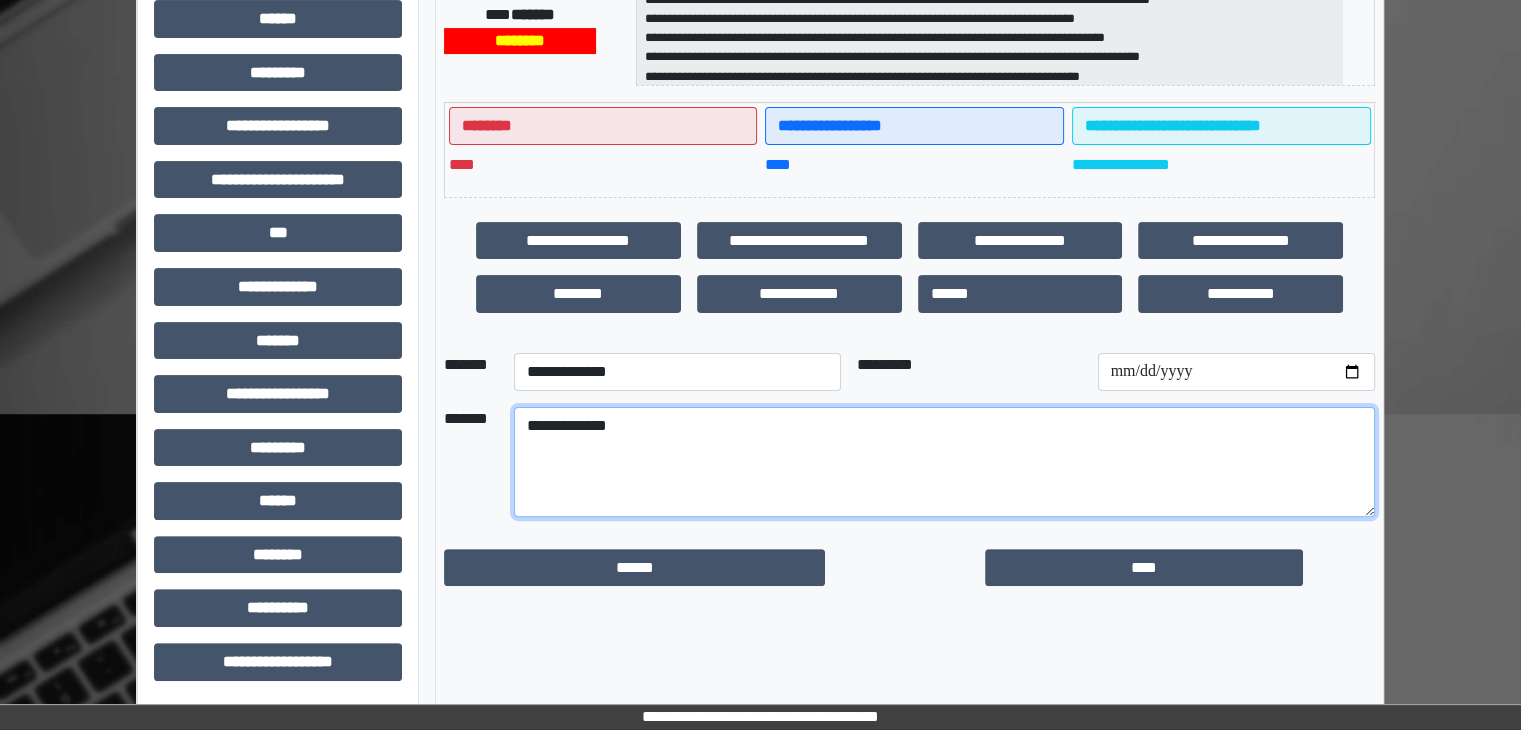 paste on "**********" 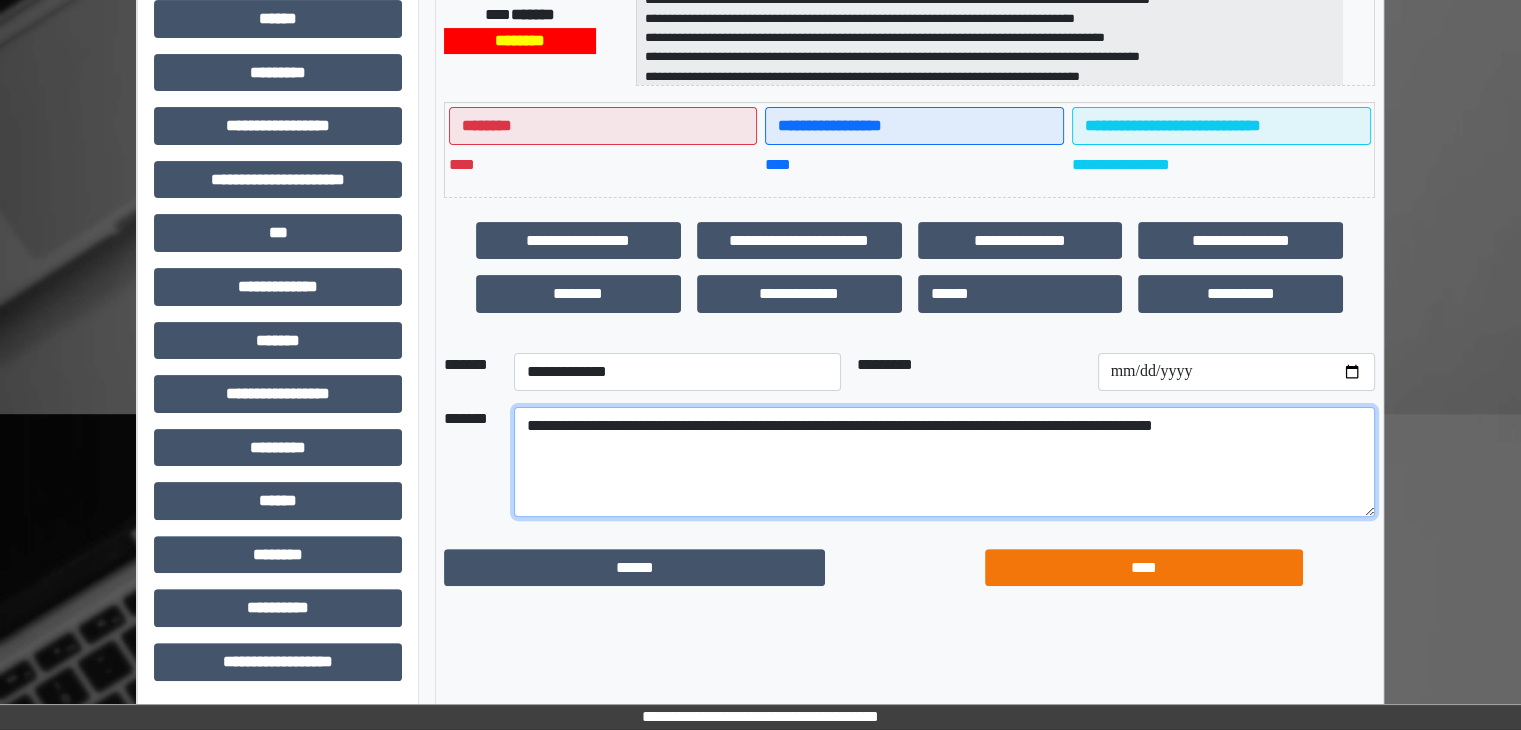type on "**********" 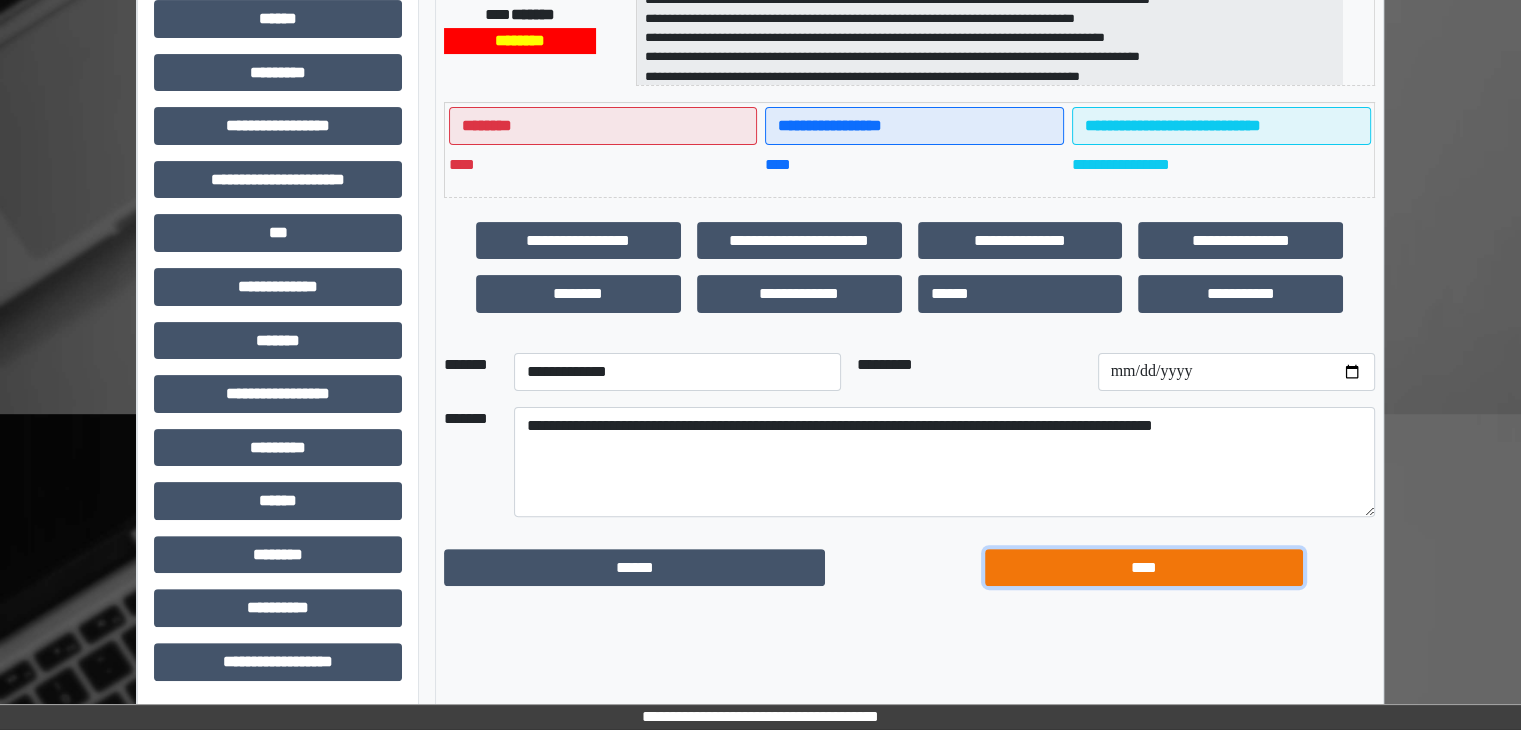 click on "****" at bounding box center (1144, 568) 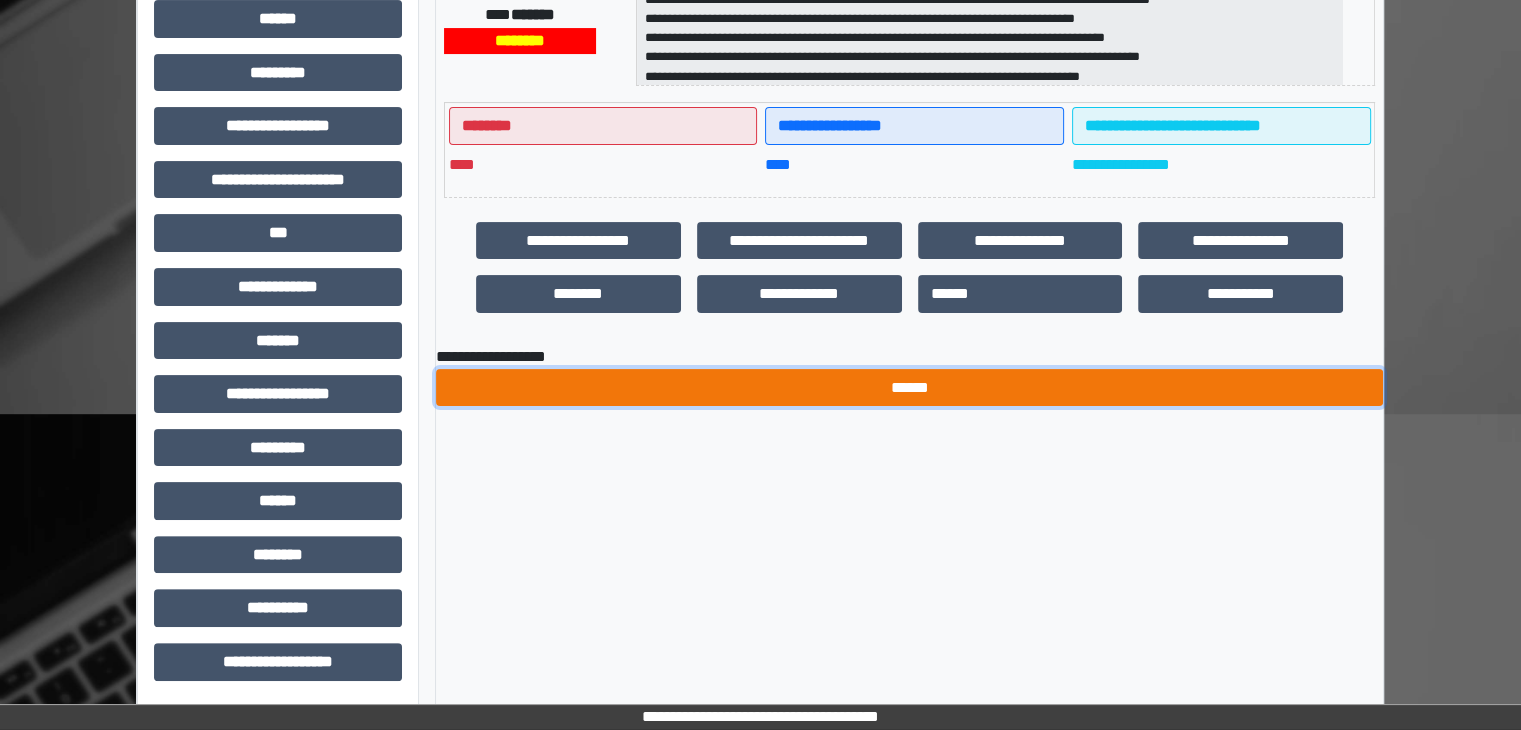 click on "******" at bounding box center [909, 388] 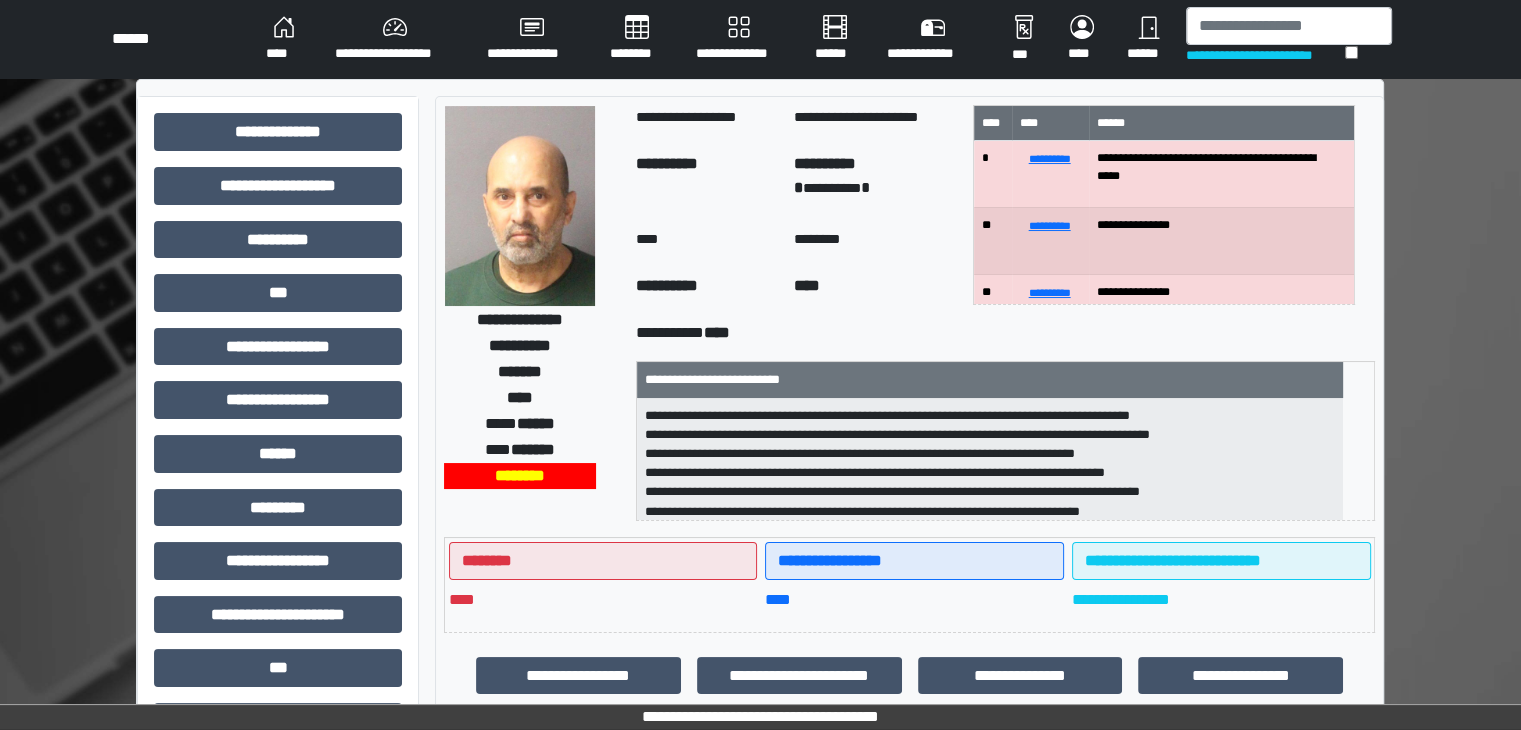 scroll, scrollTop: 0, scrollLeft: 0, axis: both 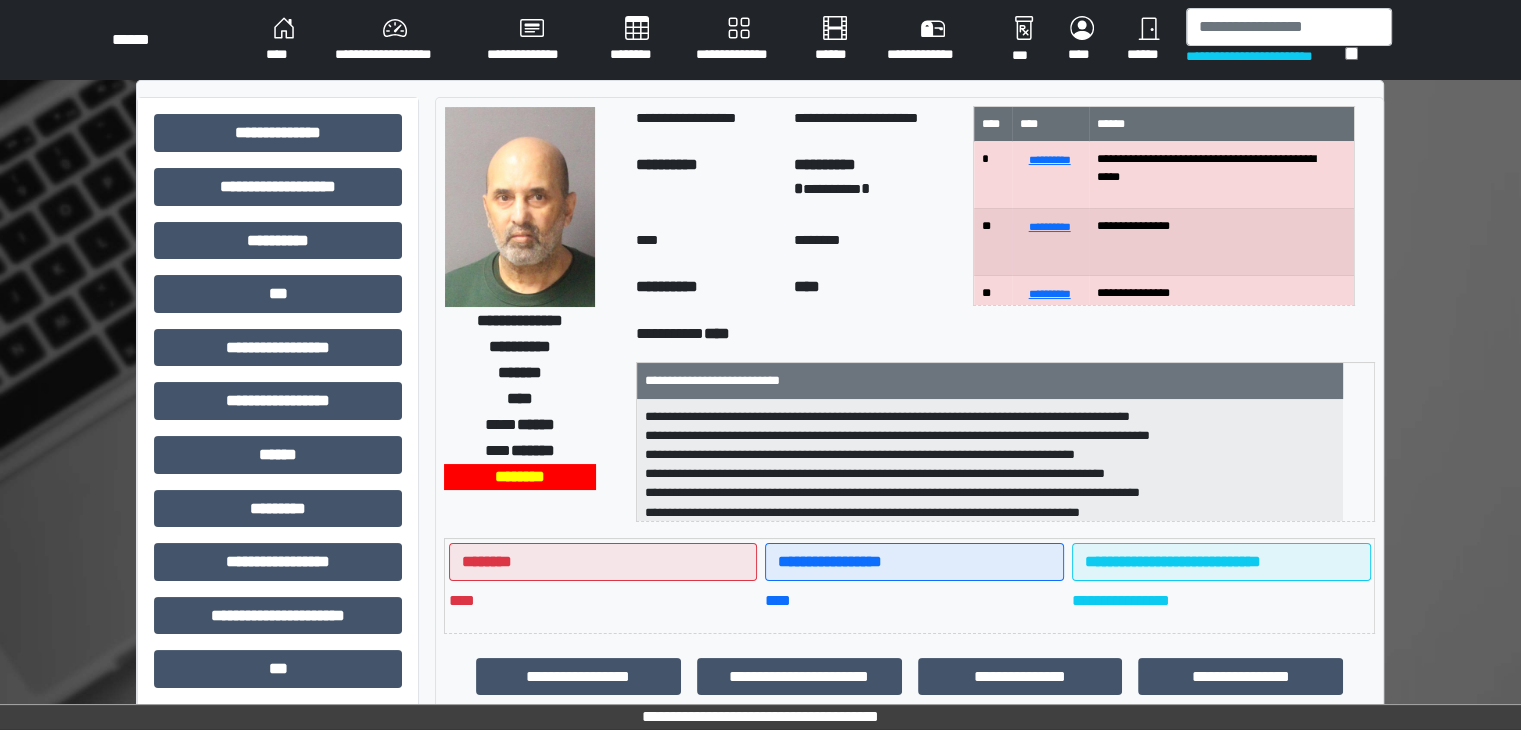 click on "****" at bounding box center [284, 40] 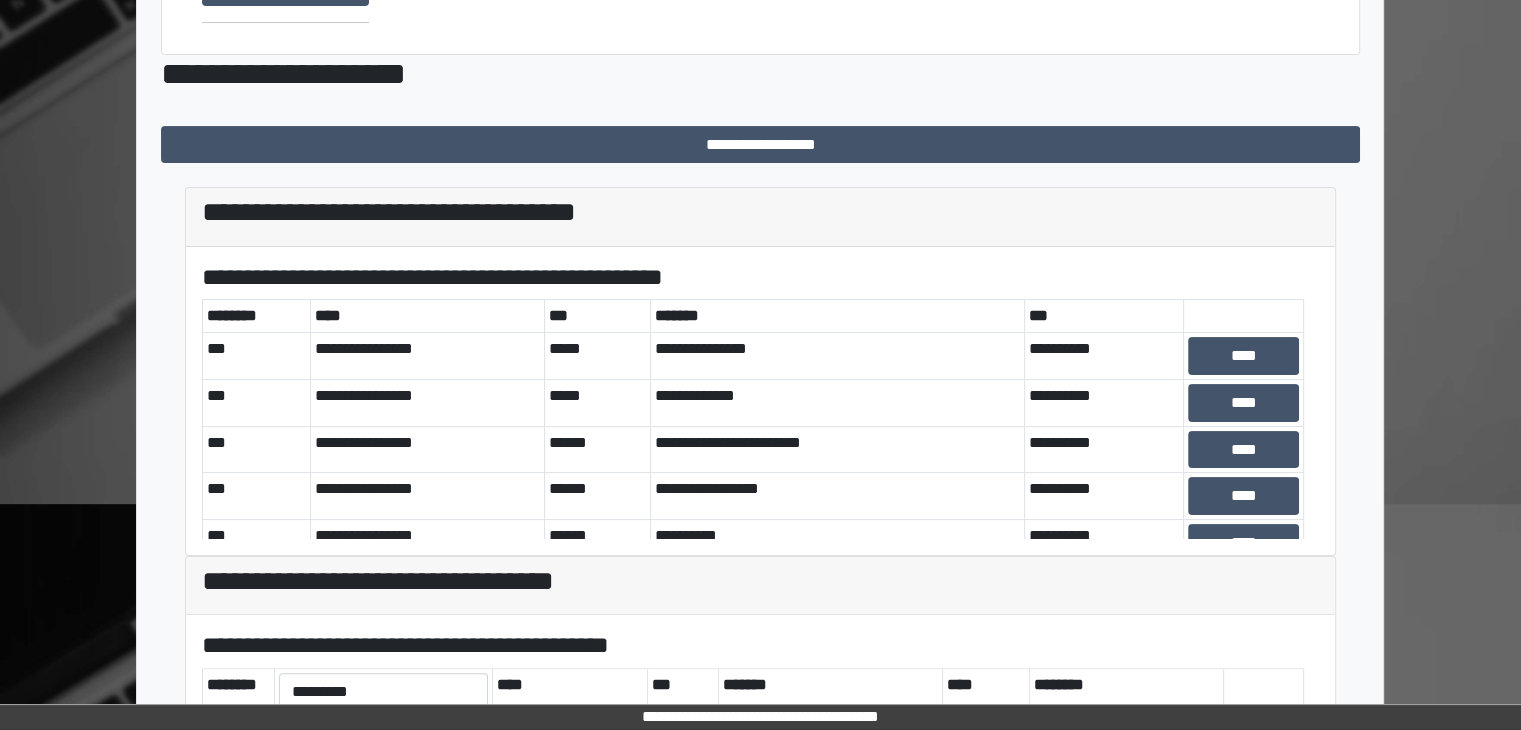 scroll, scrollTop: 0, scrollLeft: 0, axis: both 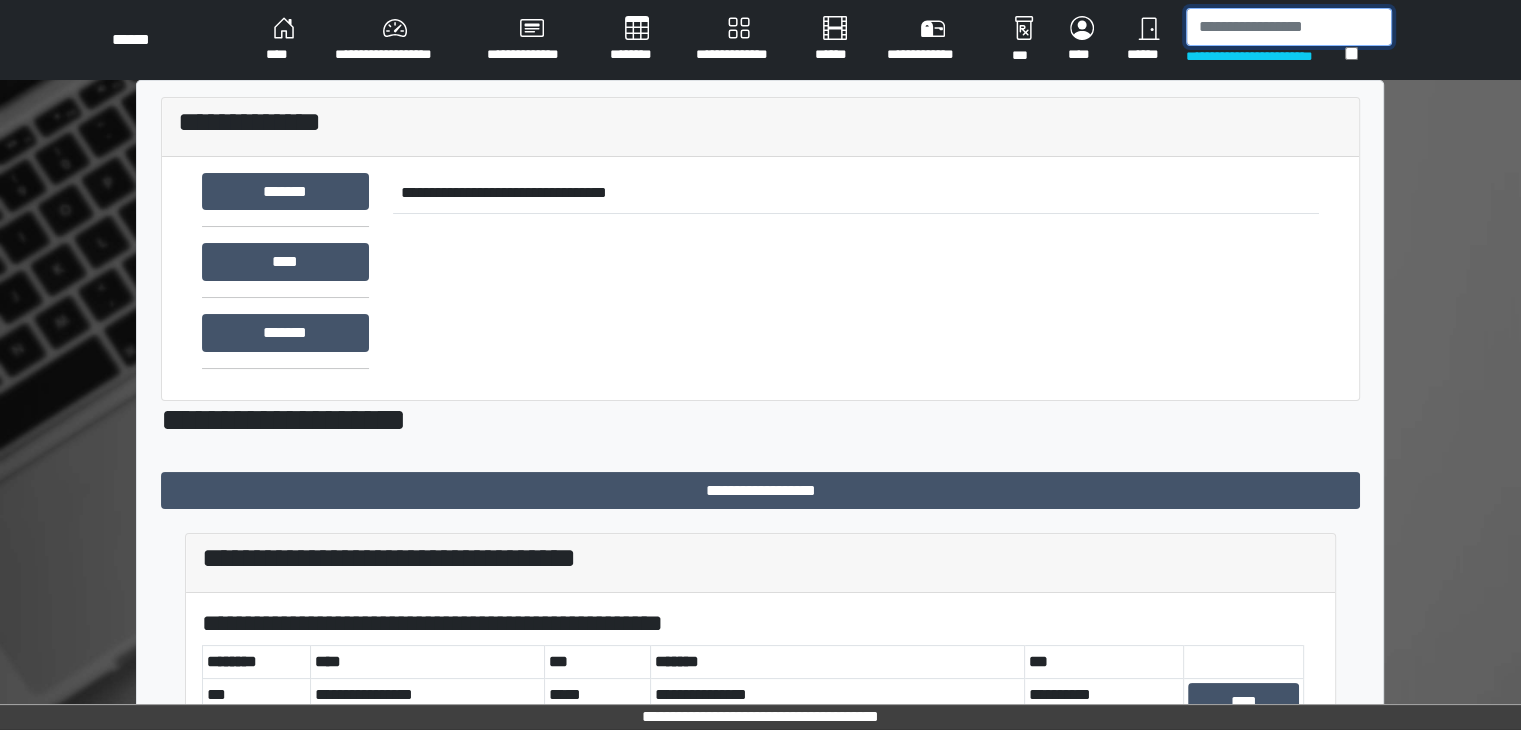 click at bounding box center (1289, 27) 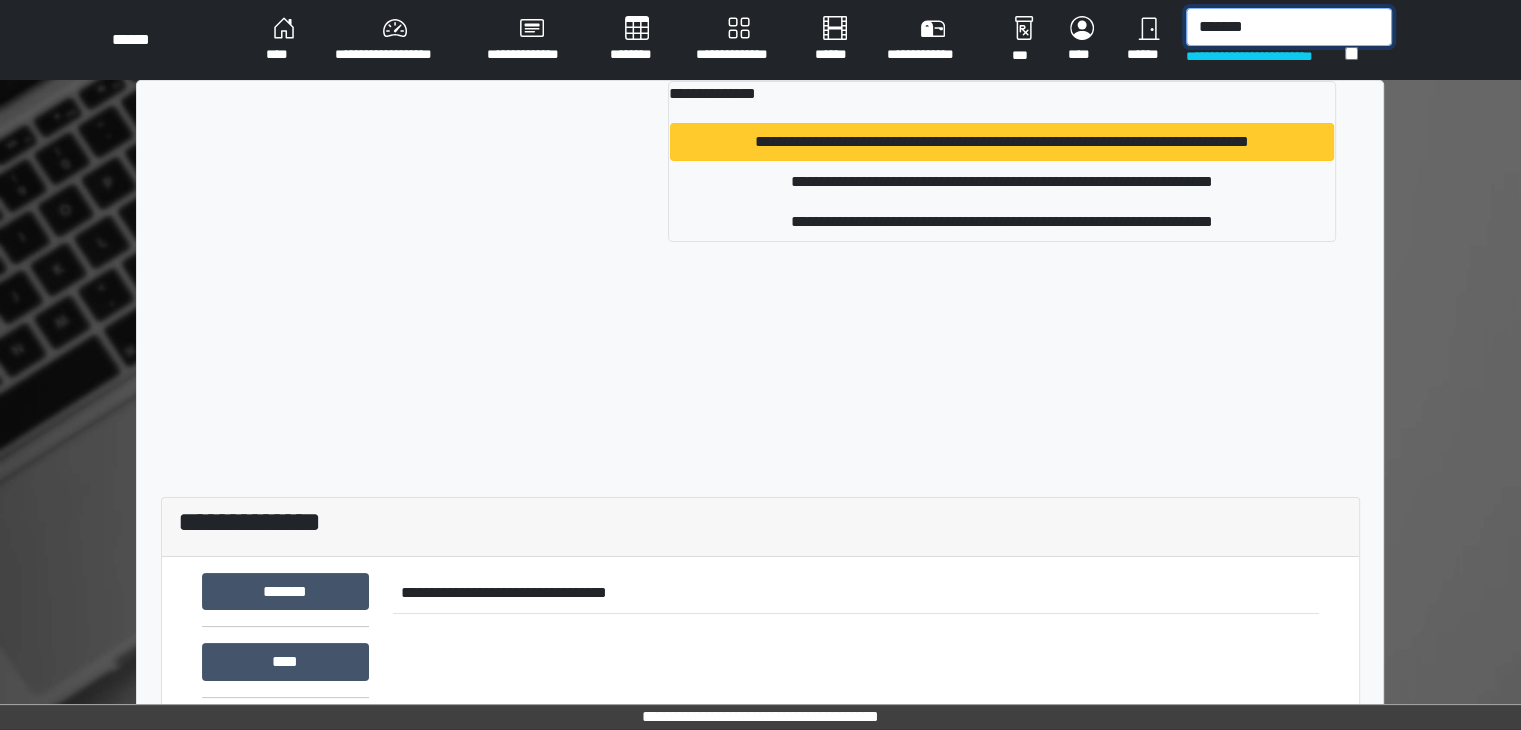 type on "*******" 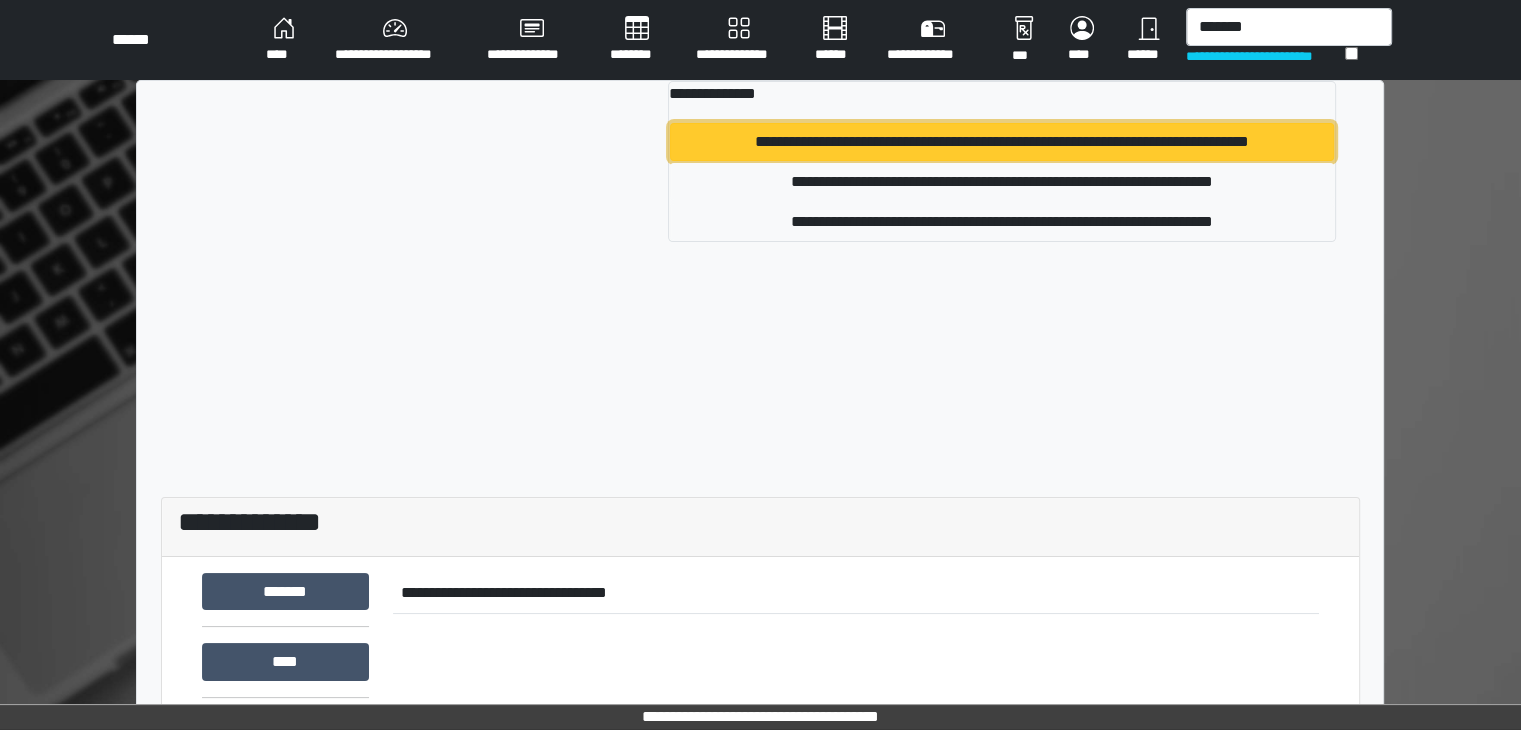 click on "**********" at bounding box center [1001, 142] 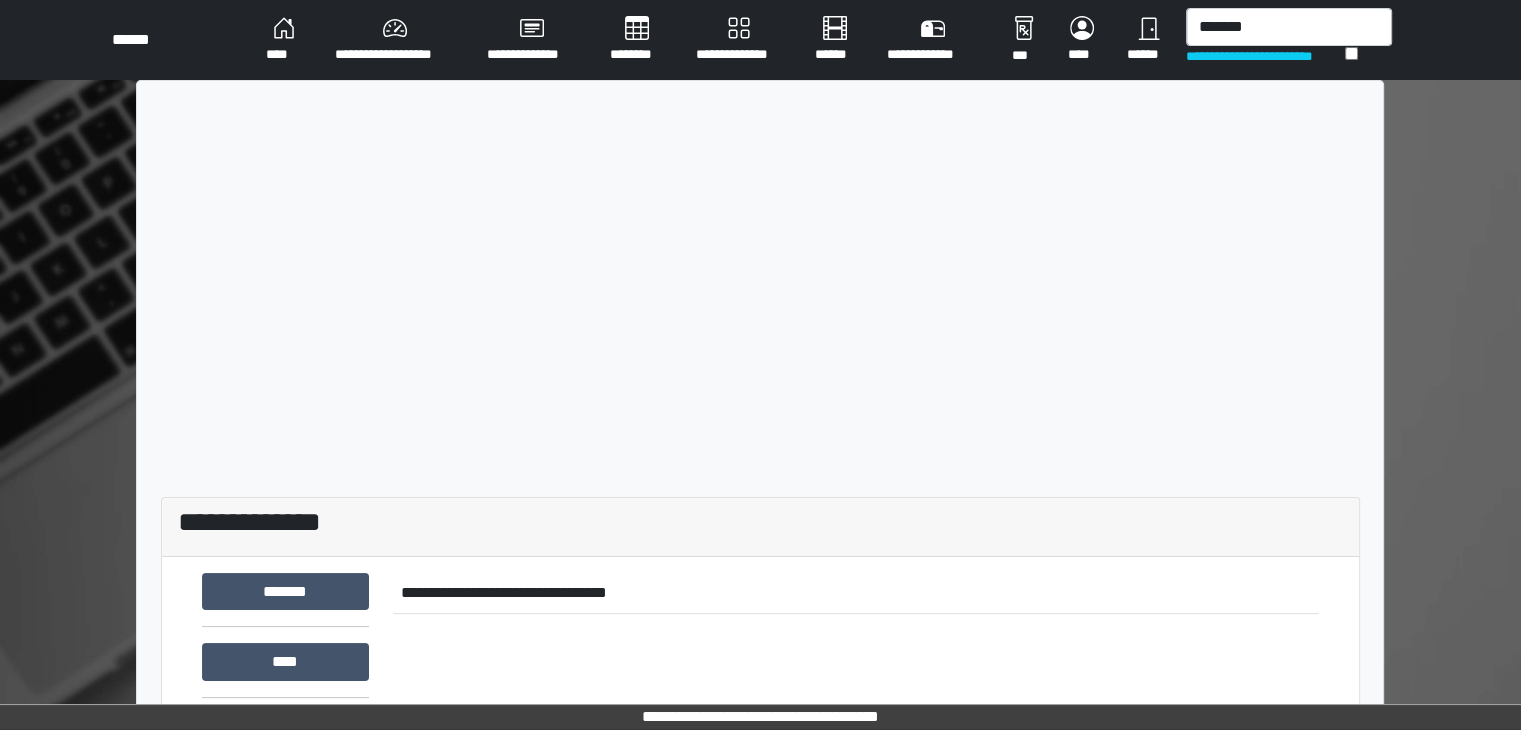 type 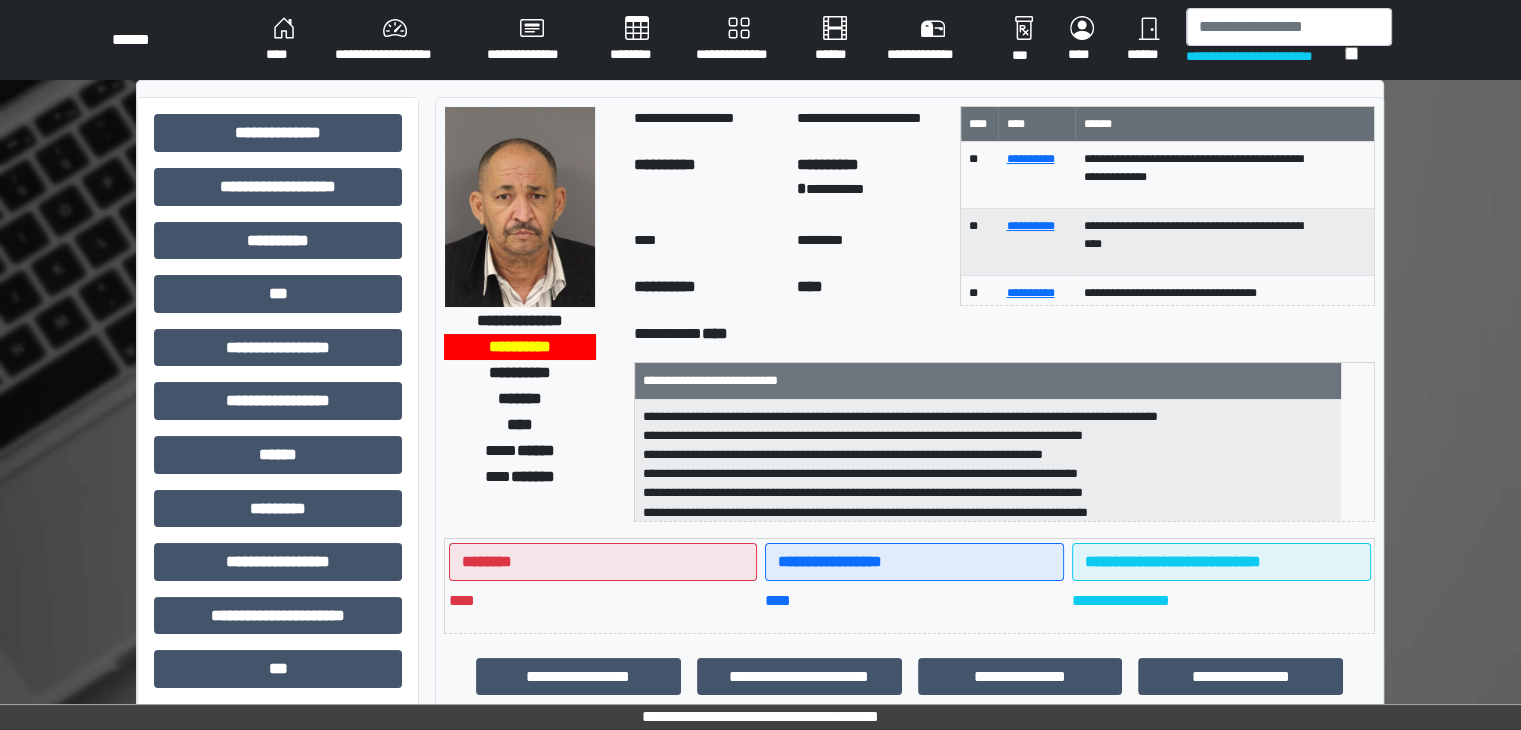 scroll, scrollTop: 6, scrollLeft: 0, axis: vertical 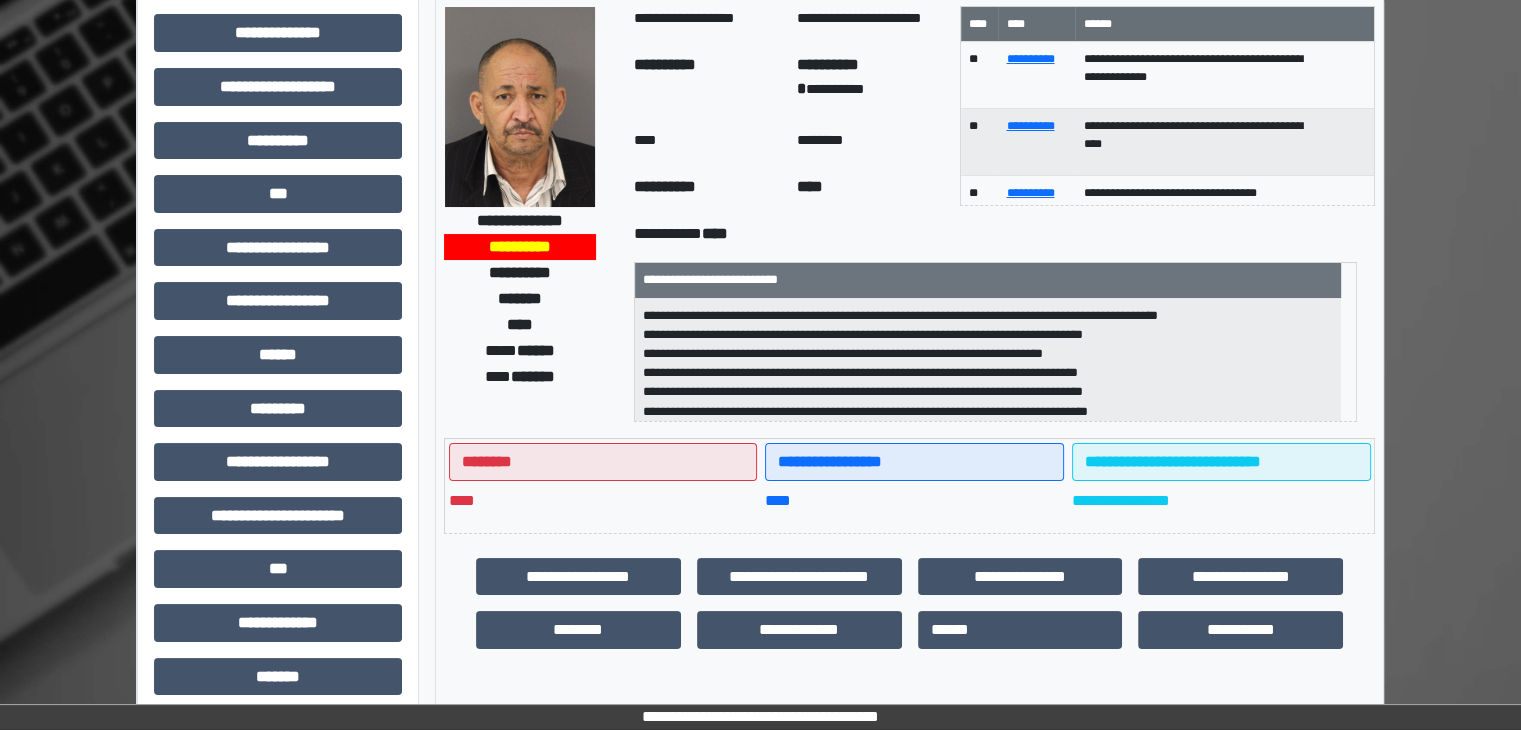click on "**********" at bounding box center (1004, 234) 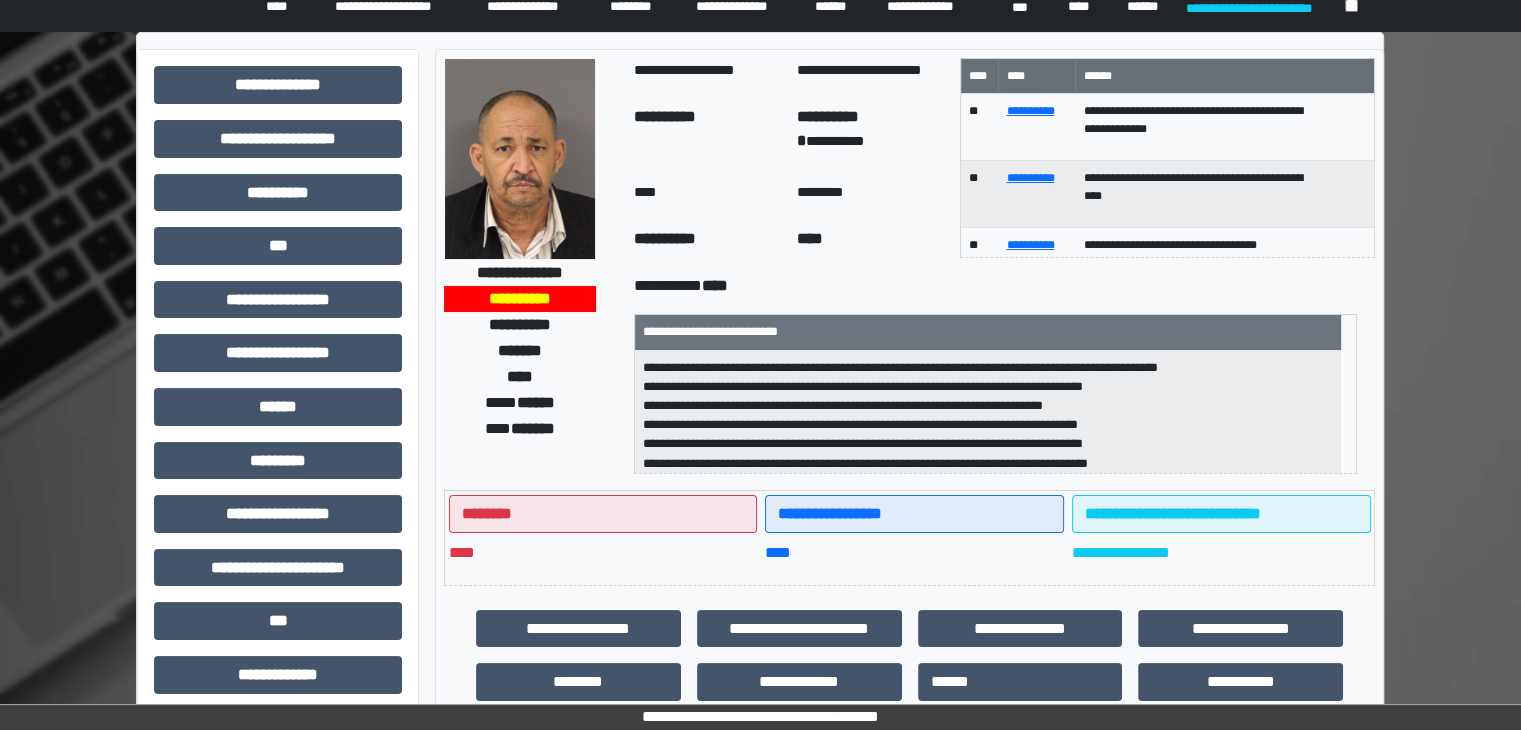 scroll, scrollTop: 0, scrollLeft: 0, axis: both 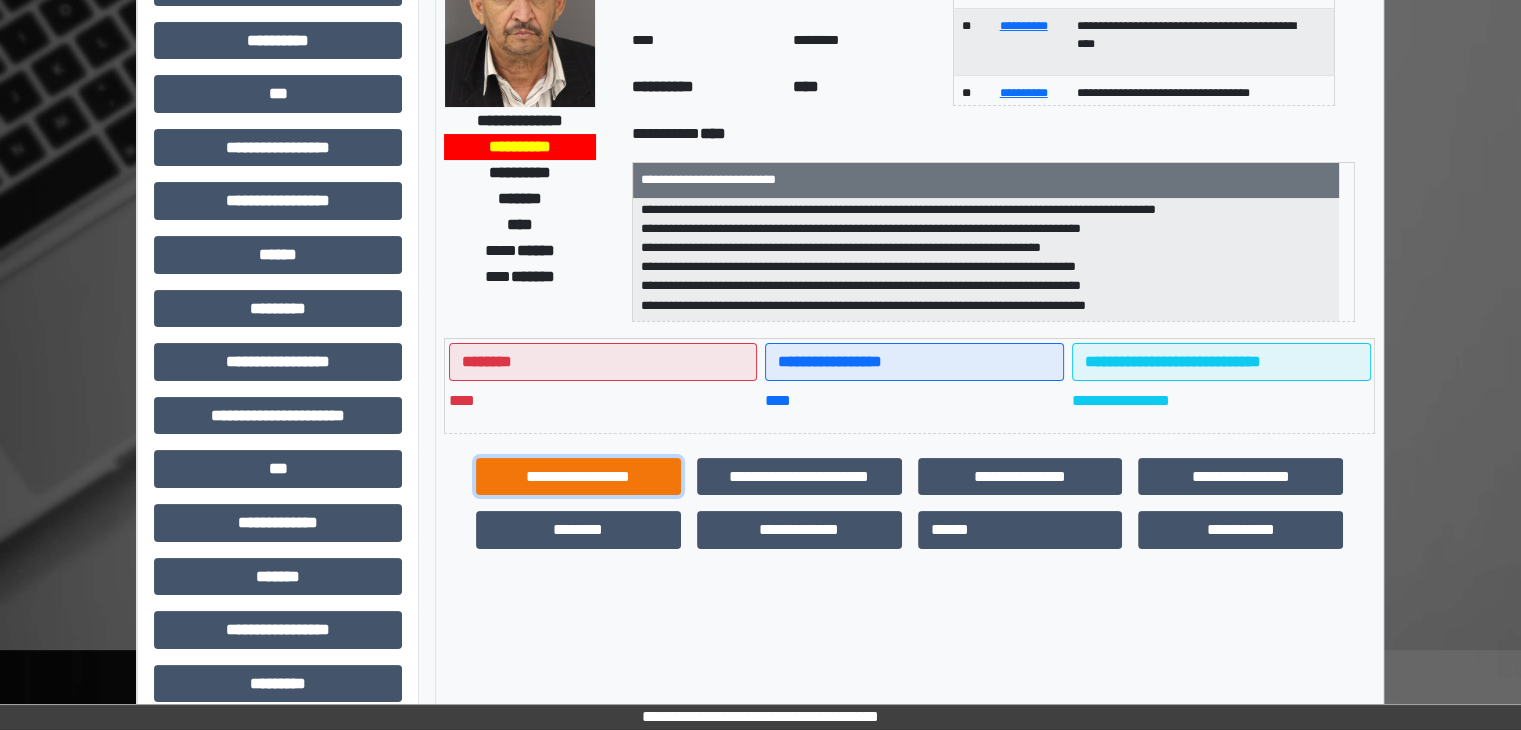 click on "**********" at bounding box center (578, 477) 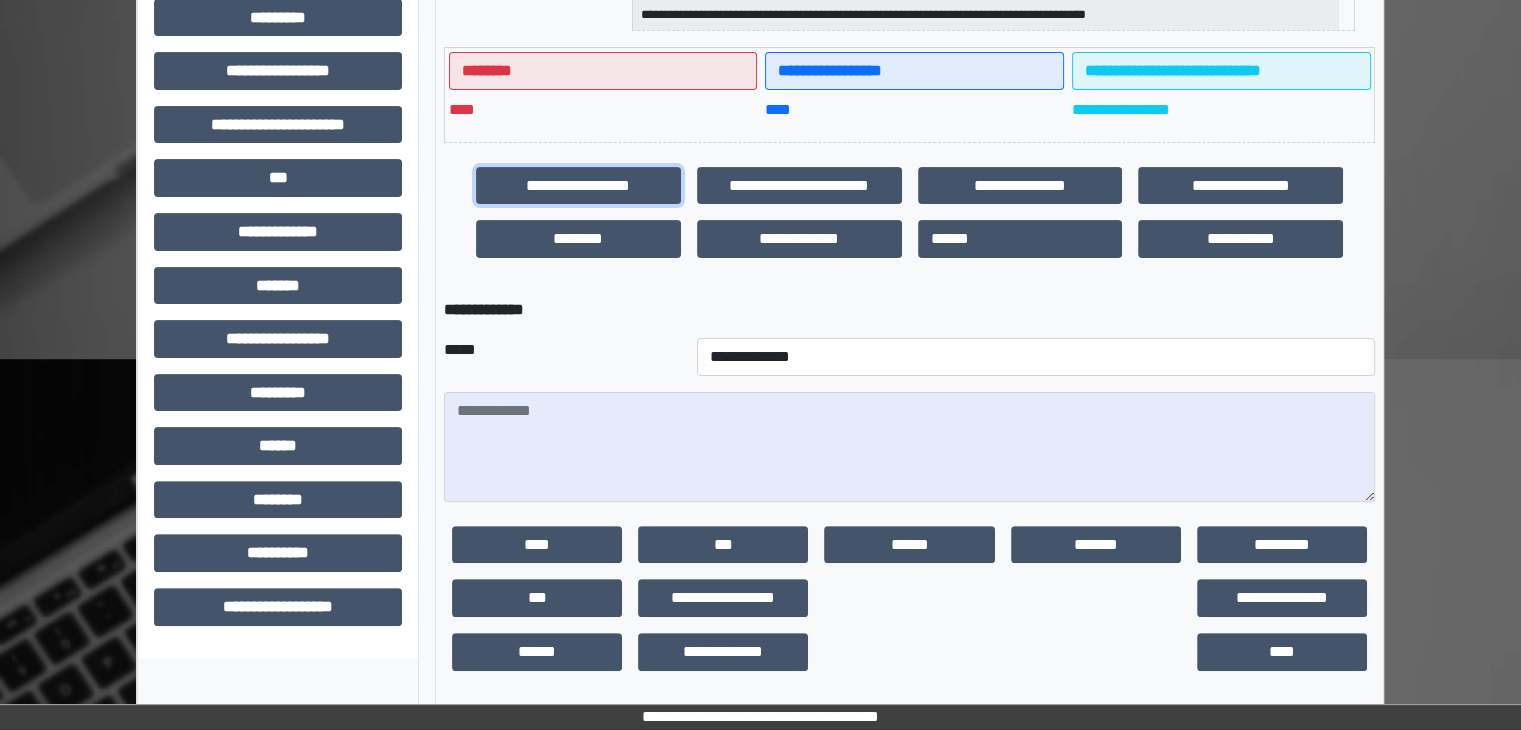 scroll, scrollTop: 496, scrollLeft: 0, axis: vertical 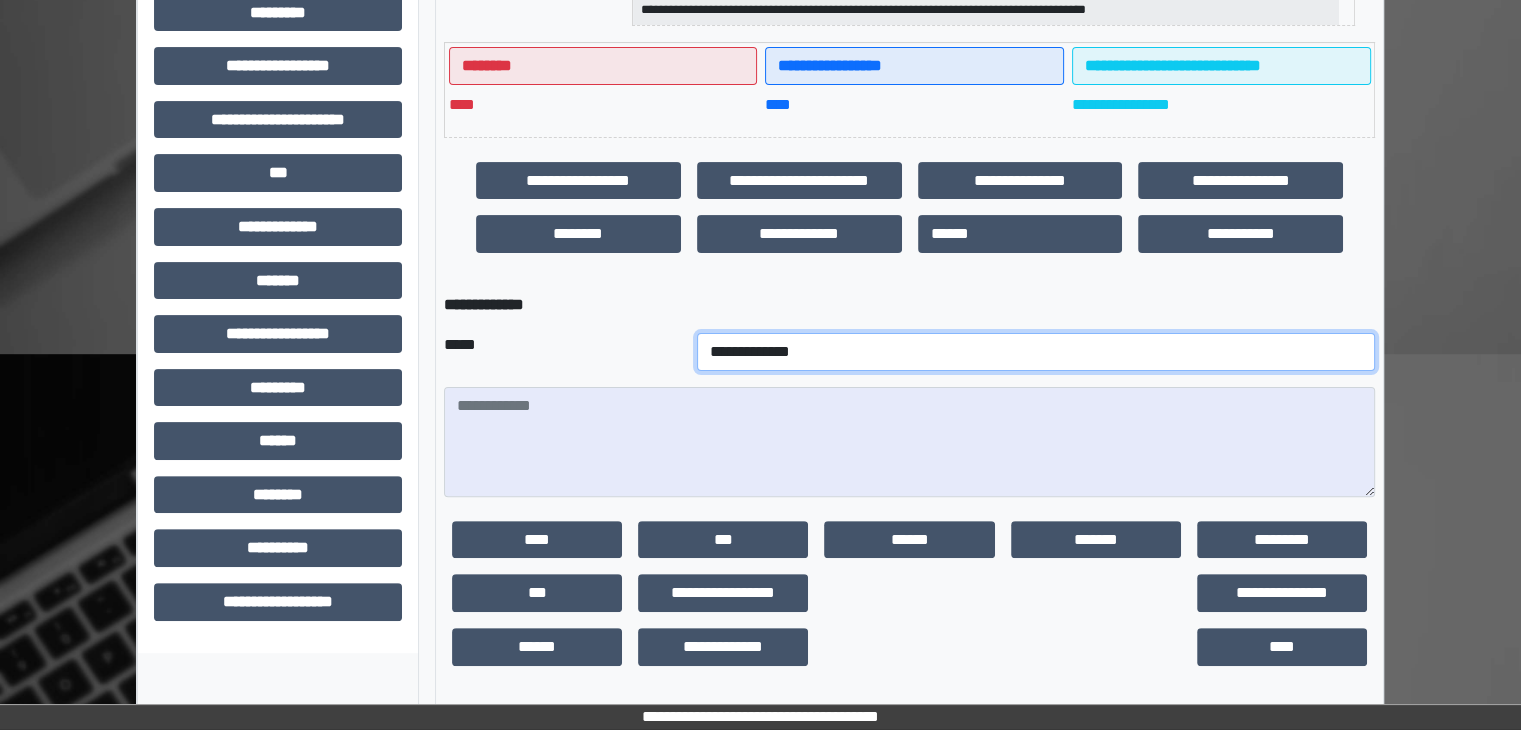 click on "**********" at bounding box center [1036, 352] 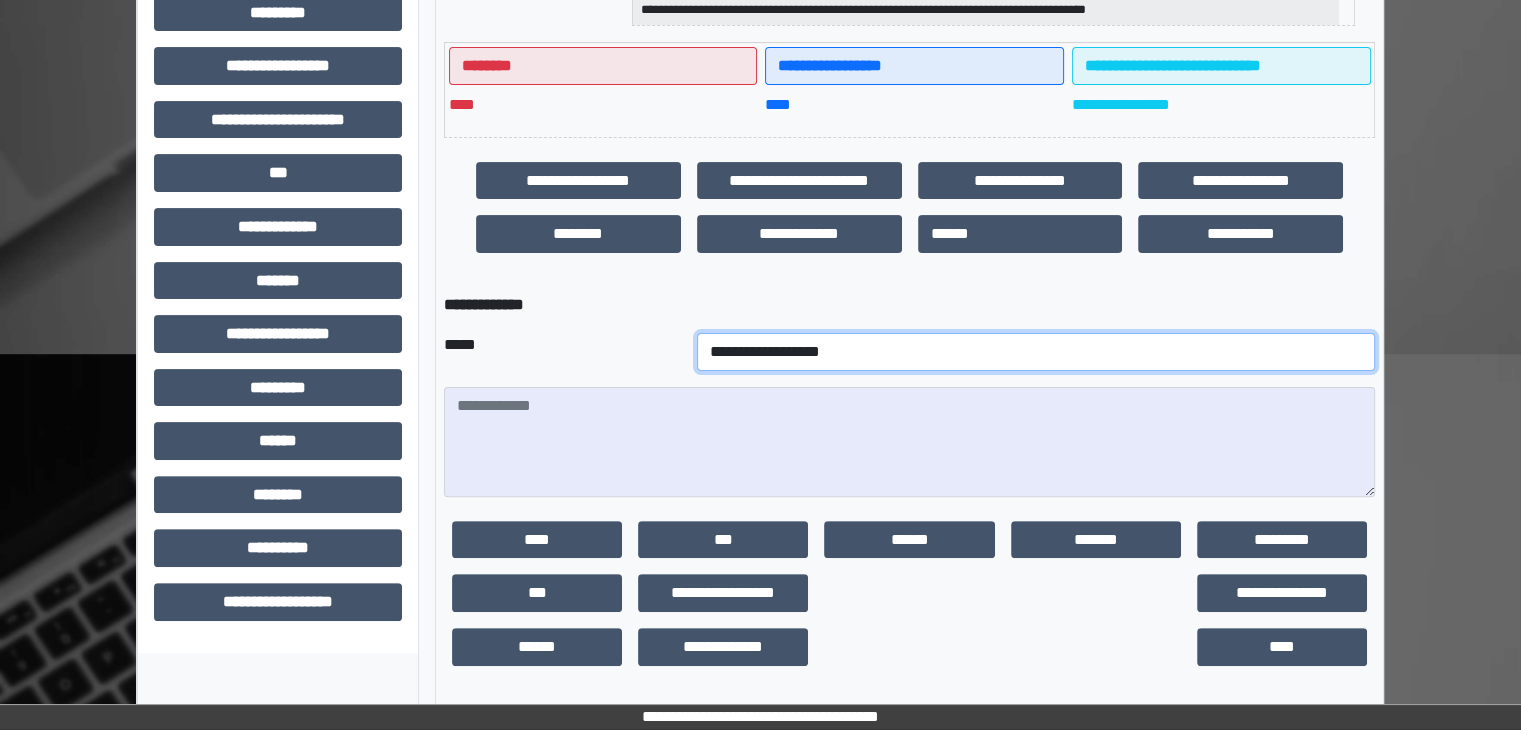 click on "**********" at bounding box center (1036, 352) 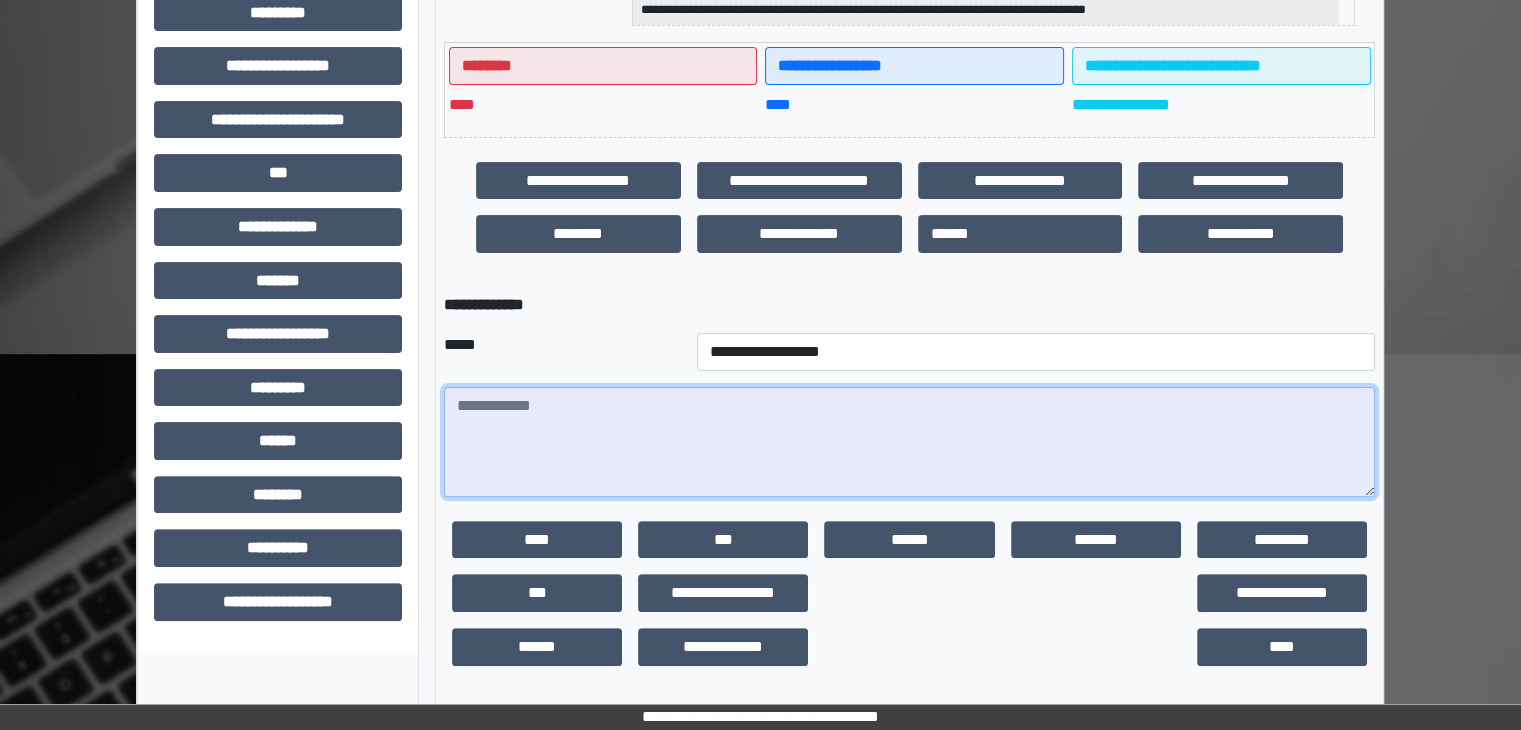 click at bounding box center (909, 442) 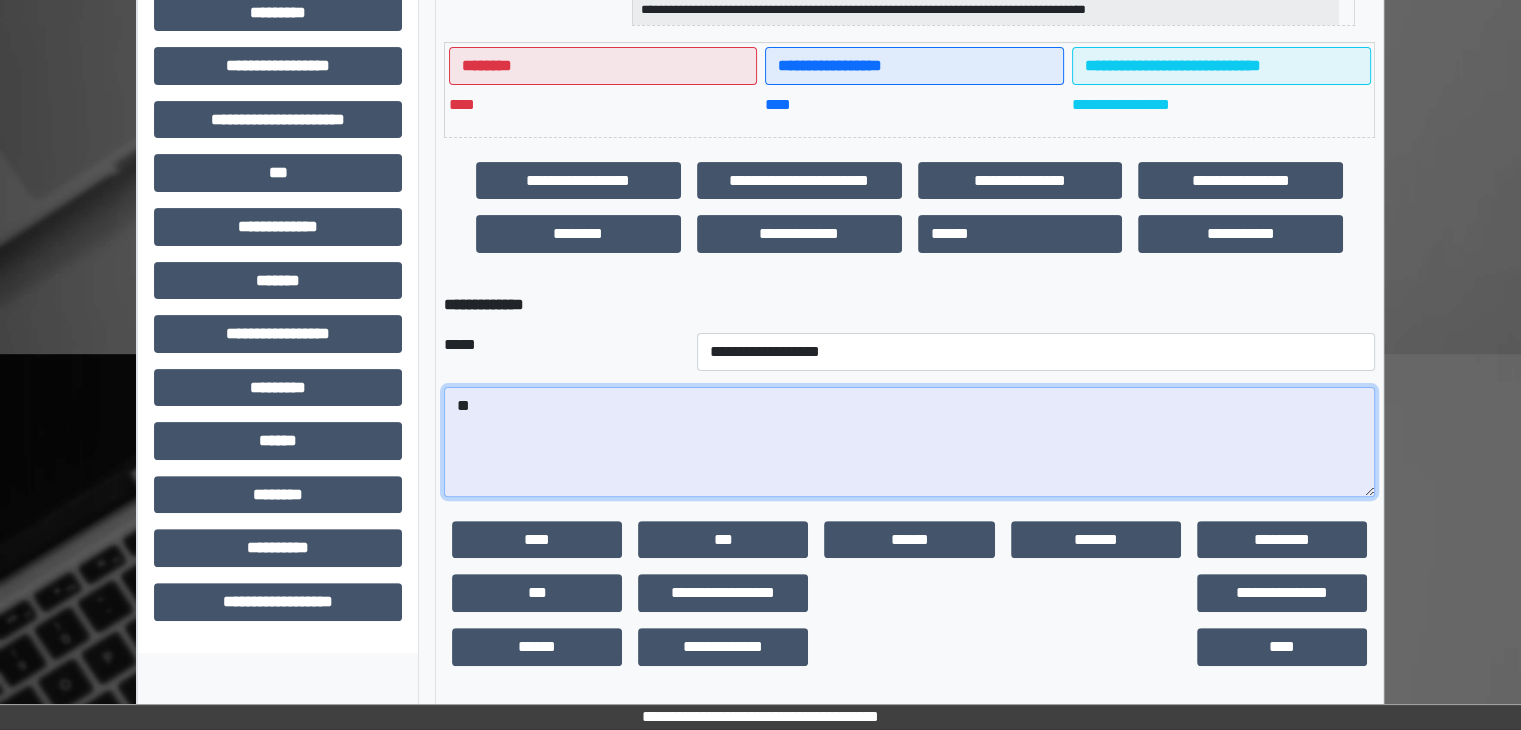 type on "*" 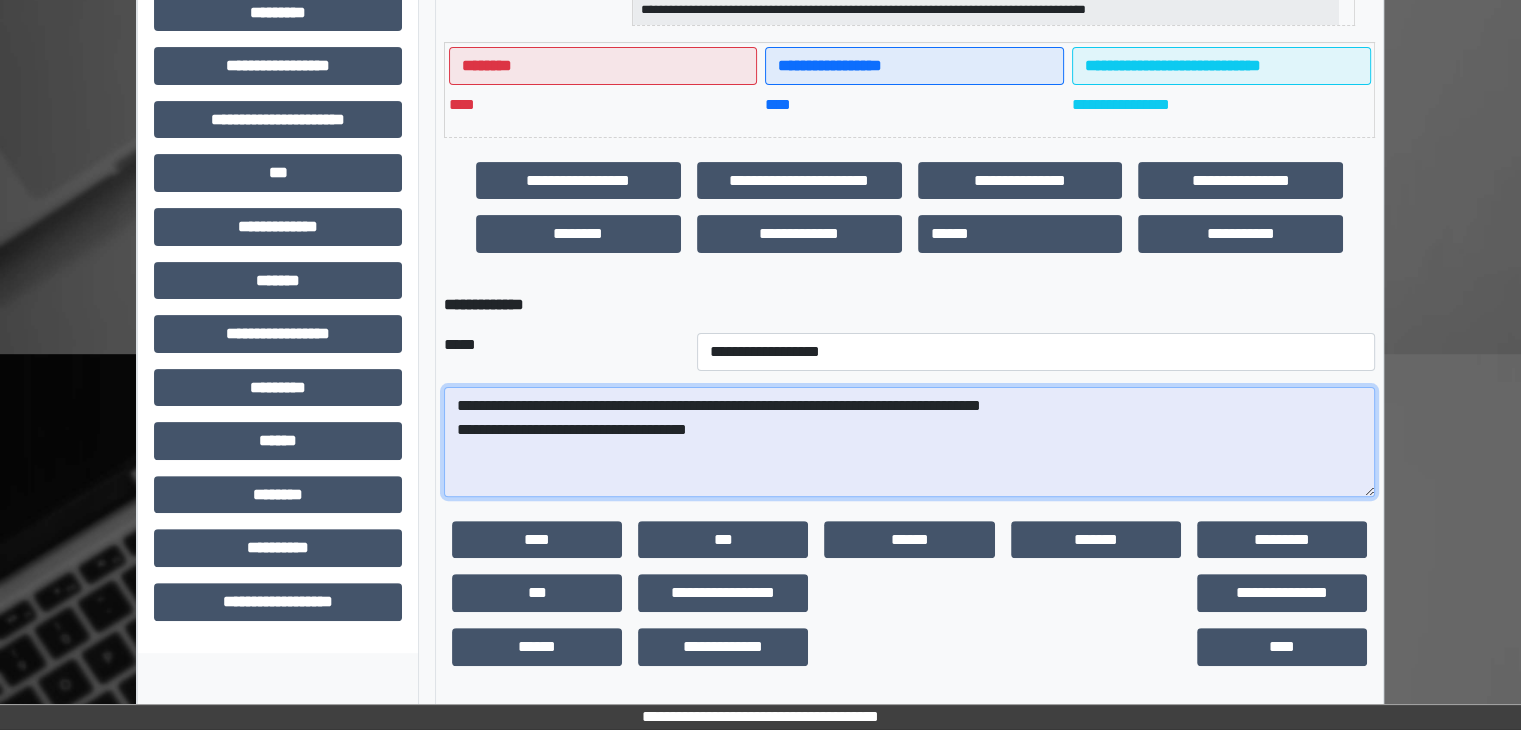 click on "**********" at bounding box center (909, 442) 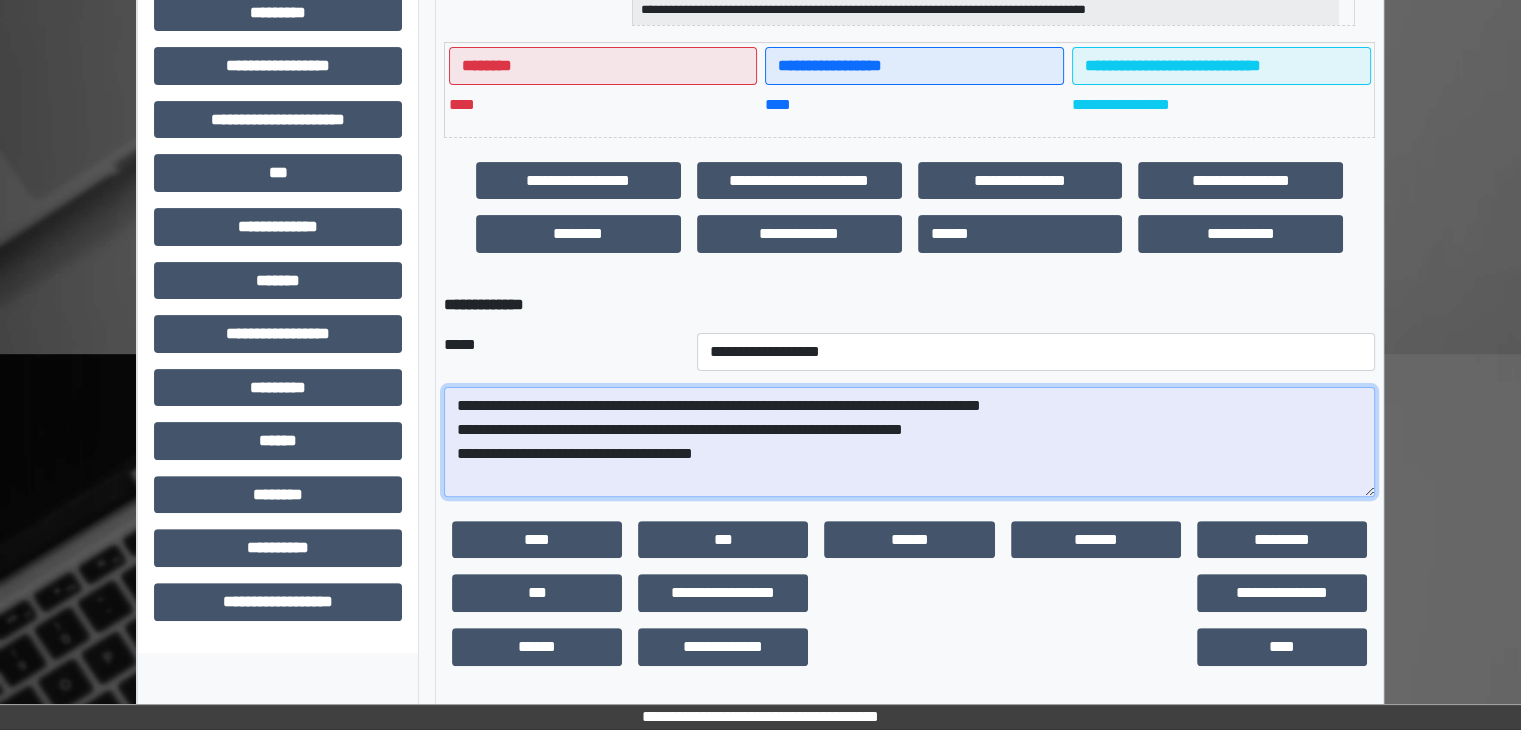 click on "**********" at bounding box center (909, 442) 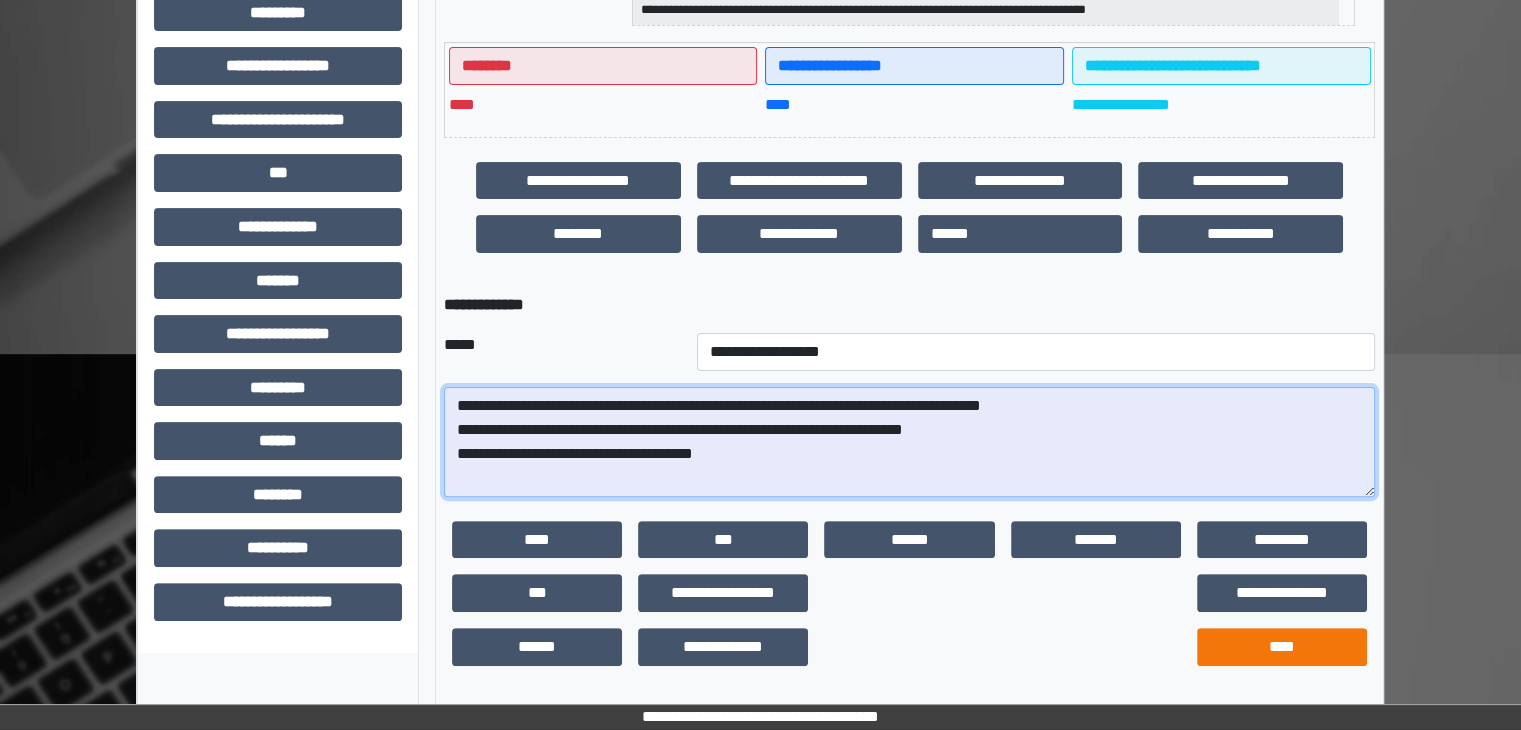 type on "**********" 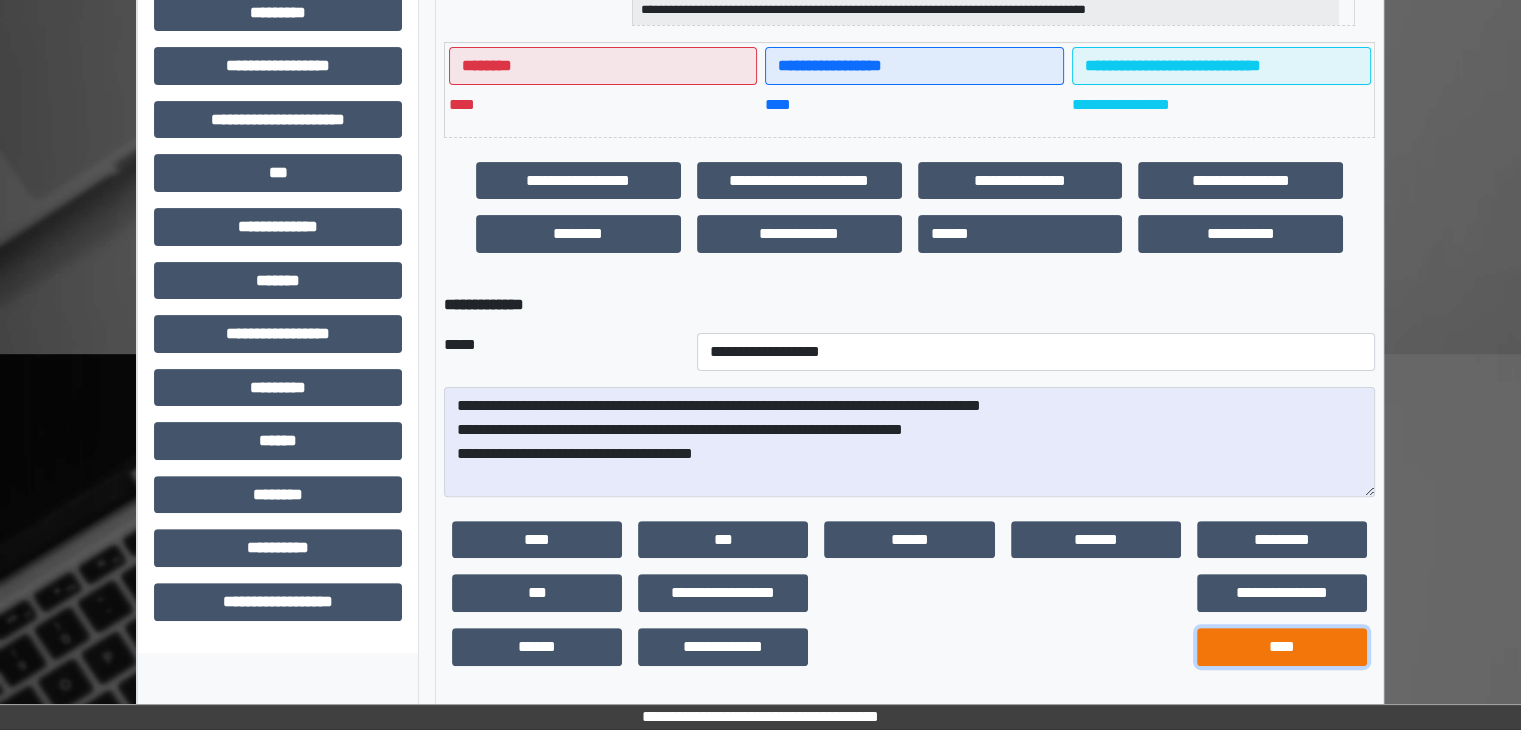 click on "****" at bounding box center [1282, 647] 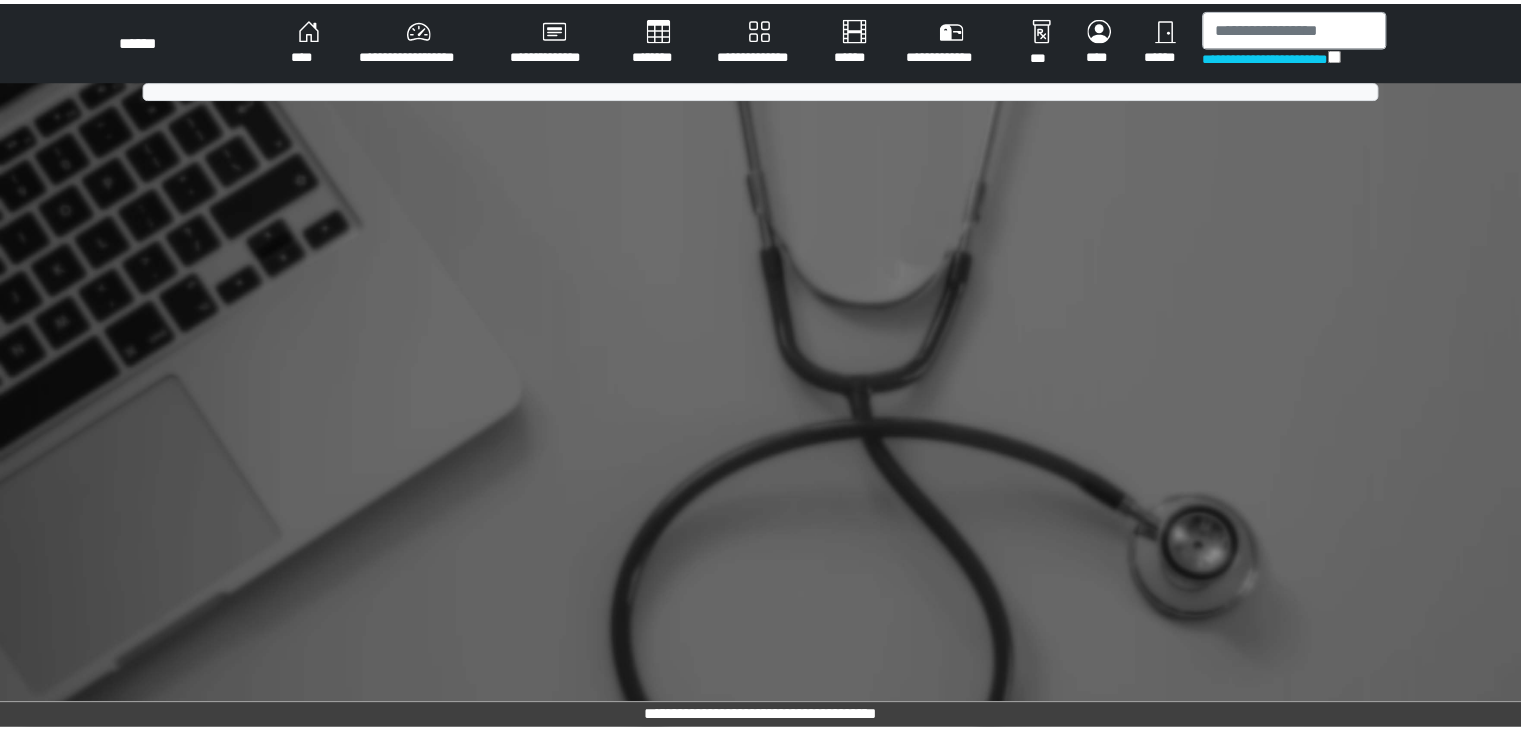 scroll, scrollTop: 0, scrollLeft: 0, axis: both 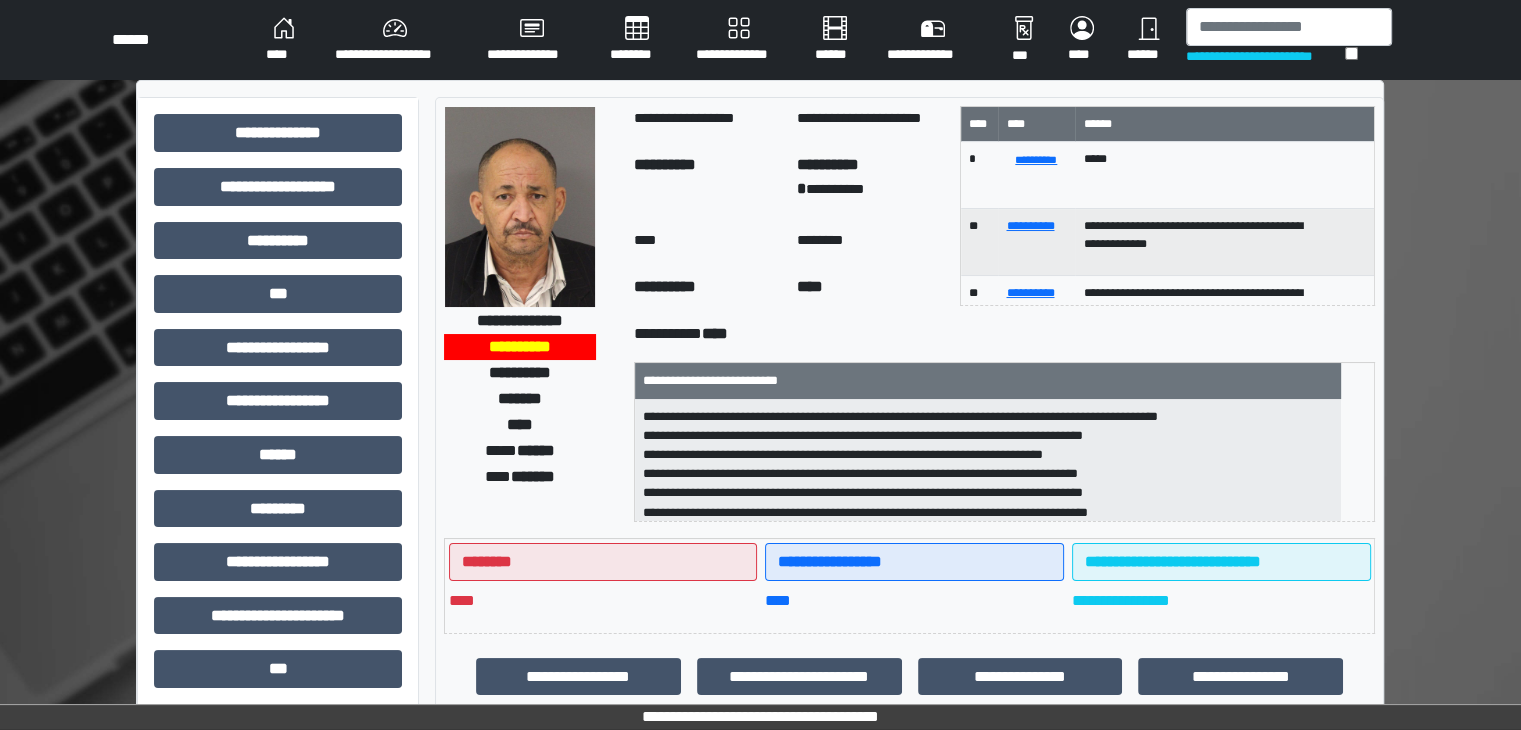 click on "****" at bounding box center [284, 40] 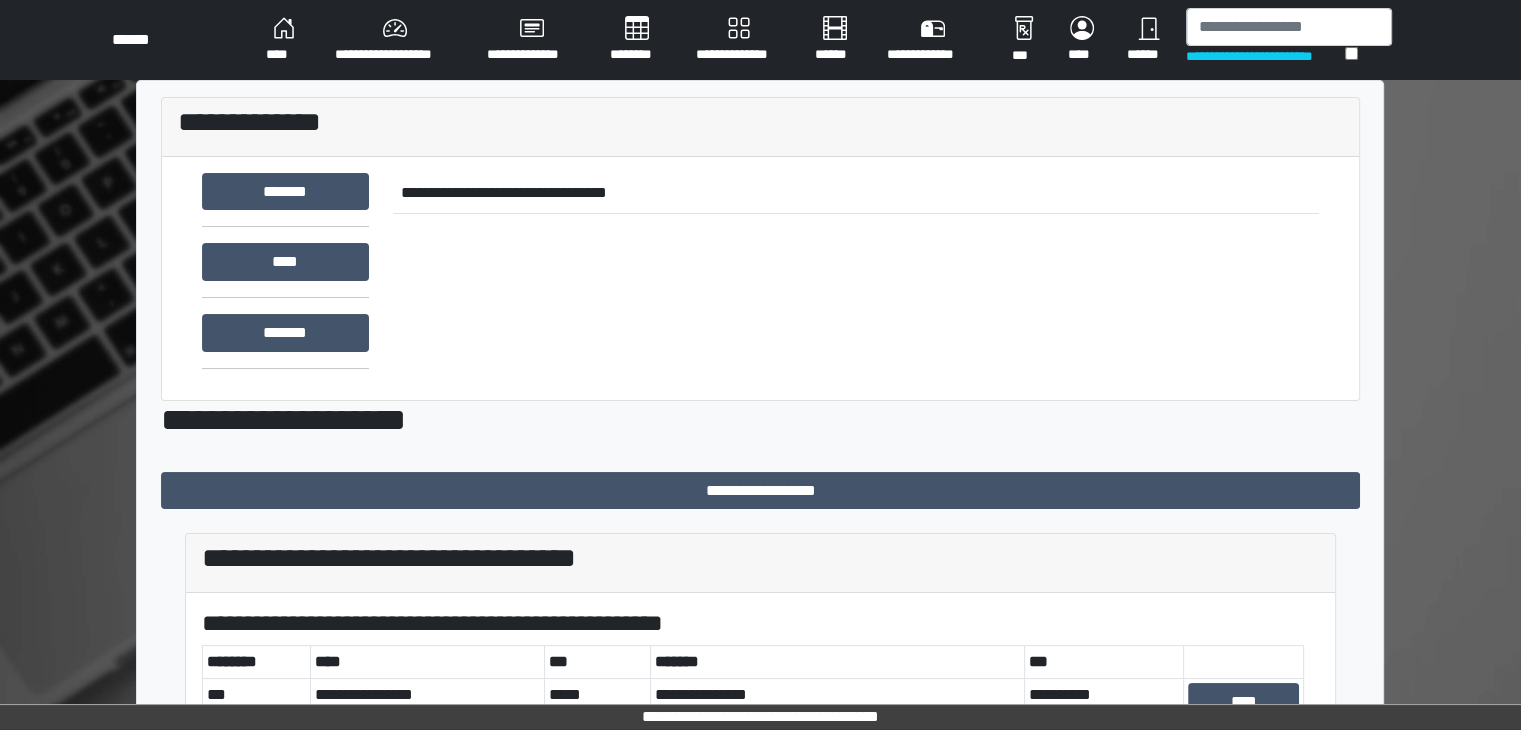 click on "****" at bounding box center (284, 40) 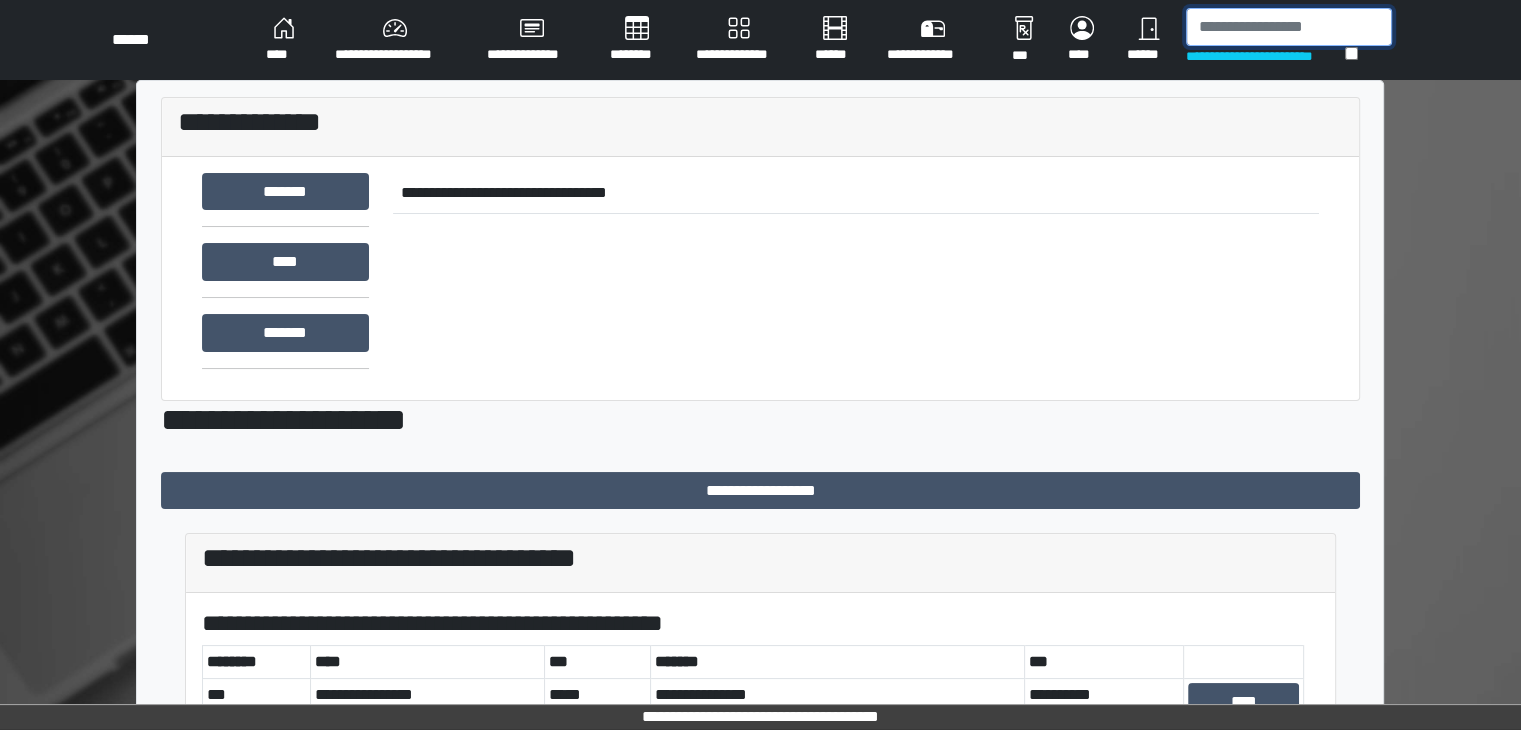 click at bounding box center [1289, 27] 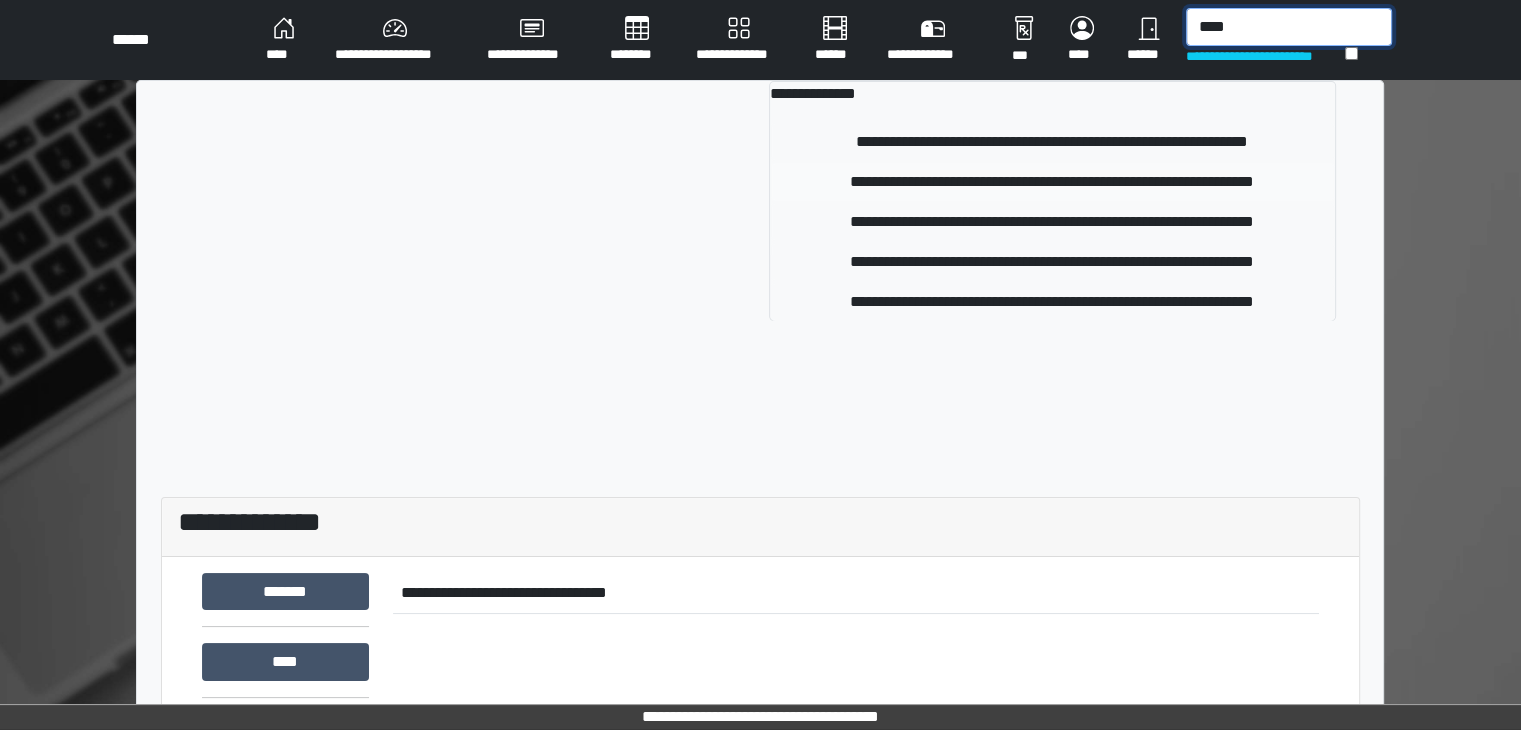 type on "****" 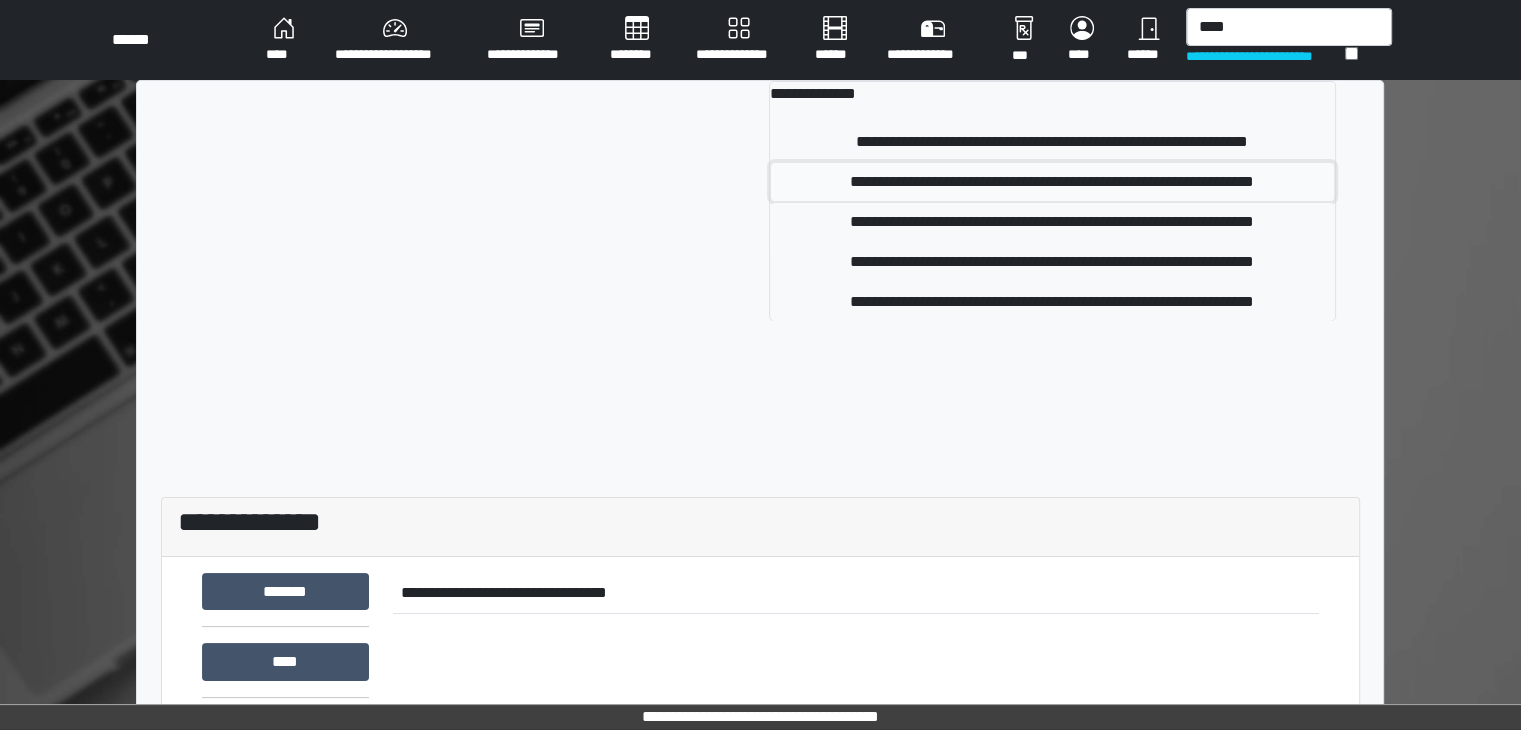 click on "**********" at bounding box center [1052, 182] 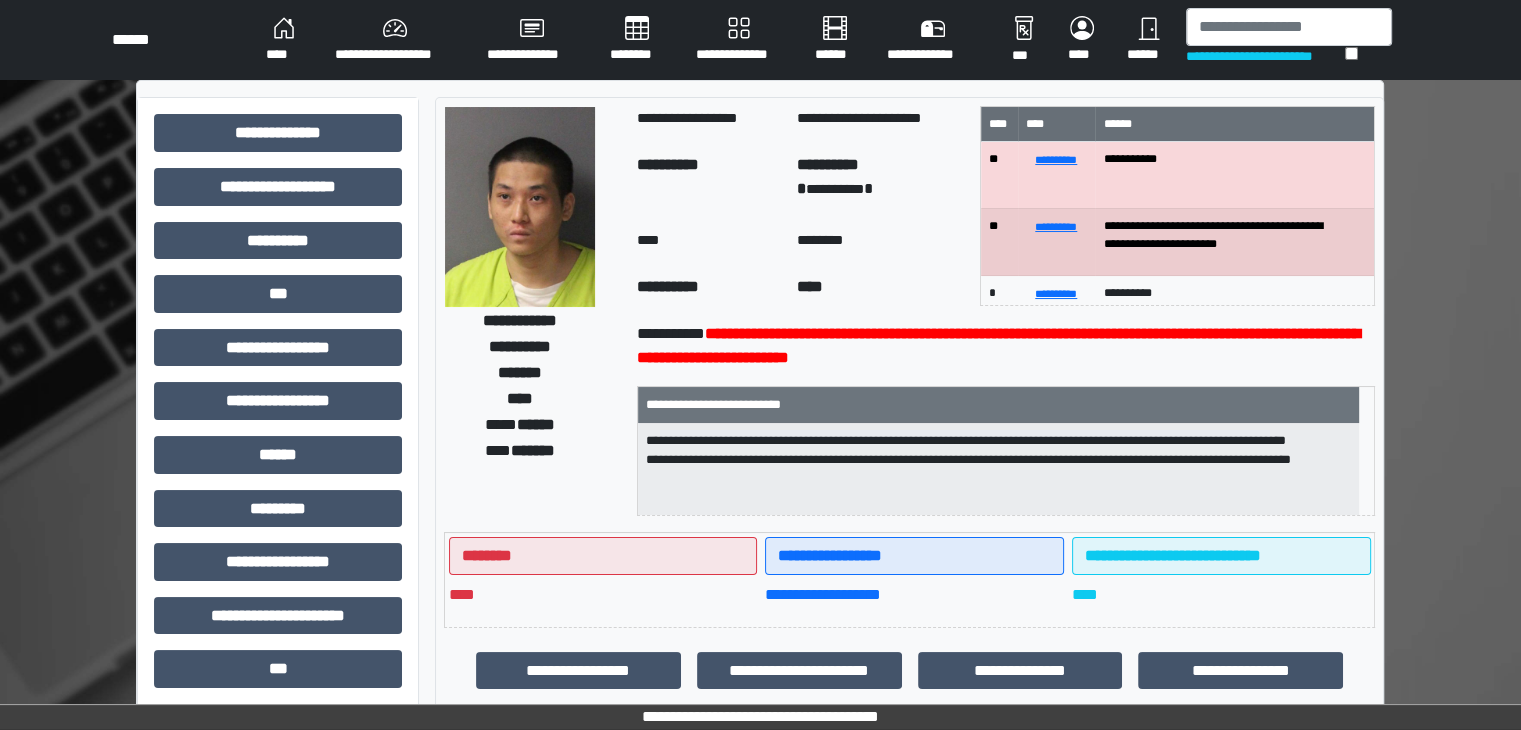 click on "**********" at bounding box center (395, 40) 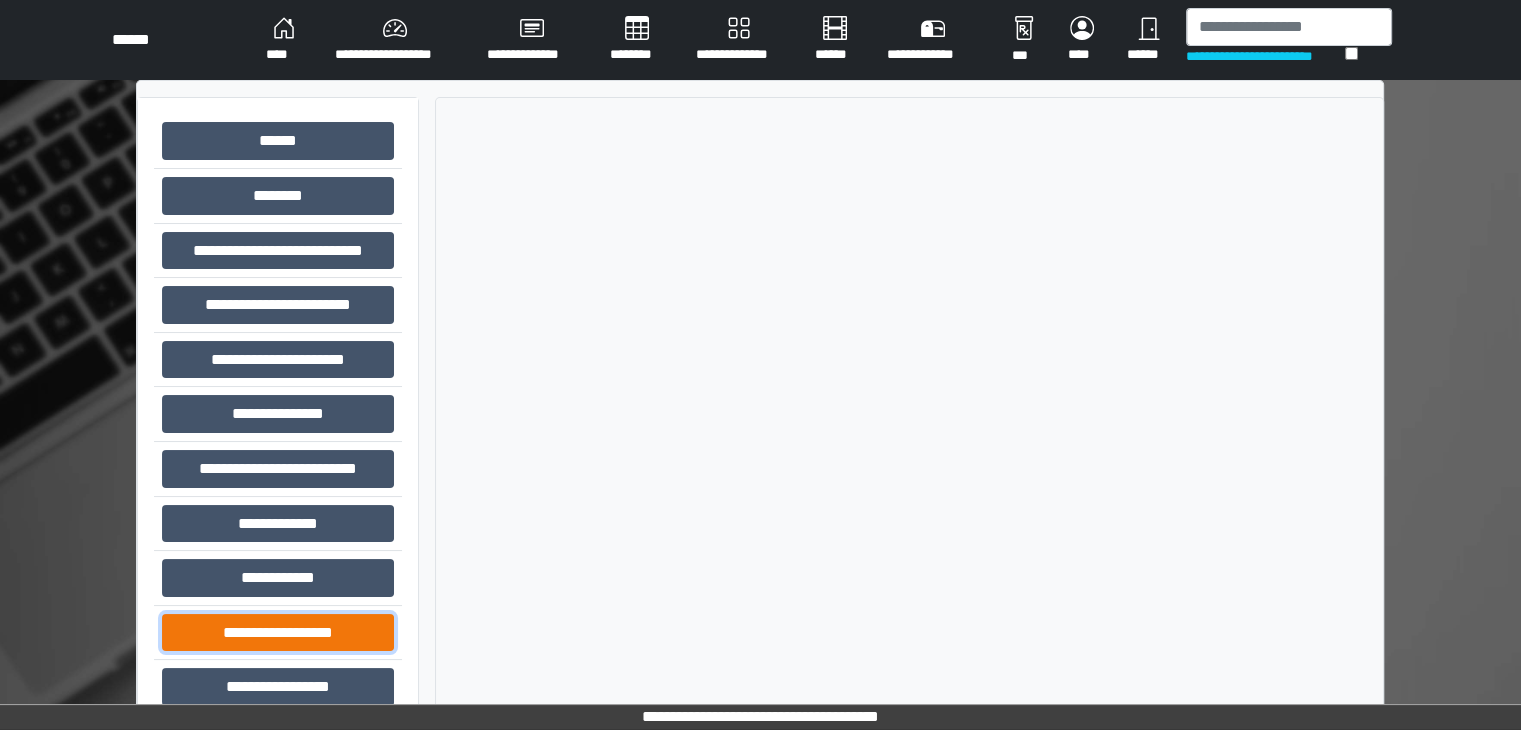 click on "**********" at bounding box center [278, 633] 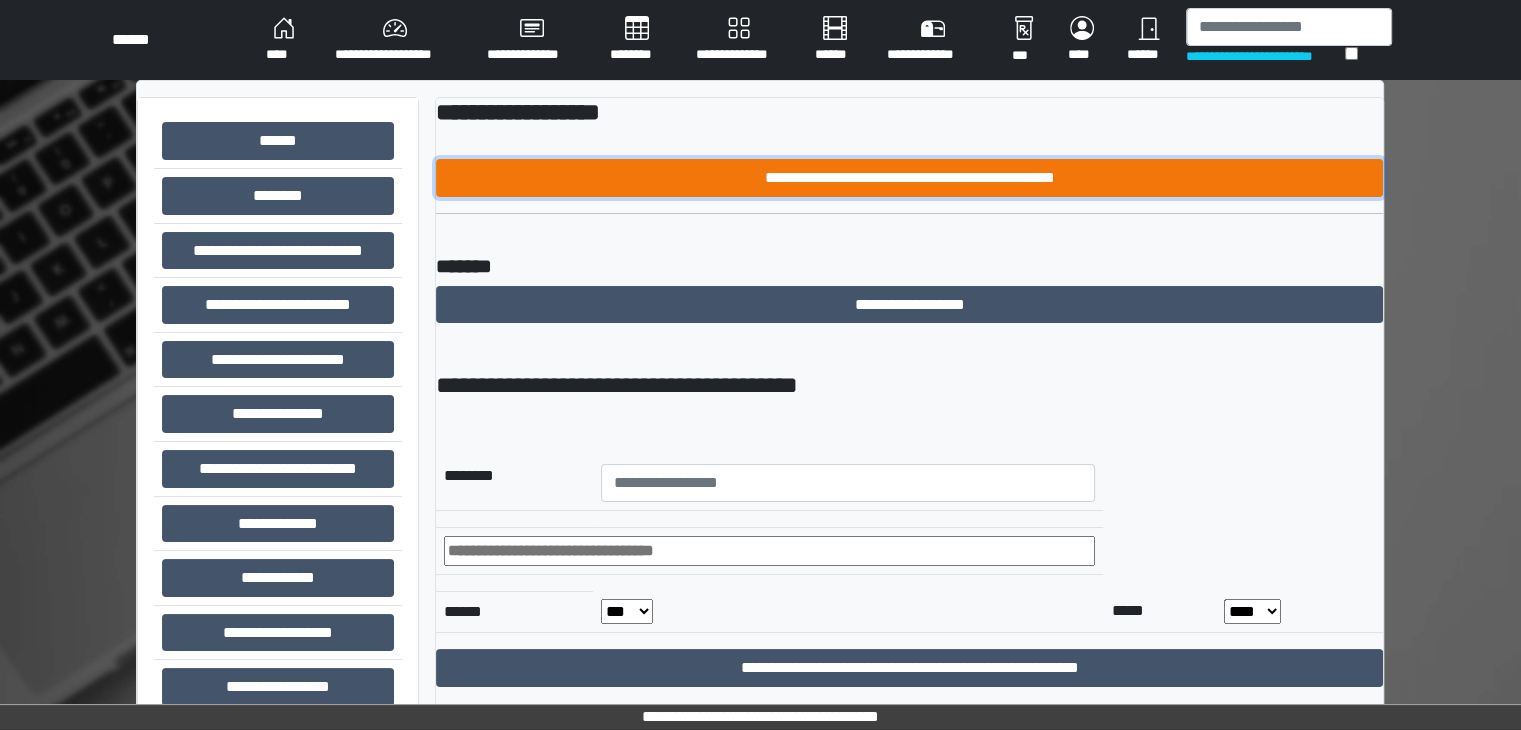 click on "**********" at bounding box center (909, 178) 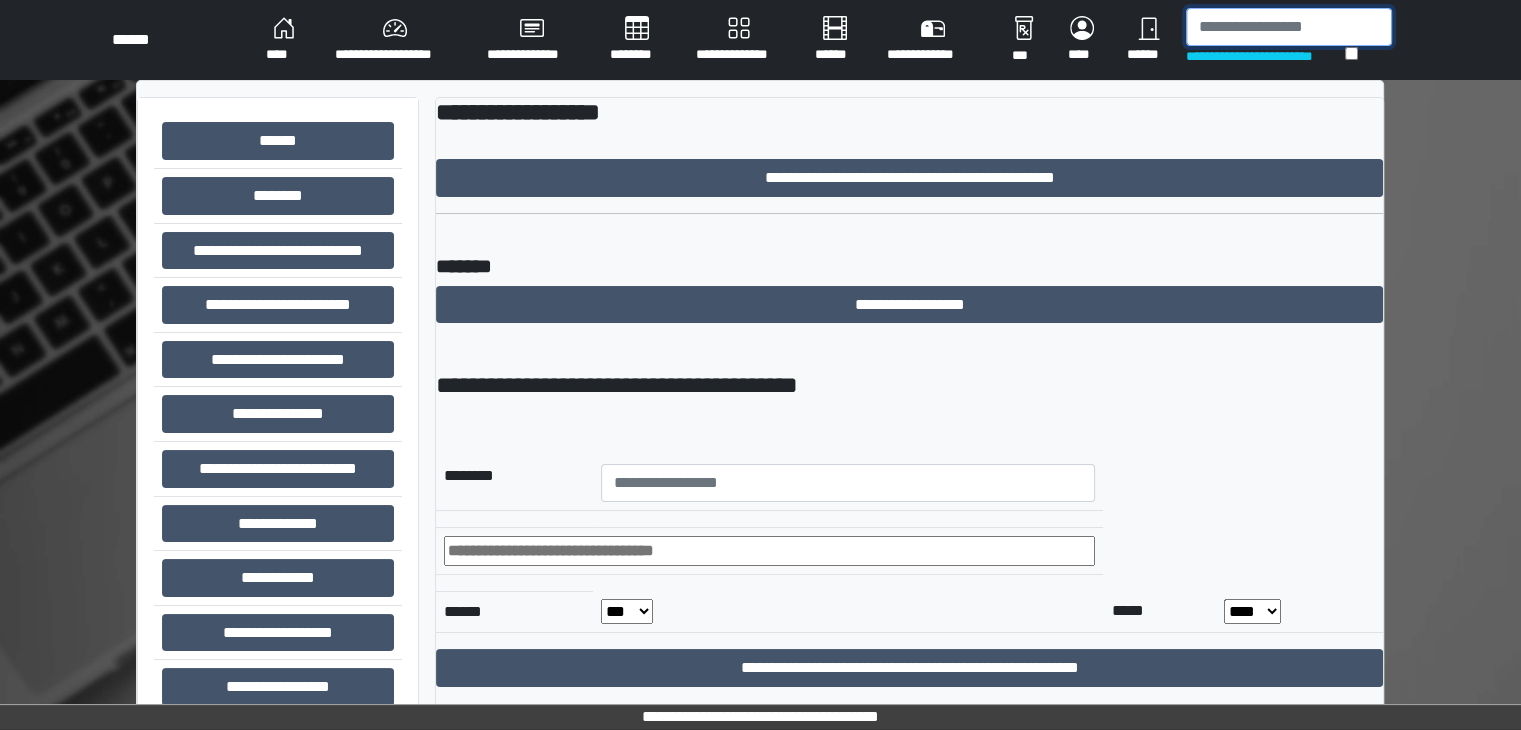 click at bounding box center (1289, 27) 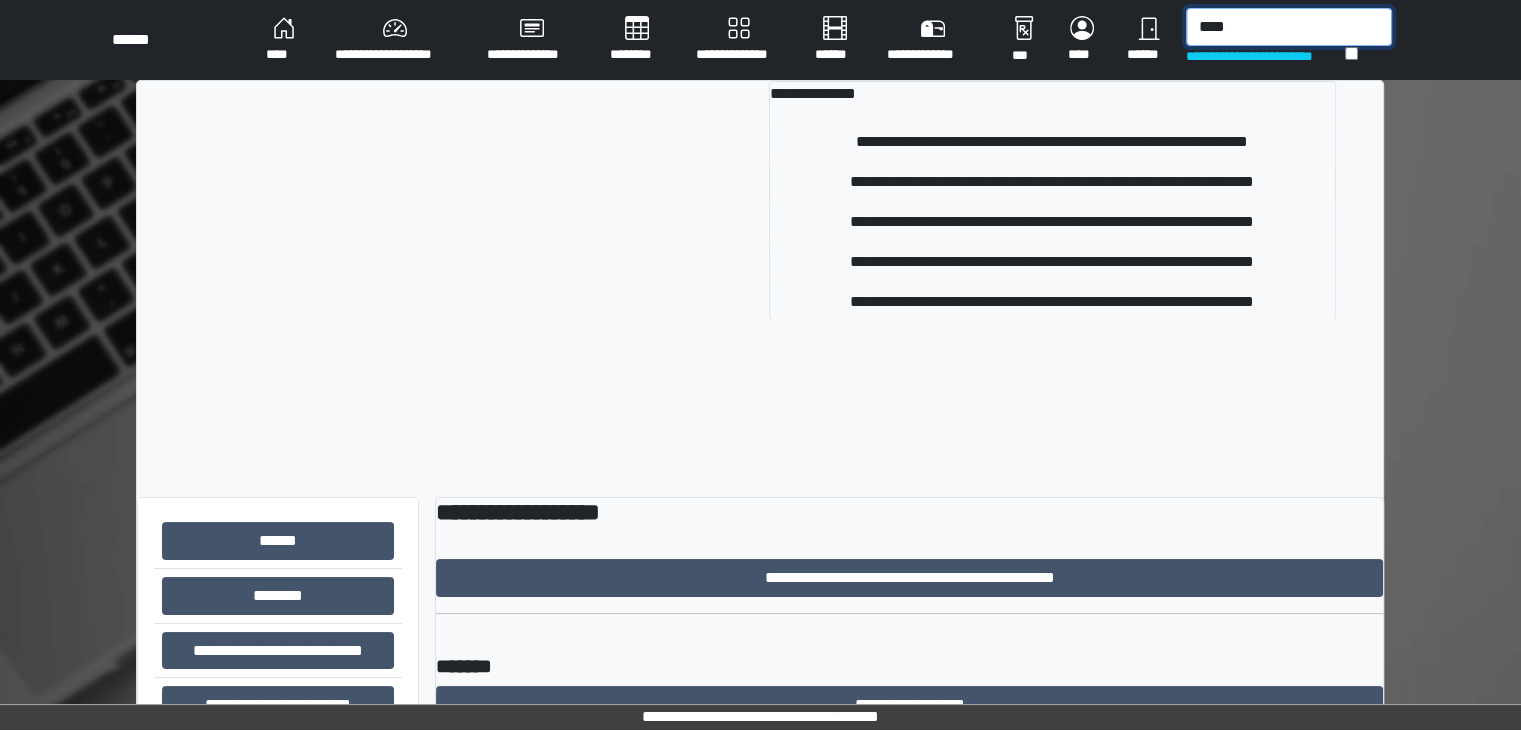 type on "****" 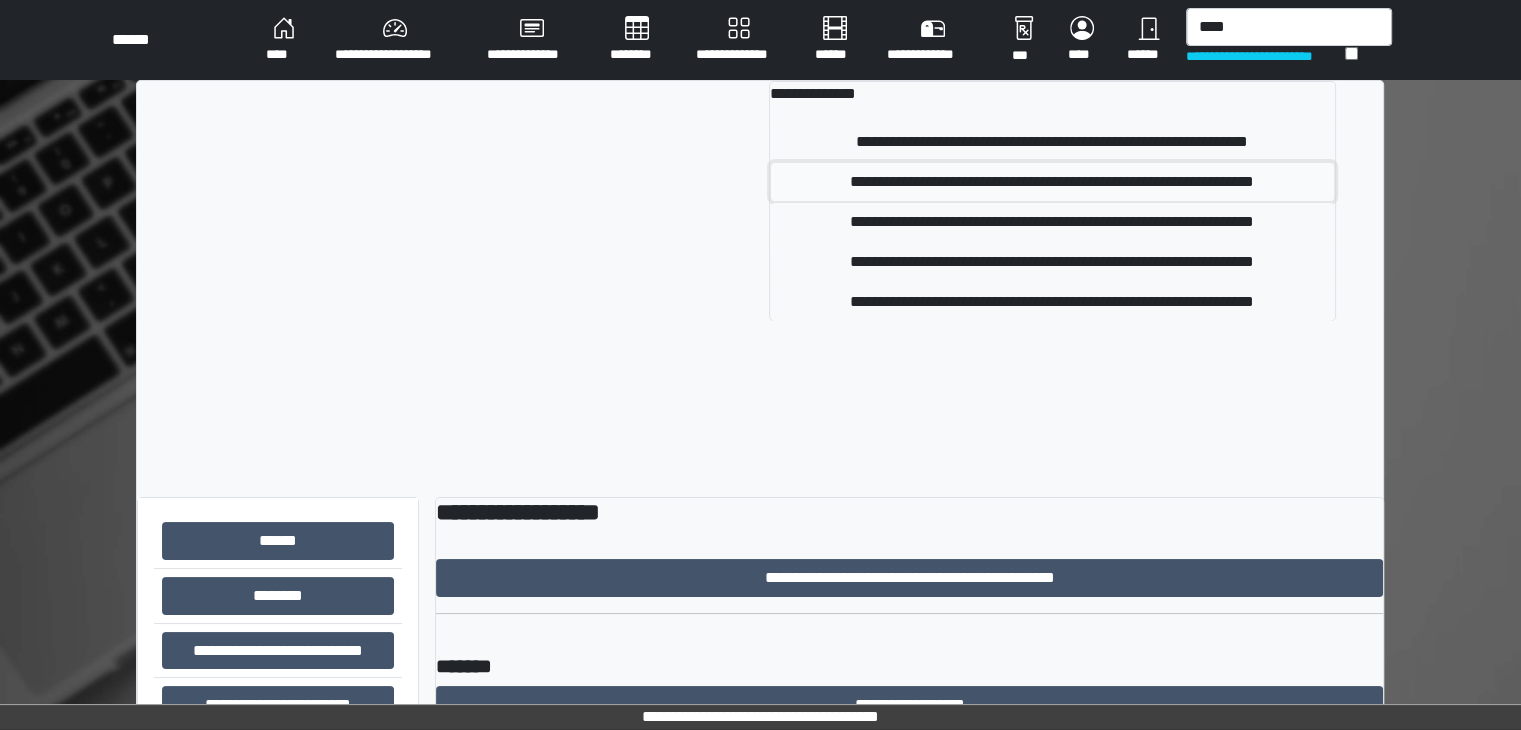 click on "**********" at bounding box center [1052, 182] 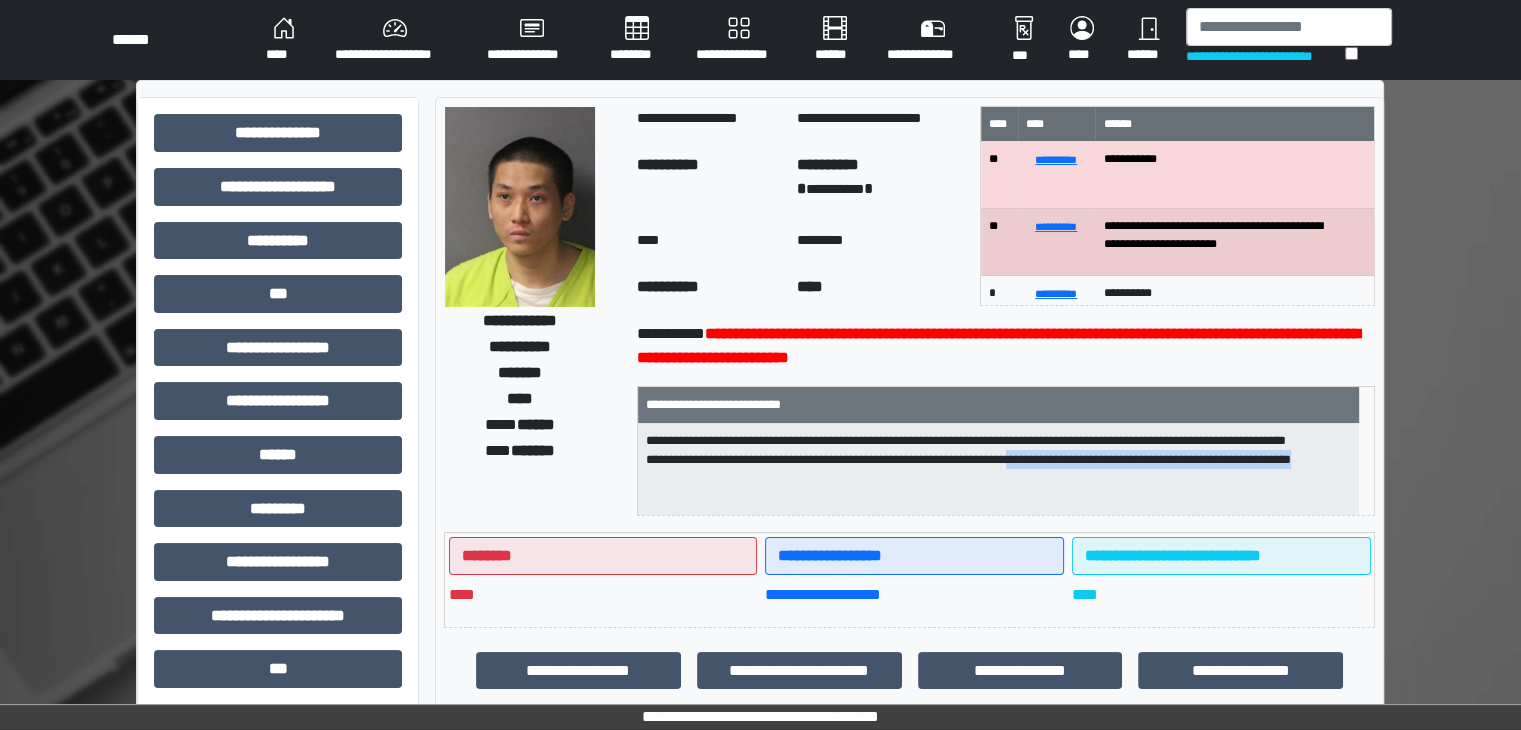 drag, startPoint x: 1139, startPoint y: 480, endPoint x: 1308, endPoint y: 497, distance: 169.85287 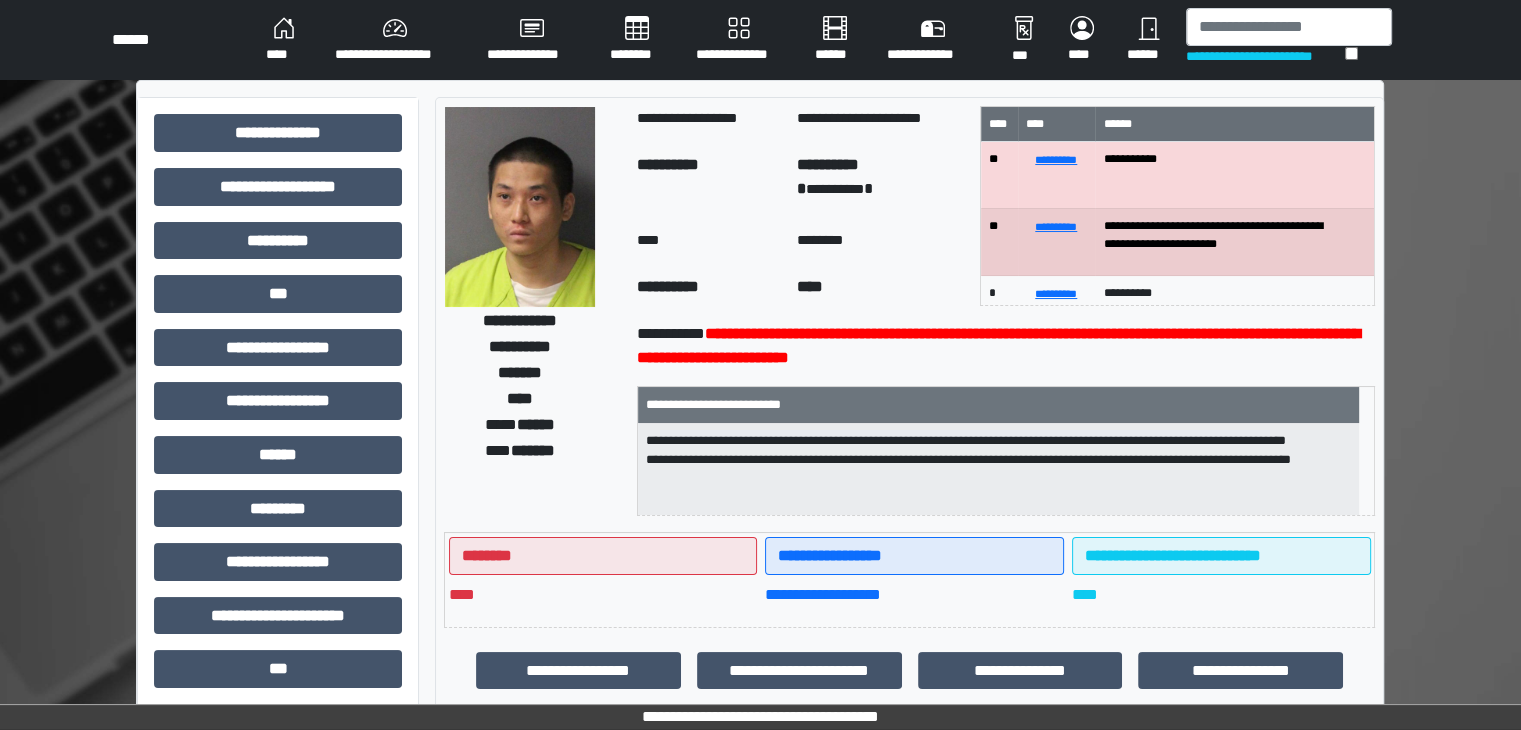 click on "**********" at bounding box center (998, 469) 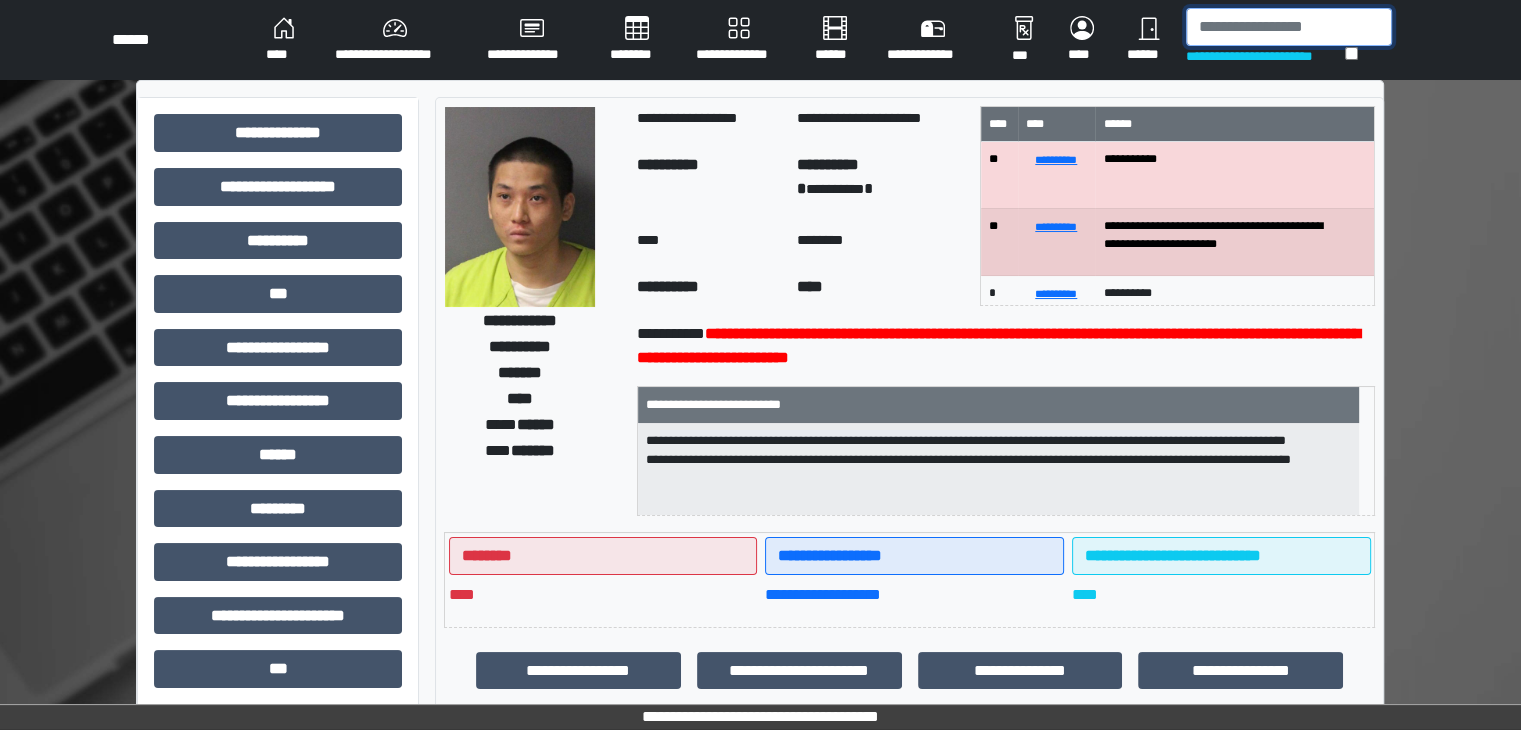 click at bounding box center (1289, 27) 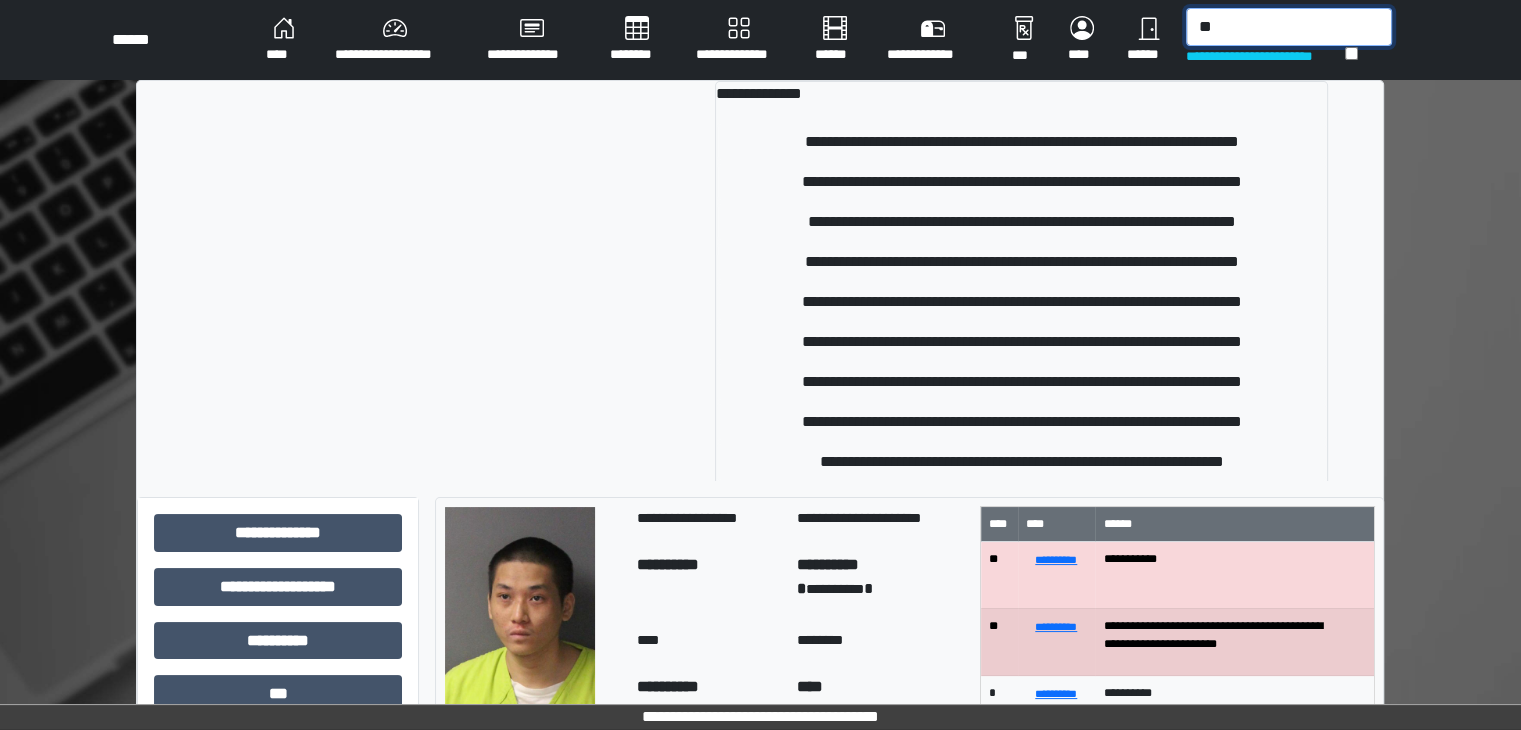 type on "*" 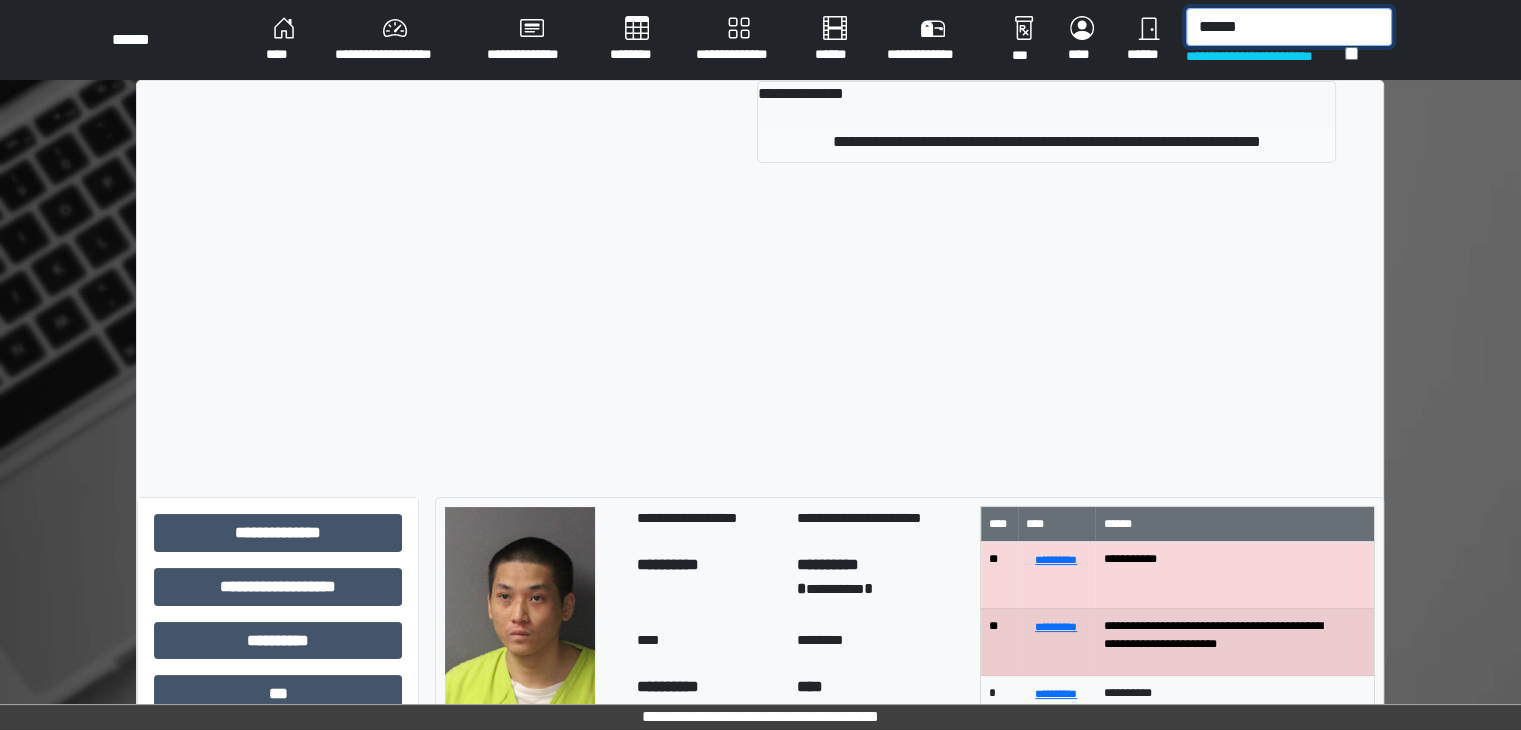 type on "******" 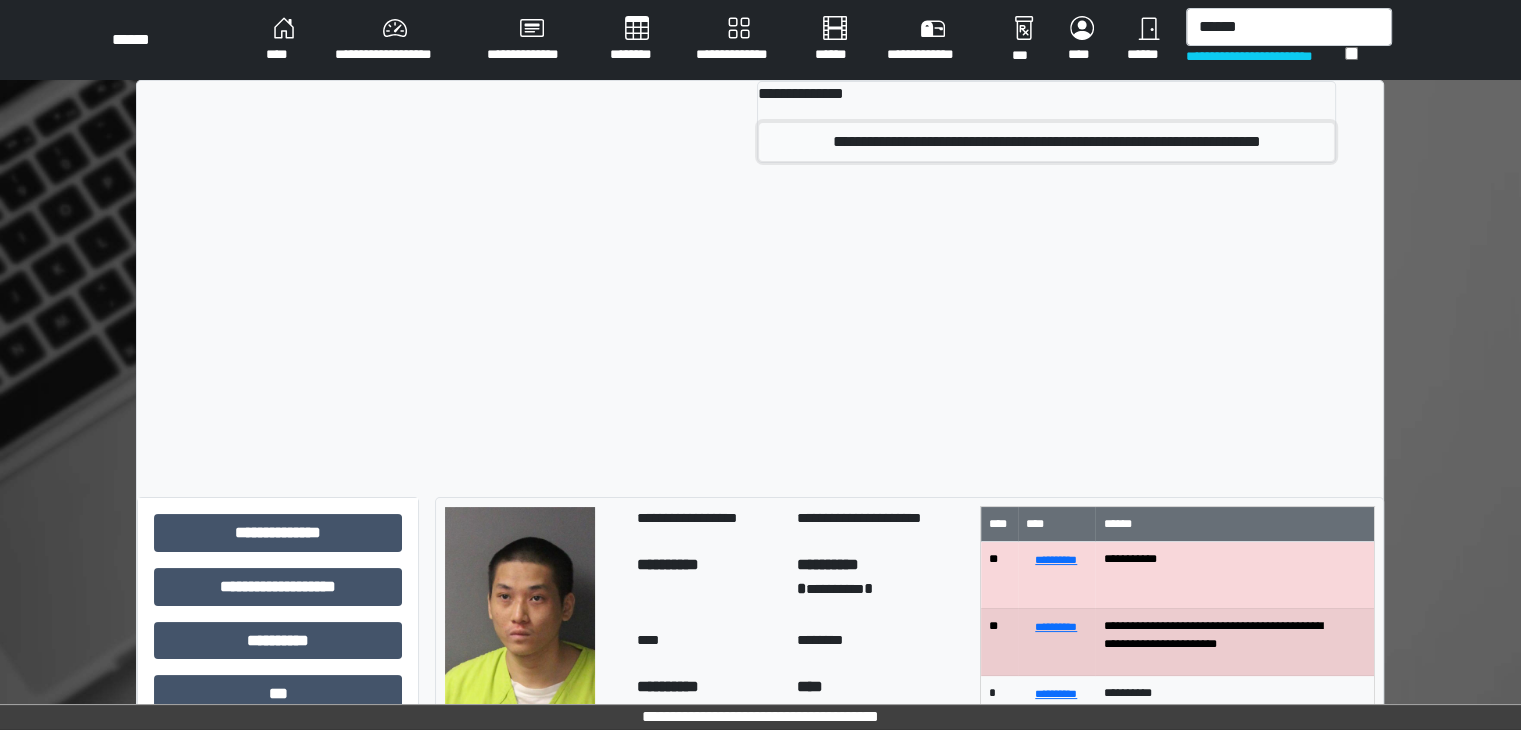 click on "**********" at bounding box center (1046, 142) 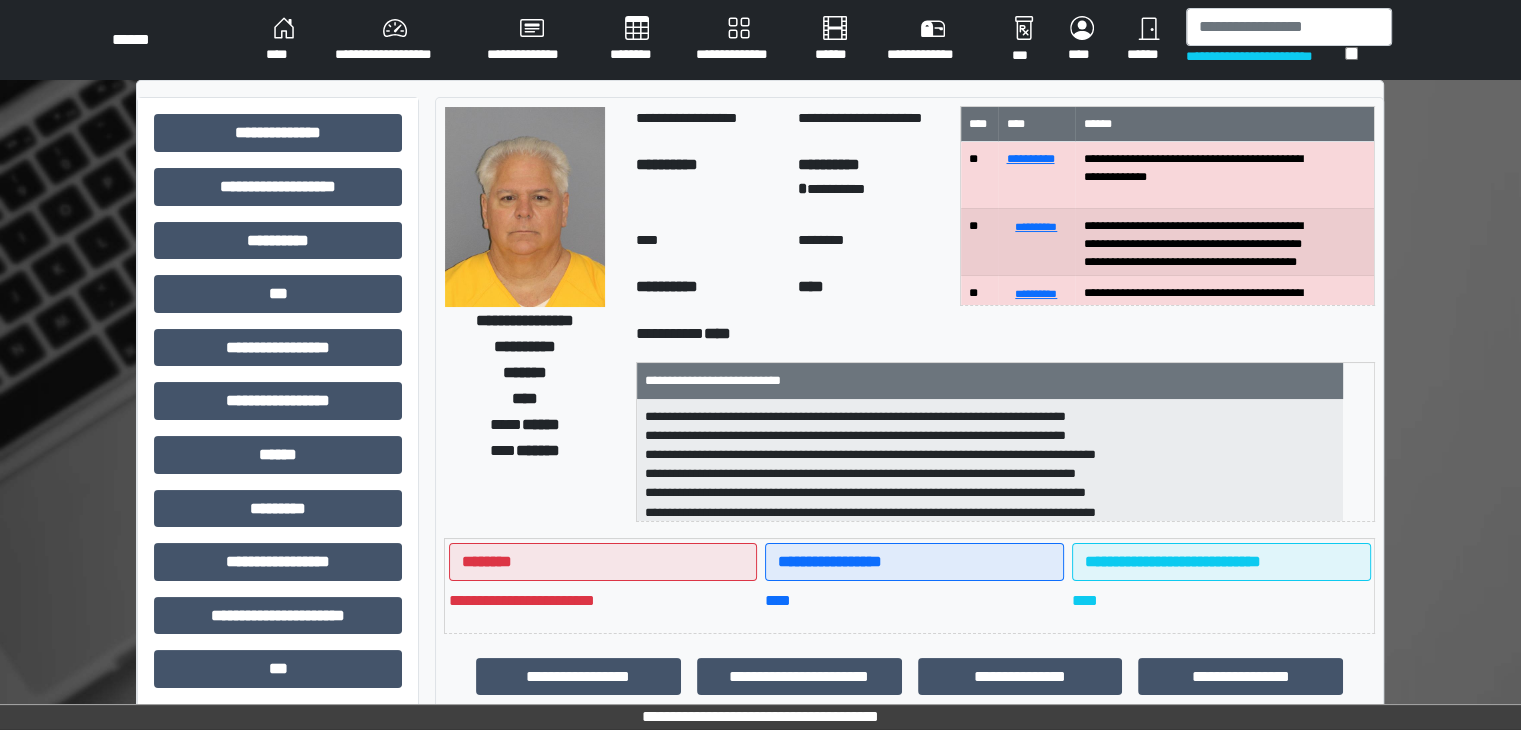 scroll, scrollTop: 44, scrollLeft: 0, axis: vertical 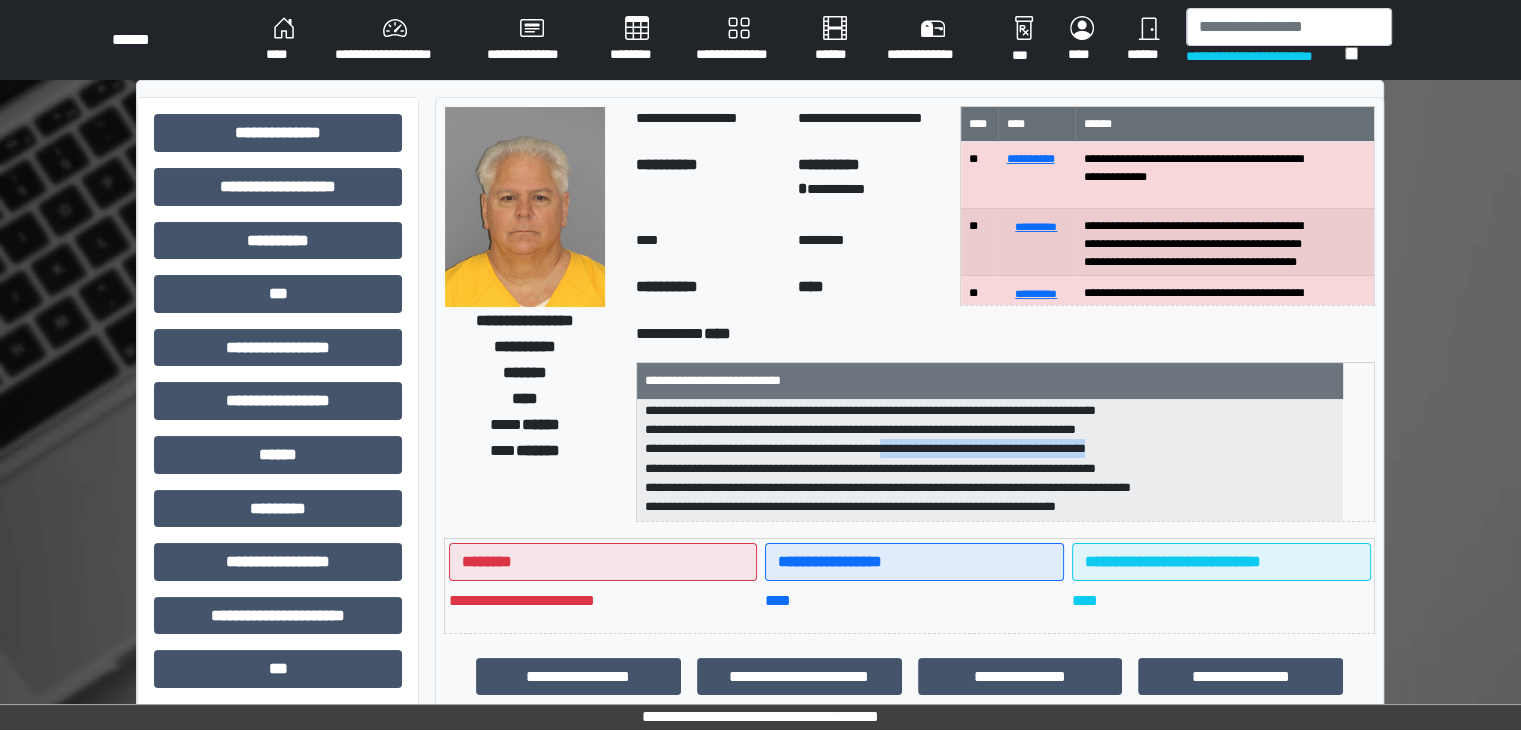 drag, startPoint x: 951, startPoint y: 450, endPoint x: 1190, endPoint y: 447, distance: 239.01883 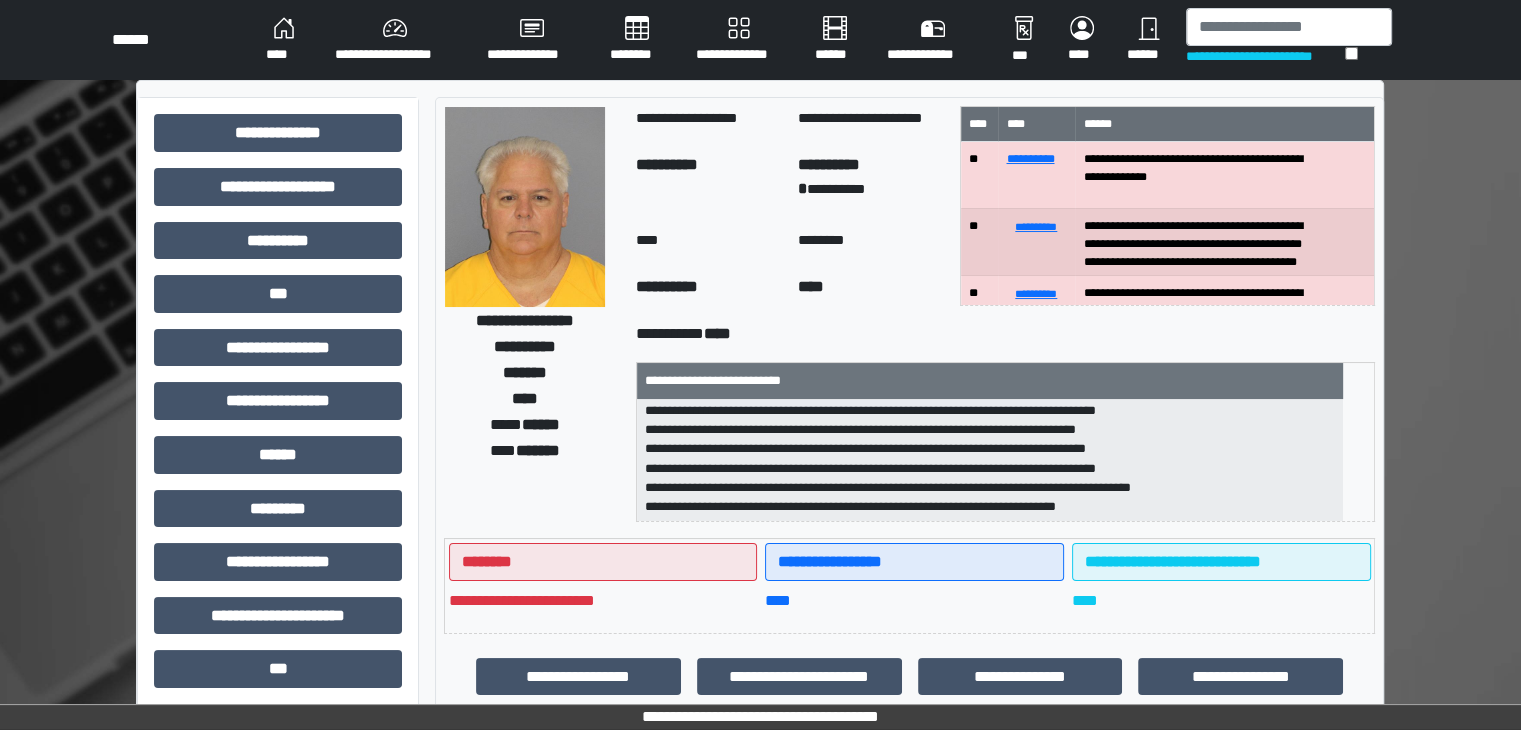 click on "**********" at bounding box center [990, 461] 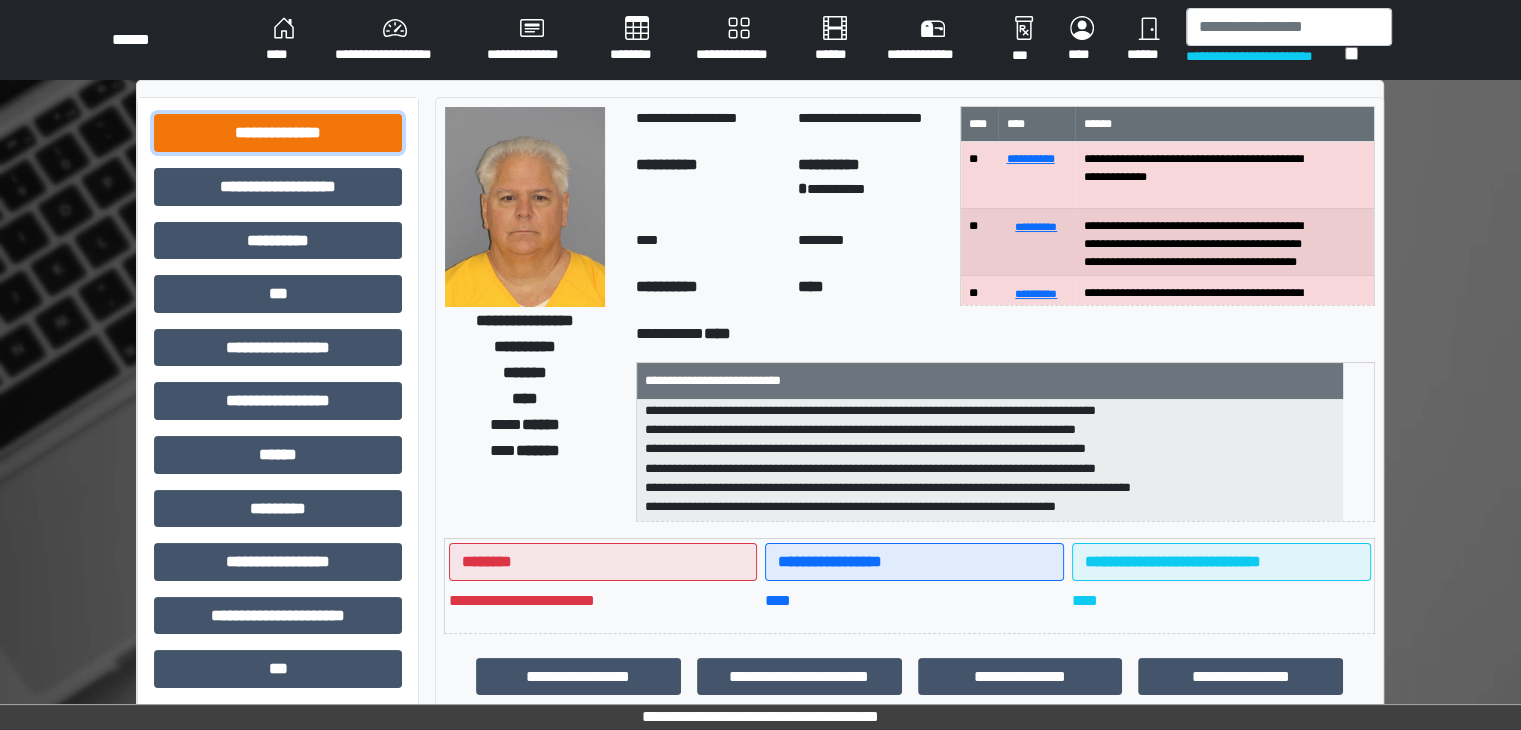 click on "**********" at bounding box center (278, 133) 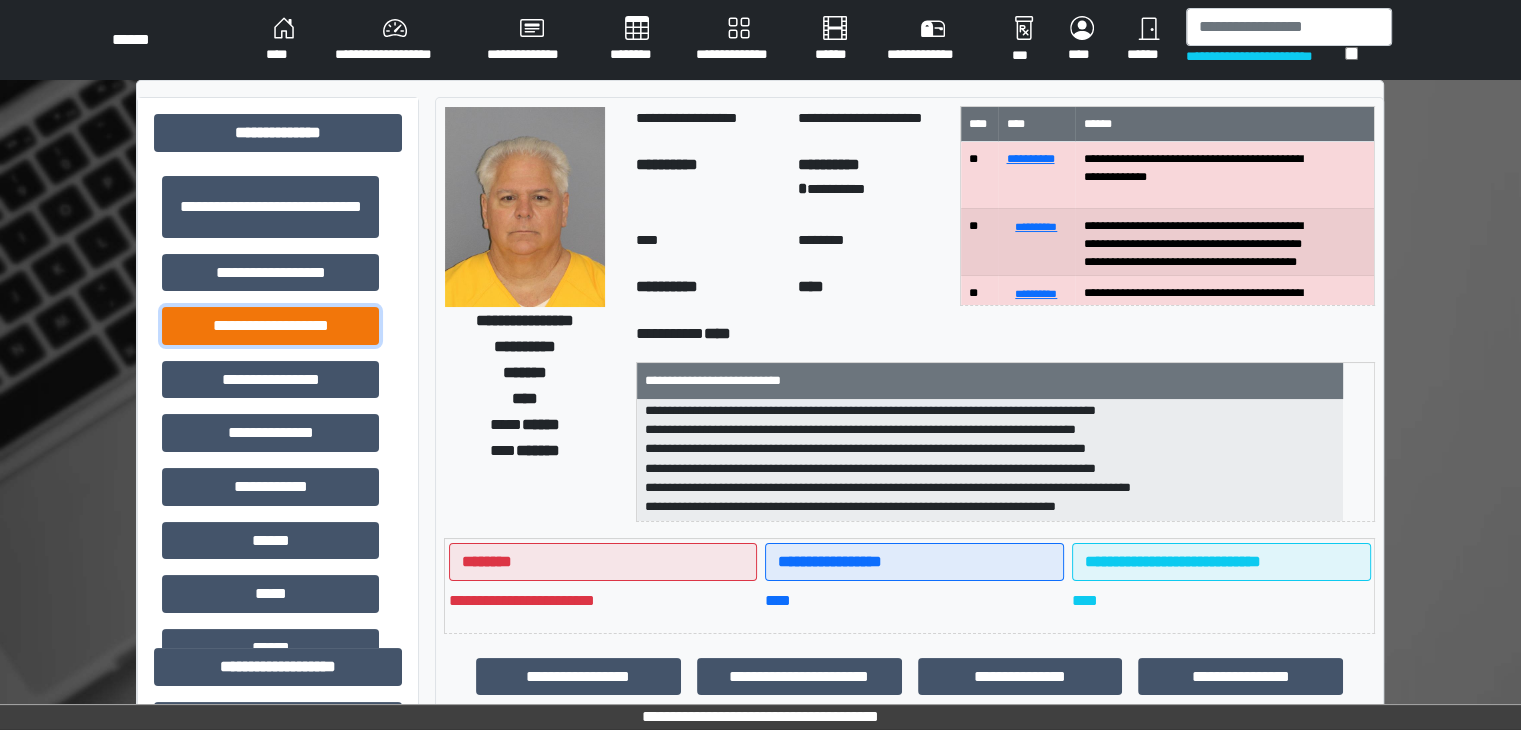 click on "**********" at bounding box center [270, 326] 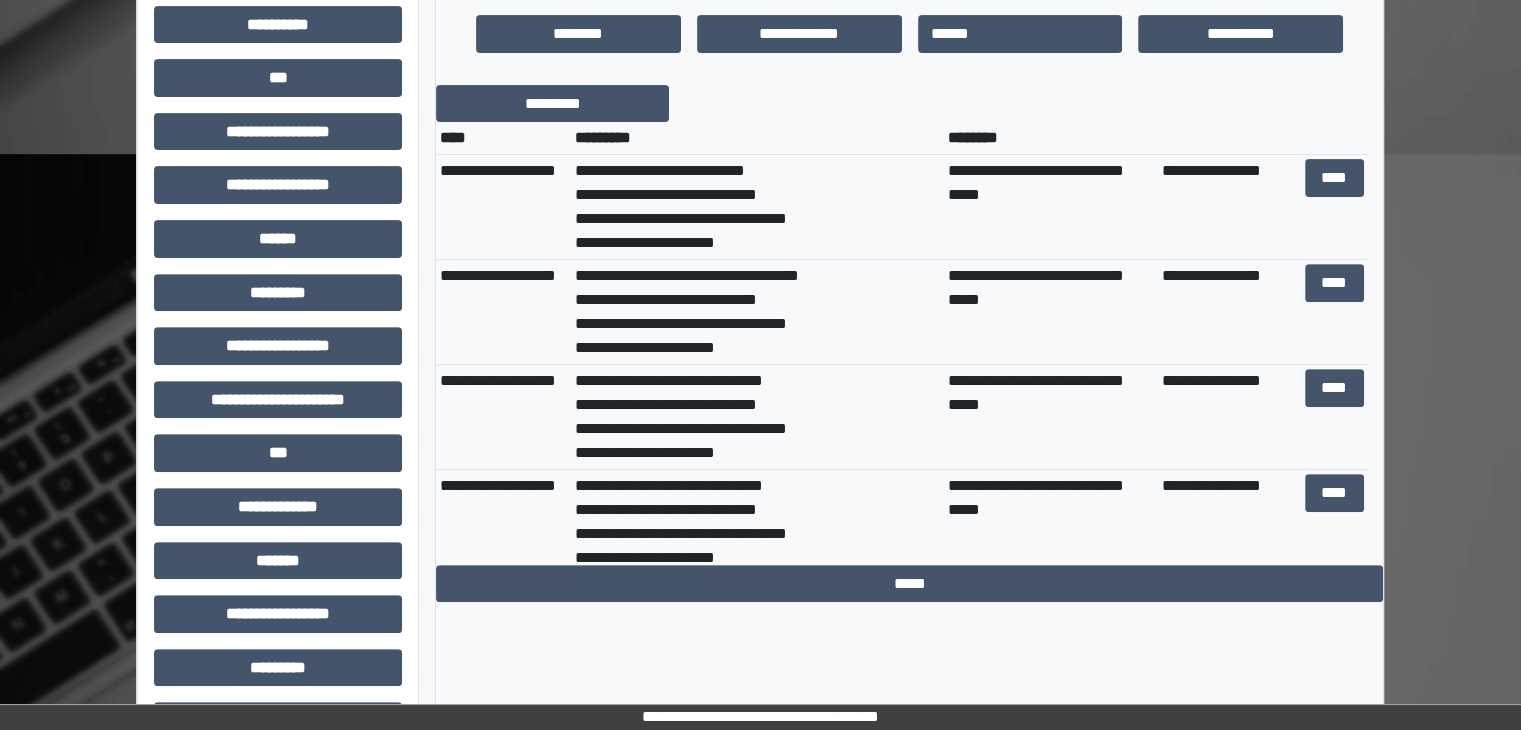 scroll, scrollTop: 700, scrollLeft: 0, axis: vertical 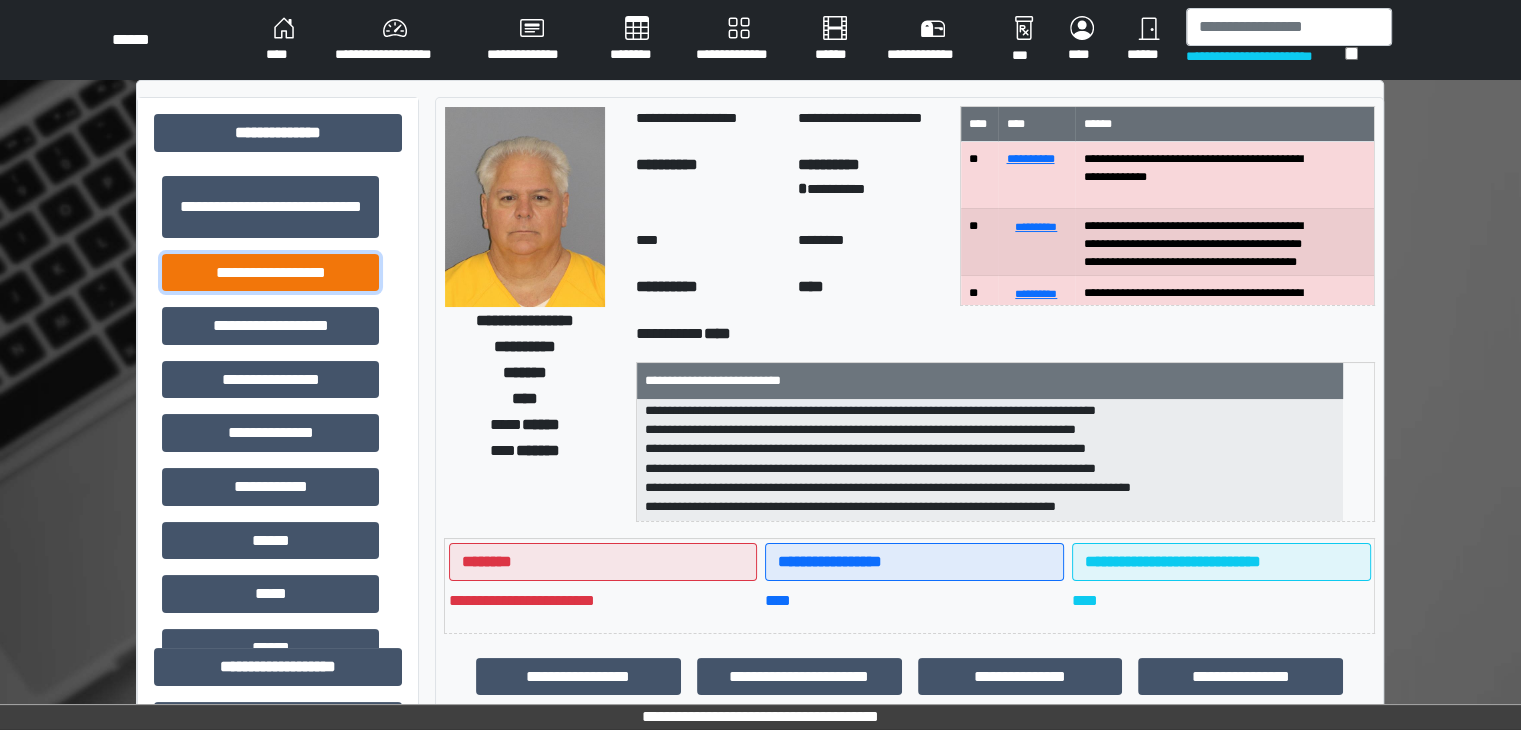 click on "**********" at bounding box center [270, 273] 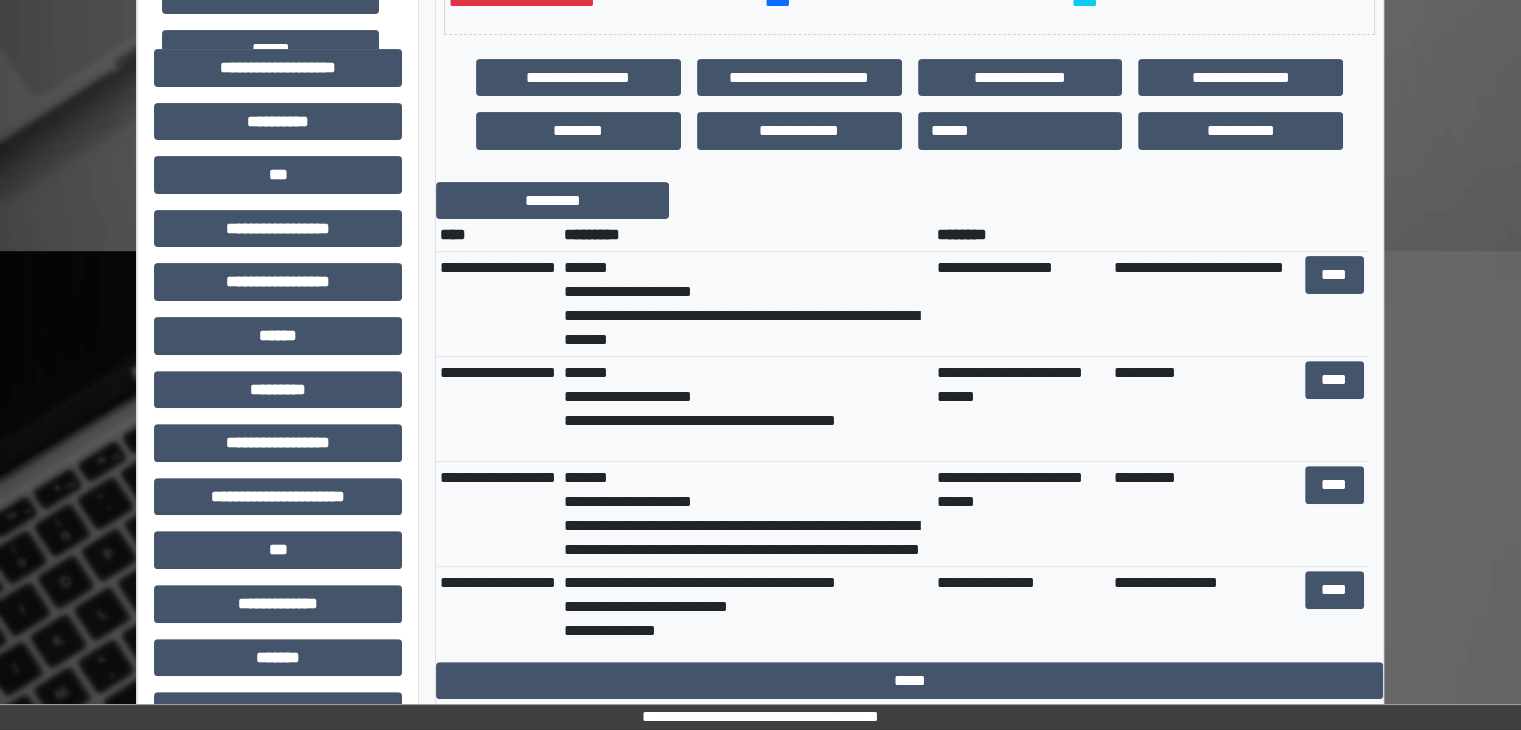 scroll, scrollTop: 600, scrollLeft: 0, axis: vertical 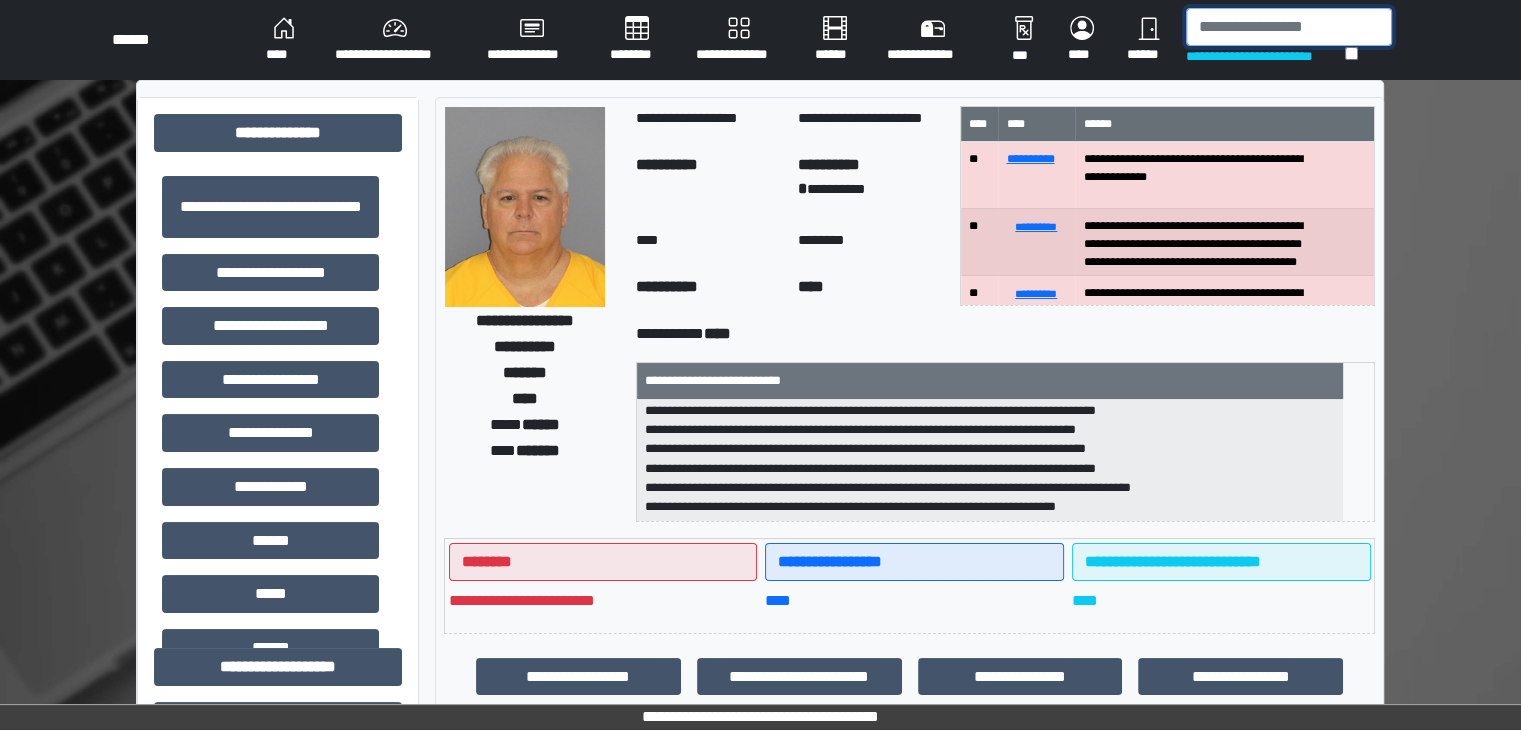 click at bounding box center (1289, 27) 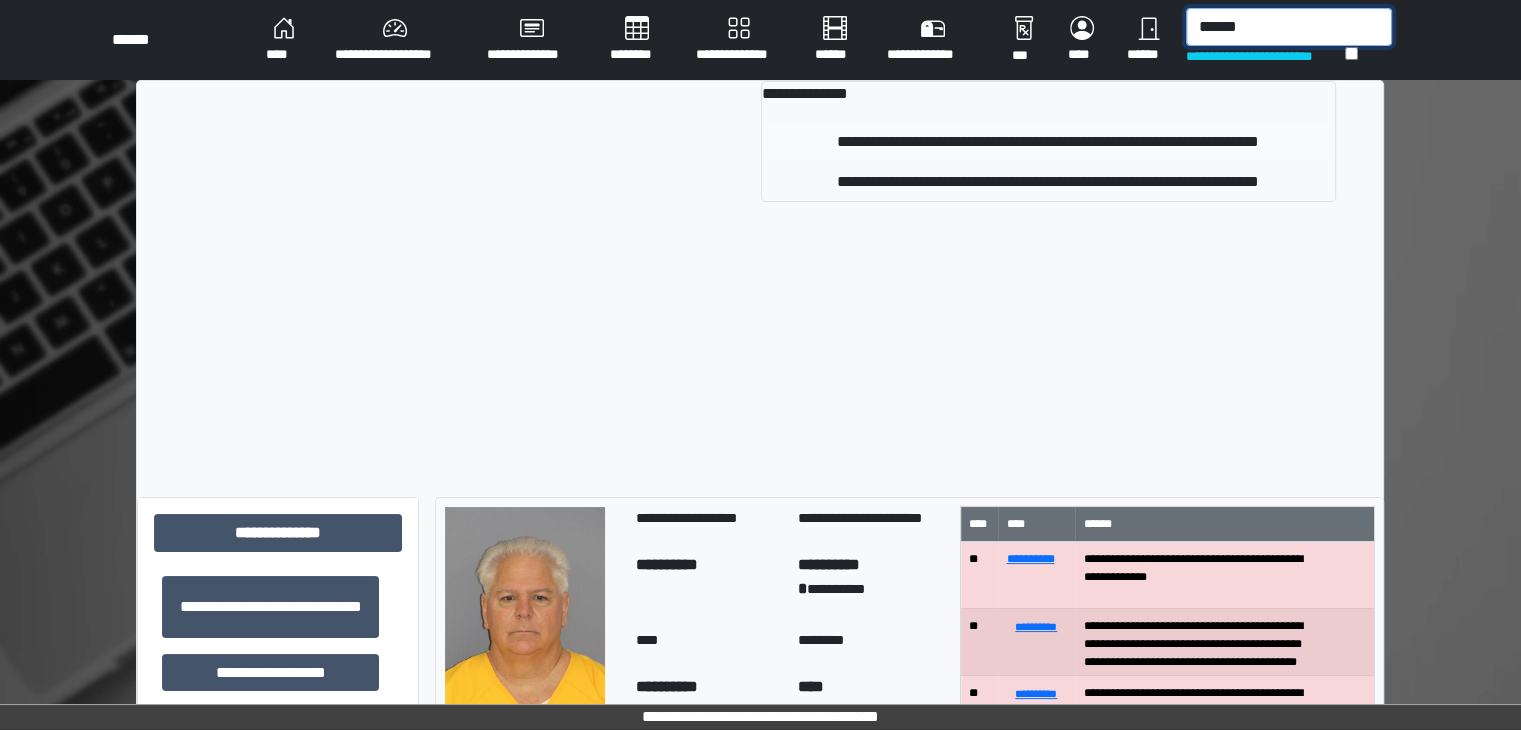 type on "******" 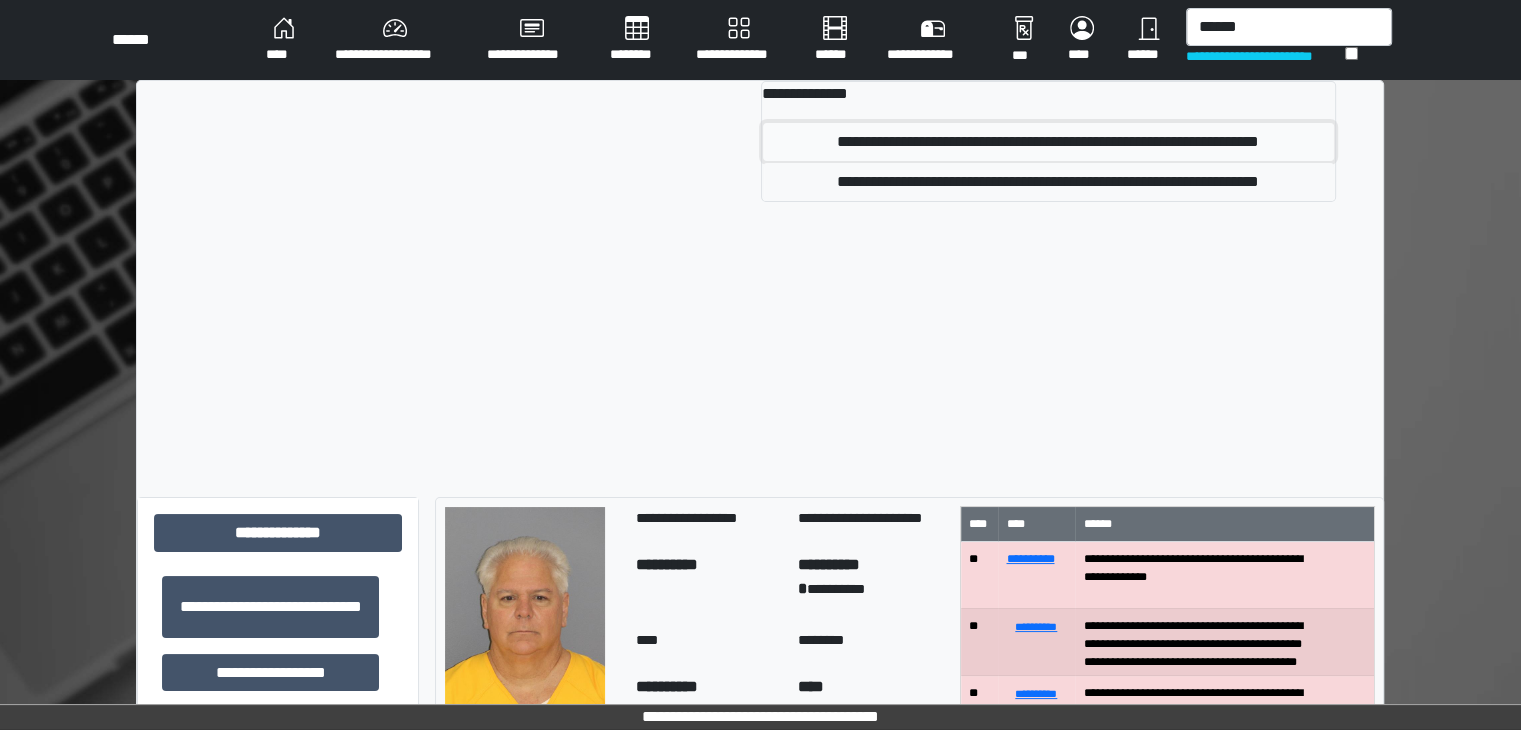 click on "**********" at bounding box center (1048, 142) 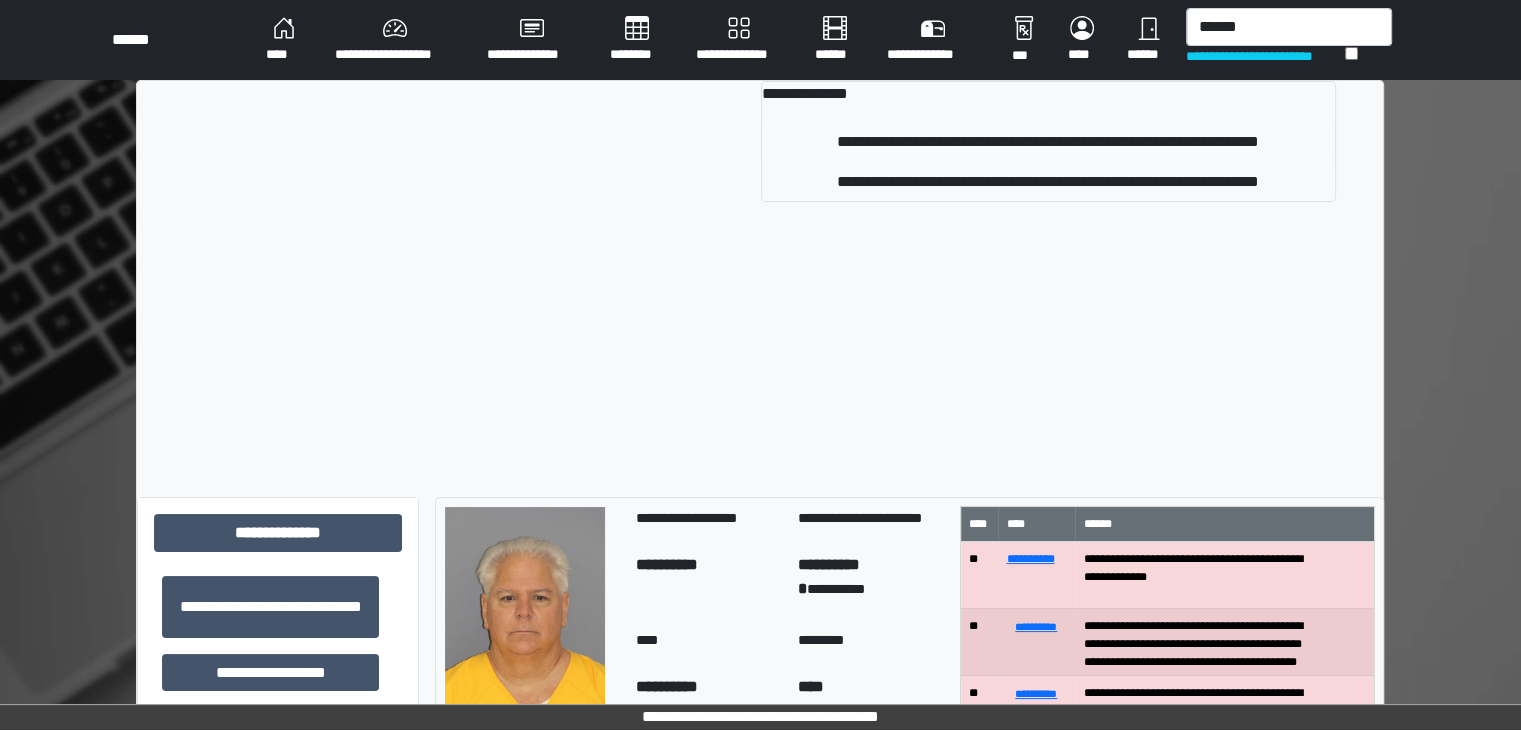 type 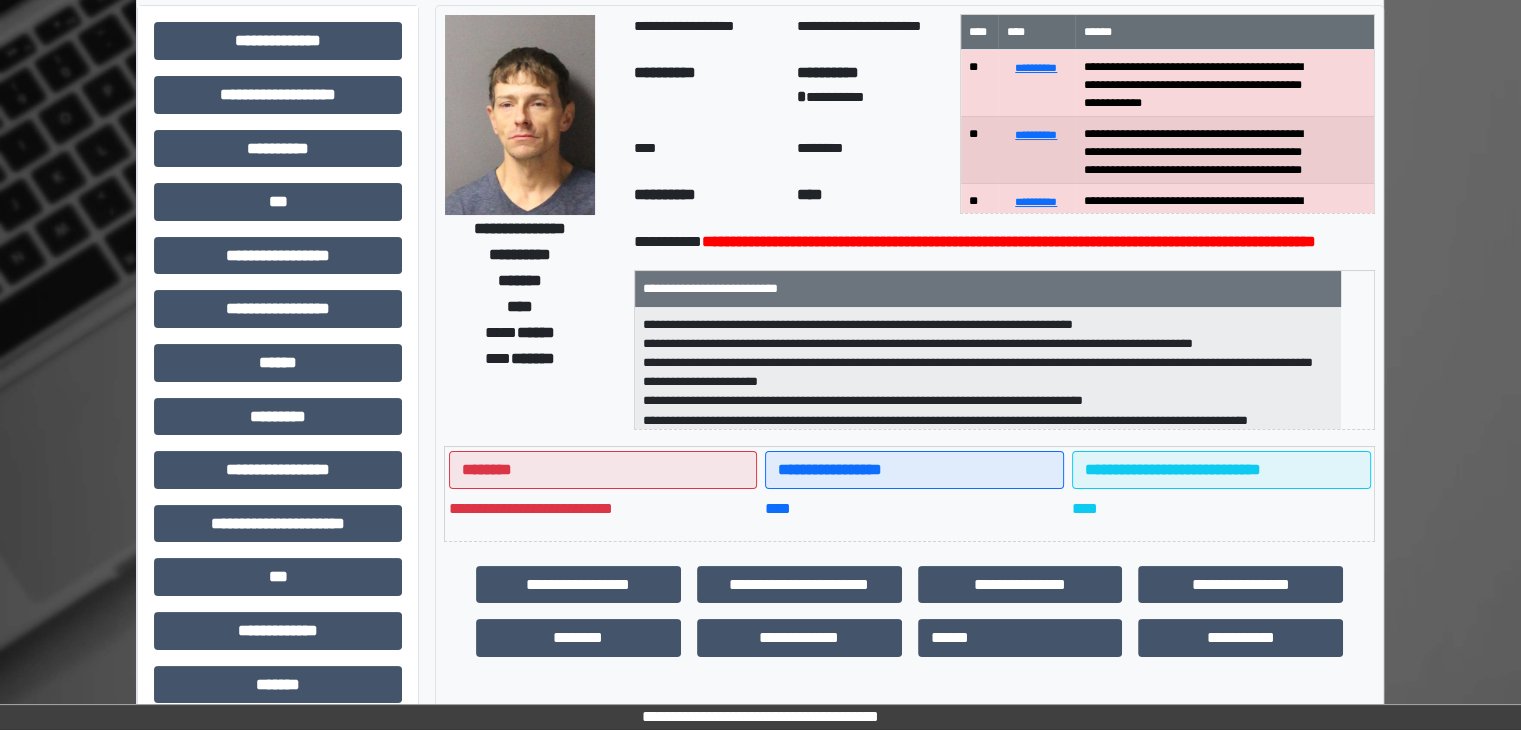 scroll, scrollTop: 100, scrollLeft: 0, axis: vertical 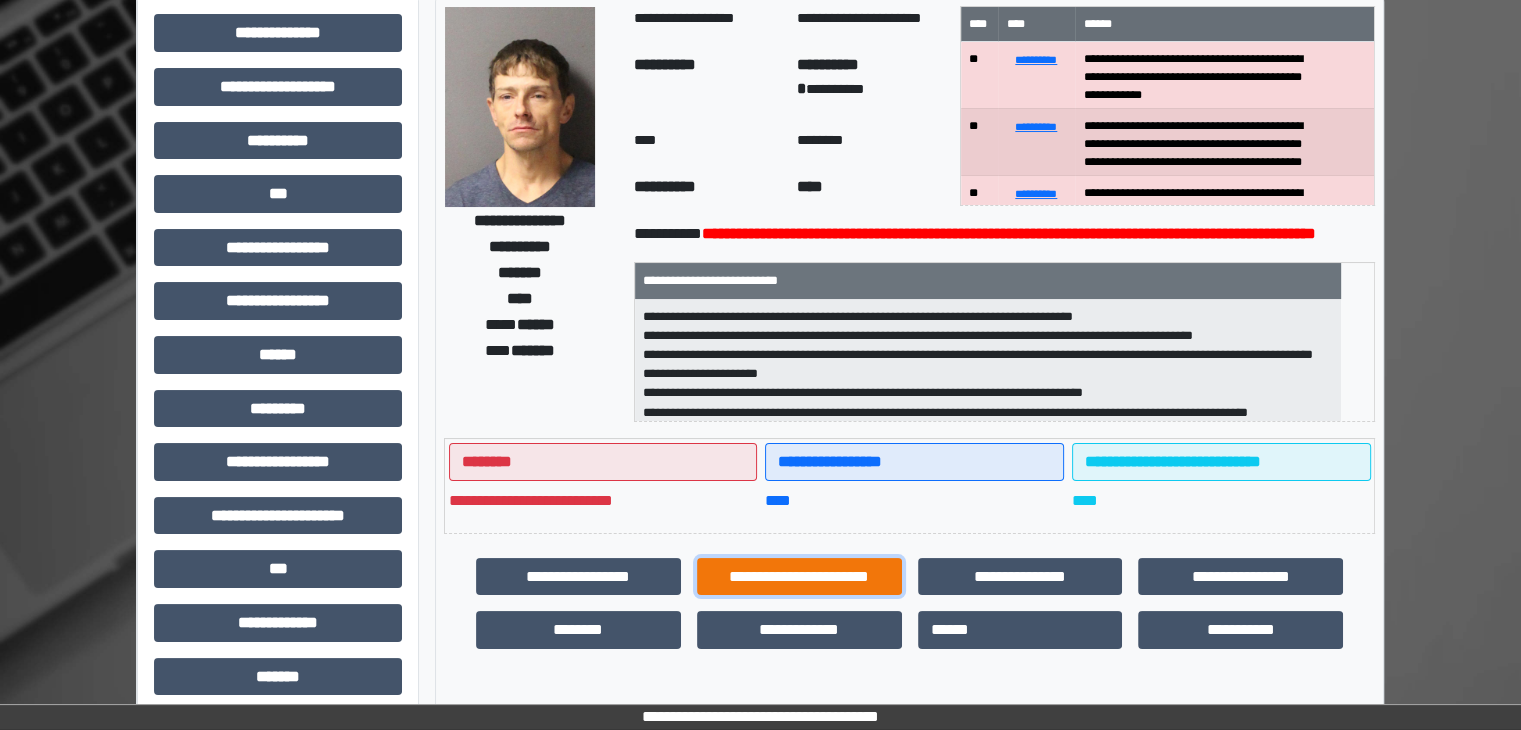 click on "**********" at bounding box center [799, 577] 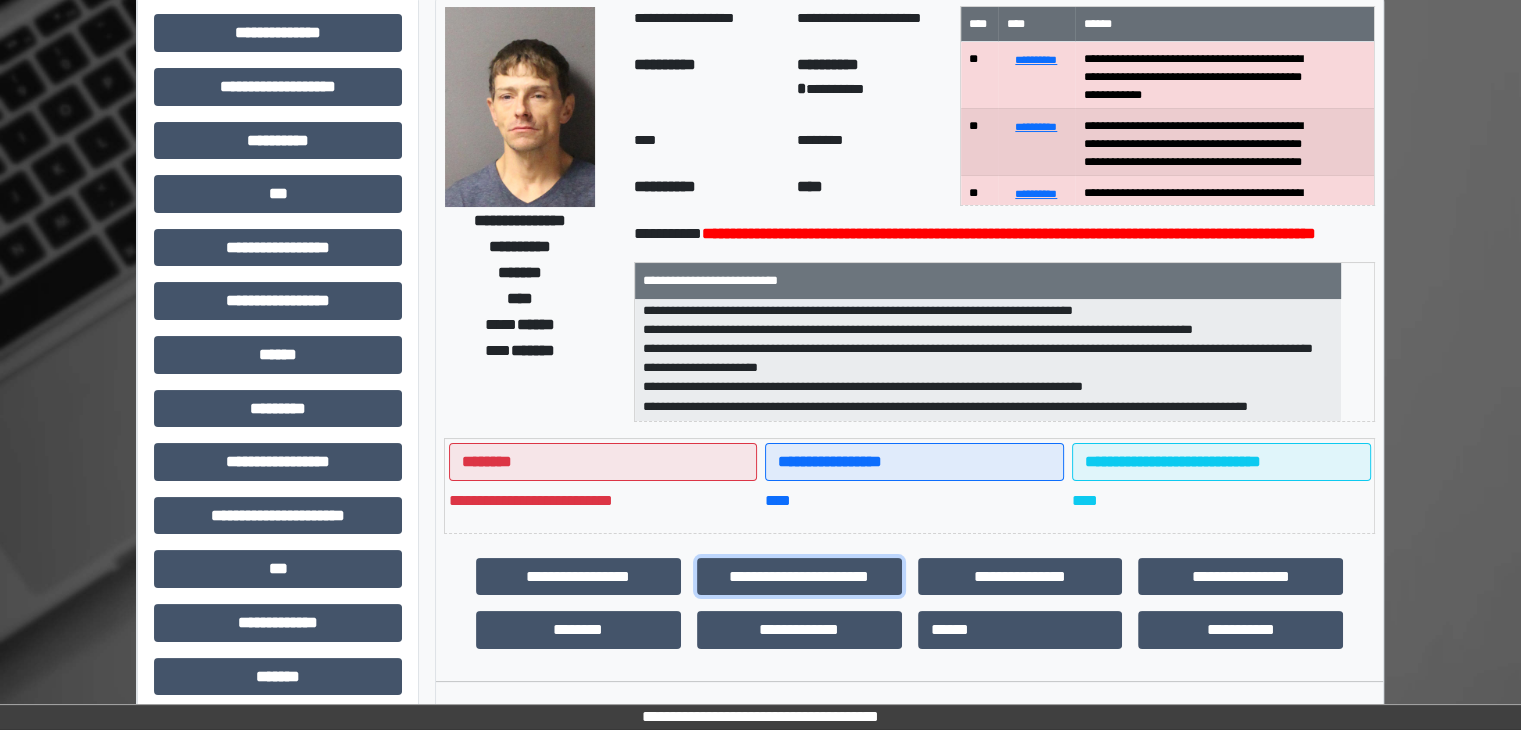 scroll, scrollTop: 44, scrollLeft: 0, axis: vertical 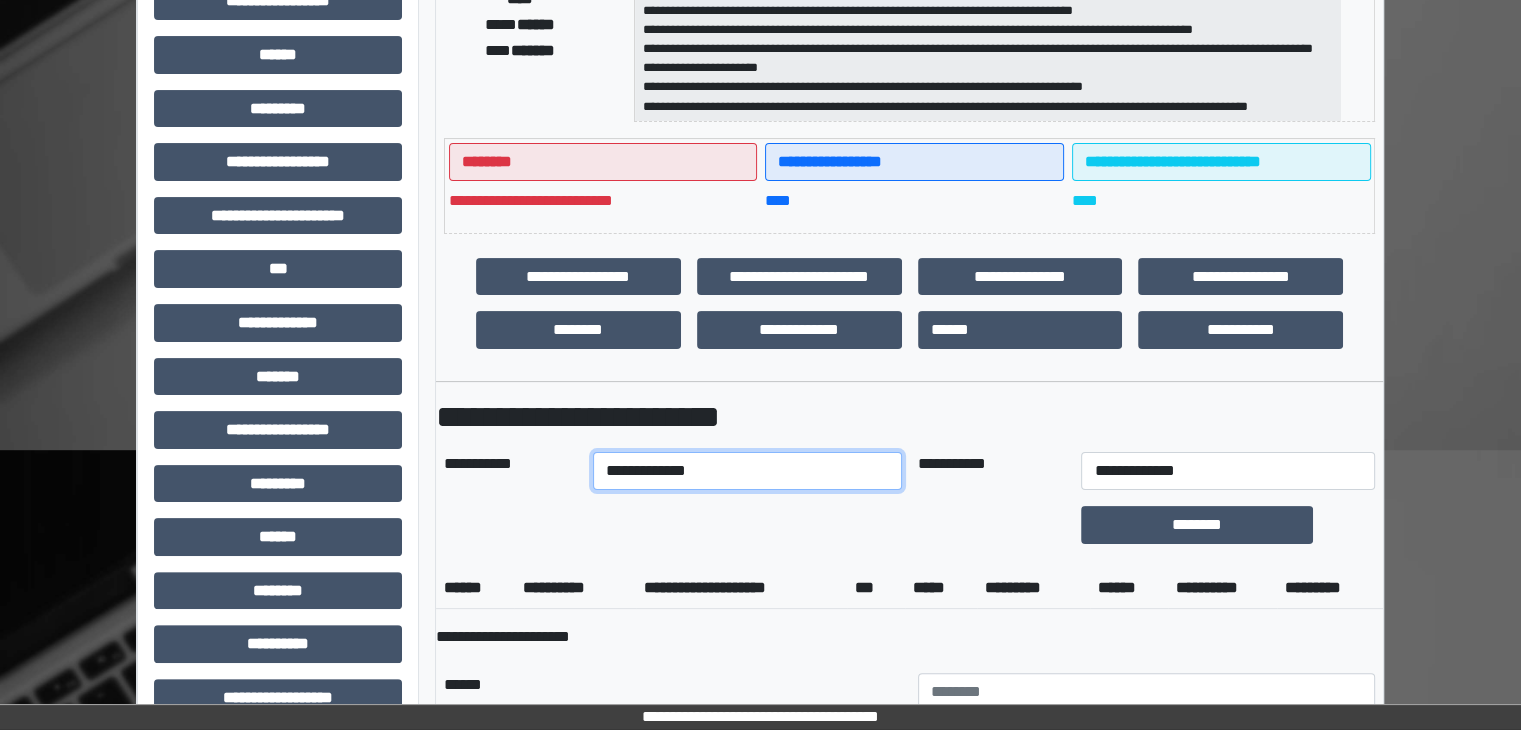 click on "**********" at bounding box center (747, 471) 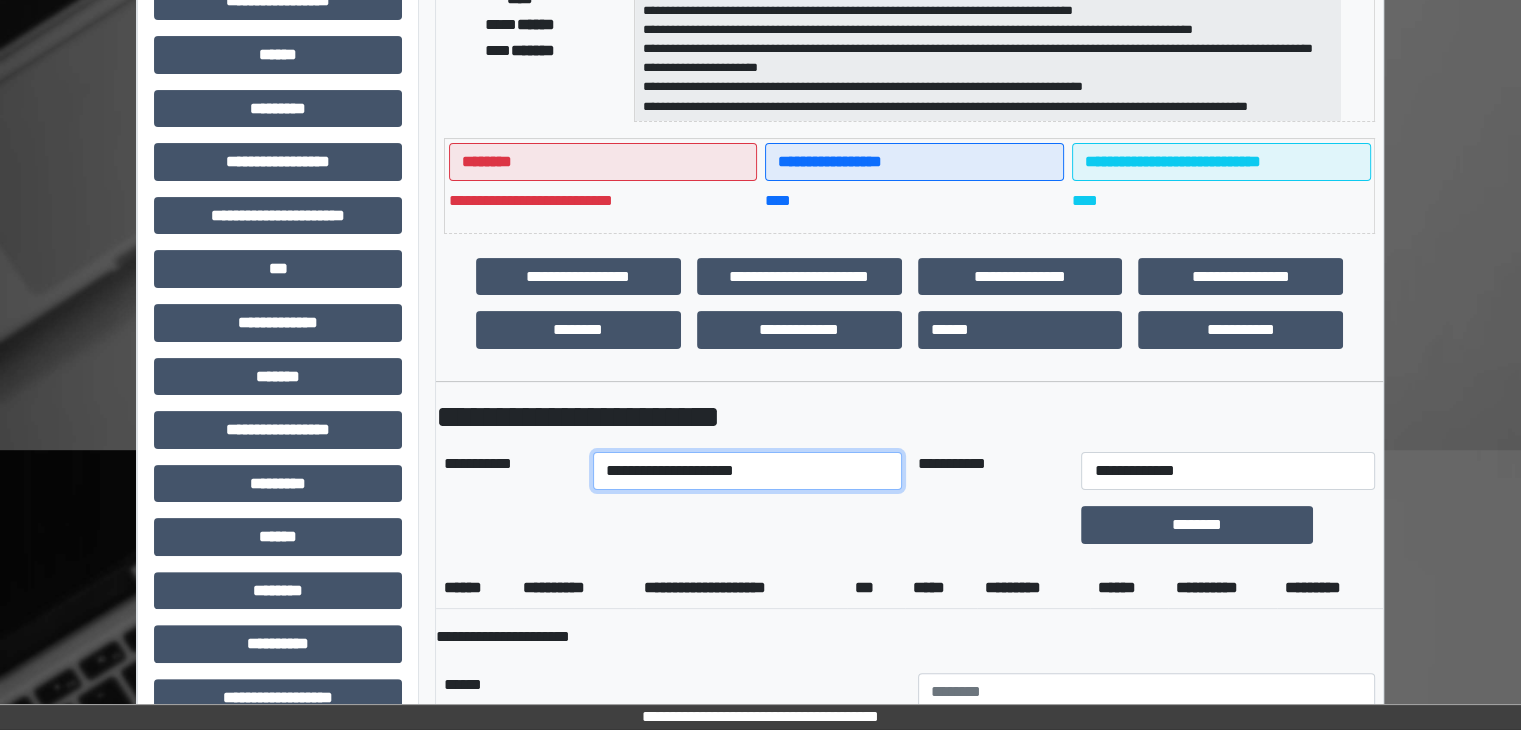 click on "**********" at bounding box center (747, 471) 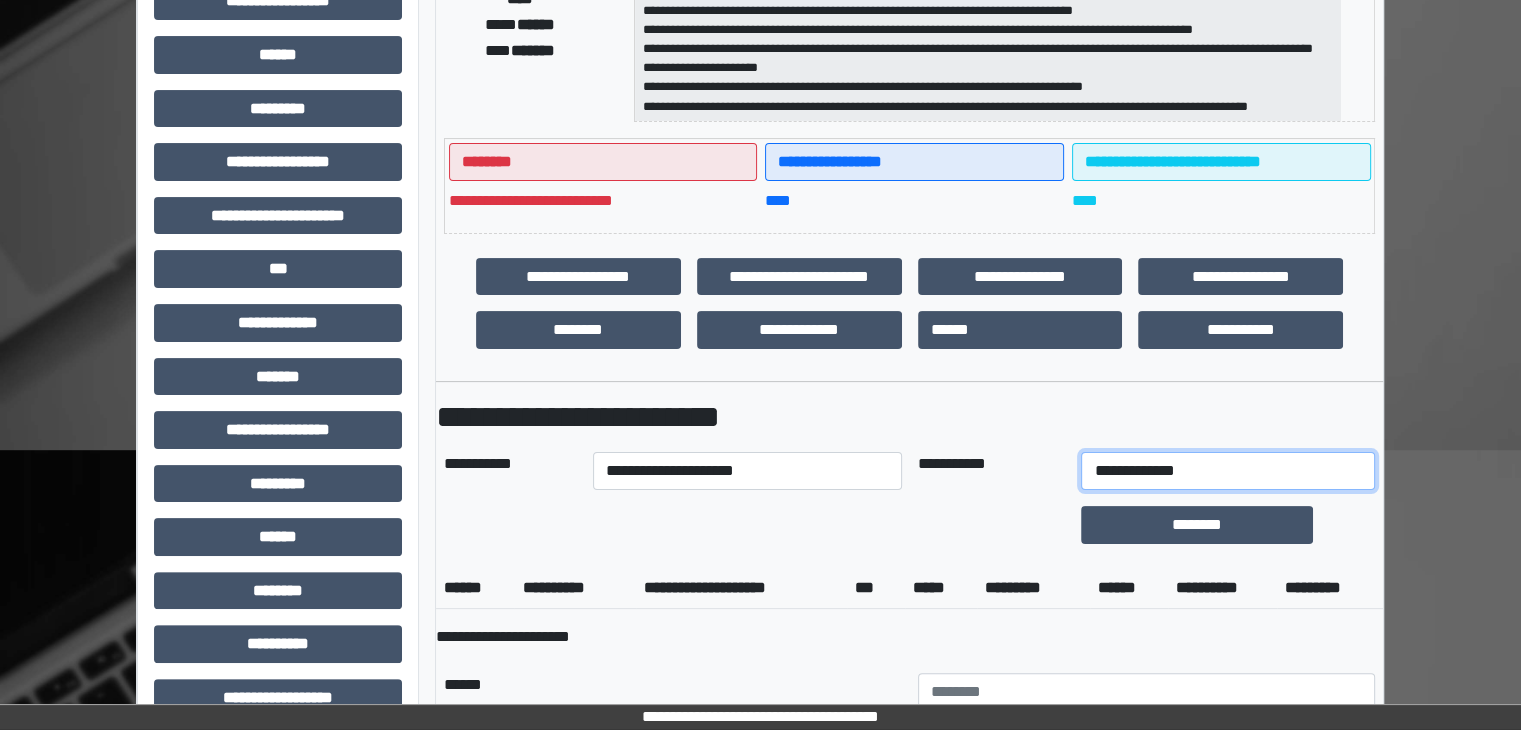 click on "**********" at bounding box center [1227, 471] 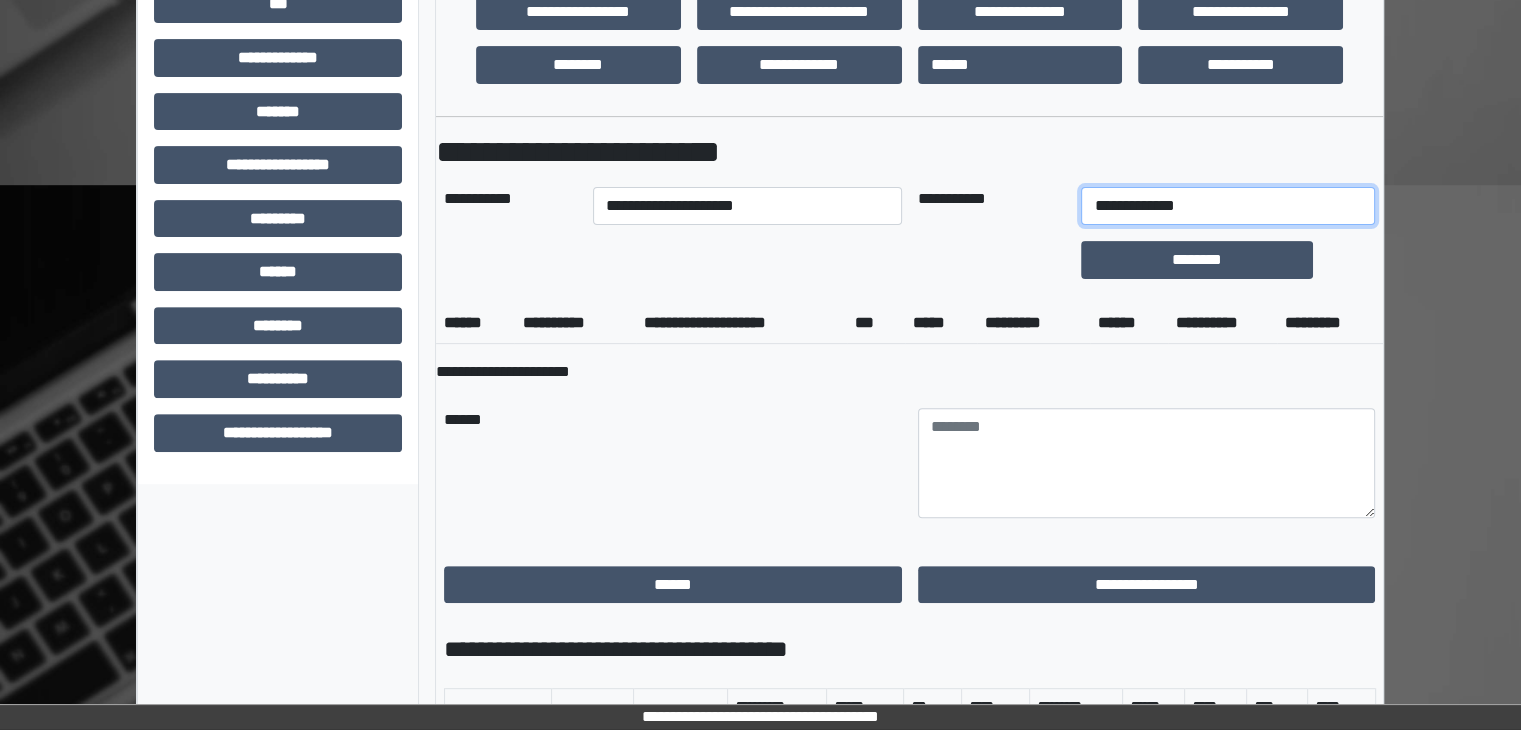 scroll, scrollTop: 700, scrollLeft: 0, axis: vertical 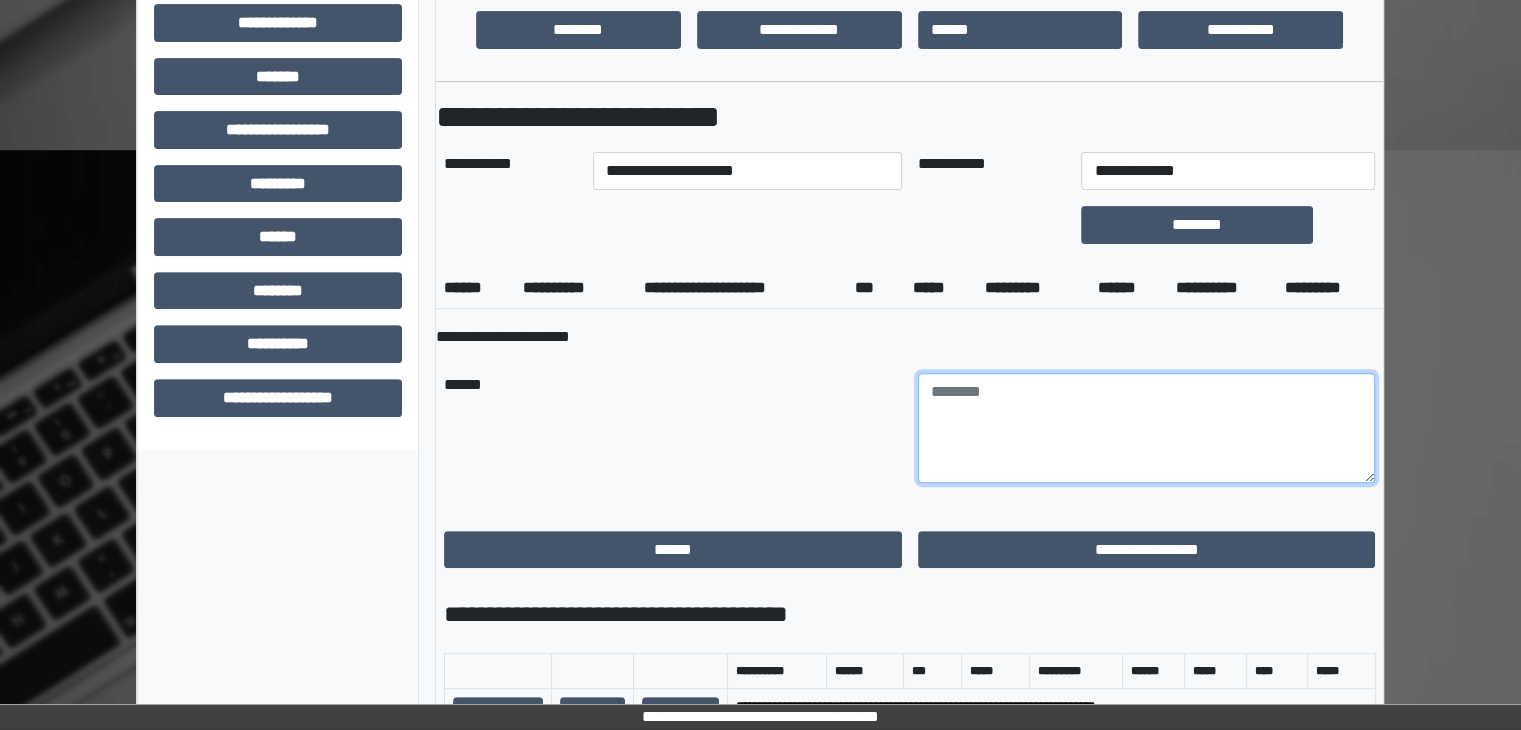 click at bounding box center (1147, 428) 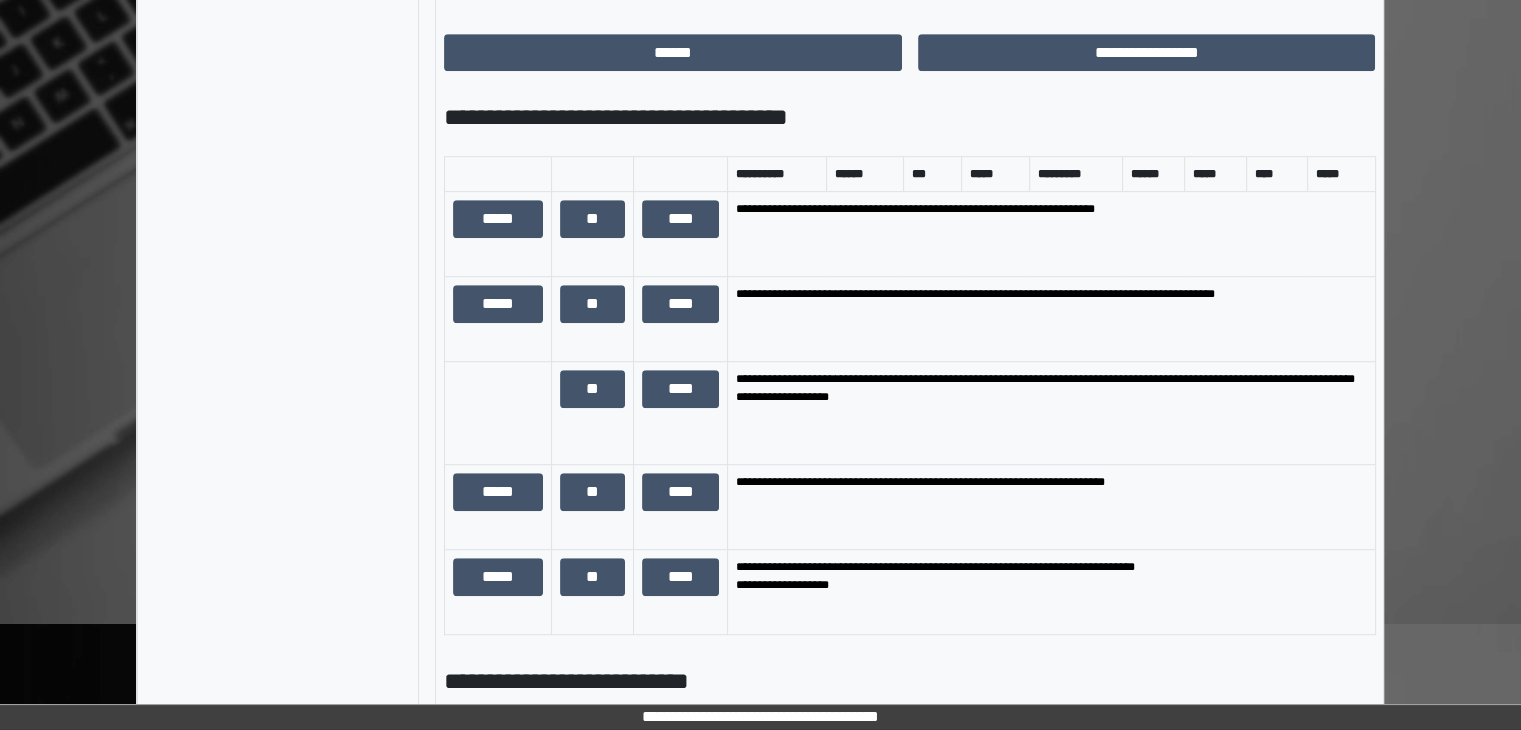 scroll, scrollTop: 1200, scrollLeft: 0, axis: vertical 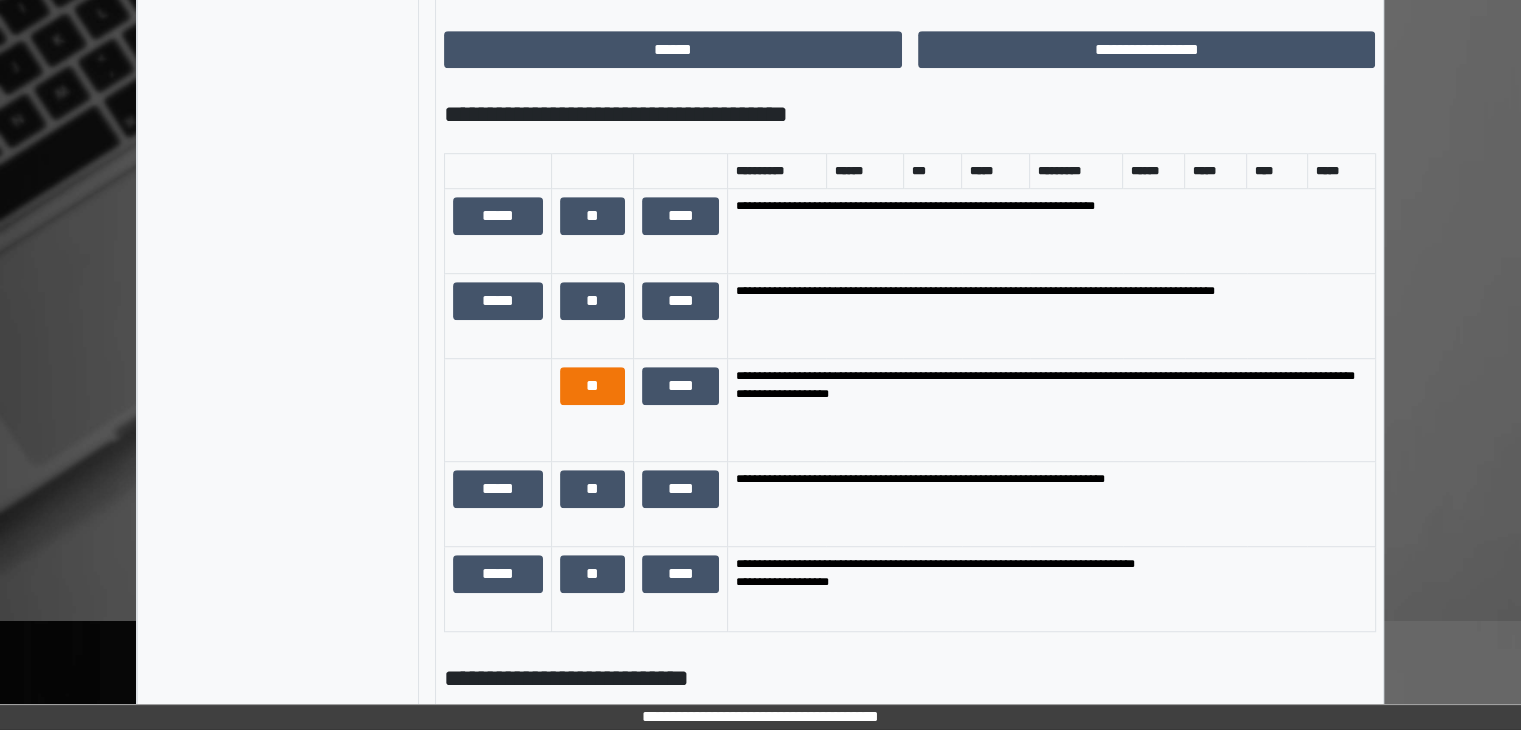 type on "**********" 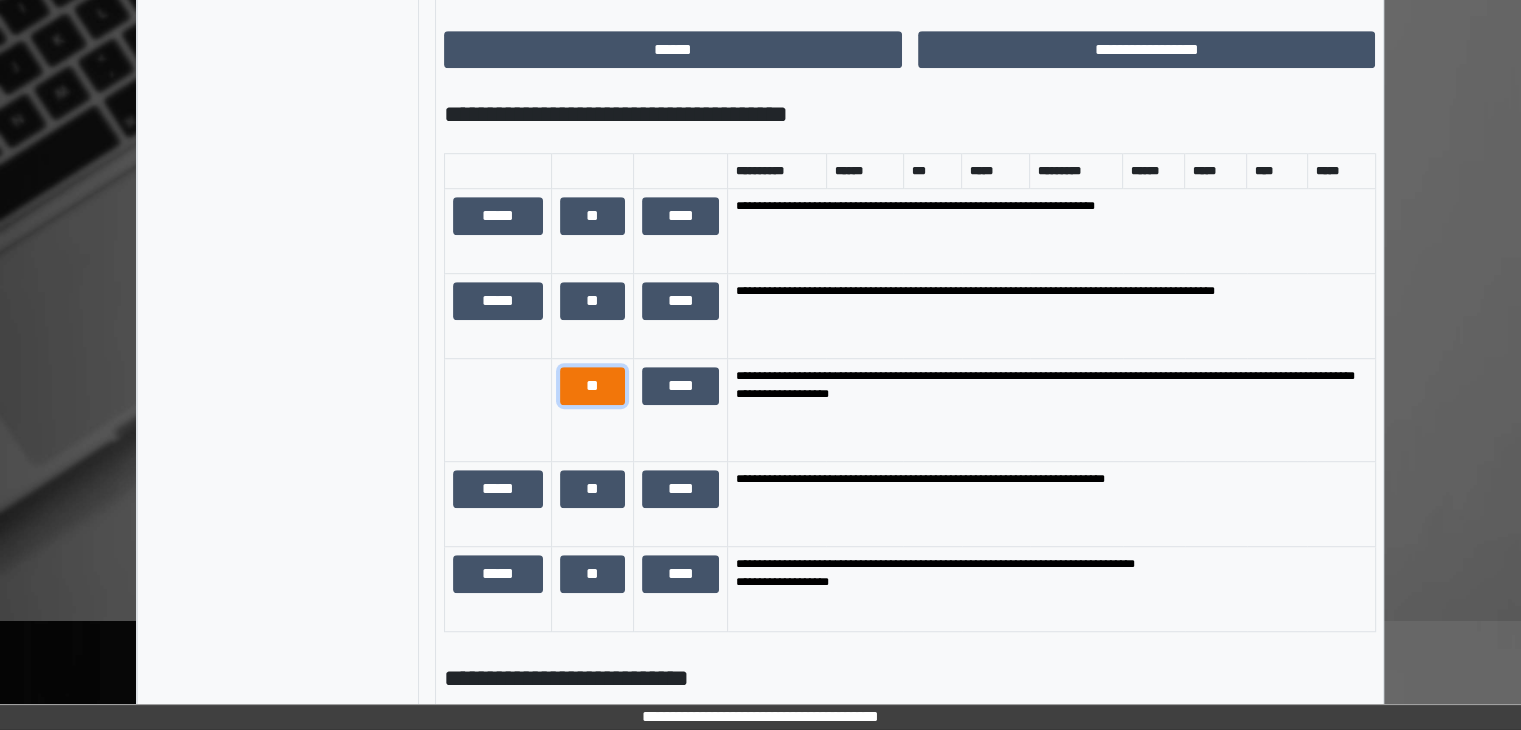 click on "**" at bounding box center (592, 386) 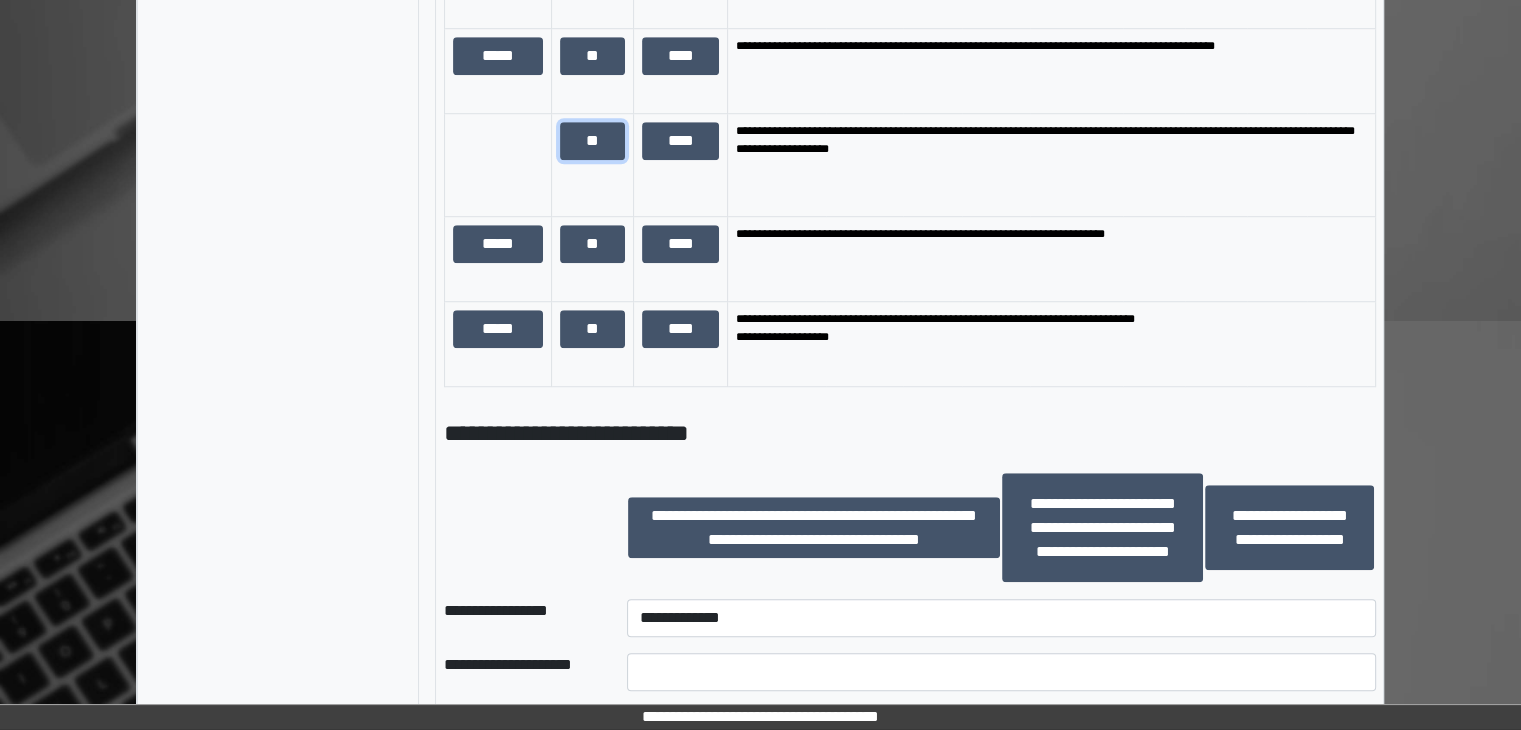 scroll, scrollTop: 1700, scrollLeft: 0, axis: vertical 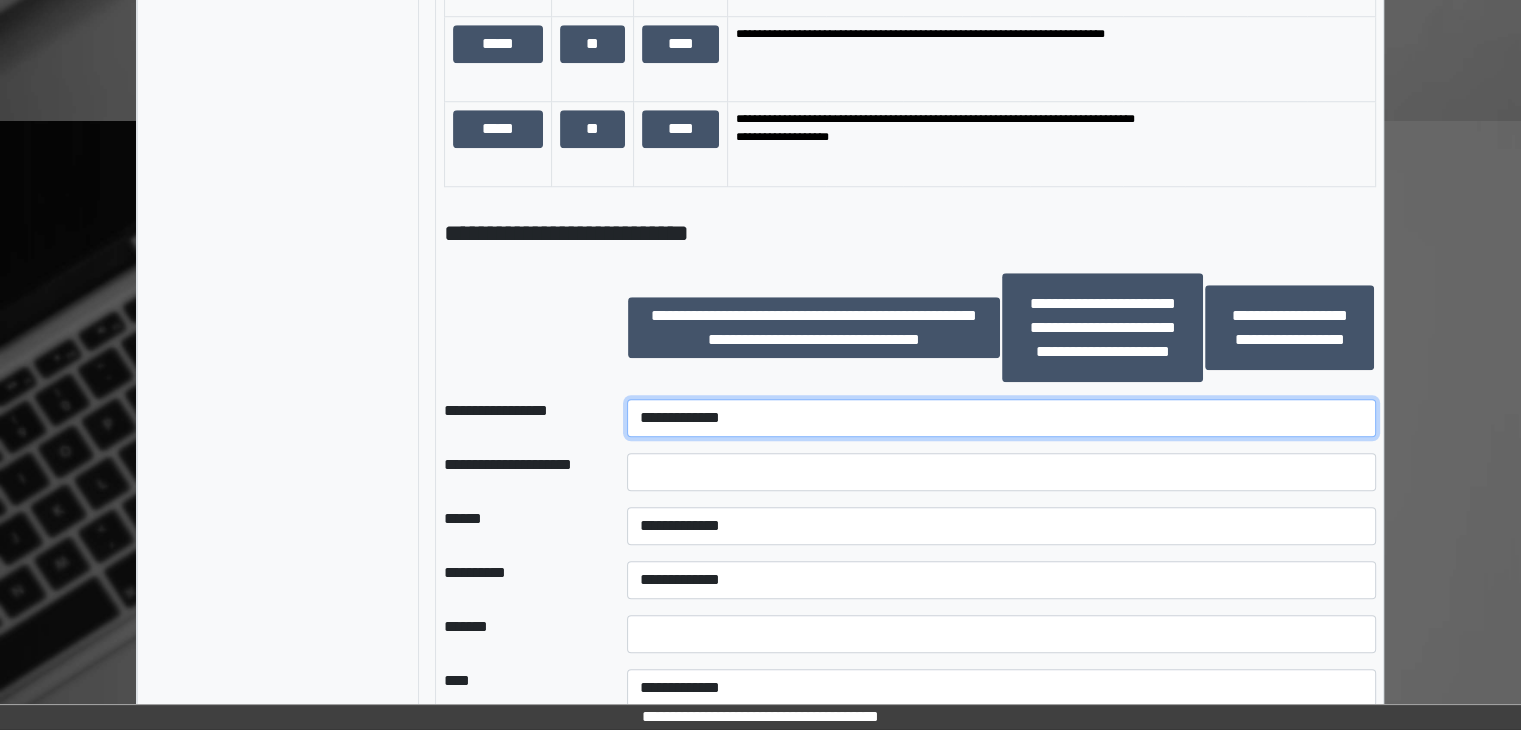 click on "**********" at bounding box center (1001, 418) 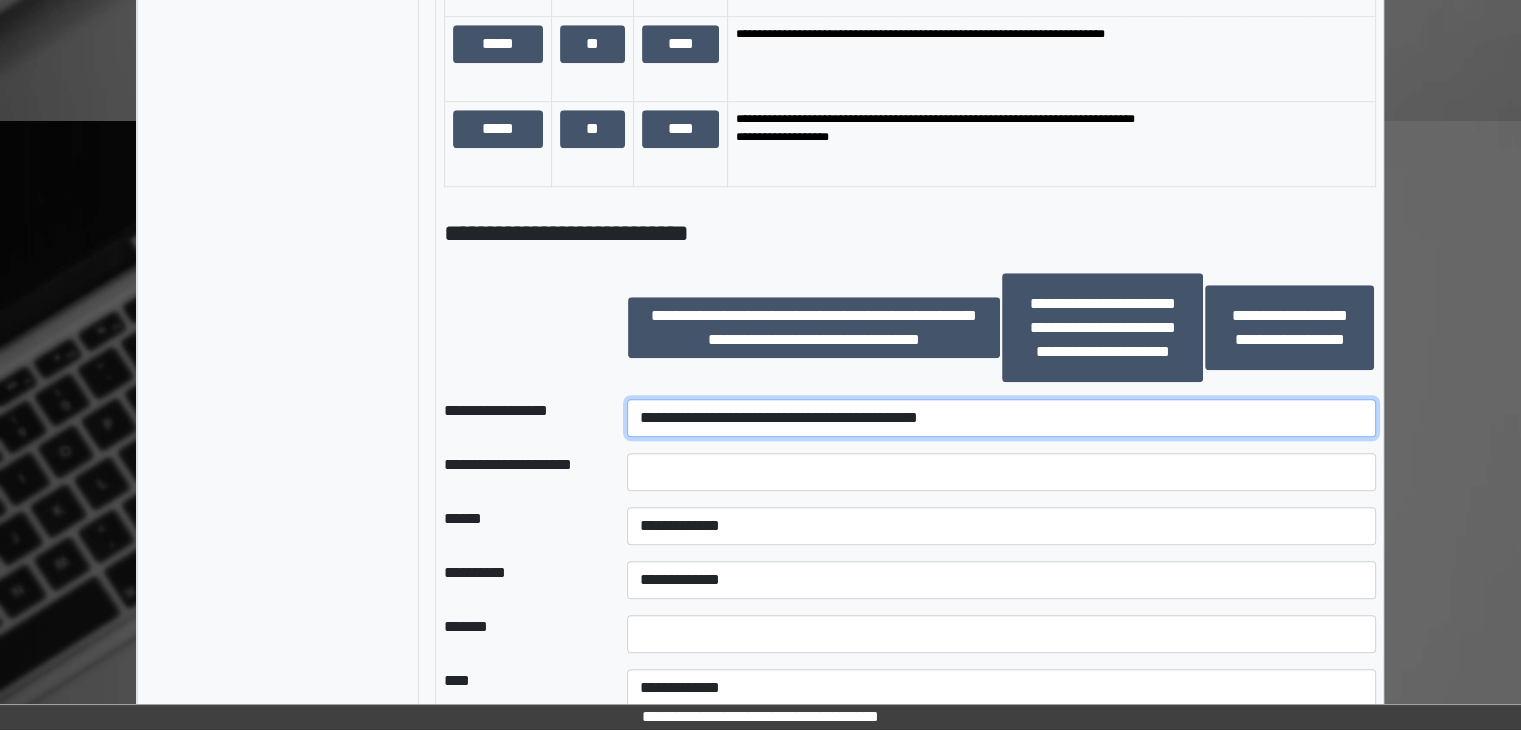 click on "**********" at bounding box center (1001, 418) 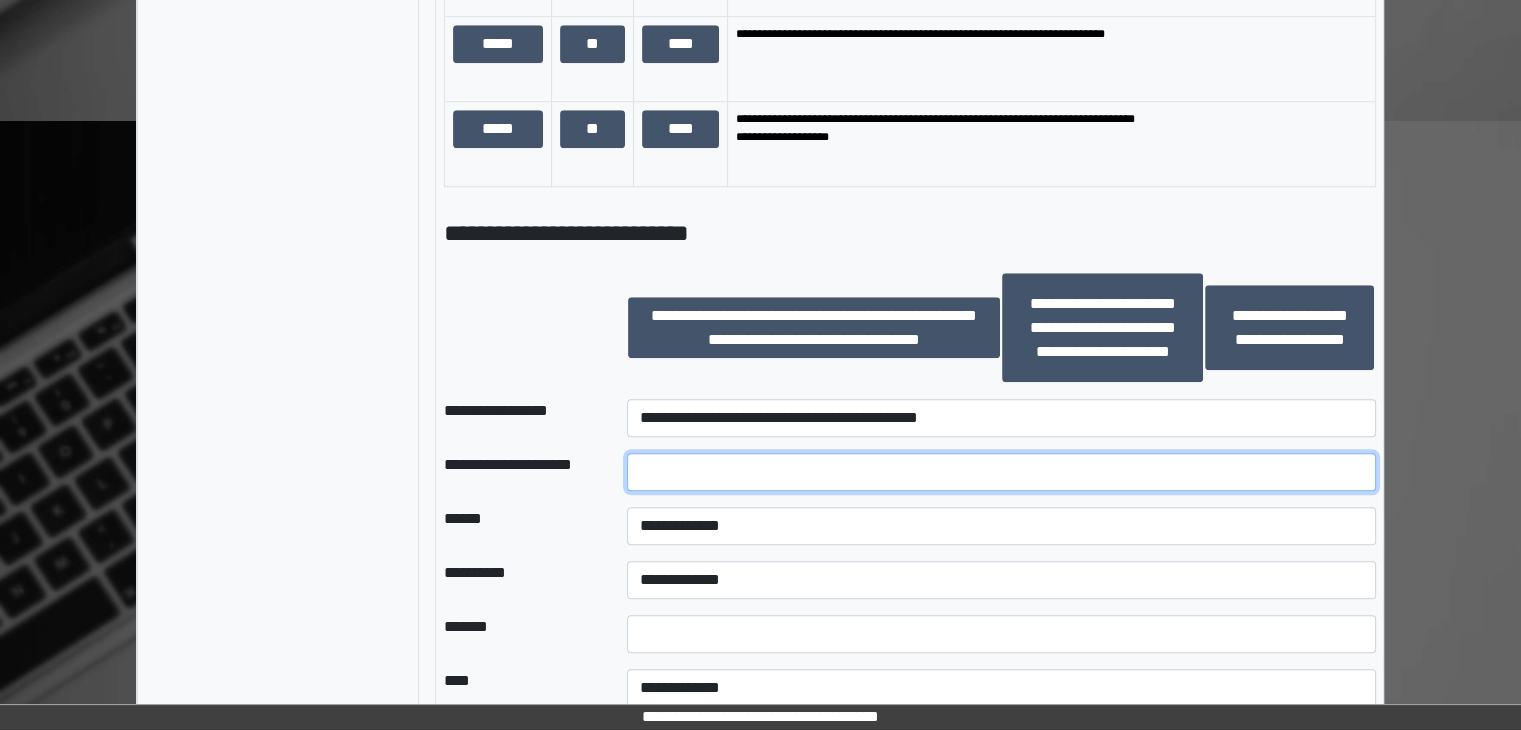 click at bounding box center [1001, 472] 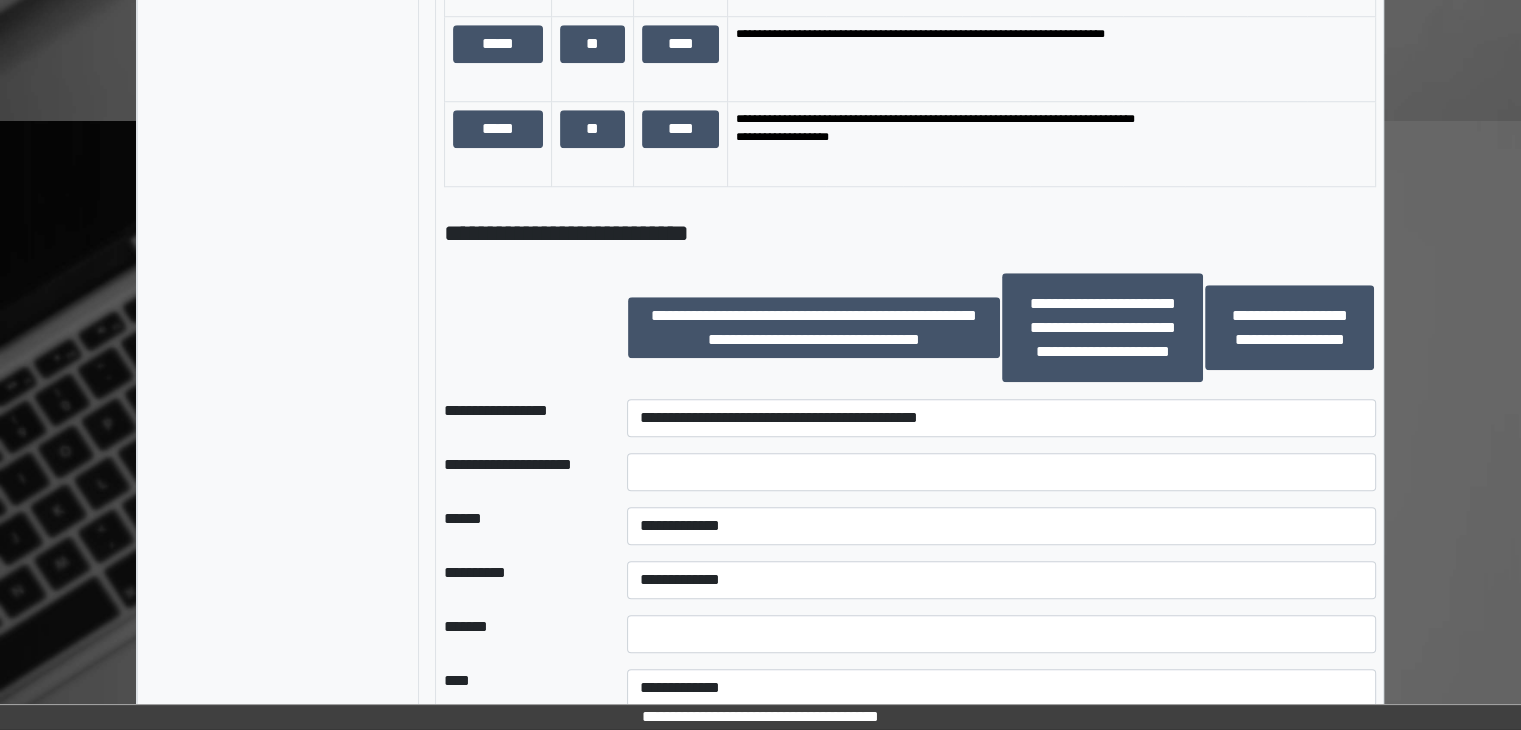 click on "**********" at bounding box center (1052, 144) 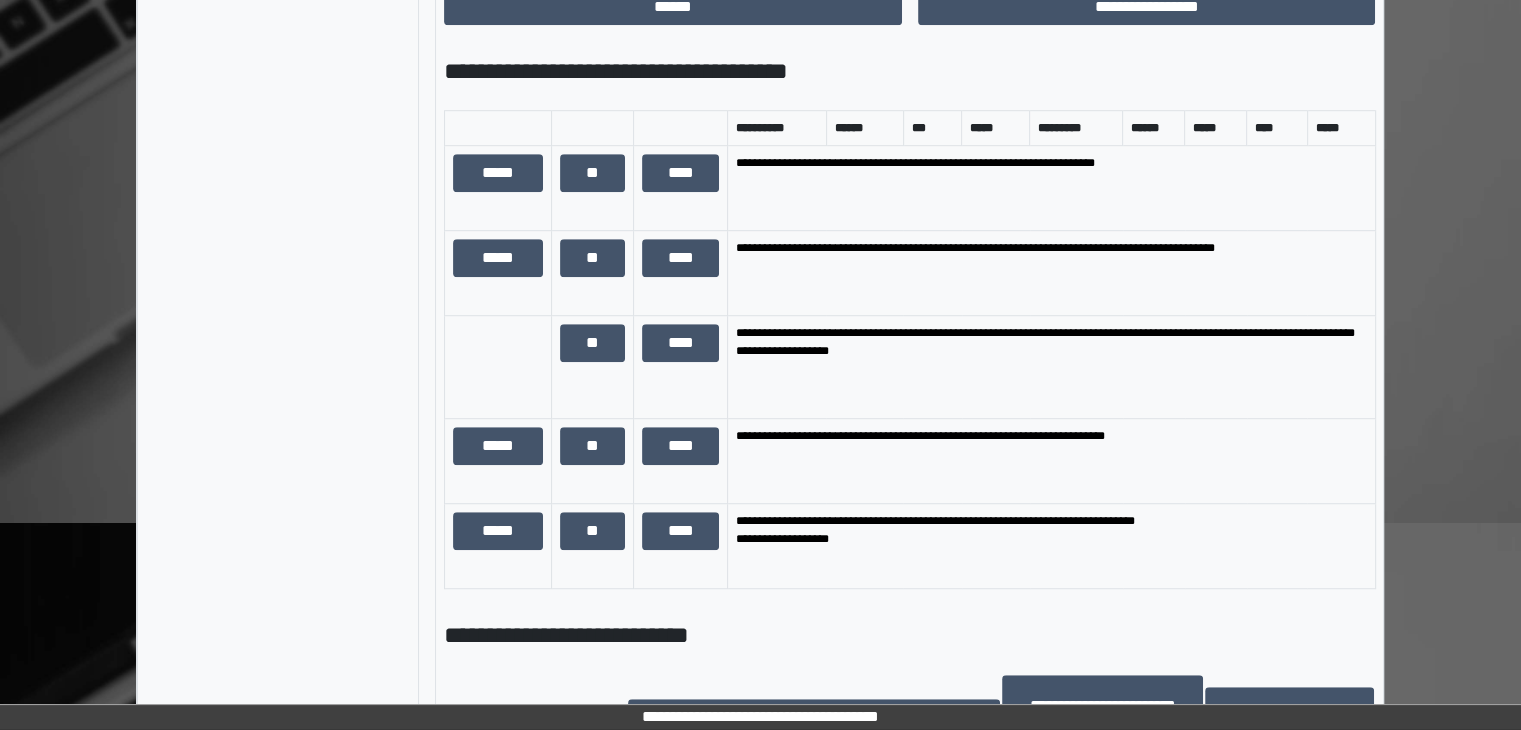 scroll, scrollTop: 1300, scrollLeft: 0, axis: vertical 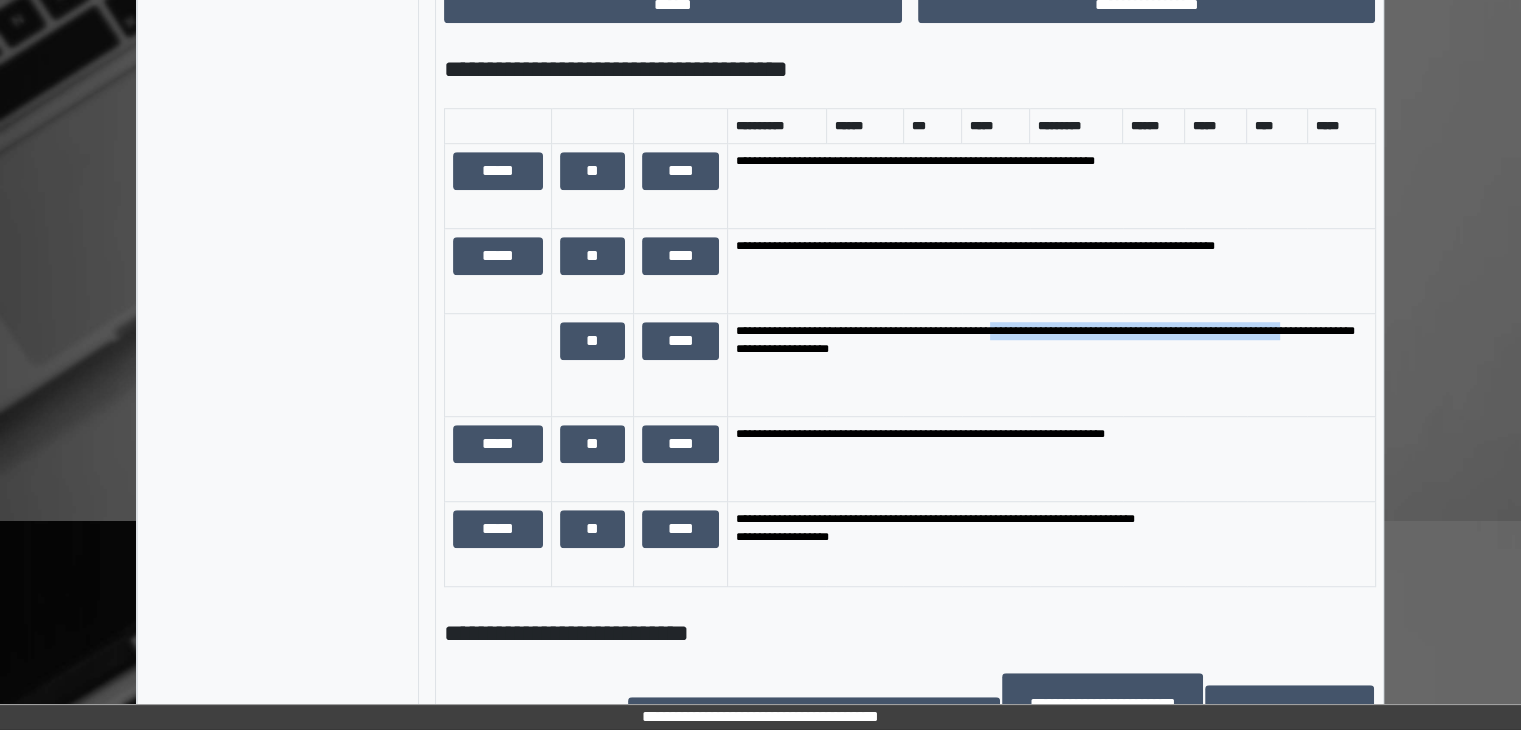 drag, startPoint x: 1007, startPoint y: 351, endPoint x: 1276, endPoint y: 352, distance: 269.00186 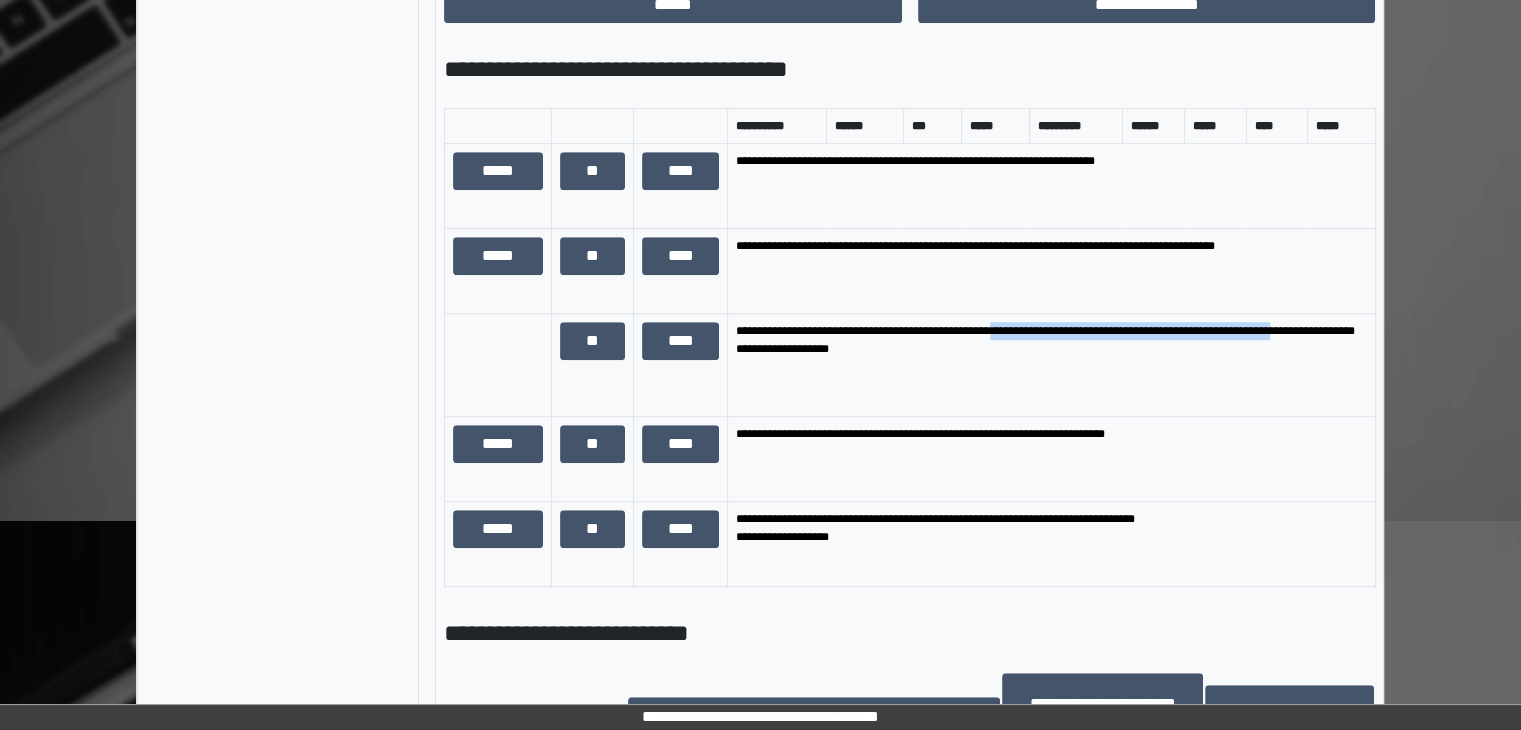 copy on "**********" 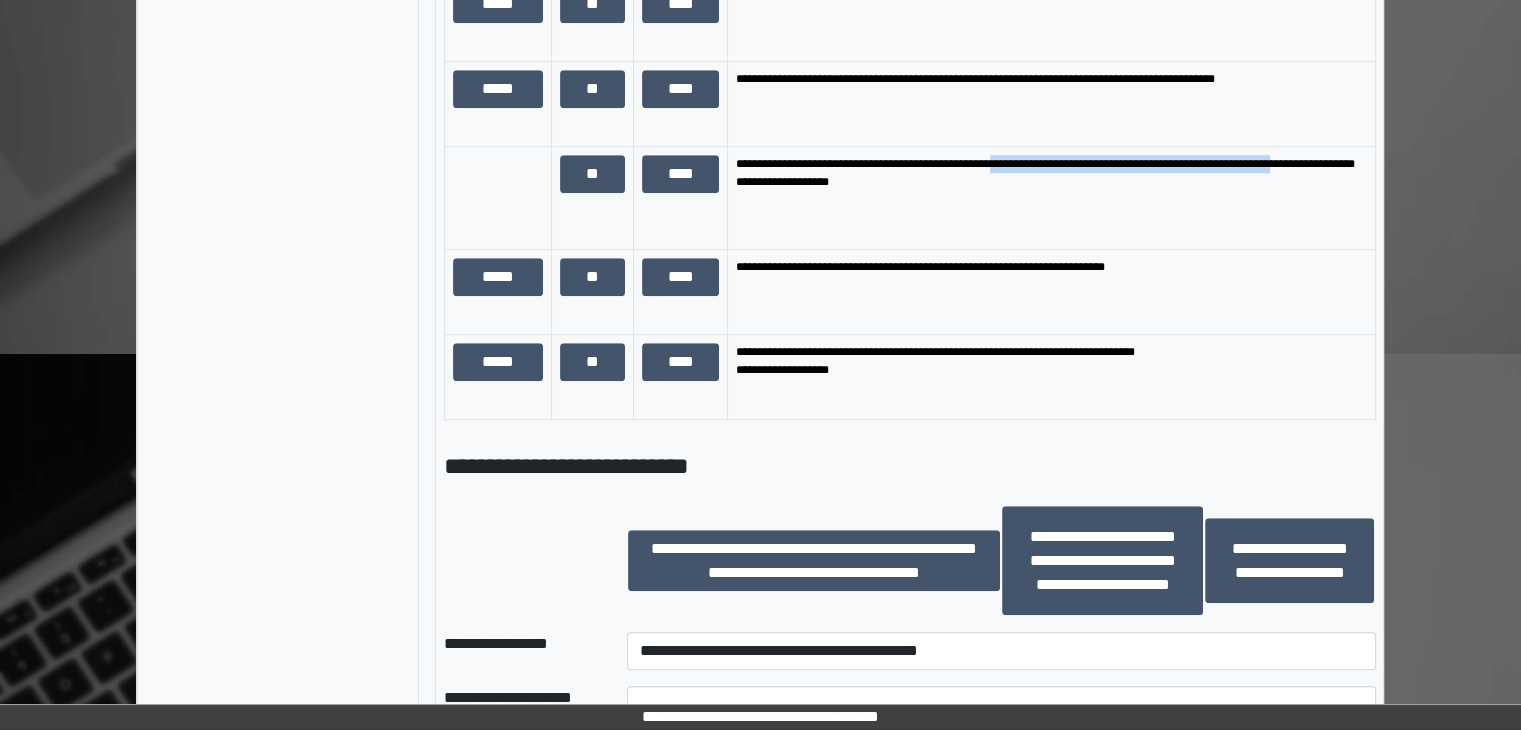 scroll, scrollTop: 1700, scrollLeft: 0, axis: vertical 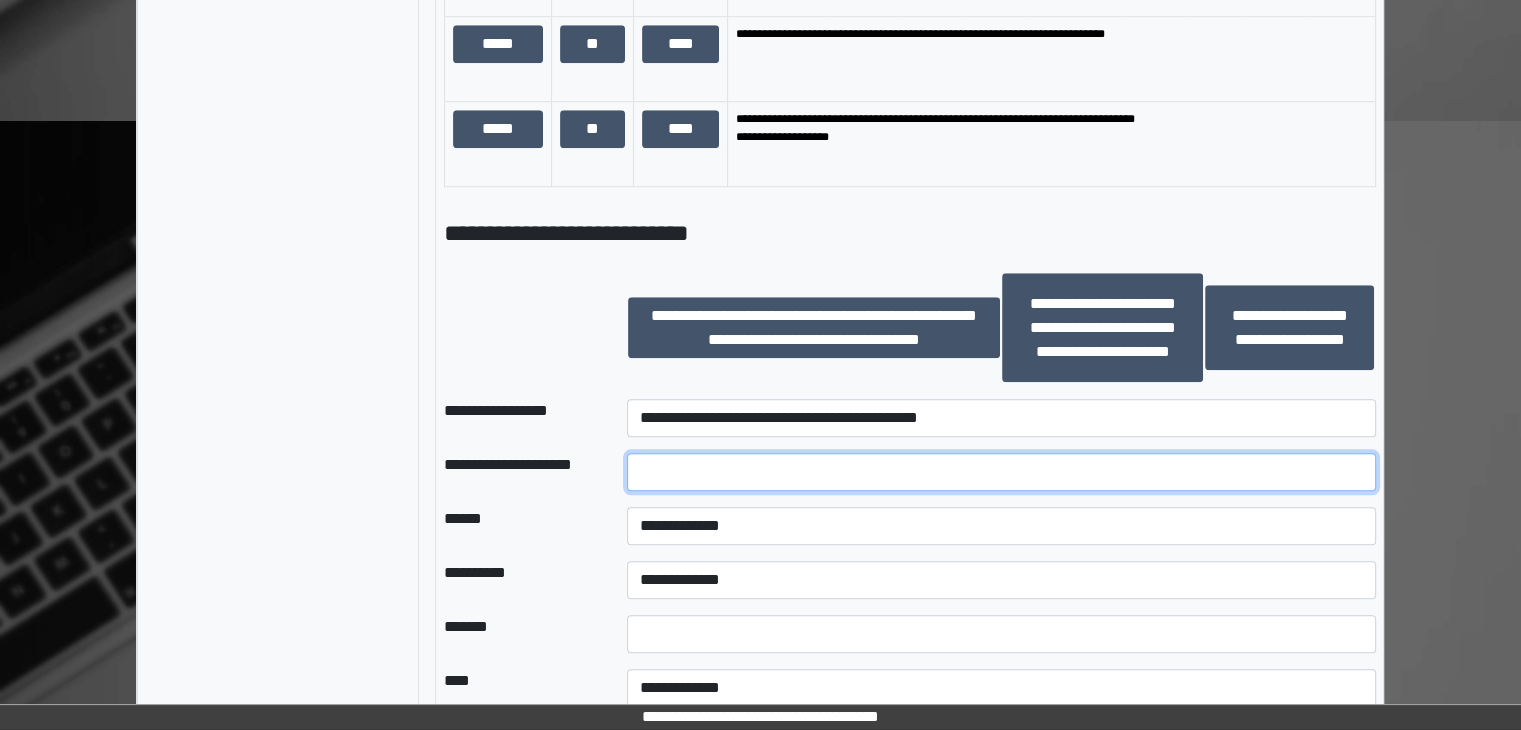 click at bounding box center [1001, 472] 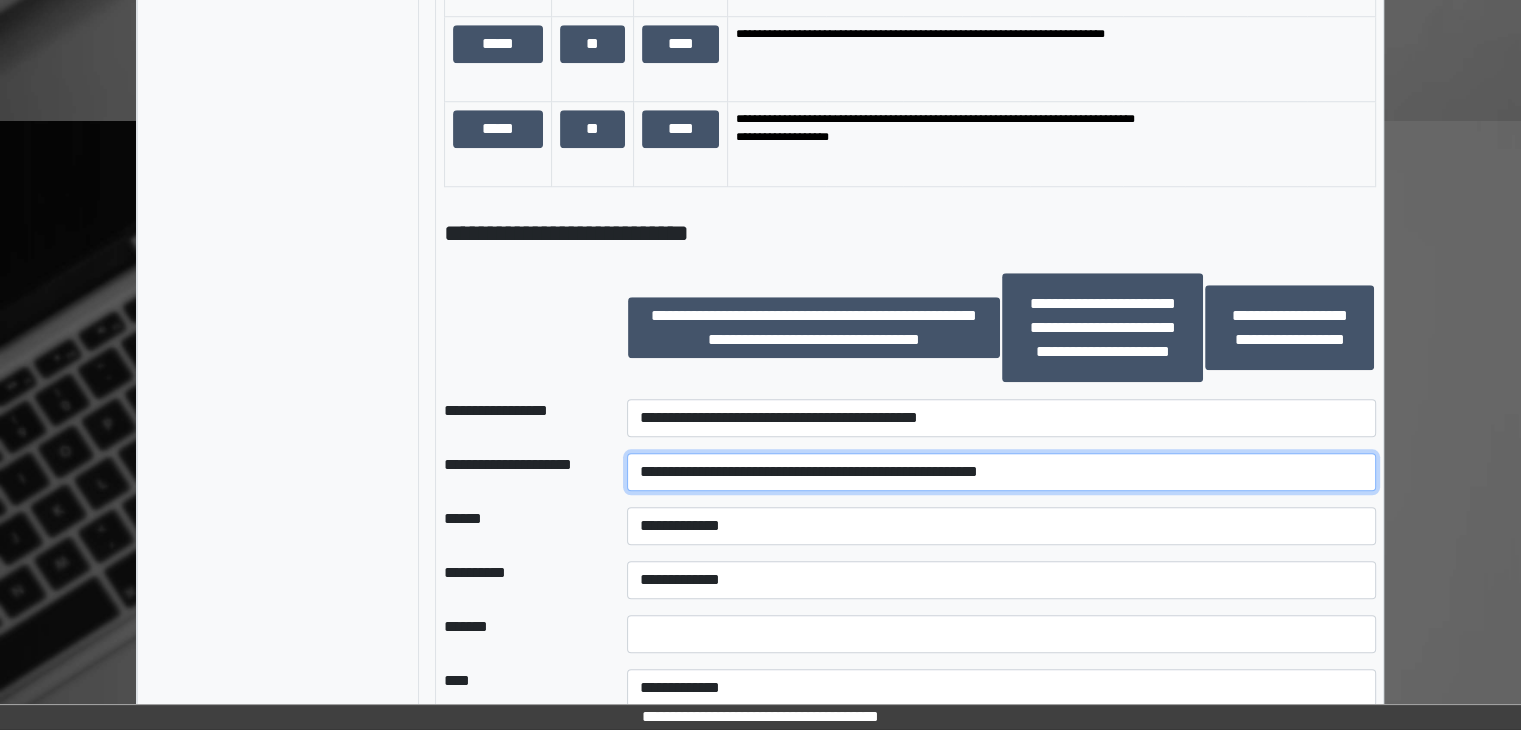 click on "**********" at bounding box center (1001, 472) 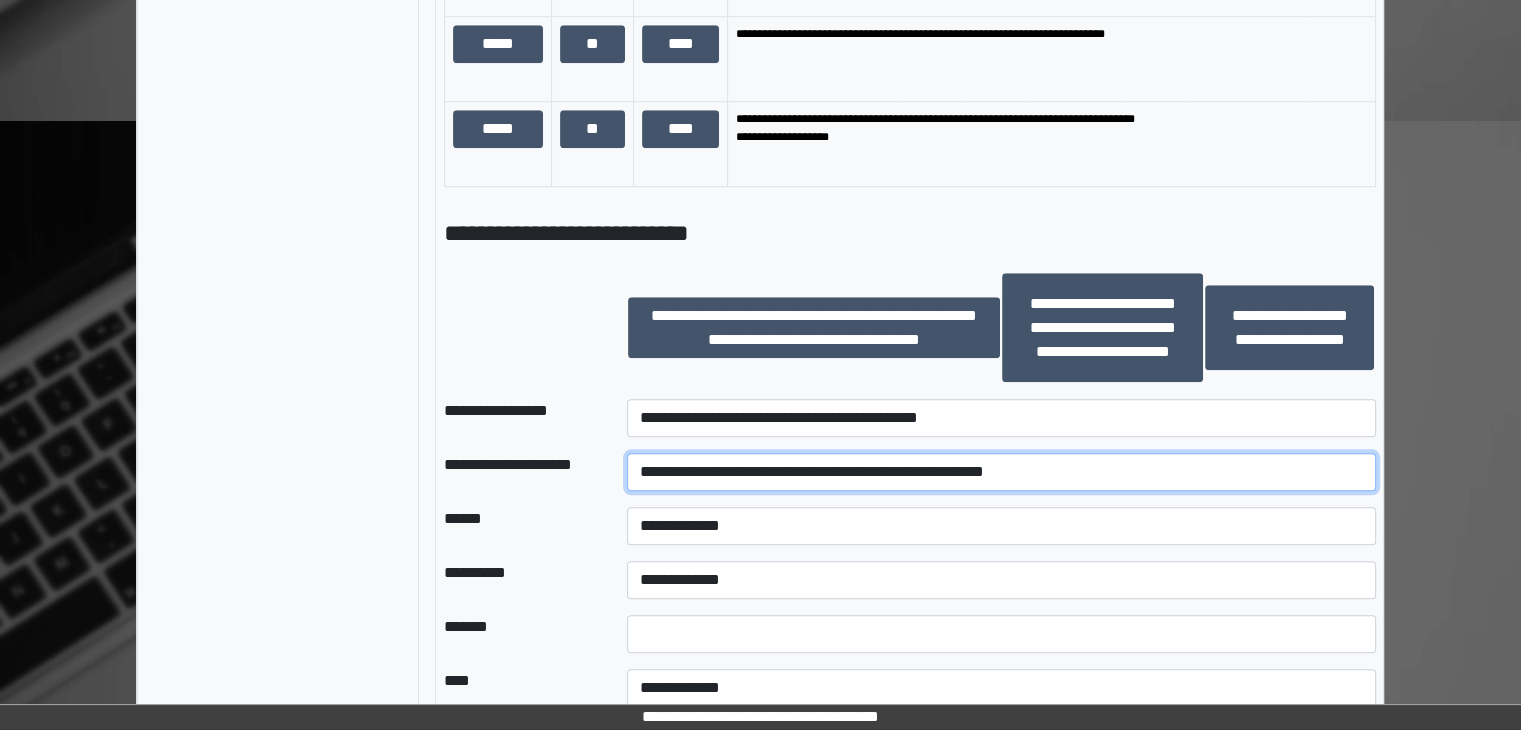 drag, startPoint x: 951, startPoint y: 493, endPoint x: 692, endPoint y: 497, distance: 259.03088 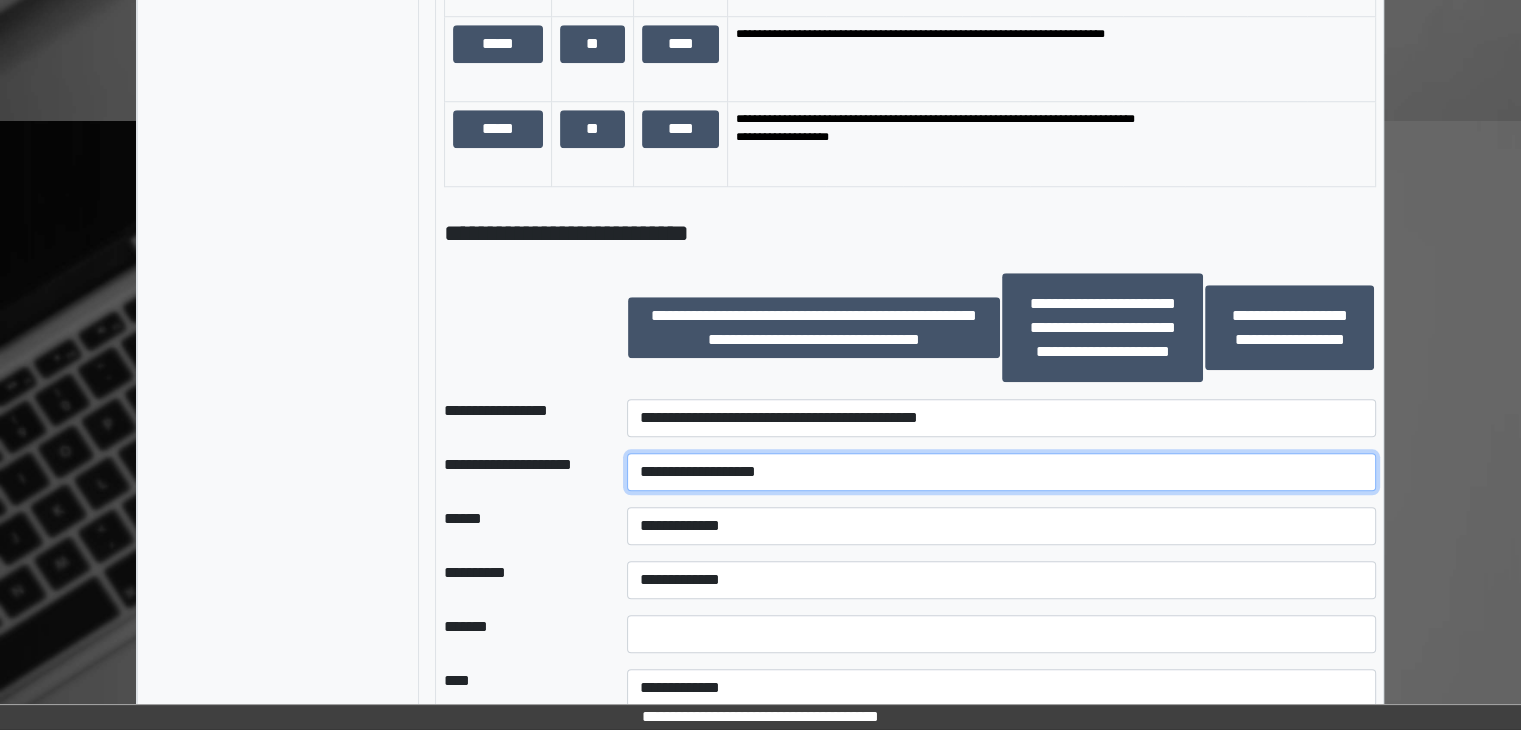 click on "**********" at bounding box center [1001, 472] 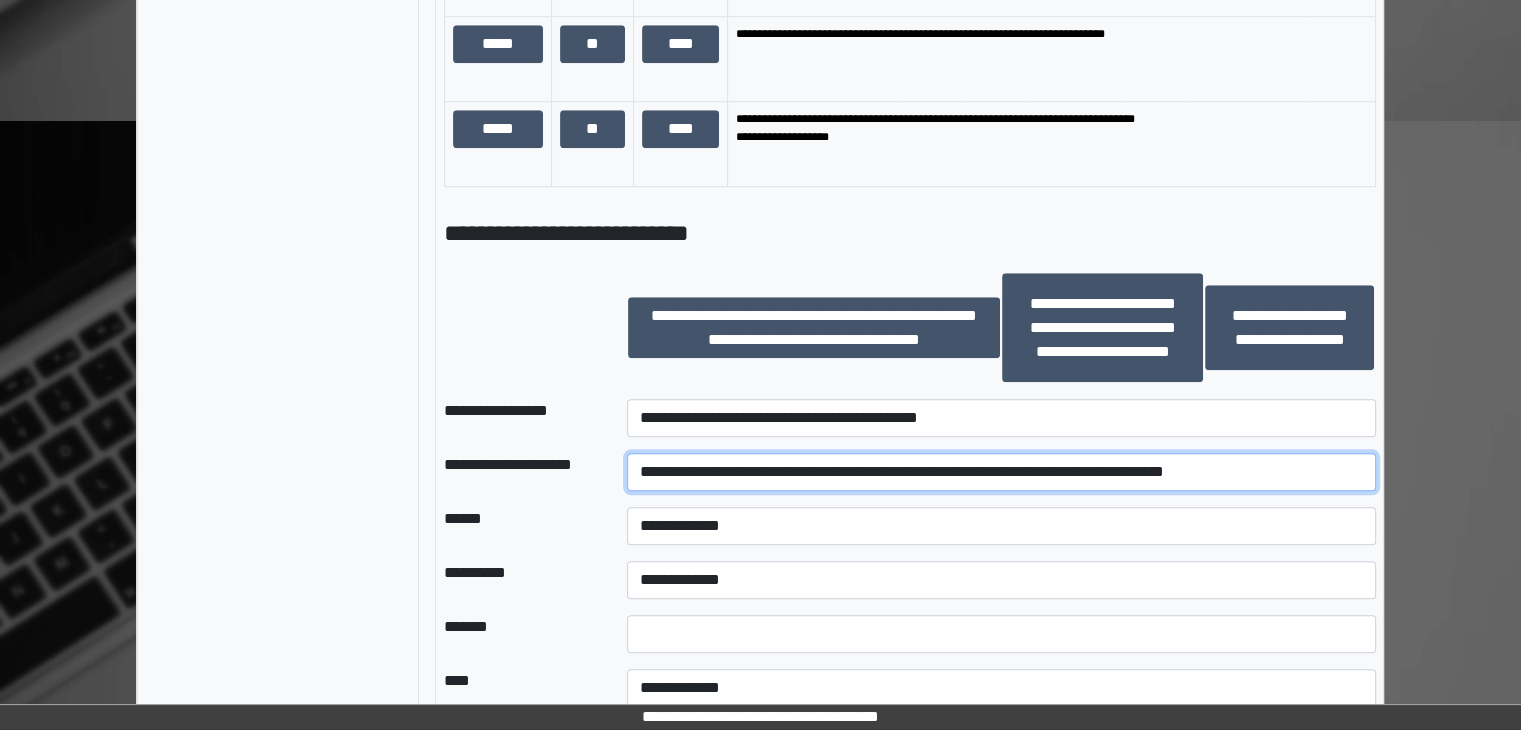 type on "**********" 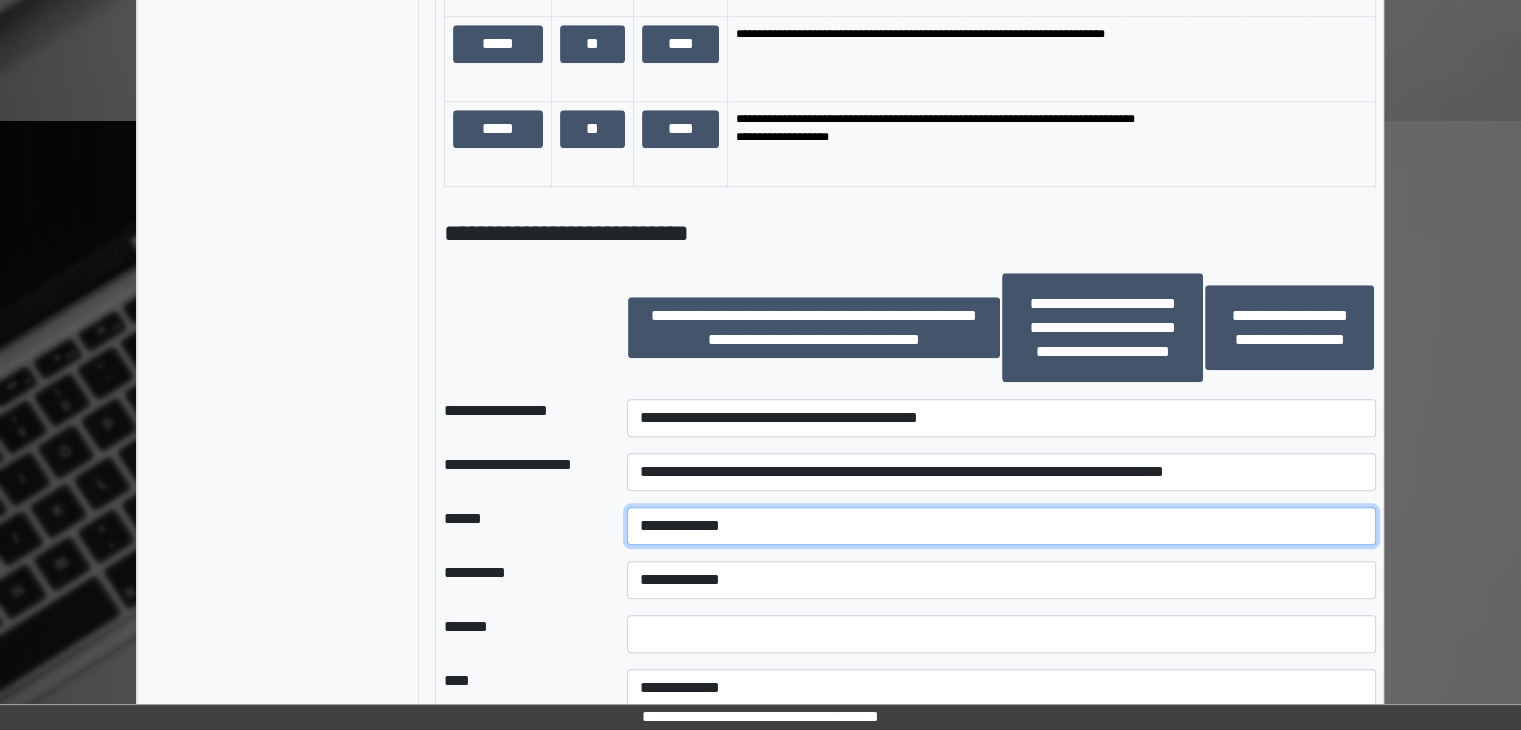 click on "**********" at bounding box center (1001, 526) 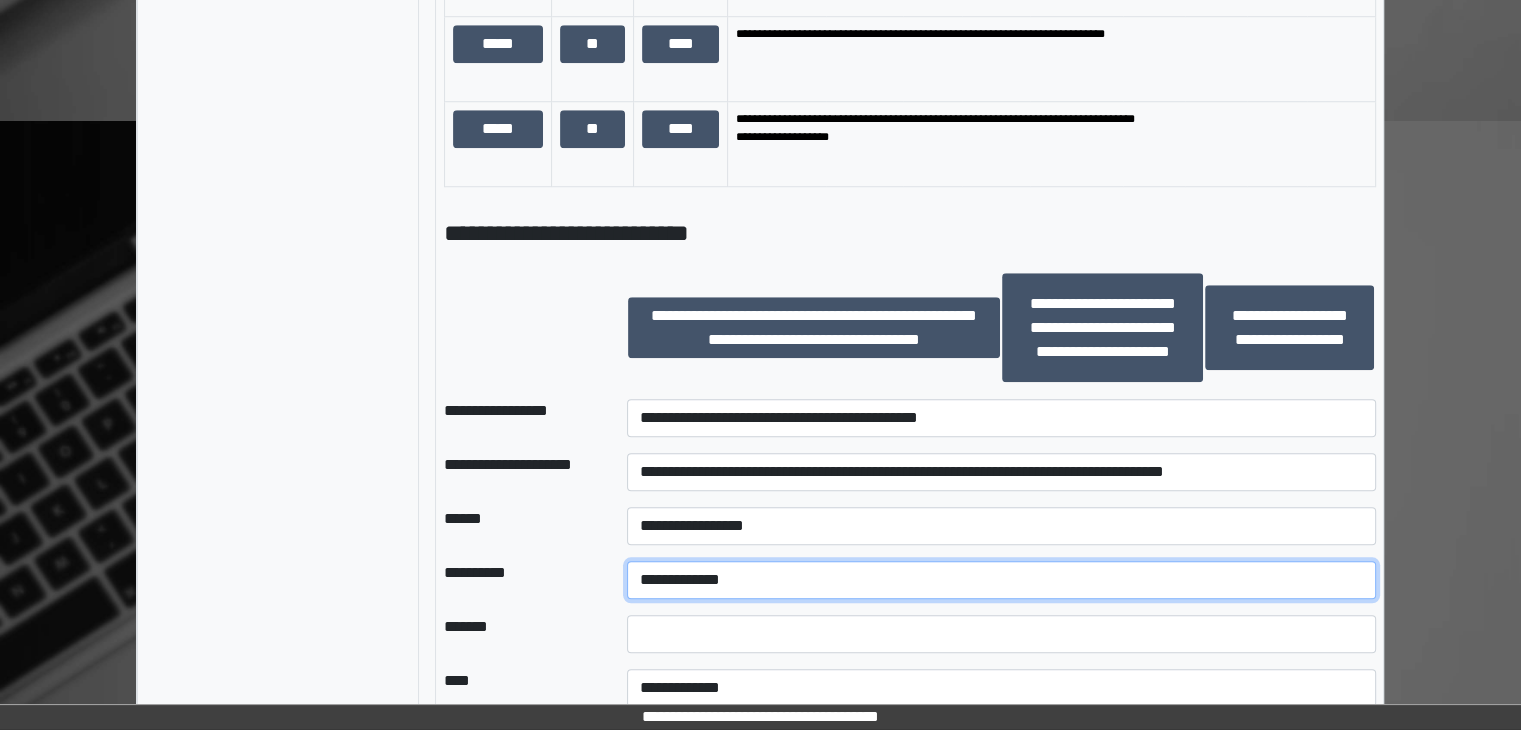 click on "**********" at bounding box center [1001, 580] 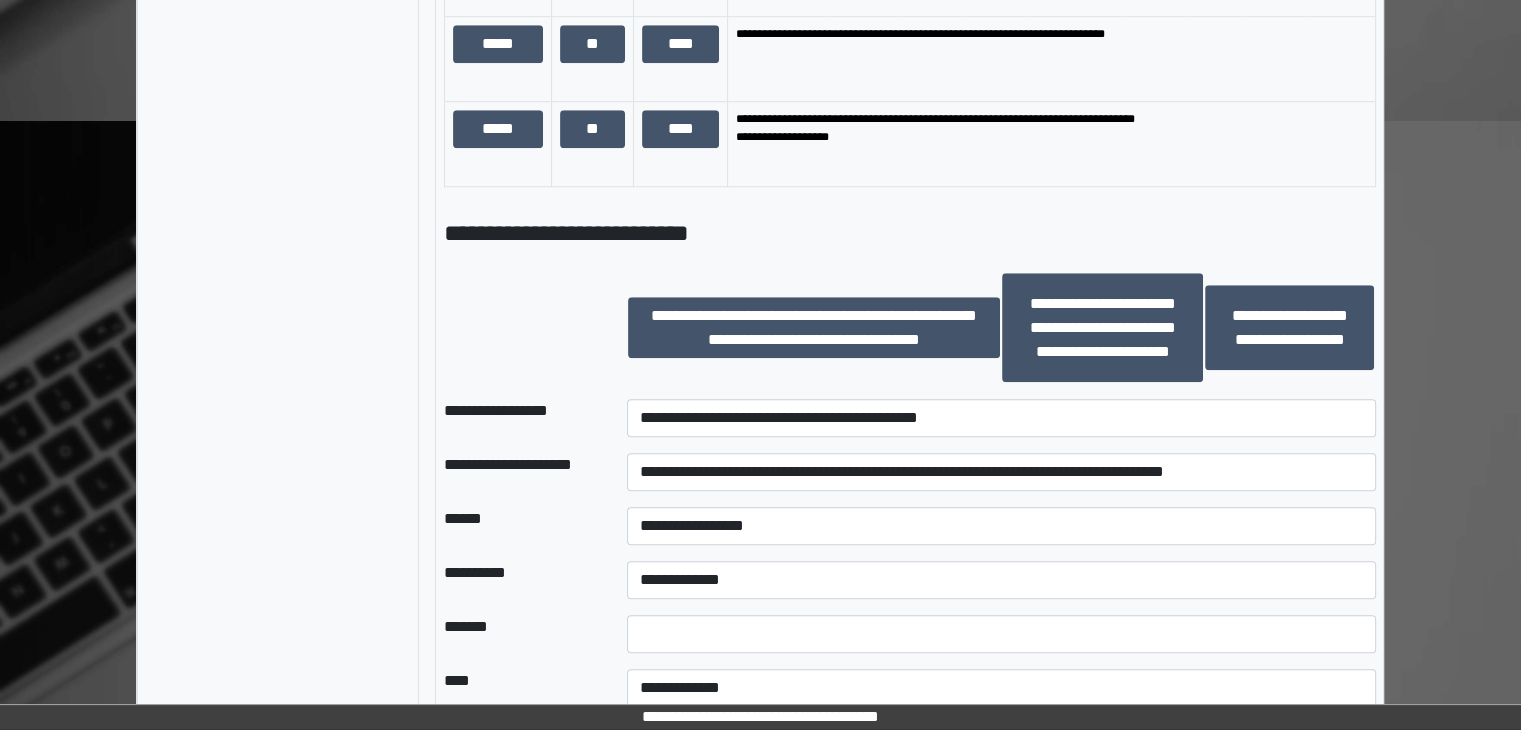 click on "******" at bounding box center [519, 526] 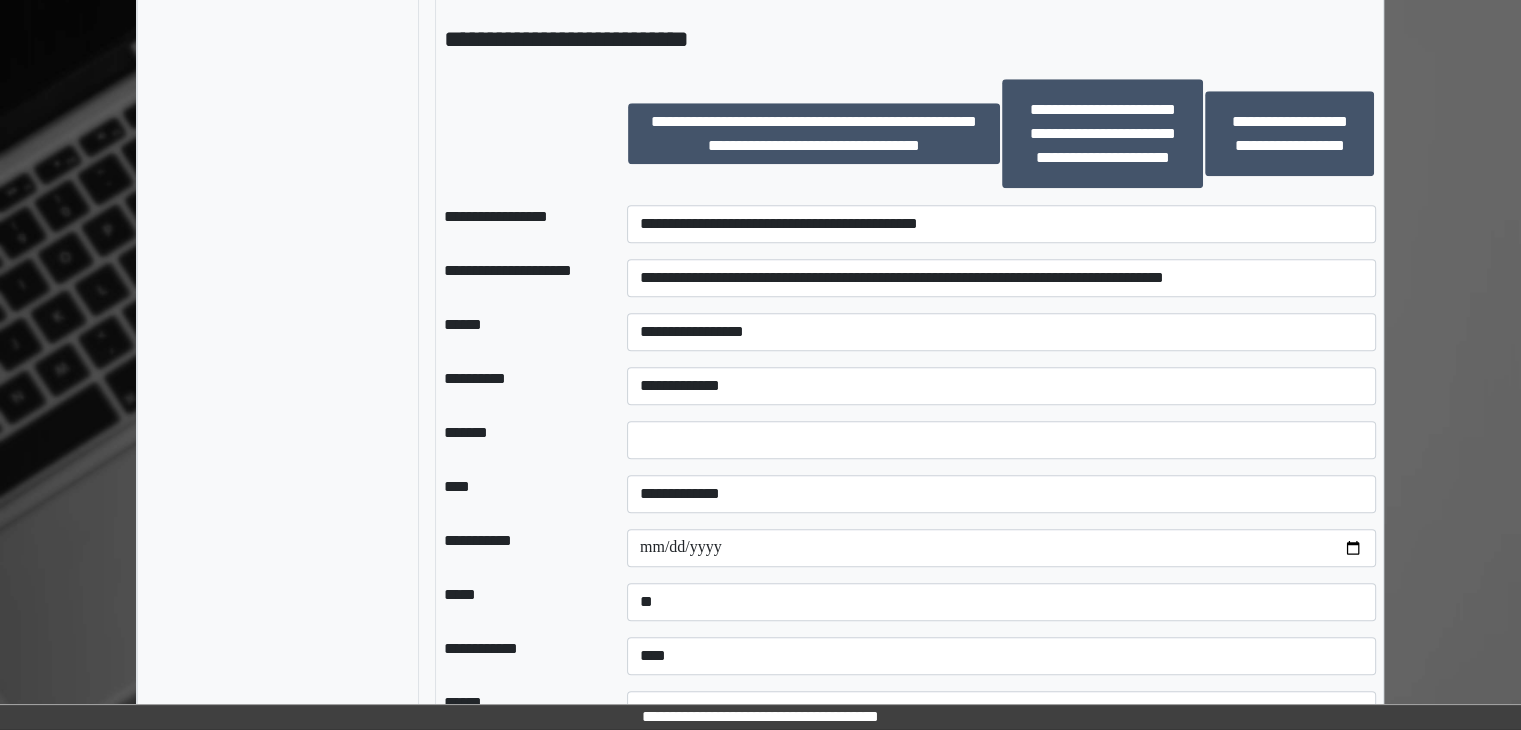 scroll, scrollTop: 1900, scrollLeft: 0, axis: vertical 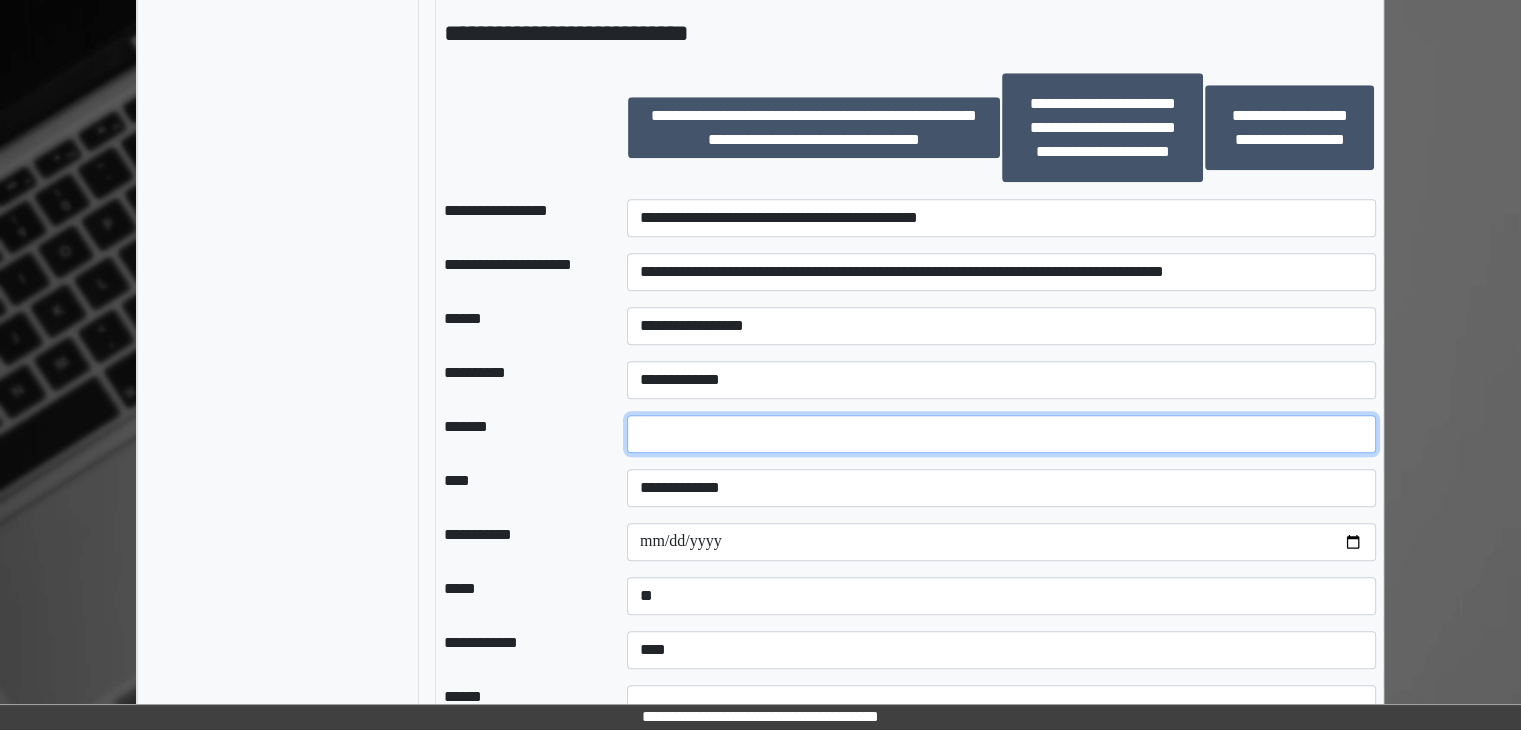 click at bounding box center [1001, 434] 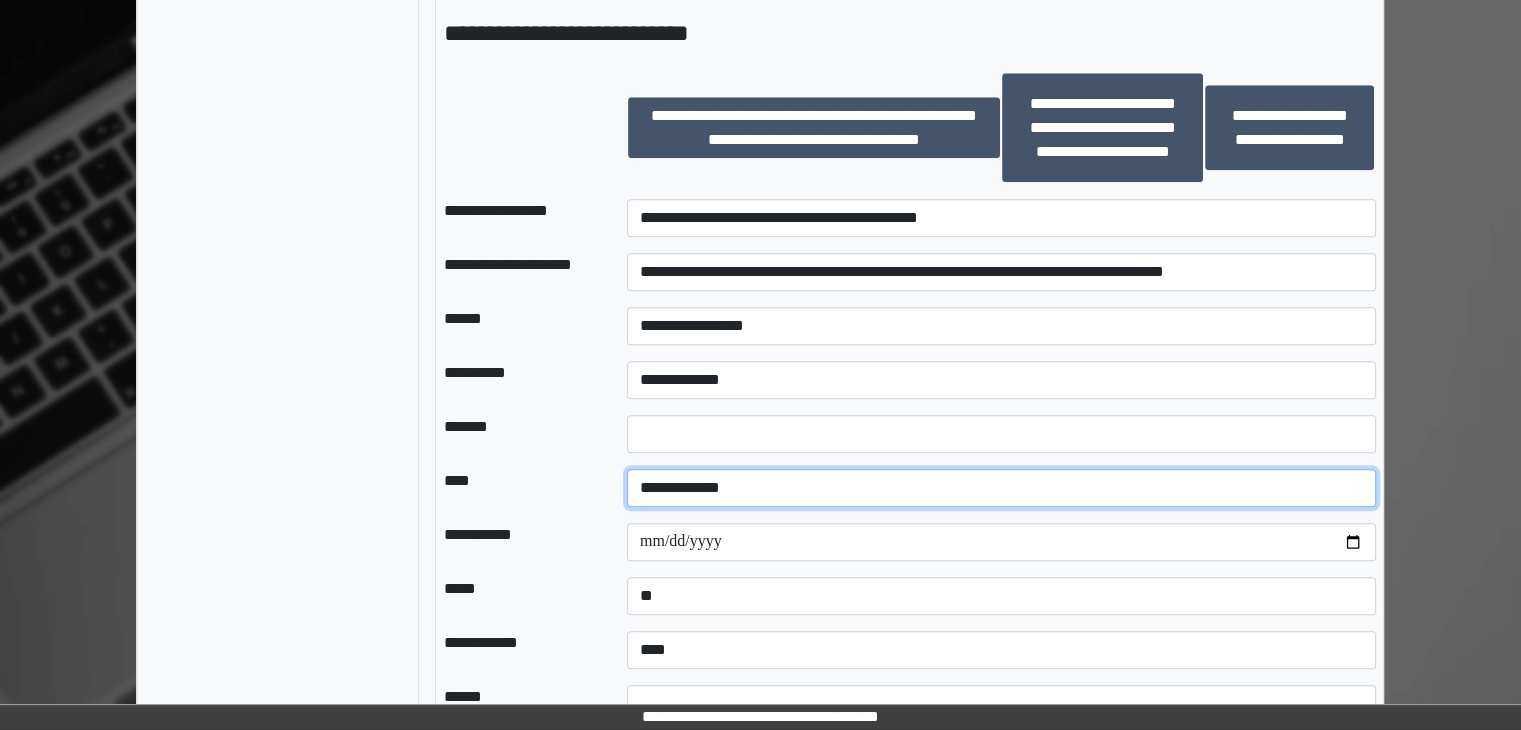 click on "**********" at bounding box center (1001, 488) 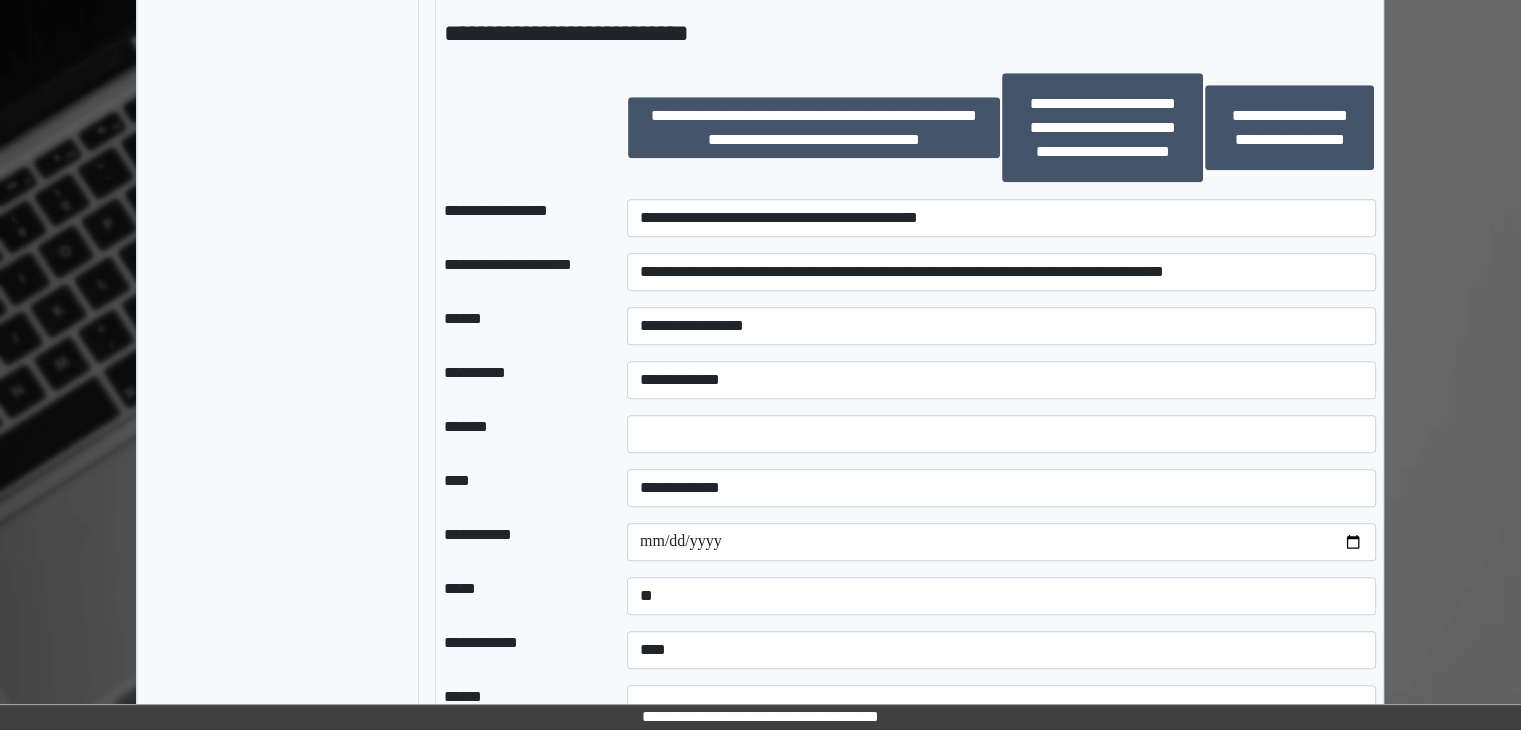 click on "**********" at bounding box center [519, 542] 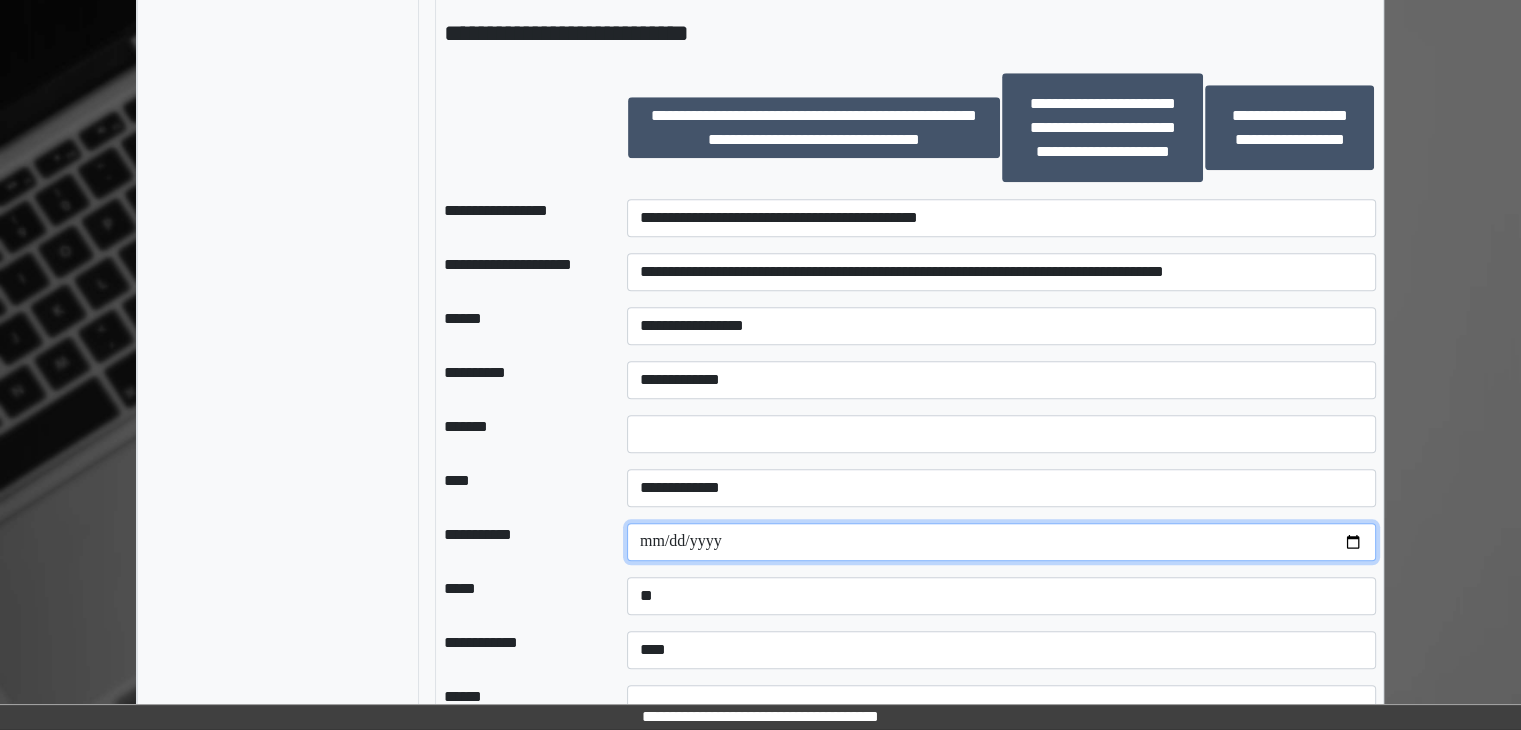 click at bounding box center [1001, 542] 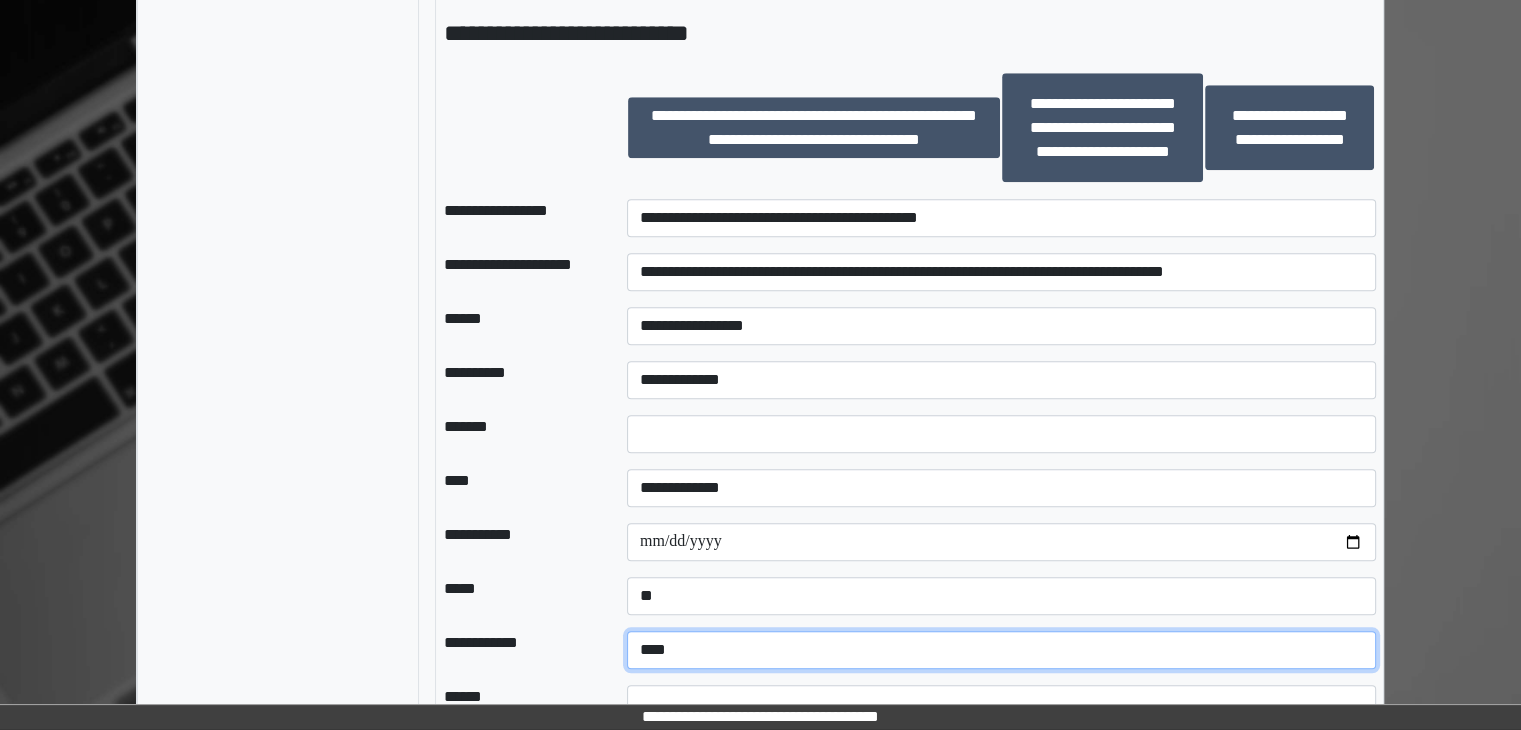 click on "**********" at bounding box center [1001, 650] 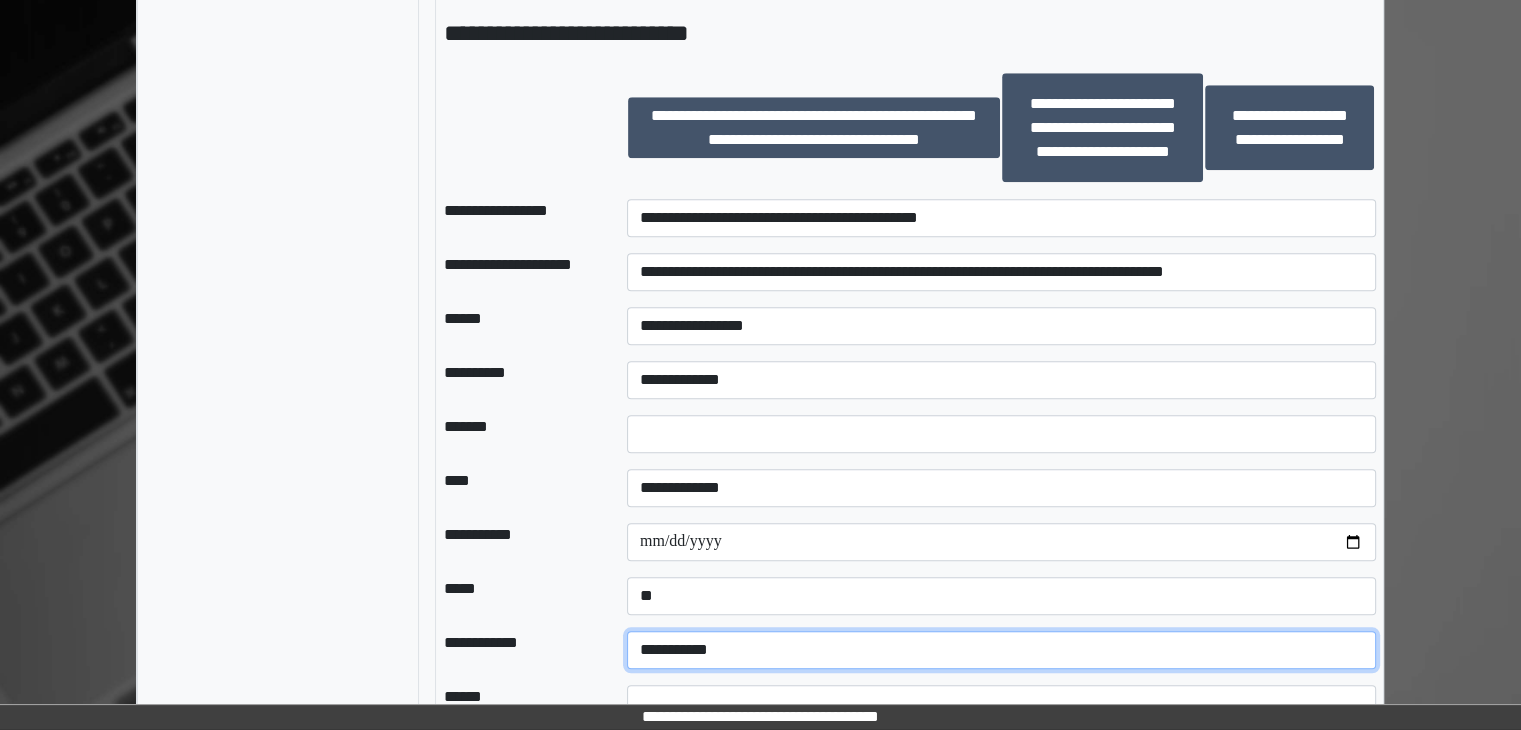 click on "**********" at bounding box center [1001, 650] 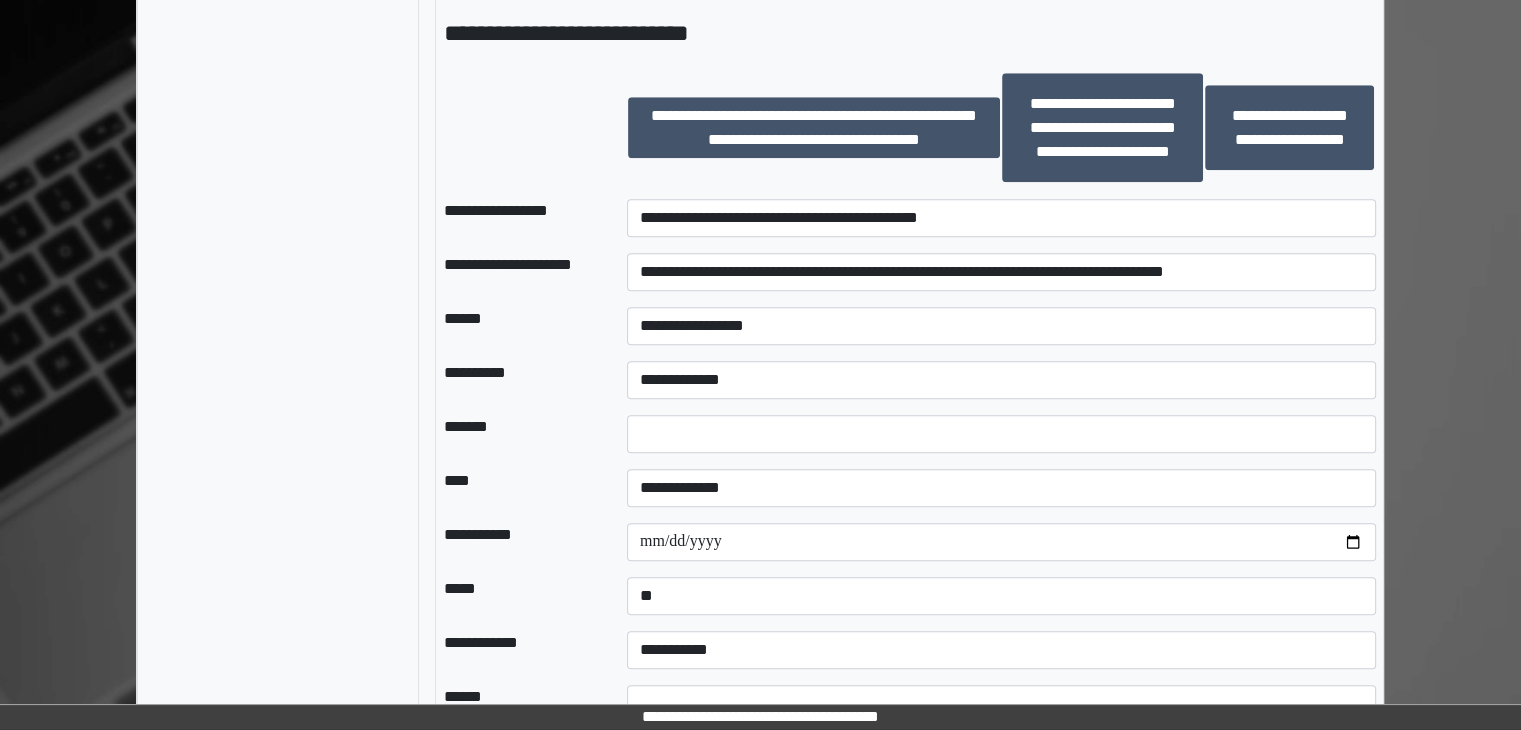 click on "*****" at bounding box center [519, 596] 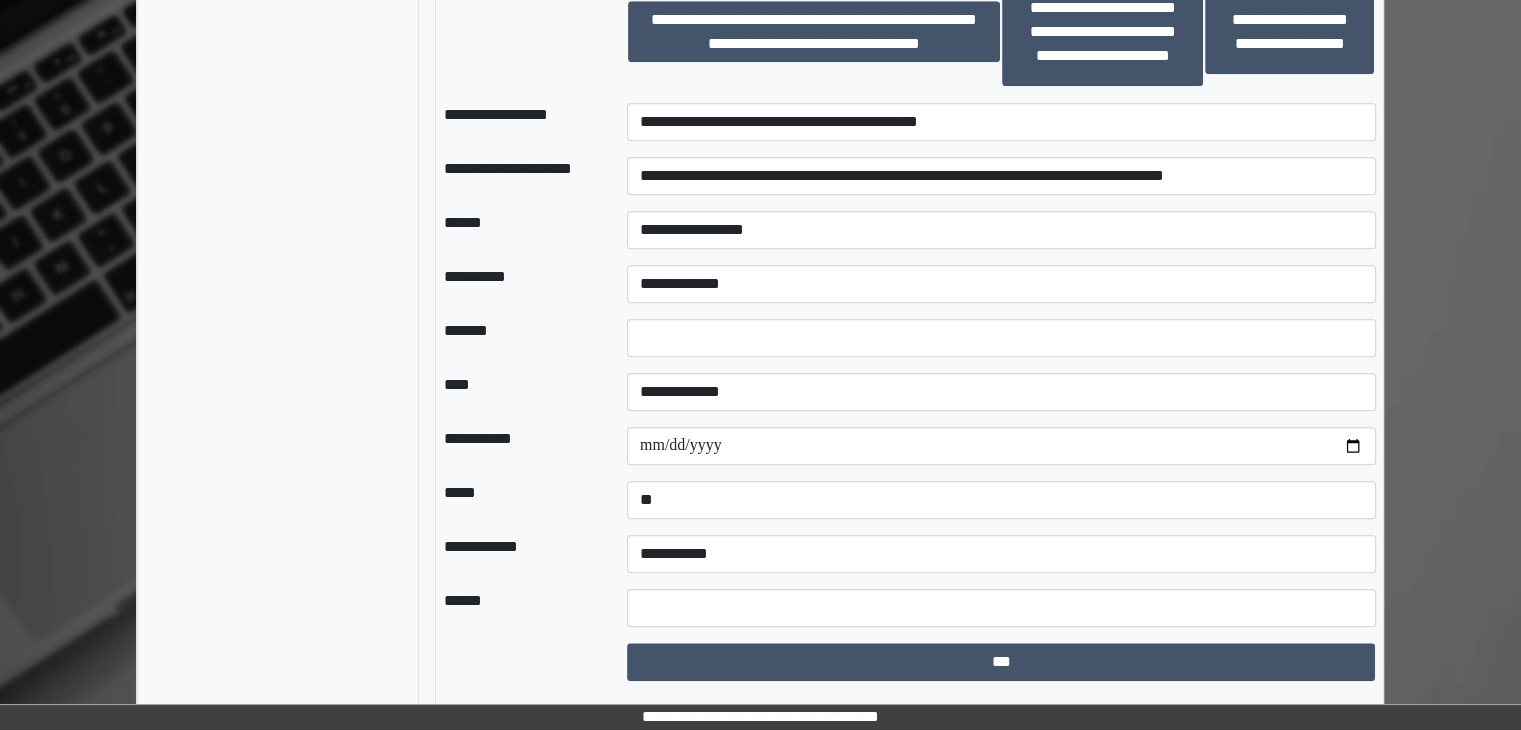 scroll, scrollTop: 2006, scrollLeft: 0, axis: vertical 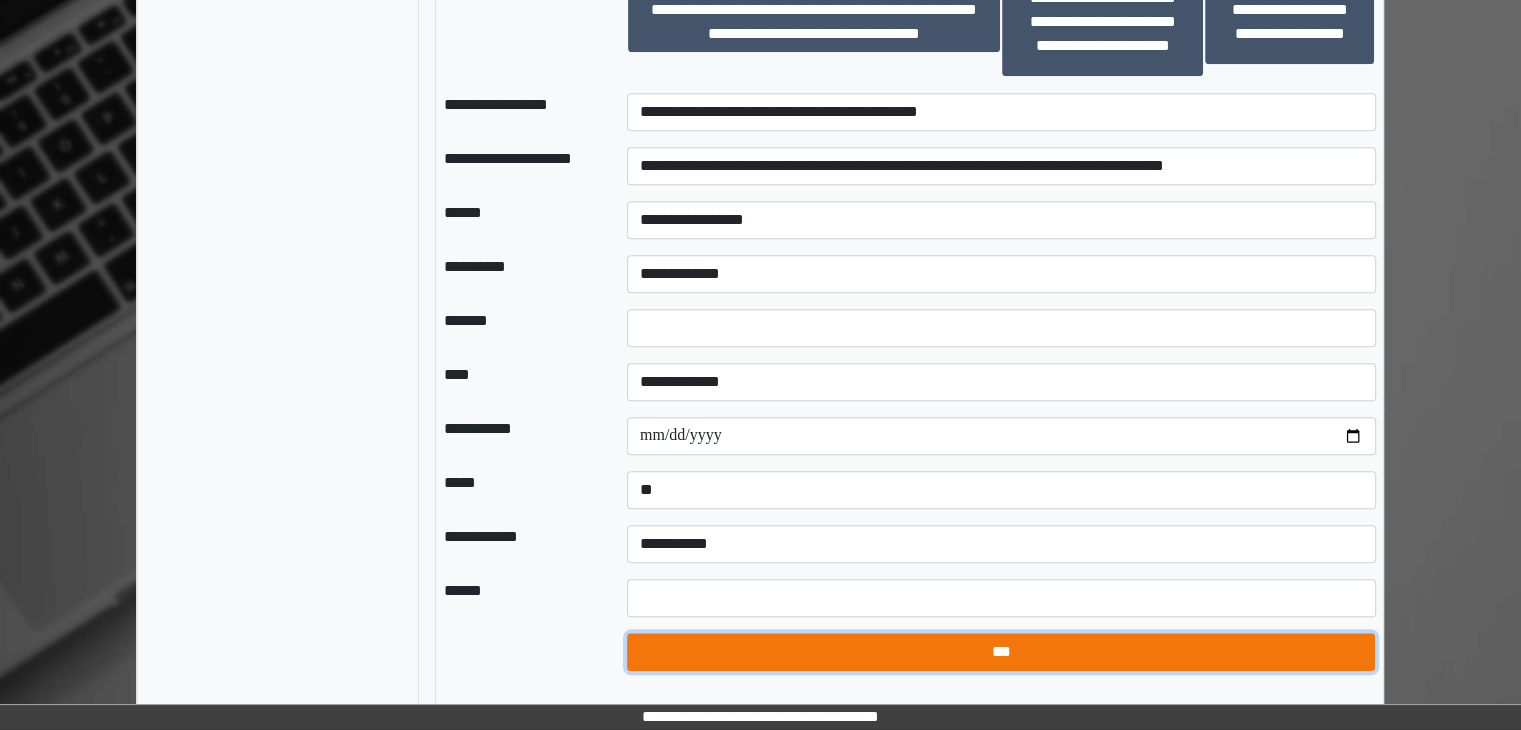 click on "***" at bounding box center (1001, 652) 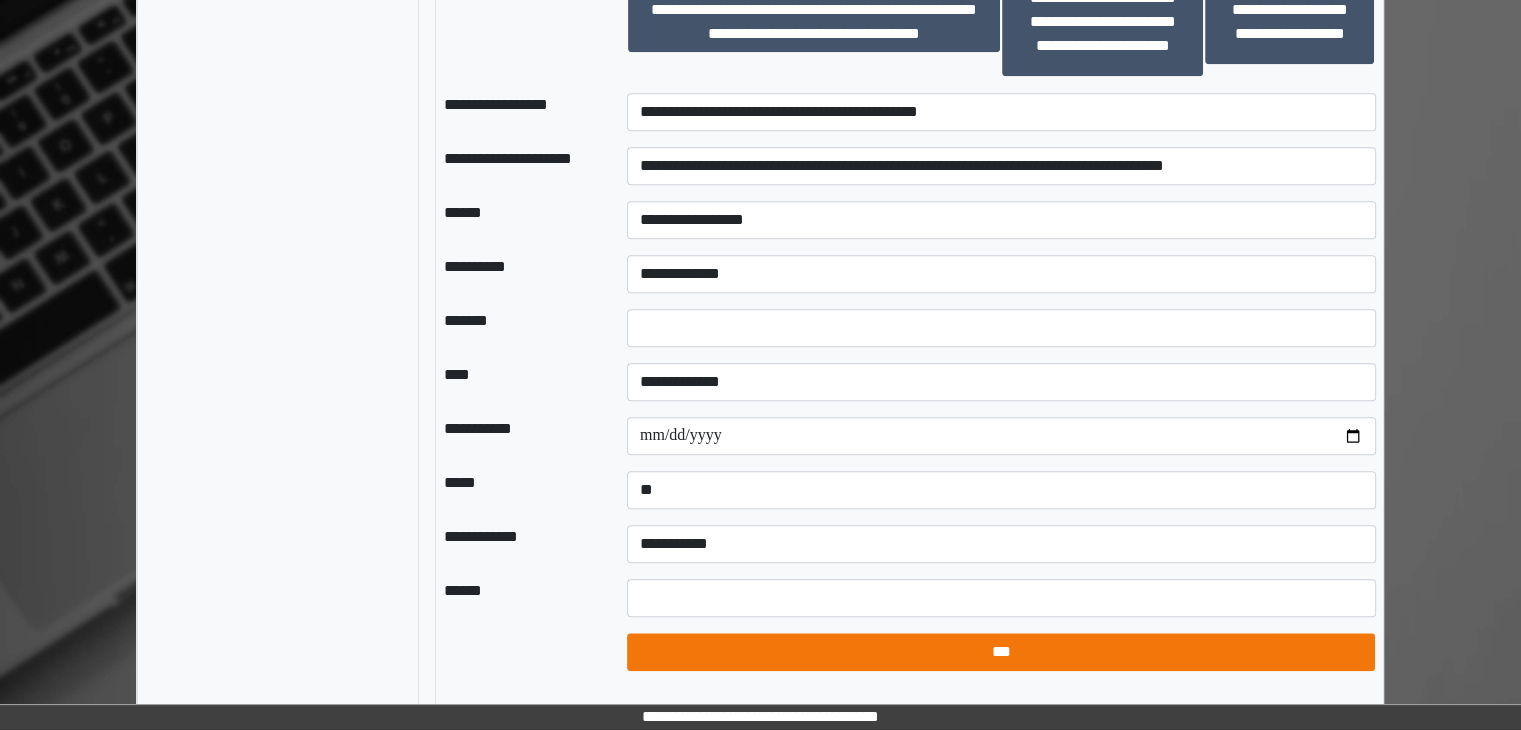 select on "*" 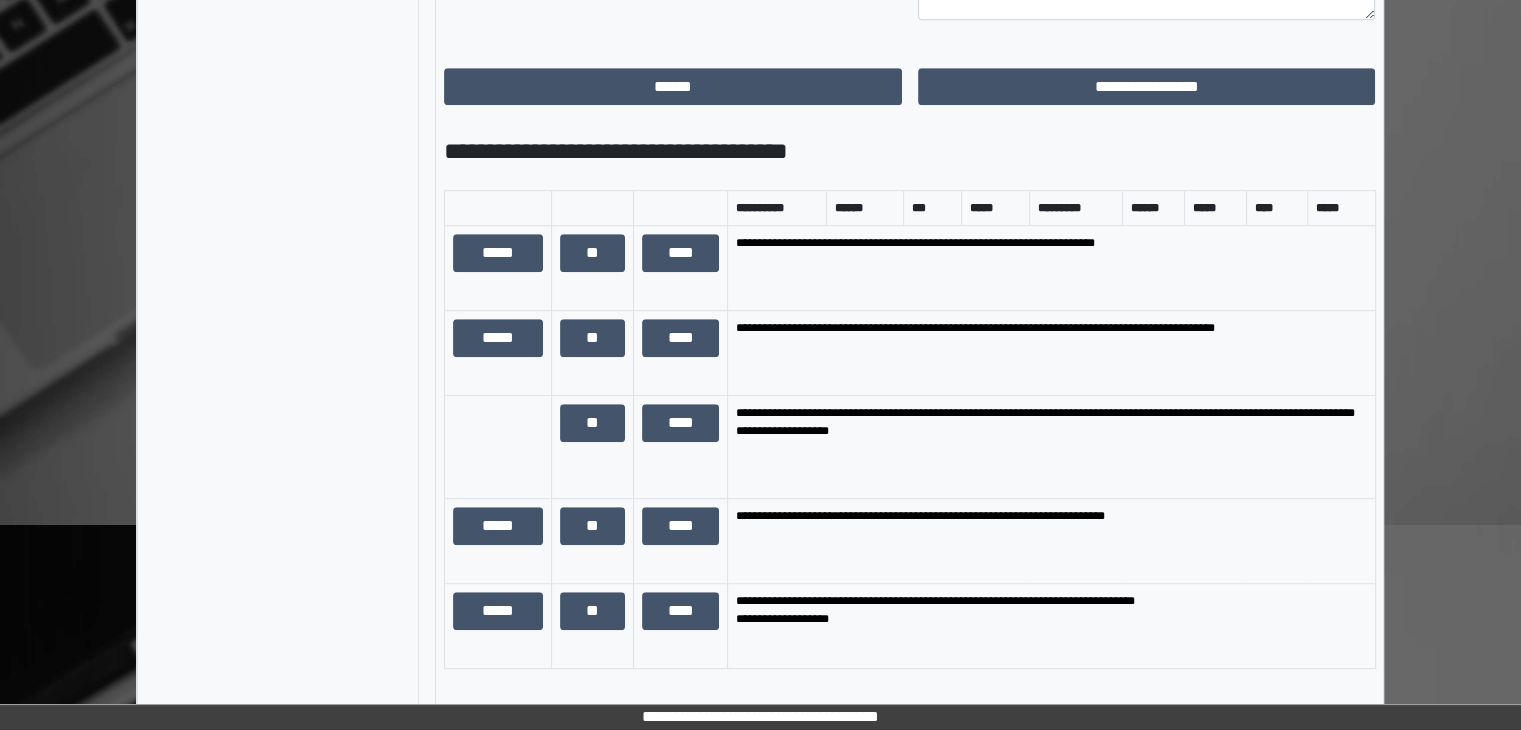 scroll, scrollTop: 906, scrollLeft: 0, axis: vertical 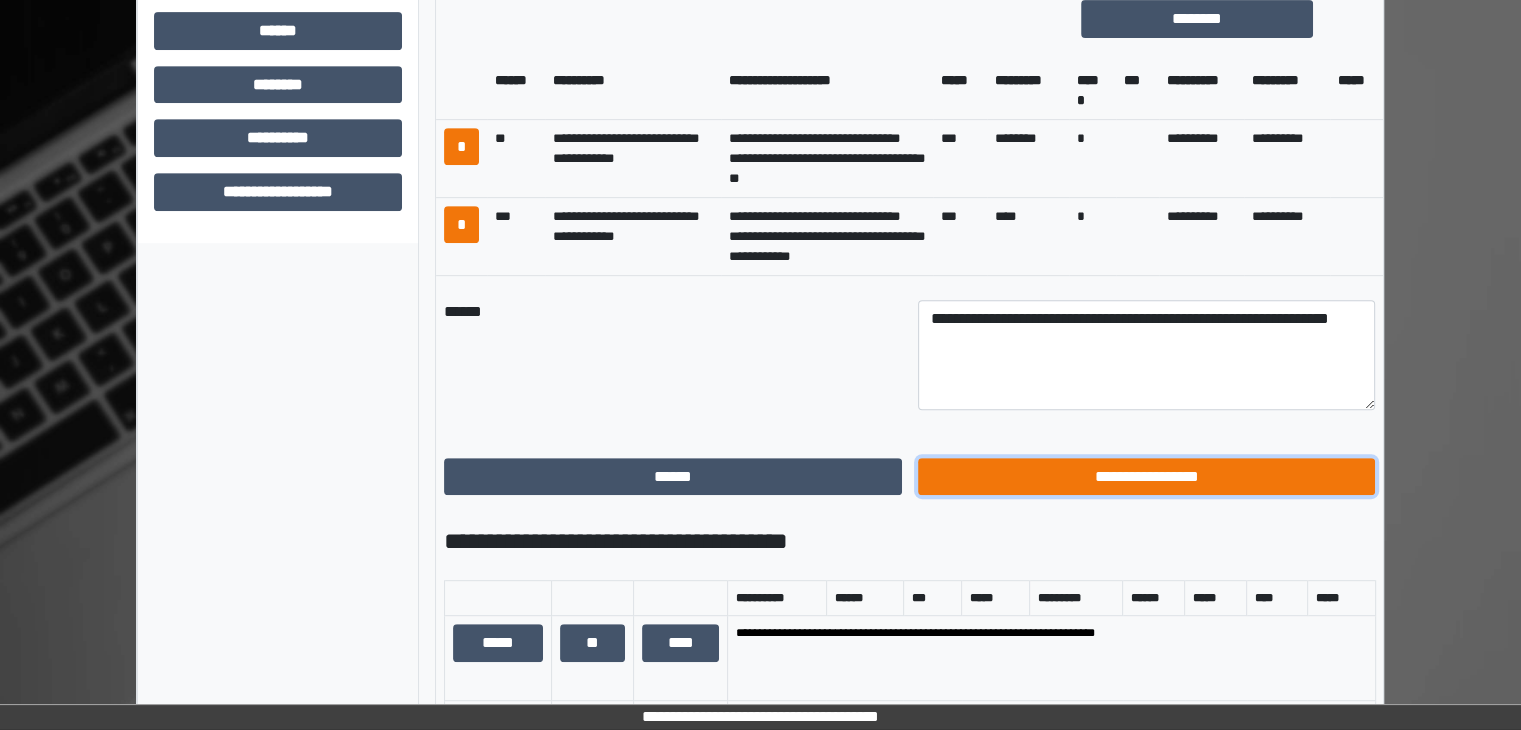 click on "**********" at bounding box center (1147, 477) 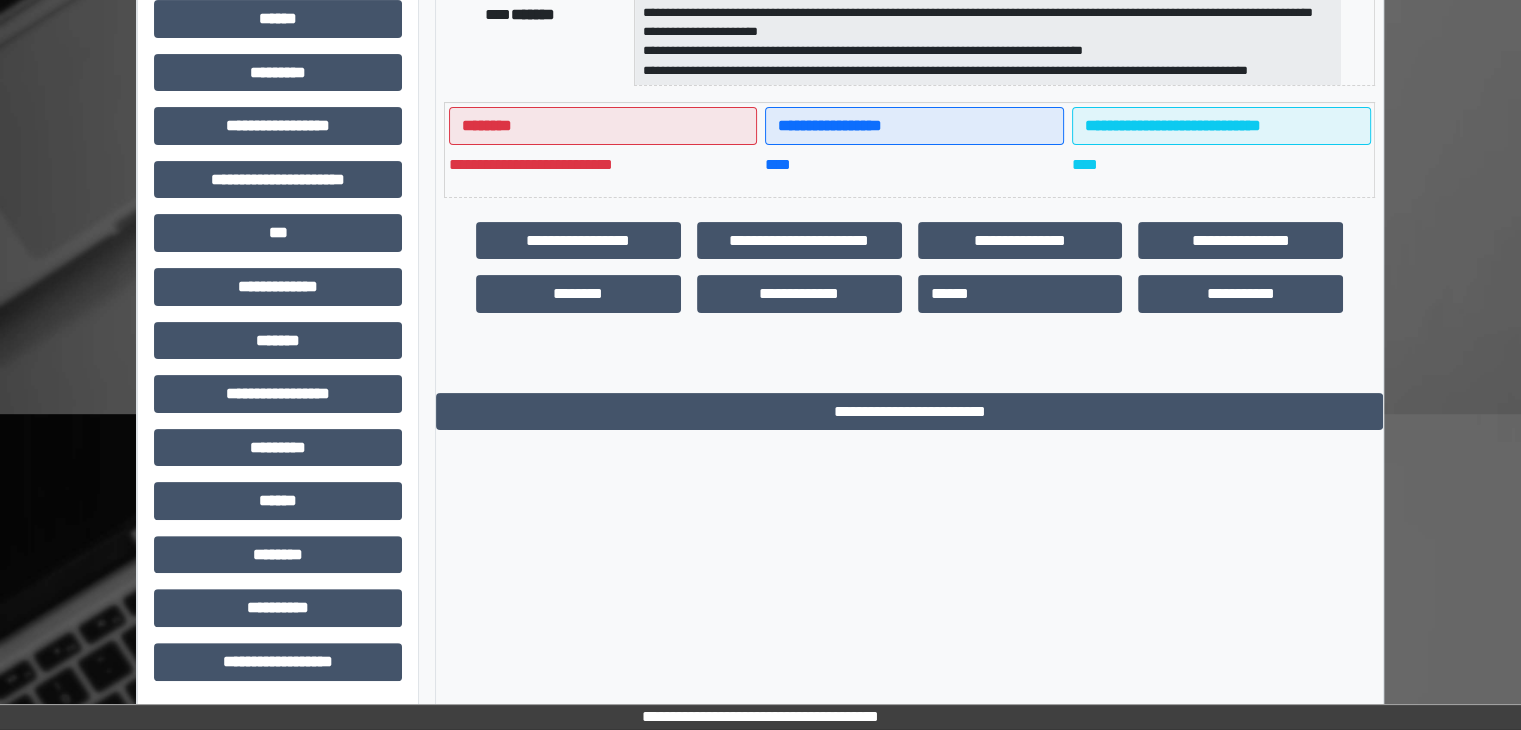scroll, scrollTop: 0, scrollLeft: 0, axis: both 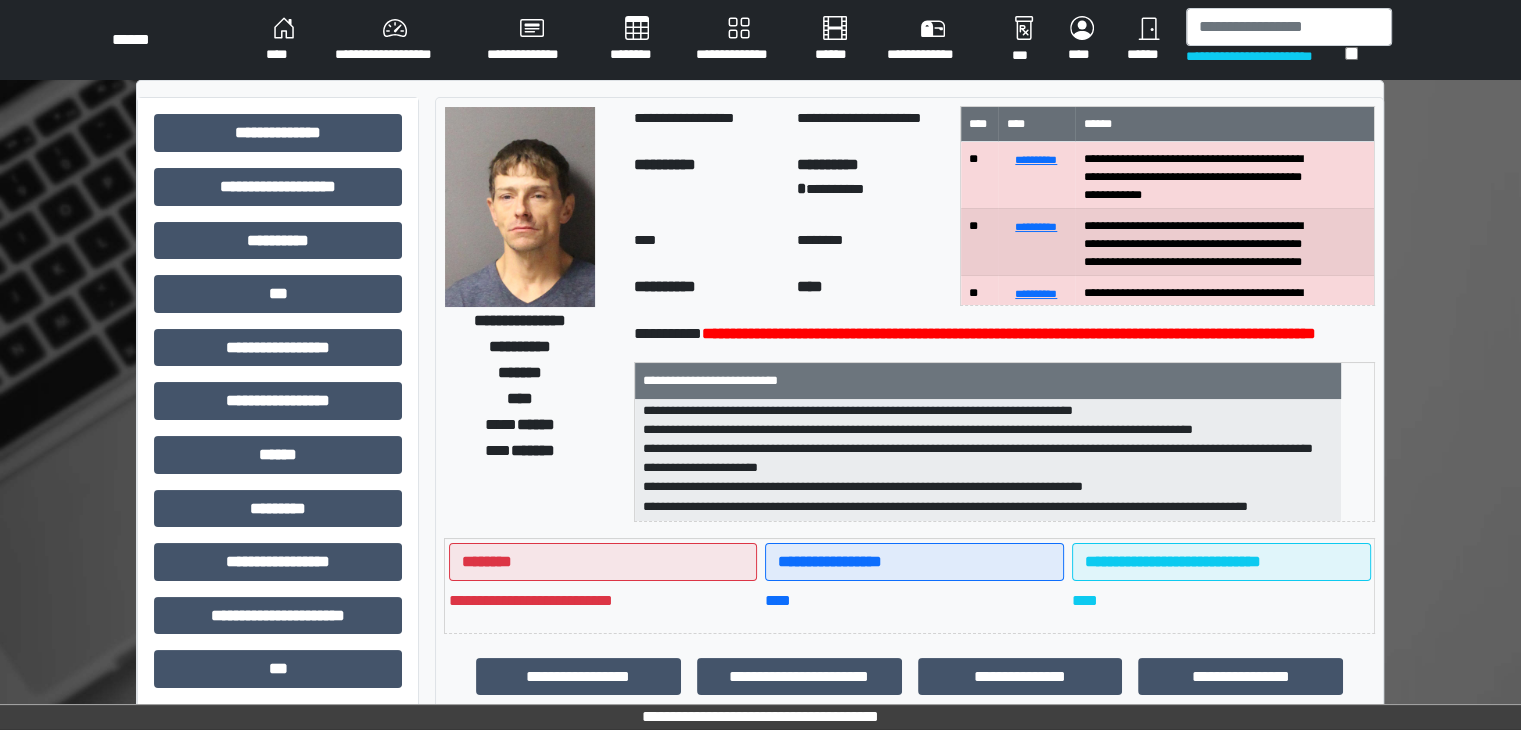 click on "****" at bounding box center [284, 40] 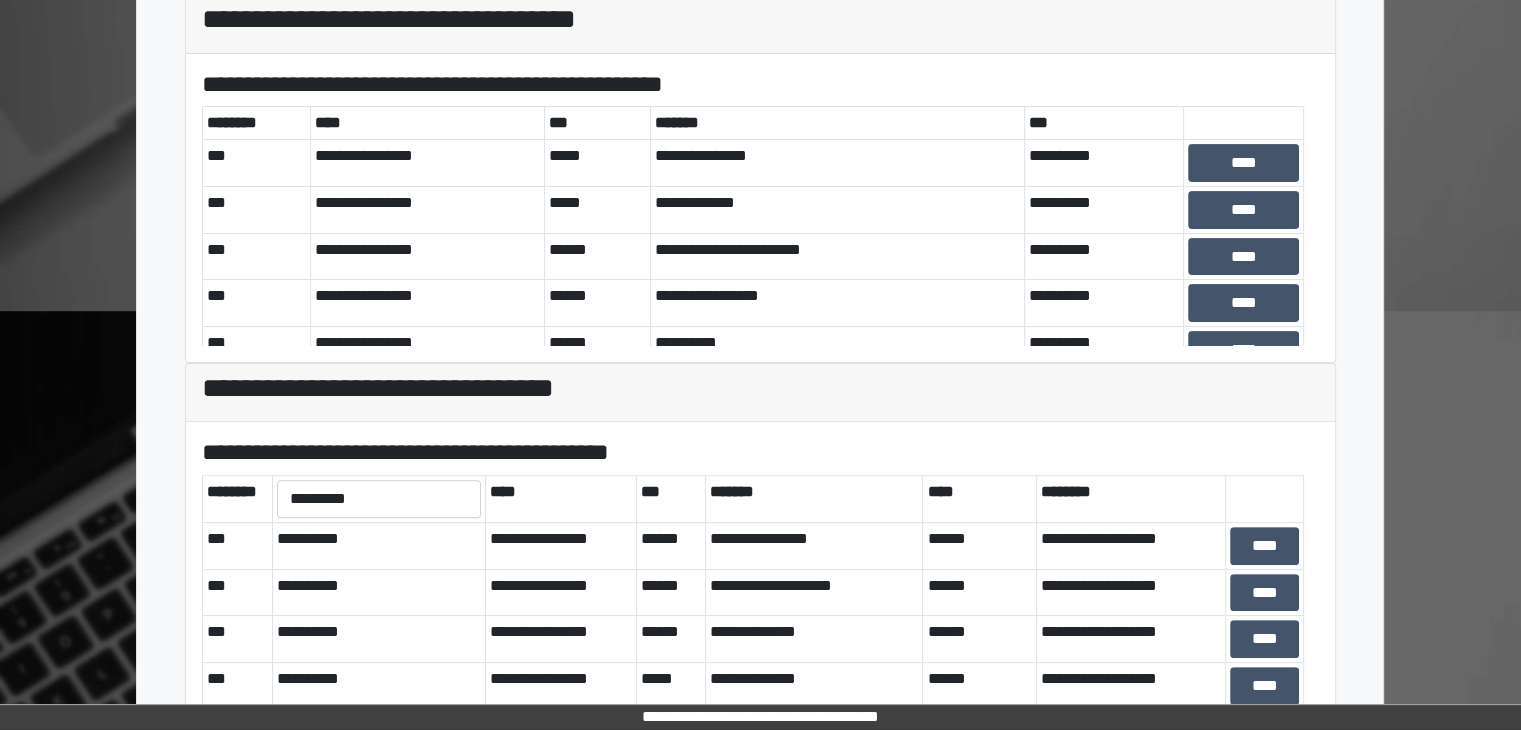 scroll, scrollTop: 581, scrollLeft: 0, axis: vertical 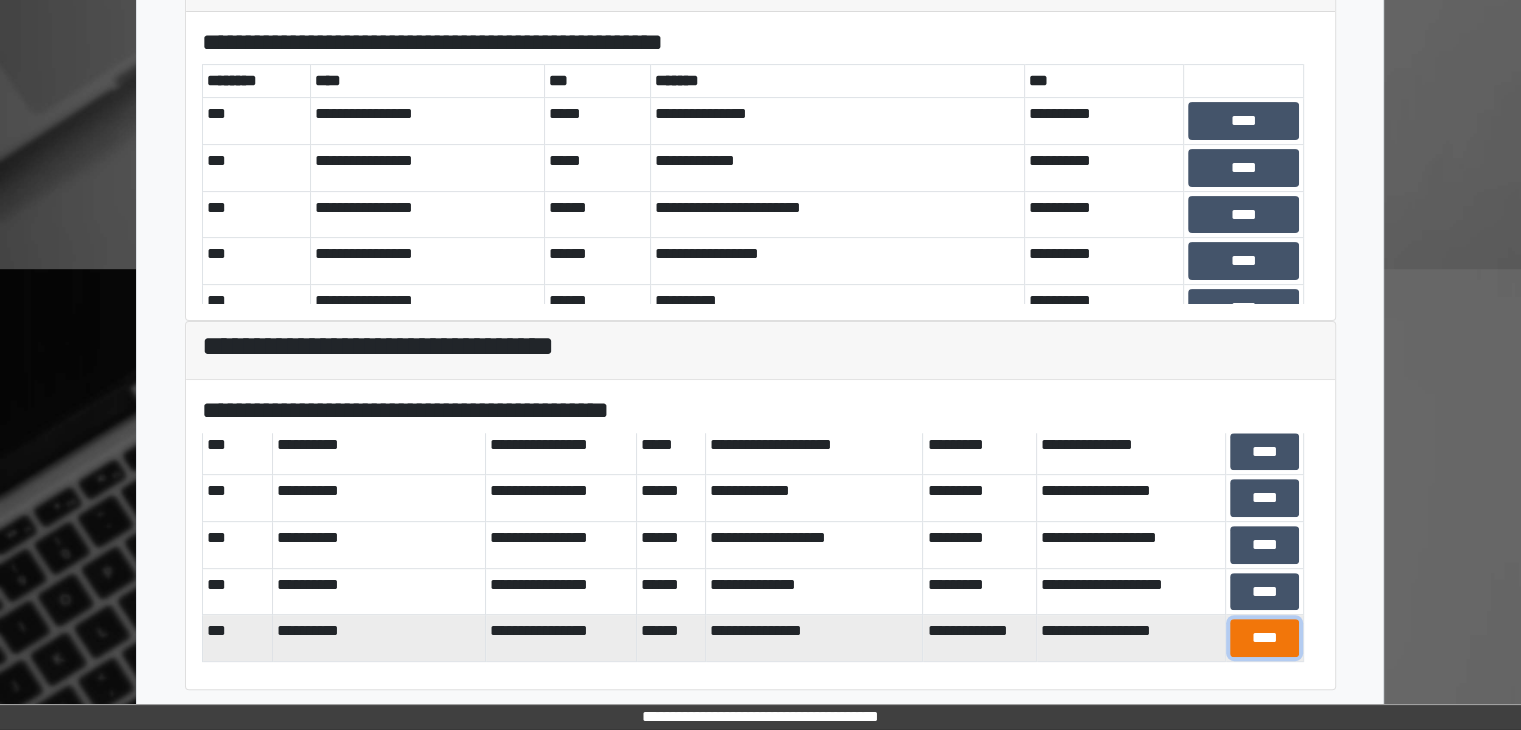 click on "****" at bounding box center [1264, 638] 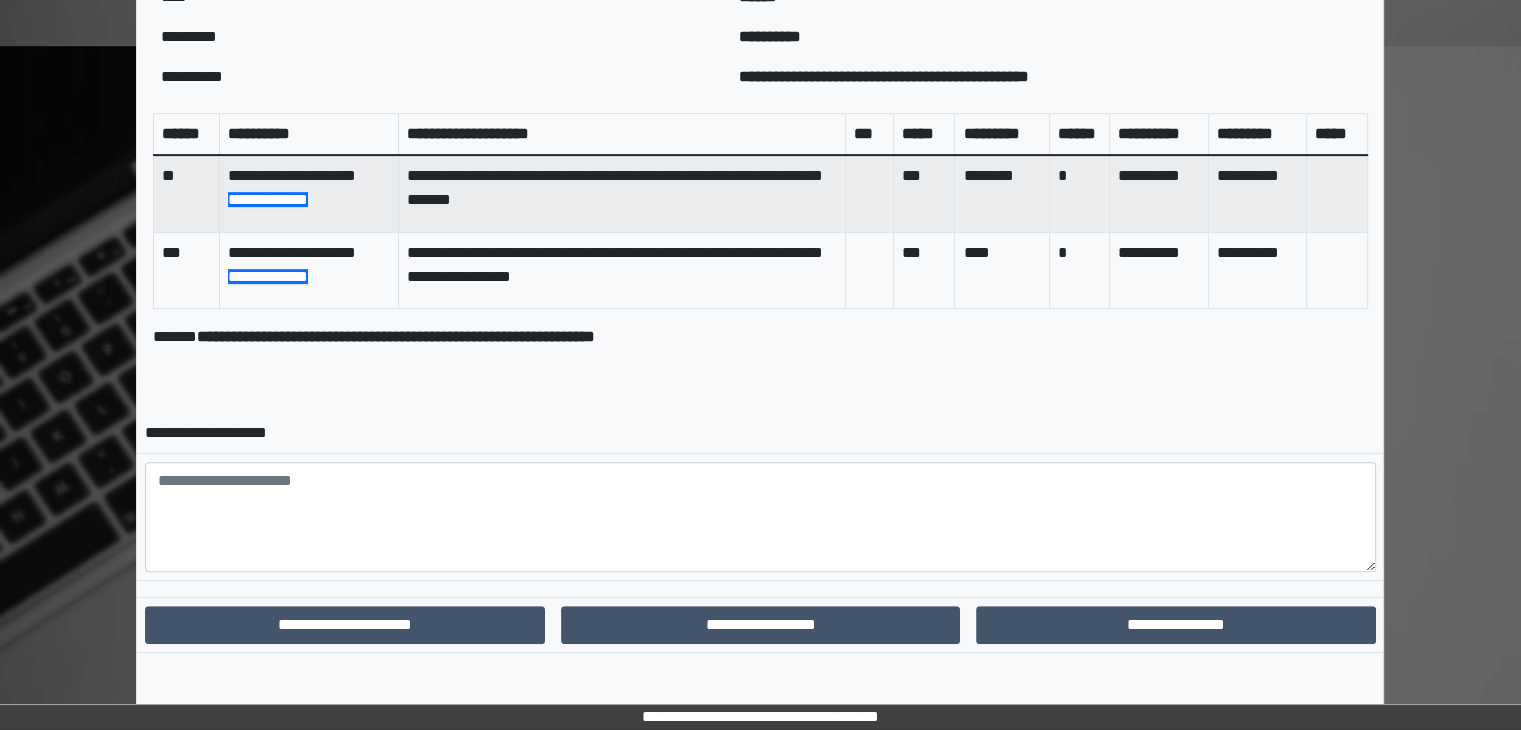 scroll, scrollTop: 807, scrollLeft: 0, axis: vertical 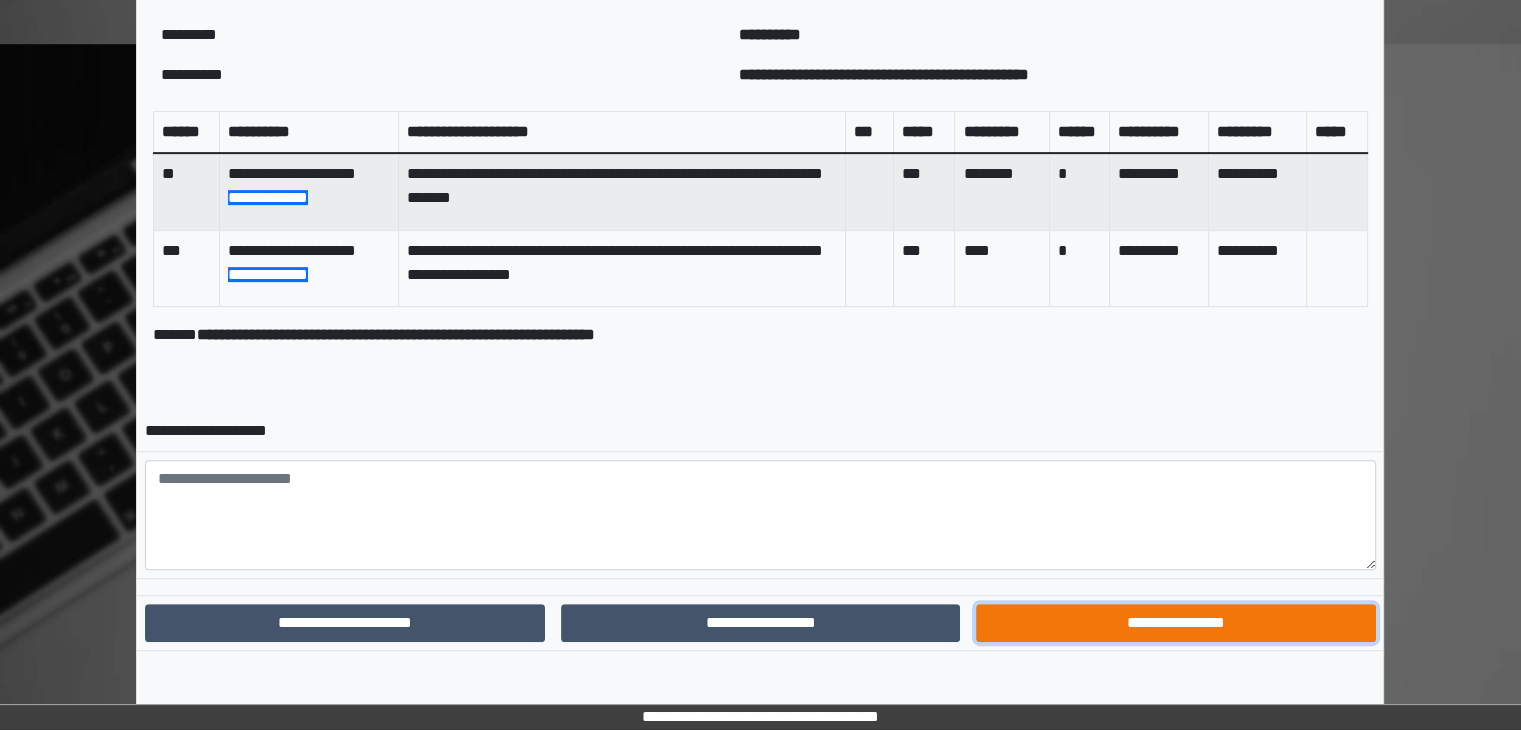 click on "**********" at bounding box center [1175, 623] 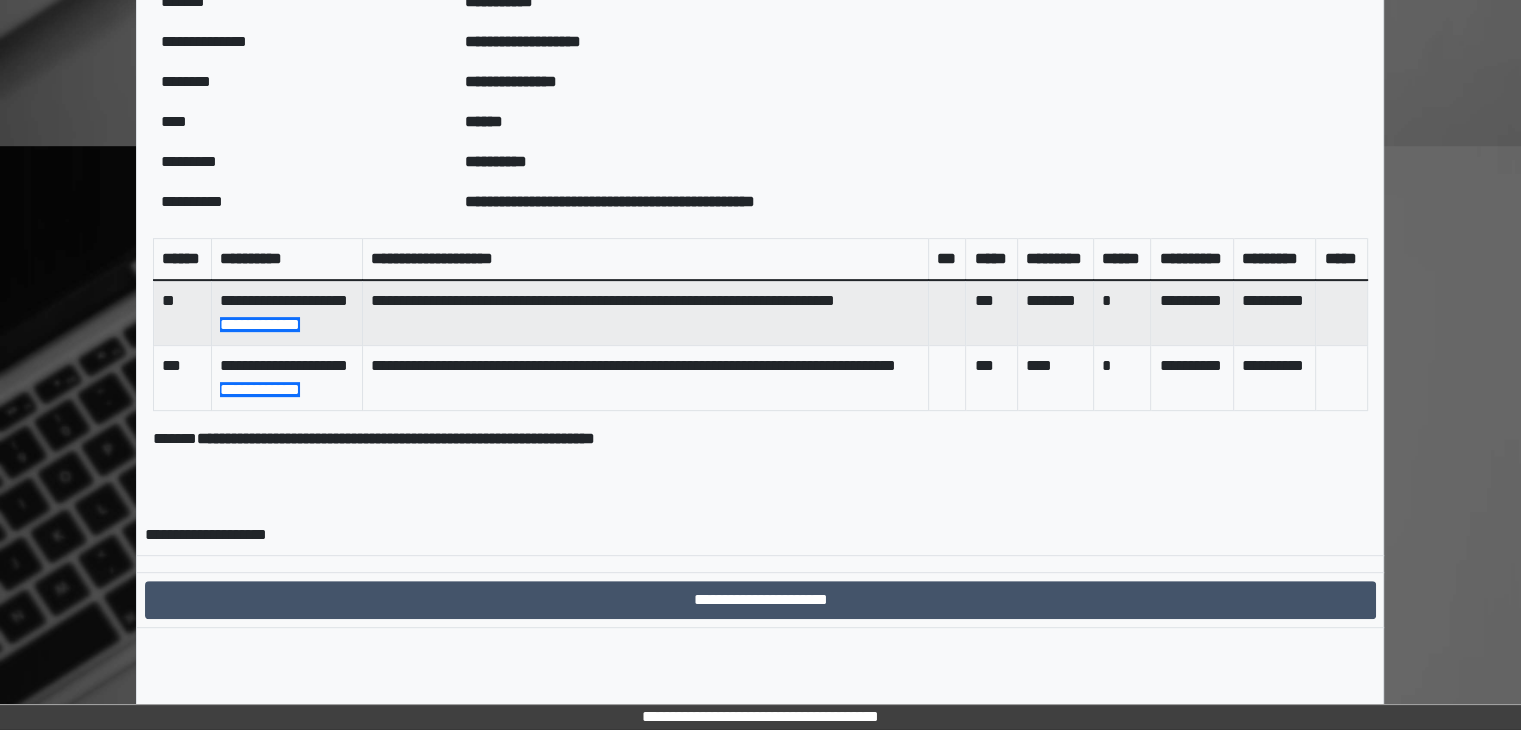 scroll, scrollTop: 704, scrollLeft: 0, axis: vertical 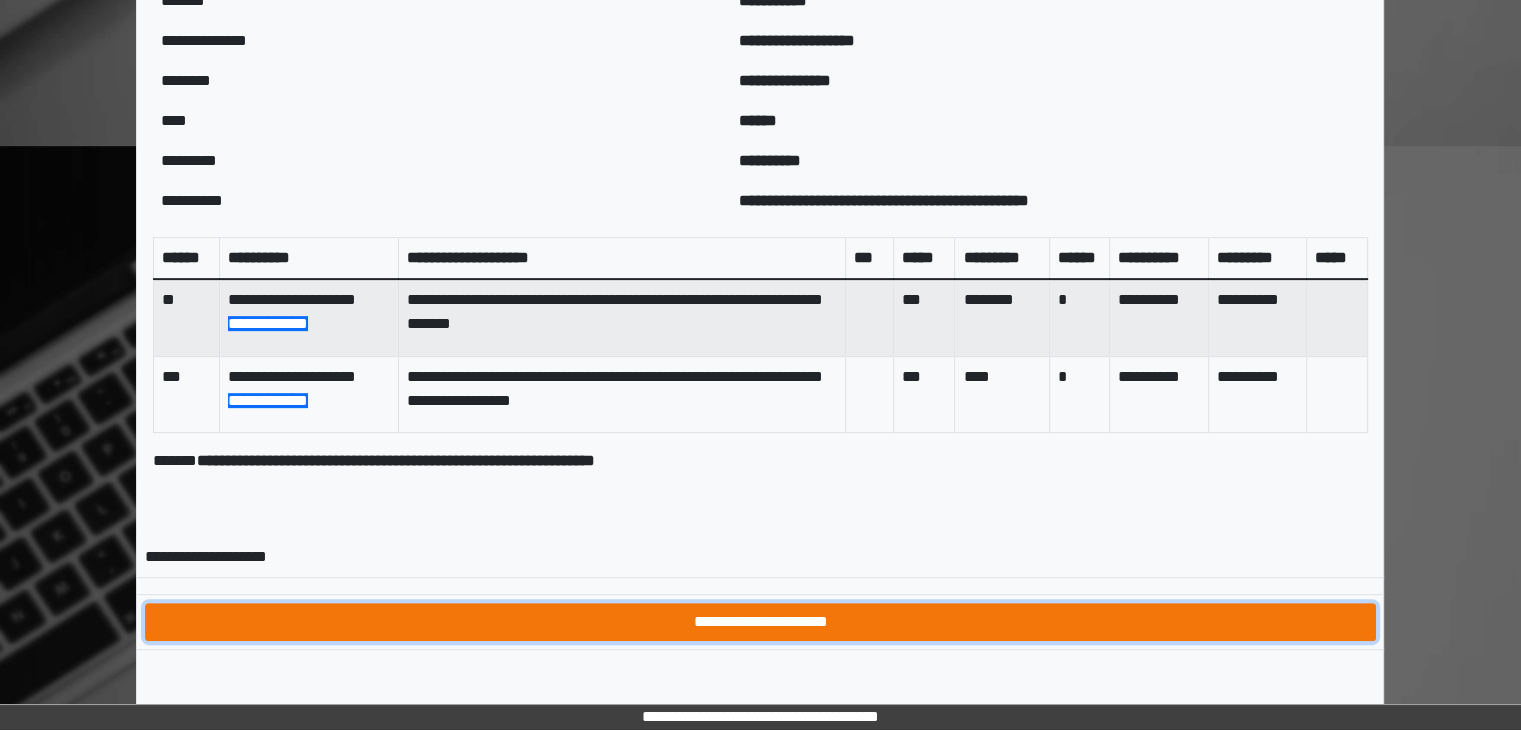 click on "**********" at bounding box center (760, 622) 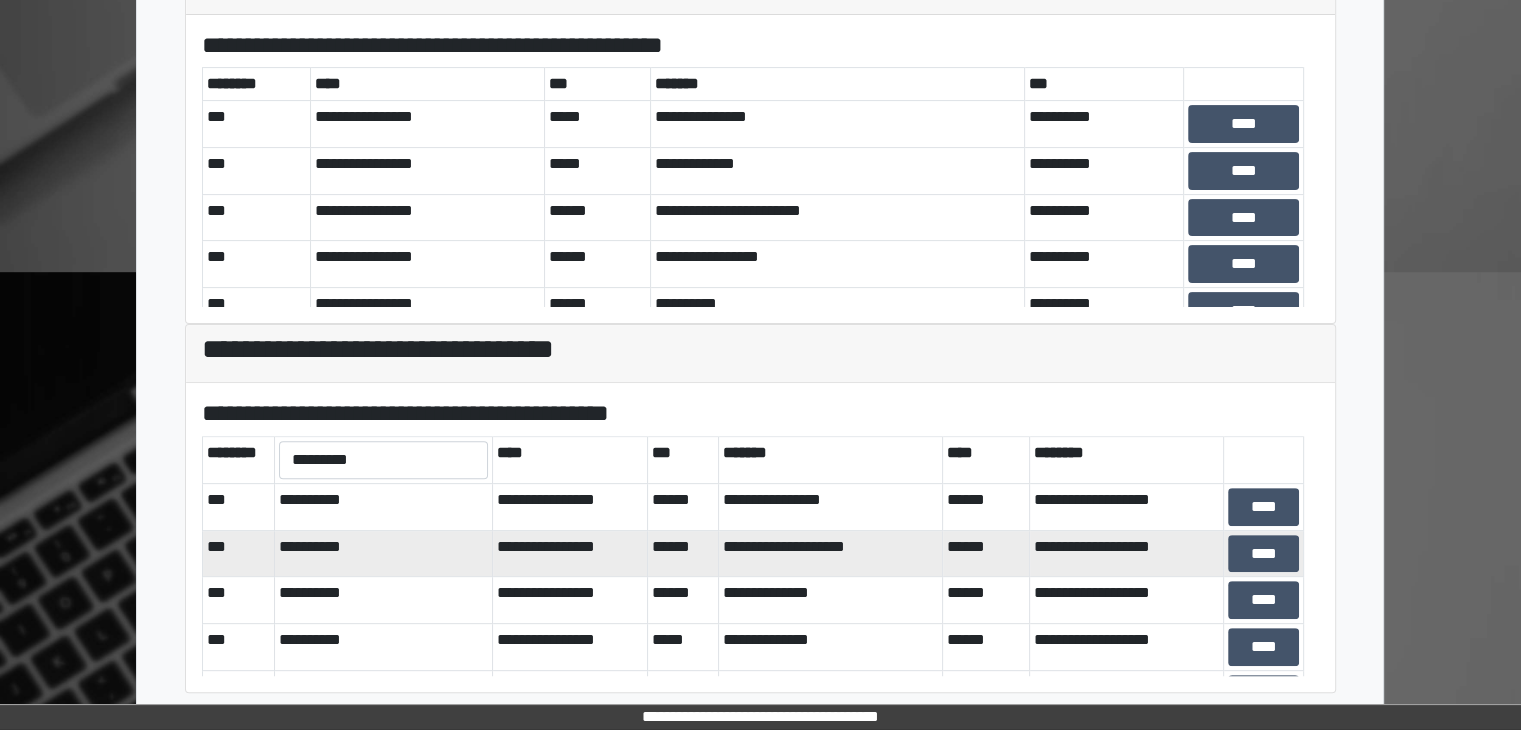 scroll, scrollTop: 581, scrollLeft: 0, axis: vertical 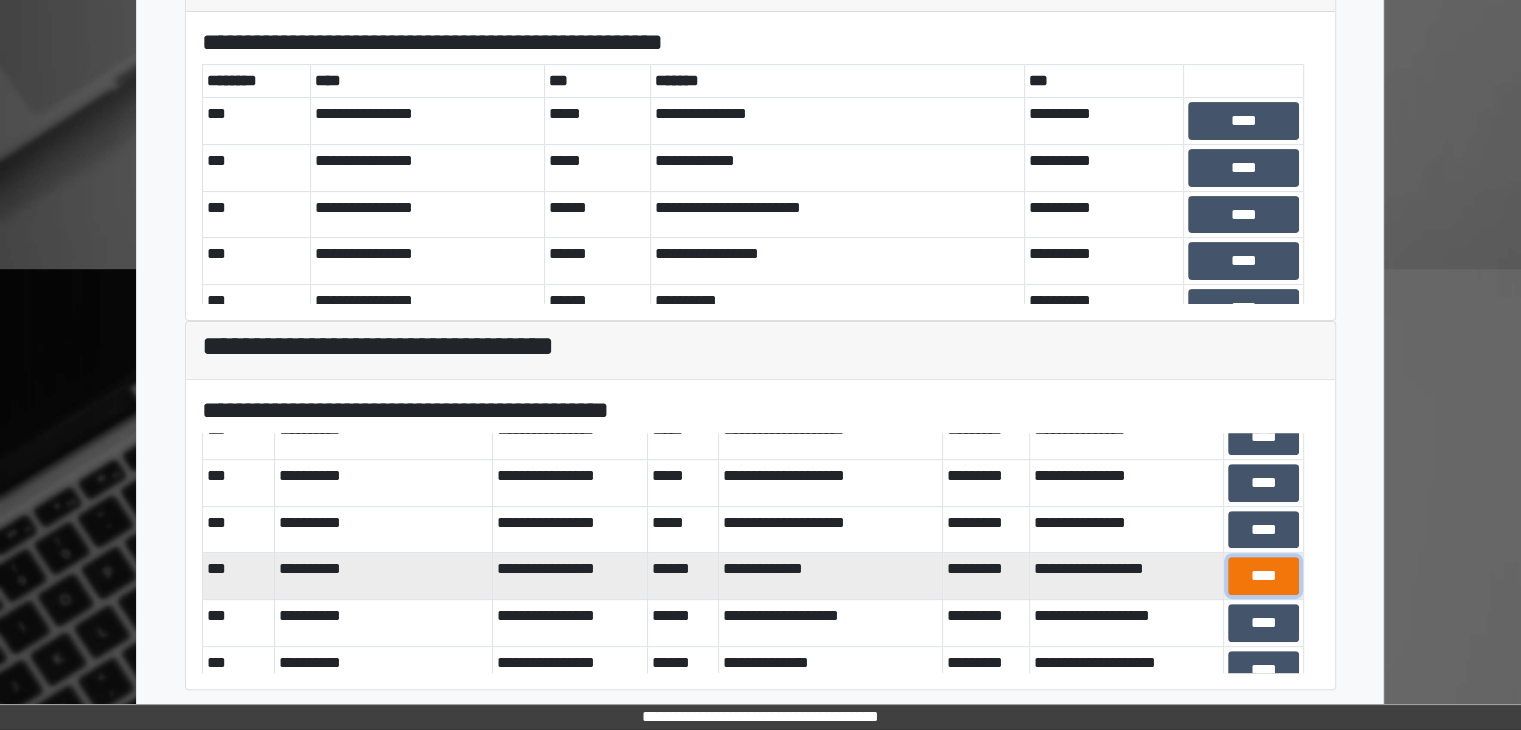 click on "****" at bounding box center (1263, 576) 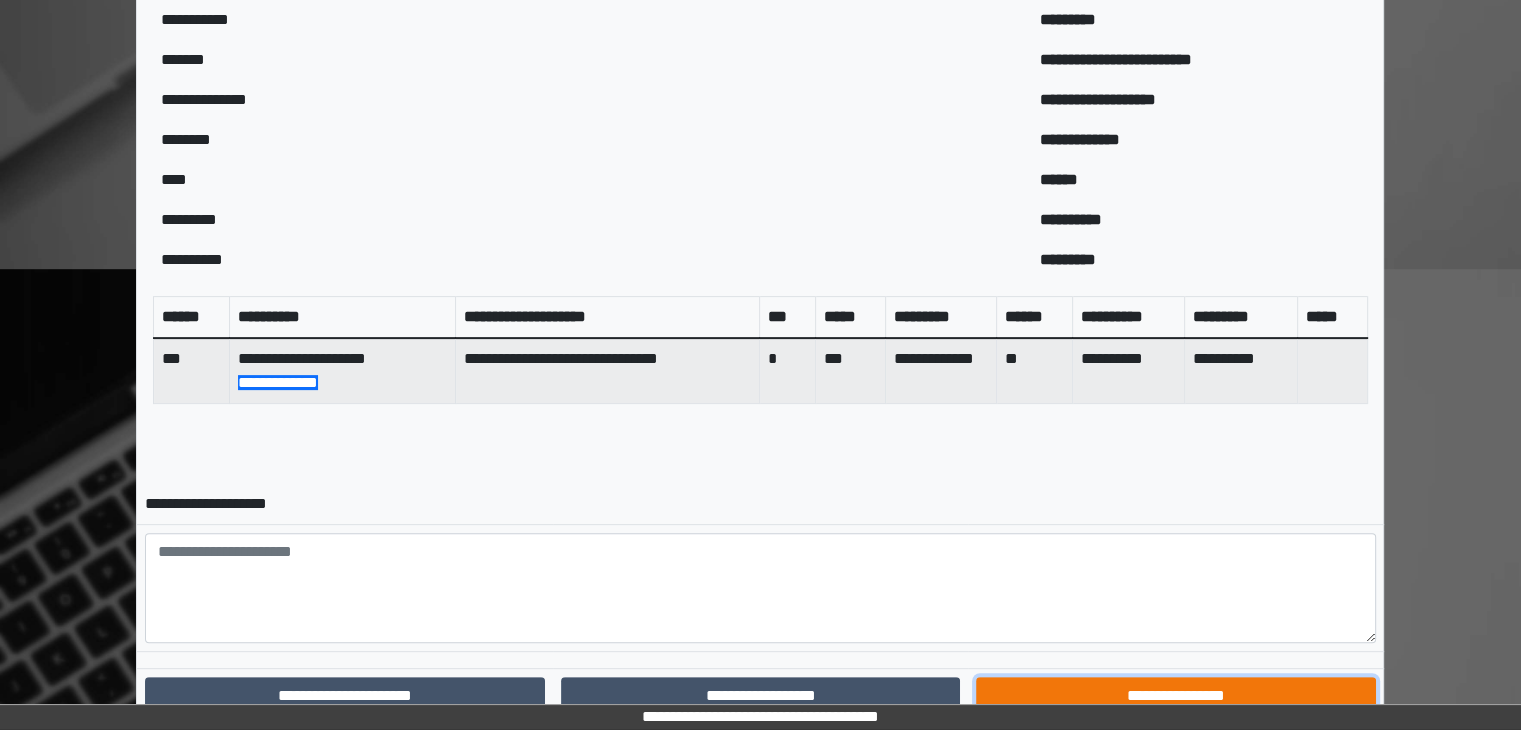 click on "**********" at bounding box center [1175, 696] 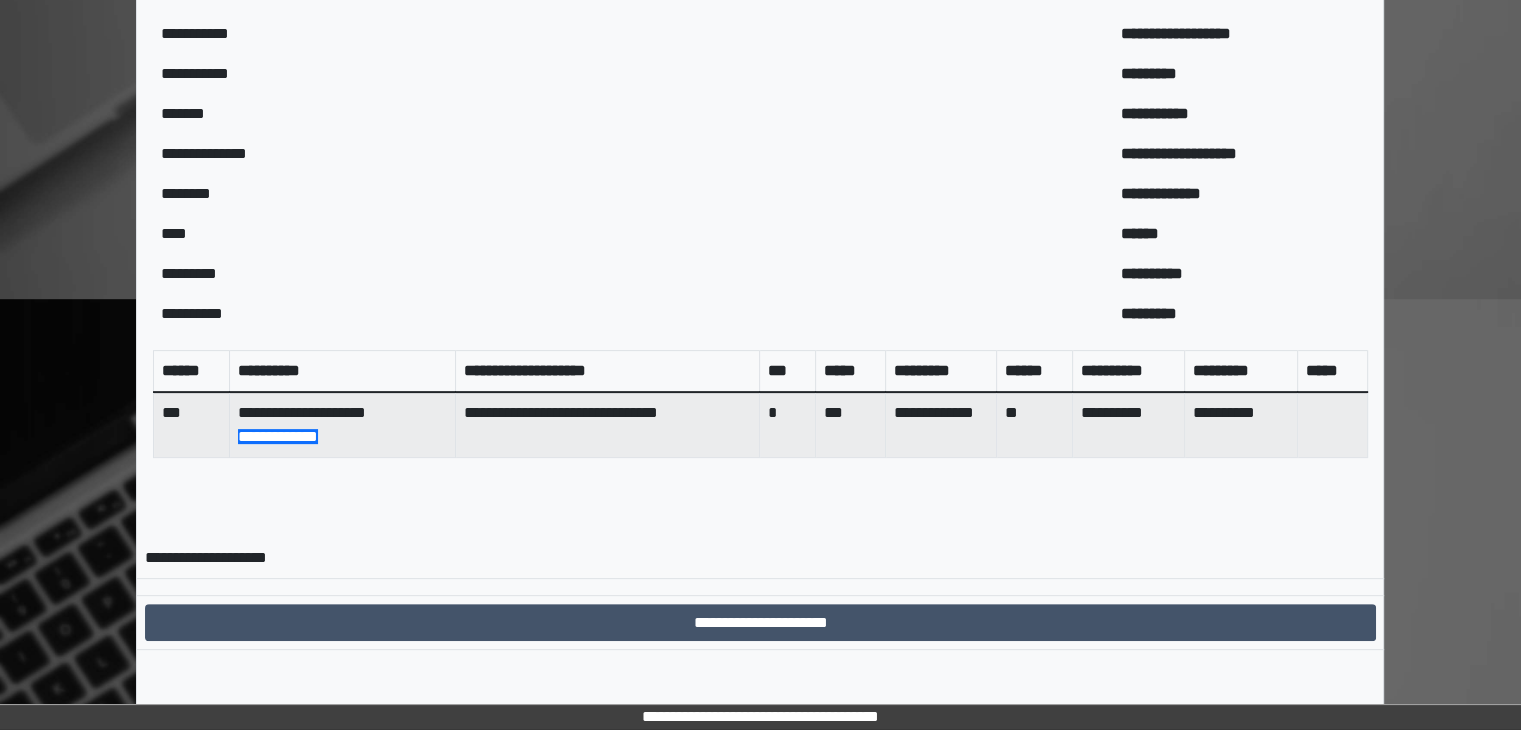 scroll, scrollTop: 552, scrollLeft: 0, axis: vertical 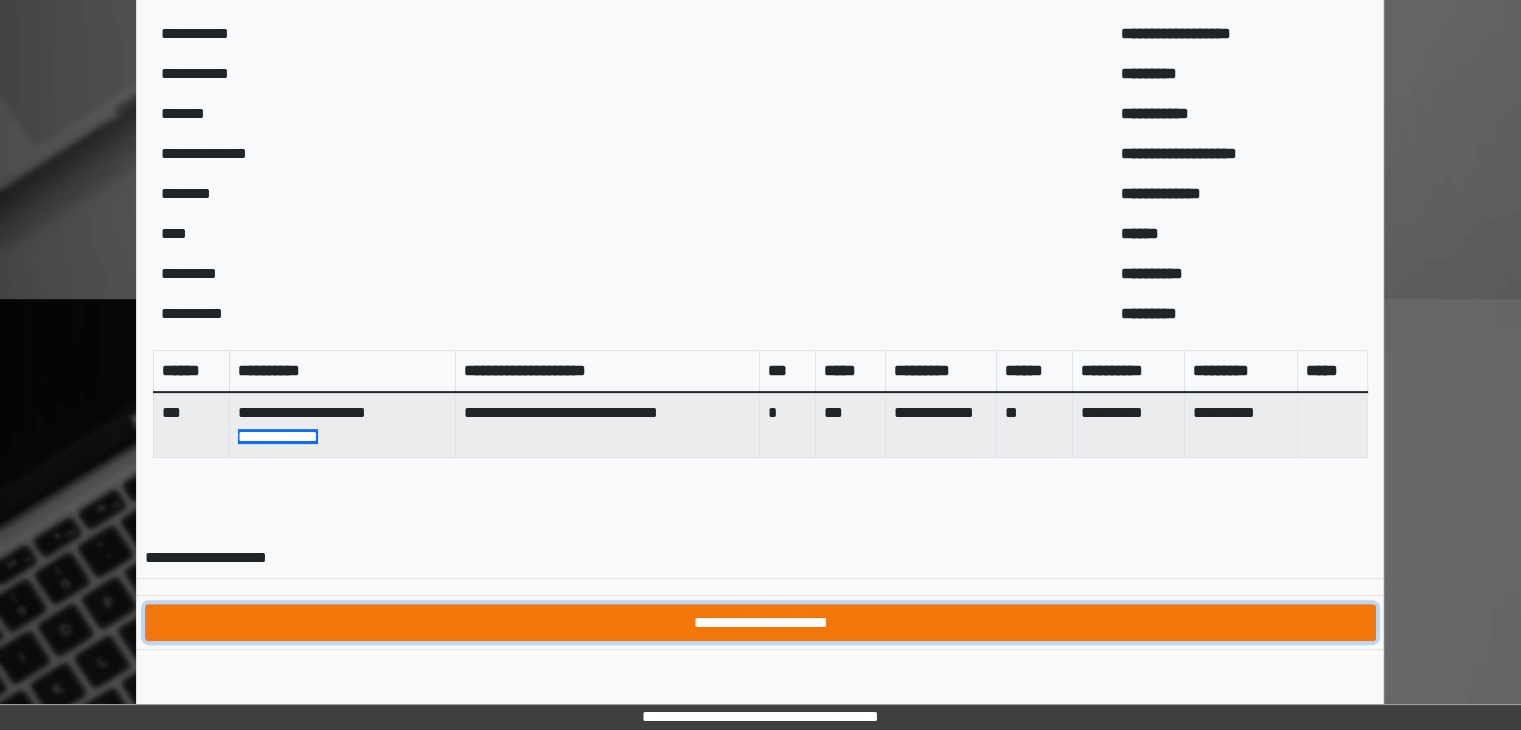 click on "**********" at bounding box center (760, 623) 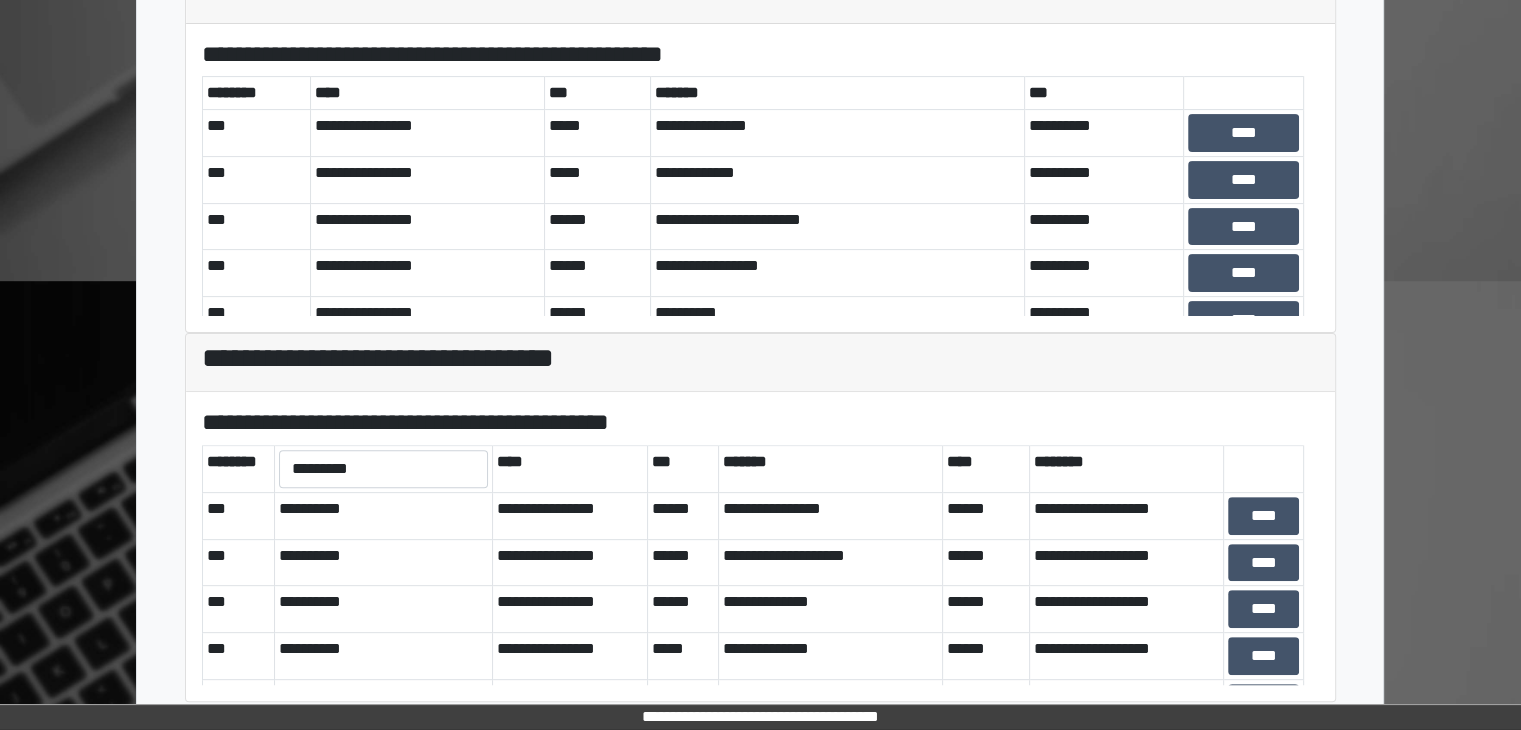 scroll, scrollTop: 581, scrollLeft: 0, axis: vertical 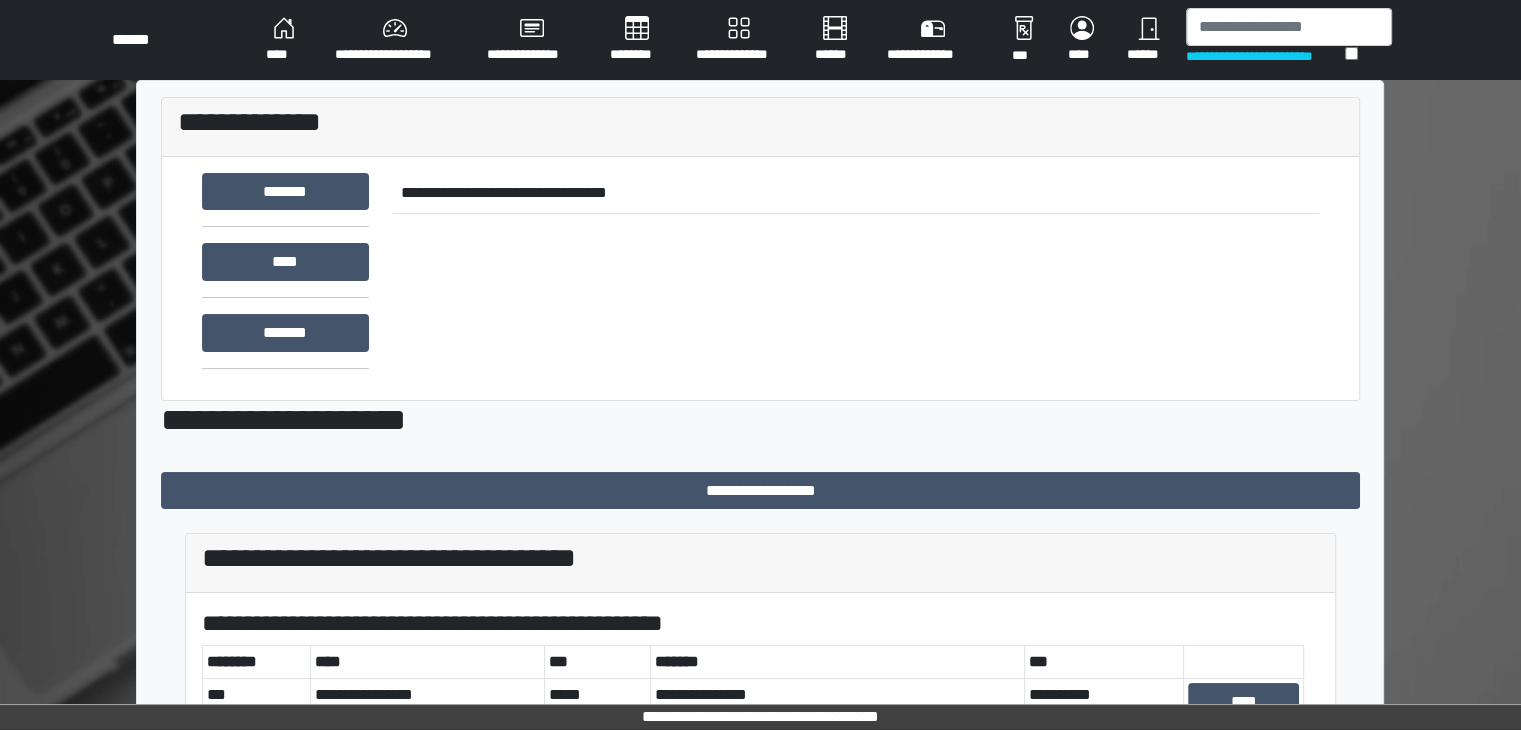 click on "**********" at bounding box center (760, 40) 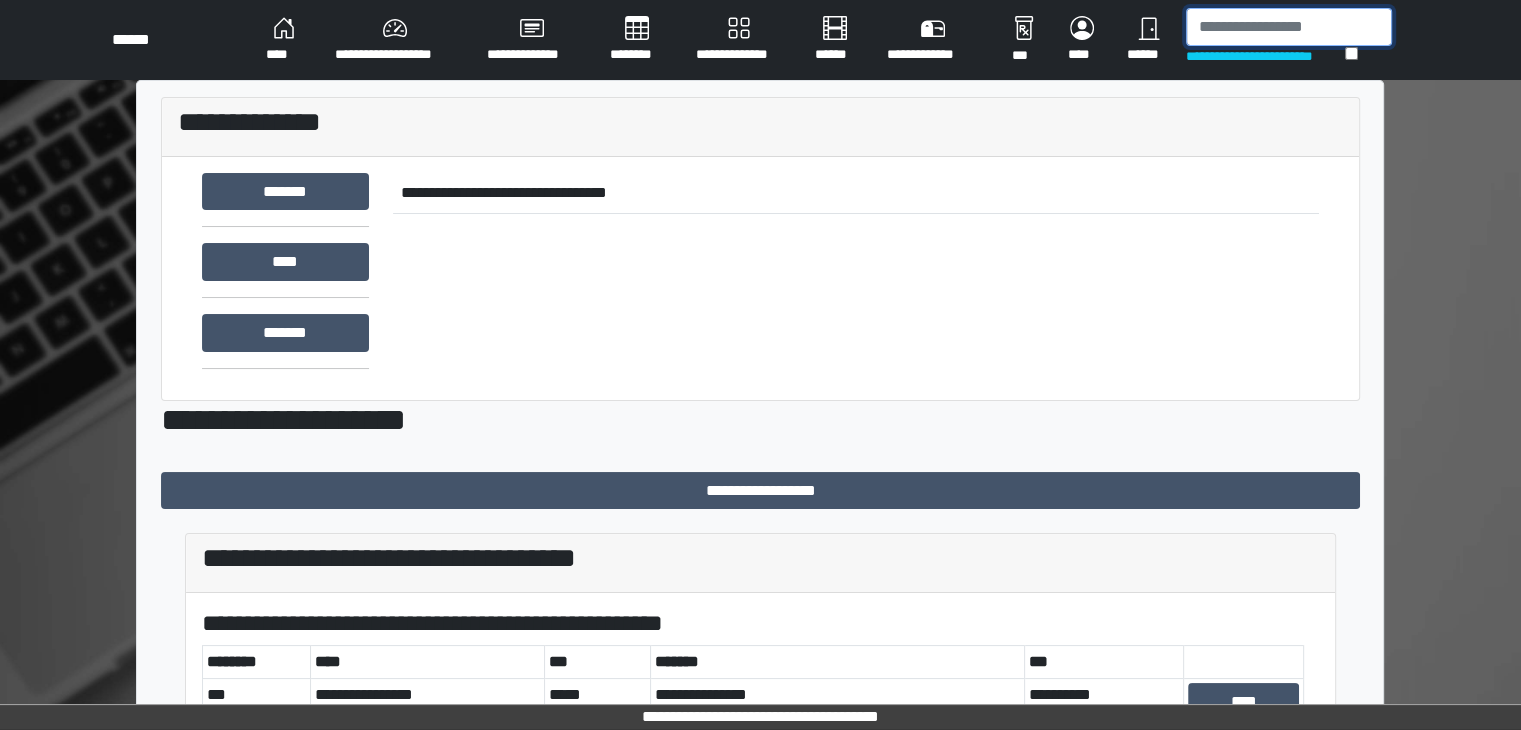 click at bounding box center (1289, 27) 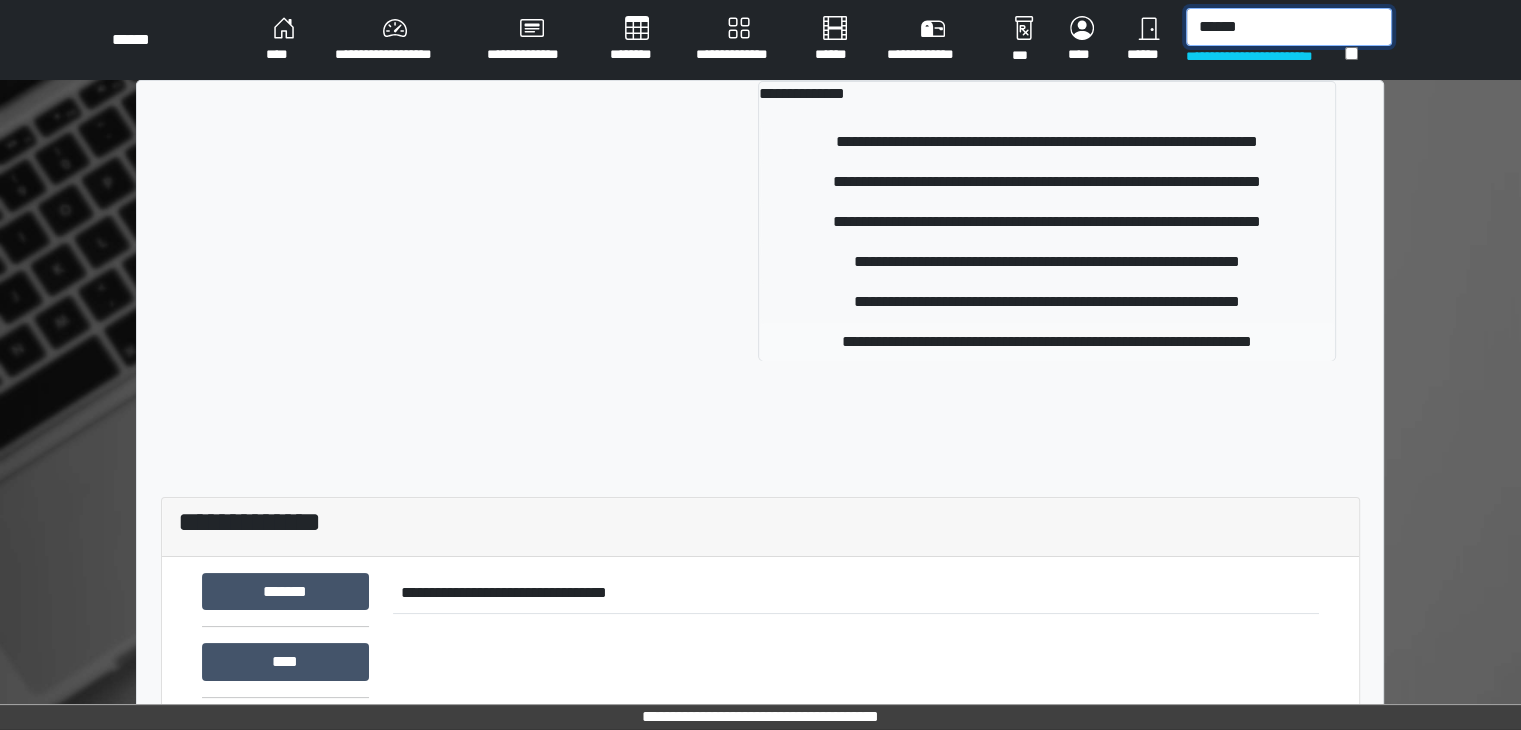 type on "******" 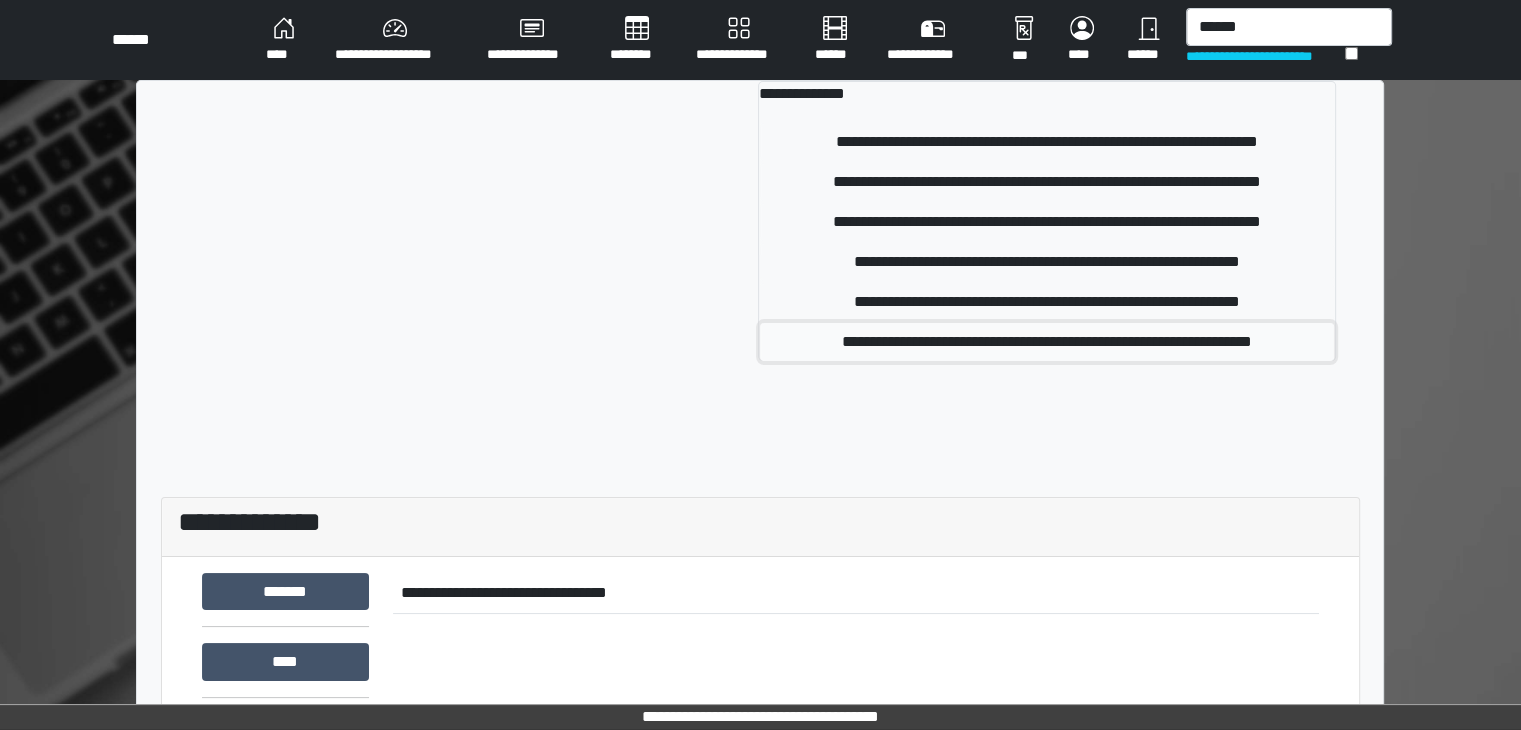 click on "**********" at bounding box center [1047, 342] 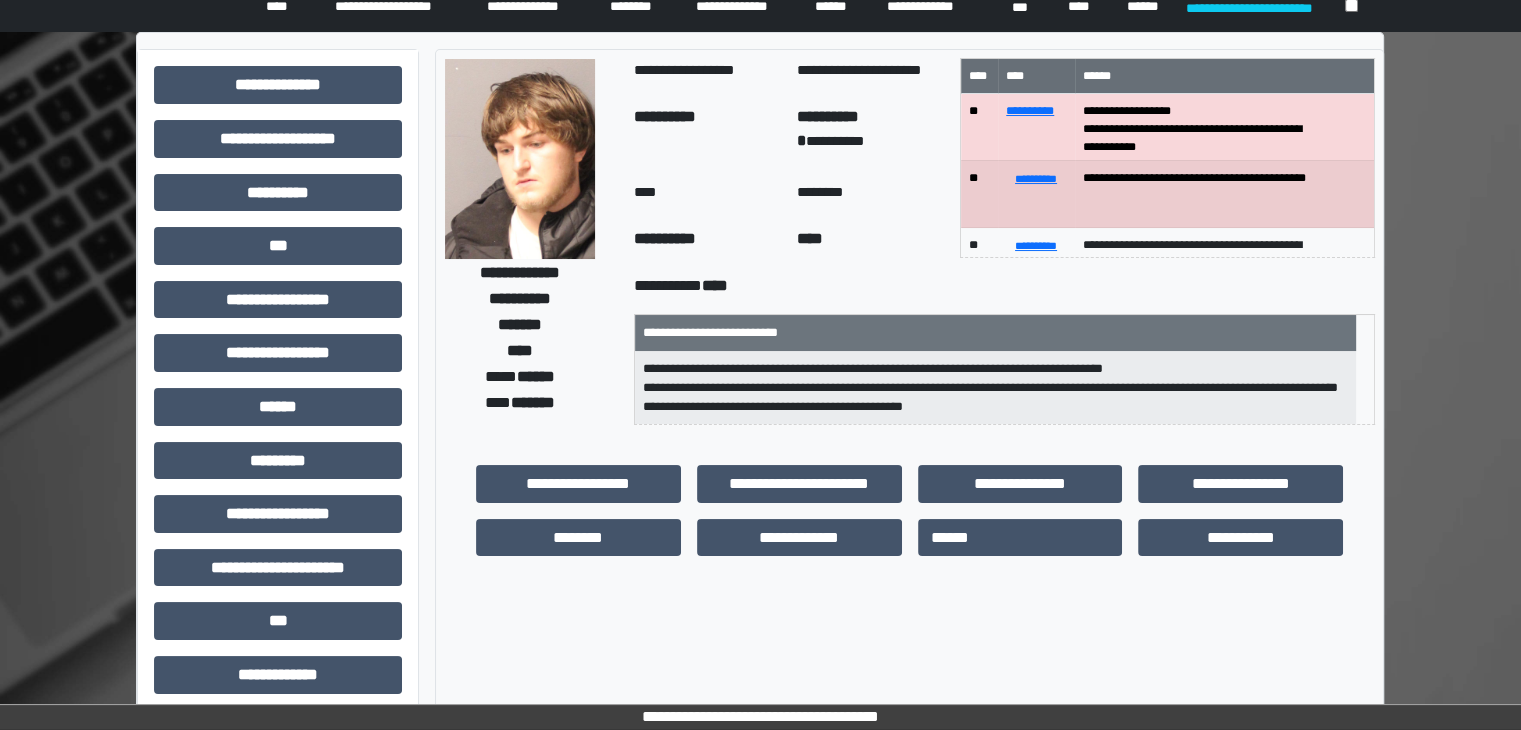 scroll, scrollTop: 0, scrollLeft: 0, axis: both 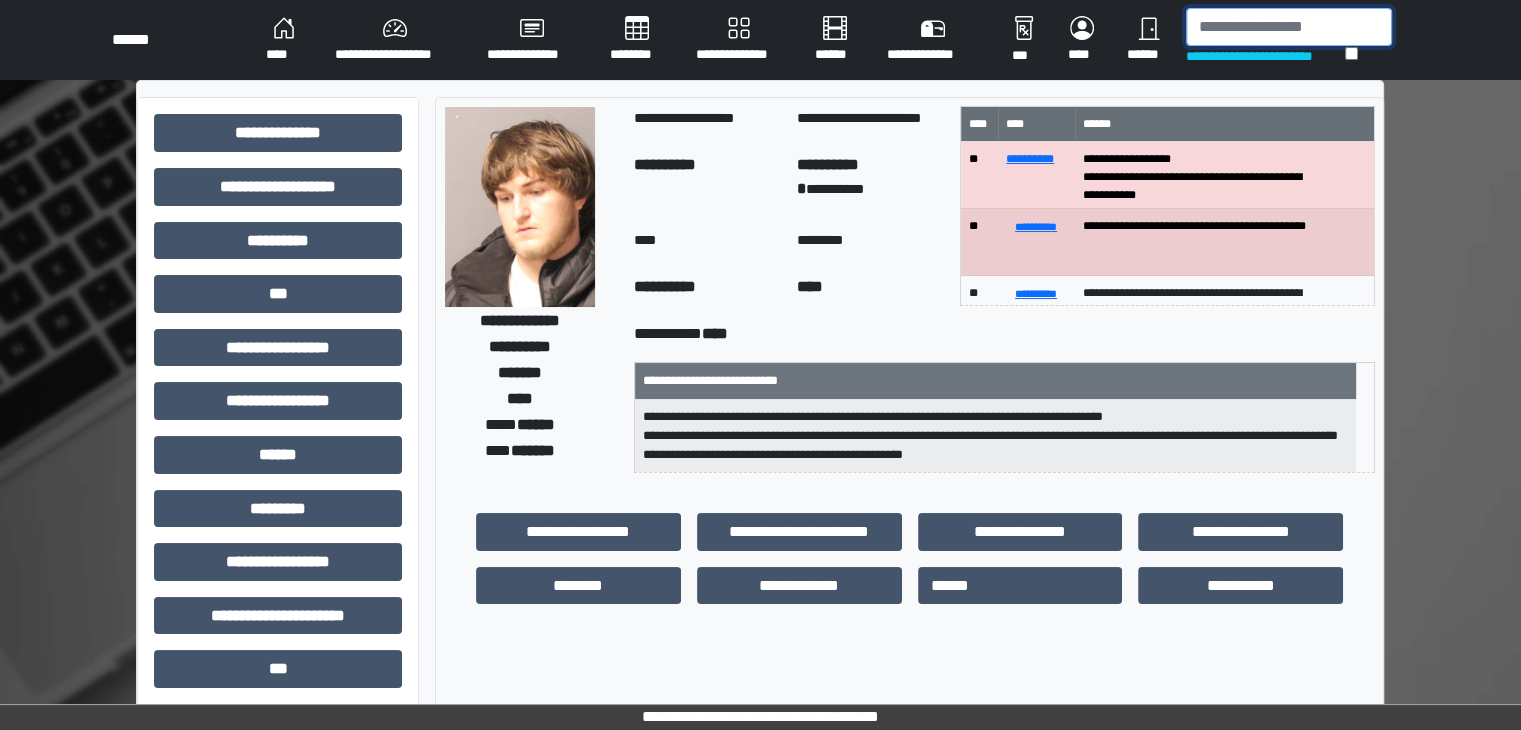 click at bounding box center [1289, 27] 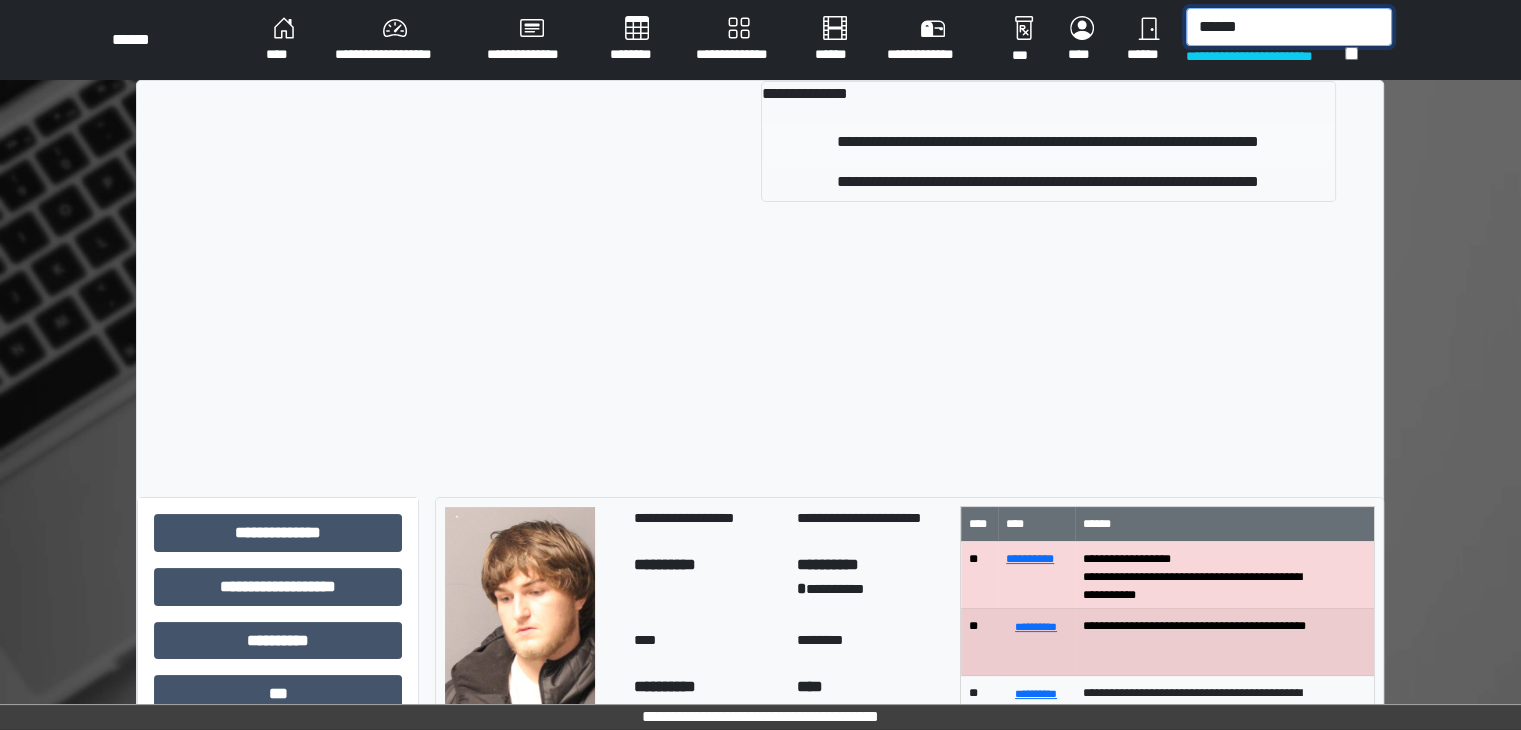 type on "******" 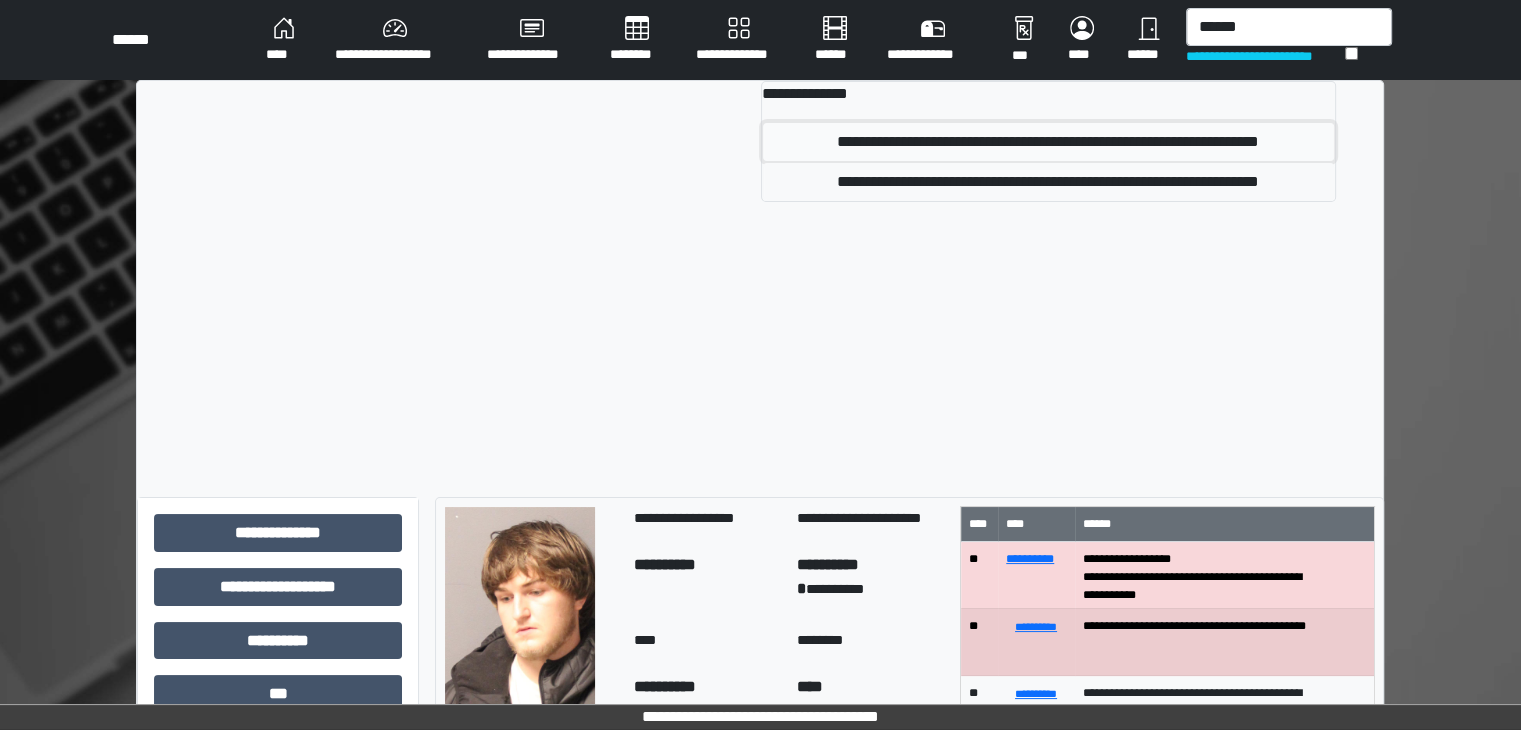 click on "**********" at bounding box center (1048, 142) 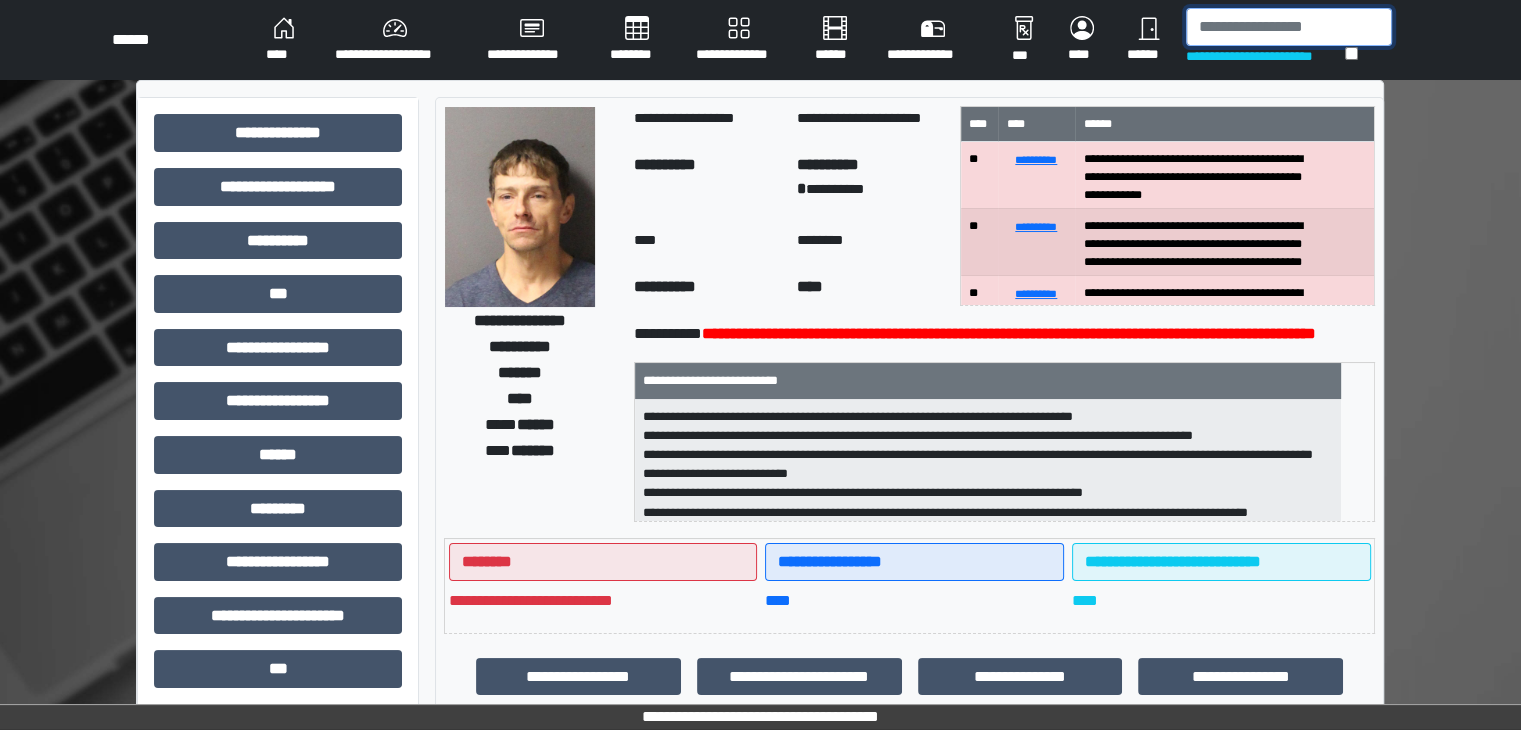 click at bounding box center (1289, 27) 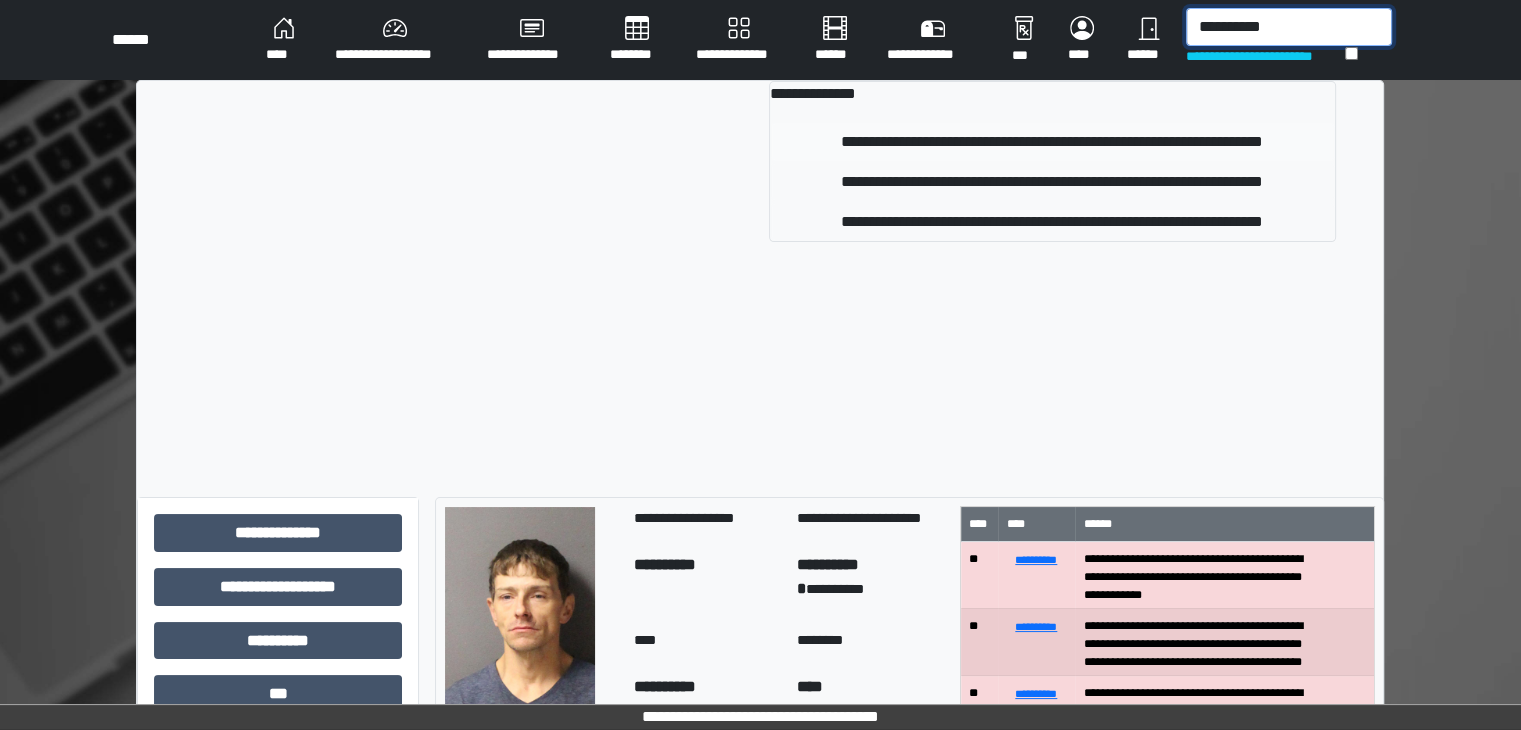 type on "**********" 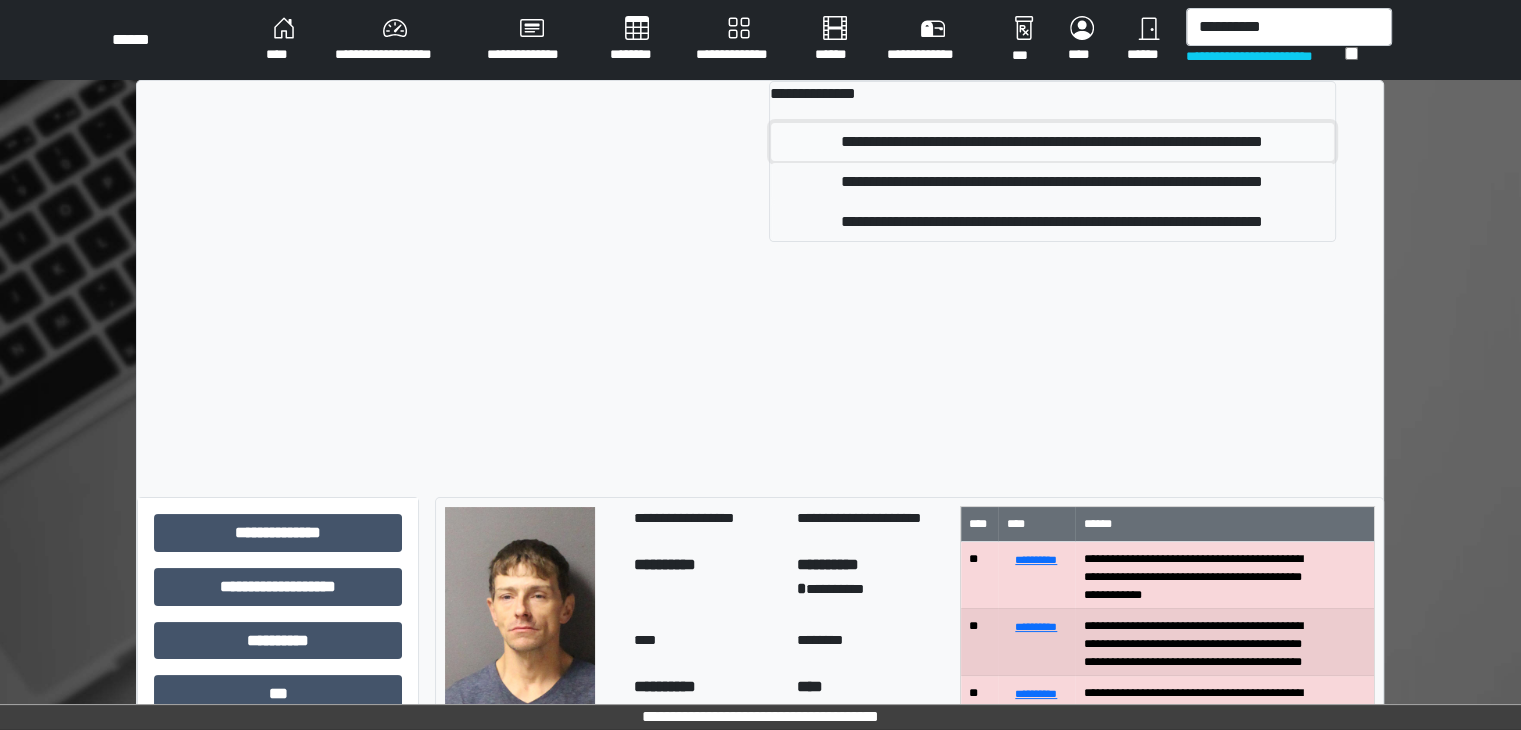 click on "**********" at bounding box center (1052, 142) 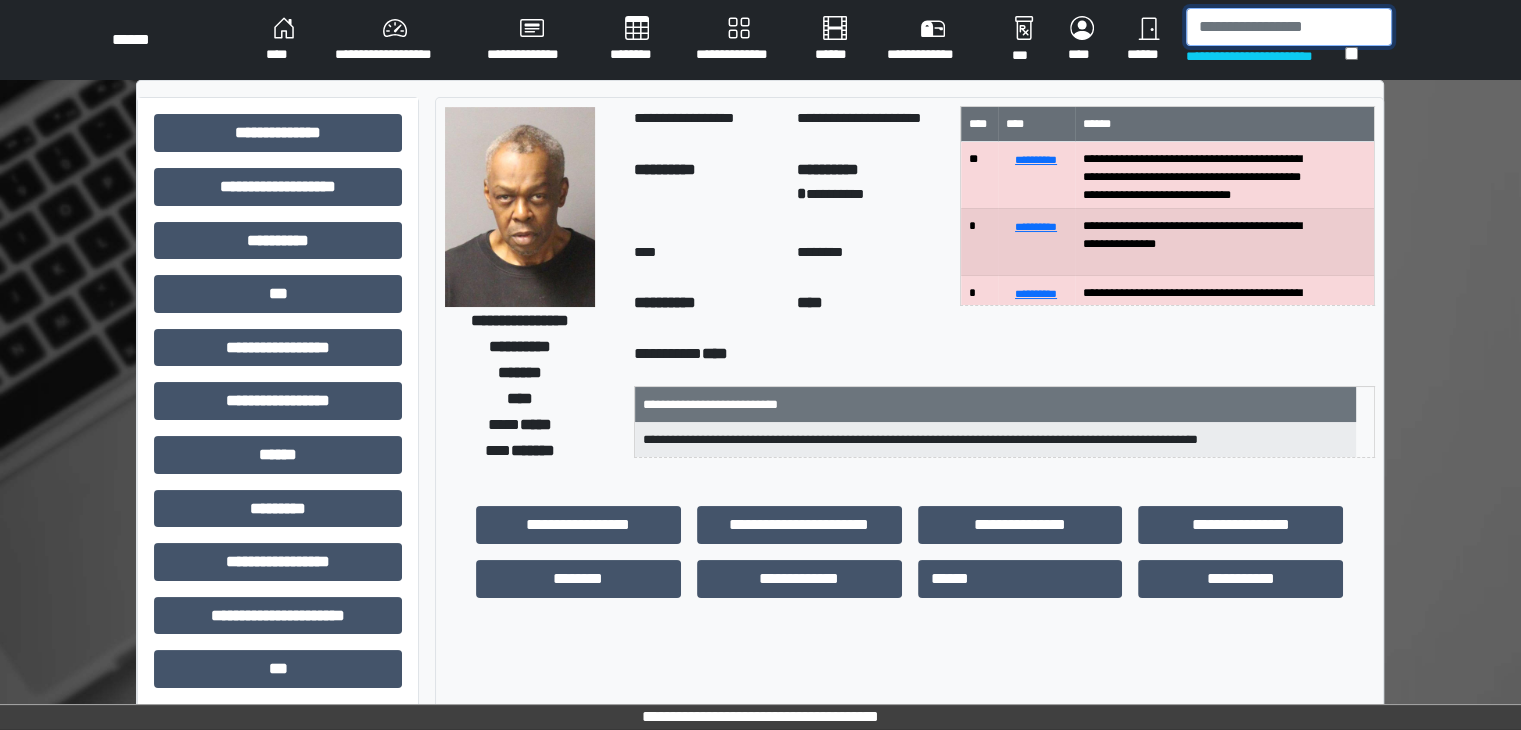 drag, startPoint x: 1274, startPoint y: 28, endPoint x: 1240, endPoint y: 24, distance: 34.234486 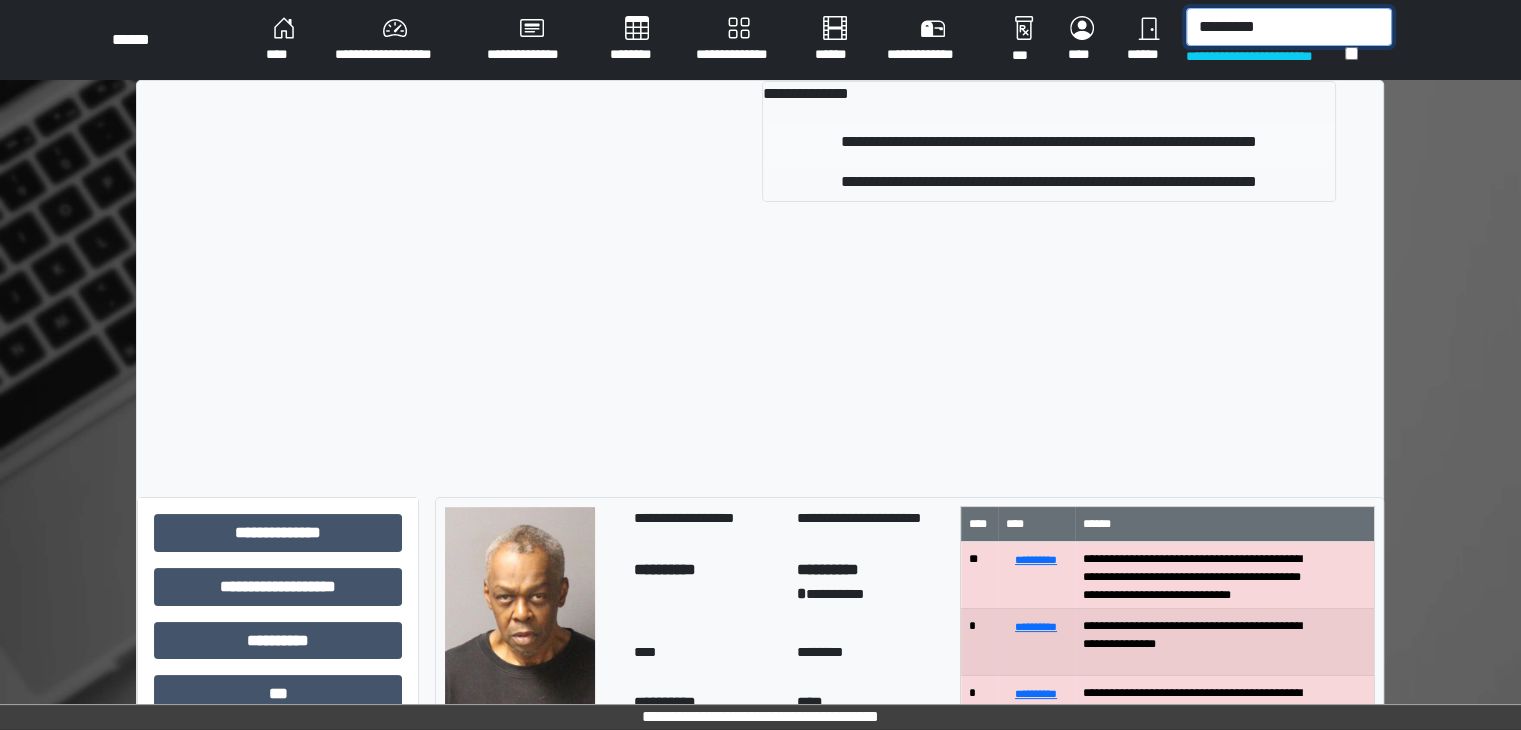 type on "*********" 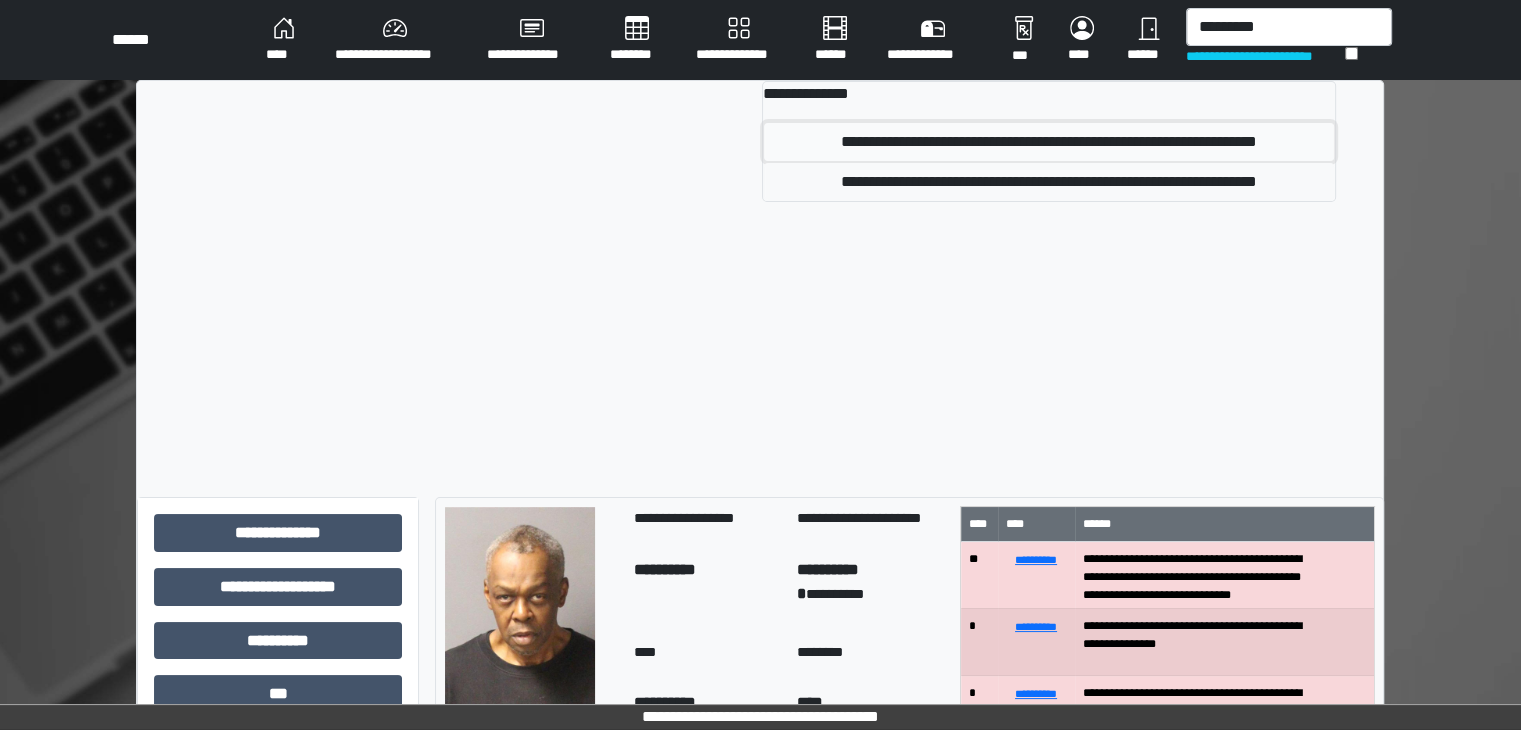 click on "**********" at bounding box center [1048, 142] 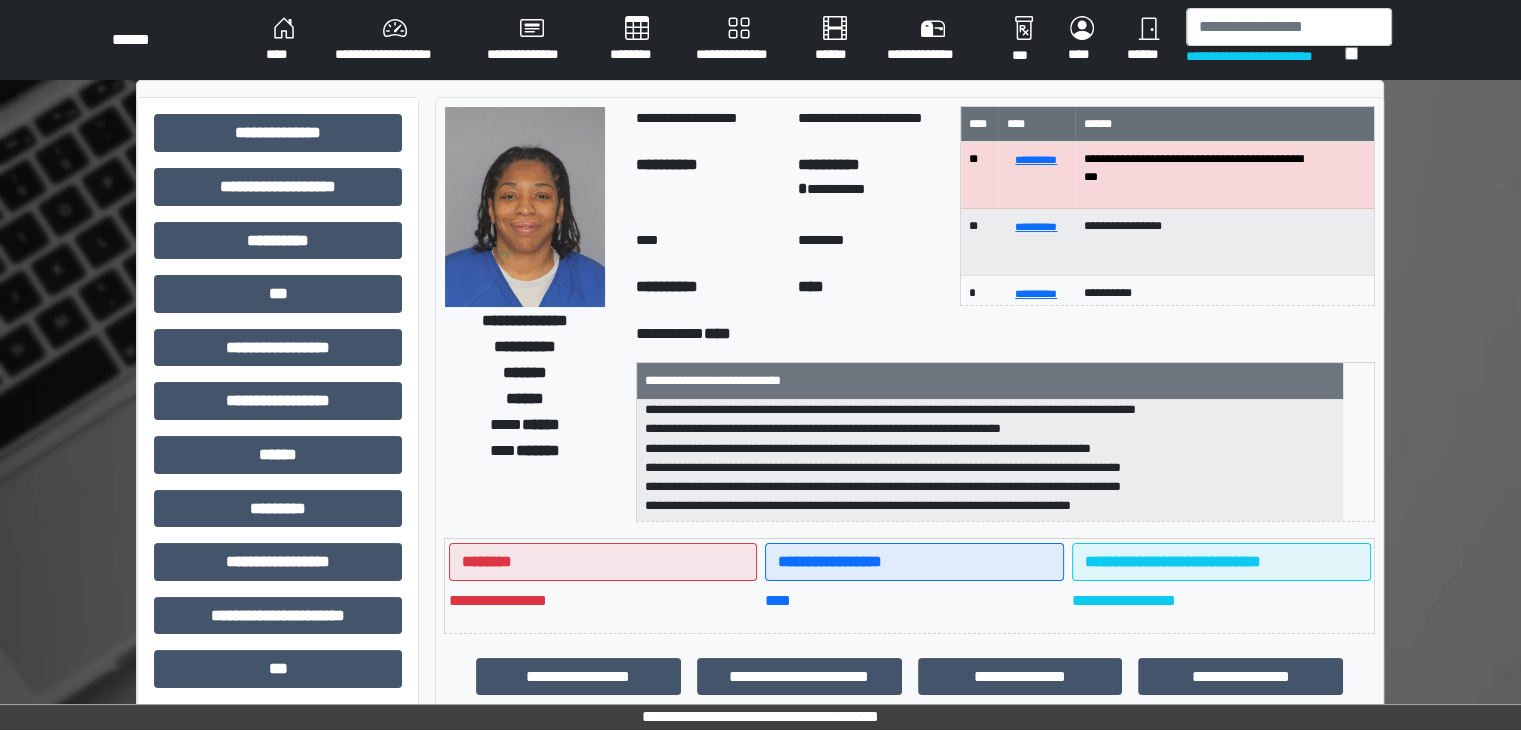 scroll, scrollTop: 198, scrollLeft: 0, axis: vertical 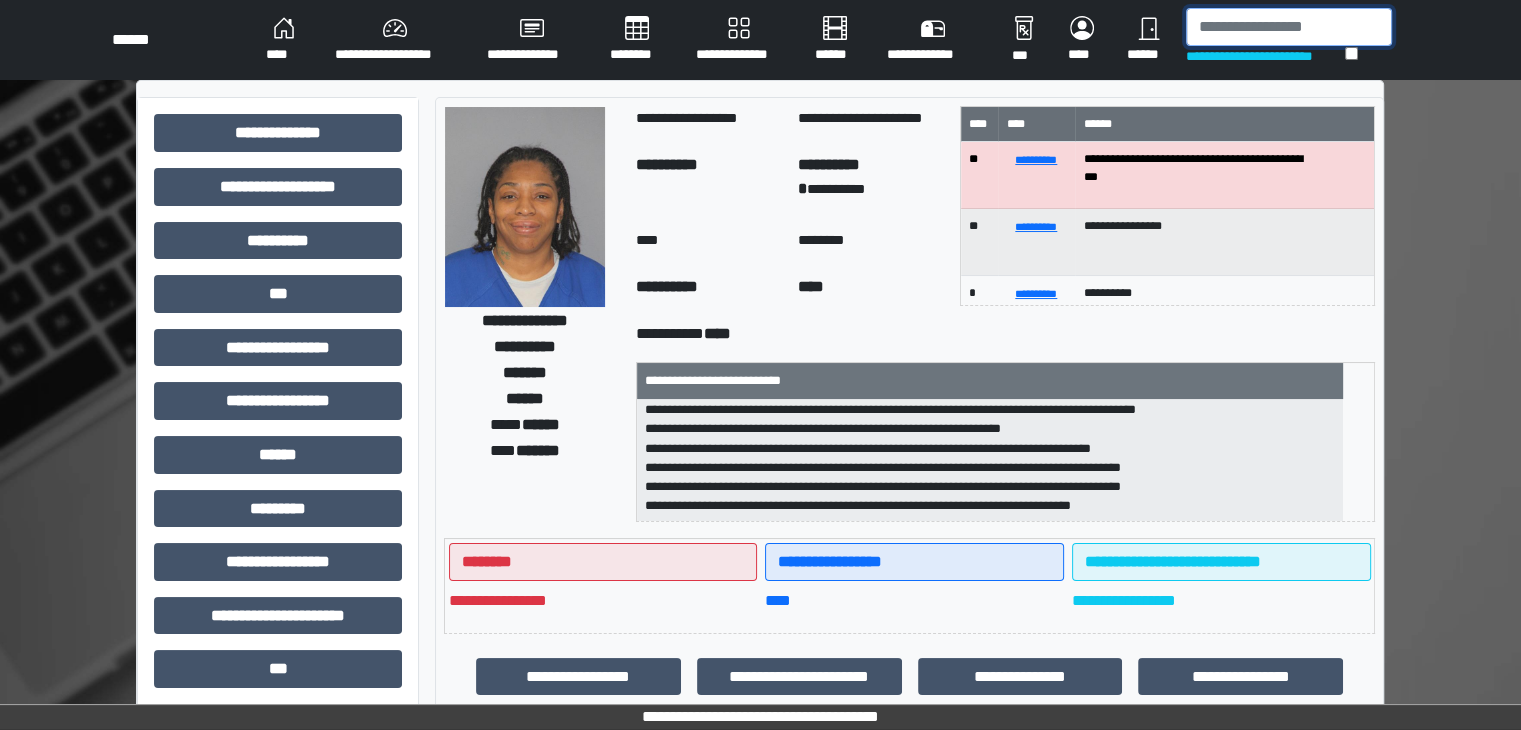 click at bounding box center (1289, 27) 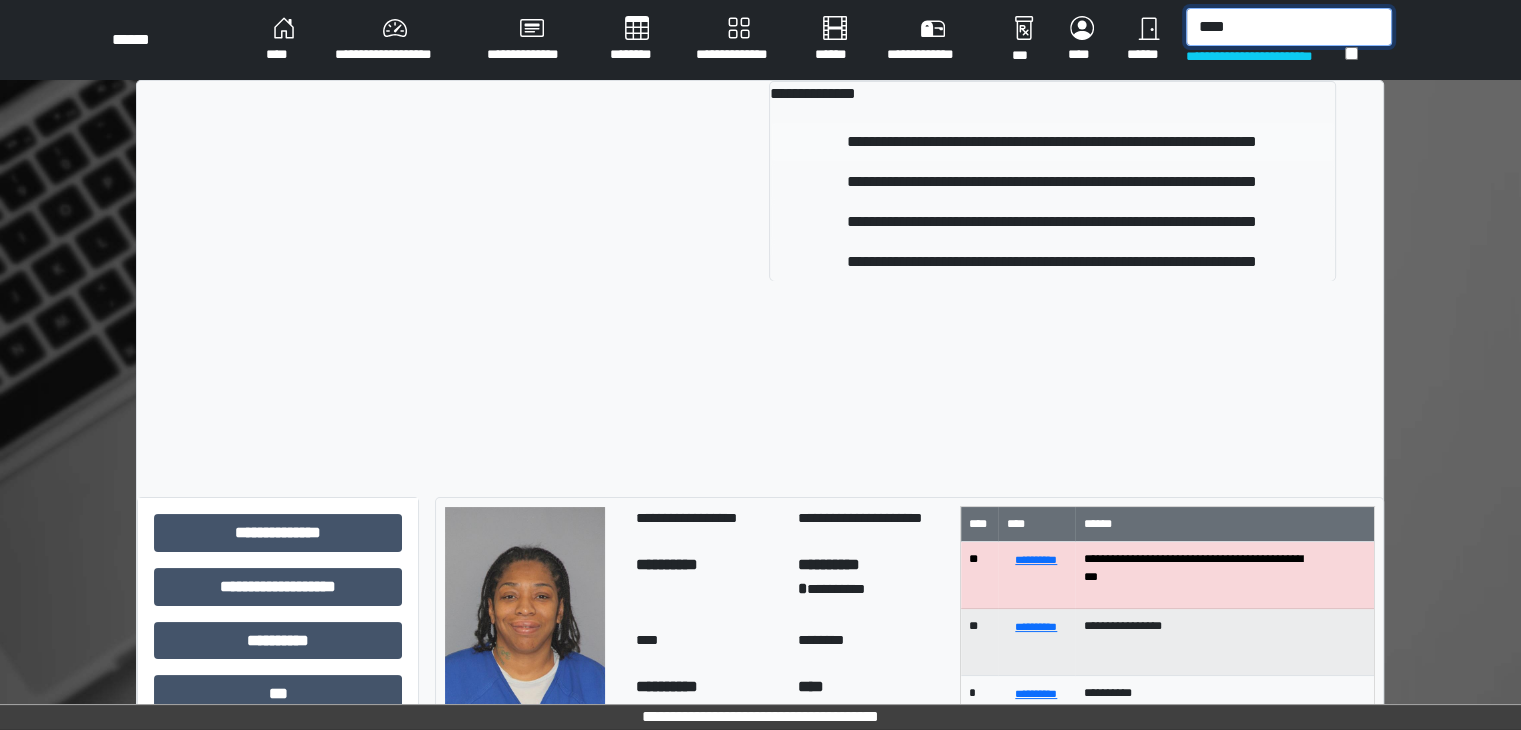 type on "****" 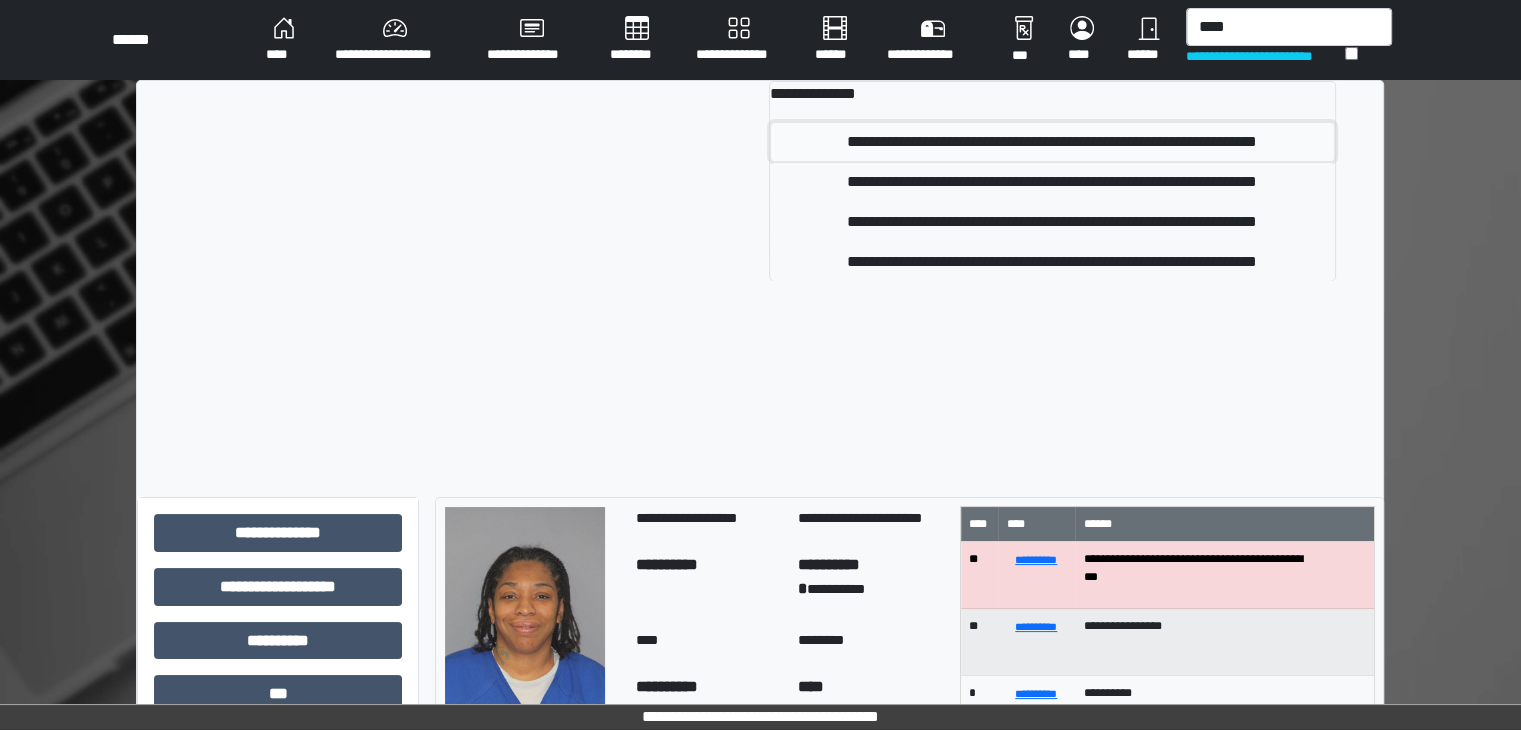 click on "**********" at bounding box center (1052, 142) 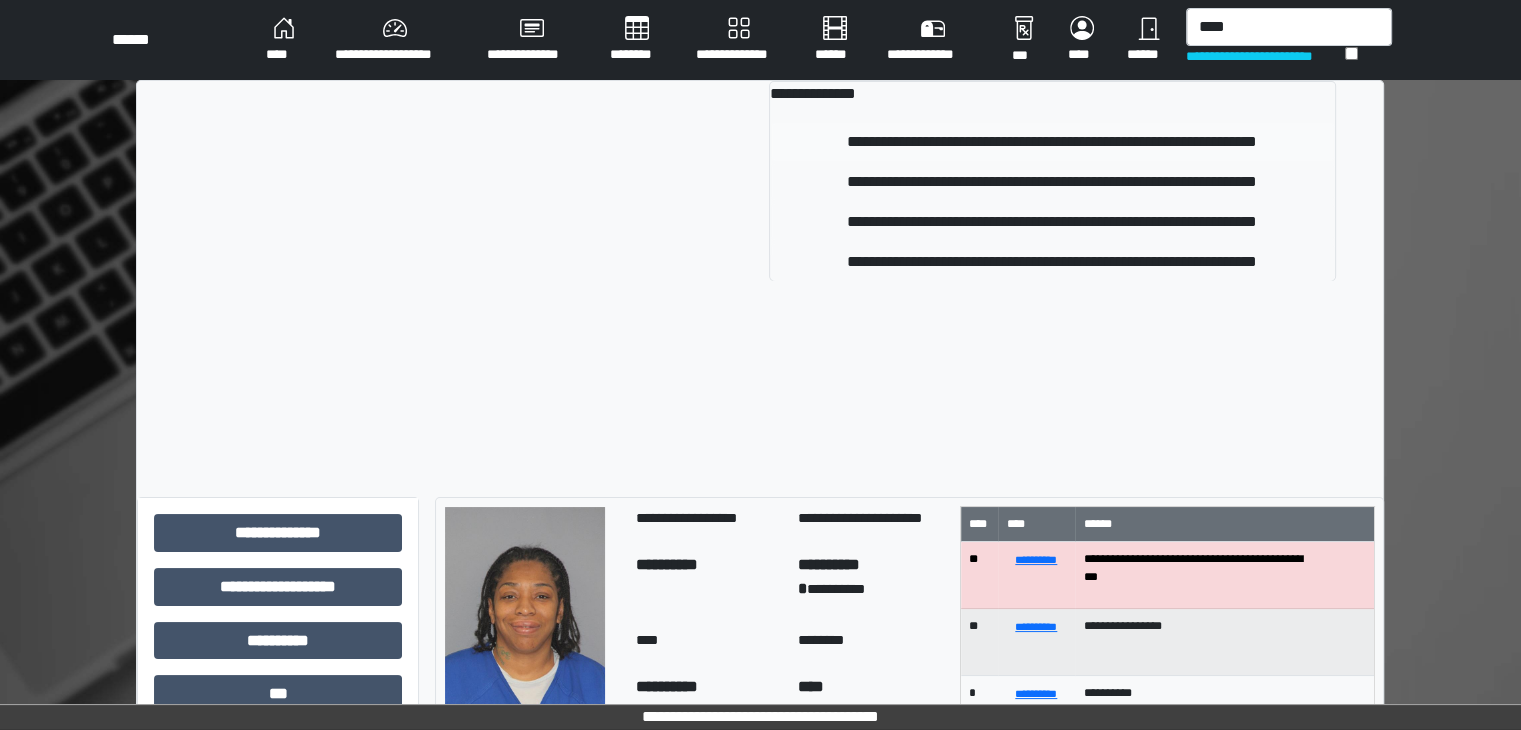 type 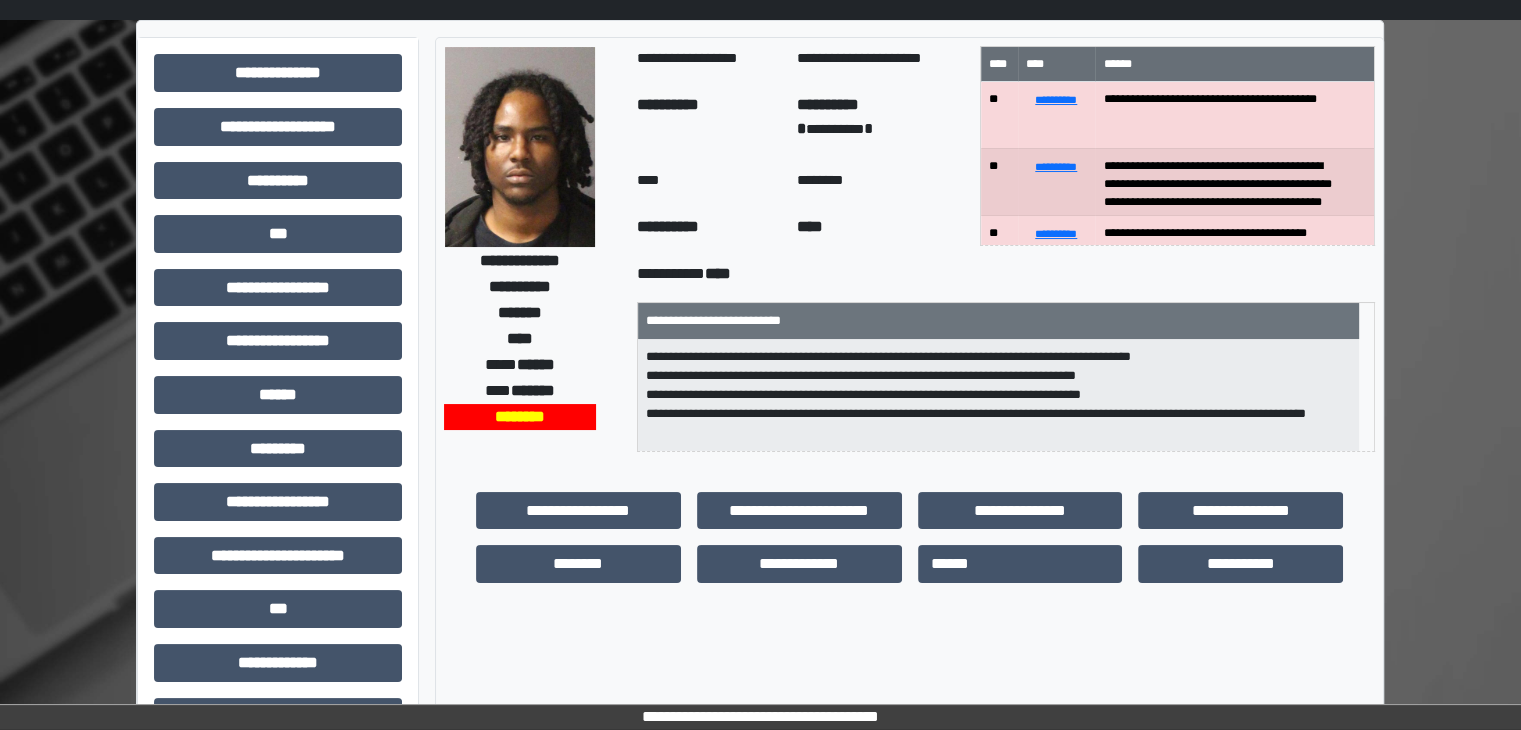 scroll, scrollTop: 200, scrollLeft: 0, axis: vertical 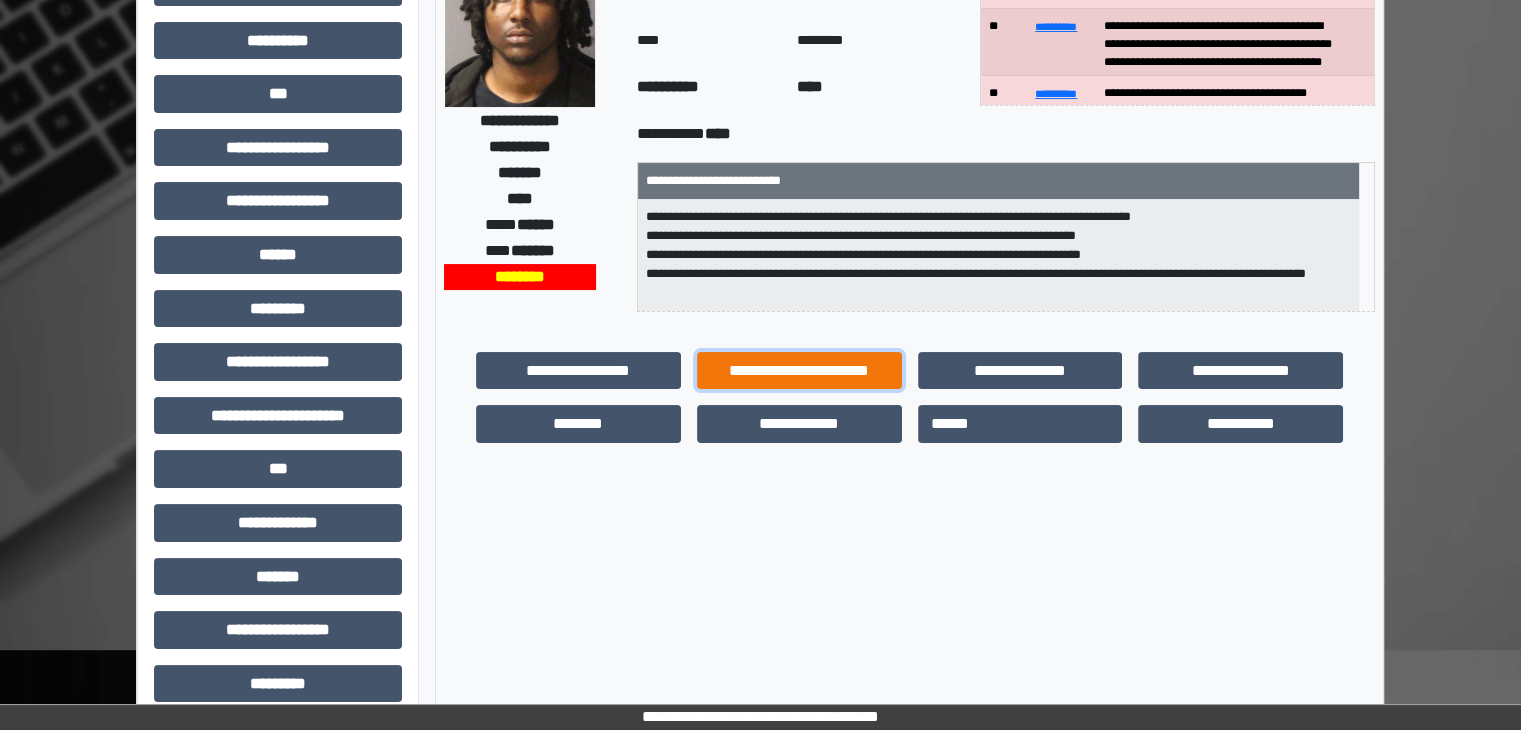 click on "**********" at bounding box center (799, 371) 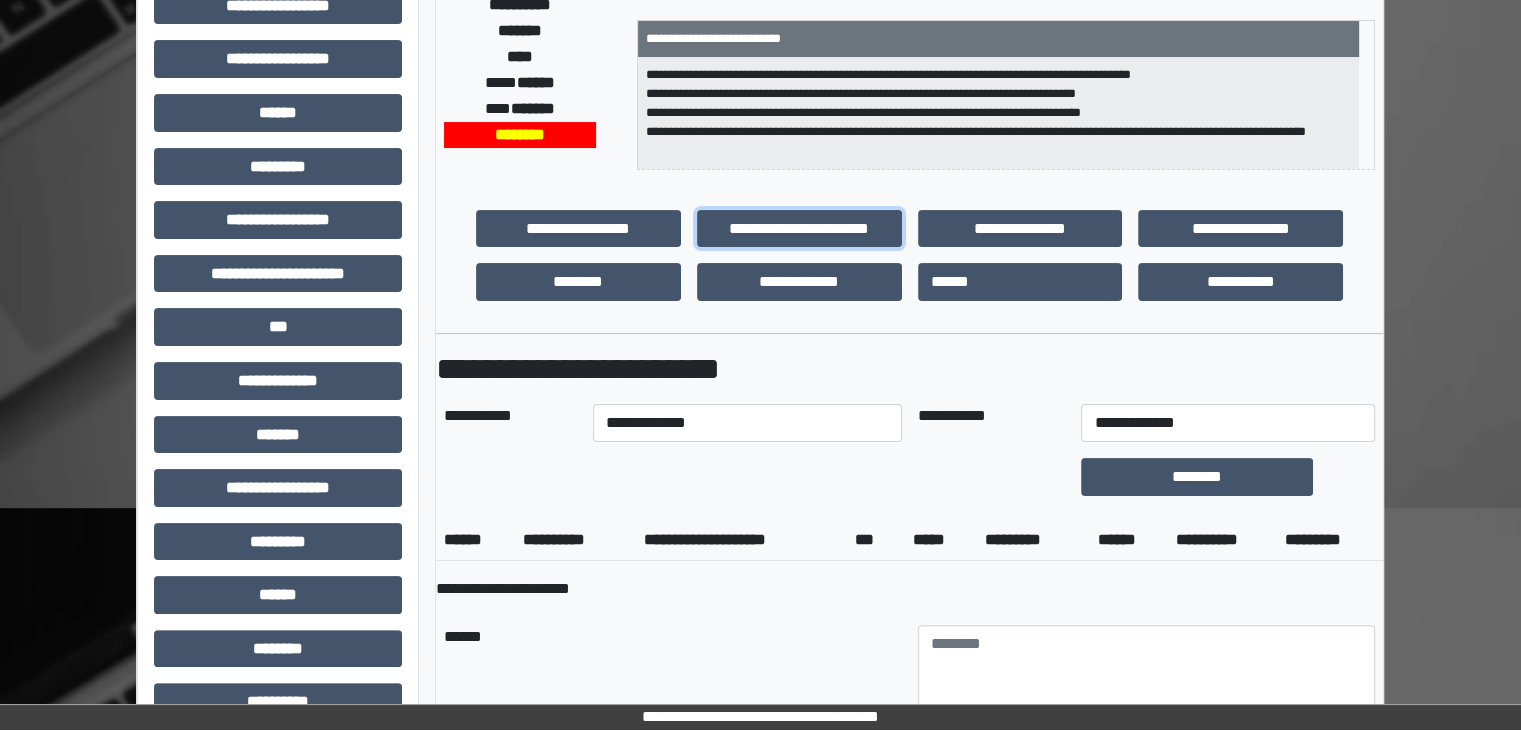 scroll, scrollTop: 400, scrollLeft: 0, axis: vertical 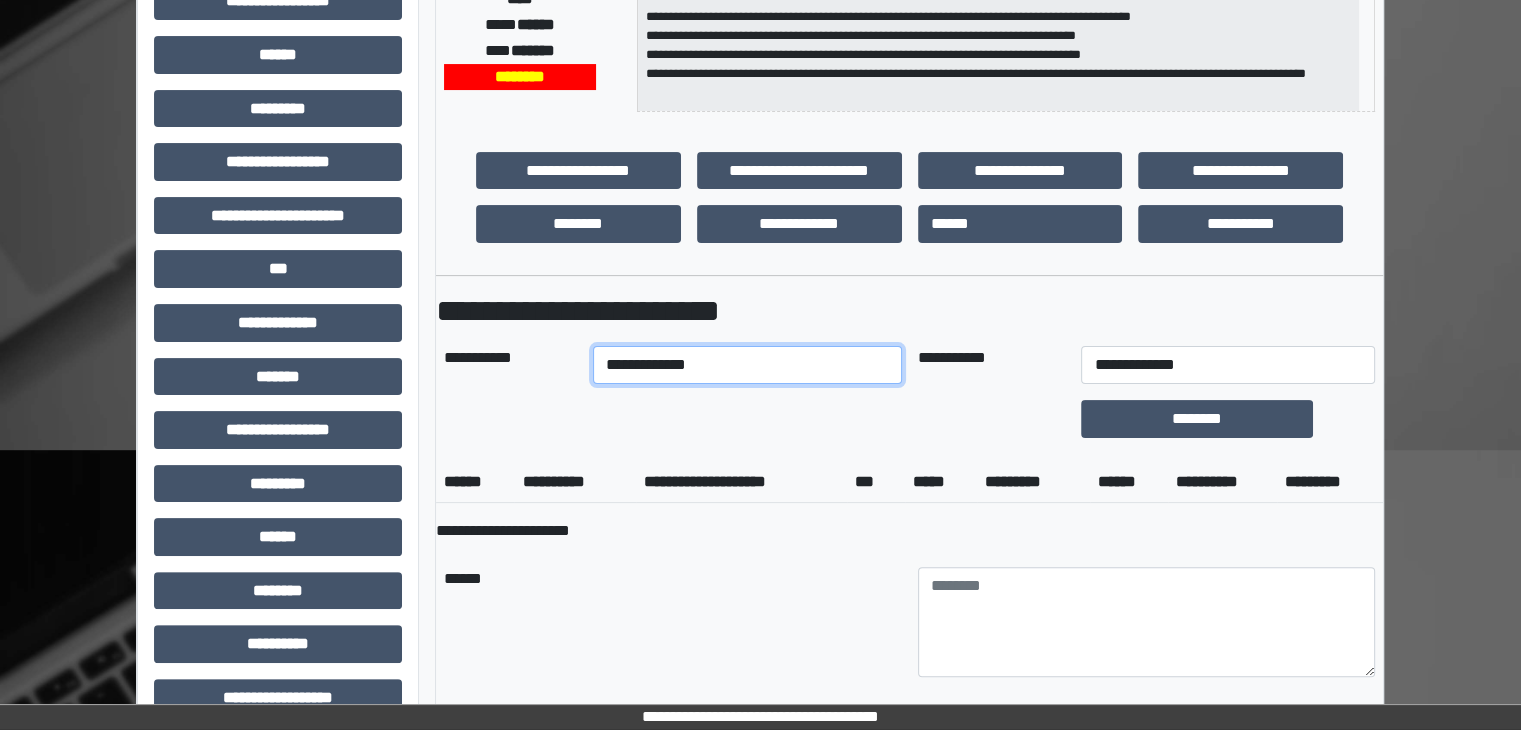 click on "**********" at bounding box center [747, 365] 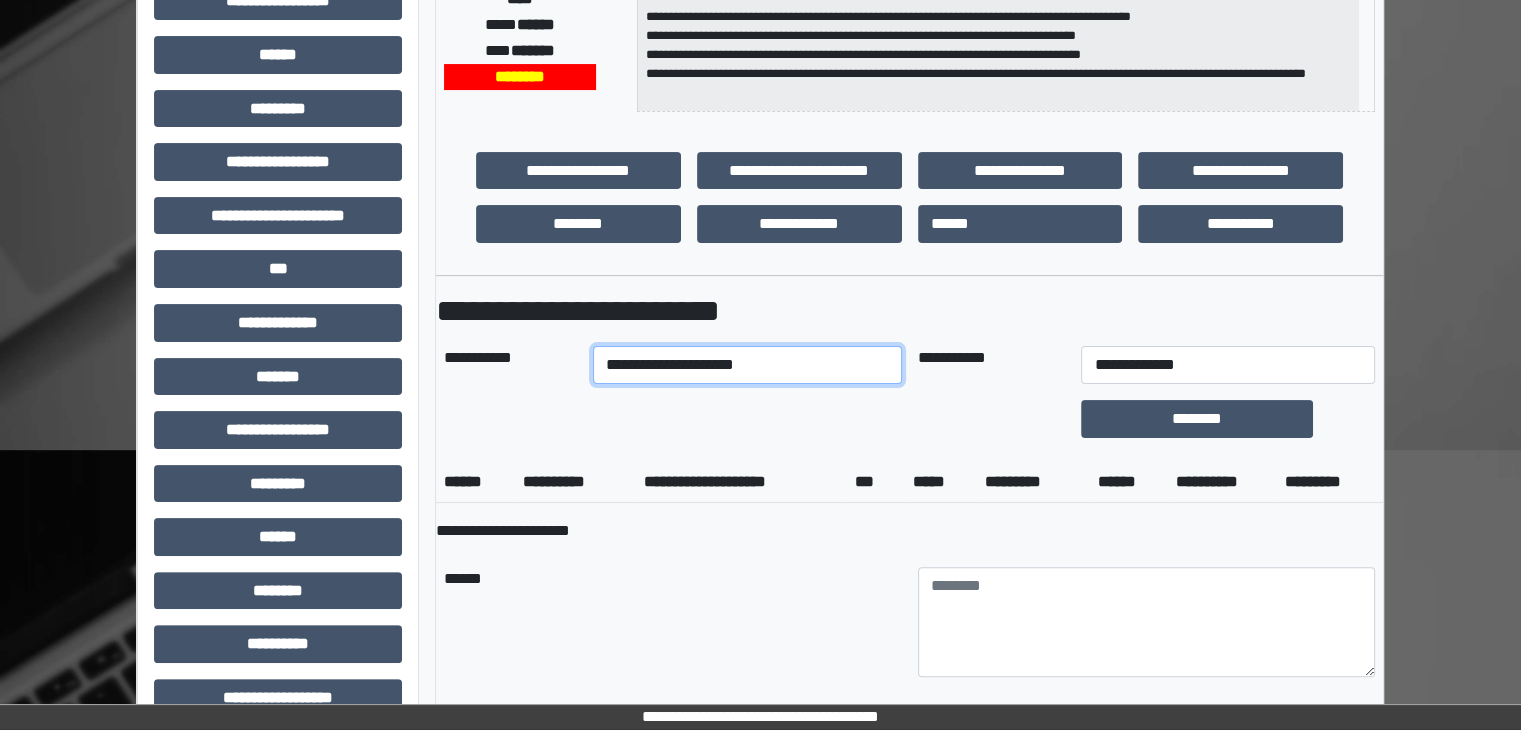 click on "**********" at bounding box center [747, 365] 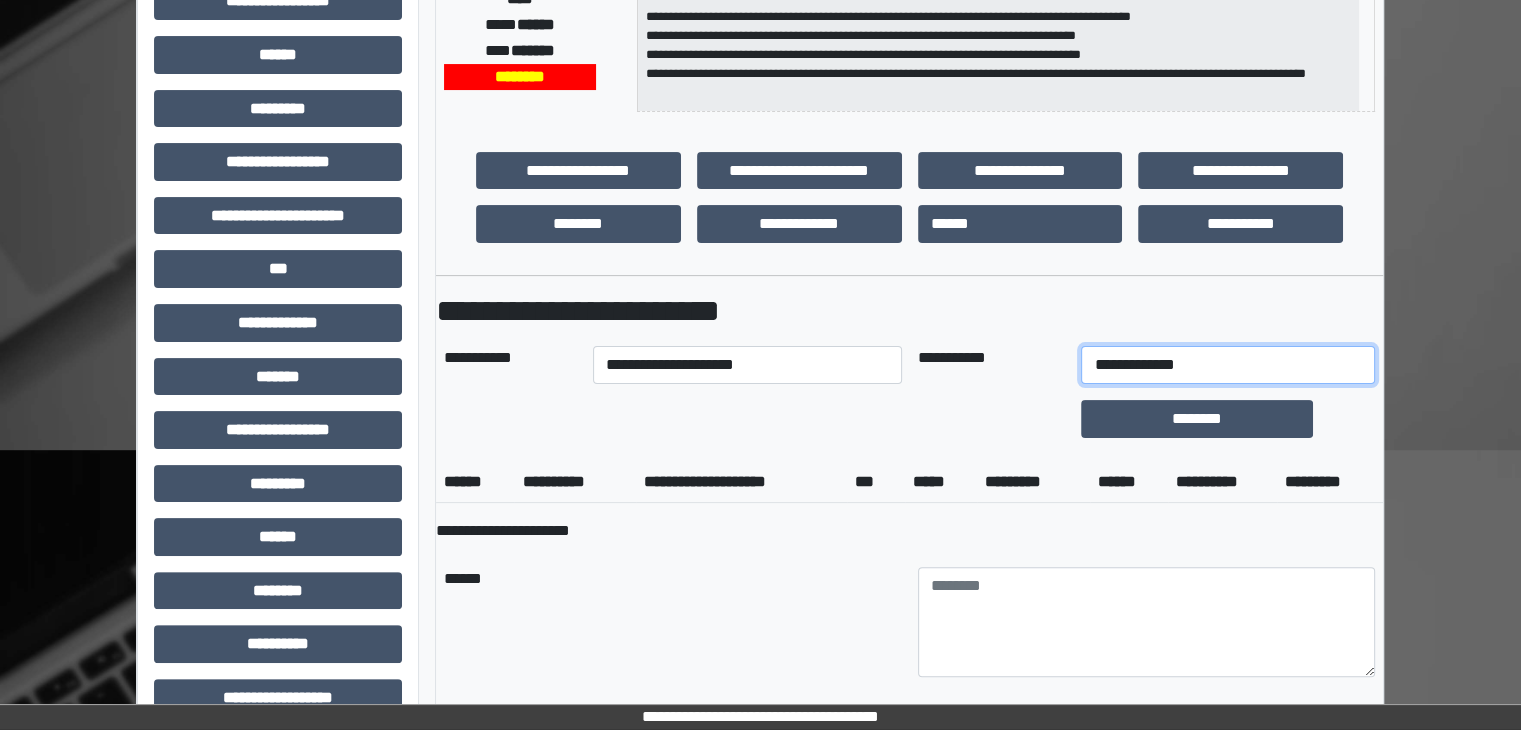 click on "**********" at bounding box center [1227, 365] 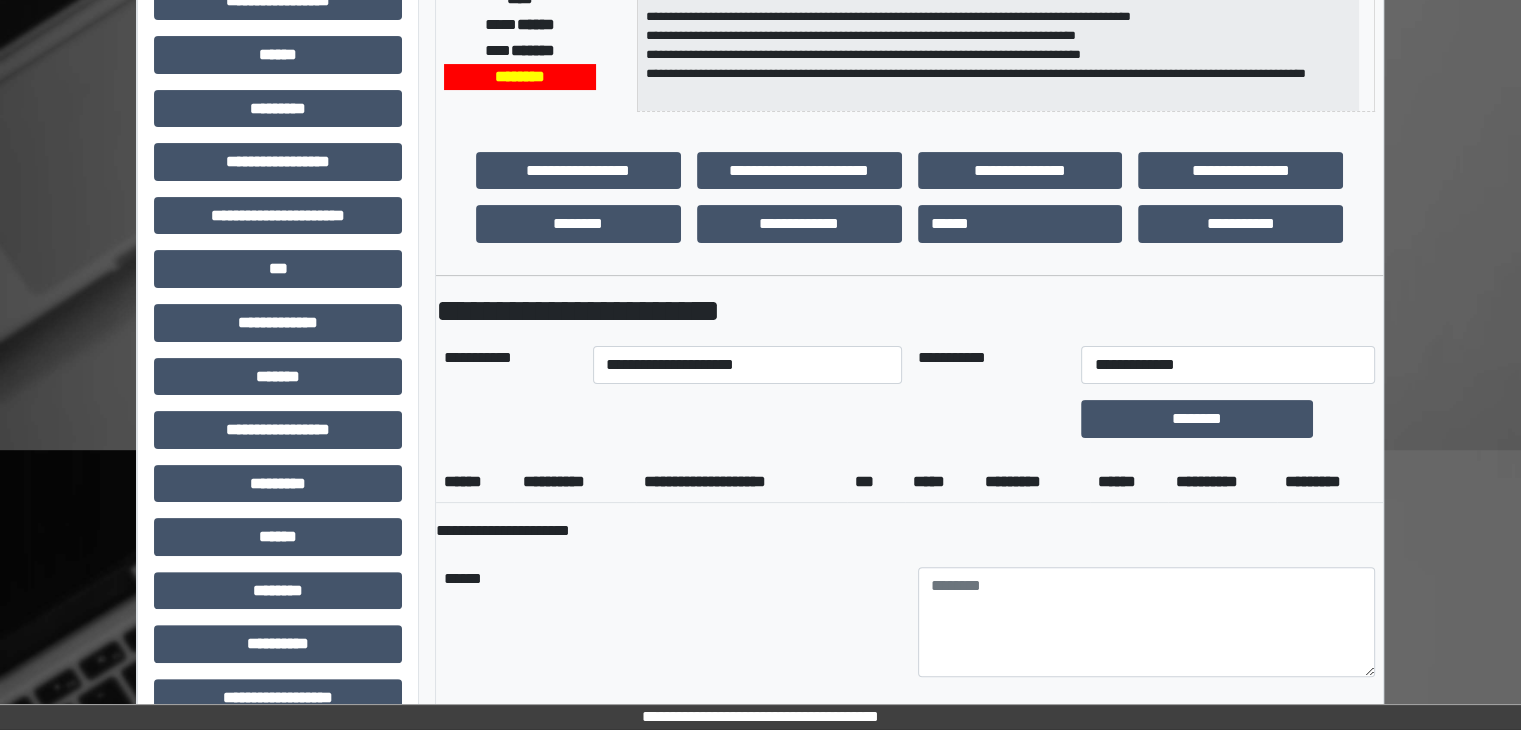 click on "*****" at bounding box center [941, 482] 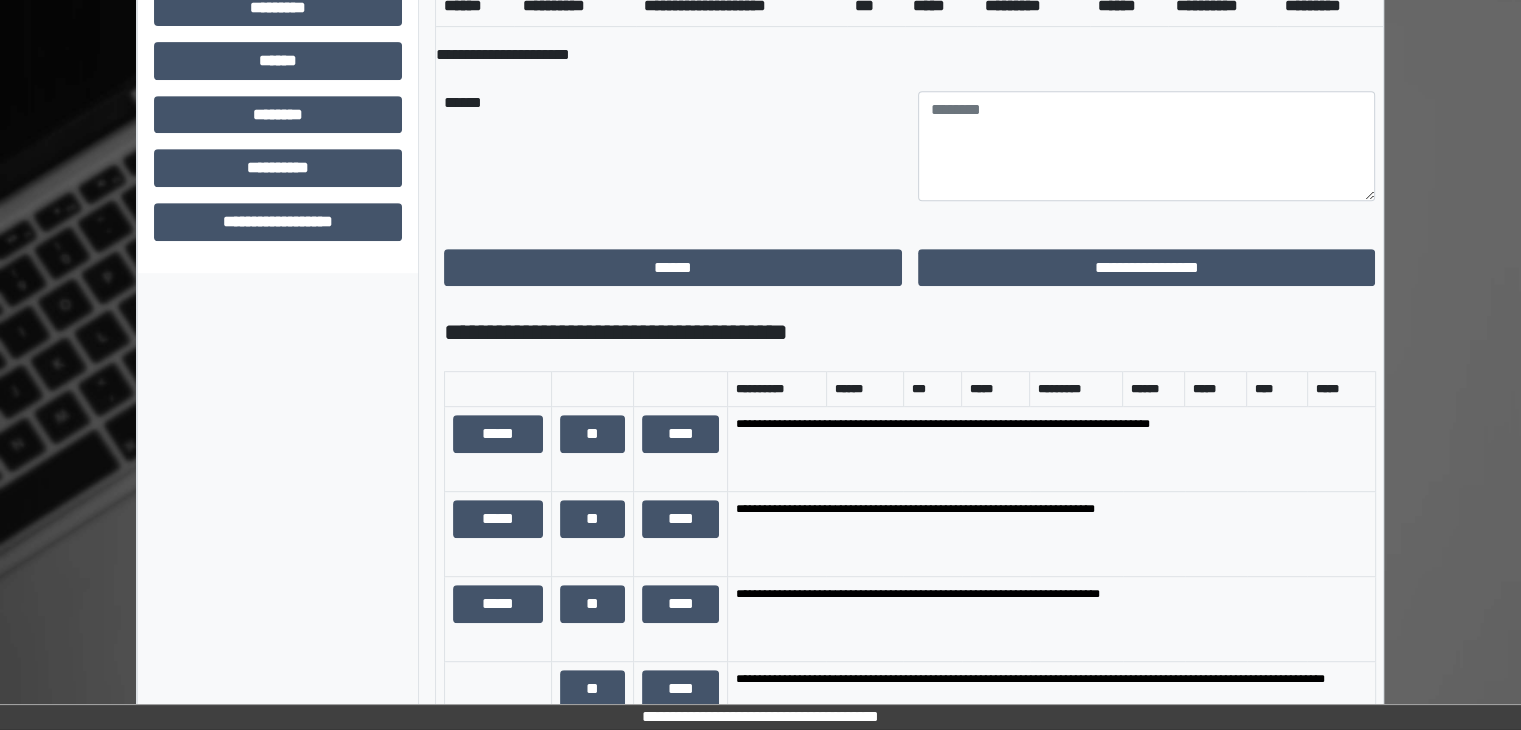 scroll, scrollTop: 900, scrollLeft: 0, axis: vertical 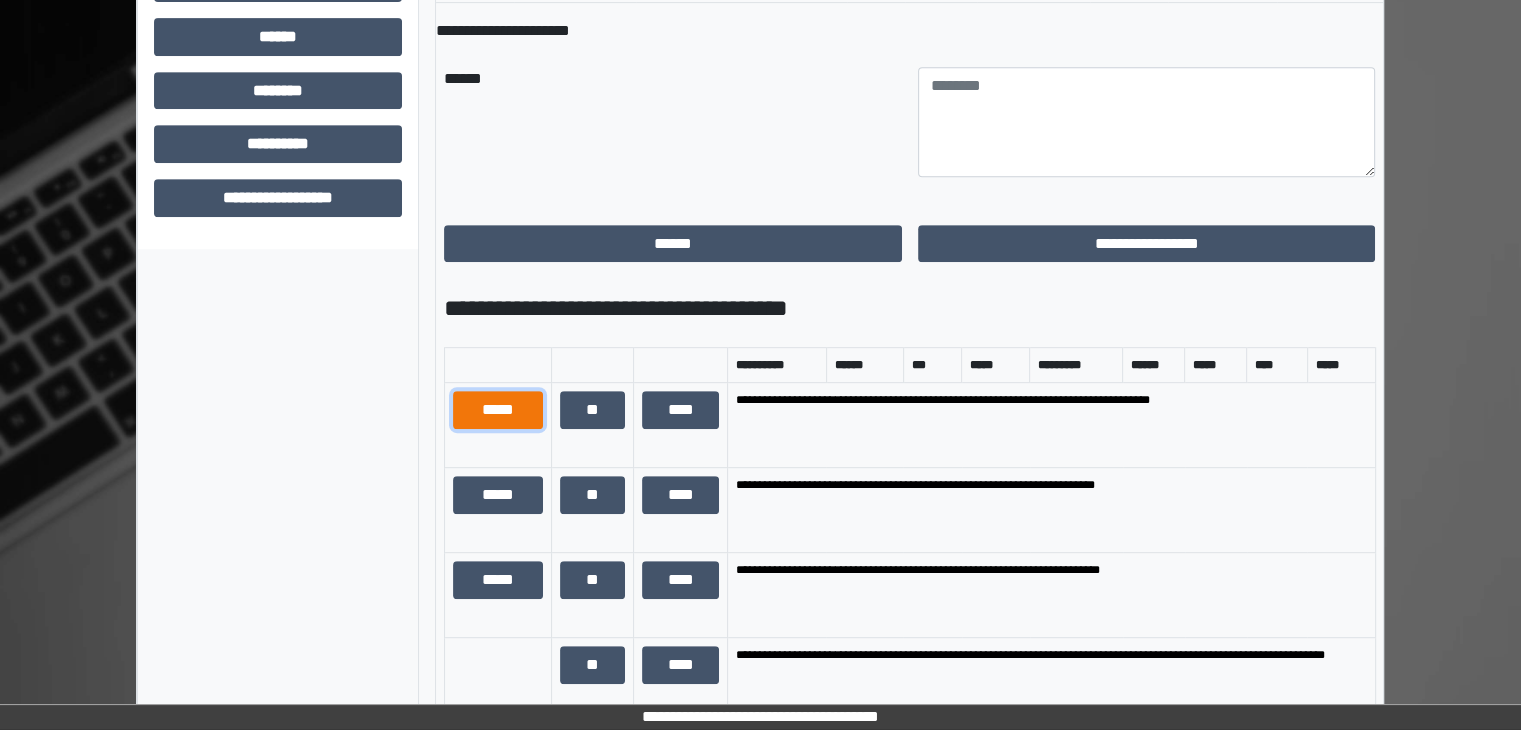 click on "*****" at bounding box center [498, 410] 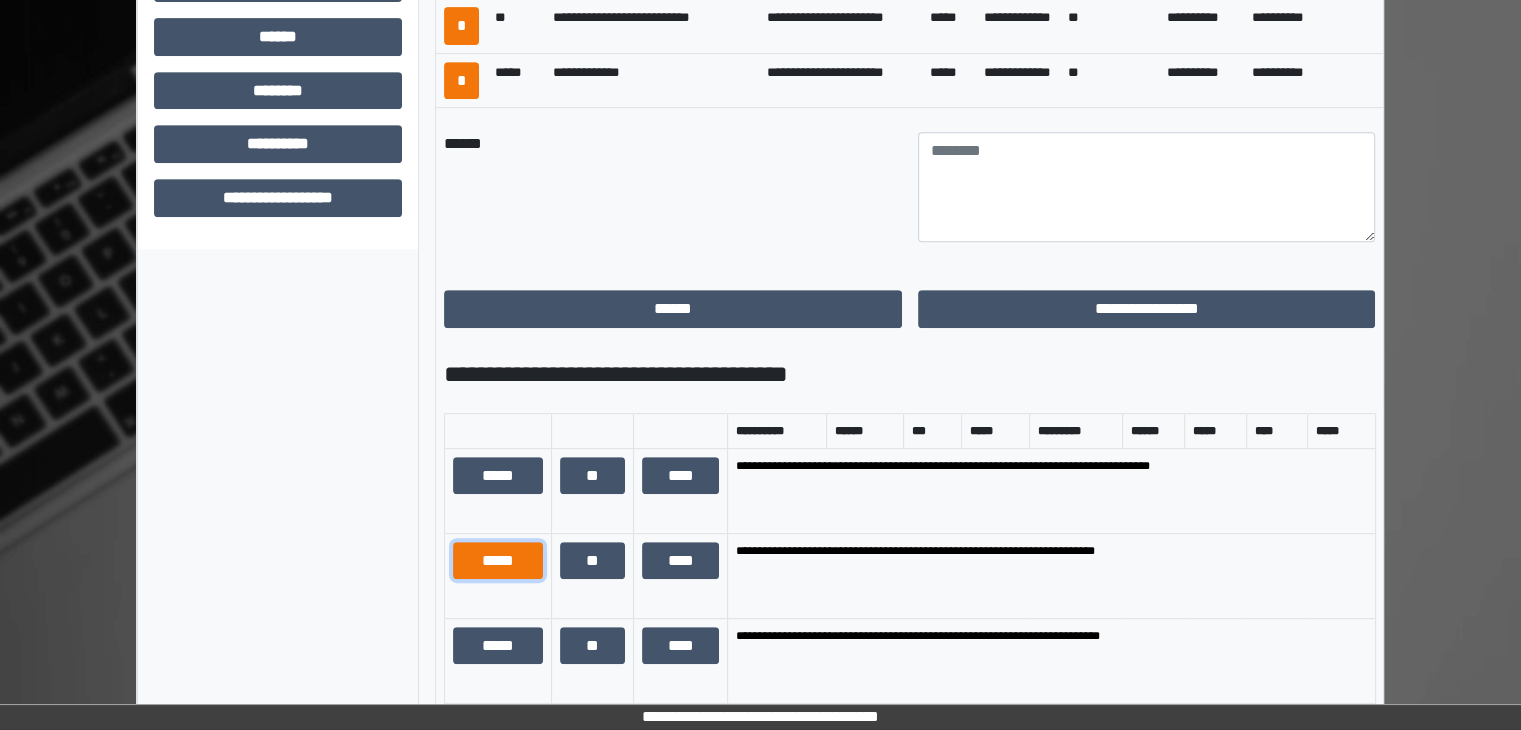 click on "*****" at bounding box center (498, 561) 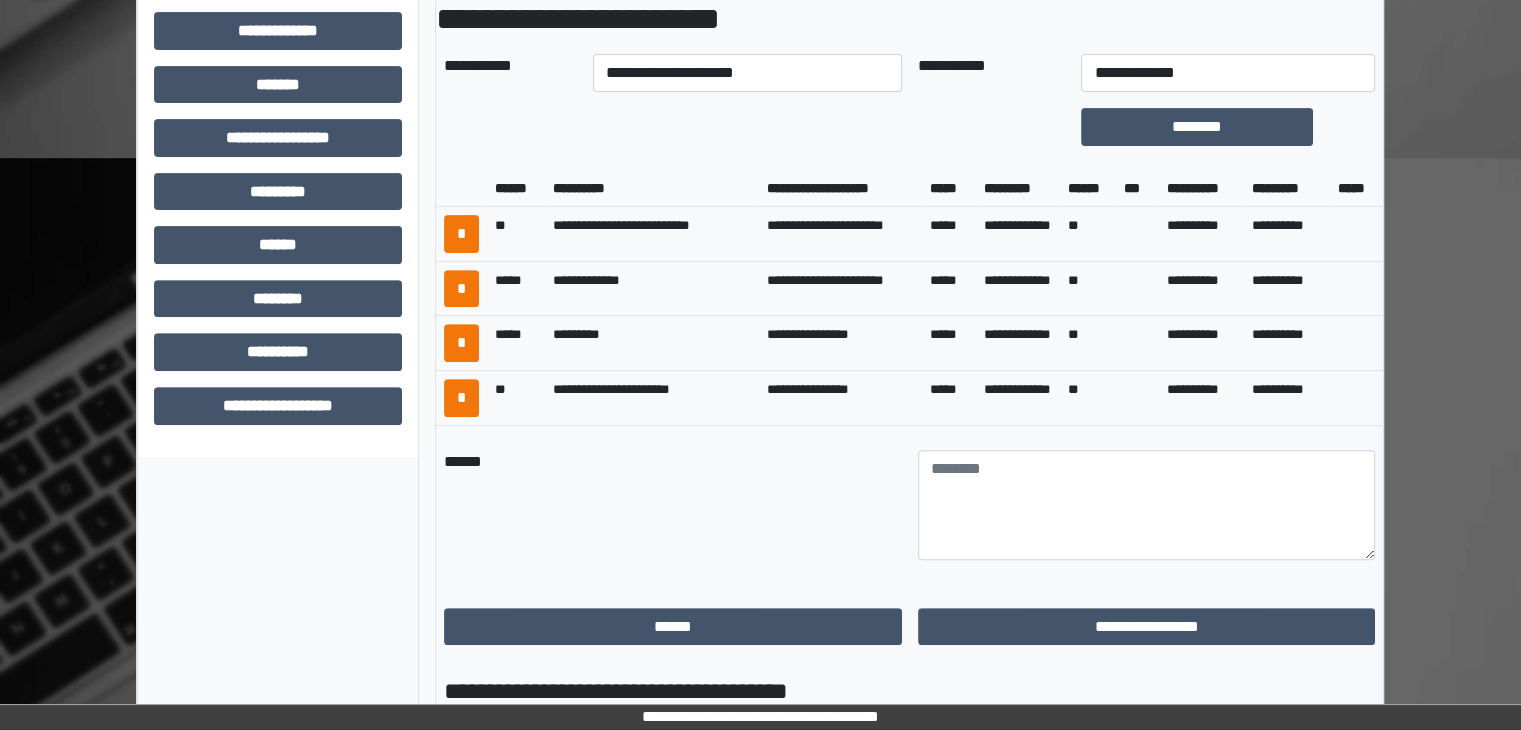 scroll, scrollTop: 743, scrollLeft: 0, axis: vertical 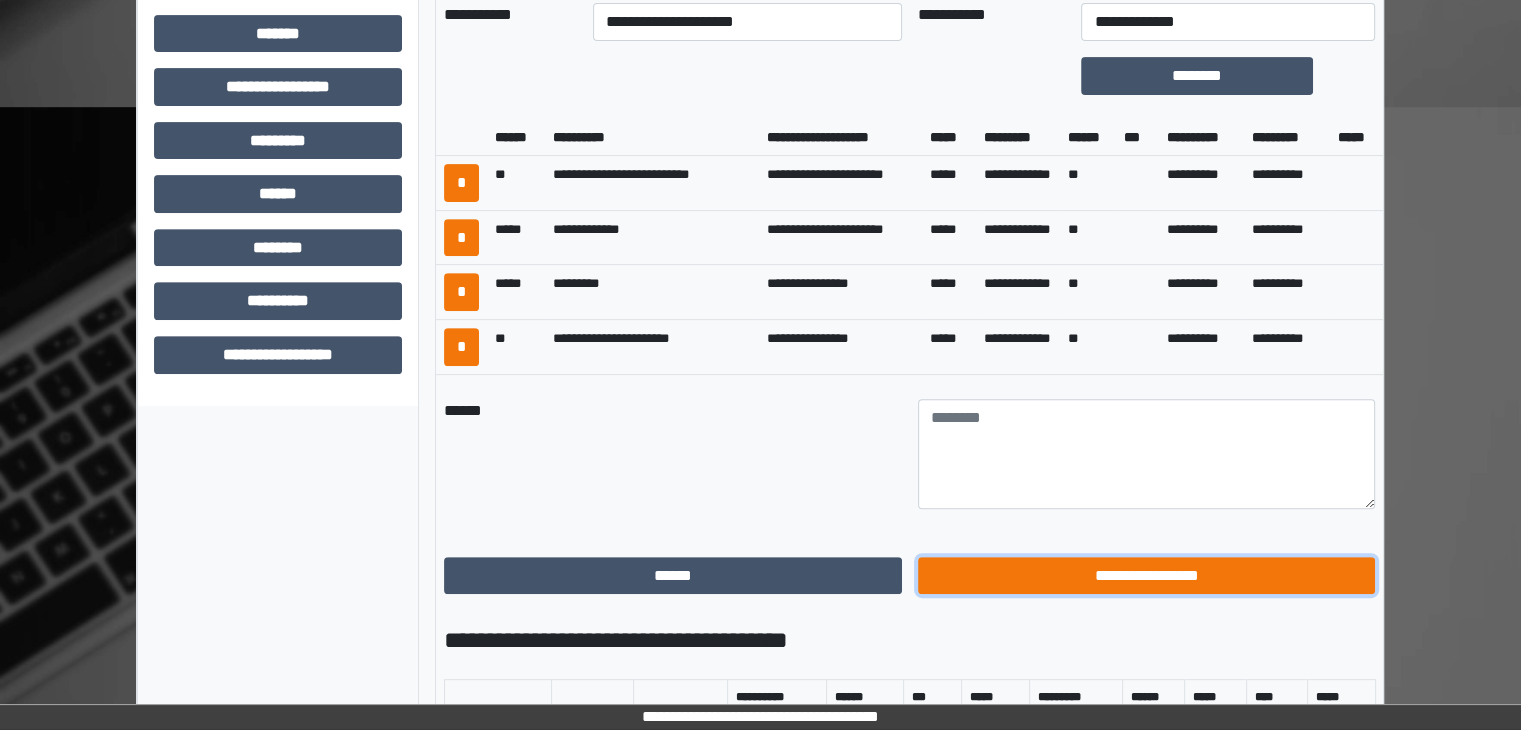 click on "**********" at bounding box center (1147, 576) 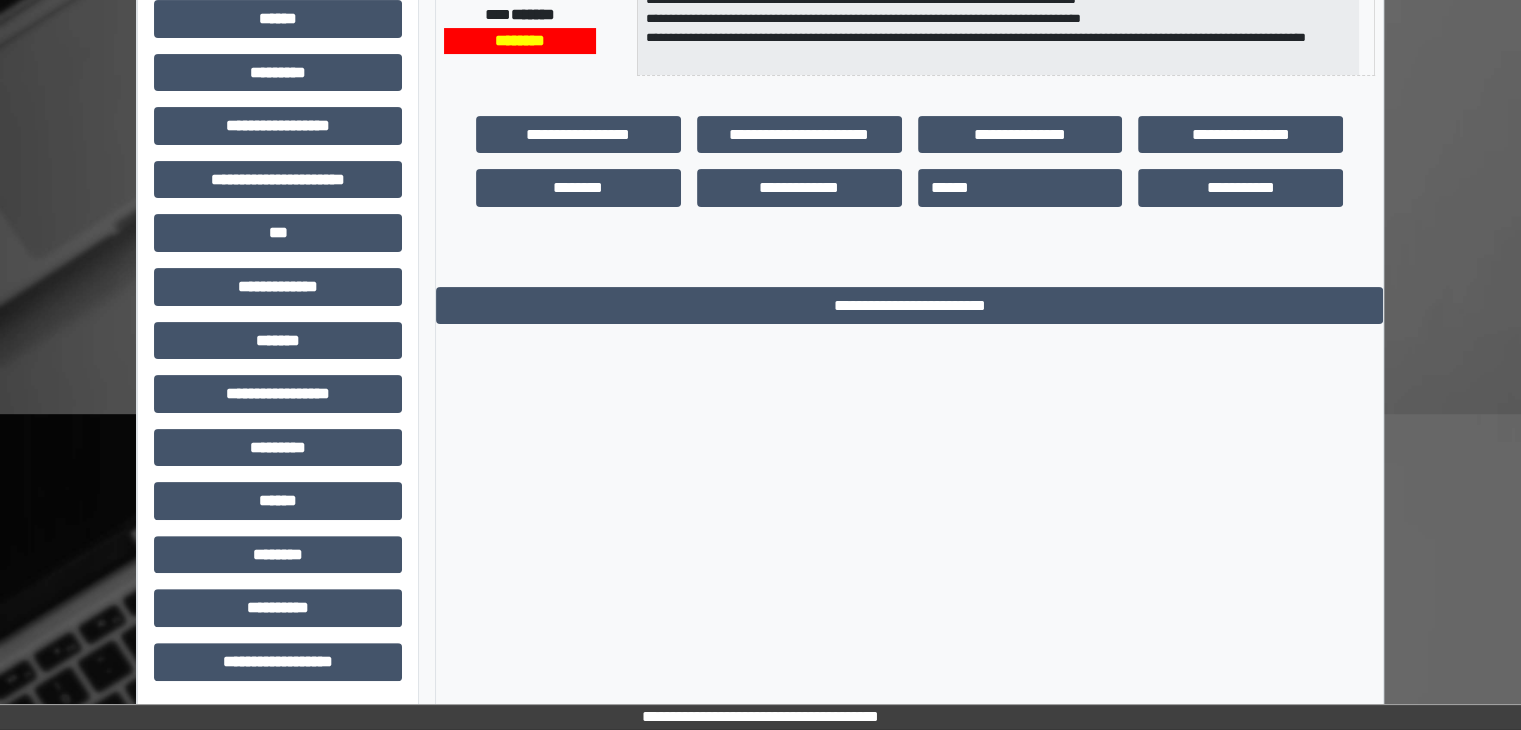 scroll, scrollTop: 436, scrollLeft: 0, axis: vertical 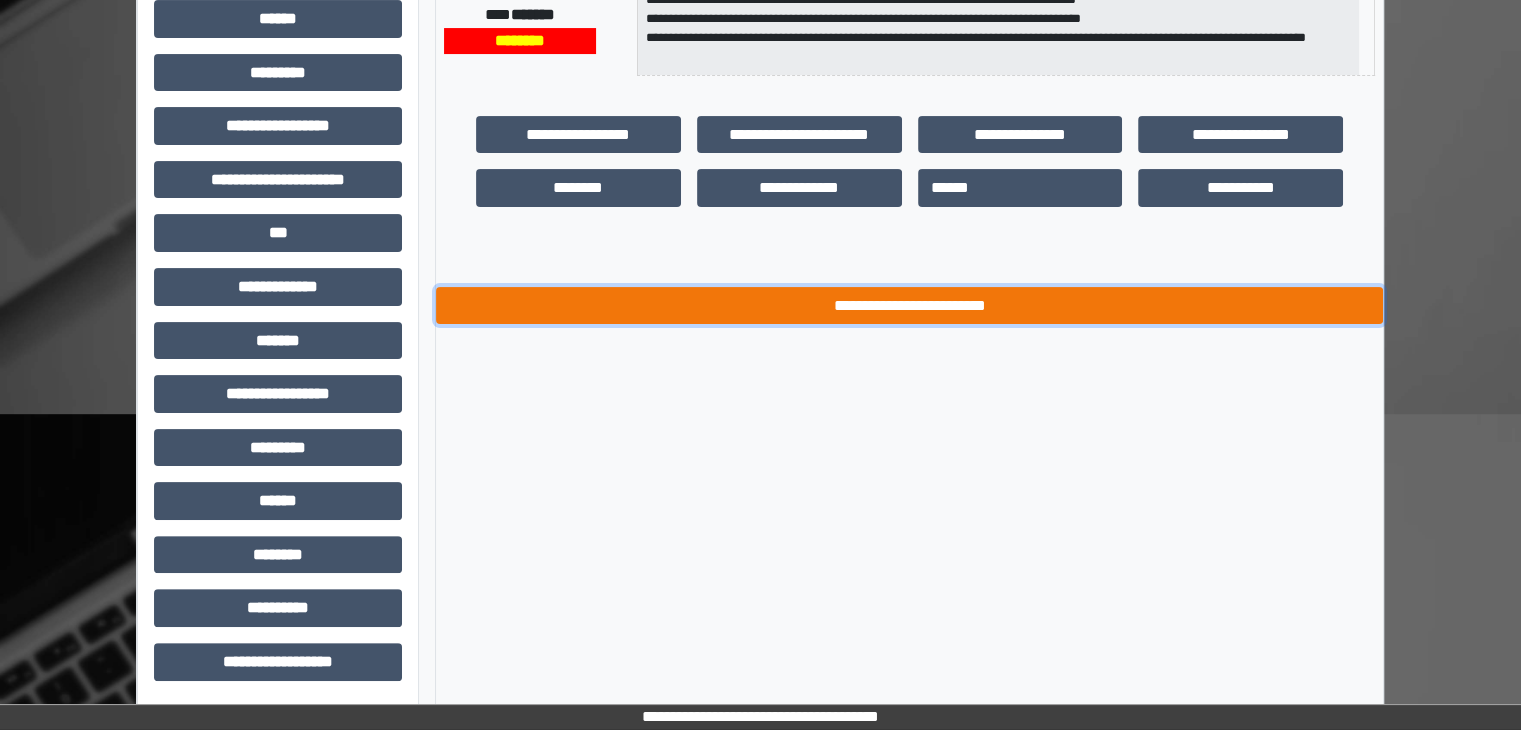 click on "**********" at bounding box center (909, 306) 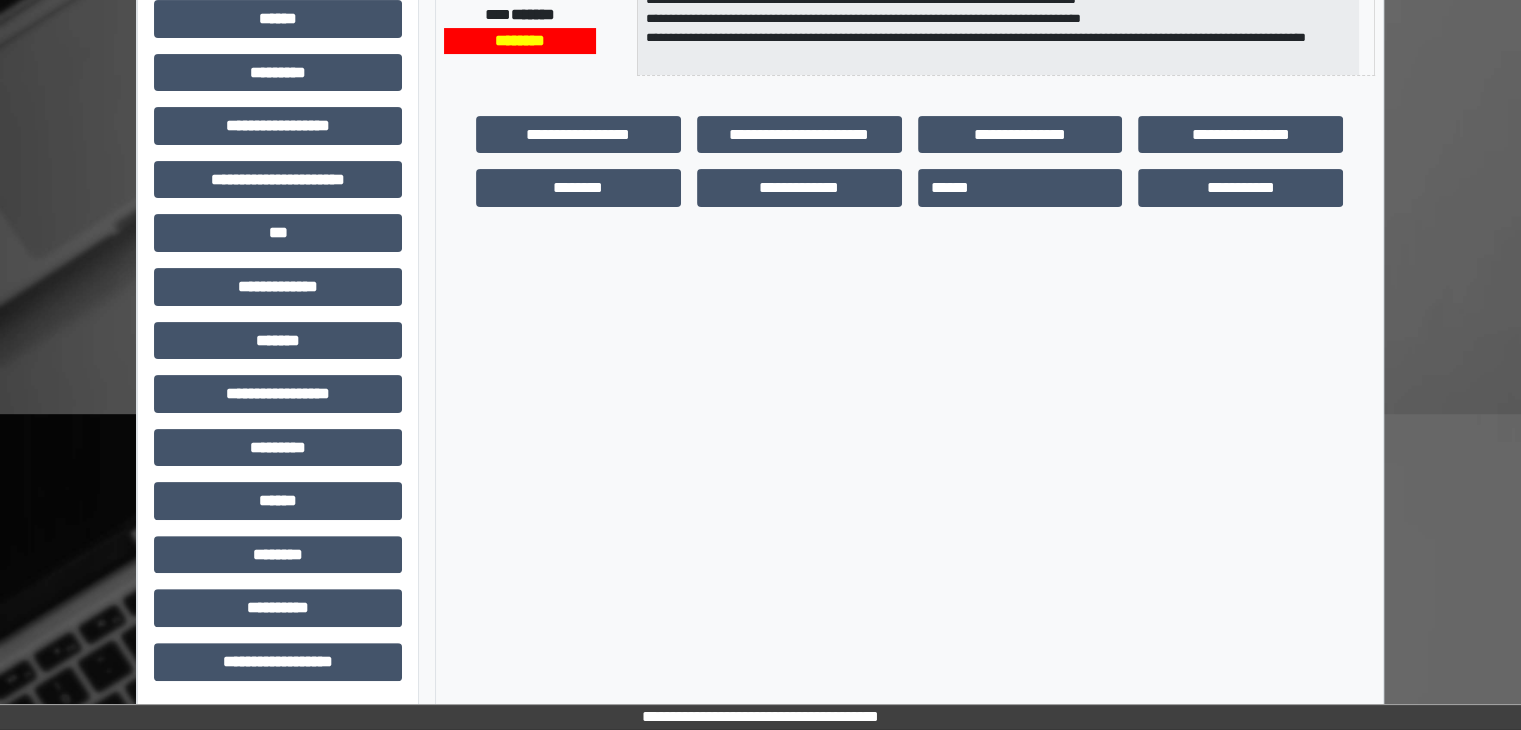 scroll, scrollTop: 0, scrollLeft: 0, axis: both 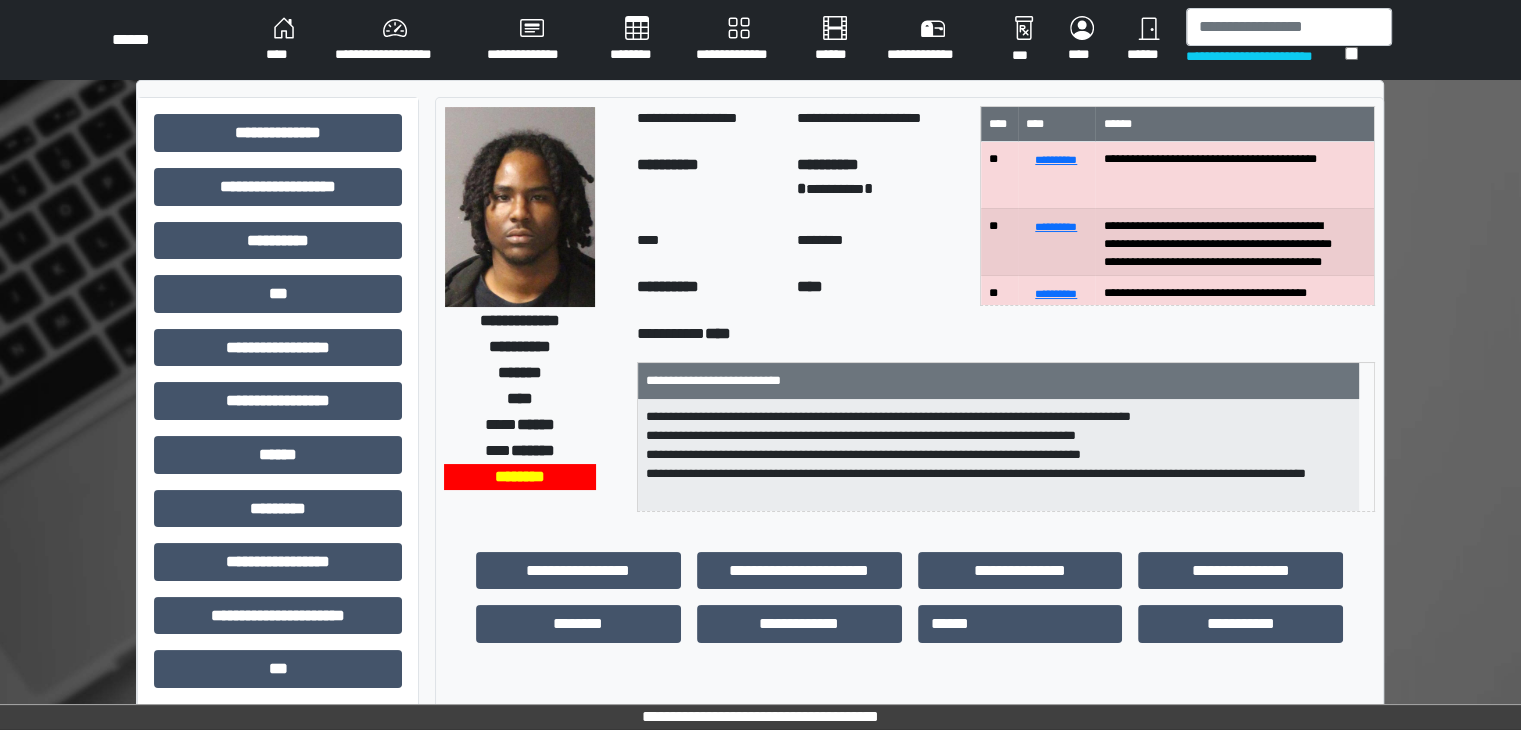 click on "****" at bounding box center [284, 40] 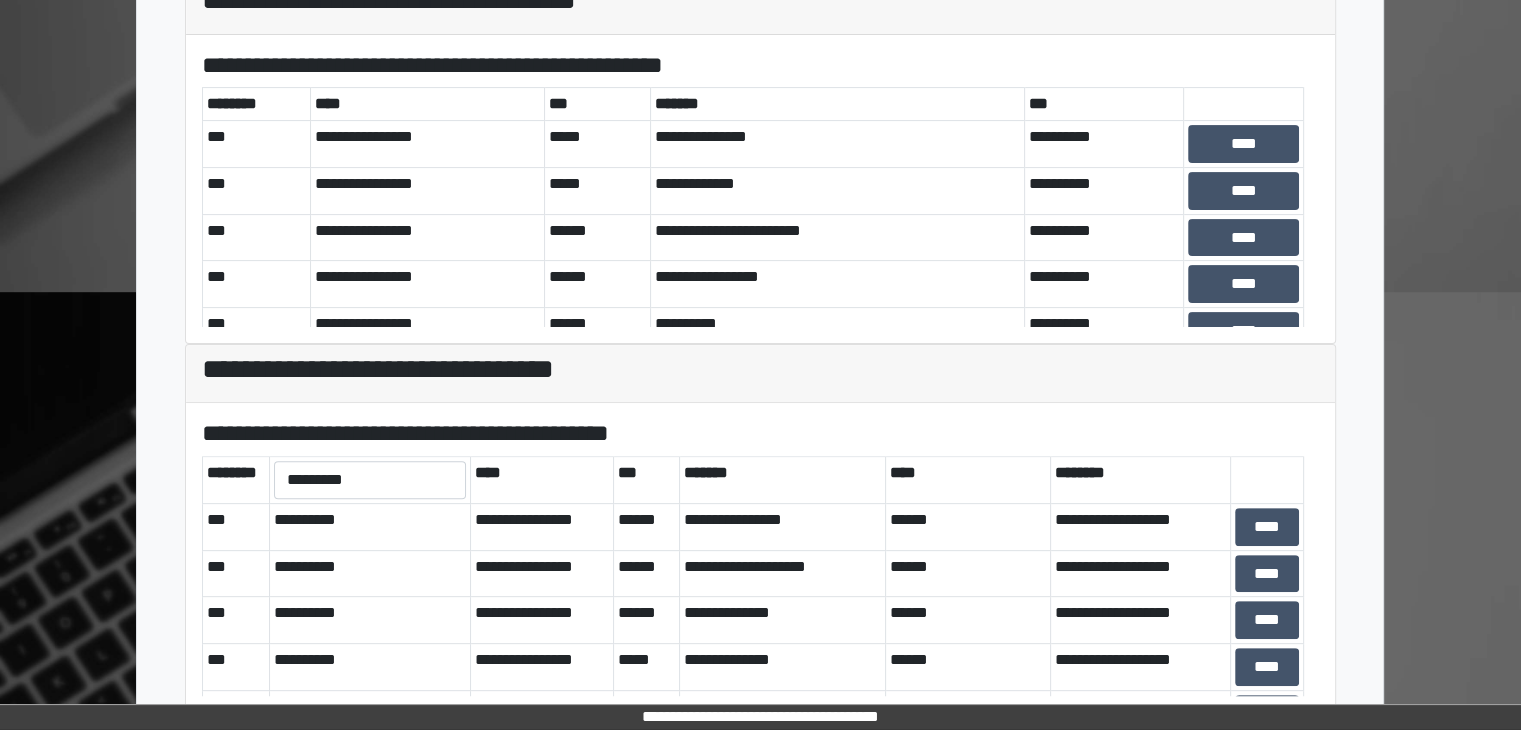 scroll, scrollTop: 581, scrollLeft: 0, axis: vertical 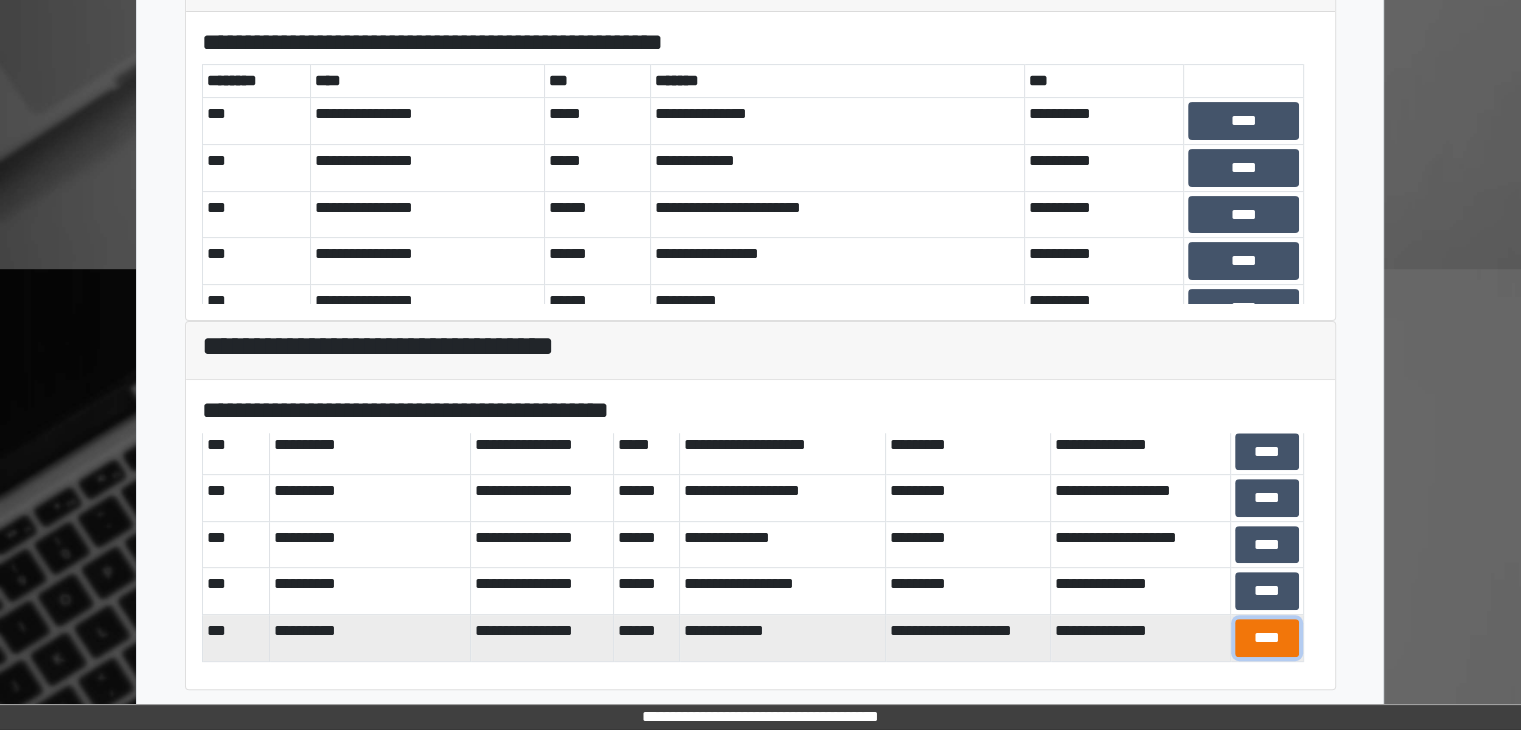 click on "****" at bounding box center (1267, 638) 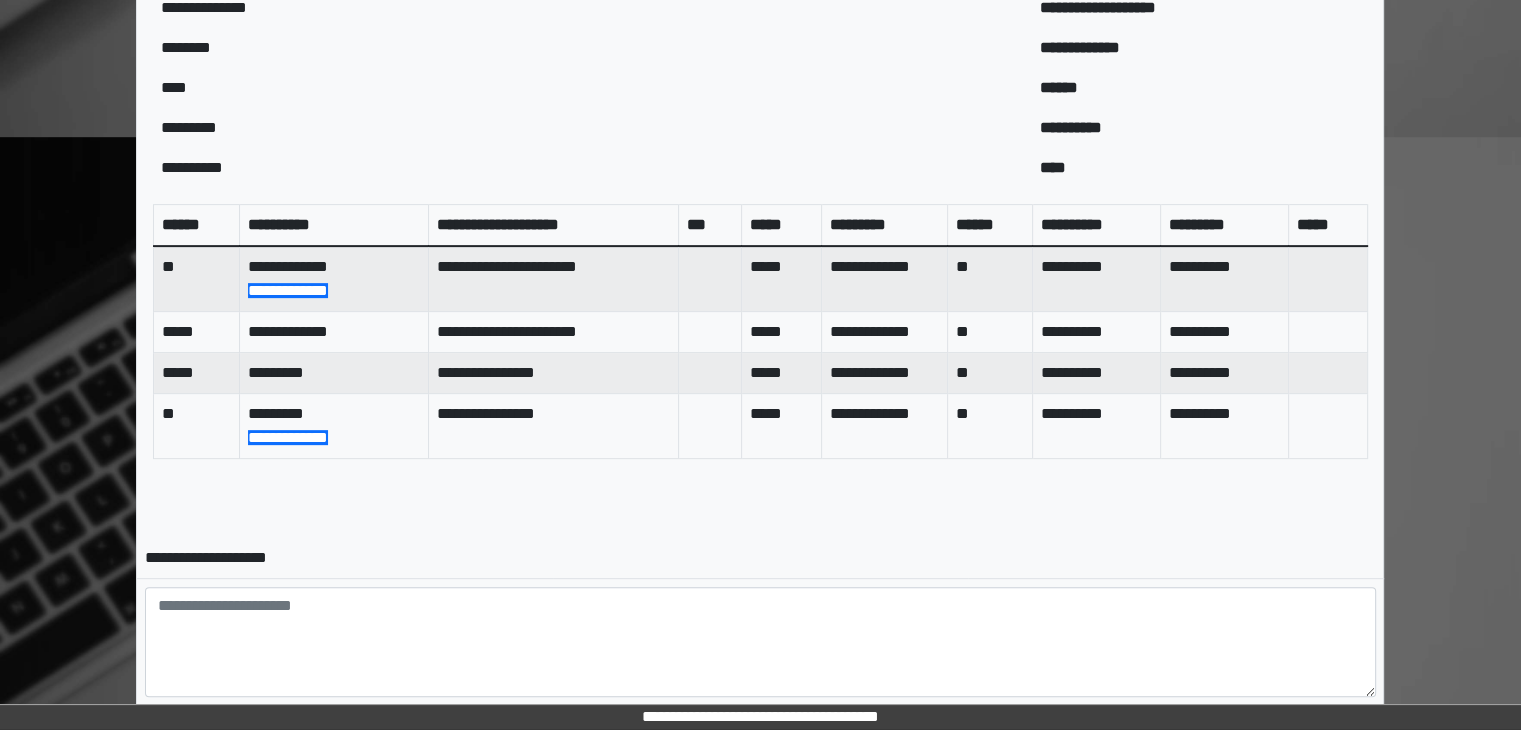 scroll, scrollTop: 840, scrollLeft: 0, axis: vertical 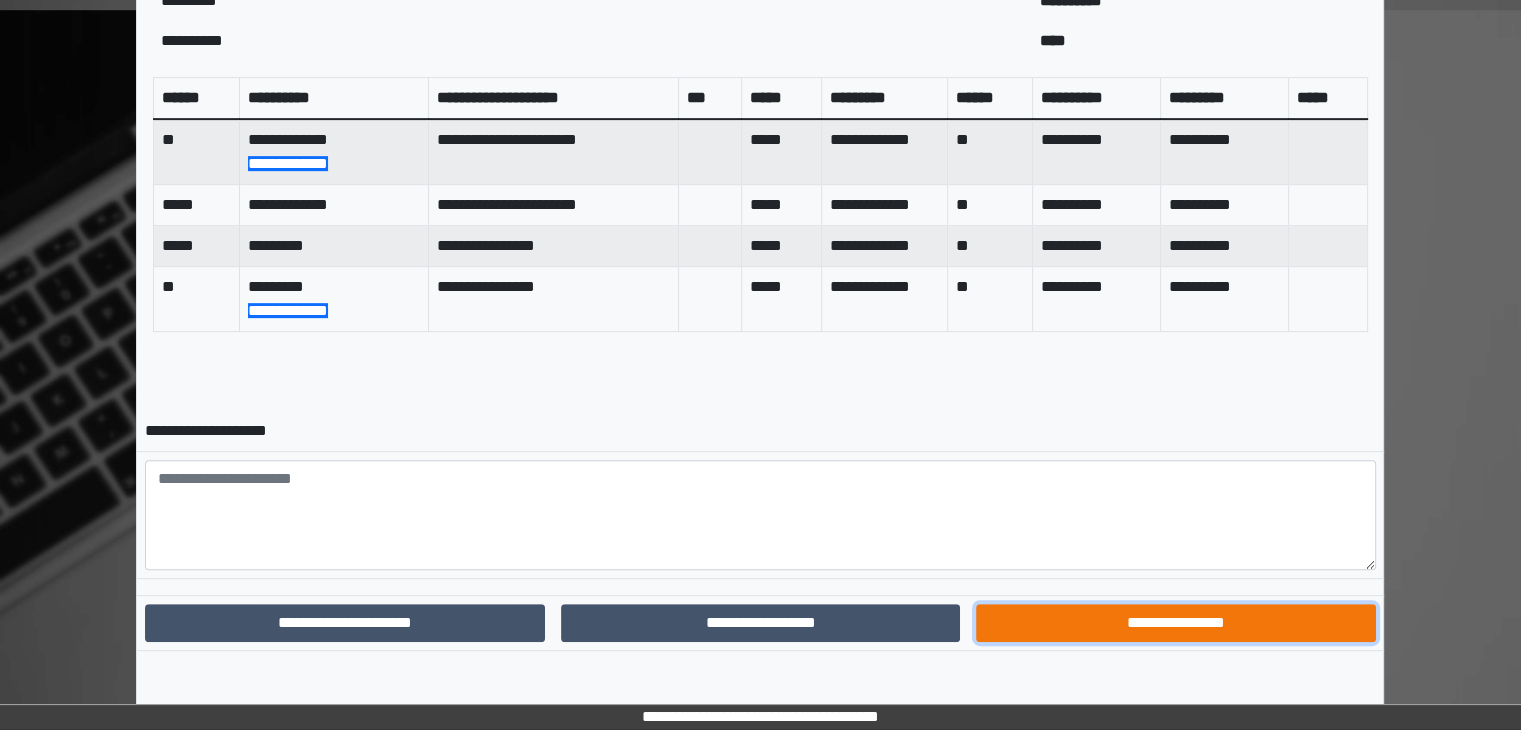 click on "**********" at bounding box center (1175, 623) 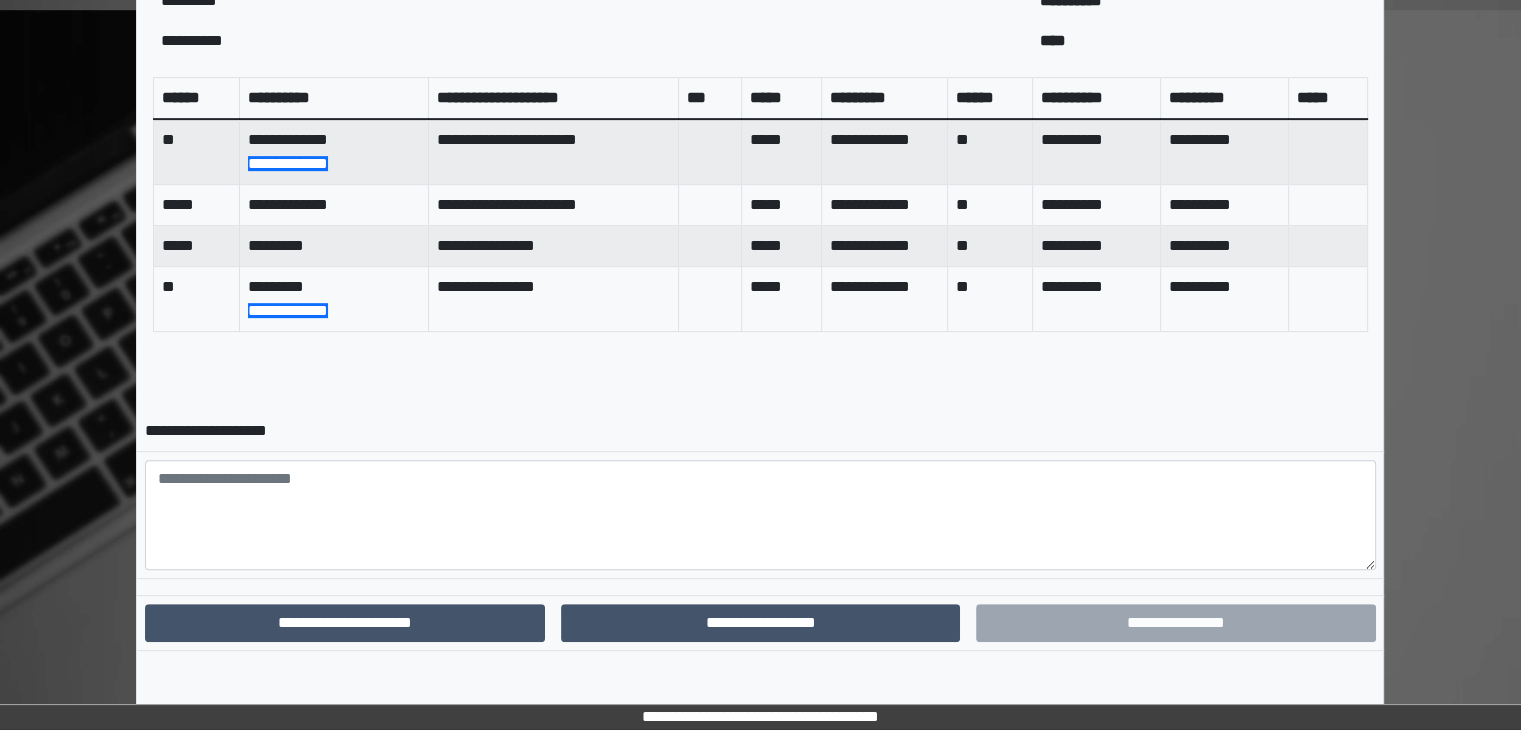 scroll, scrollTop: 738, scrollLeft: 0, axis: vertical 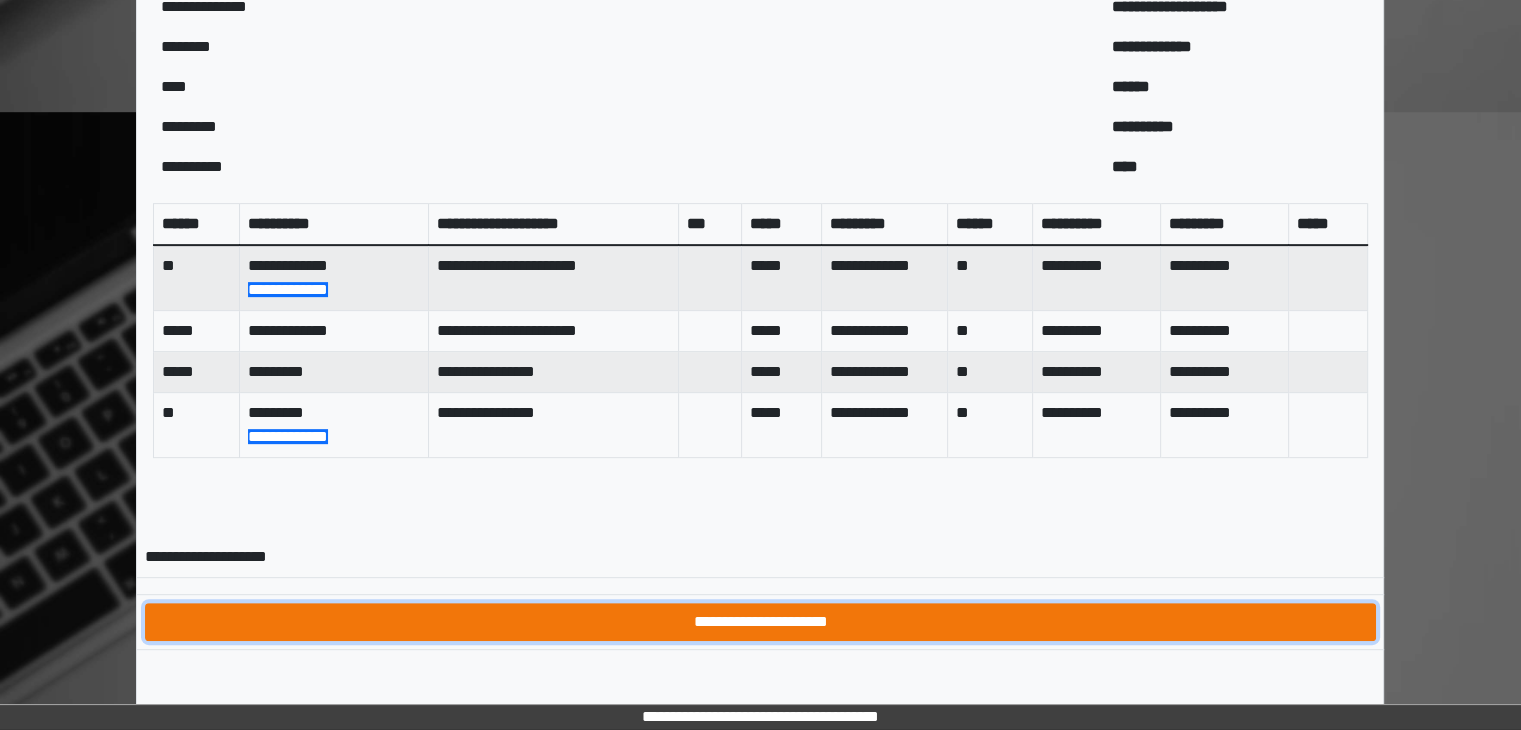 click on "**********" at bounding box center [760, 622] 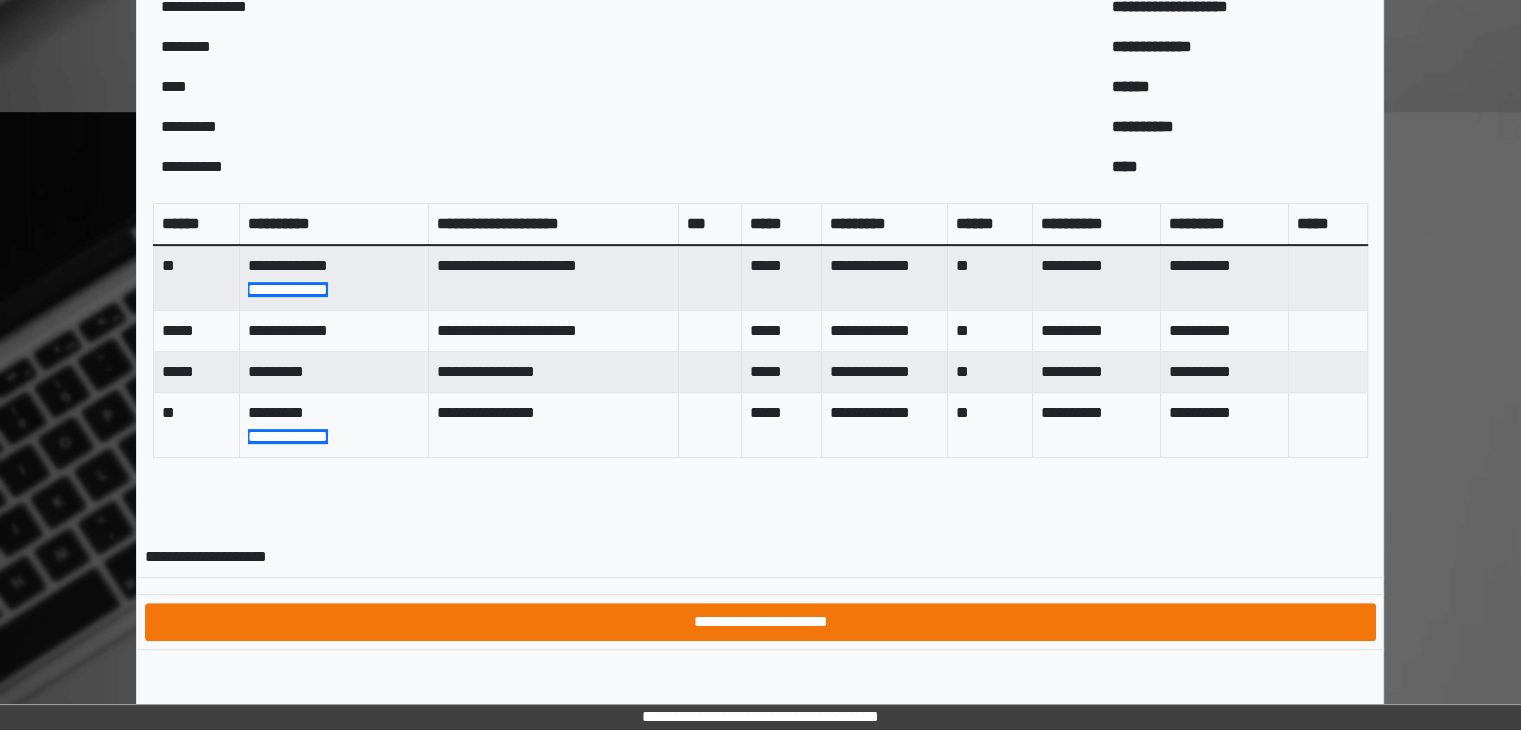 scroll, scrollTop: 0, scrollLeft: 0, axis: both 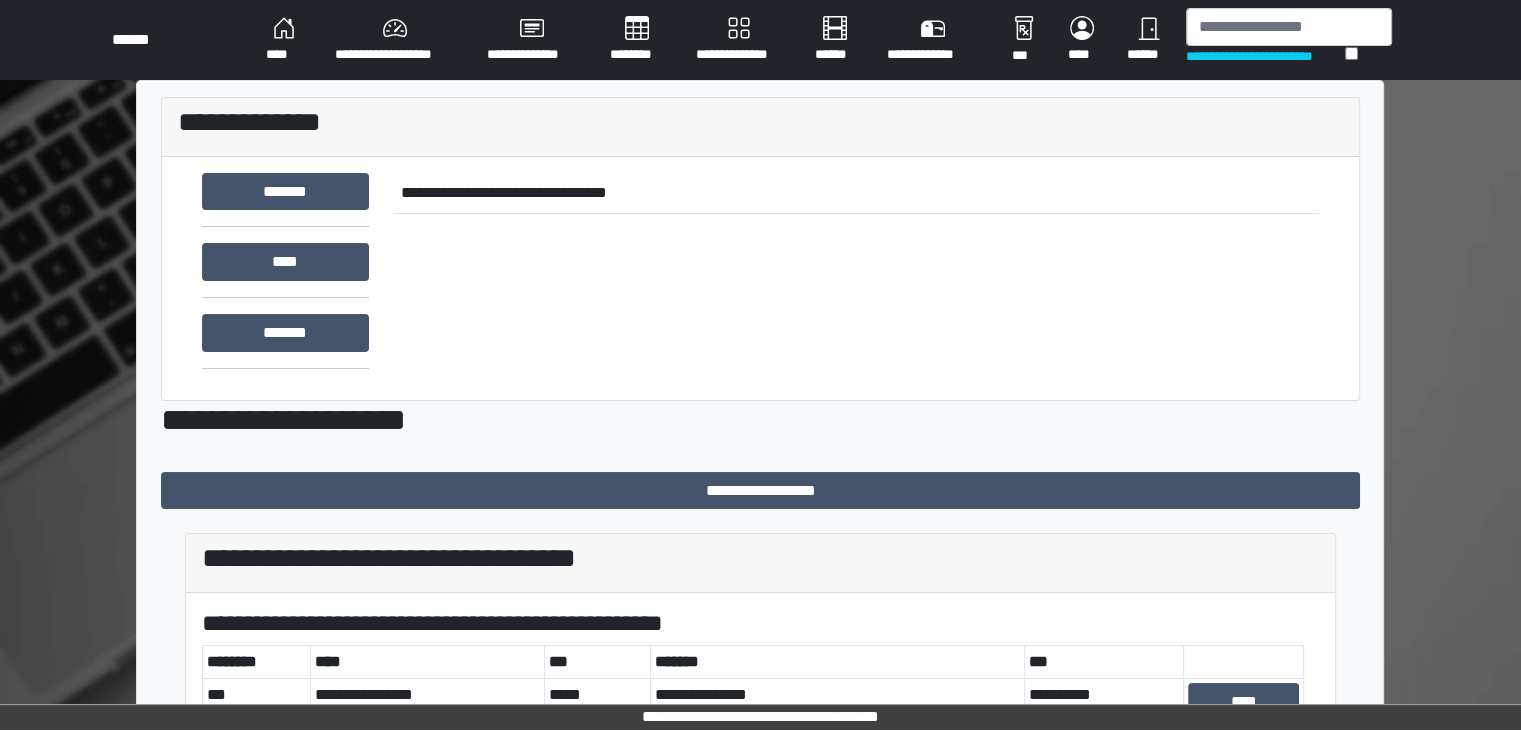 click on "****" at bounding box center [284, 40] 